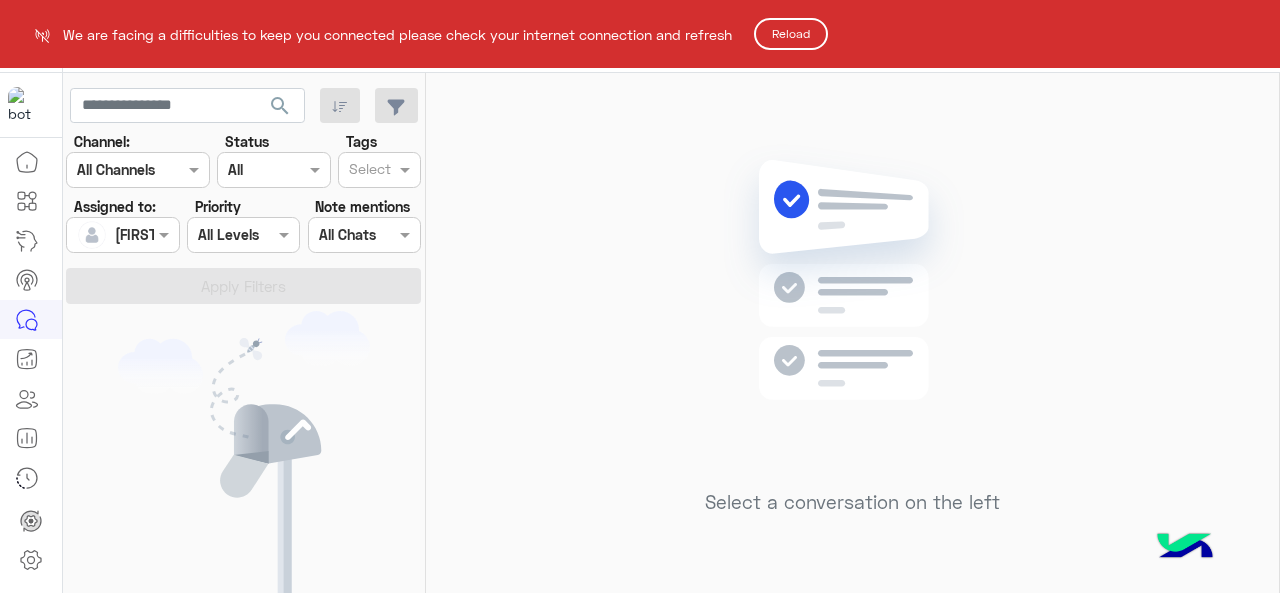scroll, scrollTop: 0, scrollLeft: 0, axis: both 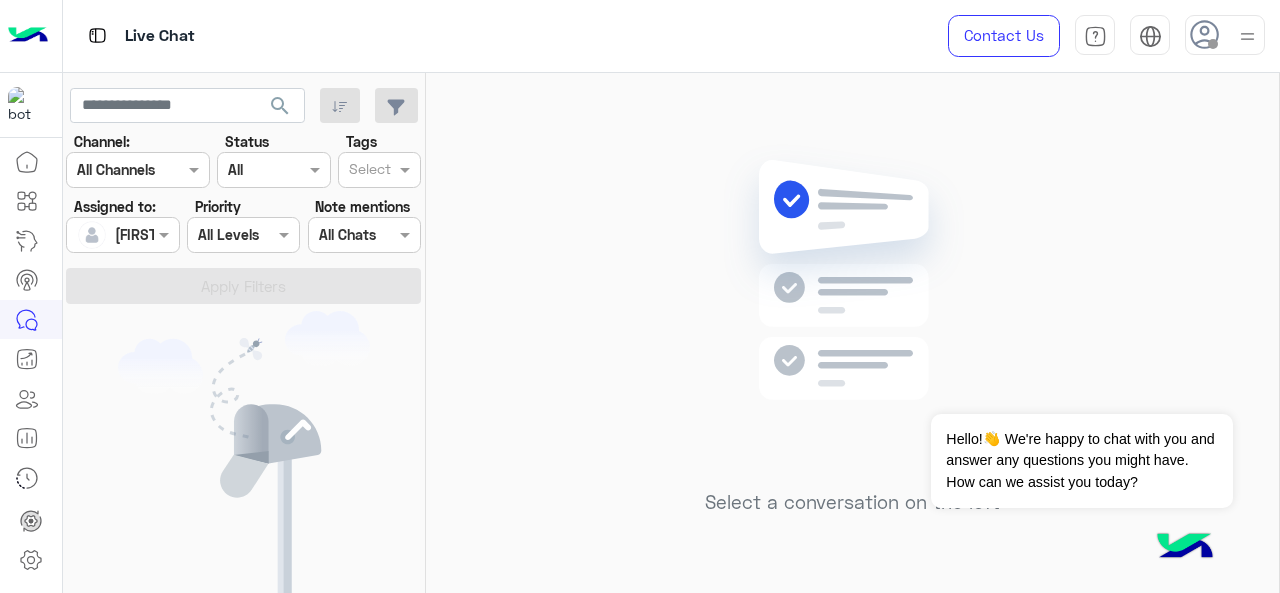 click on "Assigned on [FIRST] [LAST]" at bounding box center [122, 235] 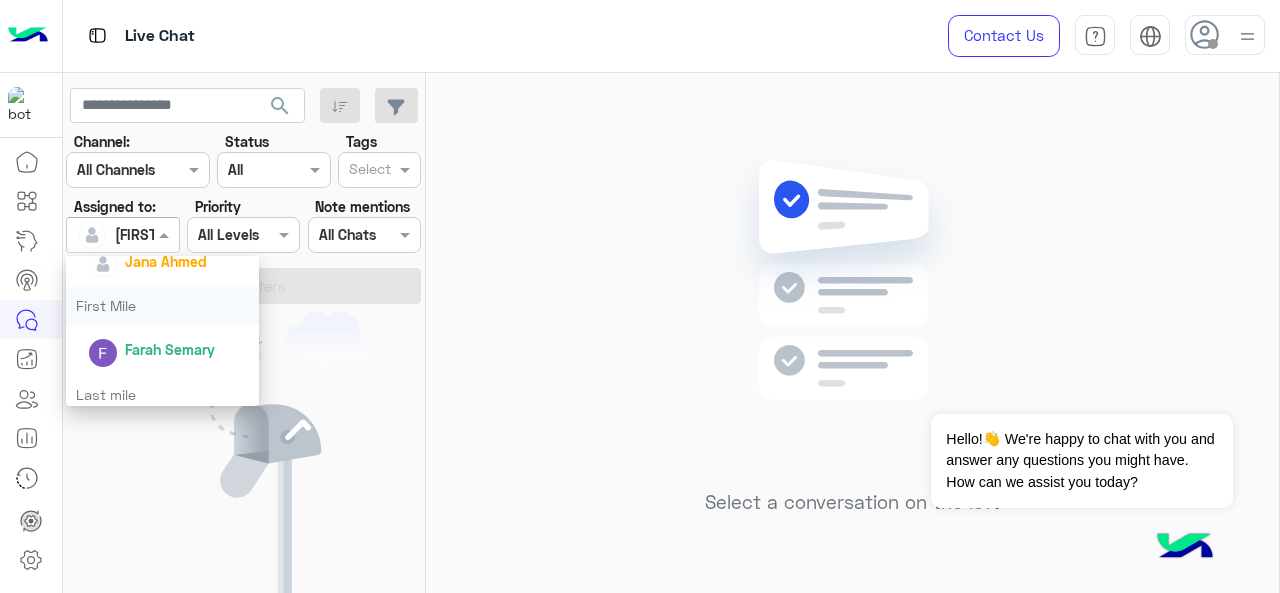 scroll, scrollTop: 394, scrollLeft: 0, axis: vertical 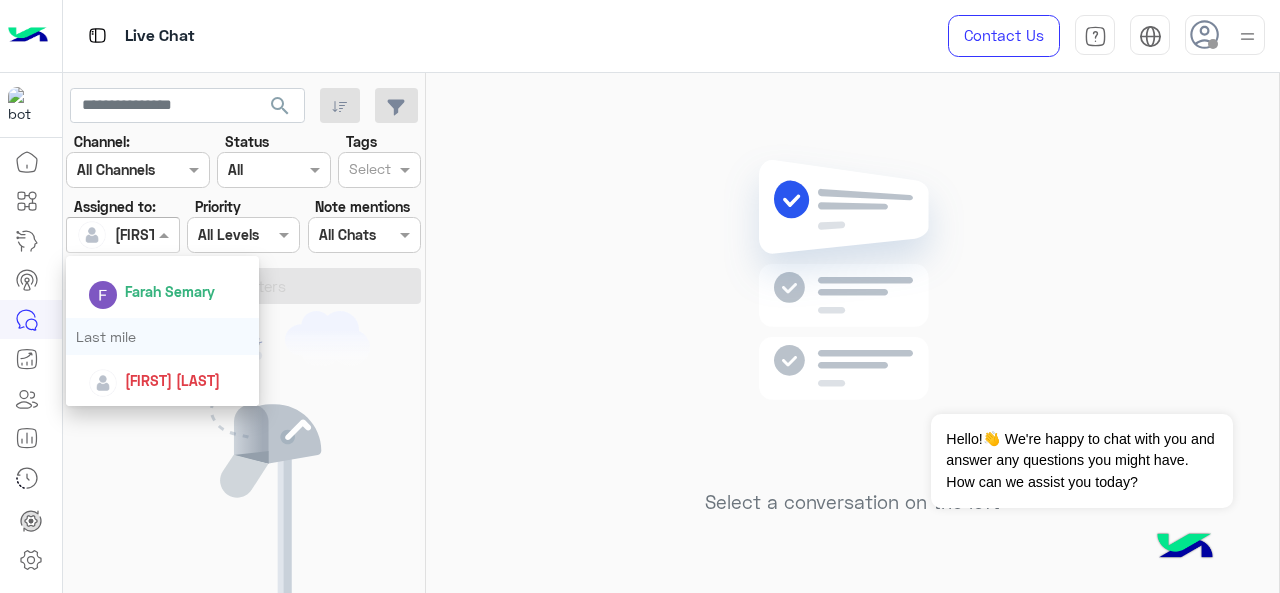 click on "Last mile" at bounding box center (163, 336) 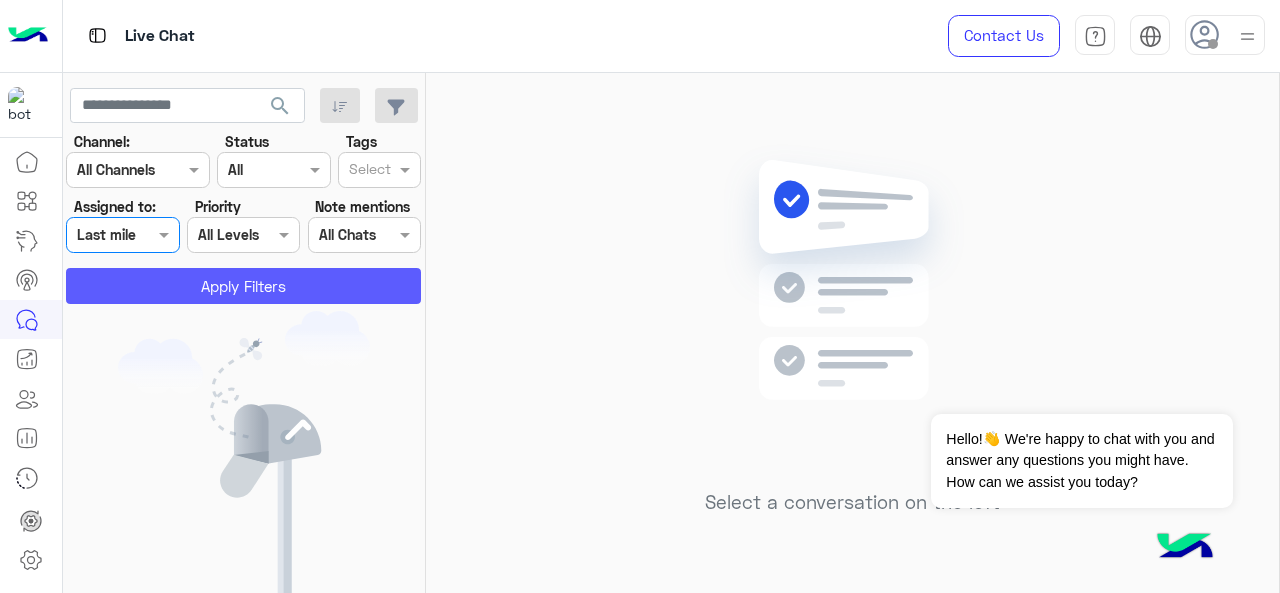 click on "Apply Filters" 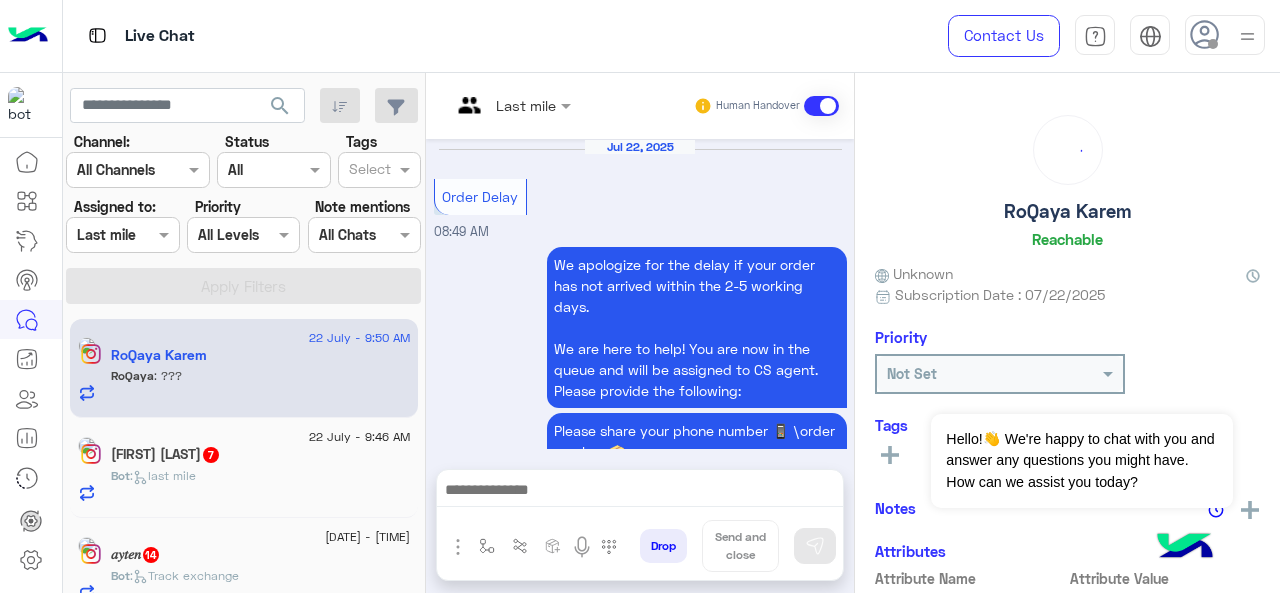 scroll, scrollTop: 1209, scrollLeft: 0, axis: vertical 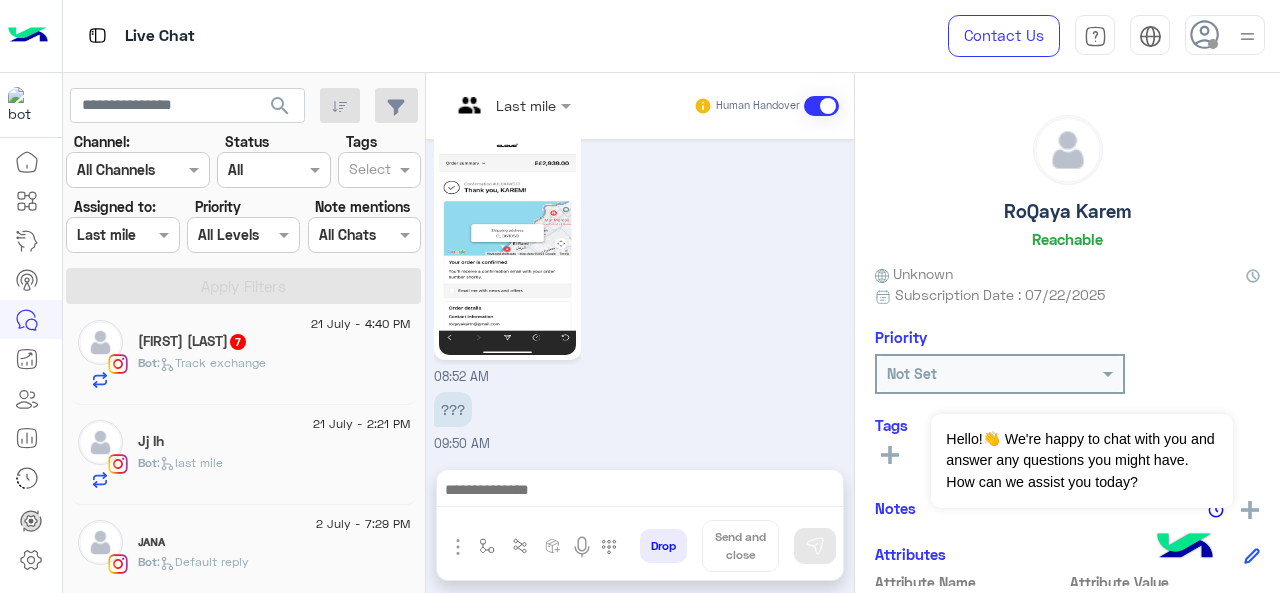 click on "Carinne Achraf  7" 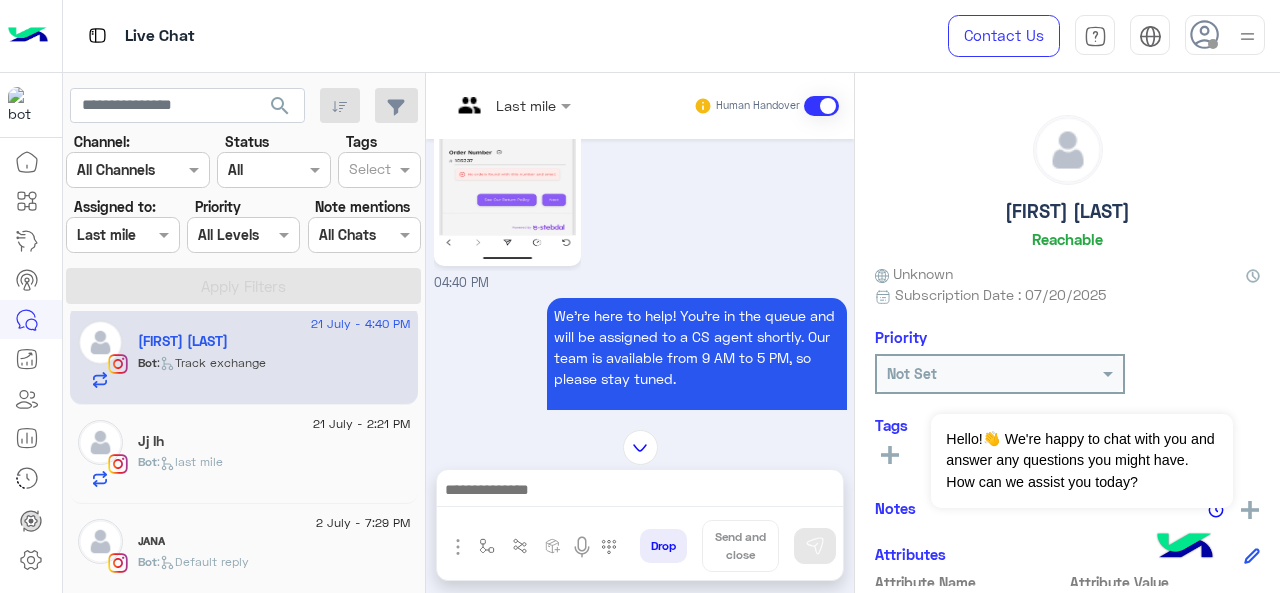 scroll, scrollTop: 804, scrollLeft: 0, axis: vertical 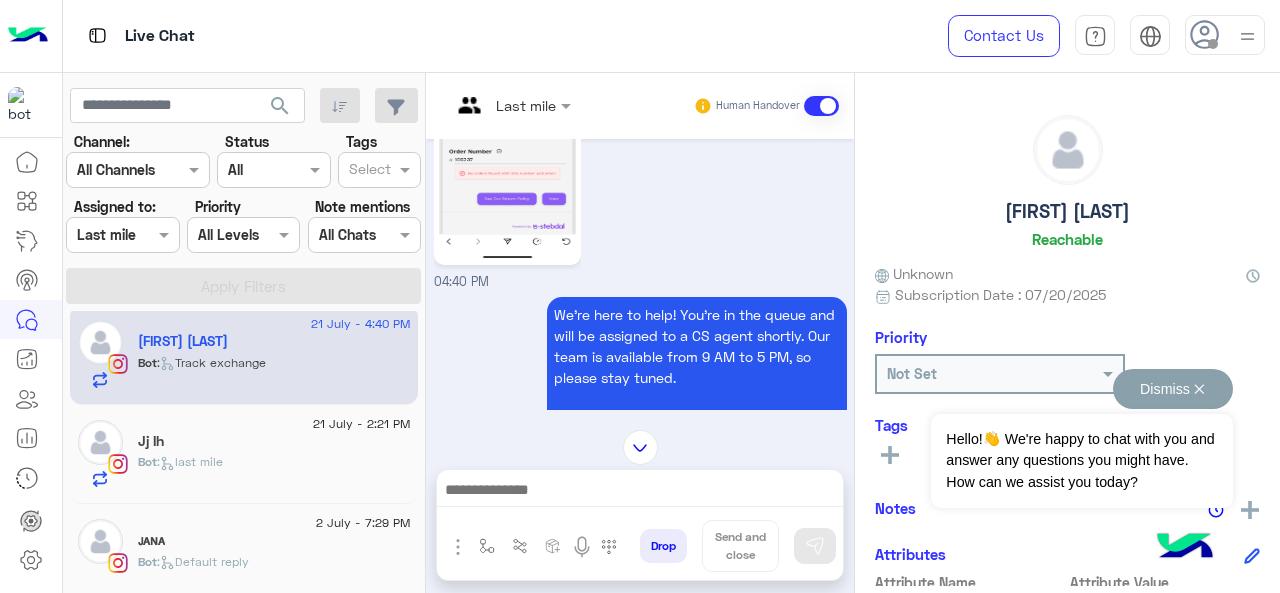 click on "Dismiss ✕ Hello!👋 We're happy to chat with you and answer any questions you might have. How can we assist you today?" at bounding box center (1081, 438) 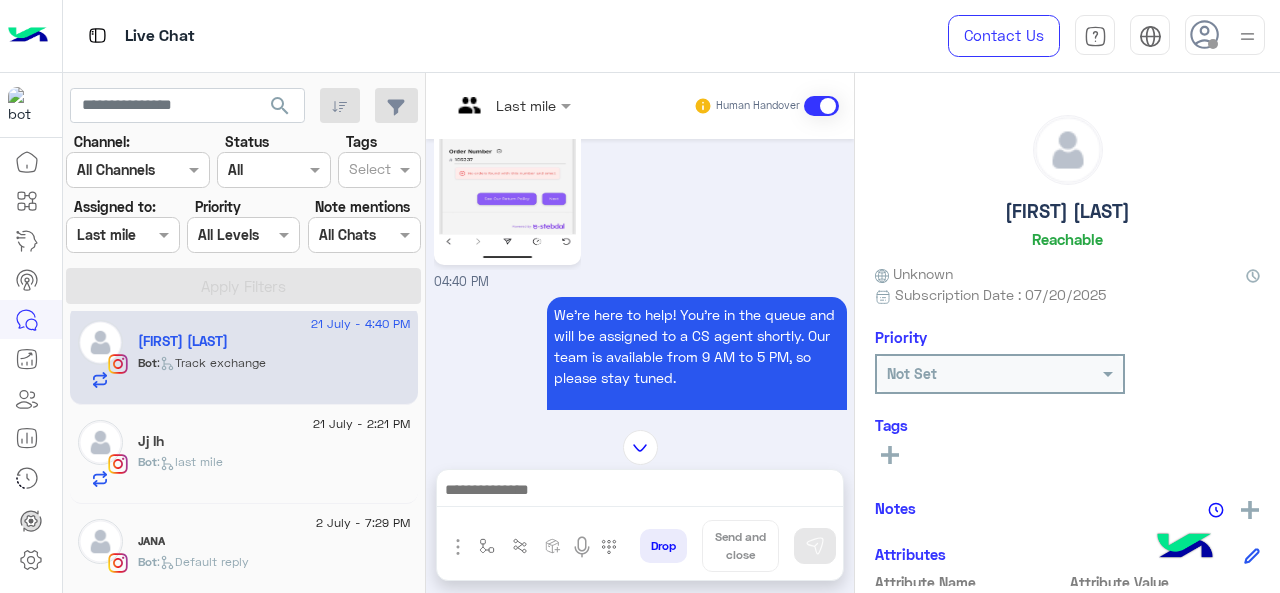 drag, startPoint x: 1018, startPoint y: 376, endPoint x: 1026, endPoint y: 383, distance: 10.630146 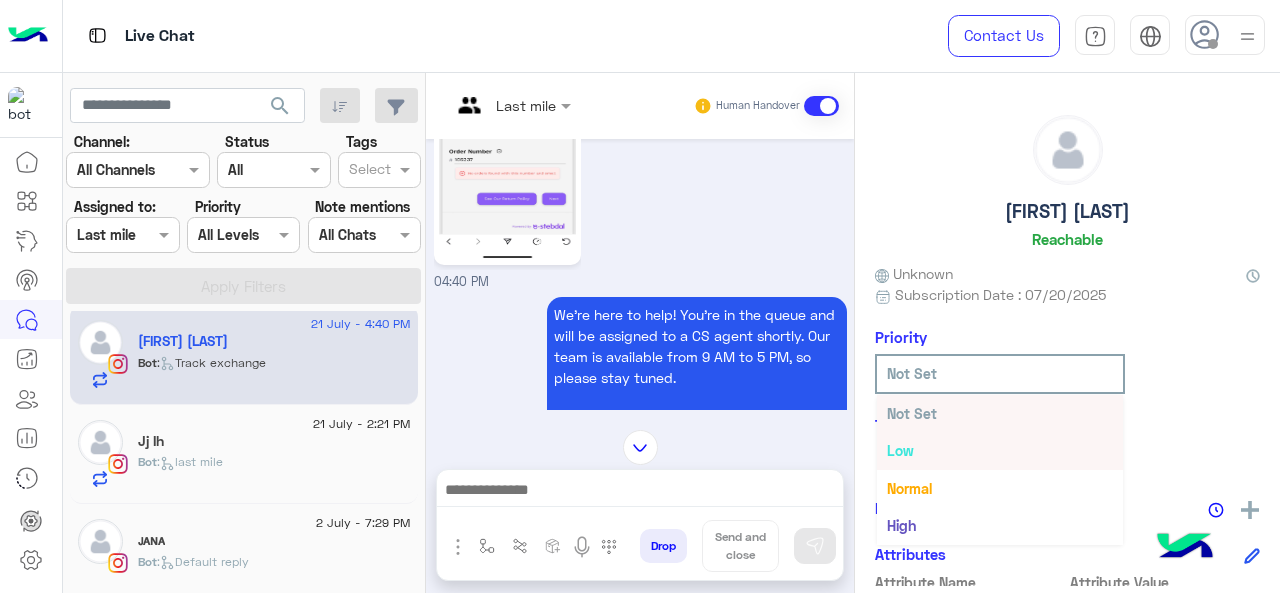 scroll, scrollTop: 36, scrollLeft: 0, axis: vertical 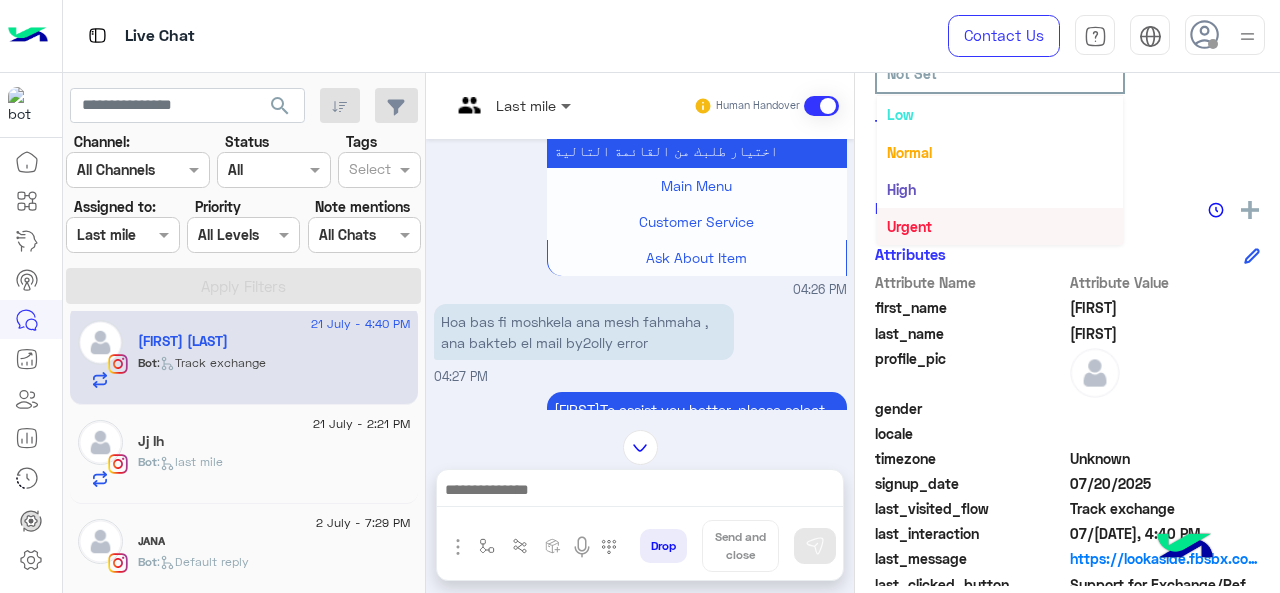 click at bounding box center (568, 105) 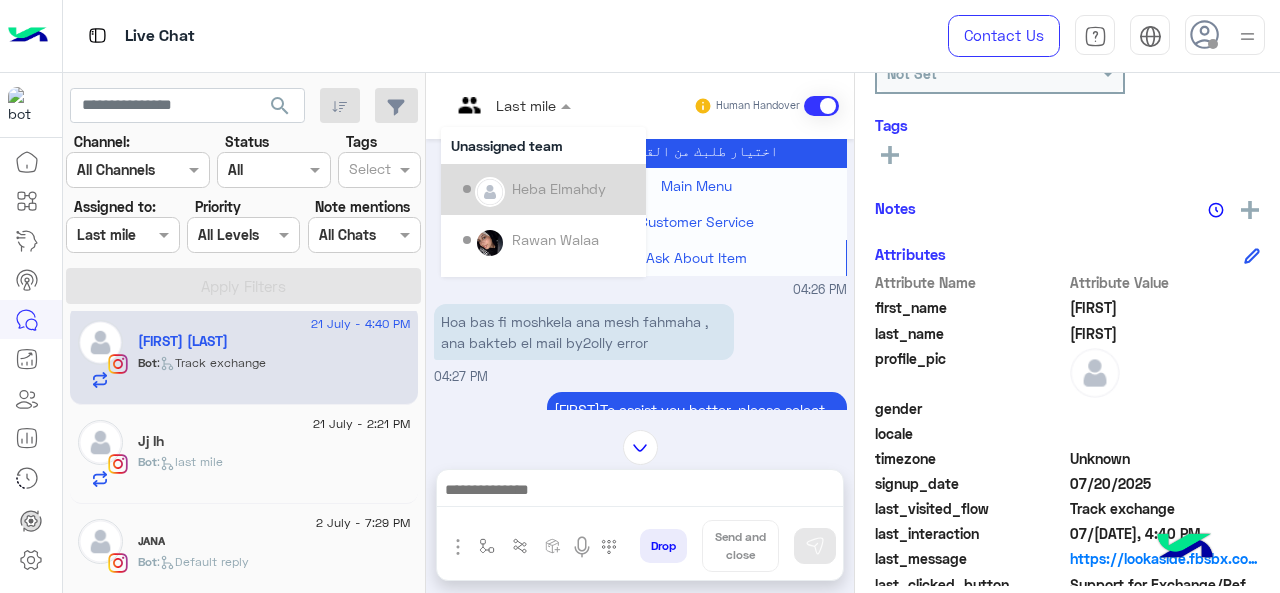 scroll, scrollTop: 300, scrollLeft: 0, axis: vertical 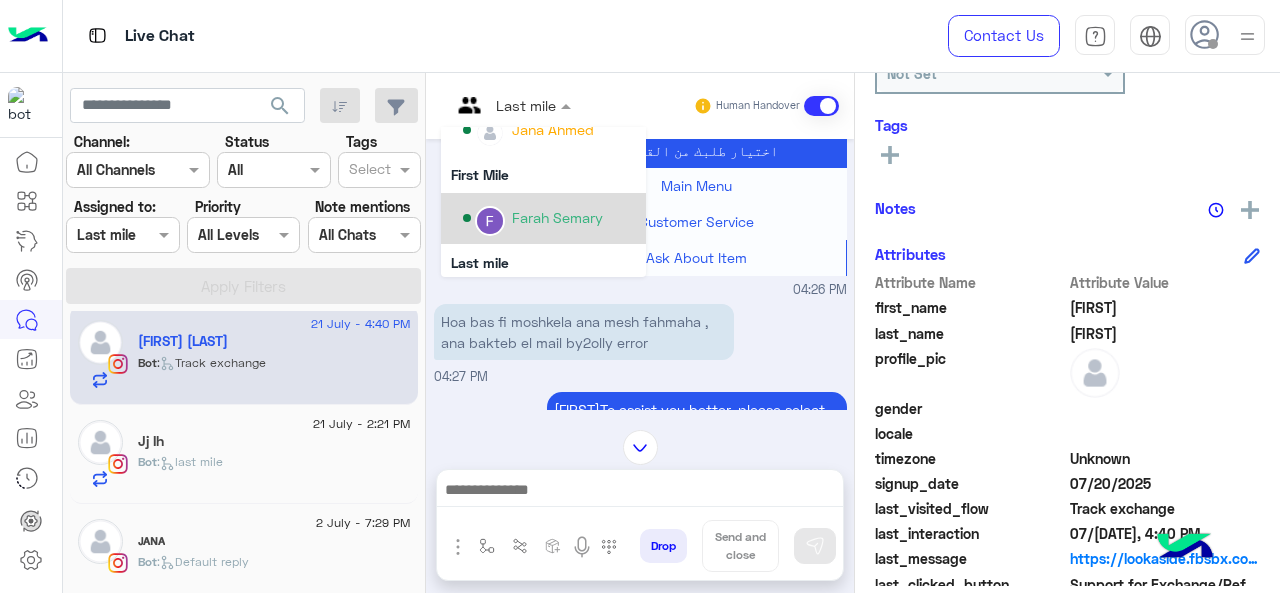 click on "Farah Semary" at bounding box center (557, 217) 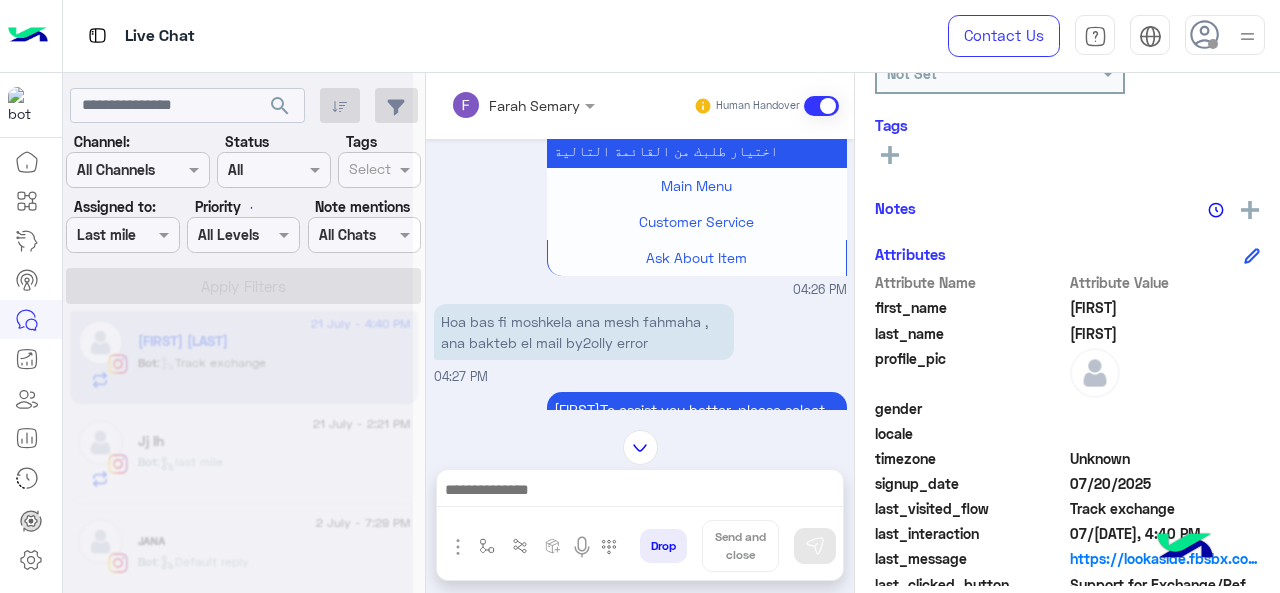 scroll, scrollTop: 344, scrollLeft: 0, axis: vertical 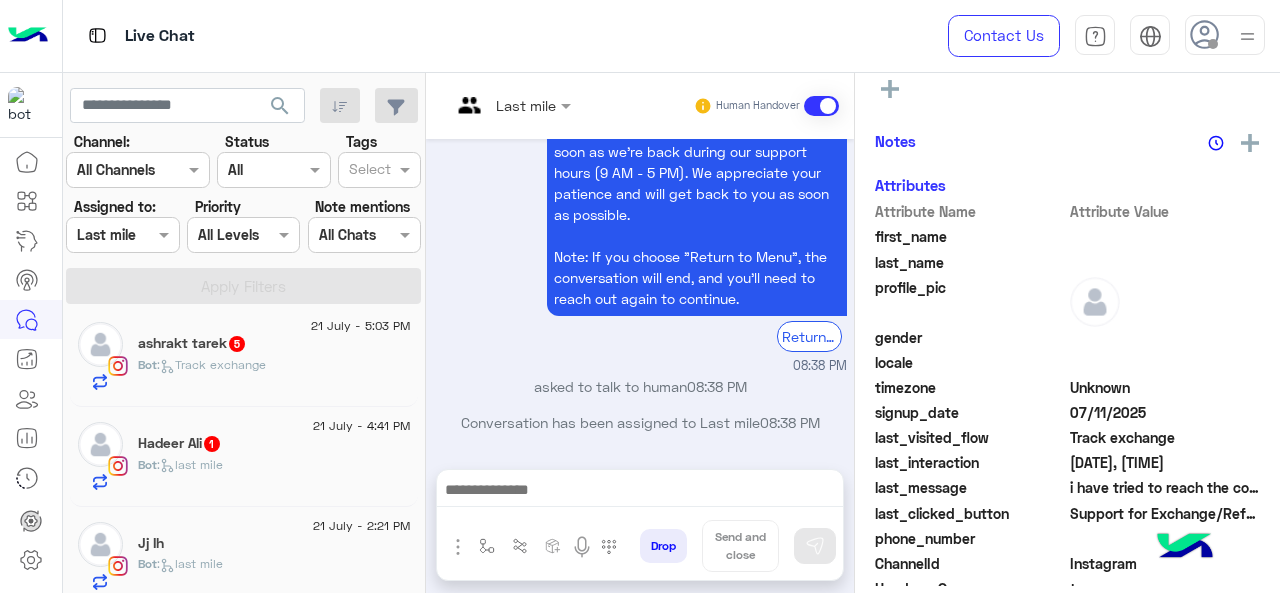 click on "Hadeer Ali  1" 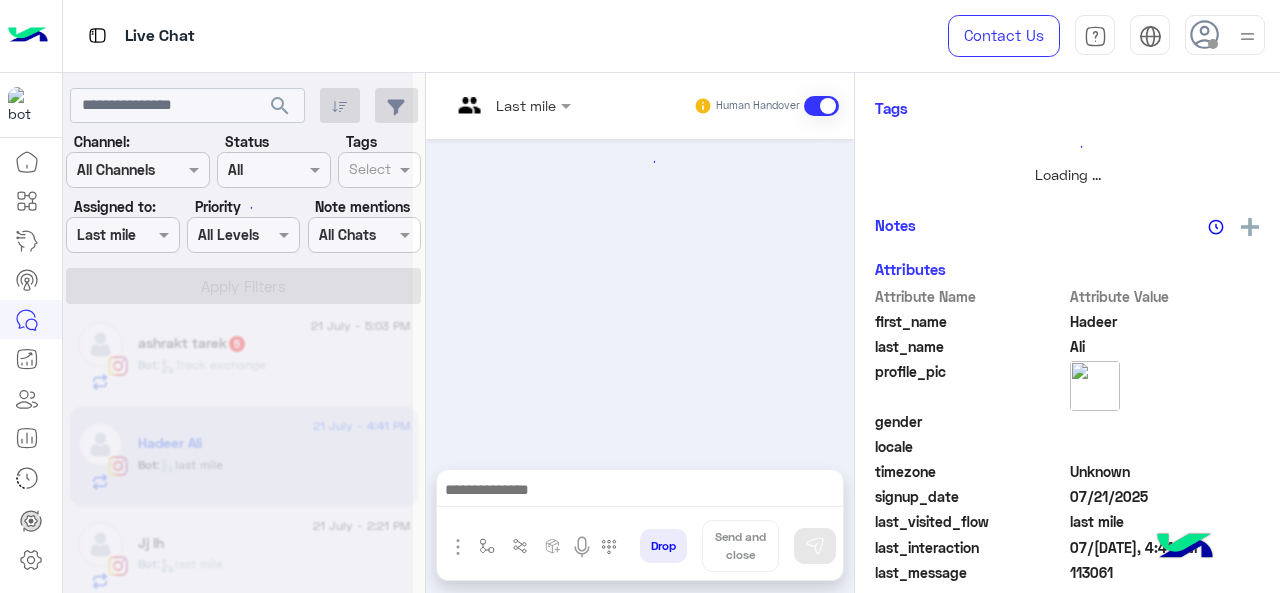 scroll, scrollTop: 366, scrollLeft: 0, axis: vertical 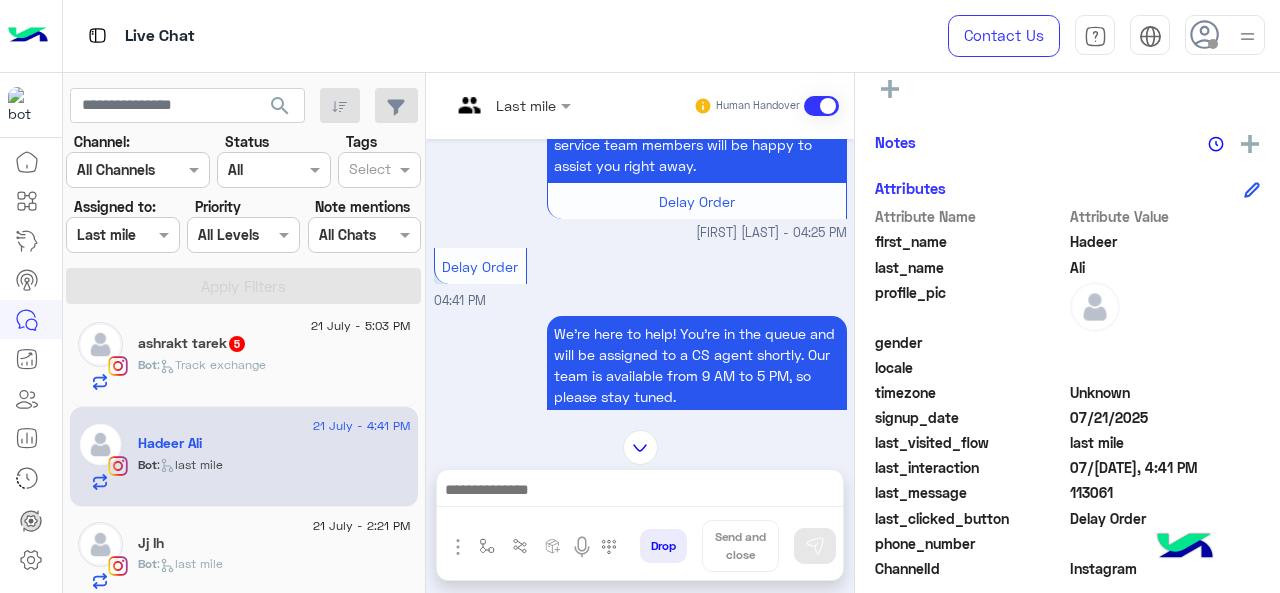 click on "Bot :   Track exchange" 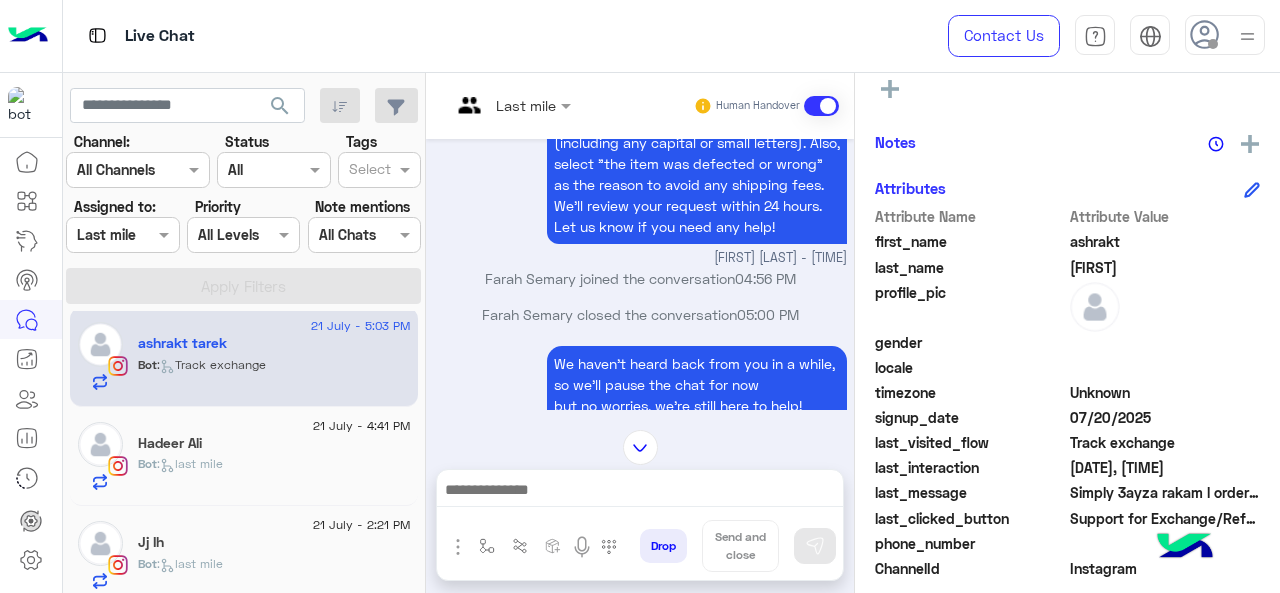 scroll, scrollTop: 383, scrollLeft: 0, axis: vertical 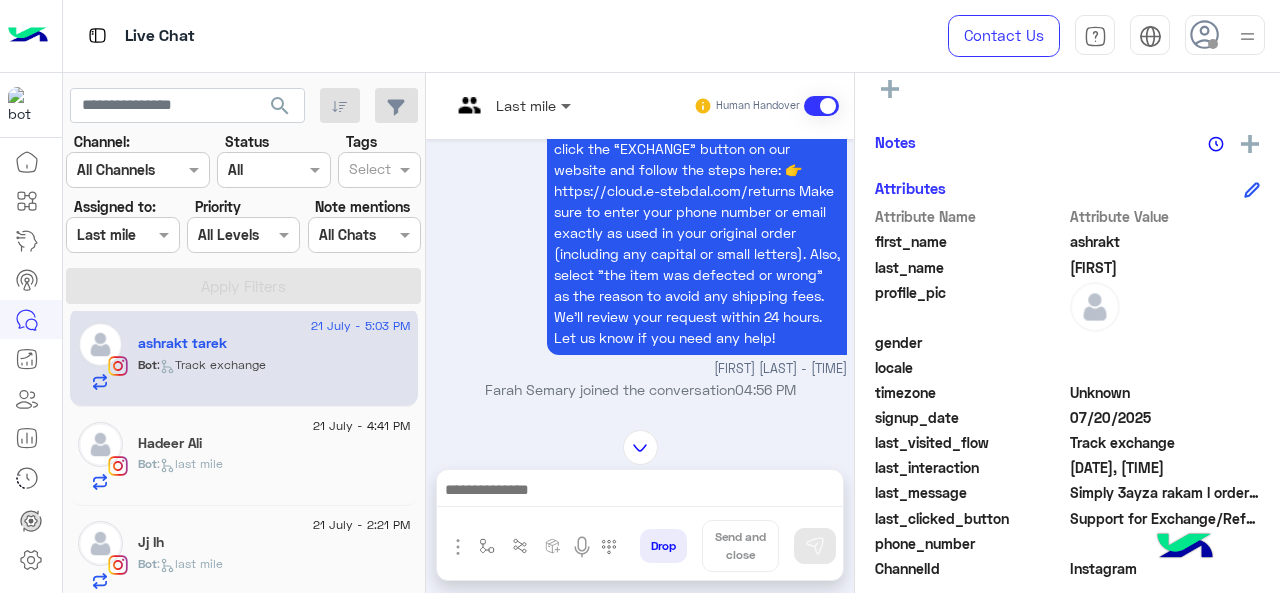click at bounding box center [568, 105] 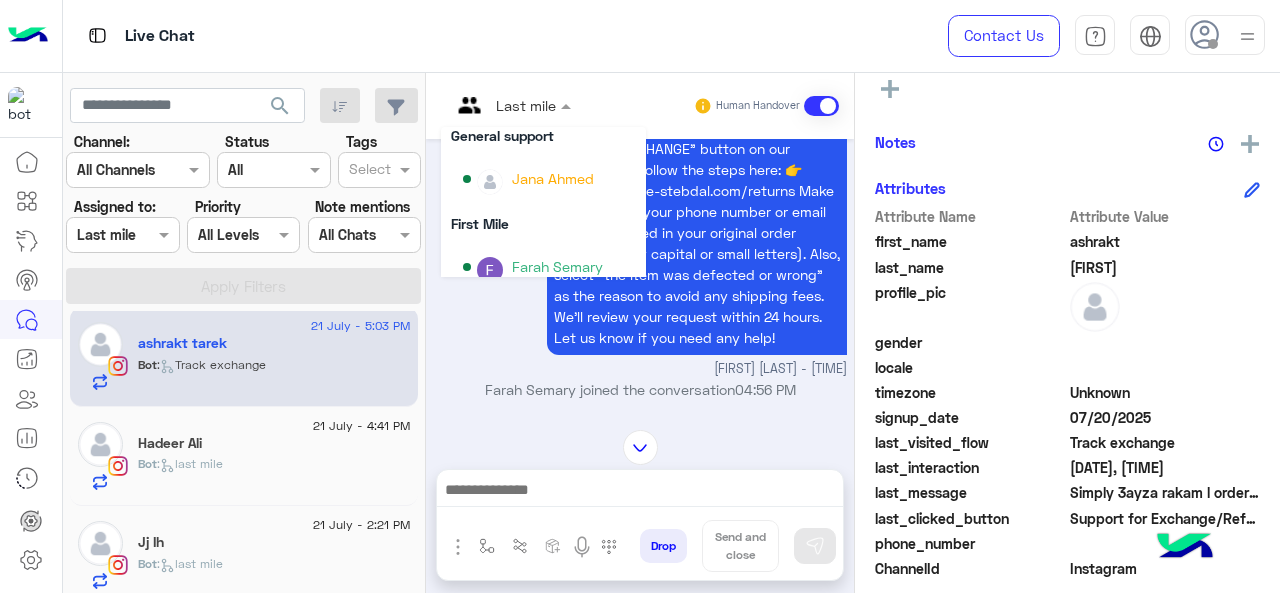 scroll, scrollTop: 354, scrollLeft: 0, axis: vertical 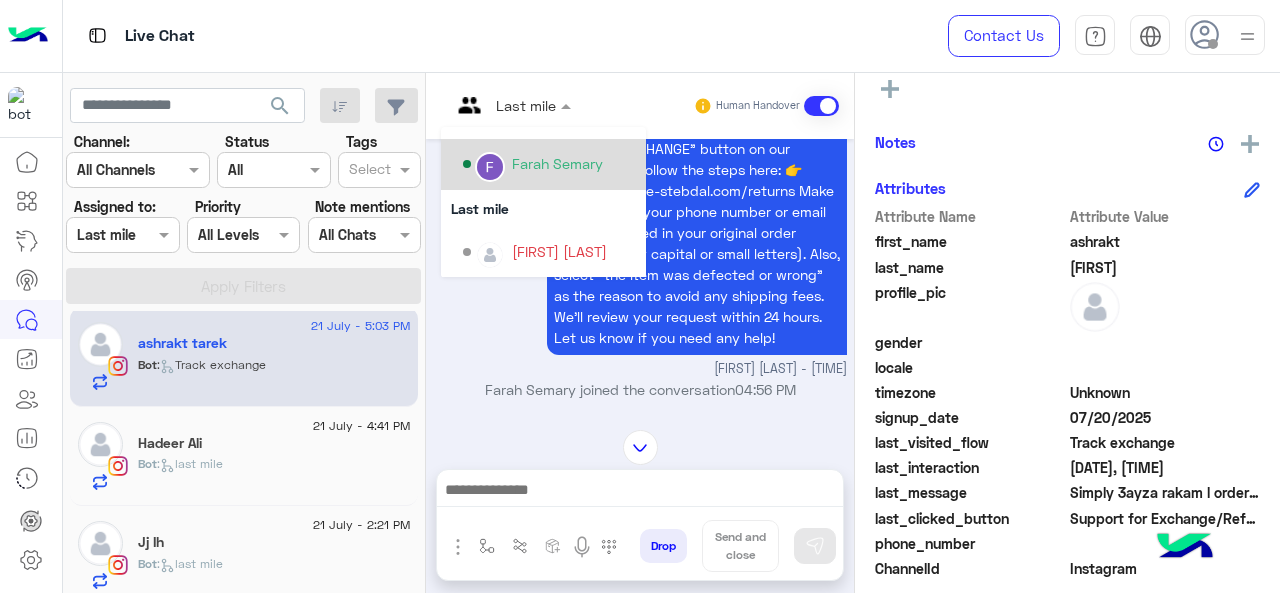 click on "Farah Semary" at bounding box center (557, 163) 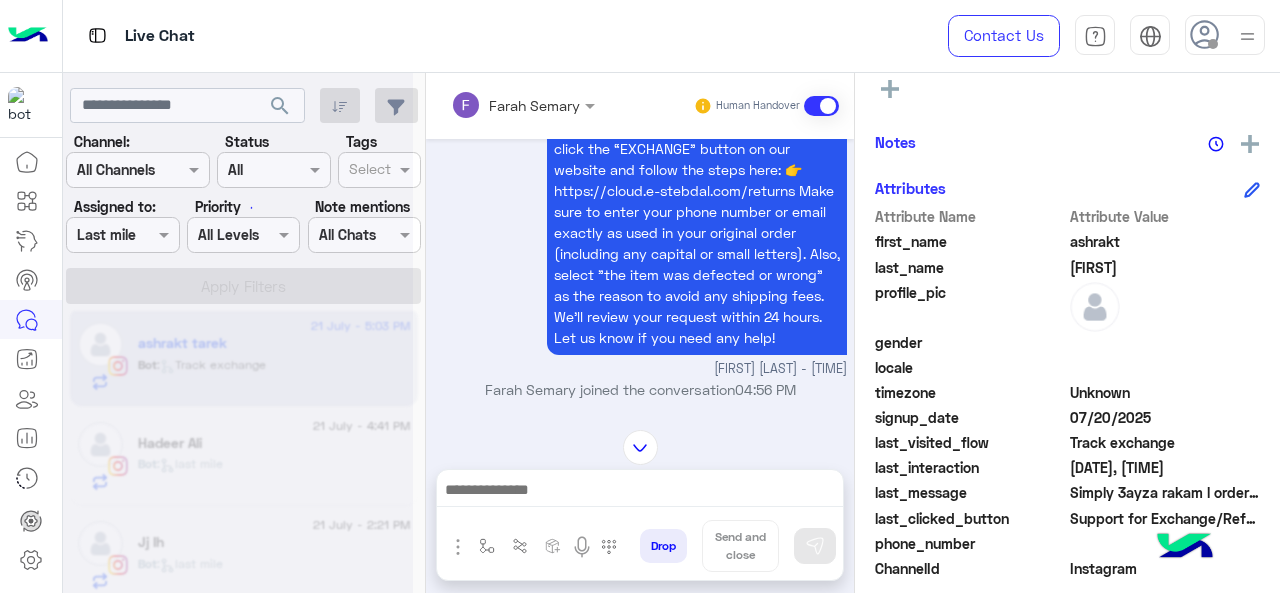 scroll, scrollTop: 344, scrollLeft: 0, axis: vertical 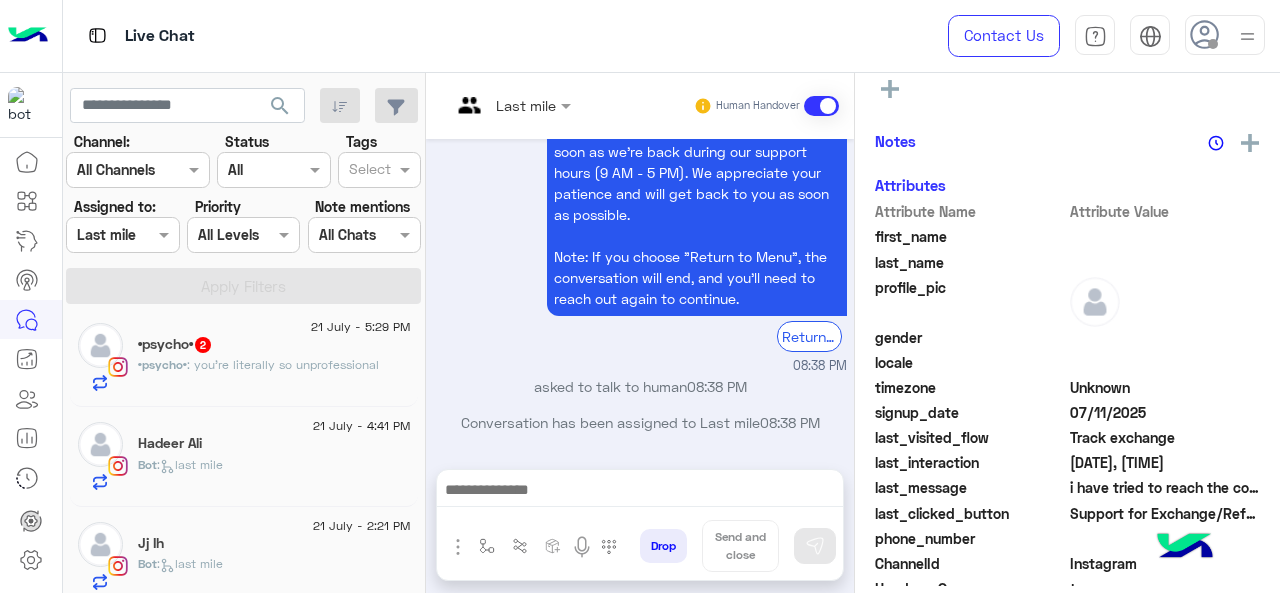 click on ": you're literally so unprofessional" 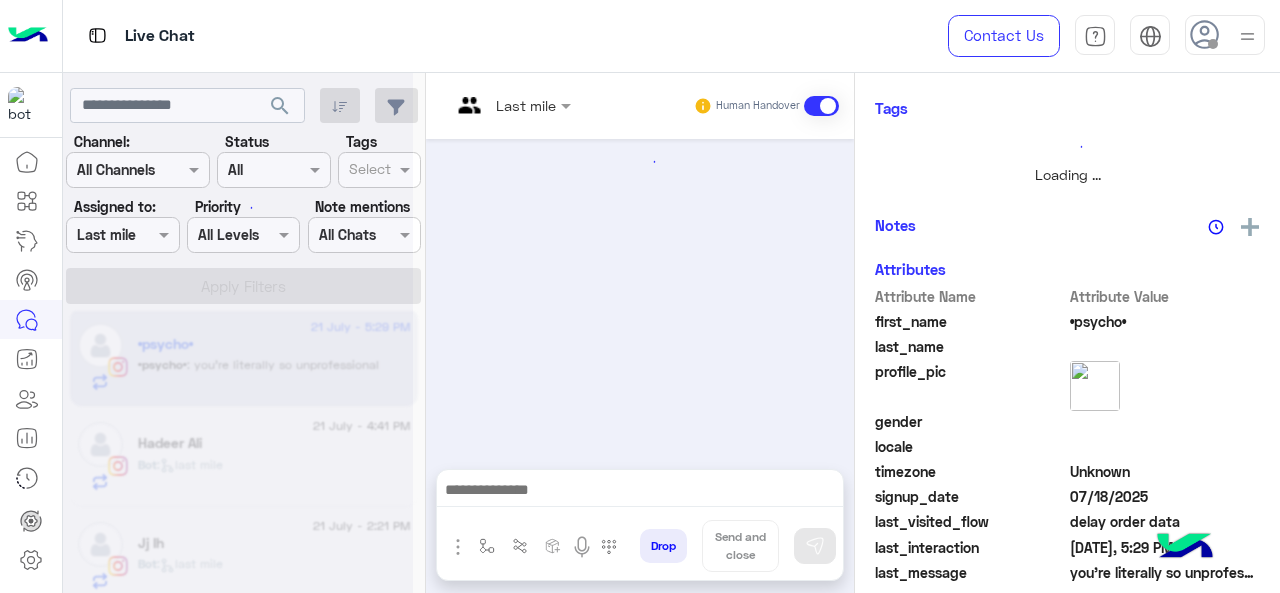 scroll 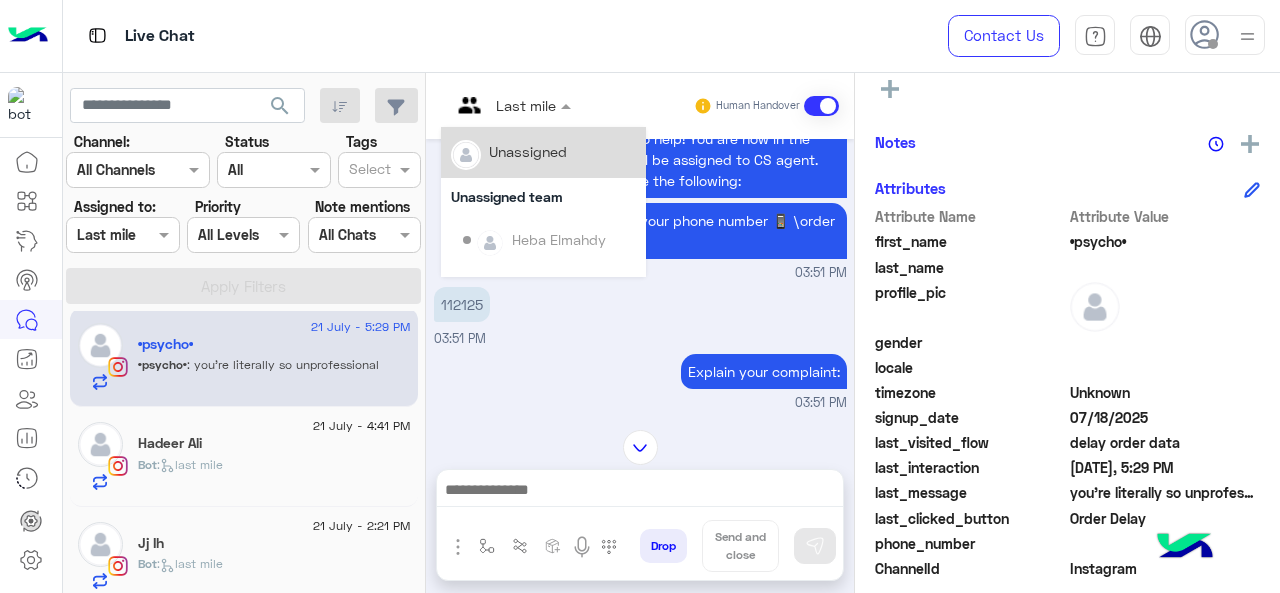click at bounding box center [511, 104] 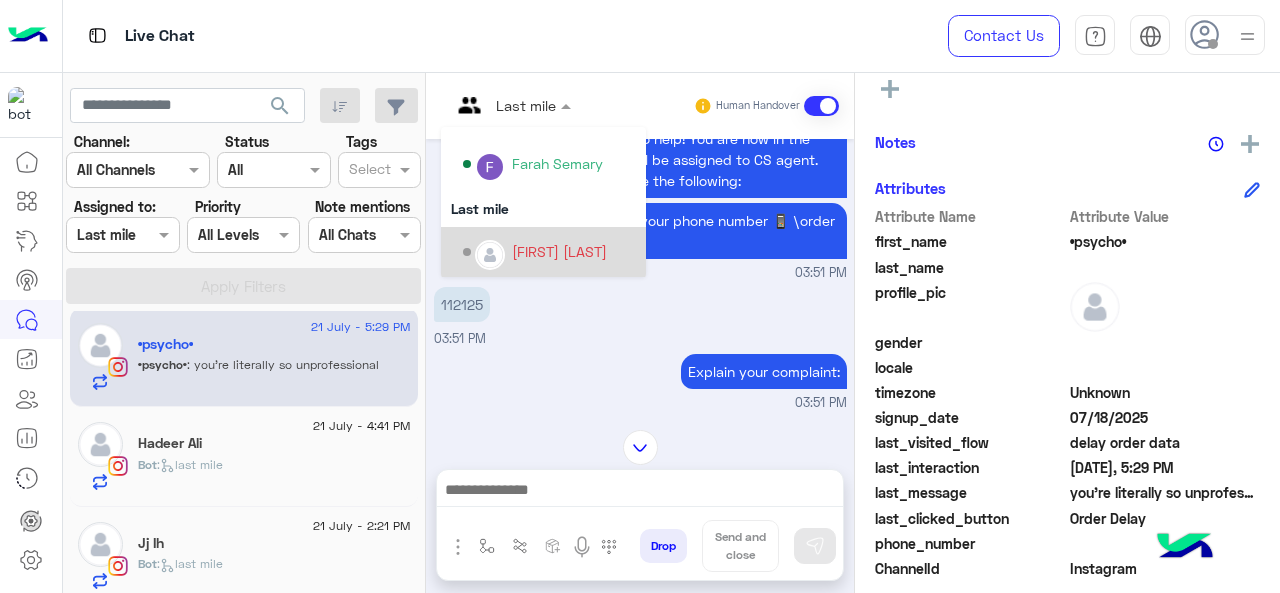 click on "[FIRST_NAME] [LAST_NAME]" at bounding box center [559, 251] 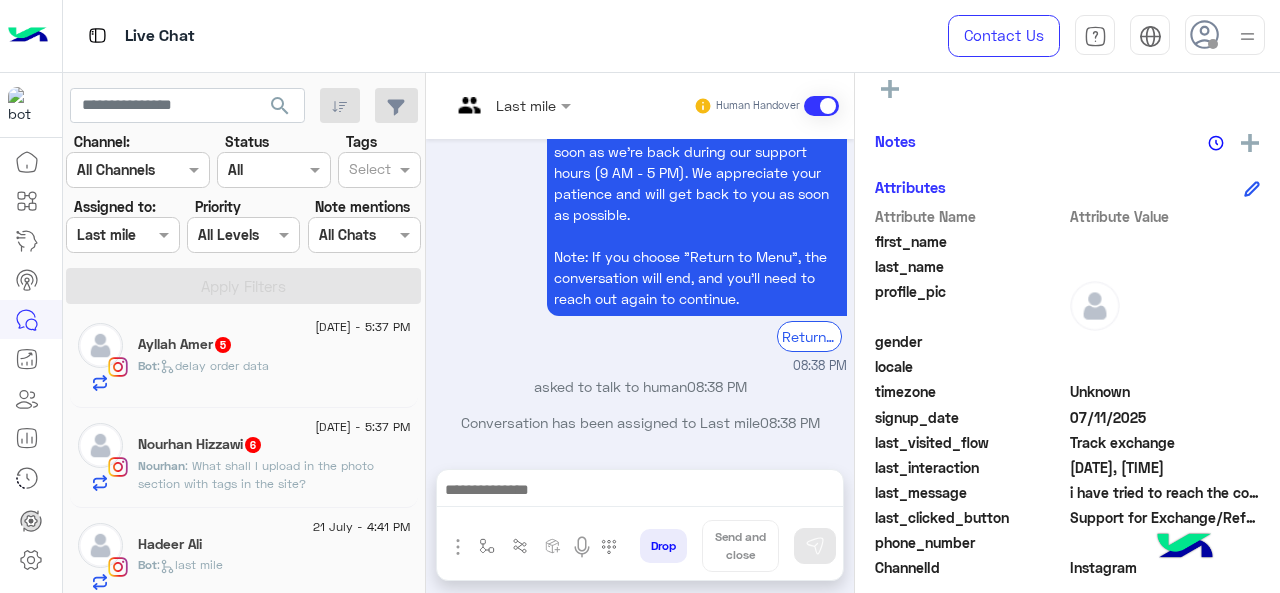 click on "Nourhan Hizzawi  6" 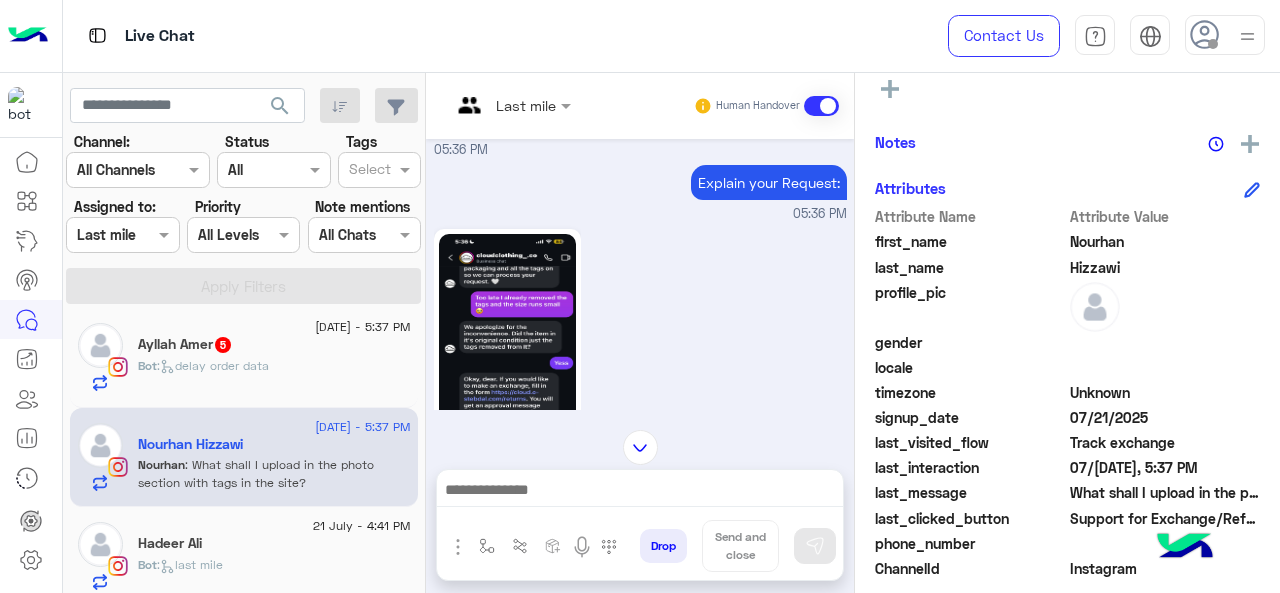click 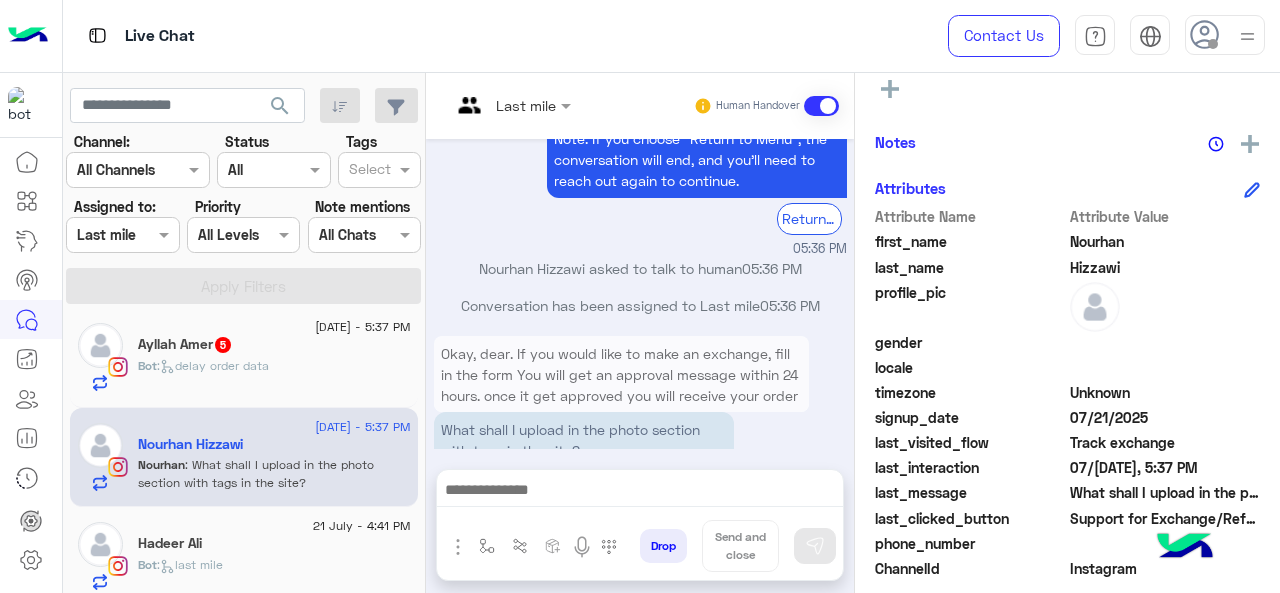 scroll, scrollTop: 1099, scrollLeft: 0, axis: vertical 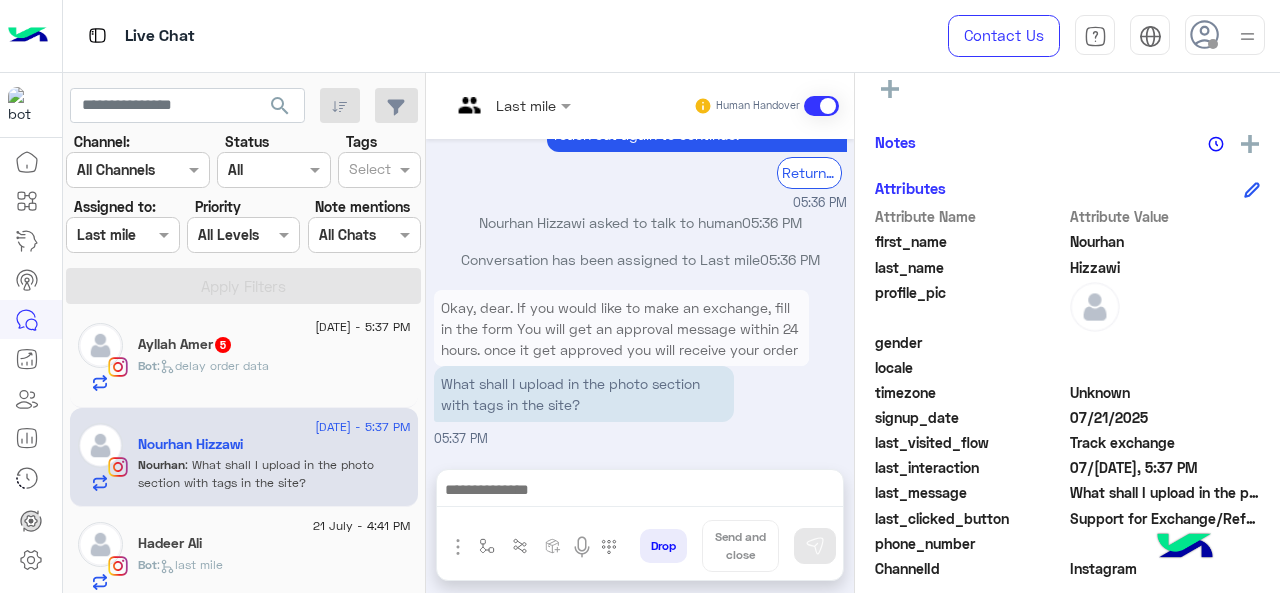 click at bounding box center (511, 104) 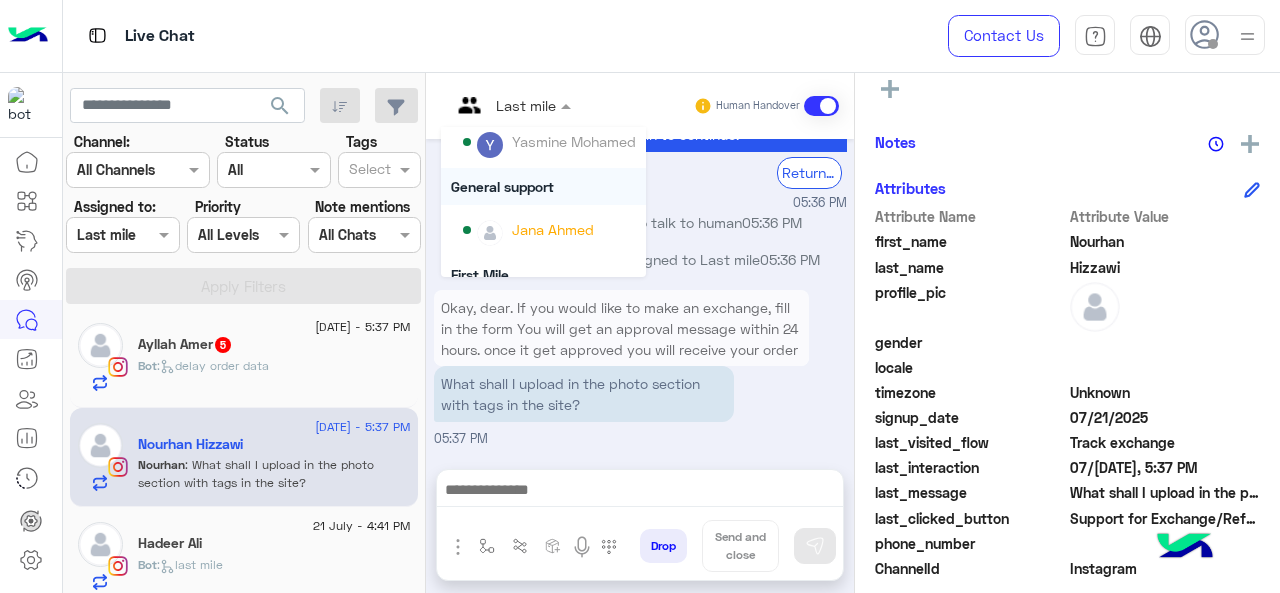 scroll, scrollTop: 354, scrollLeft: 0, axis: vertical 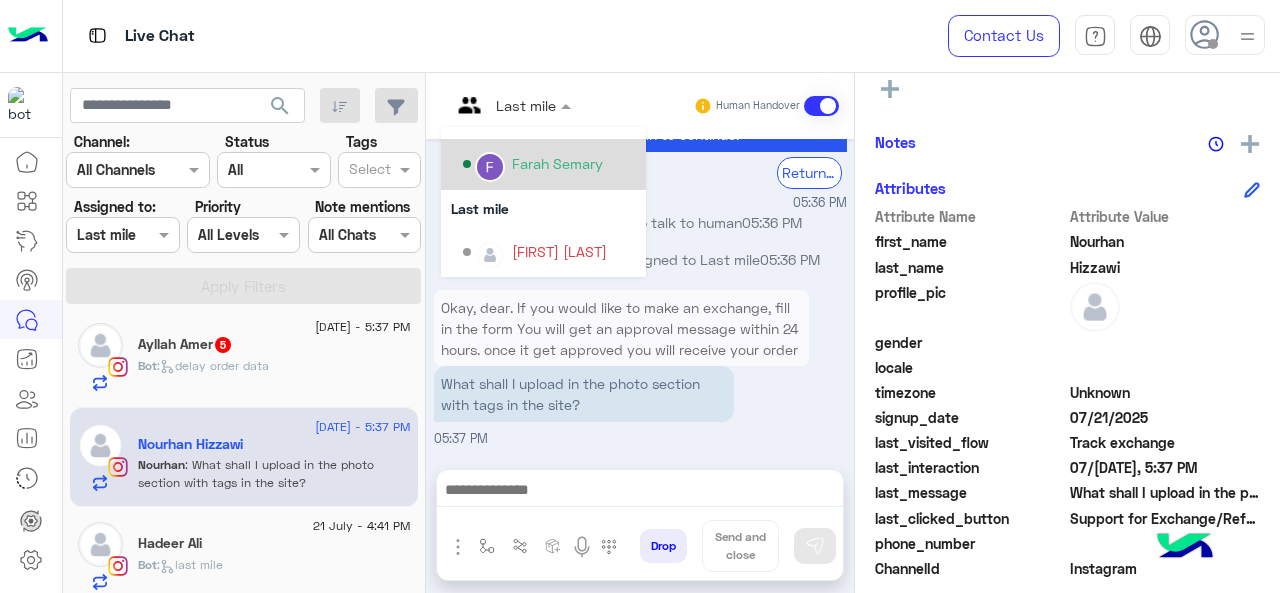 click on "Farah Semary" at bounding box center [557, 163] 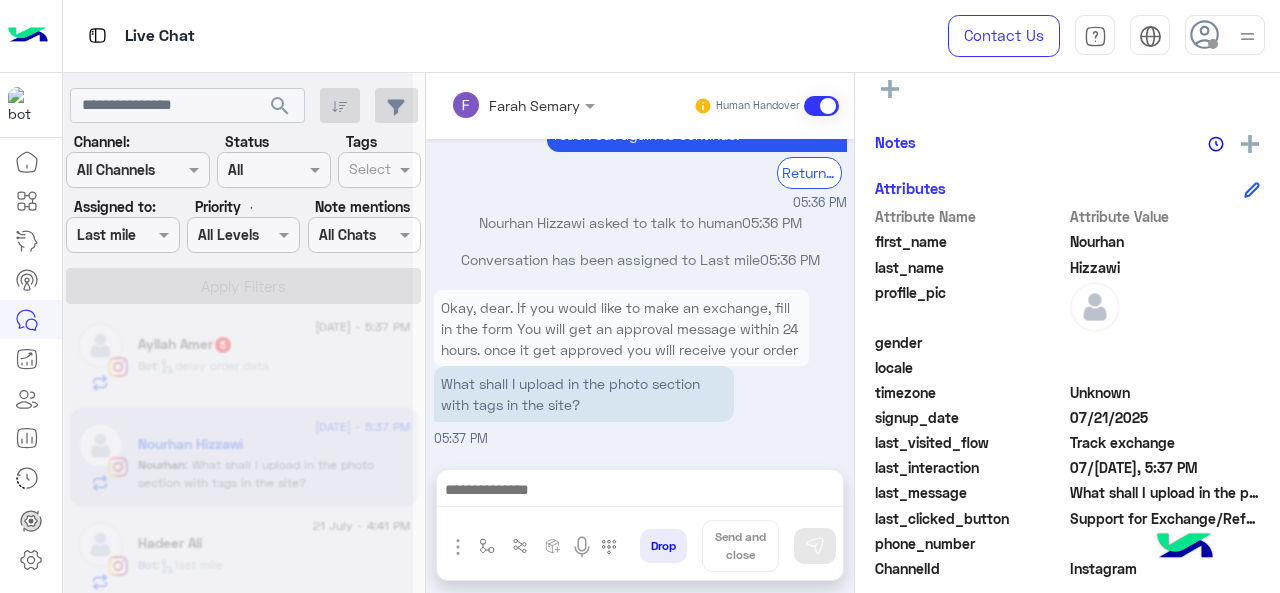 scroll, scrollTop: 344, scrollLeft: 0, axis: vertical 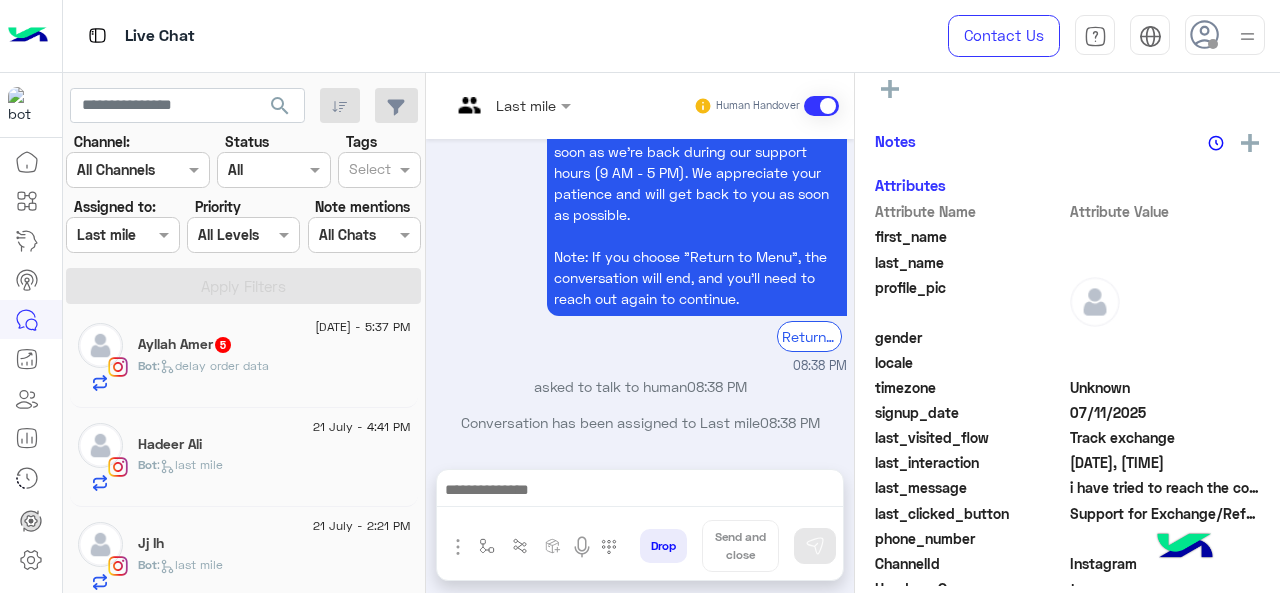 click on ":   delay order data" 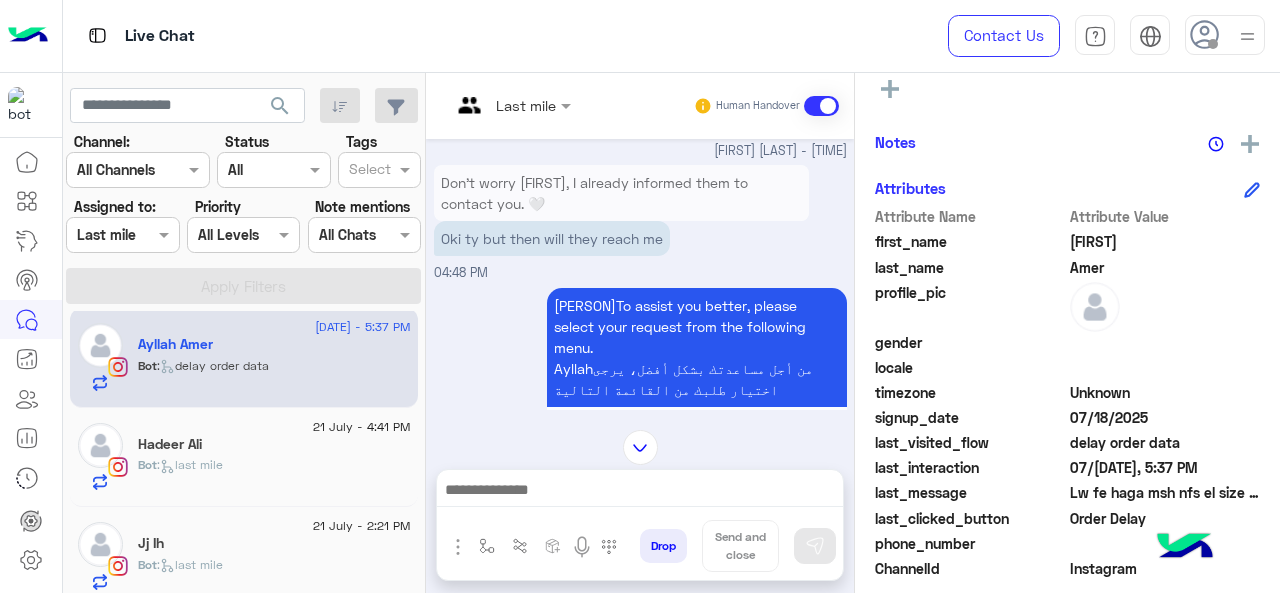 scroll, scrollTop: 659, scrollLeft: 0, axis: vertical 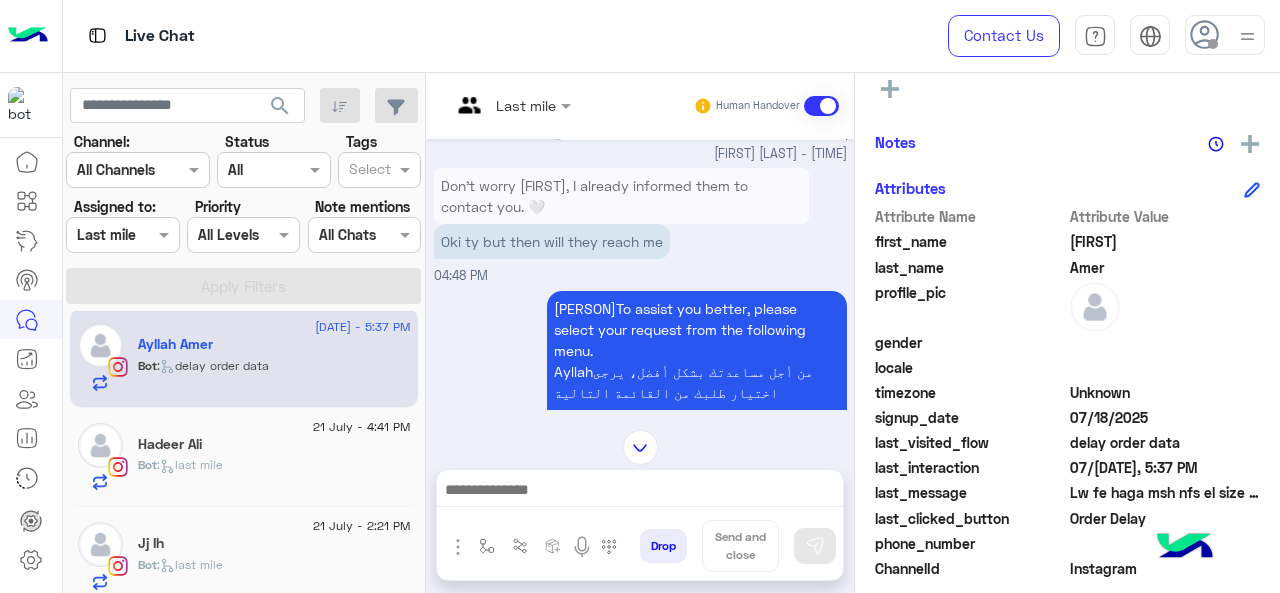 click at bounding box center (487, 105) 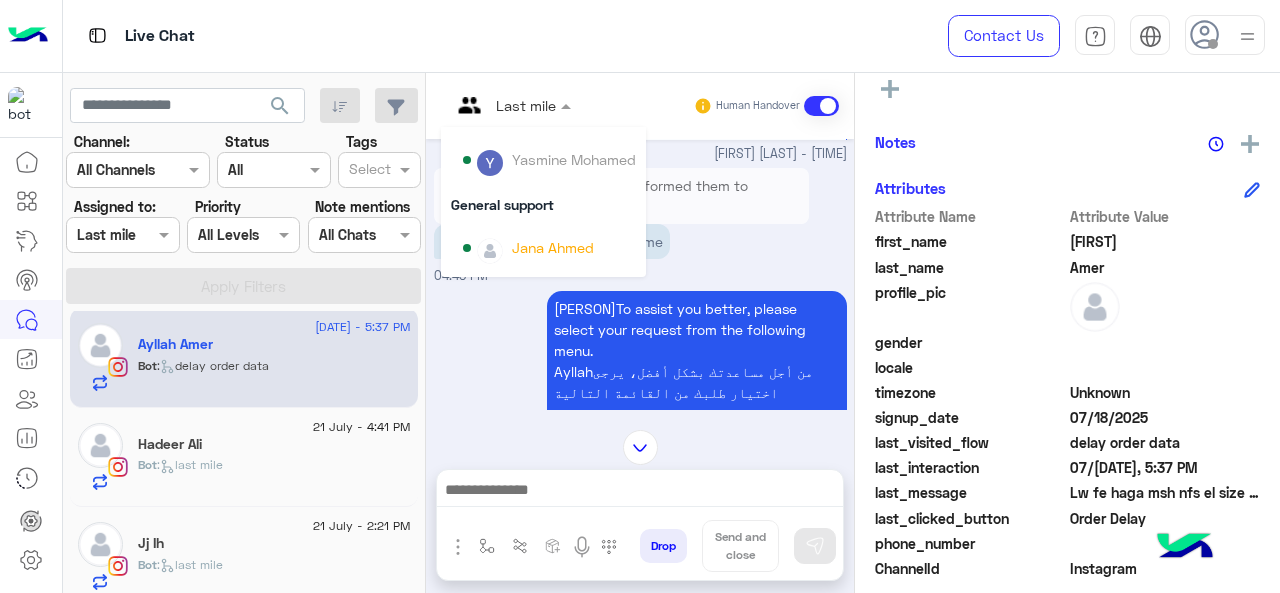 scroll, scrollTop: 300, scrollLeft: 0, axis: vertical 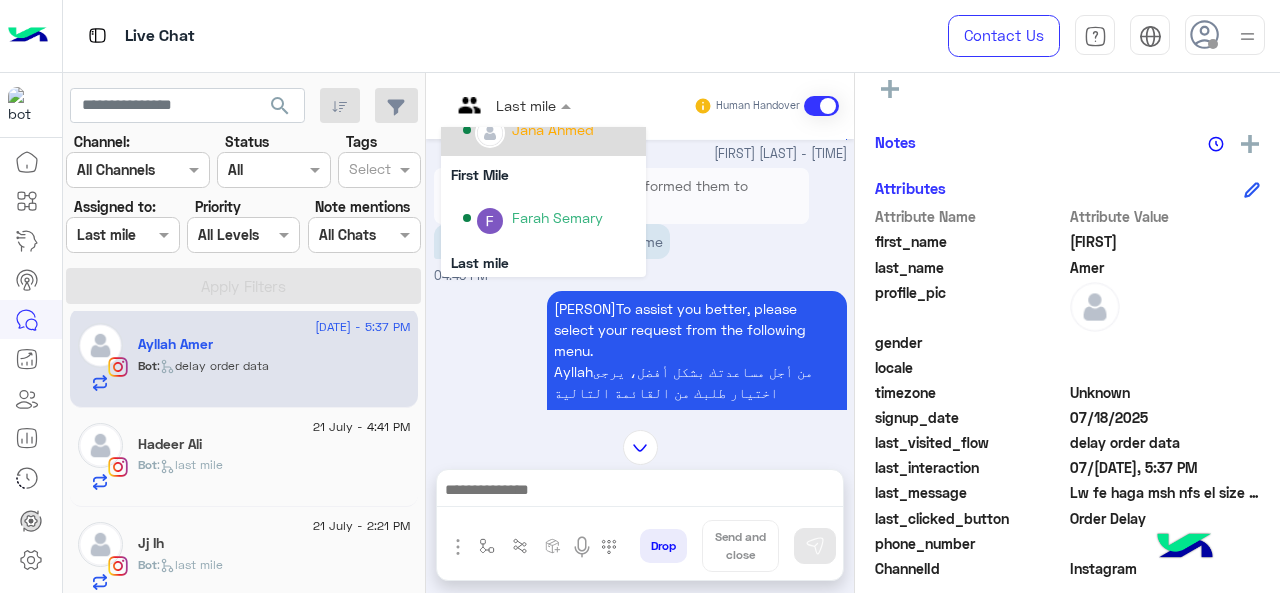 click on "Jana Ahmed" at bounding box center (549, 130) 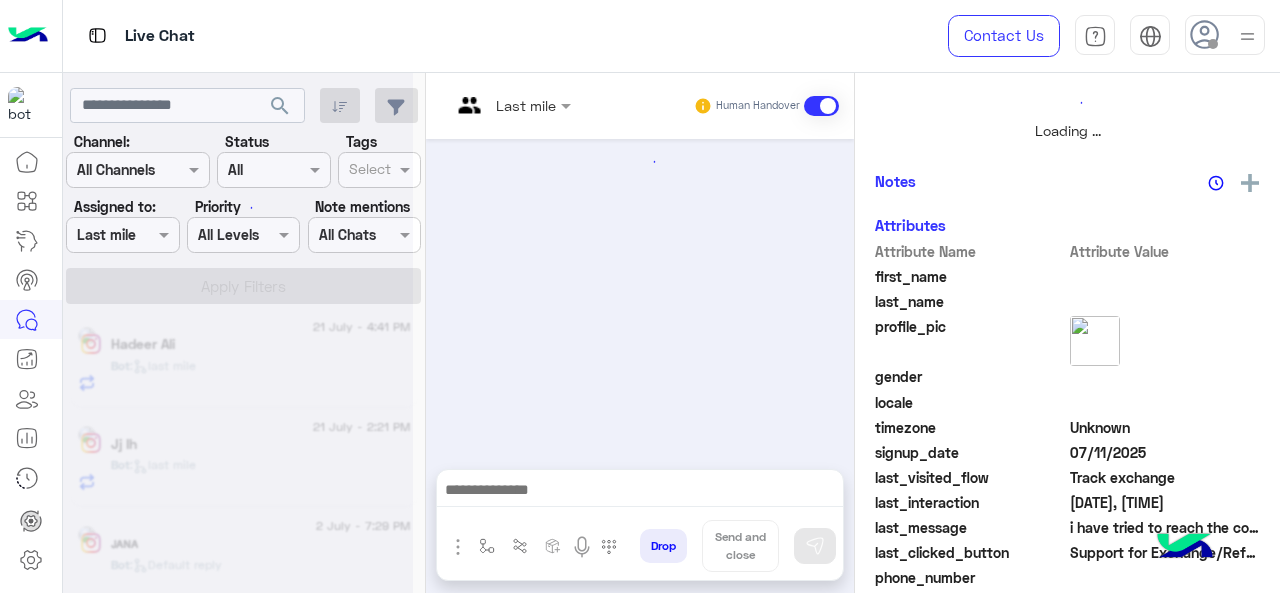 scroll, scrollTop: 344, scrollLeft: 0, axis: vertical 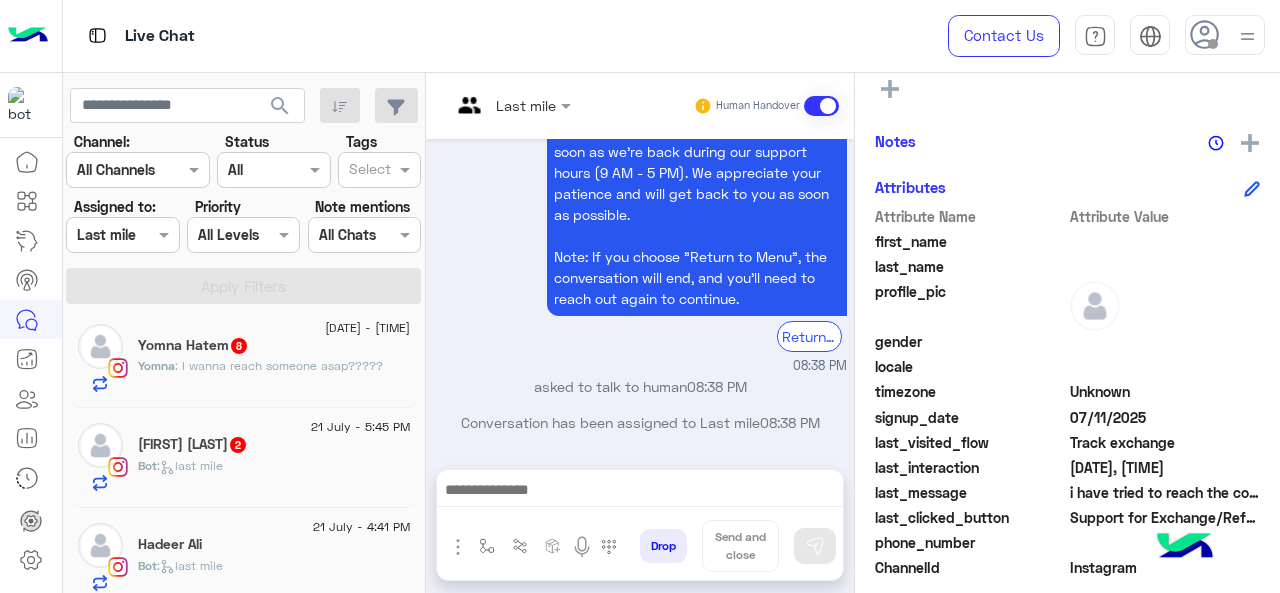 click on "2" 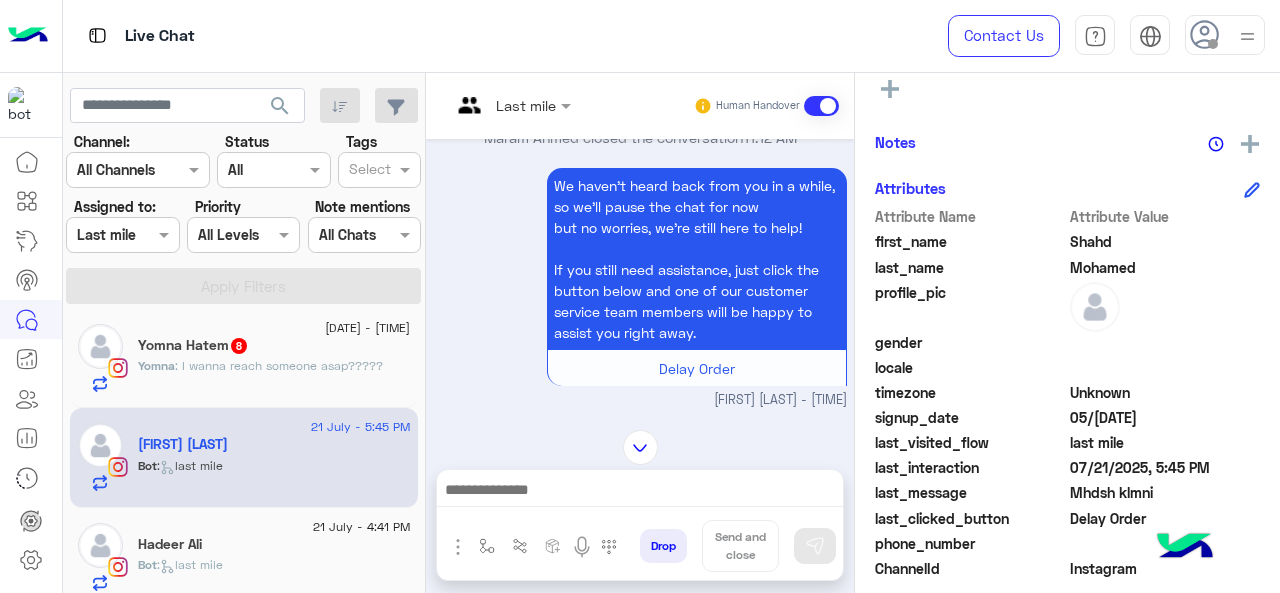 scroll, scrollTop: 172, scrollLeft: 0, axis: vertical 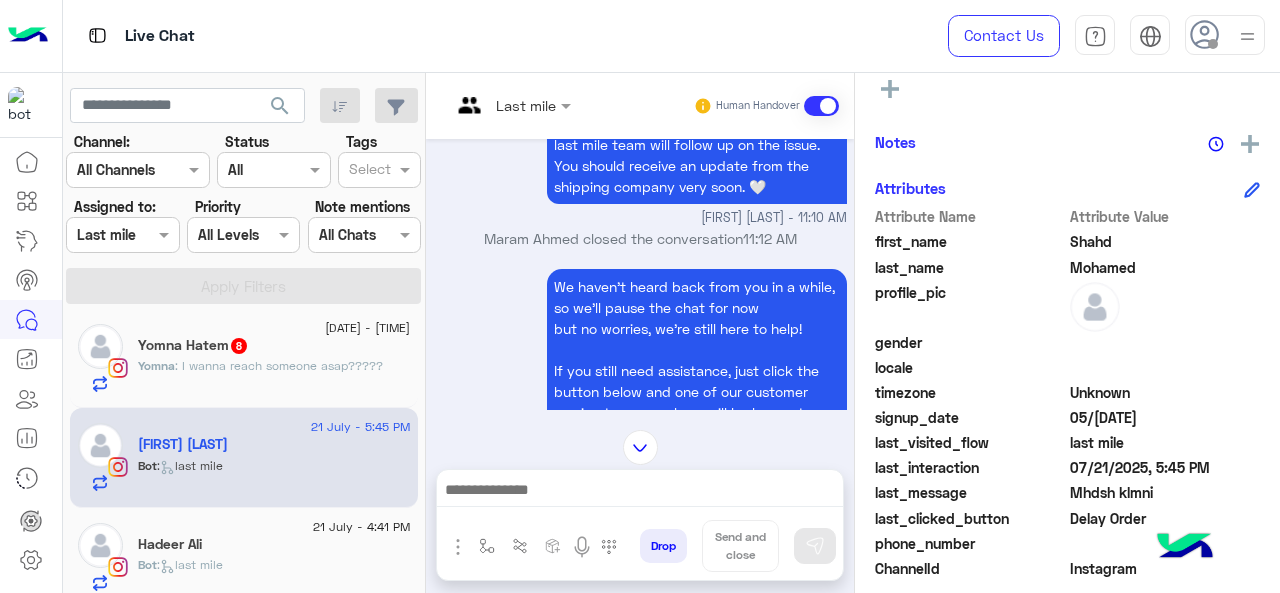 click at bounding box center [511, 104] 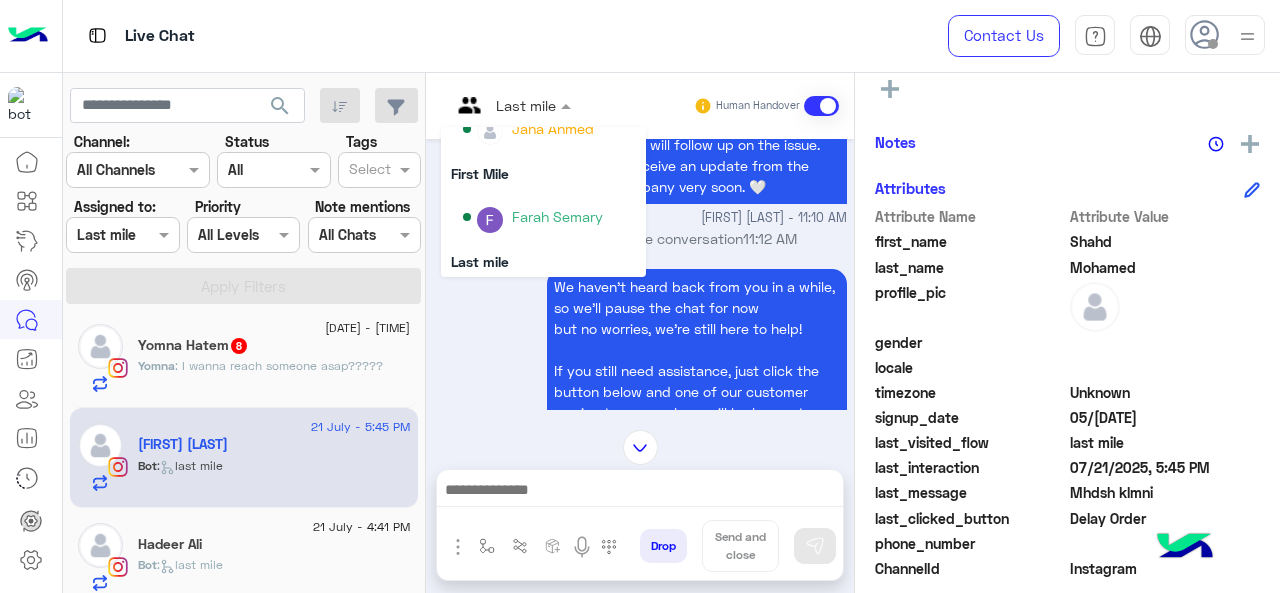 scroll, scrollTop: 354, scrollLeft: 0, axis: vertical 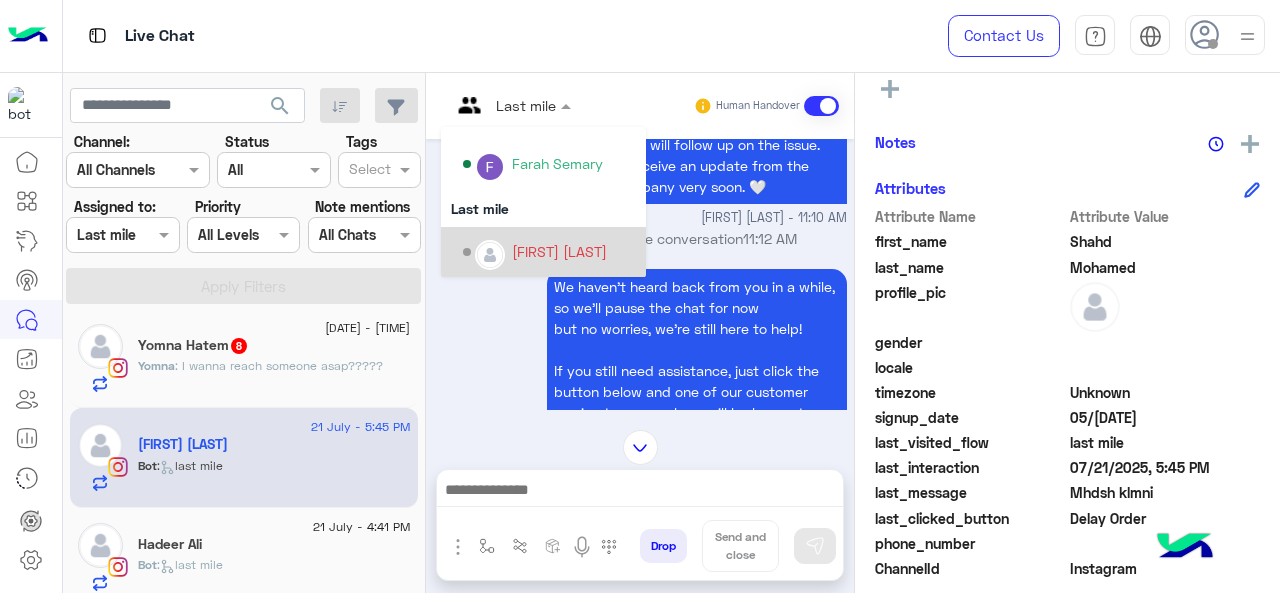click on "[FIRST_NAME] [LAST_NAME]" at bounding box center (559, 251) 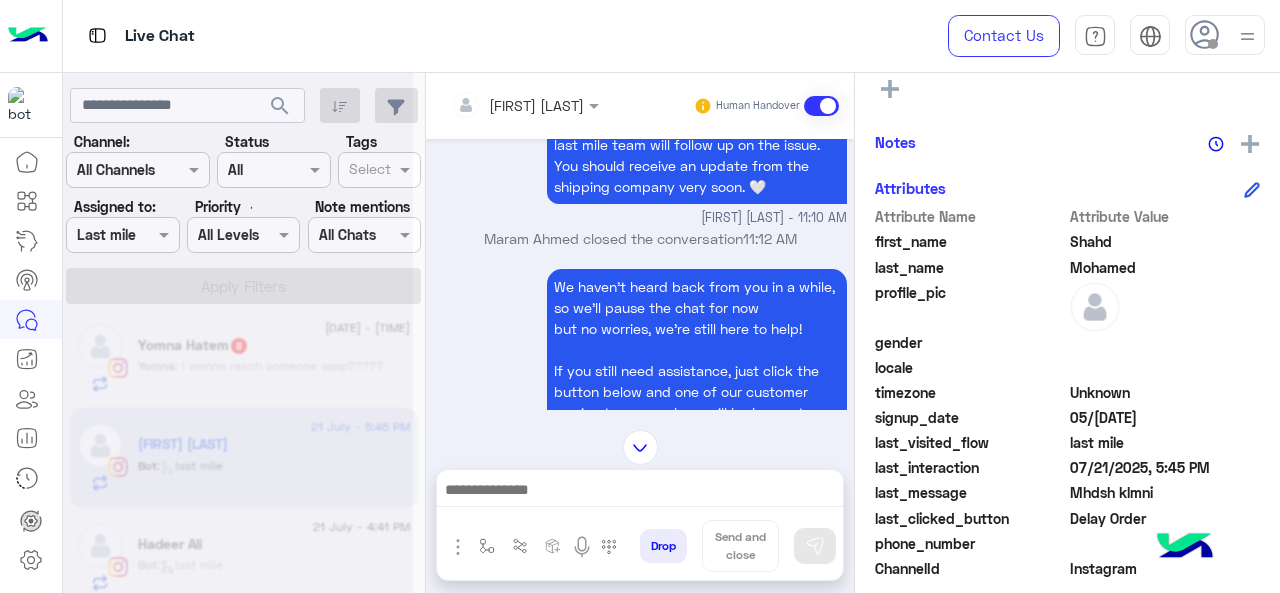 scroll, scrollTop: 344, scrollLeft: 0, axis: vertical 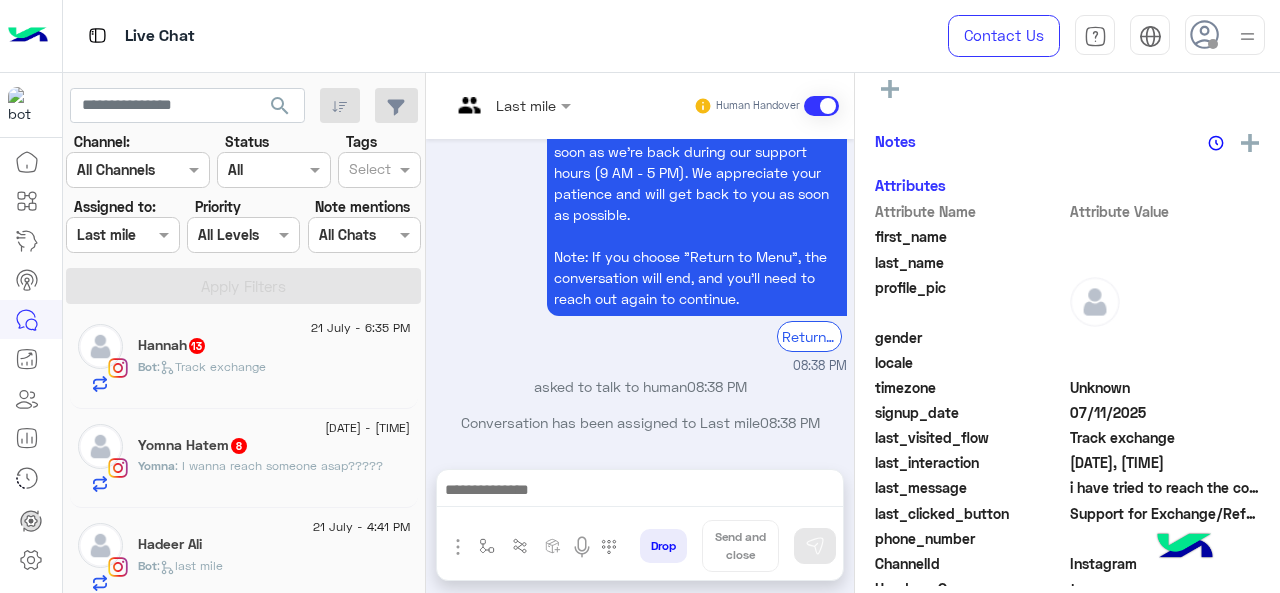 click on "Yomna Hatem  8" 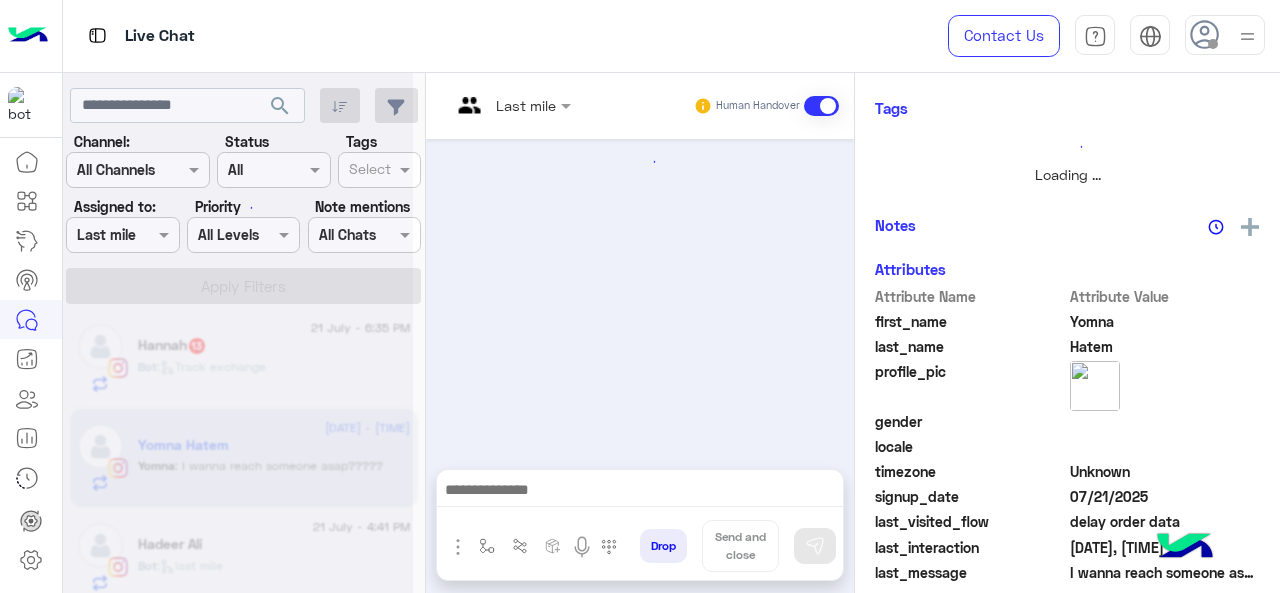 scroll, scrollTop: 366, scrollLeft: 0, axis: vertical 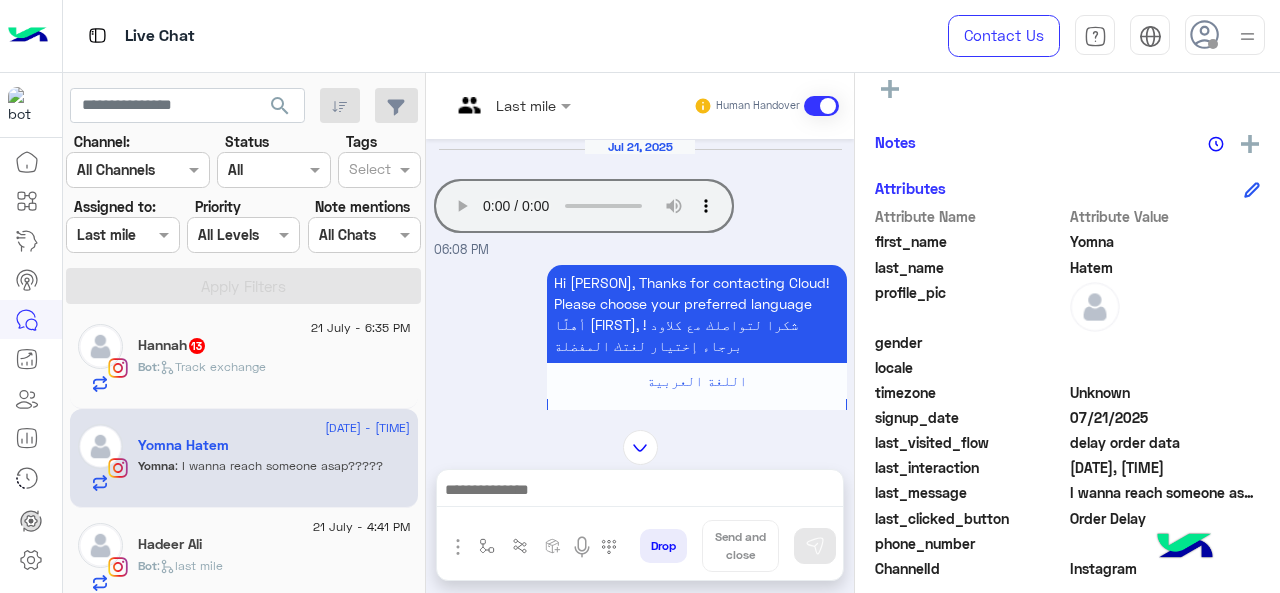 click at bounding box center [511, 104] 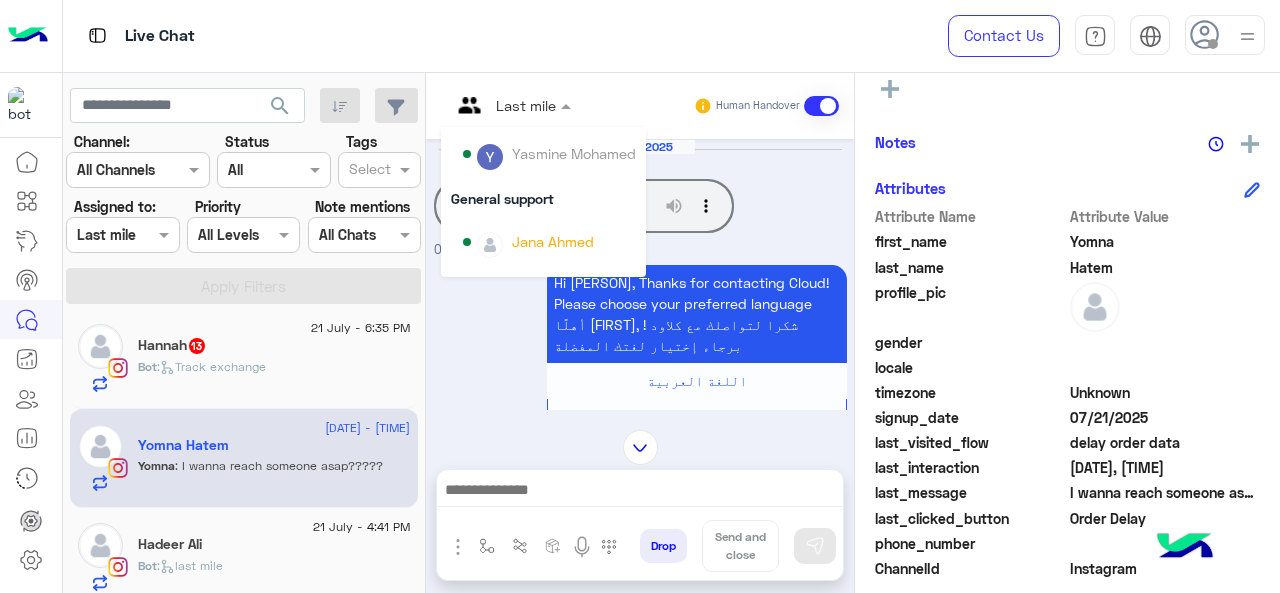 scroll, scrollTop: 354, scrollLeft: 0, axis: vertical 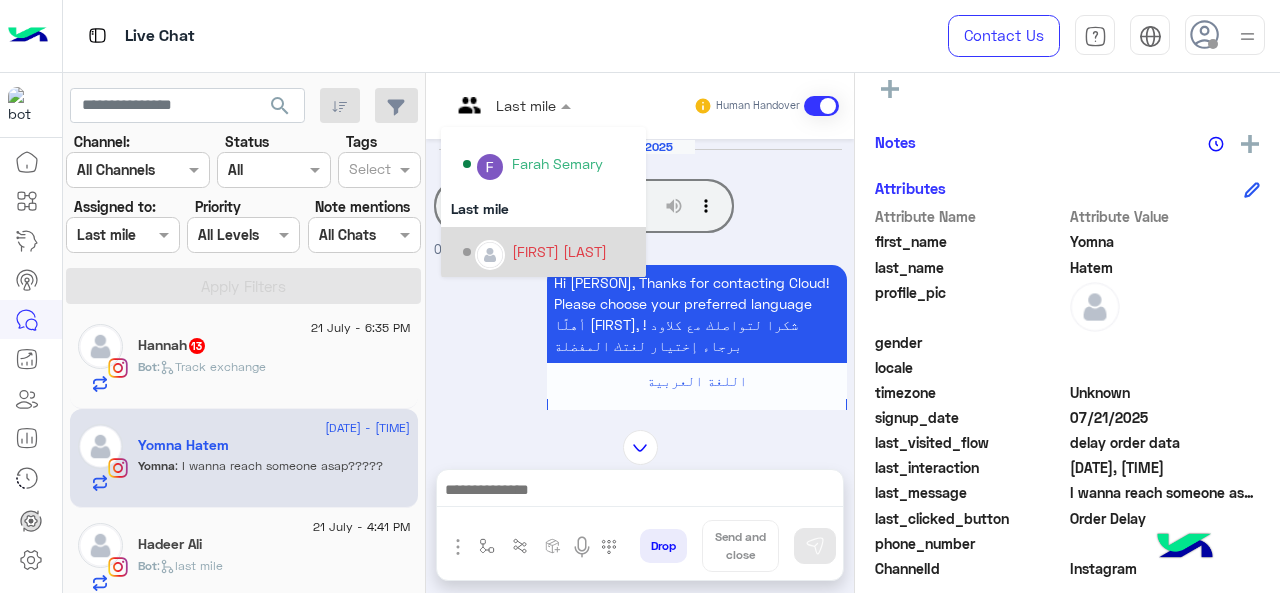 click on "[FIRST_NAME] [LAST_NAME]" at bounding box center [559, 251] 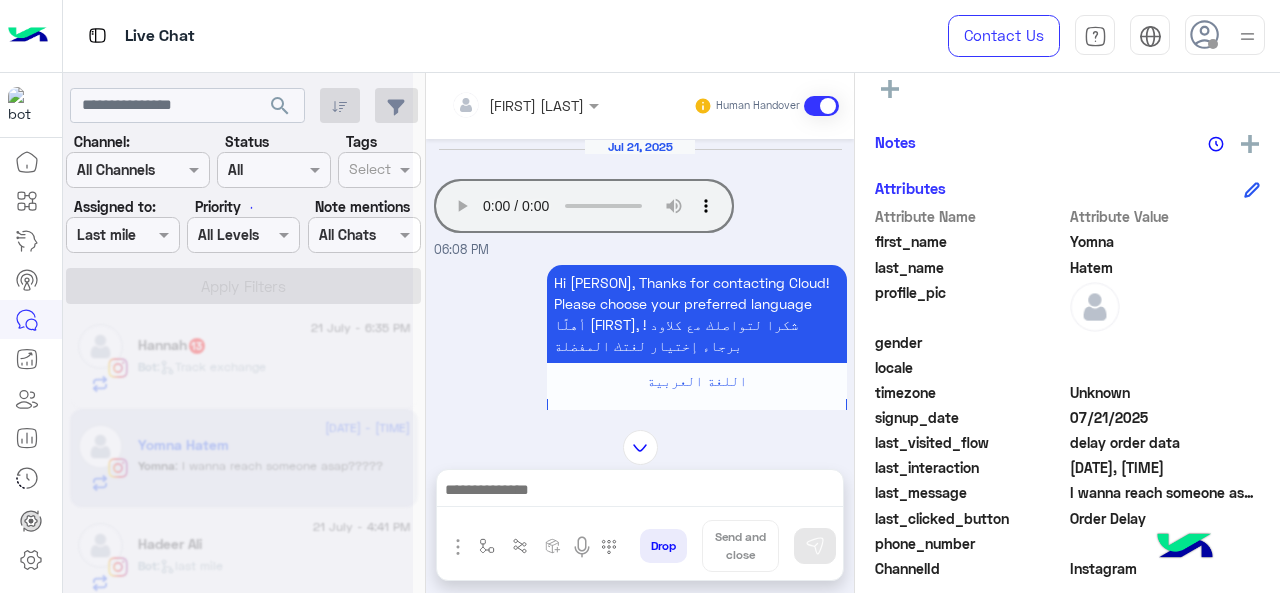 scroll, scrollTop: 344, scrollLeft: 0, axis: vertical 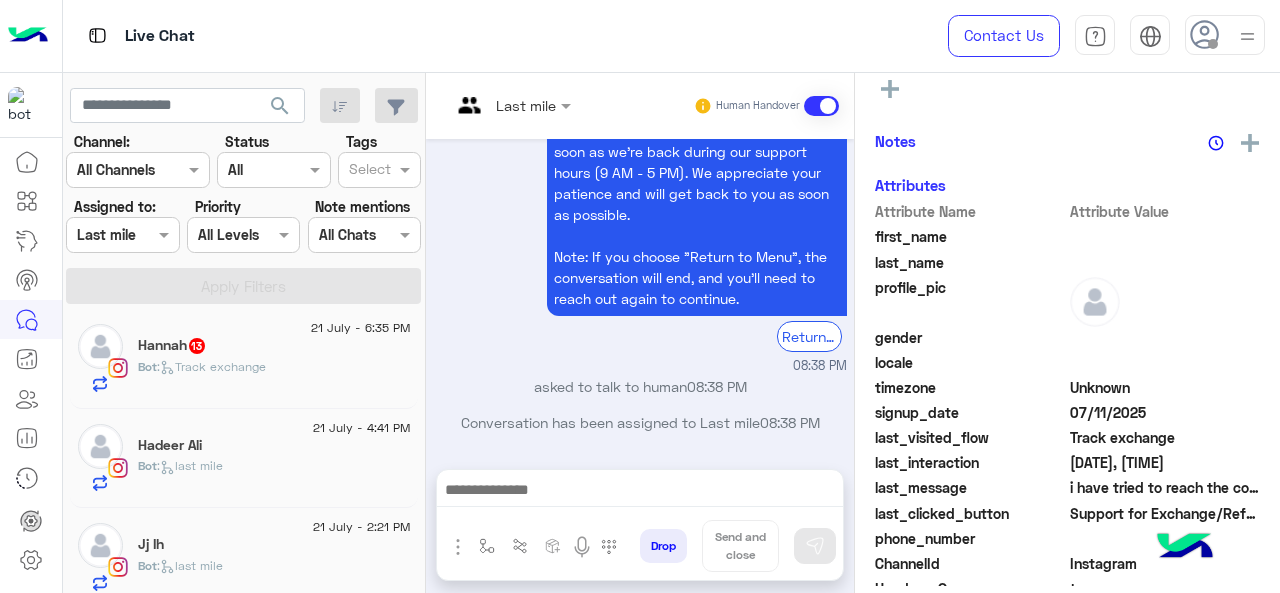 click on "Bot :   Track exchange" 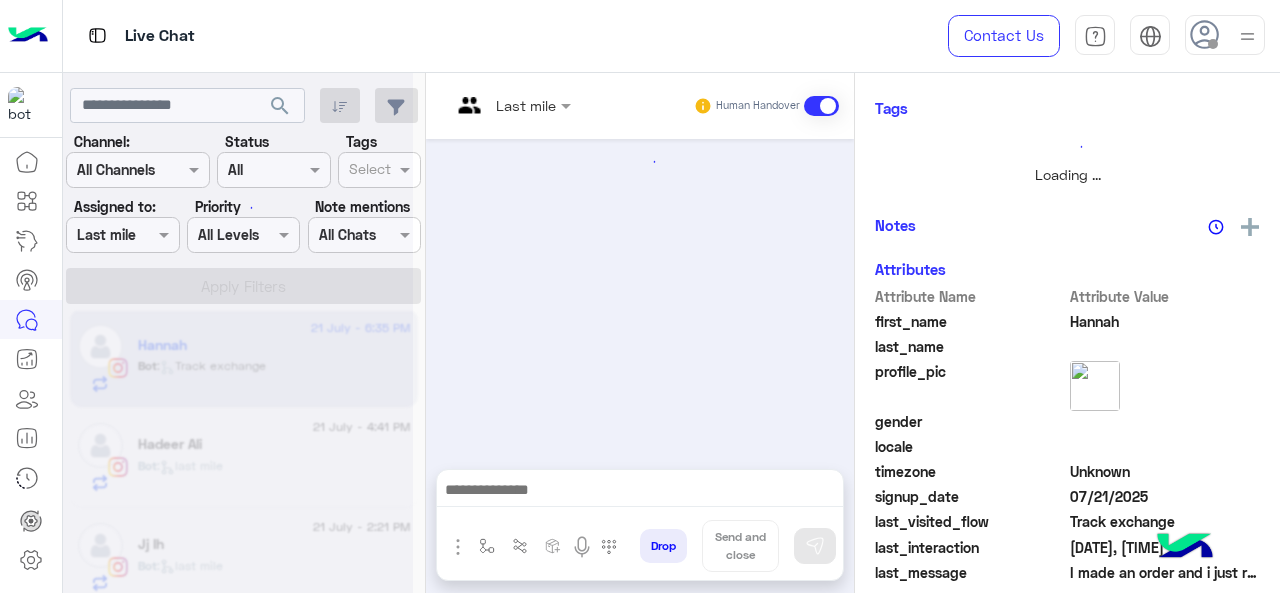 scroll, scrollTop: 366, scrollLeft: 0, axis: vertical 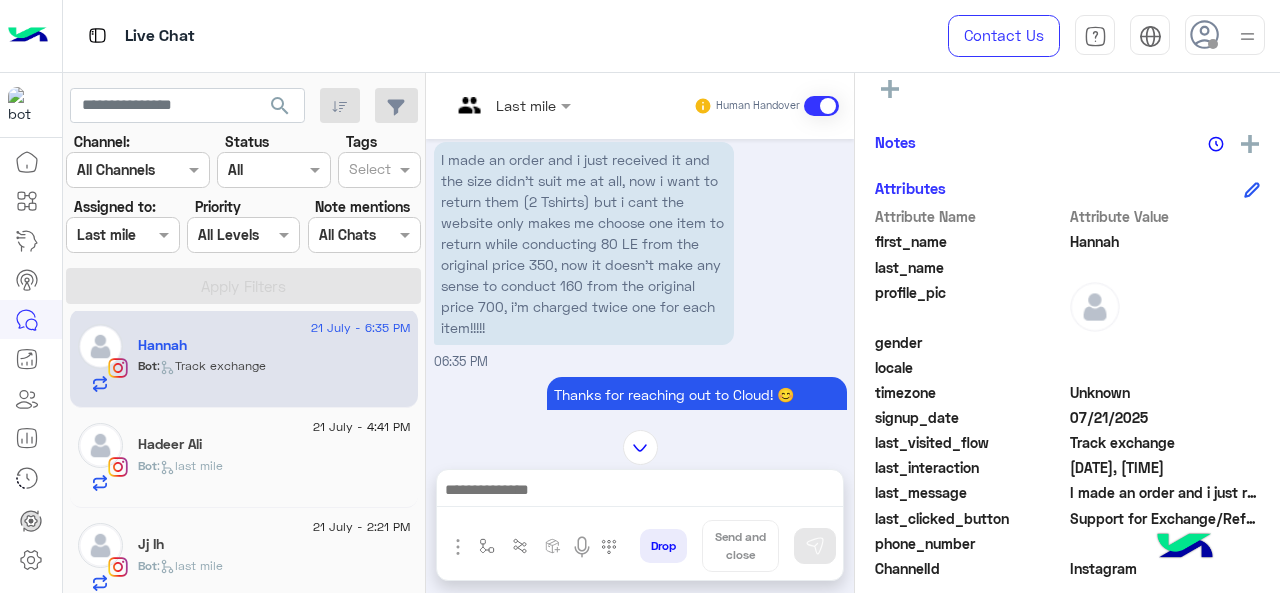 click at bounding box center [511, 104] 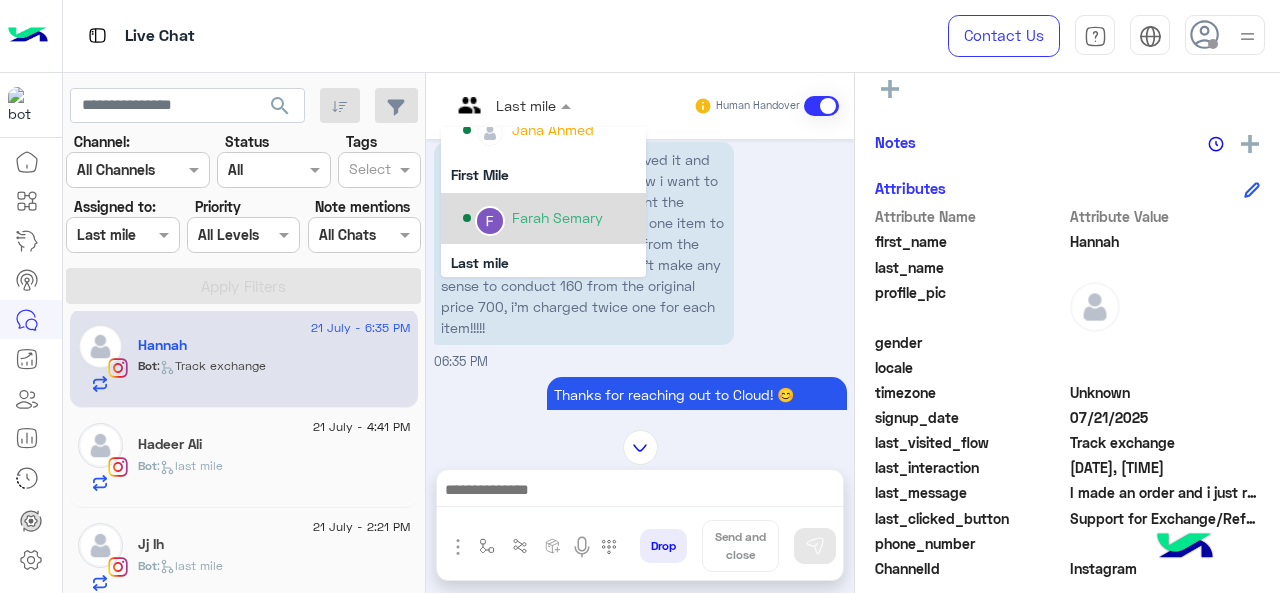 click on "Farah Semary" at bounding box center [557, 217] 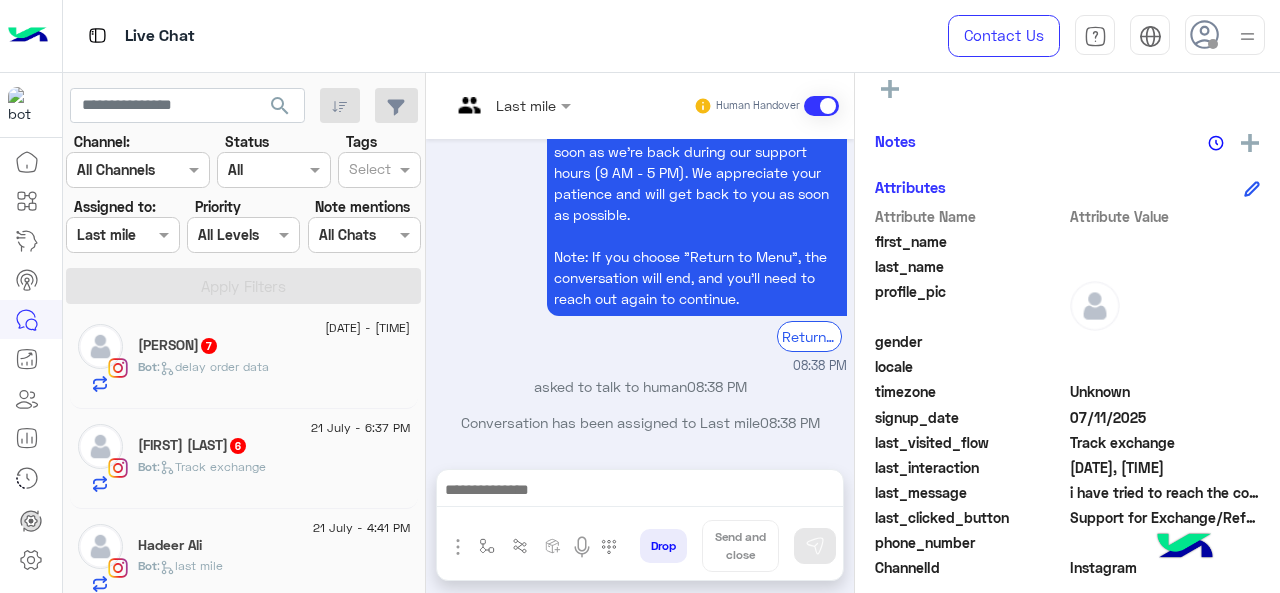 click on "6" 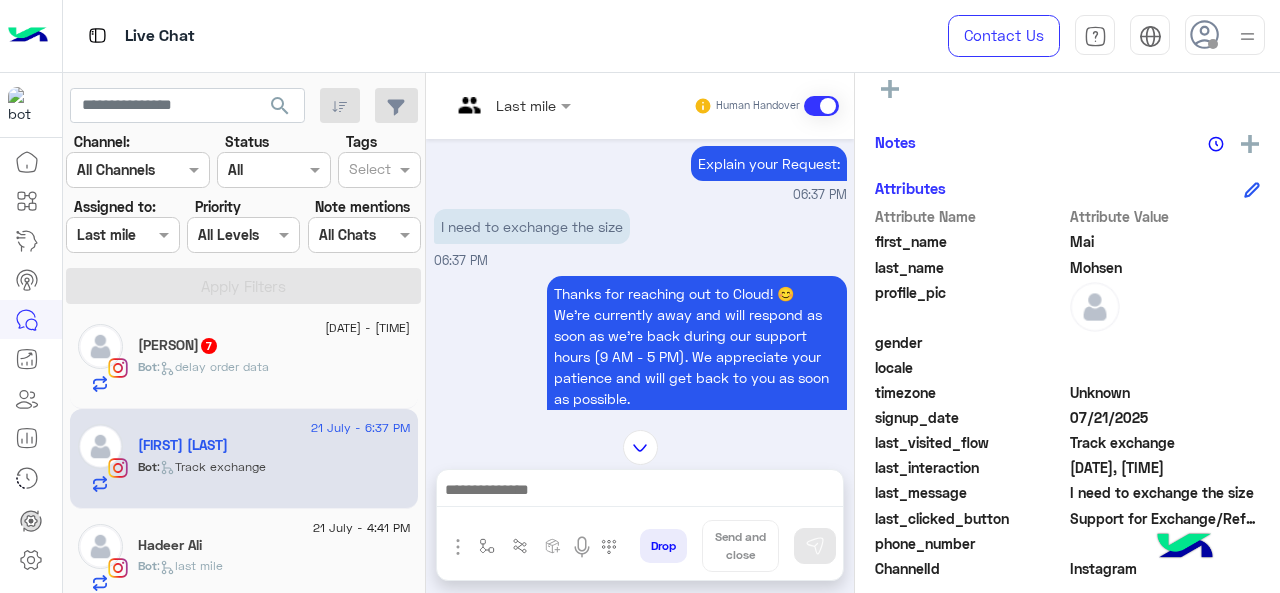 click on "Last mile" at bounding box center (503, 106) 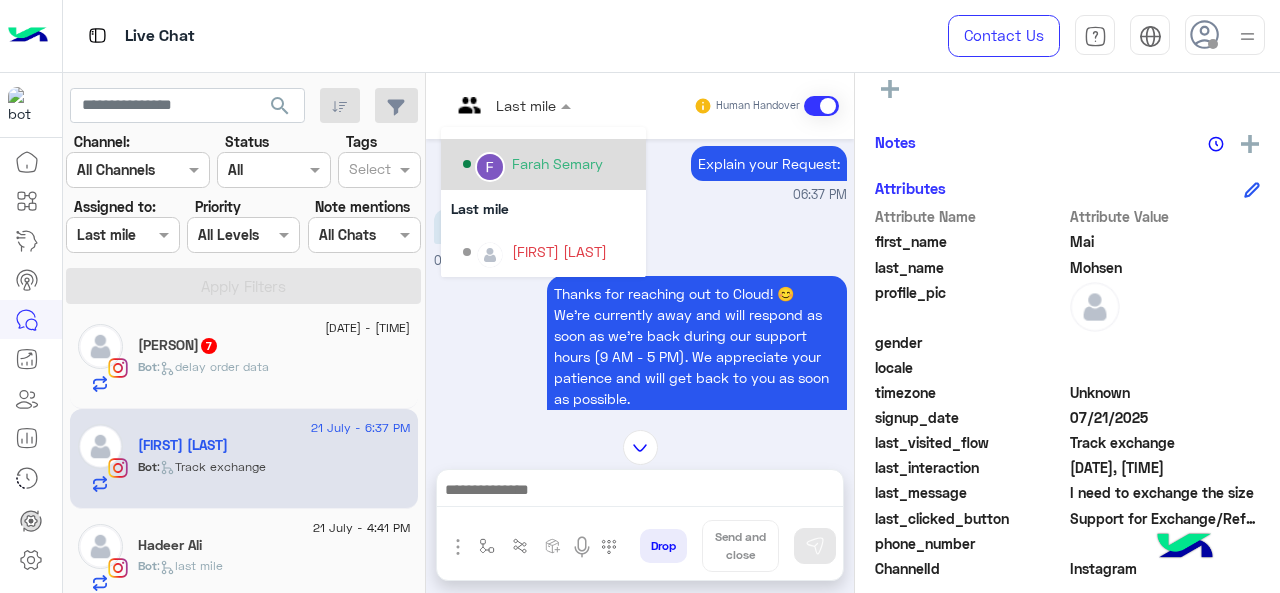click on "Farah Semary" at bounding box center (557, 163) 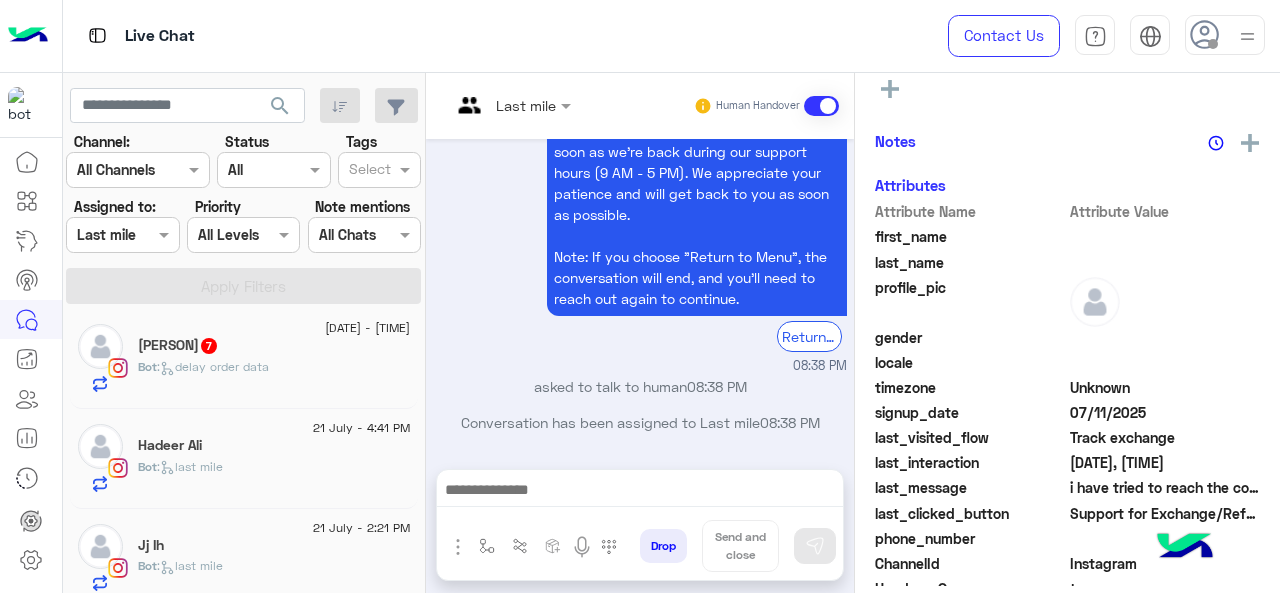 click on ":   delay order data" 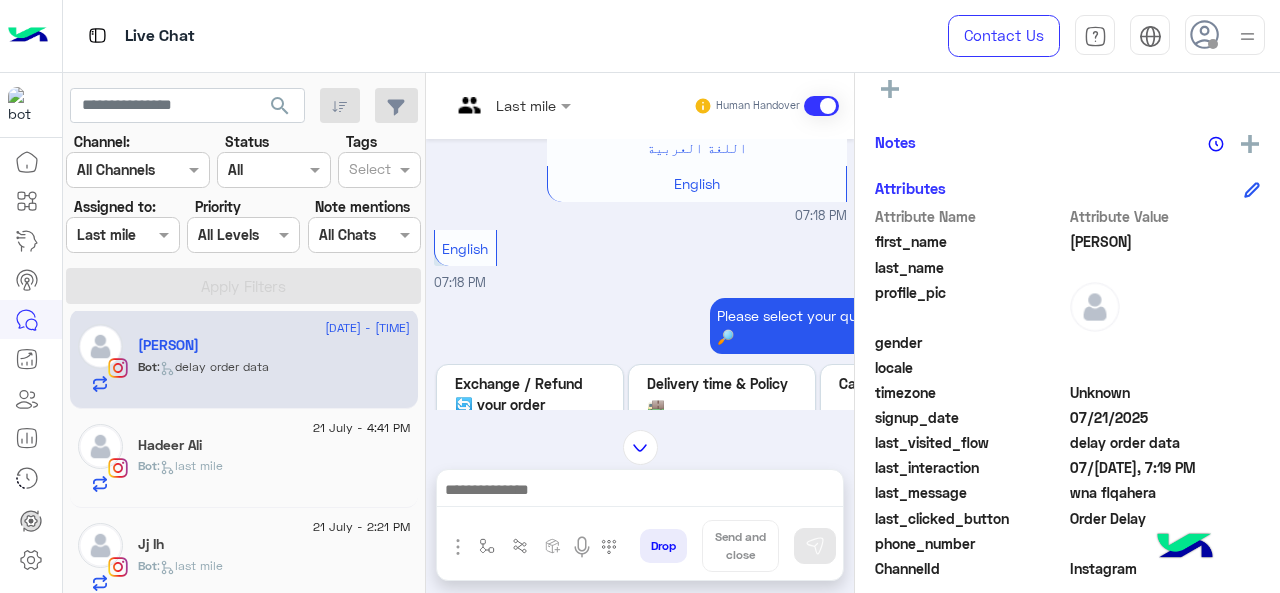 scroll, scrollTop: 300, scrollLeft: 0, axis: vertical 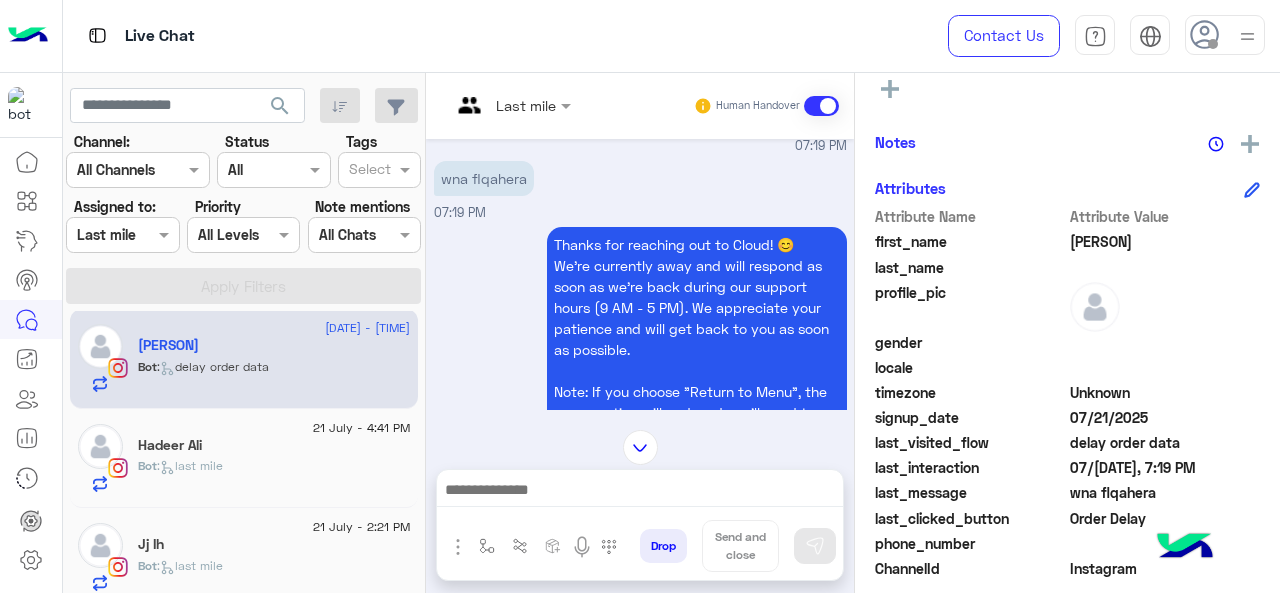 click at bounding box center [511, 104] 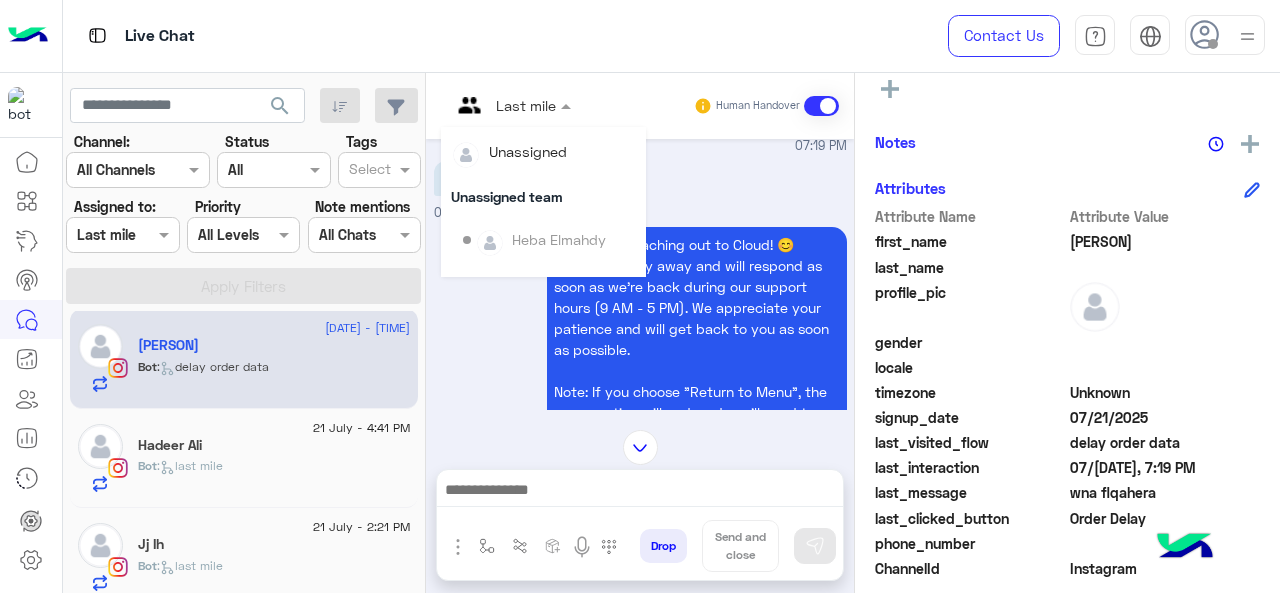 scroll, scrollTop: 354, scrollLeft: 0, axis: vertical 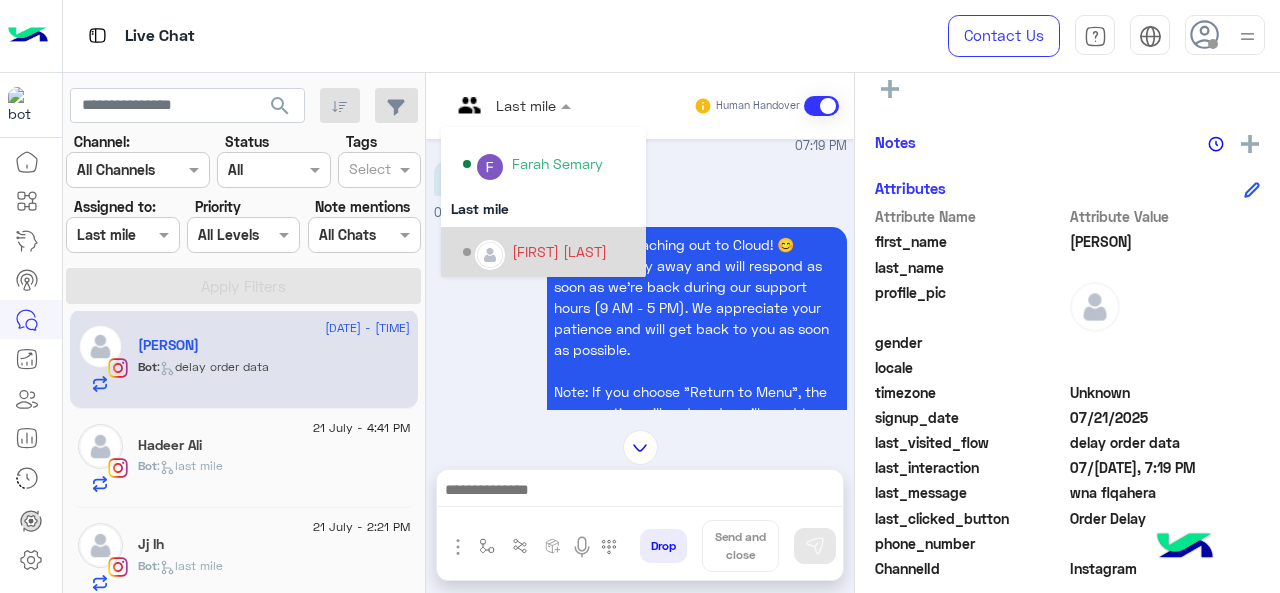 click on "[FIRST_NAME] [LAST_NAME]" at bounding box center (559, 251) 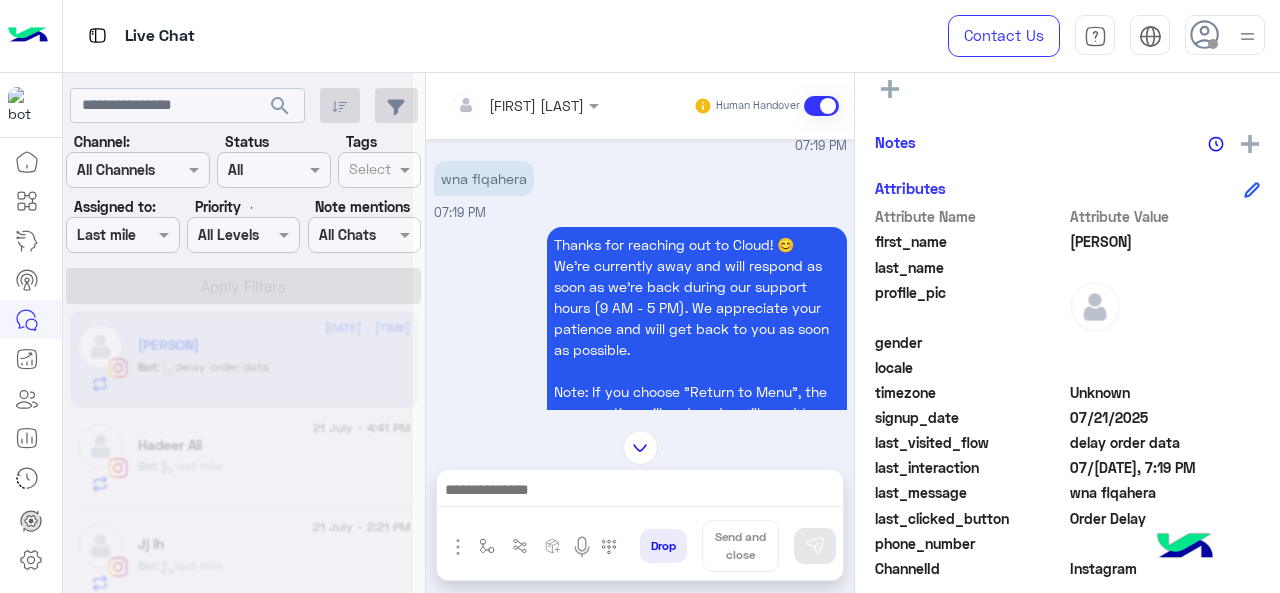 scroll, scrollTop: 344, scrollLeft: 0, axis: vertical 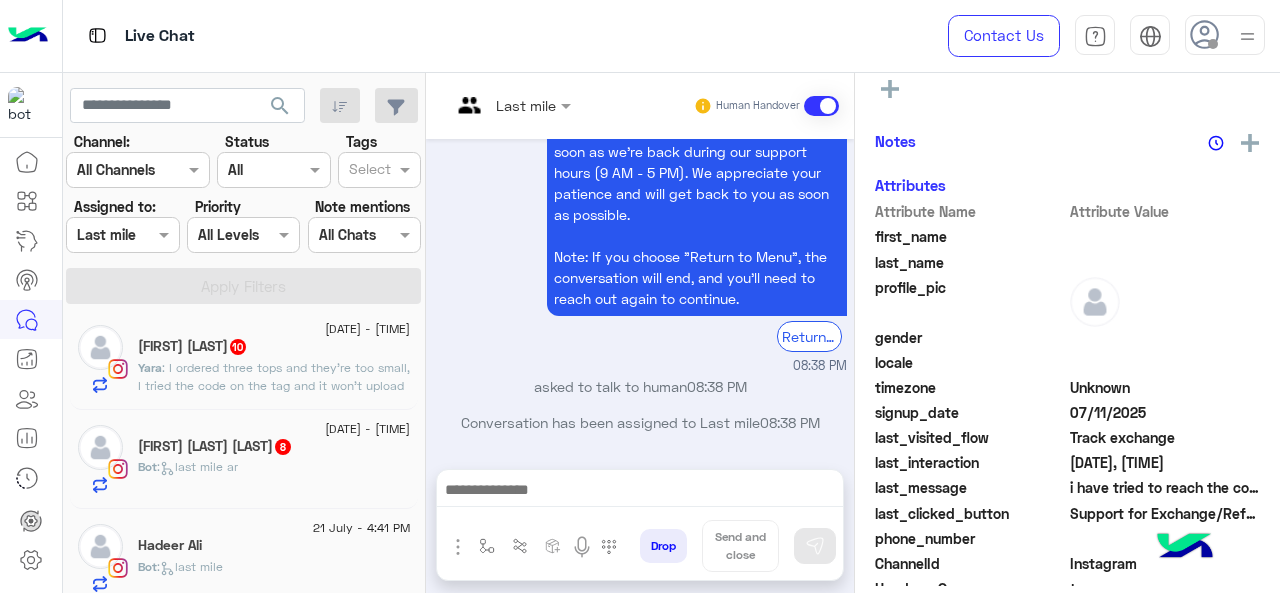 click on "Bot :   last mile ar" 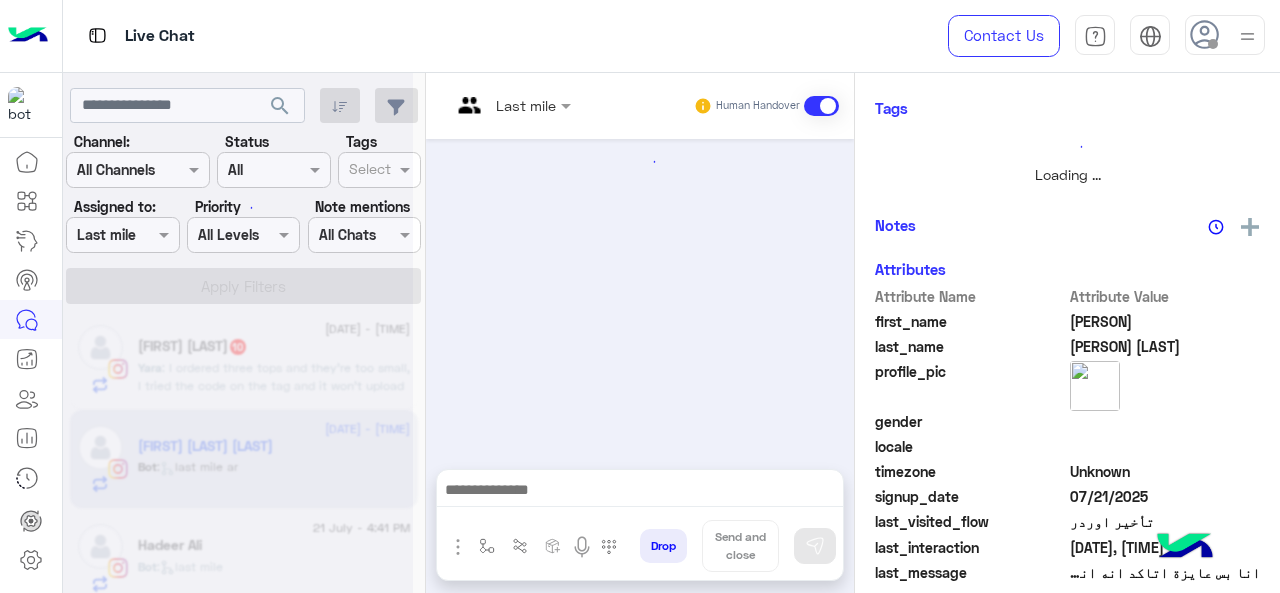 scroll, scrollTop: 366, scrollLeft: 0, axis: vertical 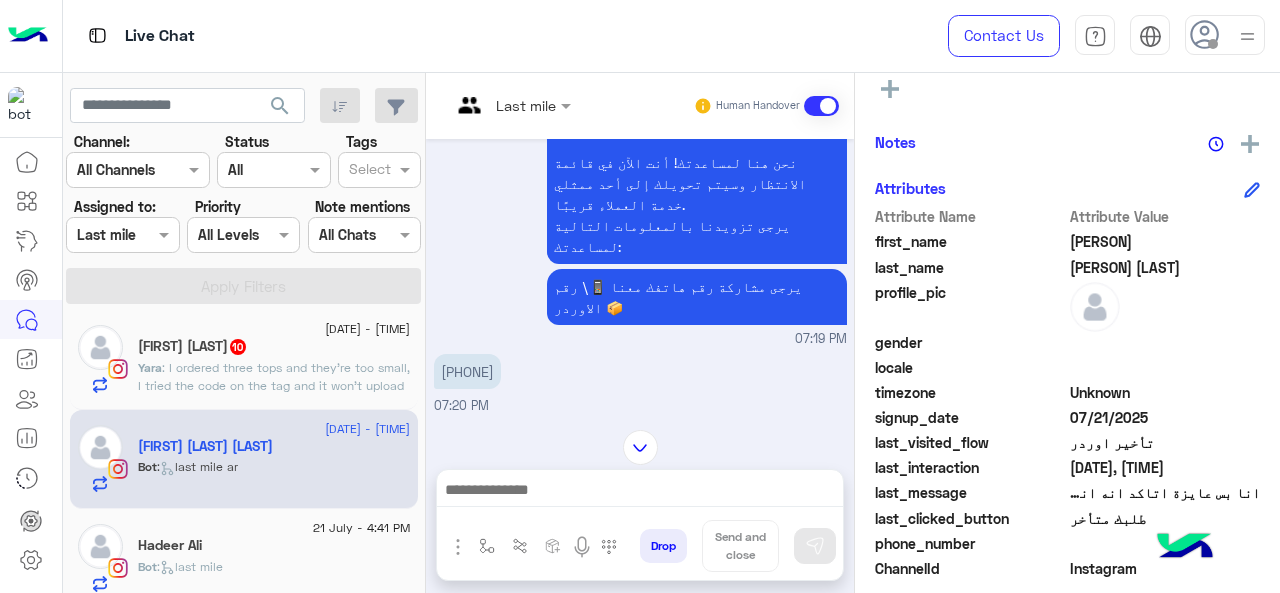 click at bounding box center (511, 104) 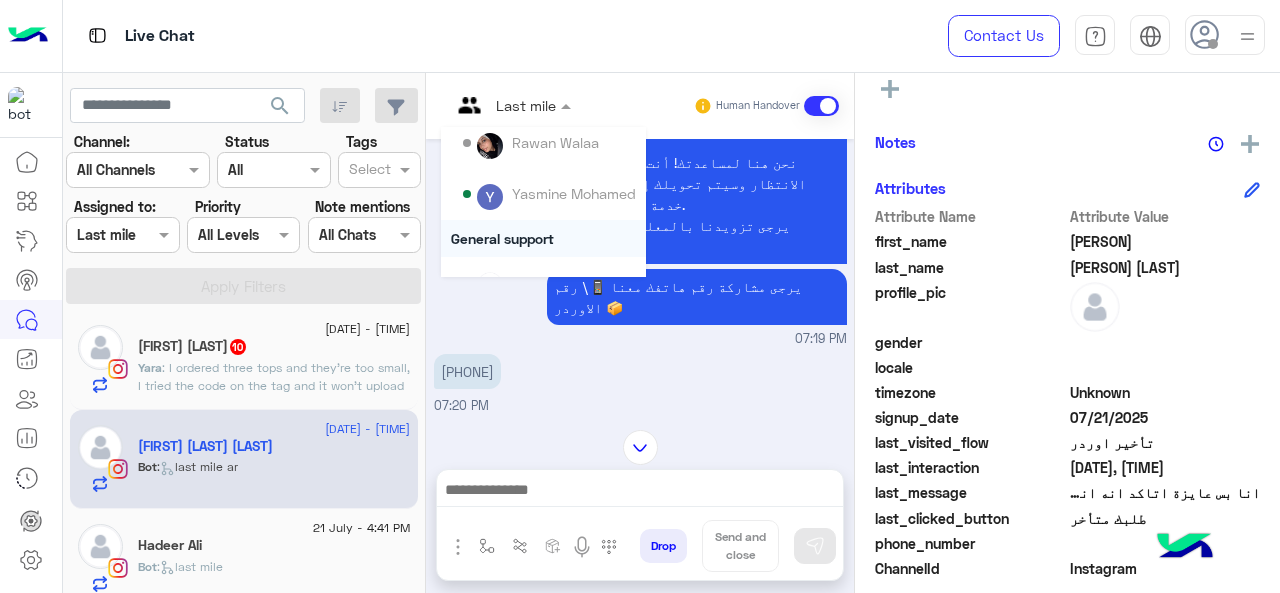 scroll, scrollTop: 354, scrollLeft: 0, axis: vertical 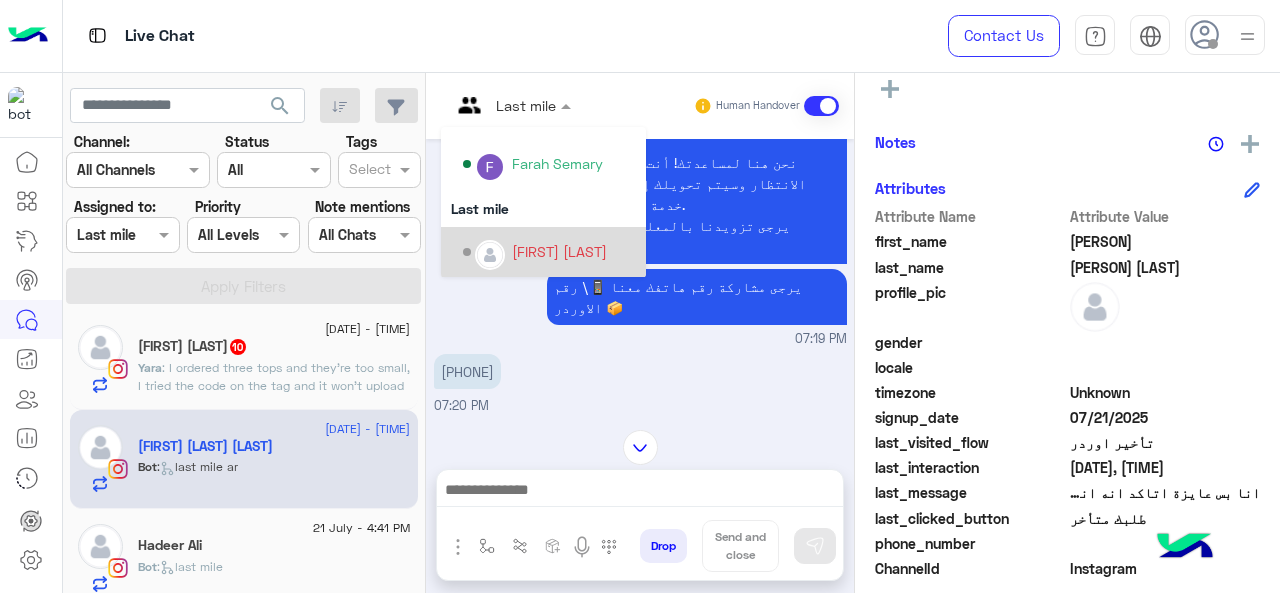 click on "[FIRST_NAME] [LAST_NAME]" at bounding box center [559, 251] 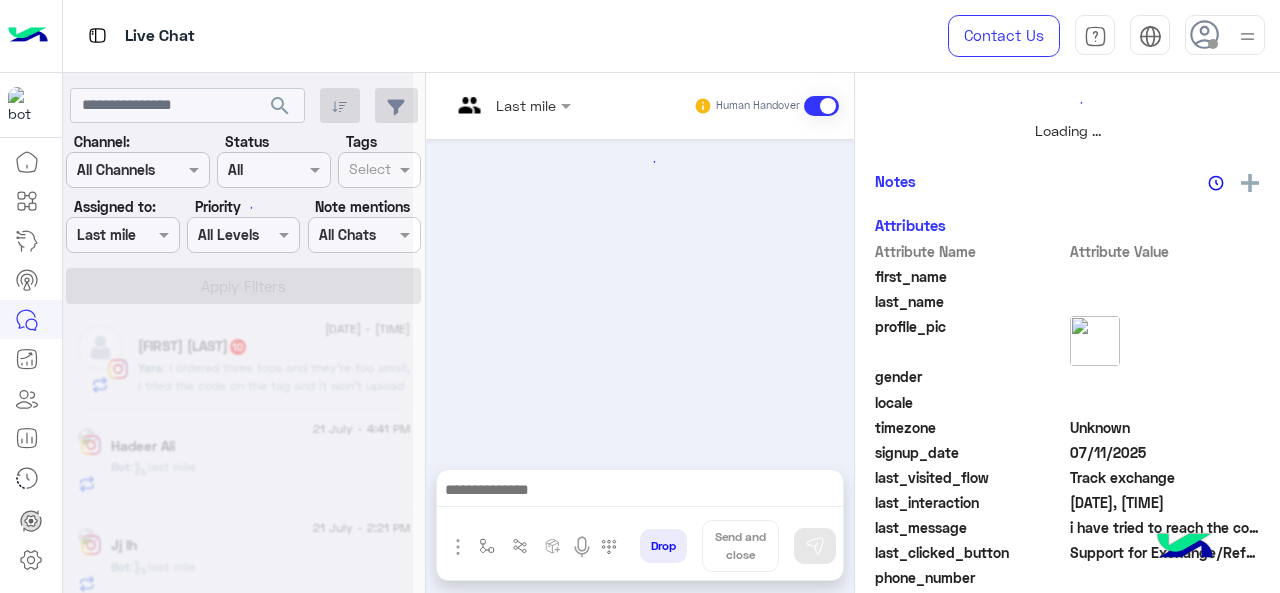scroll, scrollTop: 344, scrollLeft: 0, axis: vertical 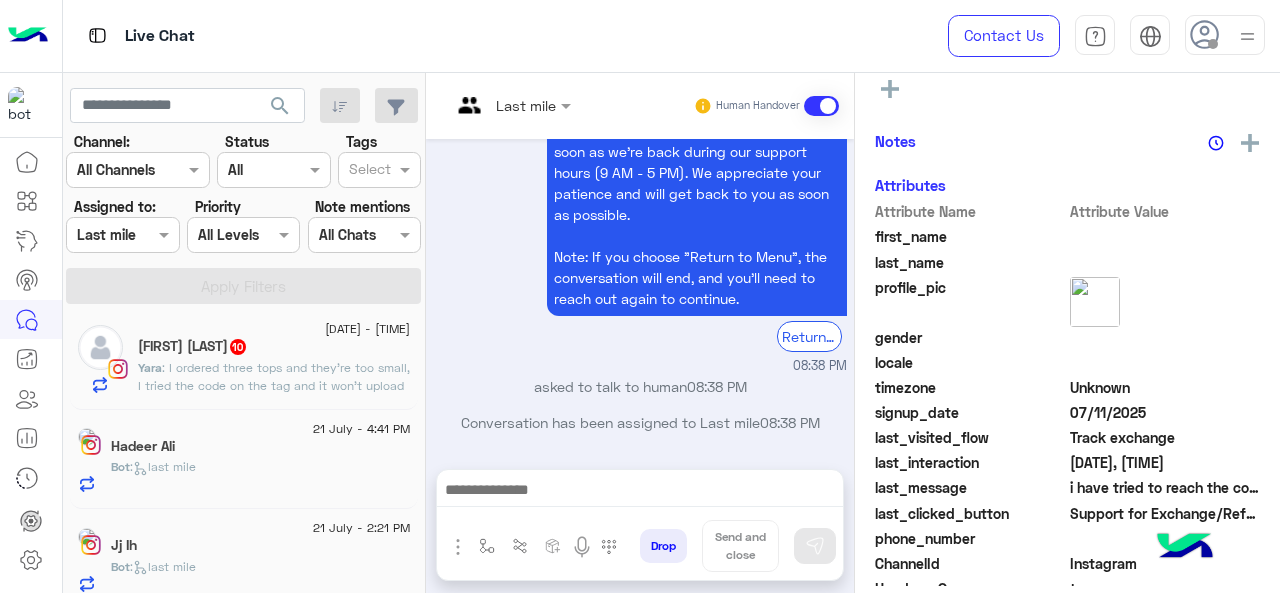 click on ": I ordered three tops and they're too small, I tried the code on the tag and it won't upload the pictures" 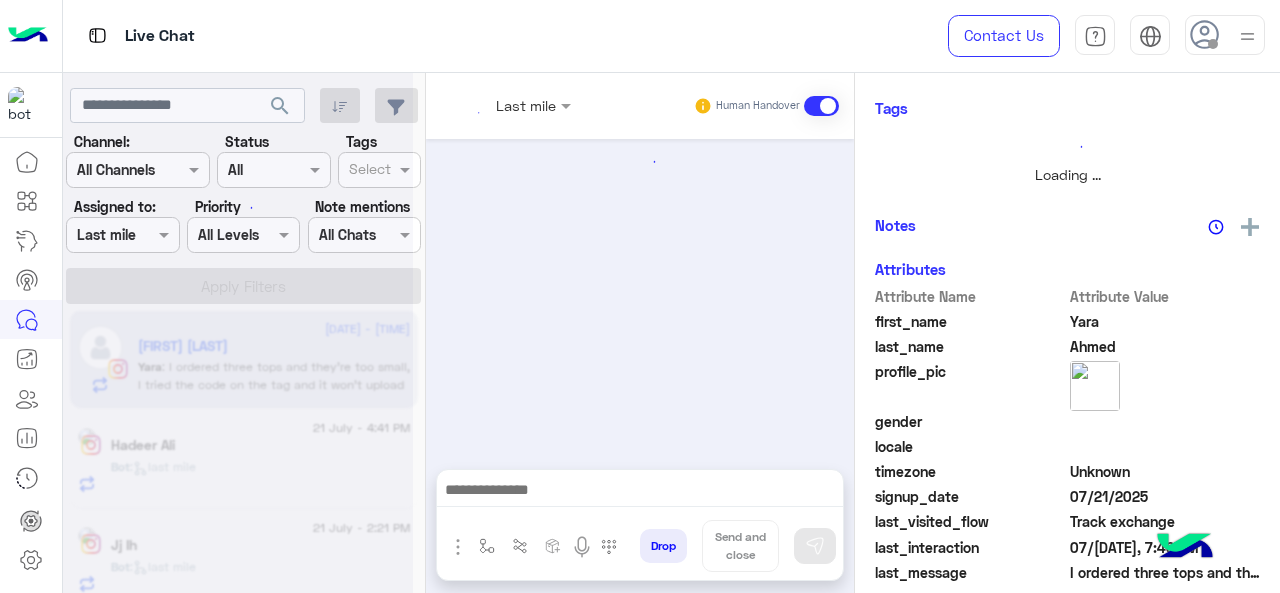 scroll, scrollTop: 366, scrollLeft: 0, axis: vertical 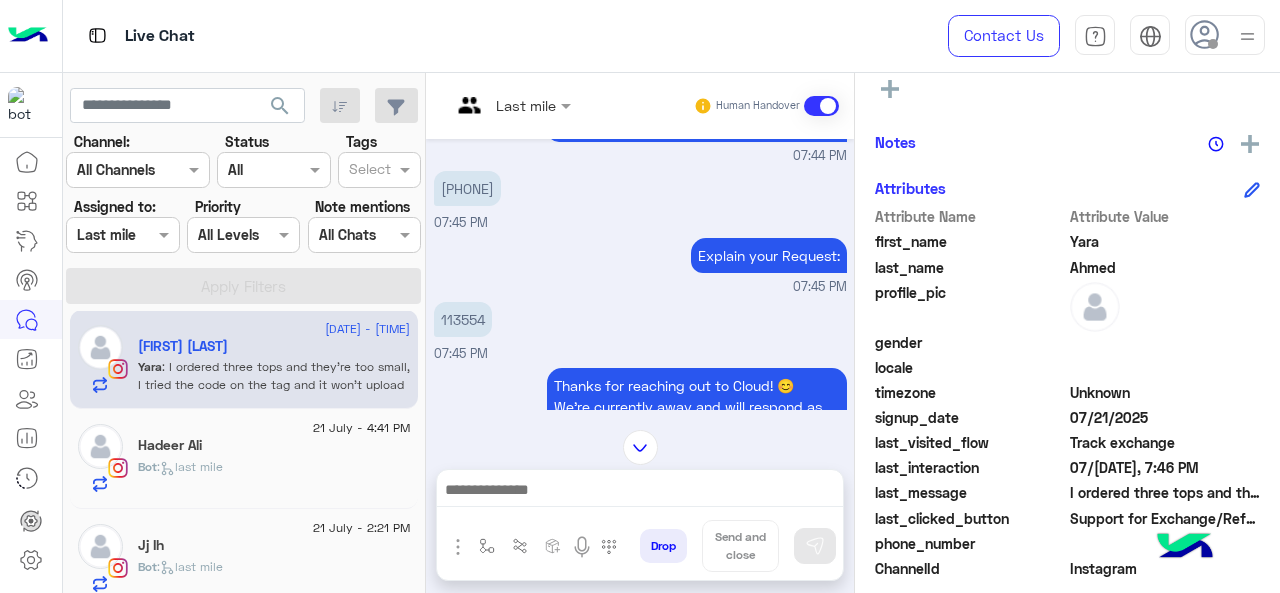 click on "Last mile" at bounding box center [511, 106] 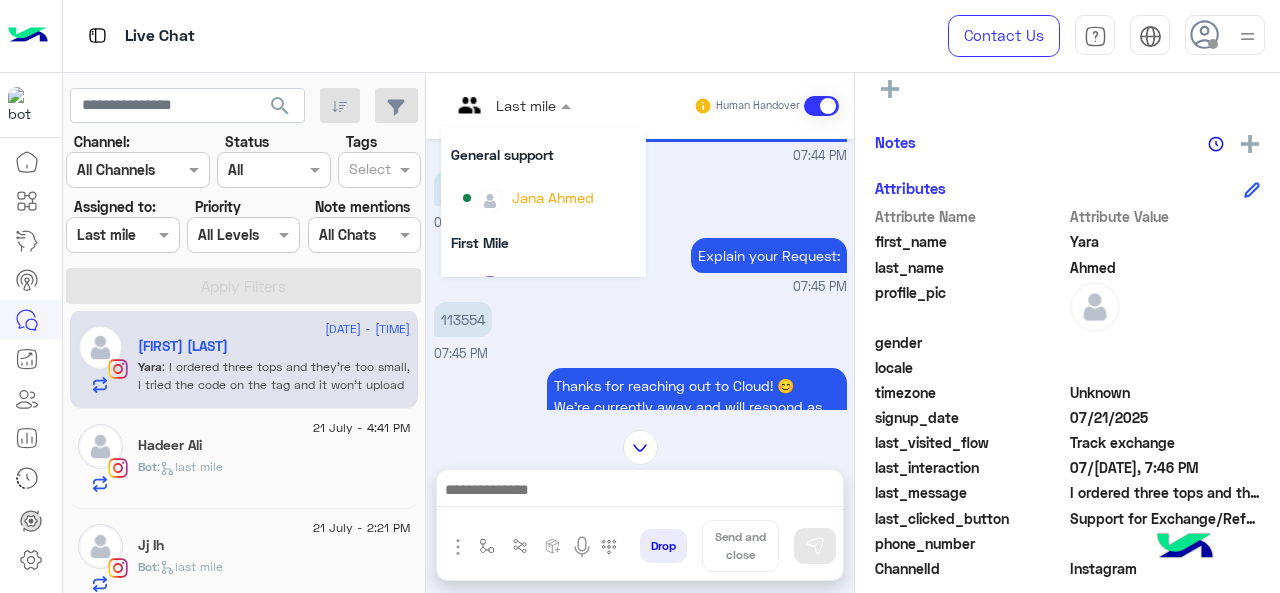scroll, scrollTop: 300, scrollLeft: 0, axis: vertical 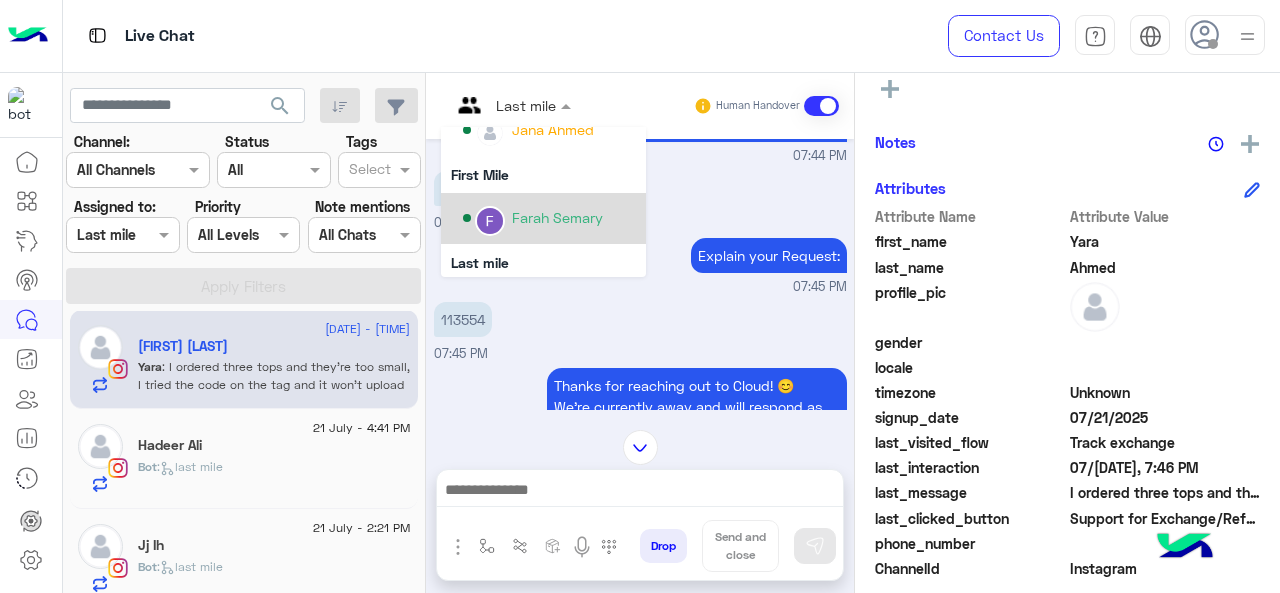 click on "Farah Semary" at bounding box center (557, 217) 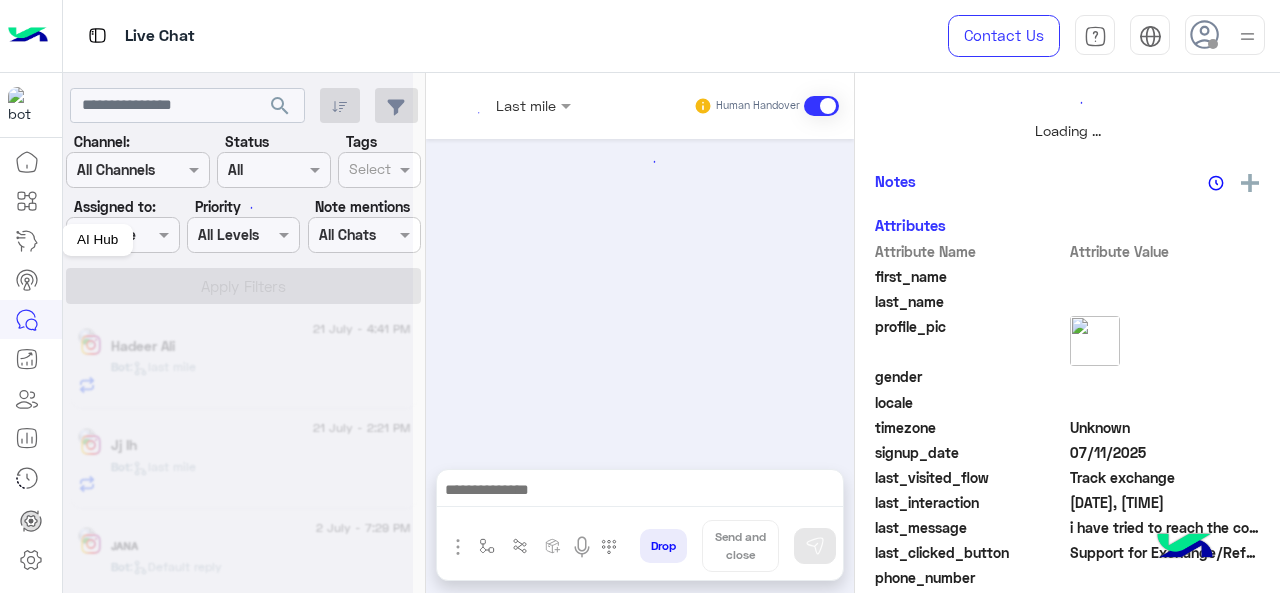 scroll, scrollTop: 344, scrollLeft: 0, axis: vertical 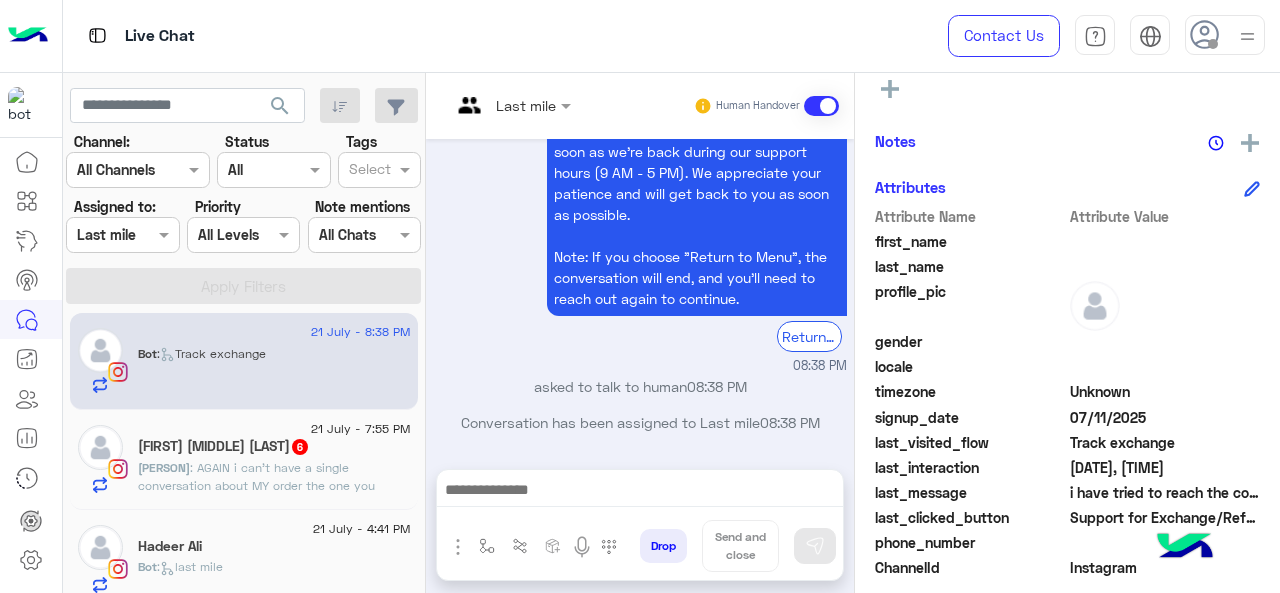 click on "Manuella : AGAIN i can't have a single conversation about MY order the one you replaced without even telling me what i will get or how much i'll pay this is extremely unproffestional" 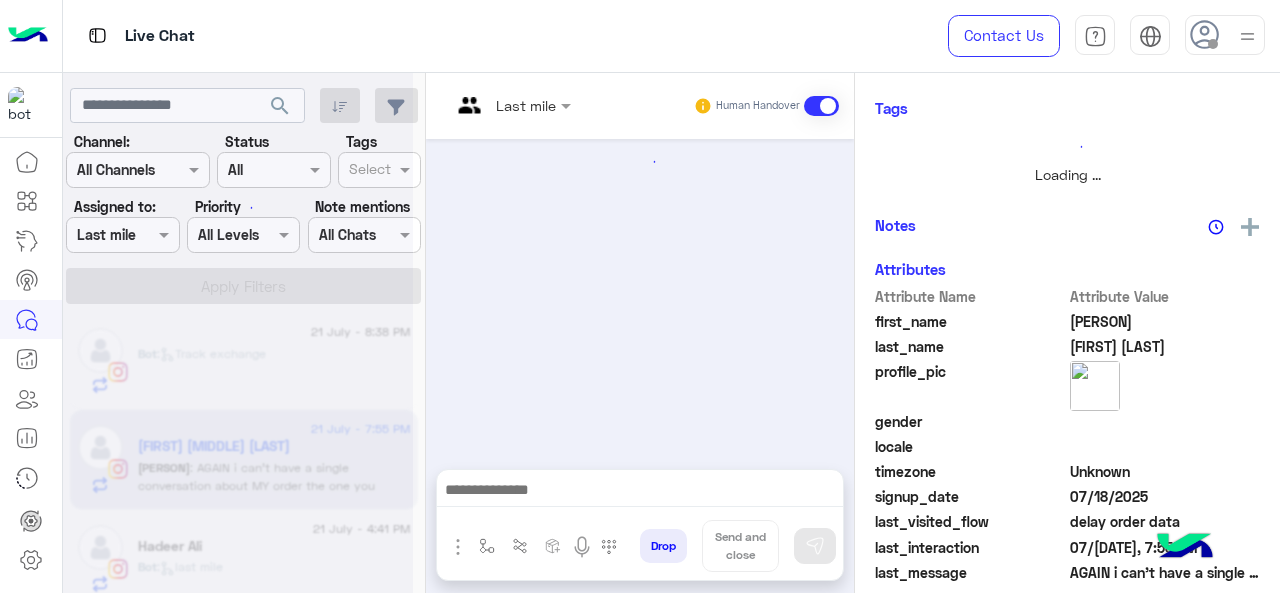 scroll, scrollTop: 366, scrollLeft: 0, axis: vertical 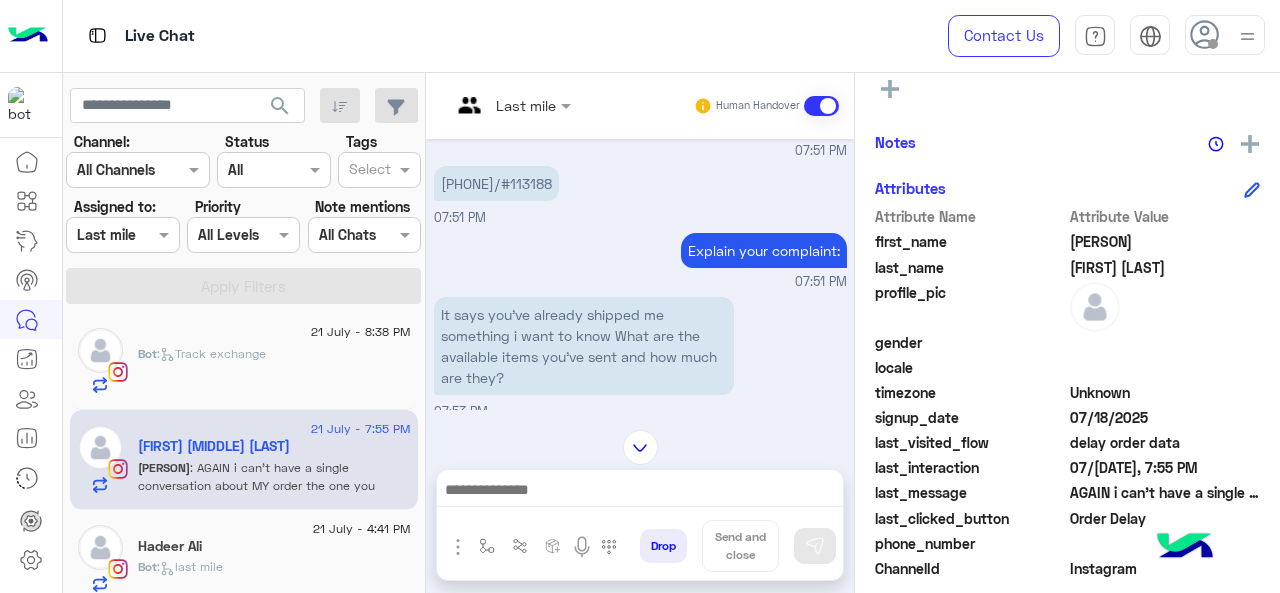 click at bounding box center [511, 104] 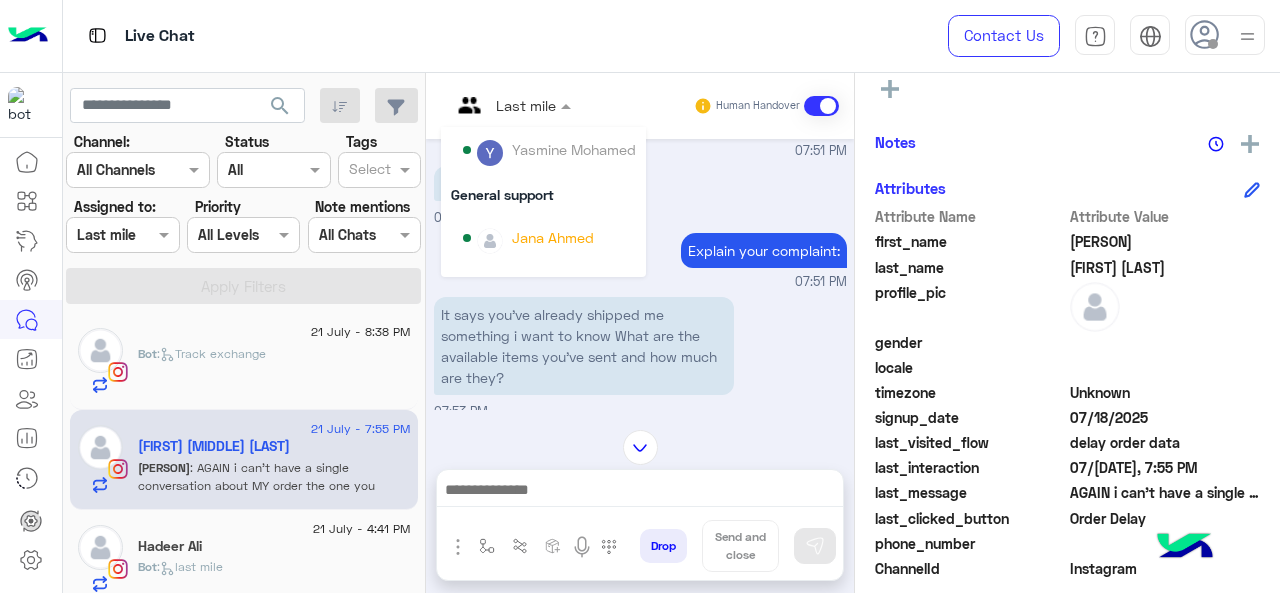 scroll, scrollTop: 200, scrollLeft: 0, axis: vertical 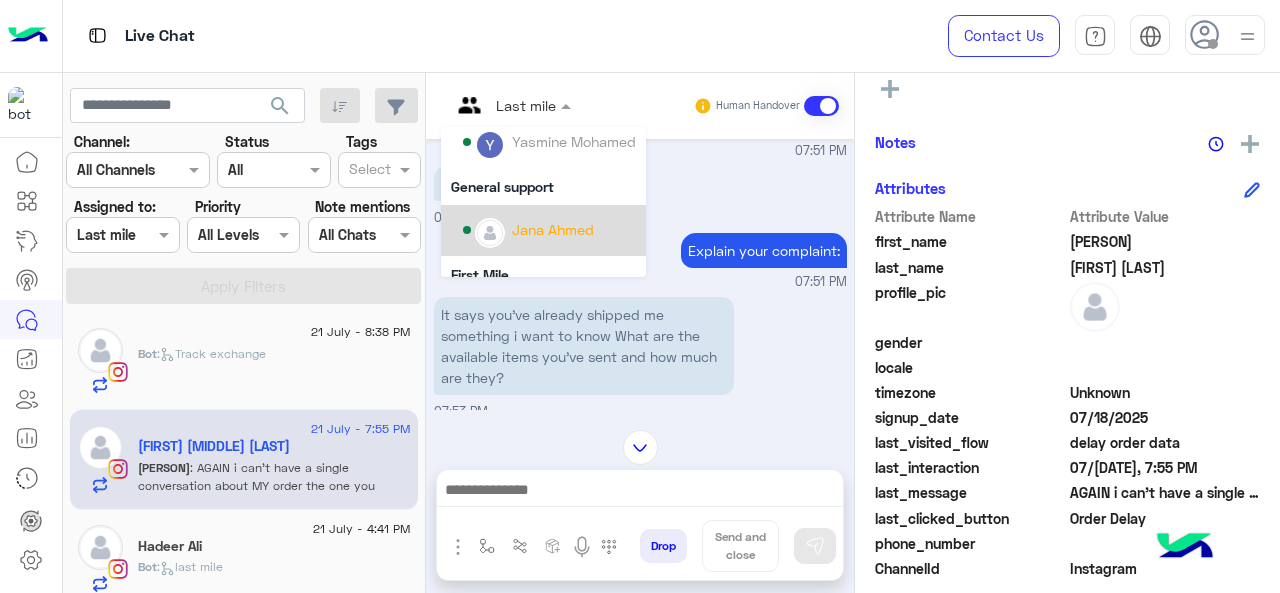 click on "Jana Ahmed" at bounding box center [553, 229] 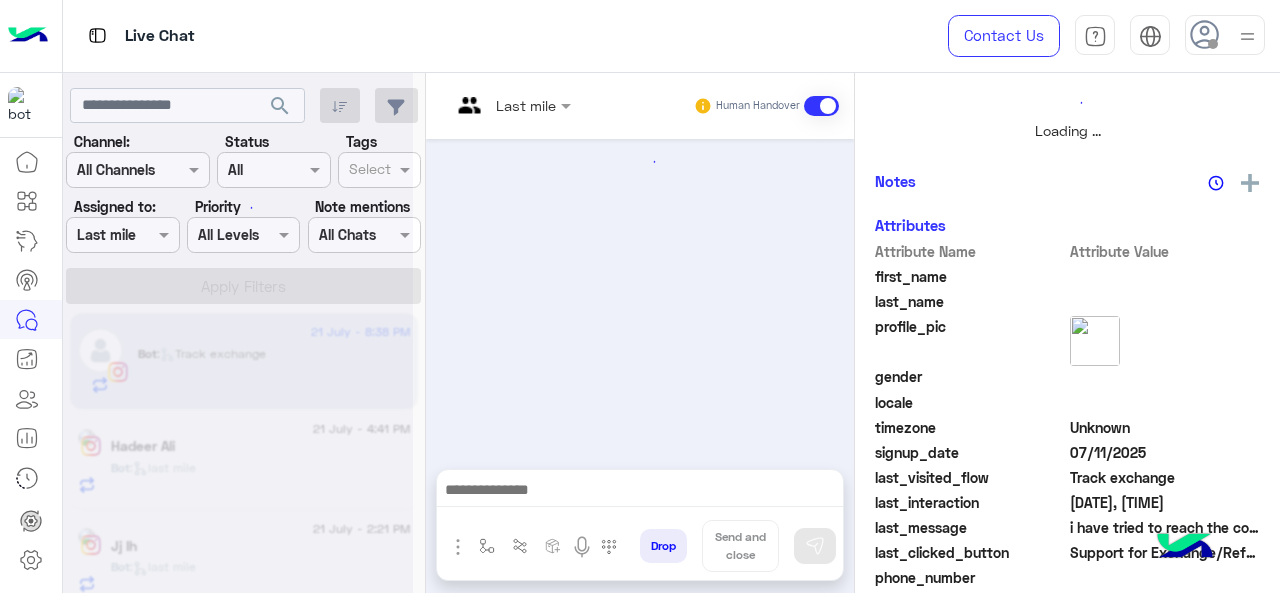 scroll, scrollTop: 344, scrollLeft: 0, axis: vertical 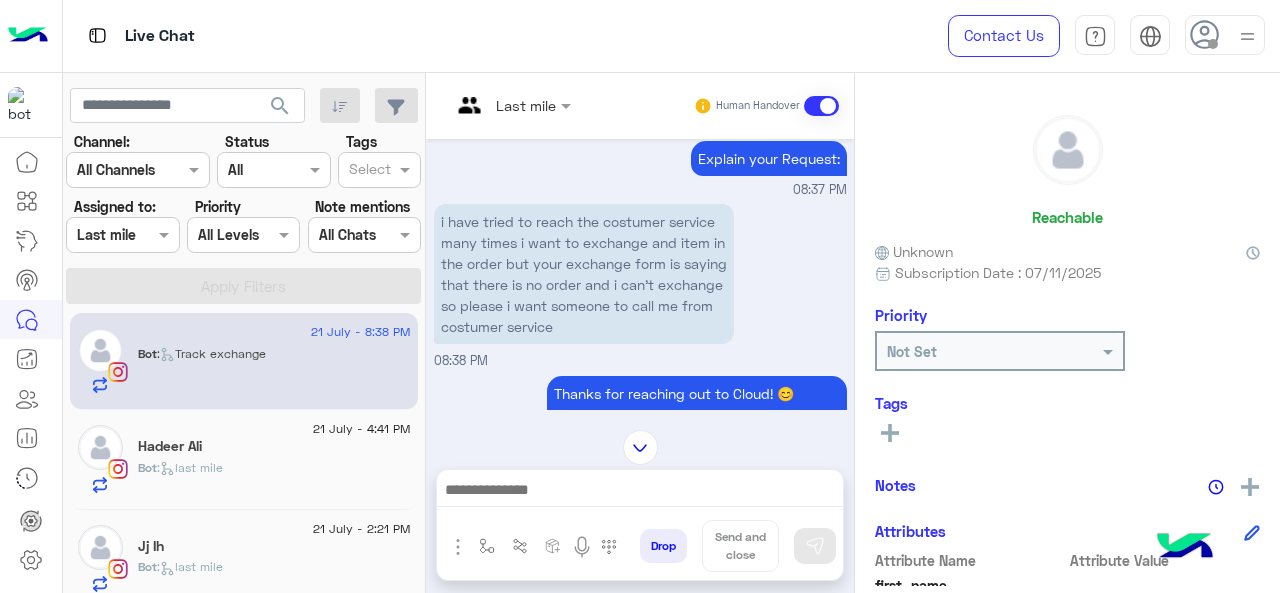 click 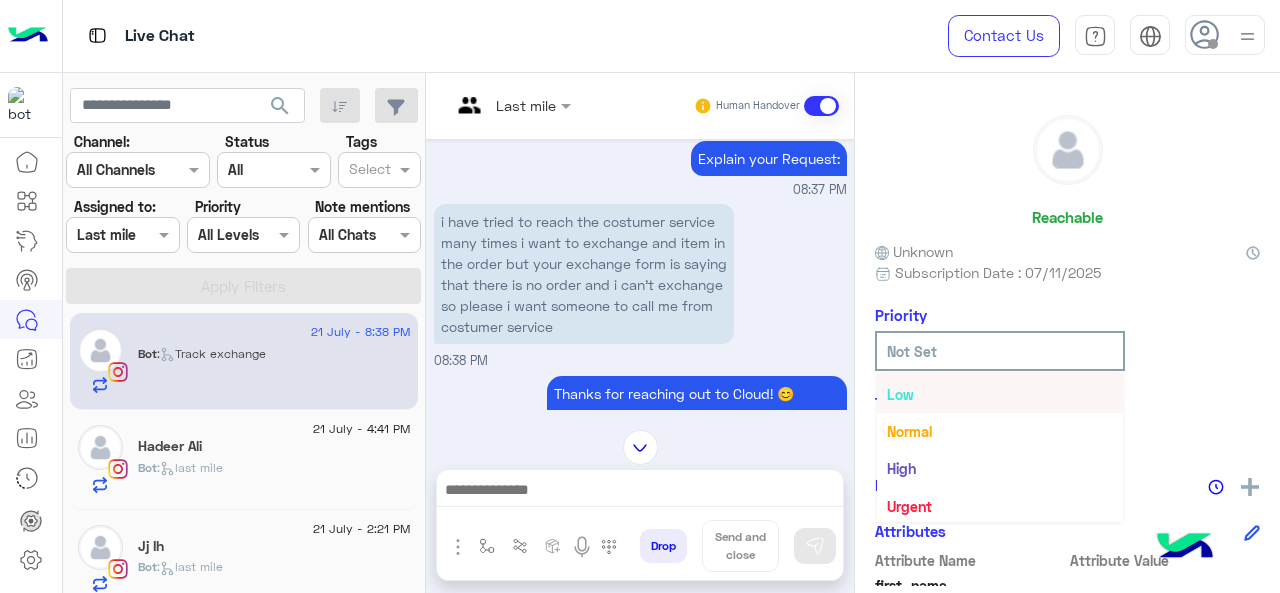 scroll, scrollTop: 36, scrollLeft: 0, axis: vertical 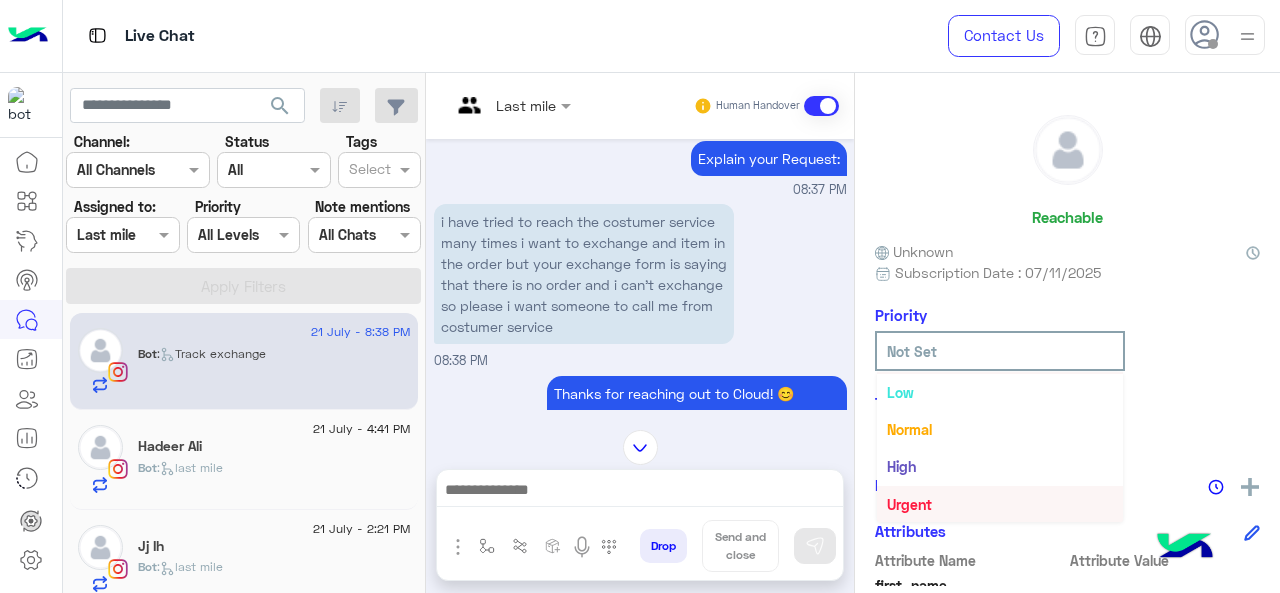 click on "Urgent" at bounding box center [1000, 504] 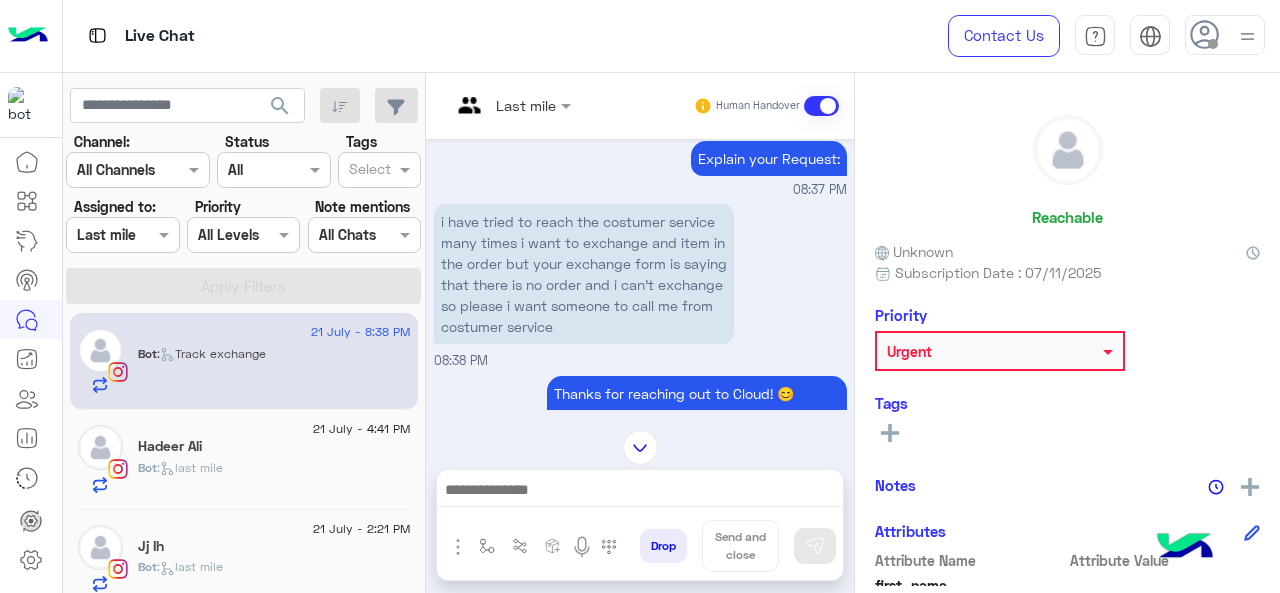 click on "Last mile" at bounding box center [526, 105] 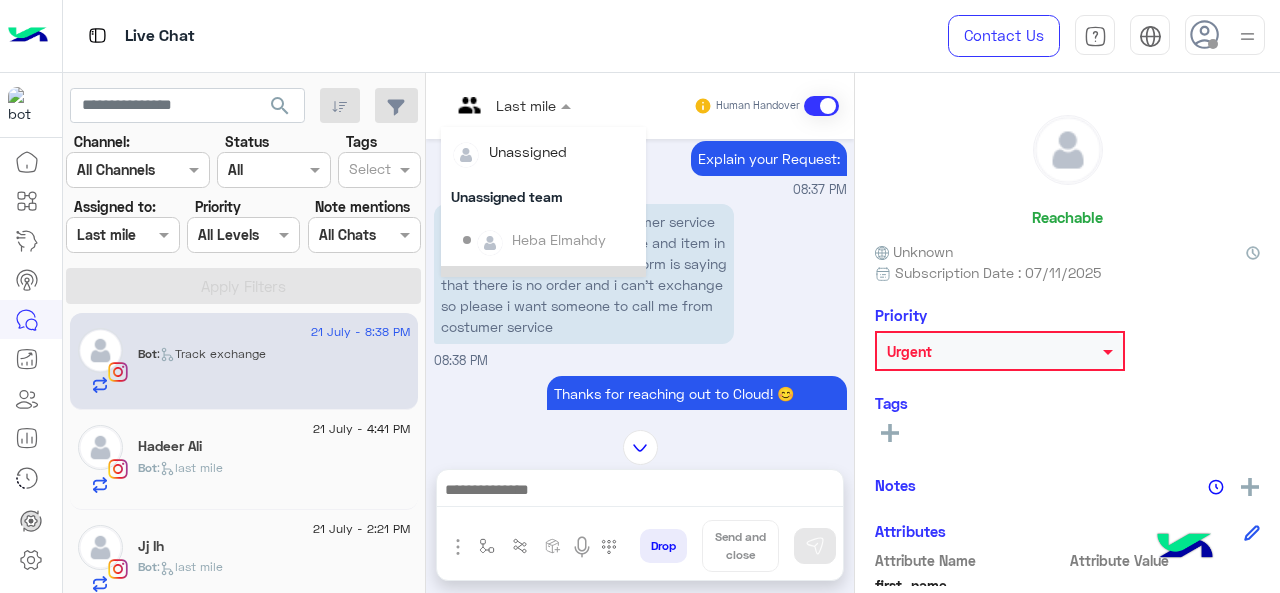 scroll, scrollTop: 354, scrollLeft: 0, axis: vertical 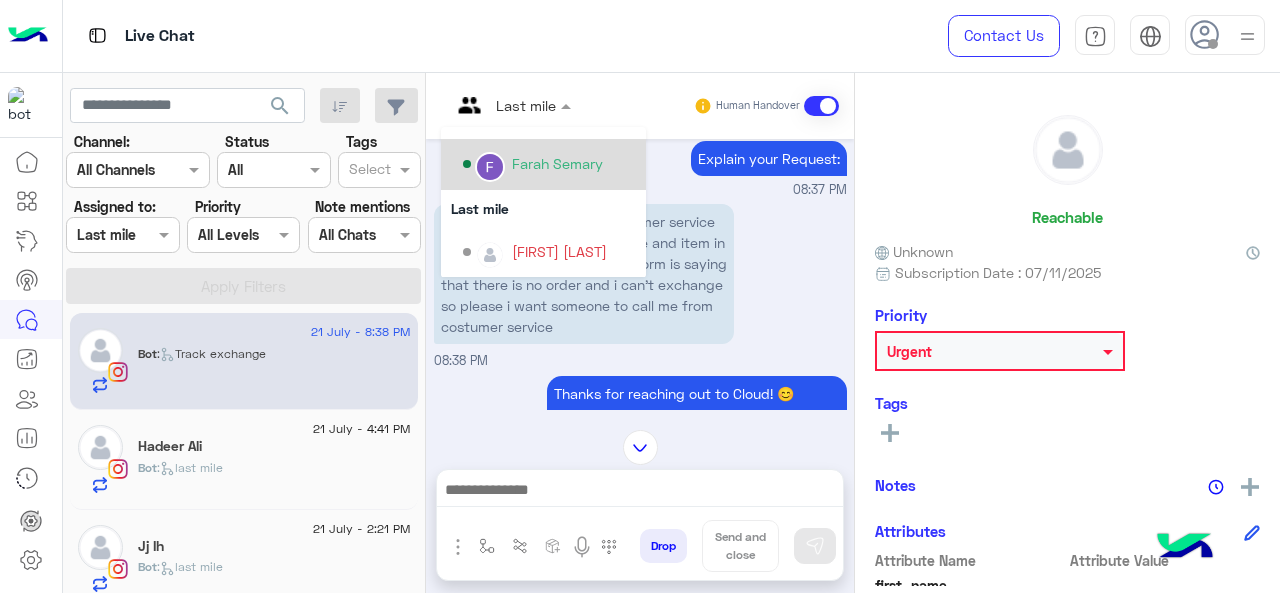 click on "Farah Semary" at bounding box center [557, 163] 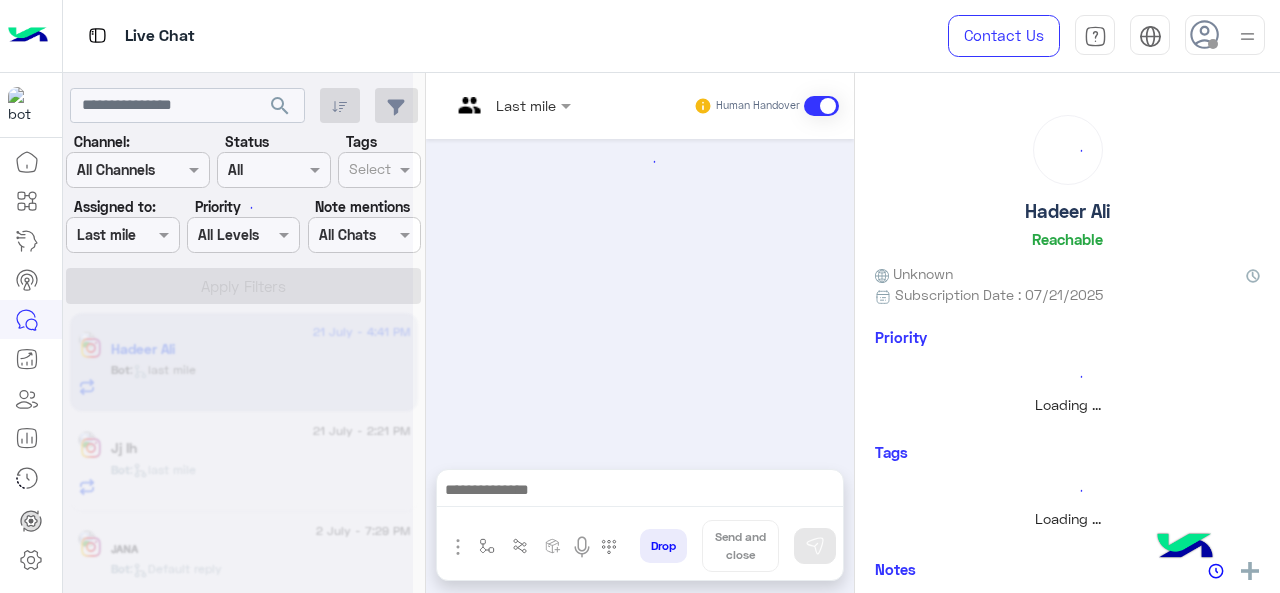 scroll, scrollTop: 824, scrollLeft: 0, axis: vertical 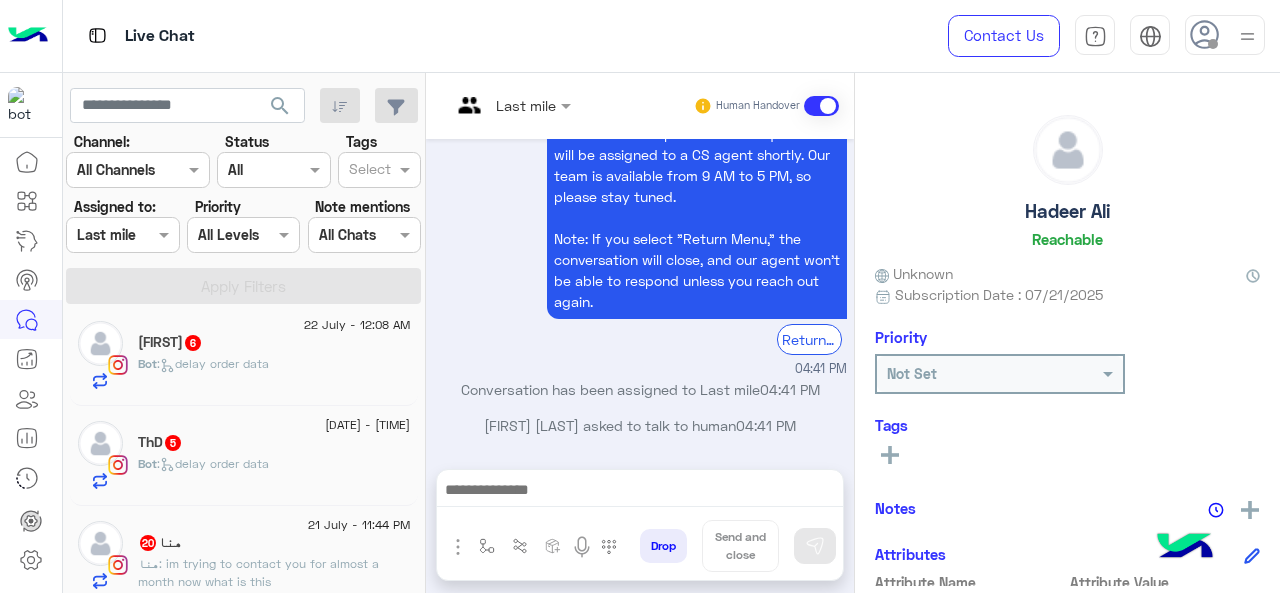 click on "ThD   5" 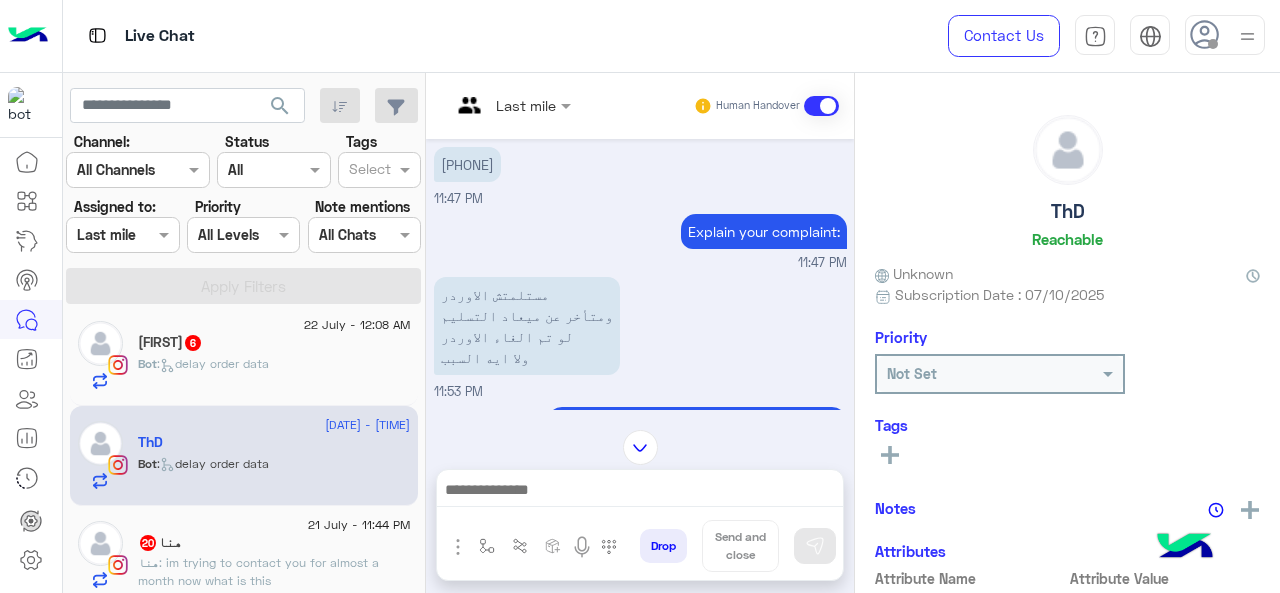 scroll, scrollTop: 633, scrollLeft: 0, axis: vertical 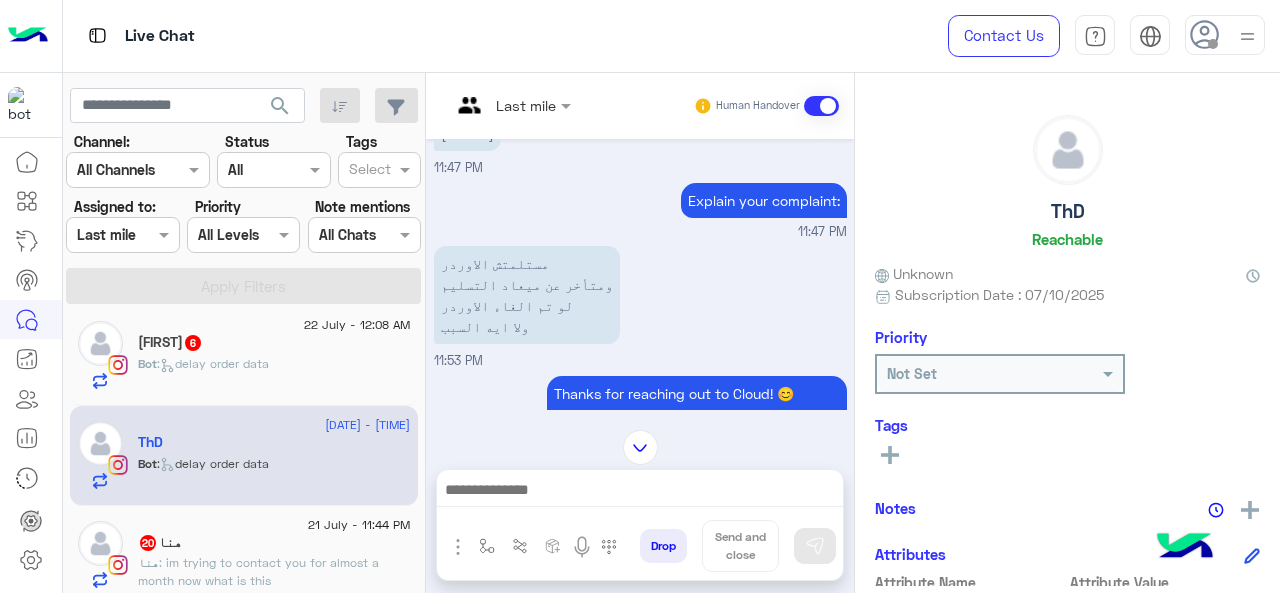 click at bounding box center (511, 104) 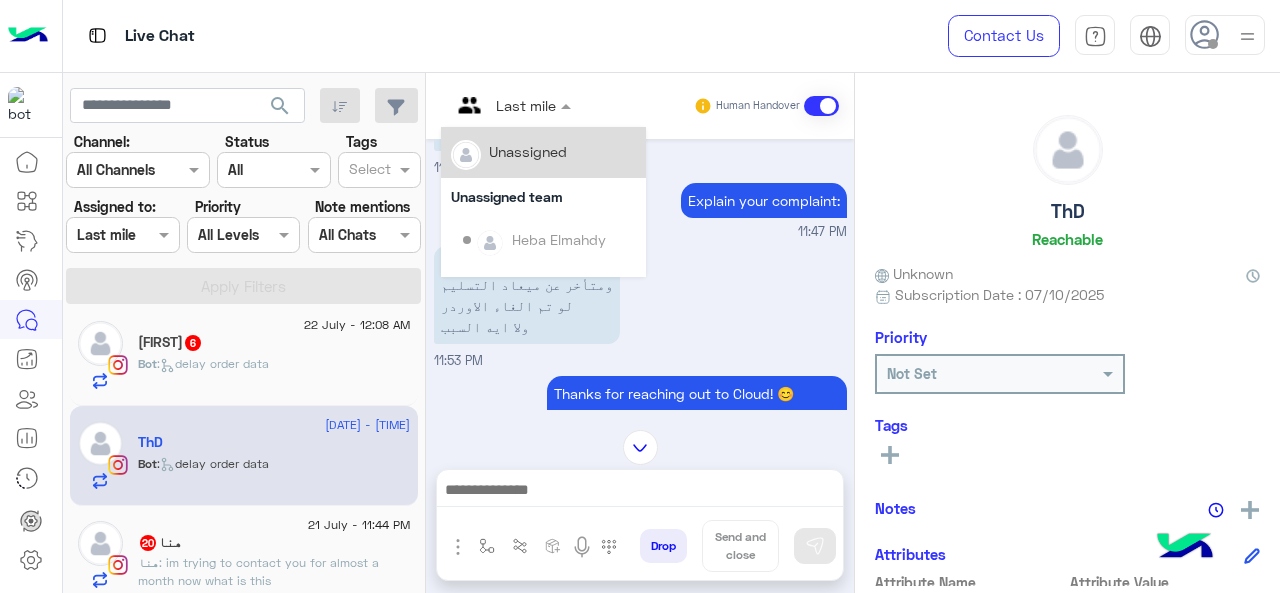scroll, scrollTop: 354, scrollLeft: 0, axis: vertical 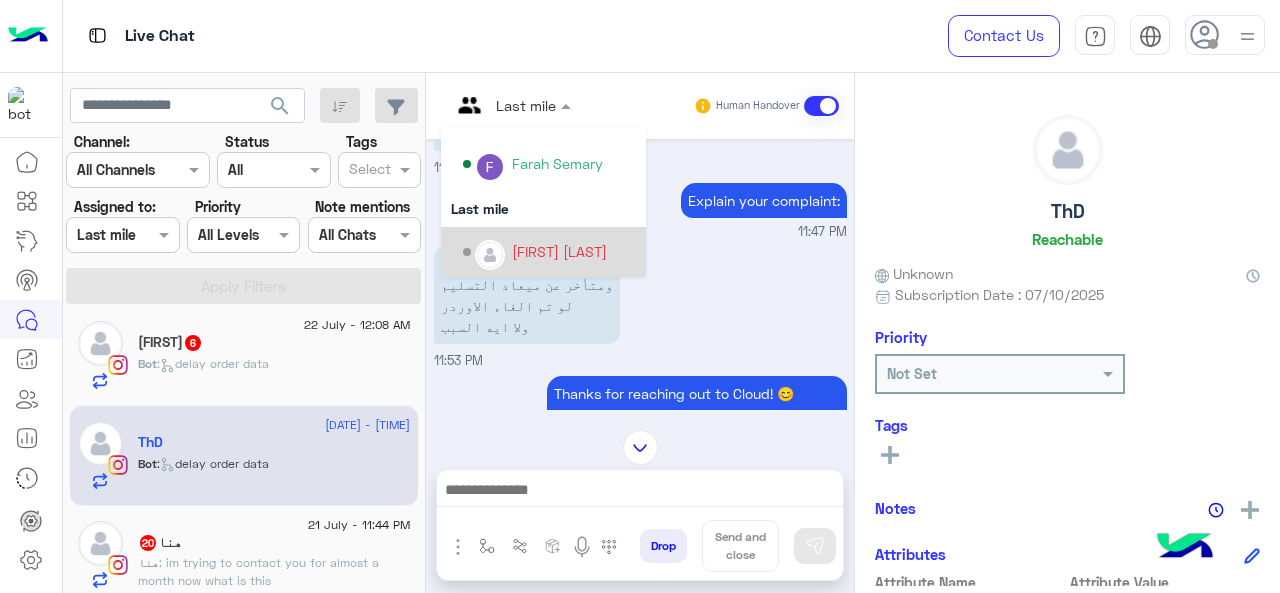 click on "[FIRST_NAME] [LAST_NAME]" at bounding box center (559, 251) 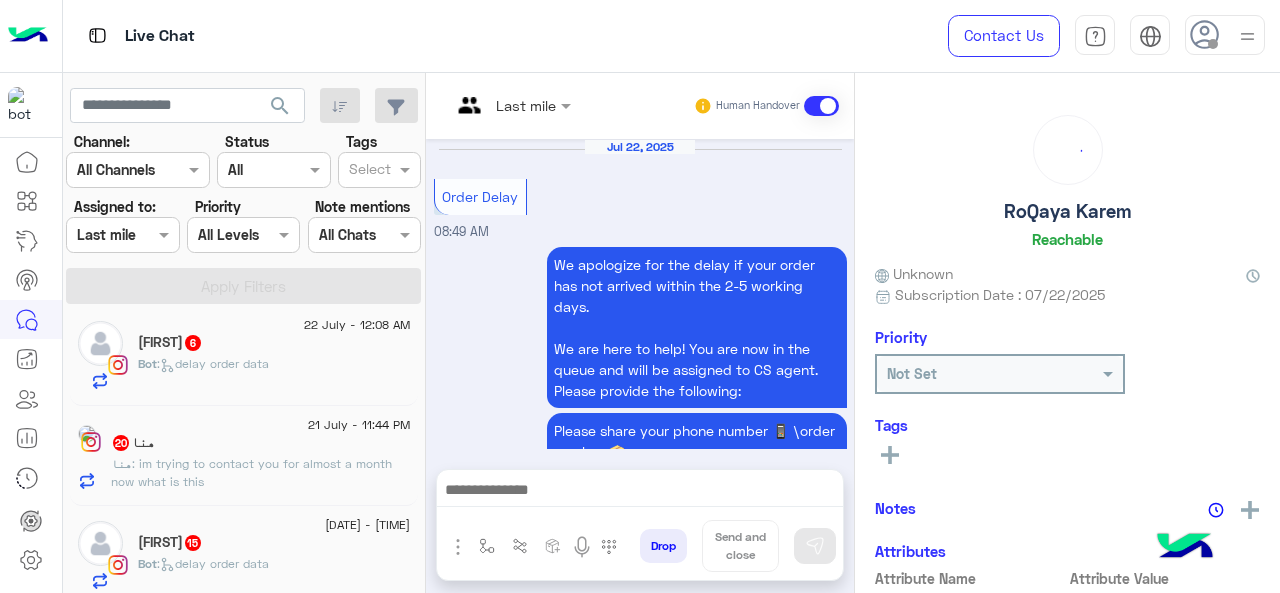 scroll, scrollTop: 1209, scrollLeft: 0, axis: vertical 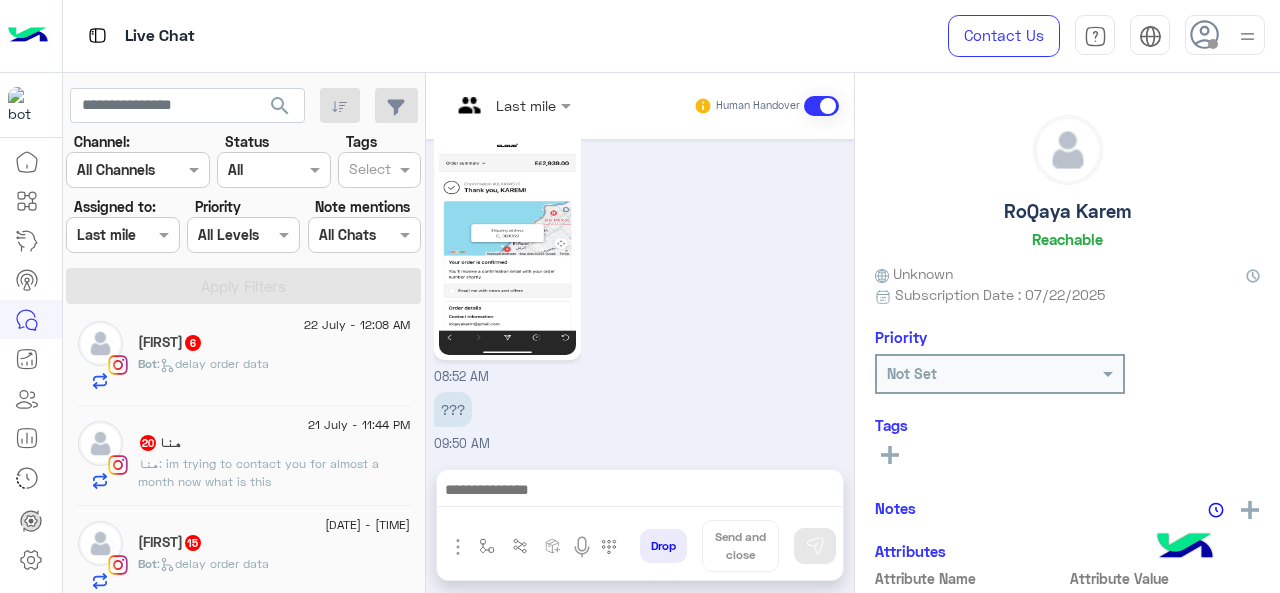 click on ": im trying to contact you for almost a month now what is this" 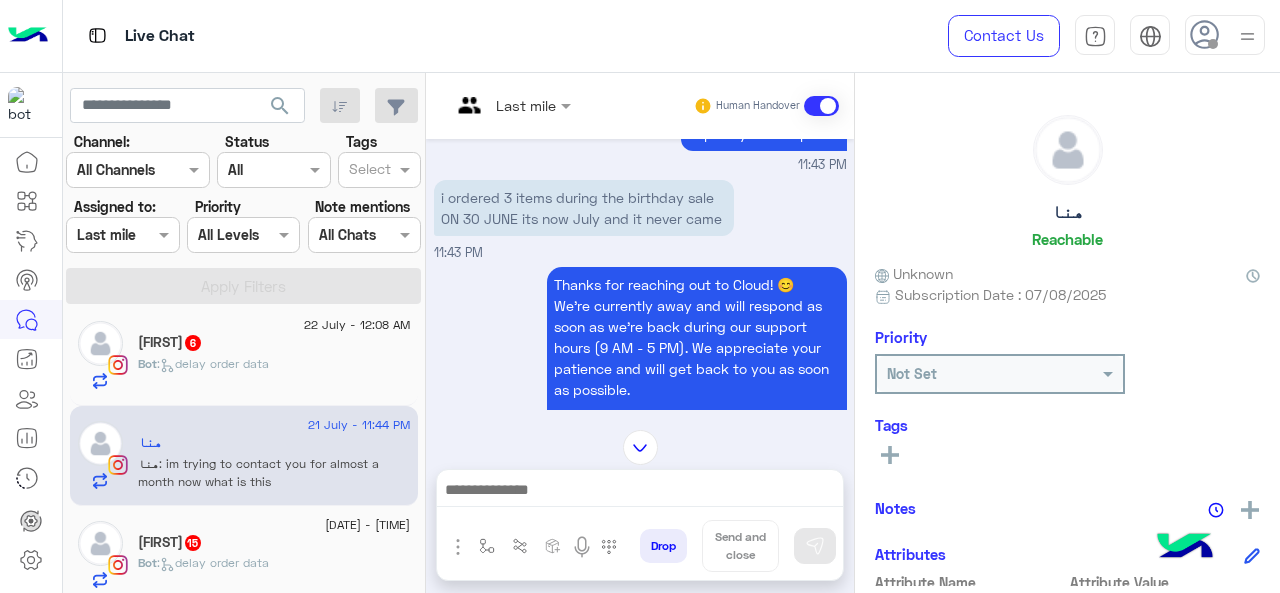 scroll, scrollTop: 532, scrollLeft: 0, axis: vertical 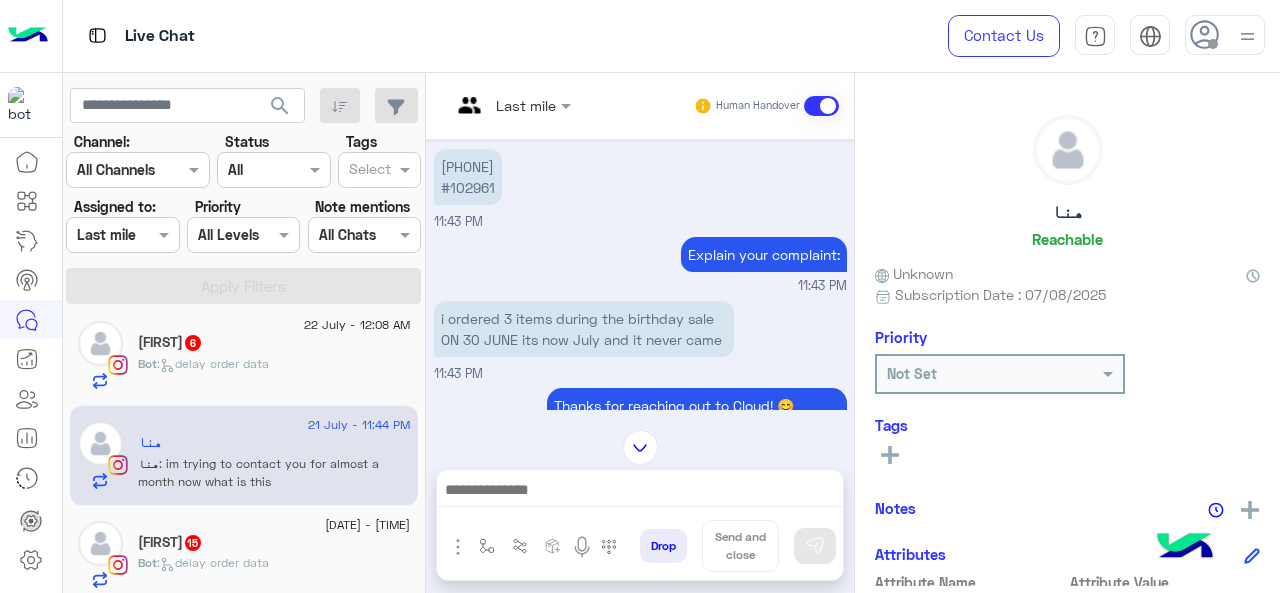 click on "Last mile" at bounding box center [503, 106] 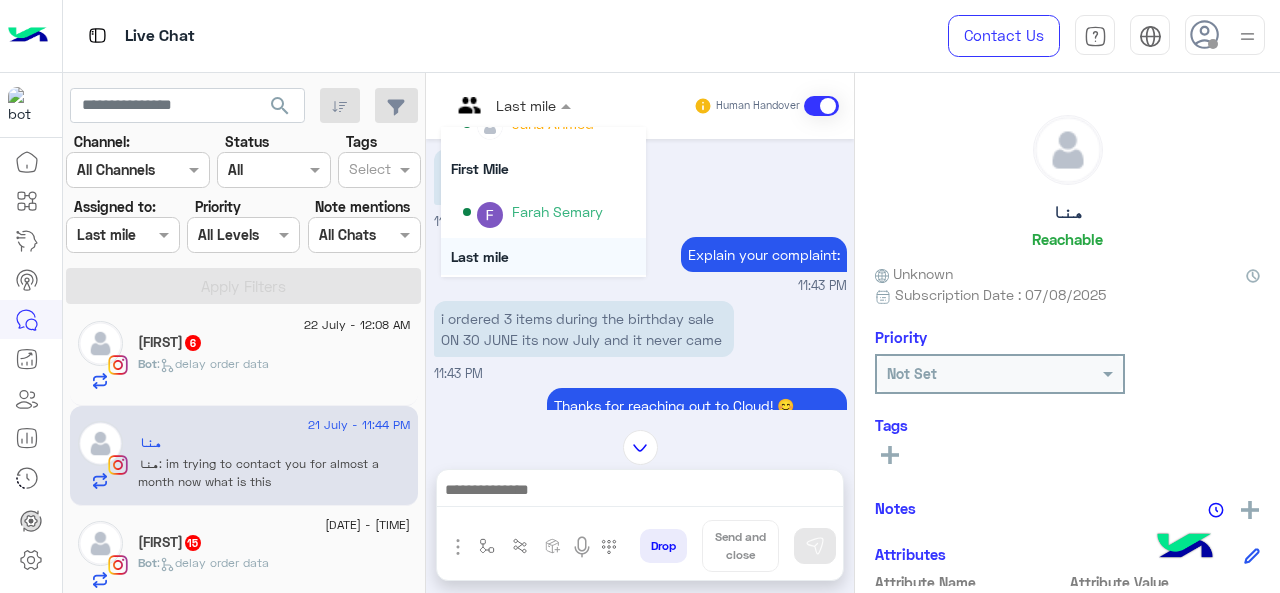 scroll, scrollTop: 354, scrollLeft: 0, axis: vertical 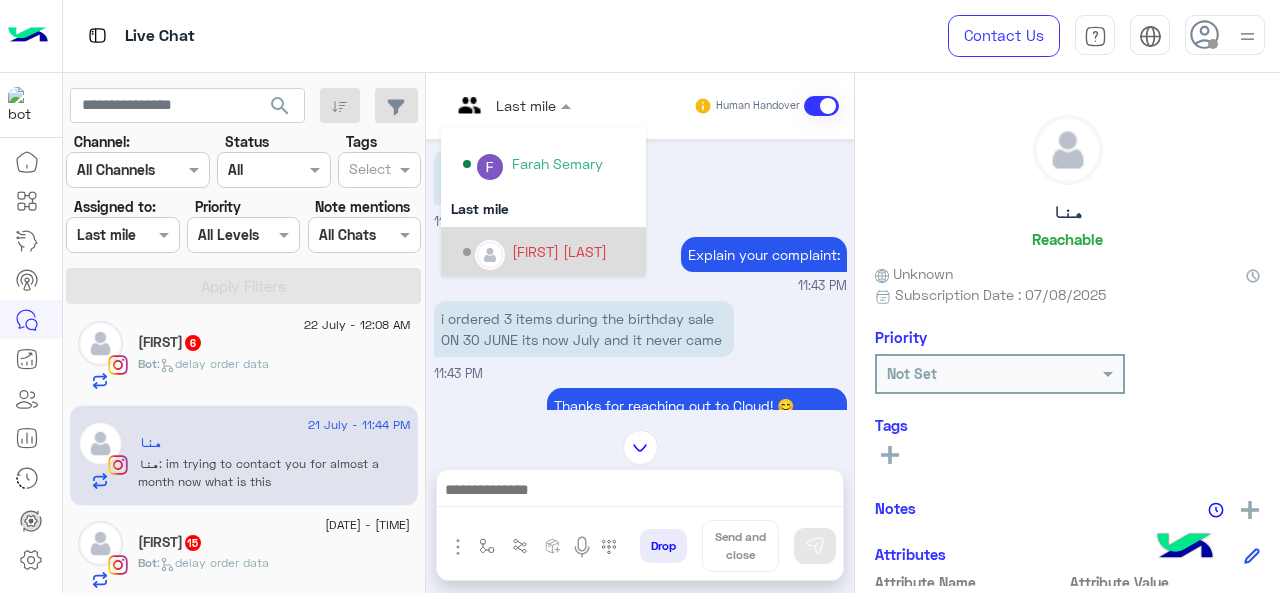 click on "[FIRST_NAME] [LAST_NAME]" at bounding box center [559, 251] 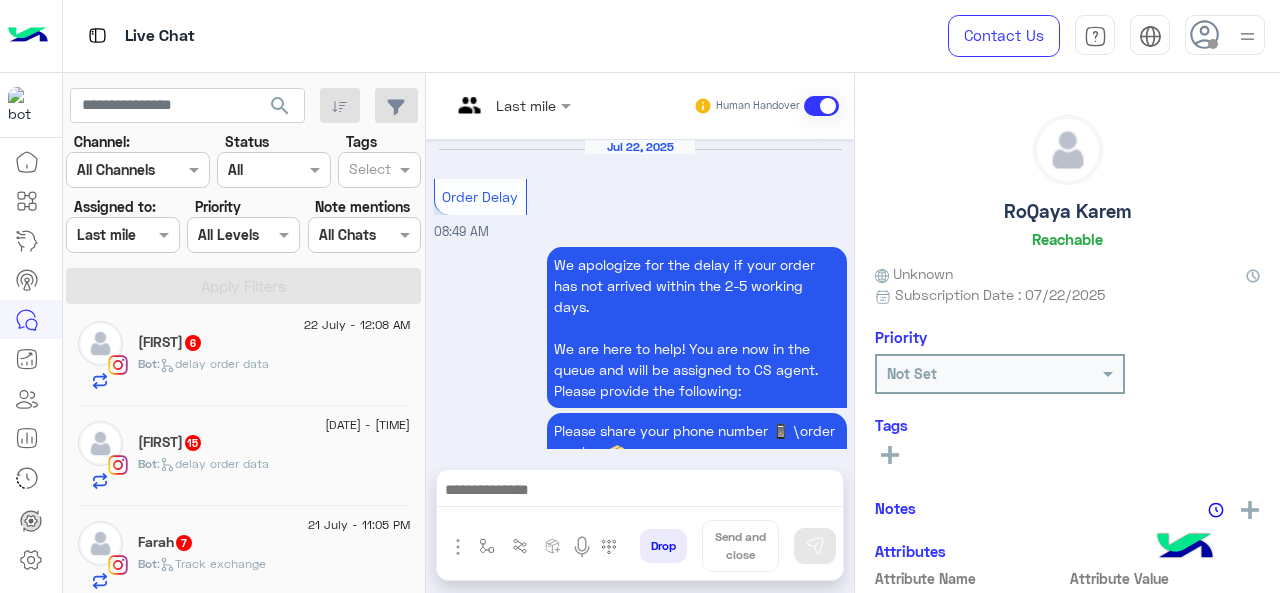 scroll, scrollTop: 1209, scrollLeft: 0, axis: vertical 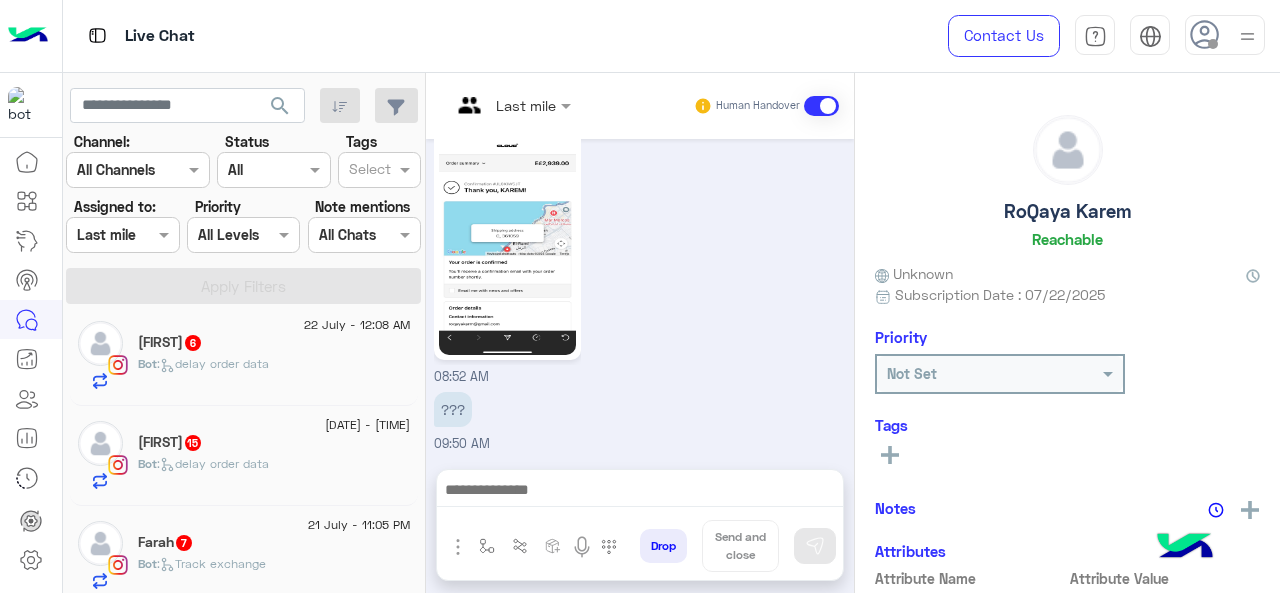 click on "Hada   15" 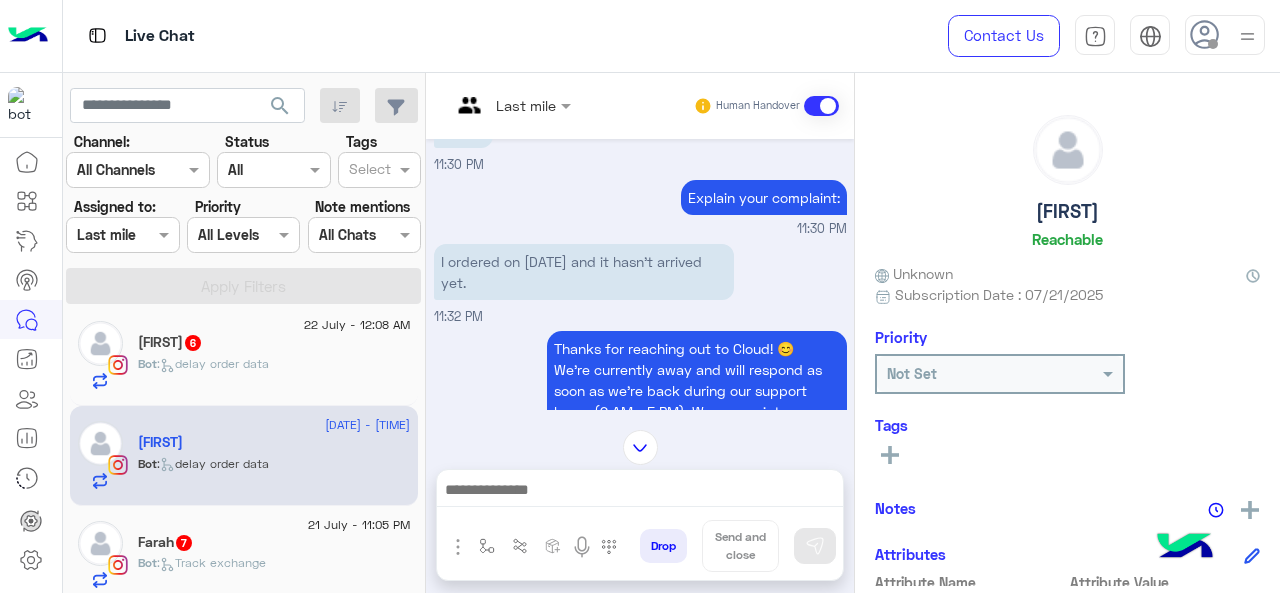 scroll, scrollTop: 622, scrollLeft: 0, axis: vertical 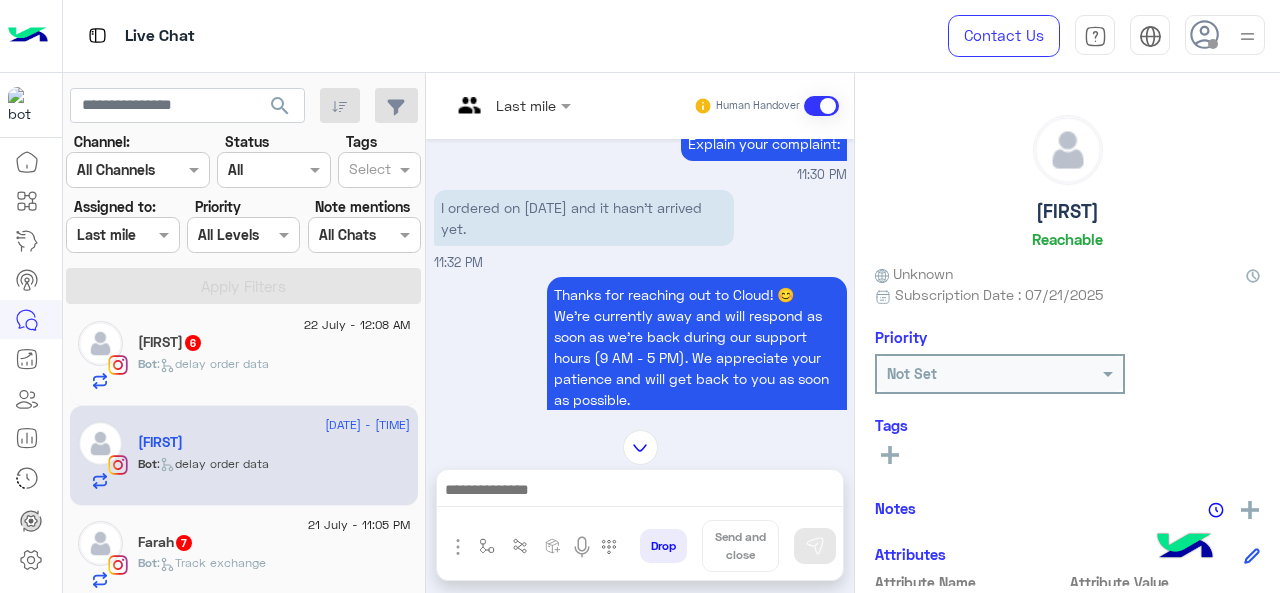 click on "Last mile" at bounding box center (503, 106) 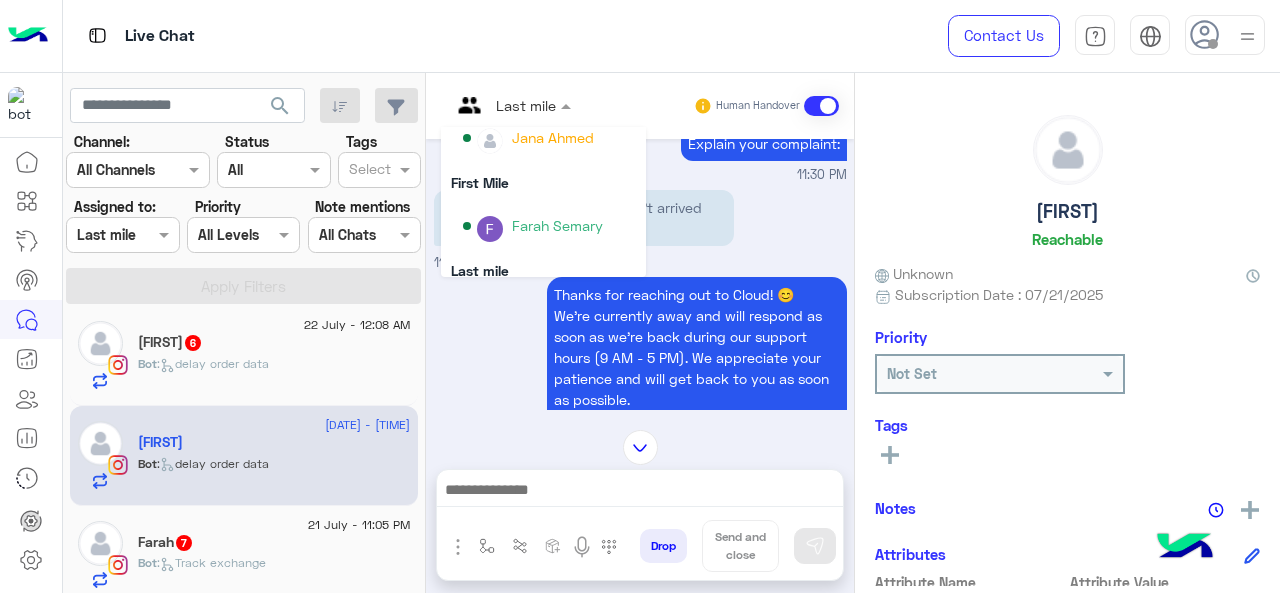 scroll, scrollTop: 354, scrollLeft: 0, axis: vertical 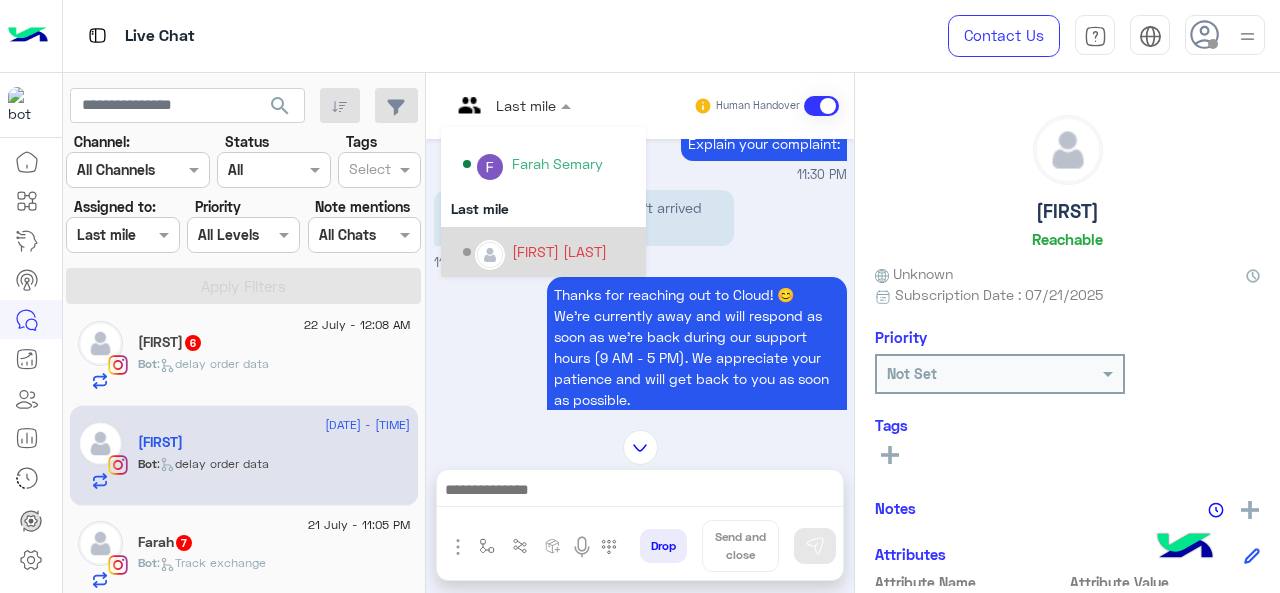 click on "[FIRST_NAME] [LAST_NAME]" at bounding box center [559, 251] 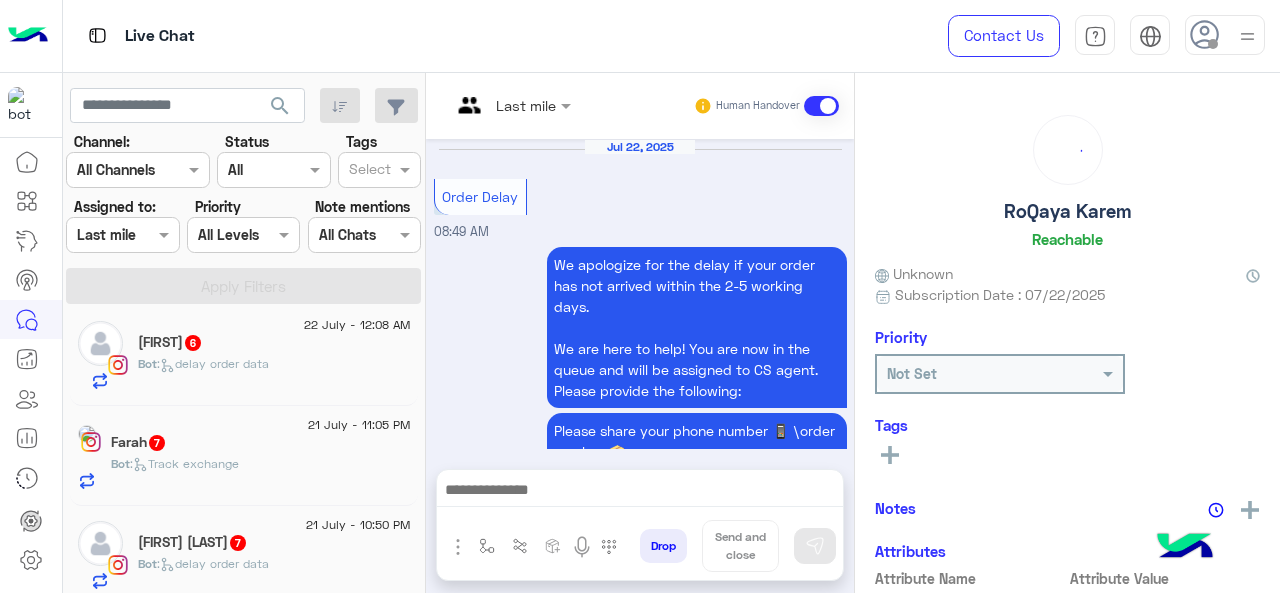 scroll, scrollTop: 1209, scrollLeft: 0, axis: vertical 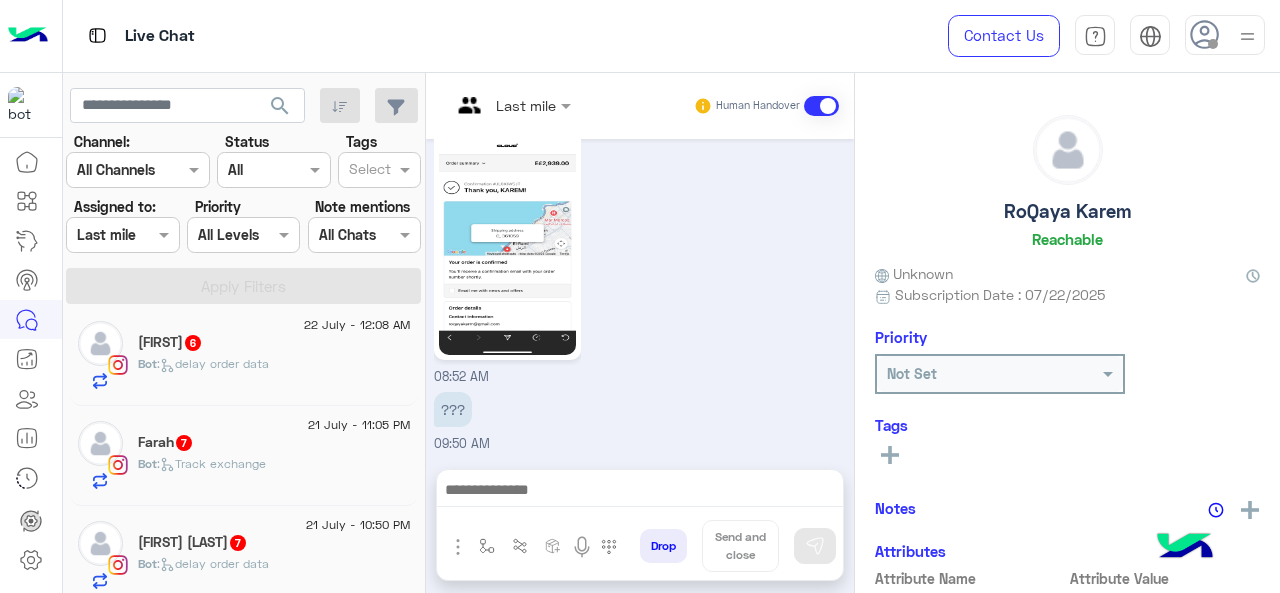 click on ":   Track exchange" 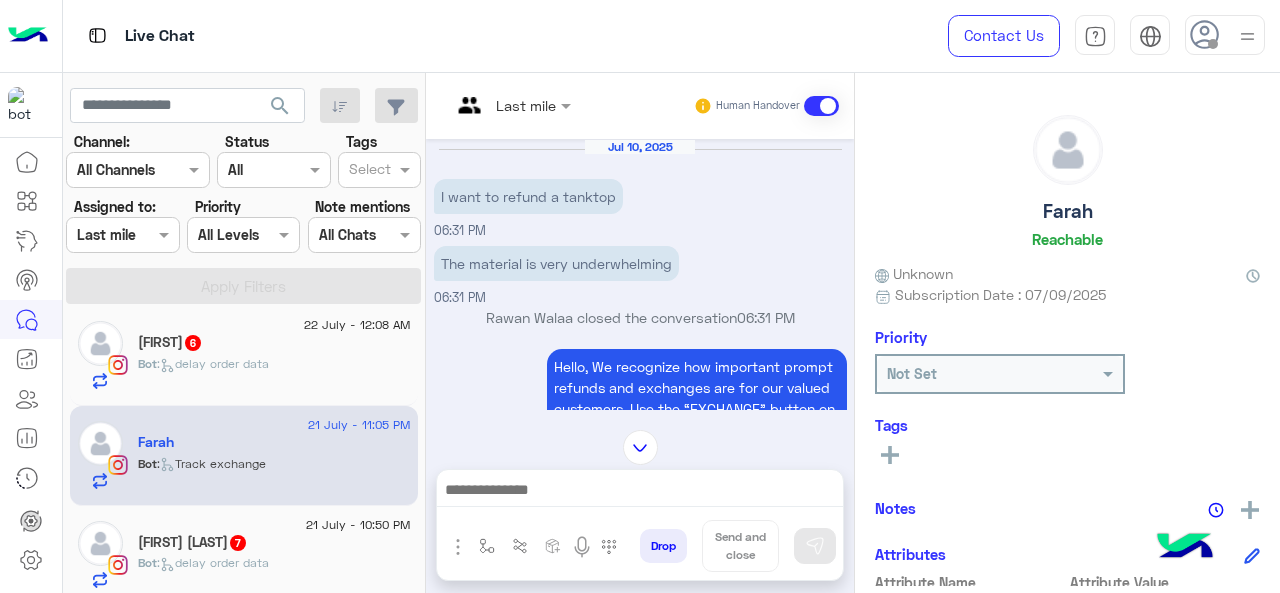 scroll, scrollTop: 1495, scrollLeft: 0, axis: vertical 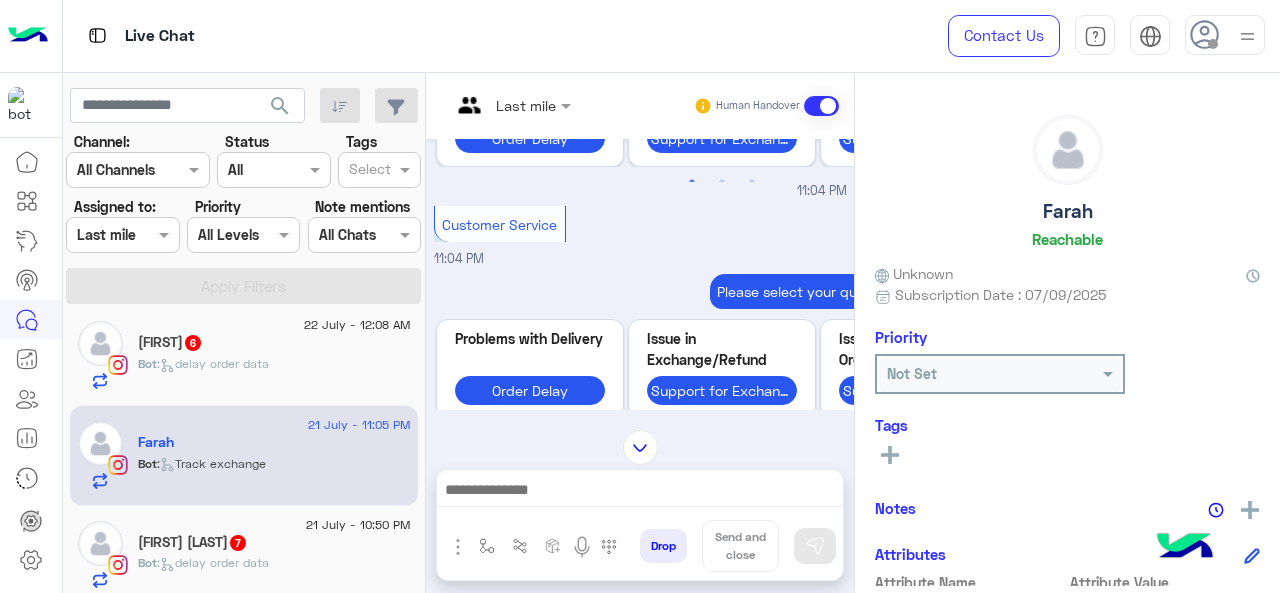 click at bounding box center [487, 105] 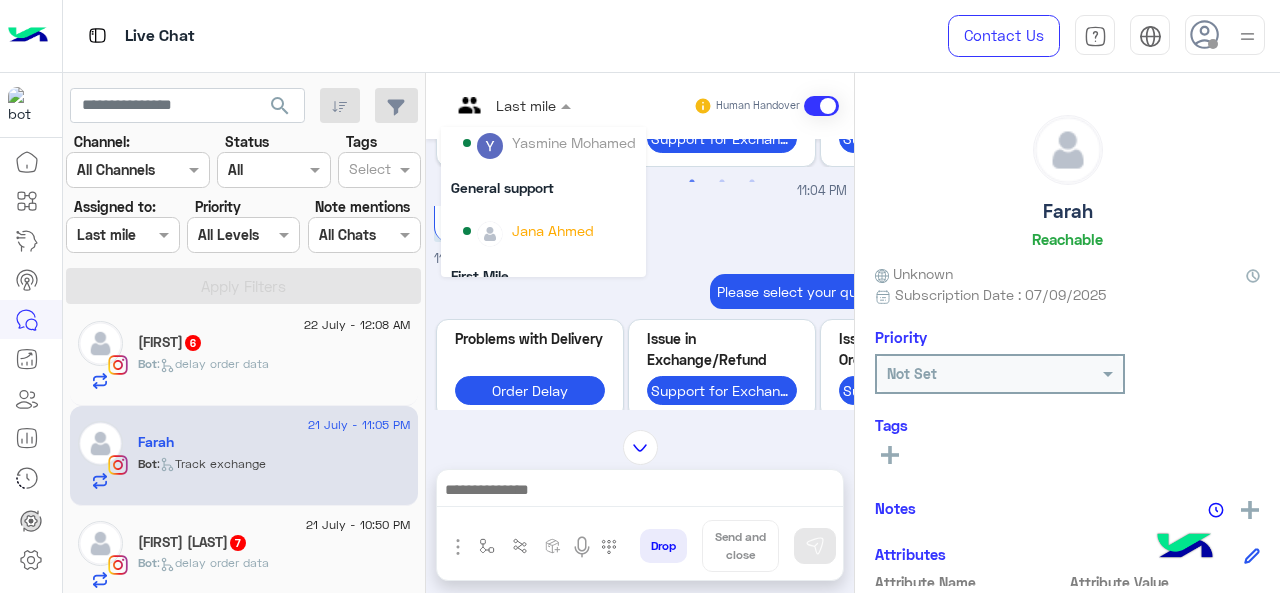 scroll, scrollTop: 227, scrollLeft: 0, axis: vertical 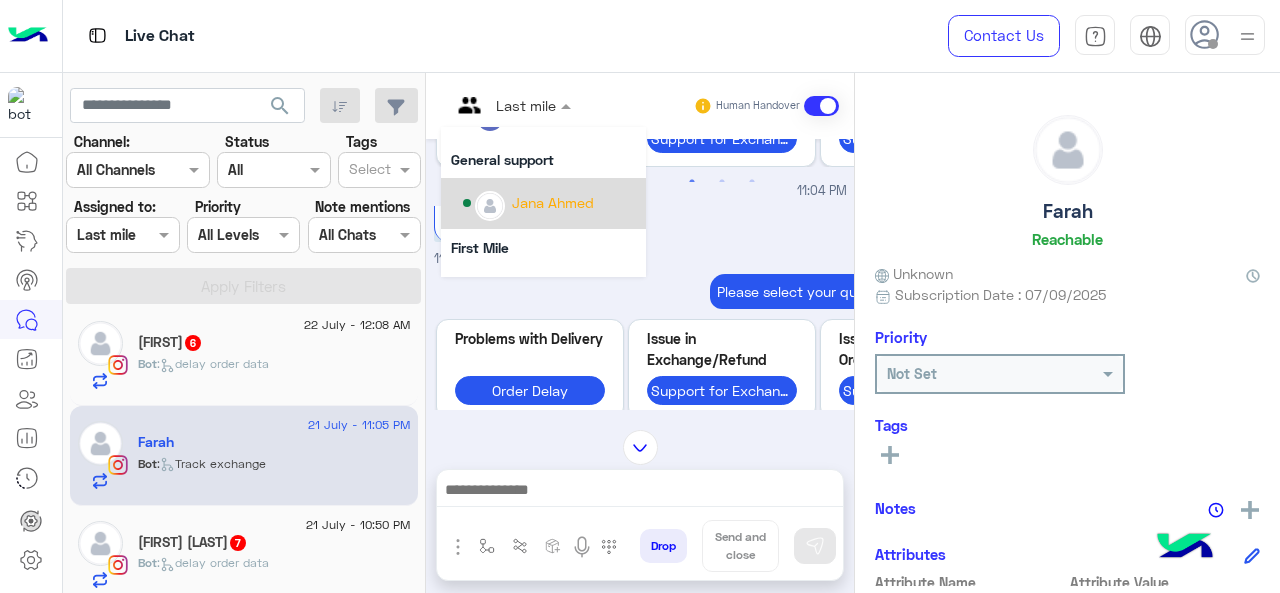 click on "Jana Ahmed" at bounding box center [553, 202] 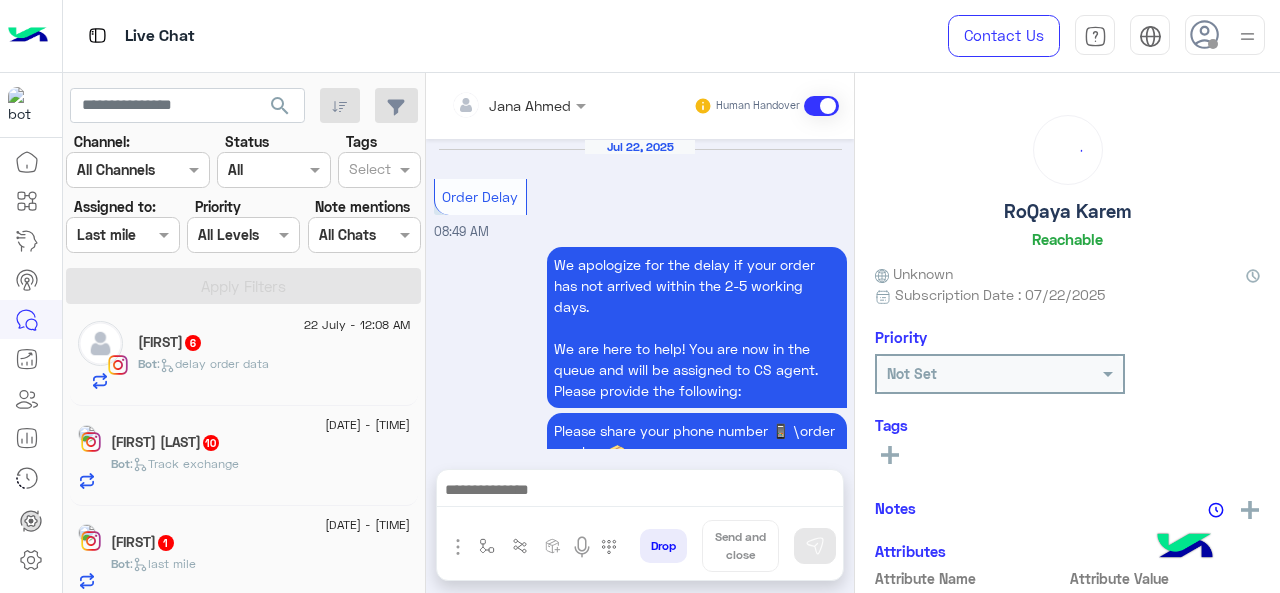 scroll, scrollTop: 1209, scrollLeft: 0, axis: vertical 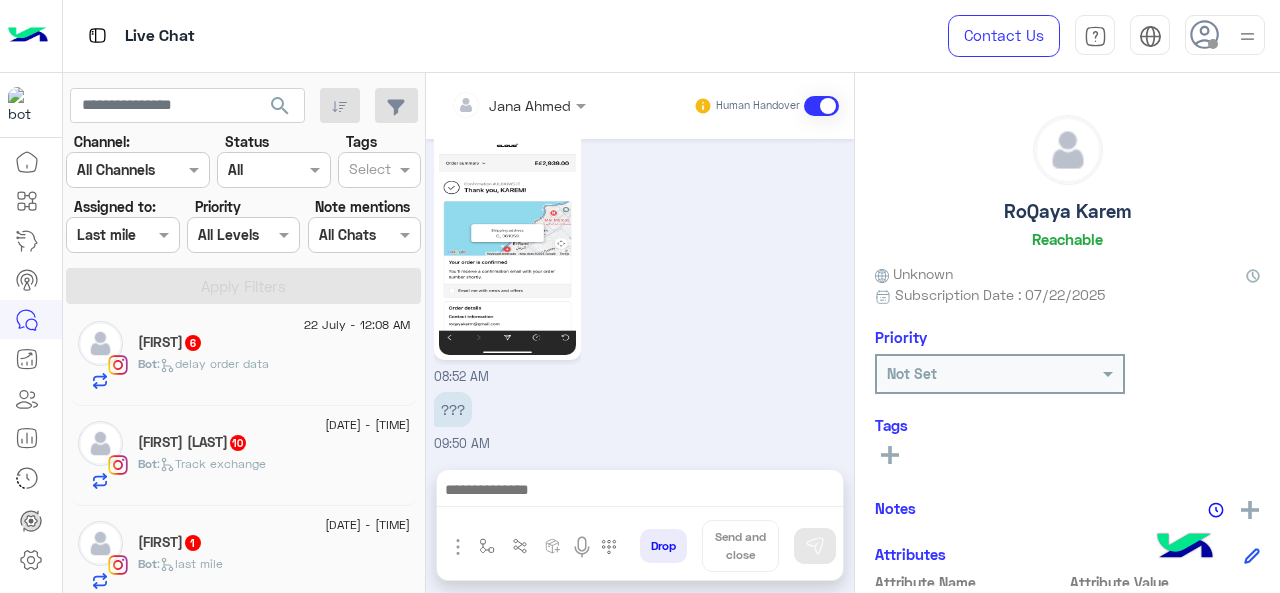 click on "Bot :   Track exchange" 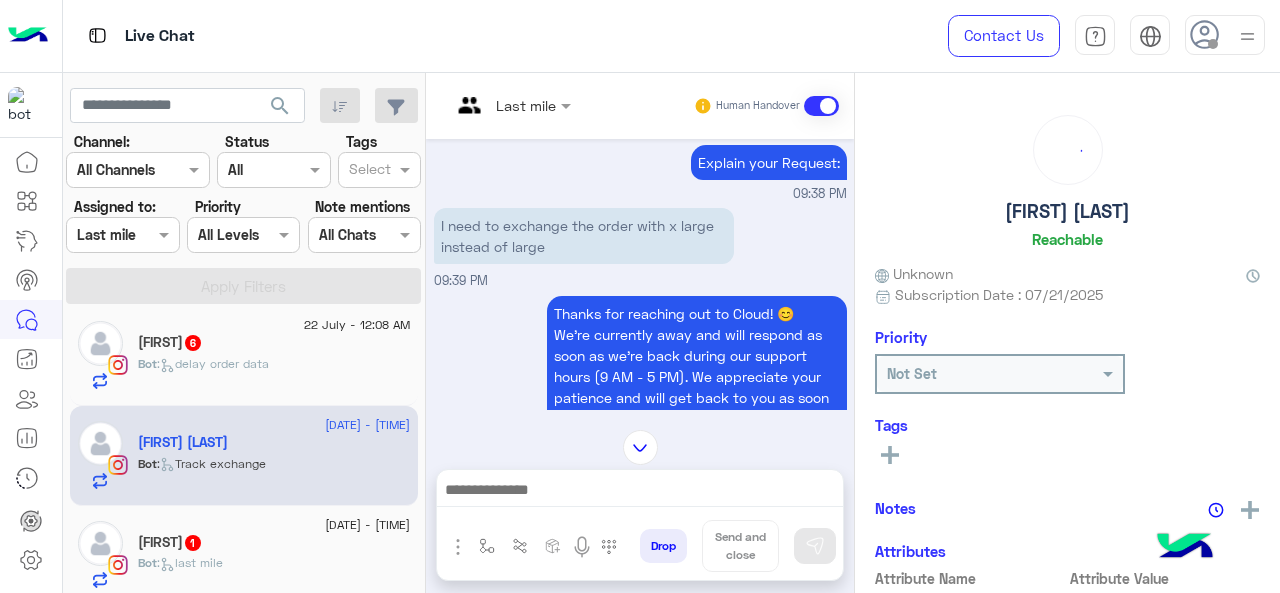 scroll, scrollTop: 603, scrollLeft: 0, axis: vertical 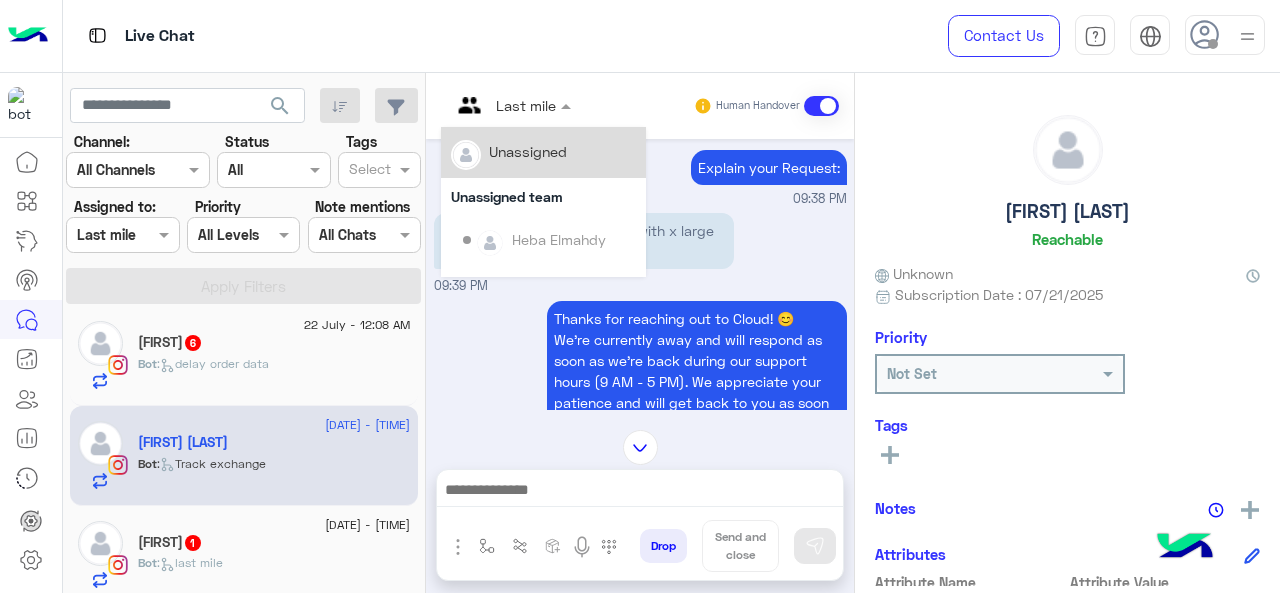 click at bounding box center (511, 104) 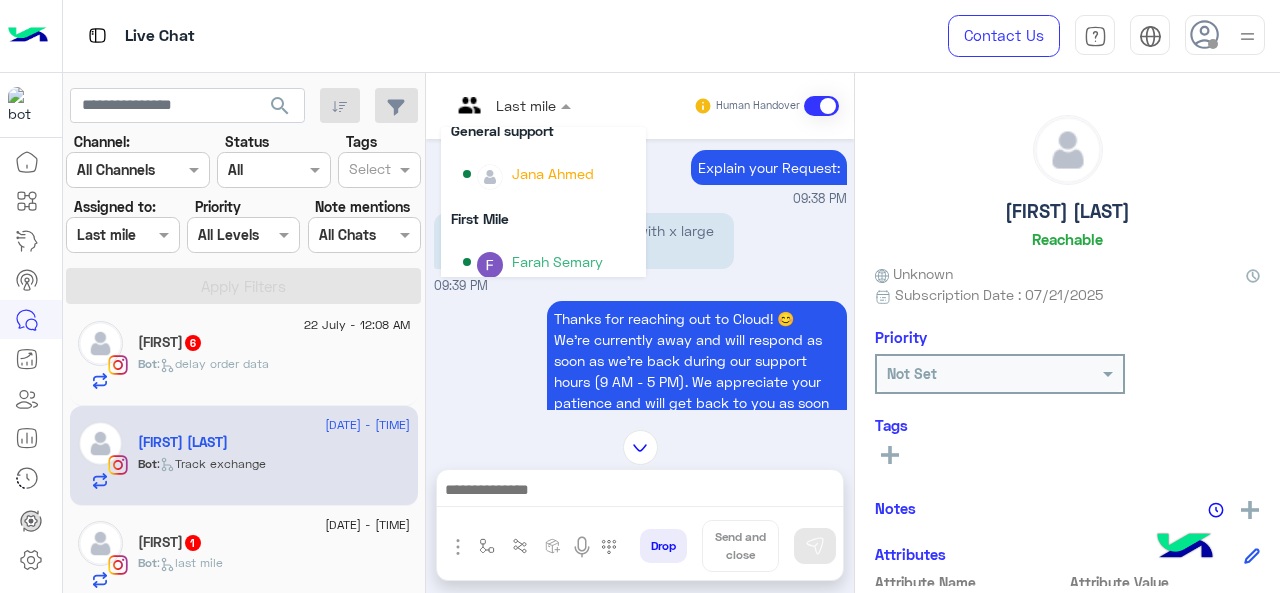 scroll, scrollTop: 246, scrollLeft: 0, axis: vertical 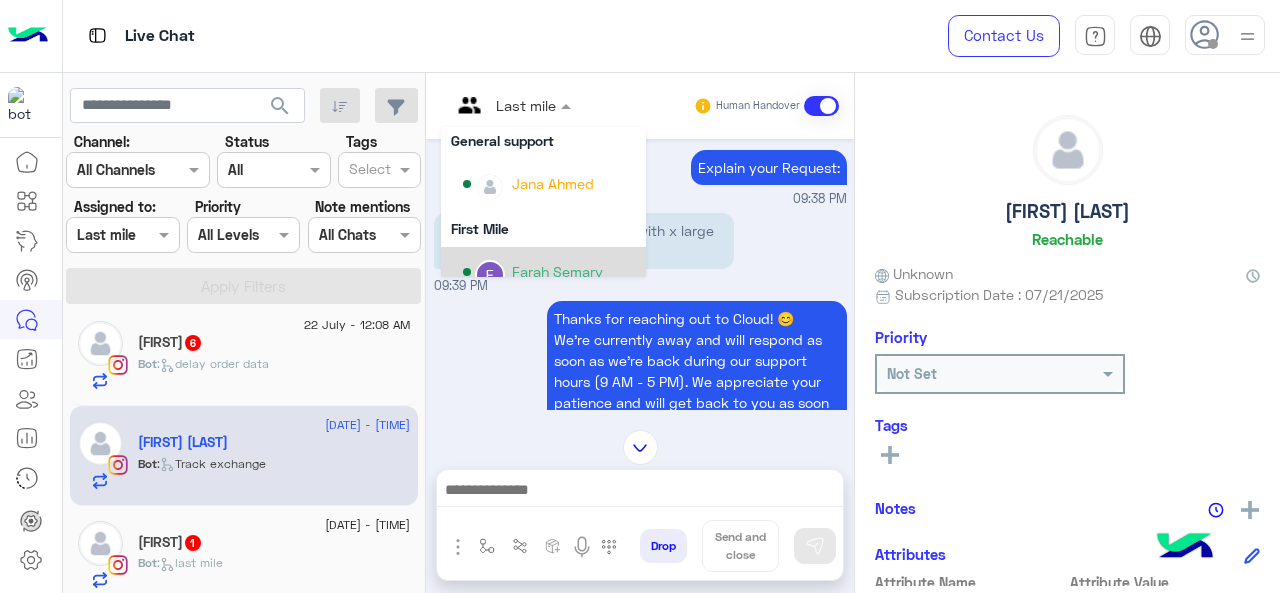click on "Farah Semary" at bounding box center [557, 271] 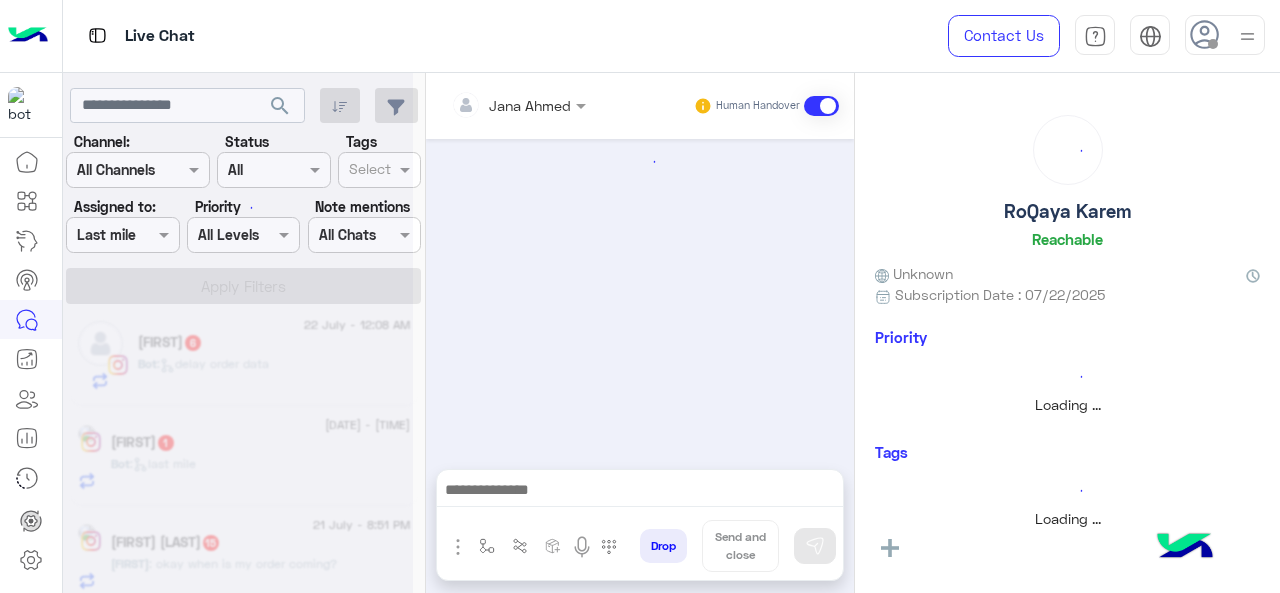 scroll, scrollTop: 1209, scrollLeft: 0, axis: vertical 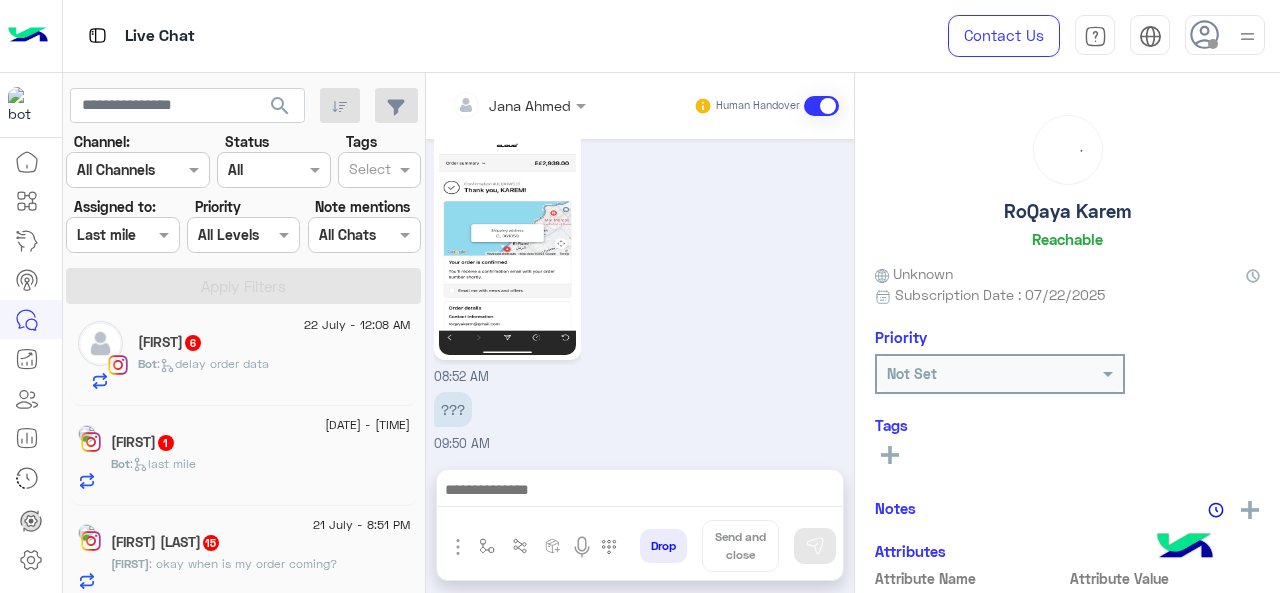 click on "Ռինա   1" 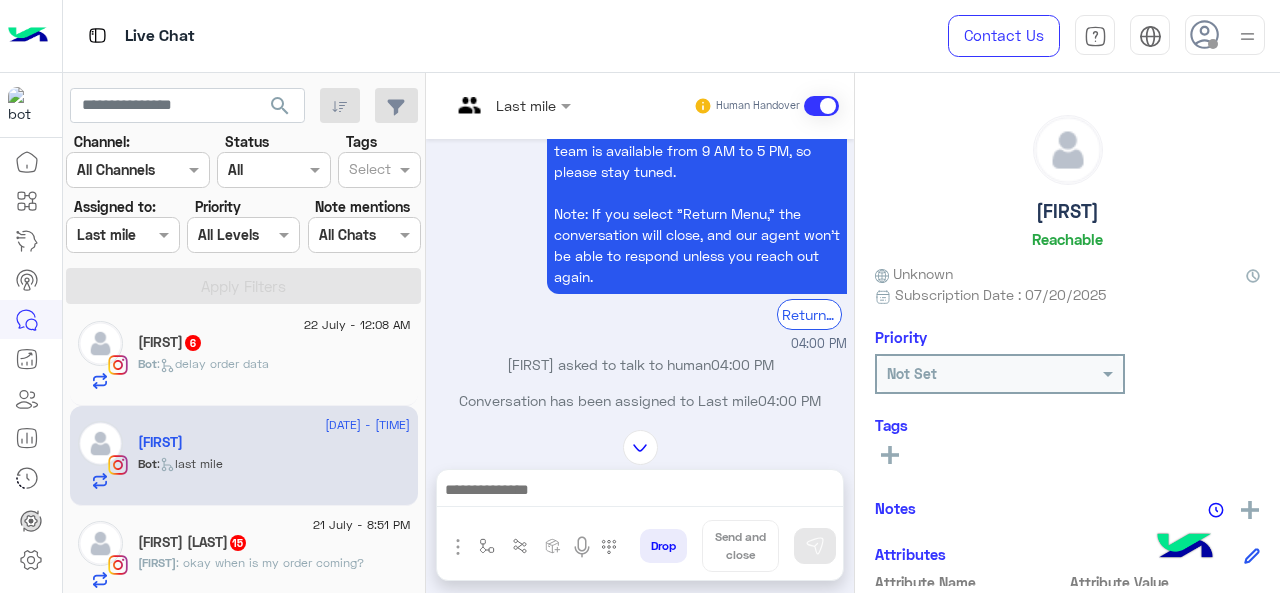 scroll, scrollTop: 1907, scrollLeft: 0, axis: vertical 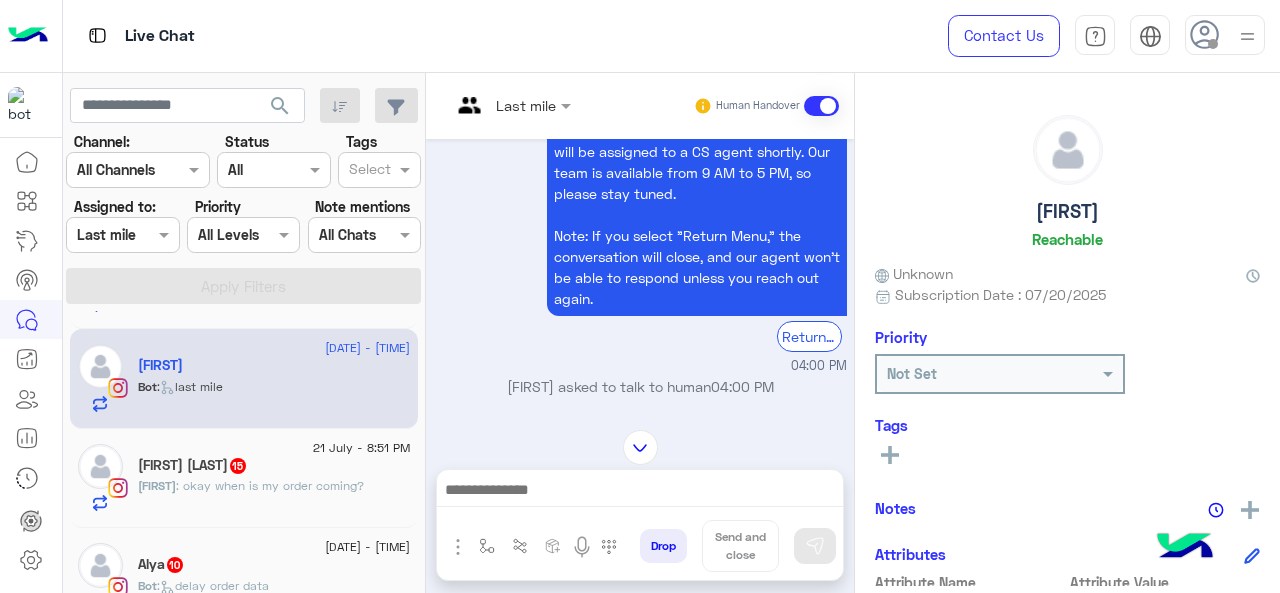 click on ": okay when is my order coming?" 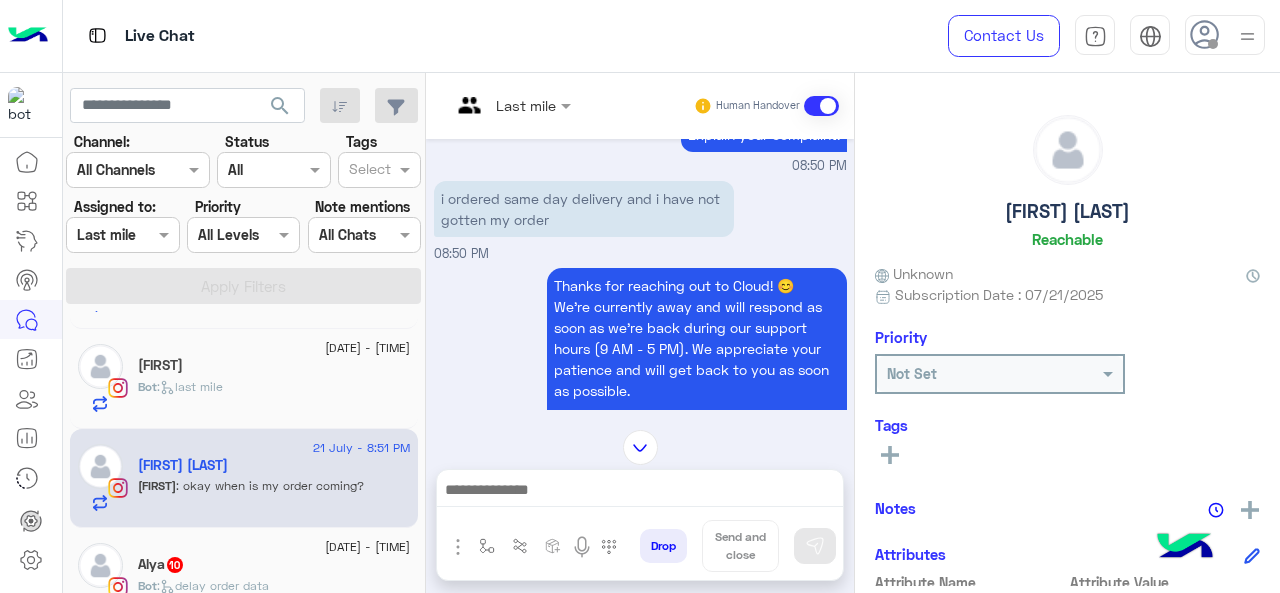 scroll, scrollTop: 889, scrollLeft: 0, axis: vertical 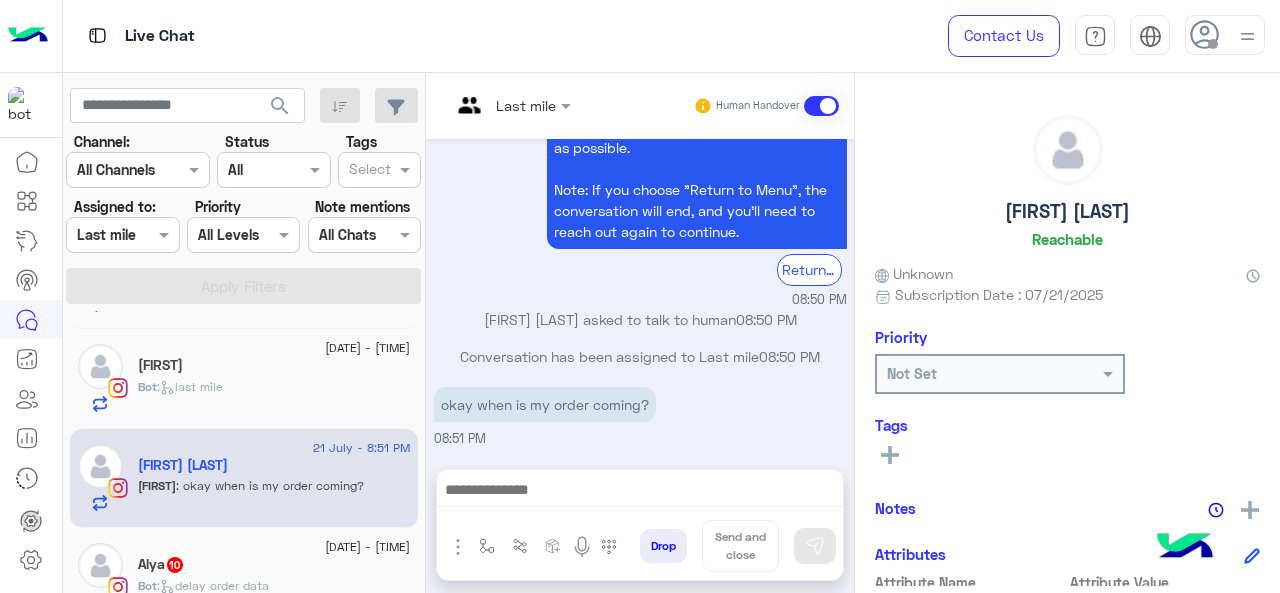 click at bounding box center (511, 104) 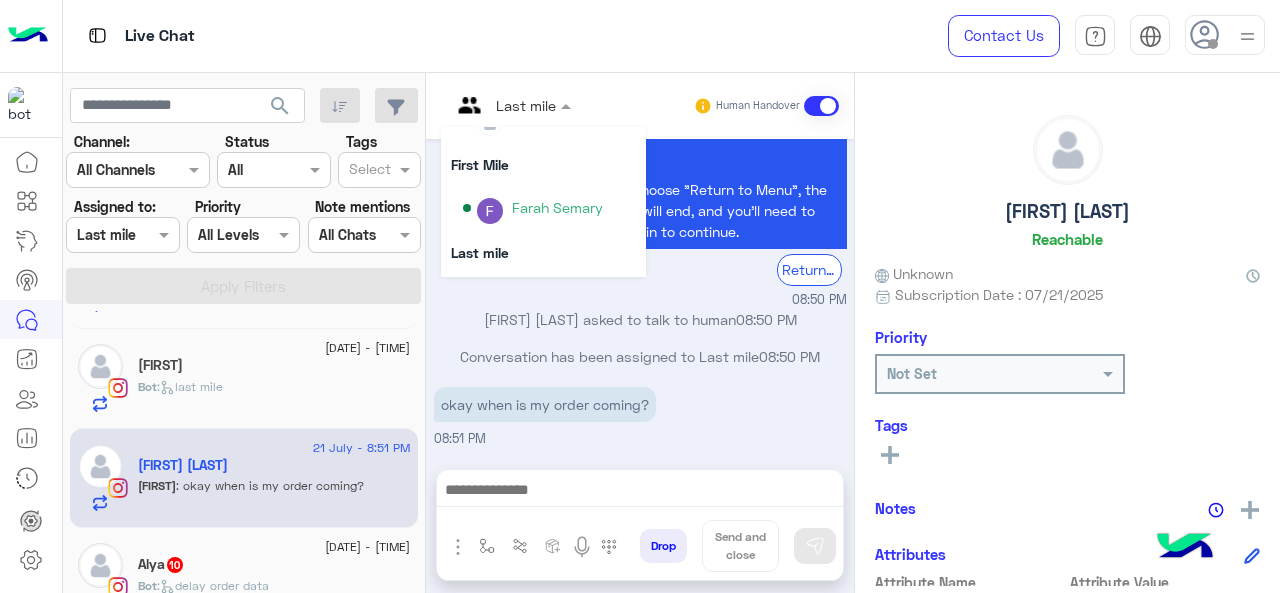 scroll, scrollTop: 354, scrollLeft: 0, axis: vertical 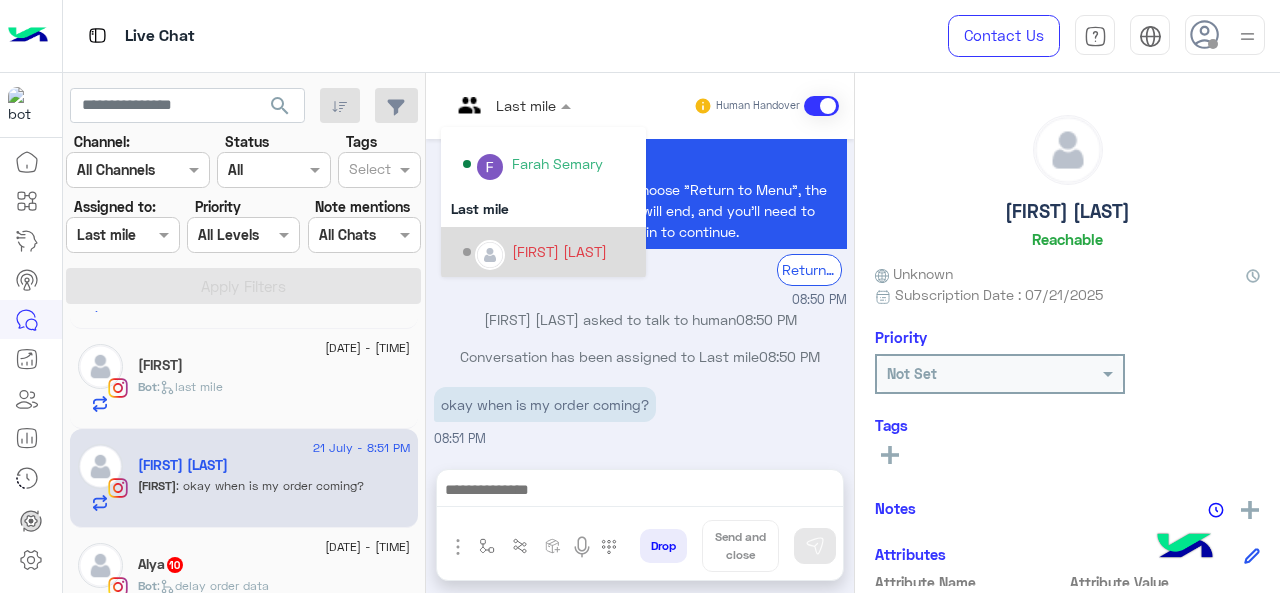 click on "[FIRST_NAME] [LAST_NAME]" at bounding box center [559, 251] 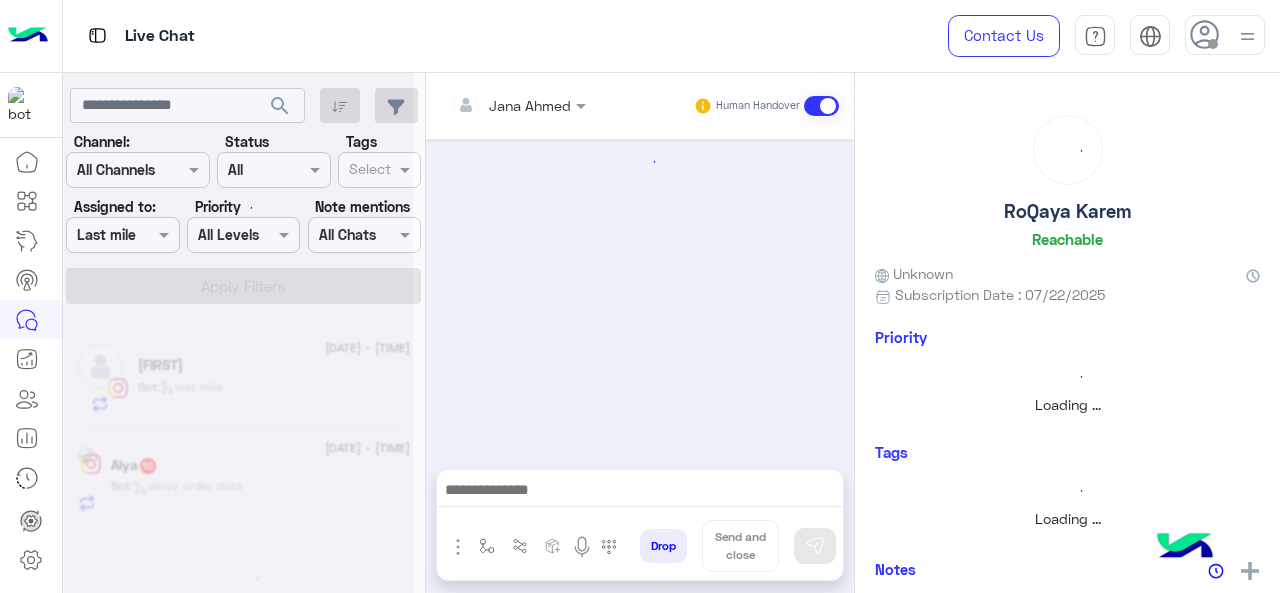 scroll, scrollTop: 987, scrollLeft: 0, axis: vertical 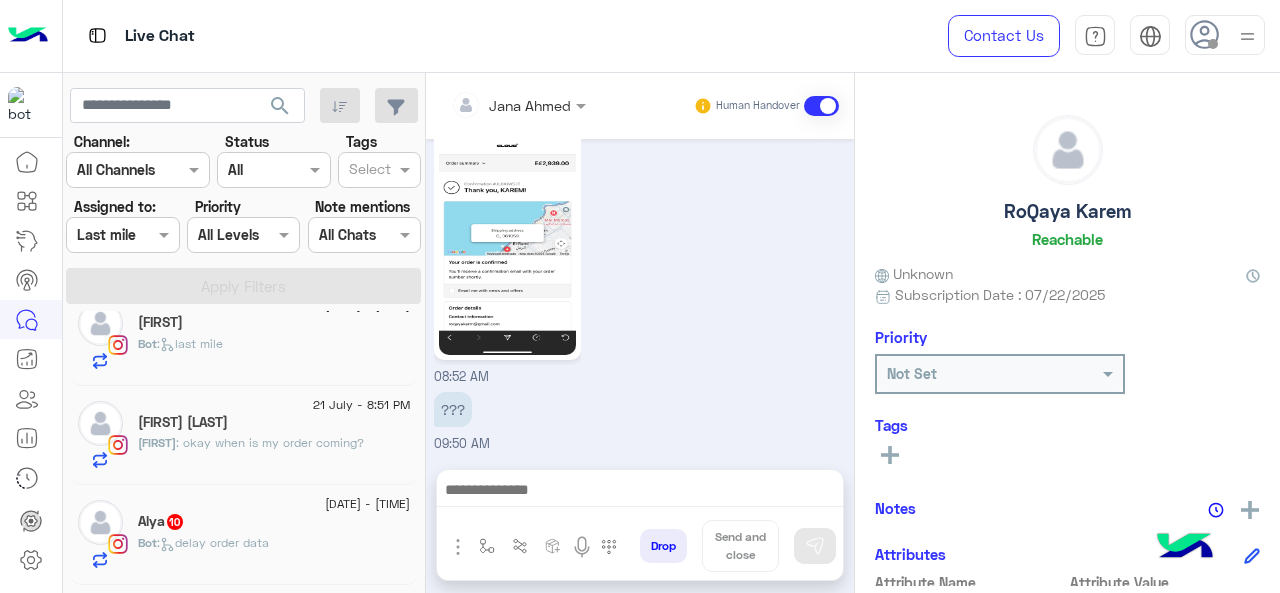 click on ":   delay order data" 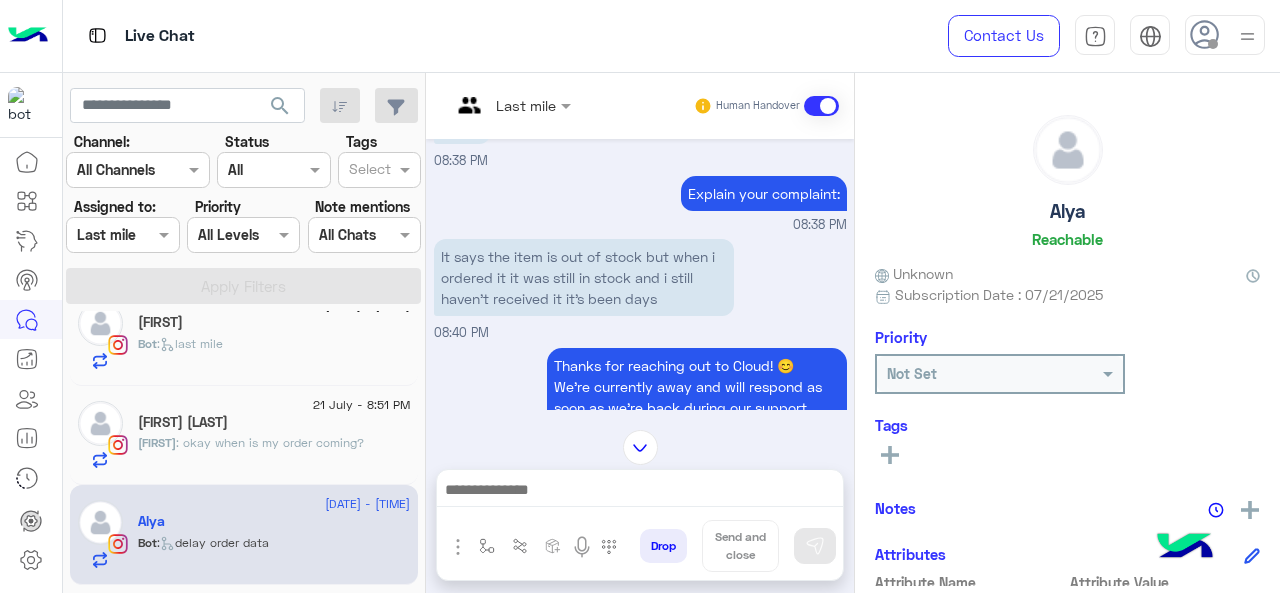 scroll, scrollTop: 611, scrollLeft: 0, axis: vertical 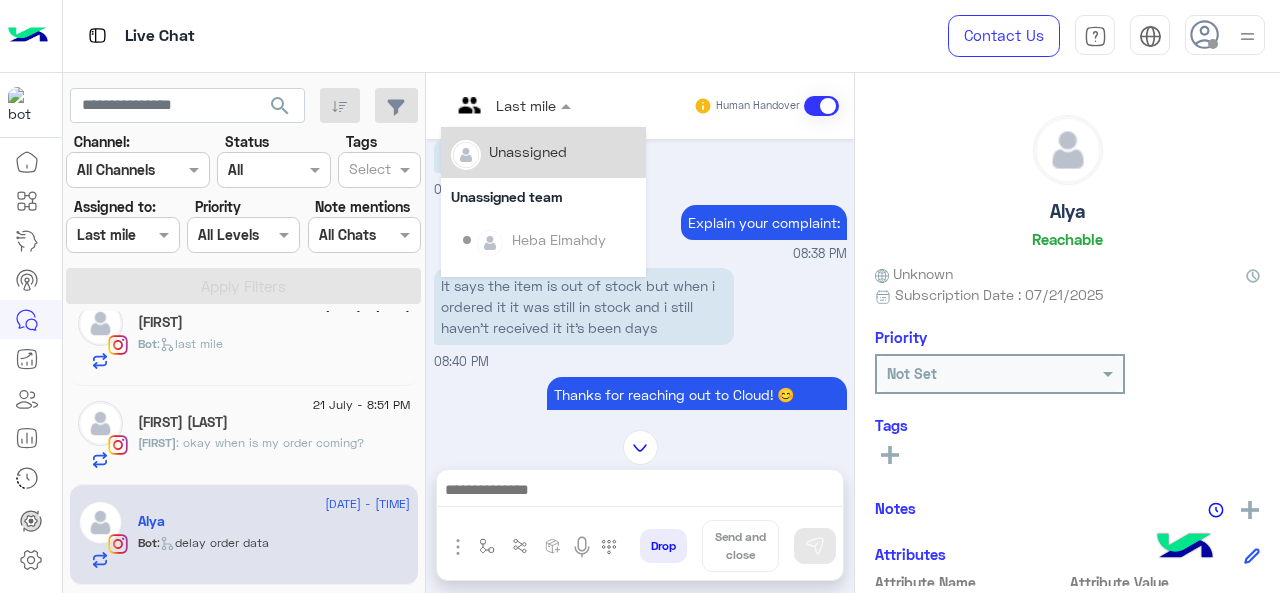 click at bounding box center (511, 104) 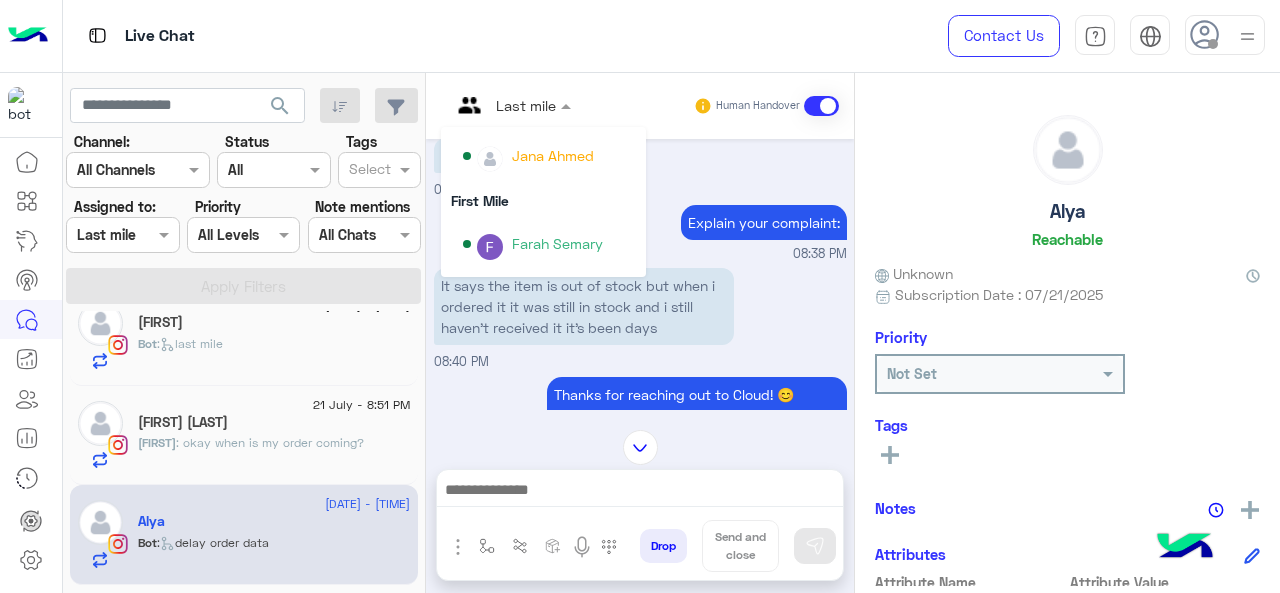 scroll, scrollTop: 354, scrollLeft: 0, axis: vertical 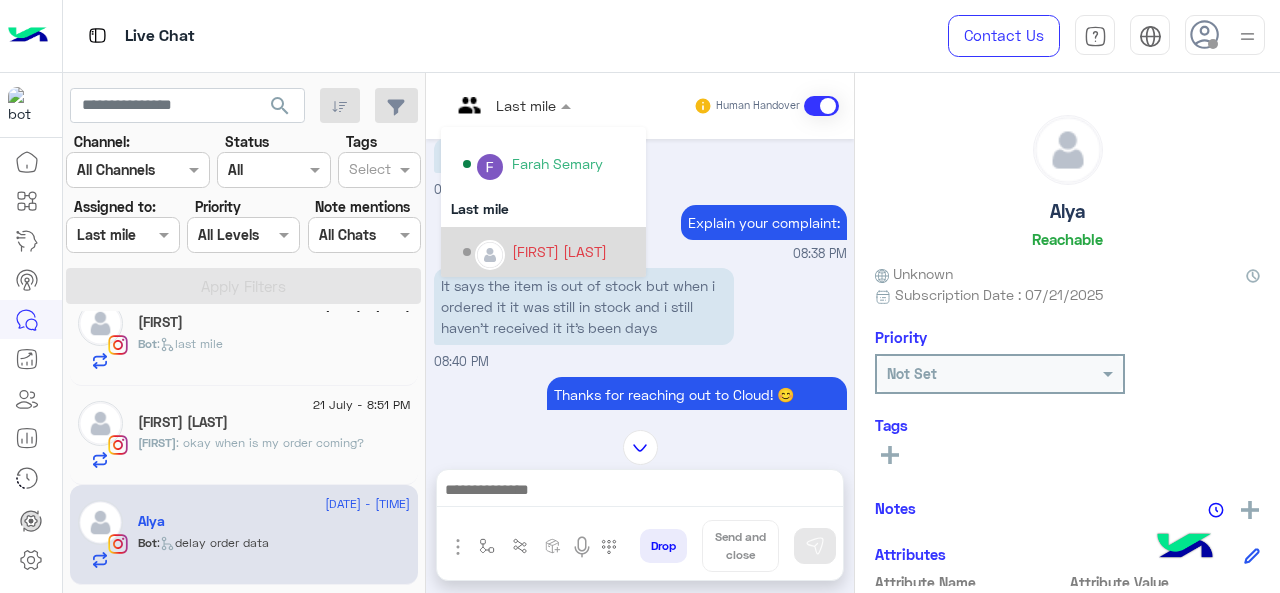 click on "[FIRST_NAME] [LAST_NAME]" at bounding box center (559, 251) 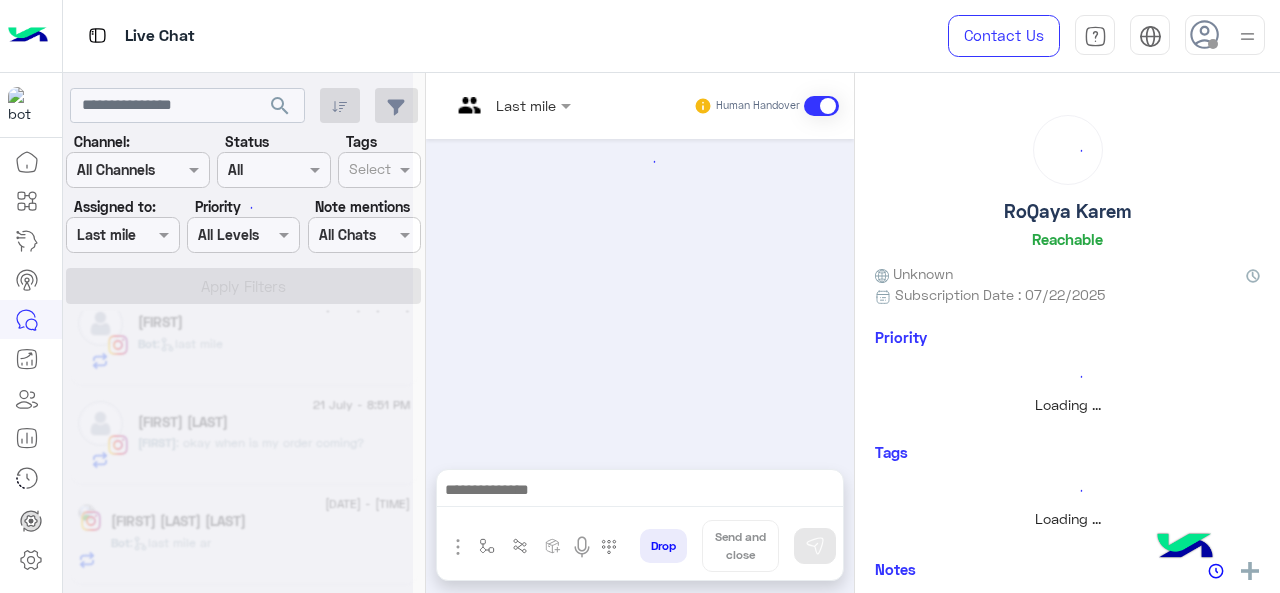 scroll, scrollTop: 1209, scrollLeft: 0, axis: vertical 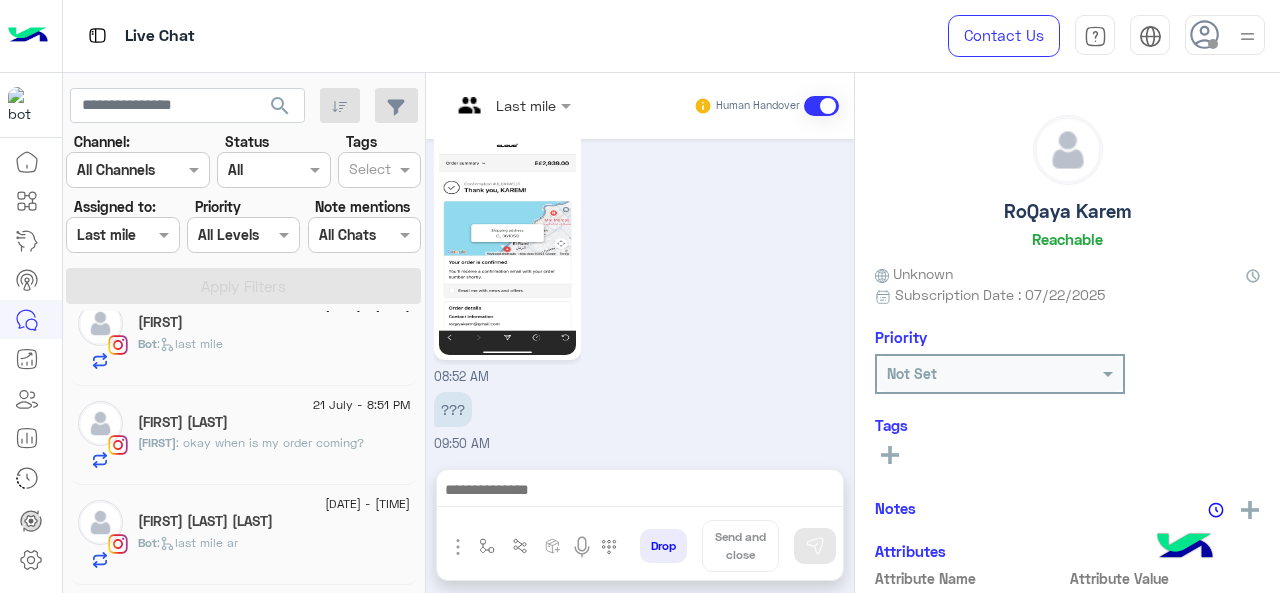click on "Bot :   last mile ar" 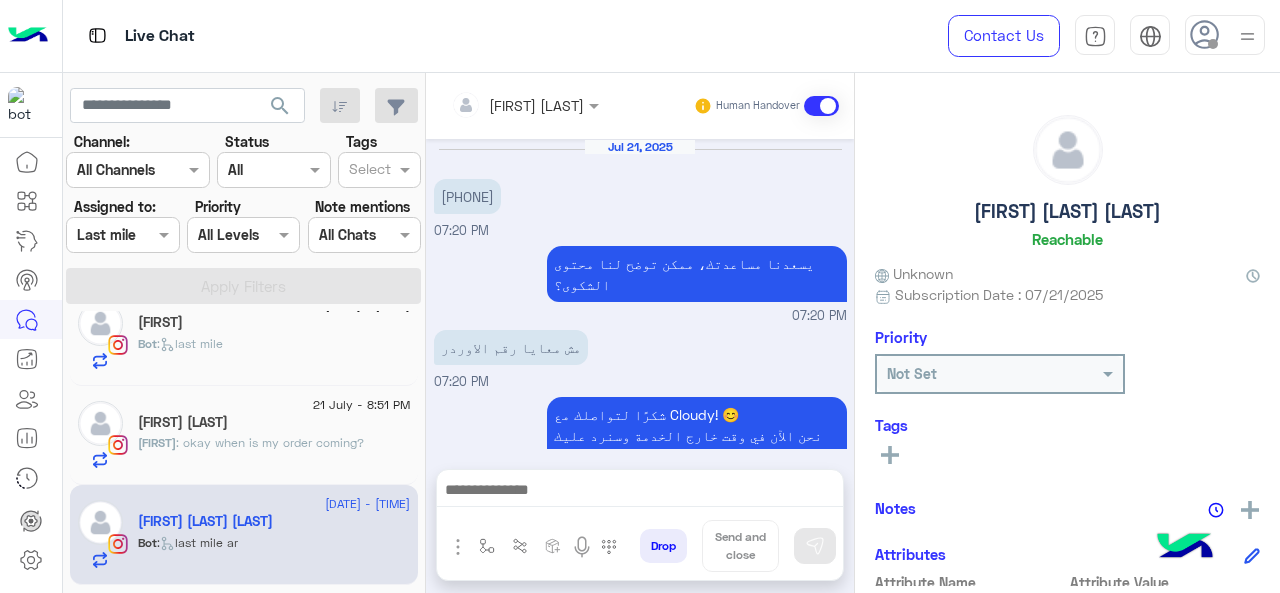 scroll, scrollTop: 738, scrollLeft: 0, axis: vertical 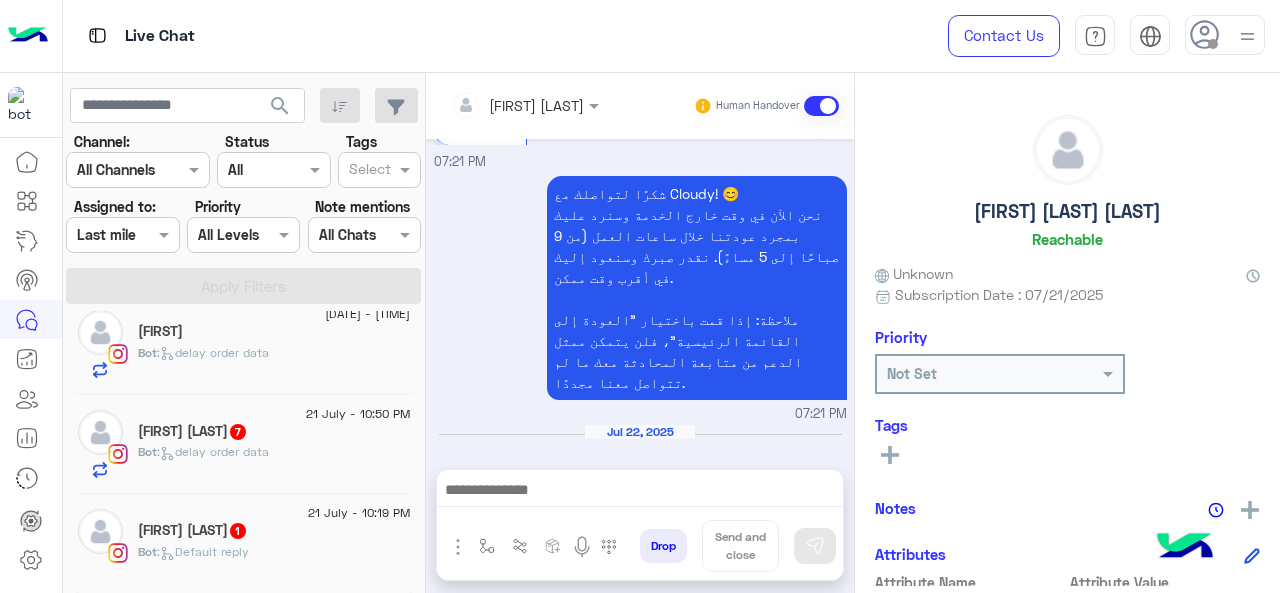 click on "Bot :   delay order data" 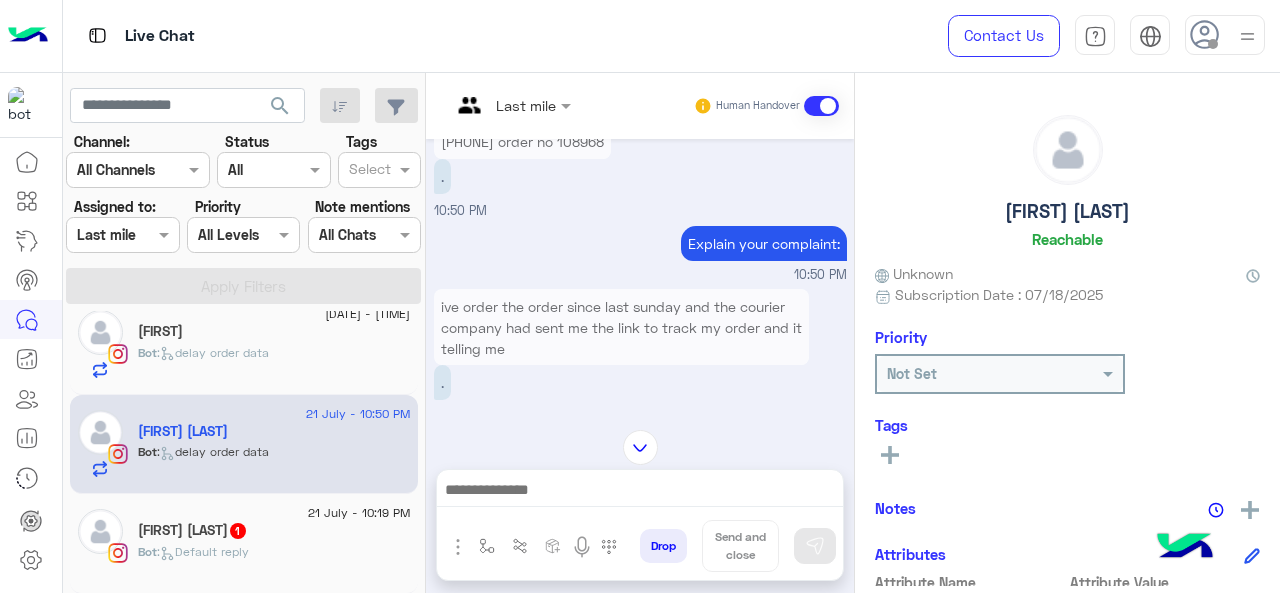 scroll, scrollTop: 622, scrollLeft: 0, axis: vertical 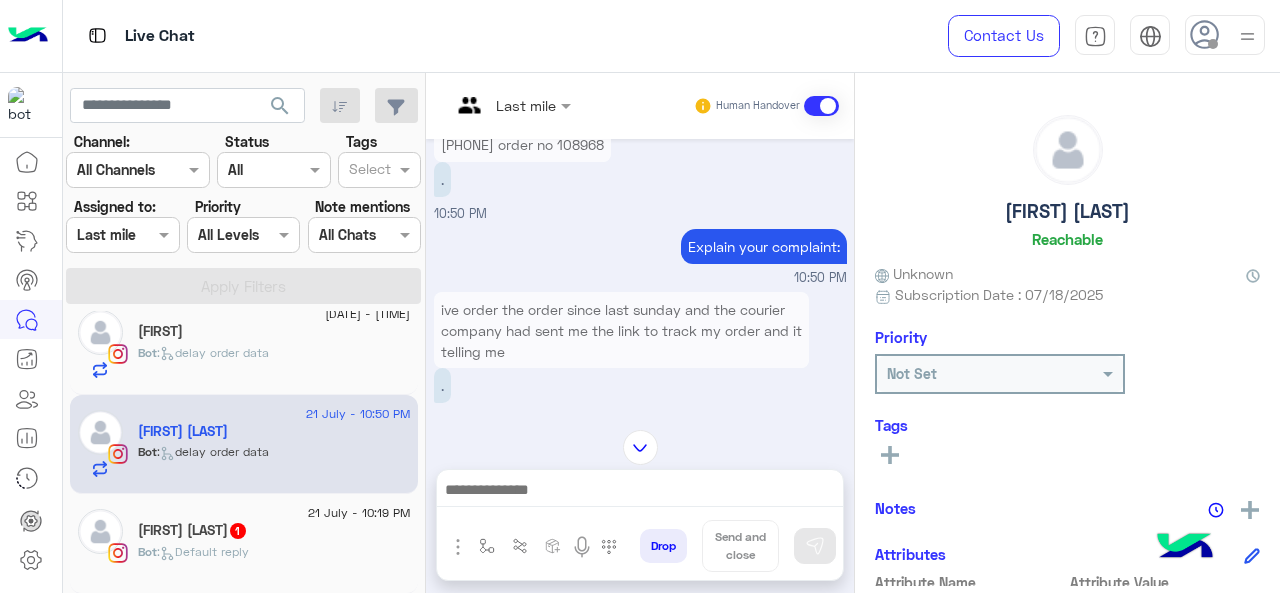 click at bounding box center [511, 104] 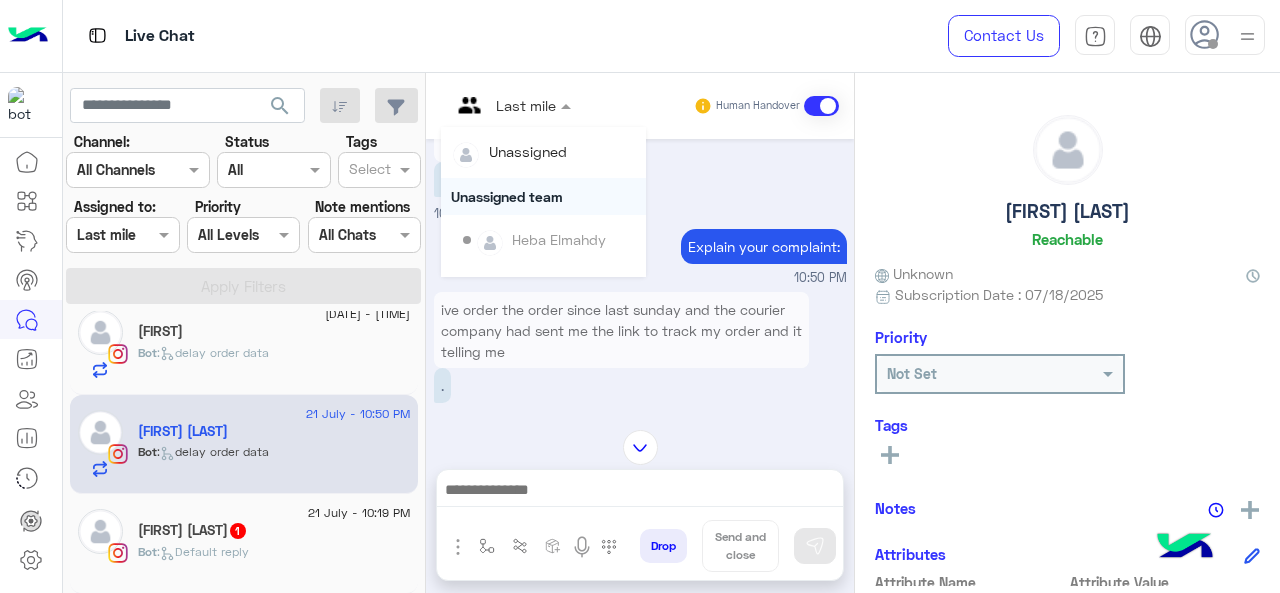 scroll, scrollTop: 354, scrollLeft: 0, axis: vertical 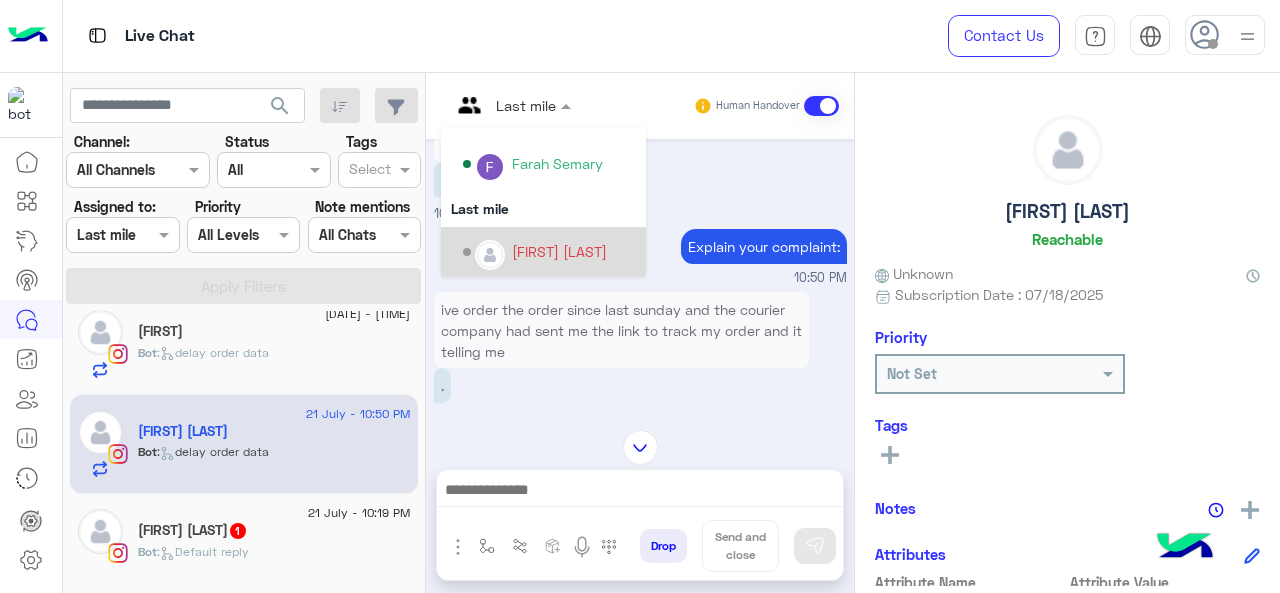 click on "[FIRST_NAME] [LAST_NAME]" at bounding box center (559, 251) 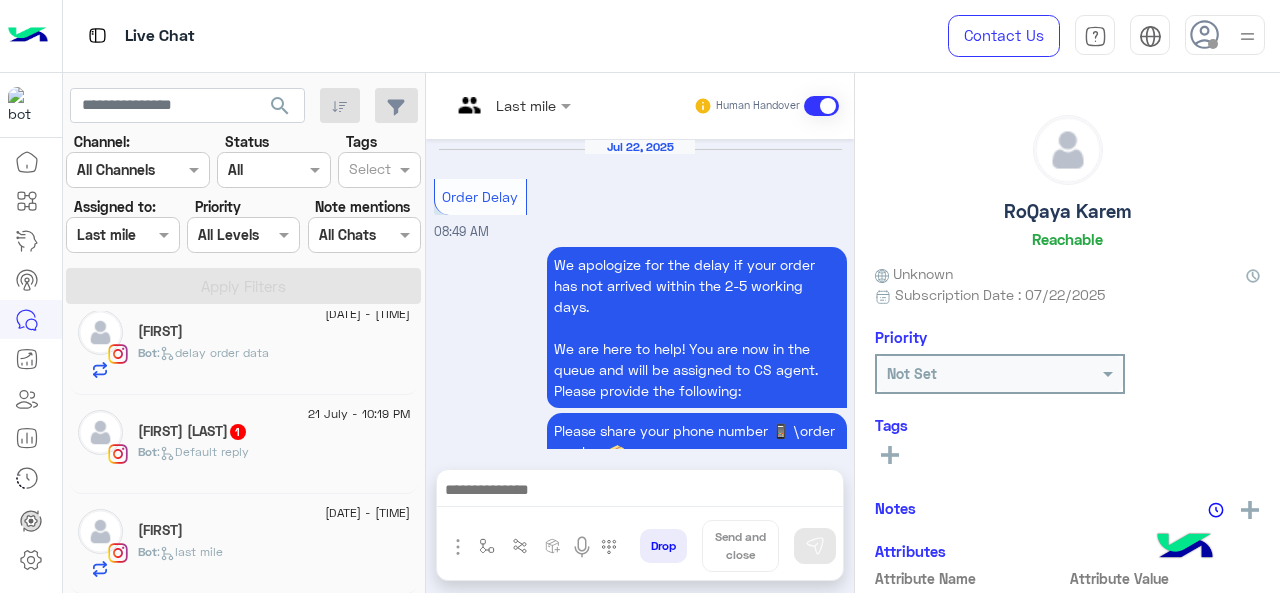 scroll, scrollTop: 1209, scrollLeft: 0, axis: vertical 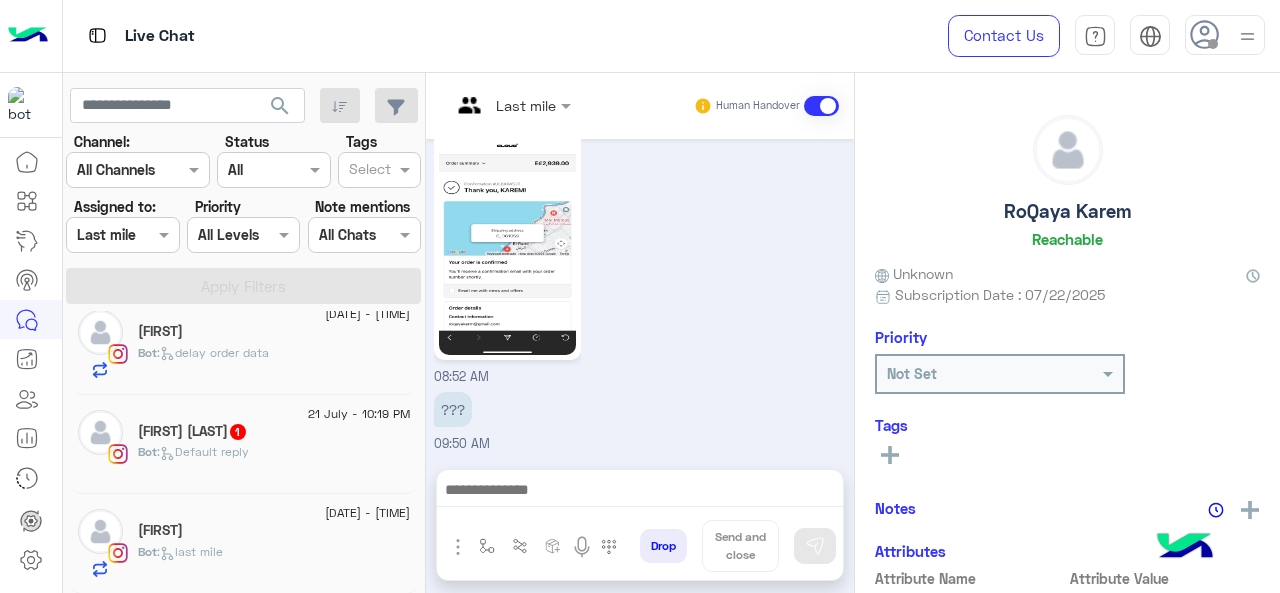 click on ":   Default reply" 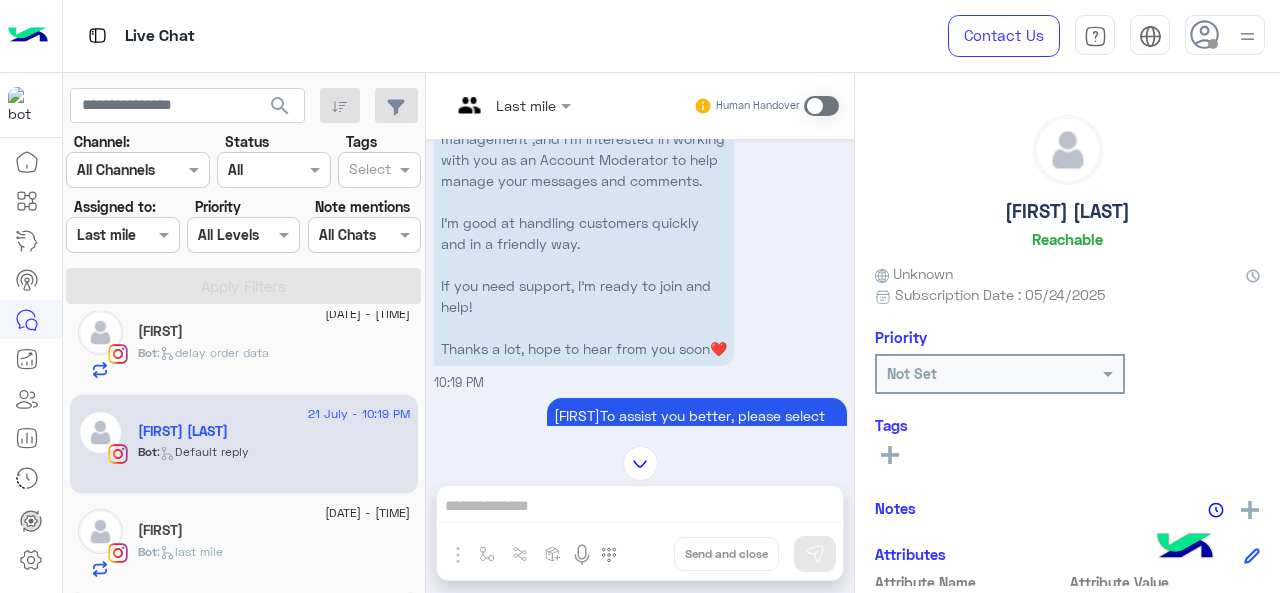 scroll, scrollTop: 810, scrollLeft: 0, axis: vertical 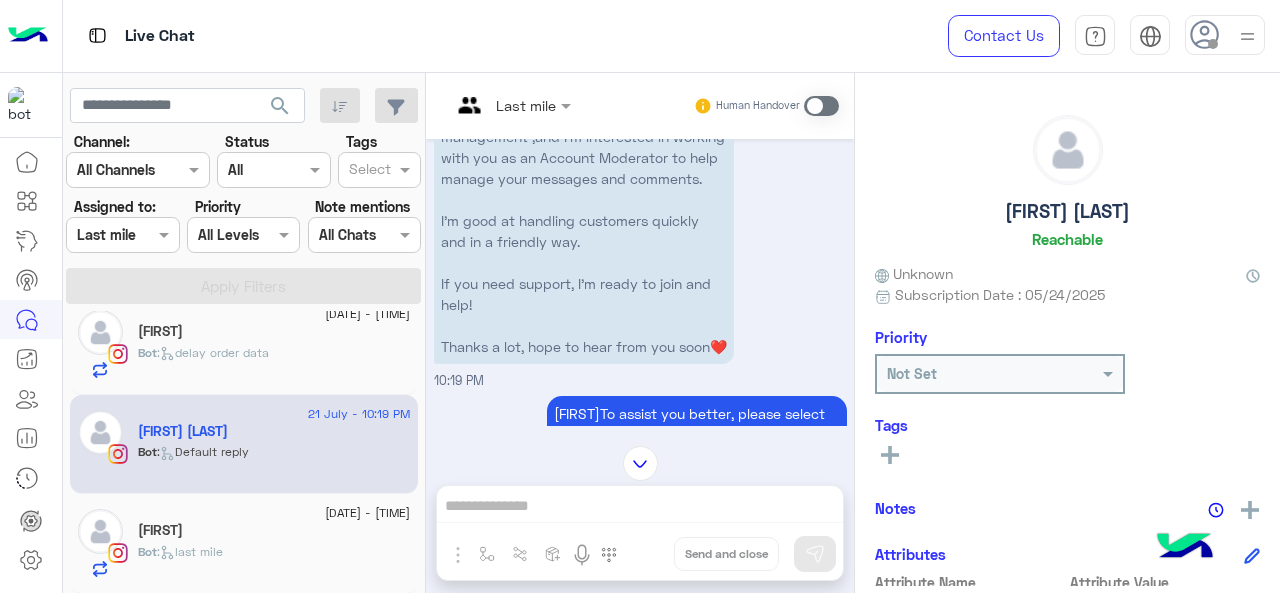 click at bounding box center [511, 104] 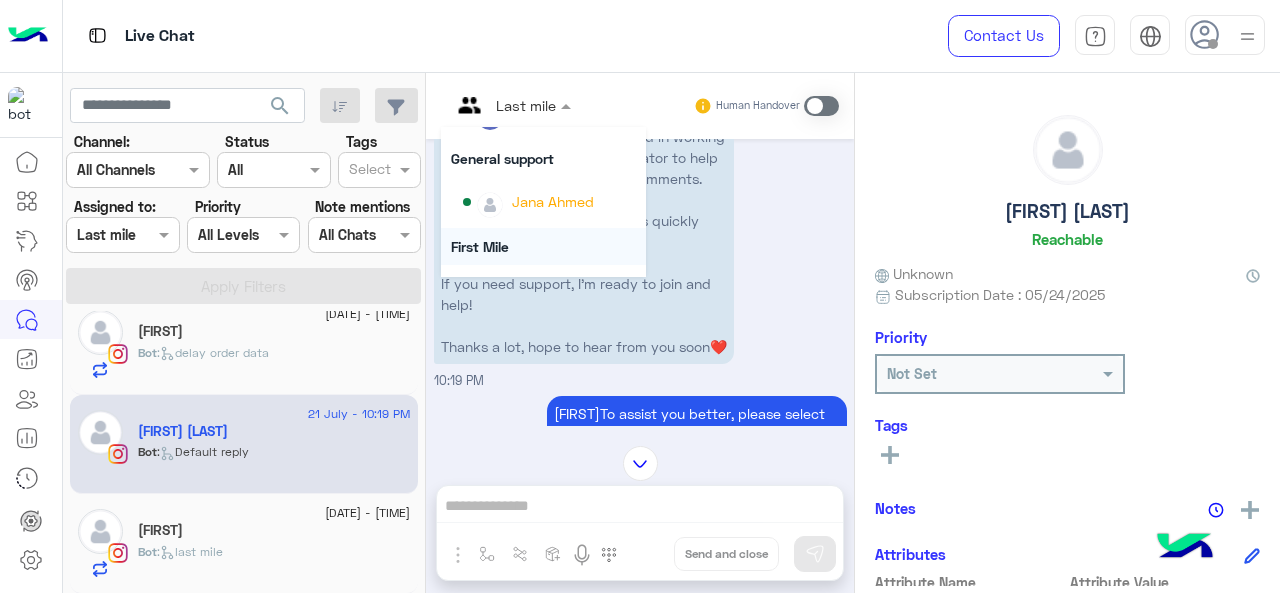 scroll, scrollTop: 226, scrollLeft: 0, axis: vertical 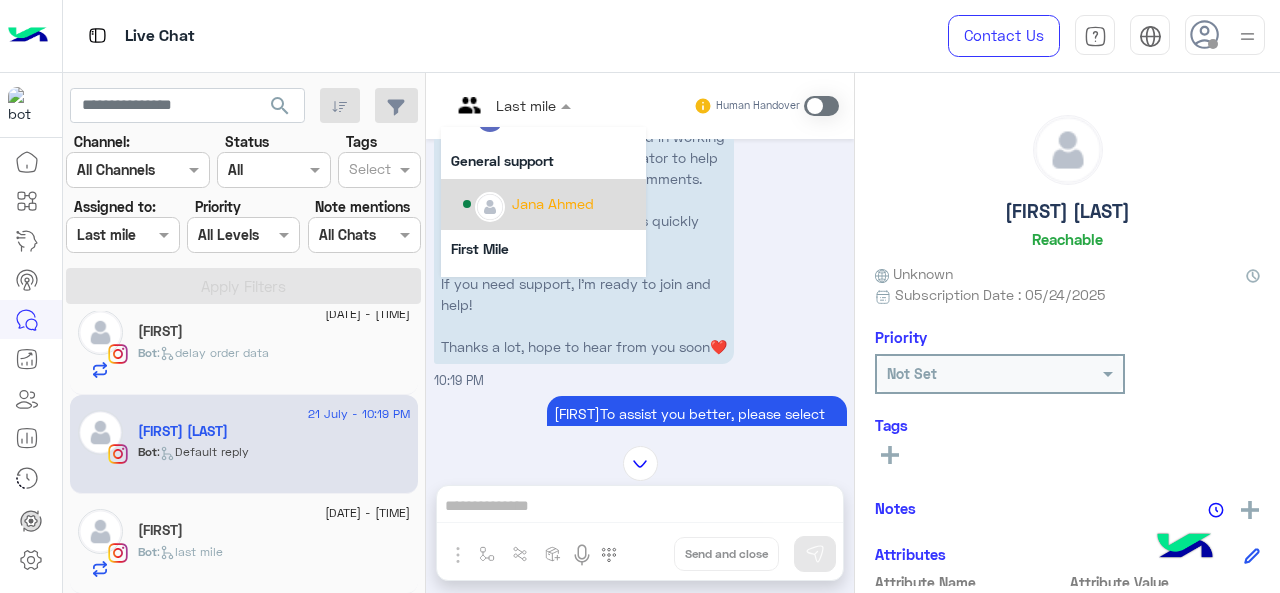 click on "Jana Ahmed" at bounding box center (553, 203) 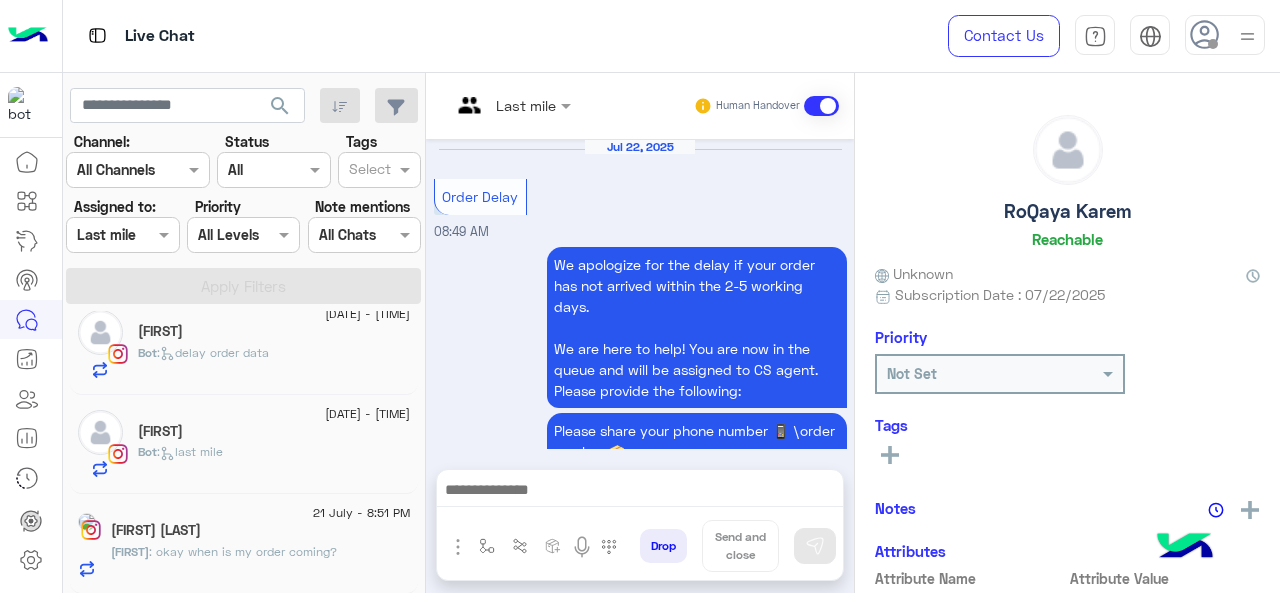 scroll, scrollTop: 1209, scrollLeft: 0, axis: vertical 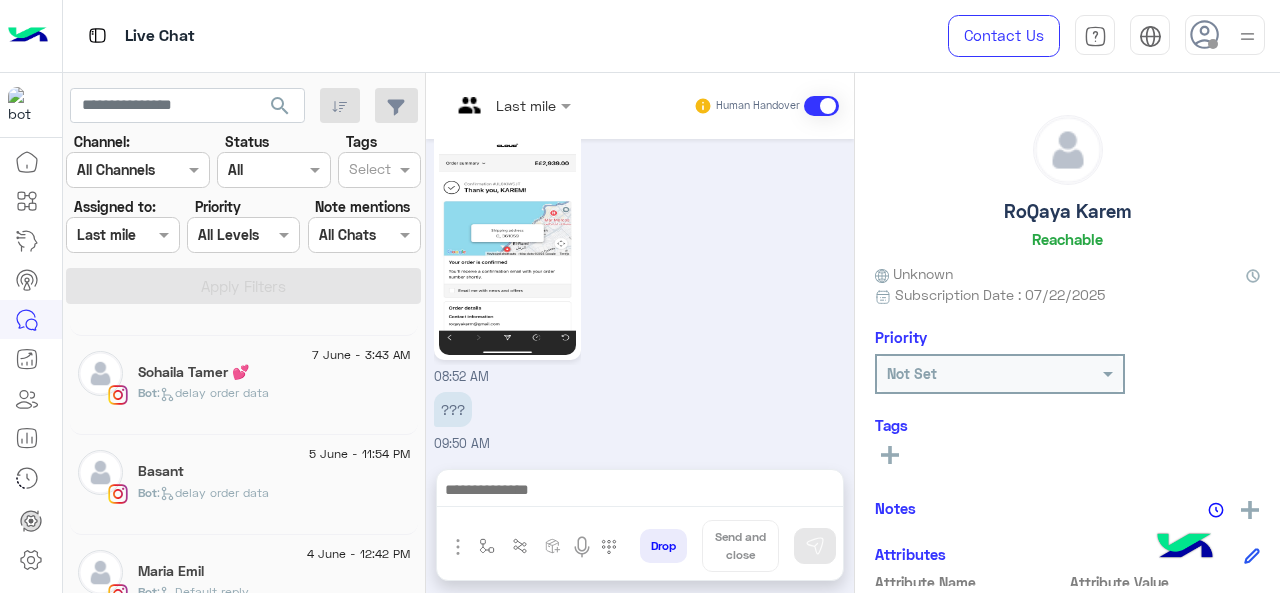 click at bounding box center [122, 234] 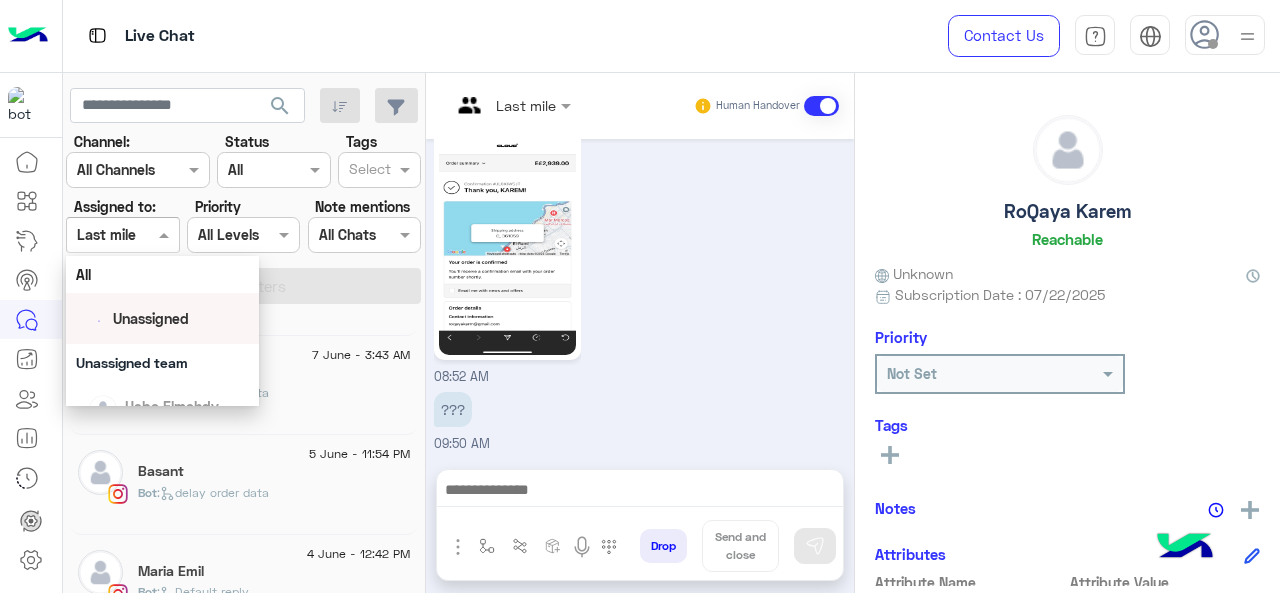scroll, scrollTop: 392, scrollLeft: 0, axis: vertical 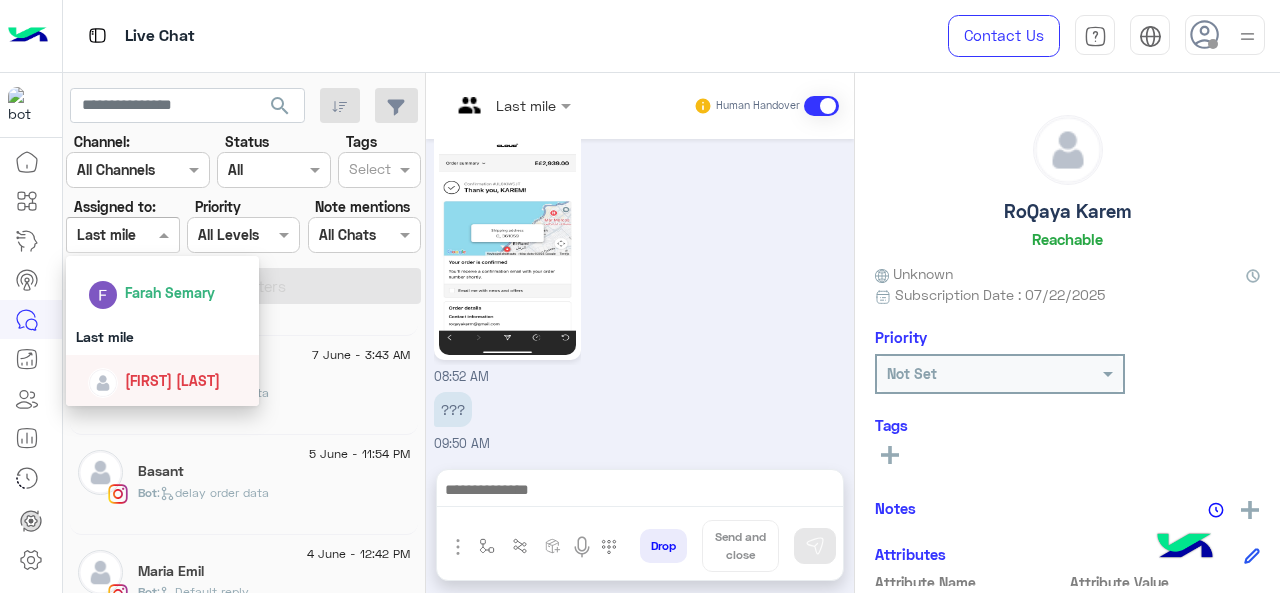 click on "[FIRST_NAME] [LAST_NAME]" at bounding box center (172, 380) 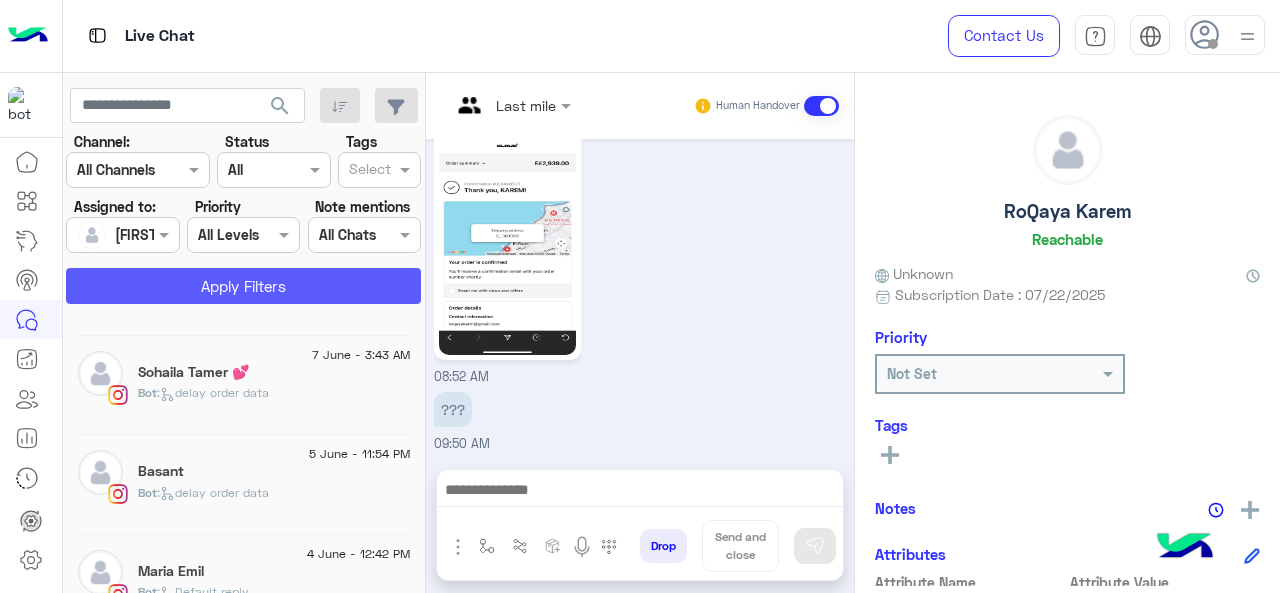click on "Apply Filters" 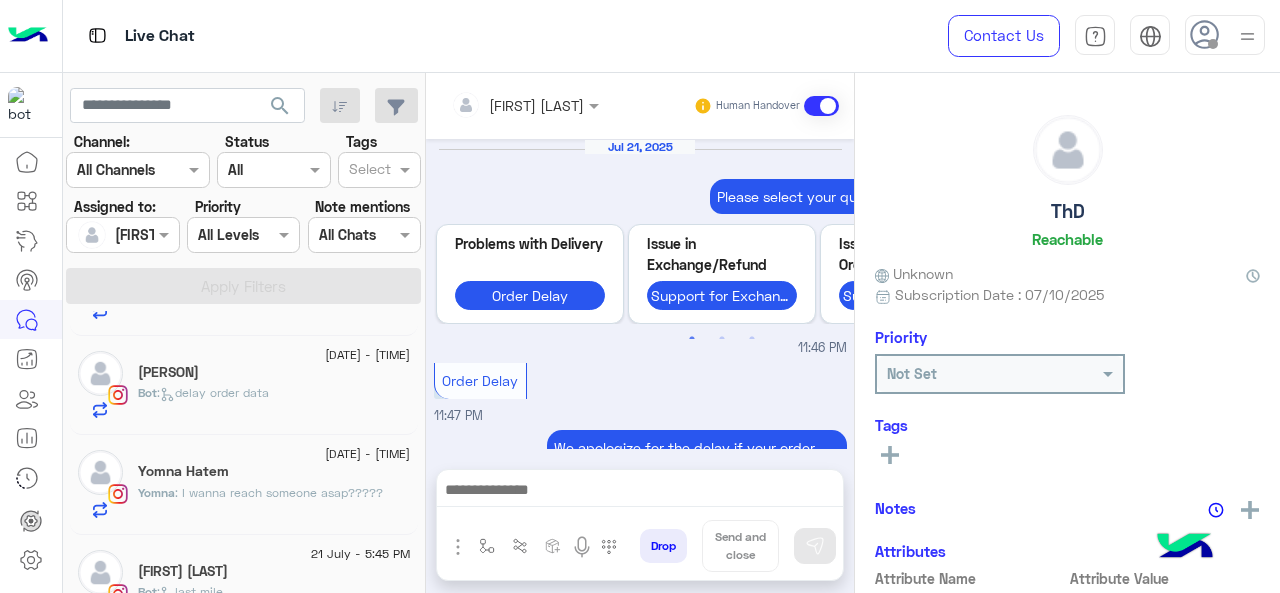 scroll, scrollTop: 936, scrollLeft: 0, axis: vertical 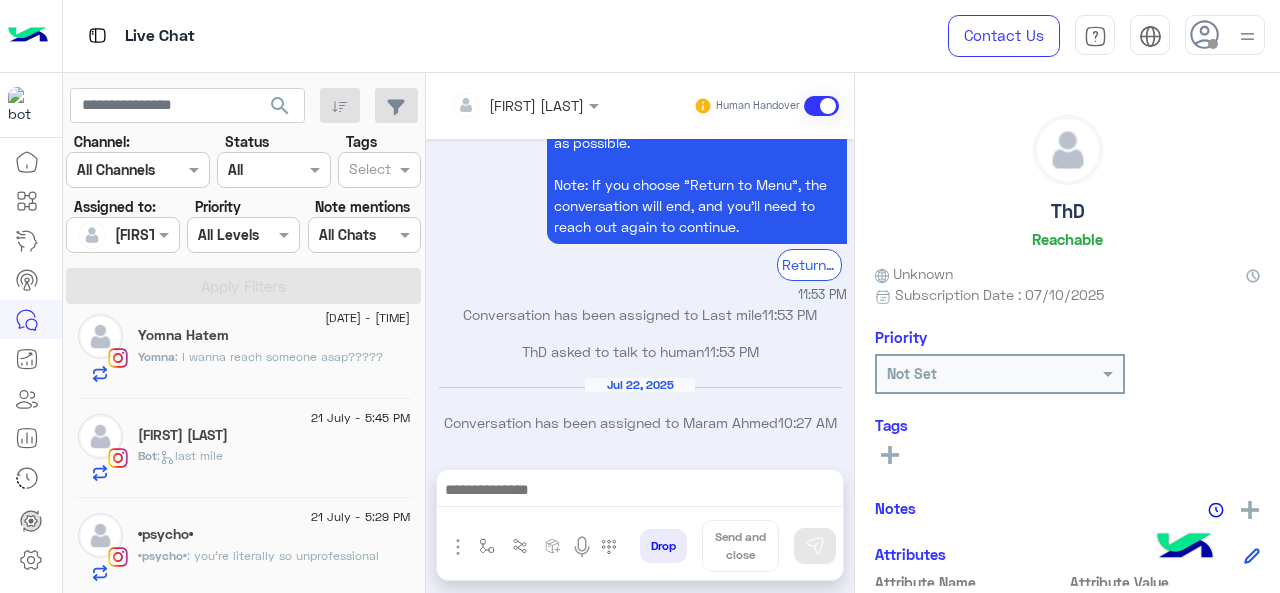 click on "21 July - 5:29 PM" 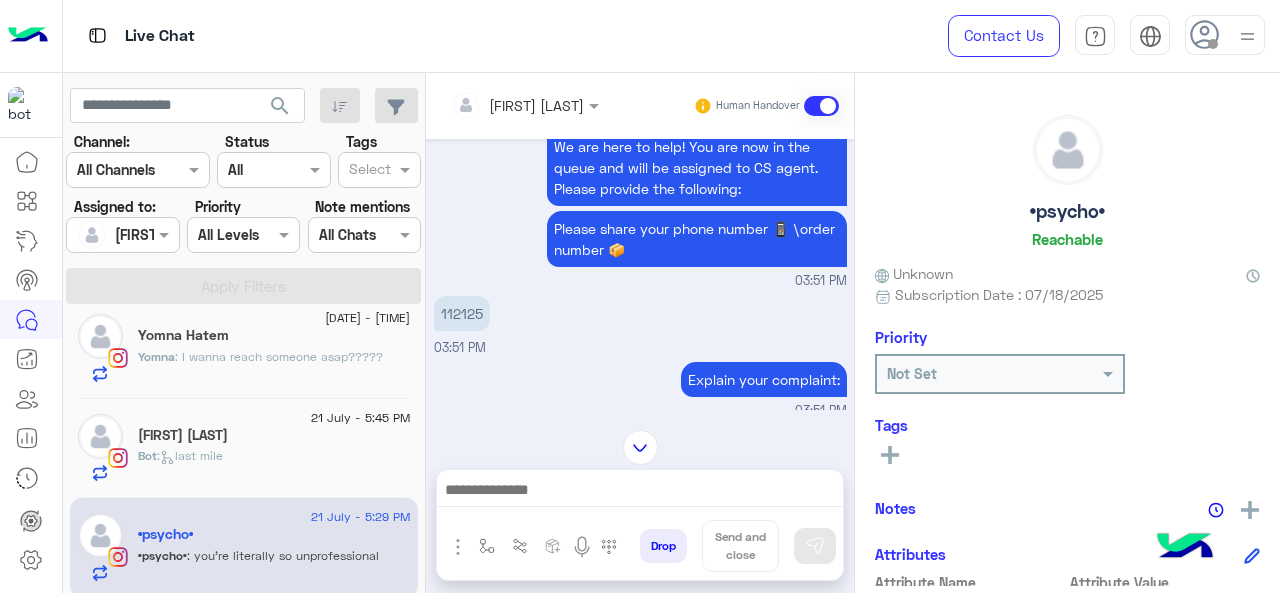 scroll, scrollTop: 136, scrollLeft: 0, axis: vertical 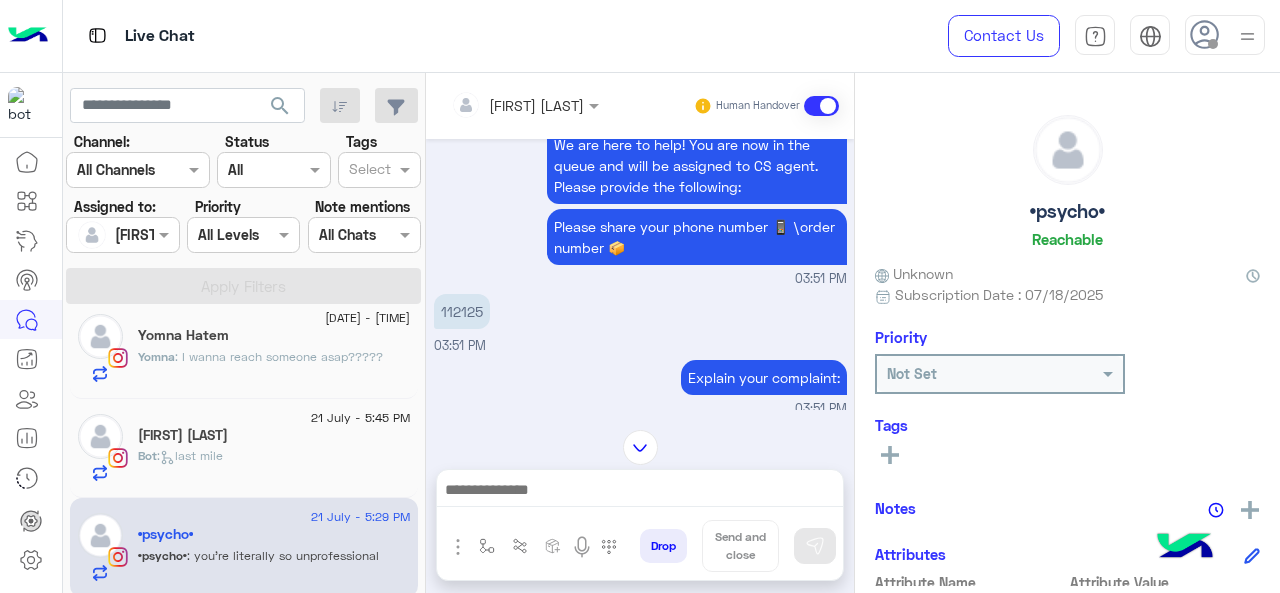 click on "112125" at bounding box center (462, 311) 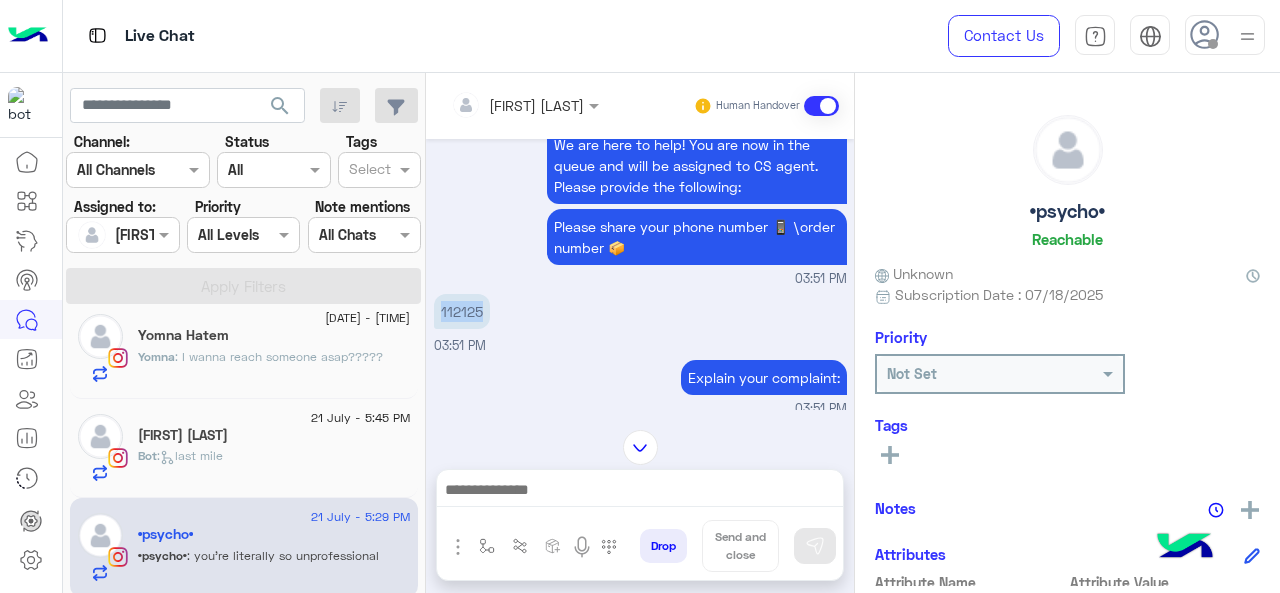 click on "112125" at bounding box center [462, 311] 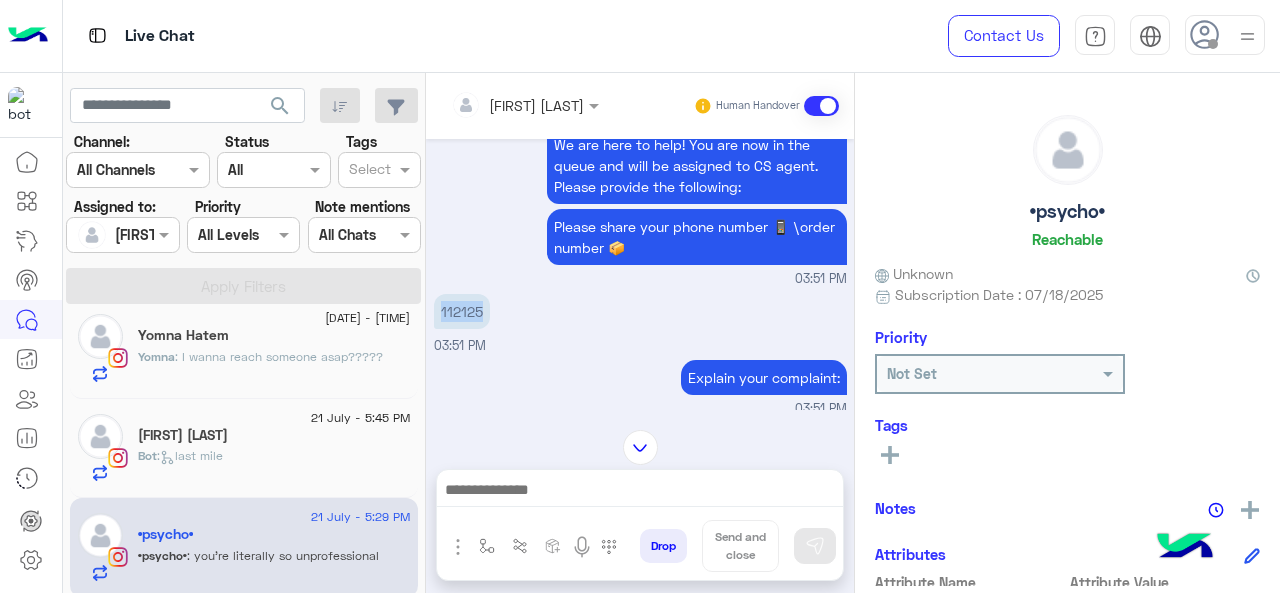 copy on "112125" 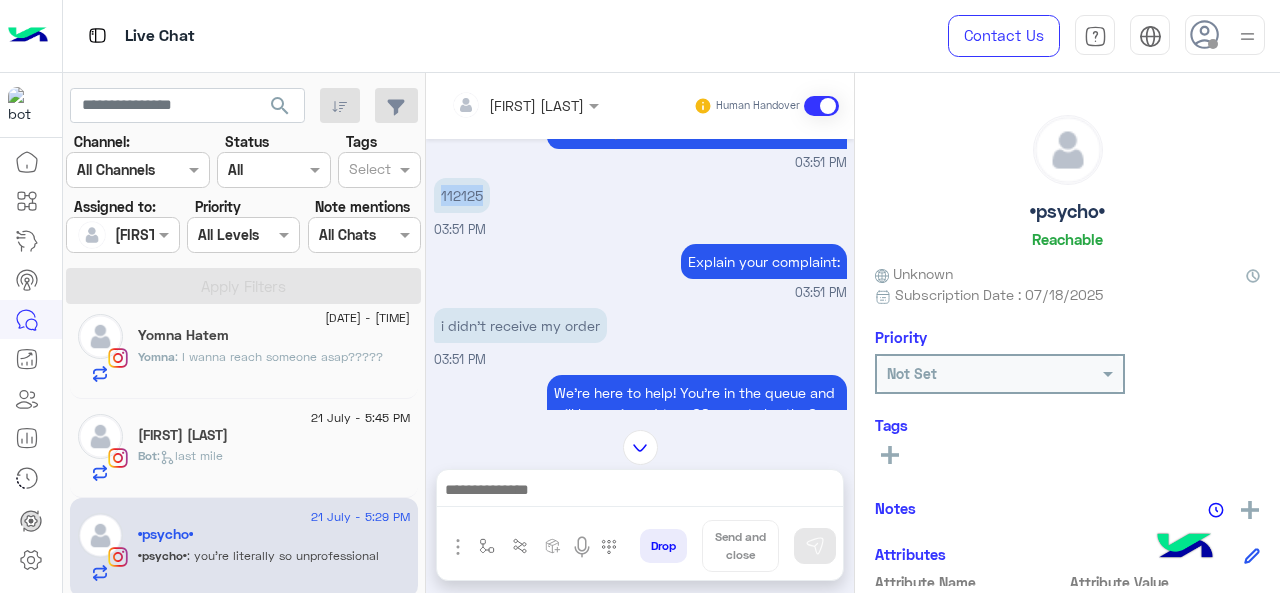 scroll, scrollTop: 276, scrollLeft: 0, axis: vertical 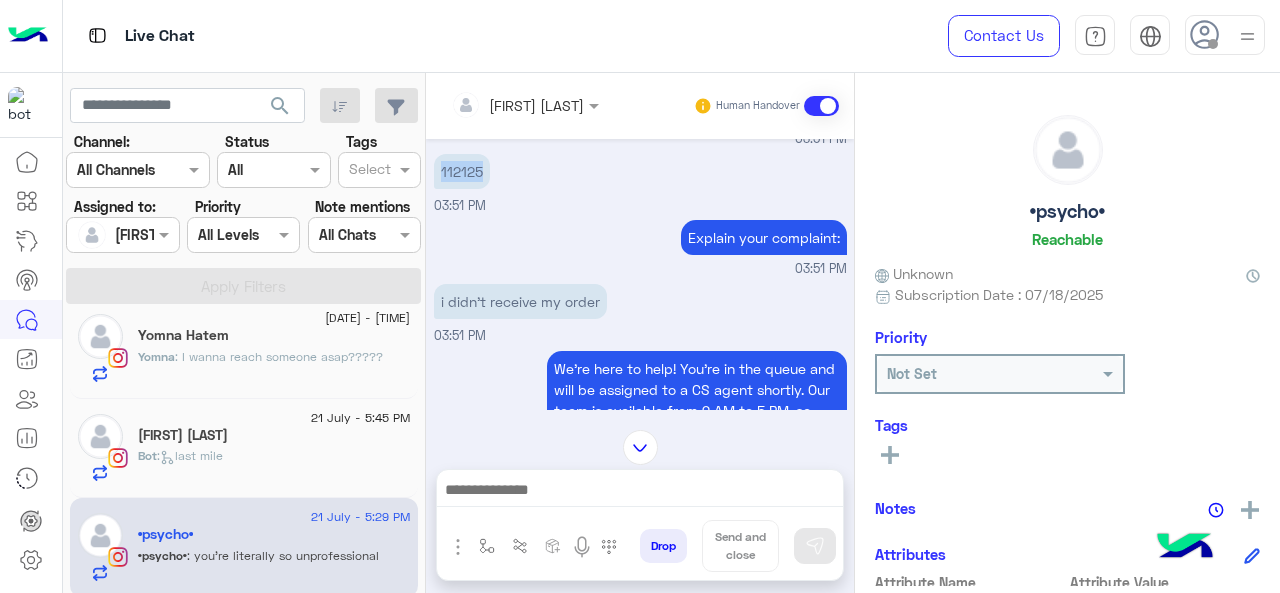 copy on "112125" 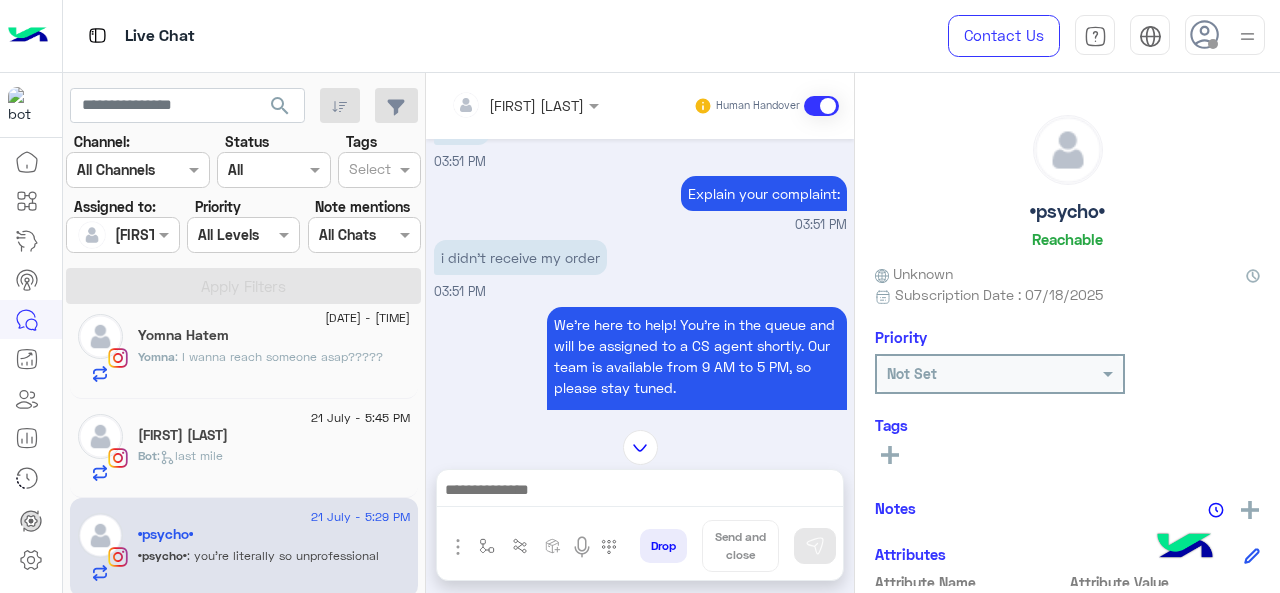 scroll, scrollTop: 336, scrollLeft: 0, axis: vertical 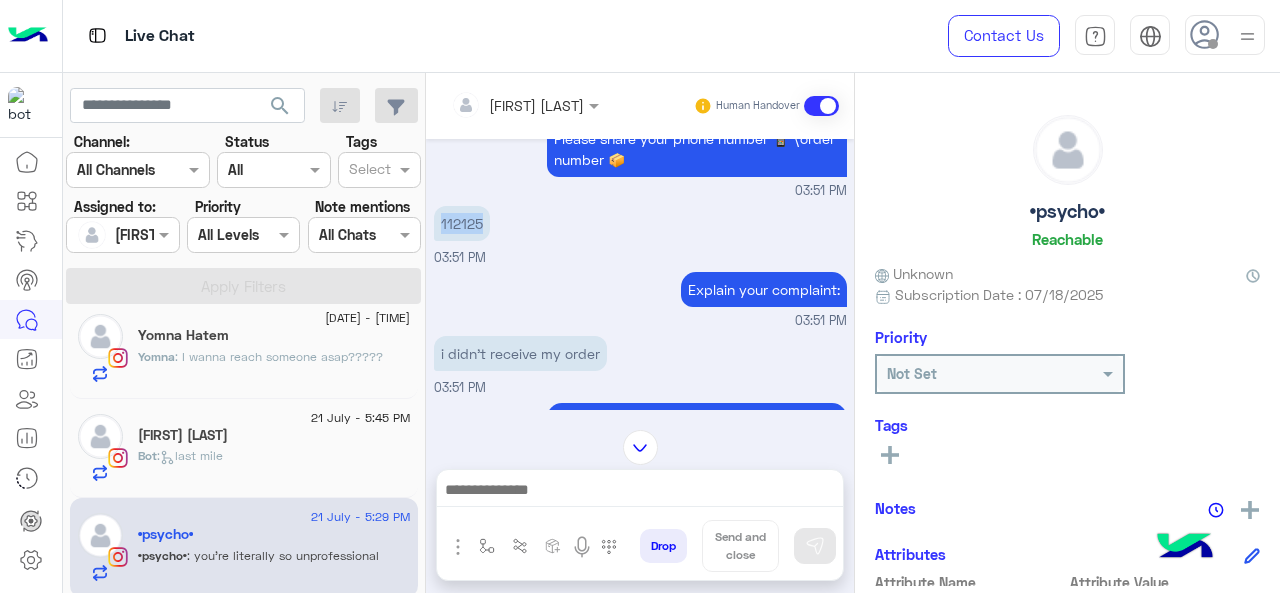 copy on "112125" 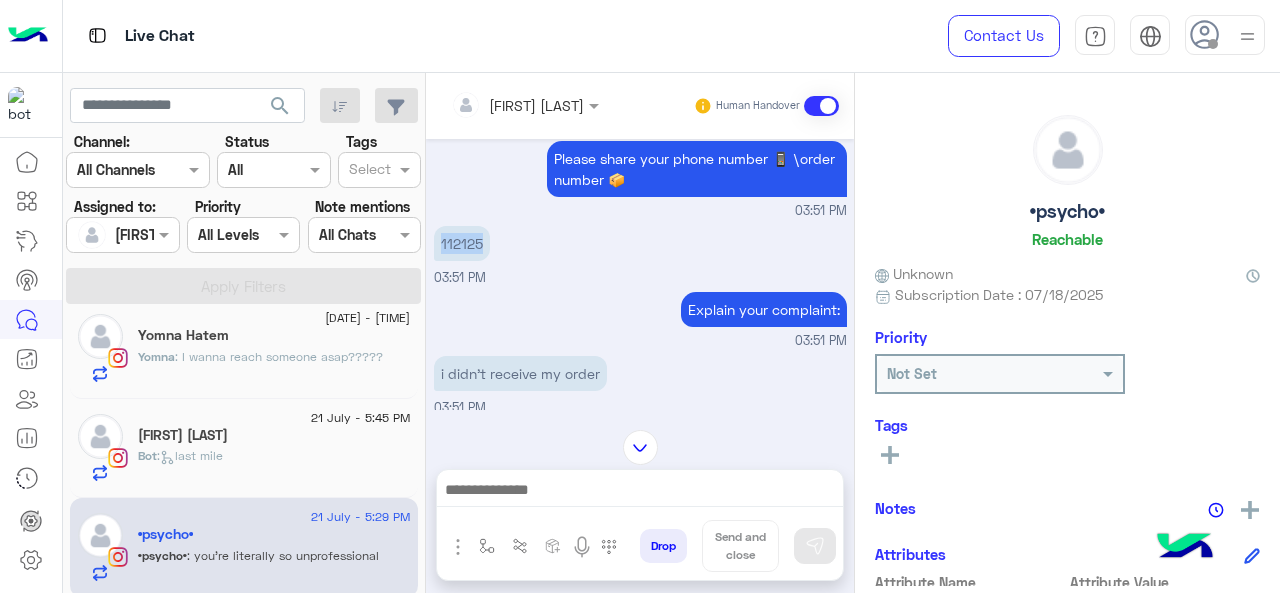 scroll, scrollTop: 204, scrollLeft: 0, axis: vertical 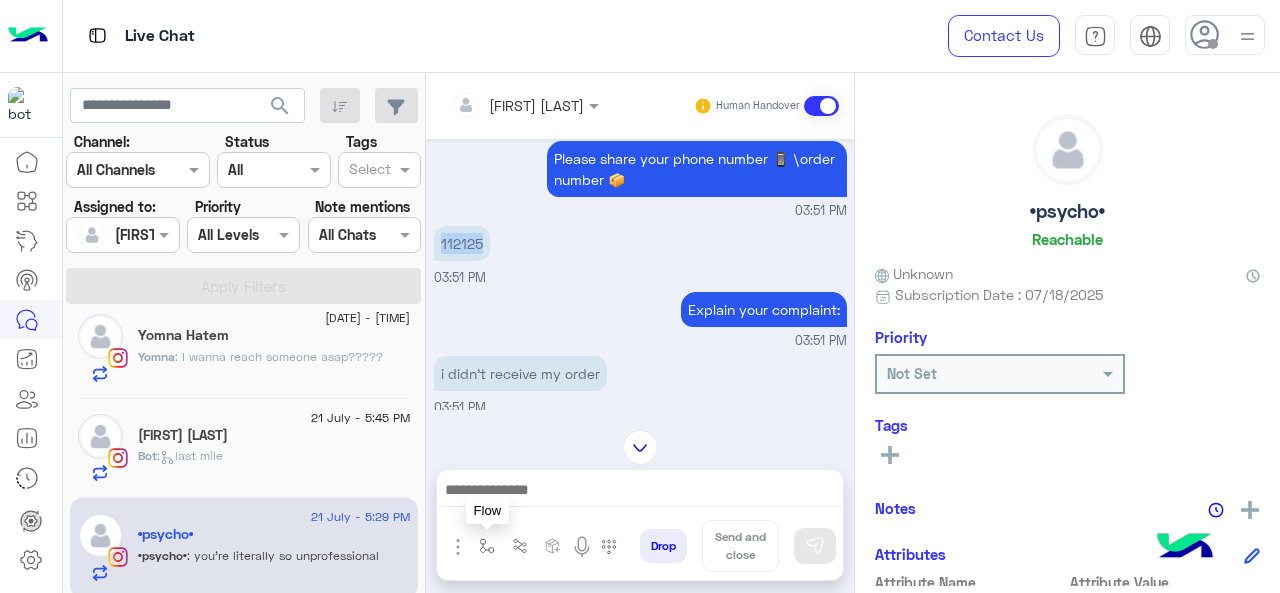 click at bounding box center [487, 546] 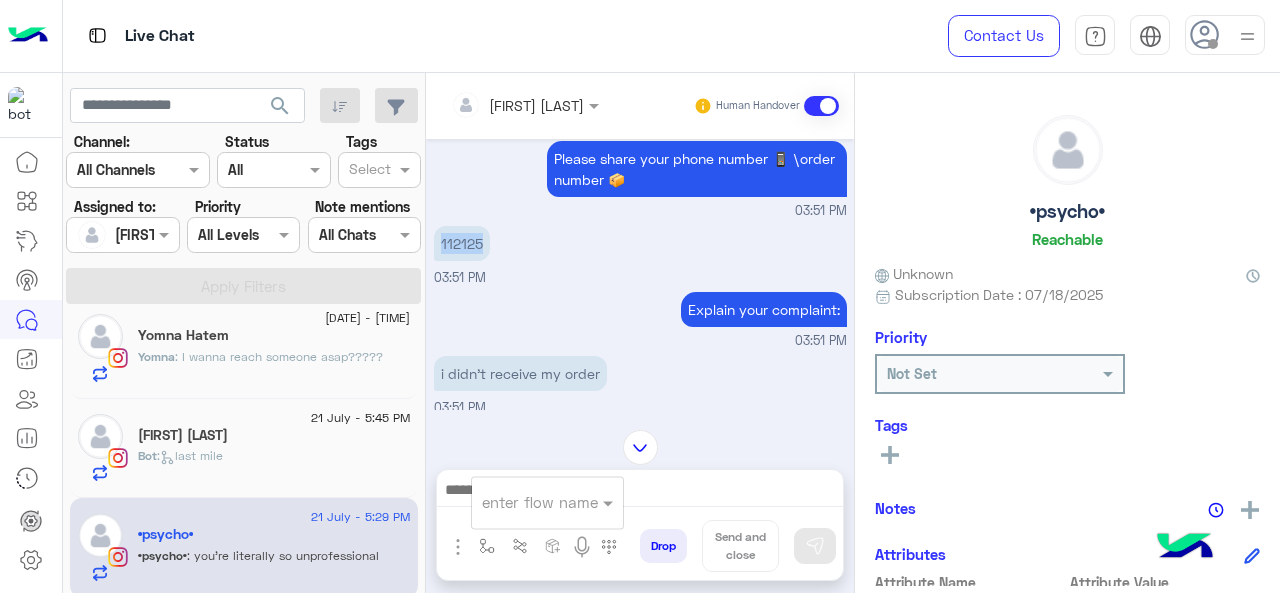 click at bounding box center (523, 502) 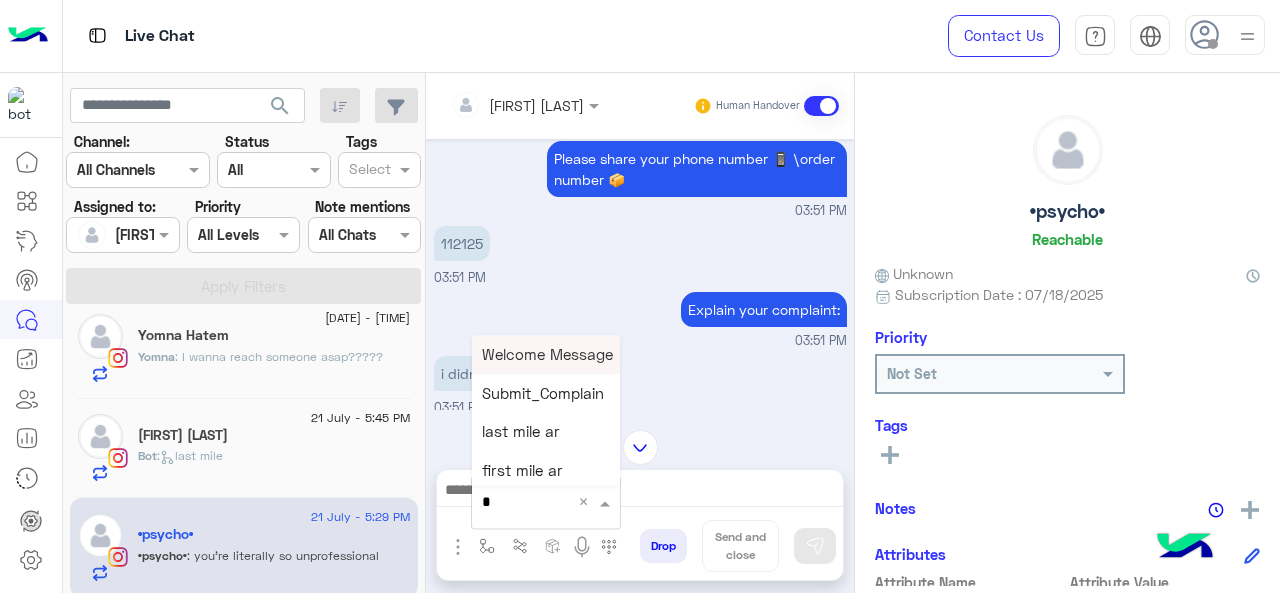 type on "*" 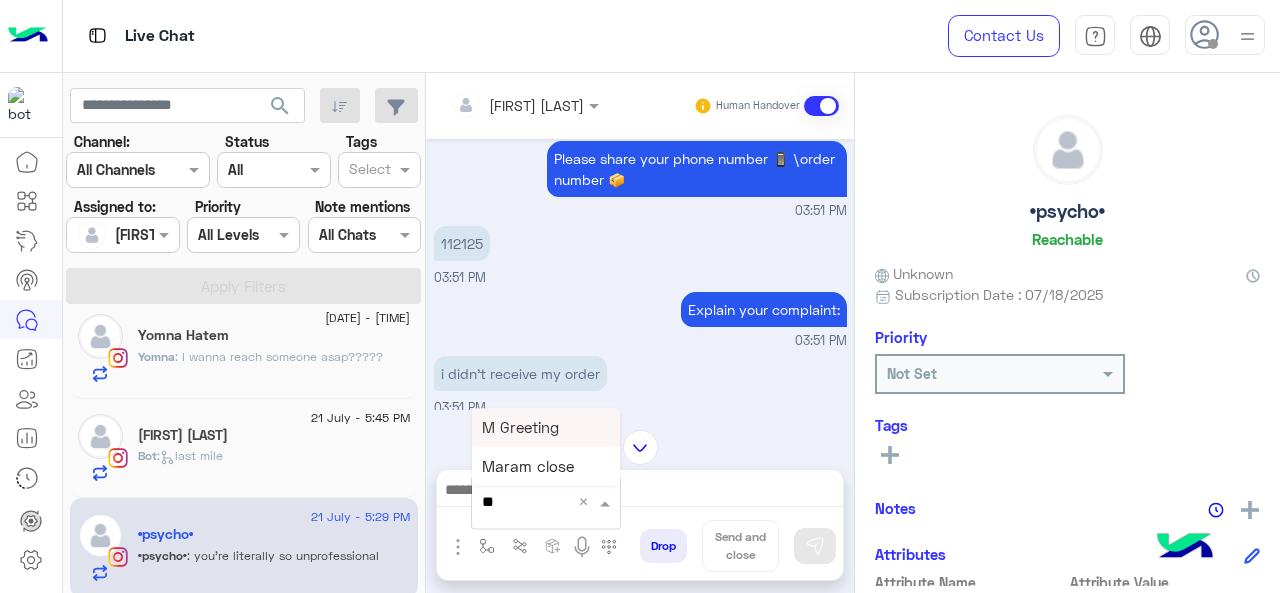 click on "M Greeting" at bounding box center (520, 427) 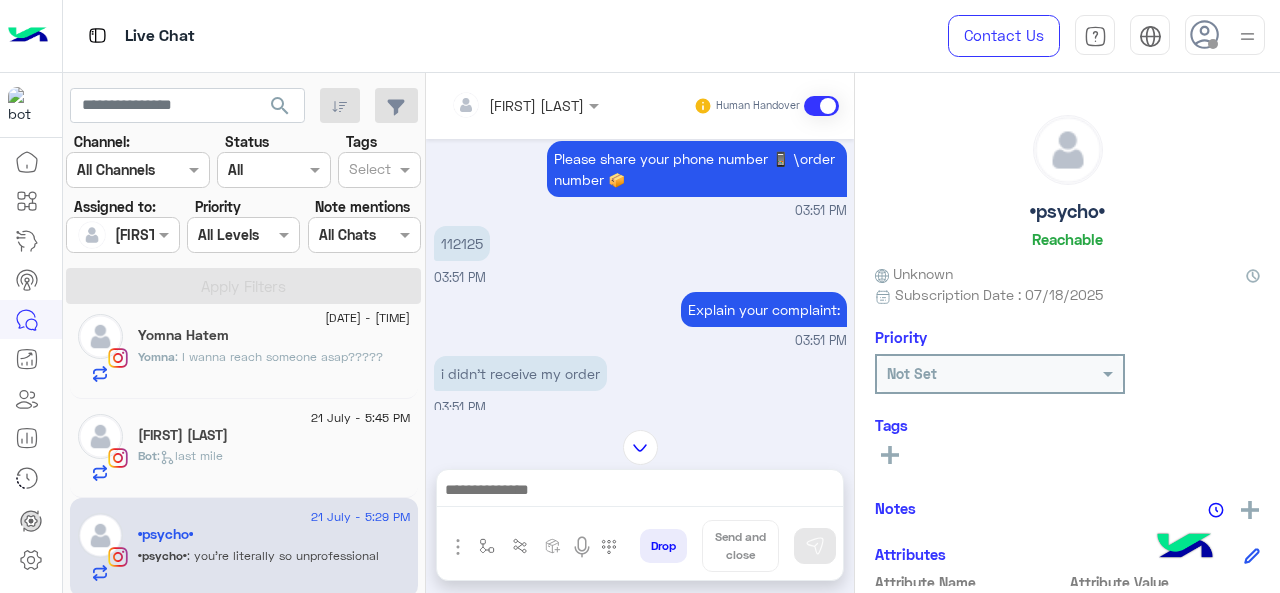 type on "**********" 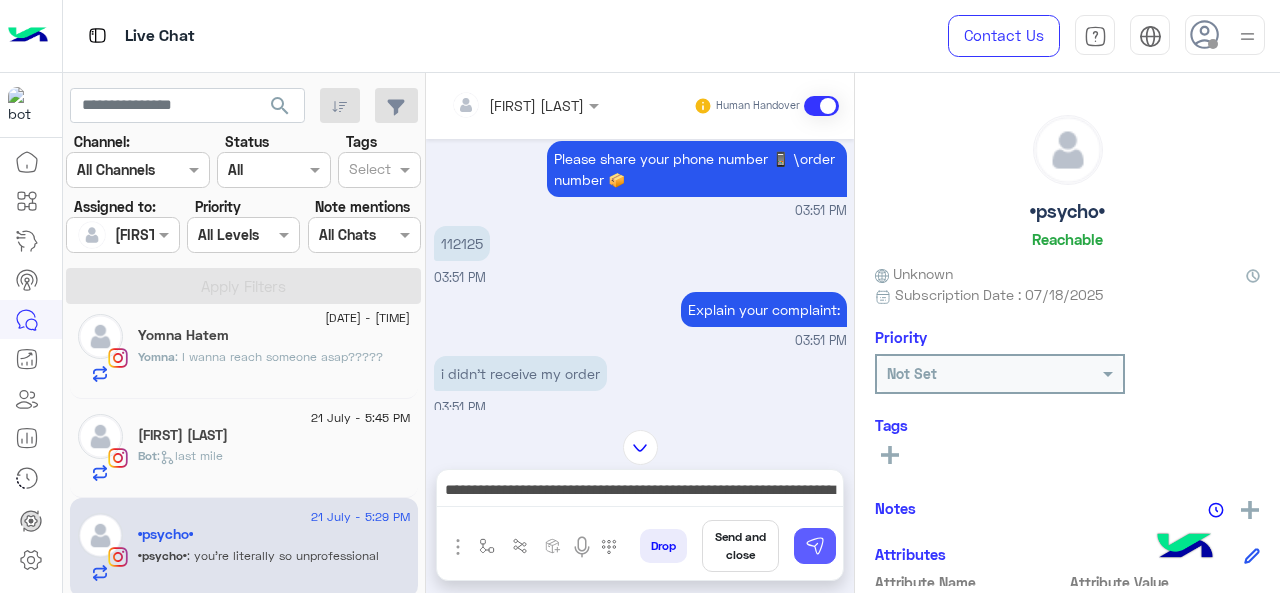 click at bounding box center [815, 546] 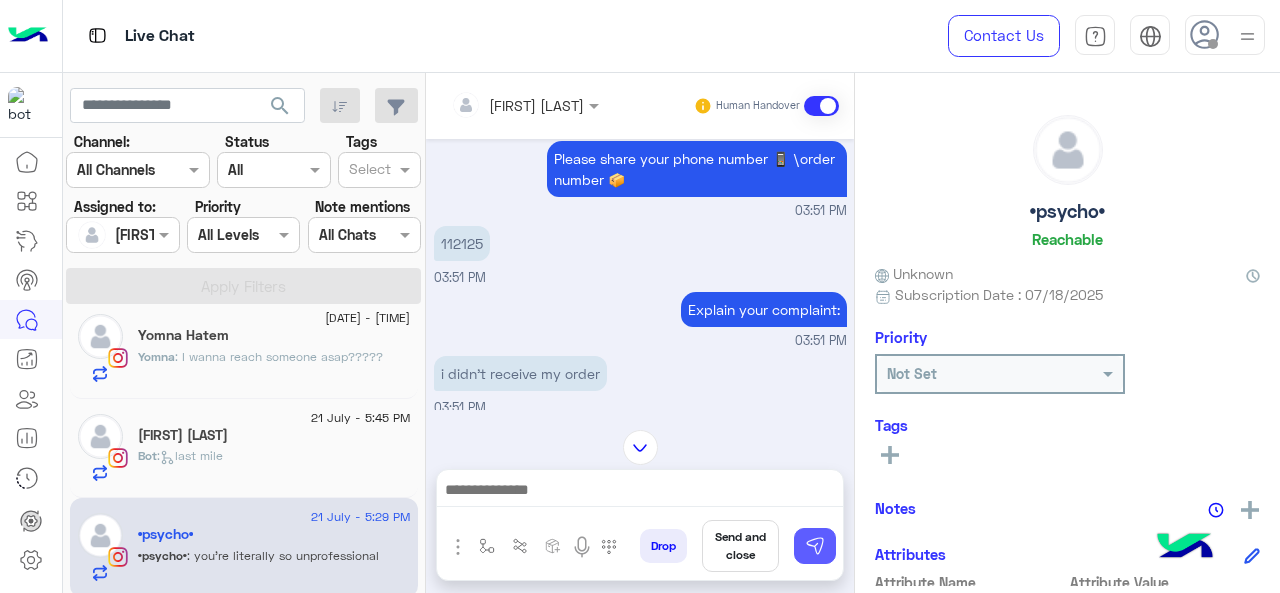 scroll, scrollTop: 714, scrollLeft: 0, axis: vertical 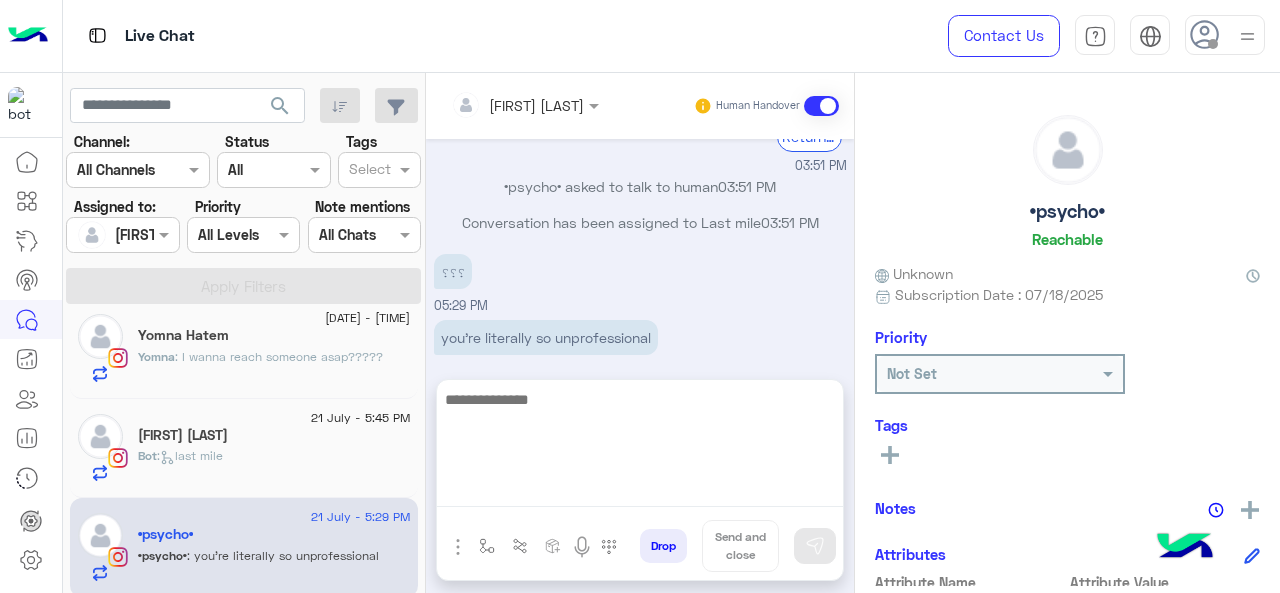 click at bounding box center [640, 447] 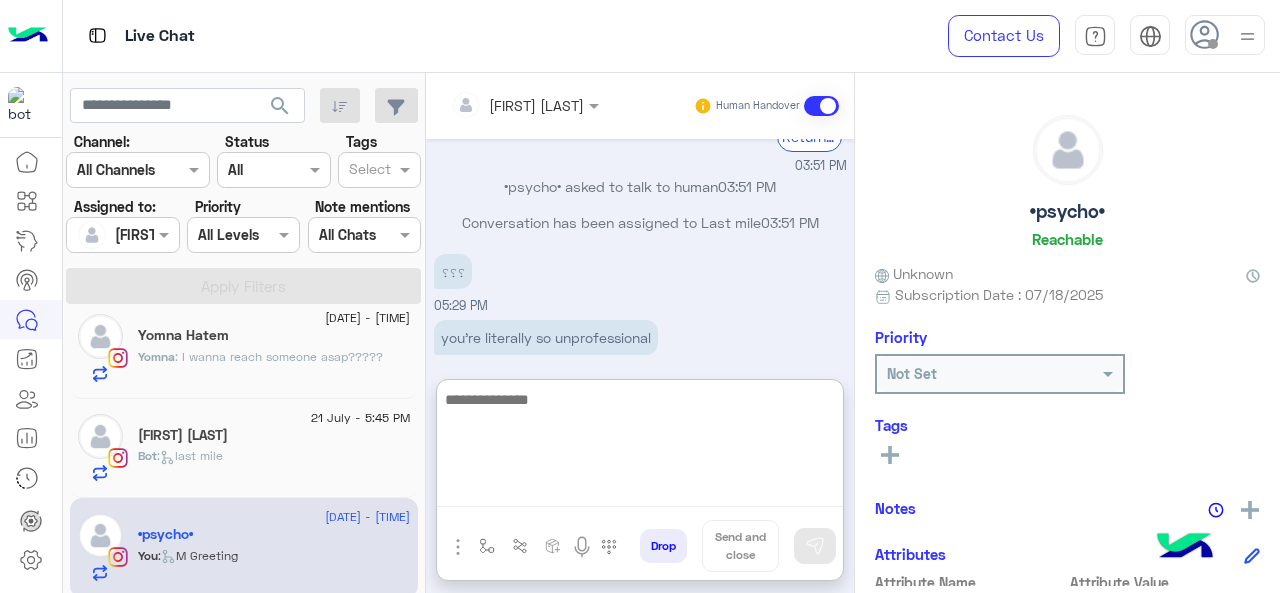 scroll, scrollTop: 891, scrollLeft: 0, axis: vertical 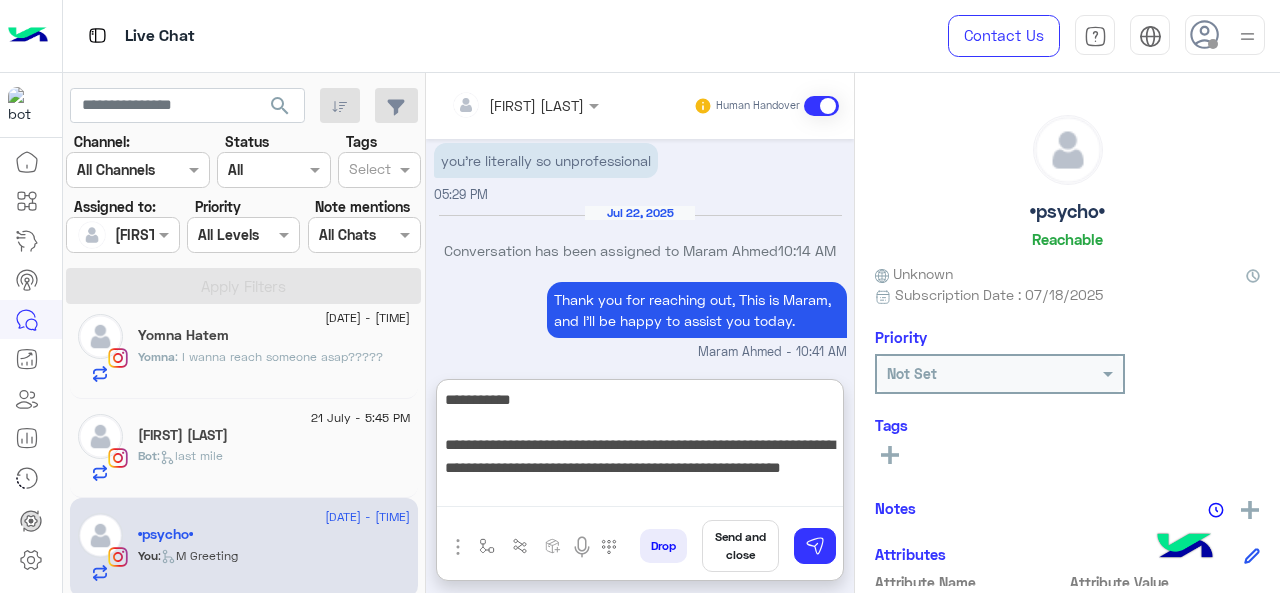 type on "**********" 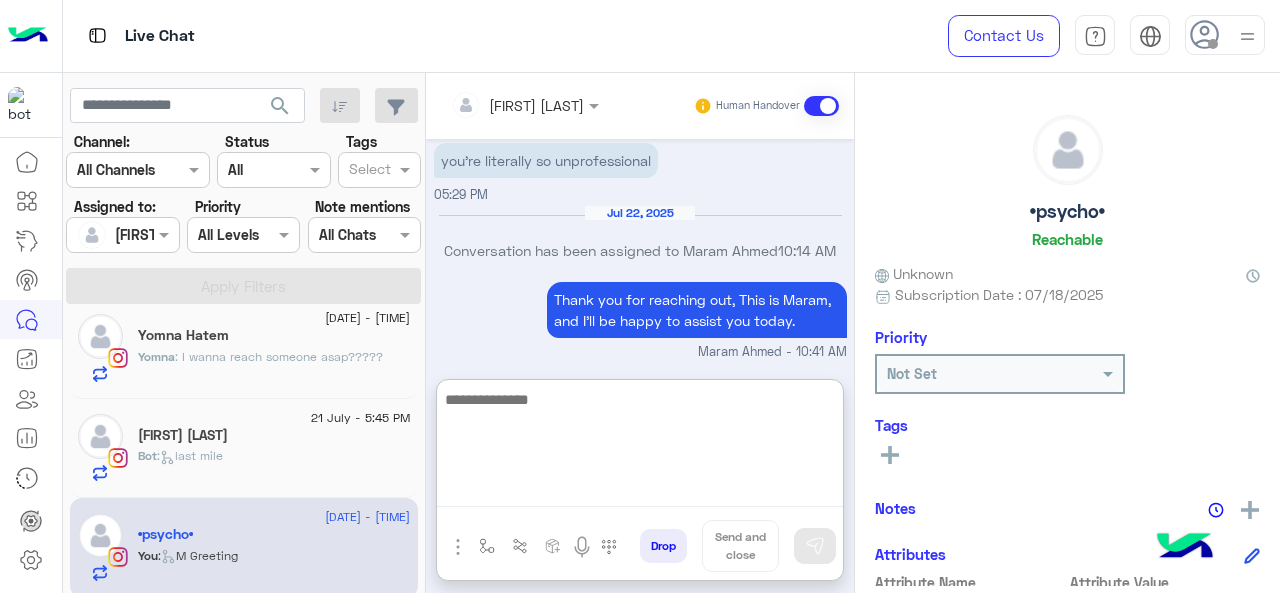 scroll, scrollTop: 1073, scrollLeft: 0, axis: vertical 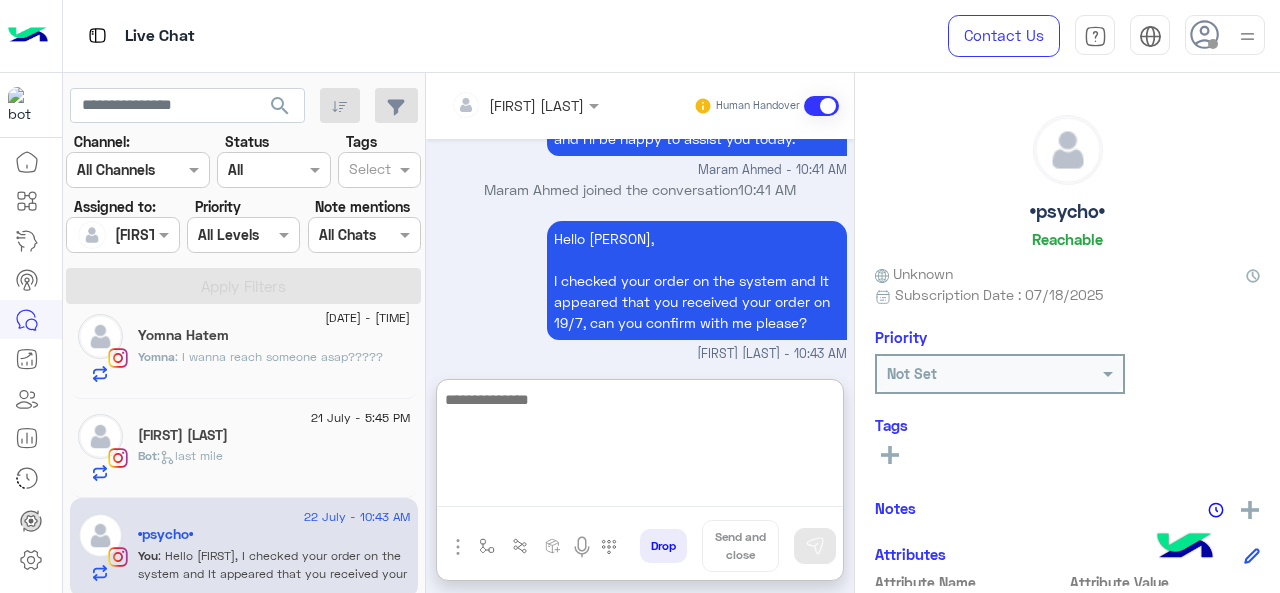 type 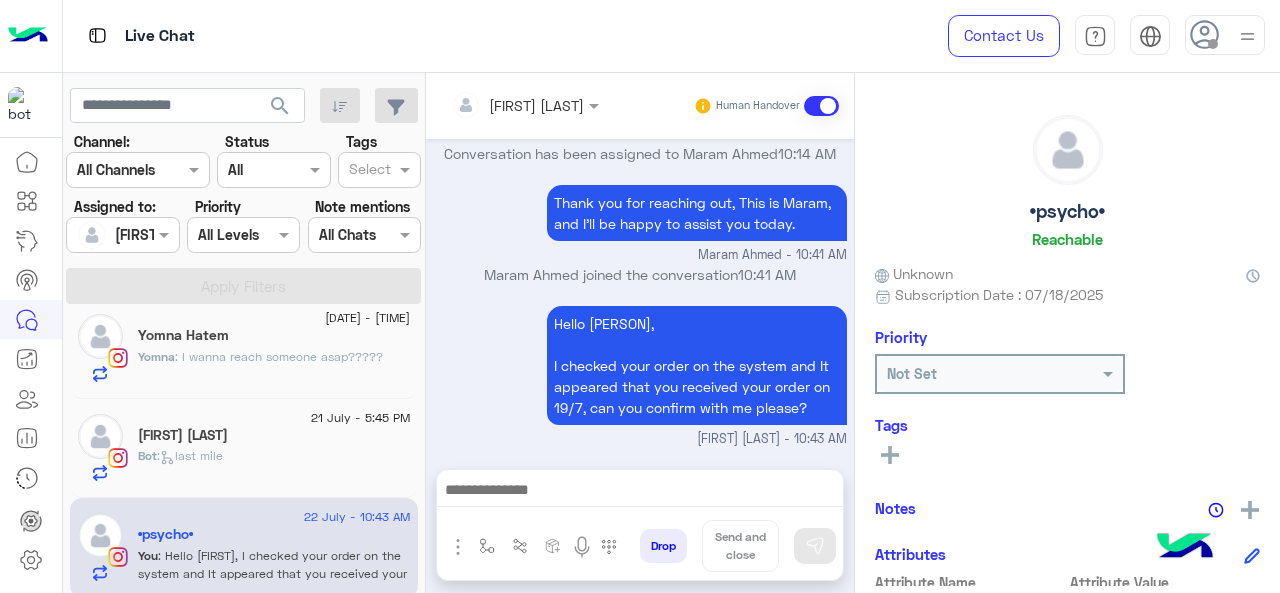 click on "Shahd Mohamed" 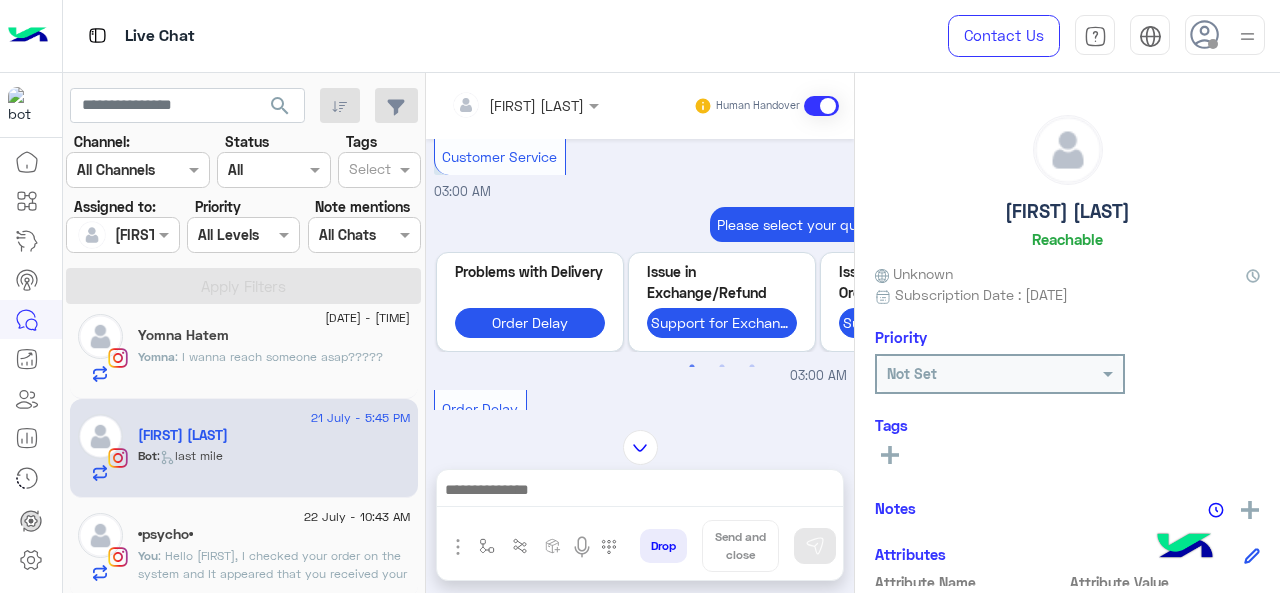 scroll, scrollTop: 2980, scrollLeft: 0, axis: vertical 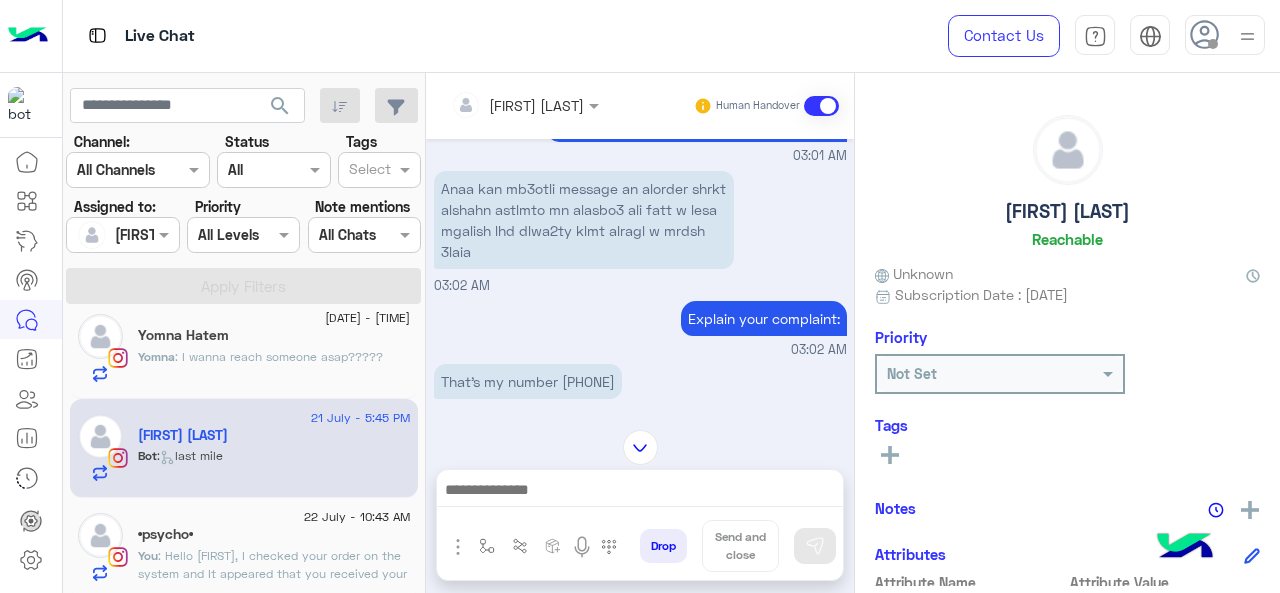 drag, startPoint x: 570, startPoint y: 284, endPoint x: 668, endPoint y: 280, distance: 98.0816 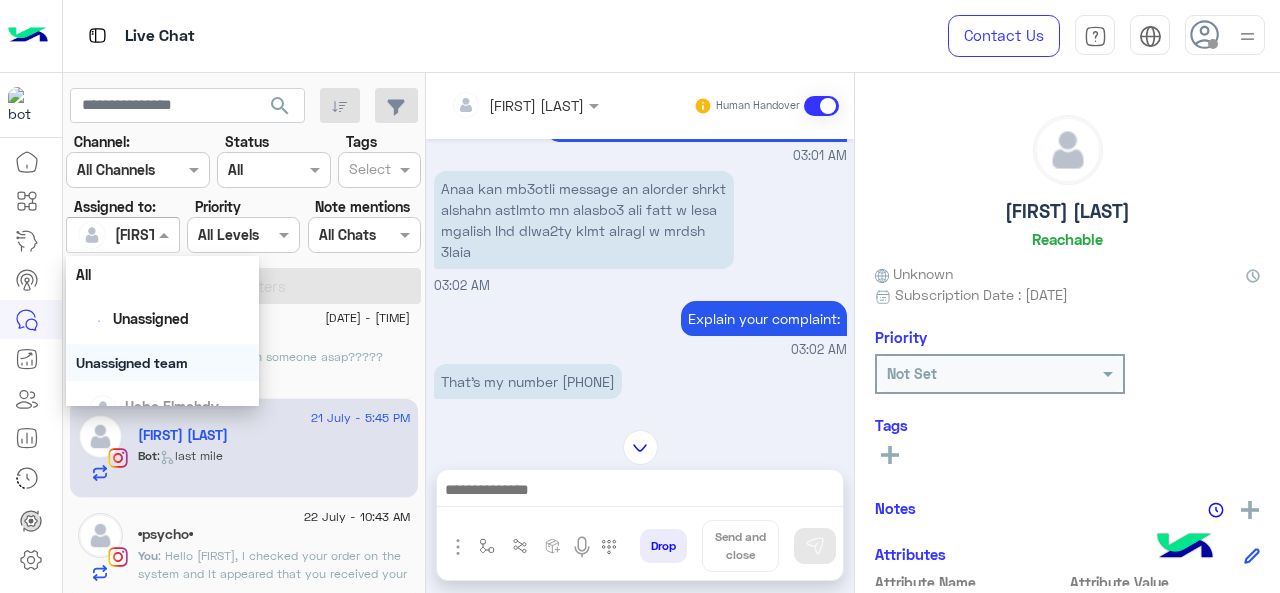 click on "•psycho•" 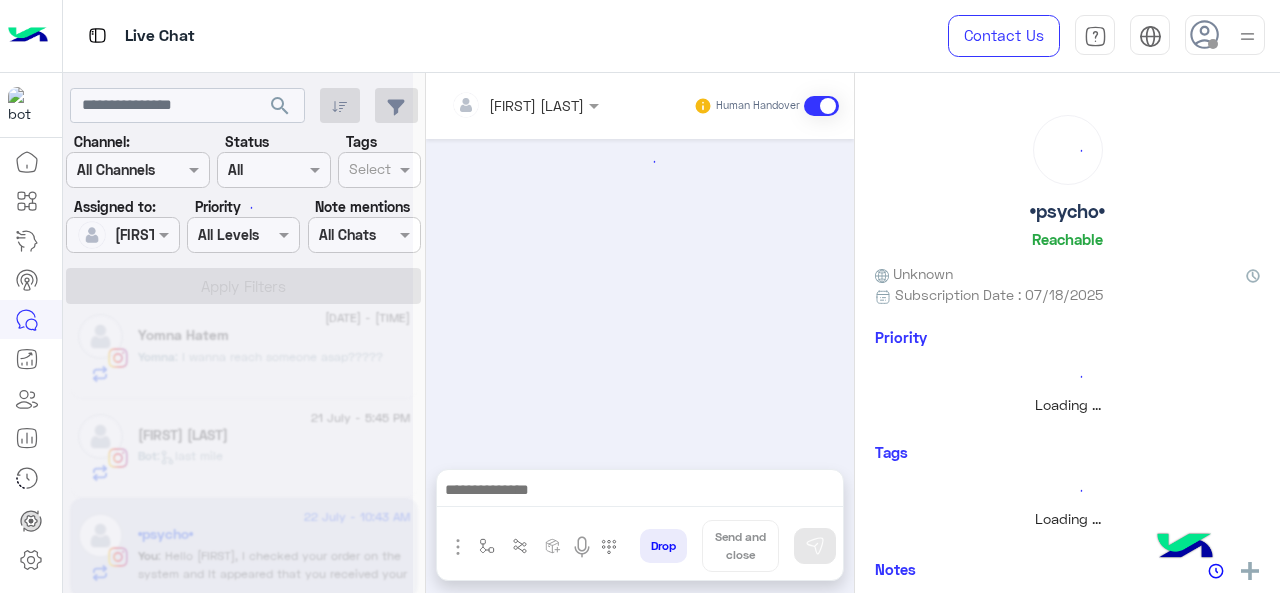 scroll, scrollTop: 0, scrollLeft: 0, axis: both 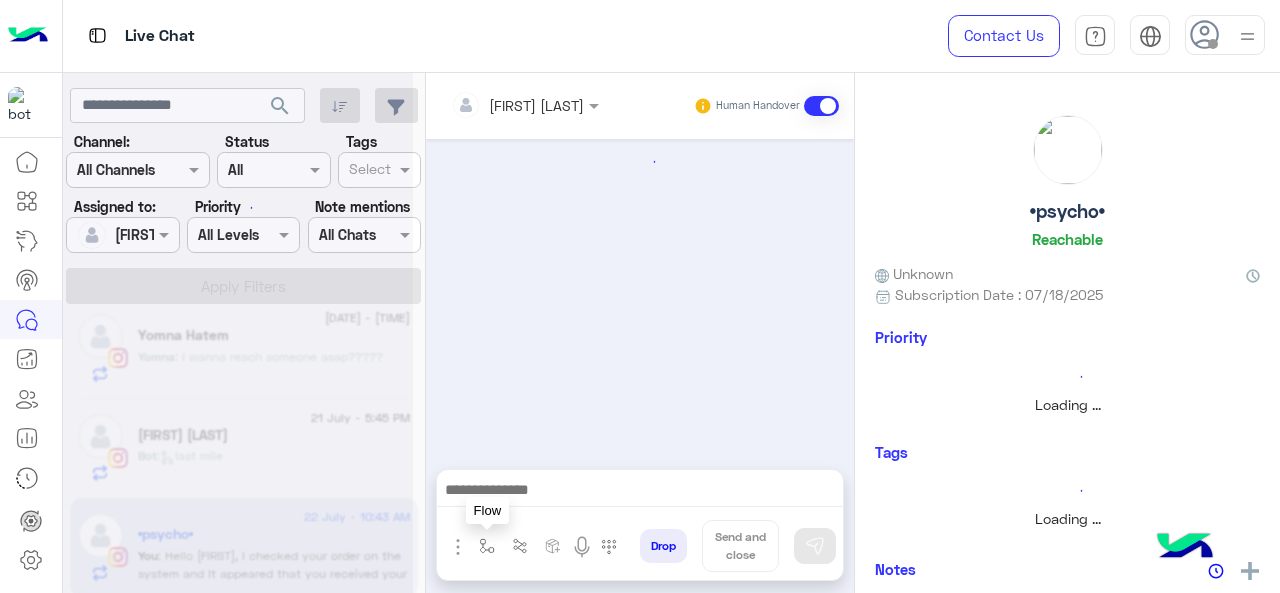 click at bounding box center (487, 546) 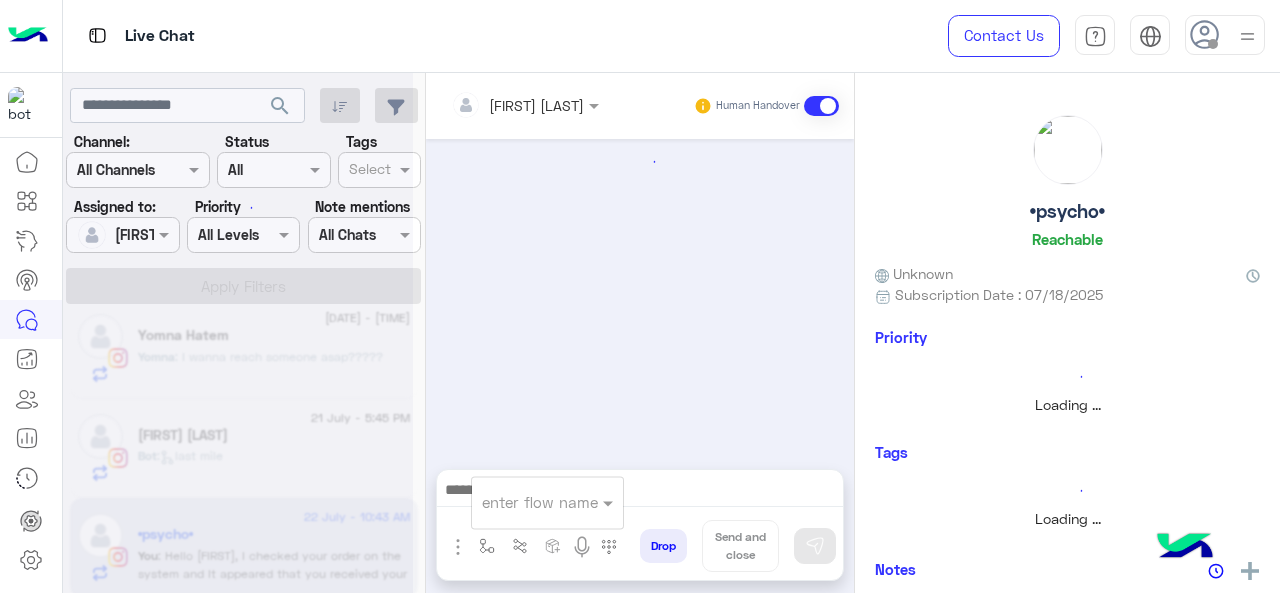 click 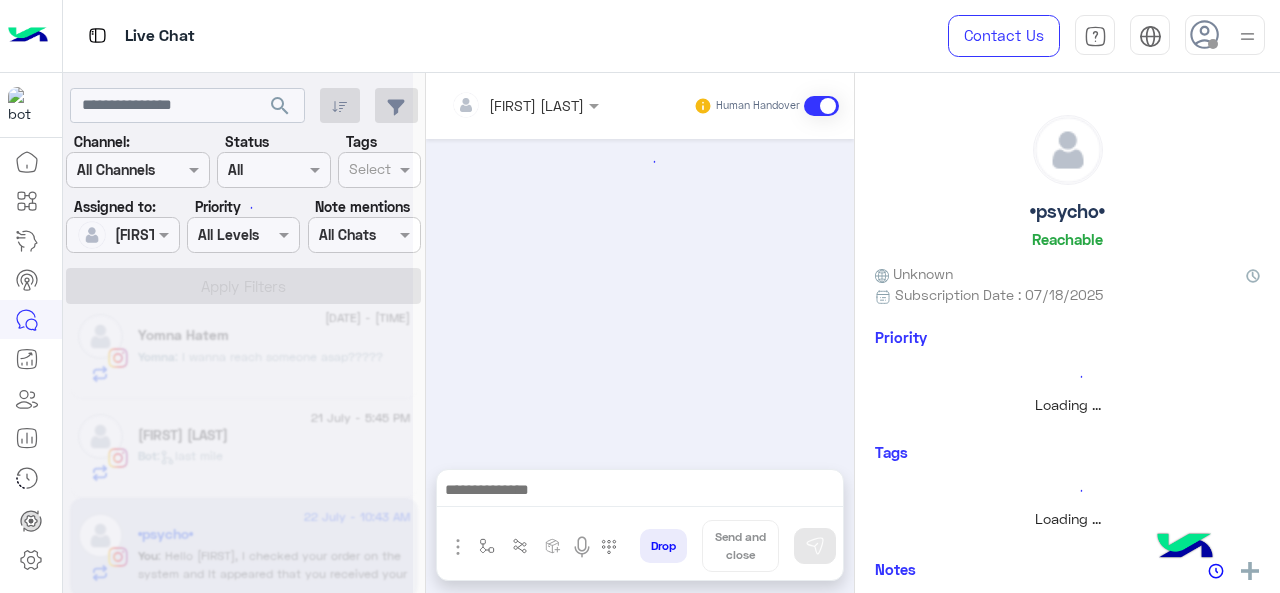 scroll, scrollTop: 602, scrollLeft: 0, axis: vertical 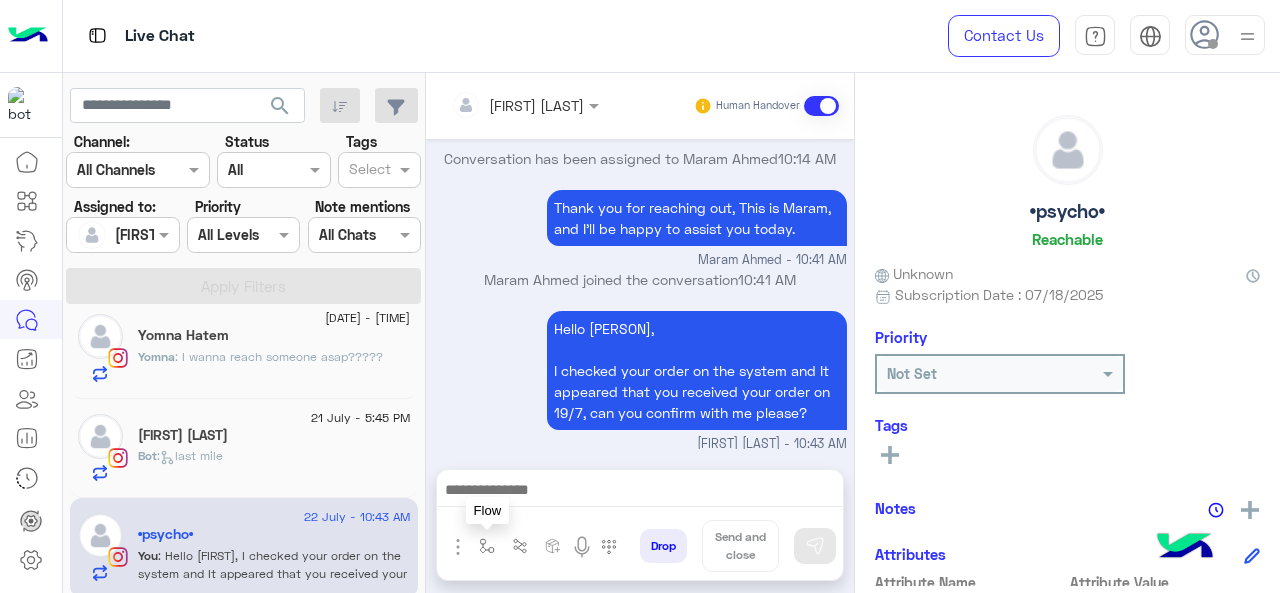 click at bounding box center (487, 546) 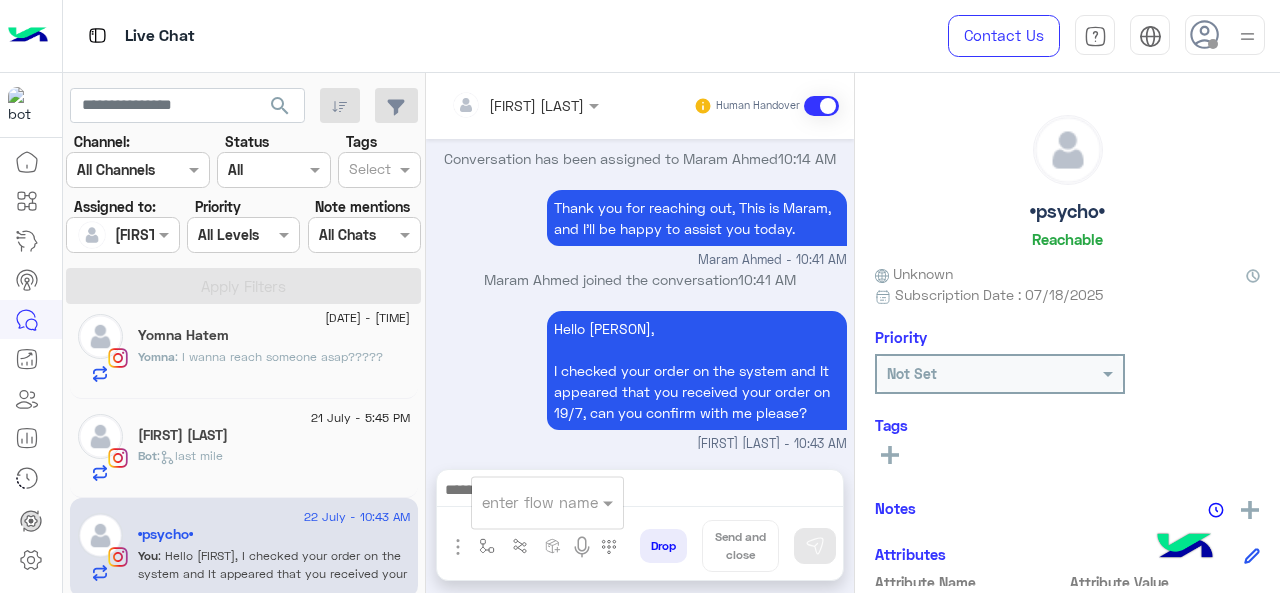 click on "enter flow name" at bounding box center [547, 502] 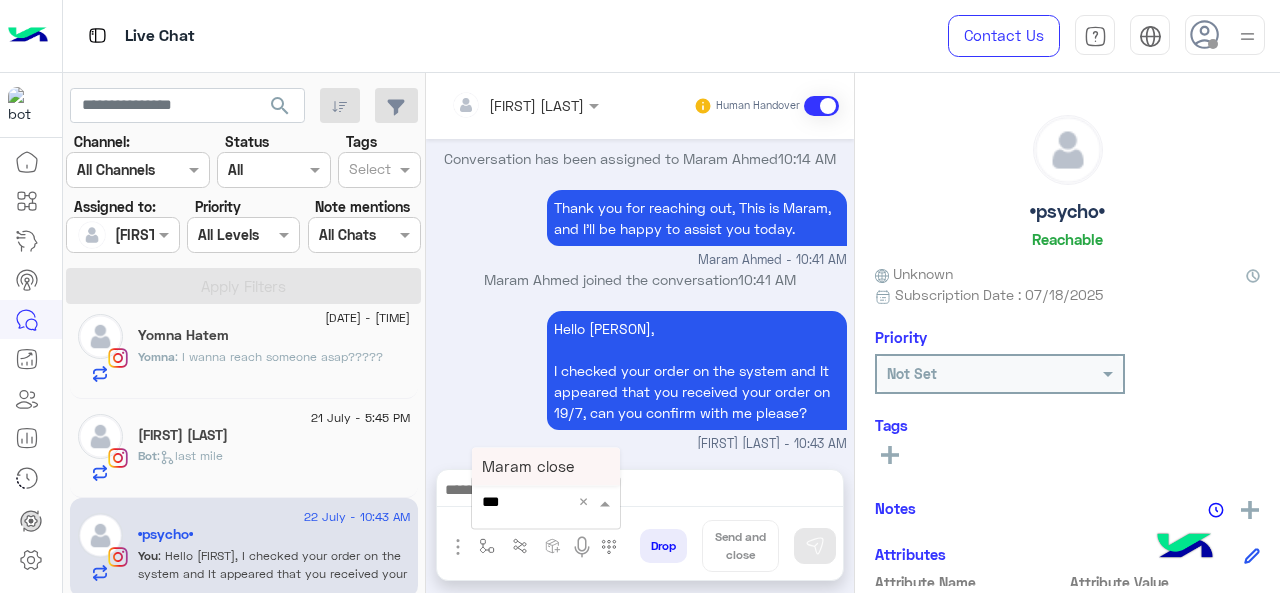 type on "****" 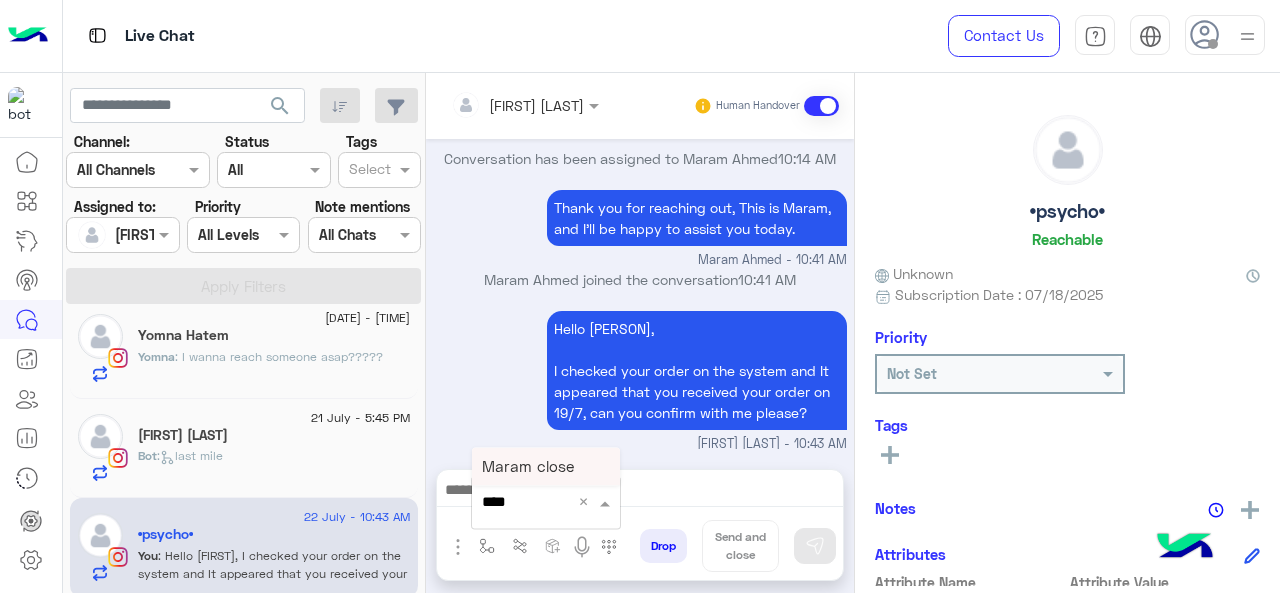 click on "Maram close" at bounding box center (528, 466) 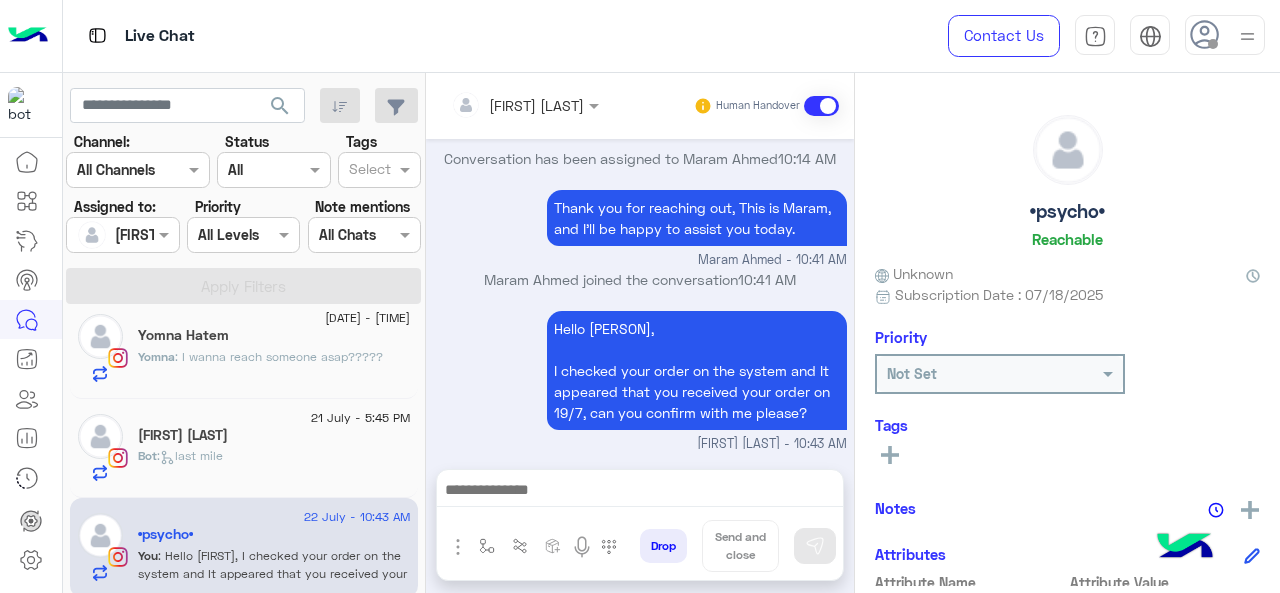 type on "**********" 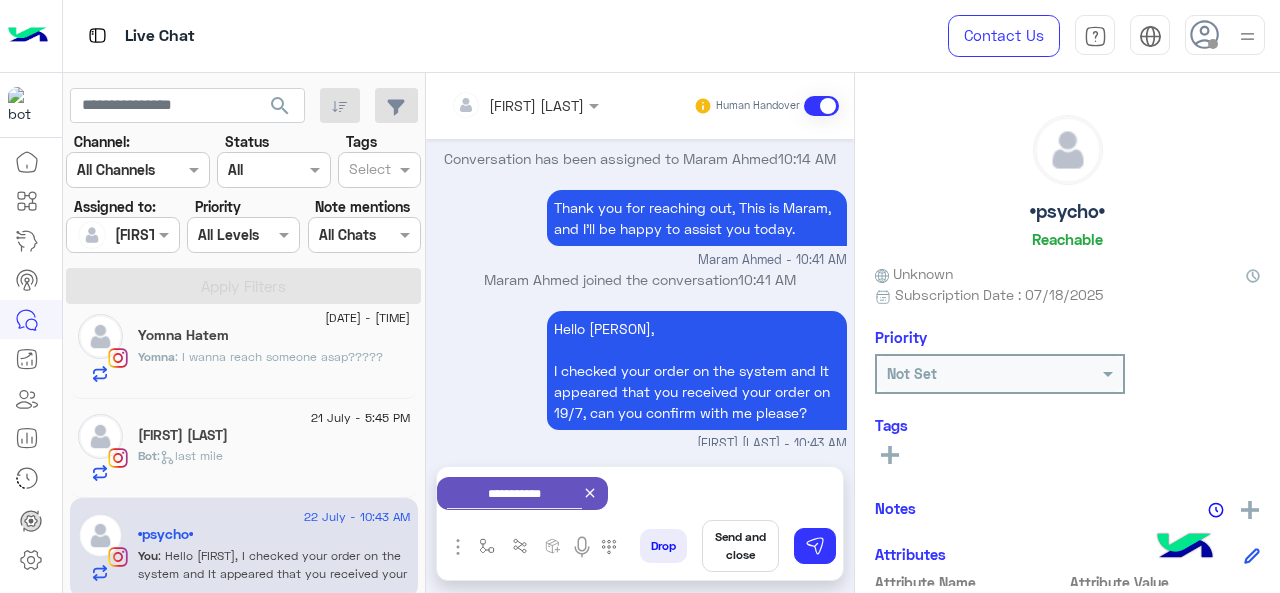click on "Send and close" at bounding box center [740, 546] 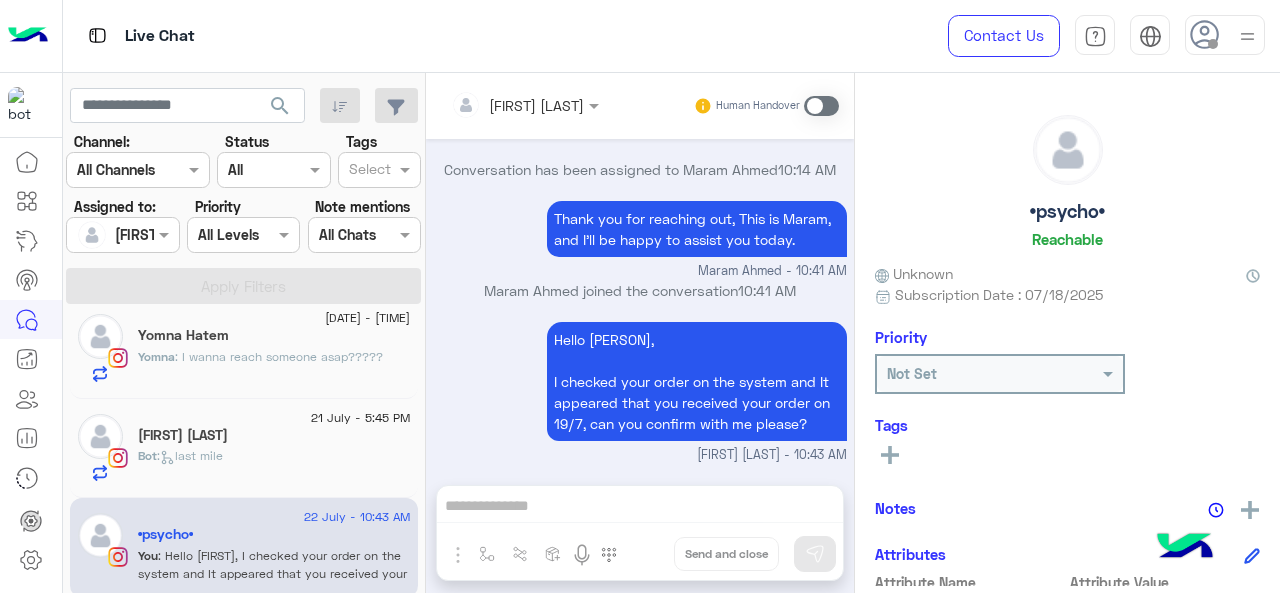 scroll, scrollTop: 623, scrollLeft: 0, axis: vertical 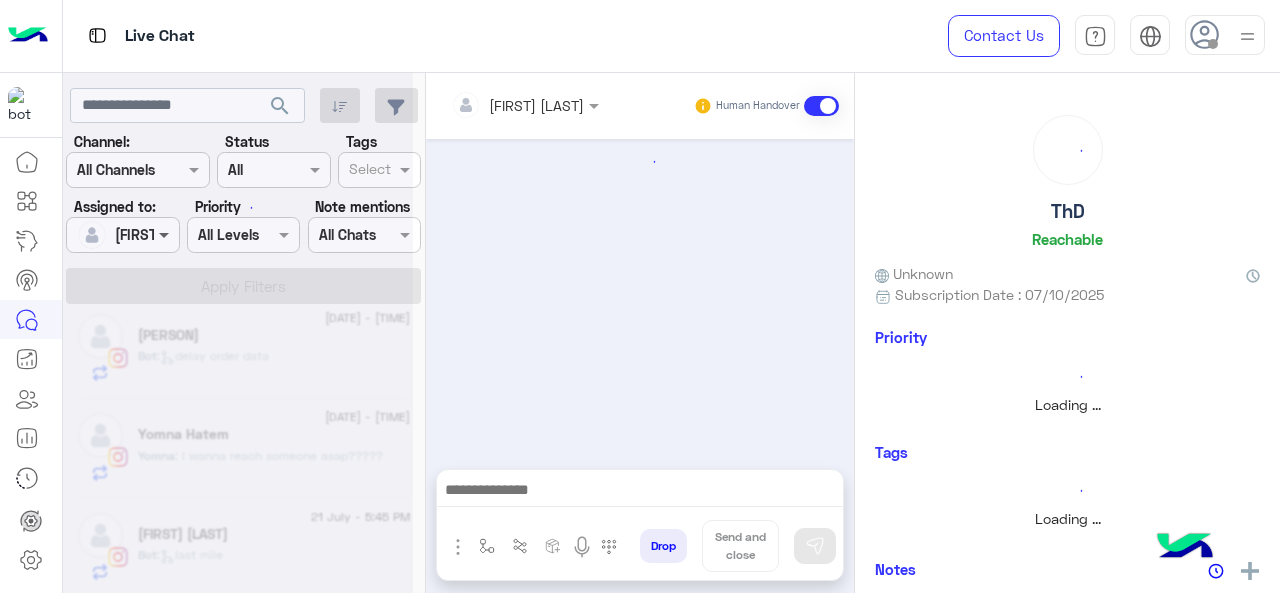 click 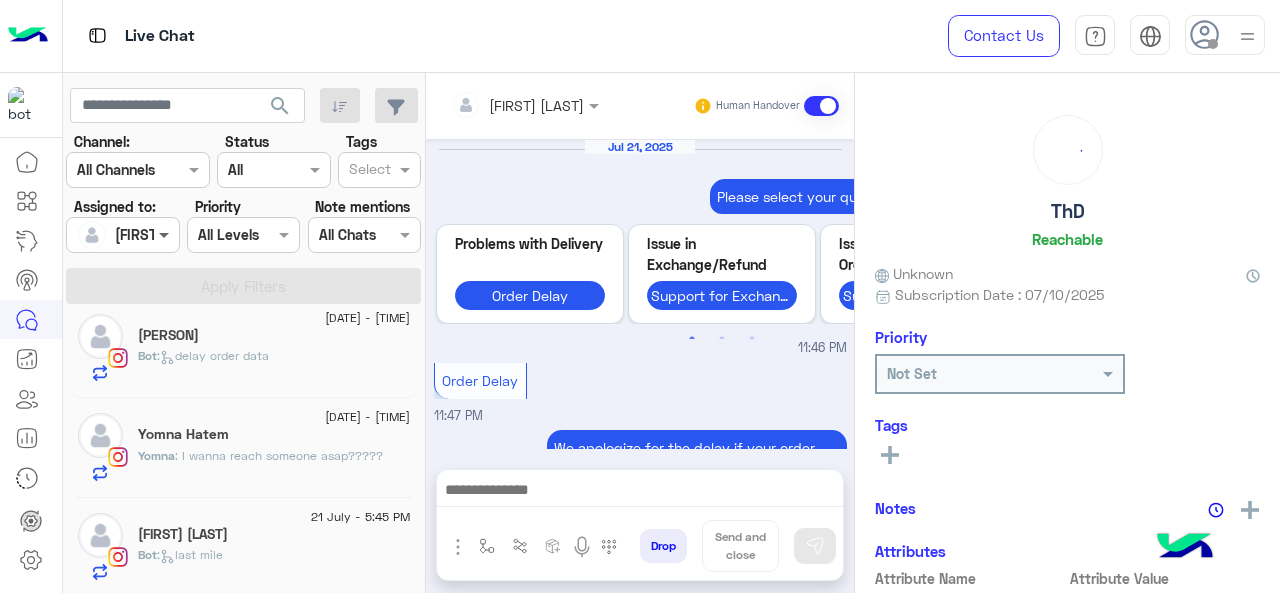 scroll, scrollTop: 936, scrollLeft: 0, axis: vertical 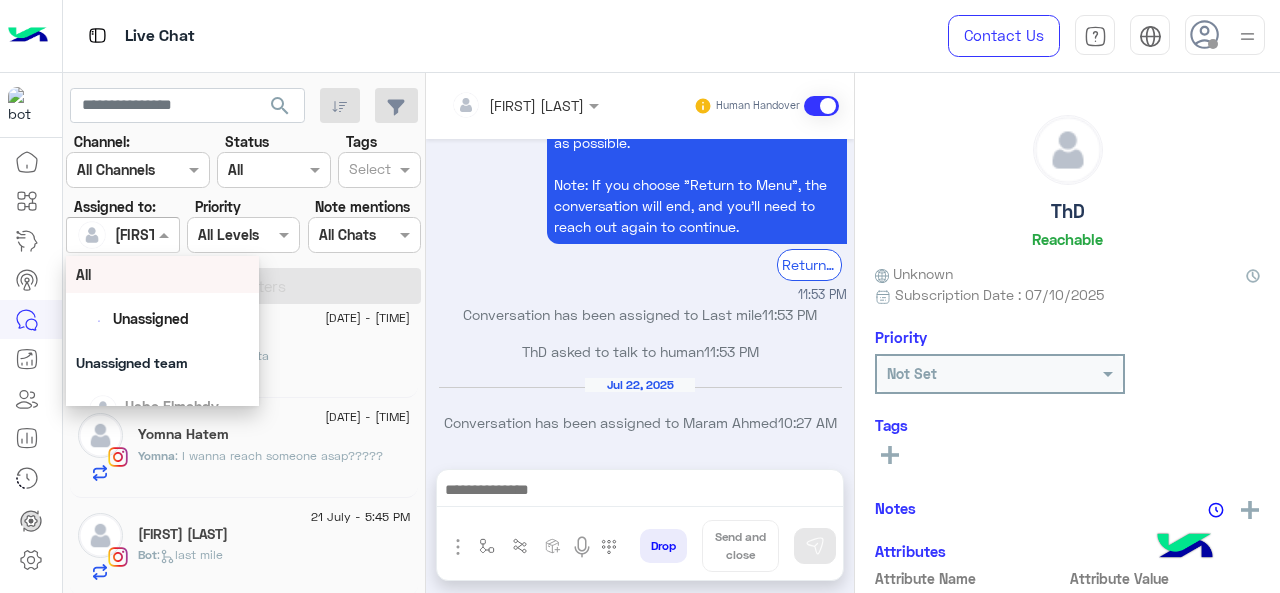 click at bounding box center (166, 234) 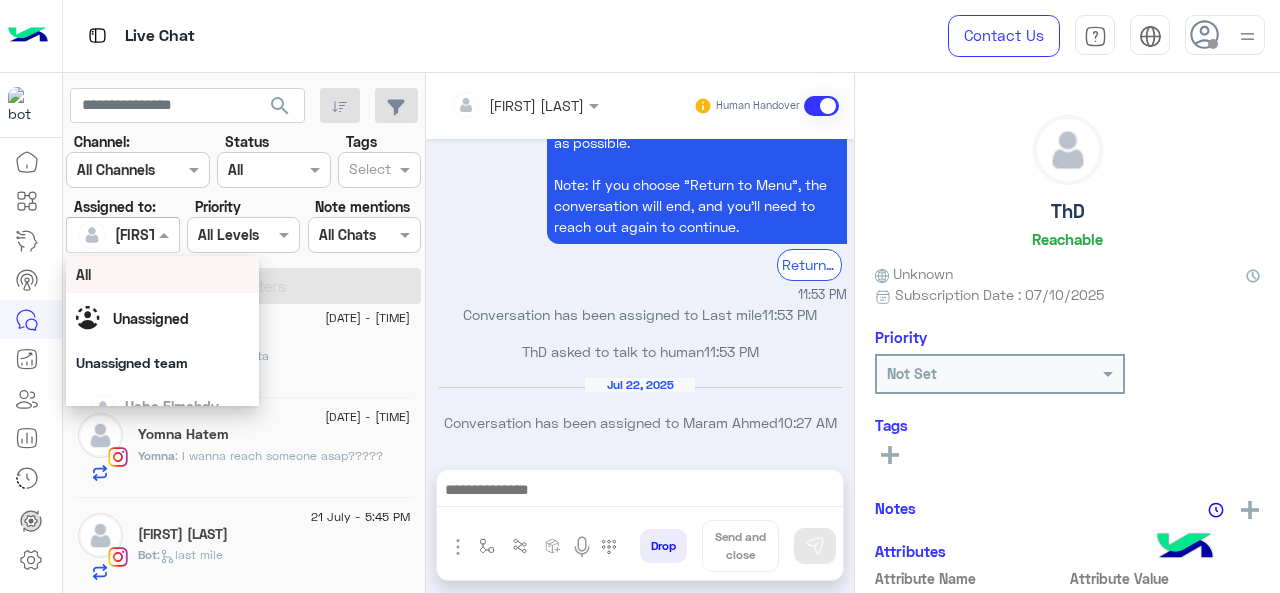 click on "All" at bounding box center [163, 274] 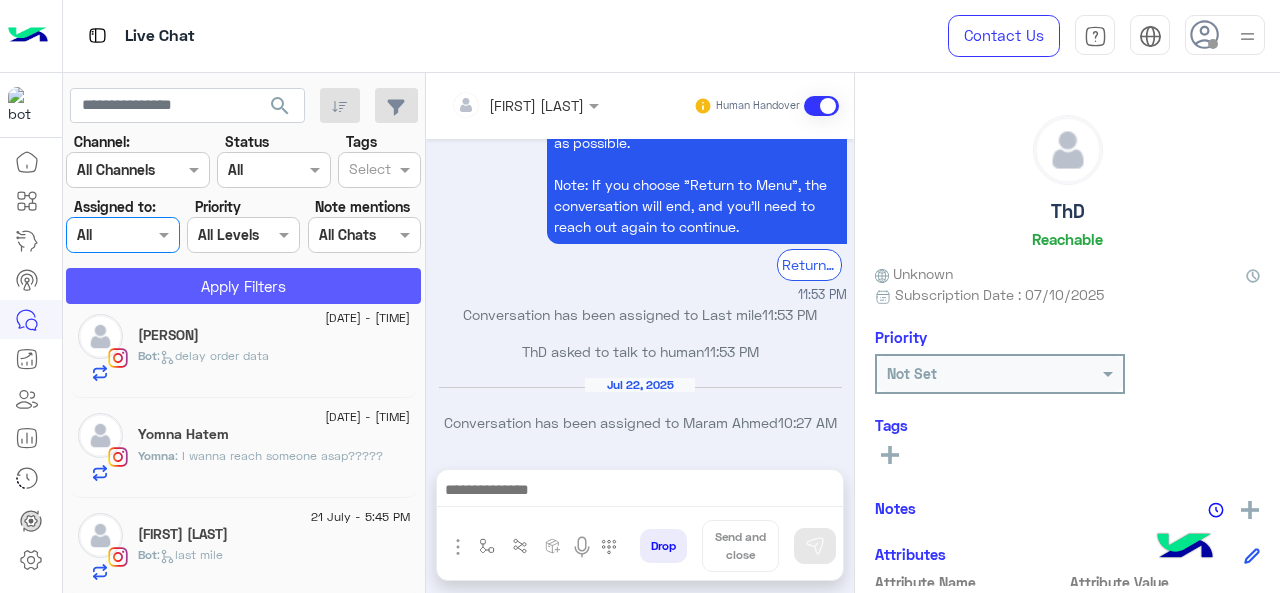 click on "Apply Filters" 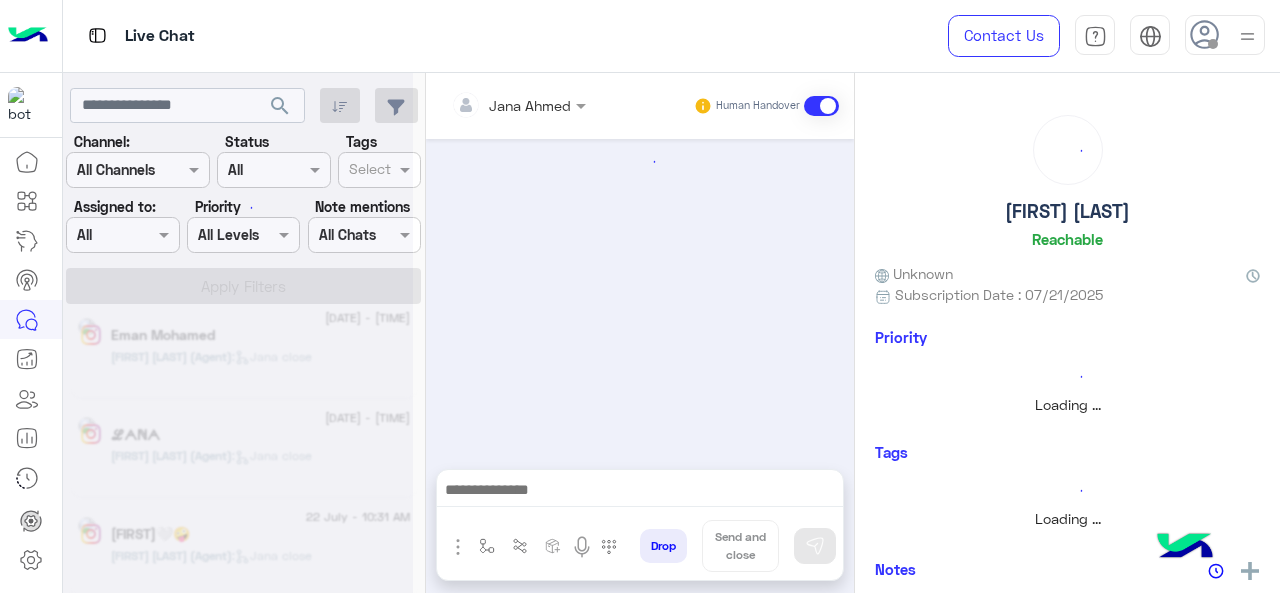 scroll, scrollTop: 0, scrollLeft: 0, axis: both 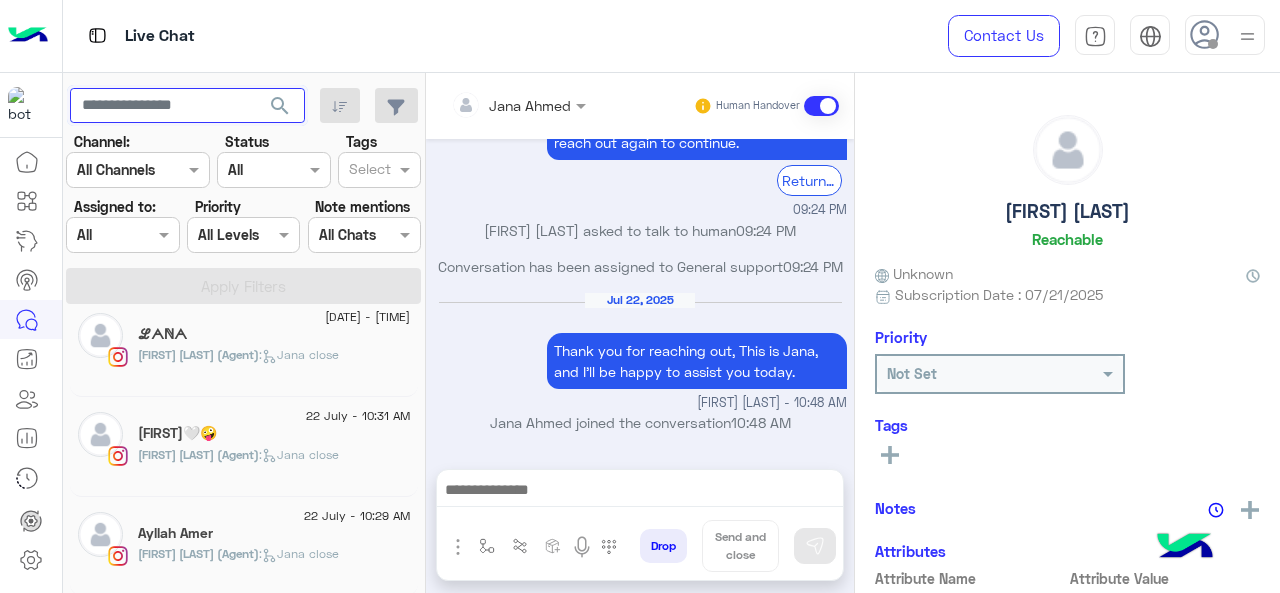 click at bounding box center (187, 106) 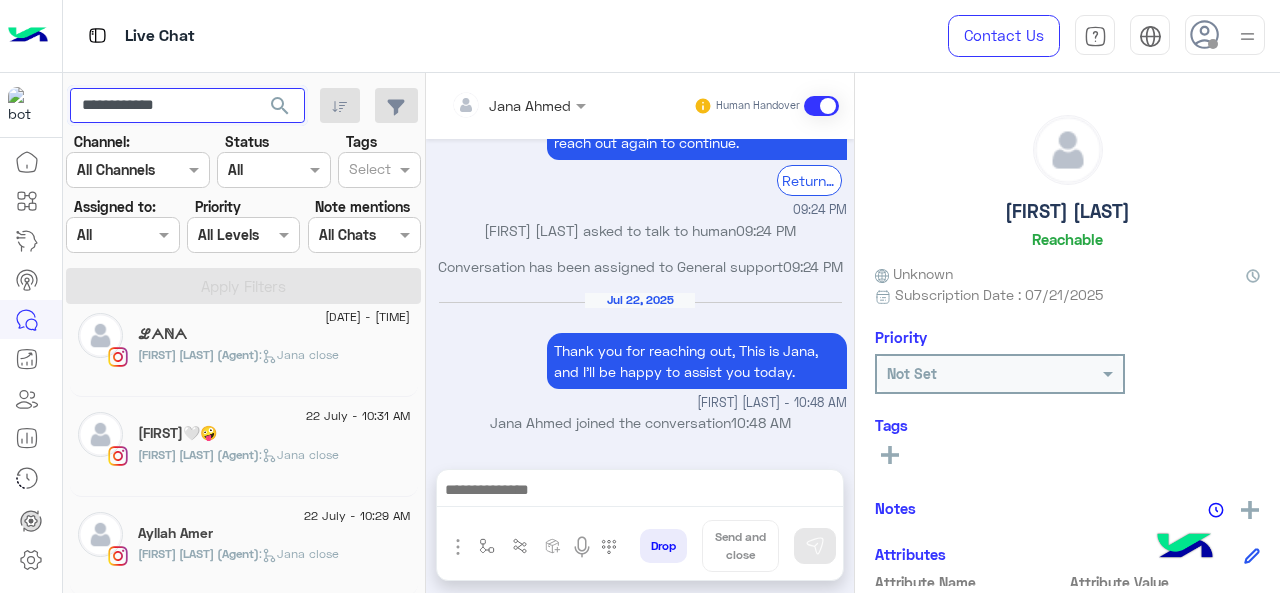 type on "**********" 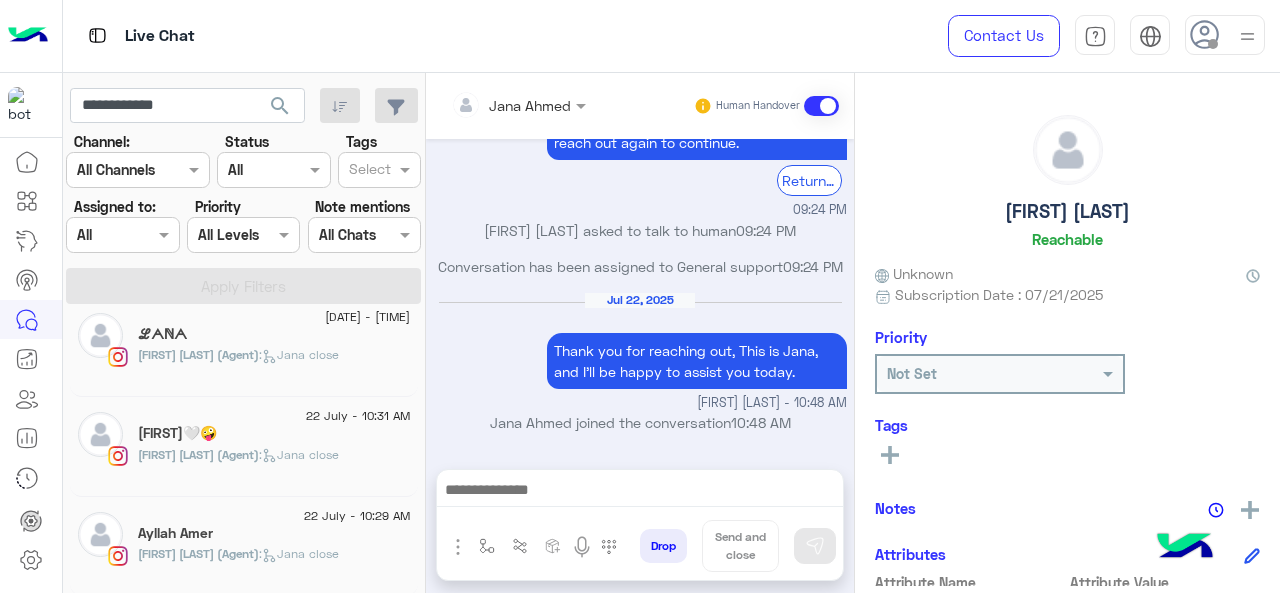 click on "search" 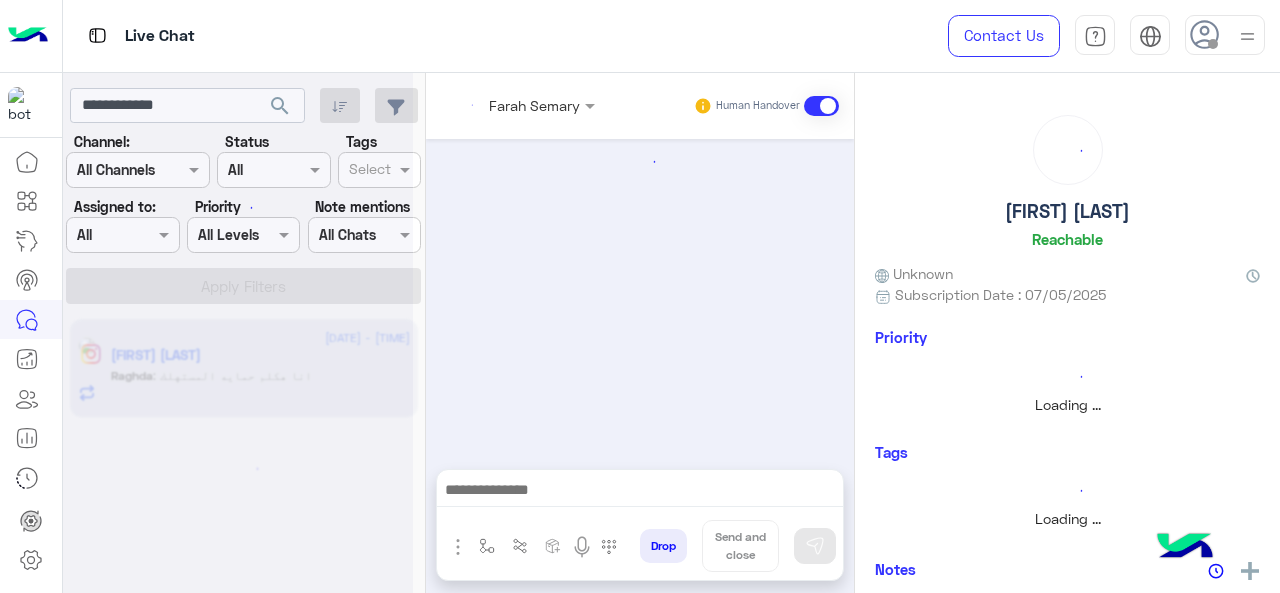scroll, scrollTop: 0, scrollLeft: 0, axis: both 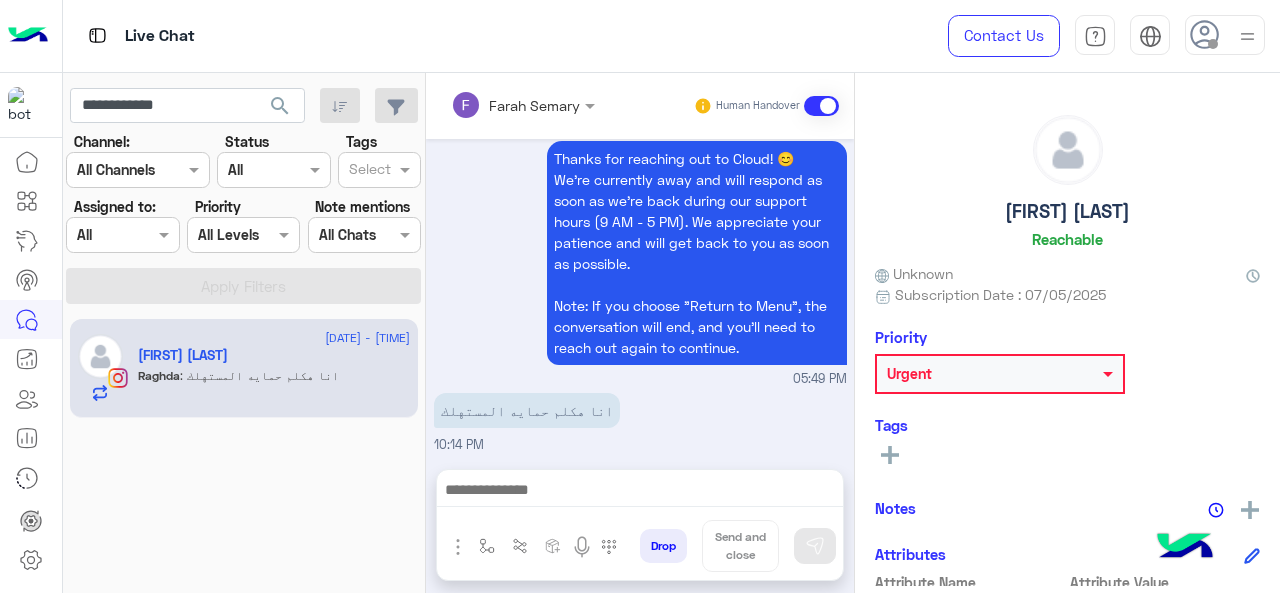 click at bounding box center (122, 234) 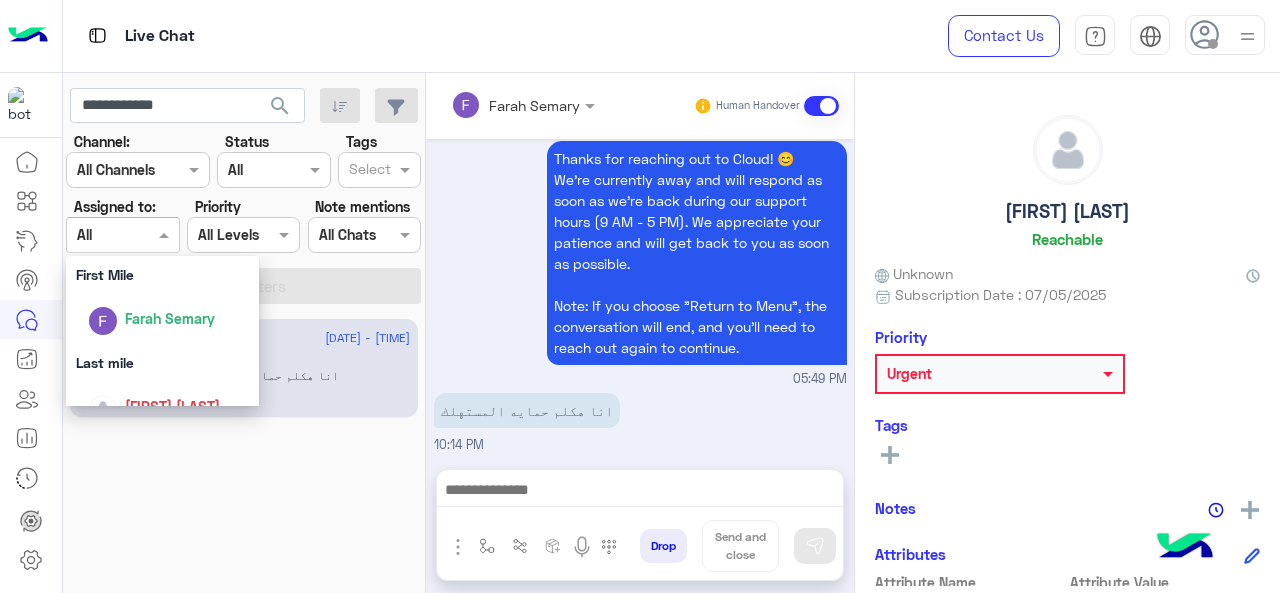 scroll, scrollTop: 392, scrollLeft: 0, axis: vertical 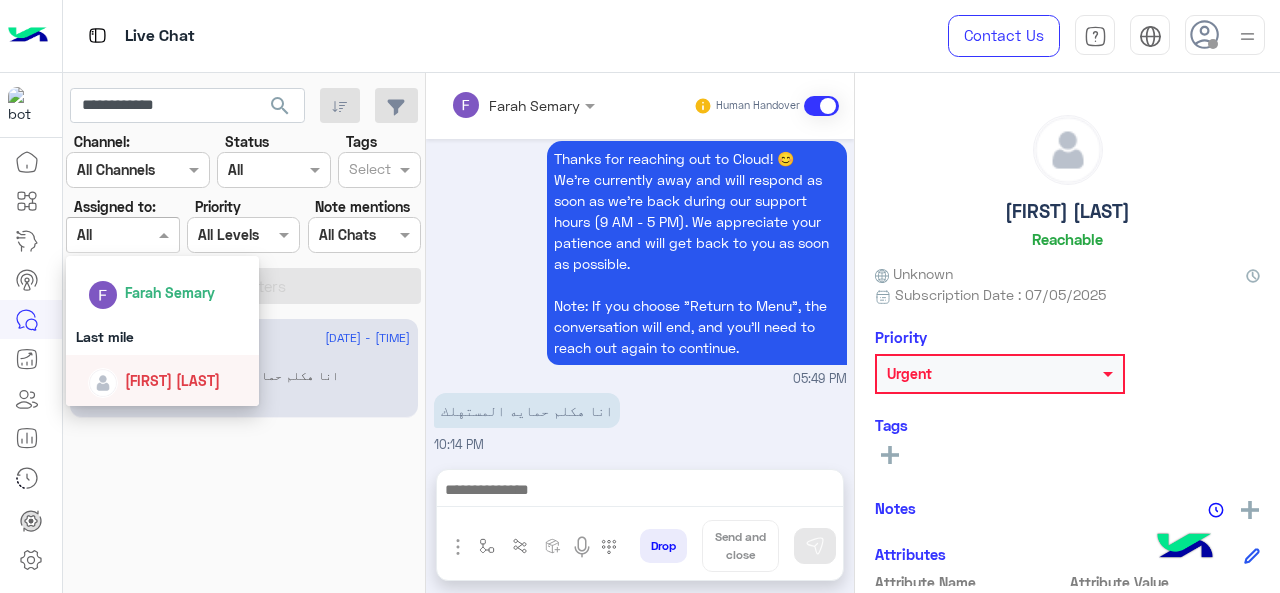 click on "[FIRST_NAME] [LAST_NAME]" at bounding box center [163, 380] 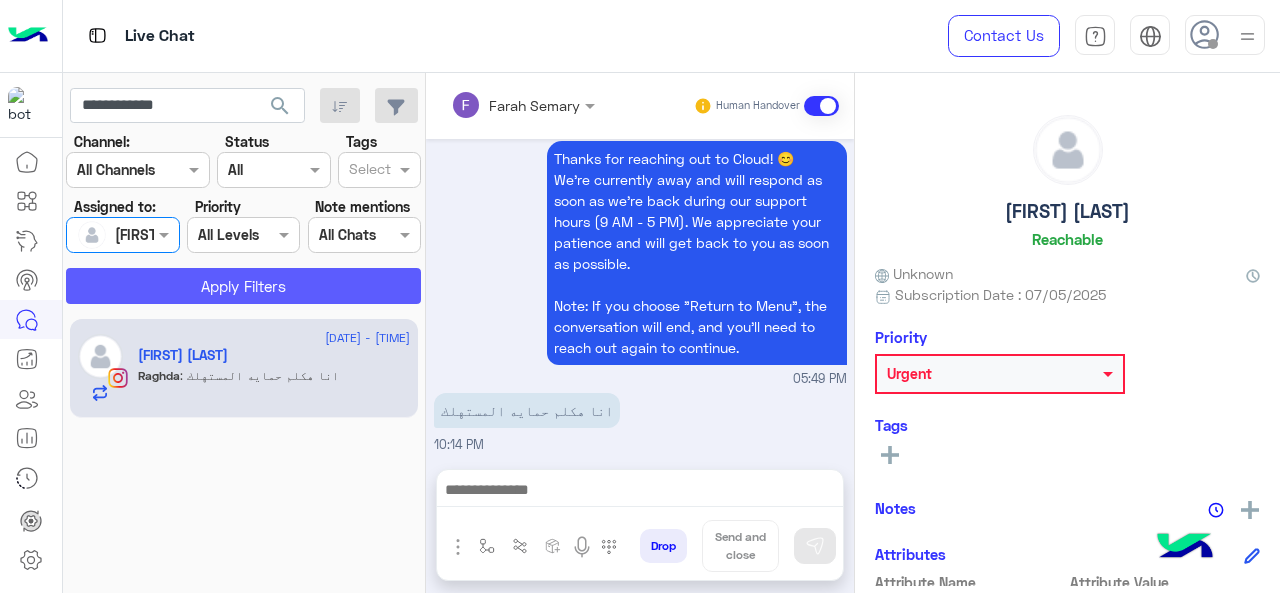 click on "Apply Filters" 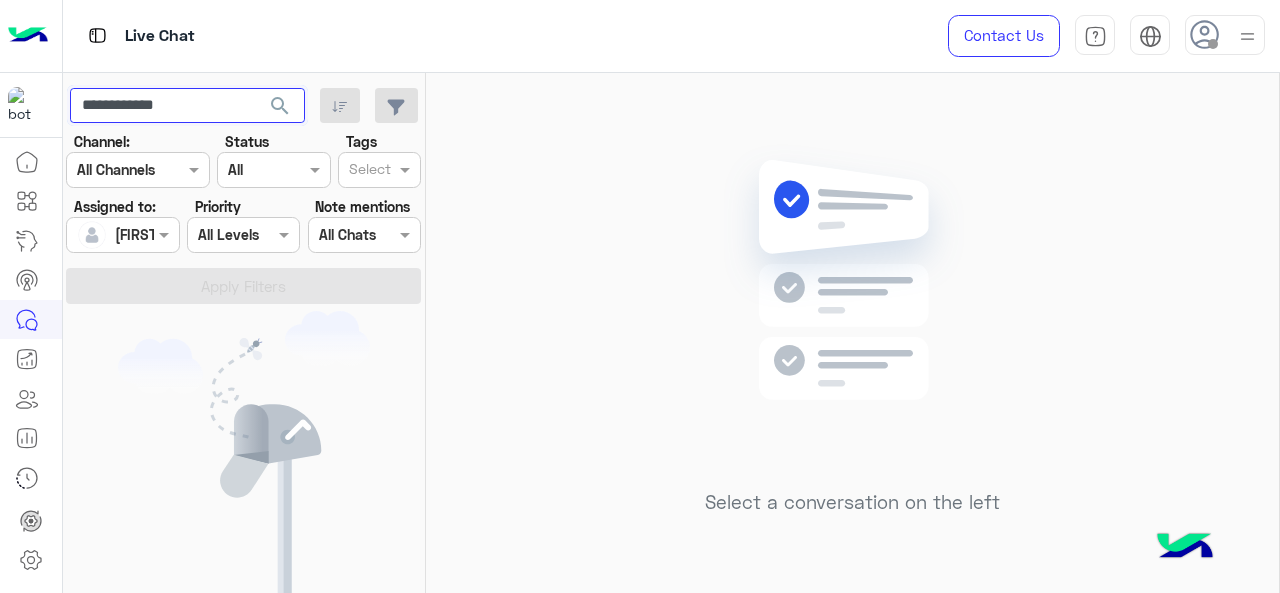 click on "**********" at bounding box center (187, 106) 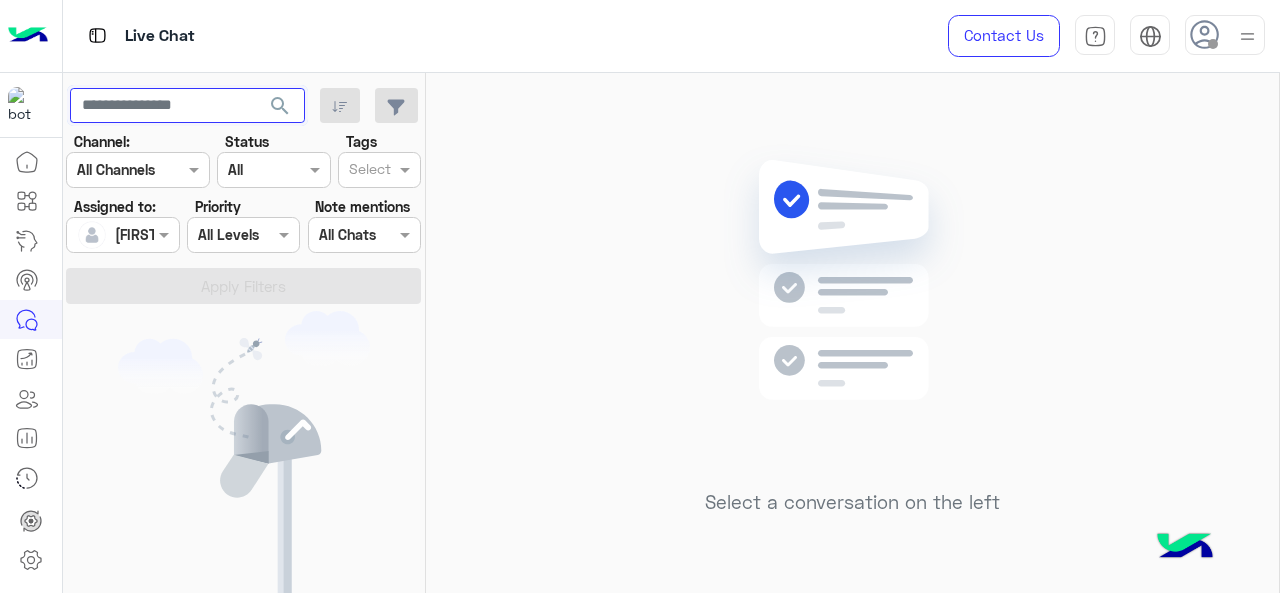 type 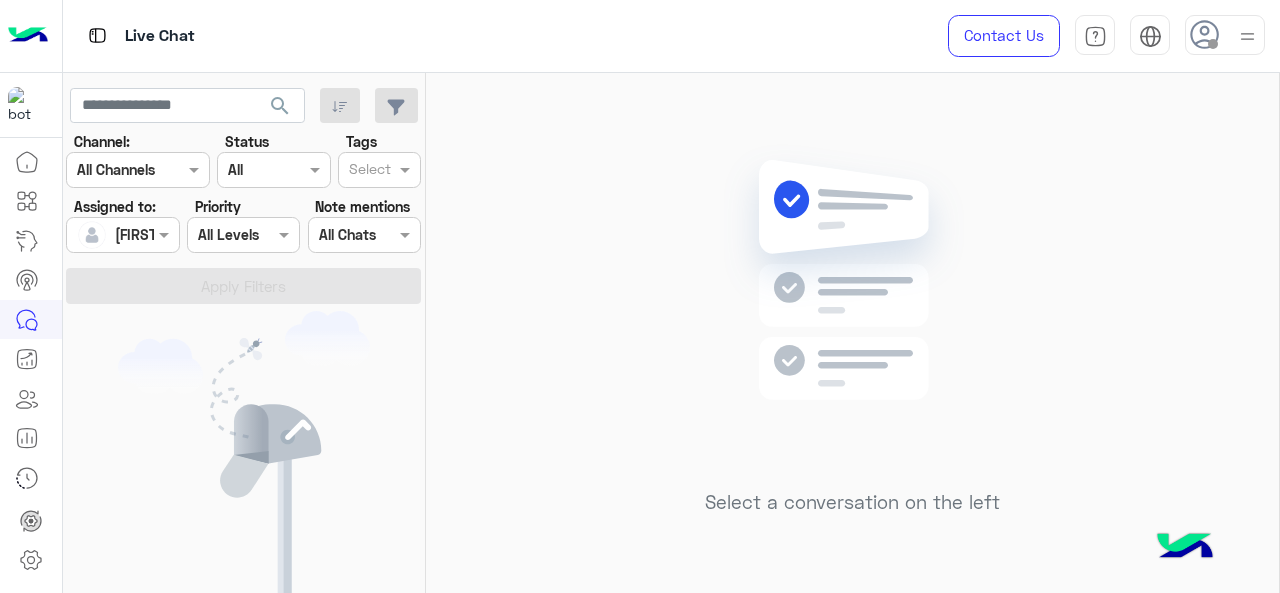 click on "search" 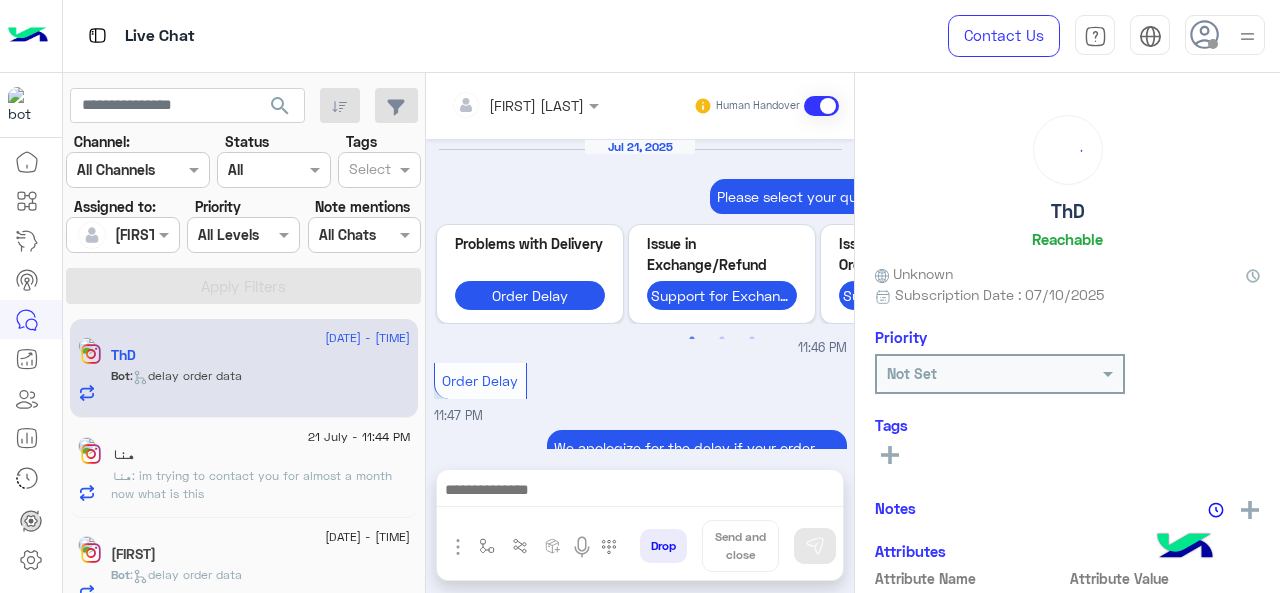 scroll, scrollTop: 936, scrollLeft: 0, axis: vertical 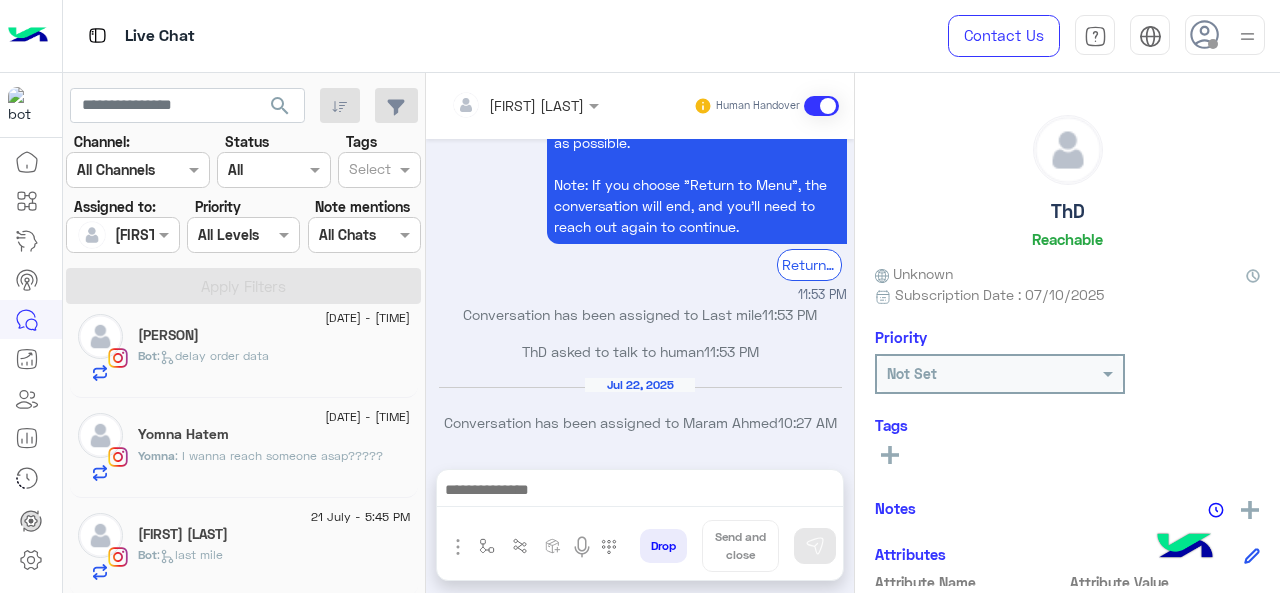 click on "Yomna : I wanna reach someone asap?????" 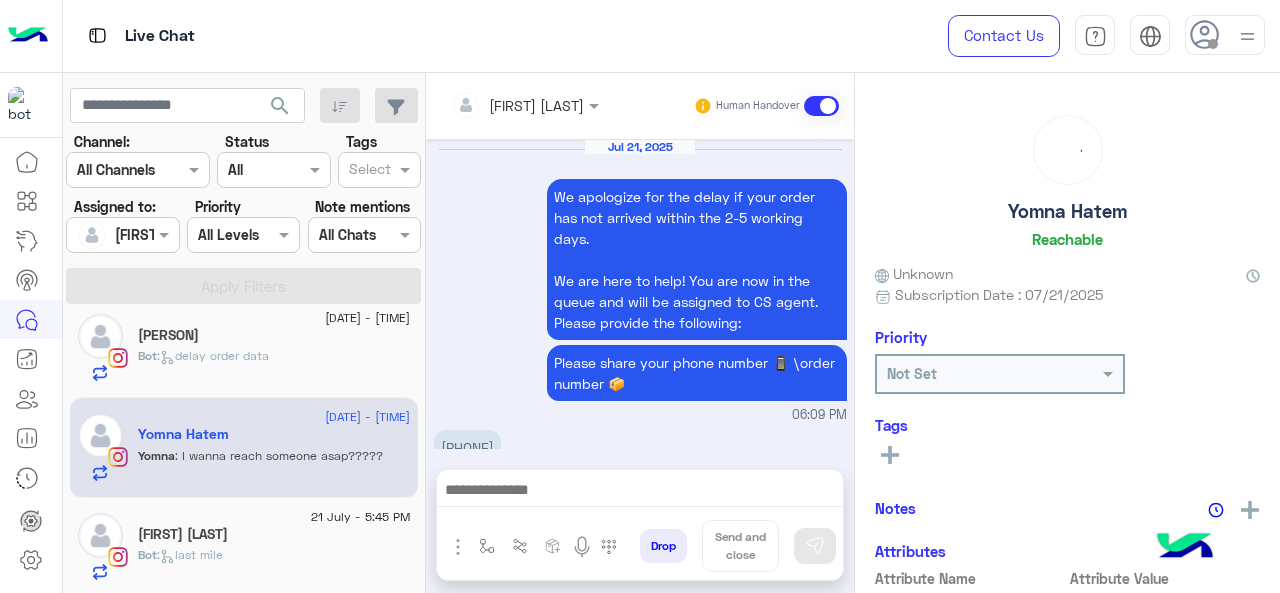 scroll, scrollTop: 773, scrollLeft: 0, axis: vertical 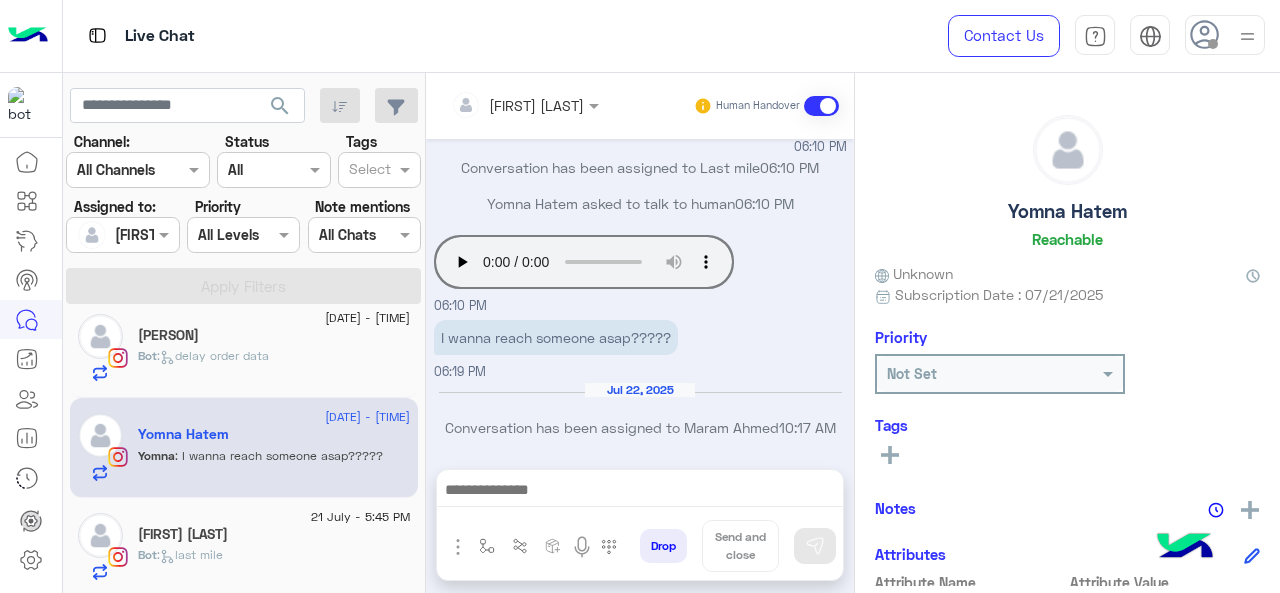 click on "Bot :   last mile" 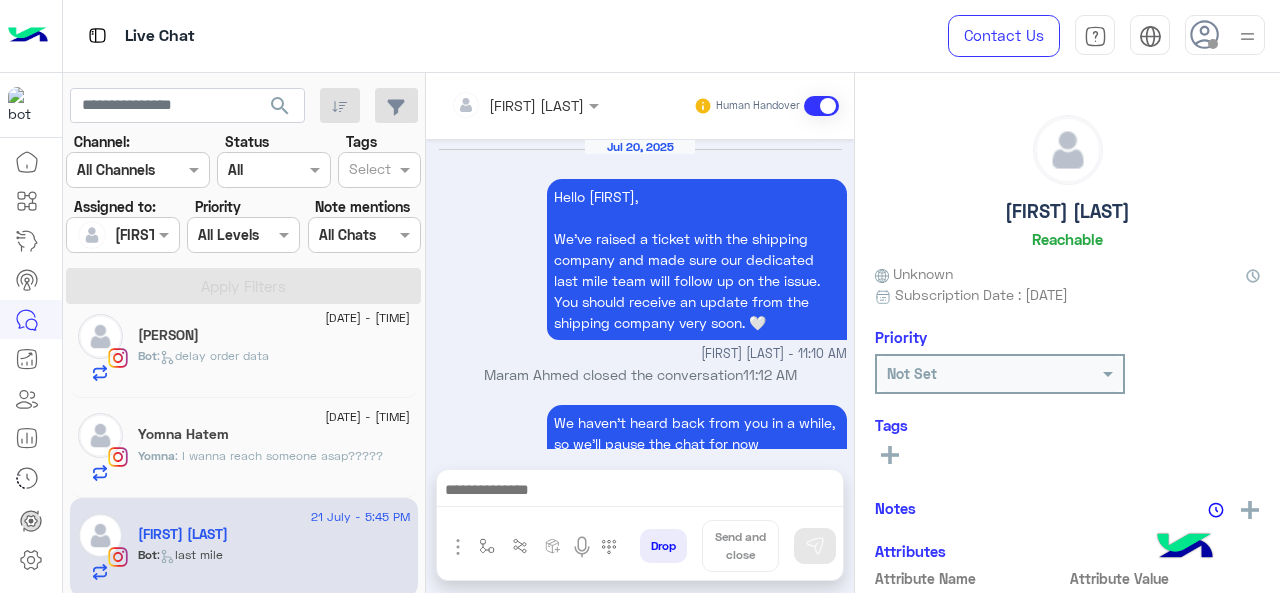 scroll, scrollTop: 1107, scrollLeft: 0, axis: vertical 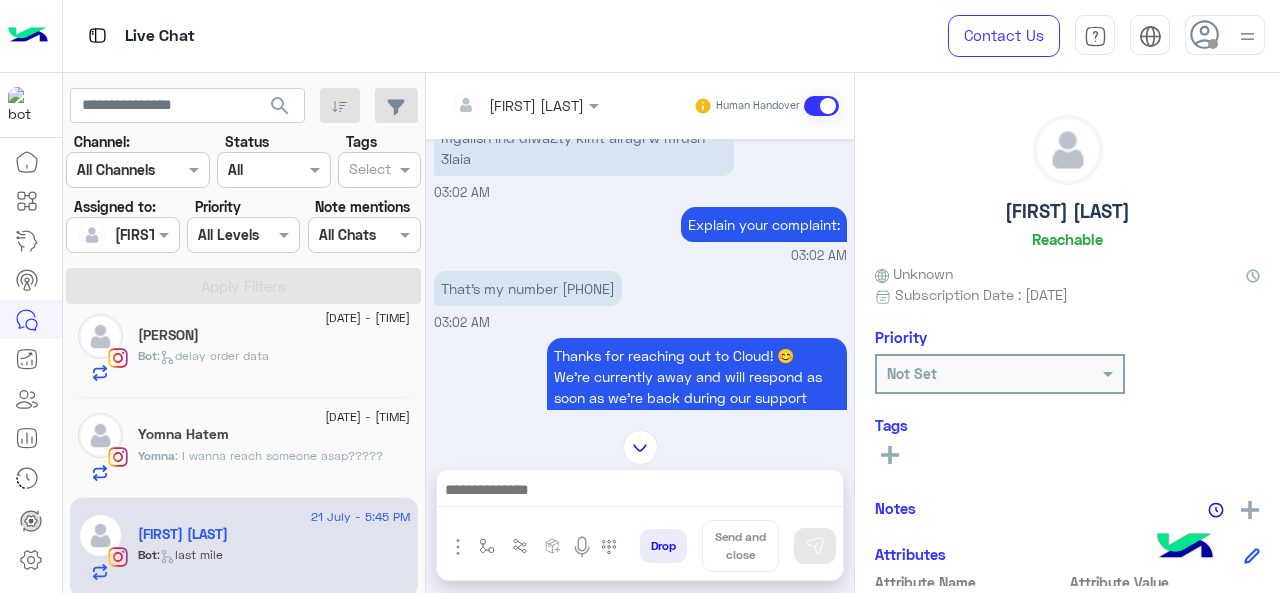 drag, startPoint x: 572, startPoint y: 289, endPoint x: 658, endPoint y: 287, distance: 86.023254 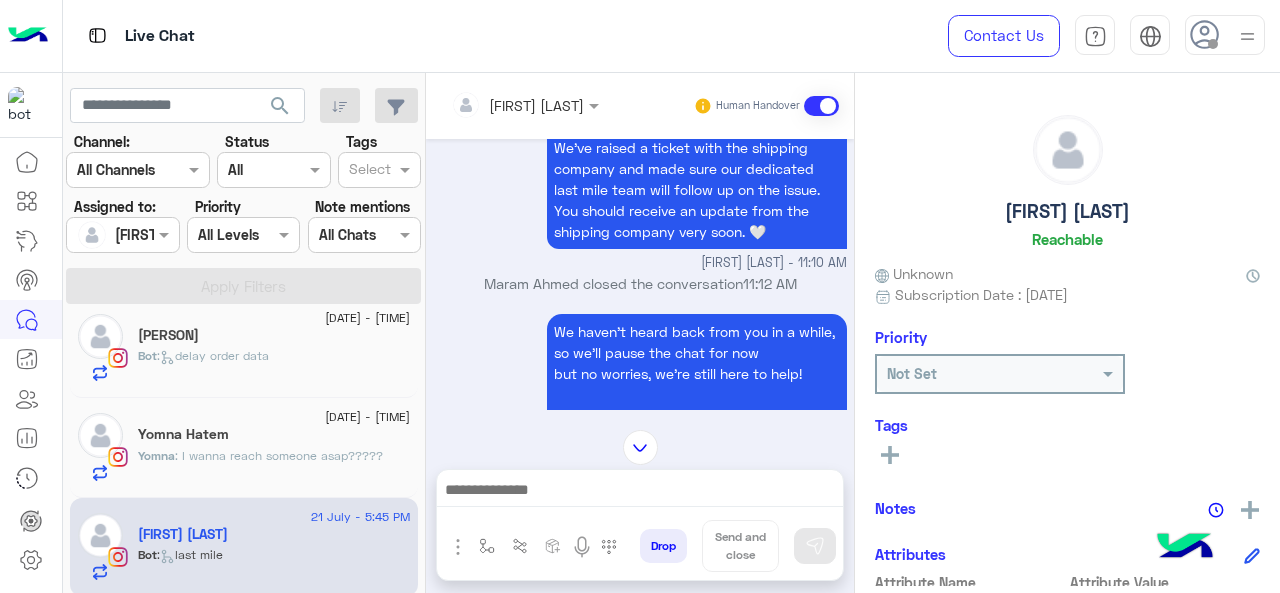 scroll, scrollTop: 1120, scrollLeft: 0, axis: vertical 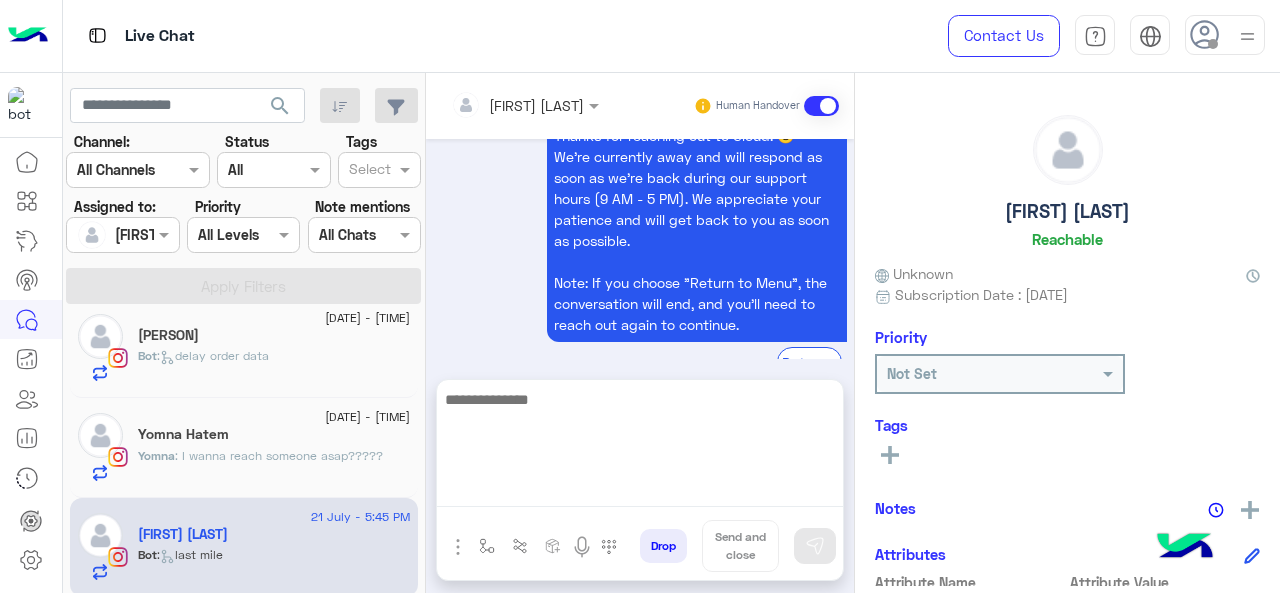 drag, startPoint x: 527, startPoint y: 473, endPoint x: 477, endPoint y: 489, distance: 52.49762 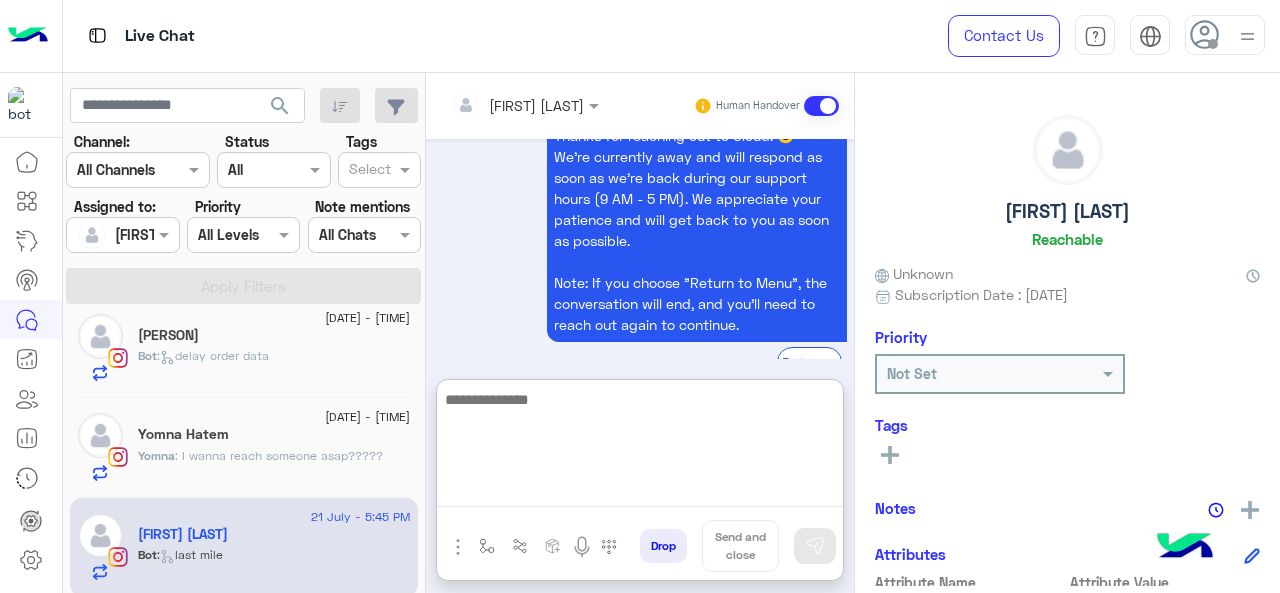 paste on "**********" 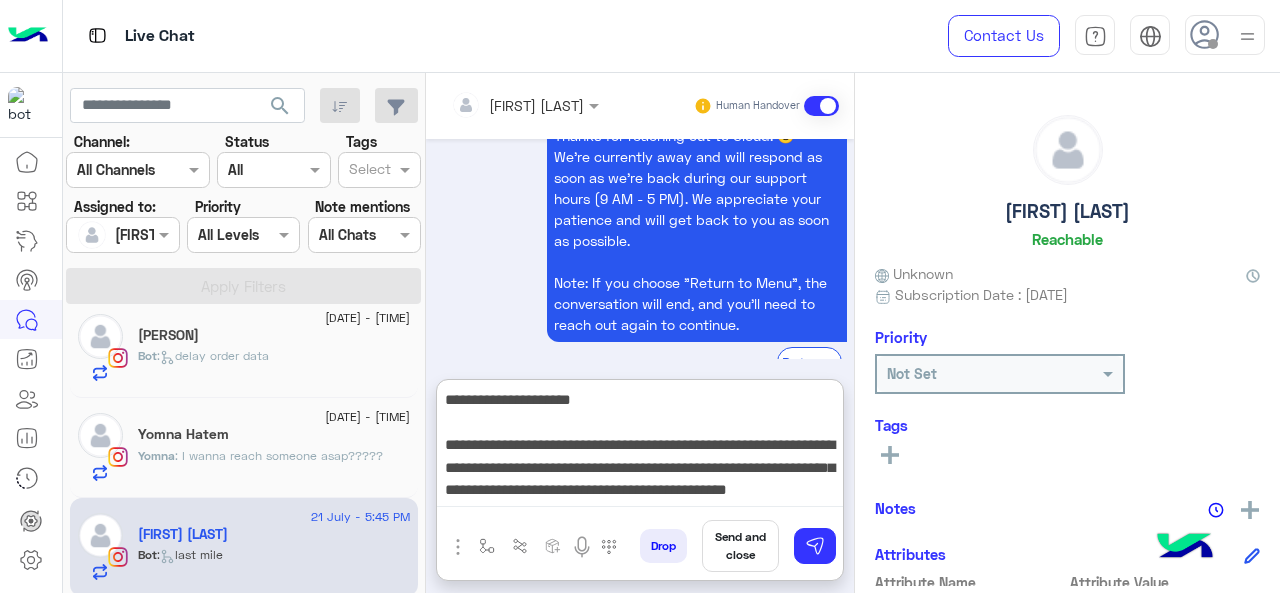 scroll, scrollTop: 15, scrollLeft: 0, axis: vertical 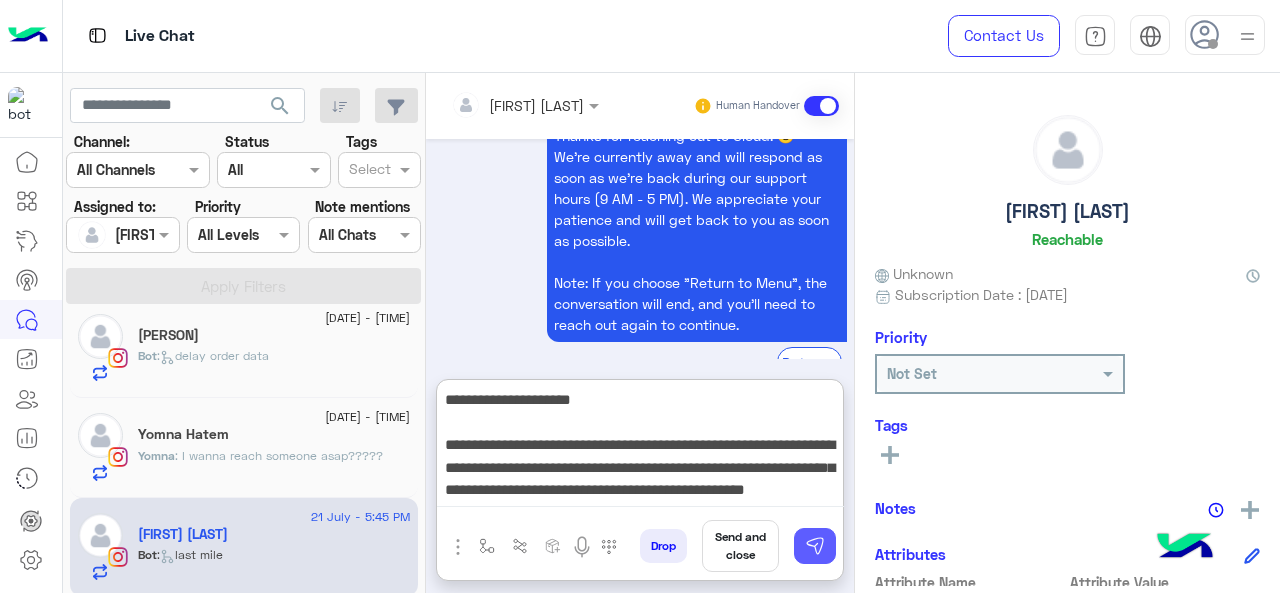 type on "**********" 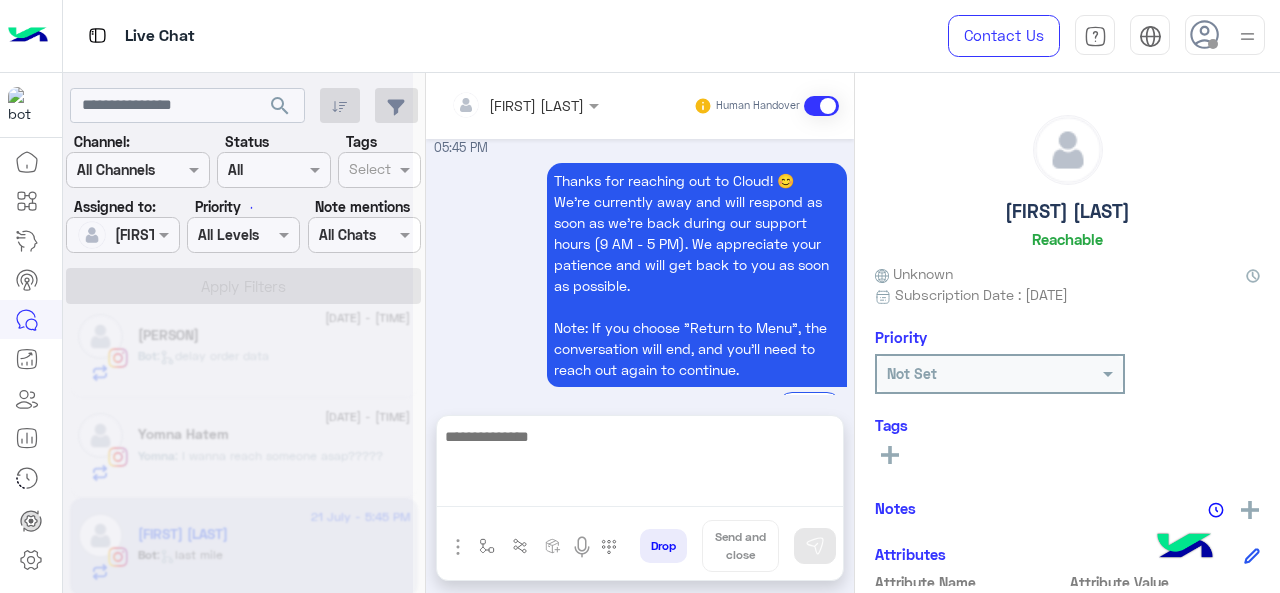 scroll, scrollTop: 0, scrollLeft: 0, axis: both 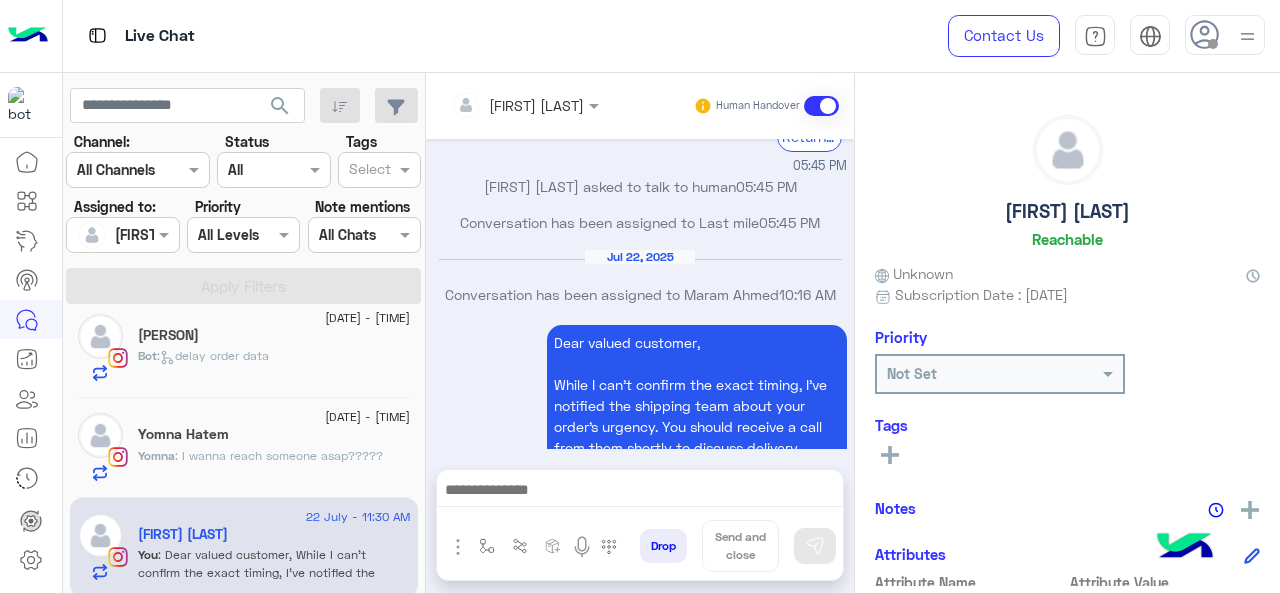 click on ": I wanna reach someone asap?????" 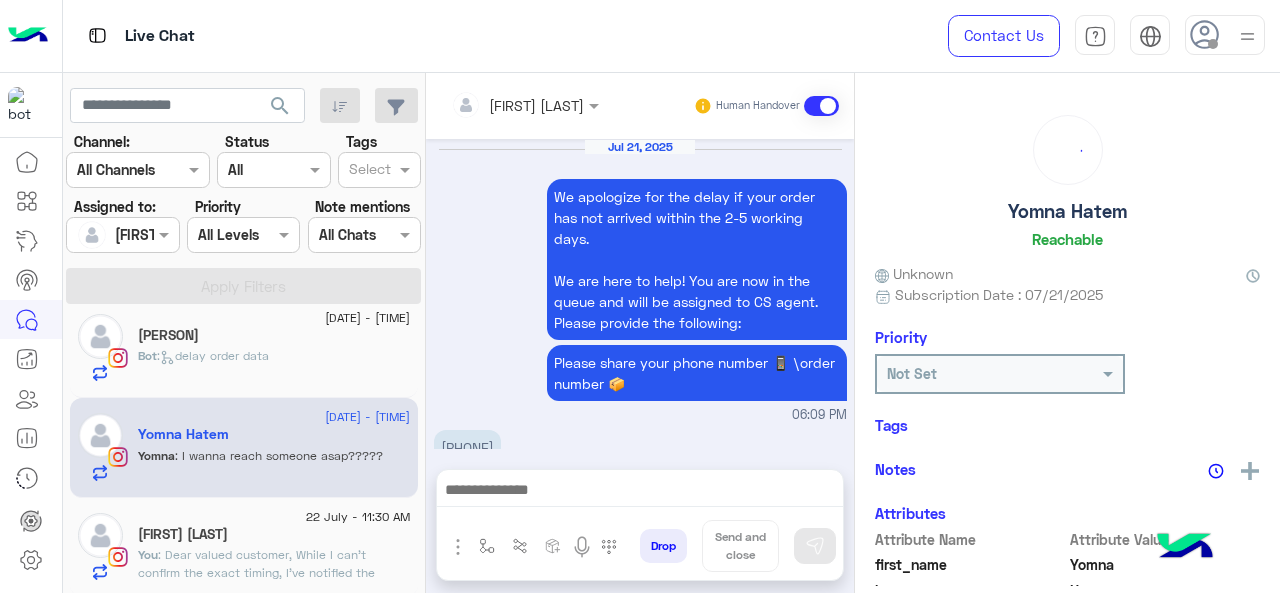 scroll, scrollTop: 773, scrollLeft: 0, axis: vertical 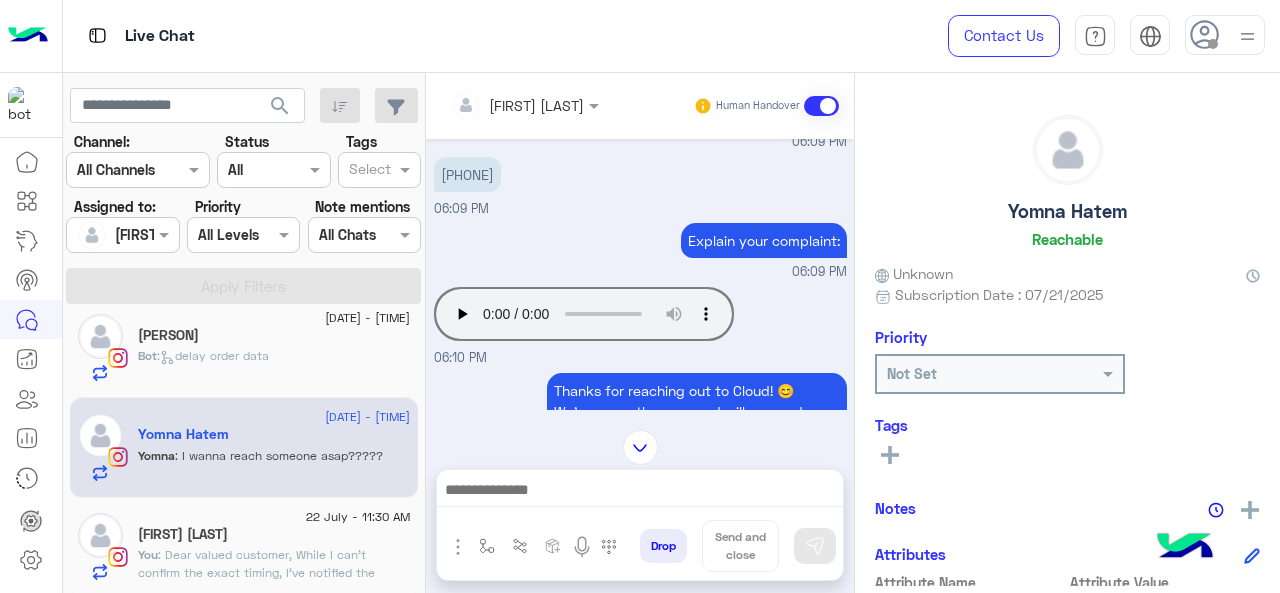 drag, startPoint x: 528, startPoint y: 173, endPoint x: 446, endPoint y: 177, distance: 82.0975 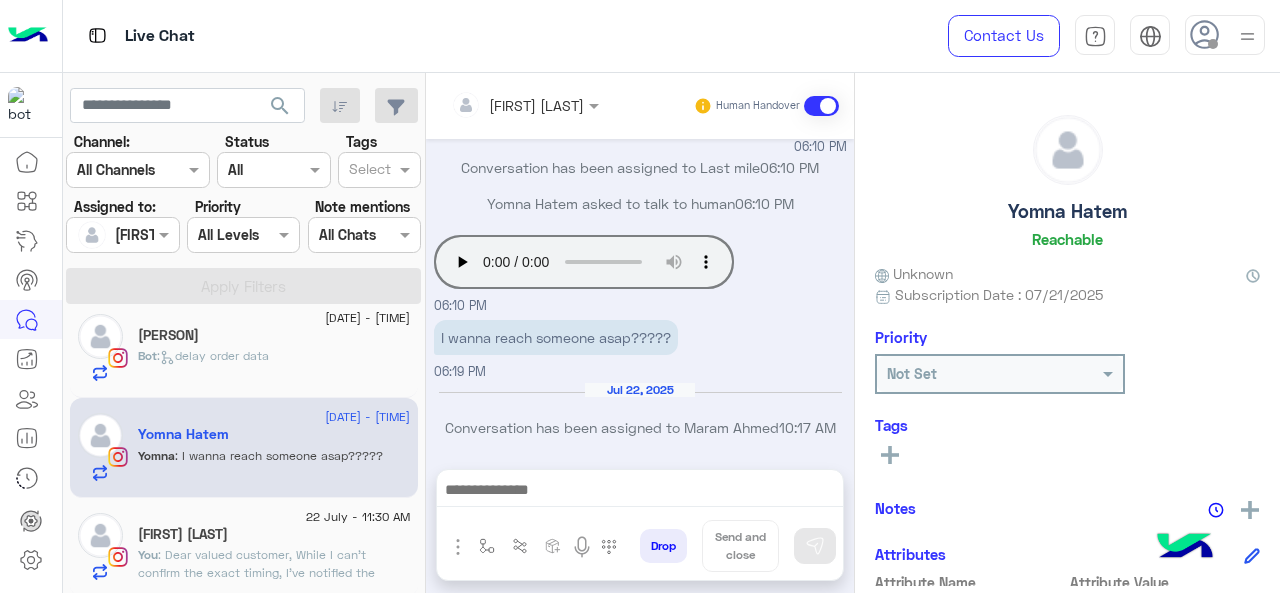 scroll, scrollTop: 773, scrollLeft: 0, axis: vertical 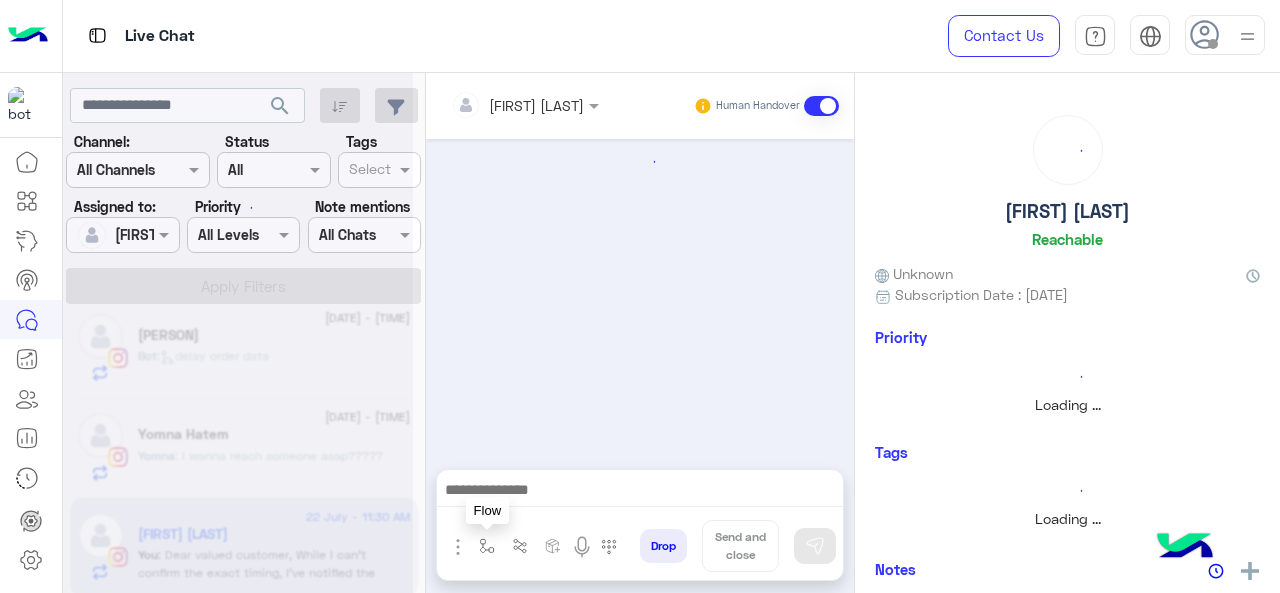 click at bounding box center (487, 546) 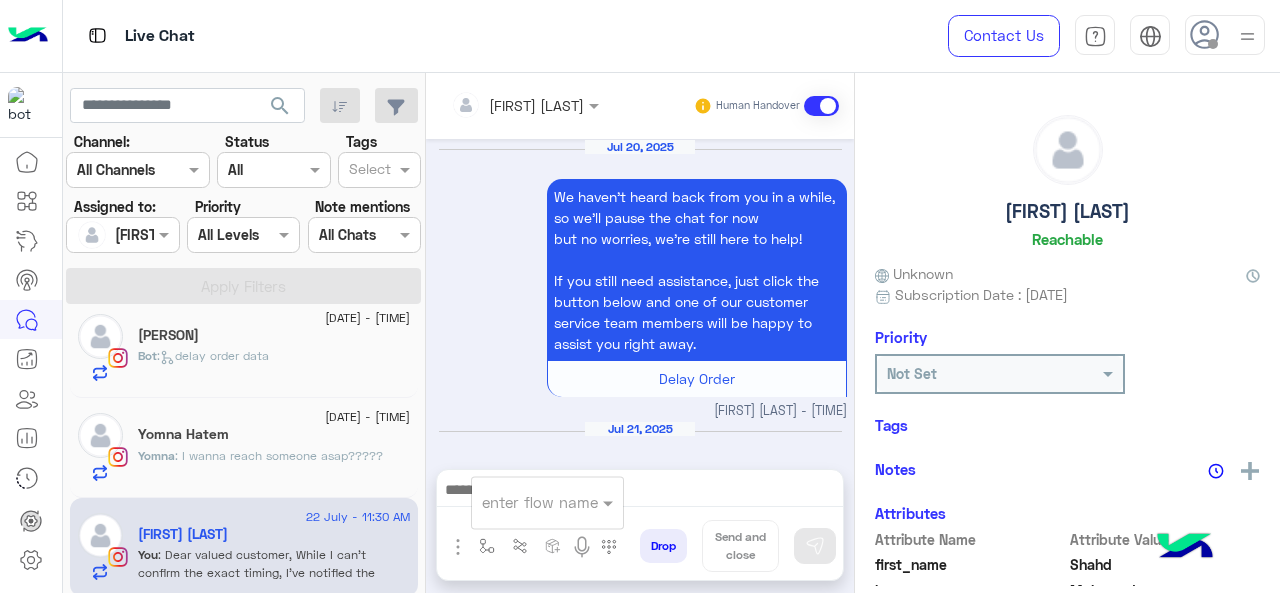 click on "enter flow name" at bounding box center [540, 502] 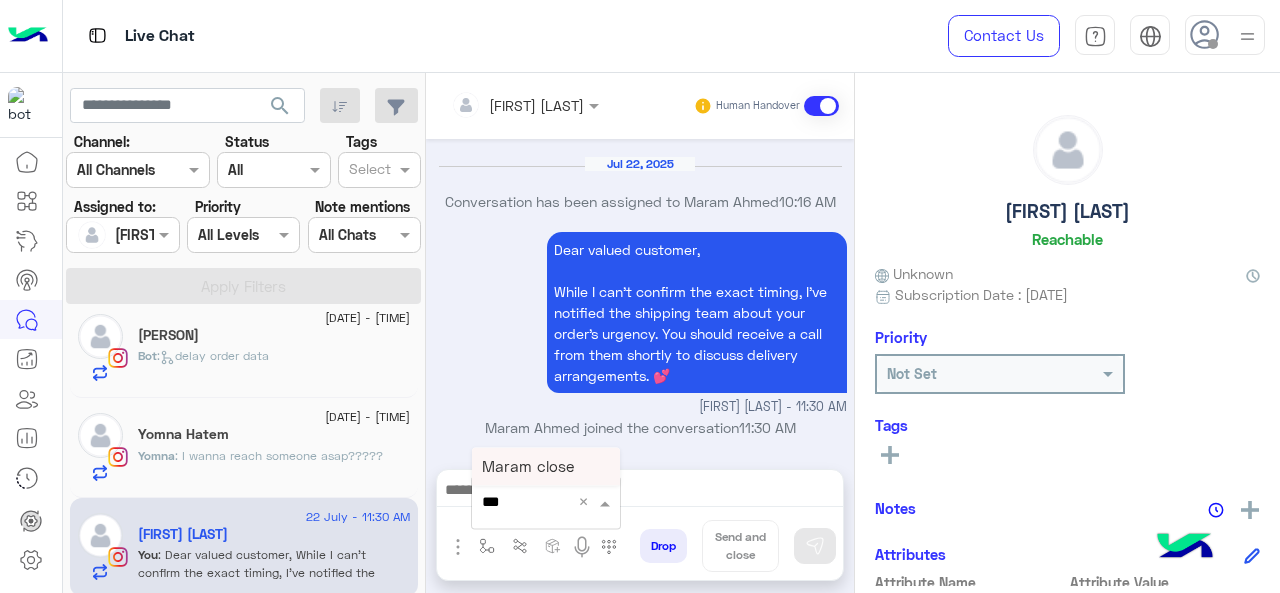 type on "****" 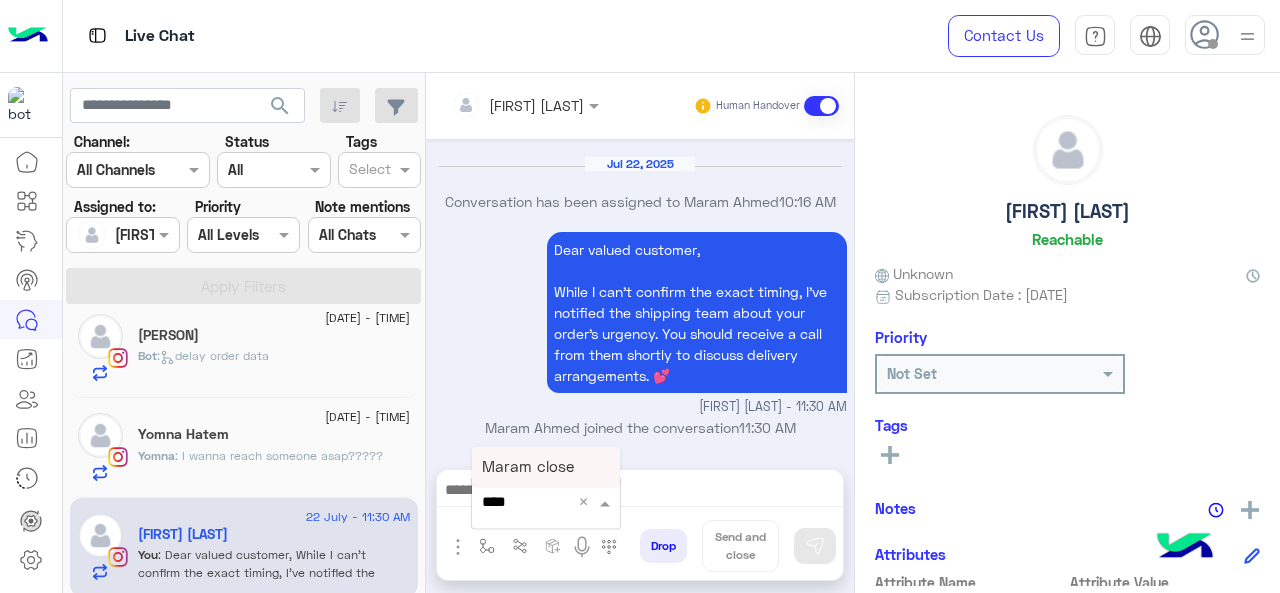 click on "Maram close" at bounding box center (528, 466) 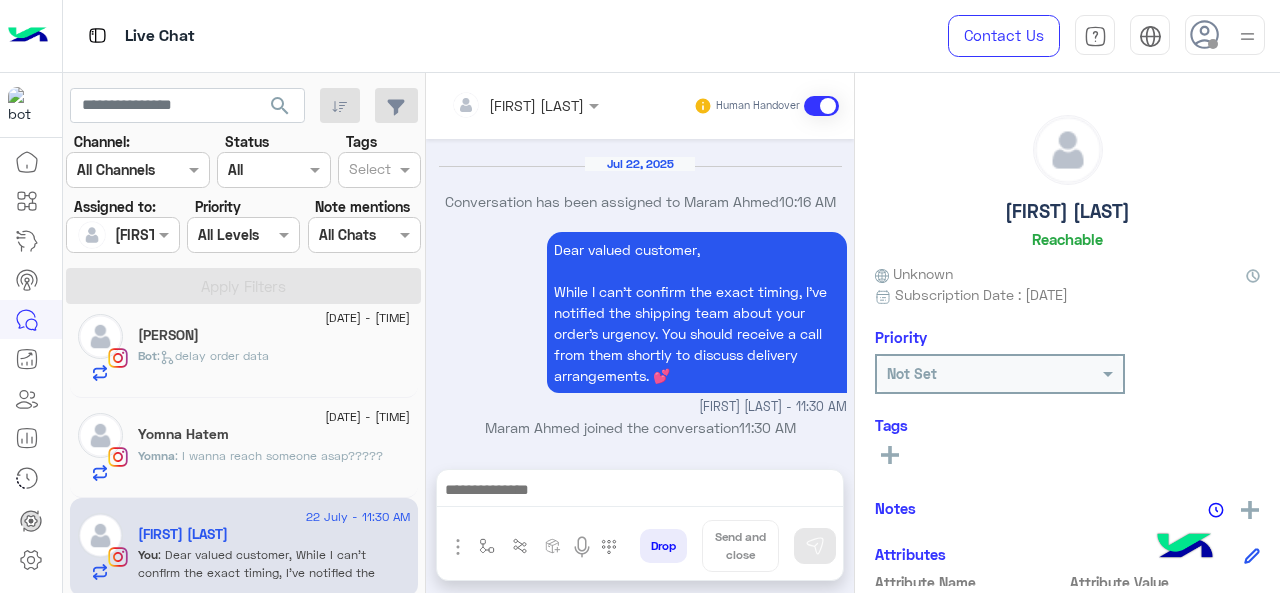 type on "**********" 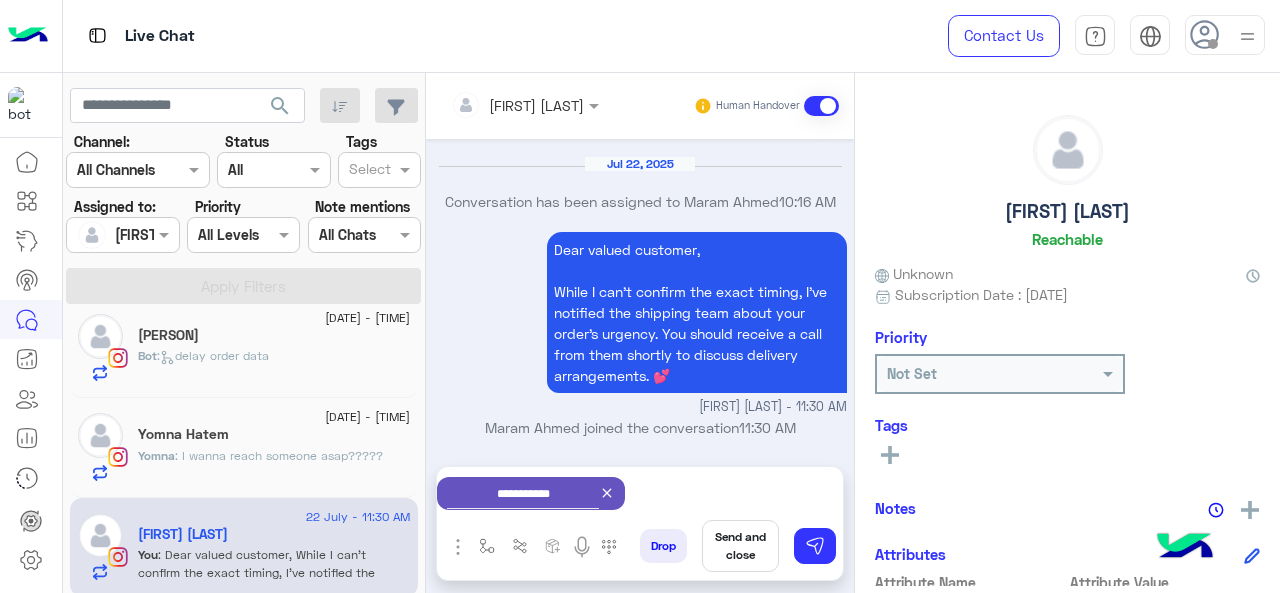 click on "Send and close" at bounding box center (740, 546) 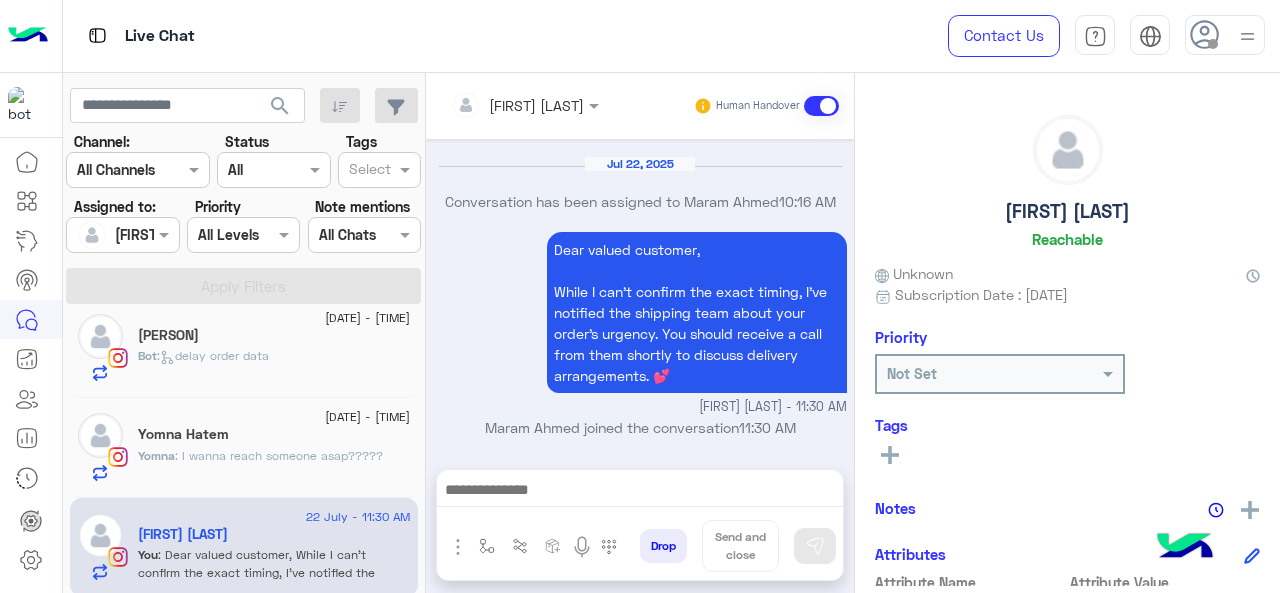 scroll, scrollTop: 1128, scrollLeft: 0, axis: vertical 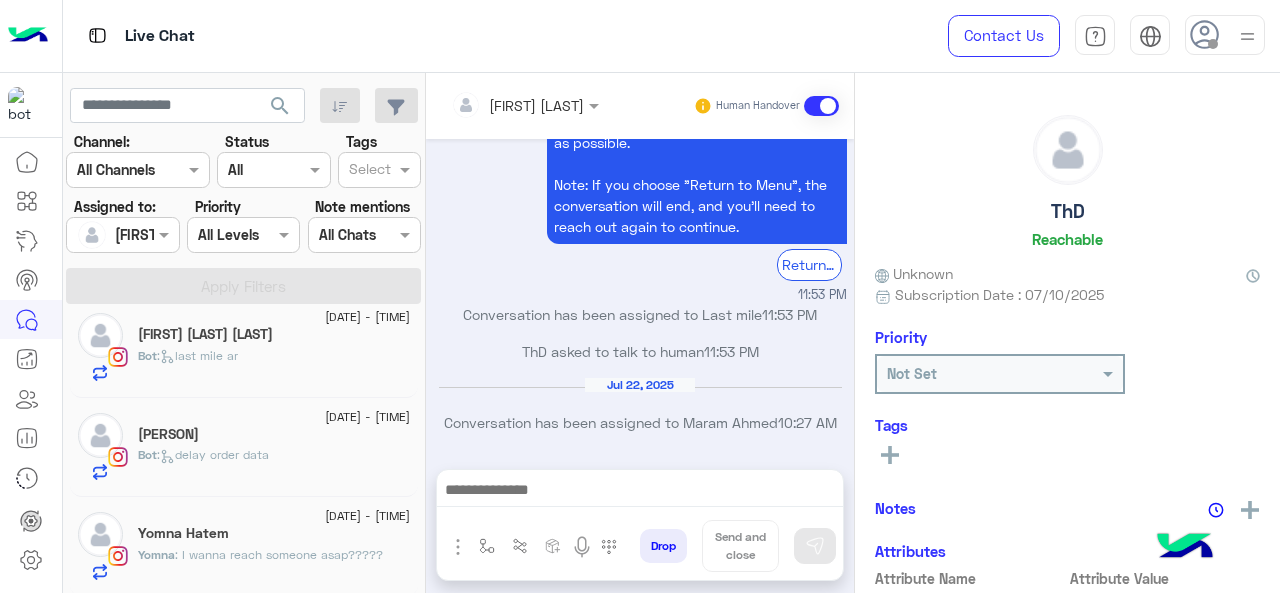 click on ": I wanna reach someone asap?????" 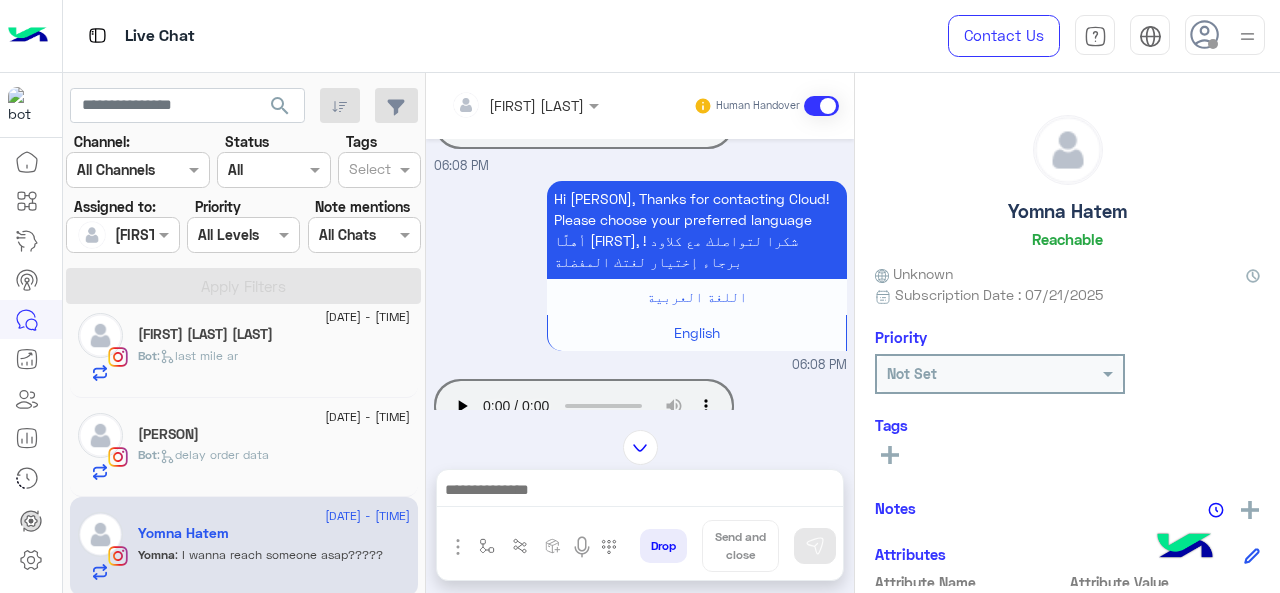 scroll, scrollTop: 0, scrollLeft: 0, axis: both 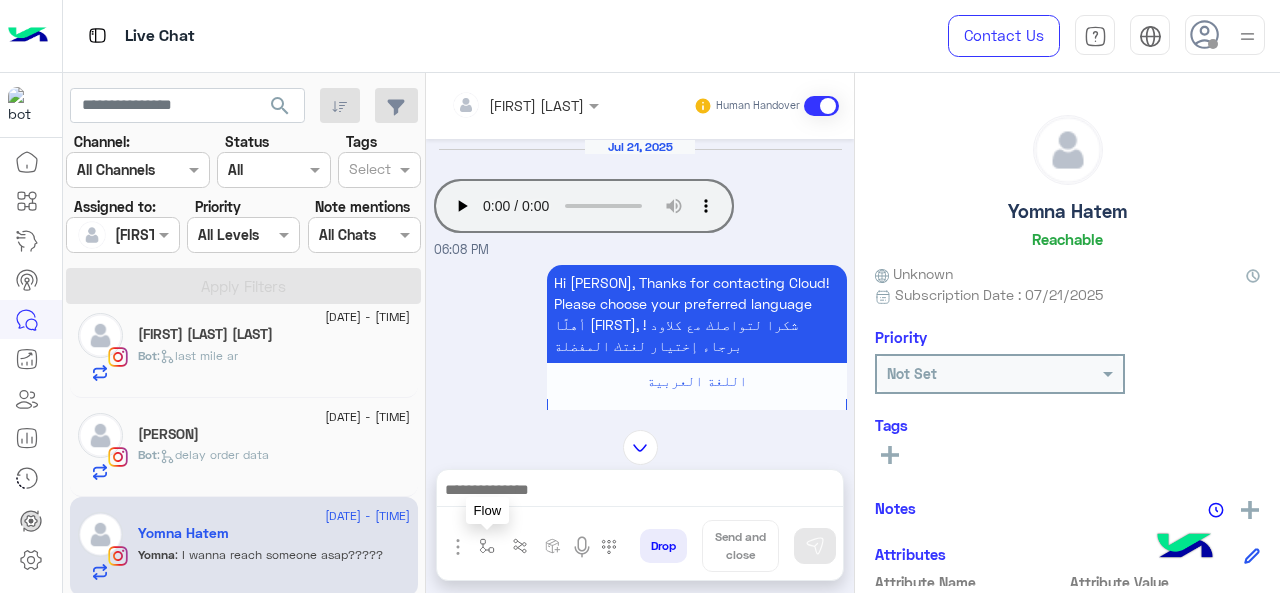 drag, startPoint x: 485, startPoint y: 546, endPoint x: 512, endPoint y: 535, distance: 29.15476 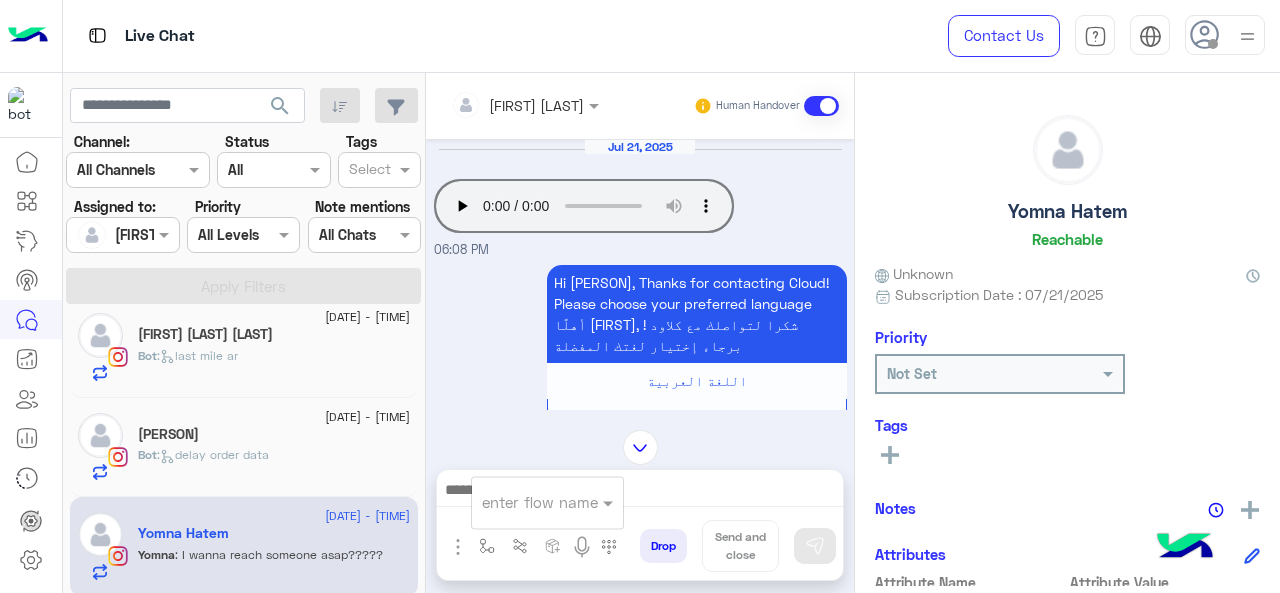click on "enter flow name" at bounding box center [547, 502] 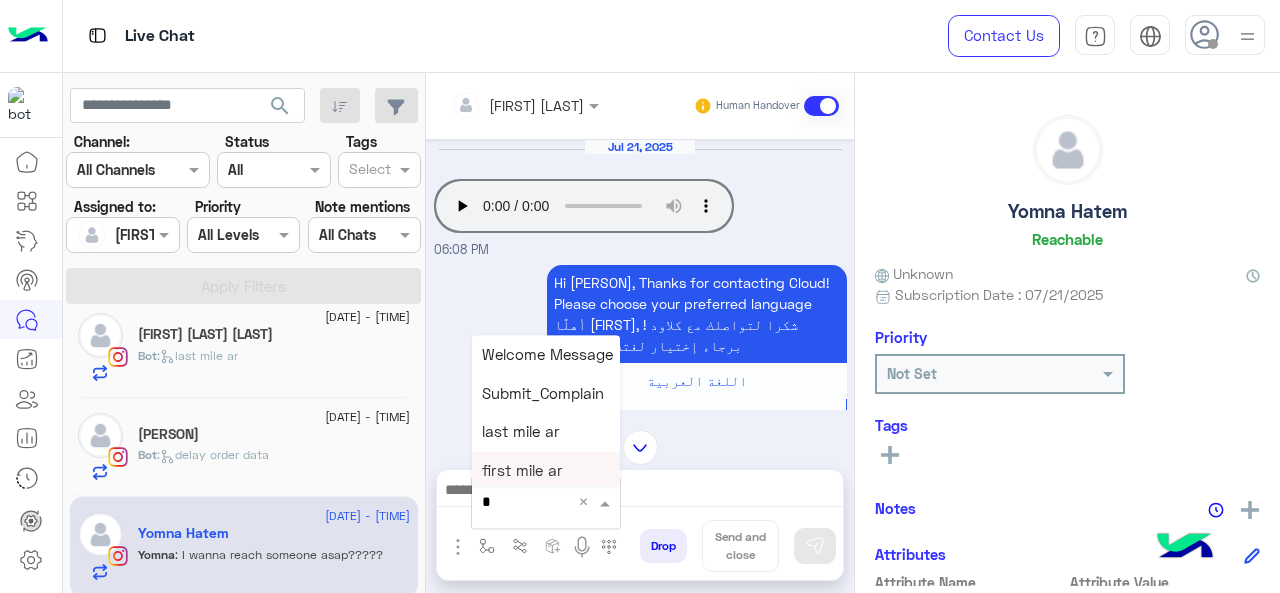 type on "*" 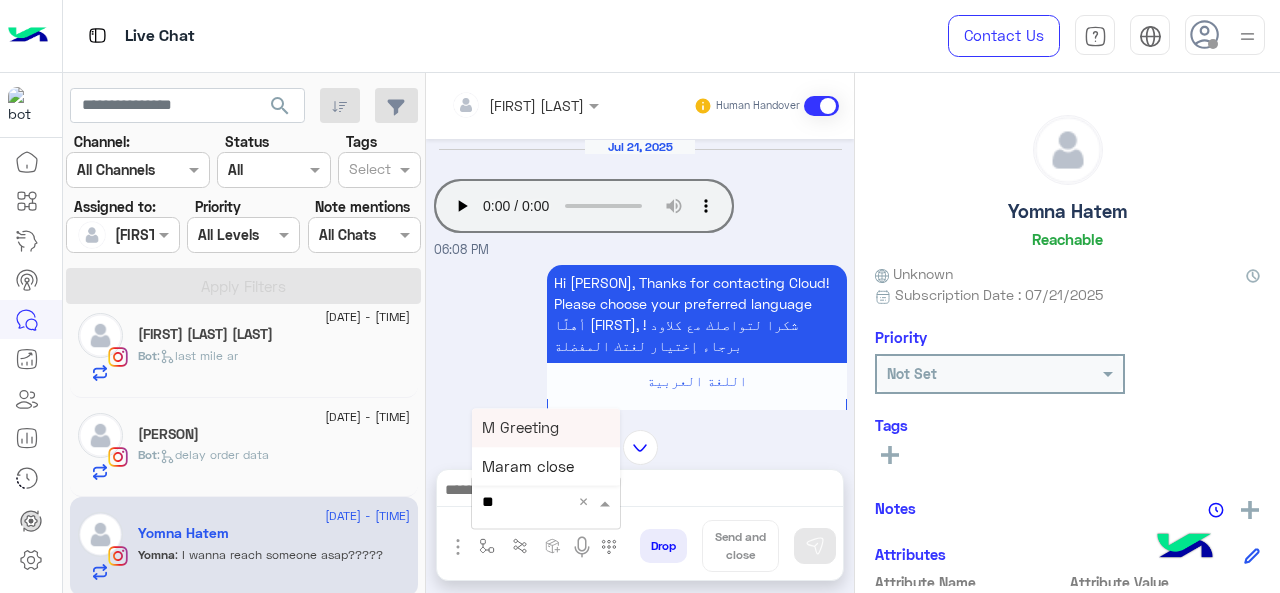 click on "M Greeting" at bounding box center (520, 427) 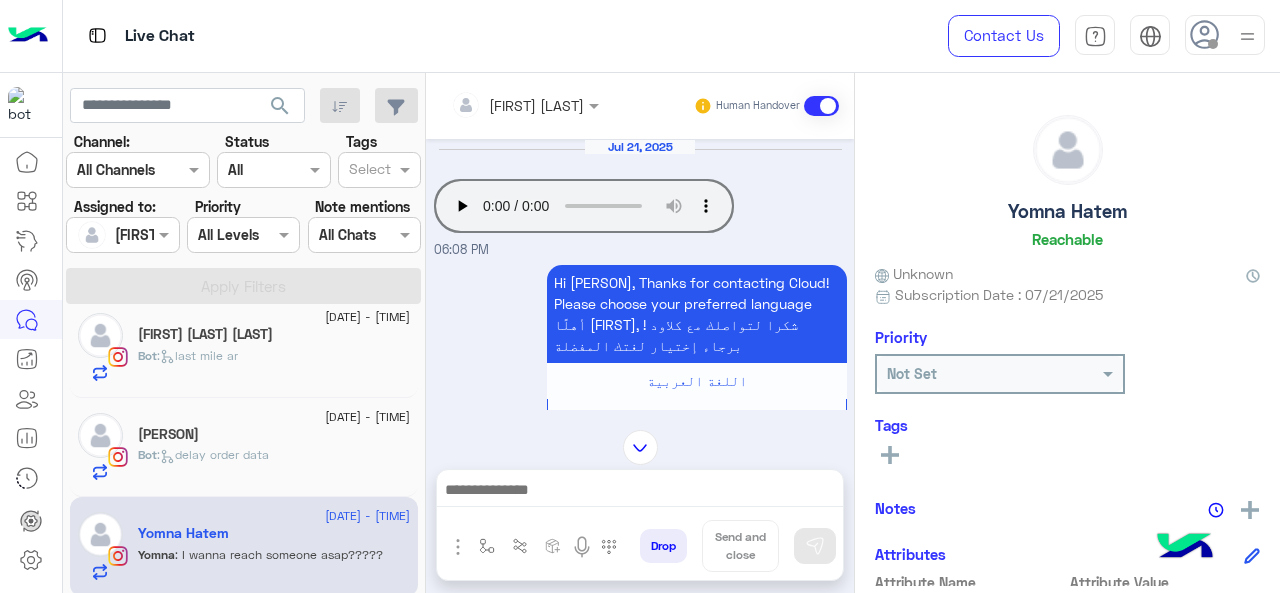 type on "**********" 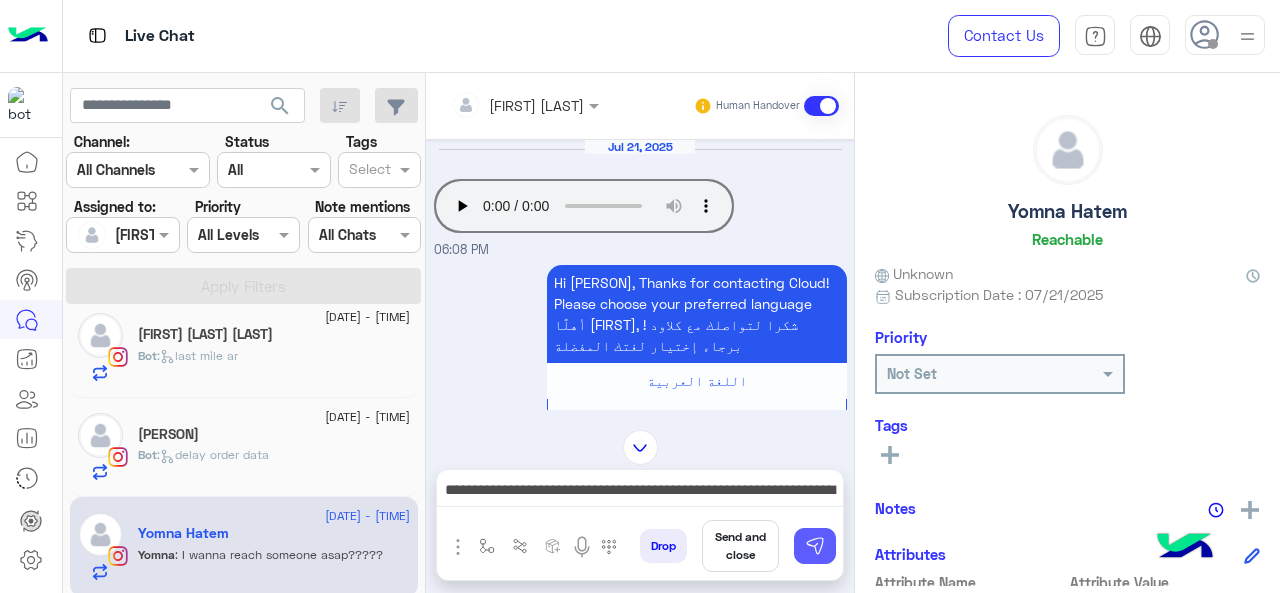 click at bounding box center [815, 546] 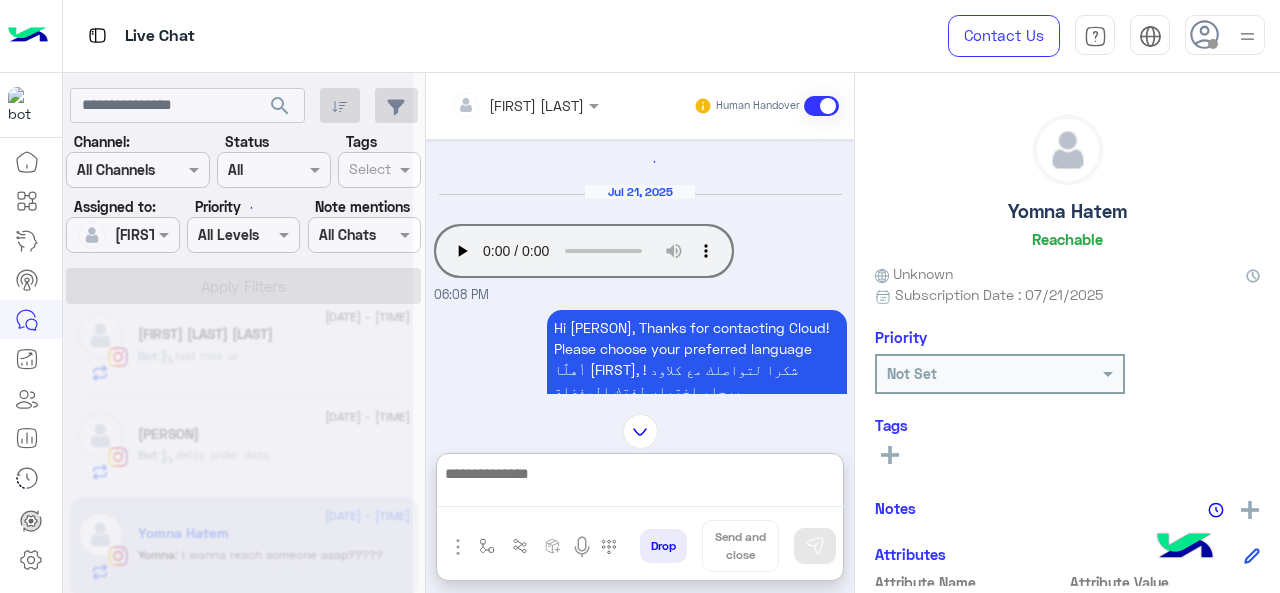 click at bounding box center [640, 484] 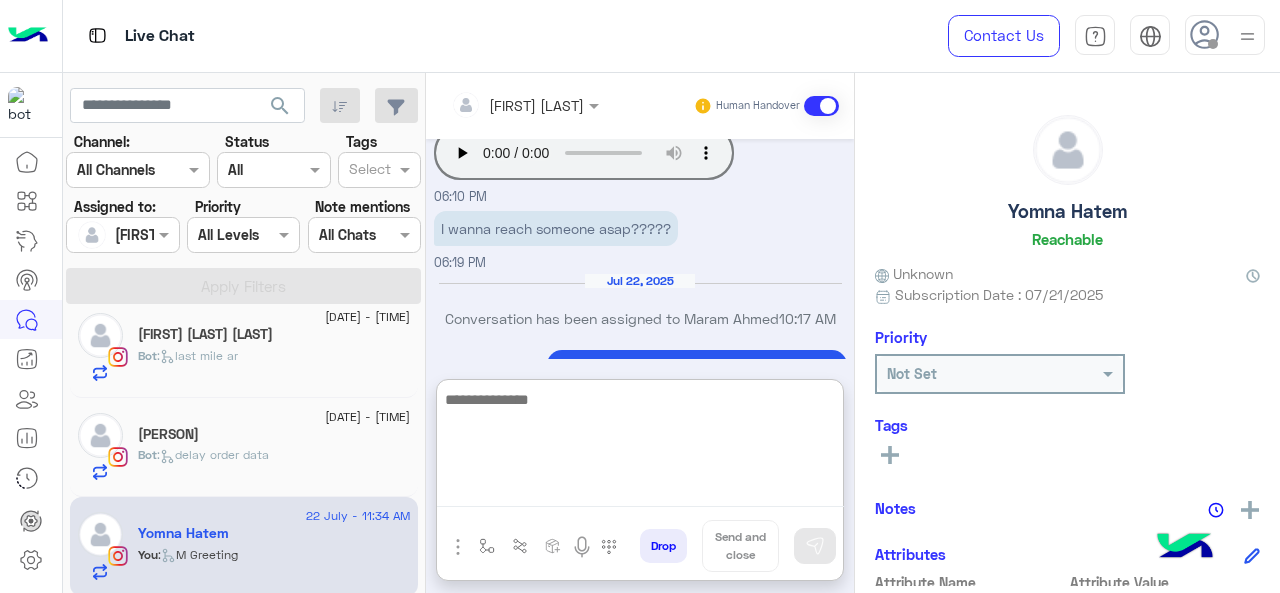 scroll, scrollTop: 1927, scrollLeft: 0, axis: vertical 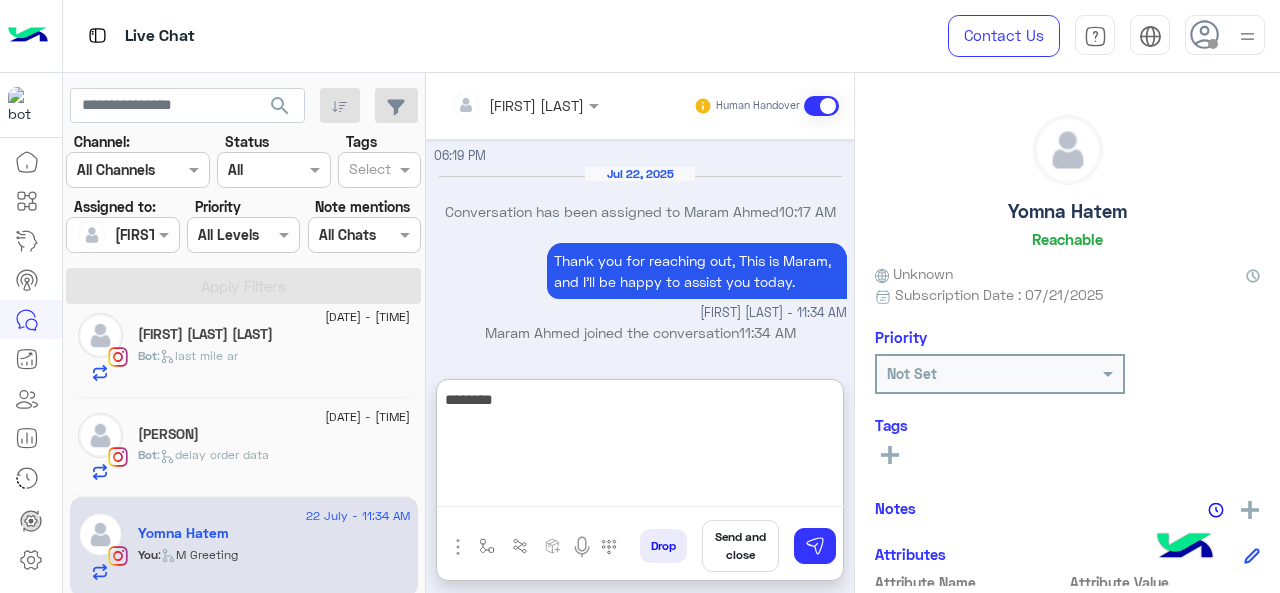paste on "**********" 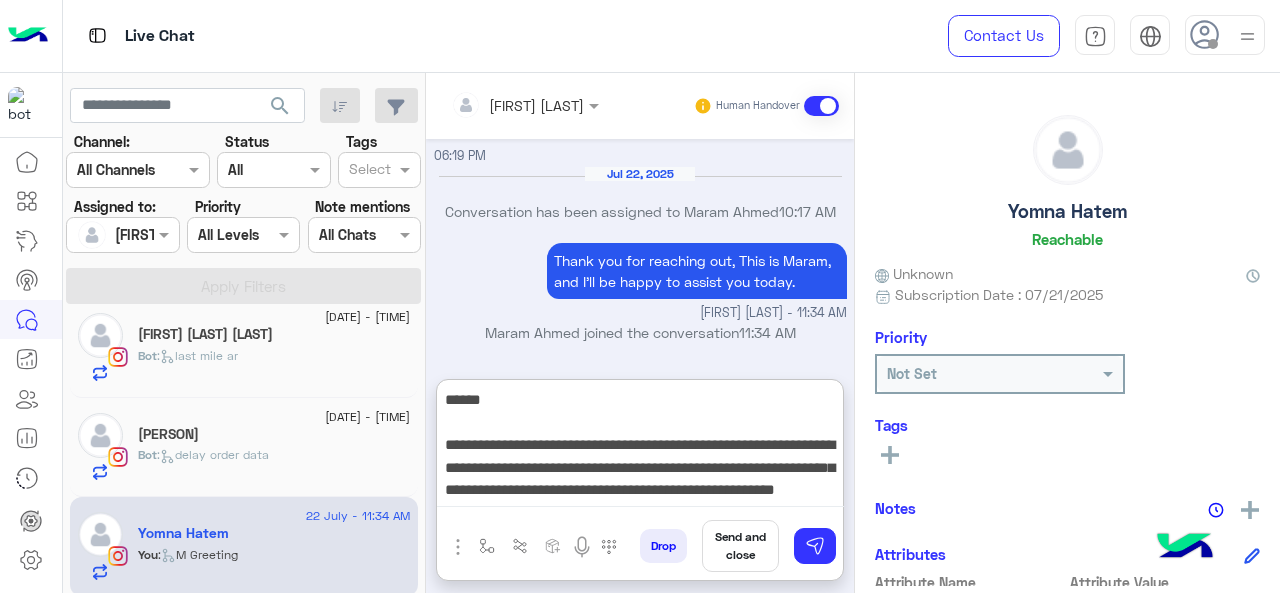 scroll, scrollTop: 15, scrollLeft: 0, axis: vertical 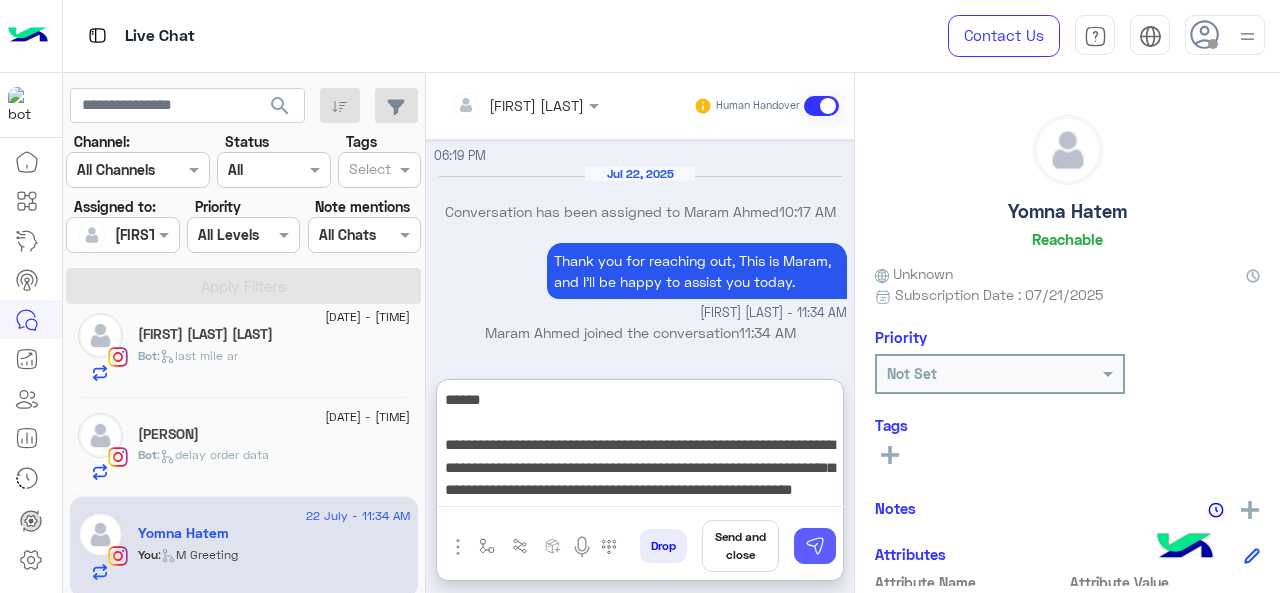 type on "**********" 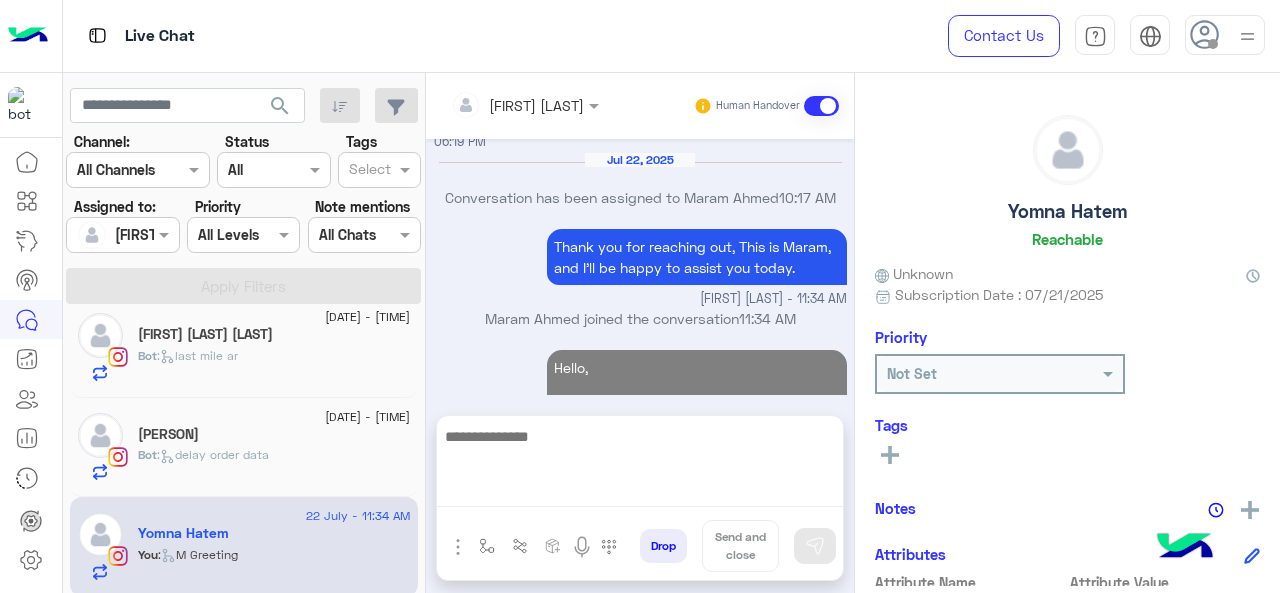 scroll, scrollTop: 2026, scrollLeft: 0, axis: vertical 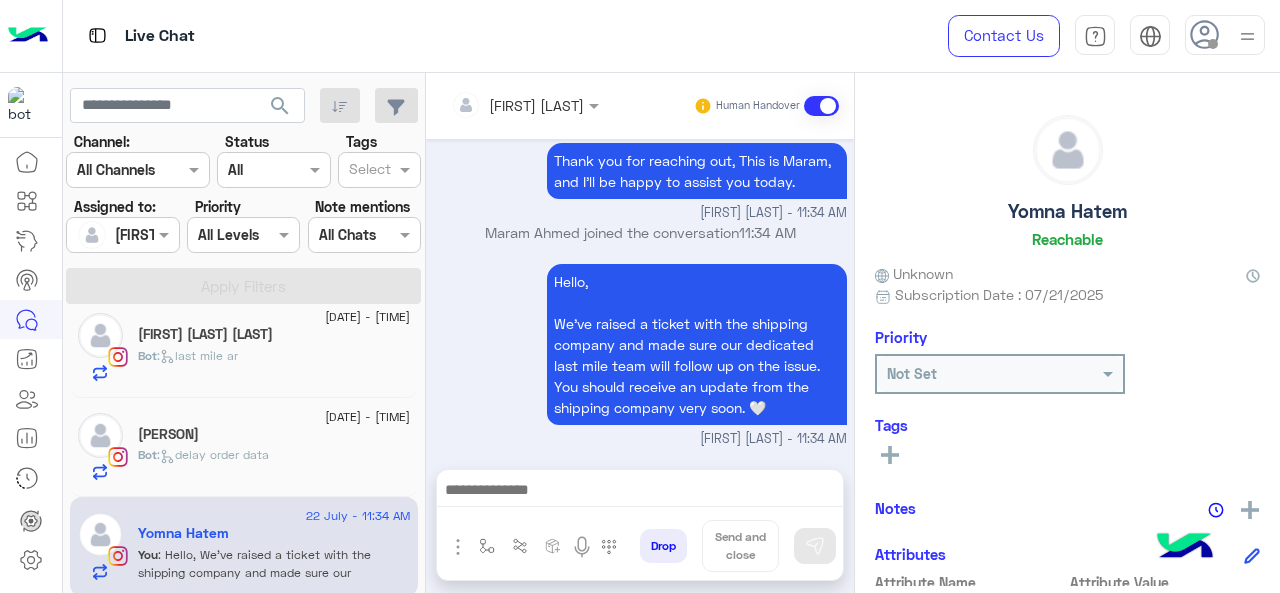 click on "mariamm" 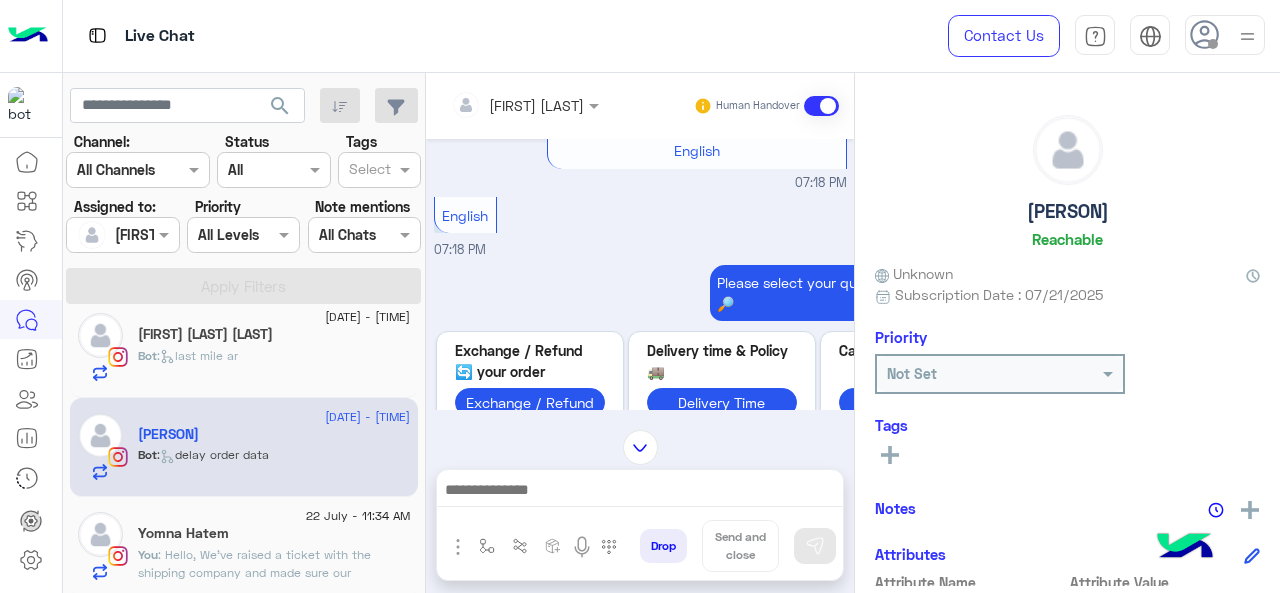 scroll, scrollTop: 400, scrollLeft: 0, axis: vertical 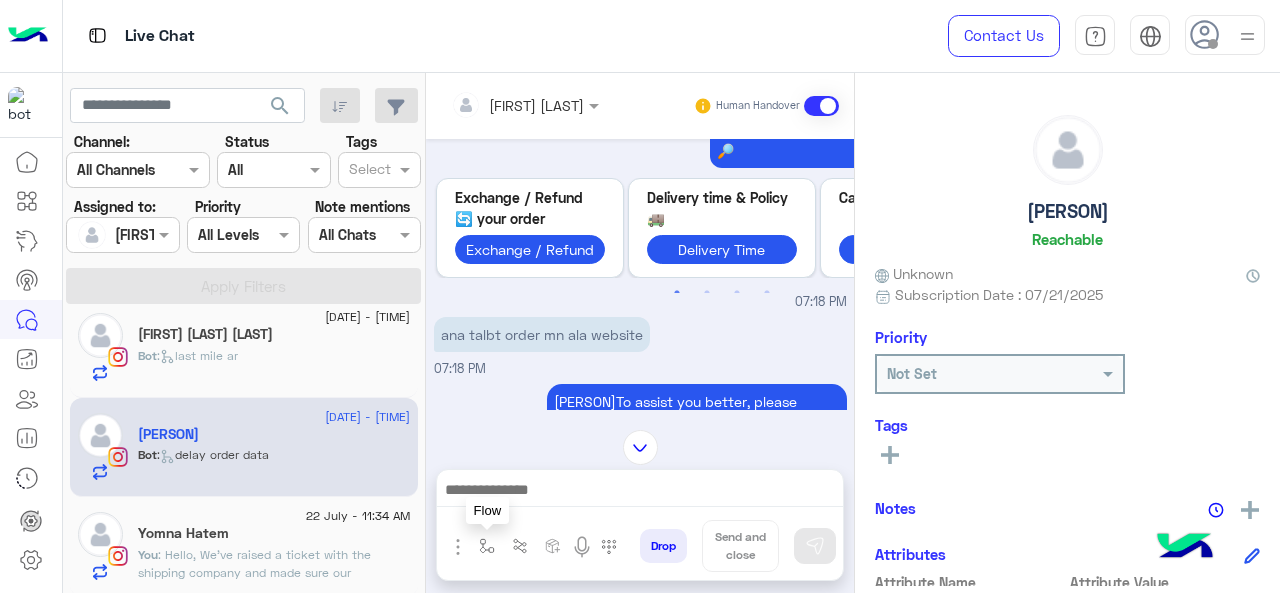 click at bounding box center (487, 546) 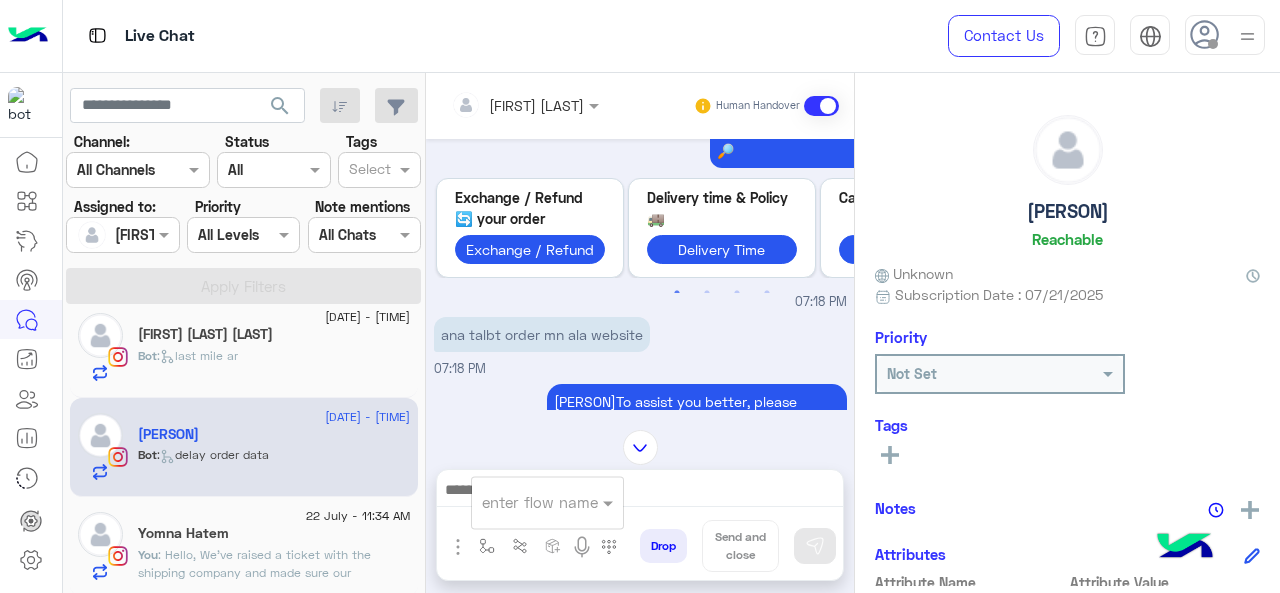click on "enter flow name" at bounding box center (540, 502) 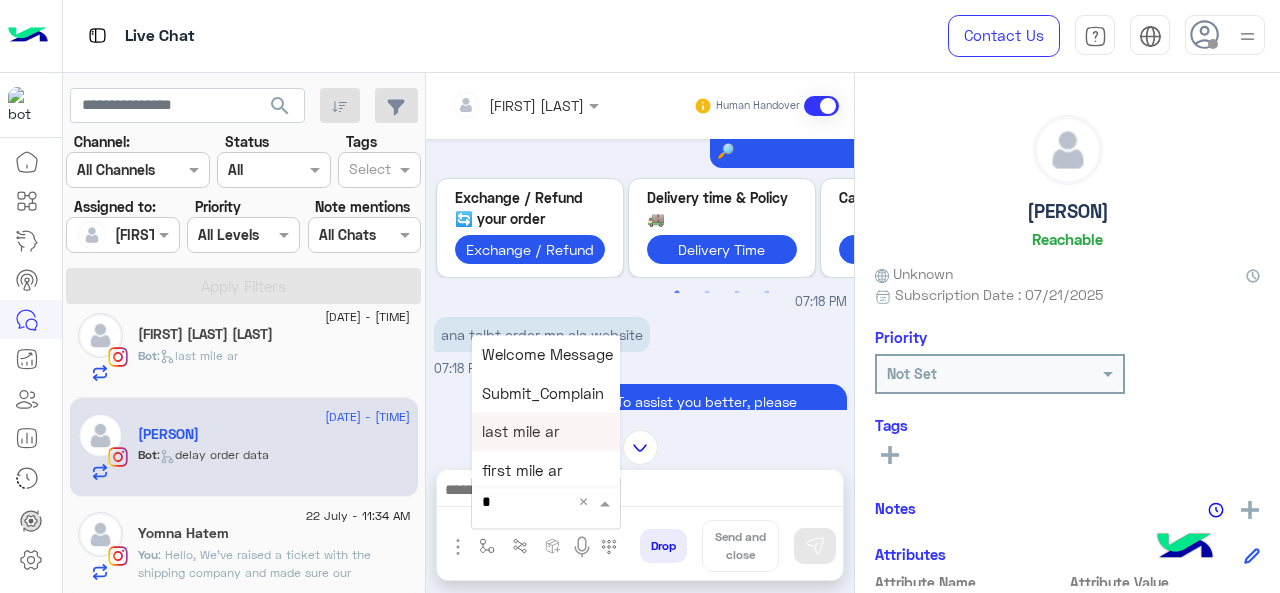 type on "*" 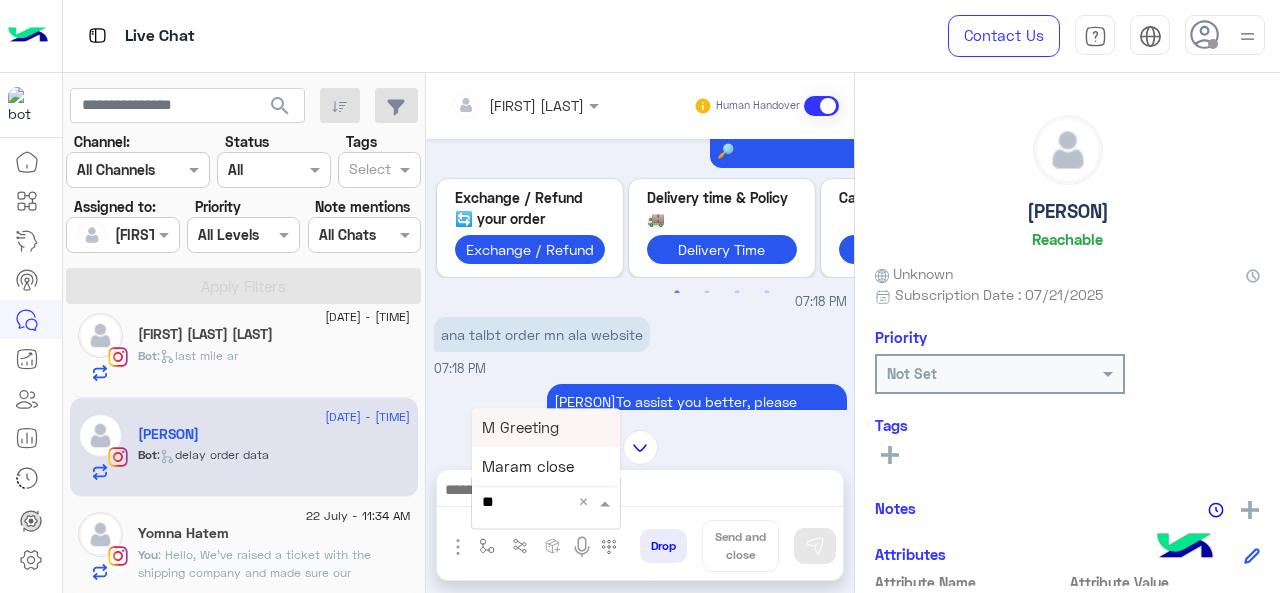 click on "M Greeting" at bounding box center [520, 427] 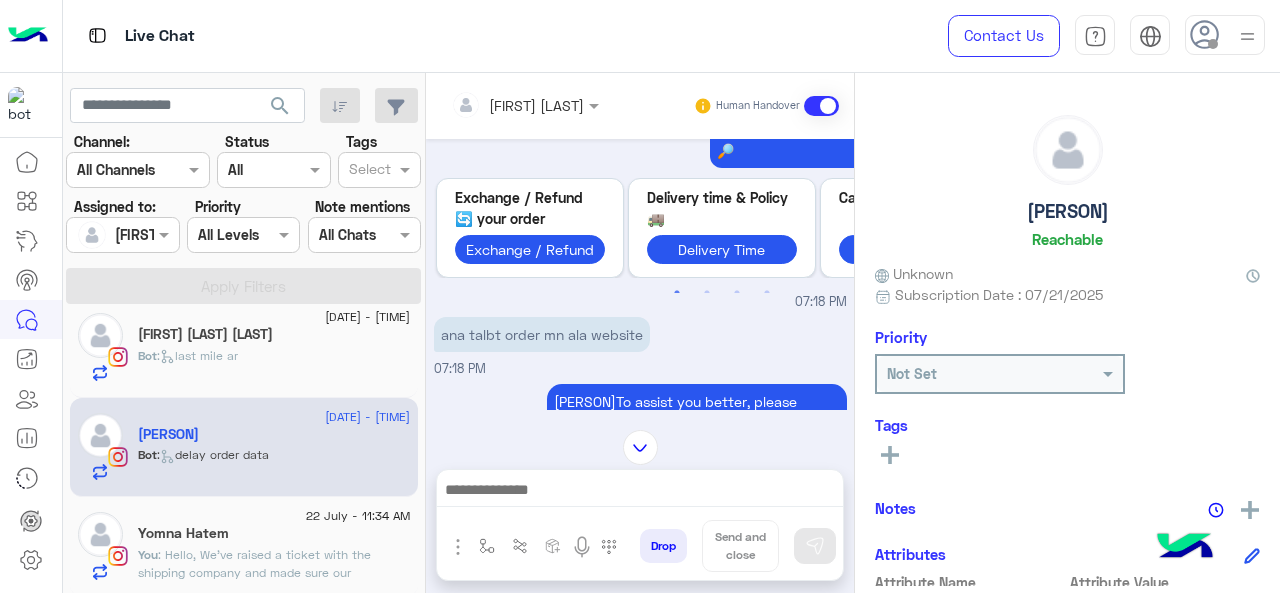 type on "**********" 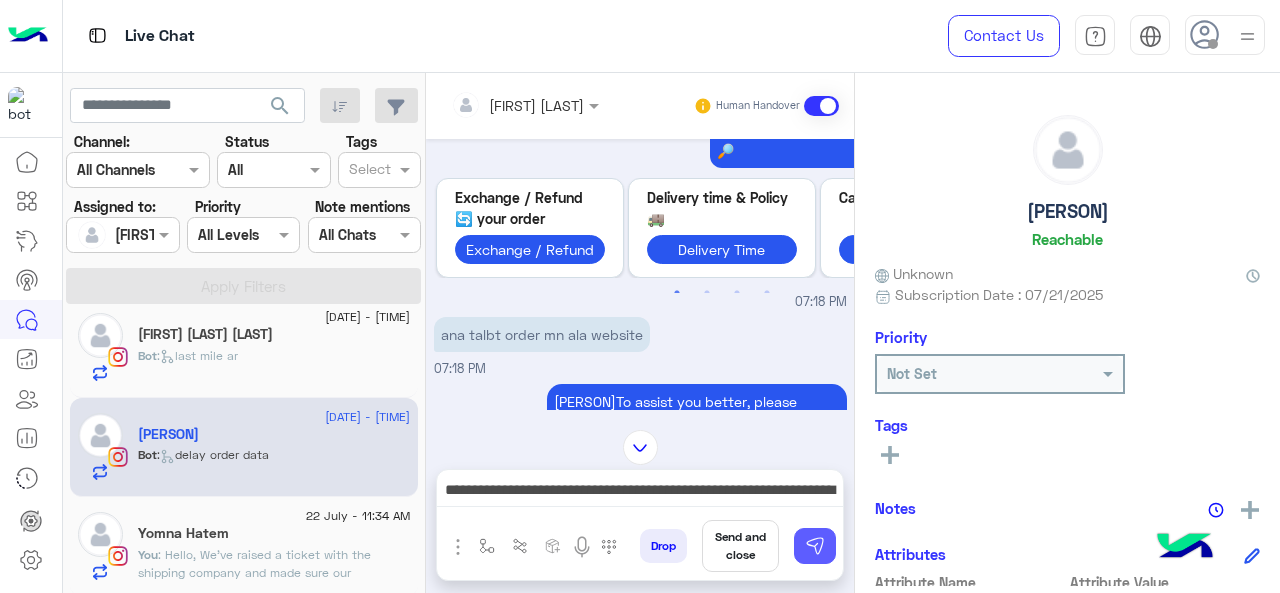 click at bounding box center [815, 546] 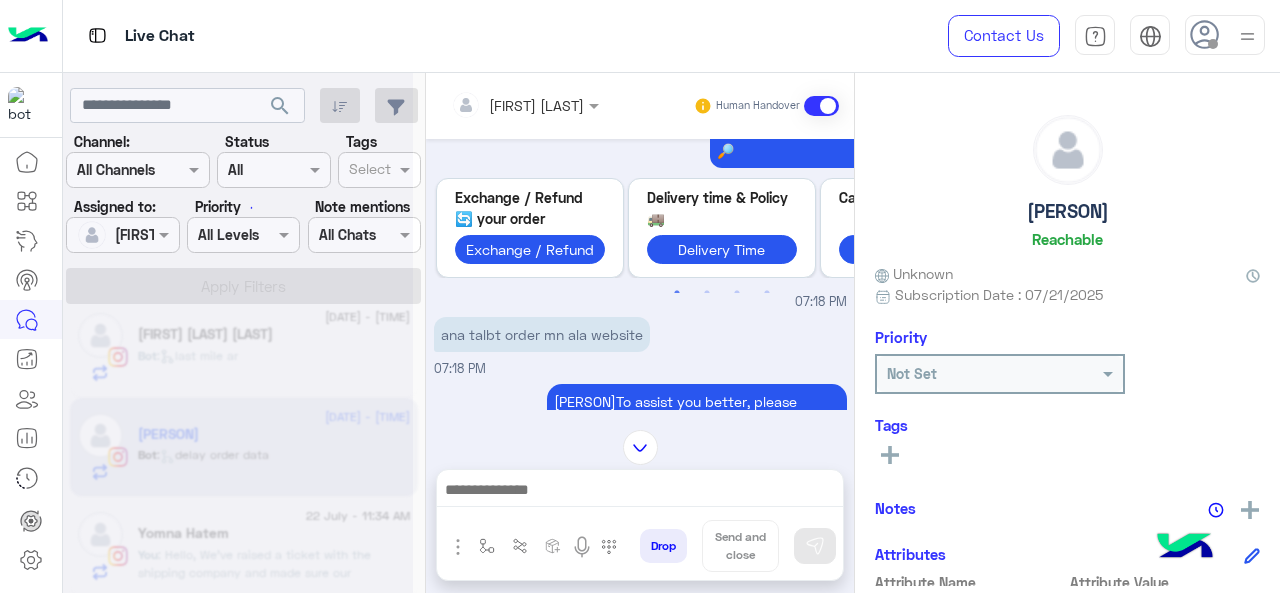 scroll, scrollTop: 0, scrollLeft: 0, axis: both 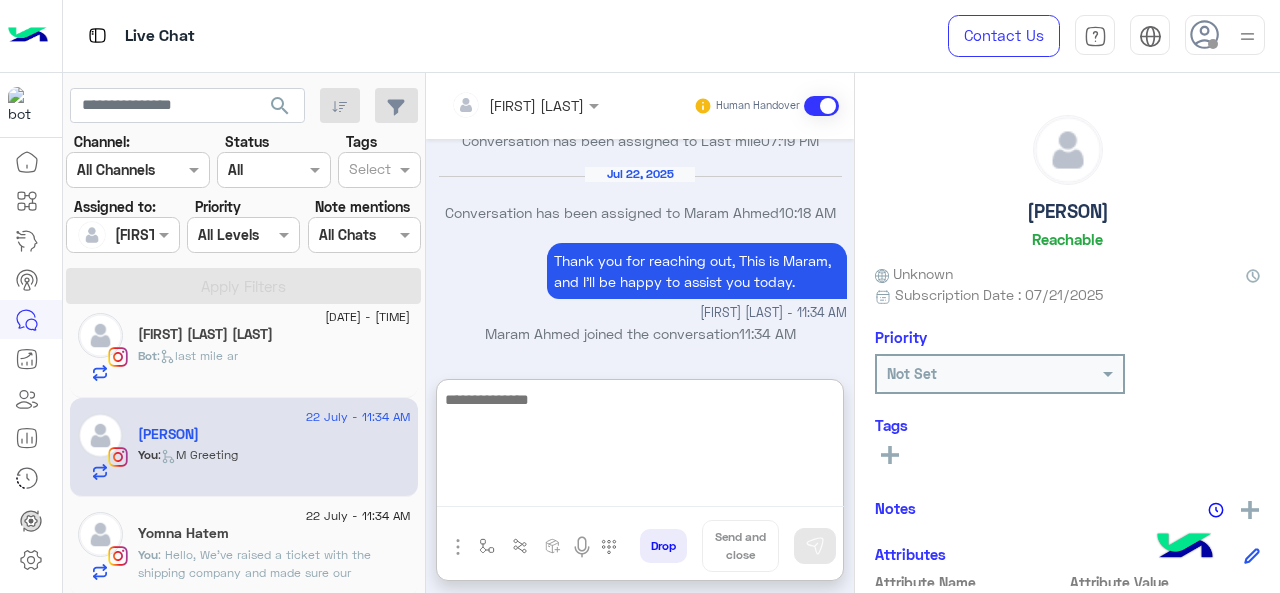 paste on "**********" 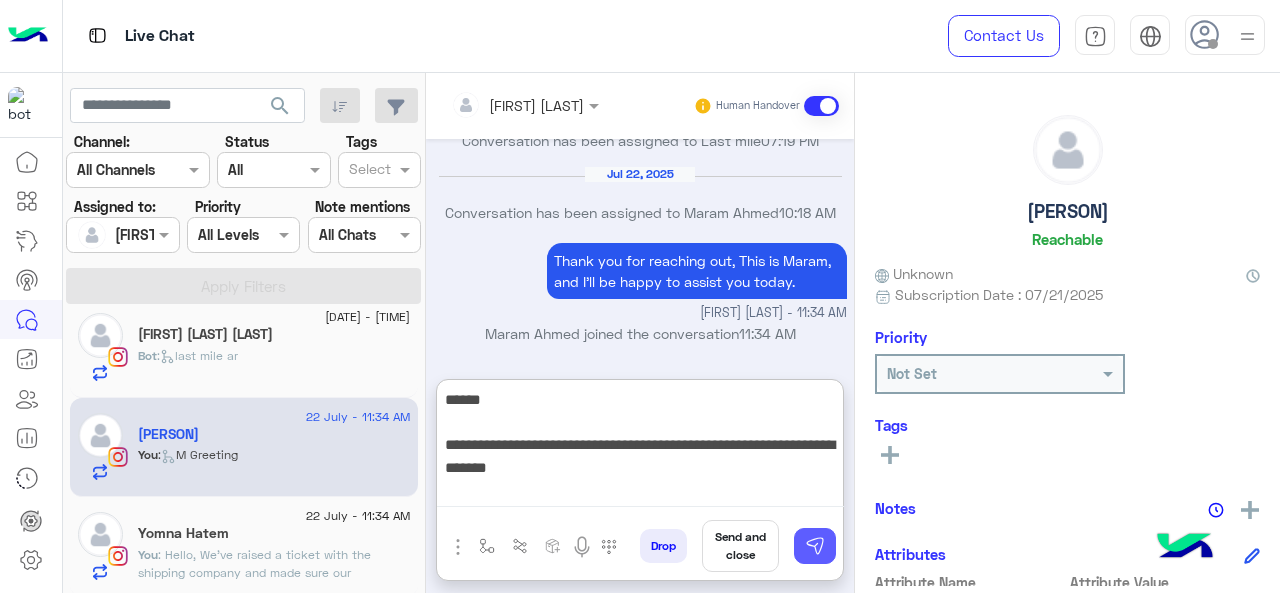 type on "**********" 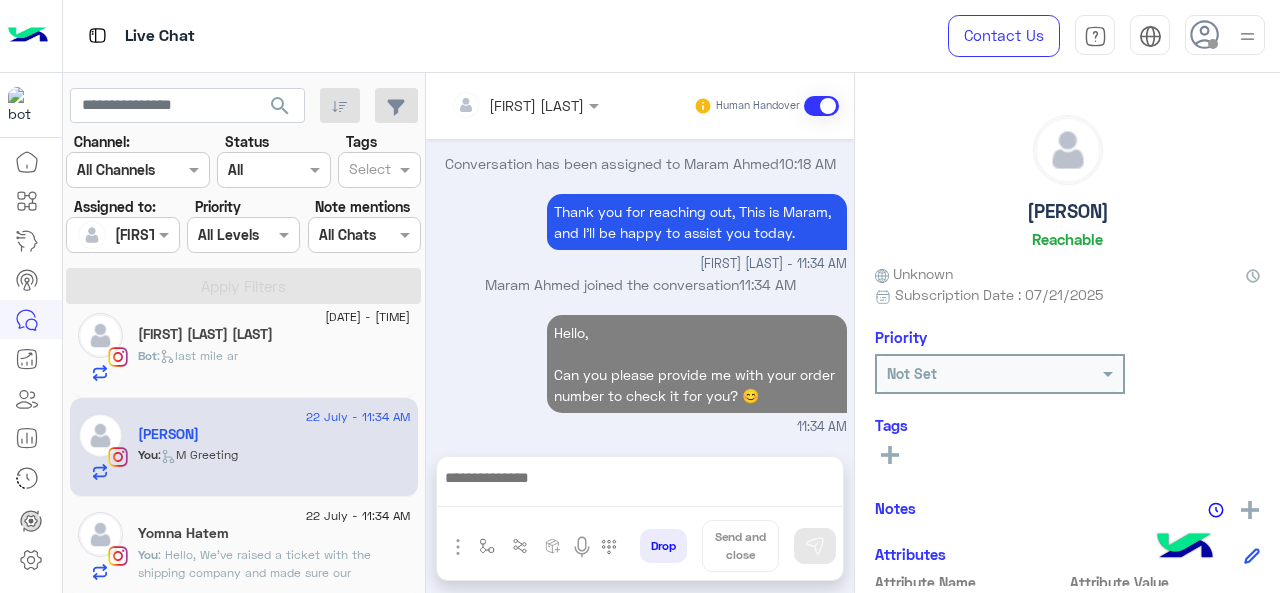 scroll, scrollTop: 2068, scrollLeft: 0, axis: vertical 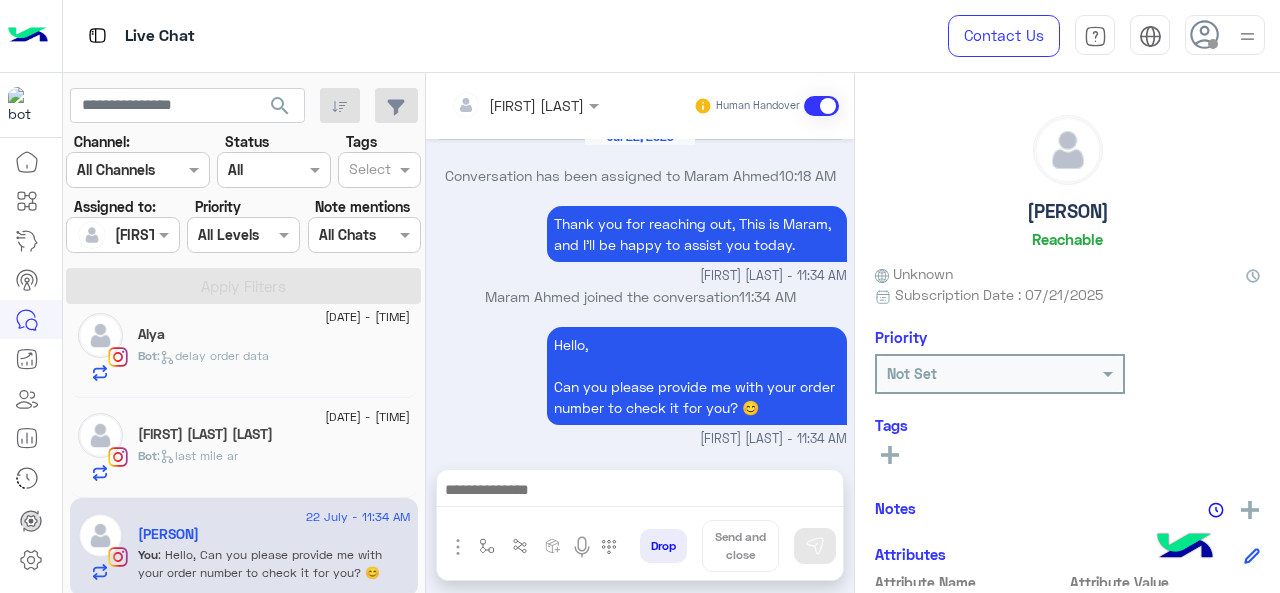 click on ":   last mile ar" 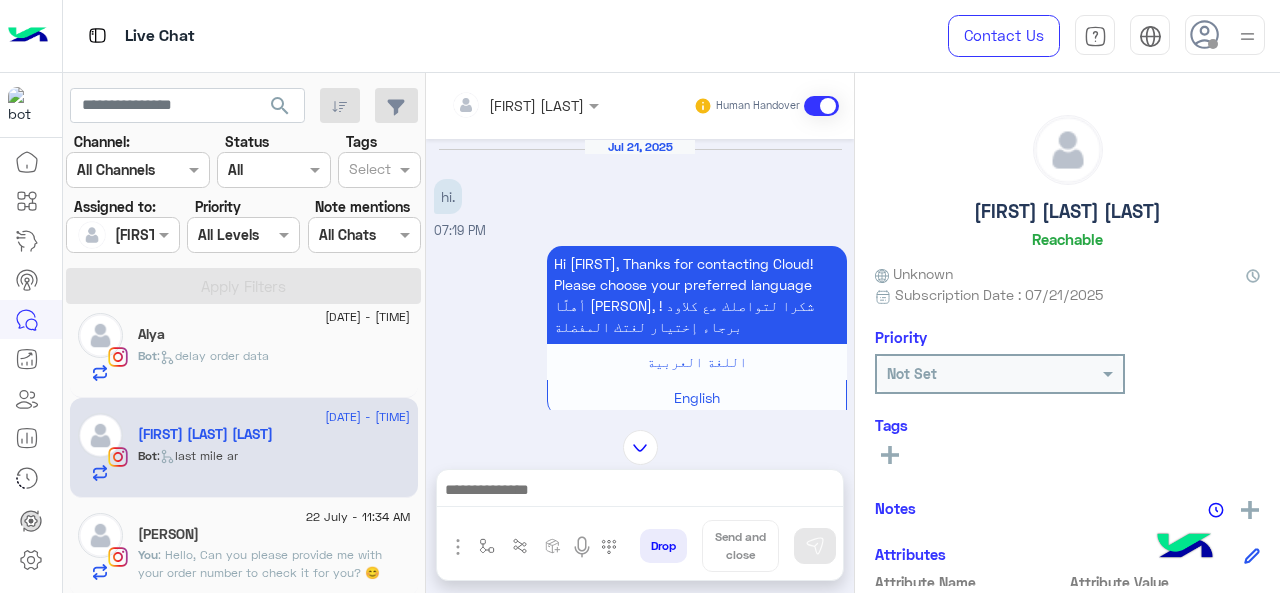 scroll, scrollTop: 1012, scrollLeft: 0, axis: vertical 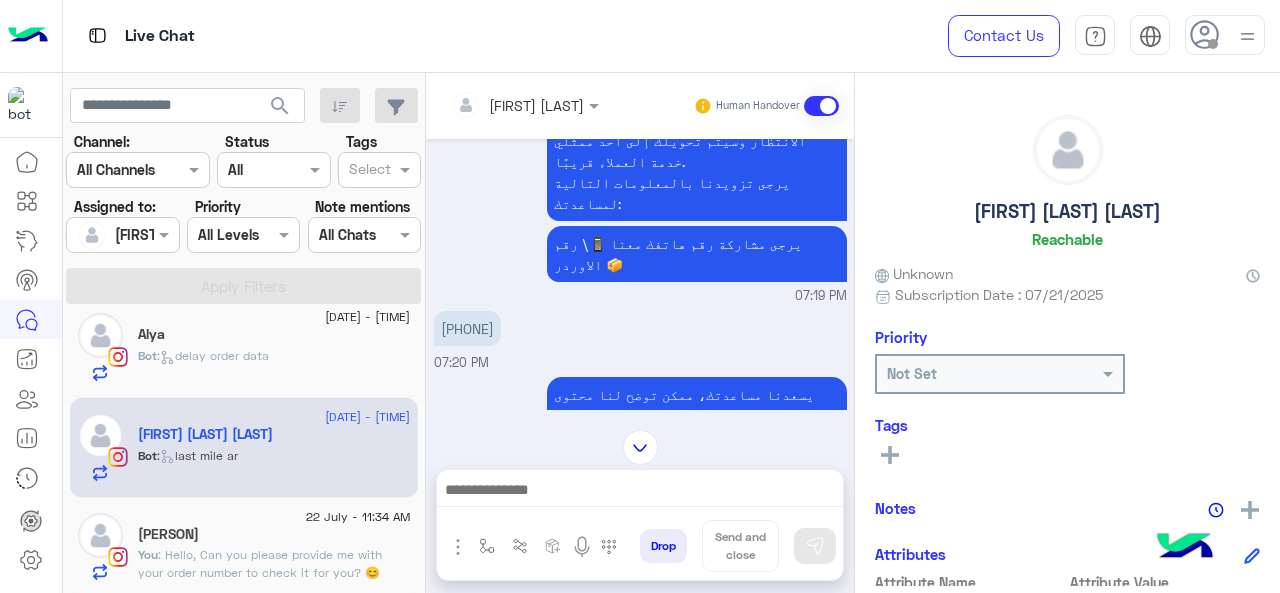 drag, startPoint x: 530, startPoint y: 247, endPoint x: 445, endPoint y: 250, distance: 85.052925 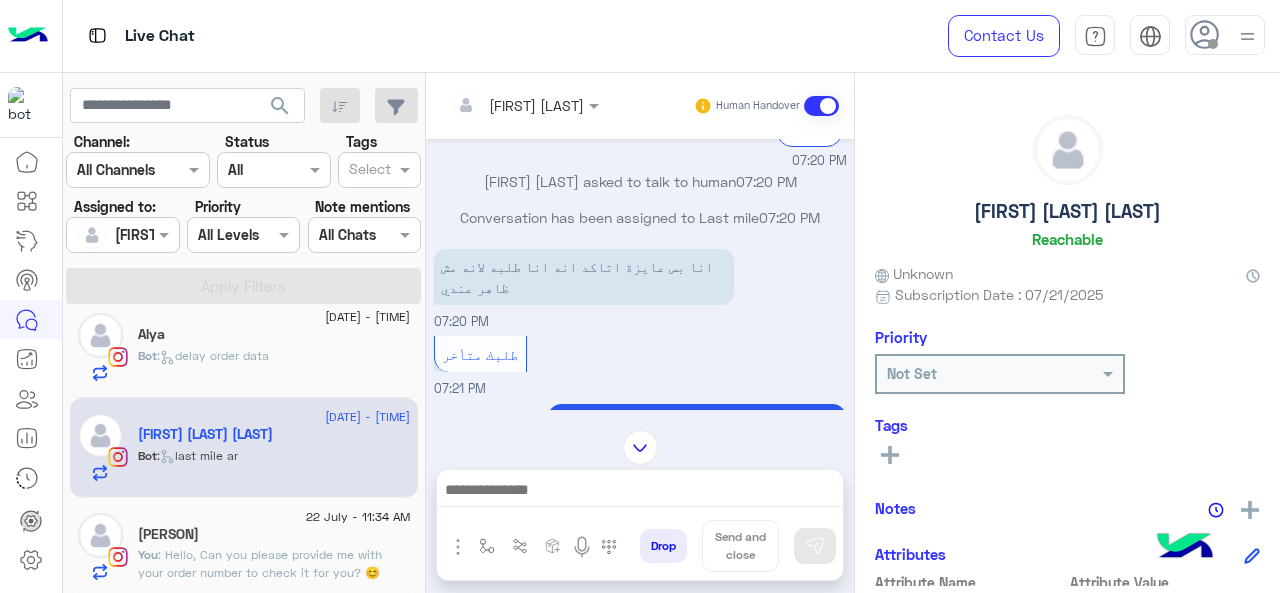 scroll, scrollTop: 1795, scrollLeft: 0, axis: vertical 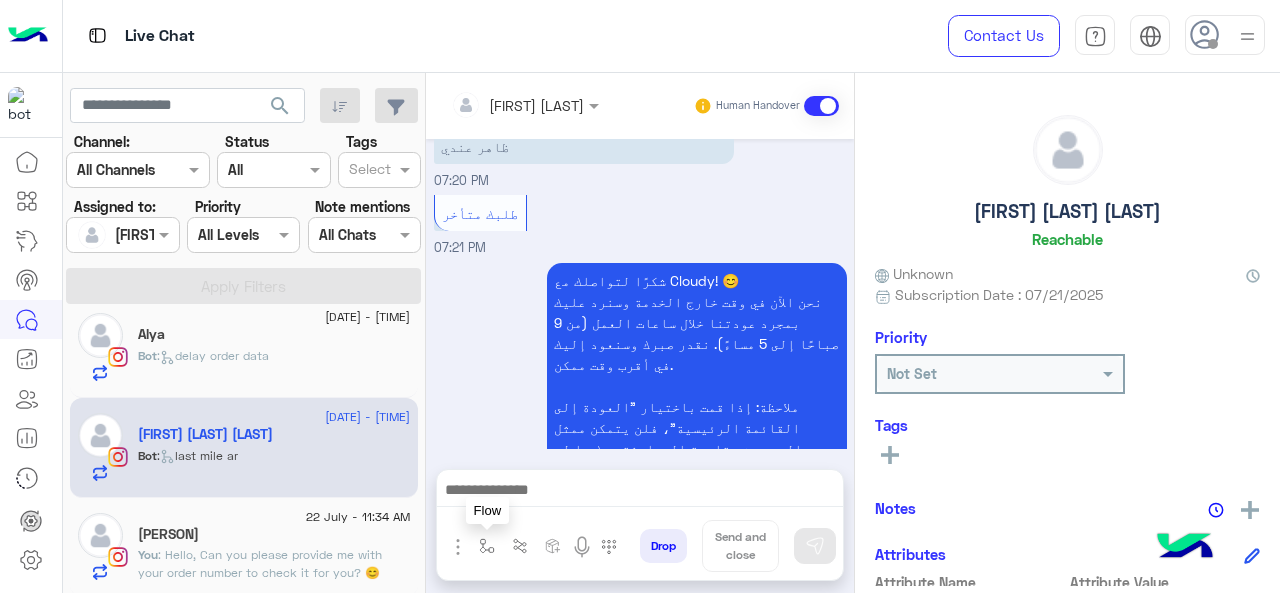 click at bounding box center (487, 546) 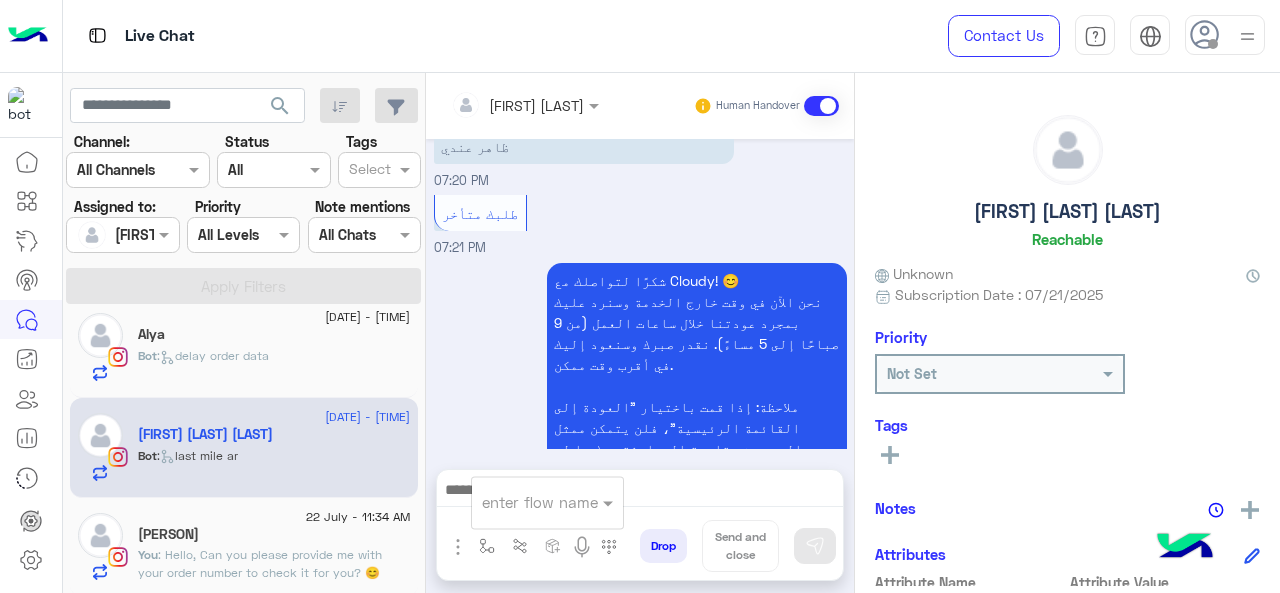 click at bounding box center (523, 502) 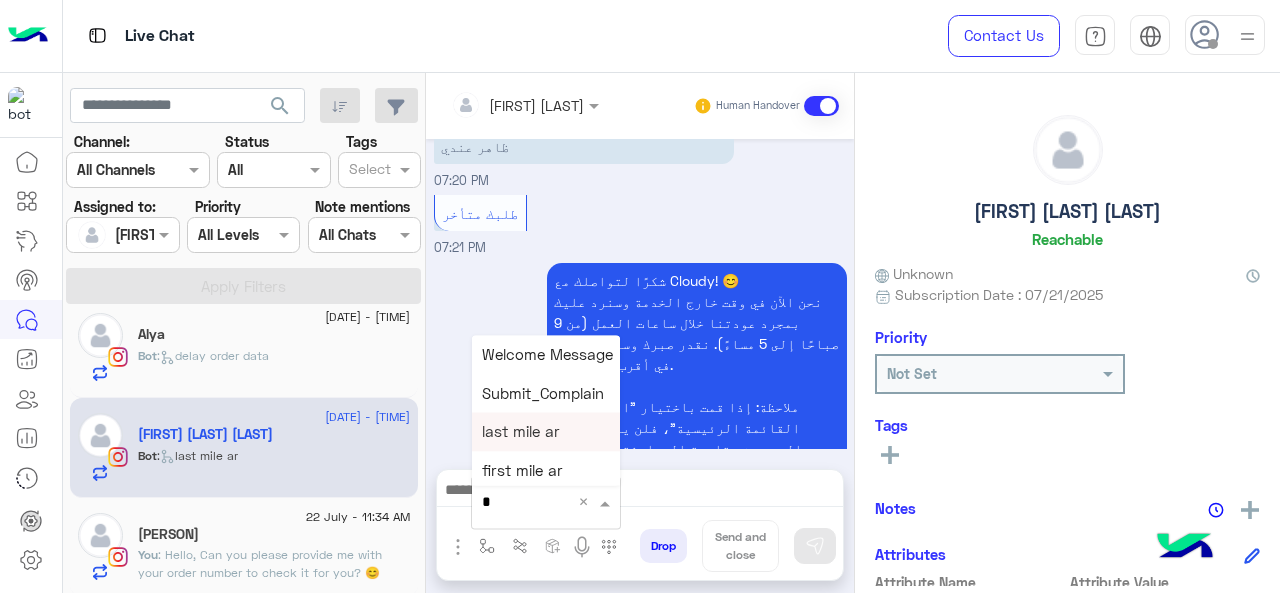 type on "*" 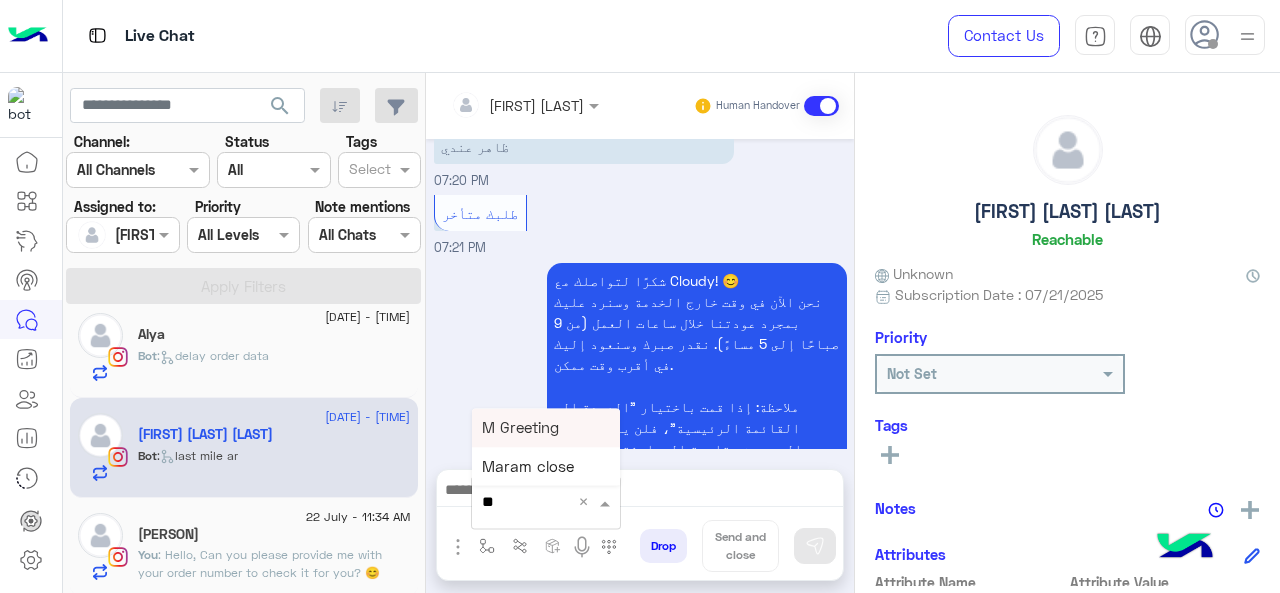 click on "M Greeting" at bounding box center (546, 427) 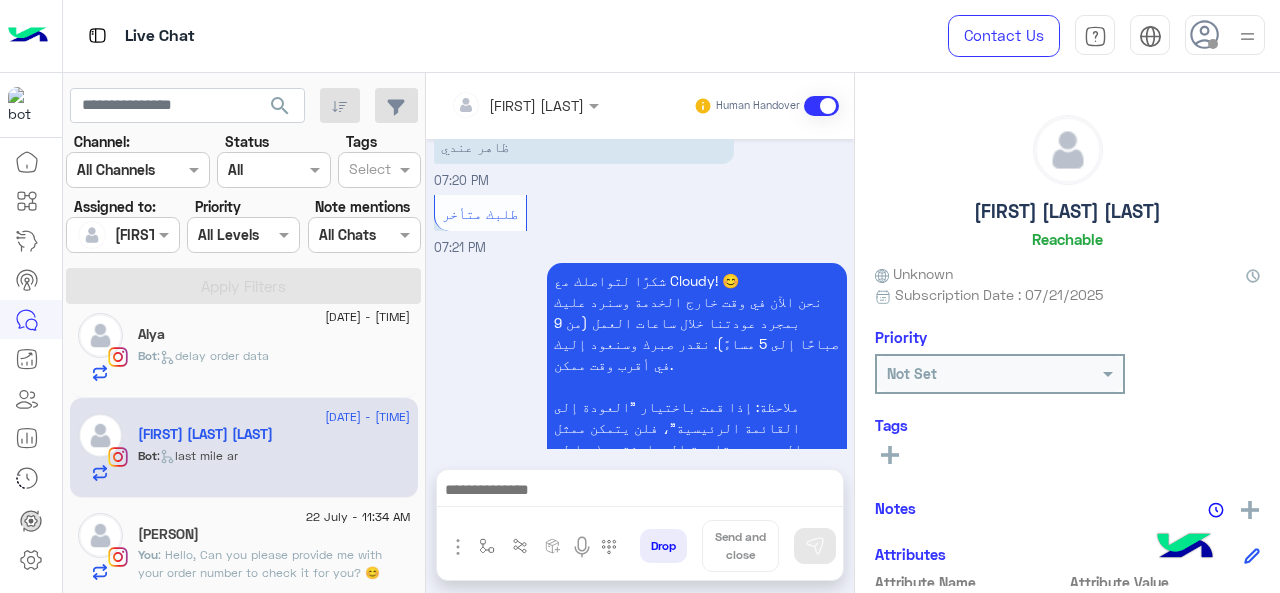 type on "**********" 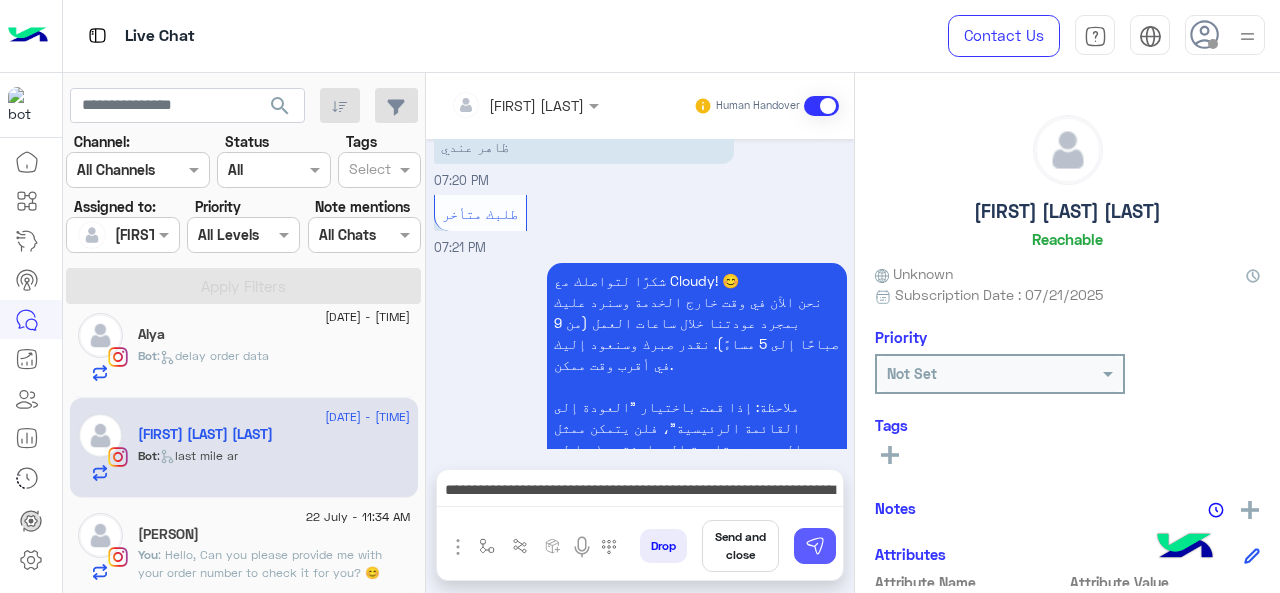 click at bounding box center (815, 546) 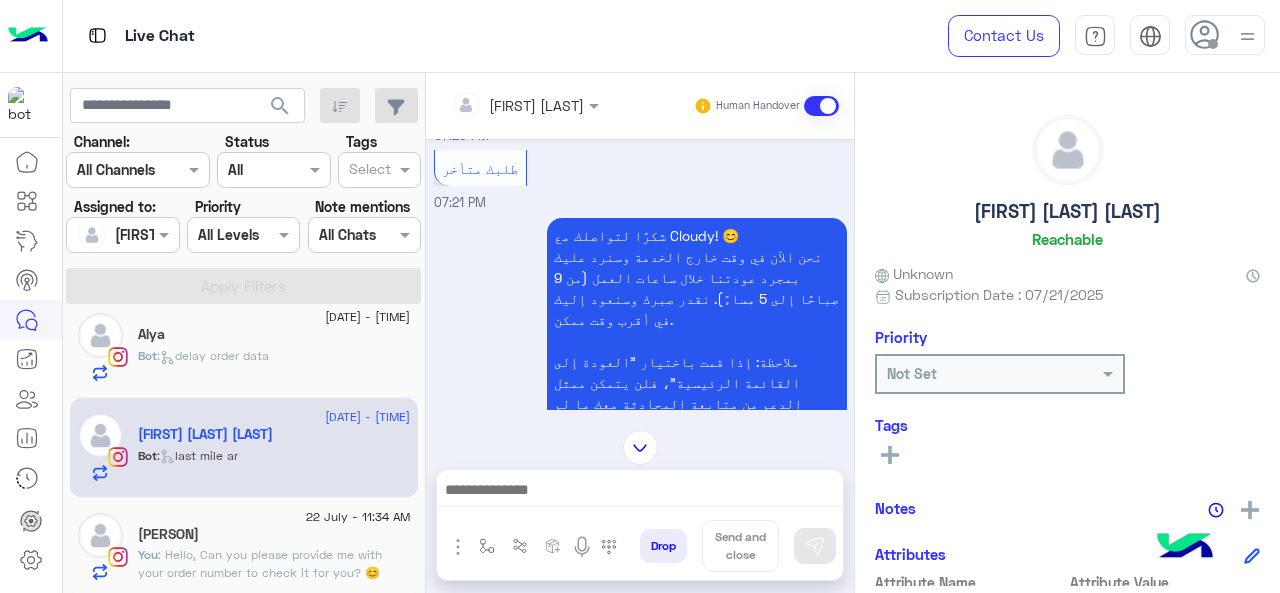 scroll, scrollTop: 0, scrollLeft: 0, axis: both 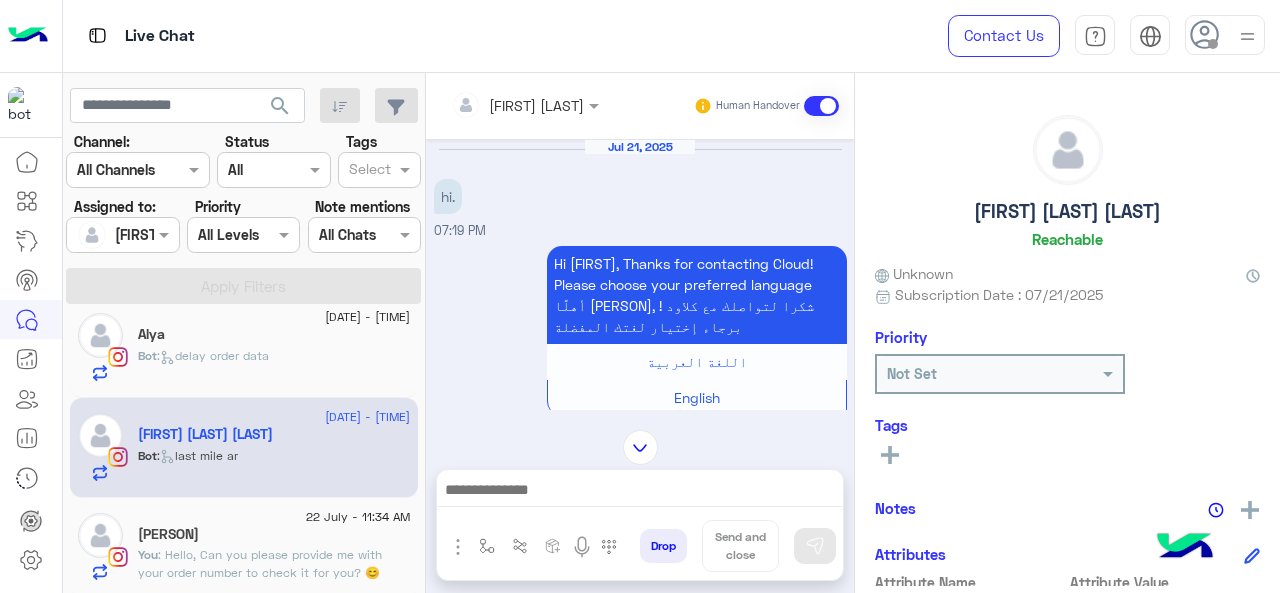 click at bounding box center (640, 492) 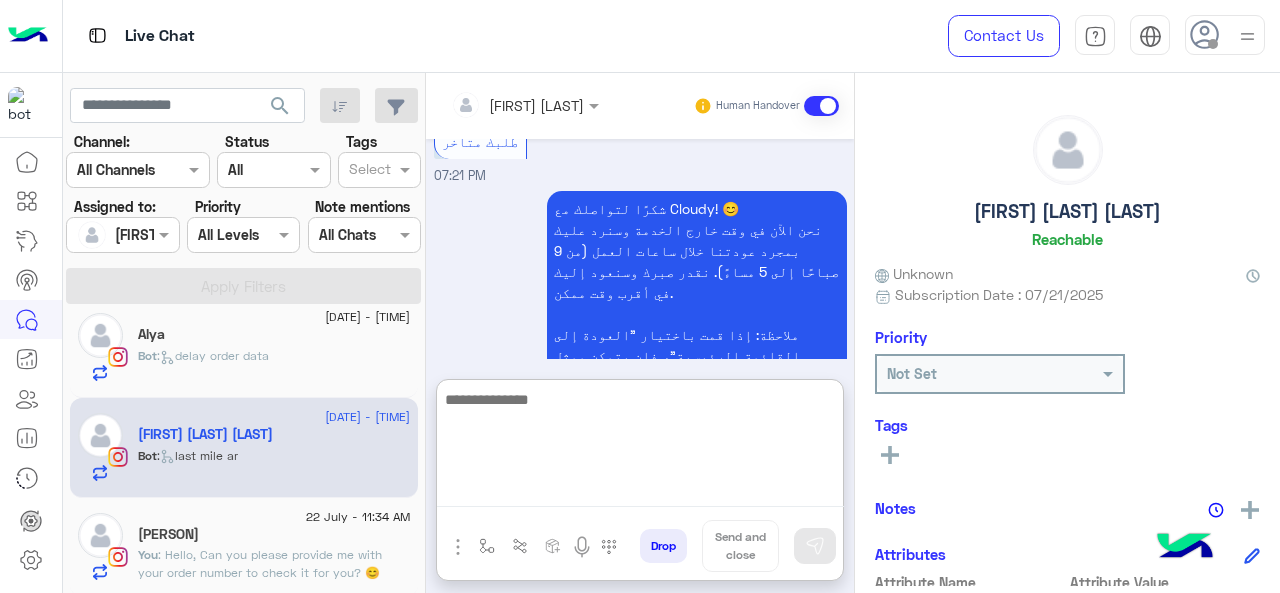 scroll, scrollTop: 2006, scrollLeft: 0, axis: vertical 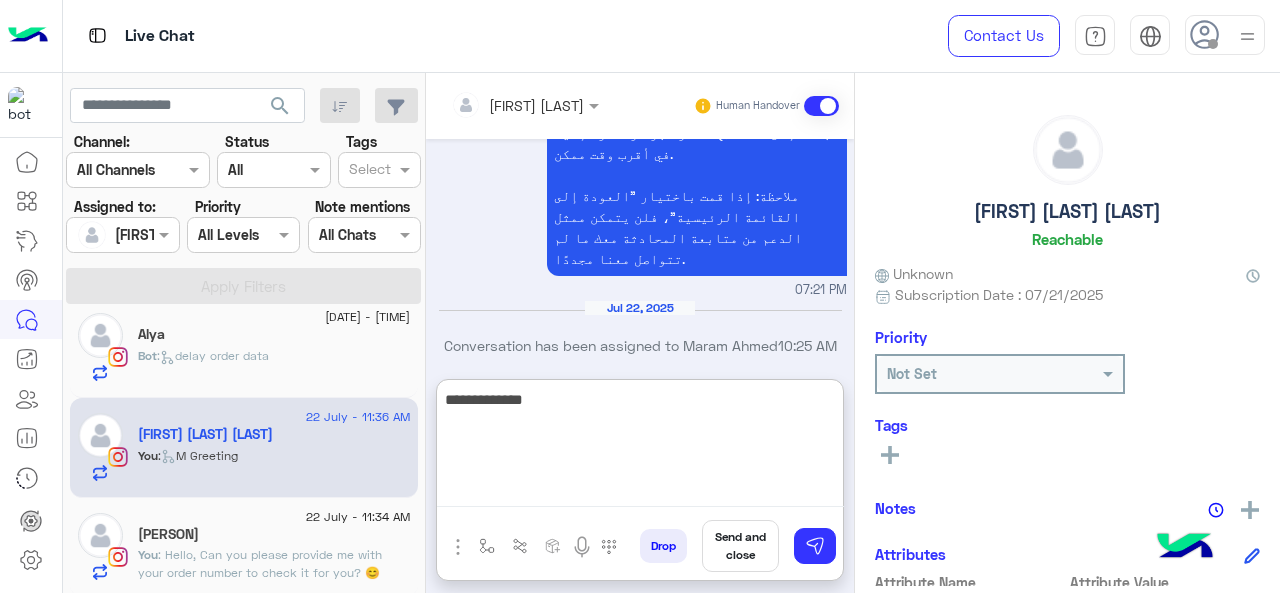 paste on "**********" 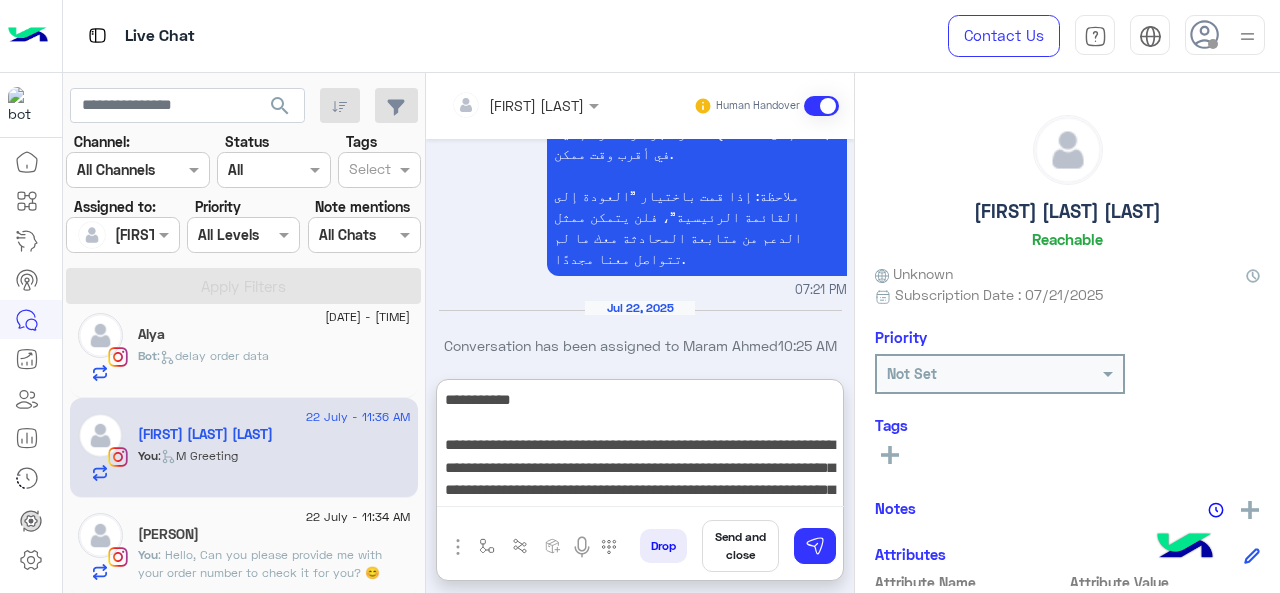 scroll, scrollTop: 60, scrollLeft: 0, axis: vertical 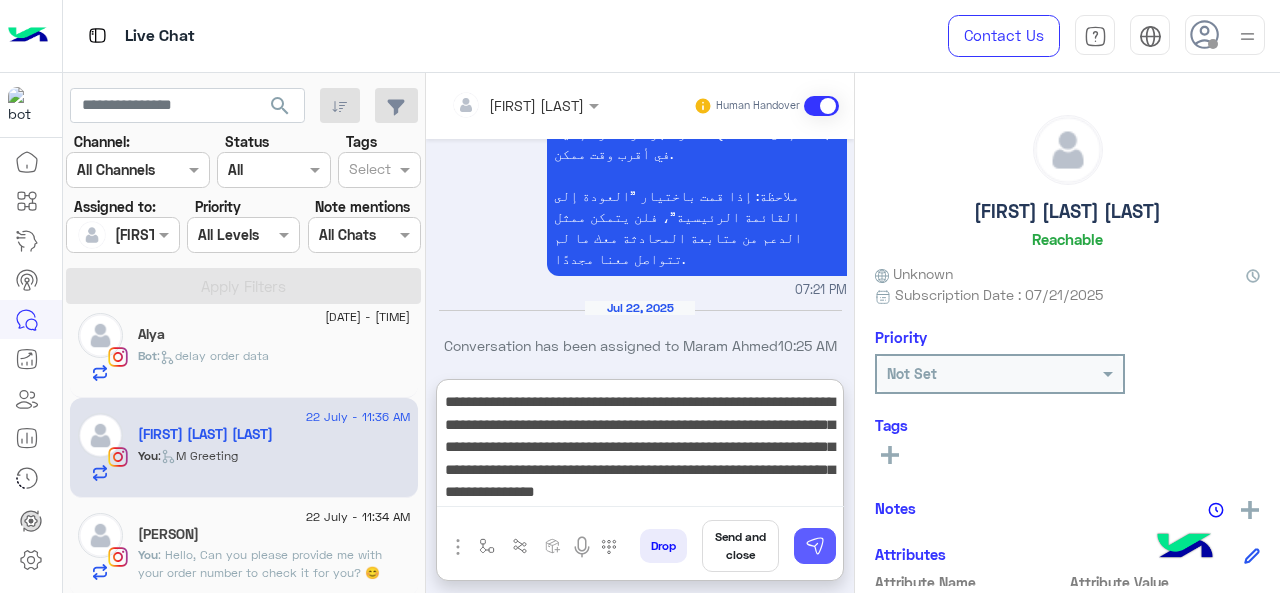 type on "**********" 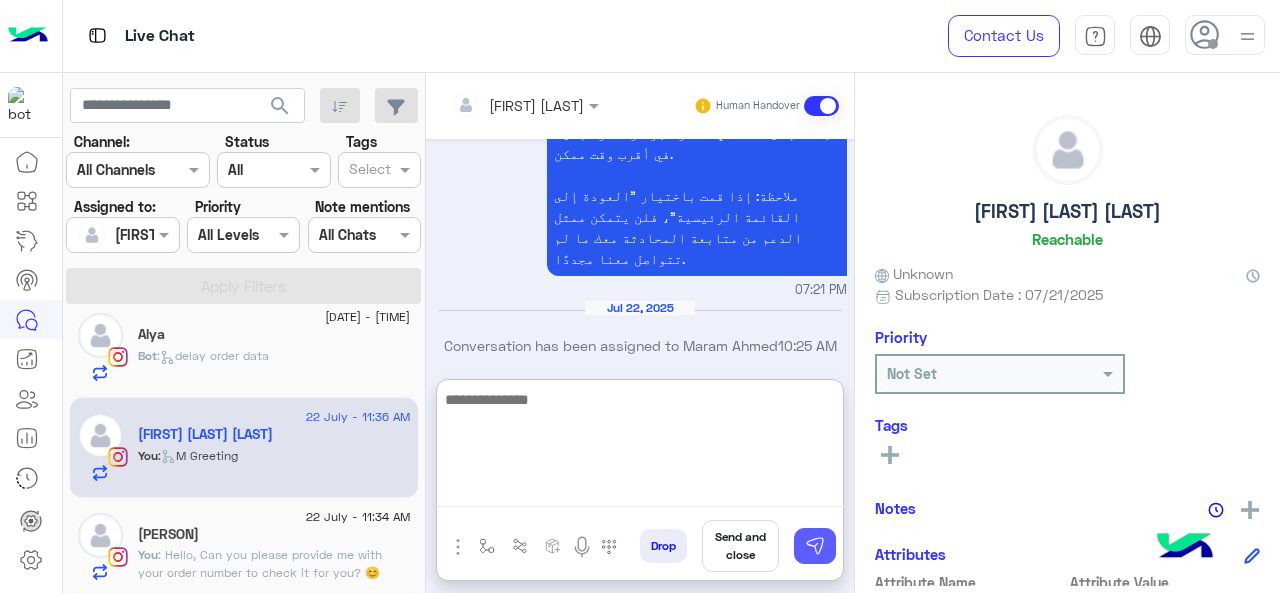 scroll, scrollTop: 0, scrollLeft: 0, axis: both 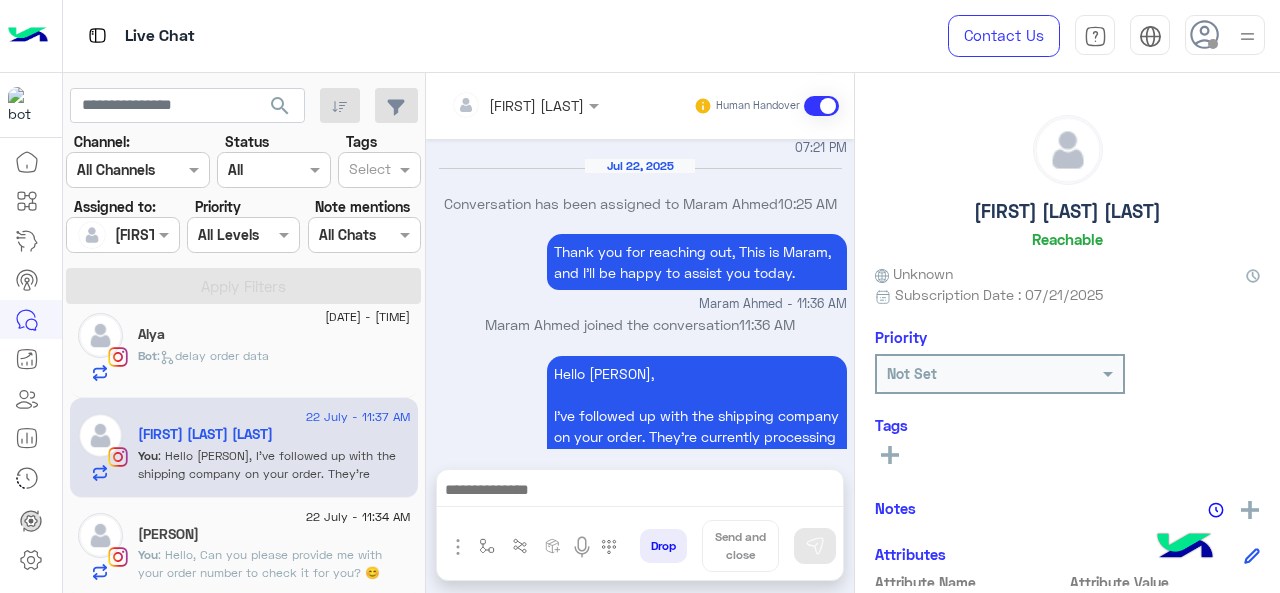 click on ": Hello,
Can you please provide me with your order number to check it for you? 😊" 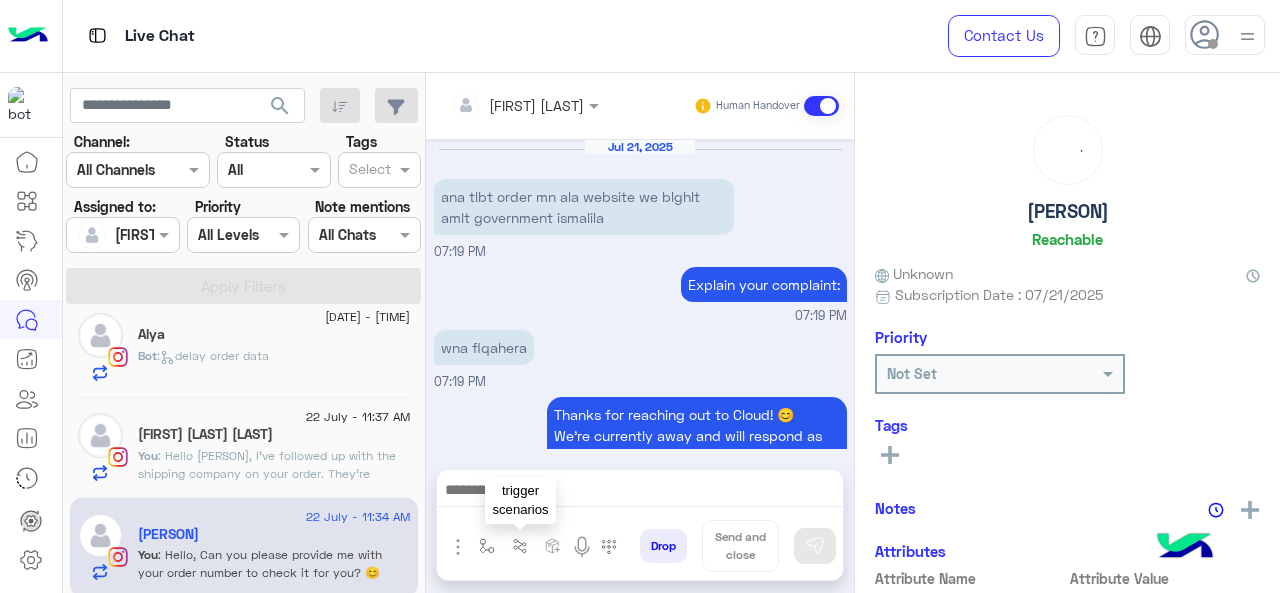 scroll, scrollTop: 620, scrollLeft: 0, axis: vertical 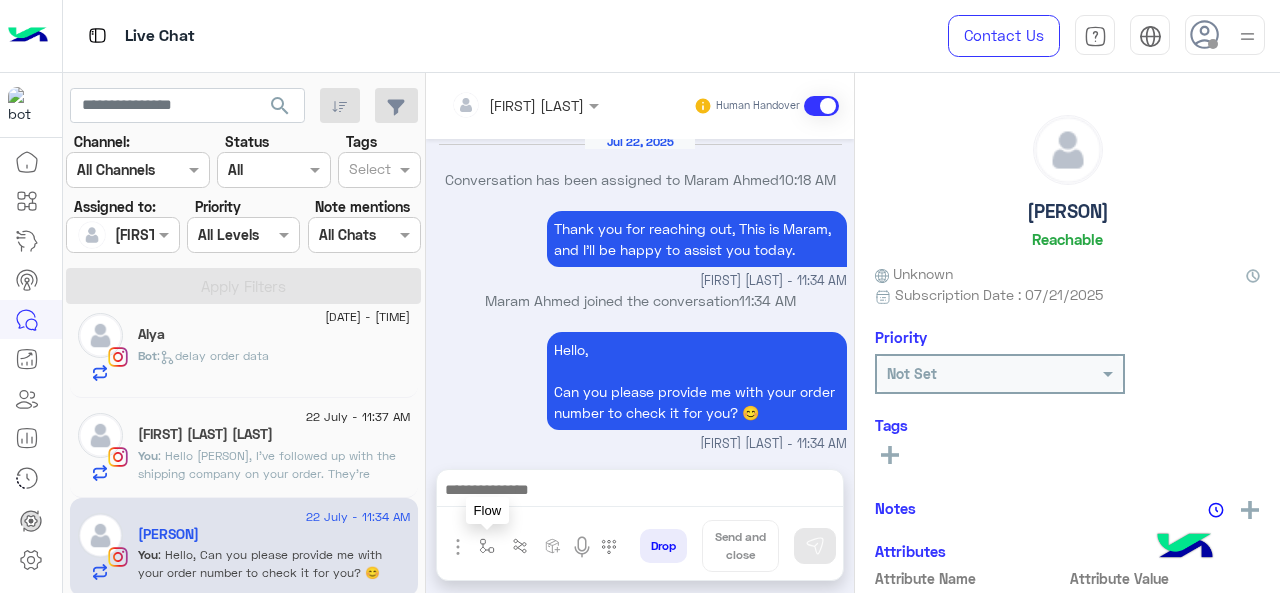 click at bounding box center (487, 546) 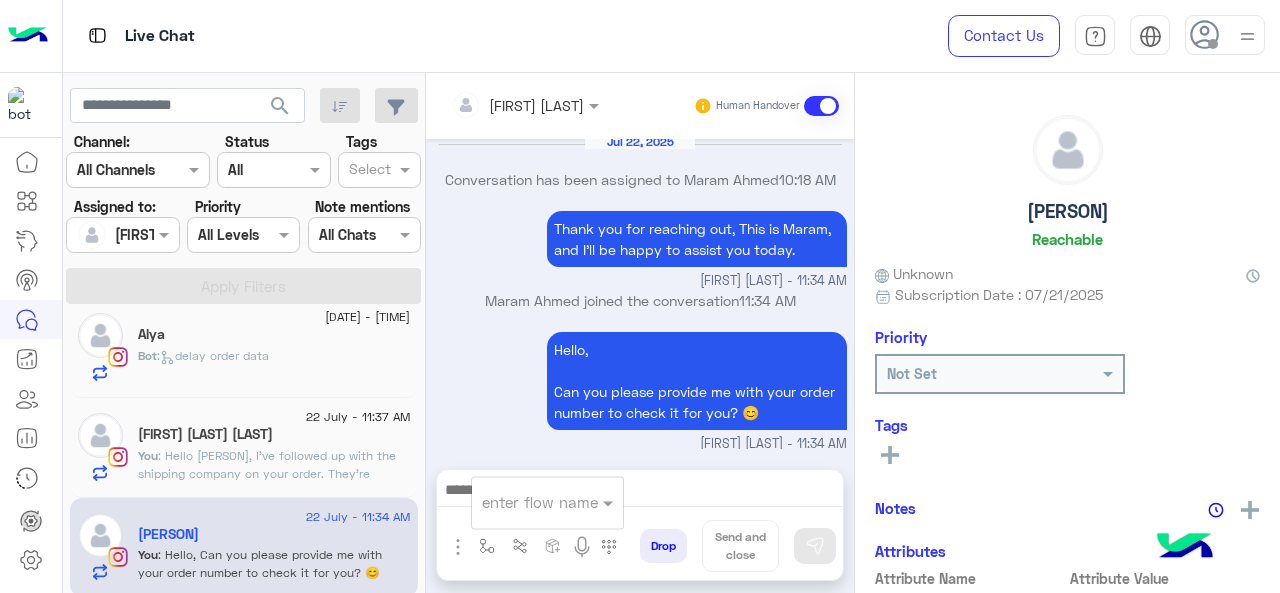 click on "enter flow name" at bounding box center (540, 502) 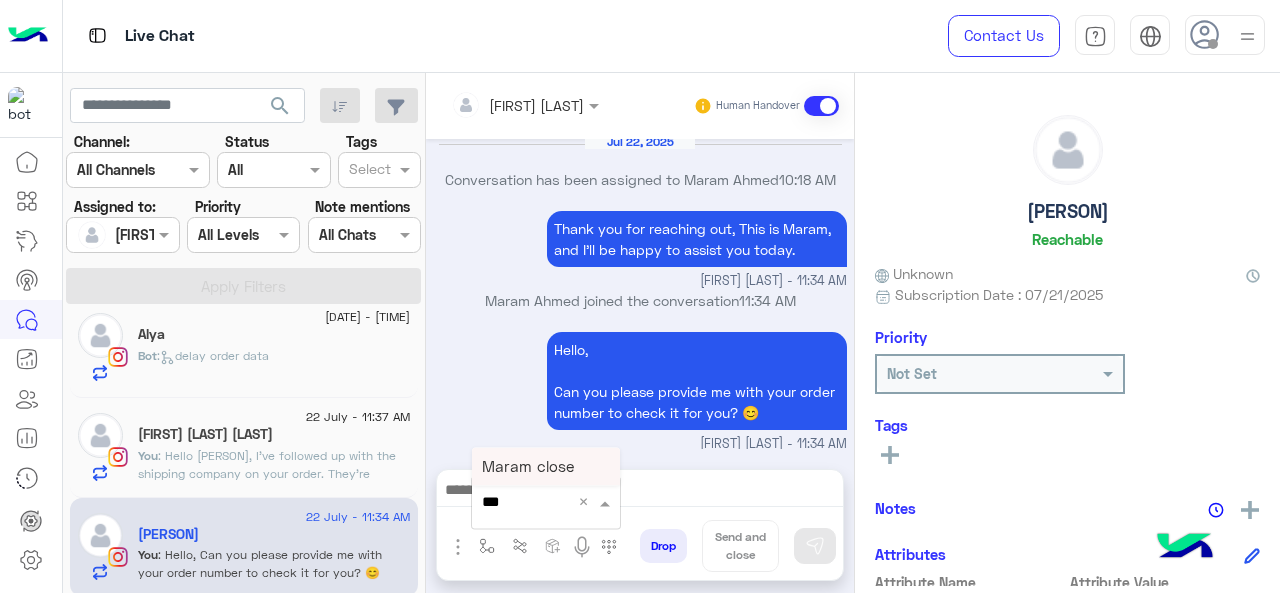 type on "****" 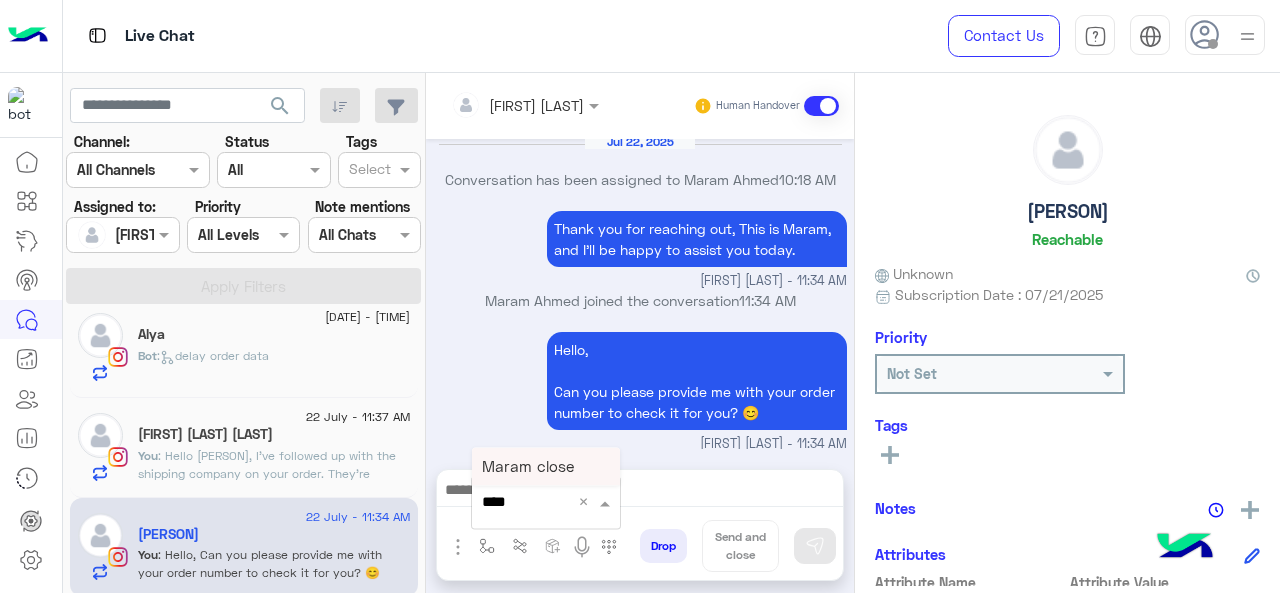 click on "Maram close" at bounding box center (546, 466) 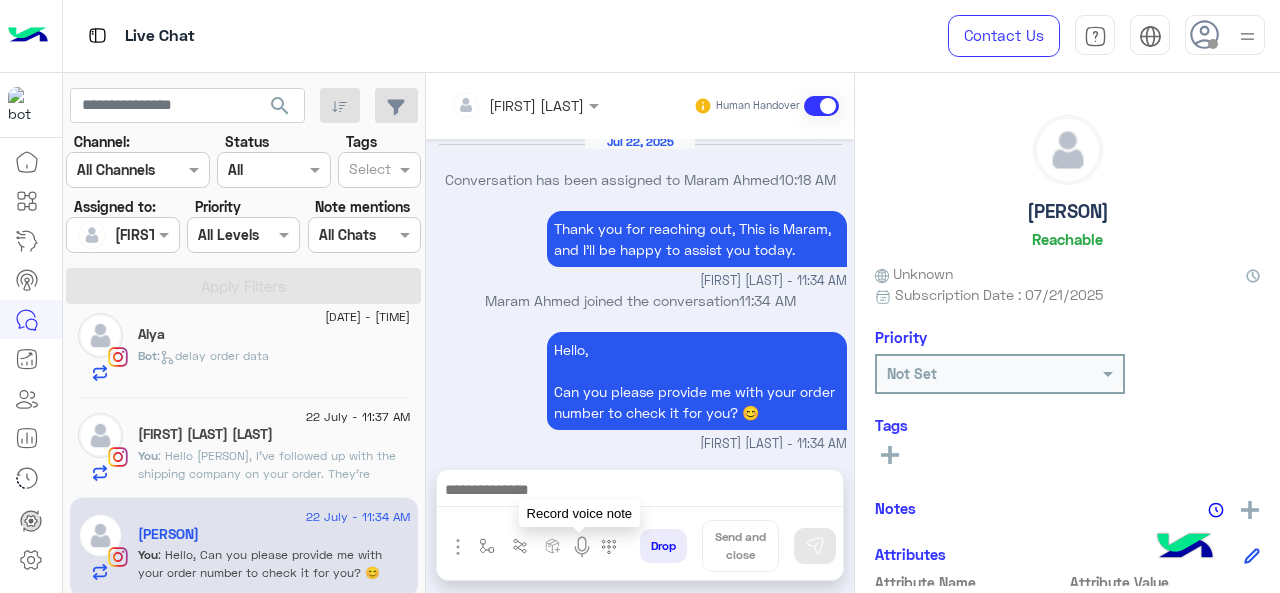 type on "**********" 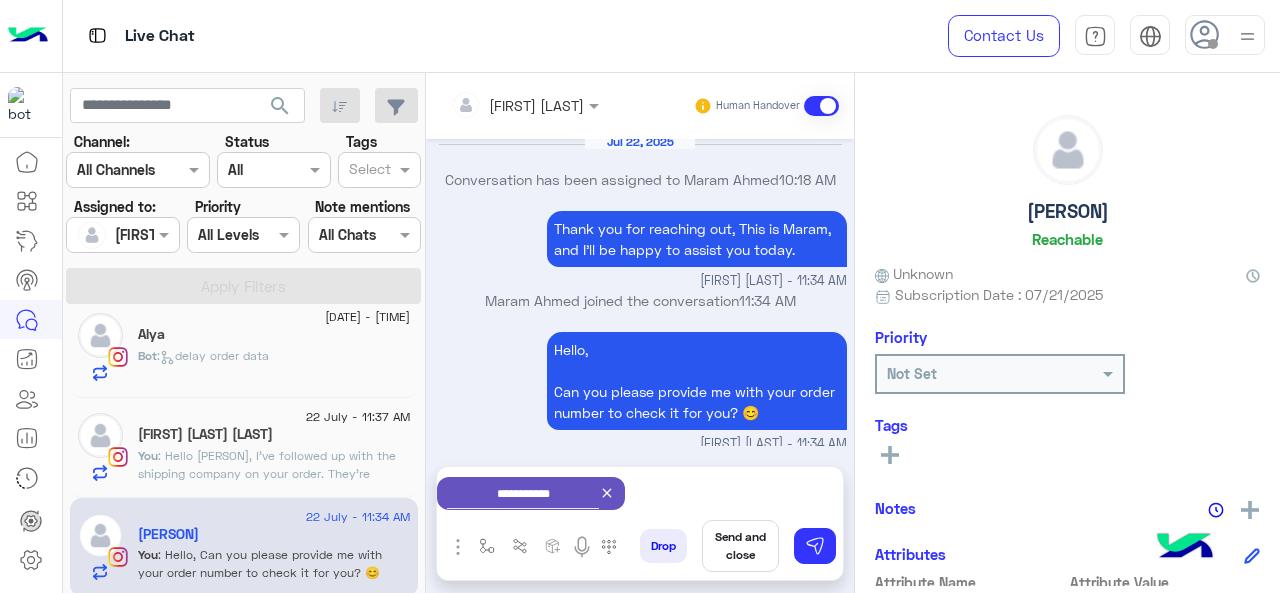 click on "Send and close" at bounding box center (740, 546) 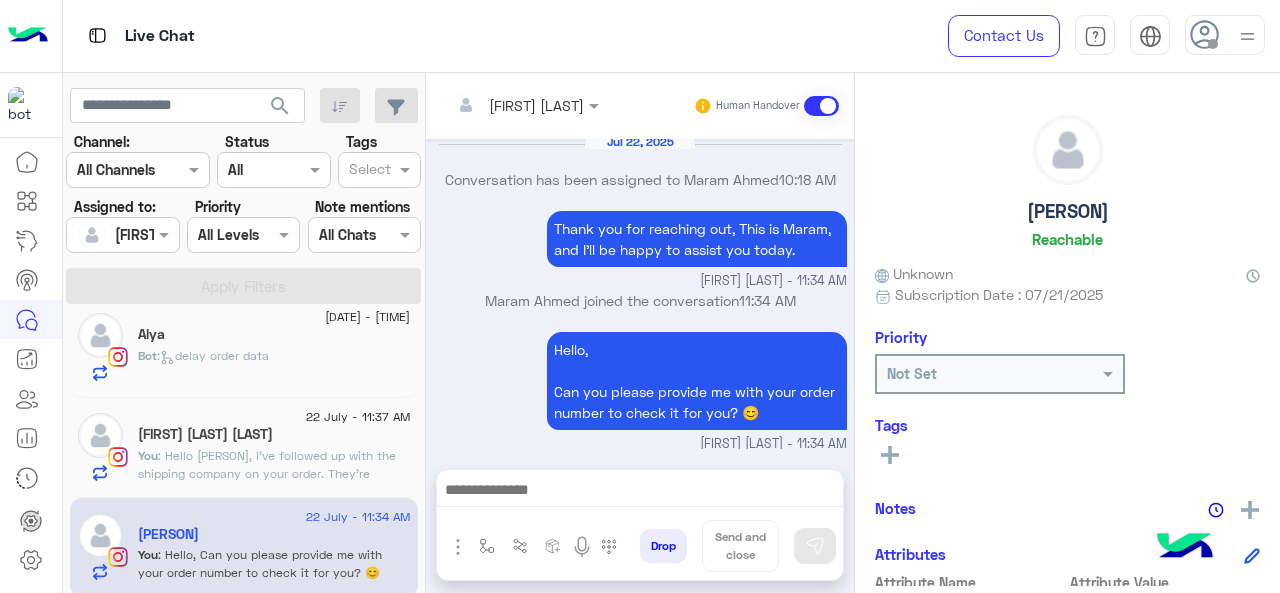 scroll, scrollTop: 642, scrollLeft: 0, axis: vertical 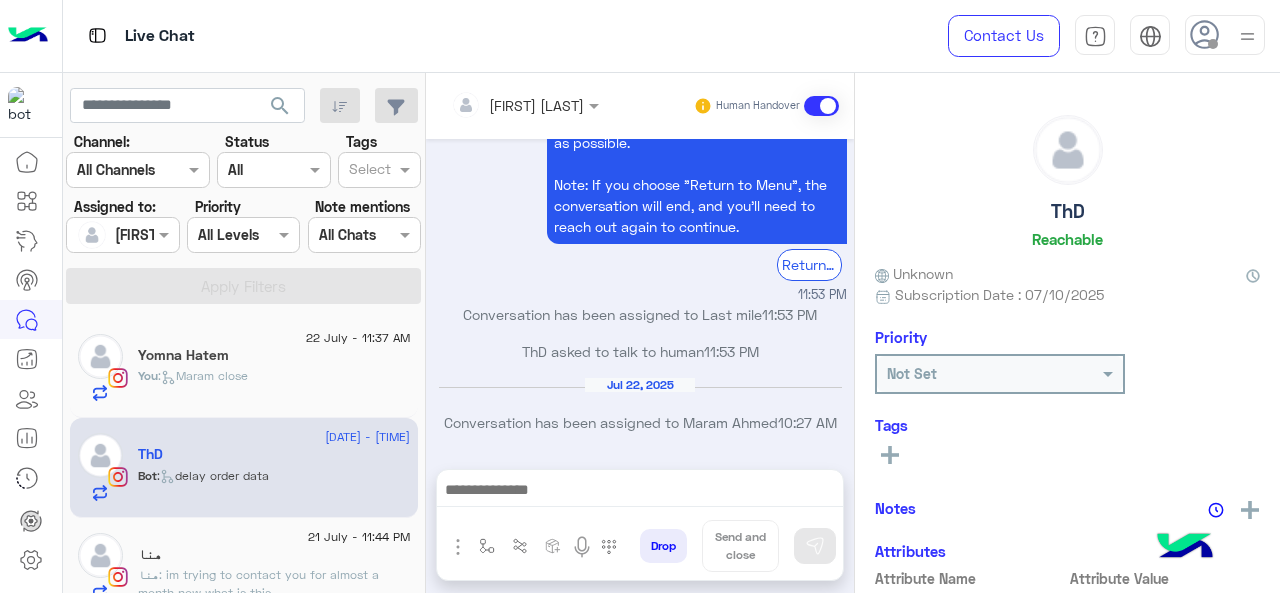click on "You  :   Maram close" 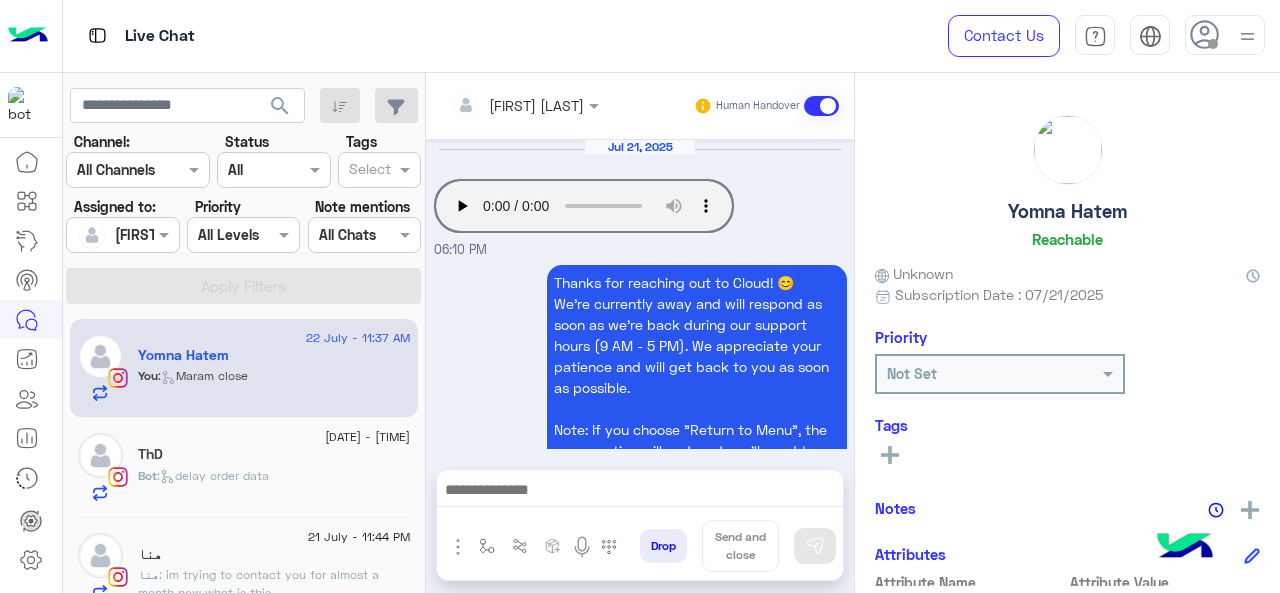scroll, scrollTop: 703, scrollLeft: 0, axis: vertical 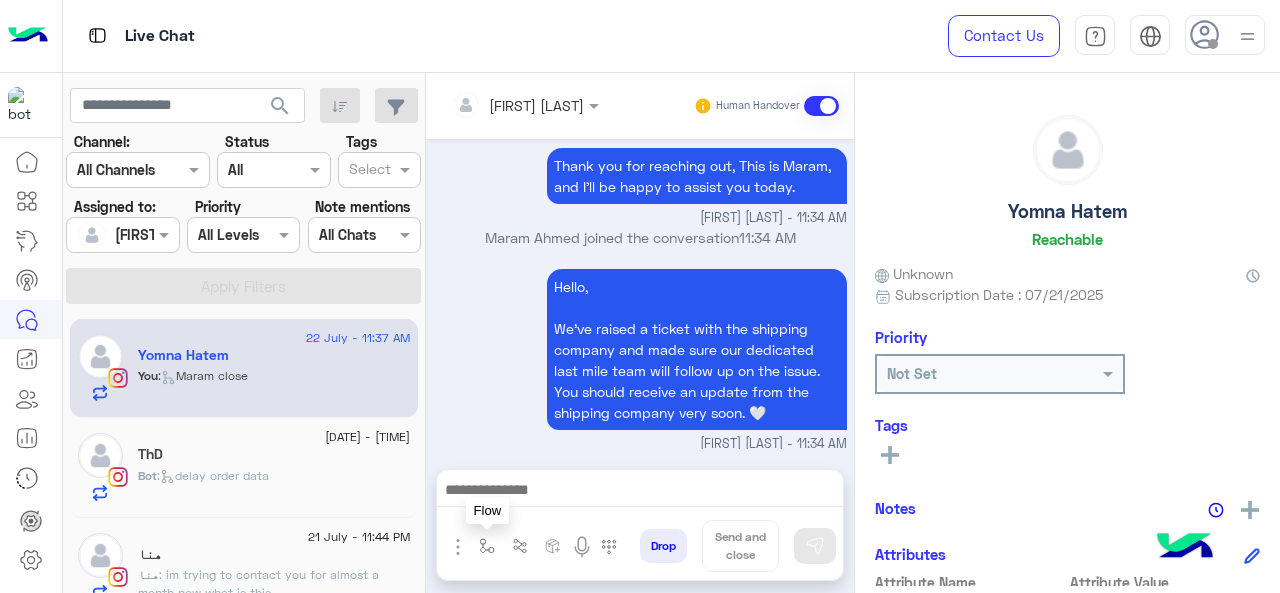 click at bounding box center [487, 546] 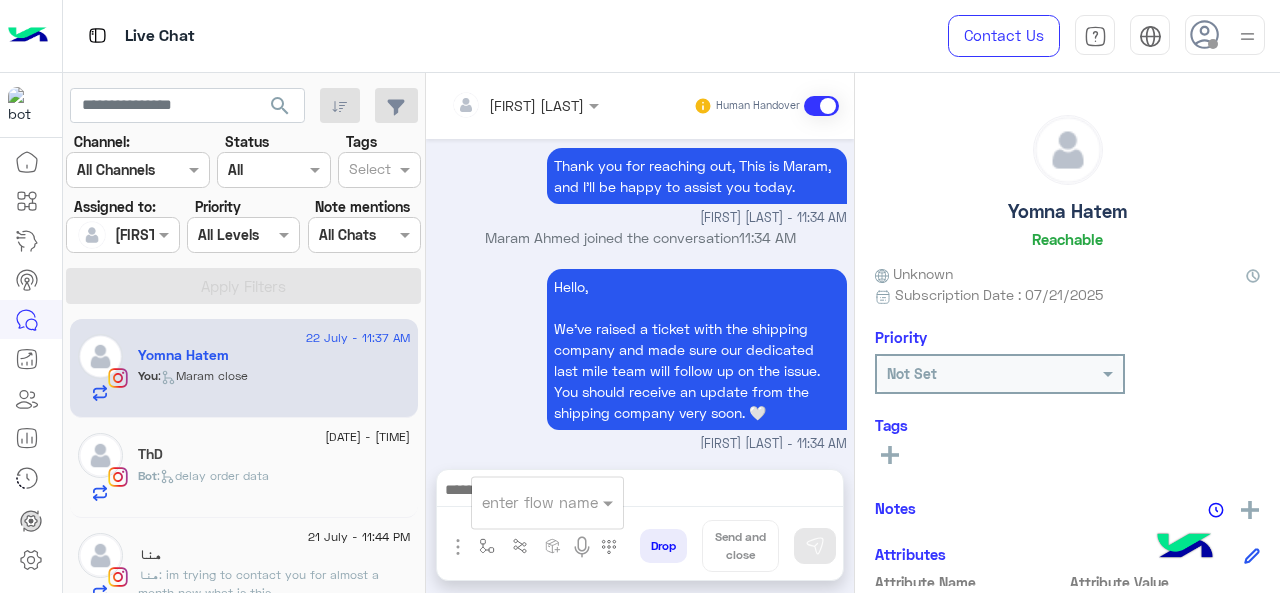 click at bounding box center [523, 502] 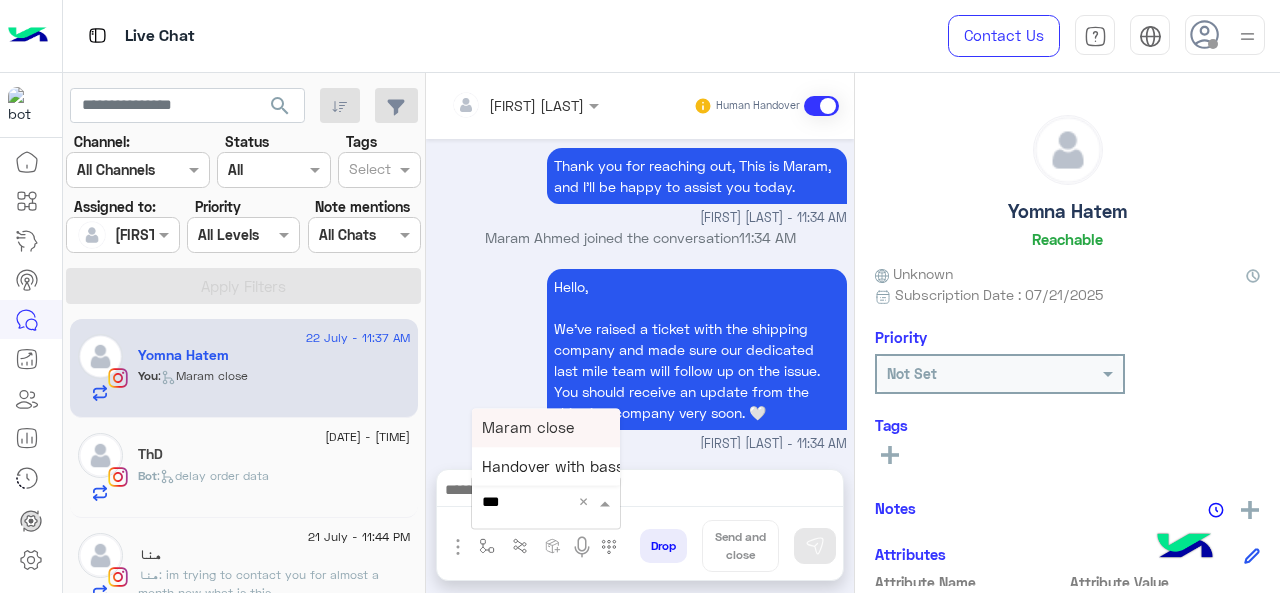 type on "****" 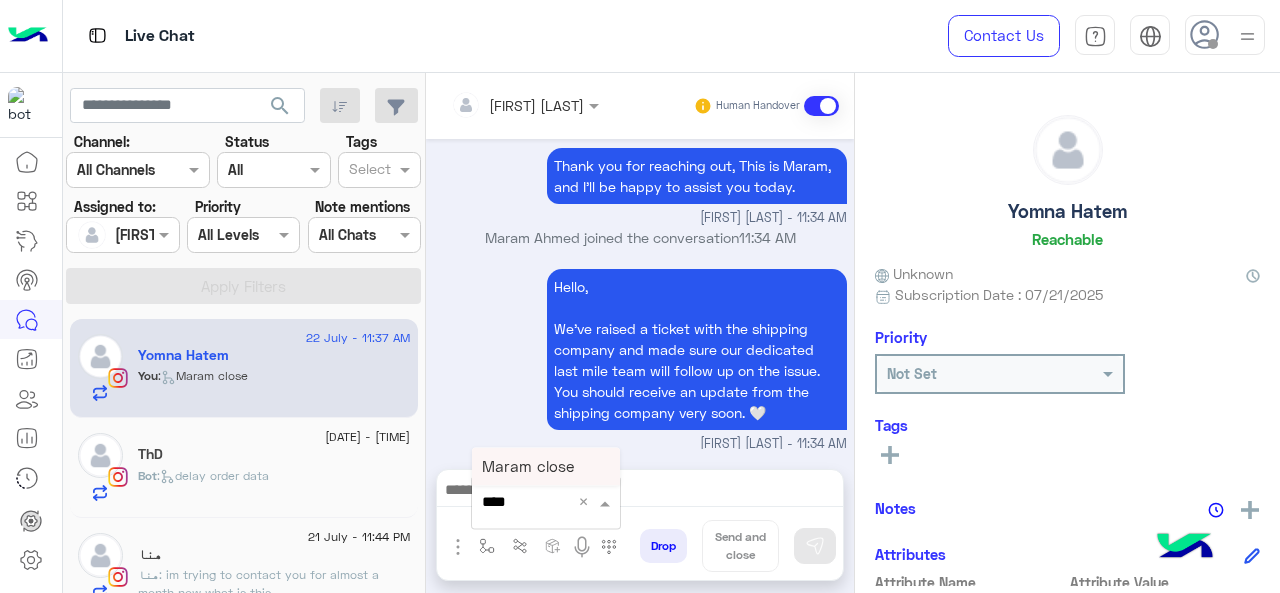 click on "Maram close" at bounding box center (546, 466) 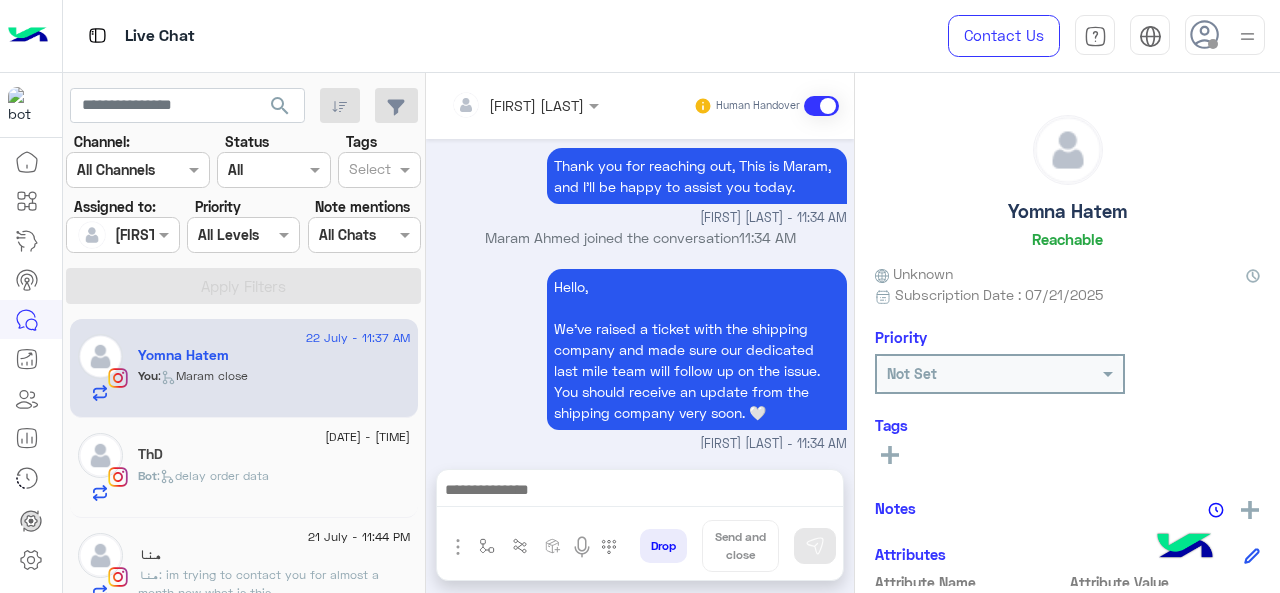 type on "**********" 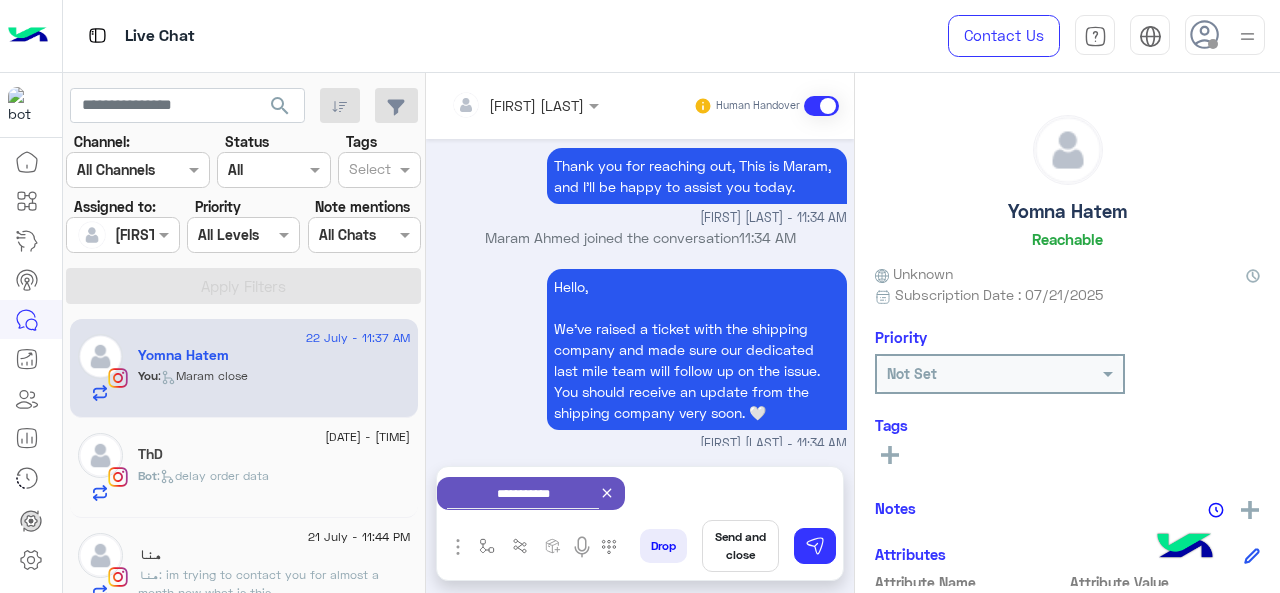 click on "Send and close" at bounding box center (740, 546) 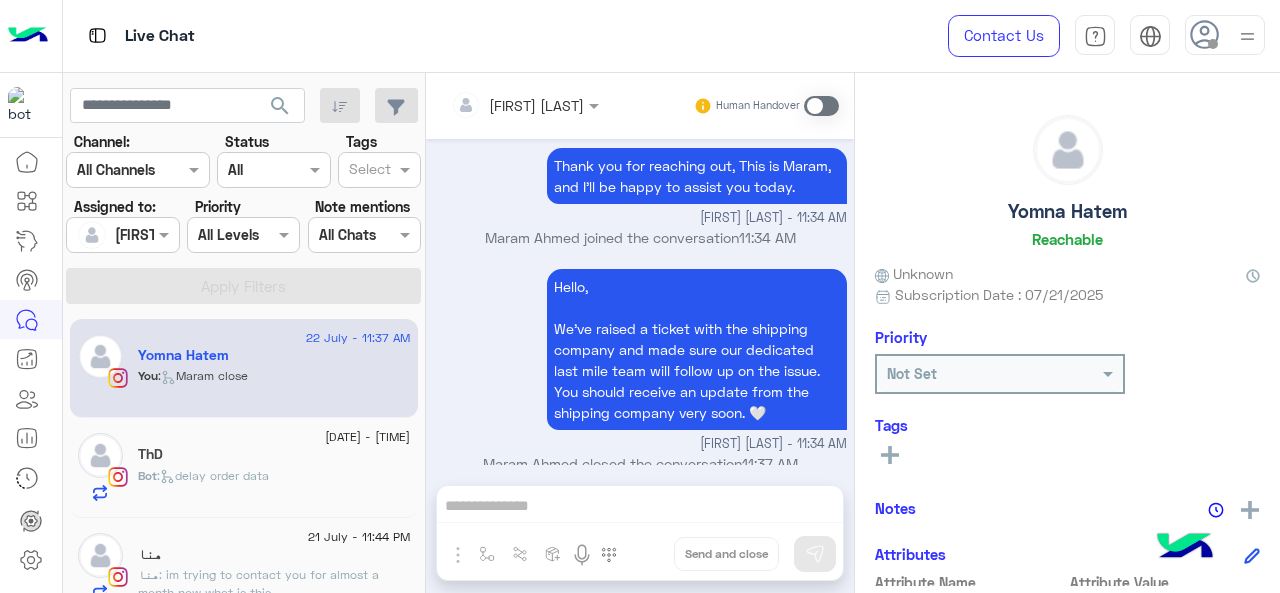 scroll, scrollTop: 724, scrollLeft: 0, axis: vertical 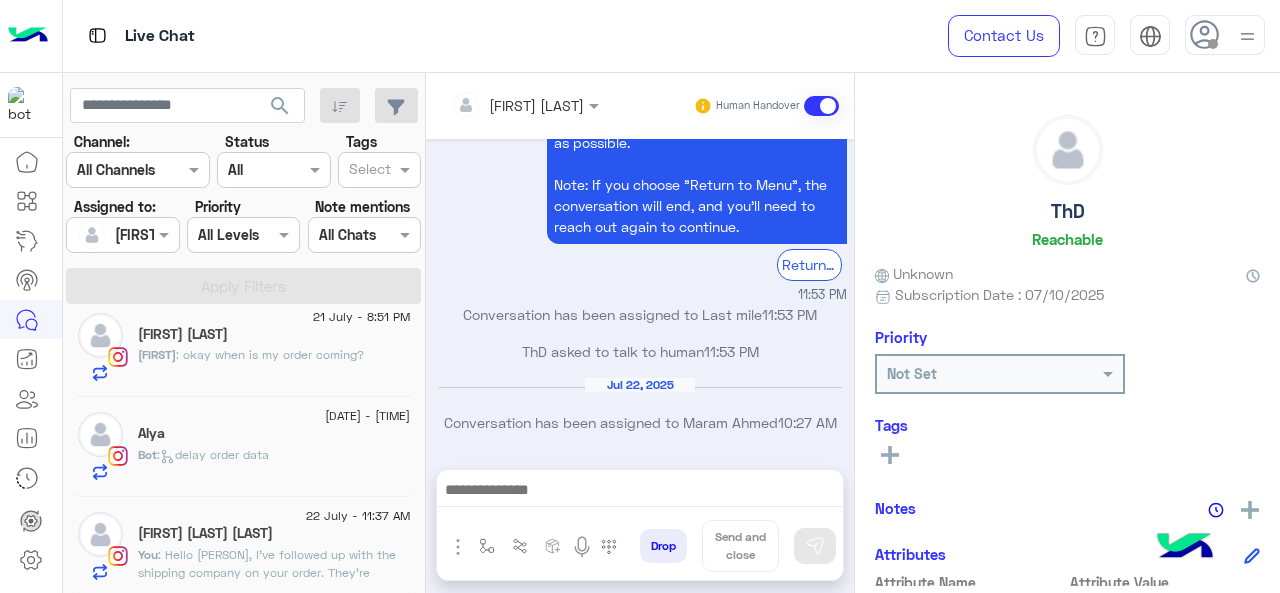 click on "Bot :   delay order data" 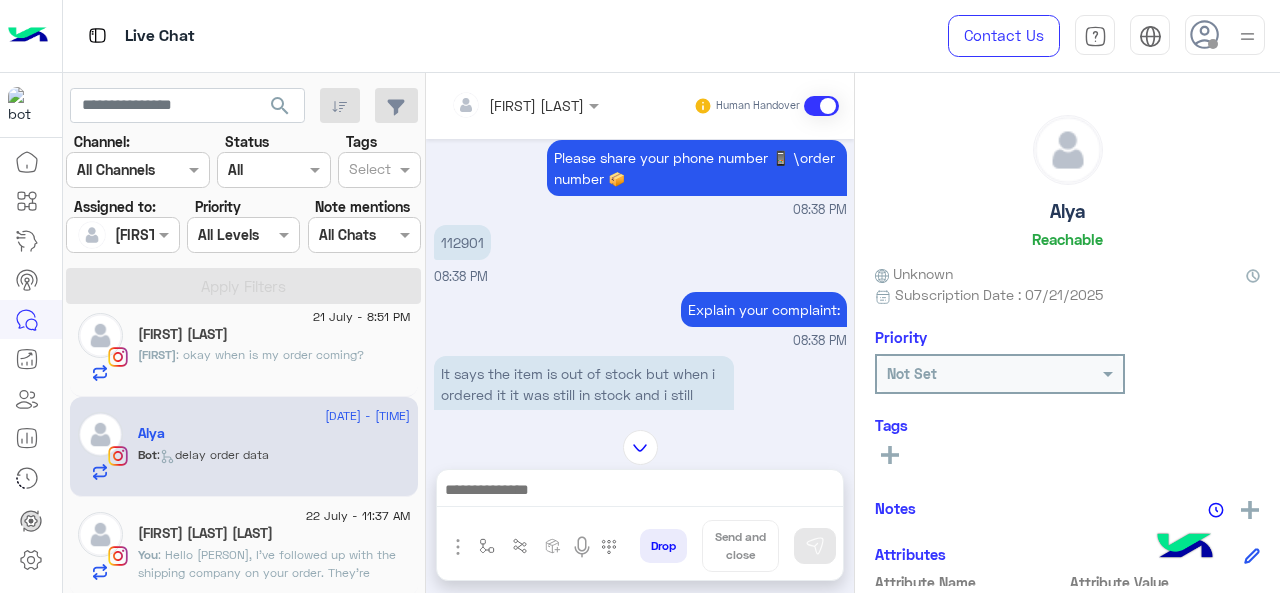 scroll, scrollTop: 416, scrollLeft: 0, axis: vertical 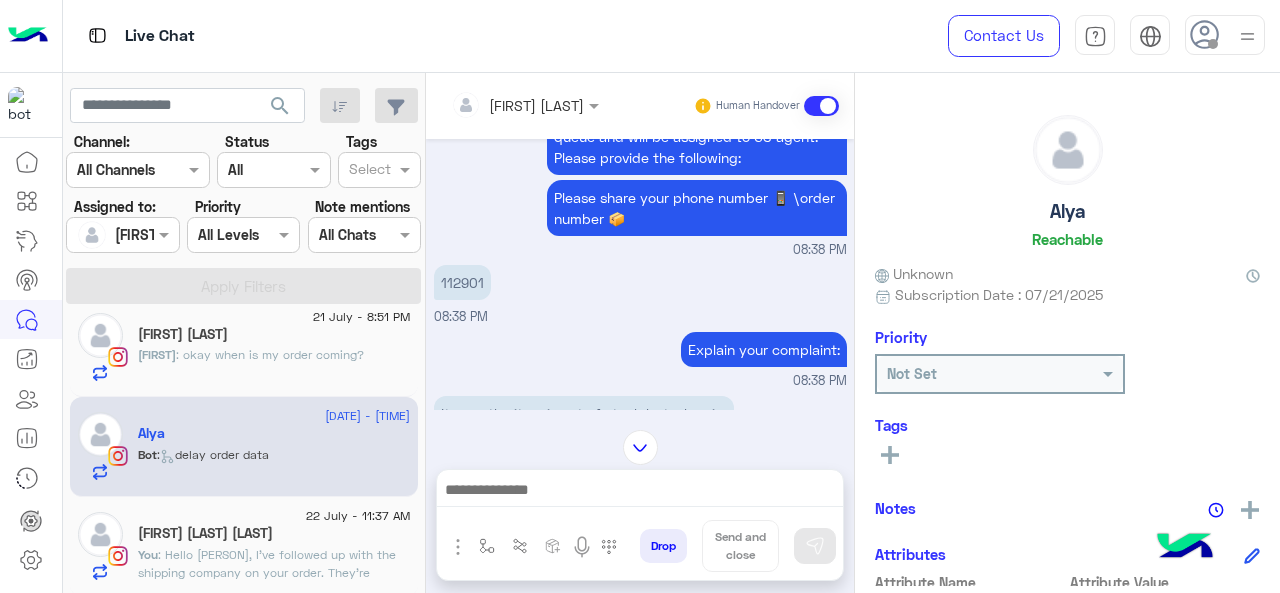 click on "112901" at bounding box center (462, 282) 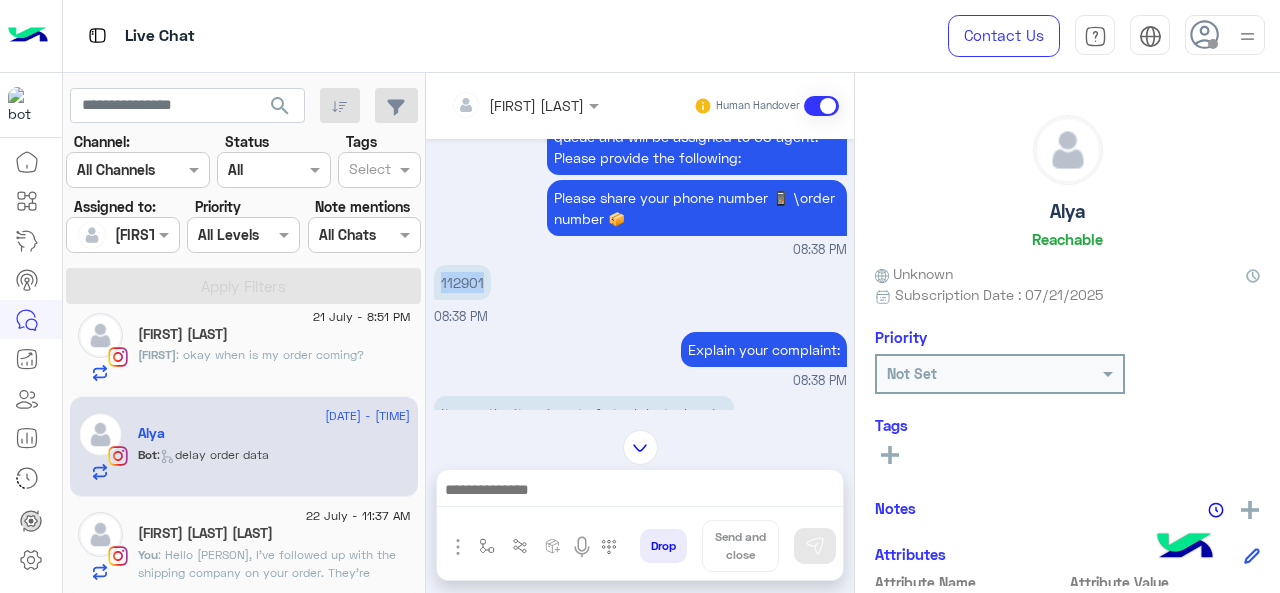 copy on "112901" 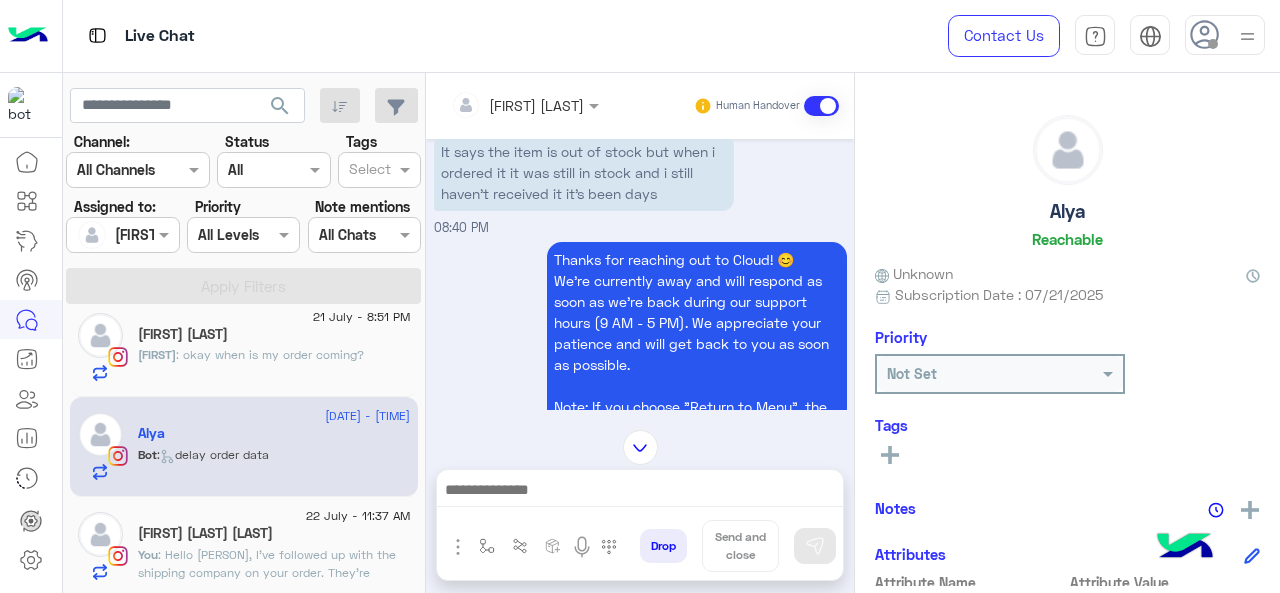 scroll, scrollTop: 916, scrollLeft: 0, axis: vertical 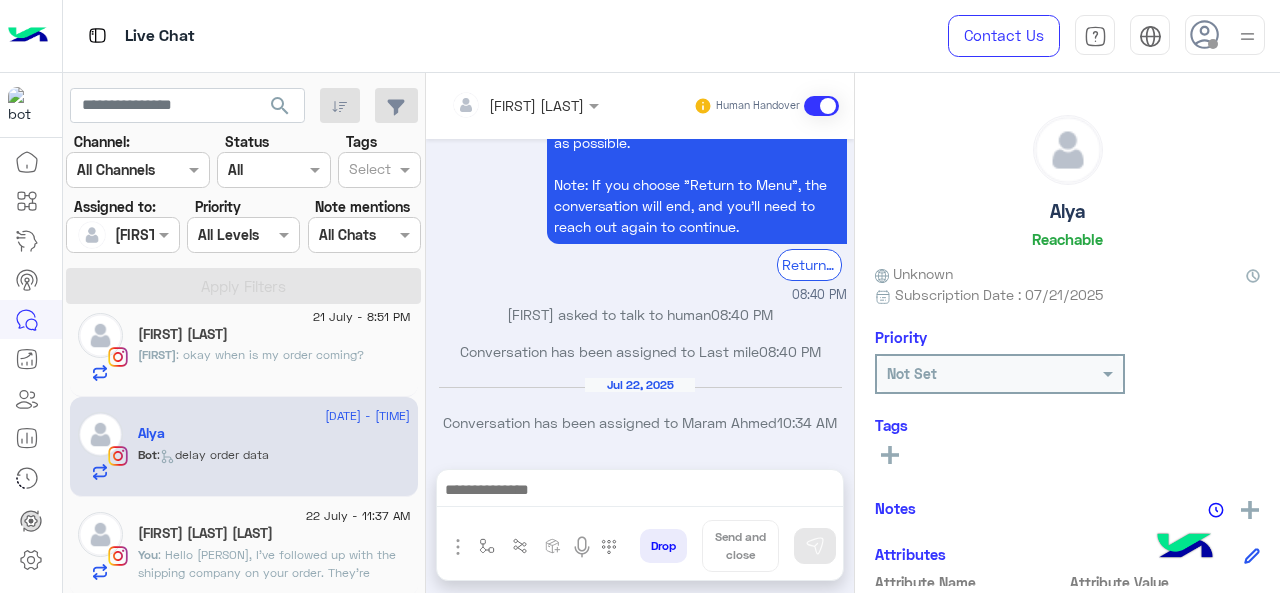 click 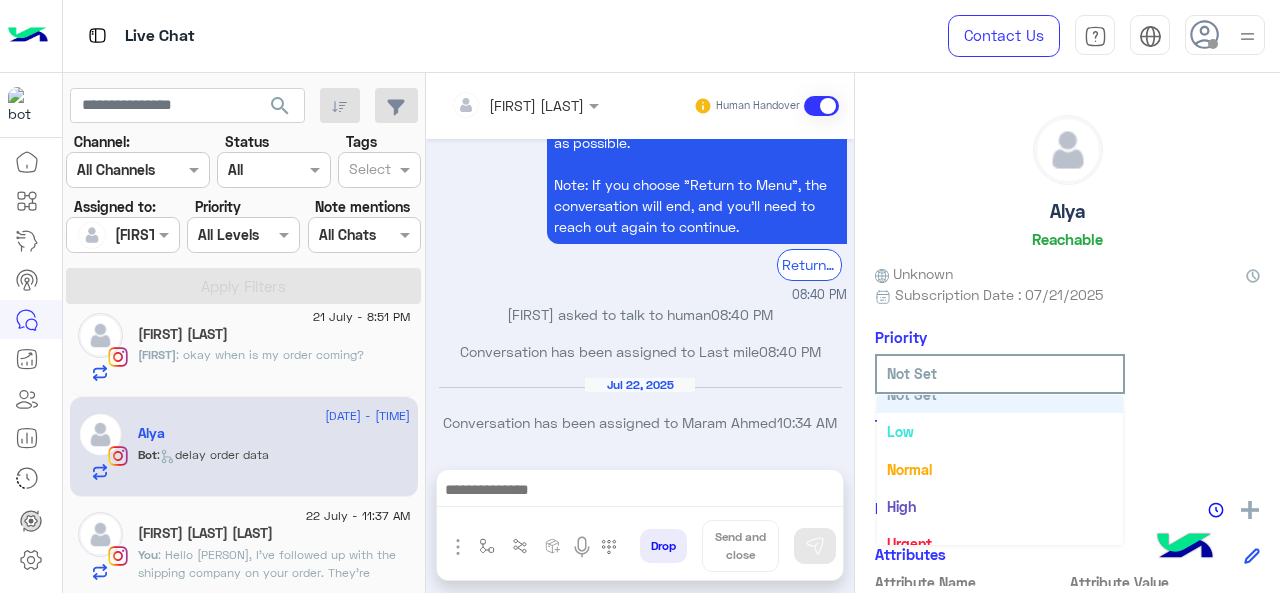 scroll, scrollTop: 36, scrollLeft: 0, axis: vertical 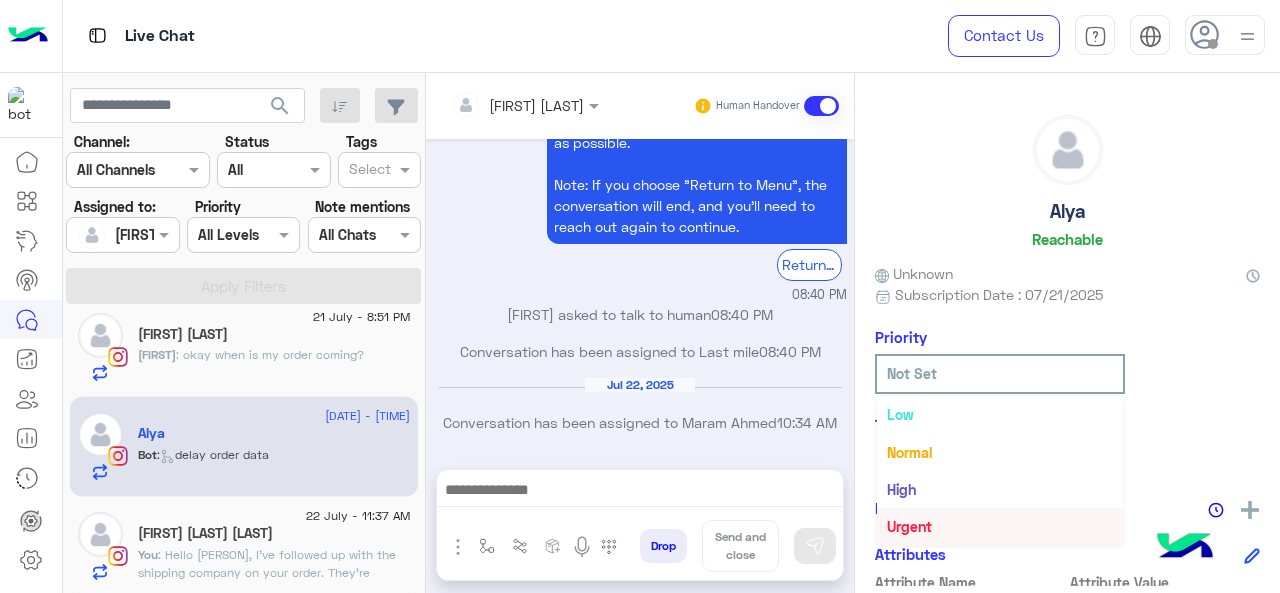 drag, startPoint x: 938, startPoint y: 527, endPoint x: 912, endPoint y: 503, distance: 35.383614 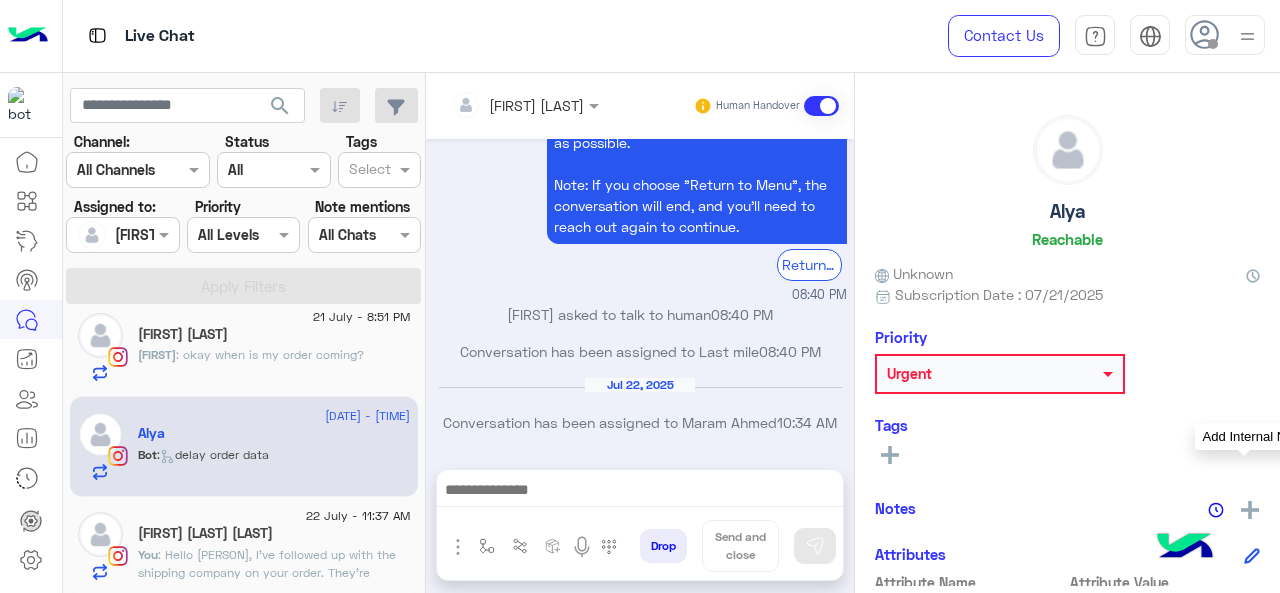 click 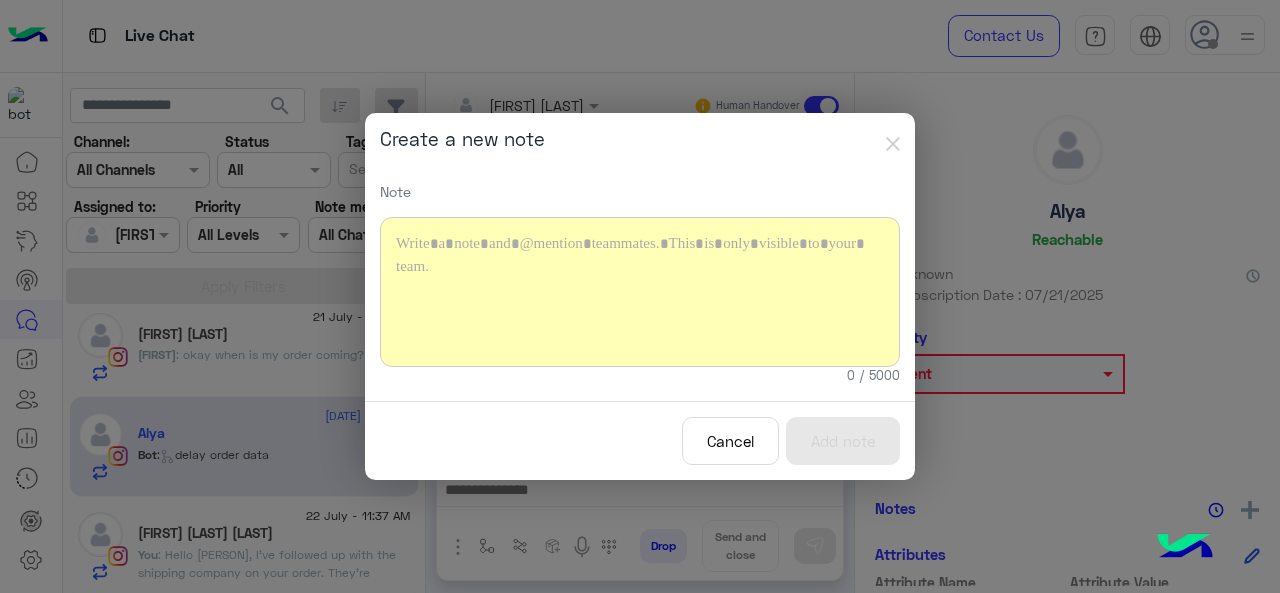 click 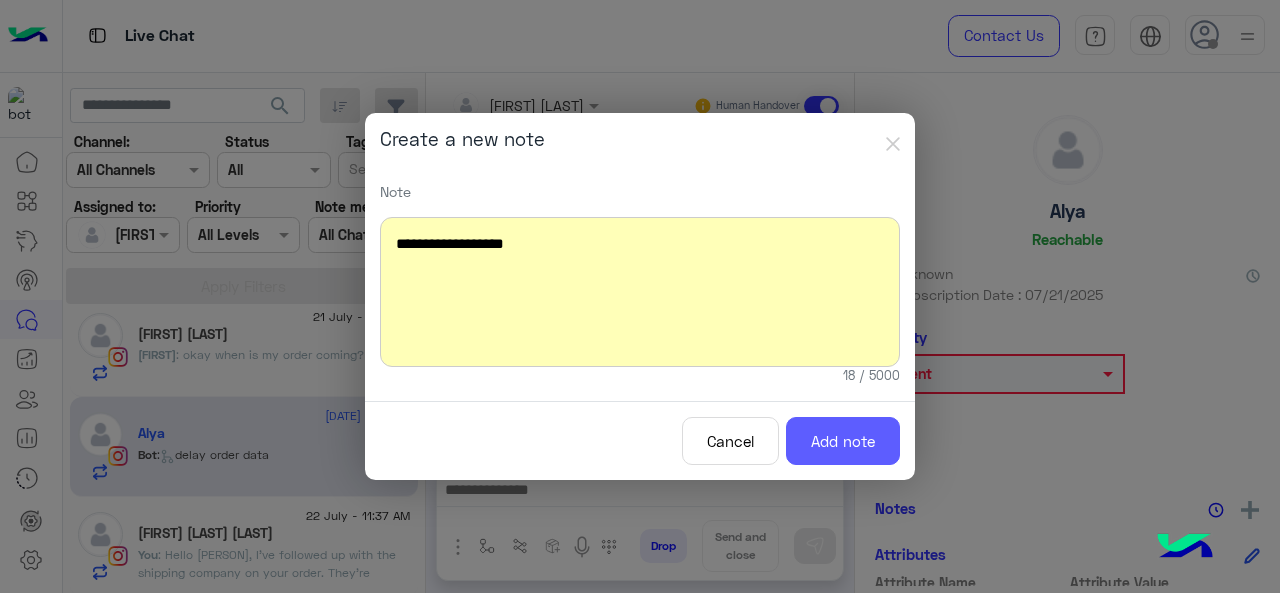 click on "Add note" 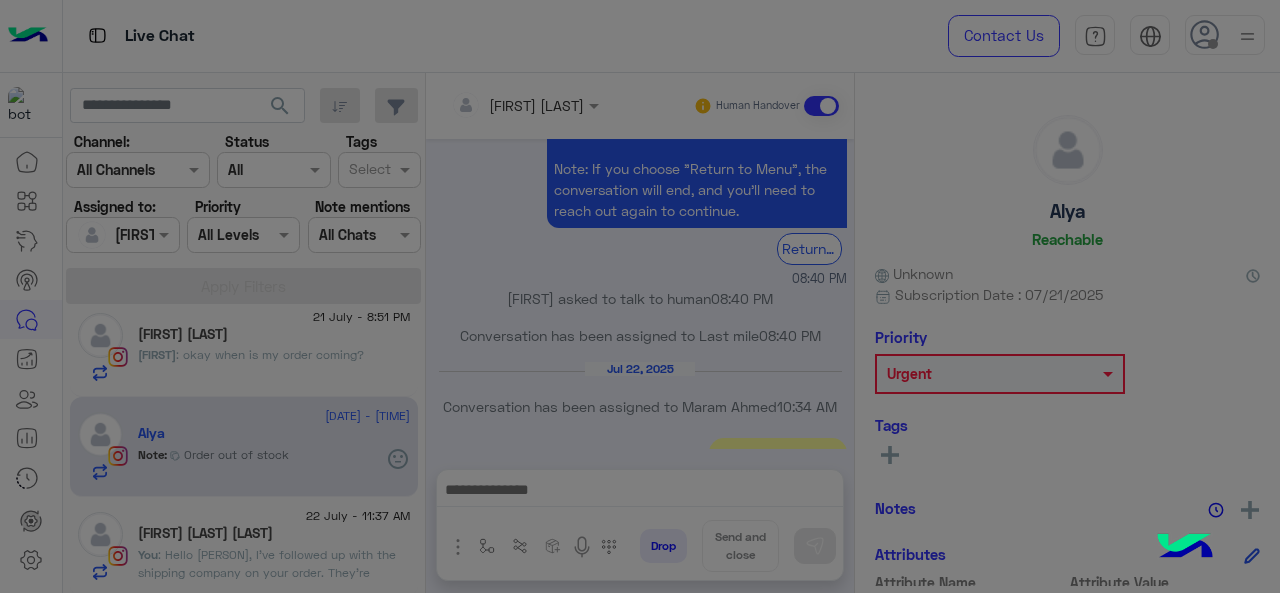 scroll, scrollTop: 1039, scrollLeft: 0, axis: vertical 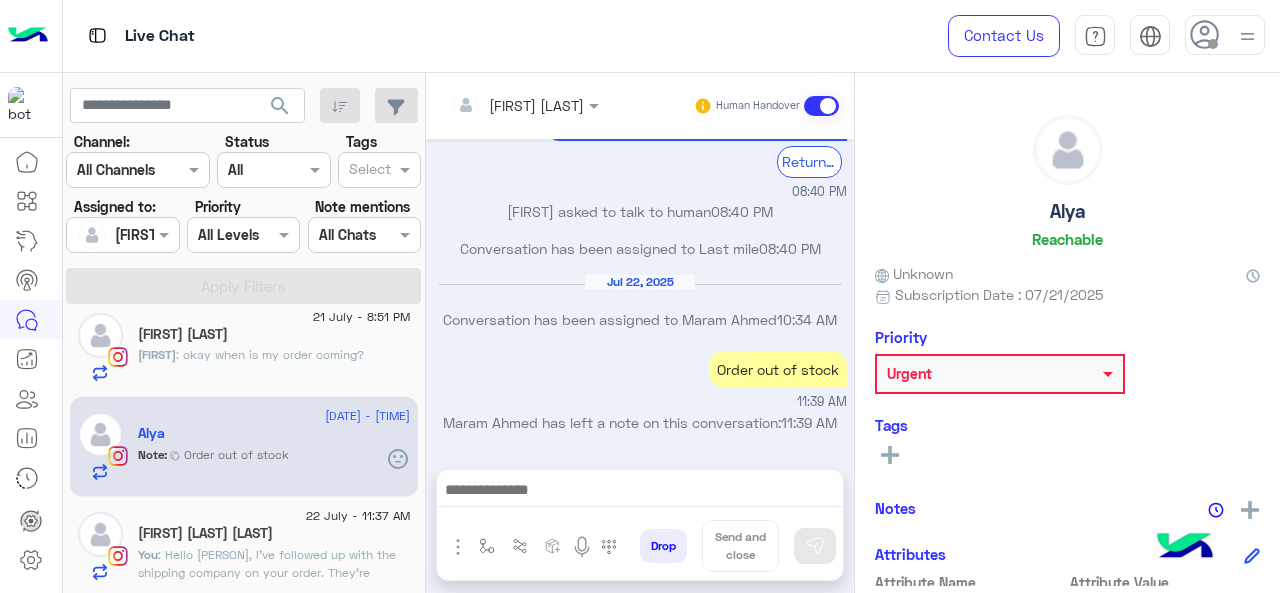 click at bounding box center (525, 104) 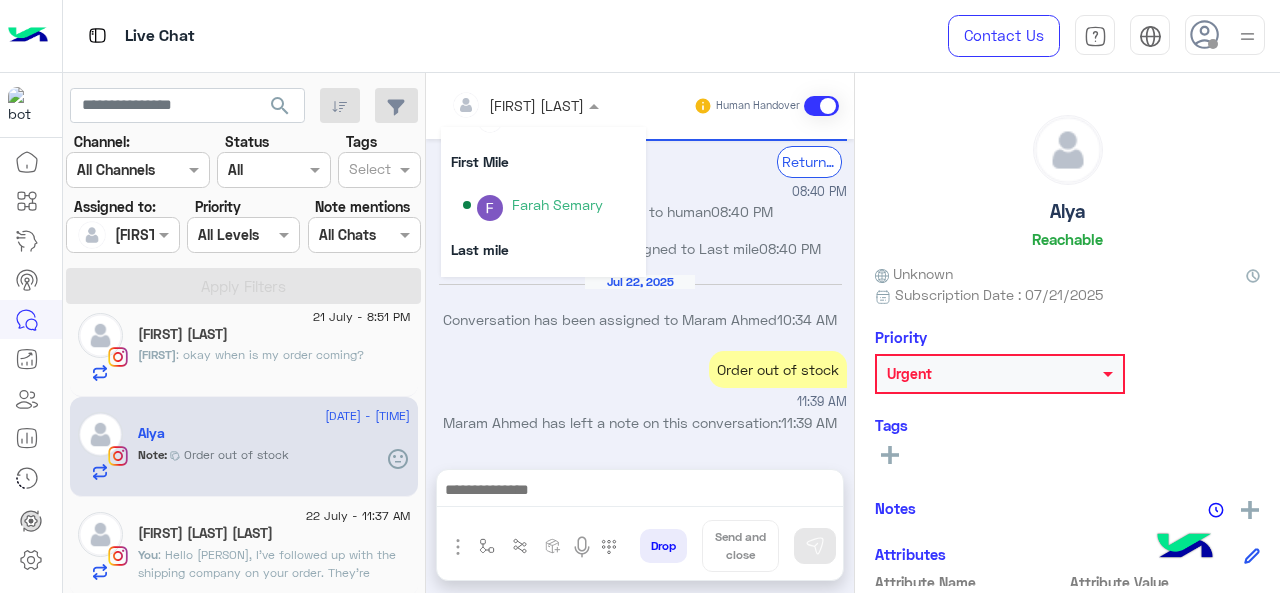 scroll, scrollTop: 354, scrollLeft: 0, axis: vertical 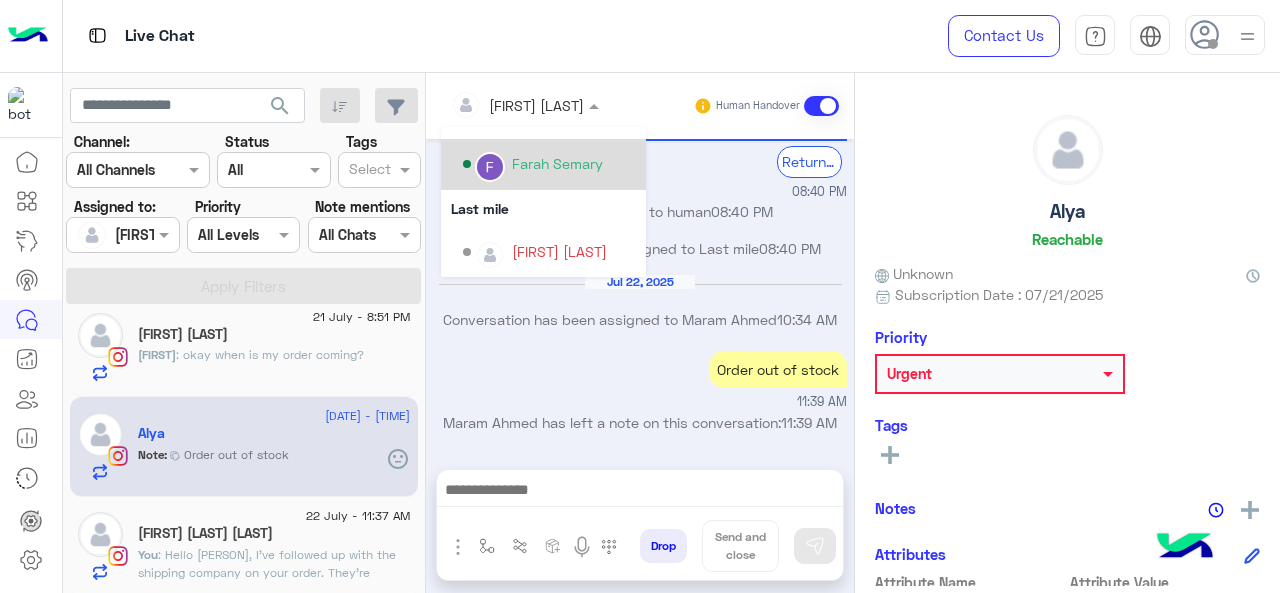 click on "Farah Semary" at bounding box center (557, 163) 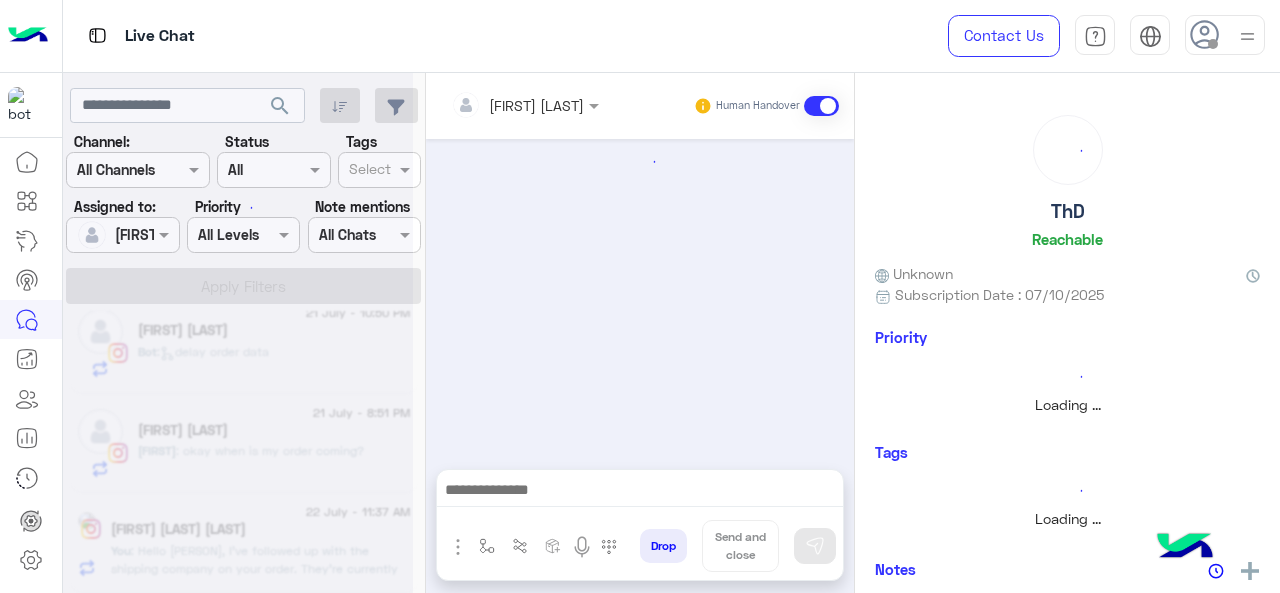 scroll, scrollTop: 320, scrollLeft: 0, axis: vertical 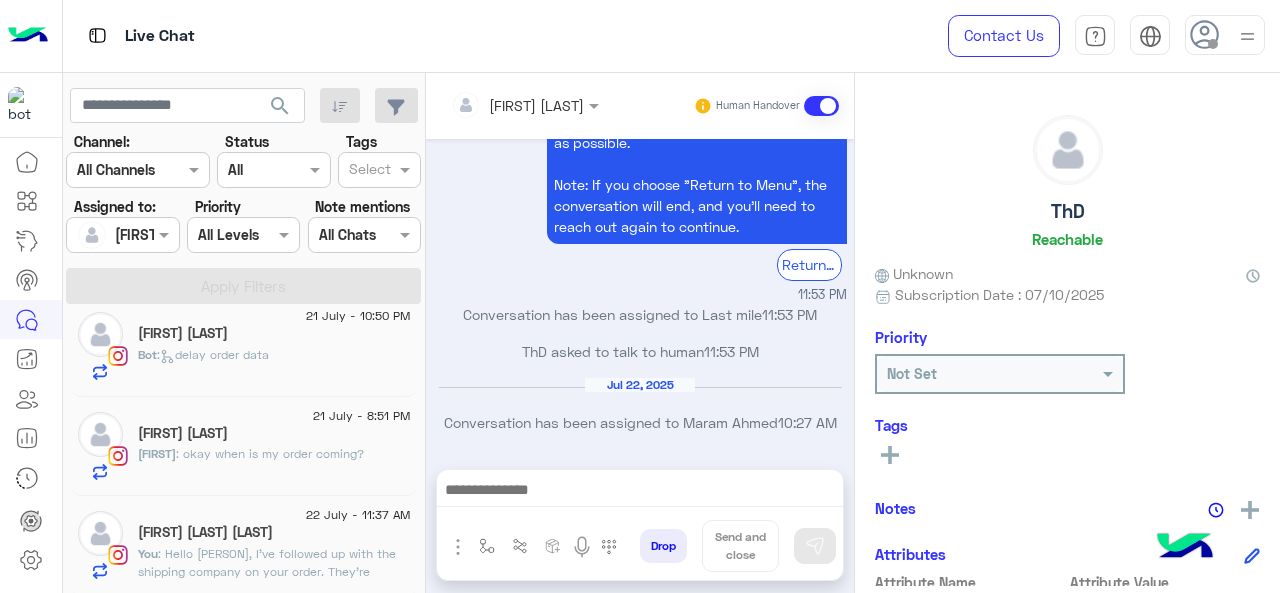 click on "22 July - 11:37 AM" 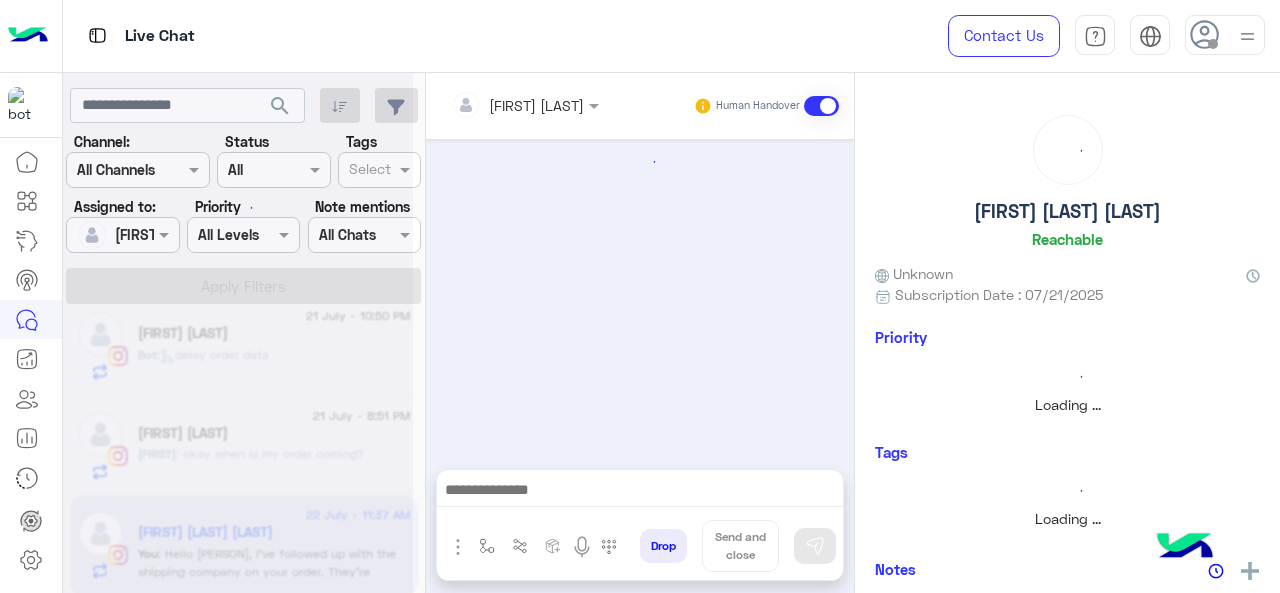 scroll, scrollTop: 0, scrollLeft: 0, axis: both 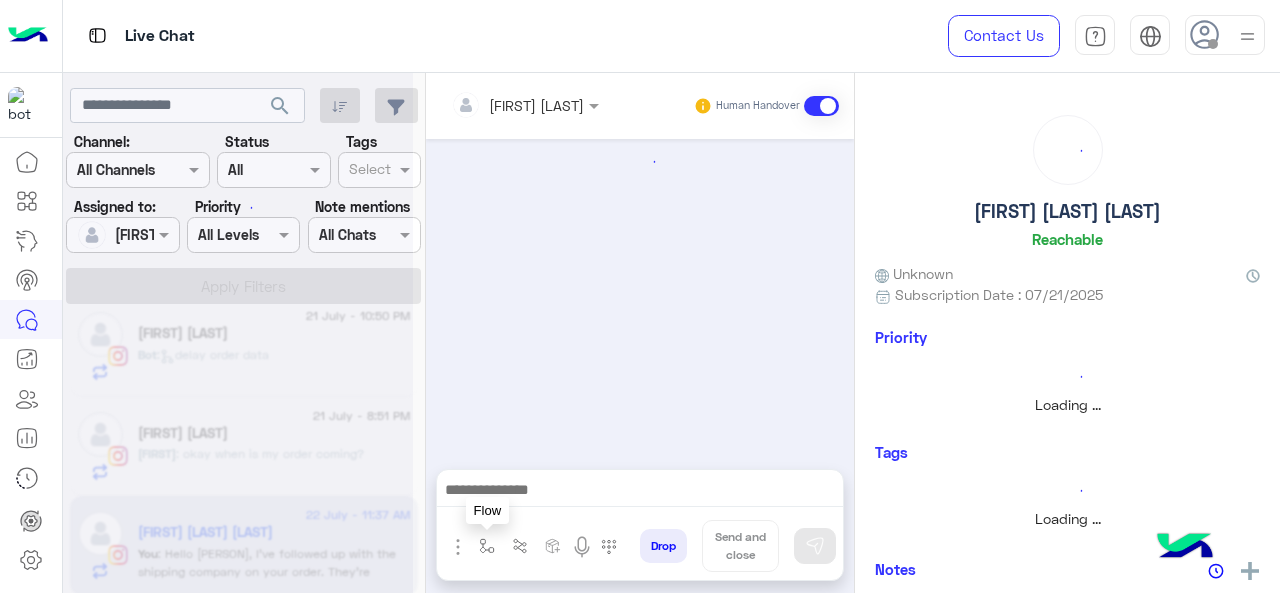 click at bounding box center [487, 546] 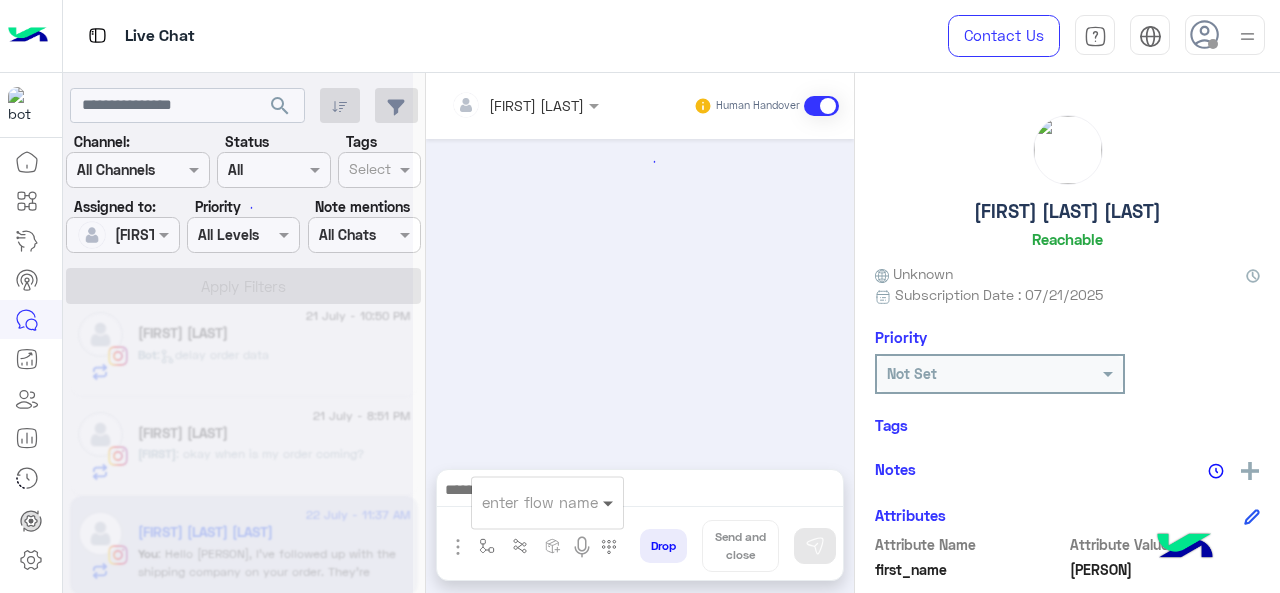 click at bounding box center [610, 502] 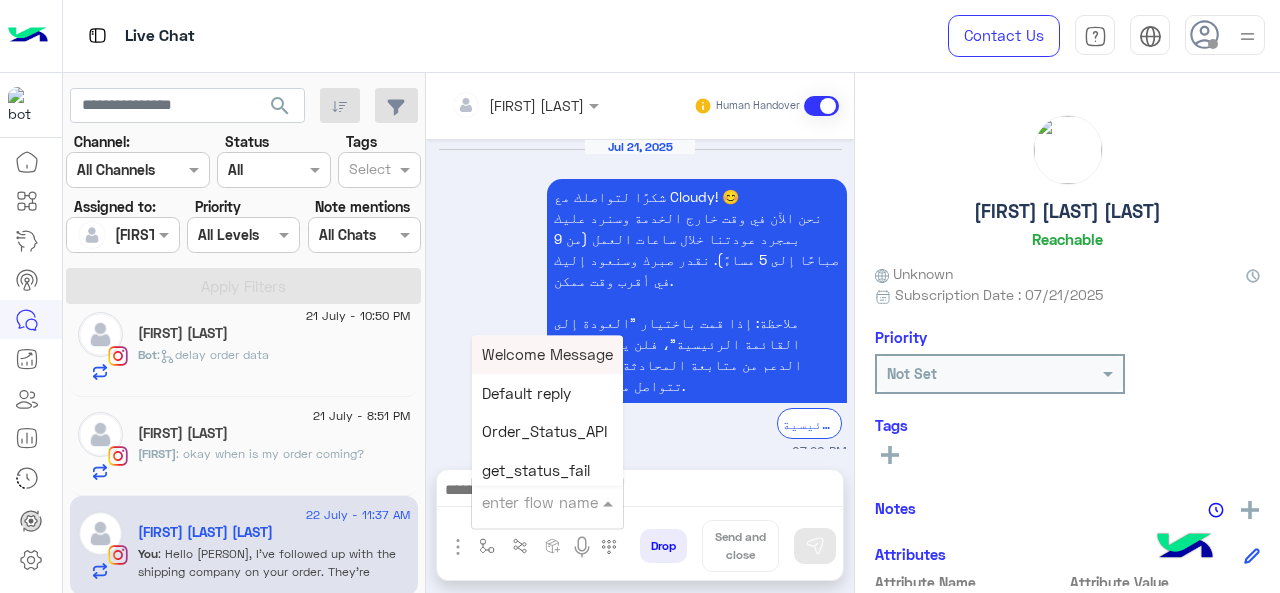scroll, scrollTop: 874, scrollLeft: 0, axis: vertical 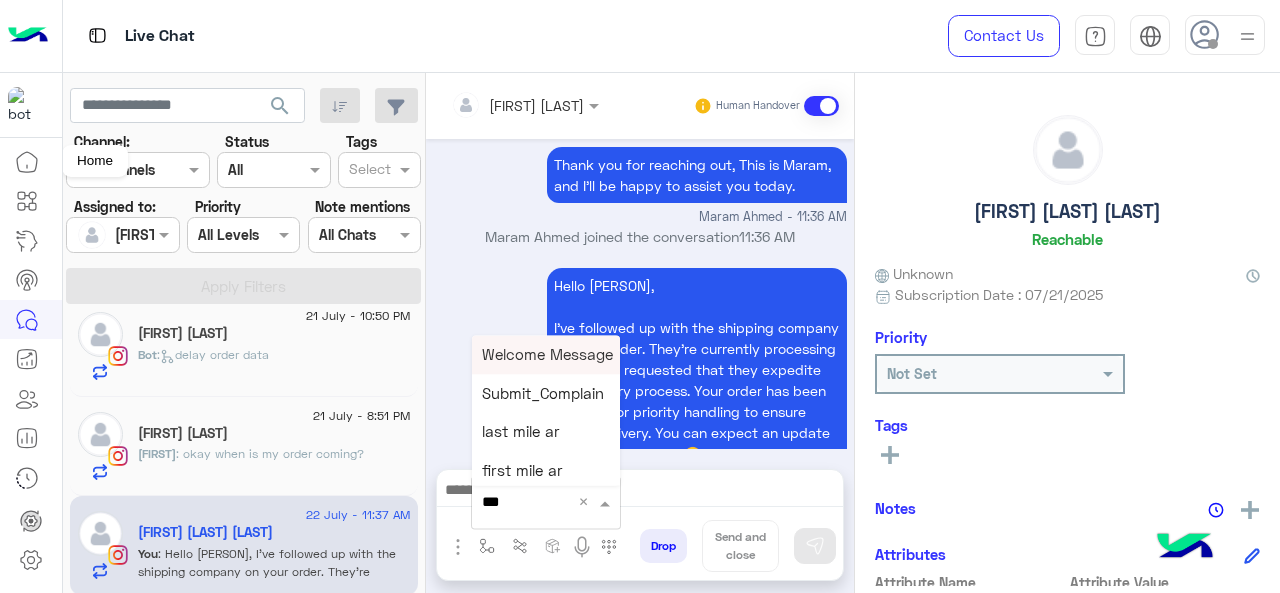 type on "****" 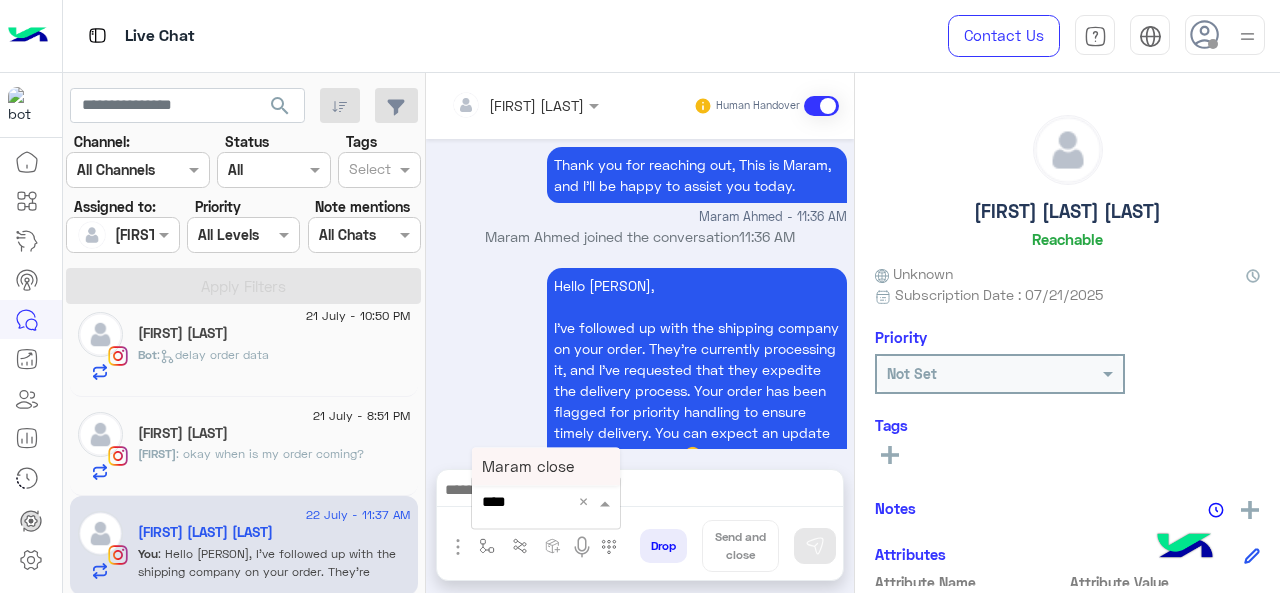 click on "Maram close" at bounding box center (528, 466) 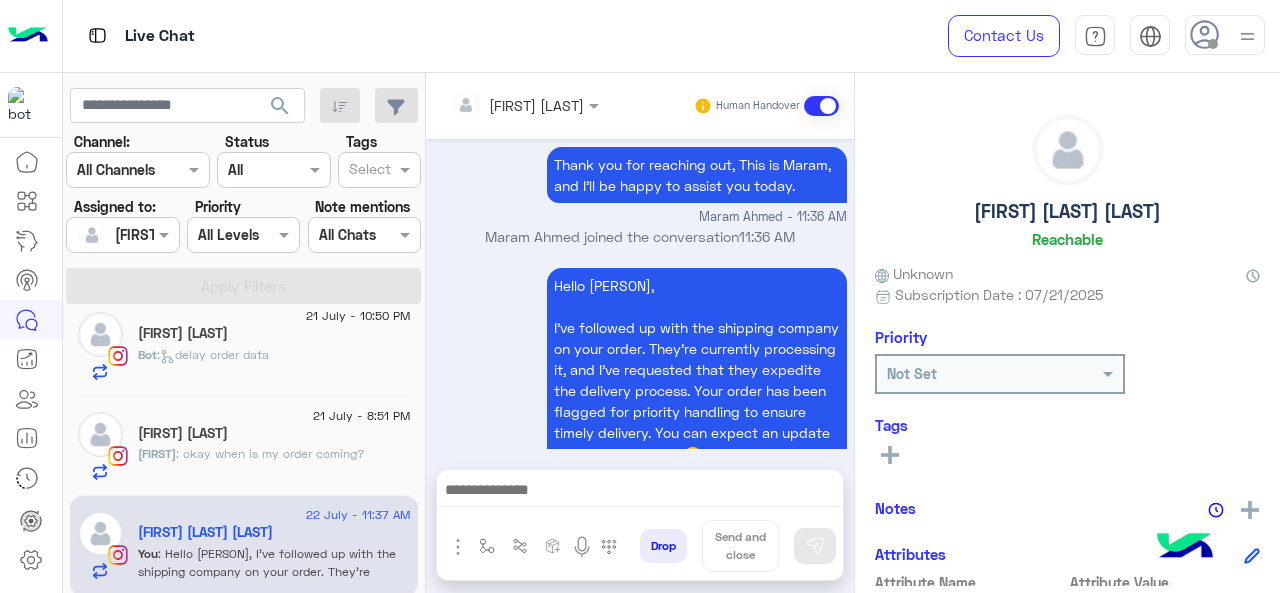 type on "**********" 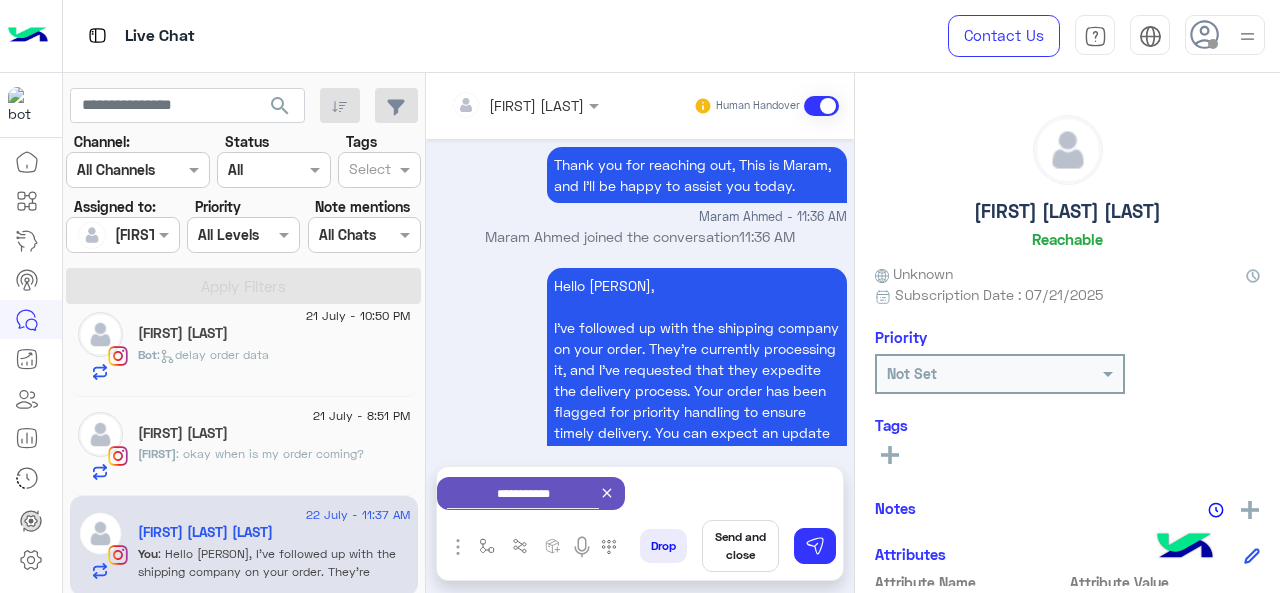 click on "Send and close" at bounding box center [740, 546] 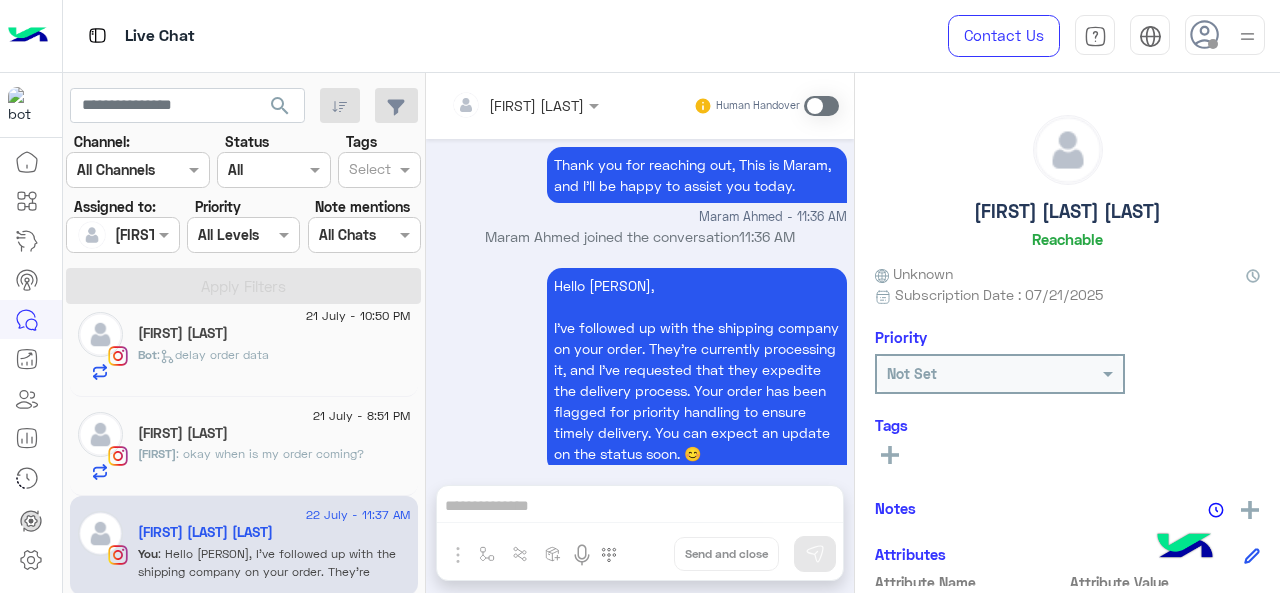 scroll, scrollTop: 894, scrollLeft: 0, axis: vertical 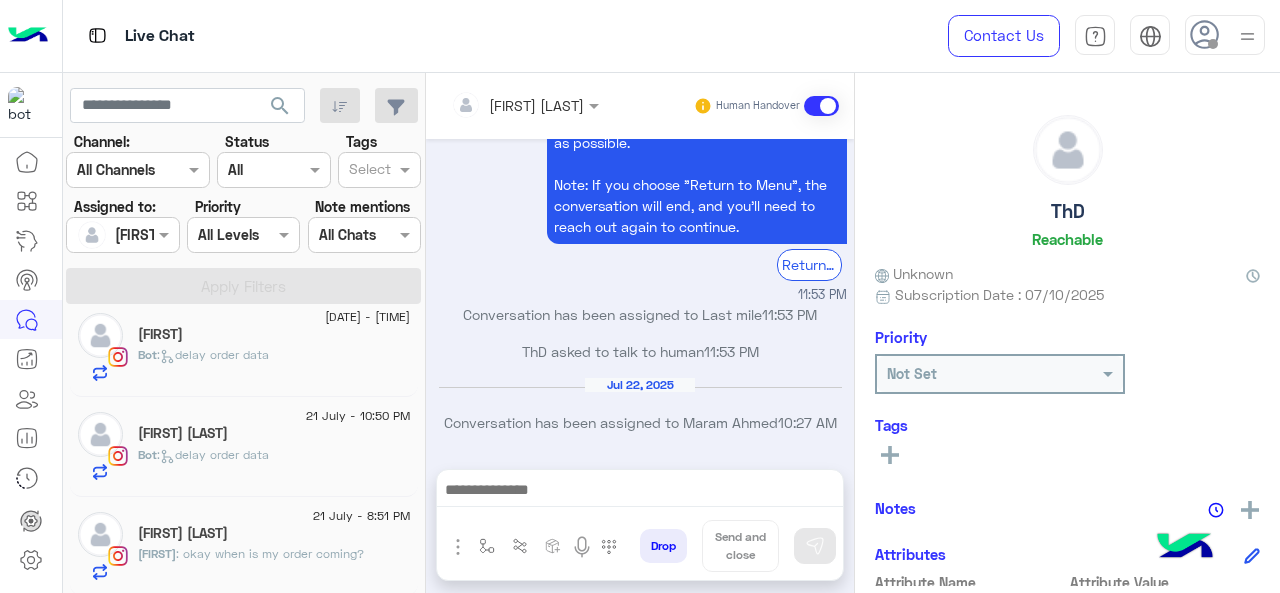 click on ": okay when is my order coming?" 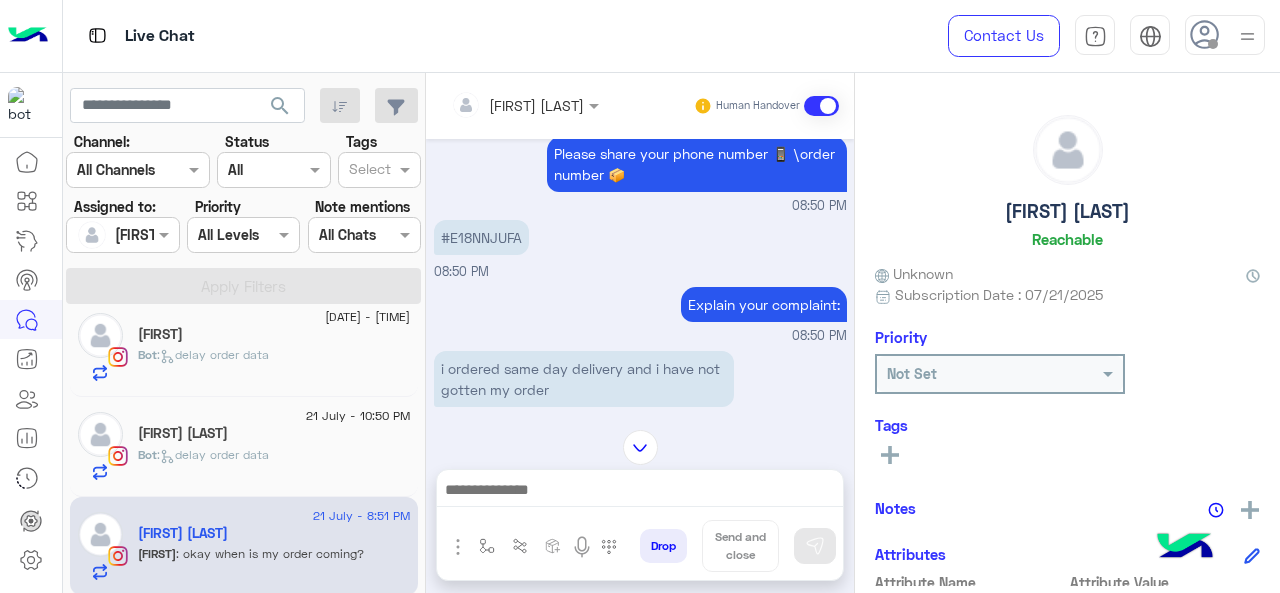scroll, scrollTop: 258, scrollLeft: 0, axis: vertical 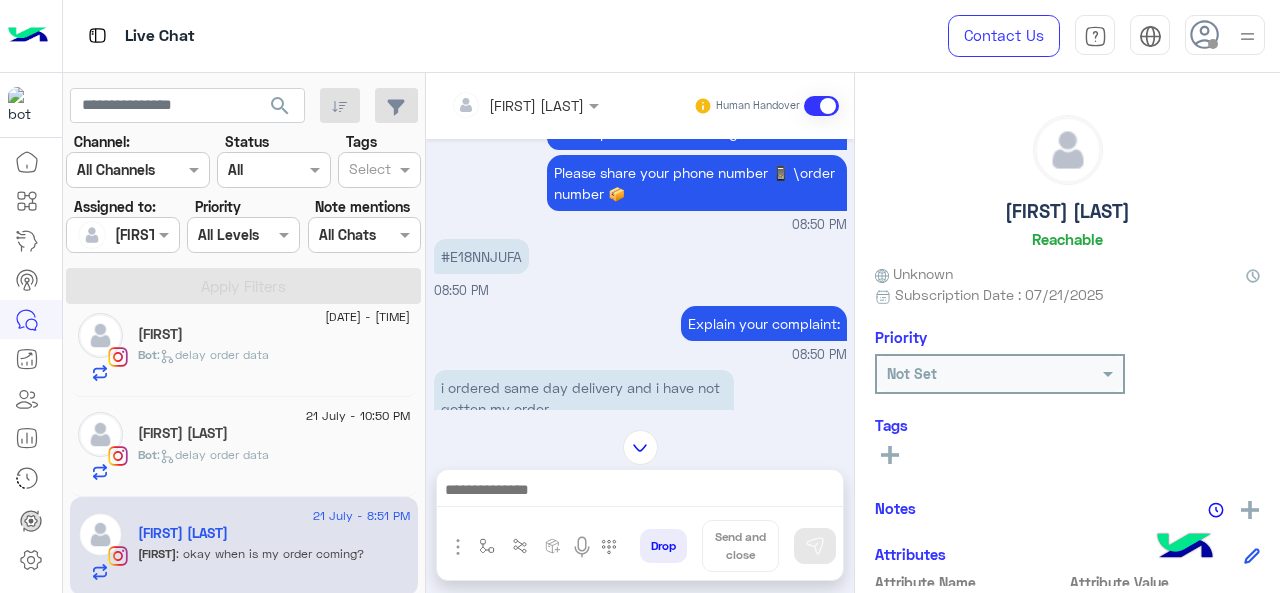click on "#E18NNJUFA" at bounding box center [481, 256] 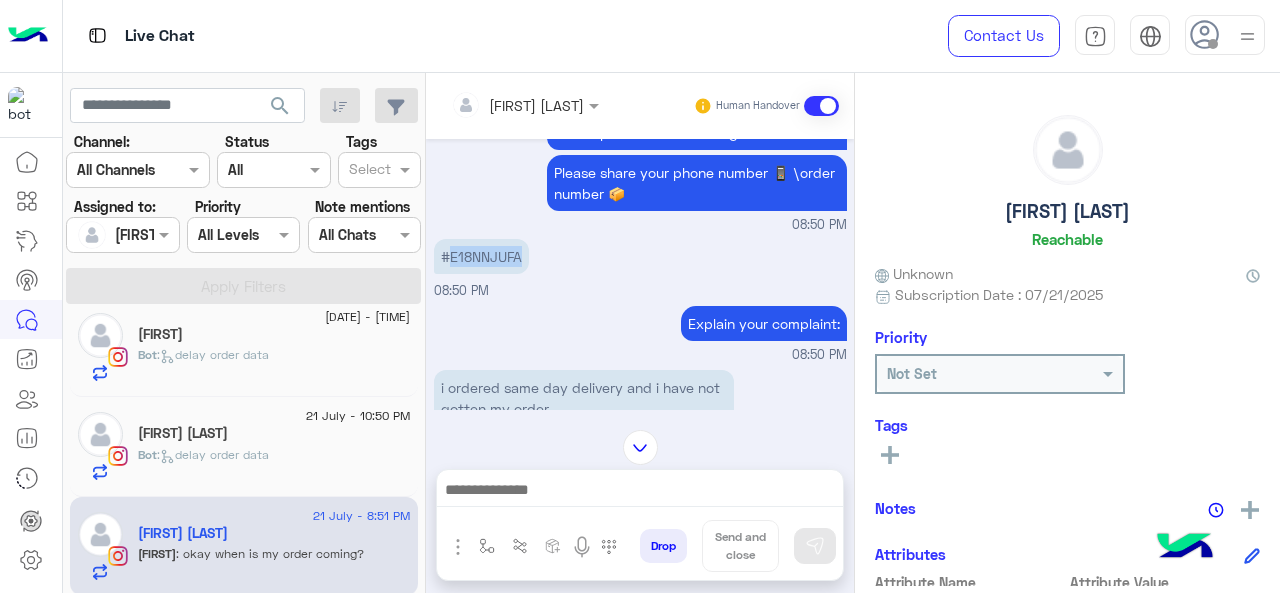 click on "#E18NNJUFA" at bounding box center (481, 256) 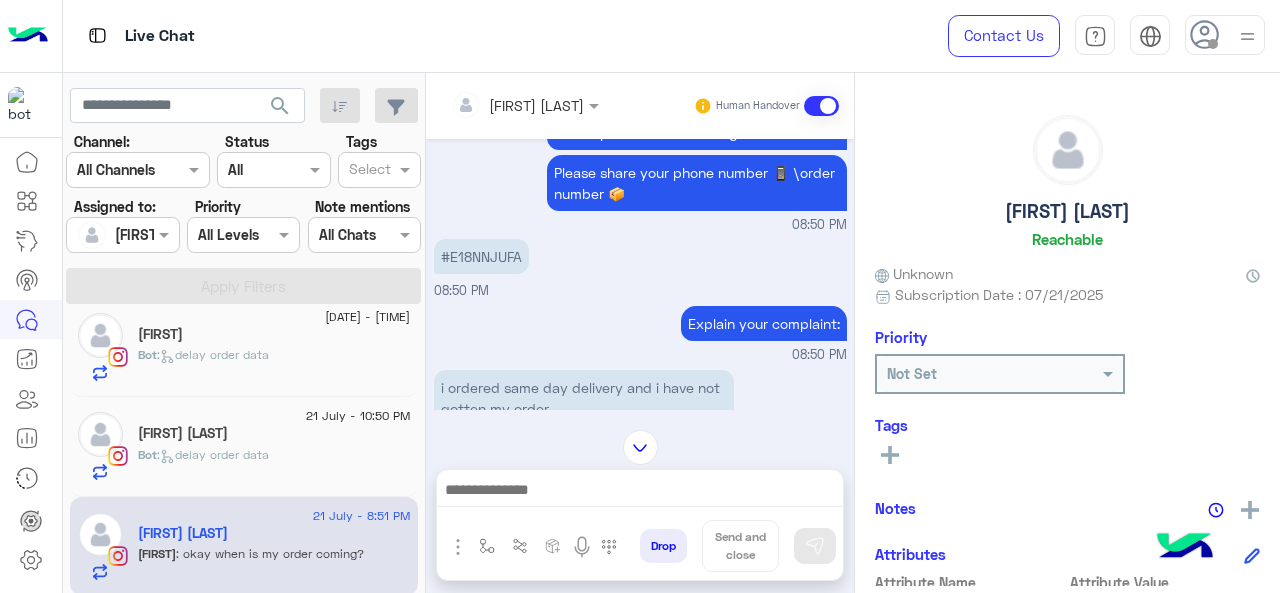 click on "Bot :   delay order data" 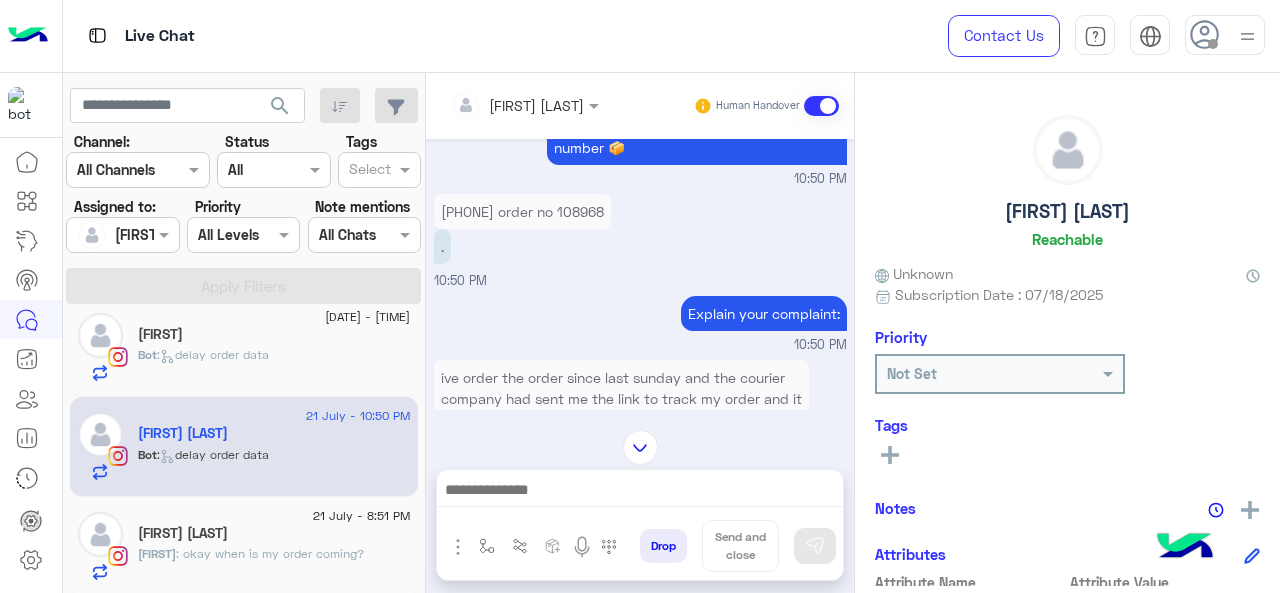 scroll, scrollTop: 484, scrollLeft: 0, axis: vertical 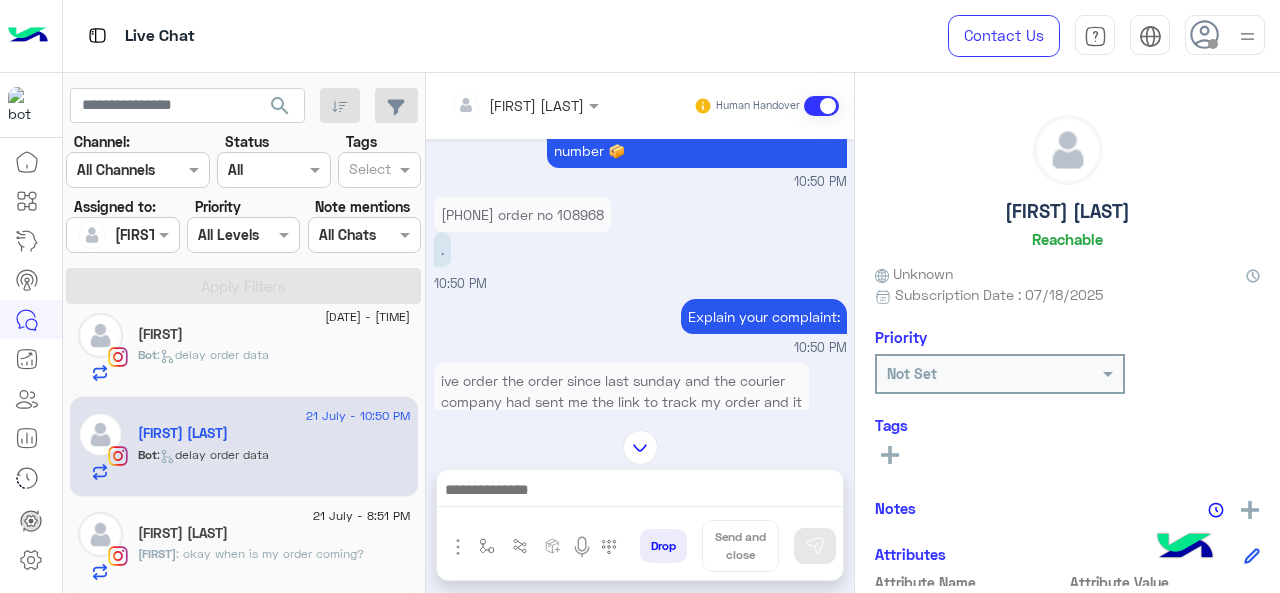 click on "012055521571 order no 108968" at bounding box center [522, 214] 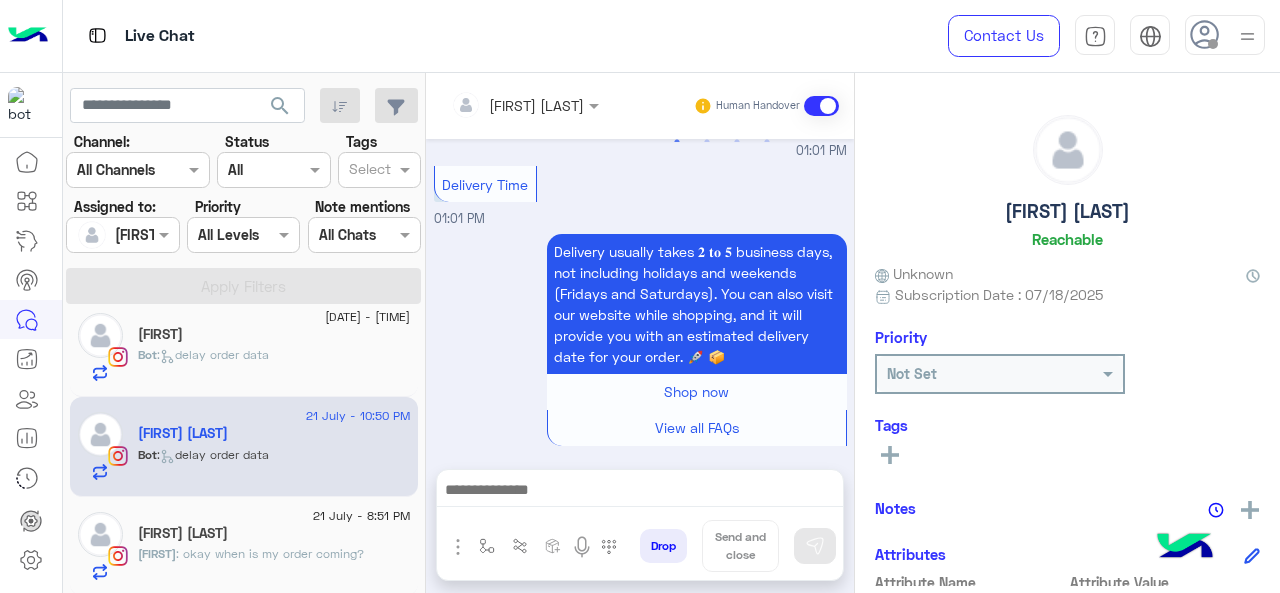 scroll, scrollTop: 1151, scrollLeft: 0, axis: vertical 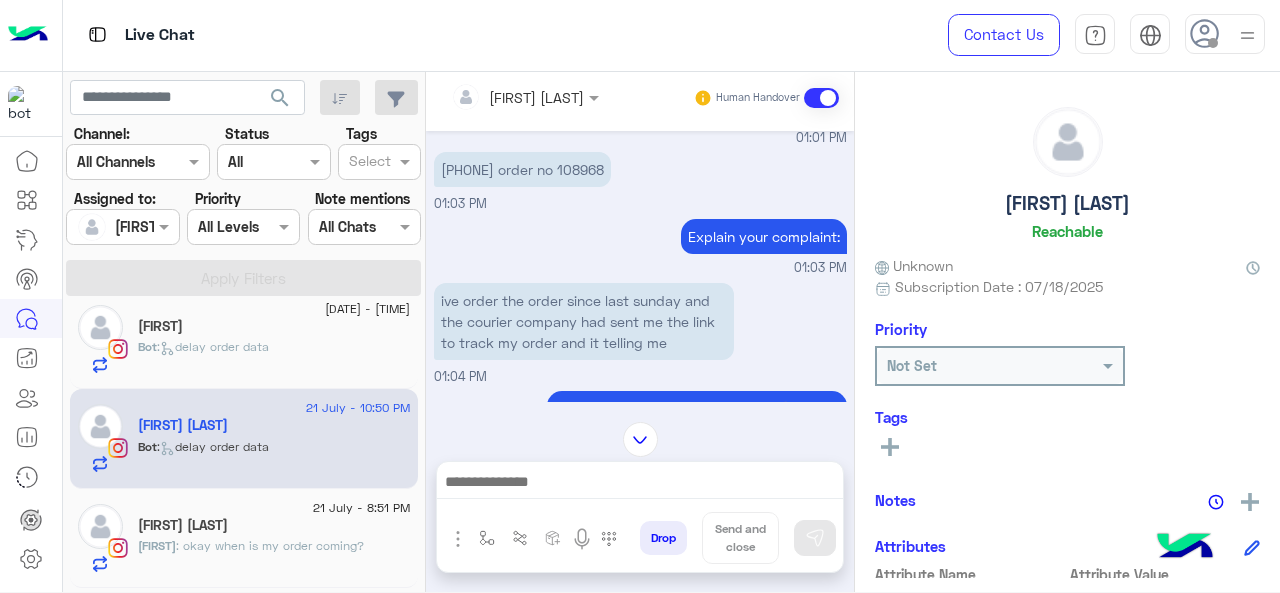 click on "012055521571 order no 108968" at bounding box center (522, 169) 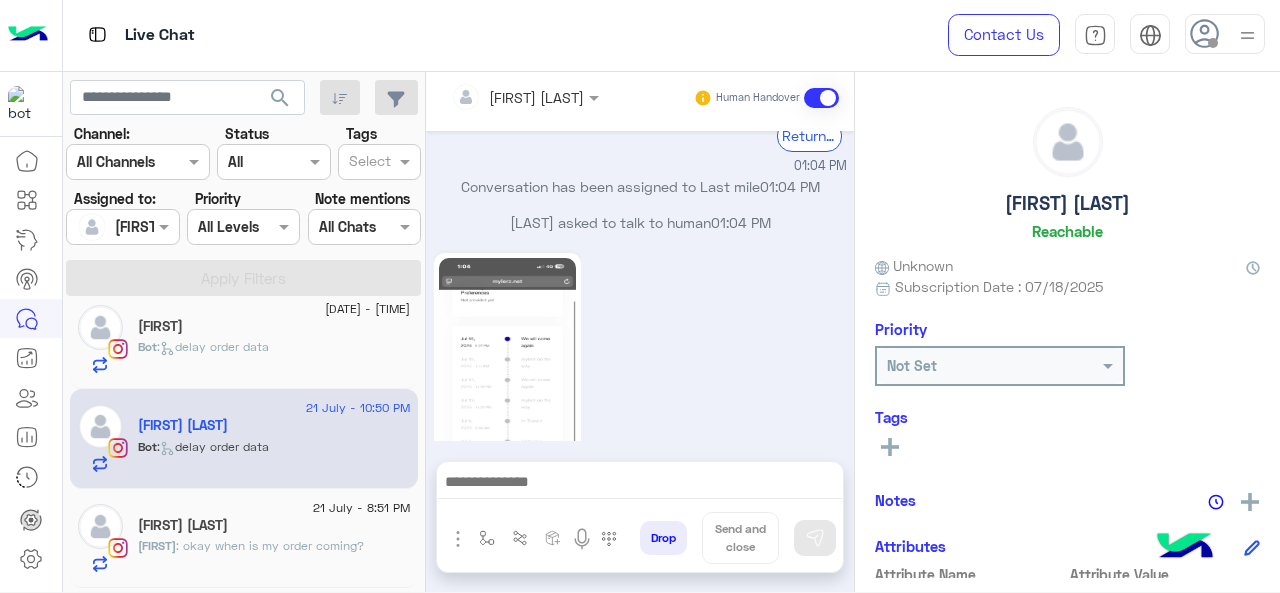 scroll, scrollTop: 2228, scrollLeft: 0, axis: vertical 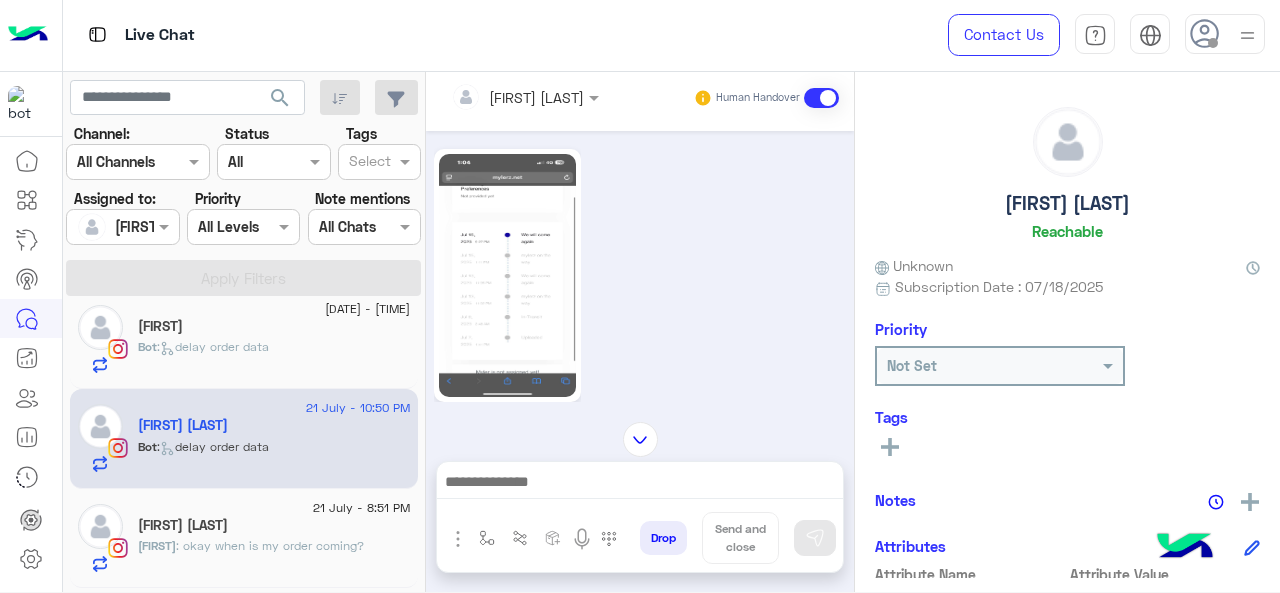 click at bounding box center (640, 484) 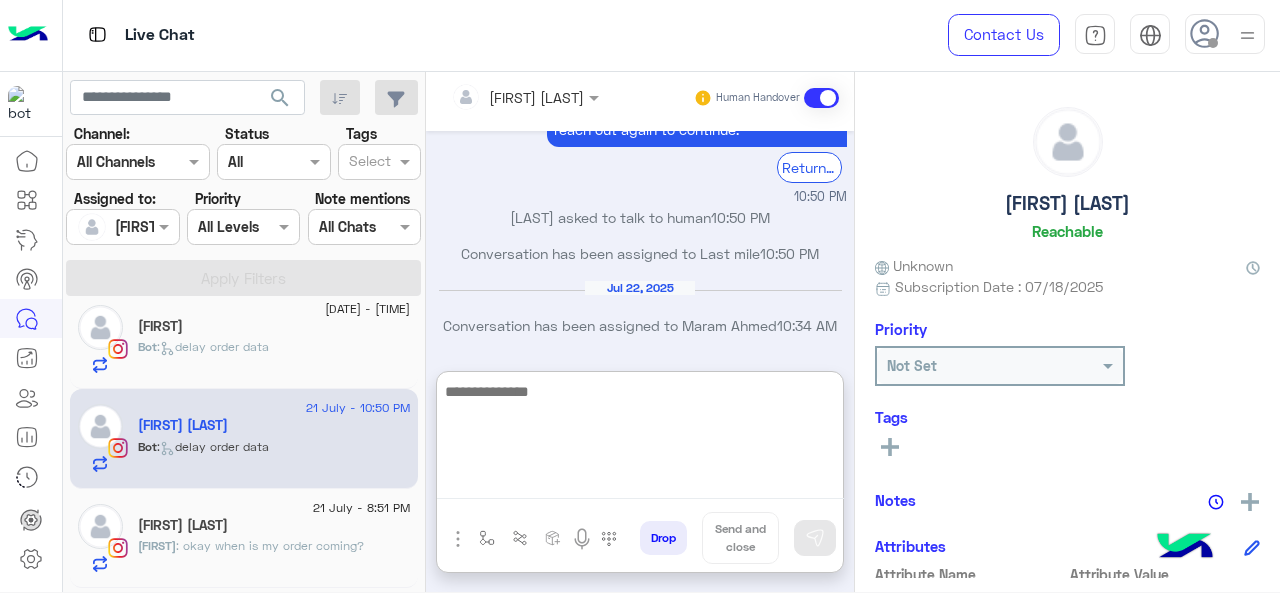 scroll, scrollTop: 1074, scrollLeft: 0, axis: vertical 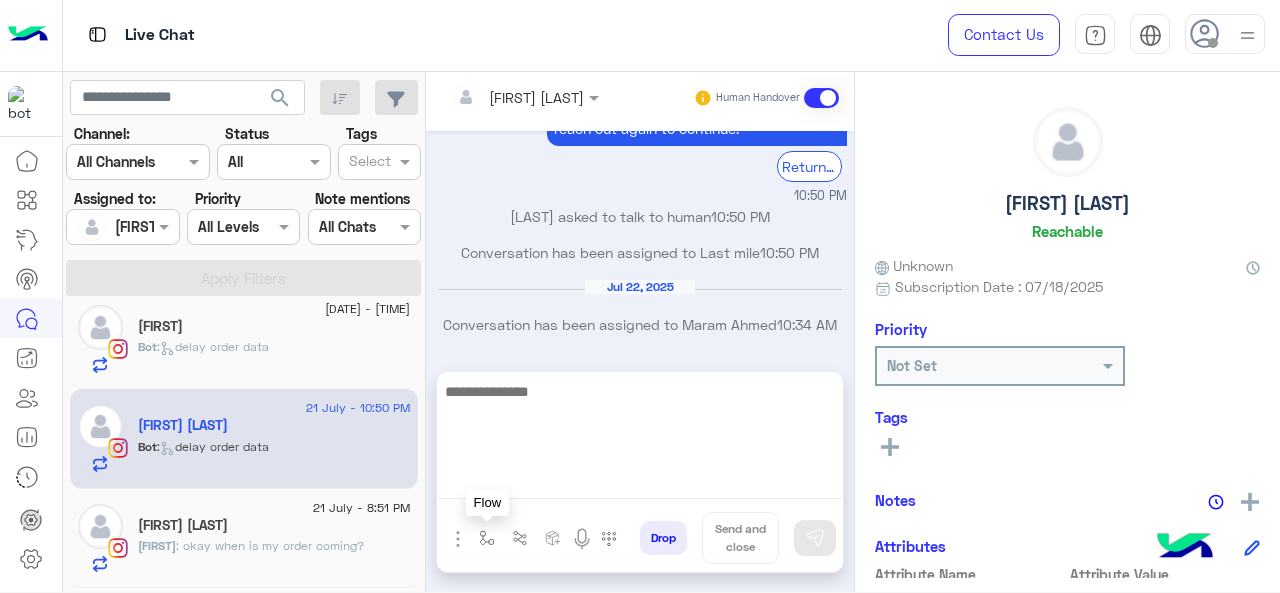 click at bounding box center (487, 538) 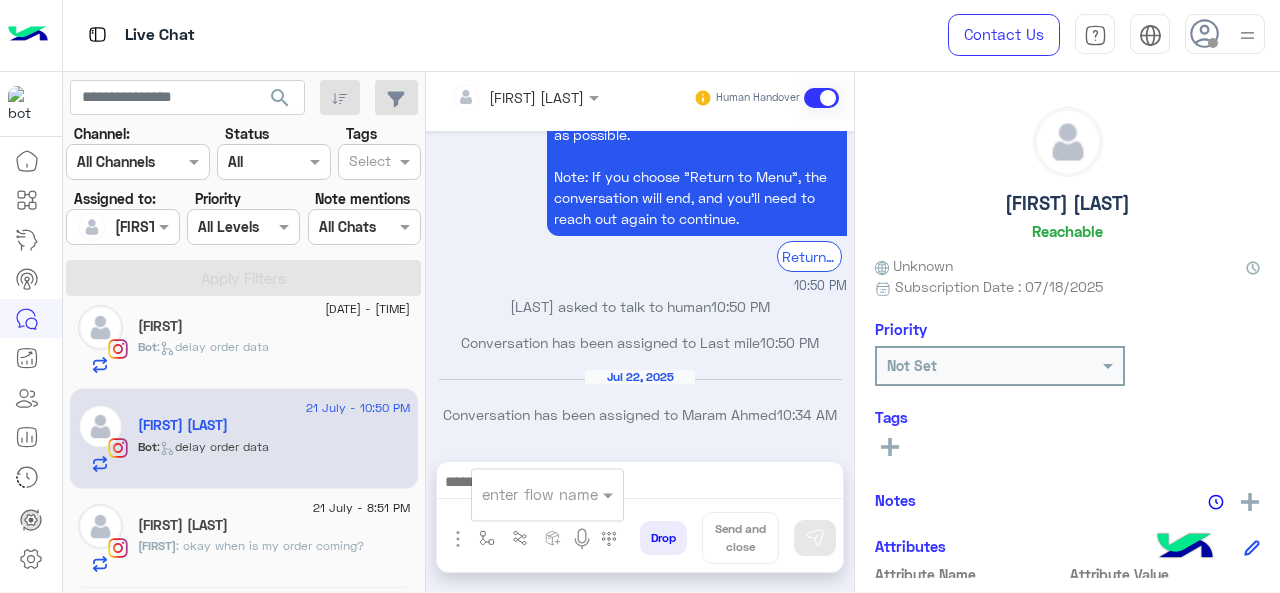 scroll, scrollTop: 984, scrollLeft: 0, axis: vertical 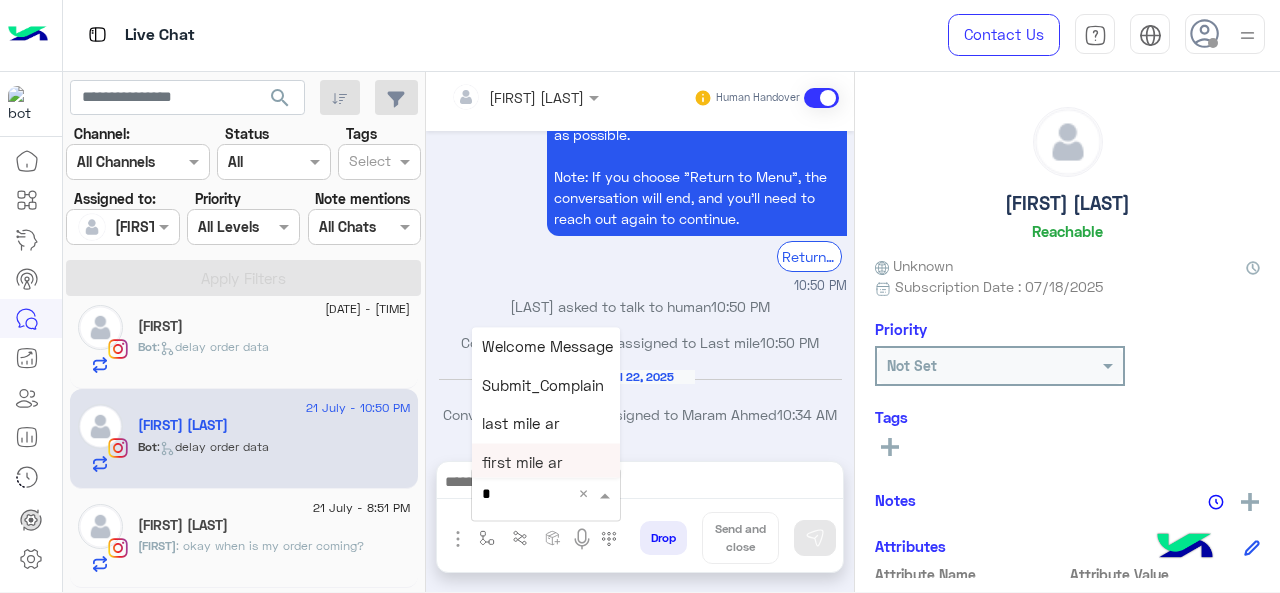 type on "*" 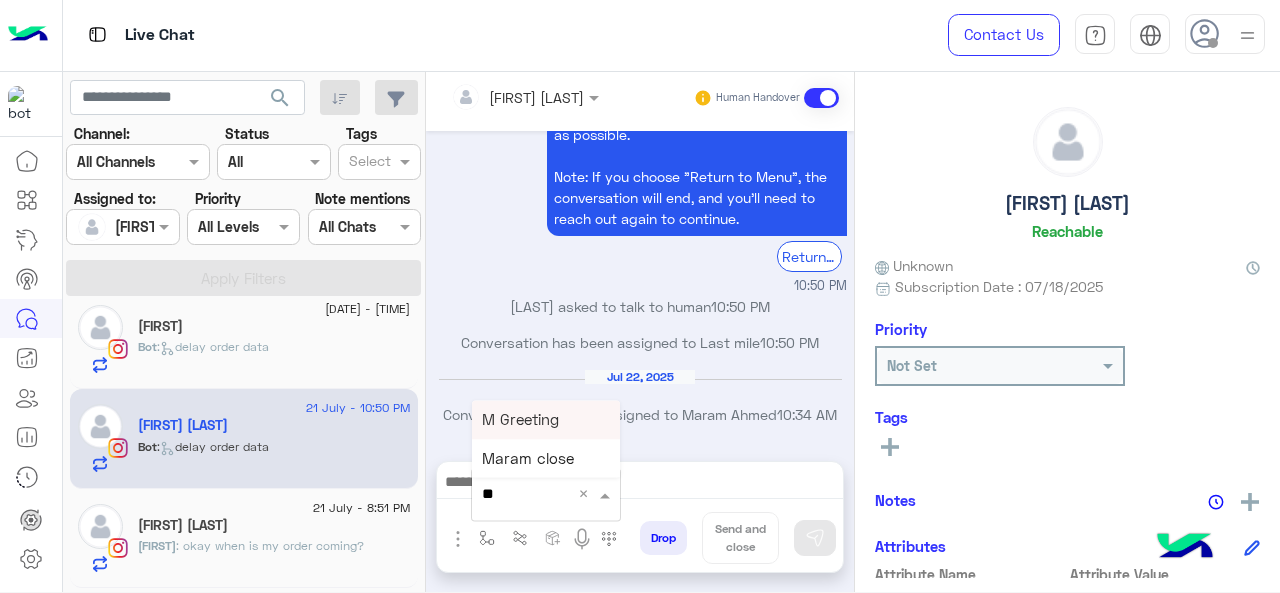 click on "M Greeting" at bounding box center (546, 419) 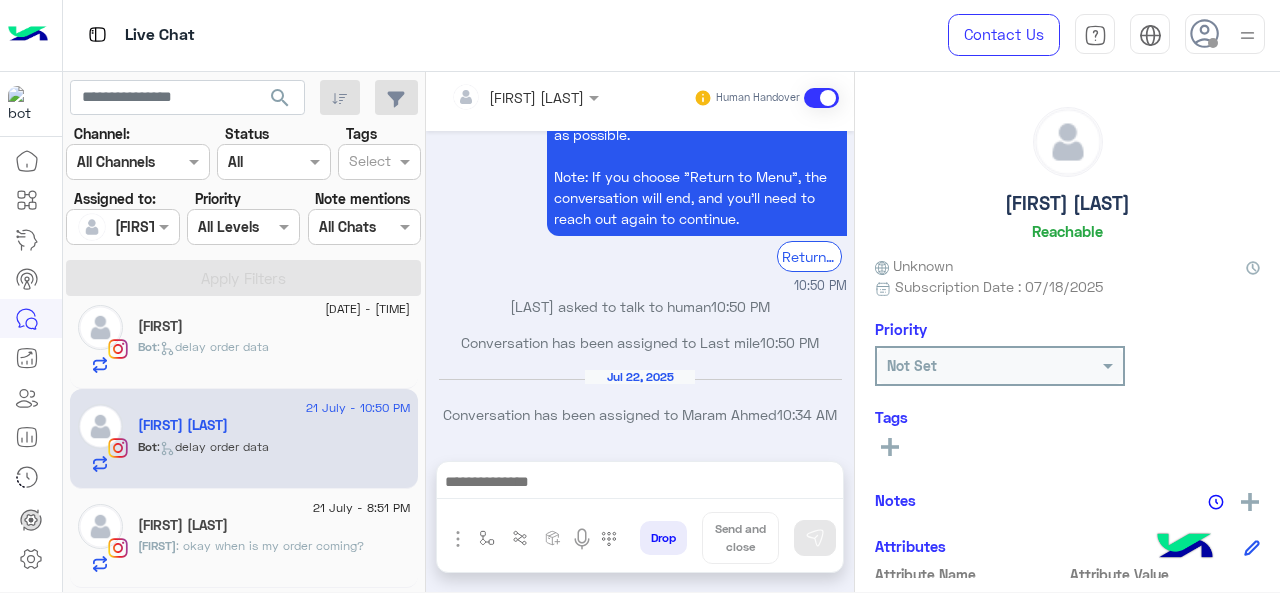 type on "**********" 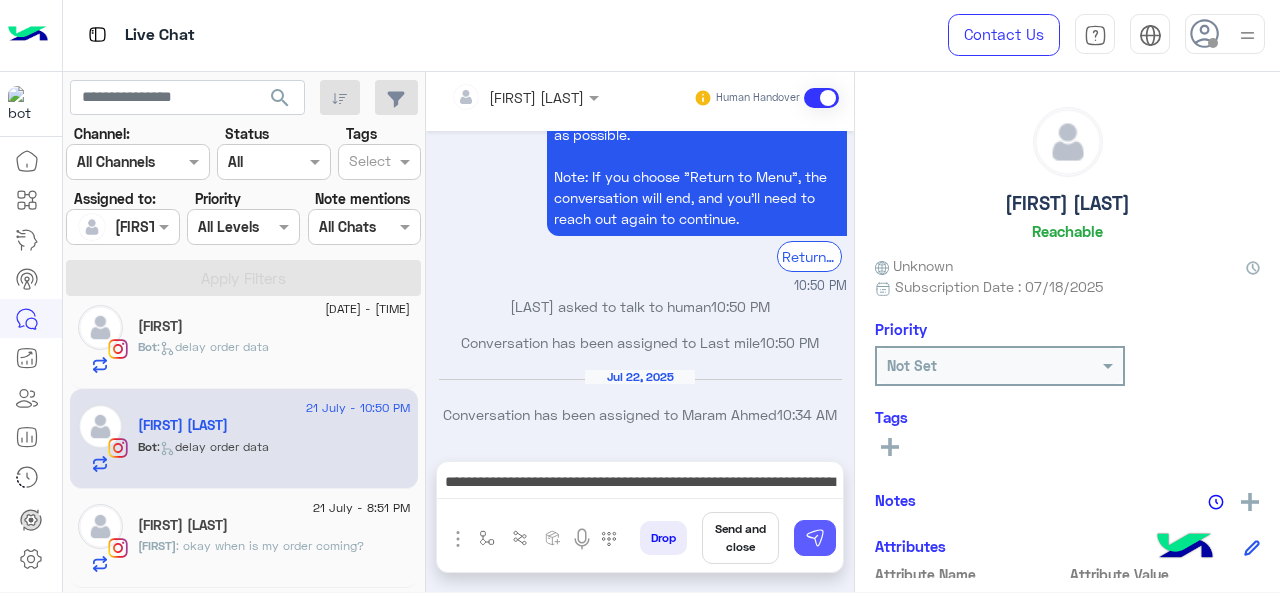 click at bounding box center (815, 538) 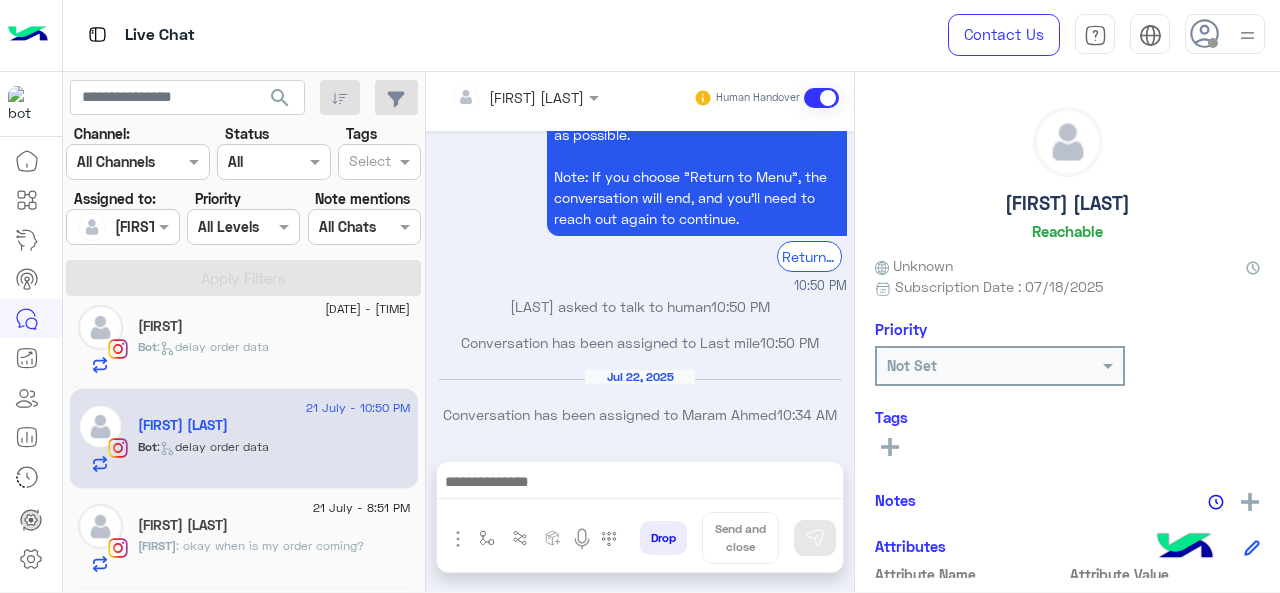 scroll, scrollTop: 1105, scrollLeft: 0, axis: vertical 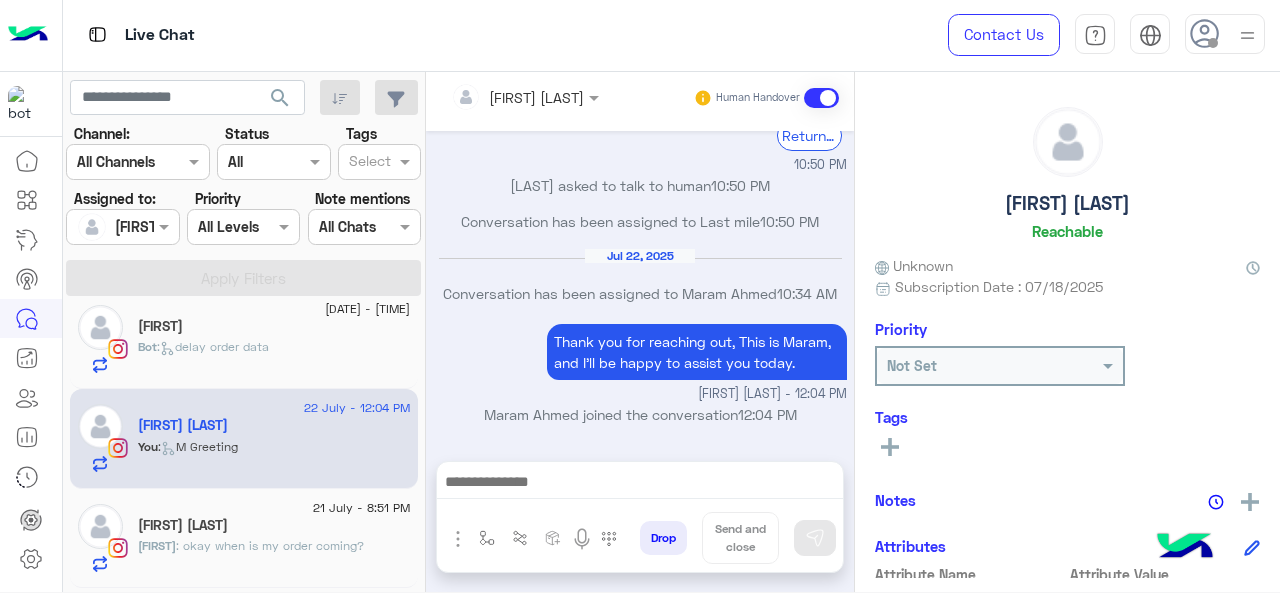 click at bounding box center (640, 484) 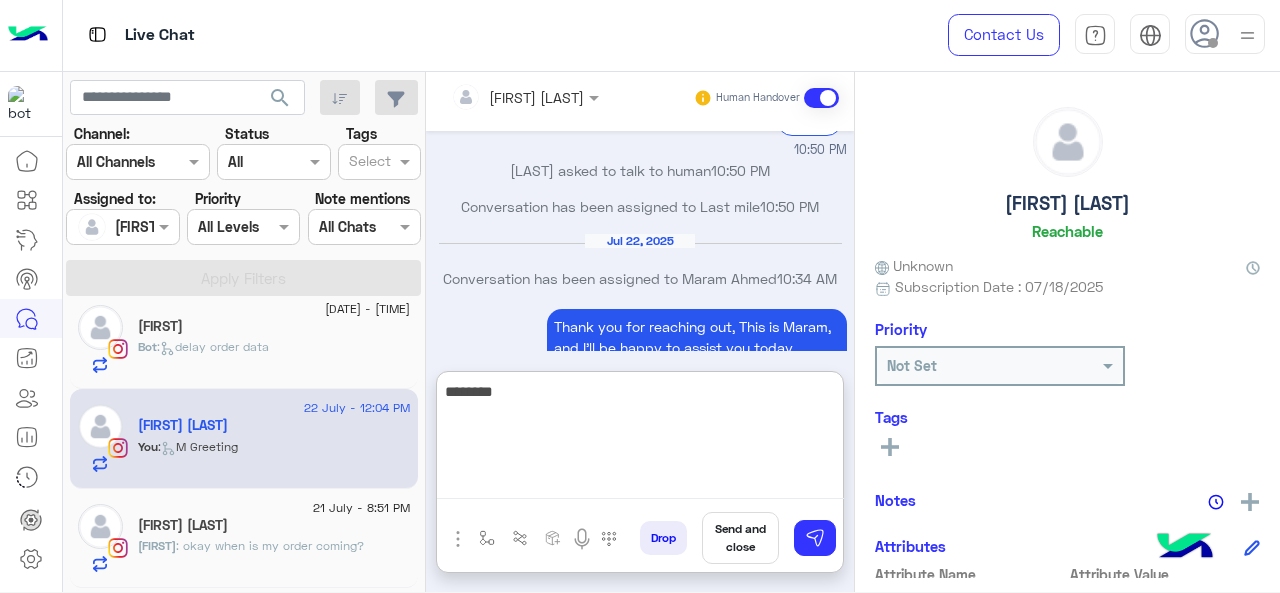 paste on "**********" 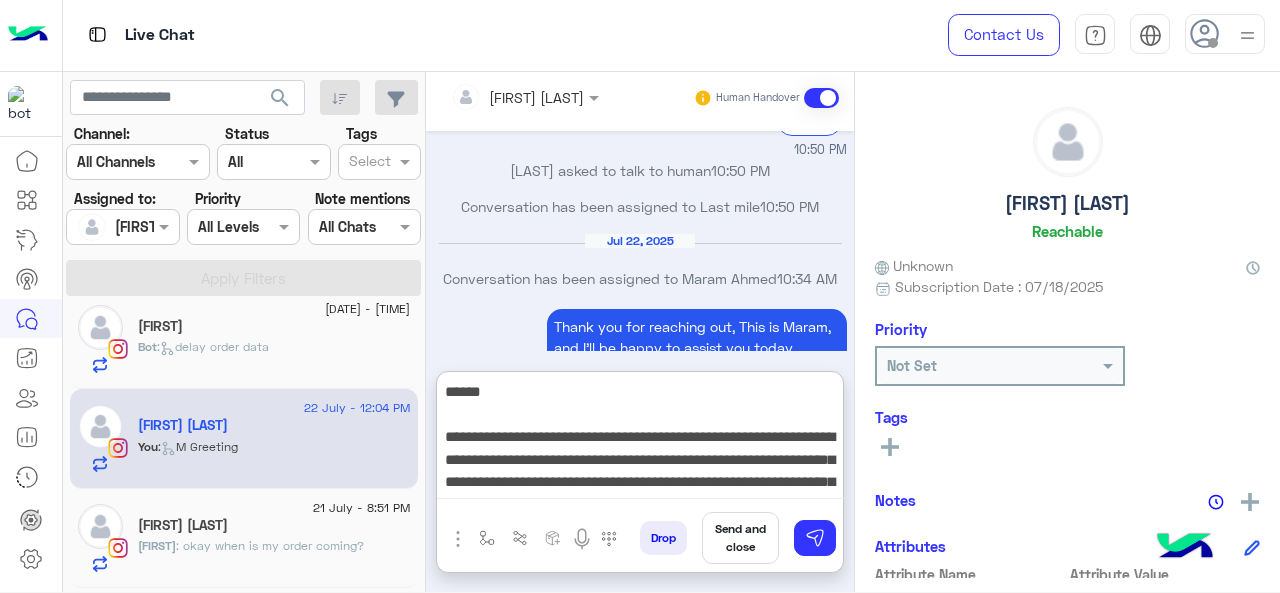 scroll, scrollTop: 60, scrollLeft: 0, axis: vertical 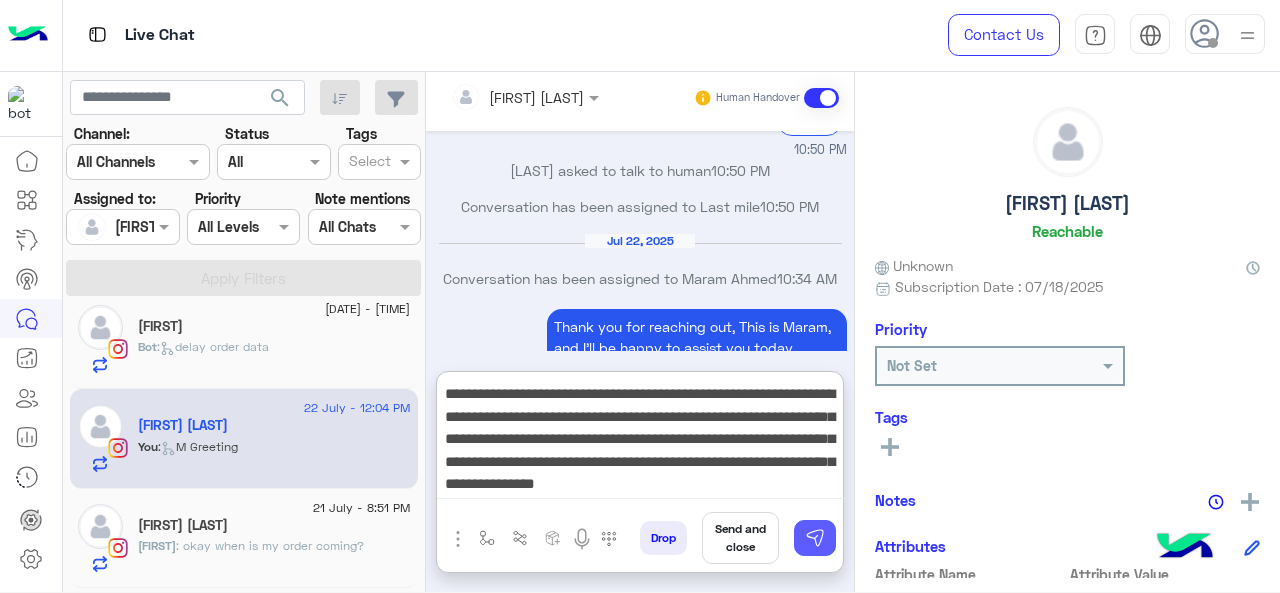 type on "**********" 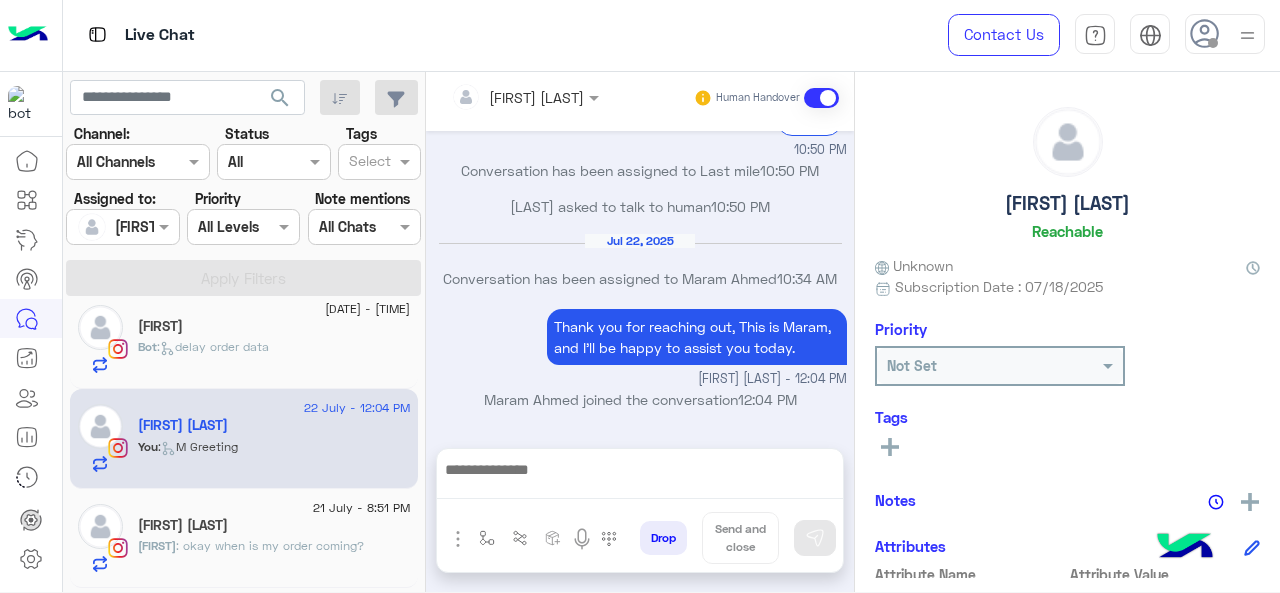 scroll, scrollTop: 0, scrollLeft: 0, axis: both 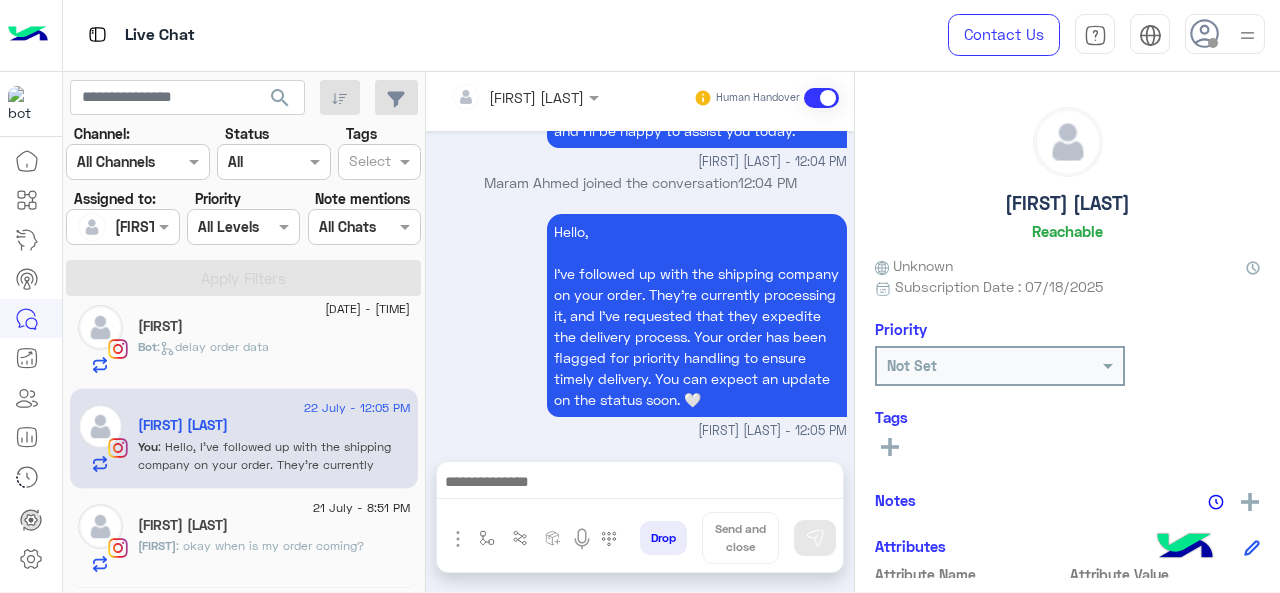 click on "Camilya Azeem" 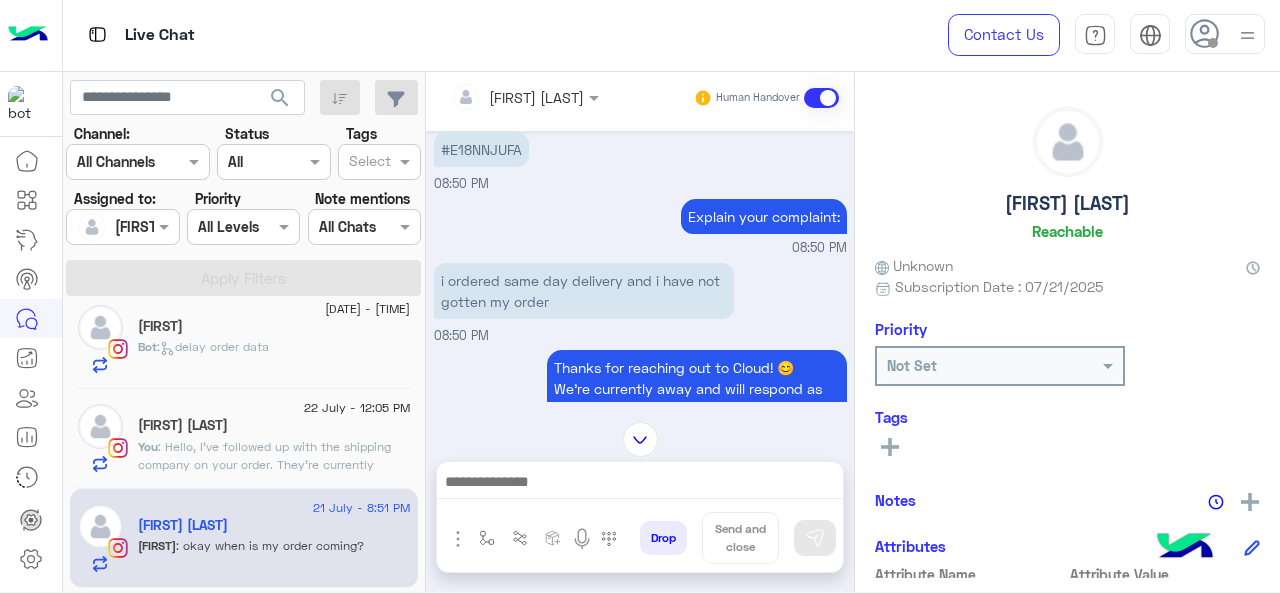 scroll, scrollTop: 157, scrollLeft: 0, axis: vertical 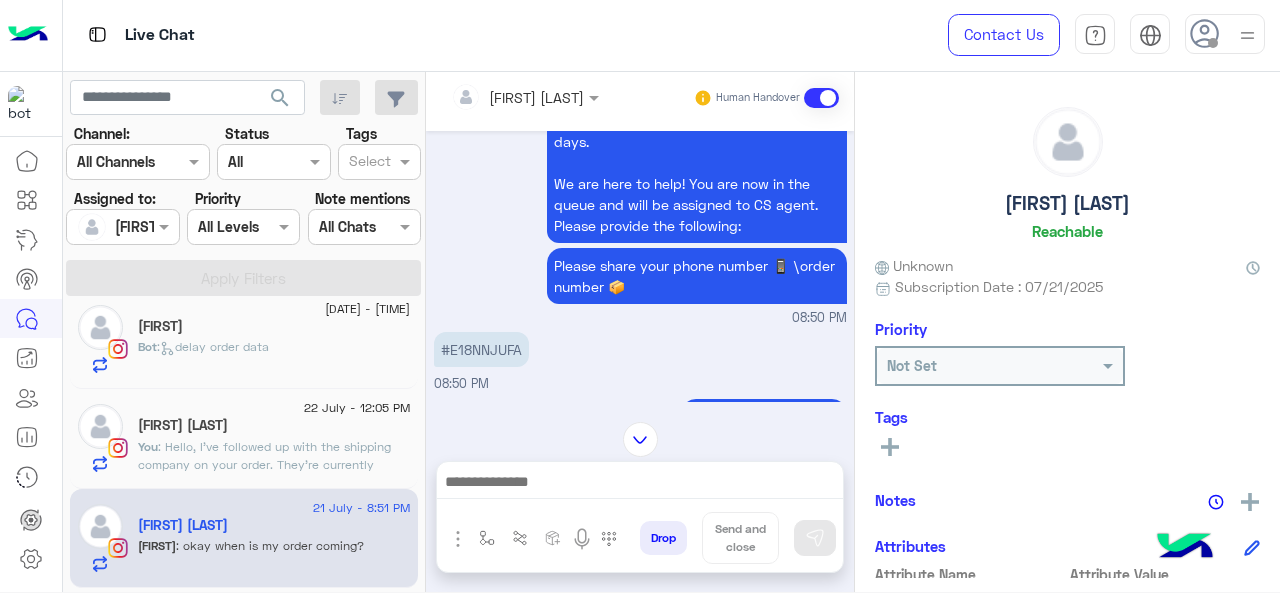 click on "#E18NNJUFA" at bounding box center (481, 349) 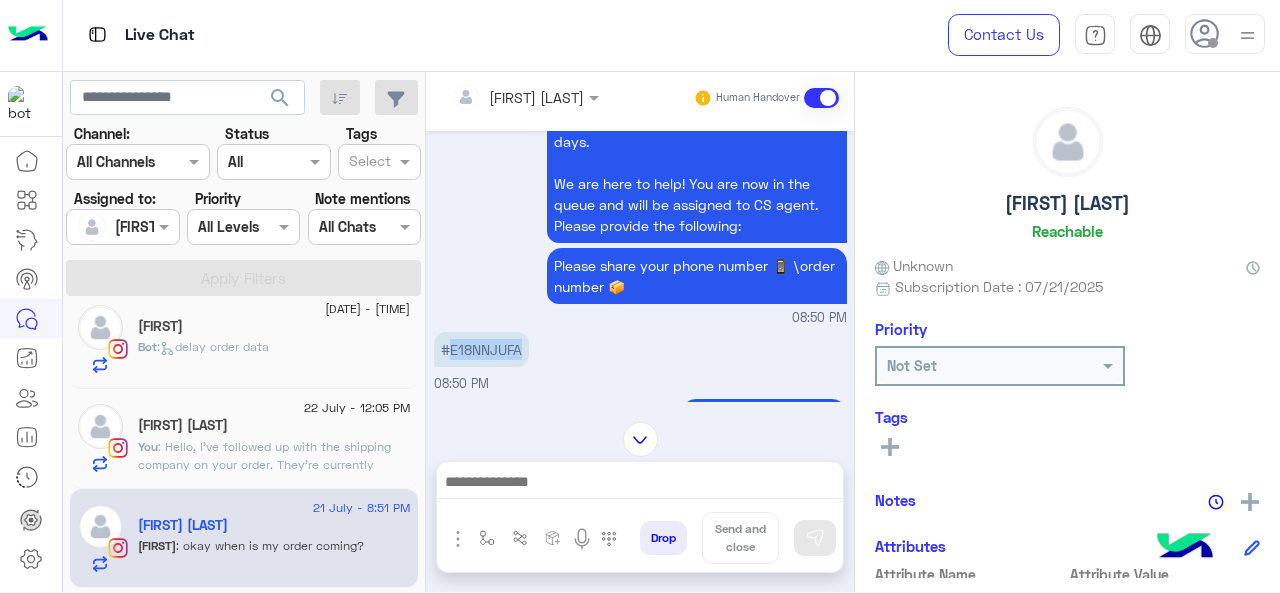 click on "#E18NNJUFA" at bounding box center [481, 349] 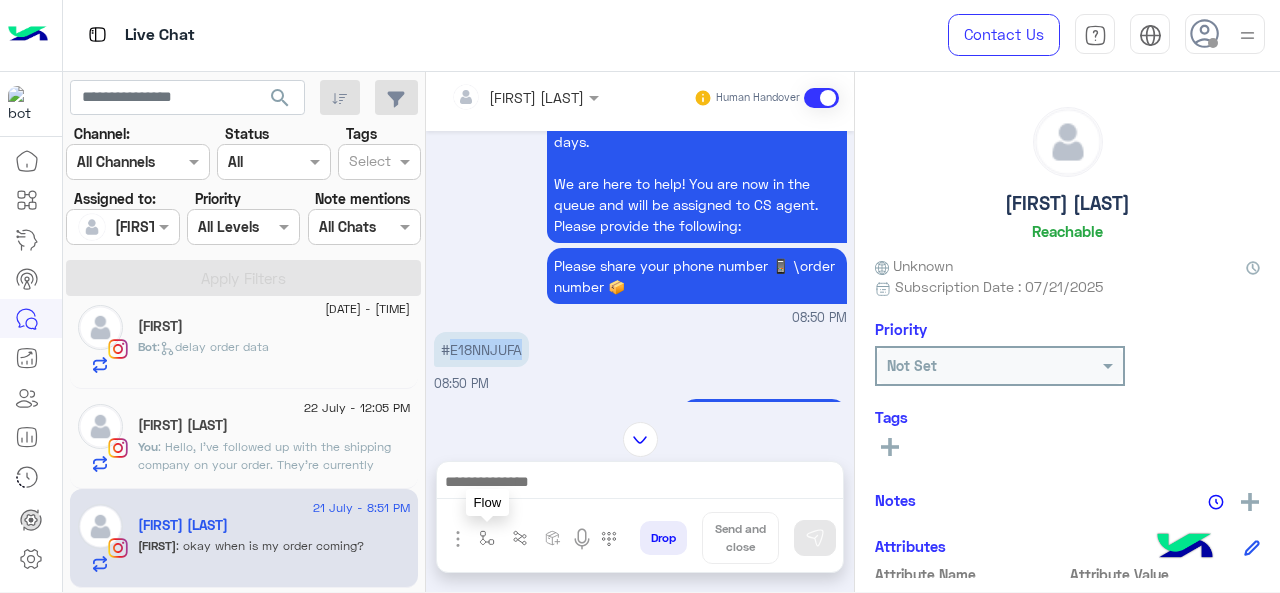click at bounding box center [487, 538] 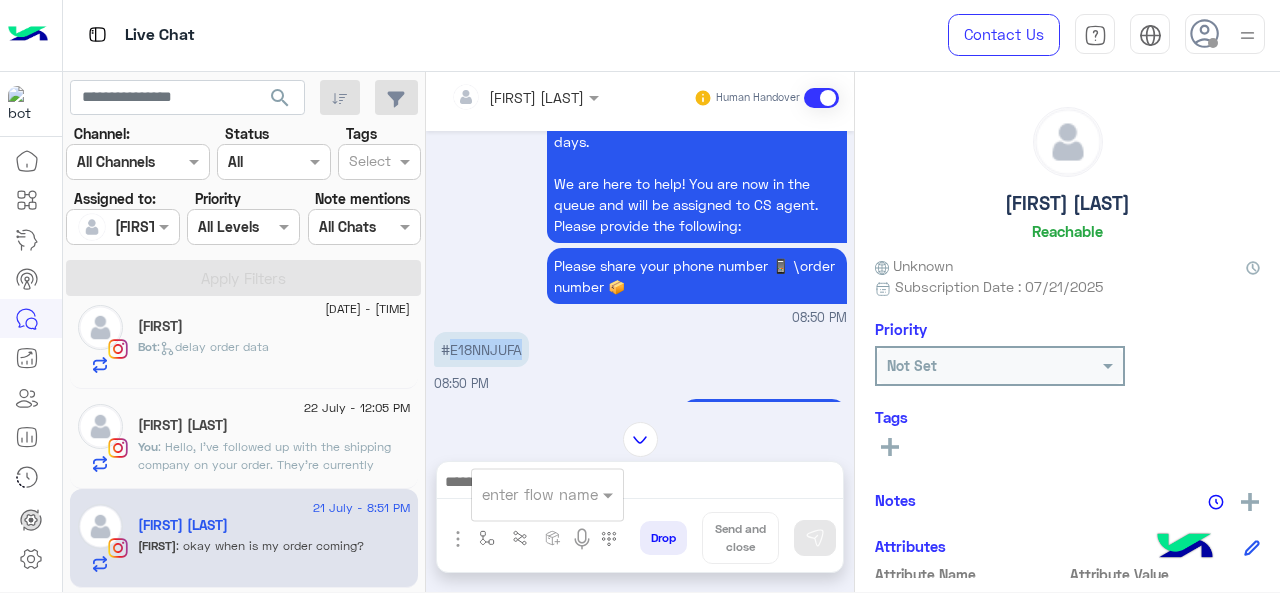 click on "enter flow name" at bounding box center [540, 494] 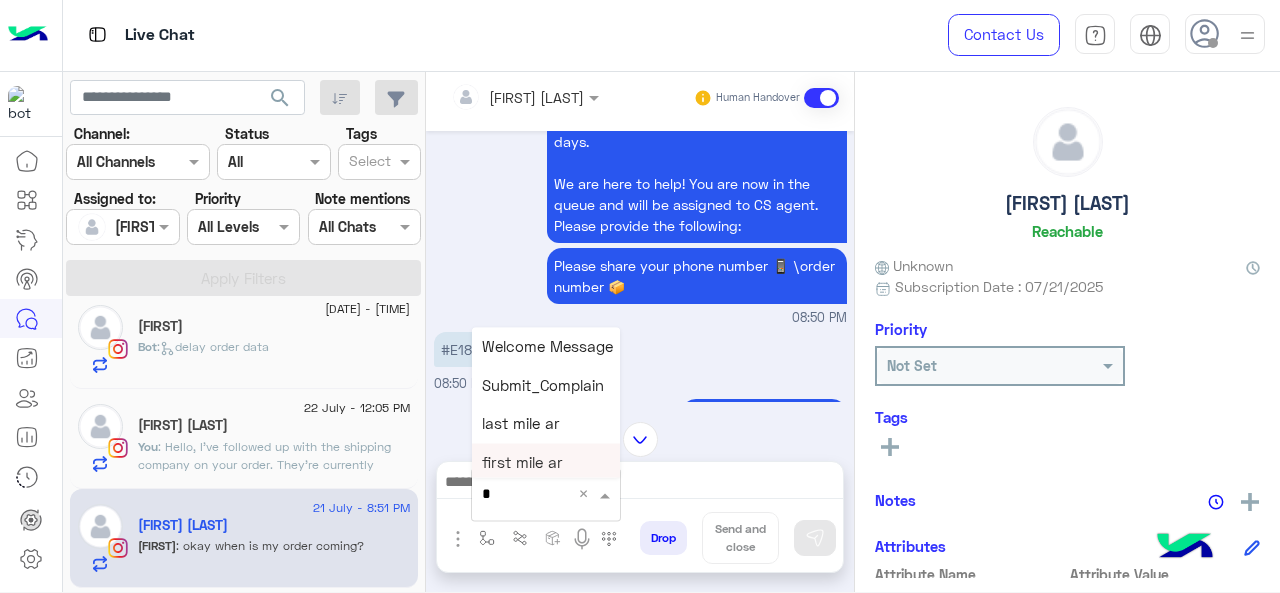 type on "*" 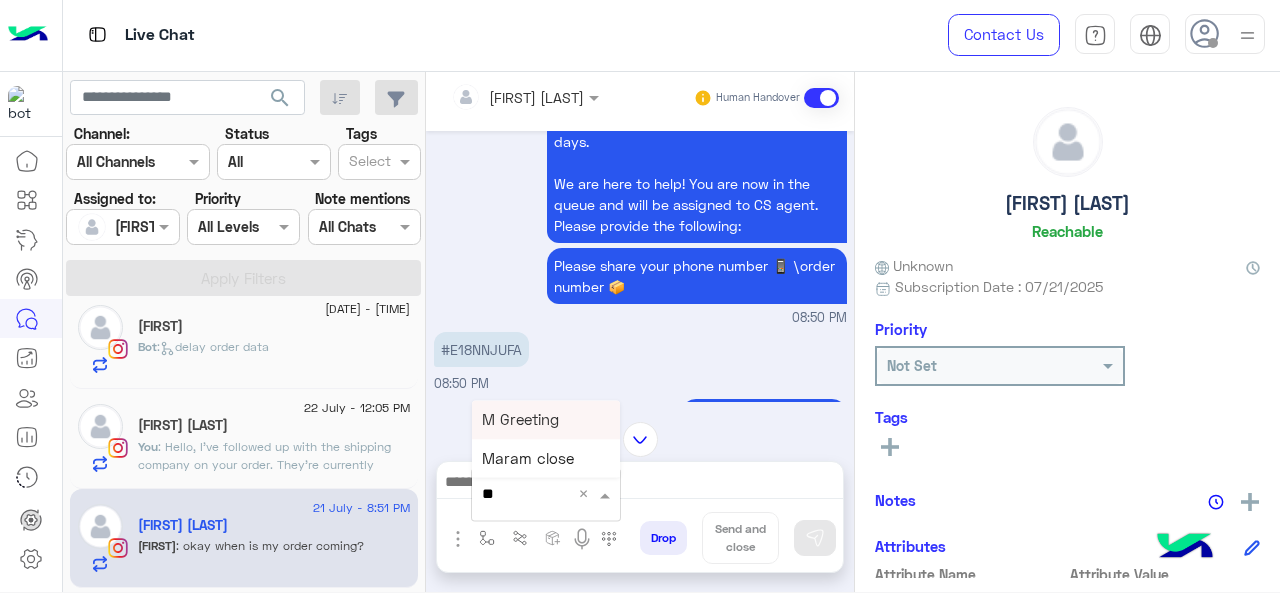 click on "M Greeting" at bounding box center [520, 419] 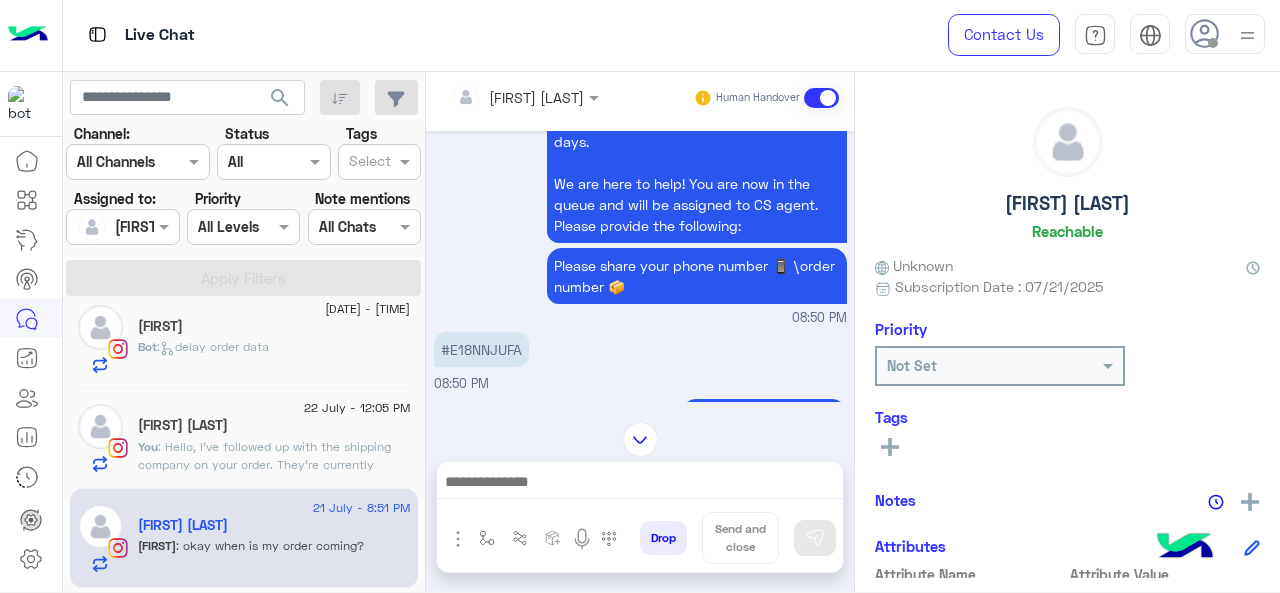 type on "**********" 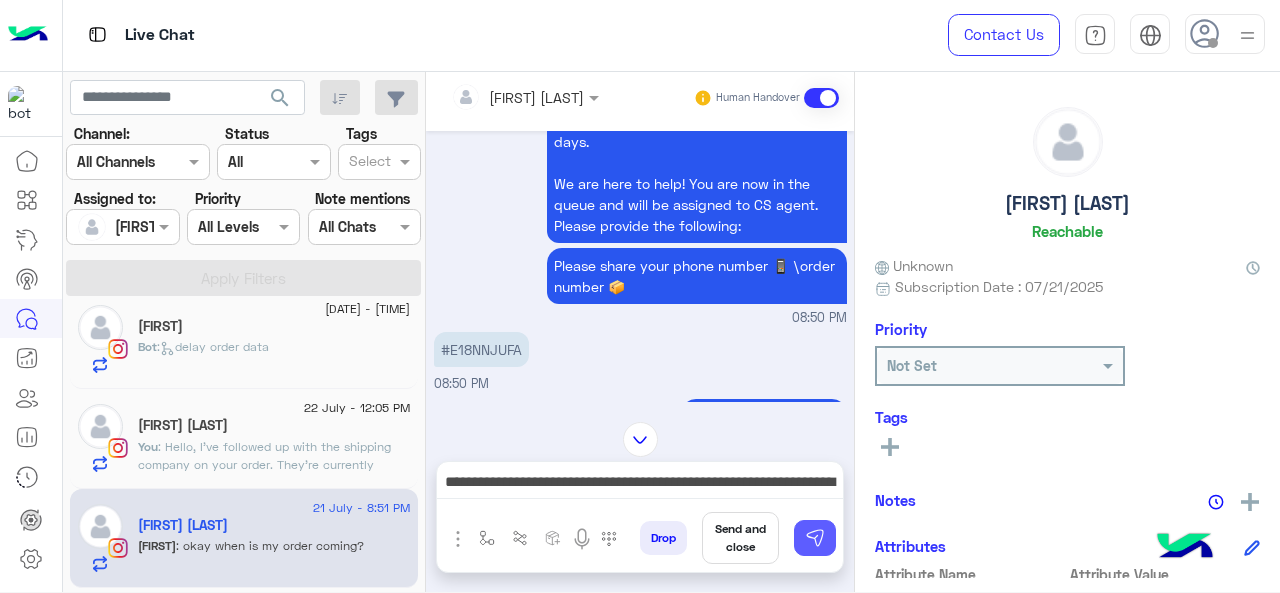 click at bounding box center (815, 538) 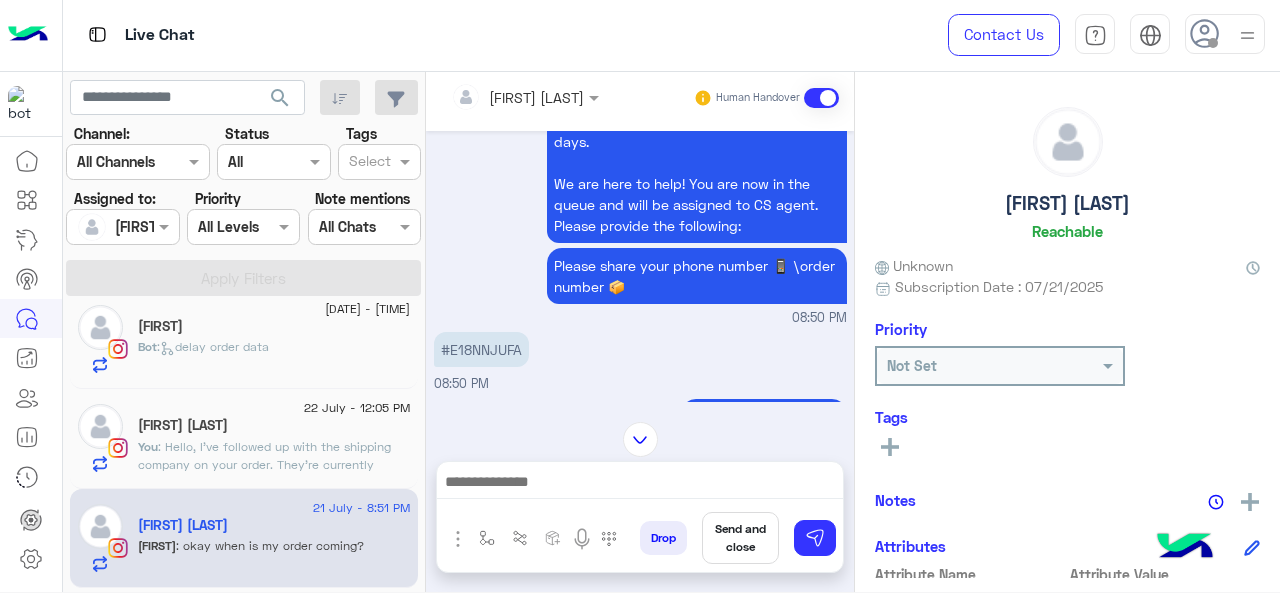 scroll, scrollTop: 757, scrollLeft: 0, axis: vertical 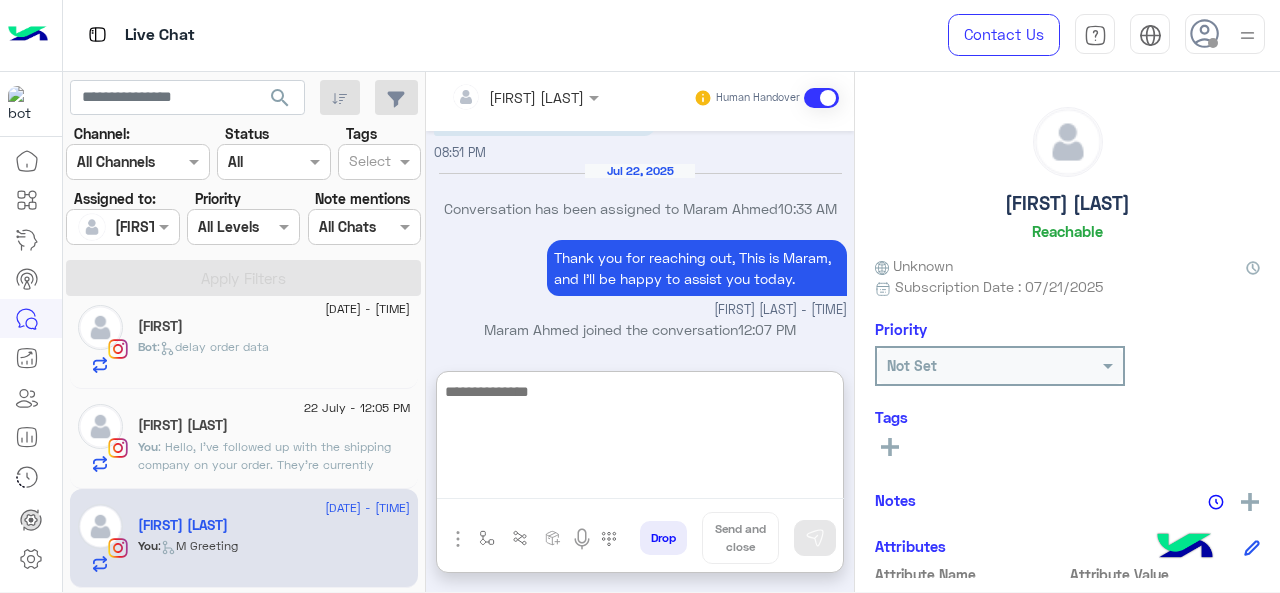 drag, startPoint x: 596, startPoint y: 488, endPoint x: 498, endPoint y: 394, distance: 135.79396 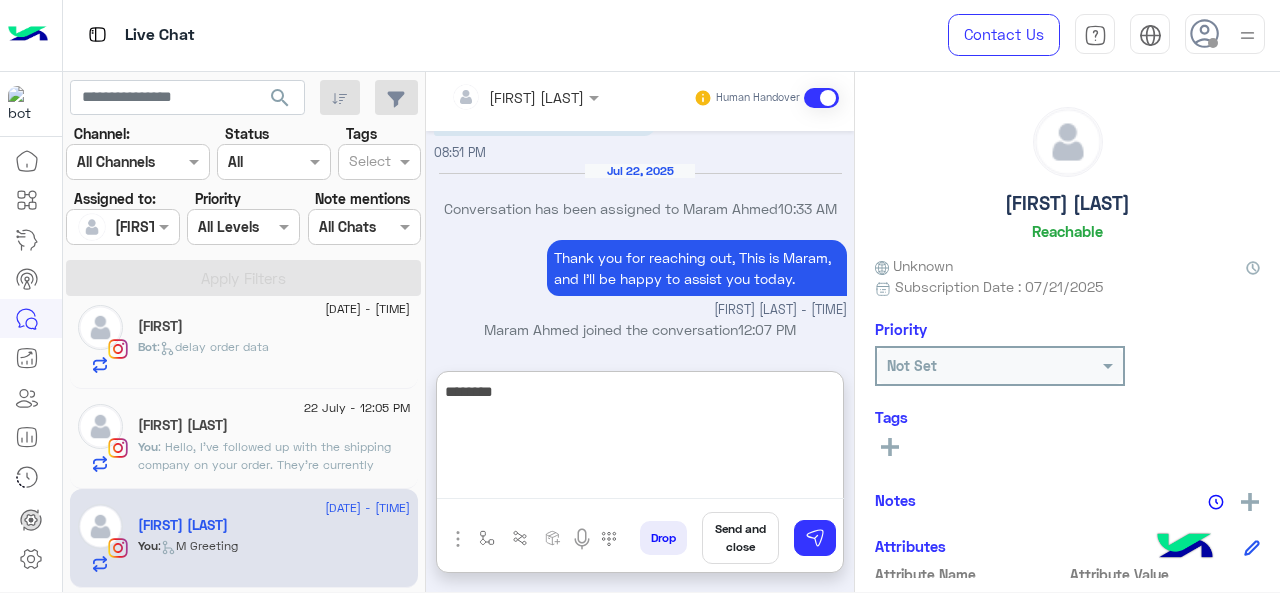 paste on "**********" 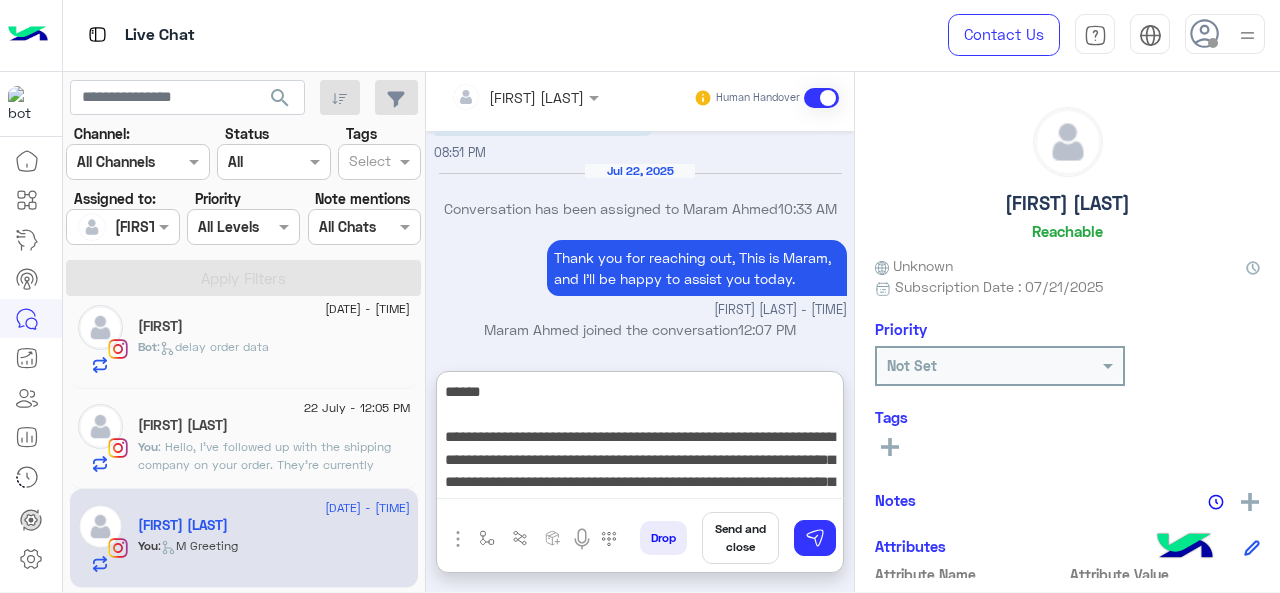 scroll, scrollTop: 60, scrollLeft: 0, axis: vertical 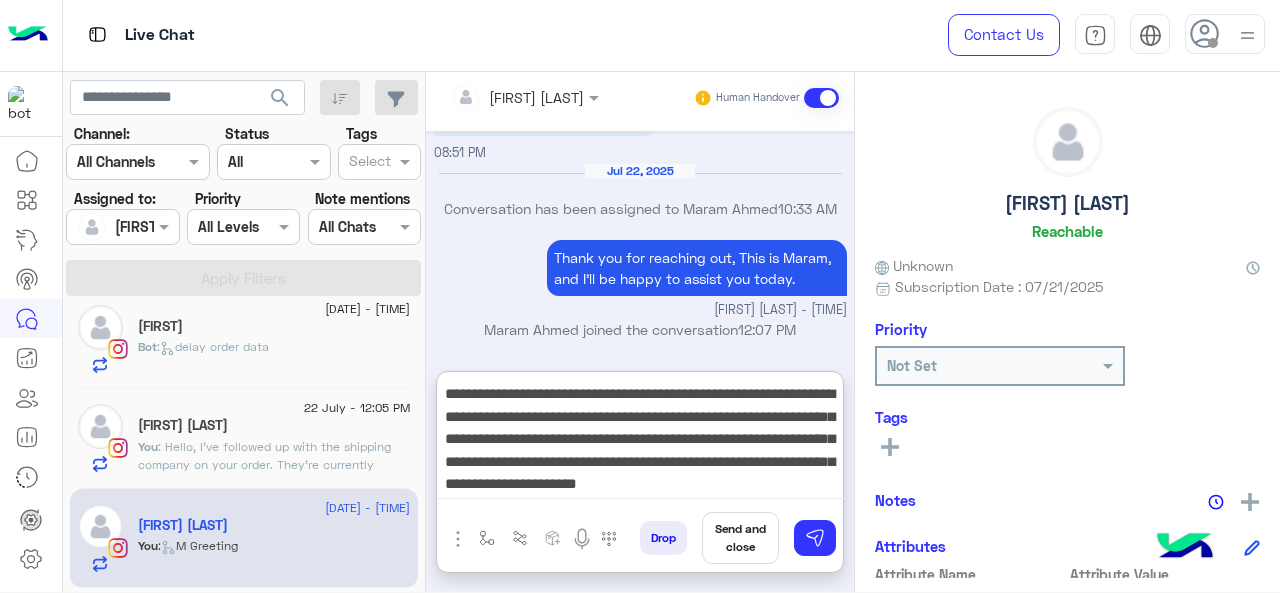 drag, startPoint x: 487, startPoint y: 463, endPoint x: 676, endPoint y: 485, distance: 190.27611 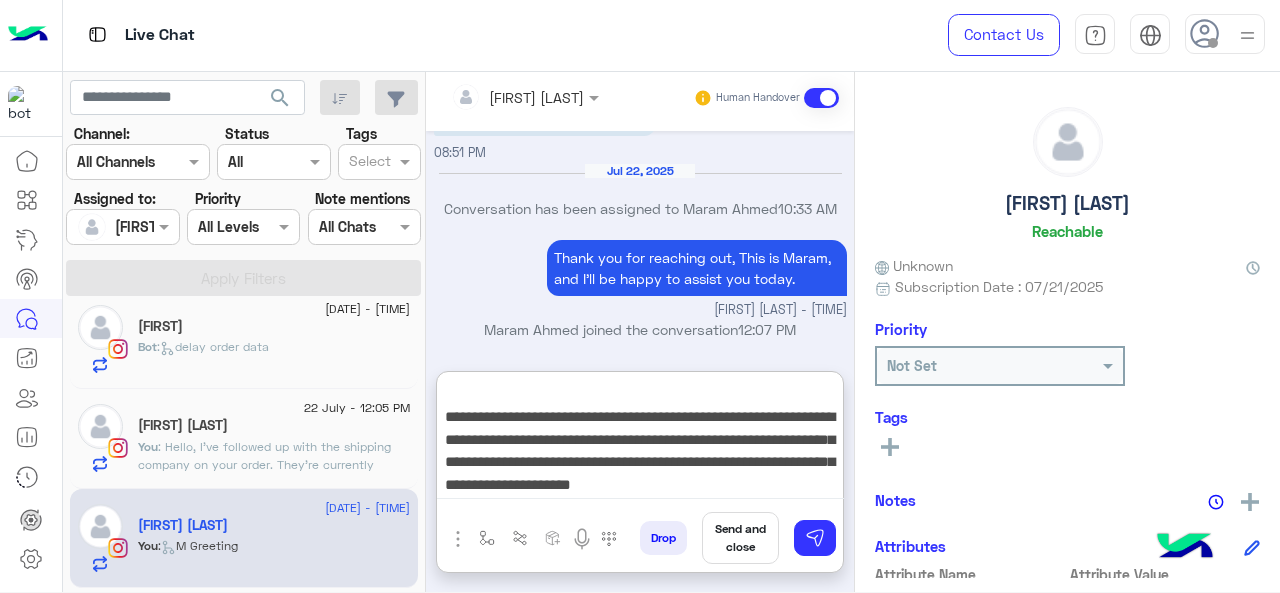 scroll, scrollTop: 0, scrollLeft: 0, axis: both 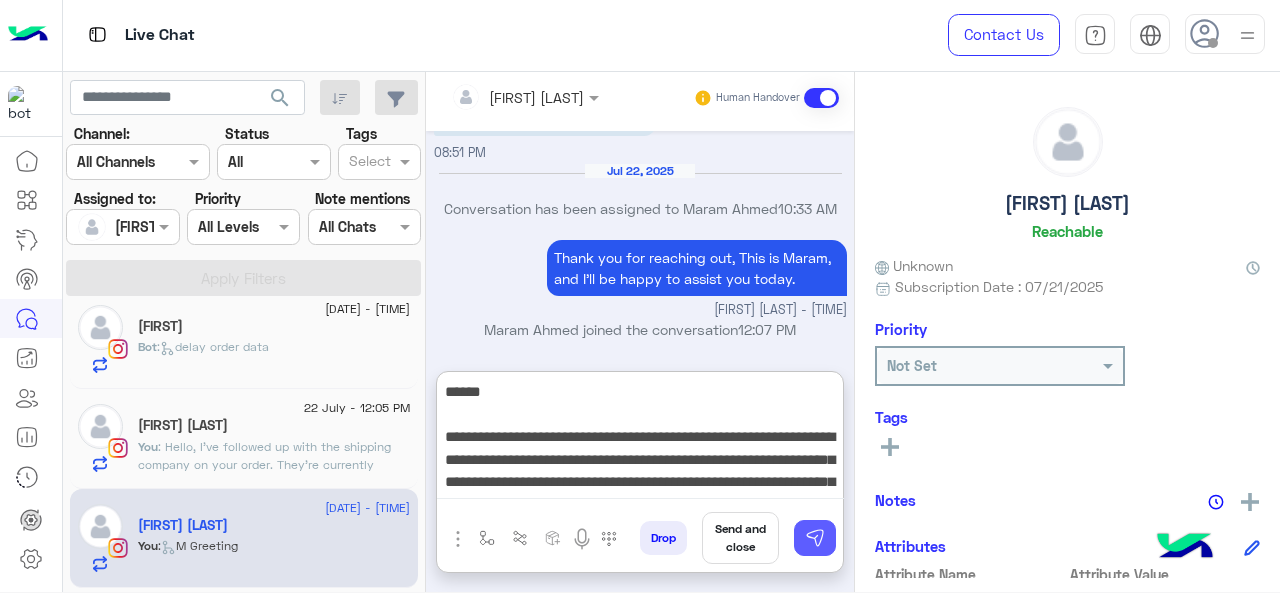 type on "**********" 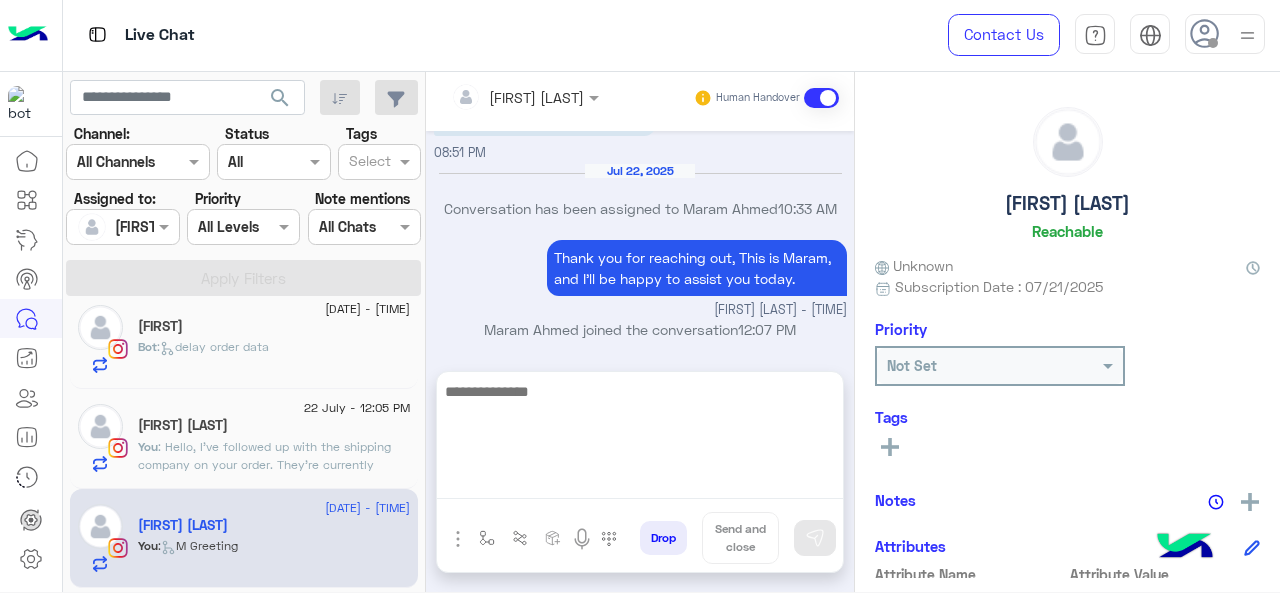scroll, scrollTop: 1089, scrollLeft: 0, axis: vertical 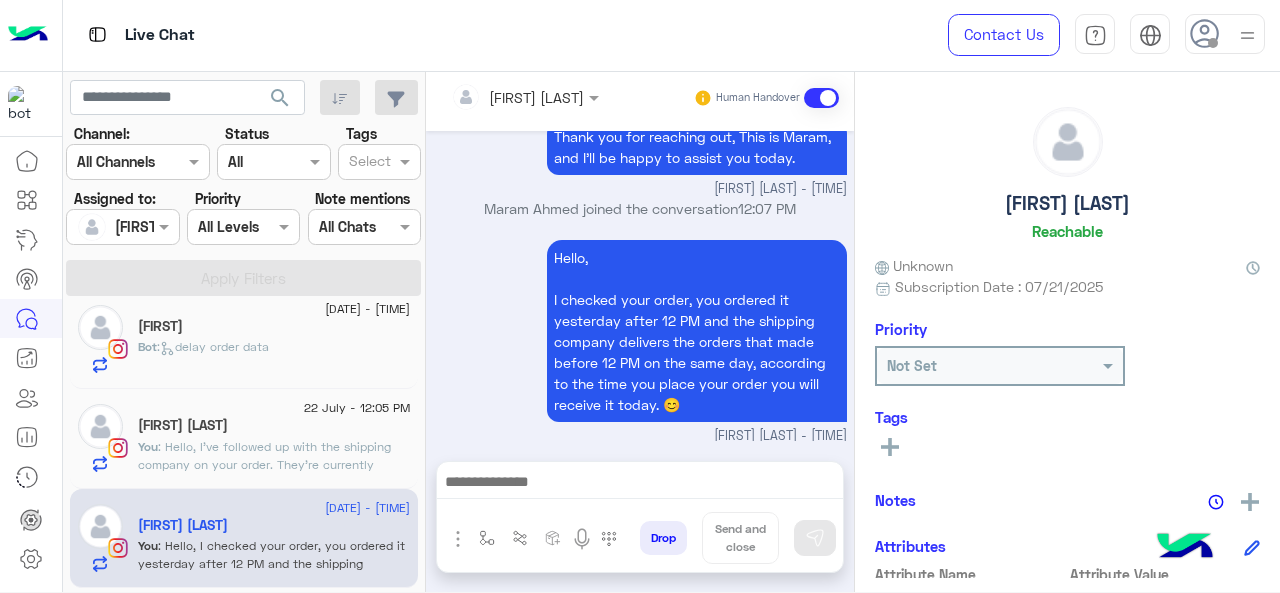 click on ": Hello,
I've followed up with the shipping company on your order. They're currently processing it, and I've requested that they expedite the delivery process. Your order has been flagged for priority handling to ensure timely delivery. You can expect an update on the status soon. 🤍" 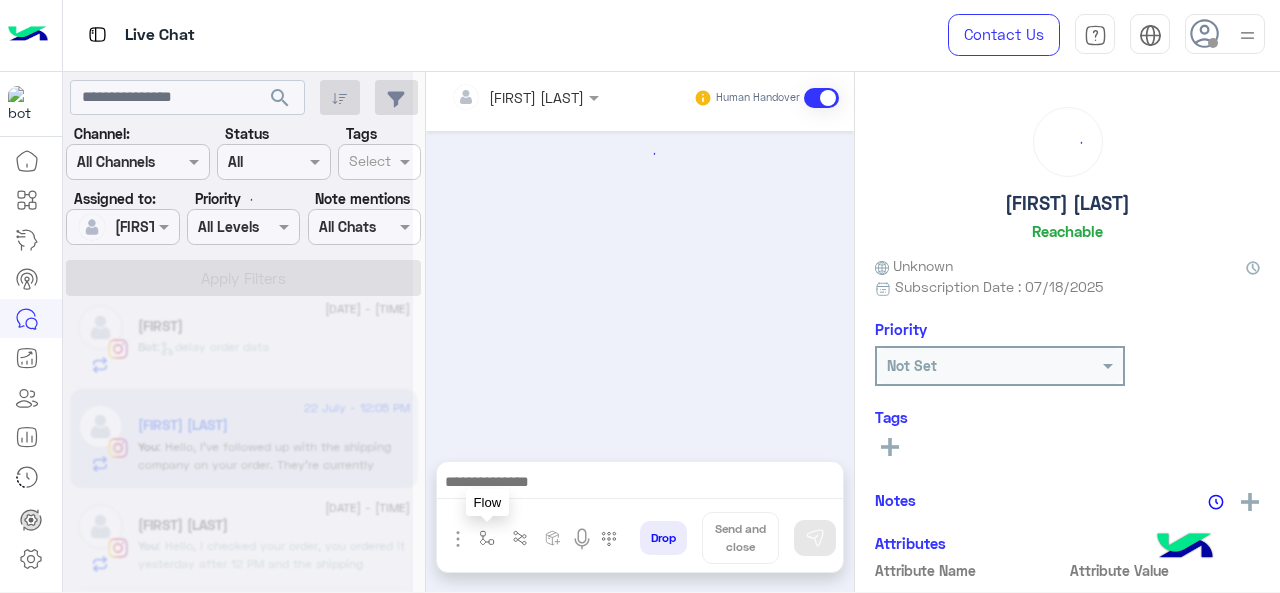 click at bounding box center (487, 538) 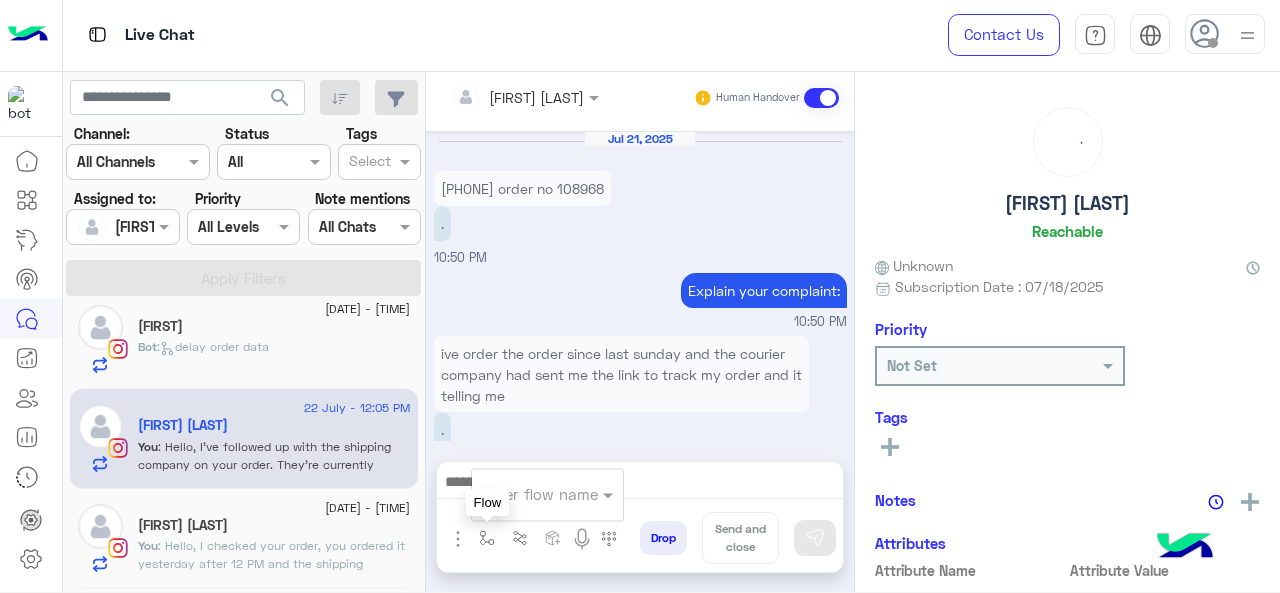 scroll, scrollTop: 815, scrollLeft: 0, axis: vertical 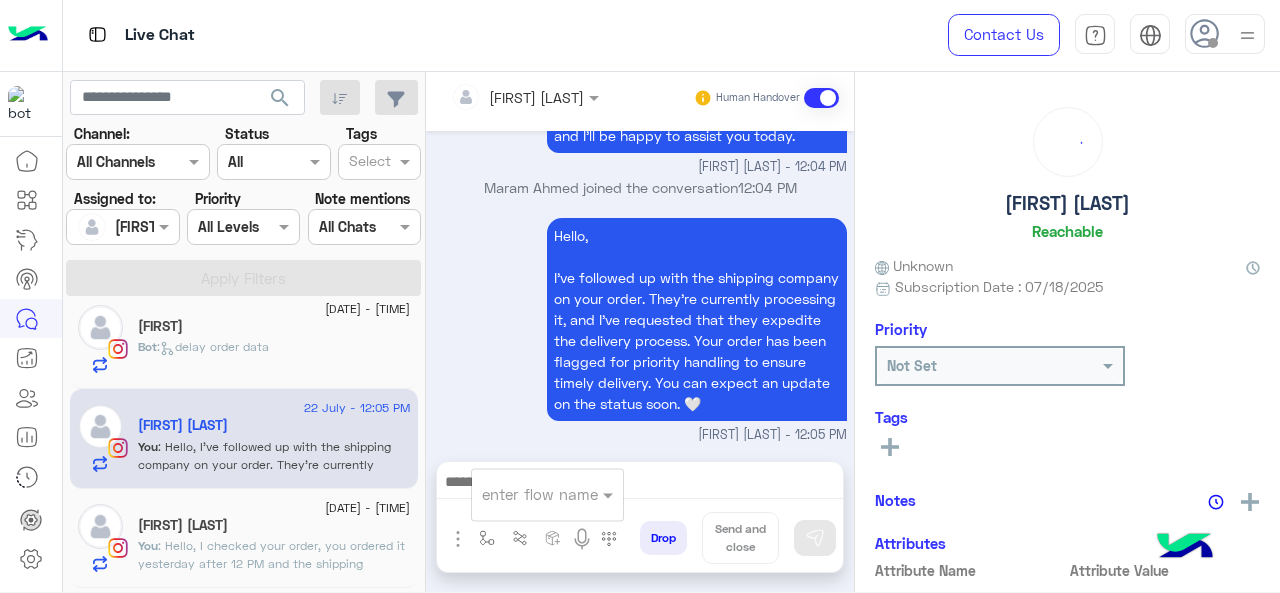 click on "enter flow name" at bounding box center [547, 494] 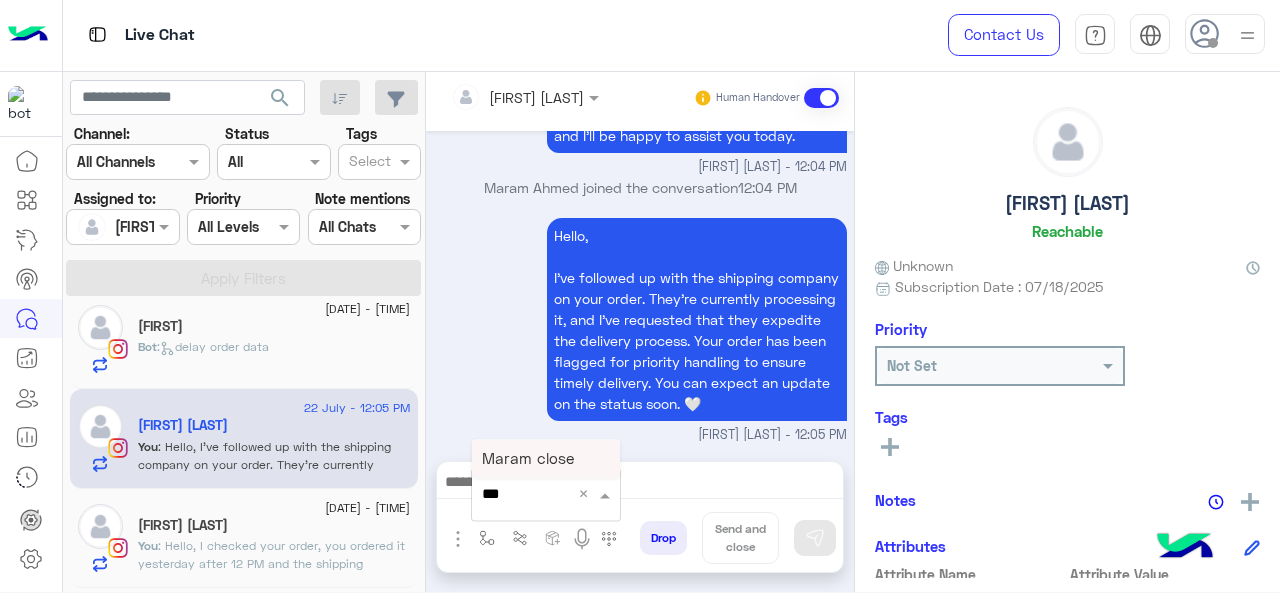 type on "****" 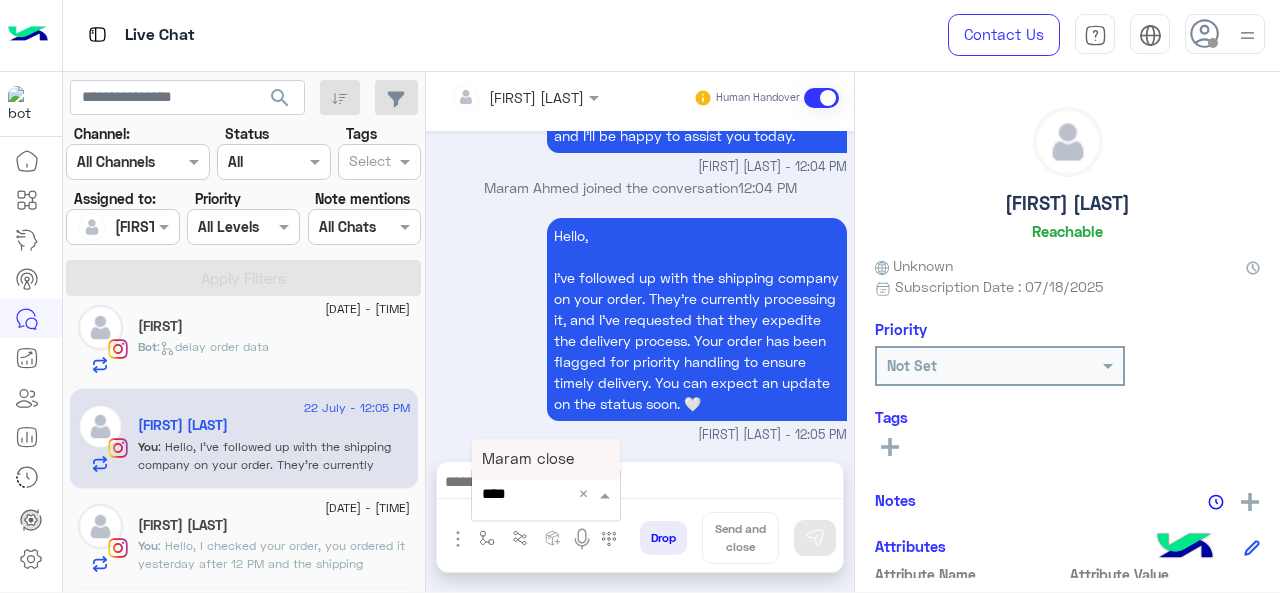 click on "Maram close" at bounding box center [528, 458] 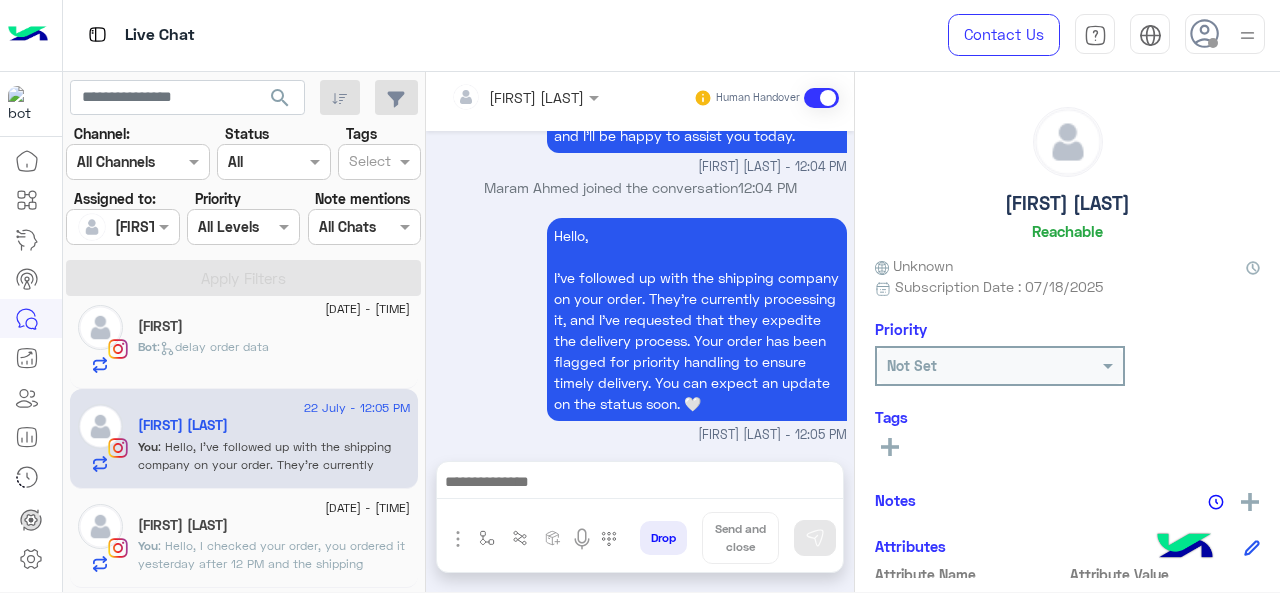 type on "**********" 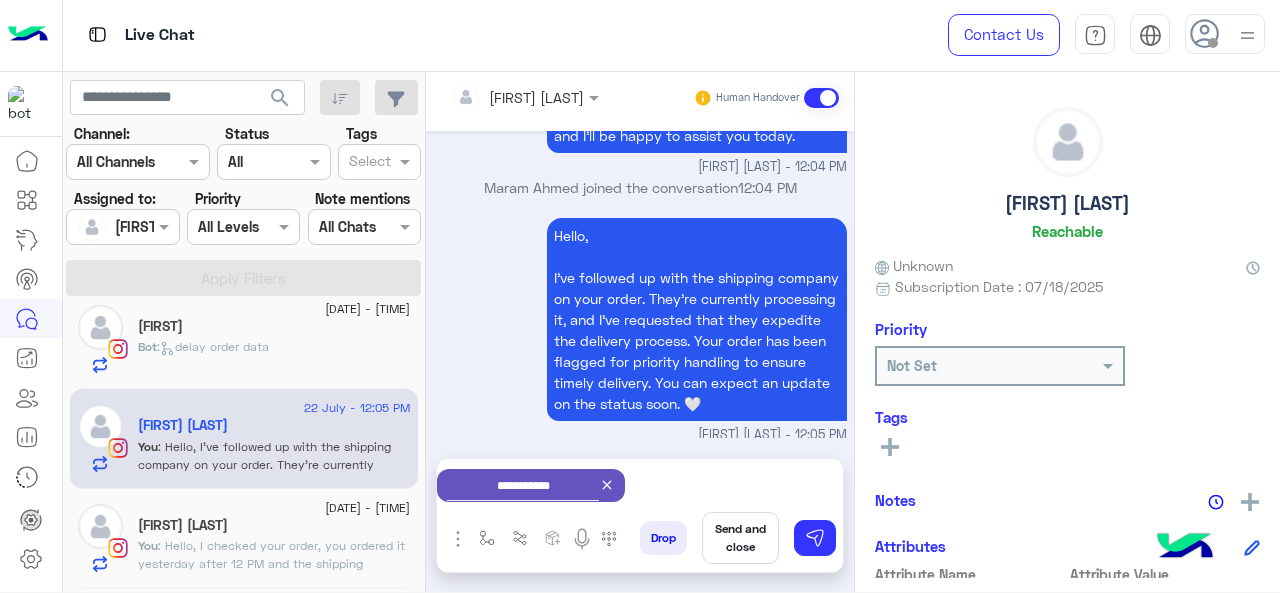 click on "Send and close" at bounding box center [740, 538] 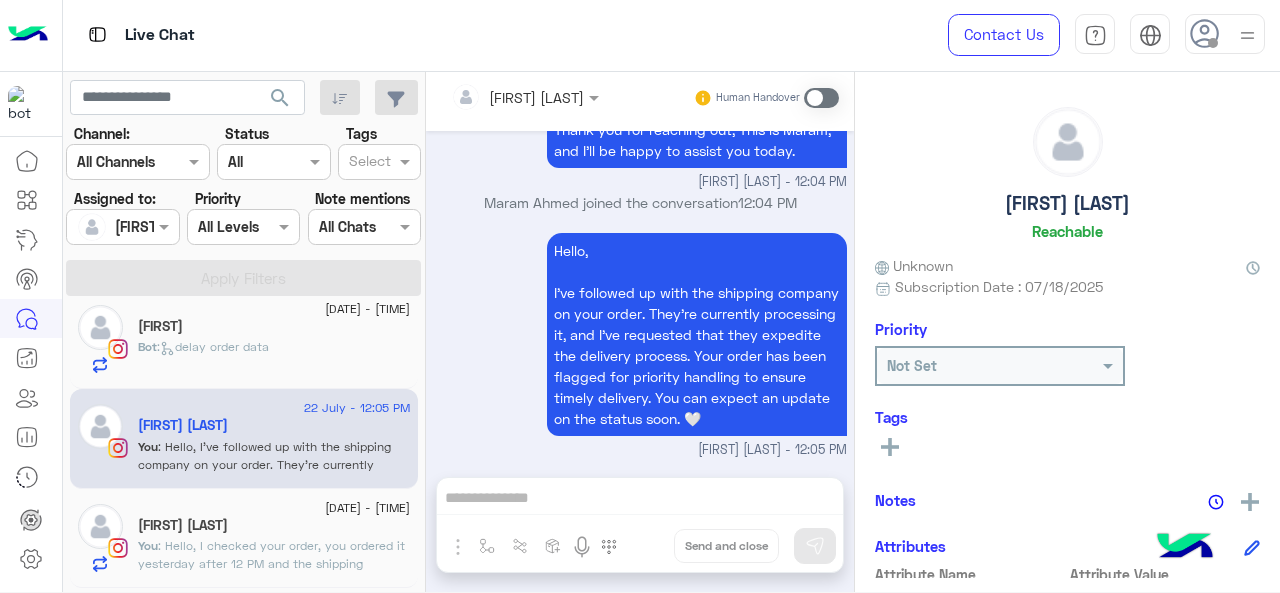 scroll, scrollTop: 836, scrollLeft: 0, axis: vertical 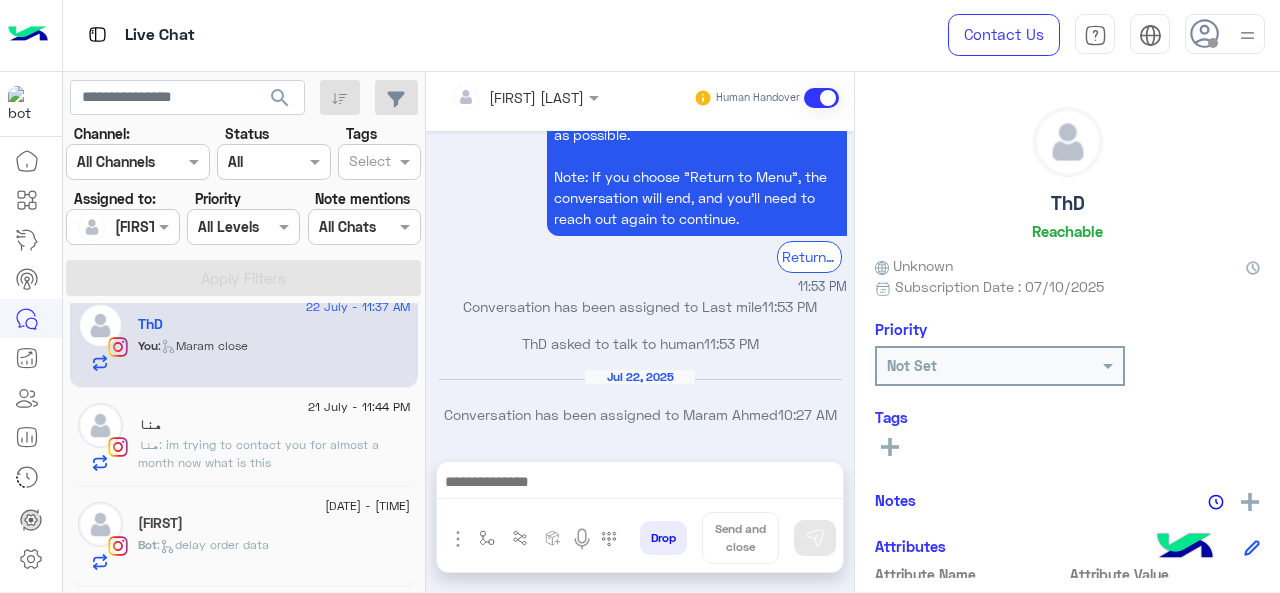 click on "Hada" 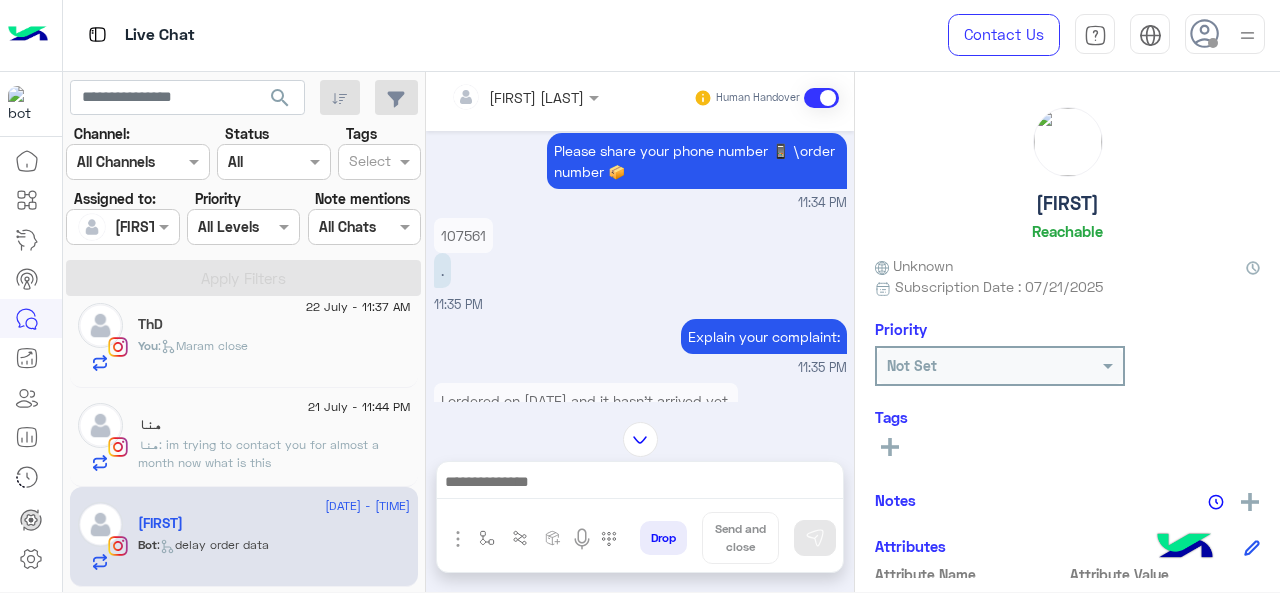 scroll, scrollTop: 277, scrollLeft: 0, axis: vertical 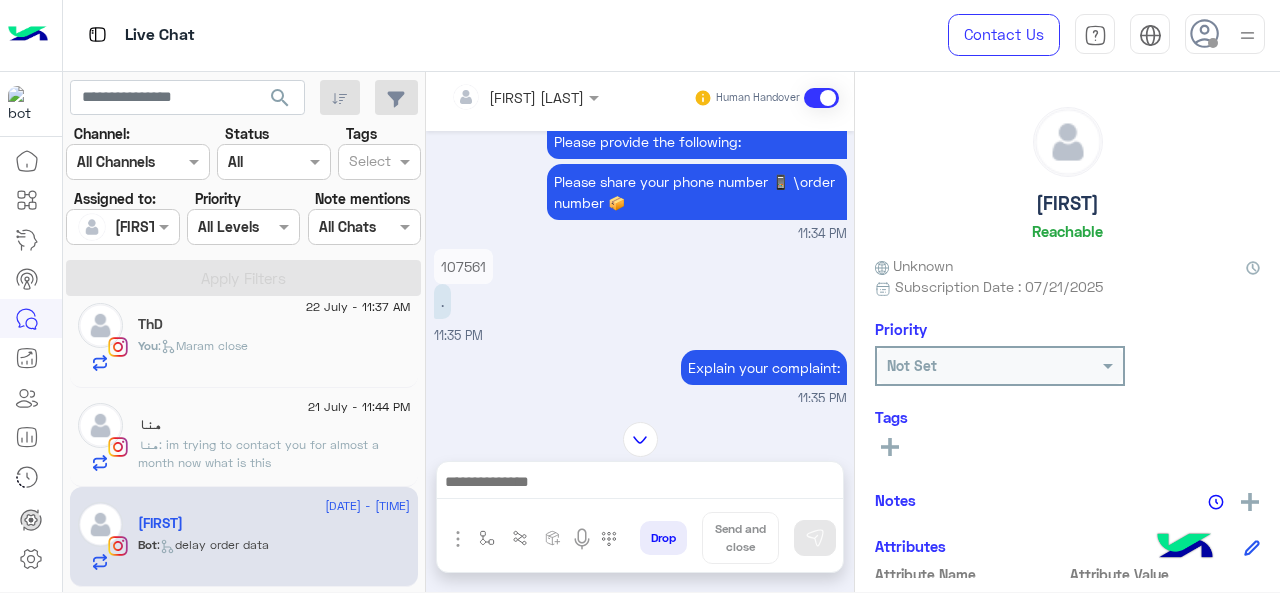 click on "107561" at bounding box center (463, 266) 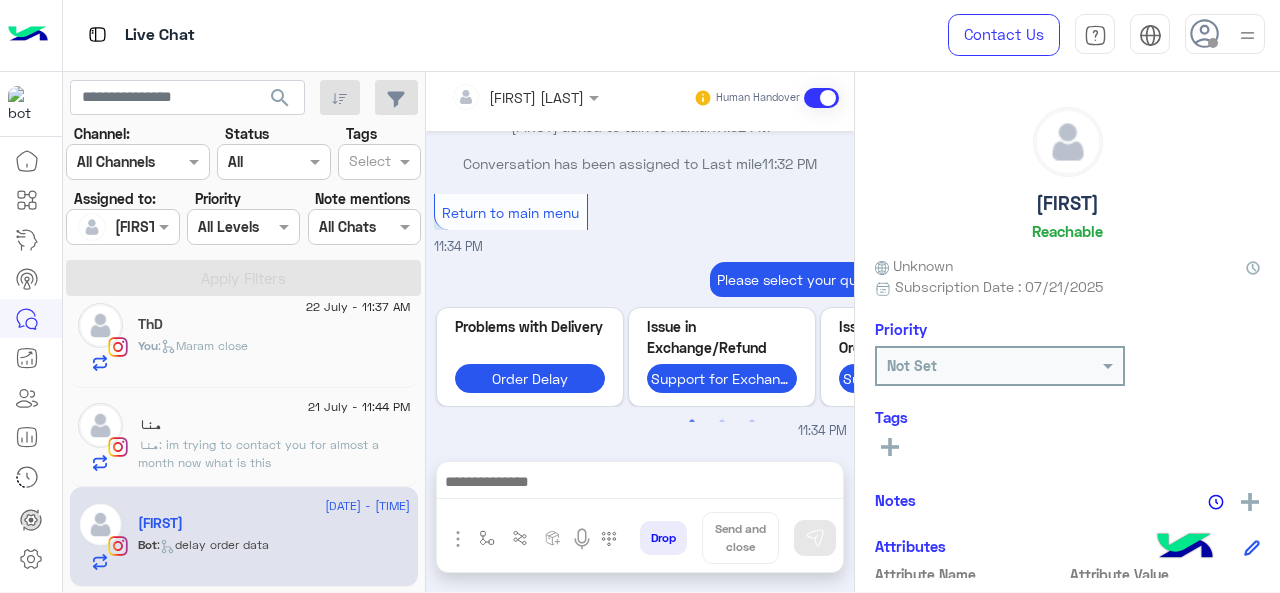 scroll, scrollTop: 847, scrollLeft: 0, axis: vertical 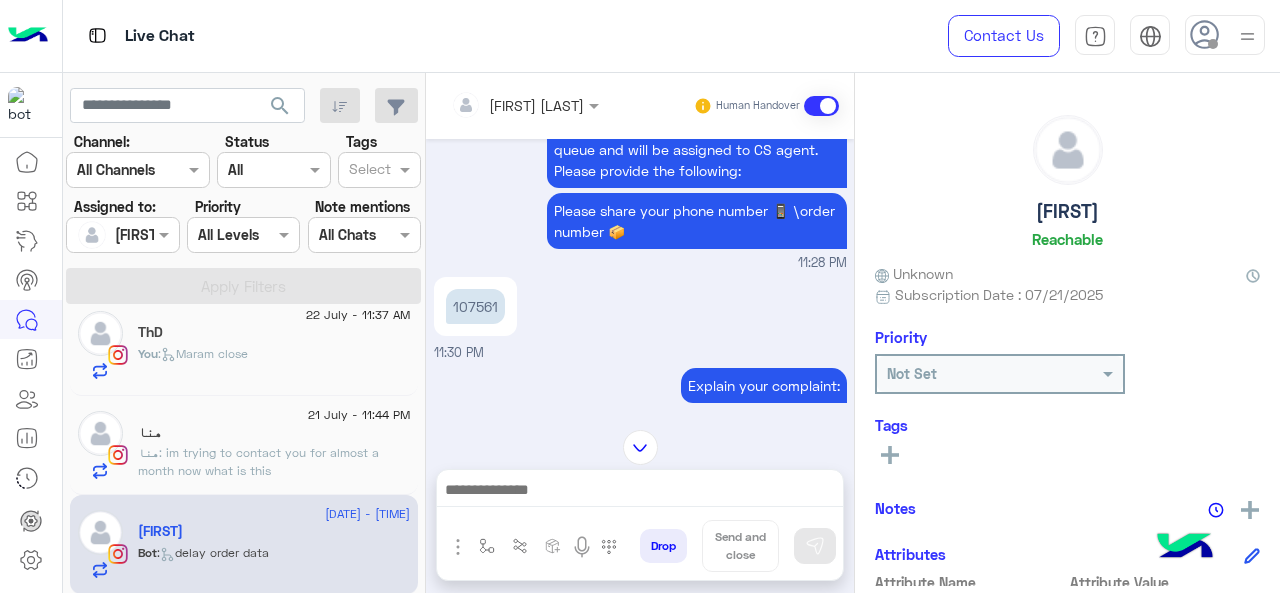 click on "107561" at bounding box center [475, 306] 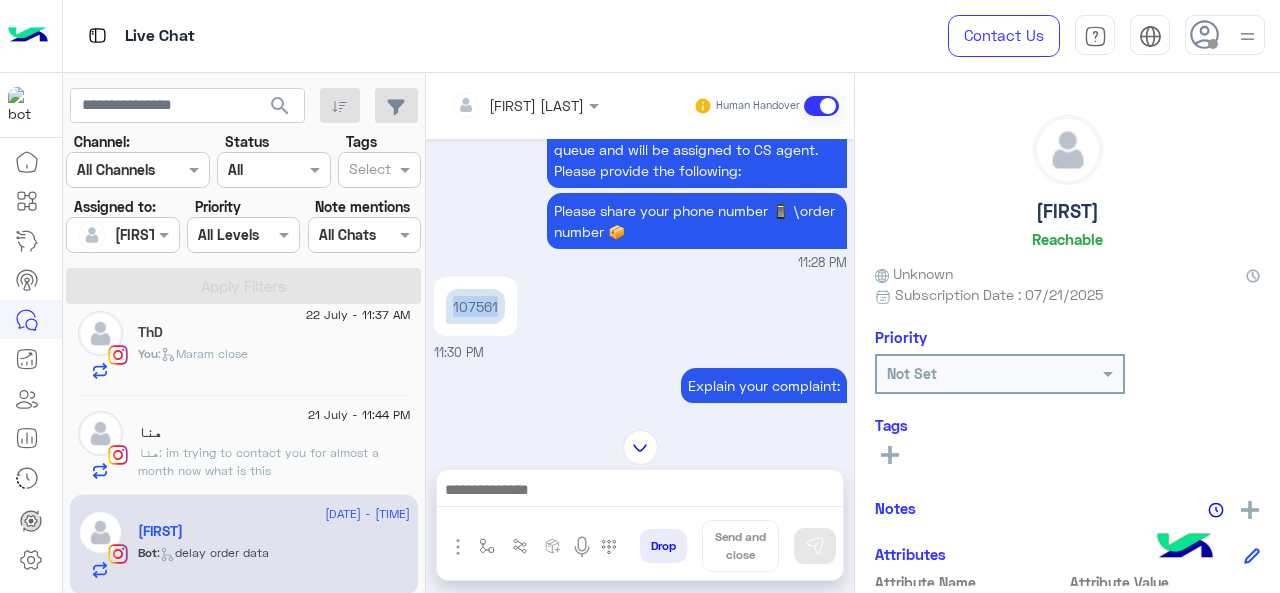 click on "107561" at bounding box center (475, 306) 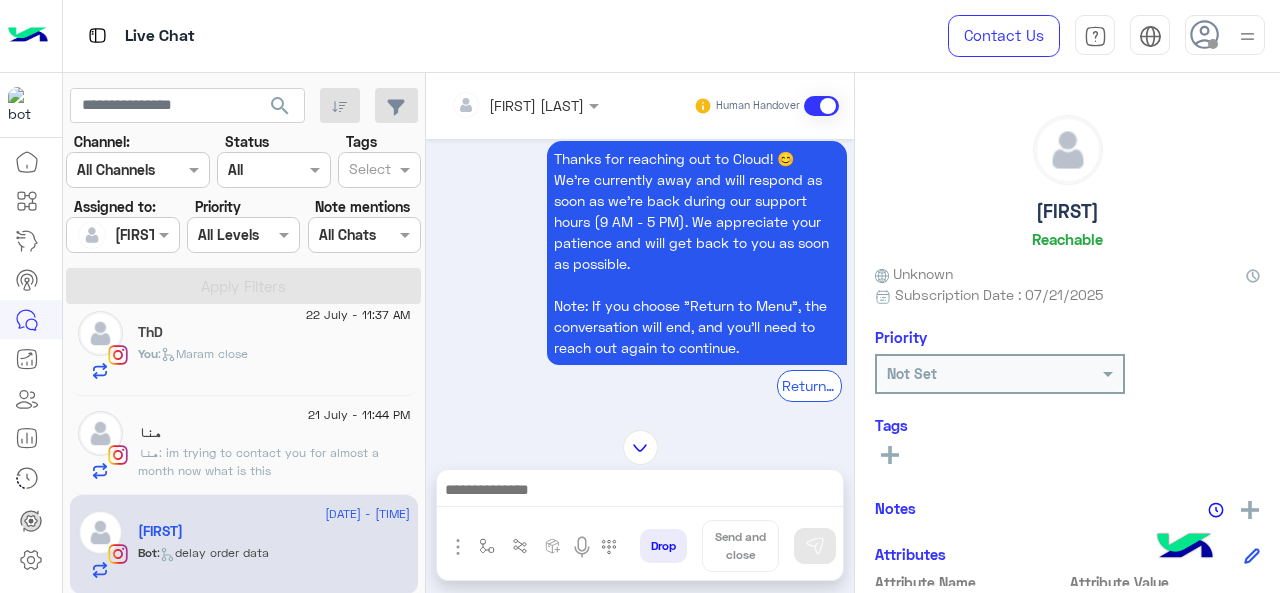 scroll, scrollTop: 620, scrollLeft: 0, axis: vertical 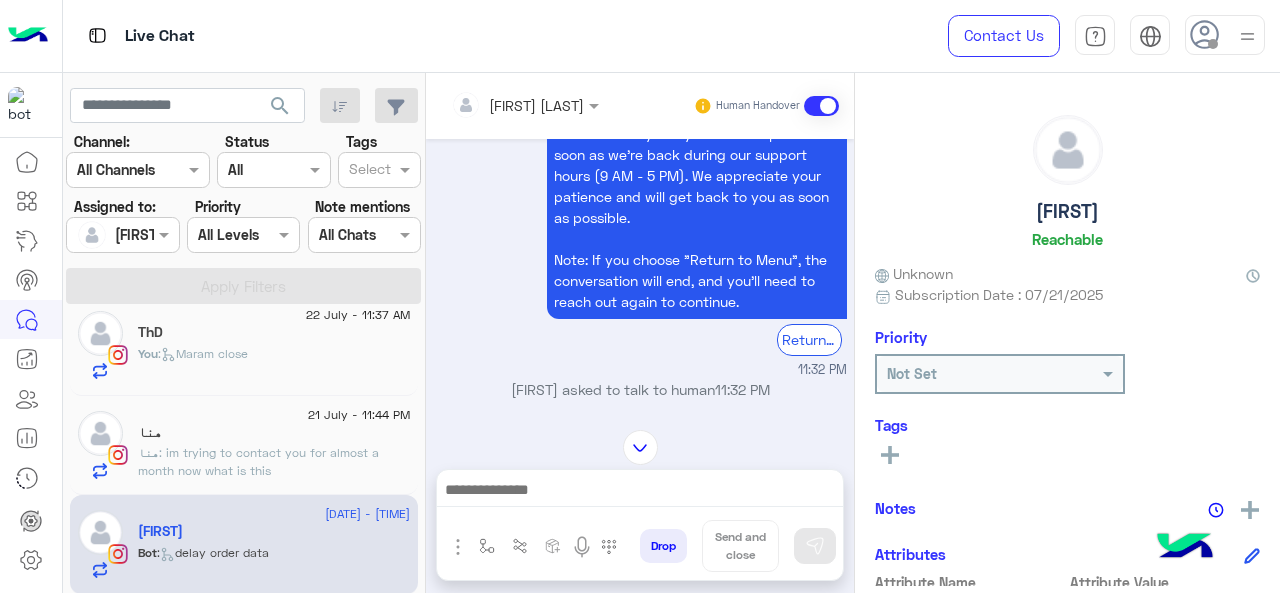 click at bounding box center (640, 447) 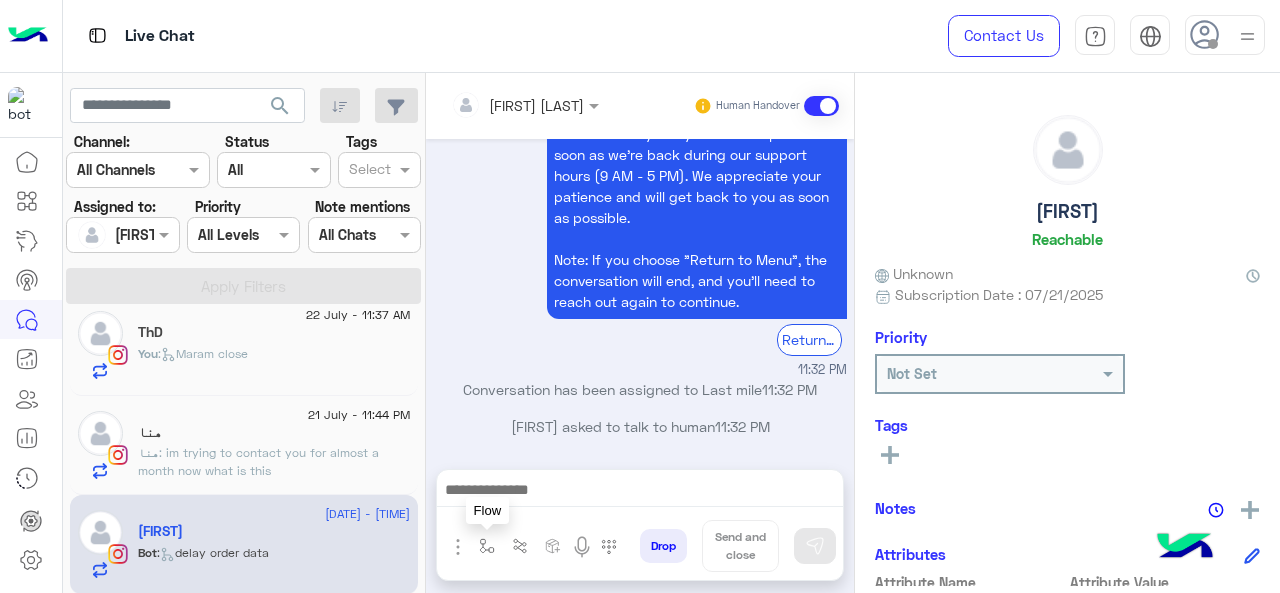 scroll, scrollTop: 1944, scrollLeft: 0, axis: vertical 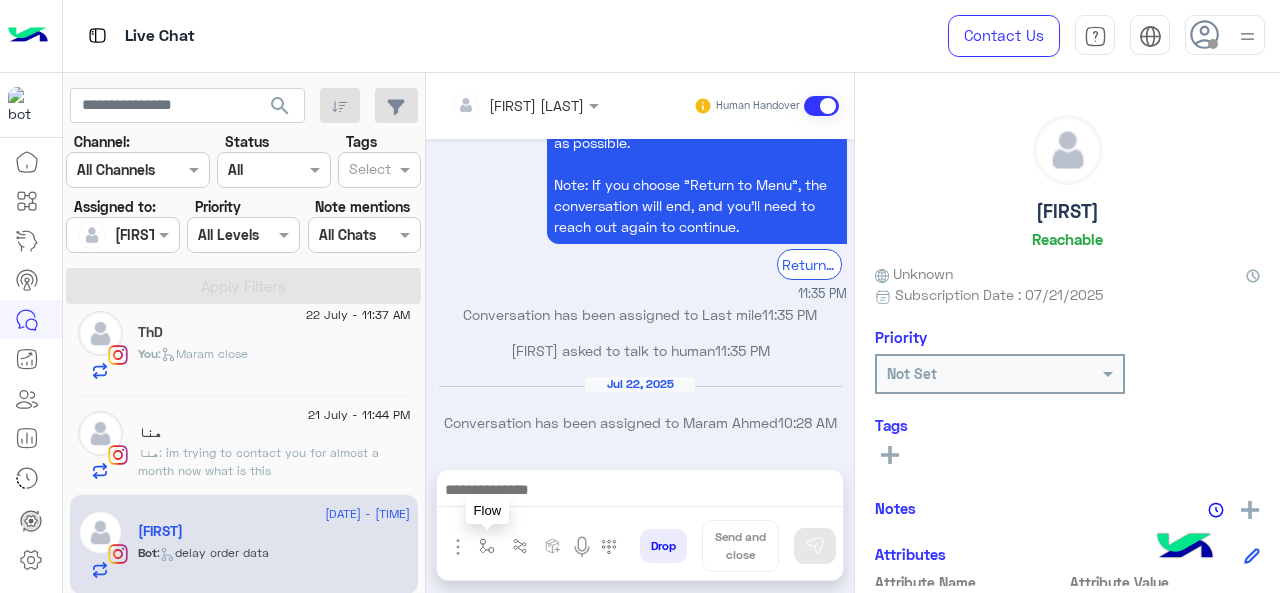 click at bounding box center (487, 546) 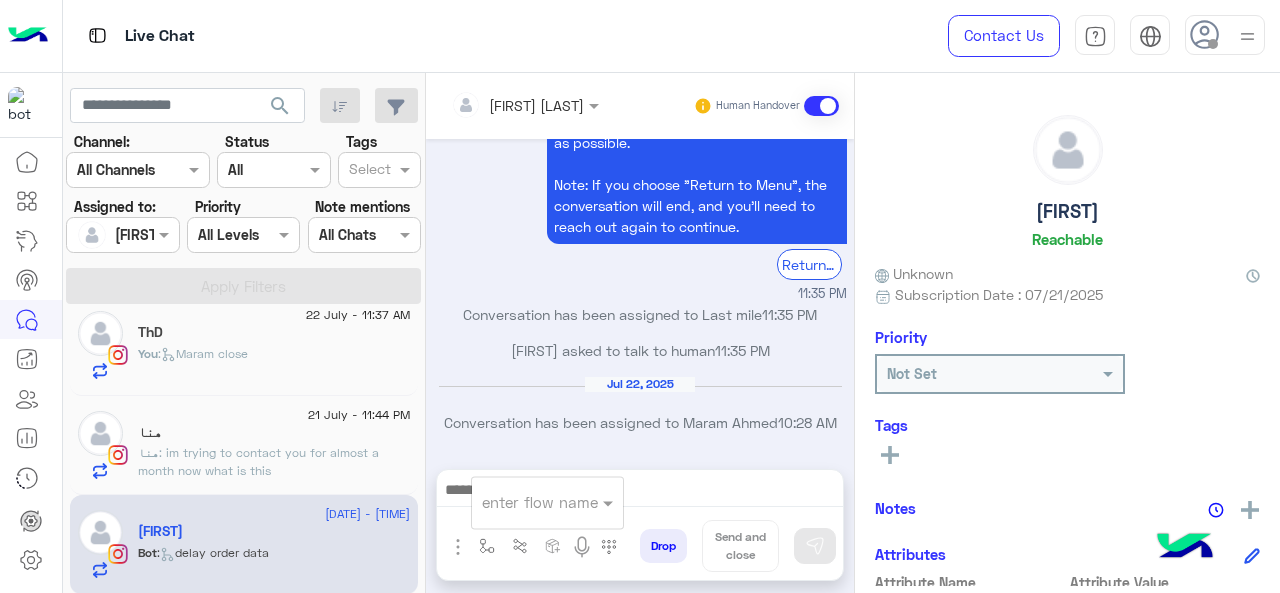 click at bounding box center (523, 502) 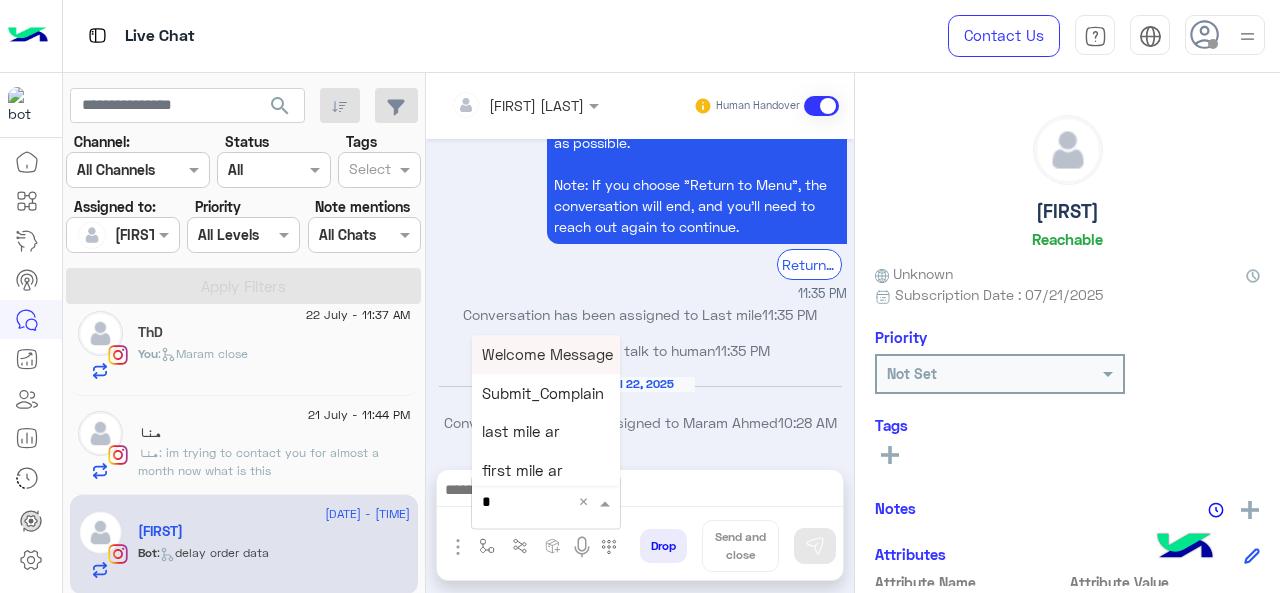 type on "*" 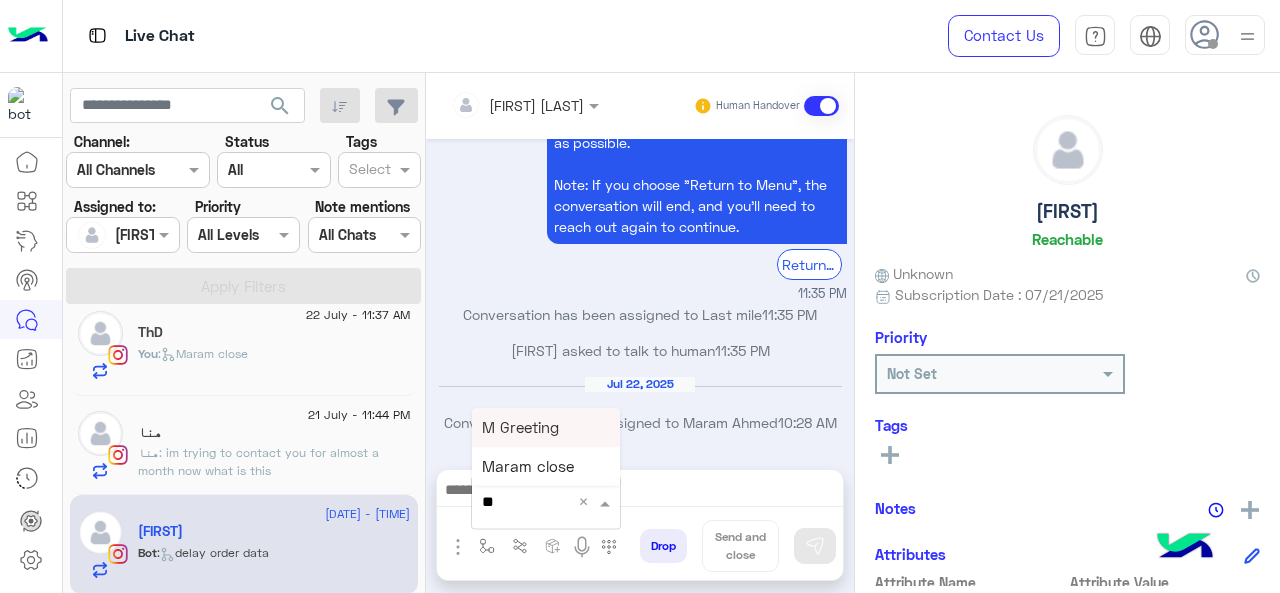 click on "M Greeting" at bounding box center [520, 427] 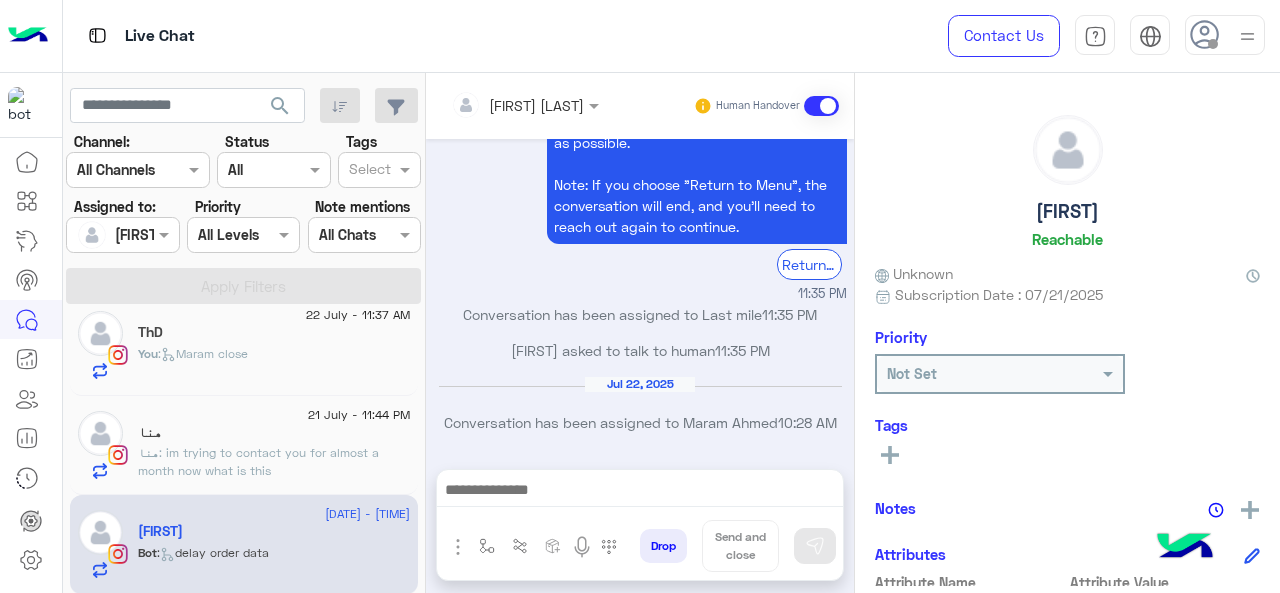 type on "**********" 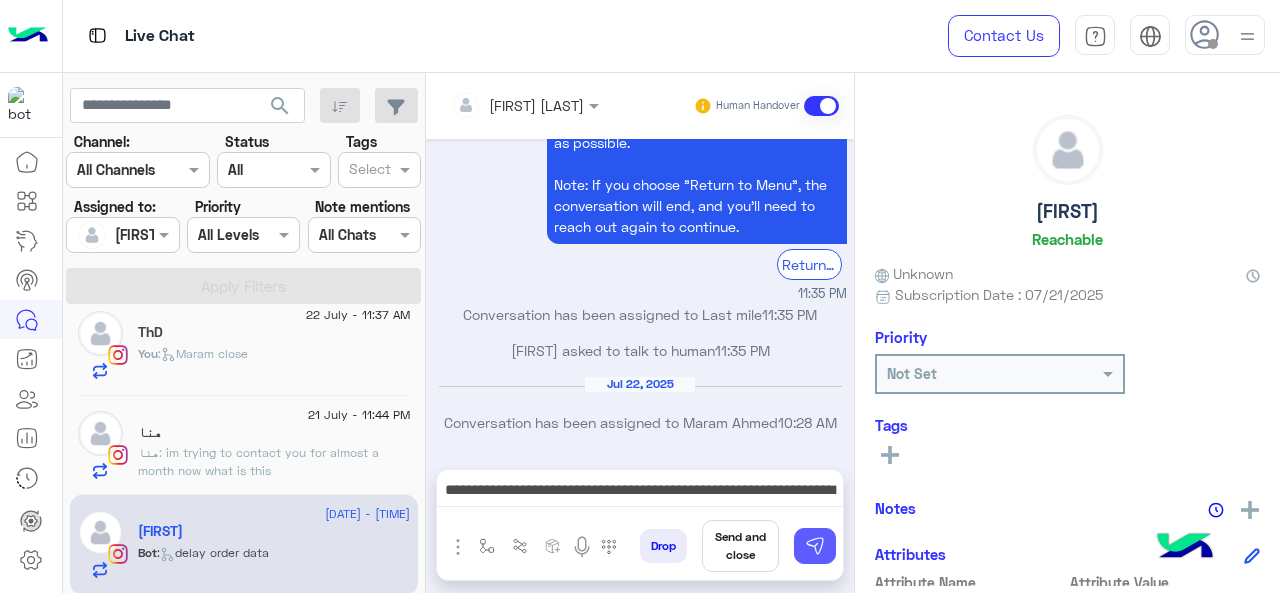 click at bounding box center [815, 546] 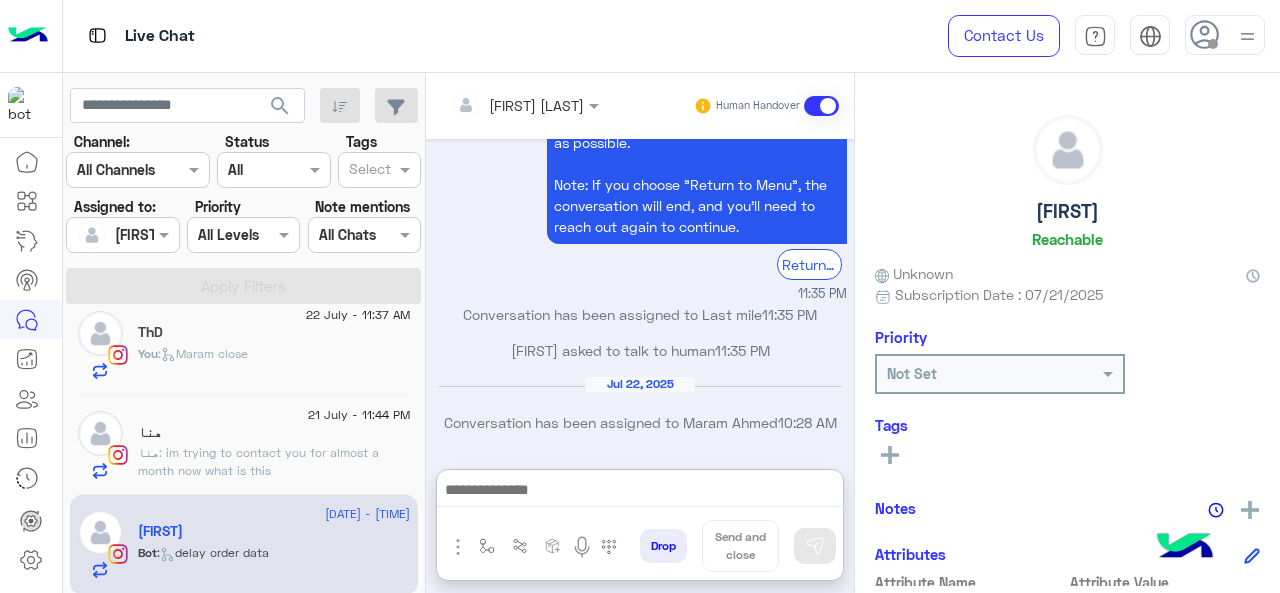 click at bounding box center (640, 492) 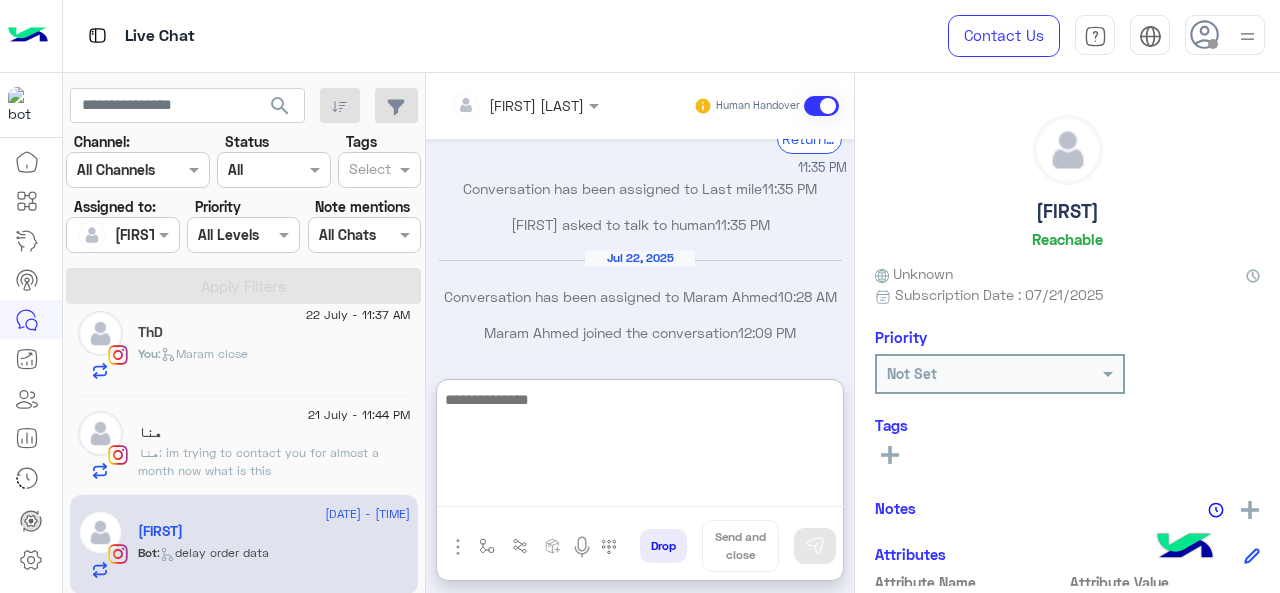 scroll, scrollTop: 2155, scrollLeft: 0, axis: vertical 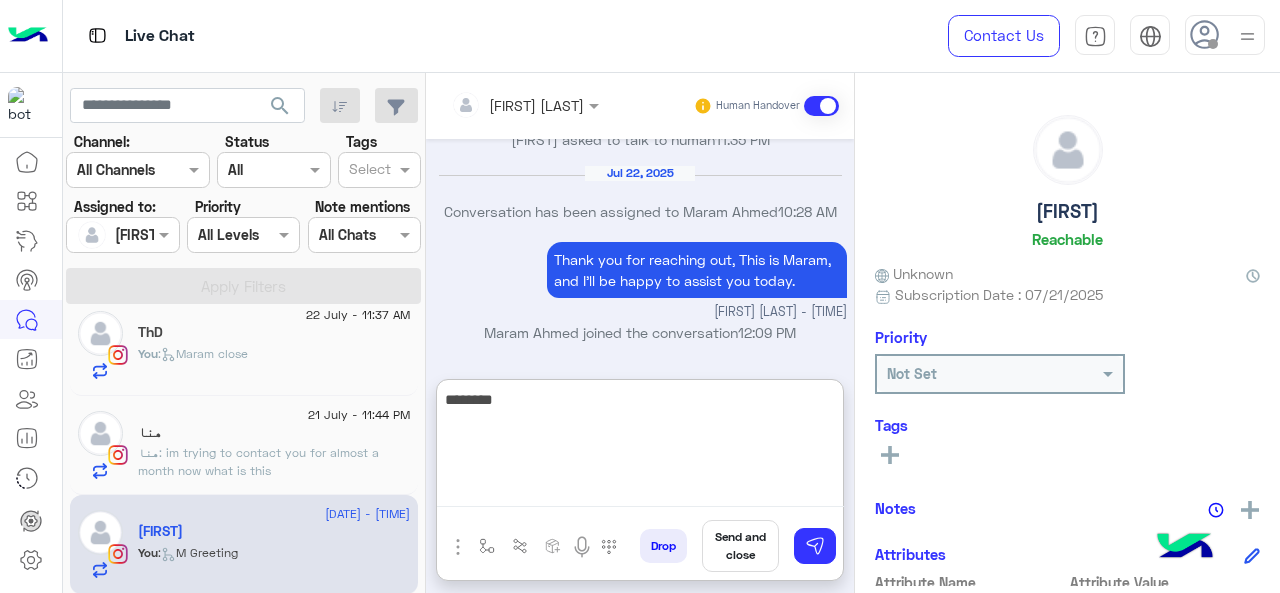 paste on "**********" 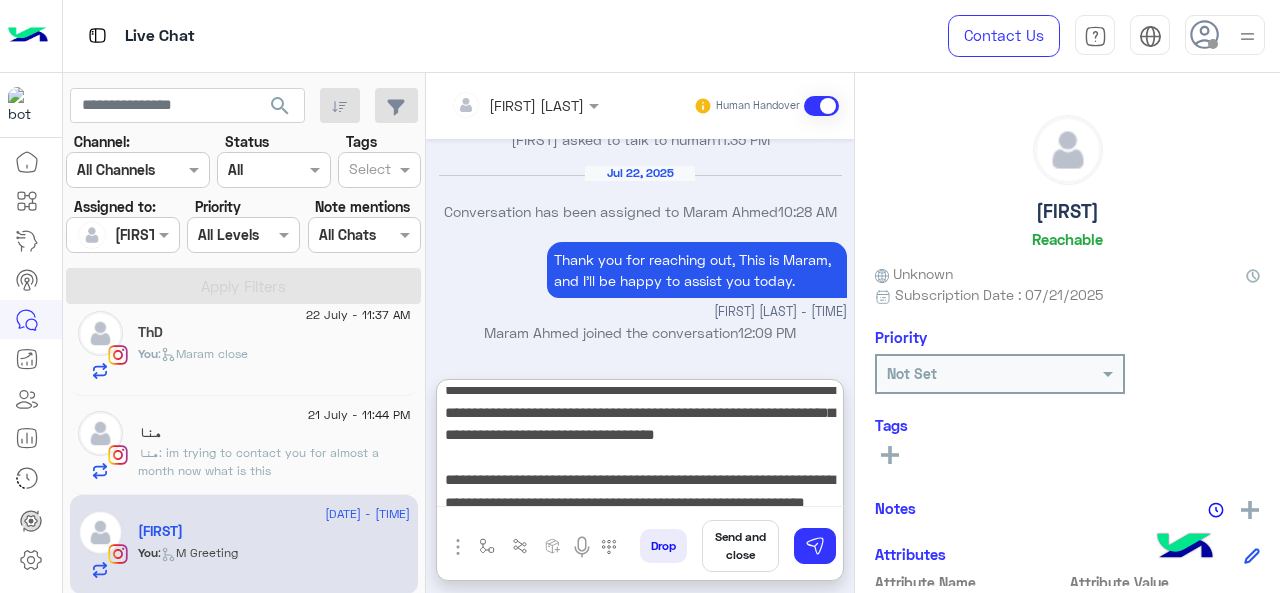 scroll, scrollTop: 0, scrollLeft: 0, axis: both 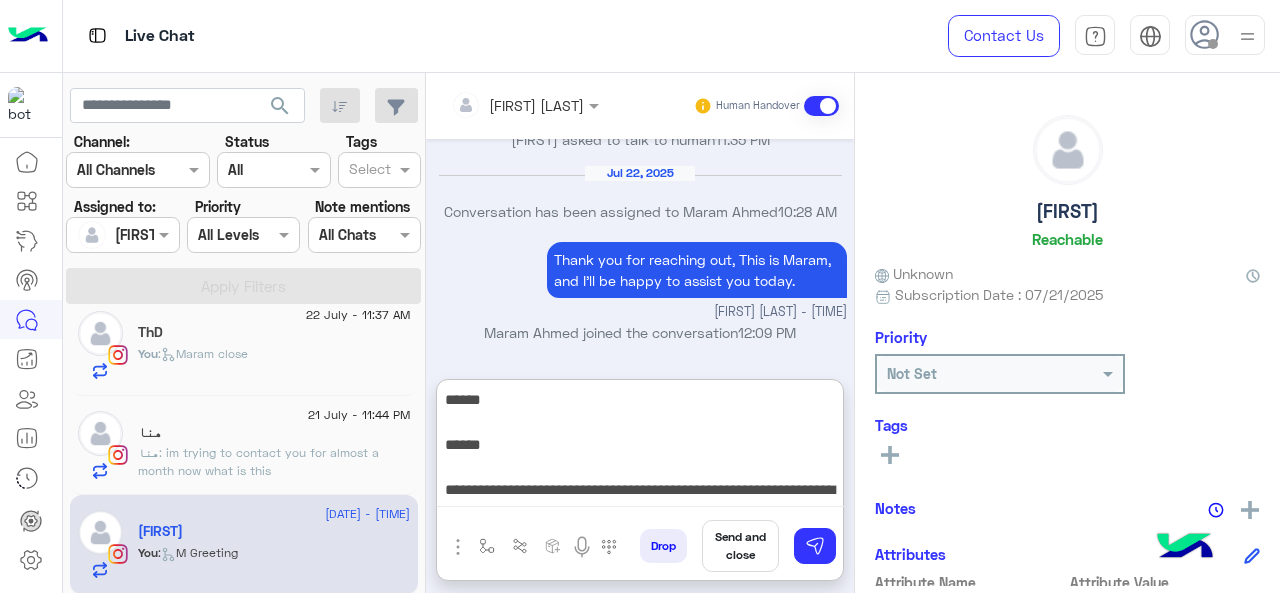 drag, startPoint x: 458, startPoint y: 427, endPoint x: 439, endPoint y: 375, distance: 55.362442 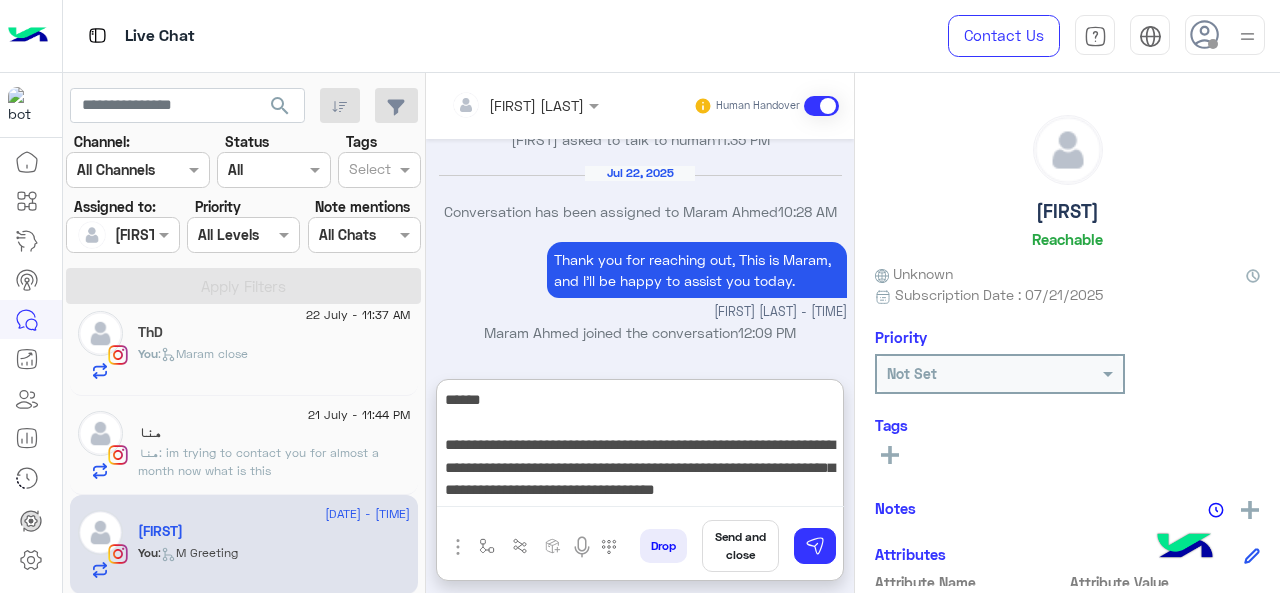 click on "**********" at bounding box center (640, 447) 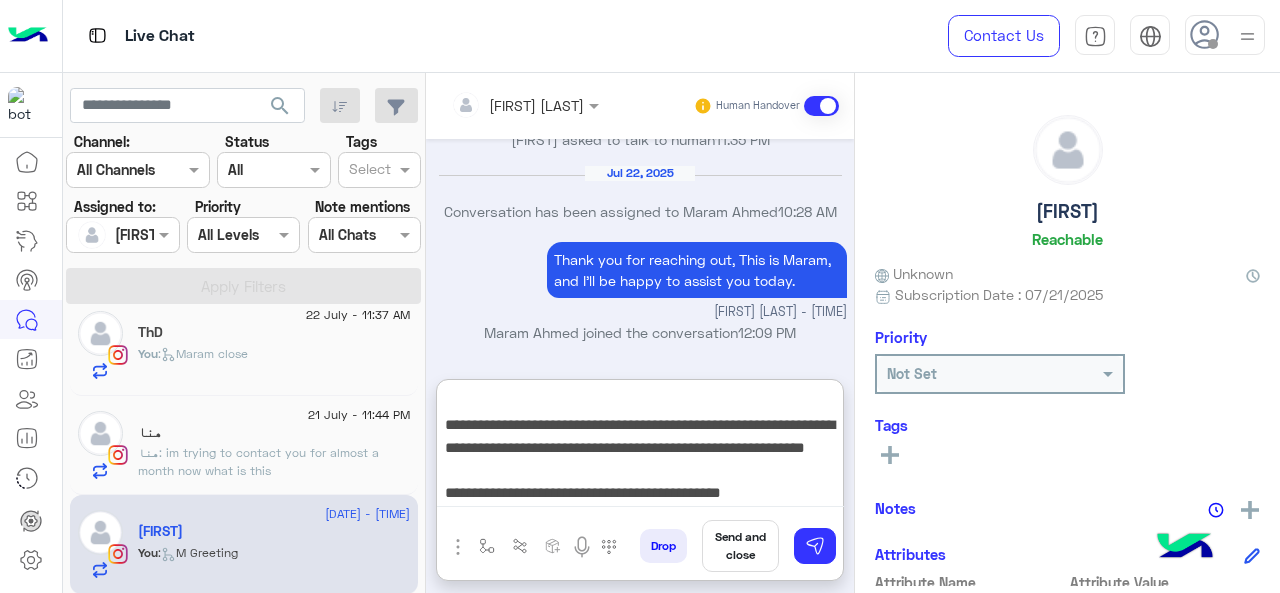 scroll, scrollTop: 154, scrollLeft: 0, axis: vertical 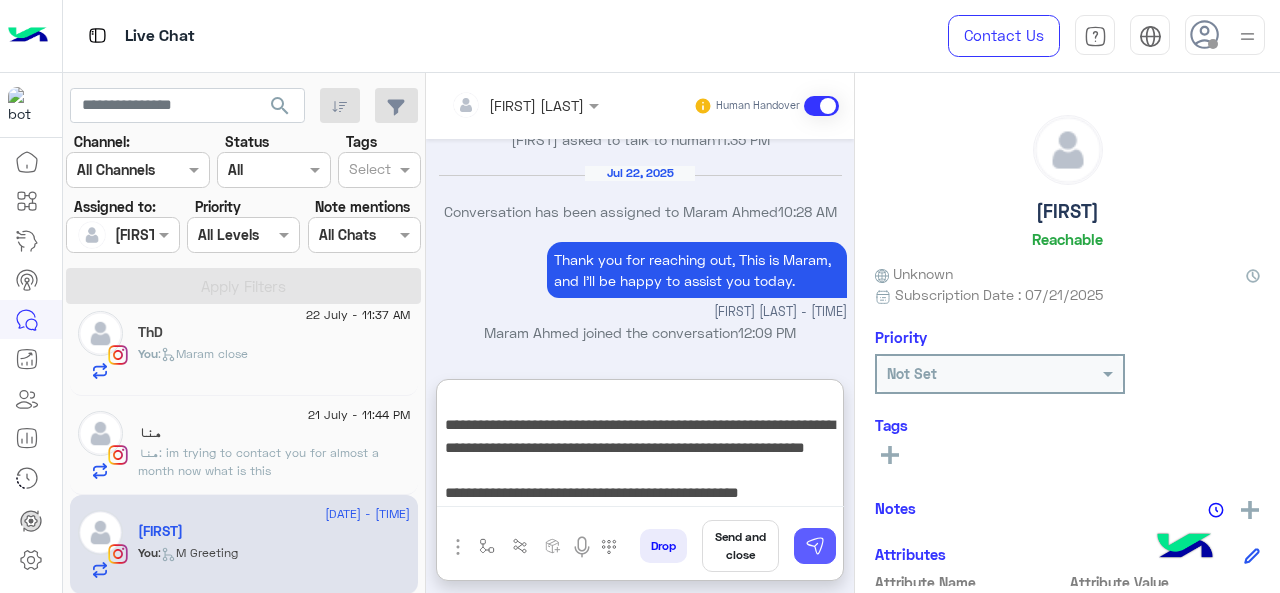 type on "**********" 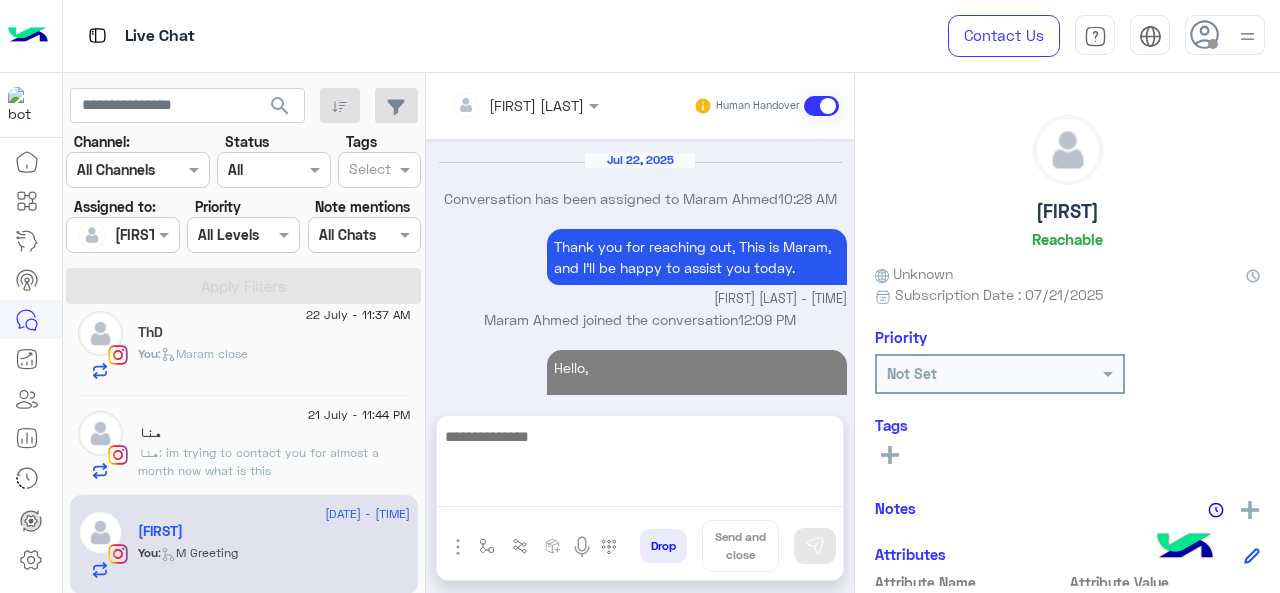 scroll, scrollTop: 2402, scrollLeft: 0, axis: vertical 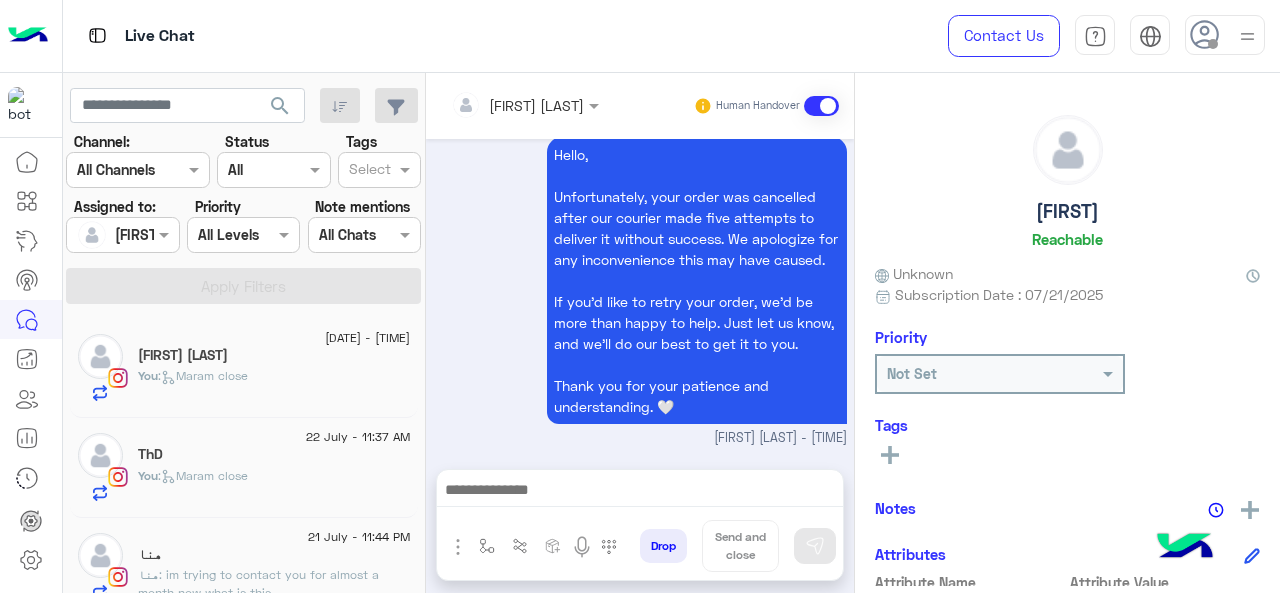 click on "You  :   Maram close" 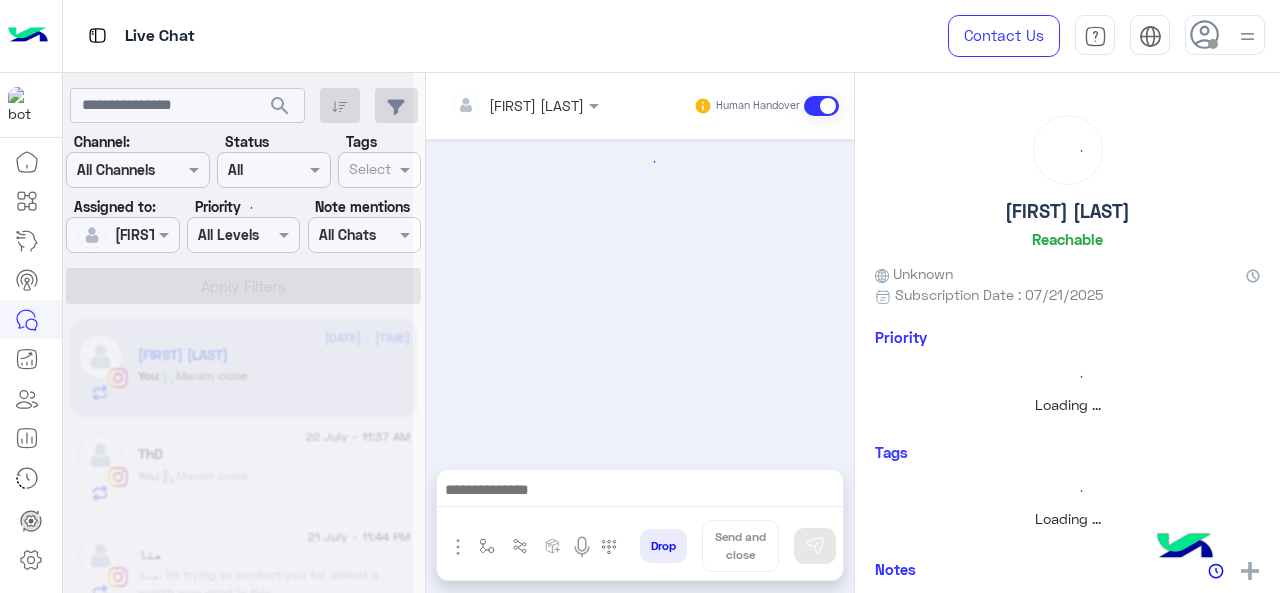 scroll, scrollTop: 704, scrollLeft: 0, axis: vertical 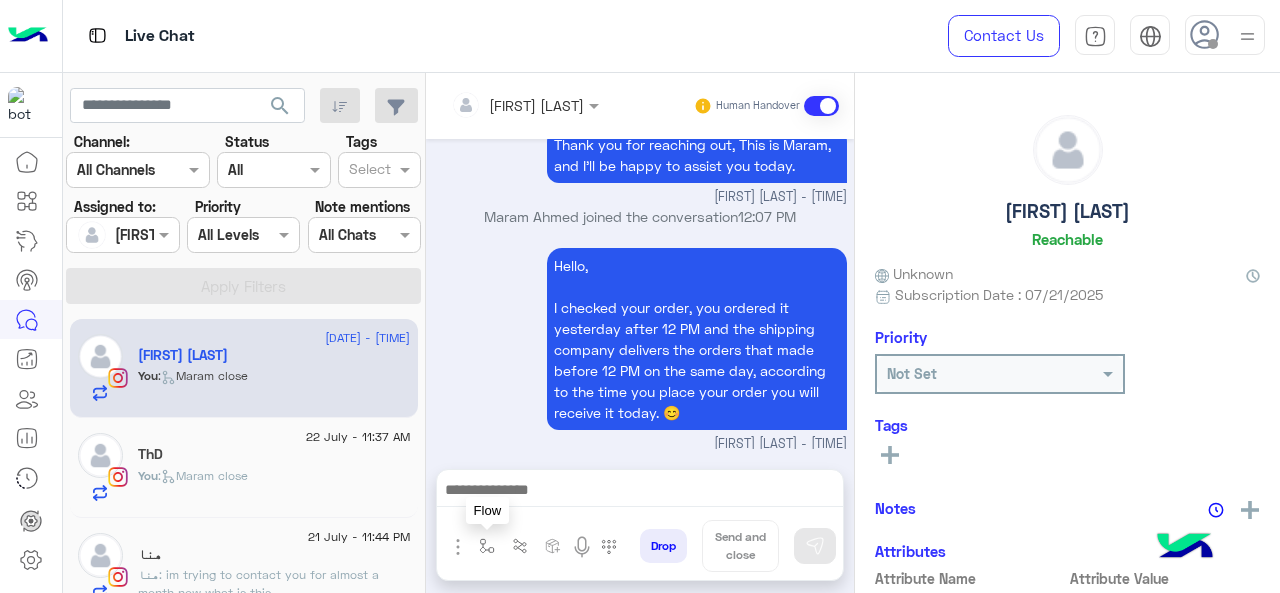 click at bounding box center (487, 546) 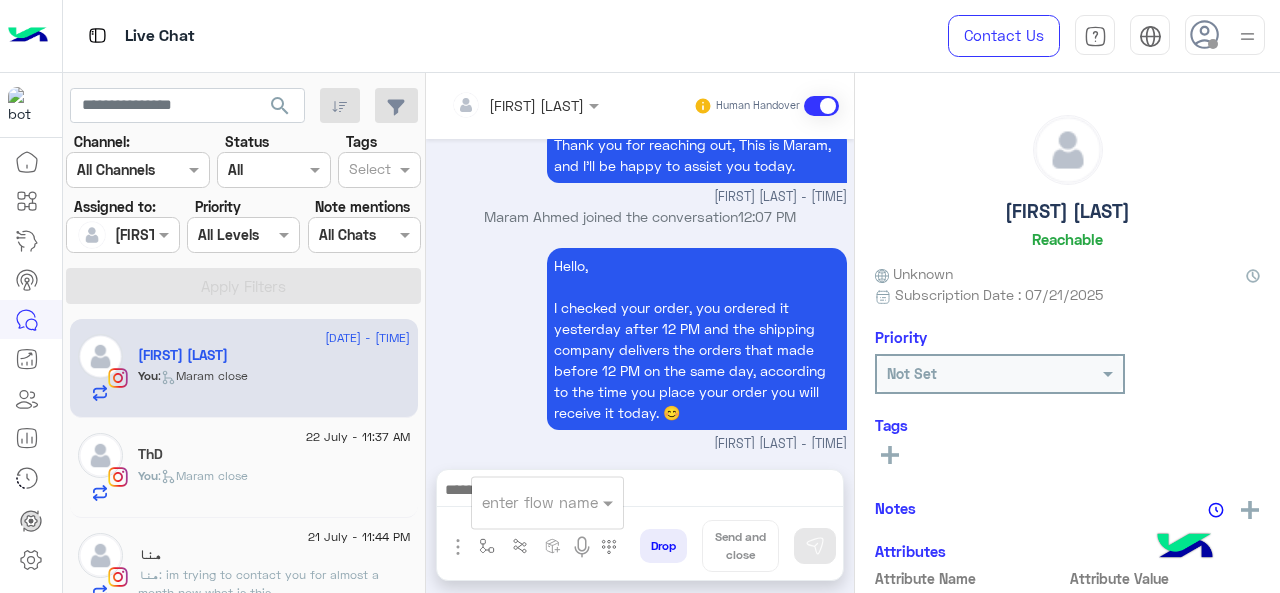 click on "enter flow name" at bounding box center [540, 502] 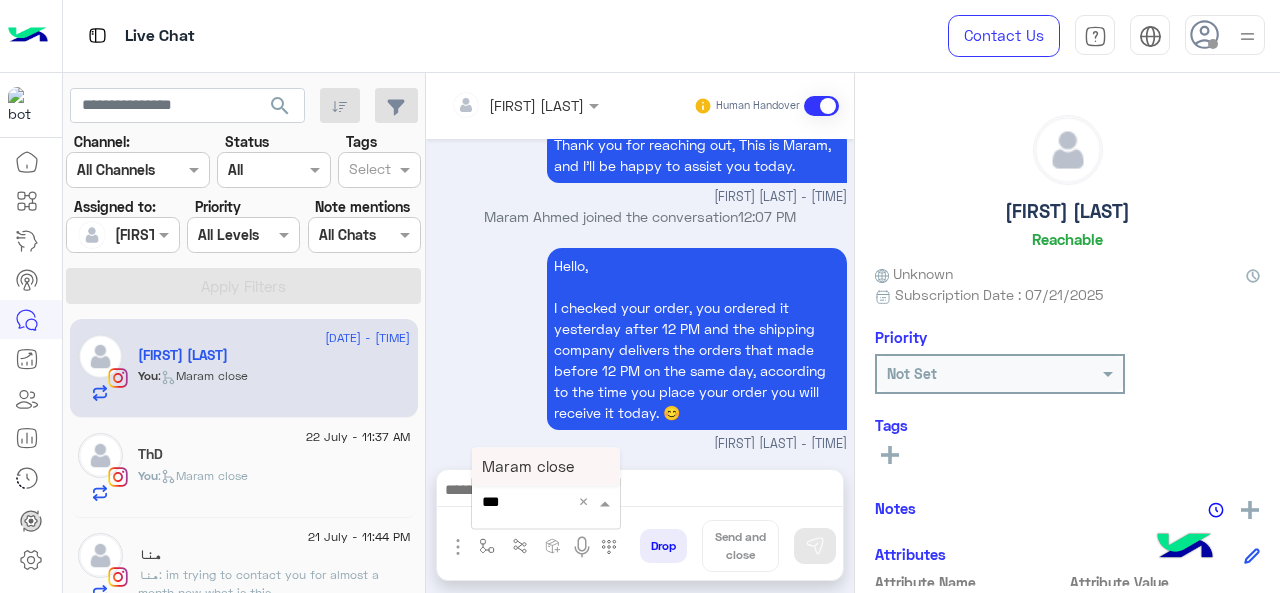 type on "****" 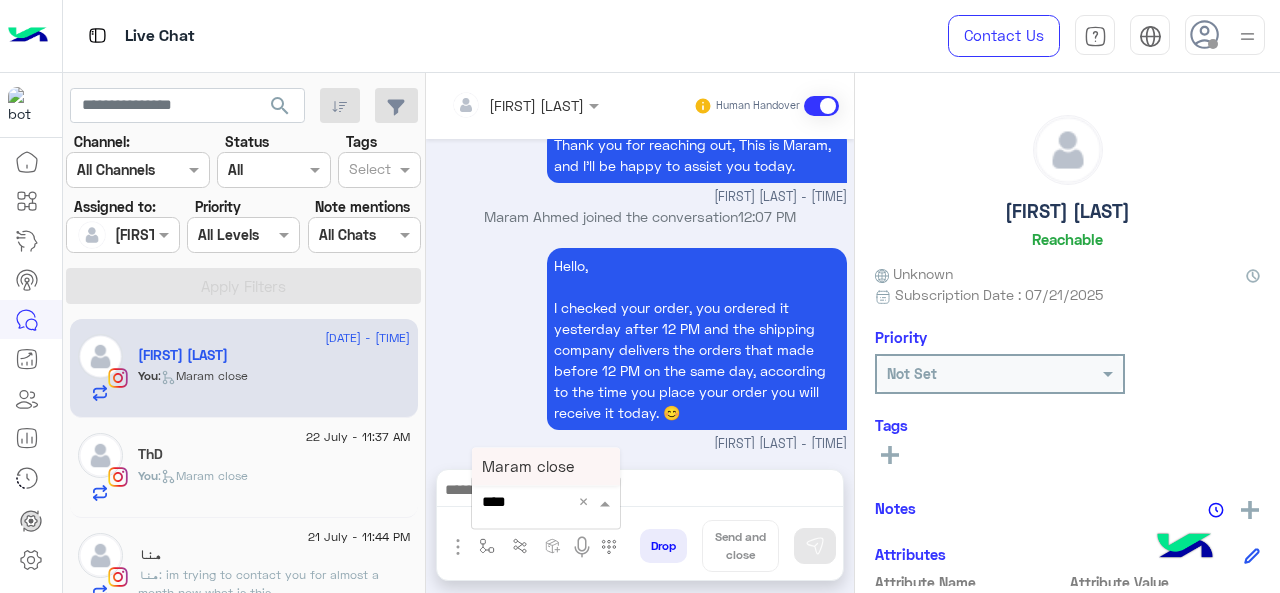 click on "Maram close" at bounding box center [528, 466] 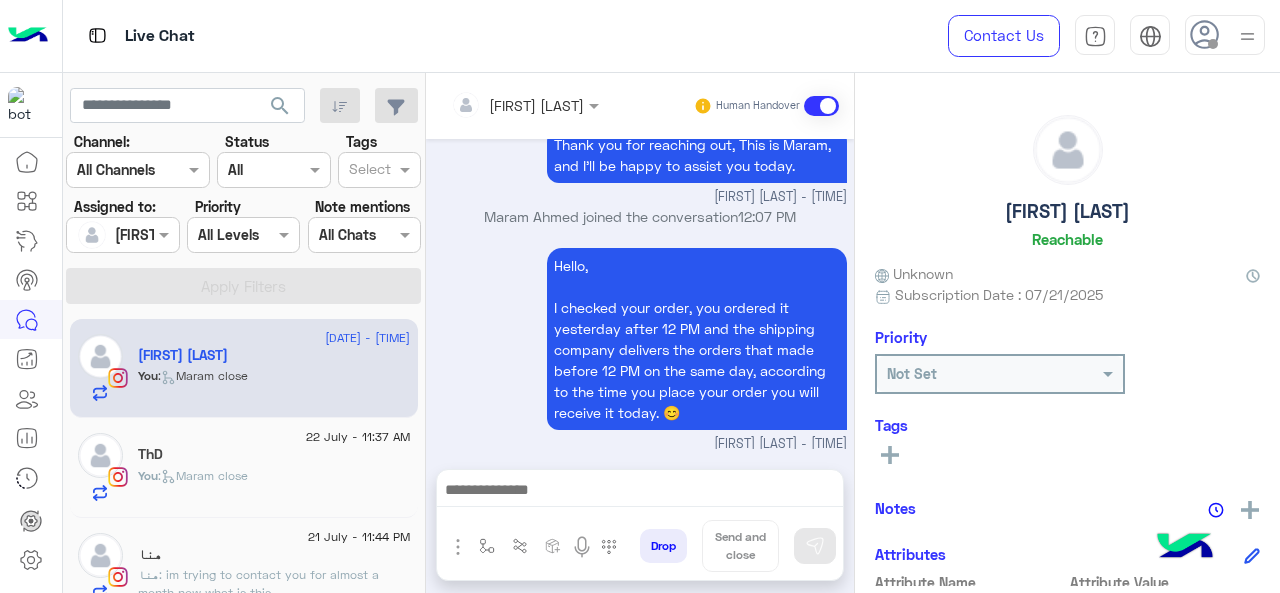 type on "**********" 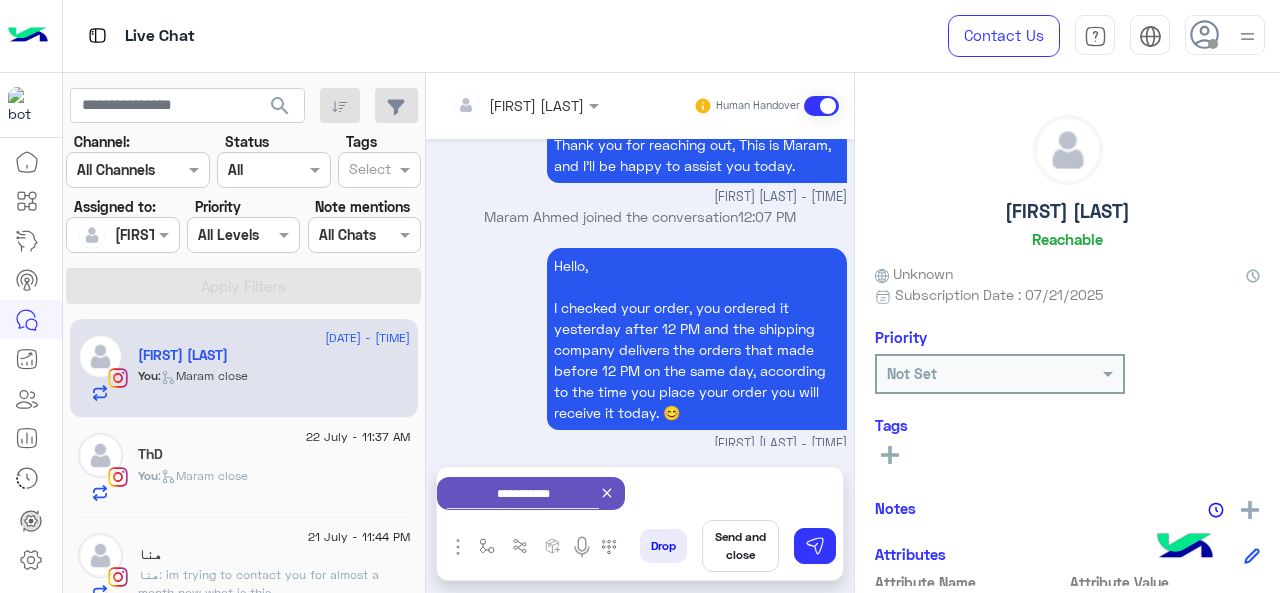 click on "Send and close" at bounding box center [740, 546] 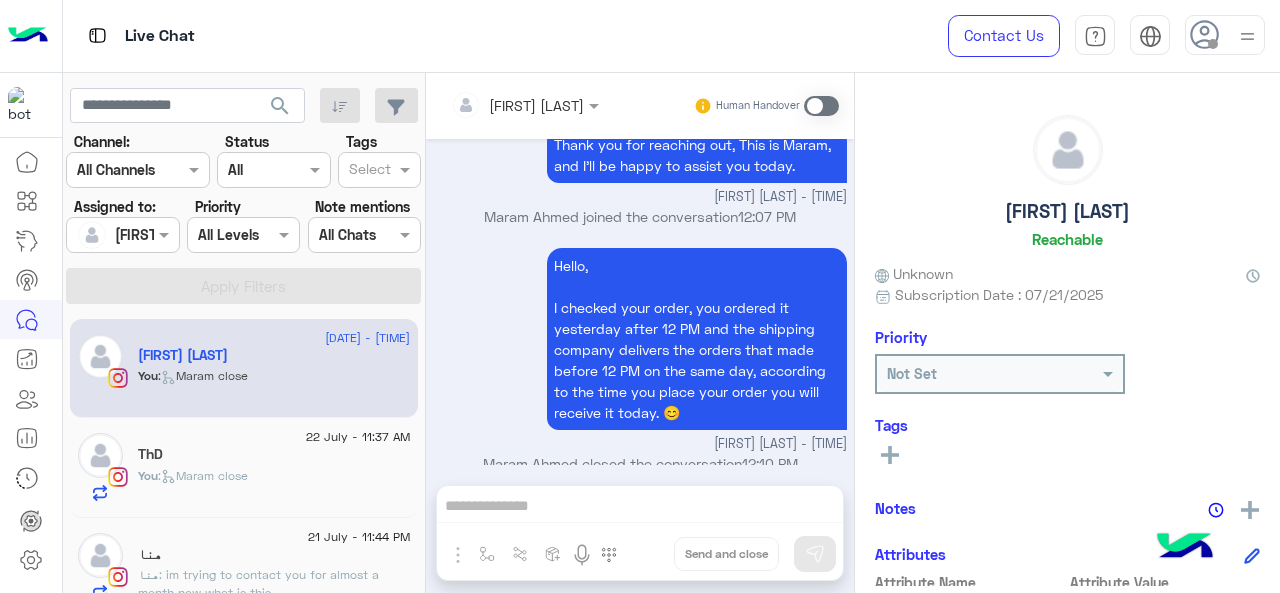 scroll, scrollTop: 726, scrollLeft: 0, axis: vertical 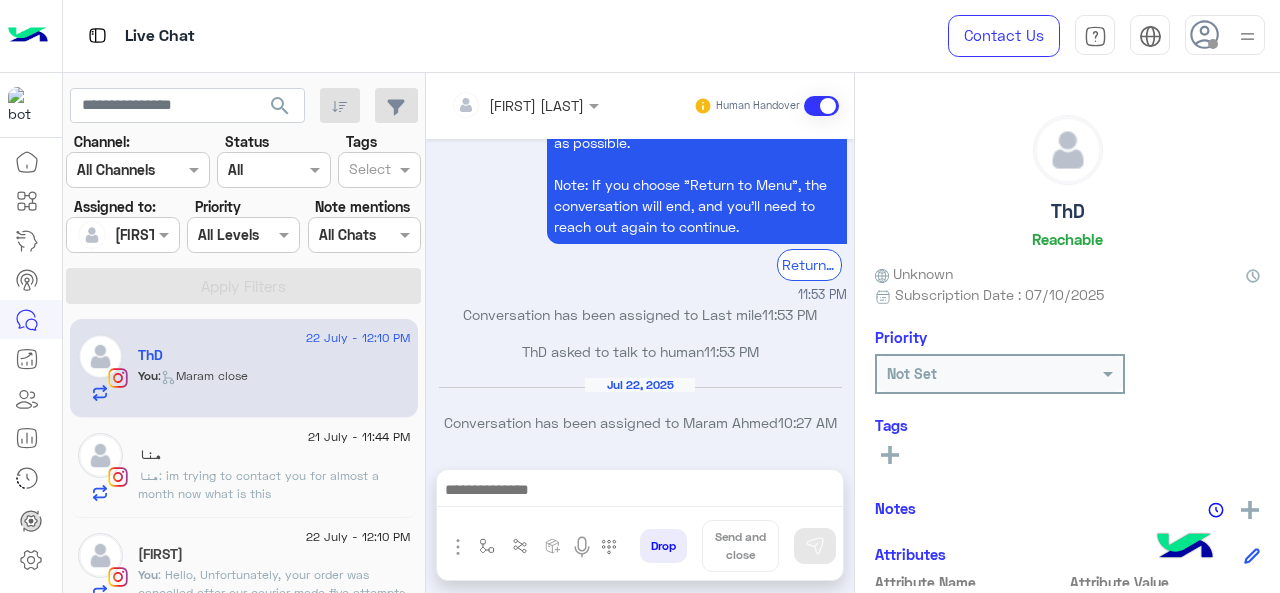 click on "هنا" 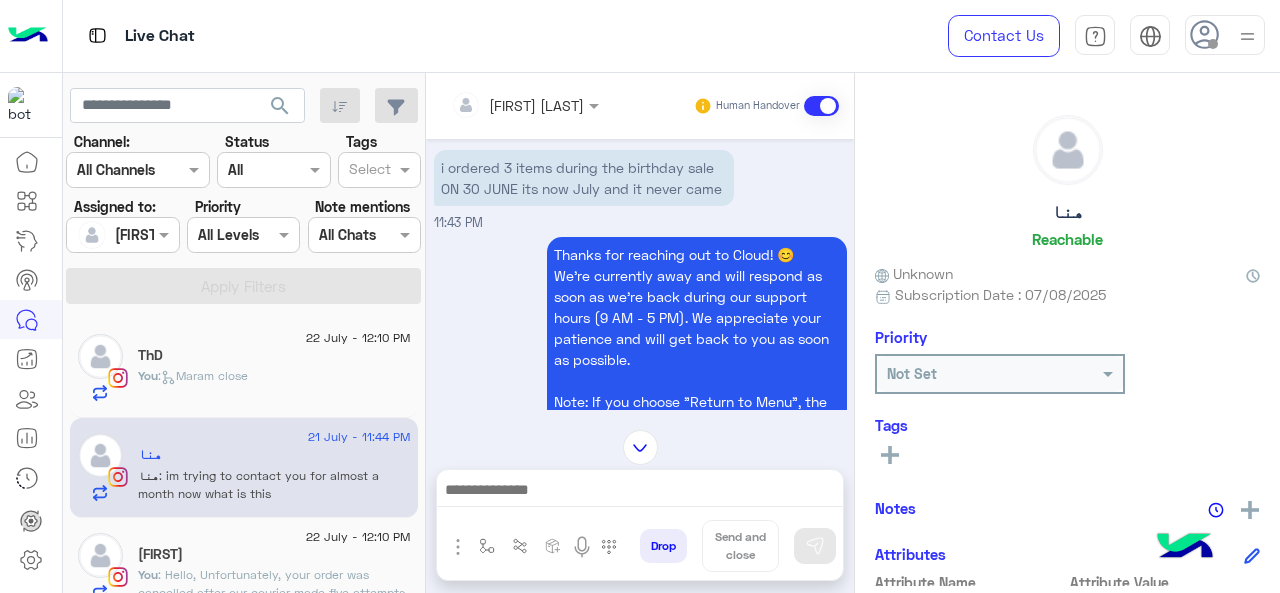 scroll, scrollTop: 299, scrollLeft: 0, axis: vertical 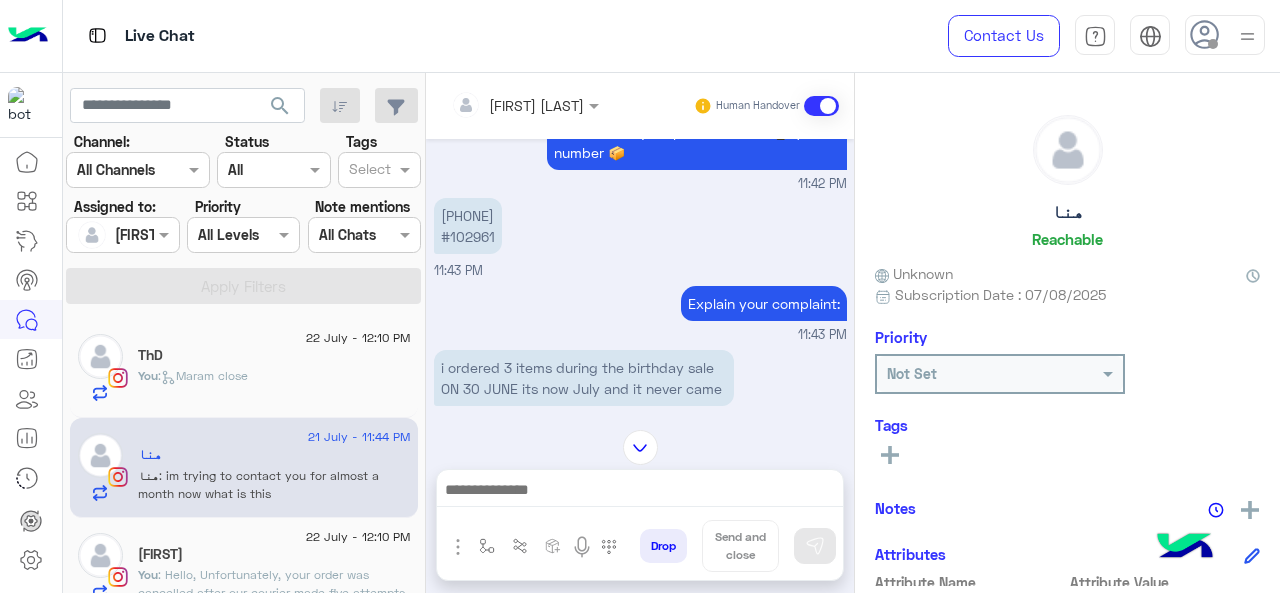 click on "+20 104 0198624 #102961" at bounding box center (468, 226) 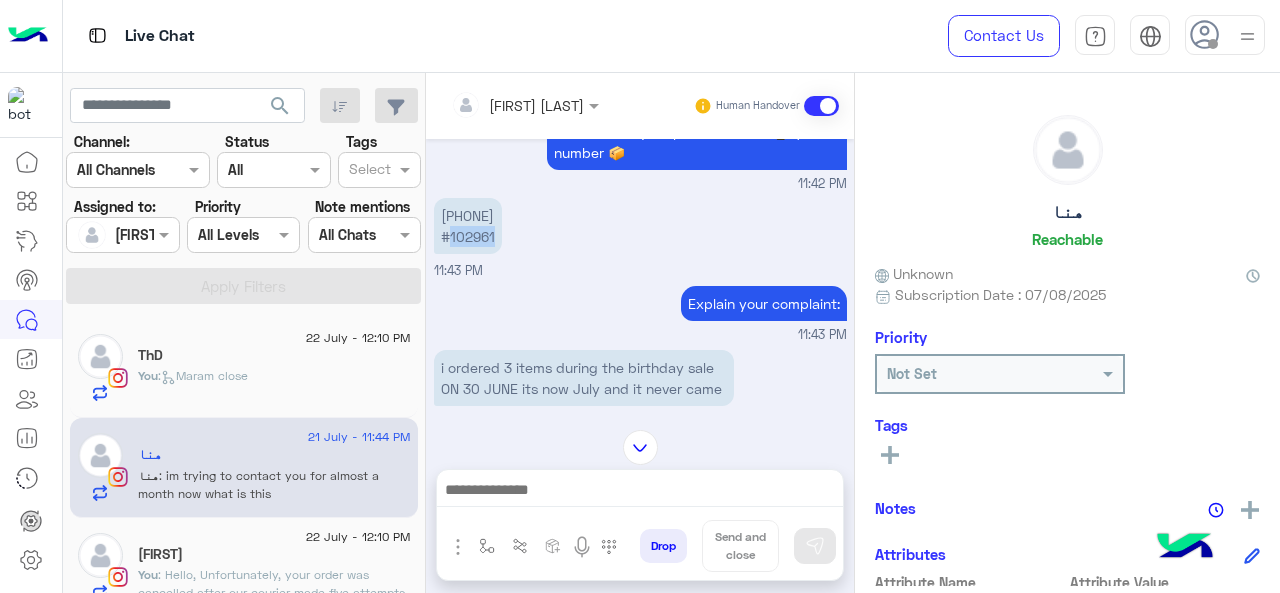 click on "+20 104 0198624 #102961" at bounding box center (468, 226) 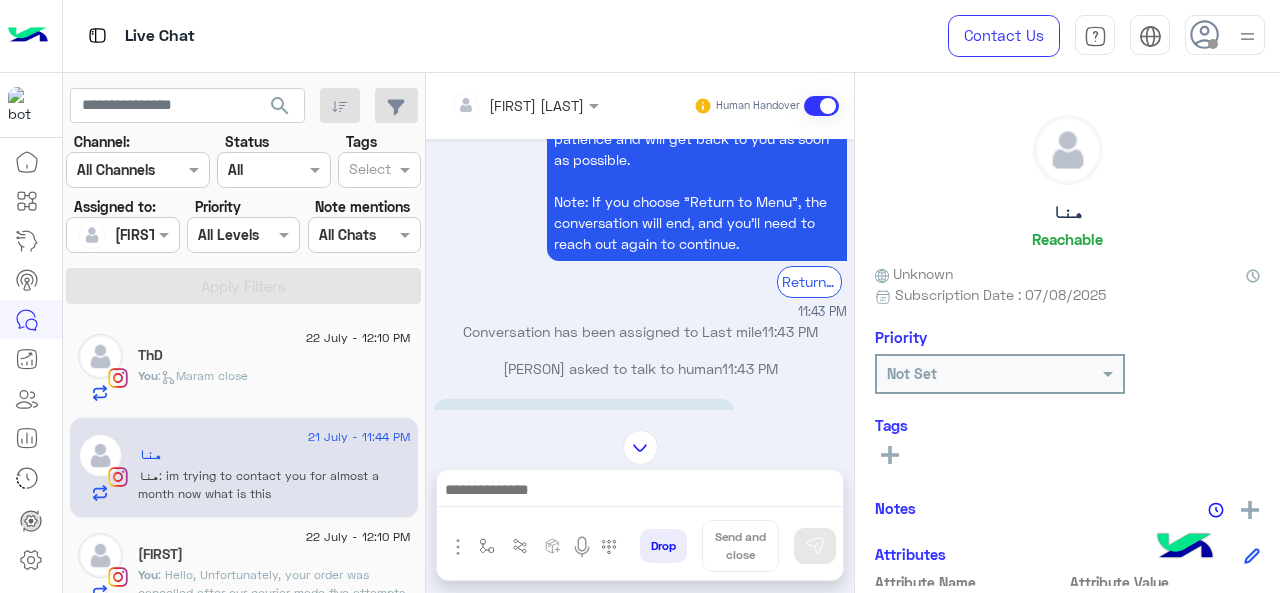 scroll, scrollTop: 799, scrollLeft: 0, axis: vertical 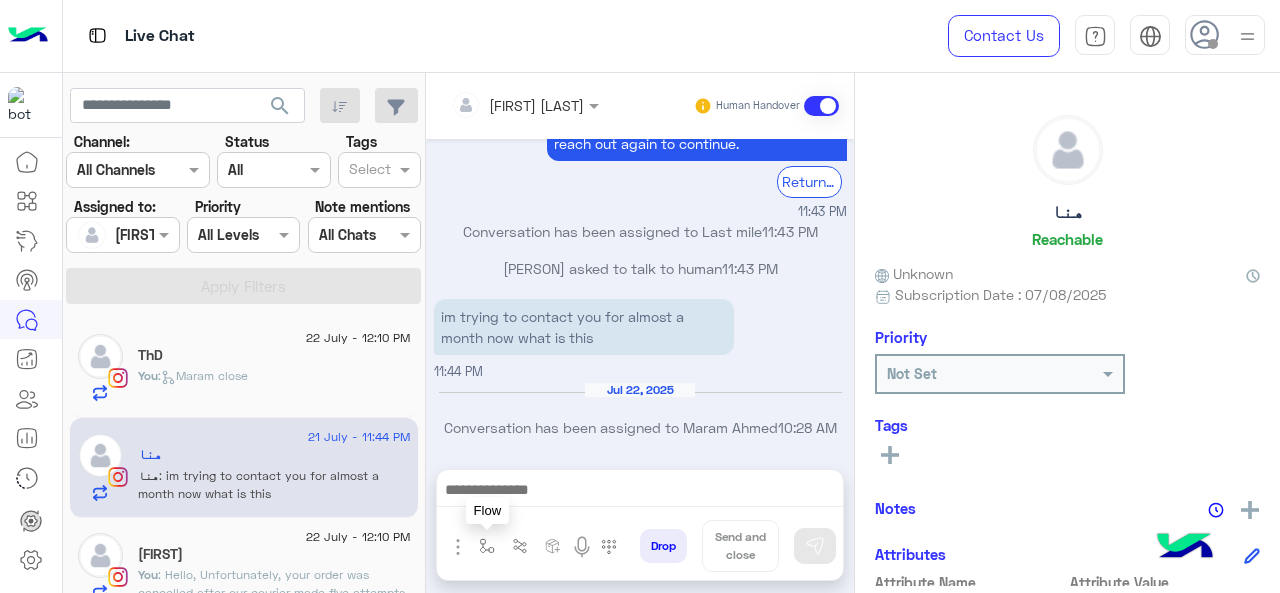 click at bounding box center [487, 546] 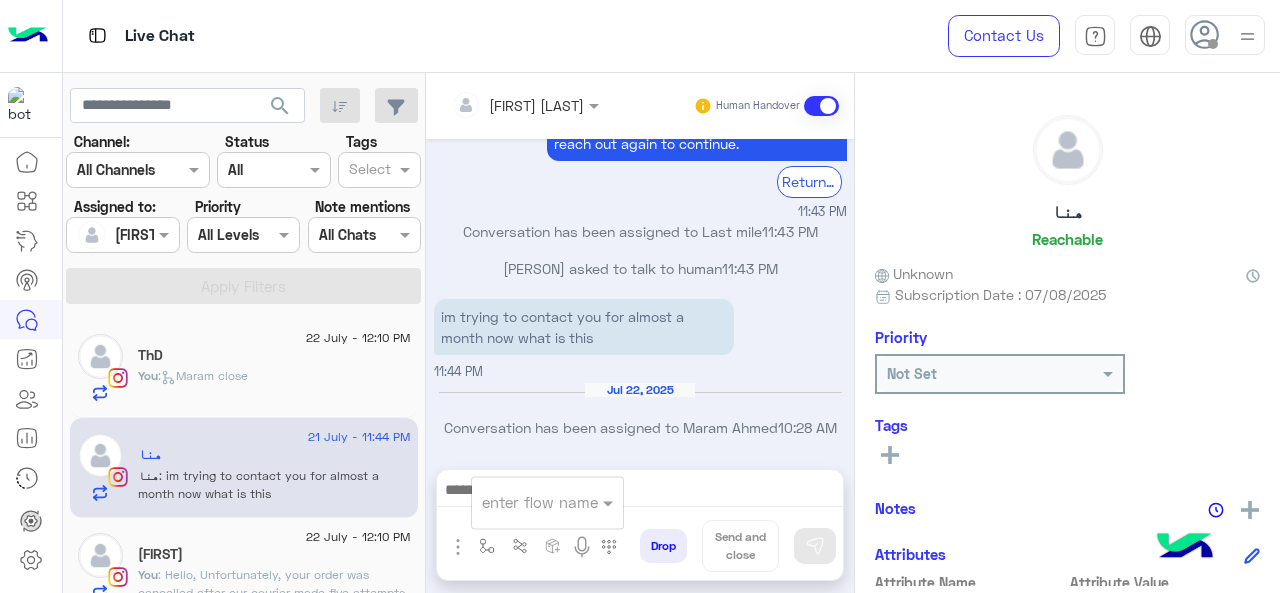 click at bounding box center (523, 502) 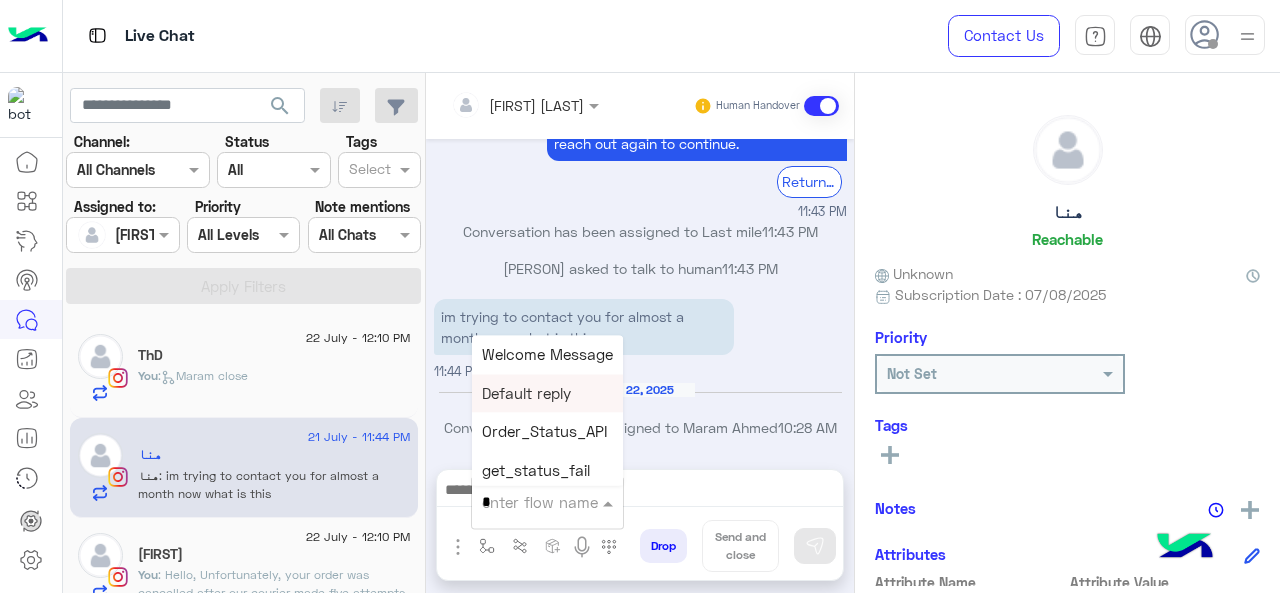 type on "*" 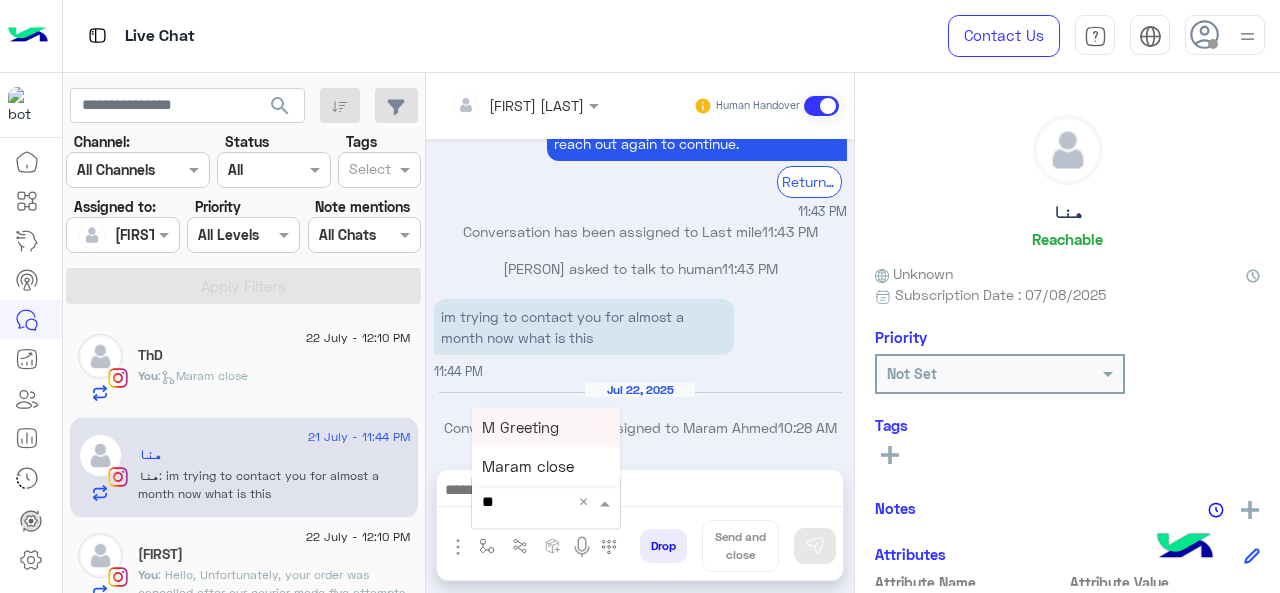 click on "M Greeting" at bounding box center (546, 427) 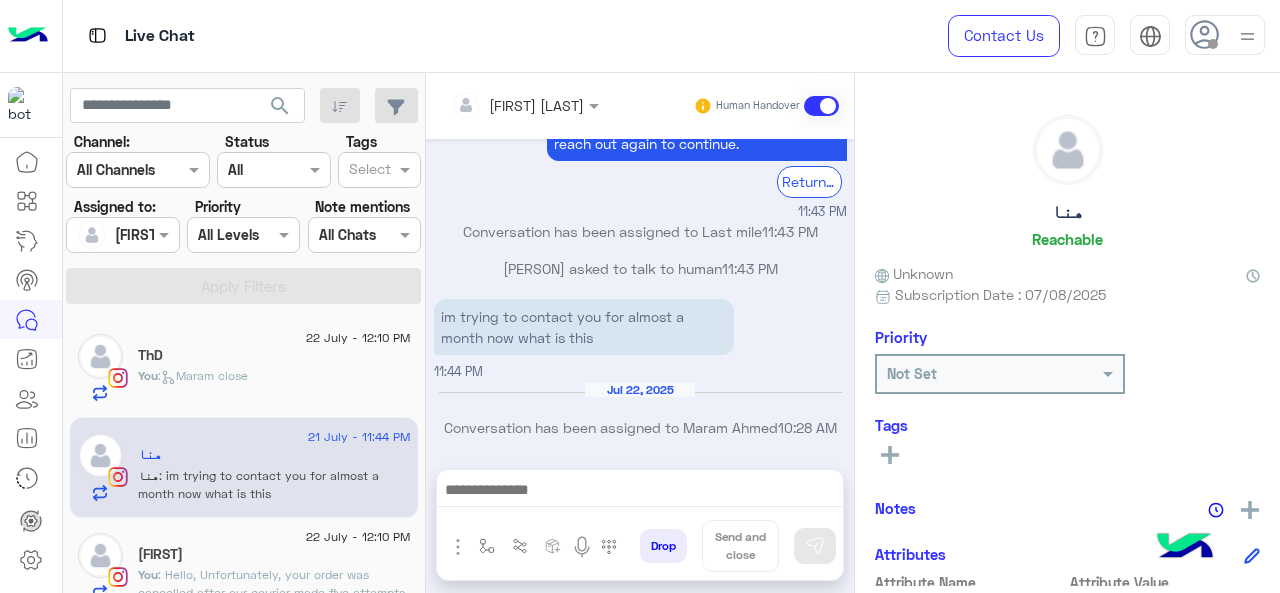 type on "**********" 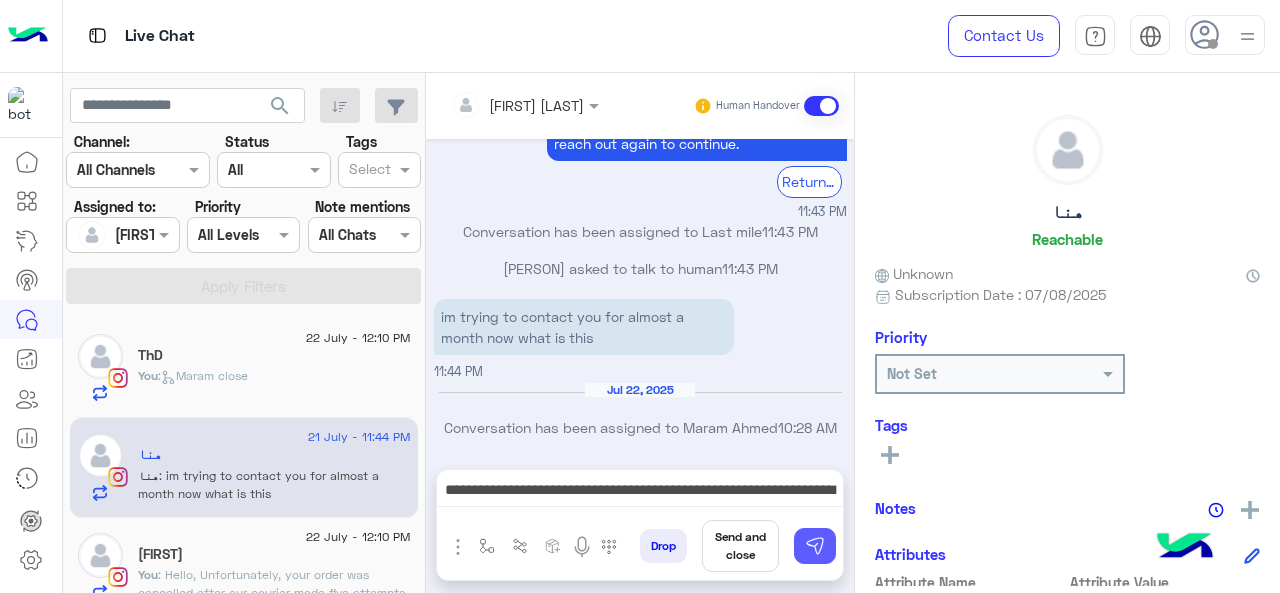 click at bounding box center [815, 546] 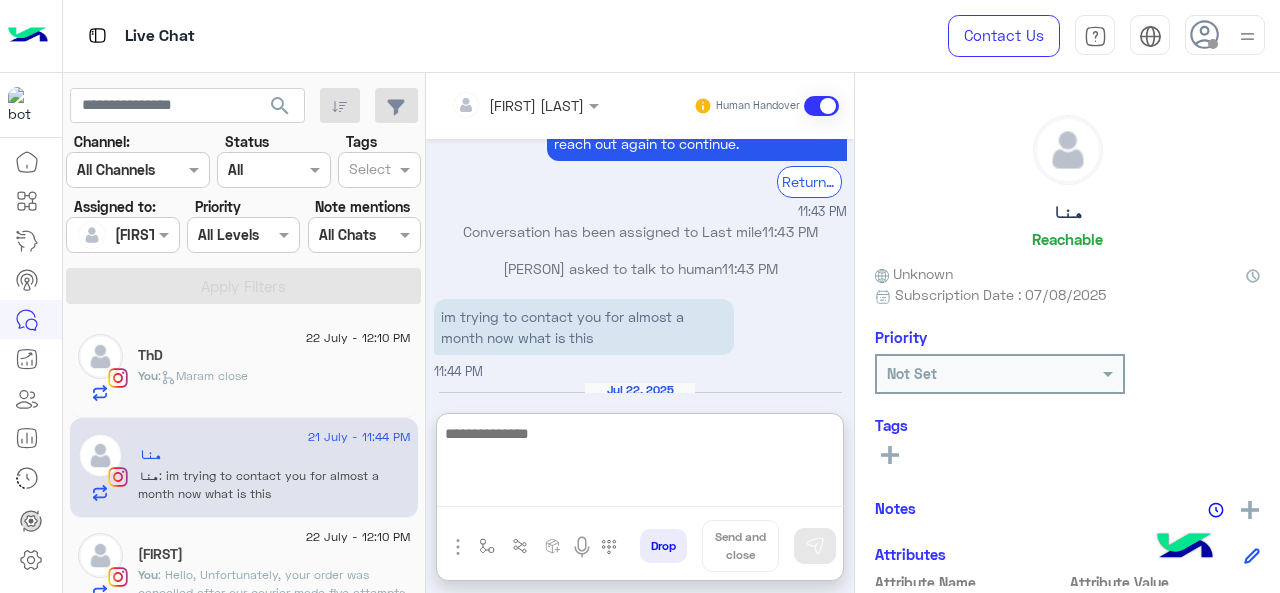scroll, scrollTop: 1008, scrollLeft: 0, axis: vertical 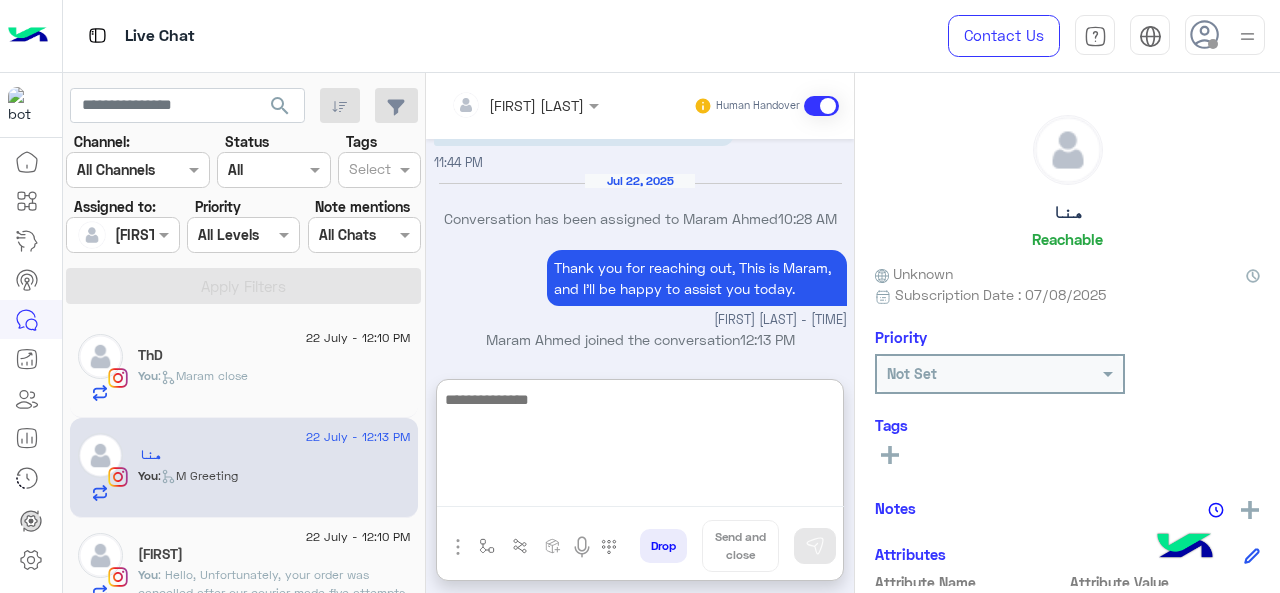 paste on "**********" 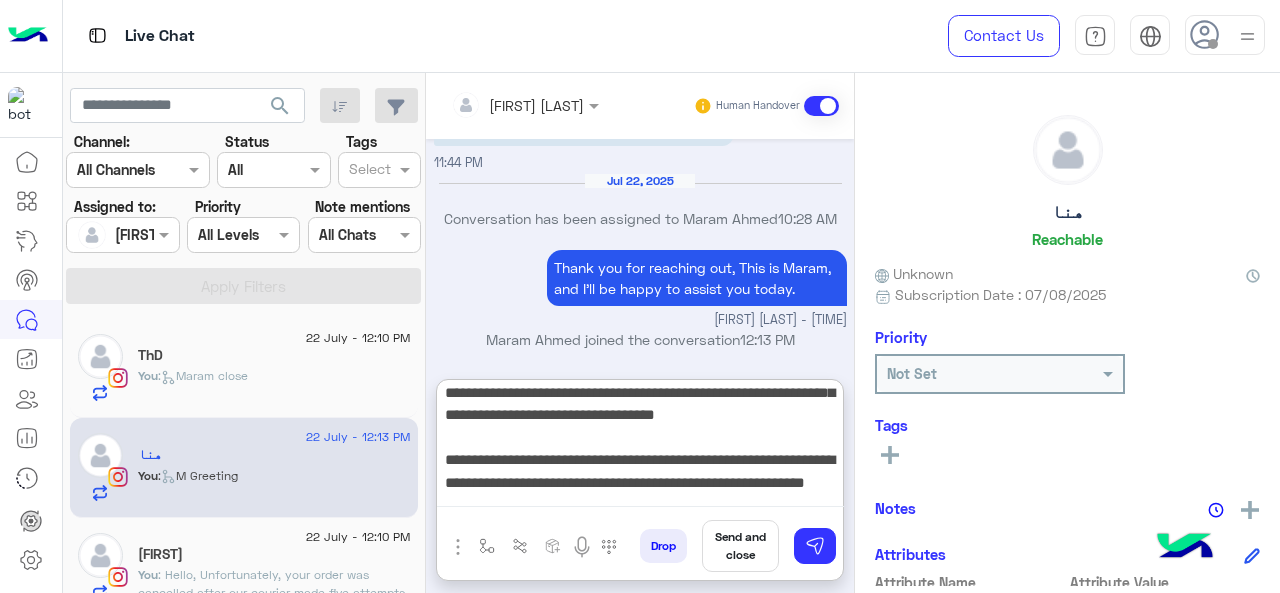scroll, scrollTop: 50, scrollLeft: 0, axis: vertical 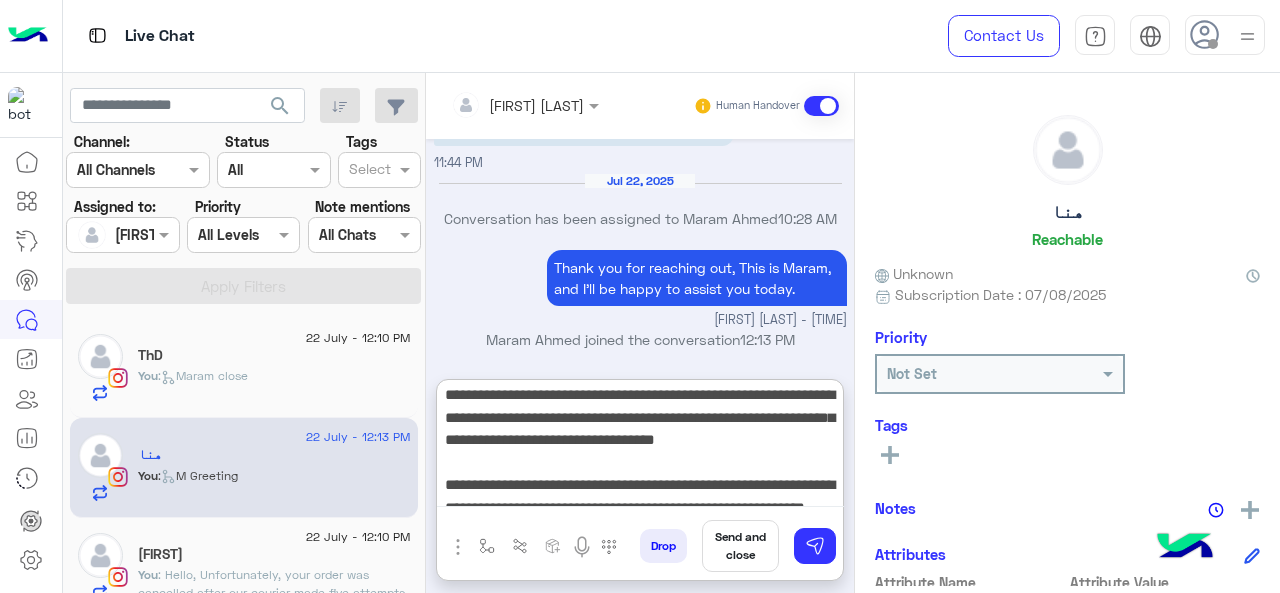 click on "**********" at bounding box center (640, 447) 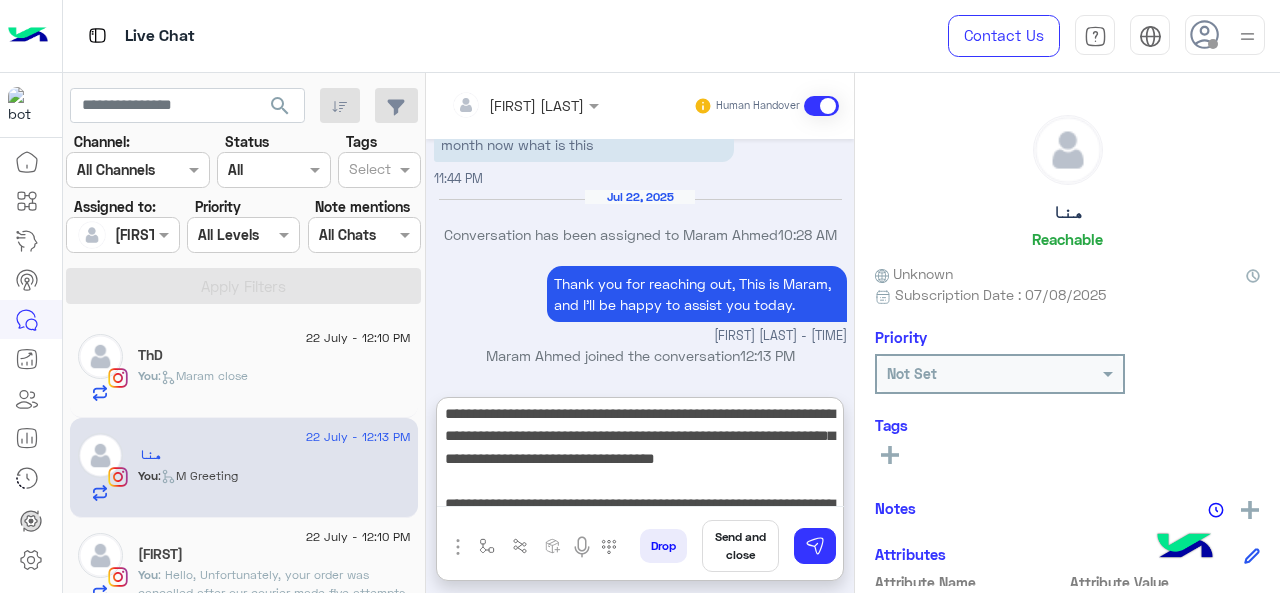 scroll, scrollTop: 1008, scrollLeft: 0, axis: vertical 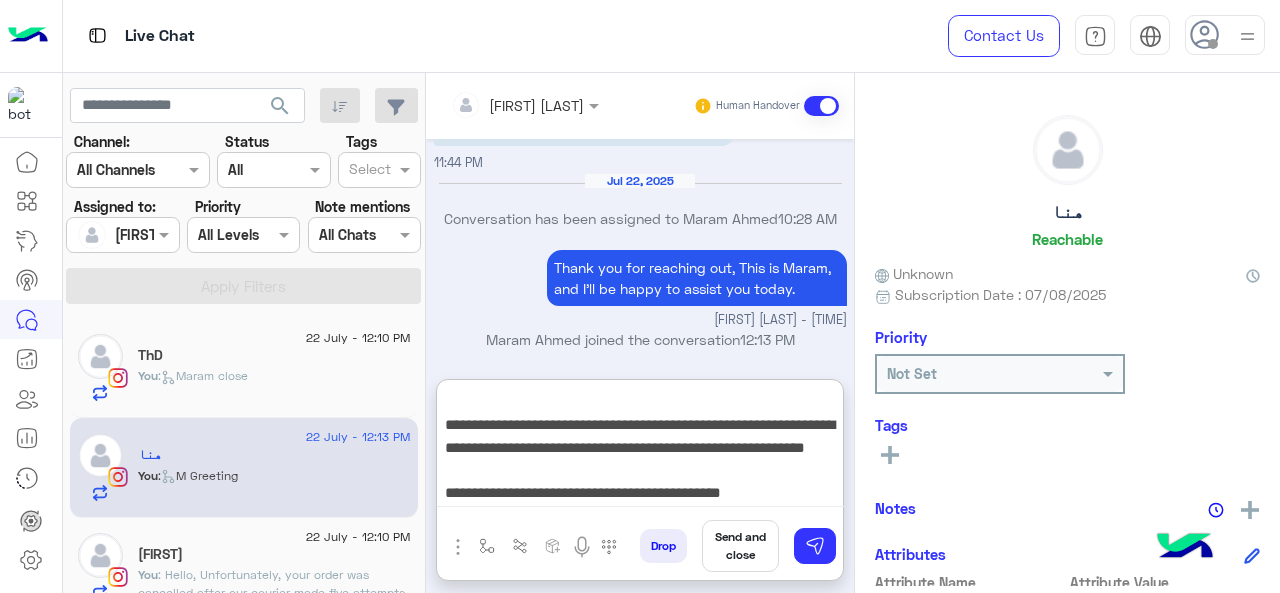 click on "**********" at bounding box center (640, 447) 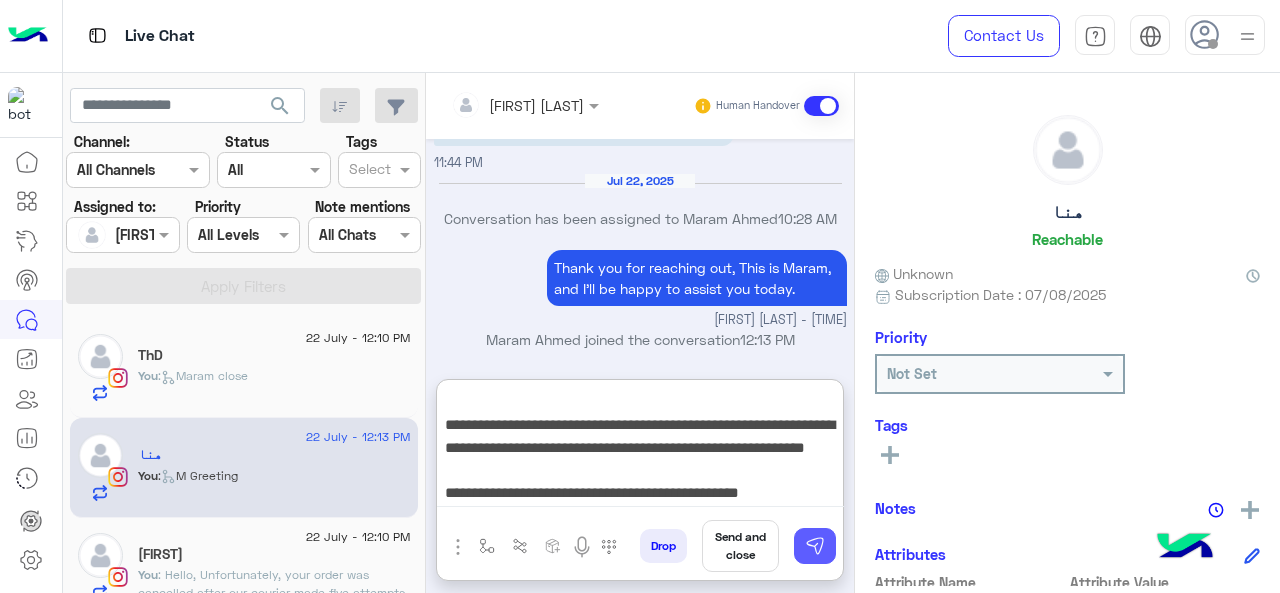 type on "**********" 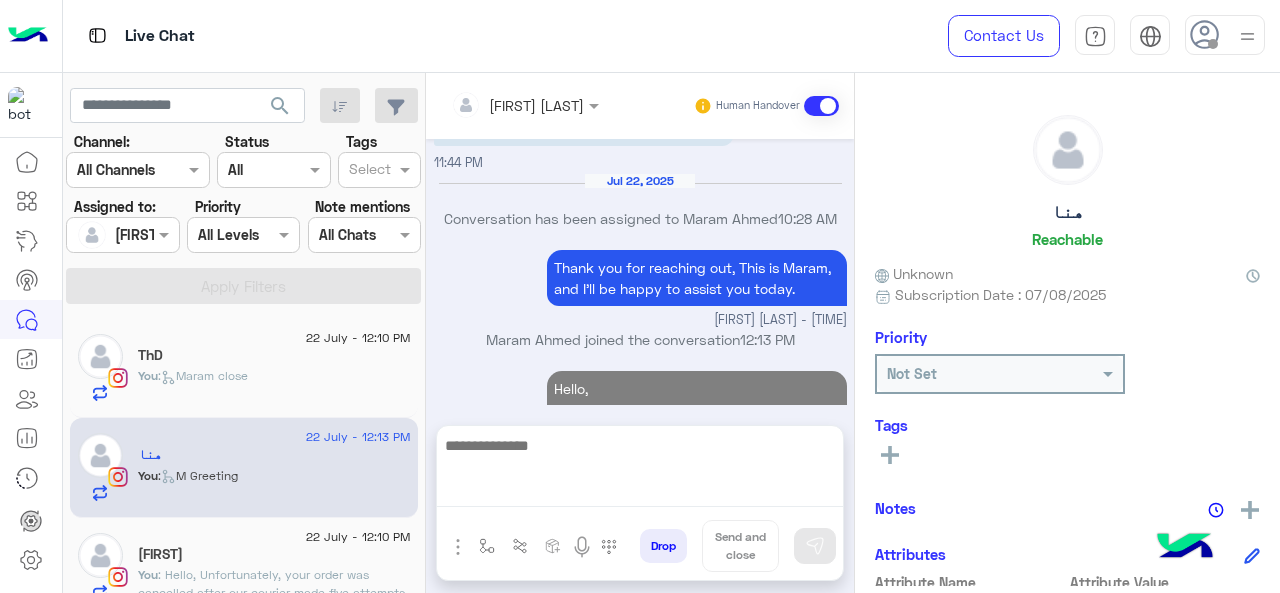 scroll, scrollTop: 0, scrollLeft: 0, axis: both 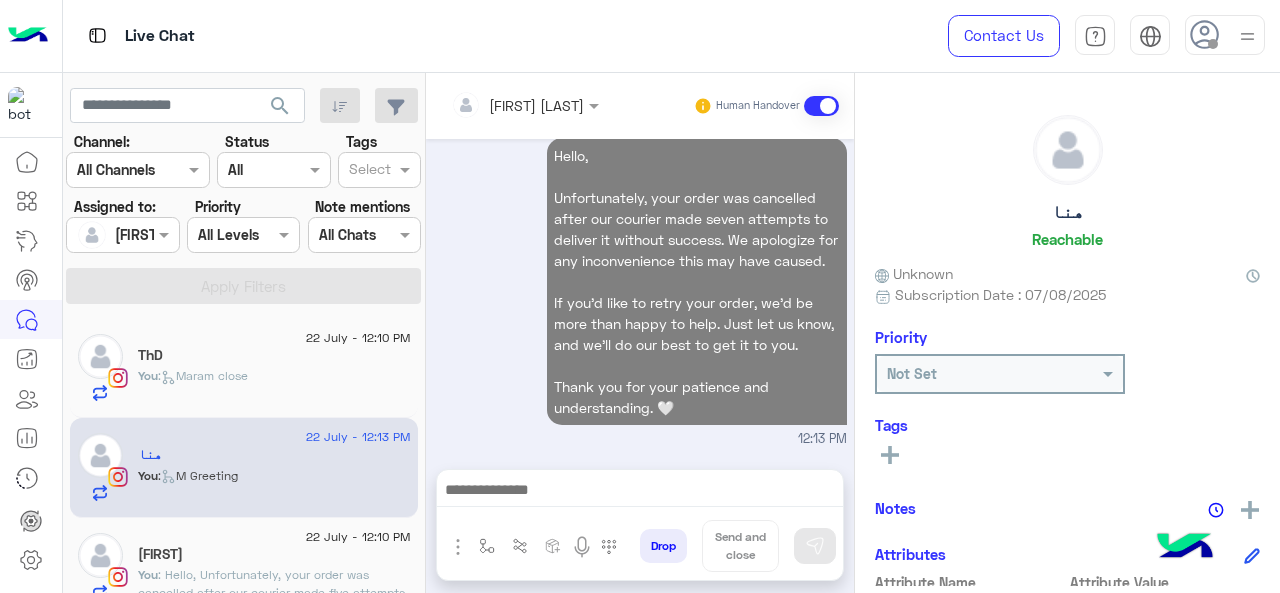 click on "Hada" 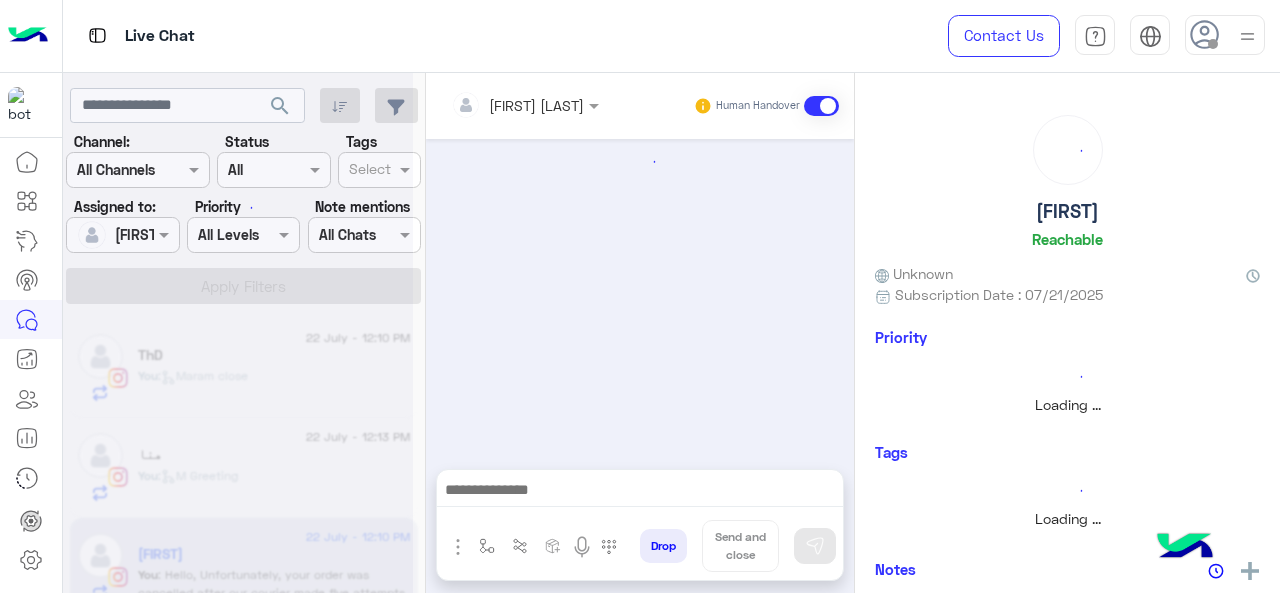 scroll, scrollTop: 880, scrollLeft: 0, axis: vertical 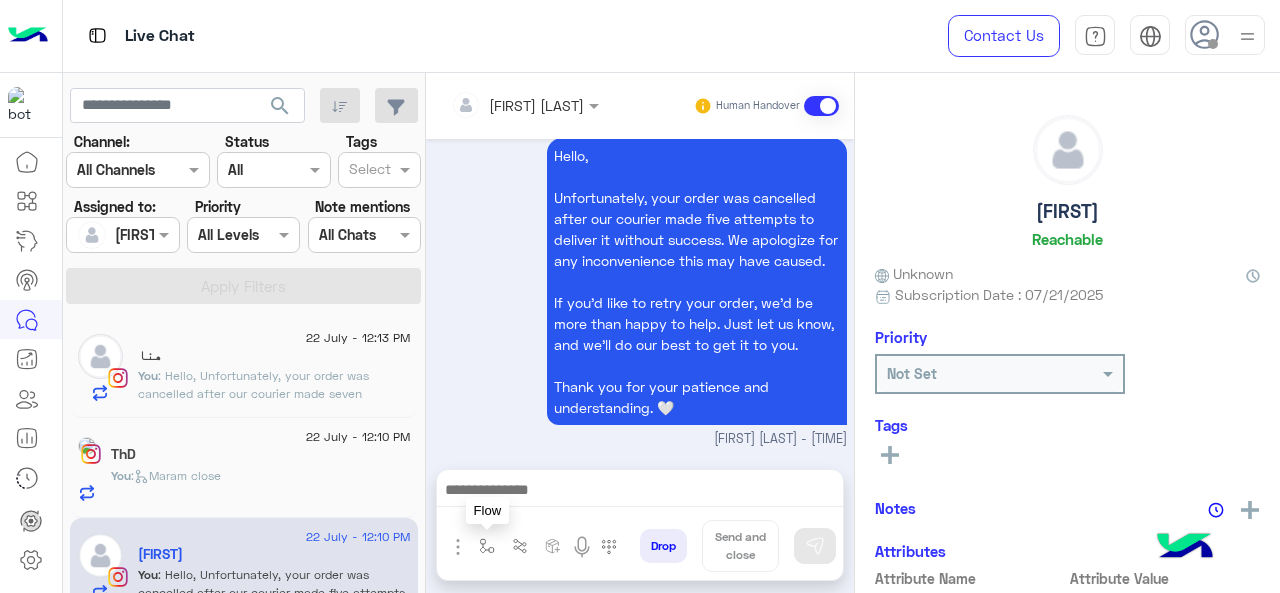click at bounding box center [487, 546] 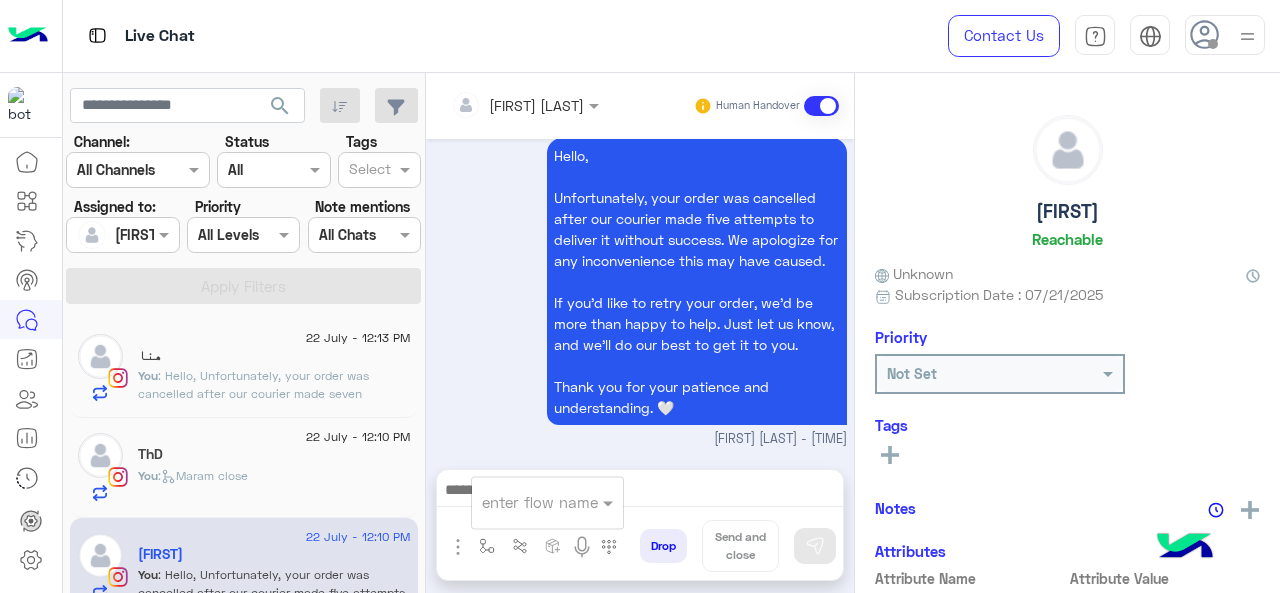 click at bounding box center [523, 502] 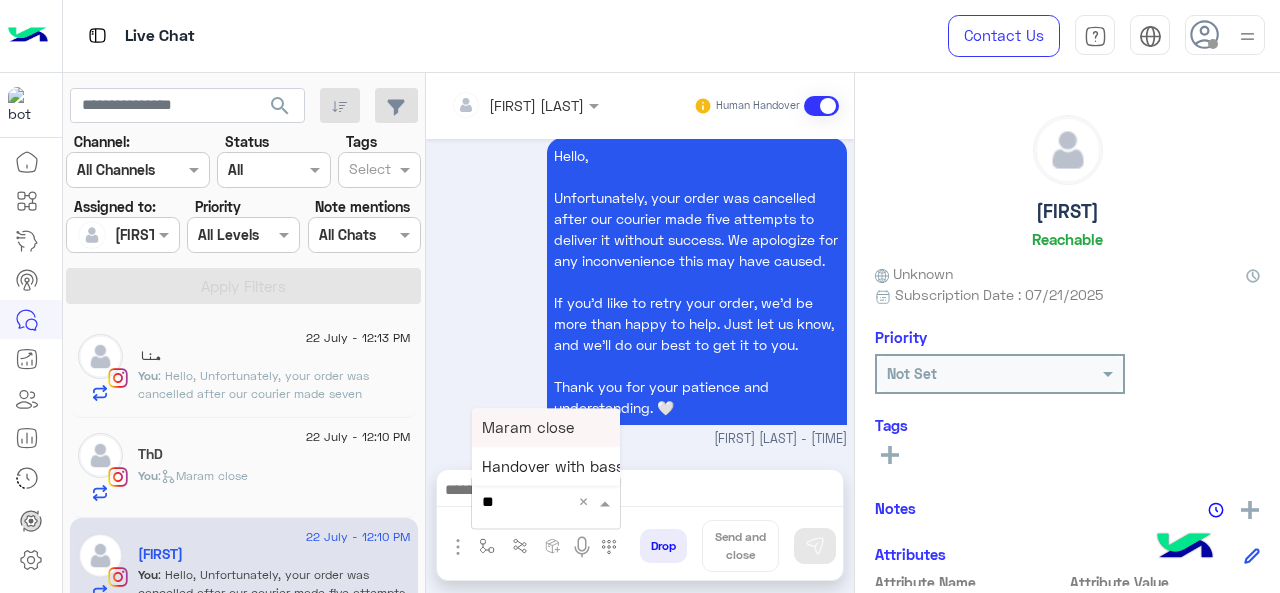 type on "***" 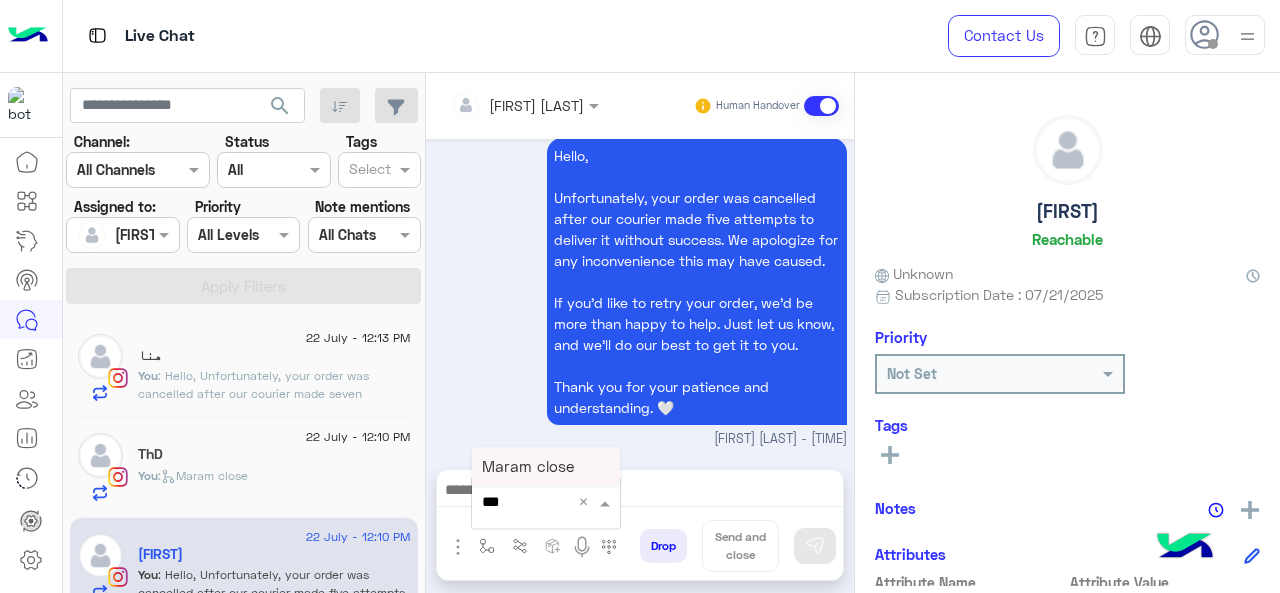 click on "Maram close" at bounding box center (528, 466) 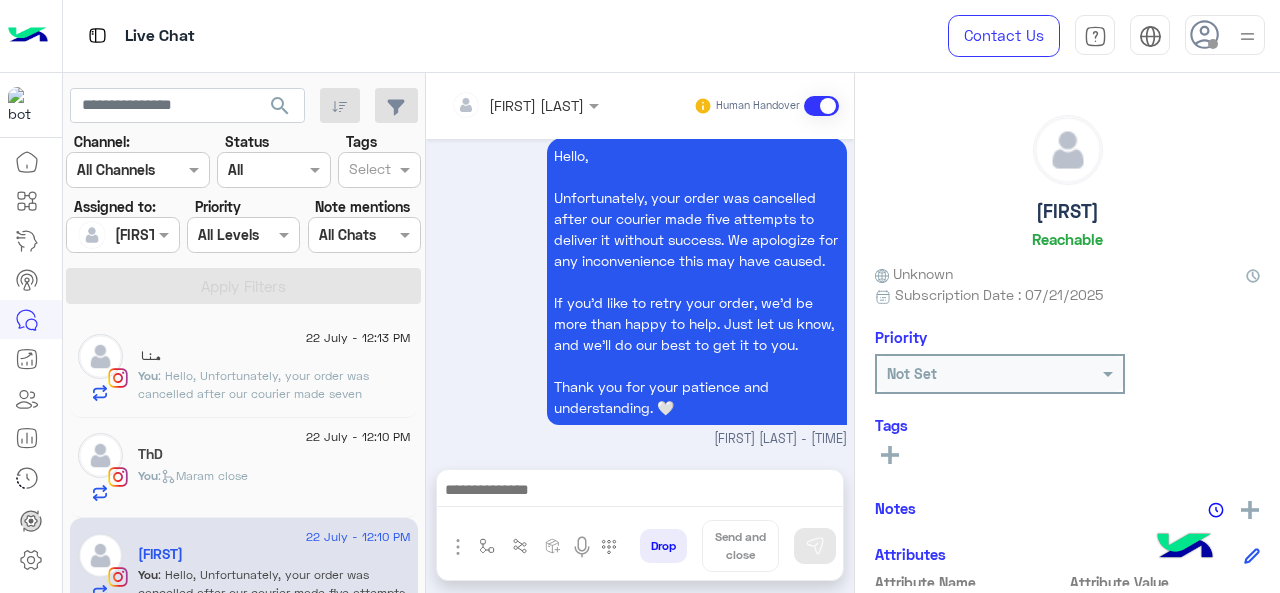 type on "**********" 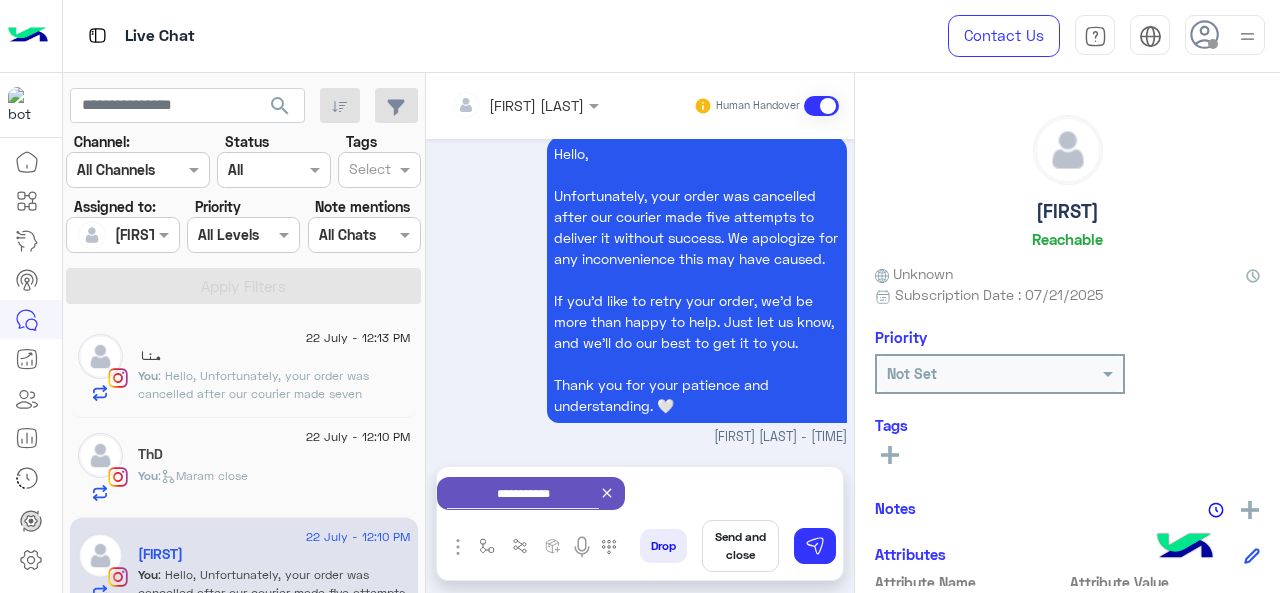 click on "Send and close" at bounding box center [740, 546] 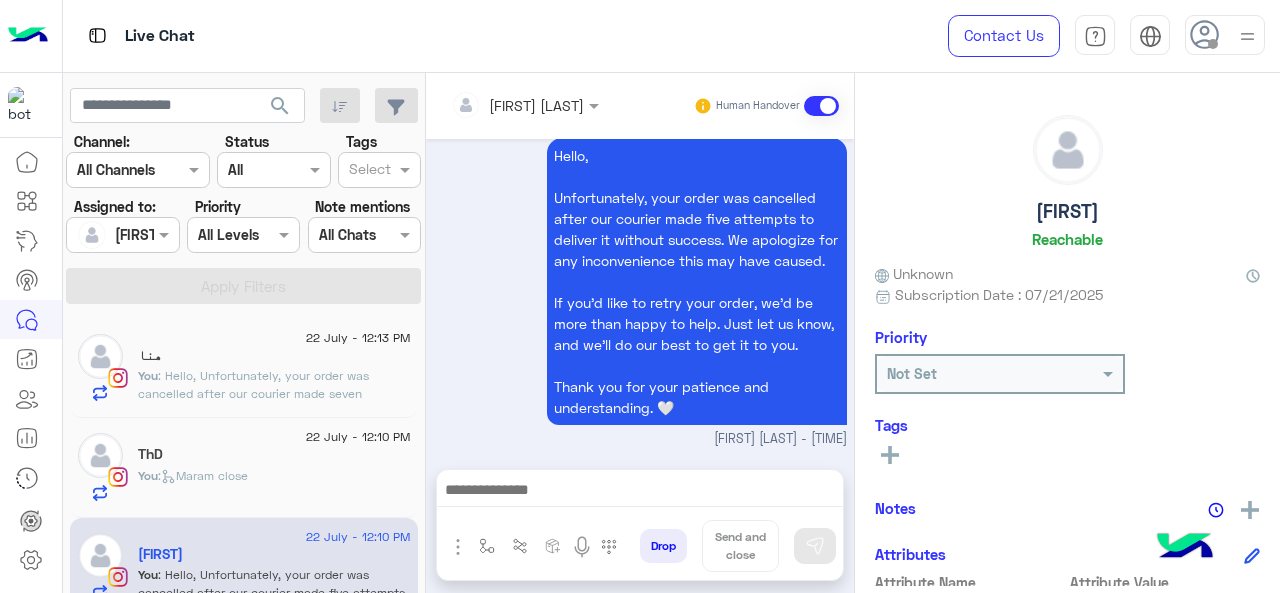 scroll, scrollTop: 900, scrollLeft: 0, axis: vertical 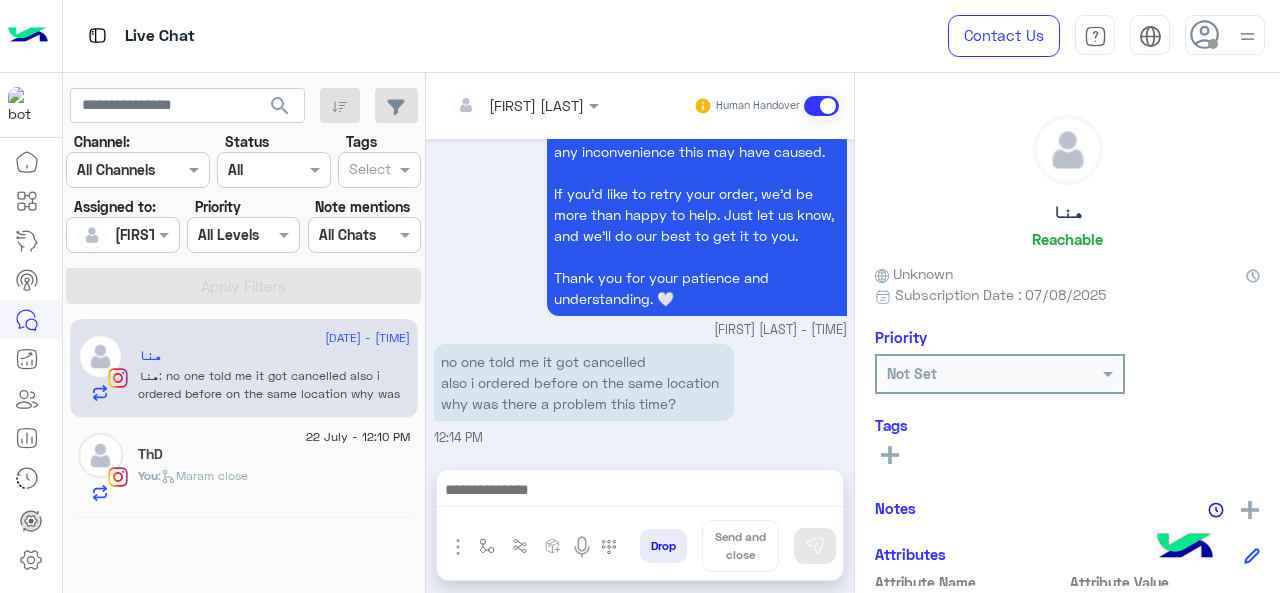 click at bounding box center (640, 492) 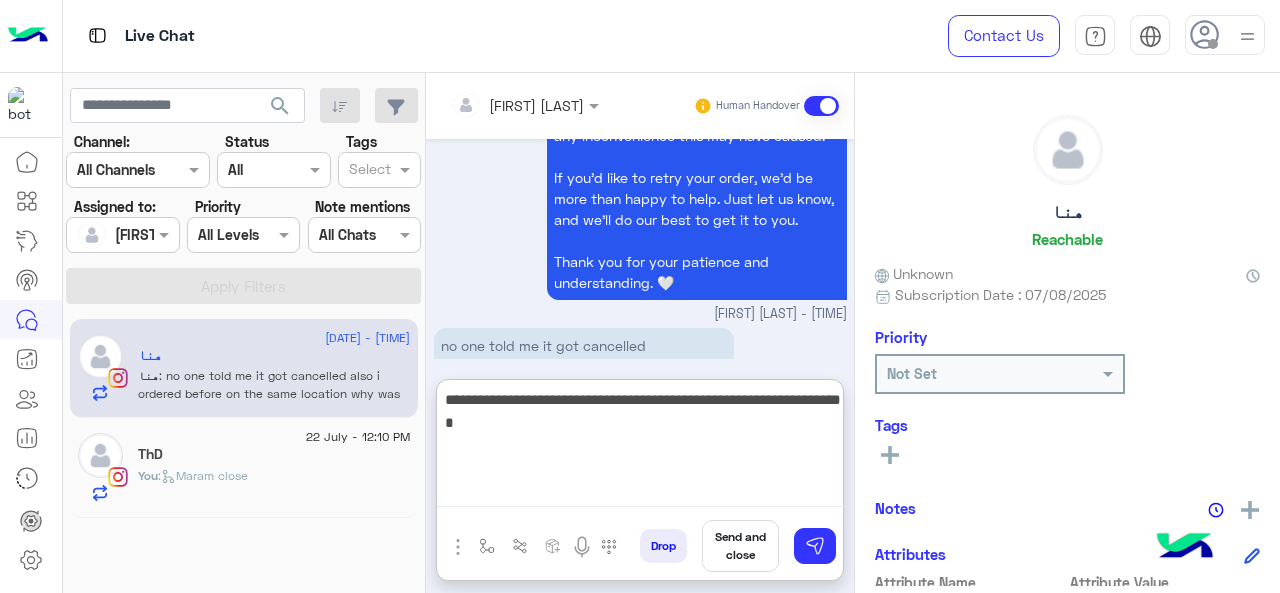 click on "**********" at bounding box center (640, 447) 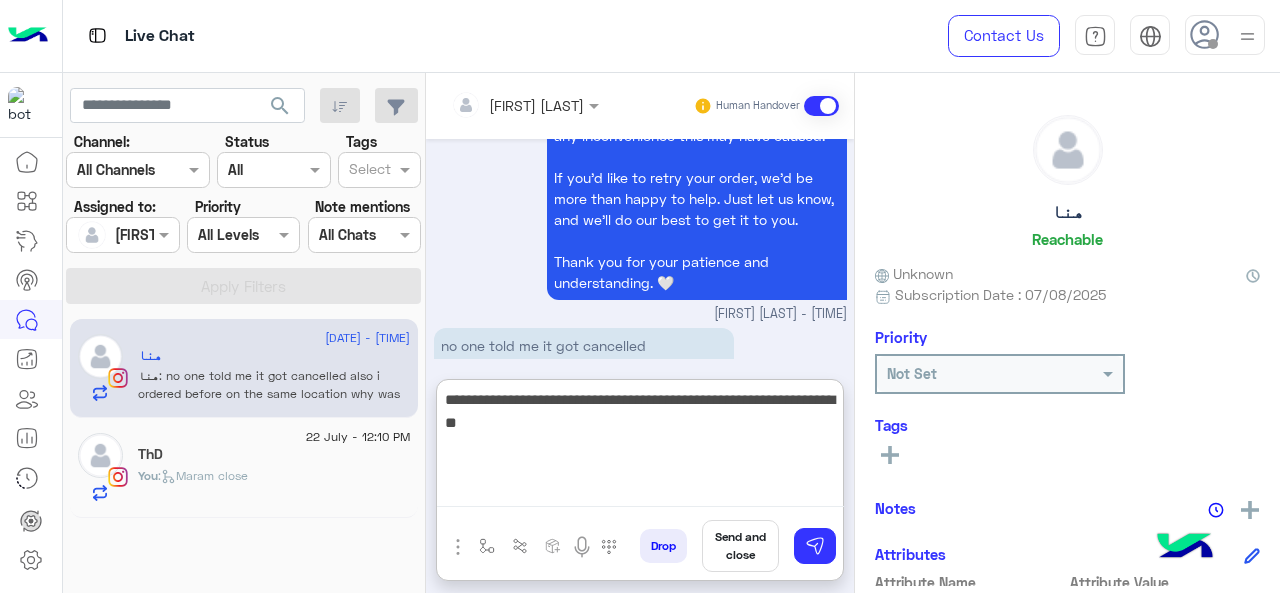 click on "**********" at bounding box center (640, 447) 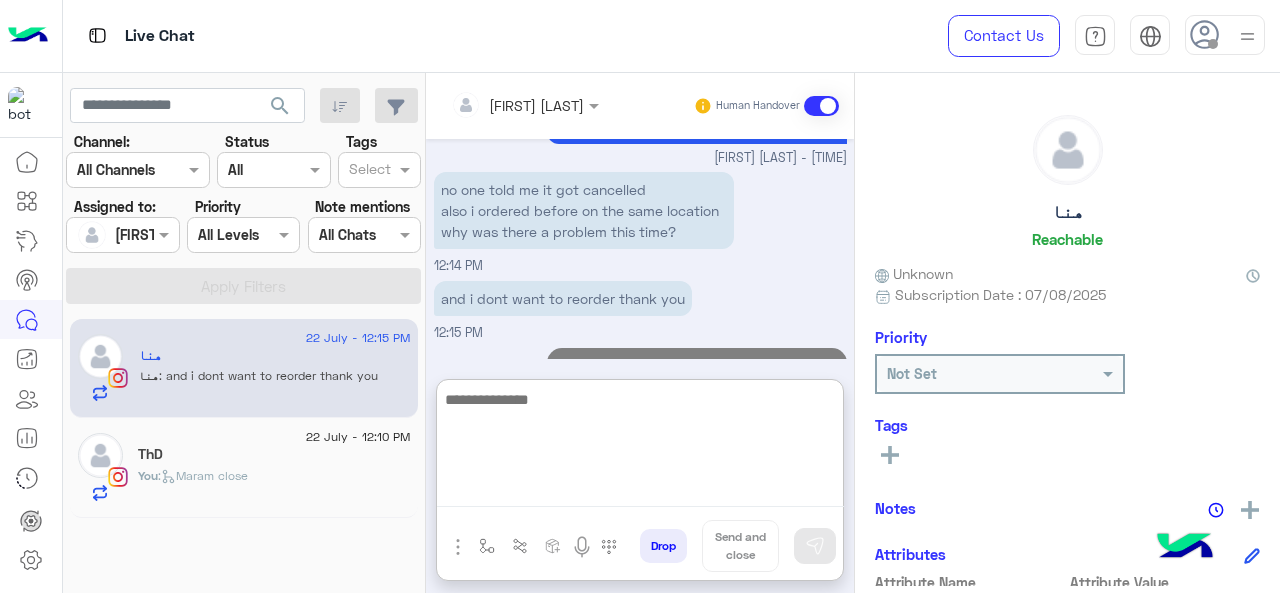 scroll, scrollTop: 1201, scrollLeft: 0, axis: vertical 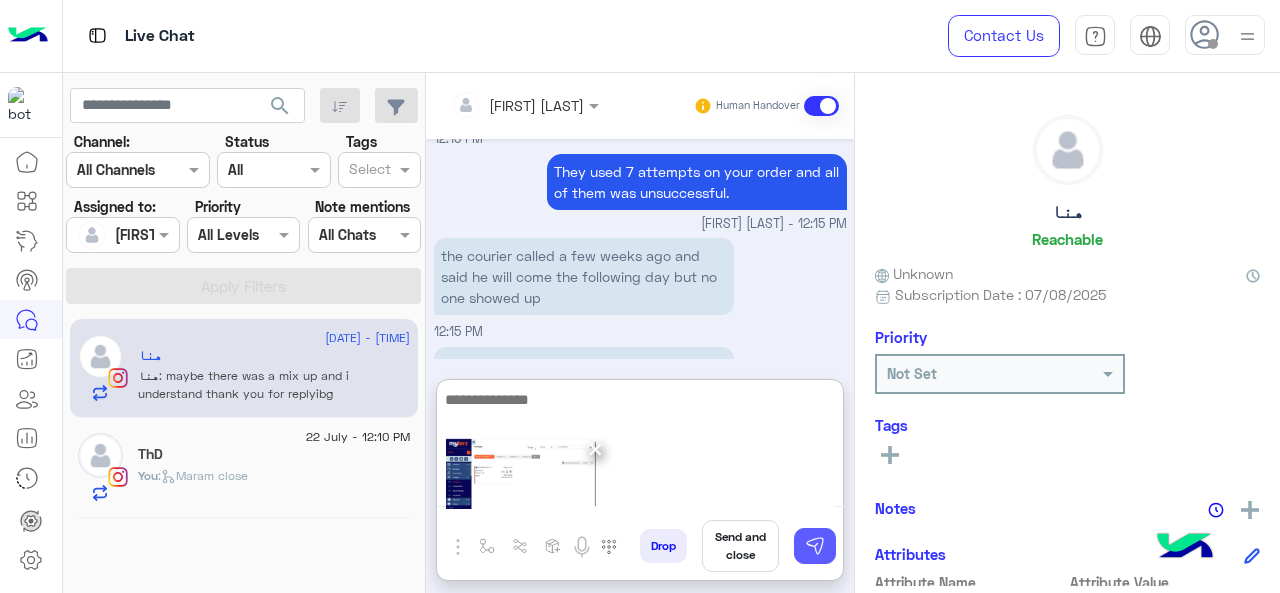 click at bounding box center (815, 546) 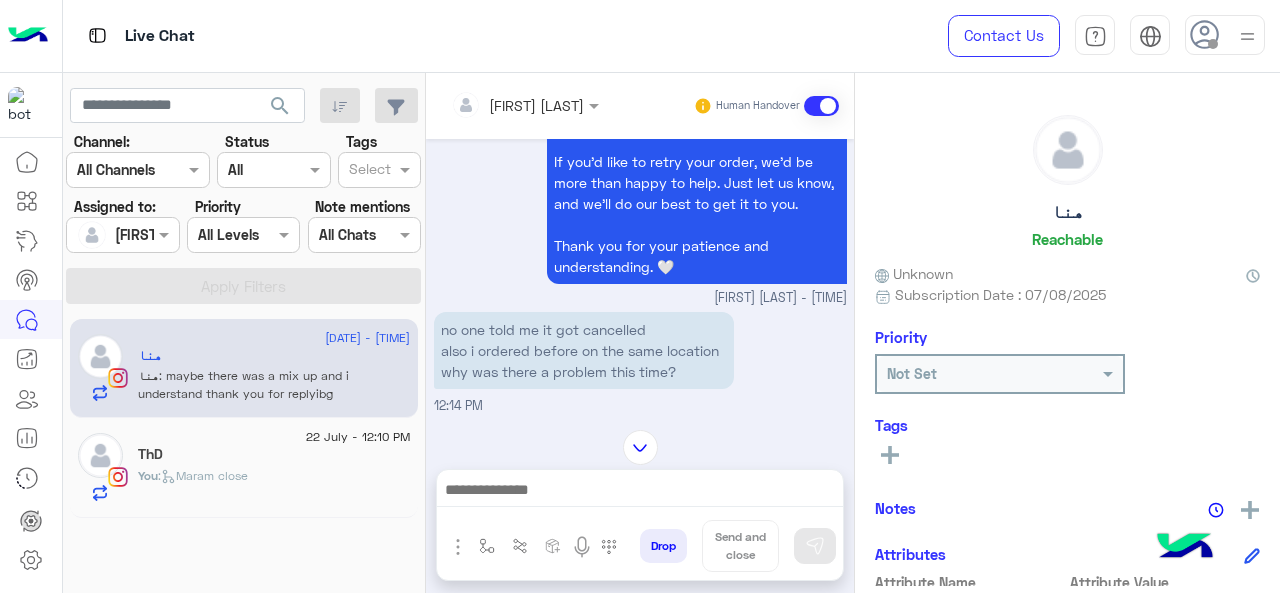 scroll, scrollTop: 1307, scrollLeft: 0, axis: vertical 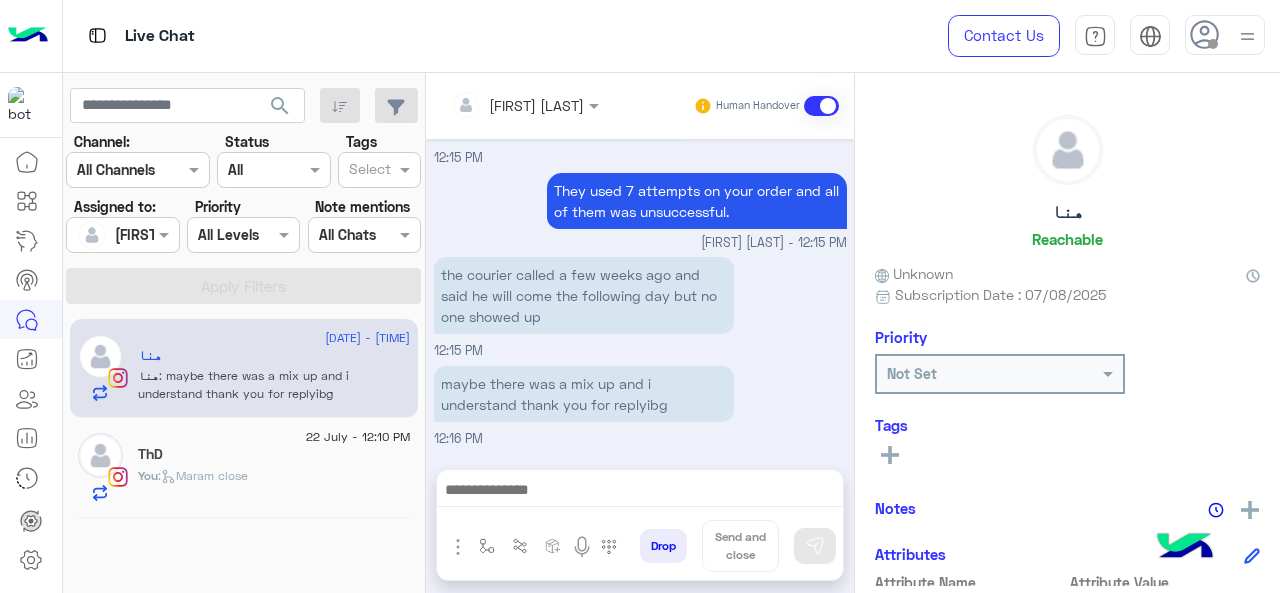click at bounding box center [640, 492] 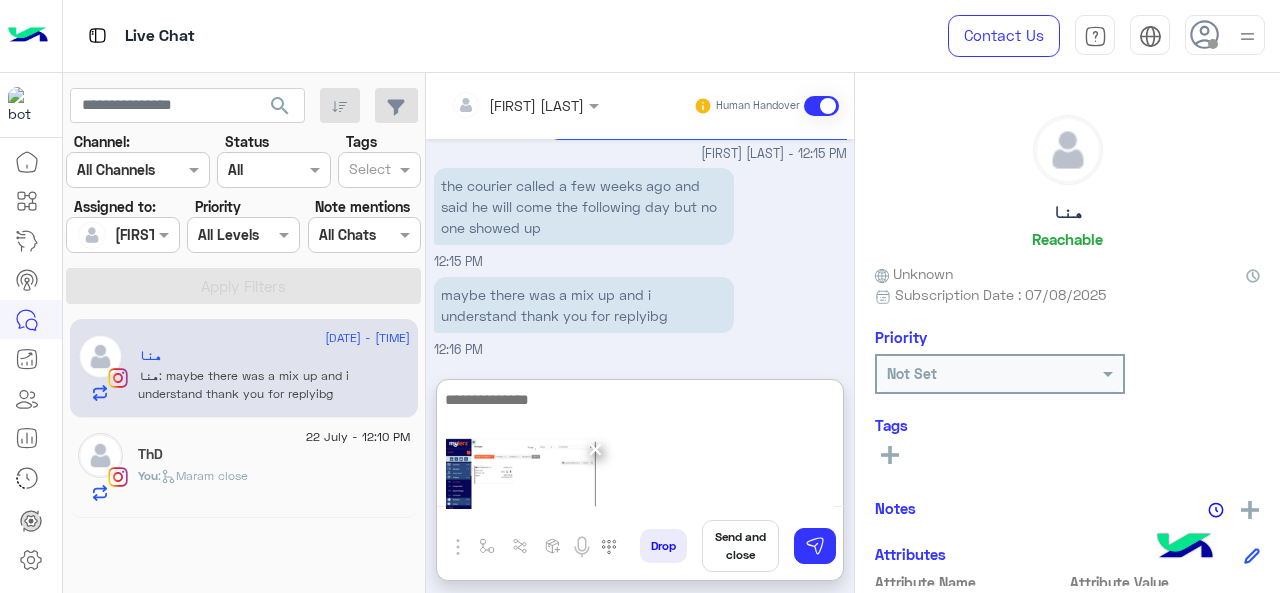 scroll, scrollTop: 1397, scrollLeft: 0, axis: vertical 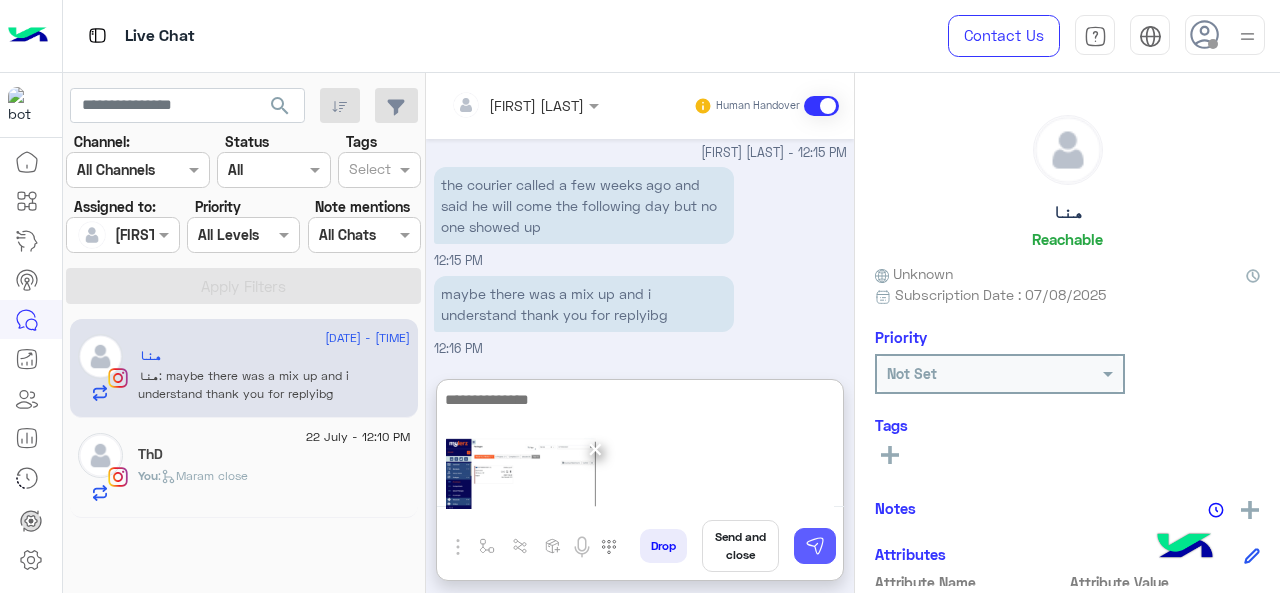 click at bounding box center (815, 546) 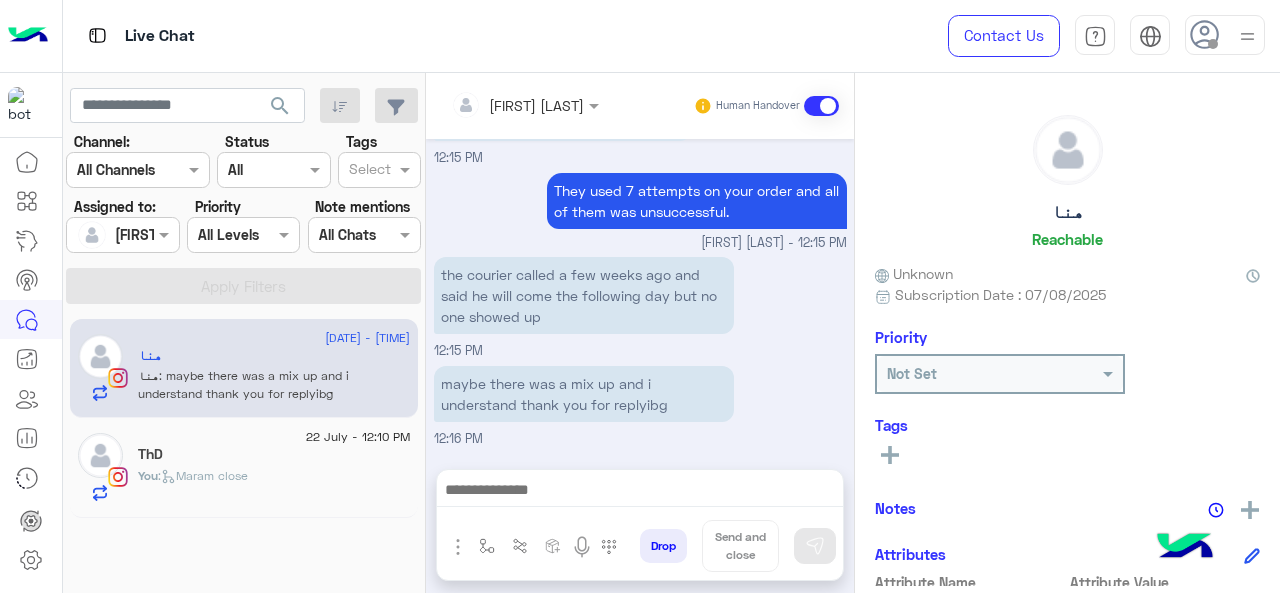 click at bounding box center [640, 492] 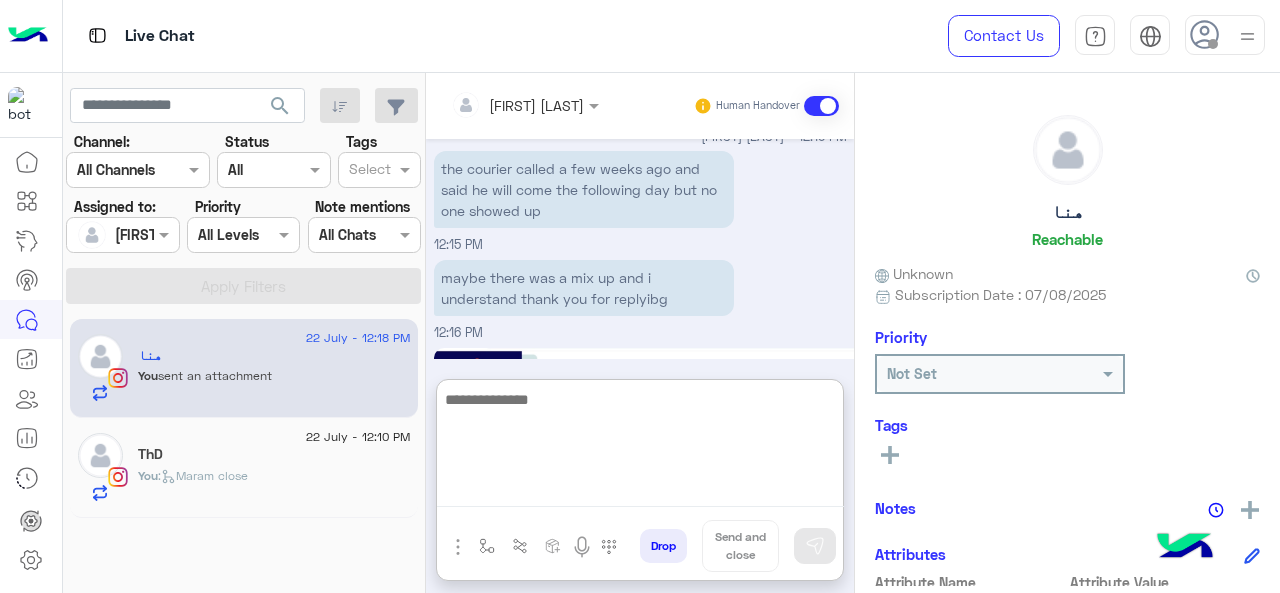 scroll, scrollTop: 1668, scrollLeft: 0, axis: vertical 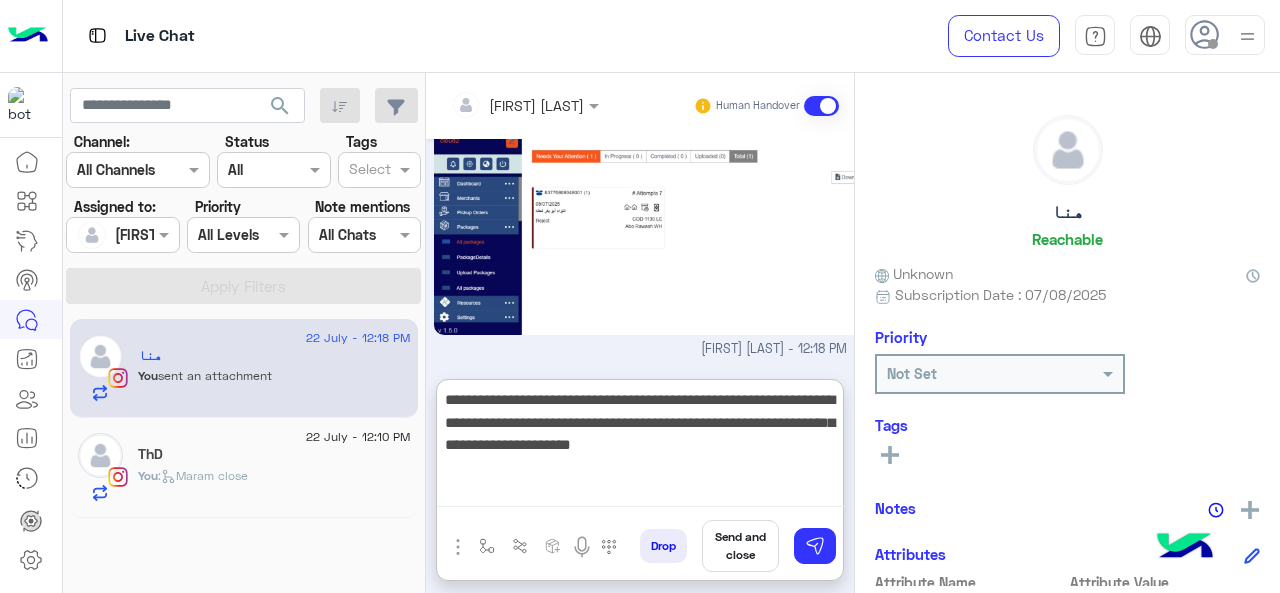 click on "**********" at bounding box center [640, 447] 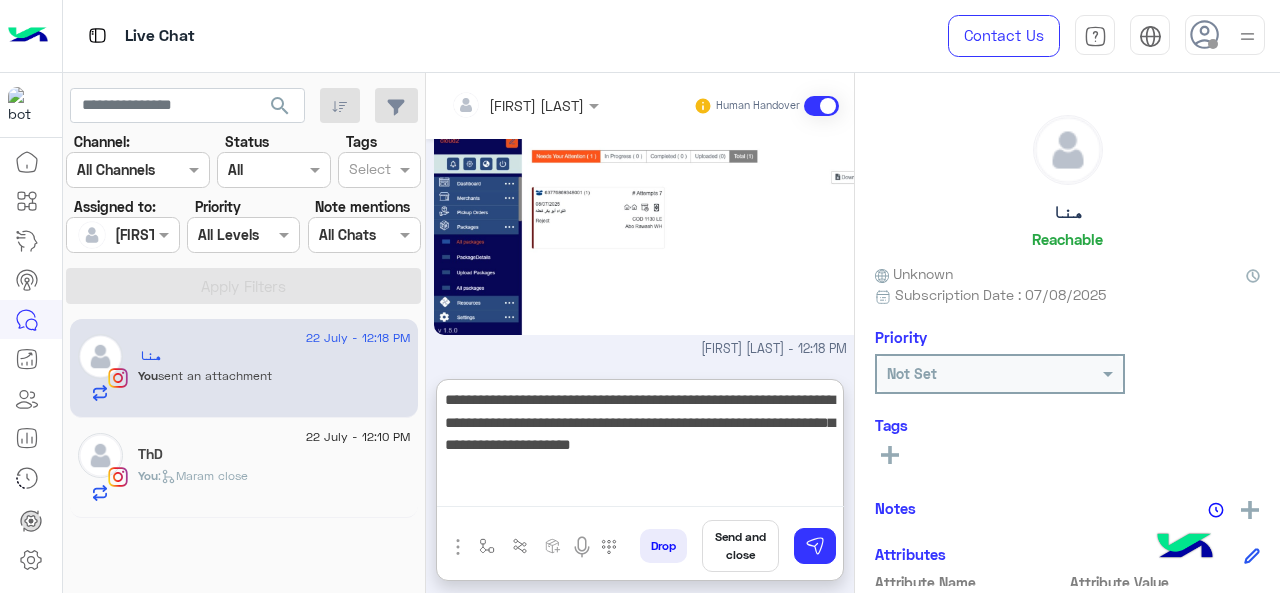 click on "**********" at bounding box center [640, 447] 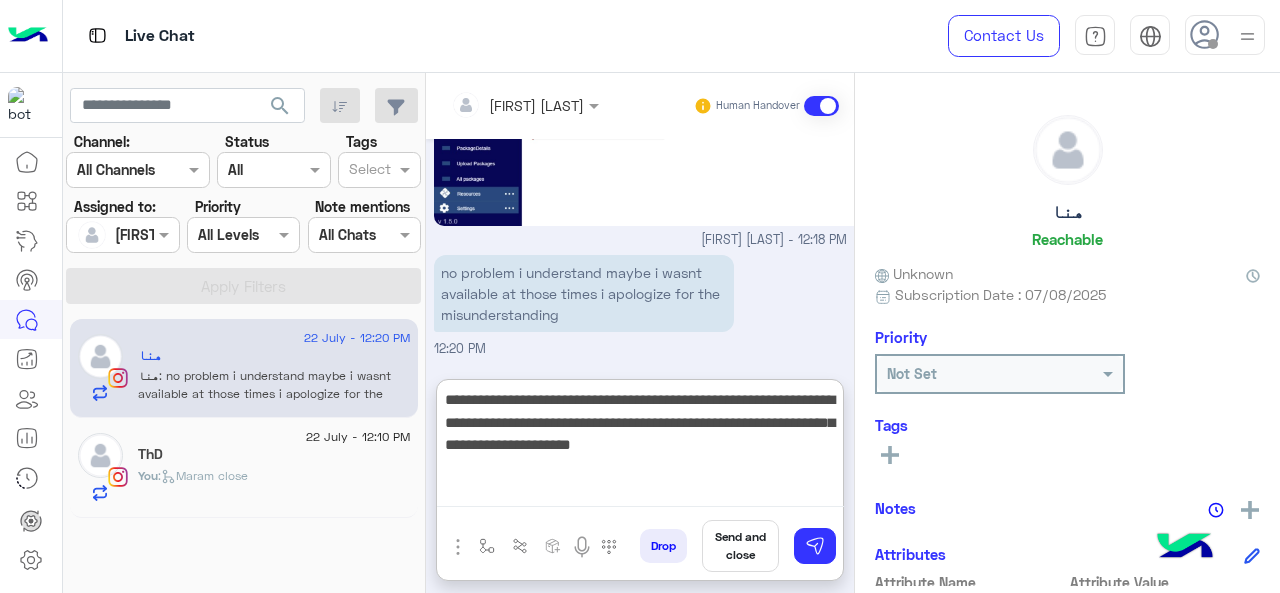 drag, startPoint x: 595, startPoint y: 428, endPoint x: 431, endPoint y: 401, distance: 166.2077 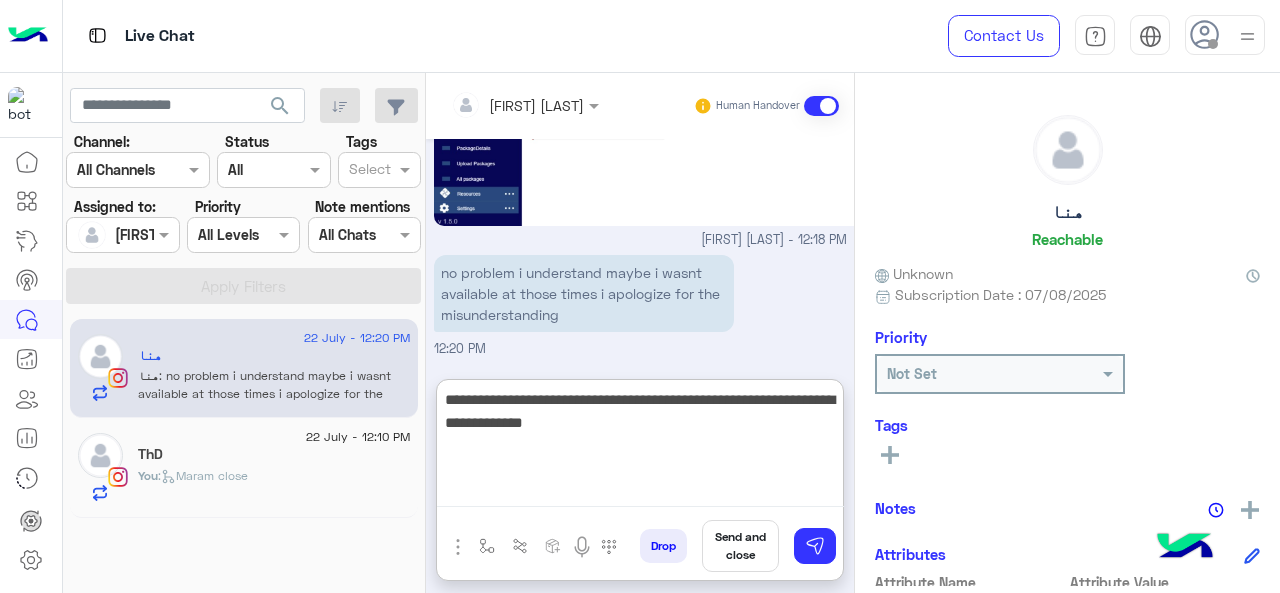 click on "**********" at bounding box center (640, 447) 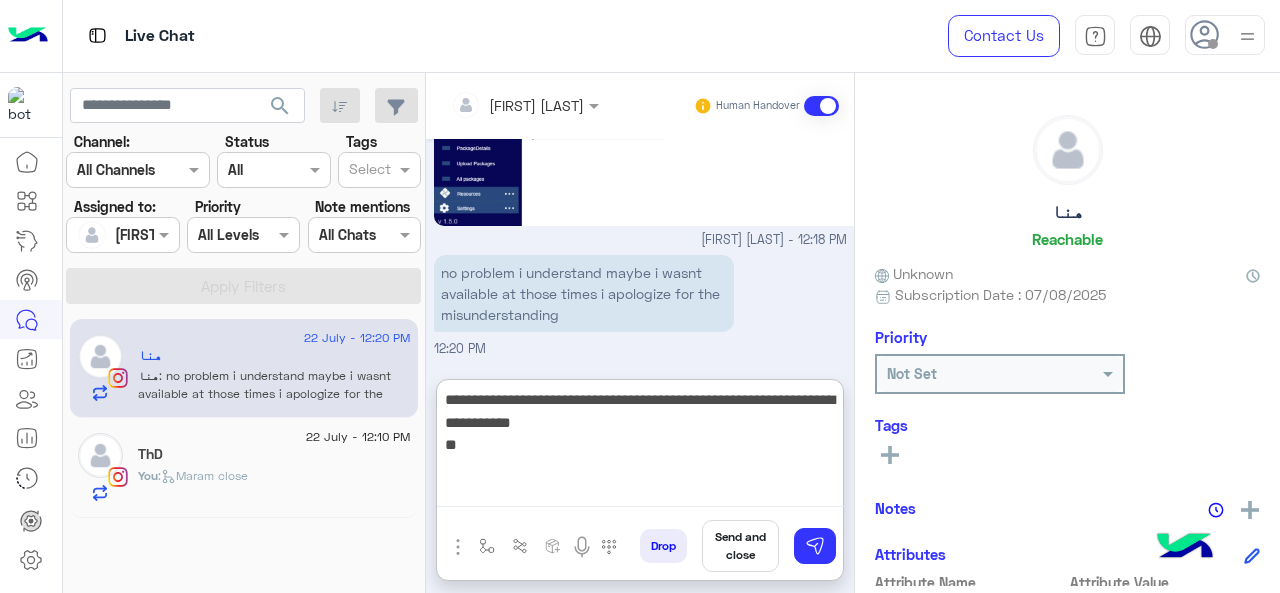 paste on "**********" 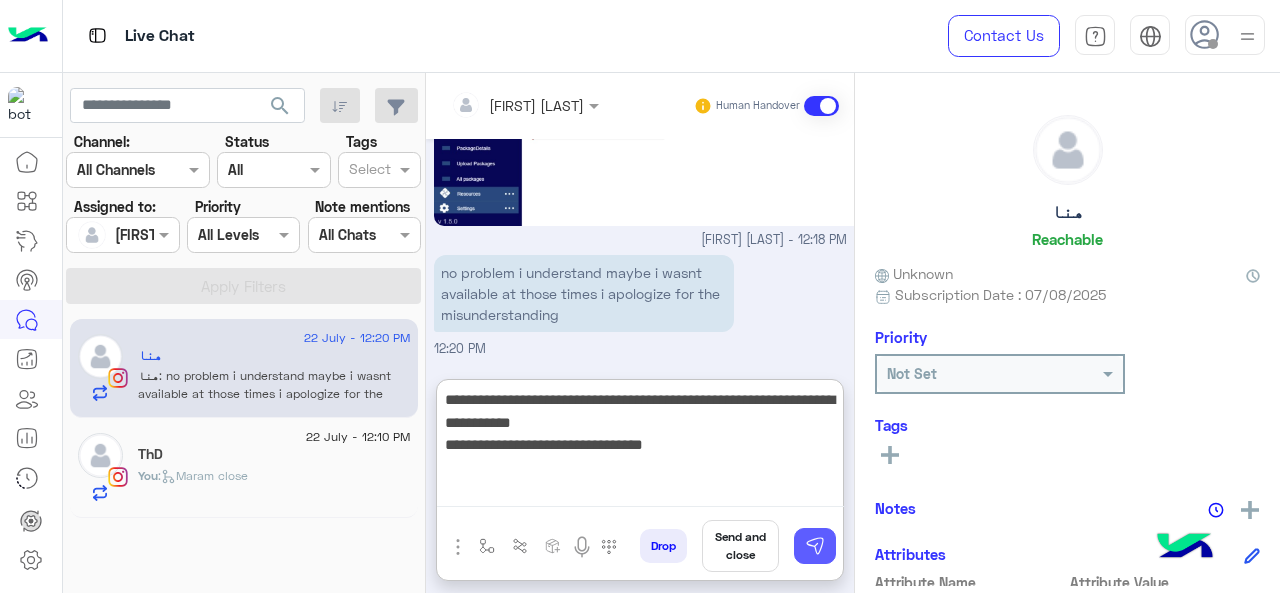 type on "**********" 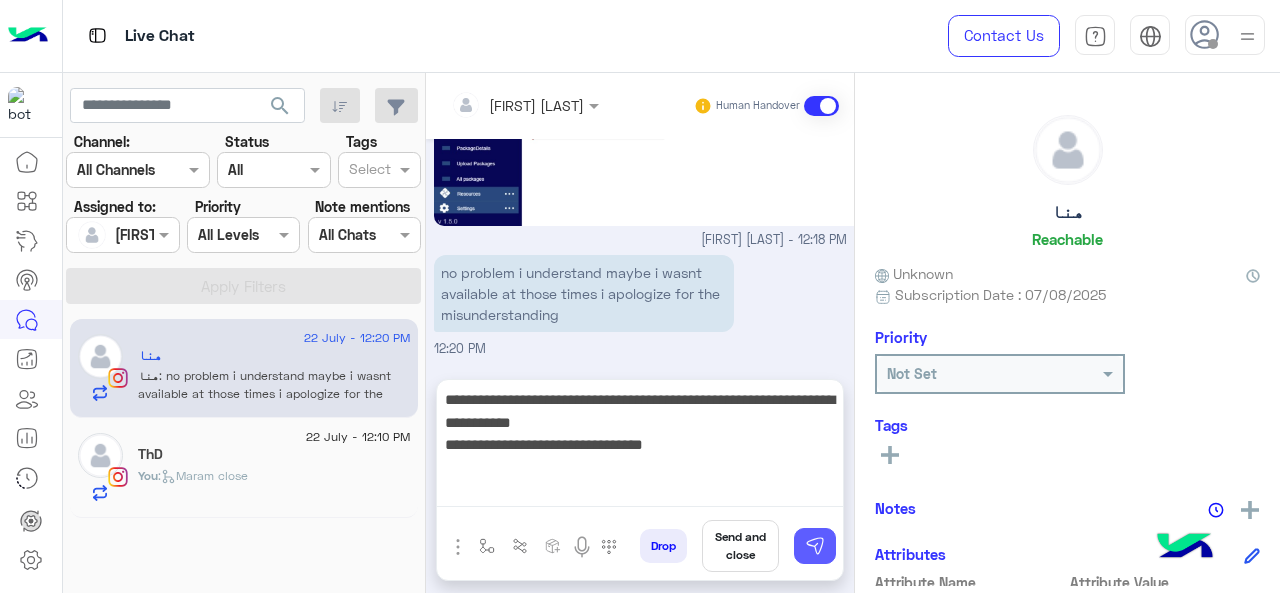 click at bounding box center (815, 546) 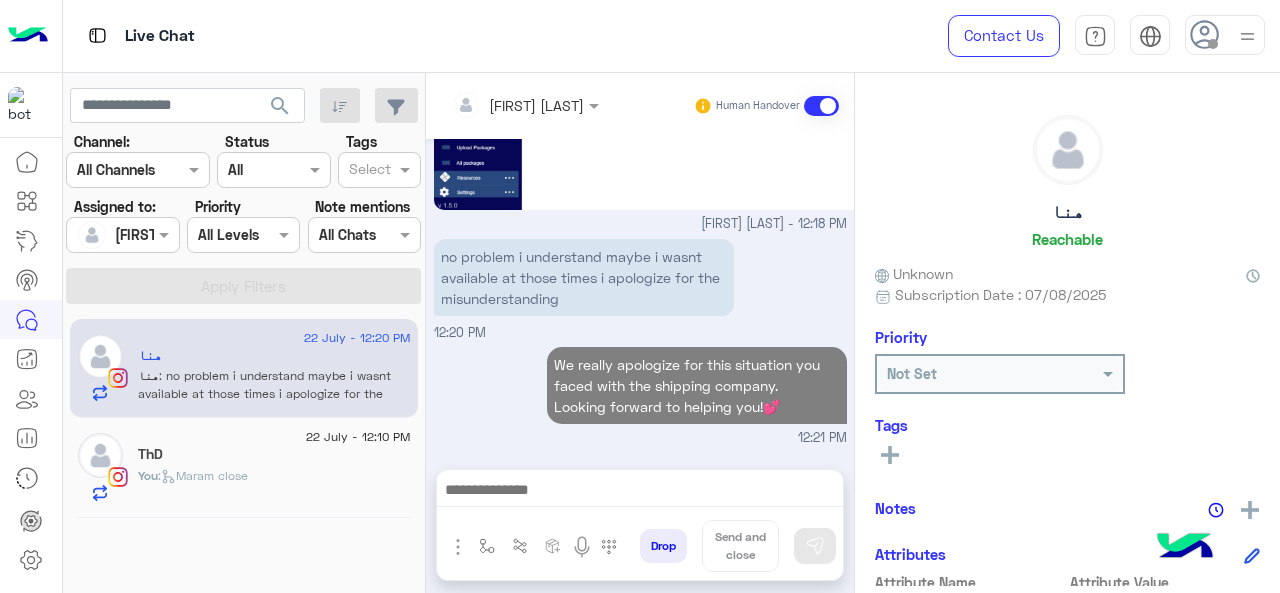 click at bounding box center (640, 492) 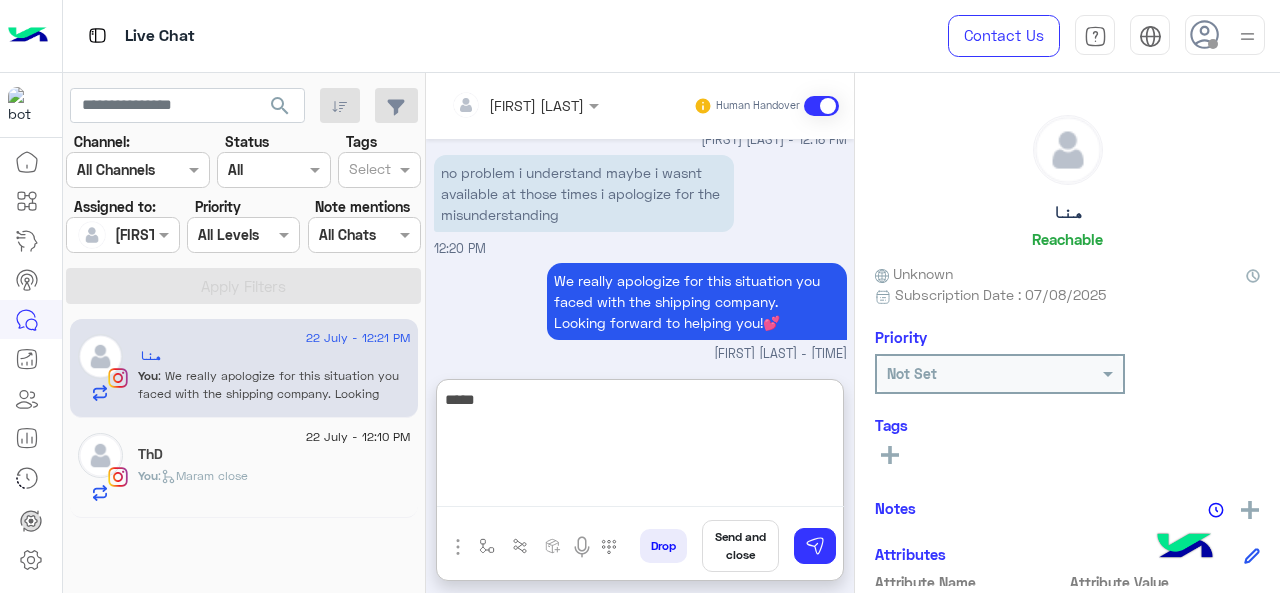 scroll, scrollTop: 1882, scrollLeft: 0, axis: vertical 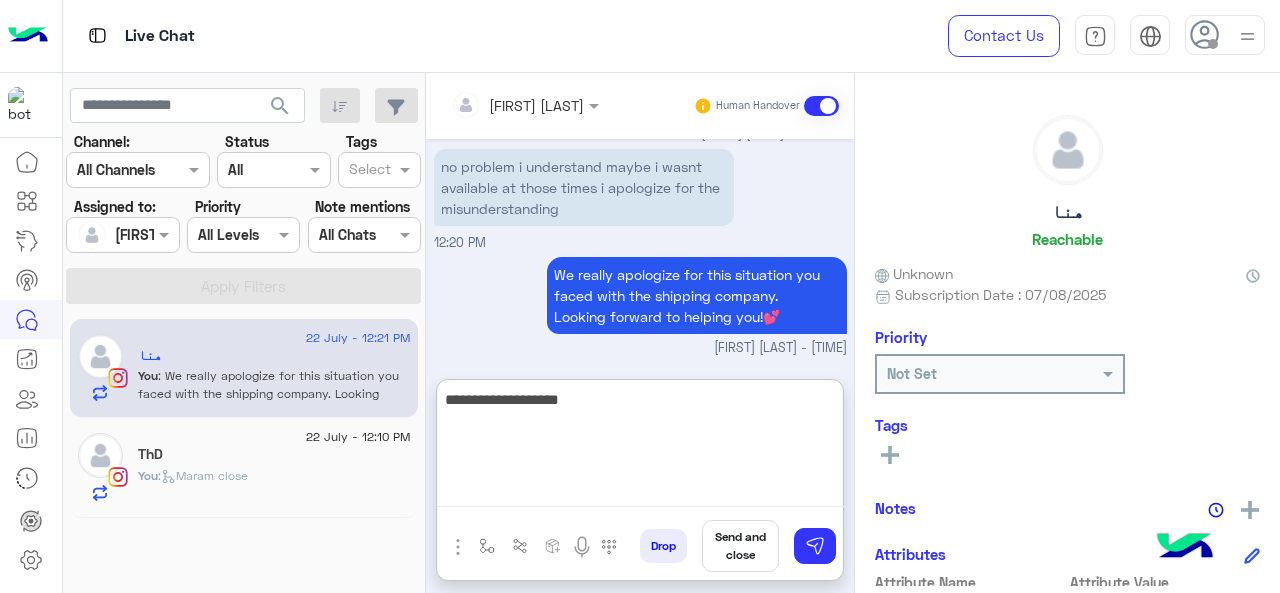 type on "**********" 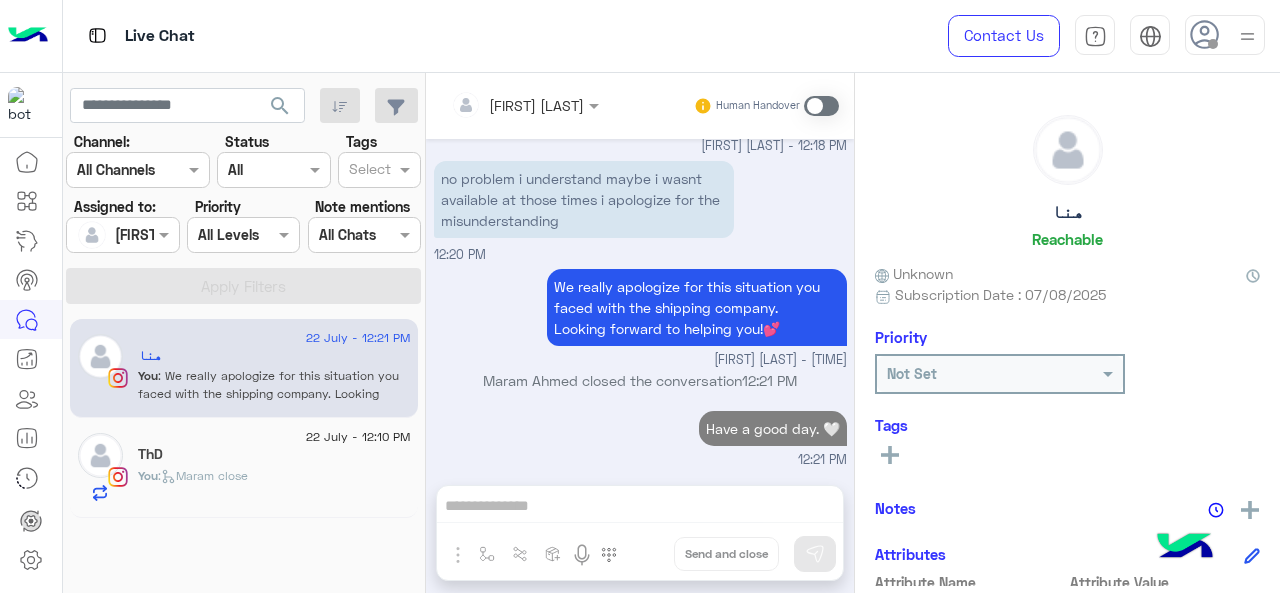 scroll, scrollTop: 1877, scrollLeft: 0, axis: vertical 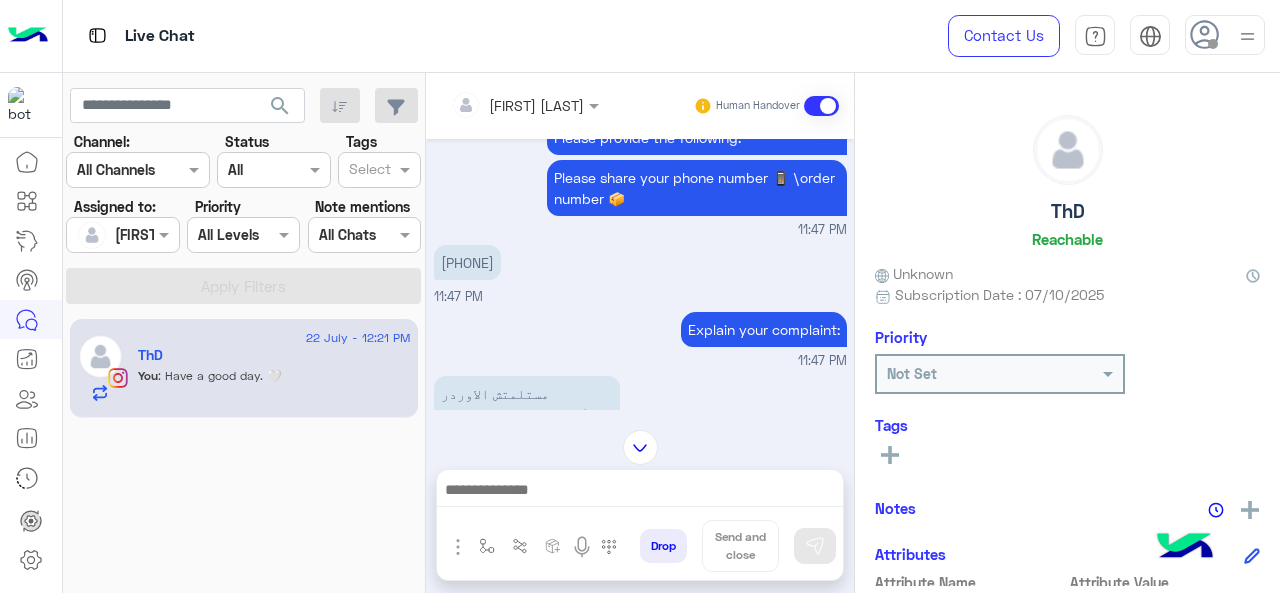 drag, startPoint x: 529, startPoint y: 285, endPoint x: 446, endPoint y: 283, distance: 83.02409 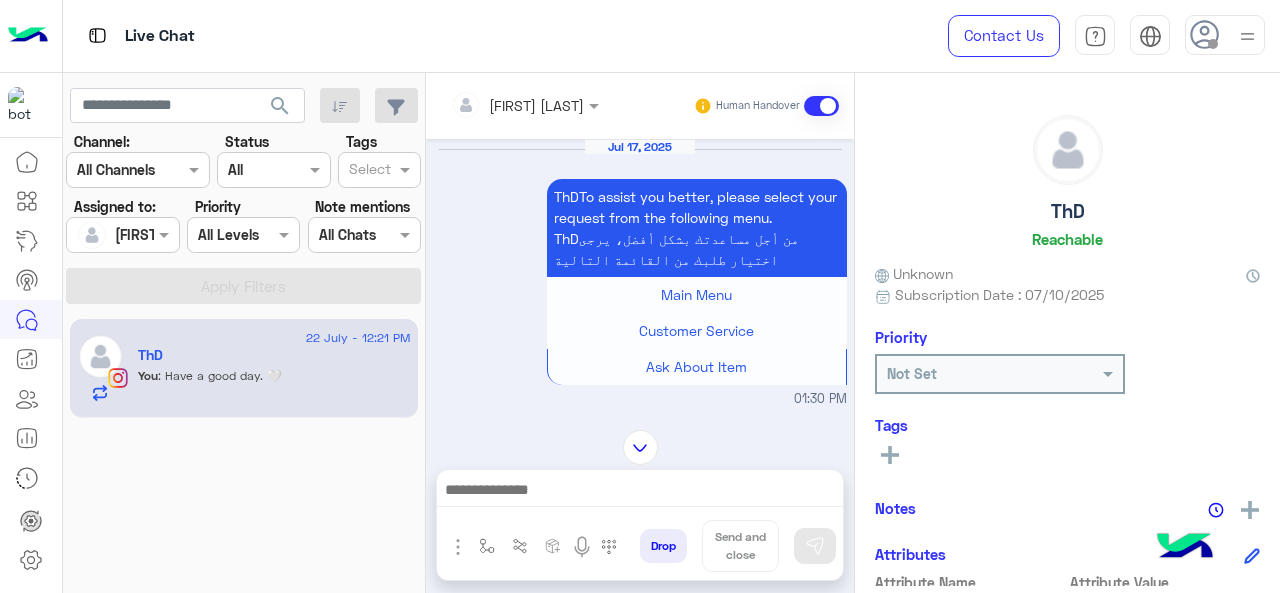 scroll, scrollTop: 1300, scrollLeft: 0, axis: vertical 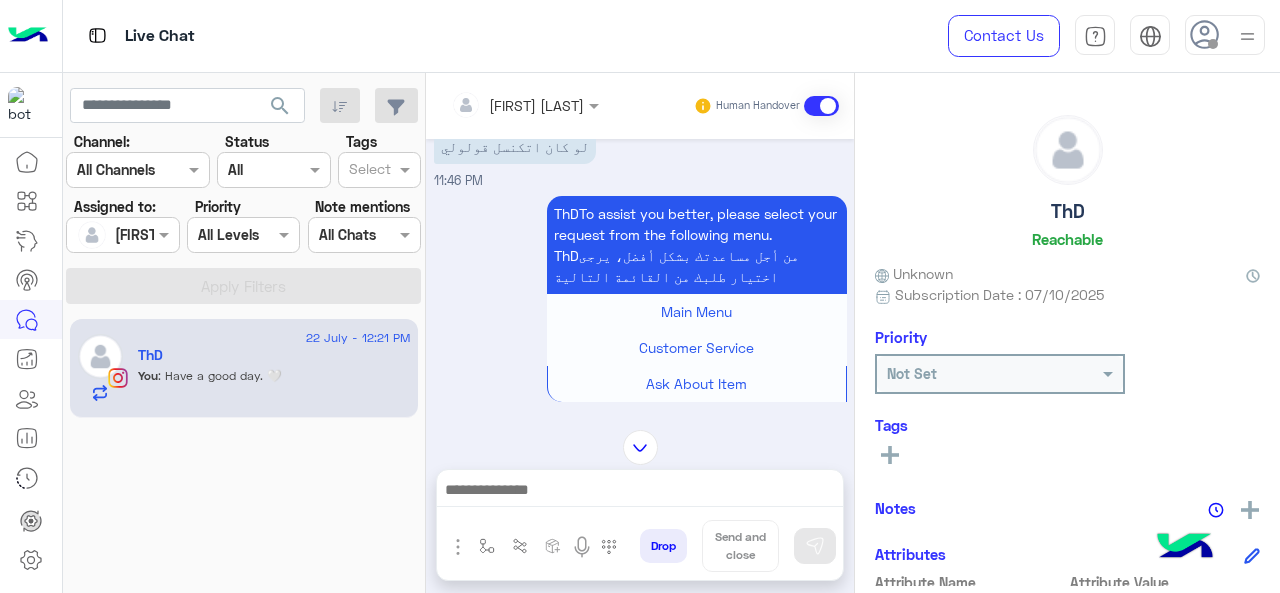 click at bounding box center (640, 447) 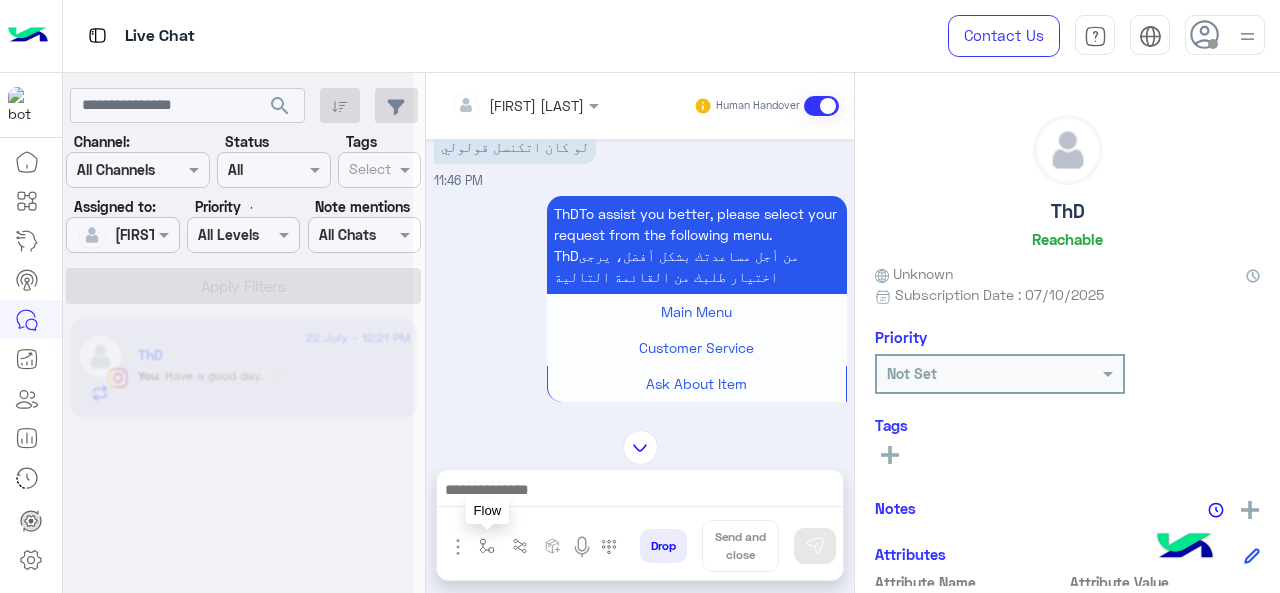scroll, scrollTop: 3372, scrollLeft: 0, axis: vertical 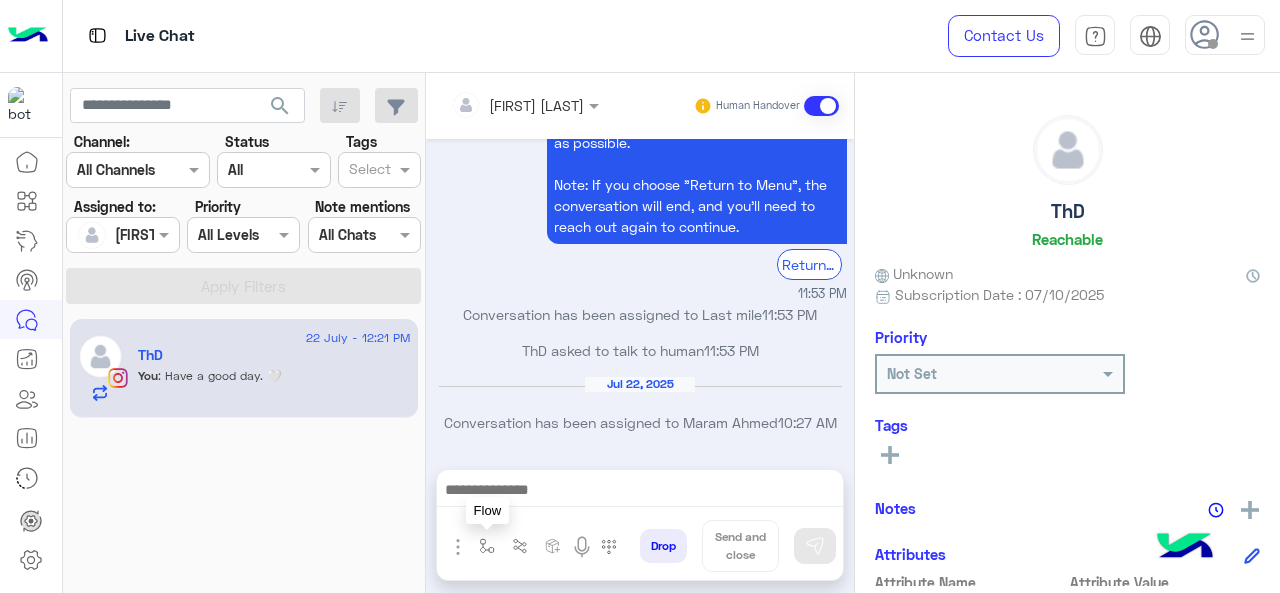 click at bounding box center [487, 546] 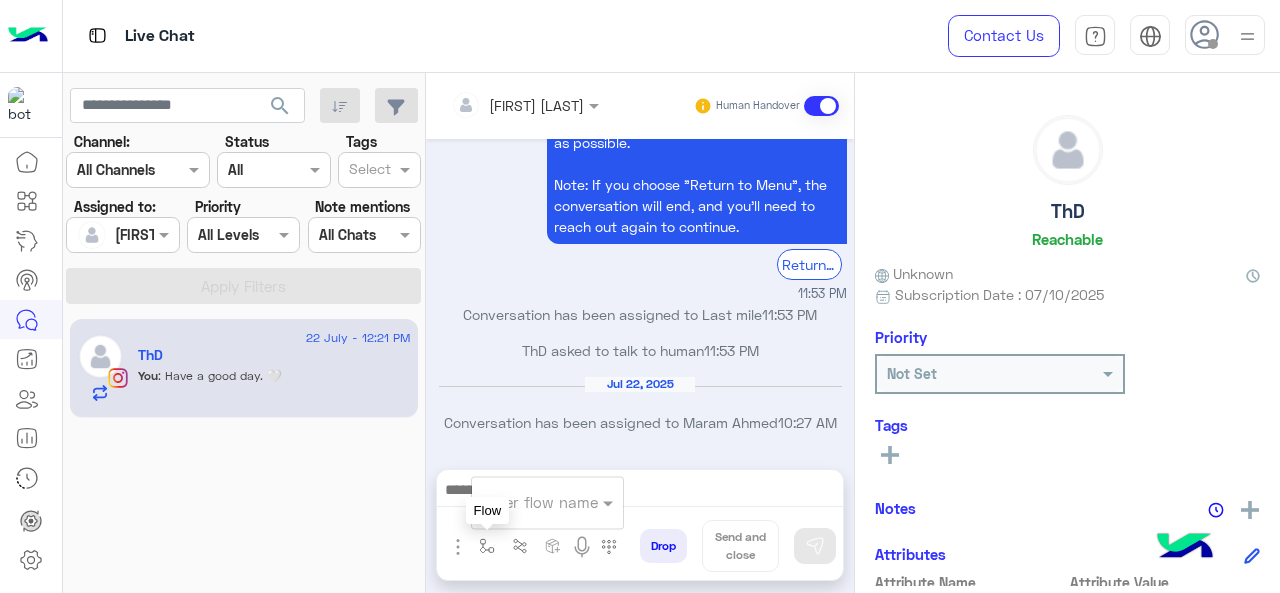 click on "enter flow name" at bounding box center (547, 502) 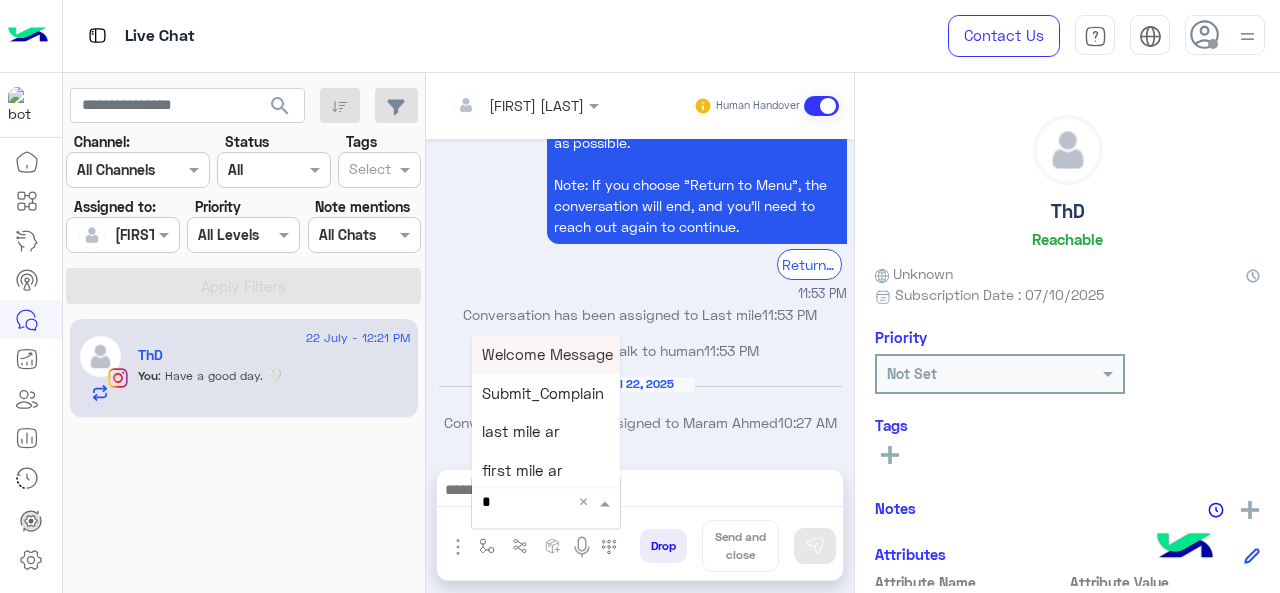 type on "*" 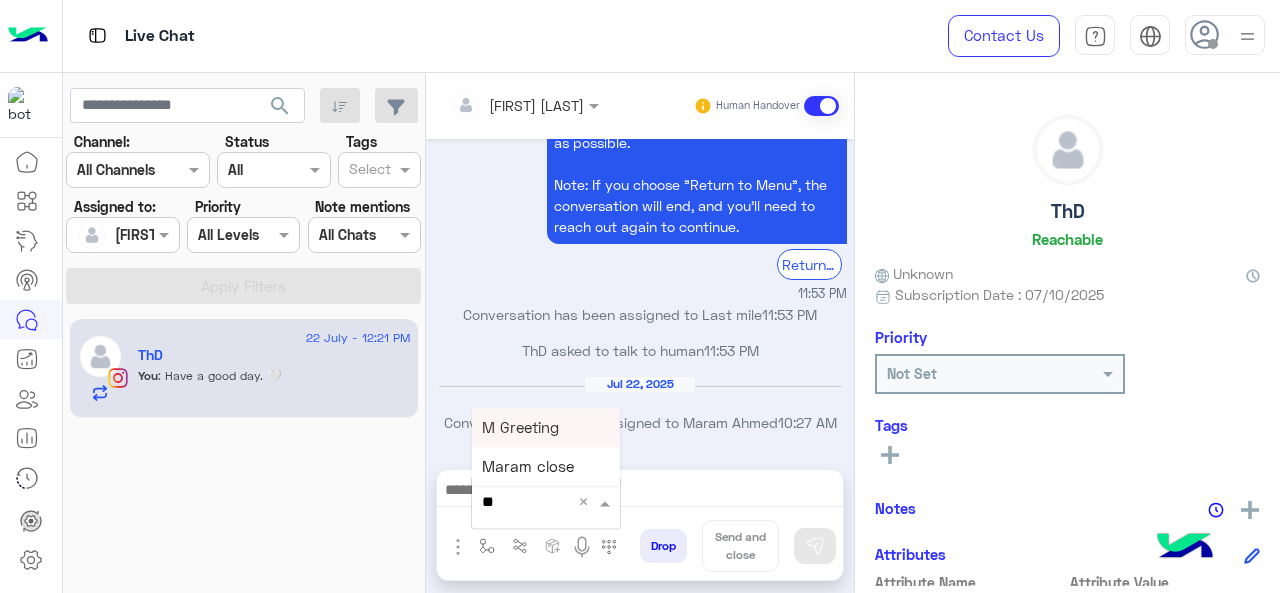 click on "M Greeting" at bounding box center [520, 427] 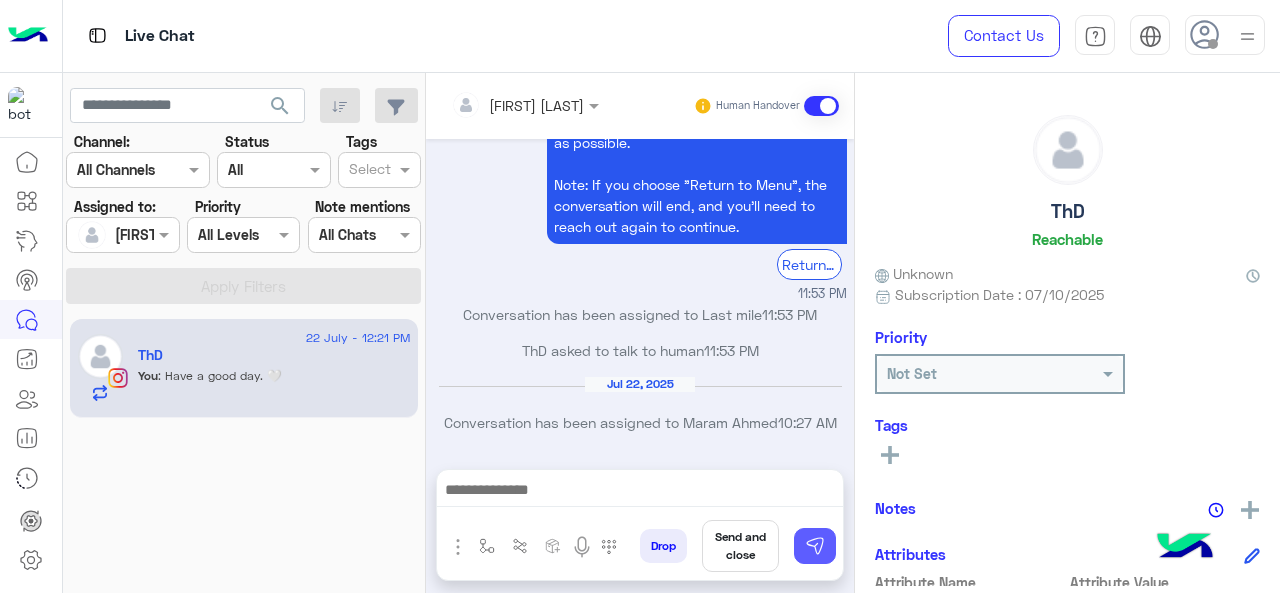 type on "**********" 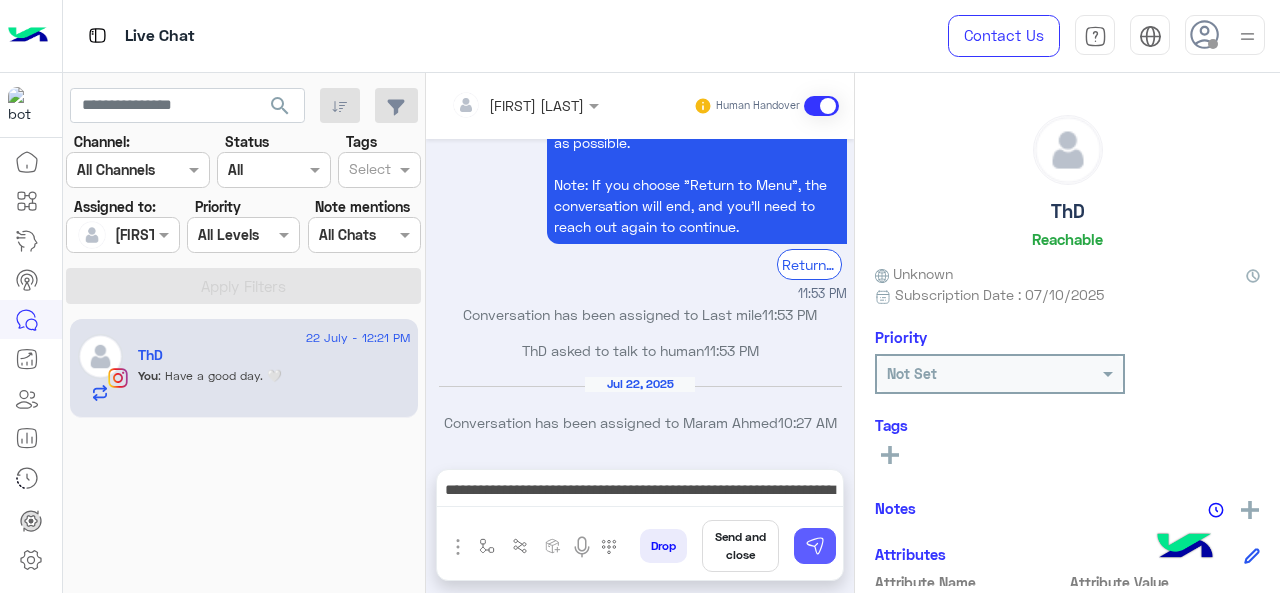 click at bounding box center [815, 546] 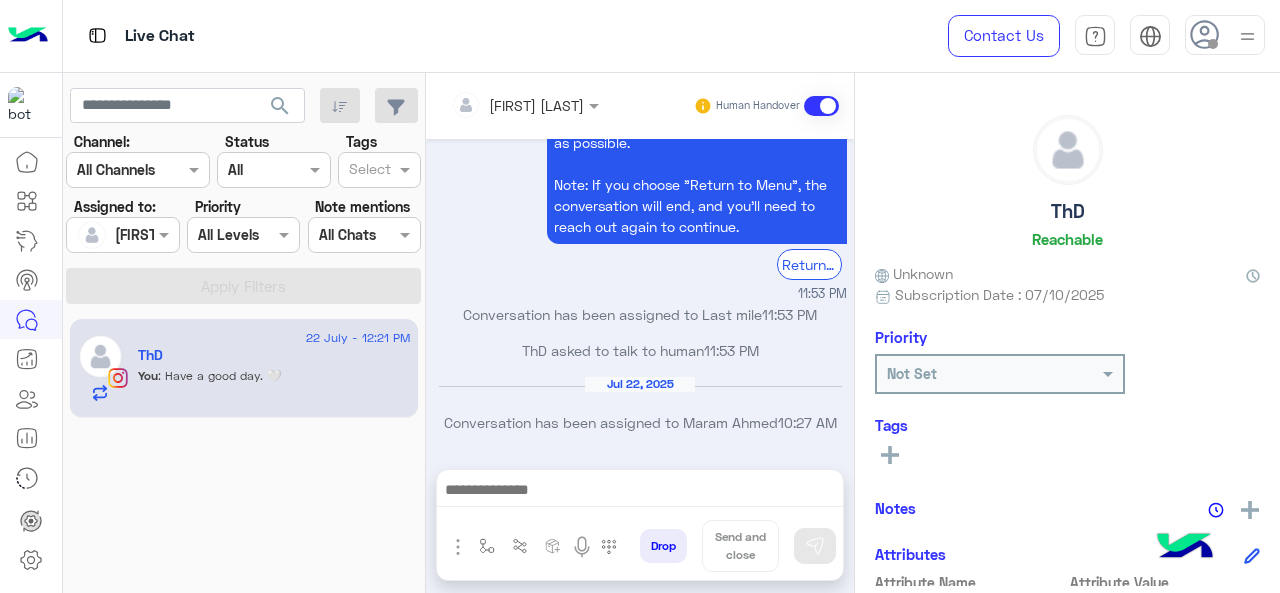 scroll, scrollTop: 3494, scrollLeft: 0, axis: vertical 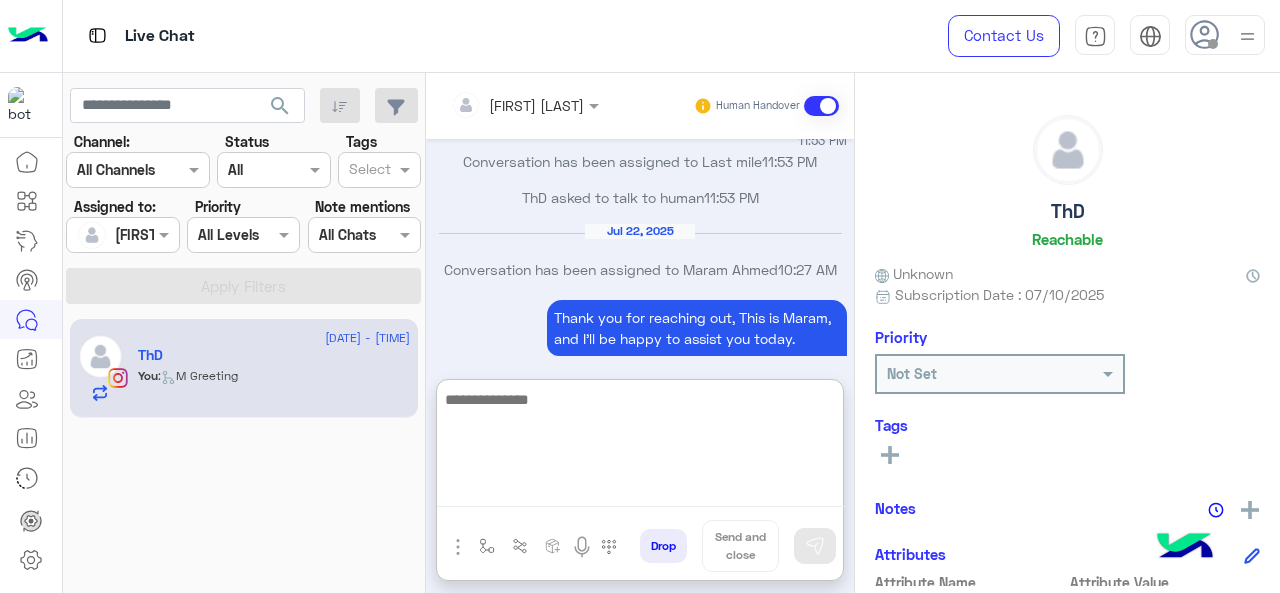 paste on "**********" 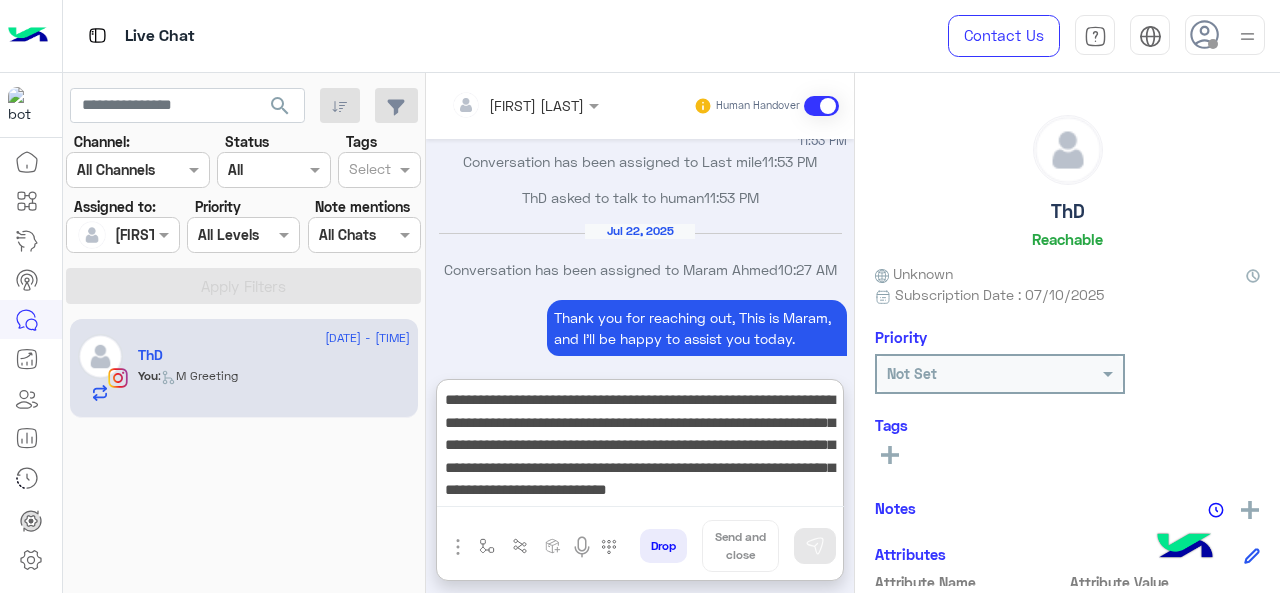 scroll, scrollTop: 15, scrollLeft: 0, axis: vertical 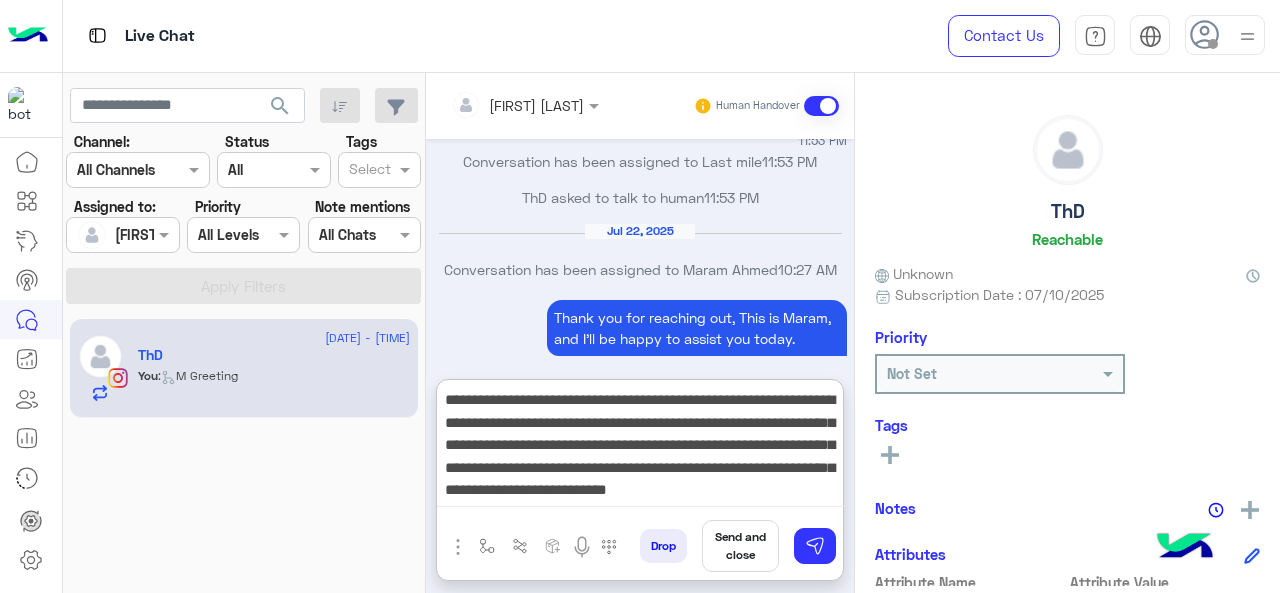click on "**********" at bounding box center (640, 447) 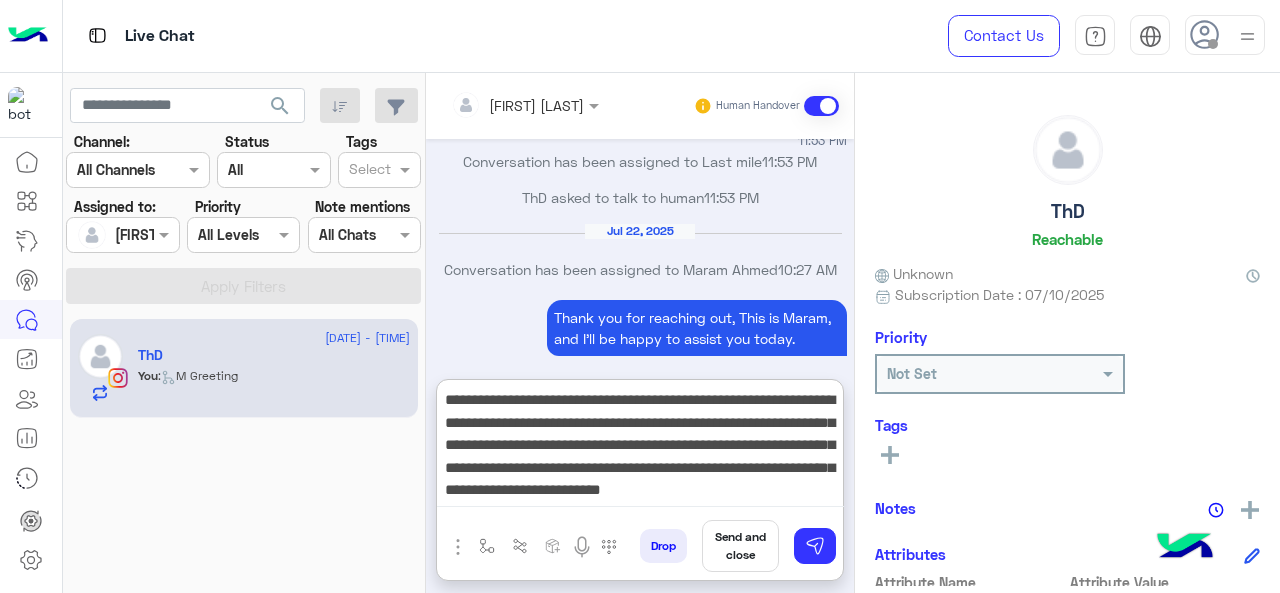 click on "**********" at bounding box center (640, 447) 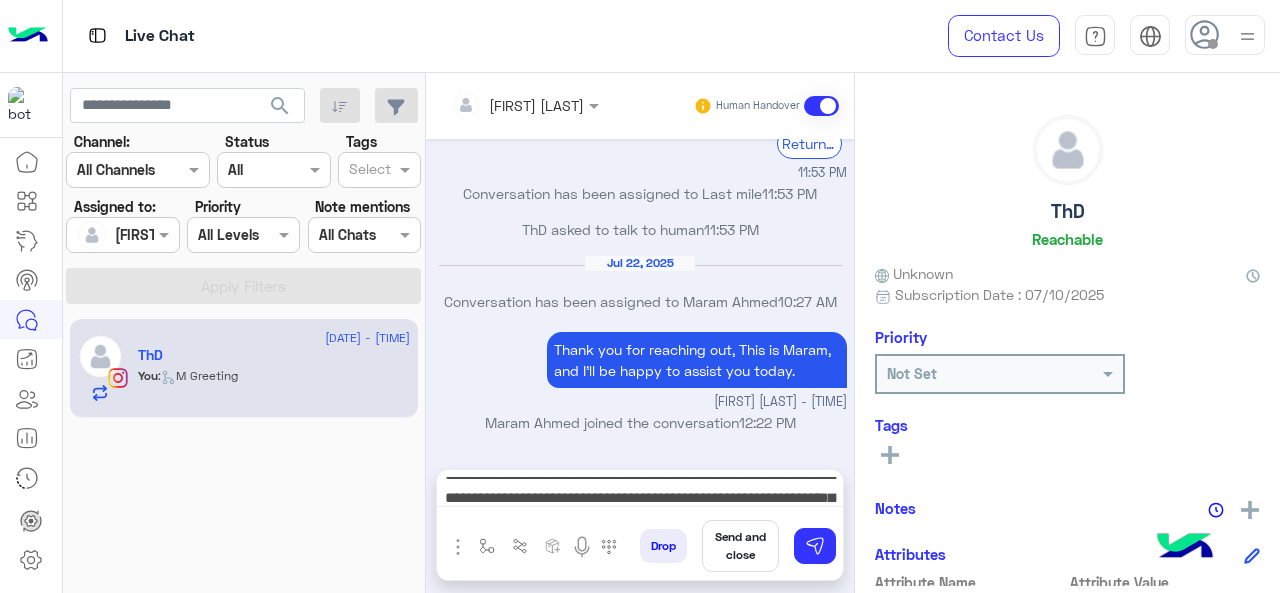 drag, startPoint x: 733, startPoint y: 399, endPoint x: 750, endPoint y: 443, distance: 47.169907 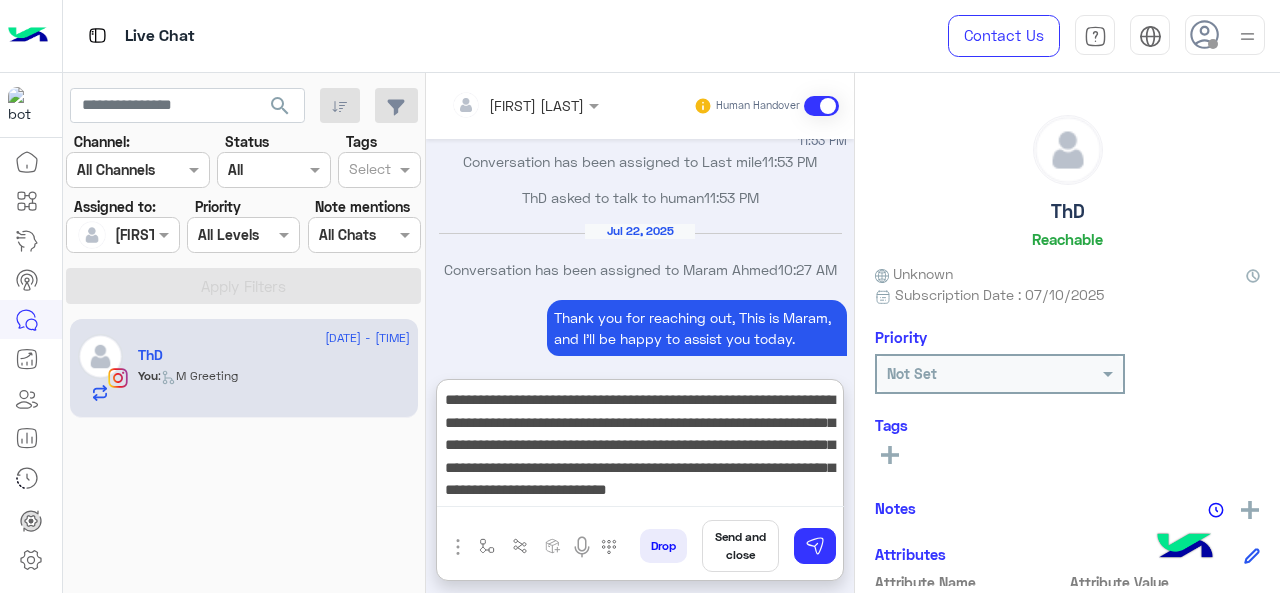 click on "**********" at bounding box center [640, 447] 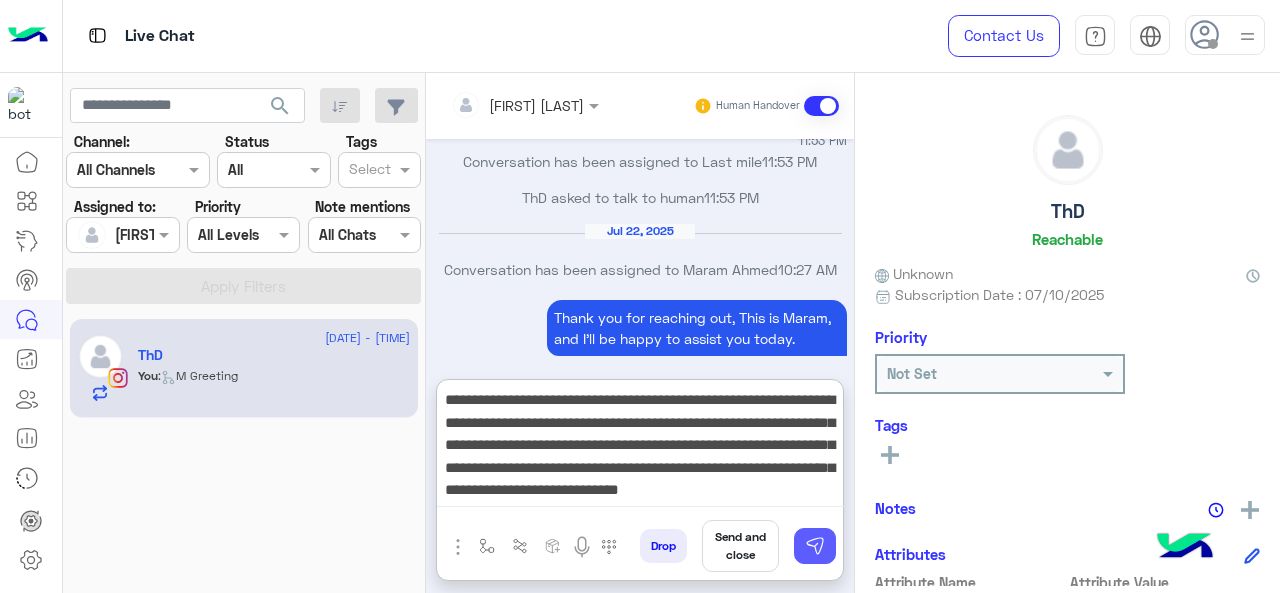 type on "**********" 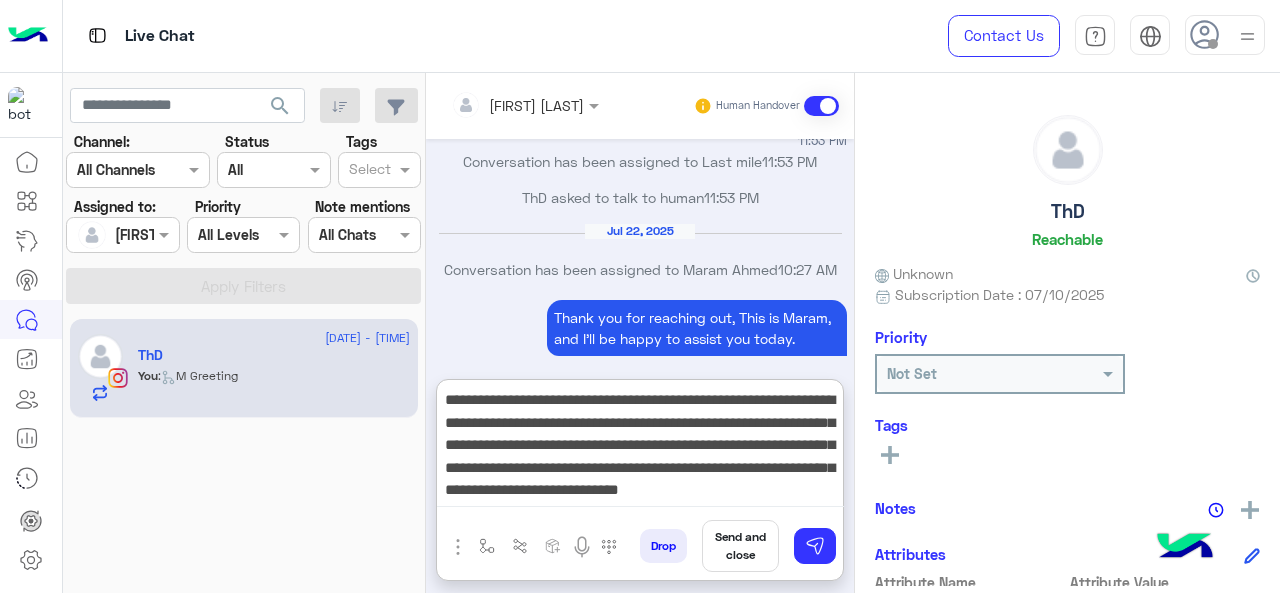 type 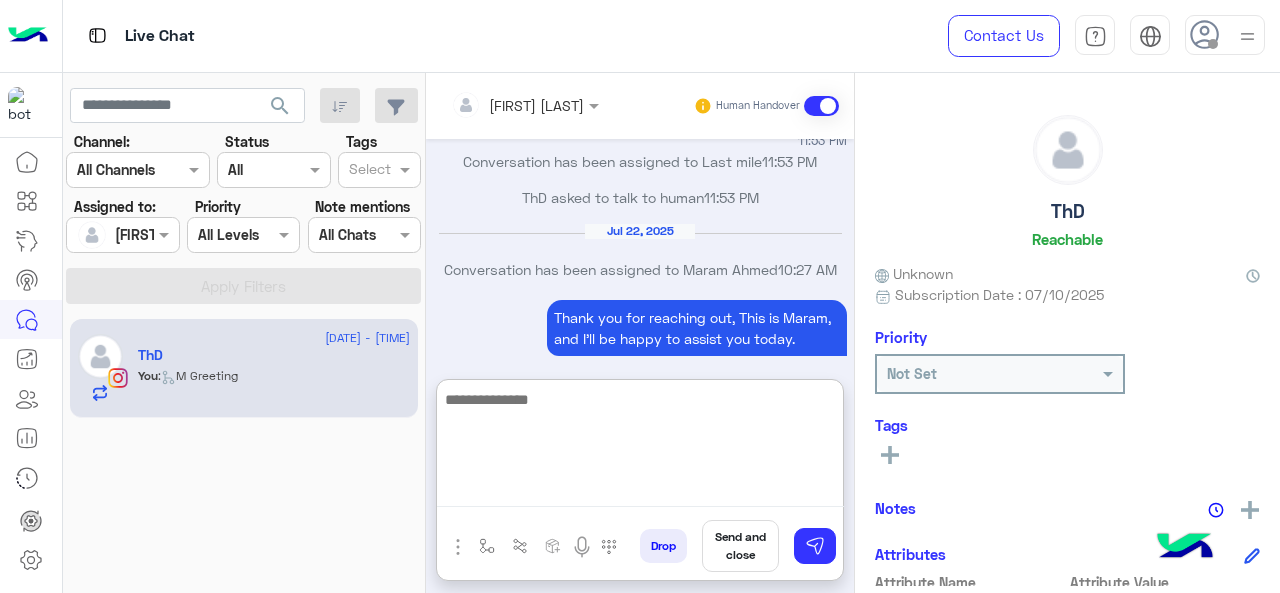 scroll, scrollTop: 0, scrollLeft: 0, axis: both 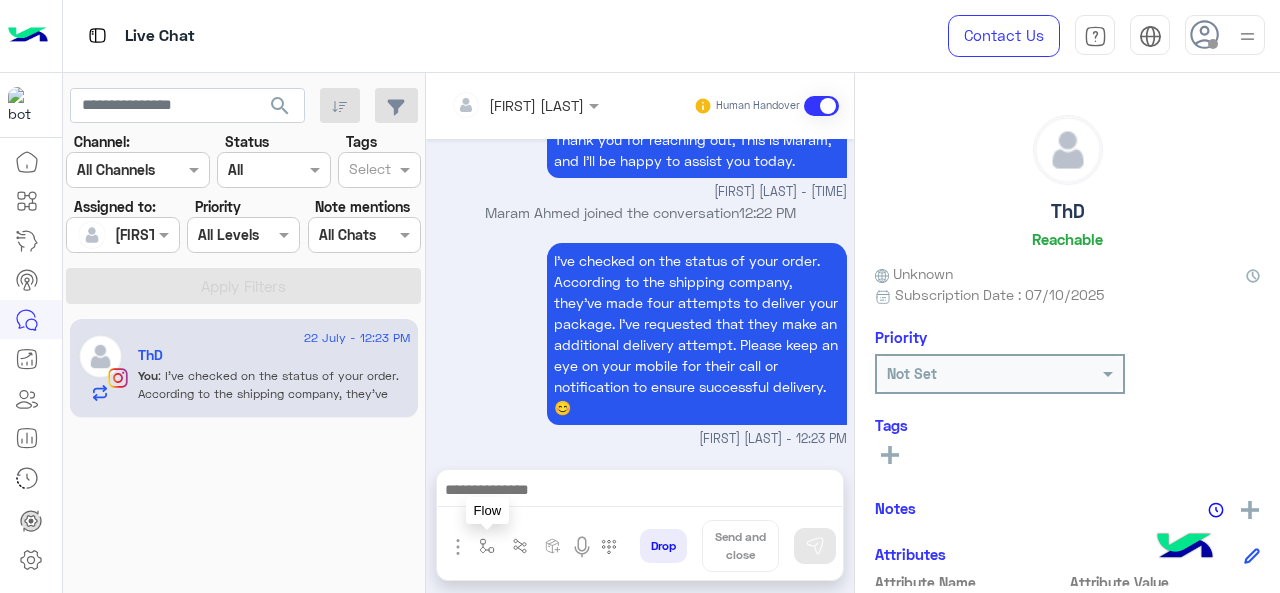 click at bounding box center (487, 546) 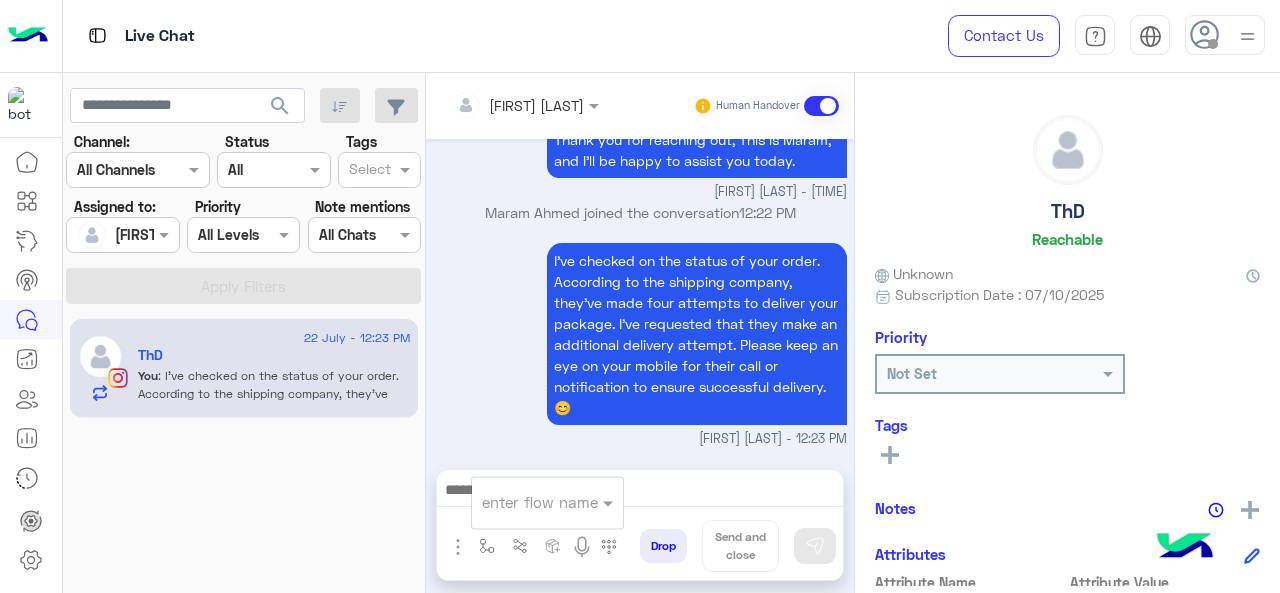click at bounding box center [523, 502] 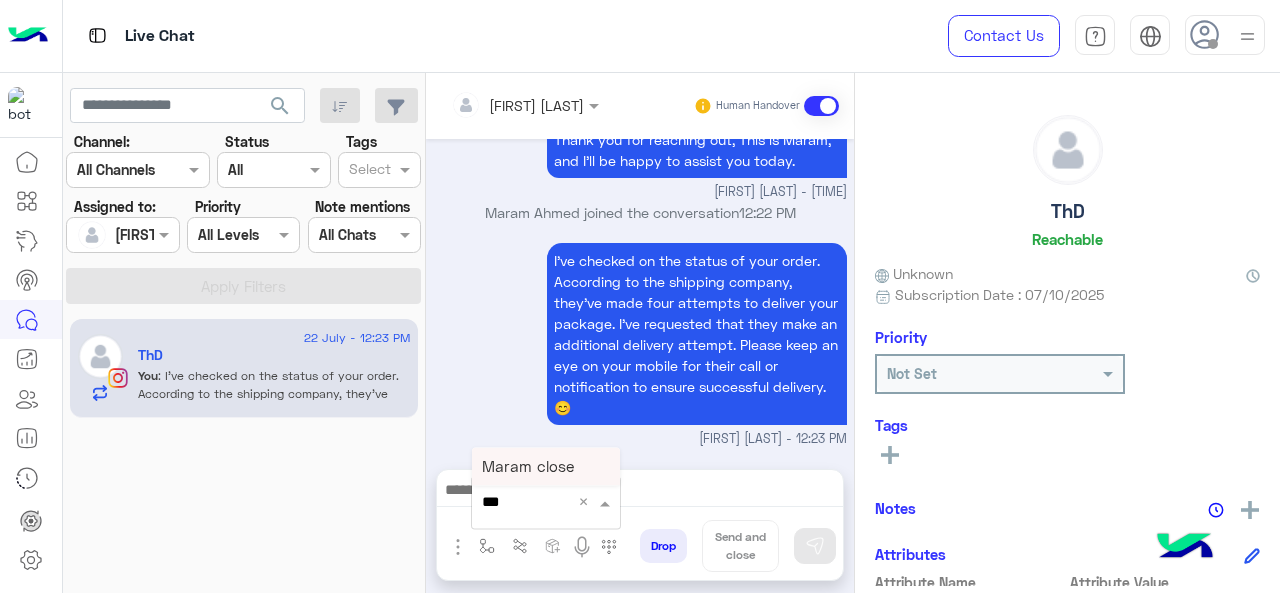 type on "****" 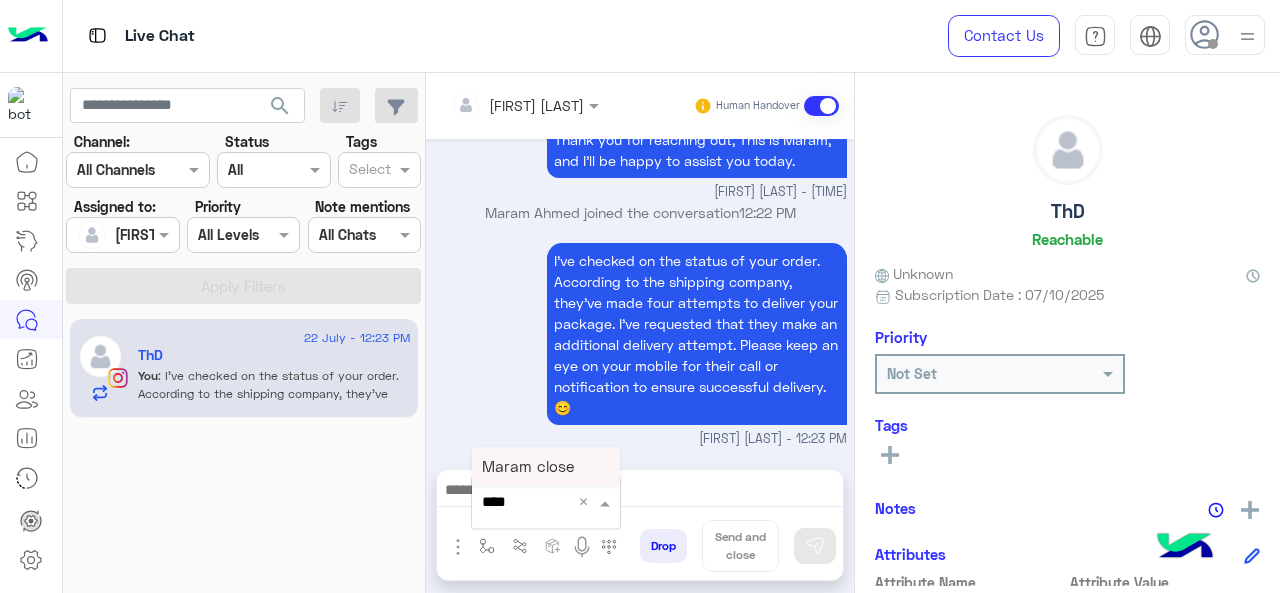 click on "Maram close" at bounding box center [528, 466] 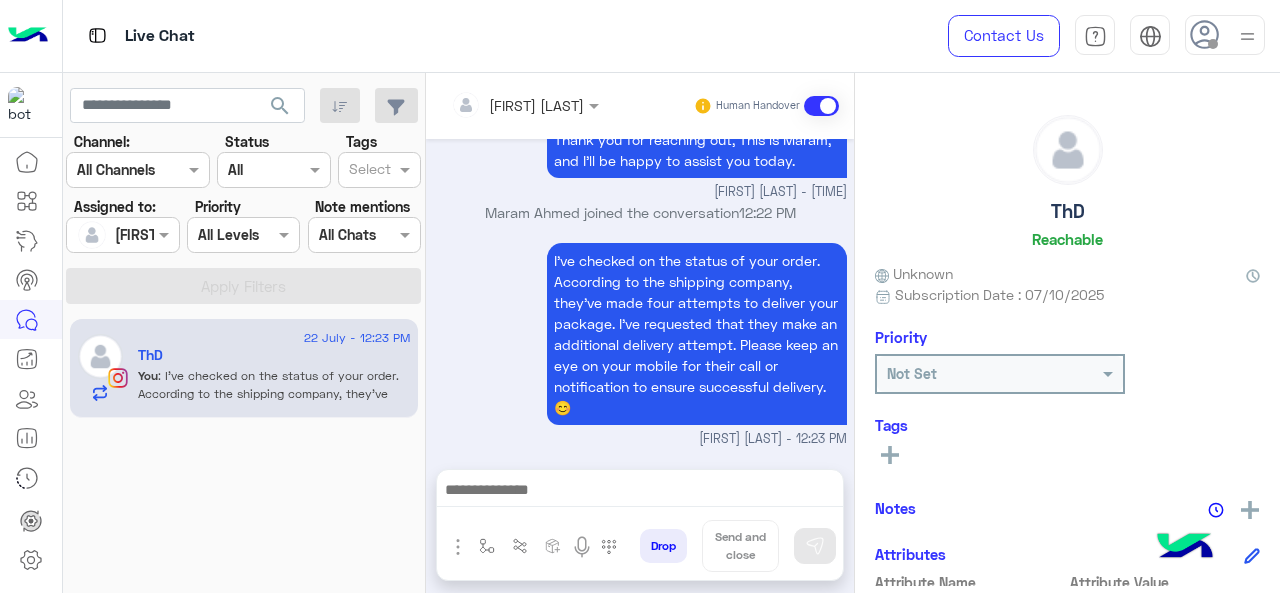 type on "**********" 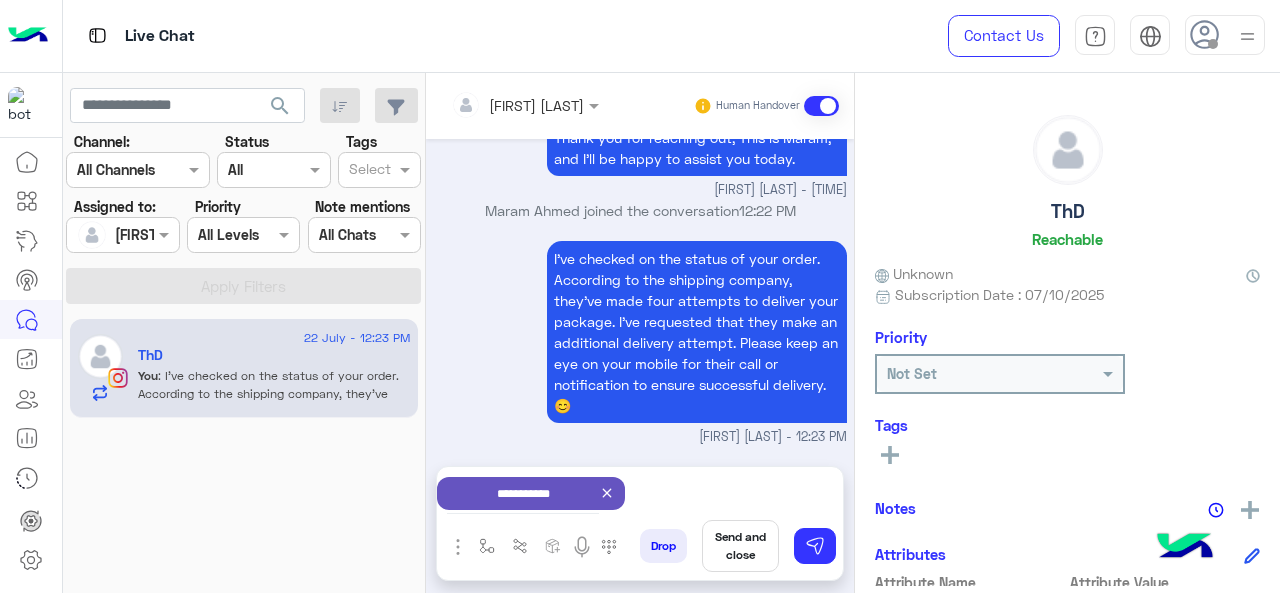 scroll, scrollTop: 3707, scrollLeft: 0, axis: vertical 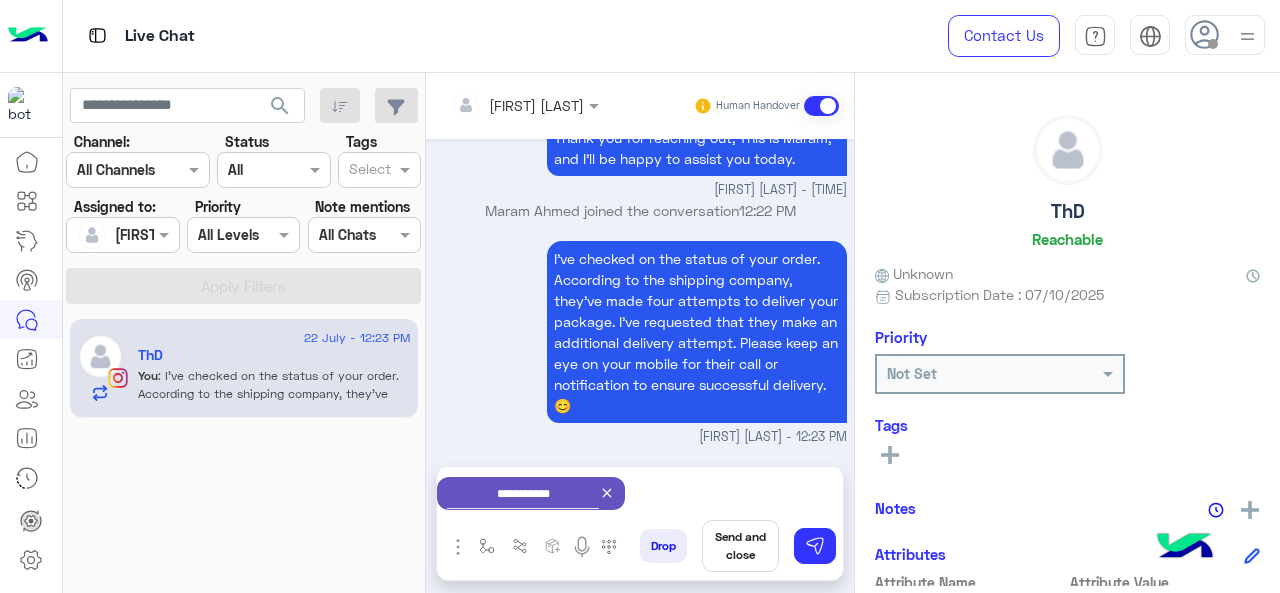 click on "Send and close" at bounding box center (740, 546) 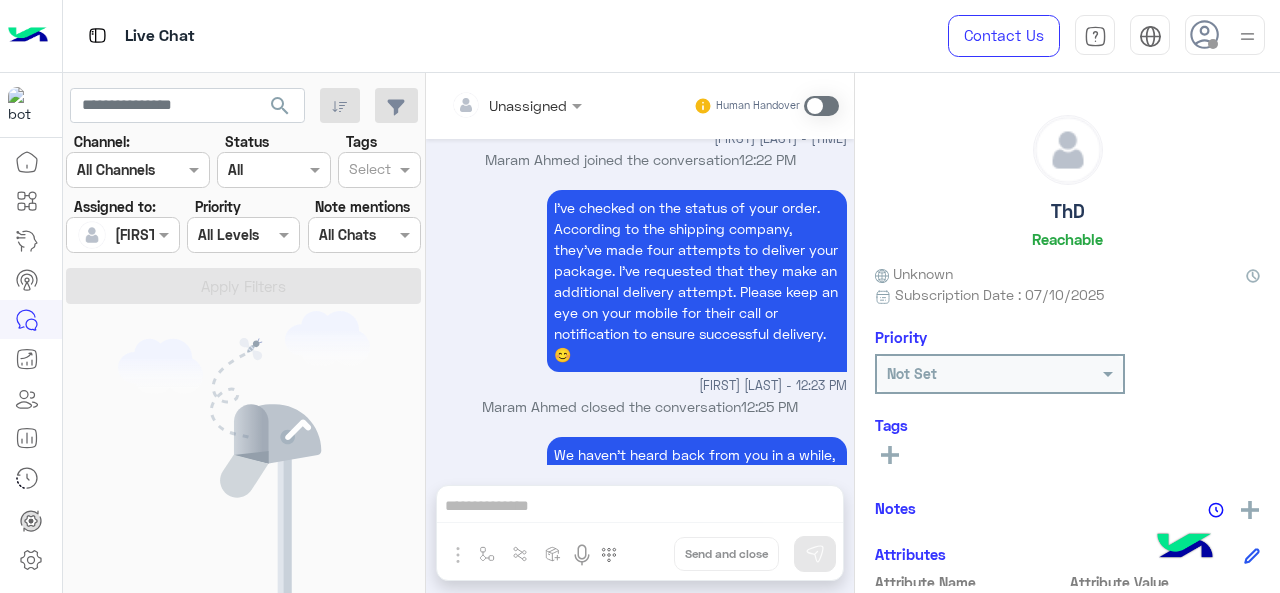 scroll, scrollTop: 3972, scrollLeft: 0, axis: vertical 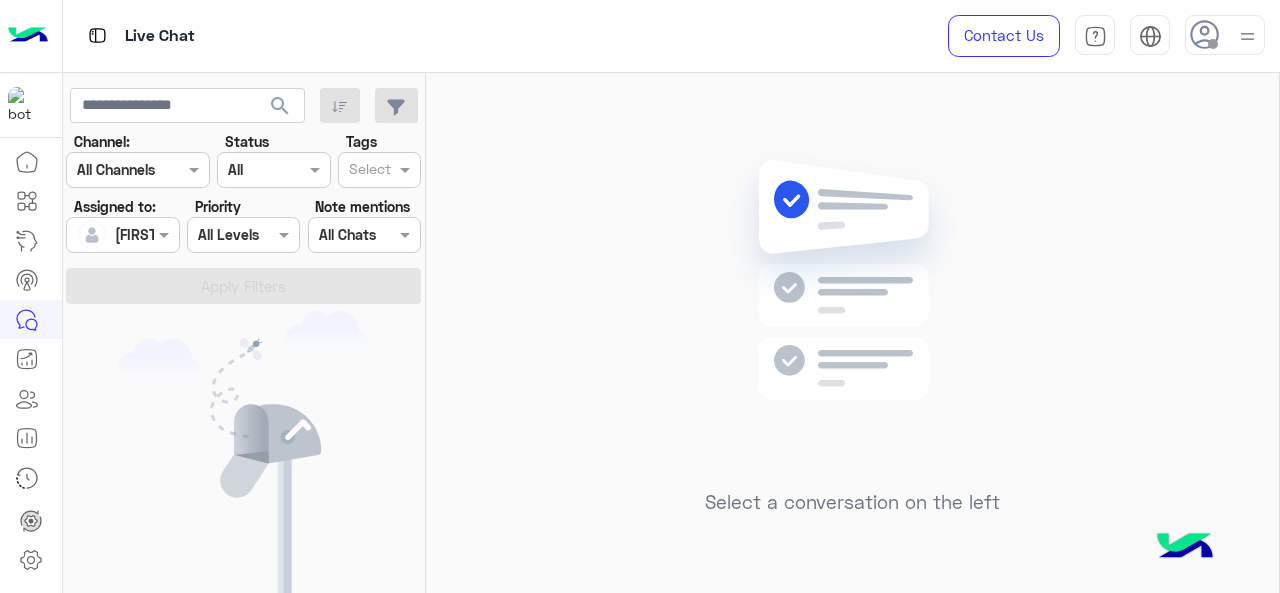 click on "Assigned on Maram Ahmed" at bounding box center (122, 235) 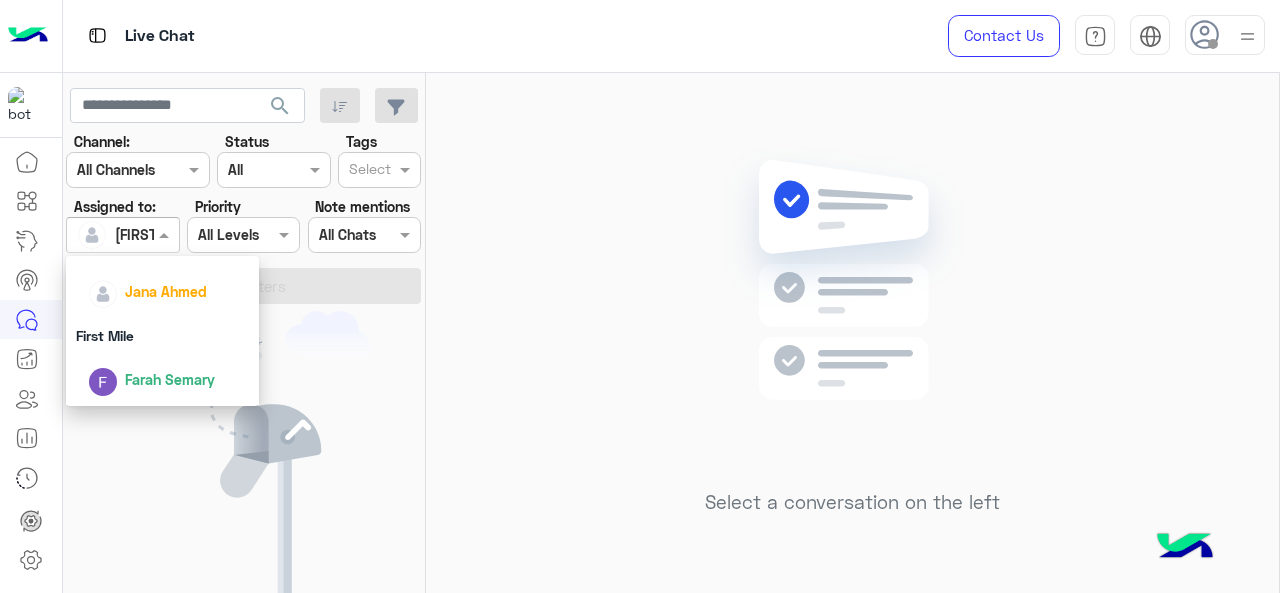 scroll, scrollTop: 392, scrollLeft: 0, axis: vertical 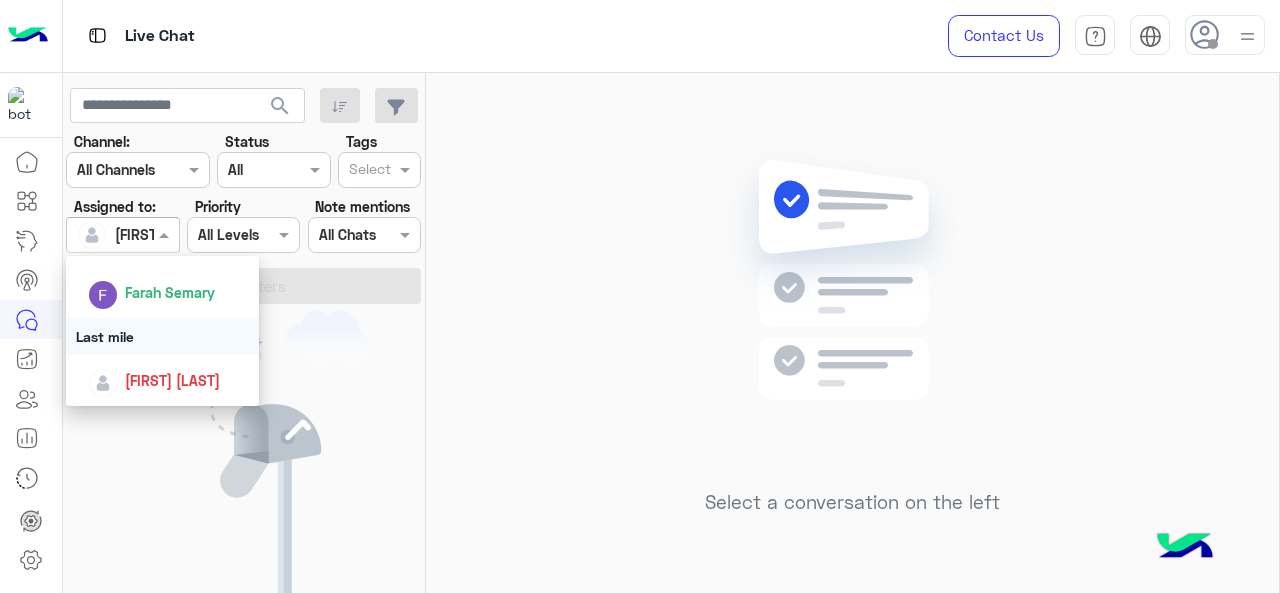 click on "Last mile" at bounding box center [163, 336] 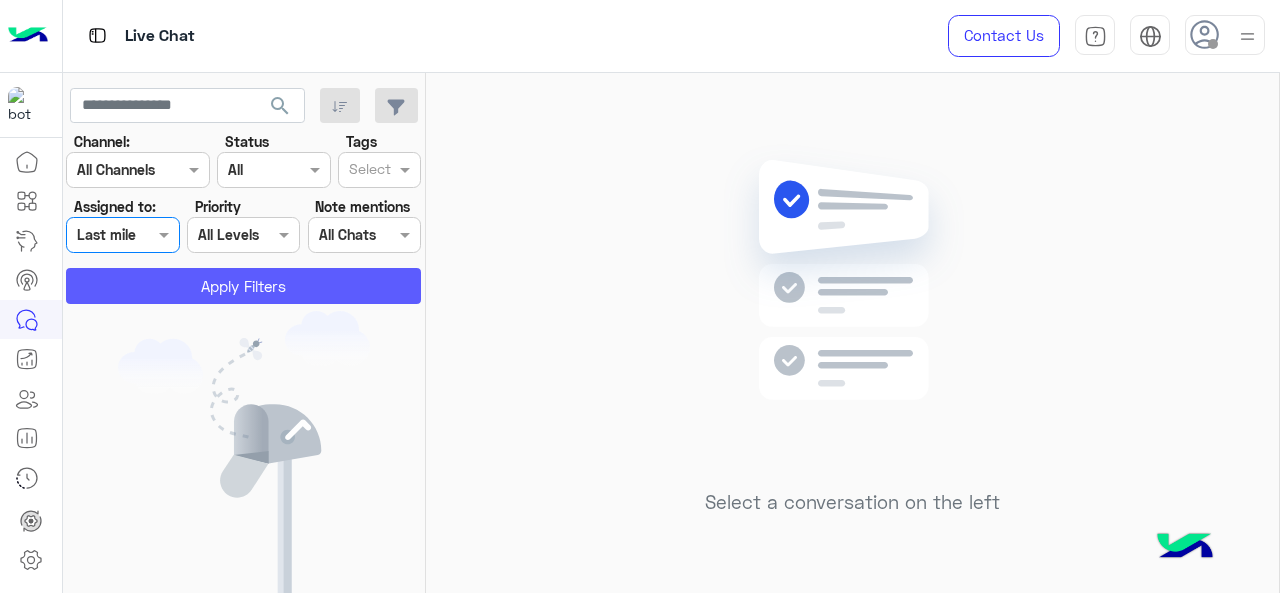 click on "Apply Filters" 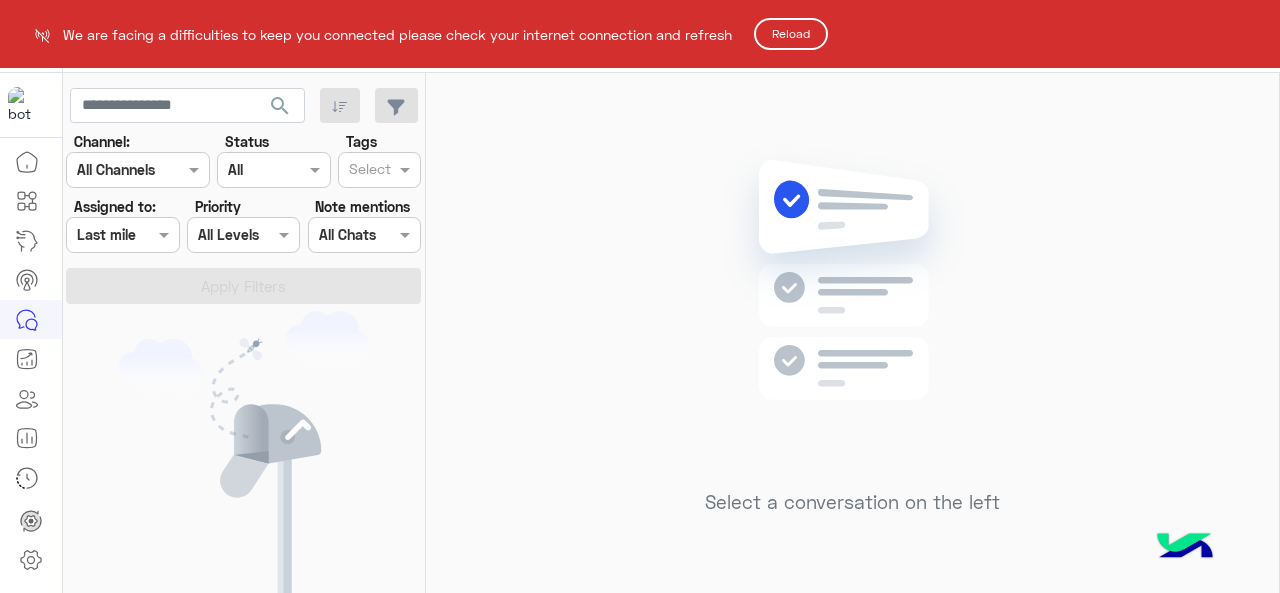 click on "We are facing a difficulties to keep you connected please check your internet connection and refresh Reload  Live Chat   Contact Us  Help Center عربي English search Channel: Channel All Channels Status Channel All Tags Select Assigned to: Assigned on Last mile Priority All Levels All Levels Note mentions Select All Chats Apply Filters You don’t have any active conversations Select a conversation on the left
Cloud ChatBot Builder AI Hub Campaign Manager Live Chat Growth Tools Customer Center Analytics Center Activity tracker Home Set up Workspace Settings Dismiss ✕ Hello!👋 We're happy to chat with you and answer any questions you might have. How can we assist you today?" at bounding box center (640, 296) 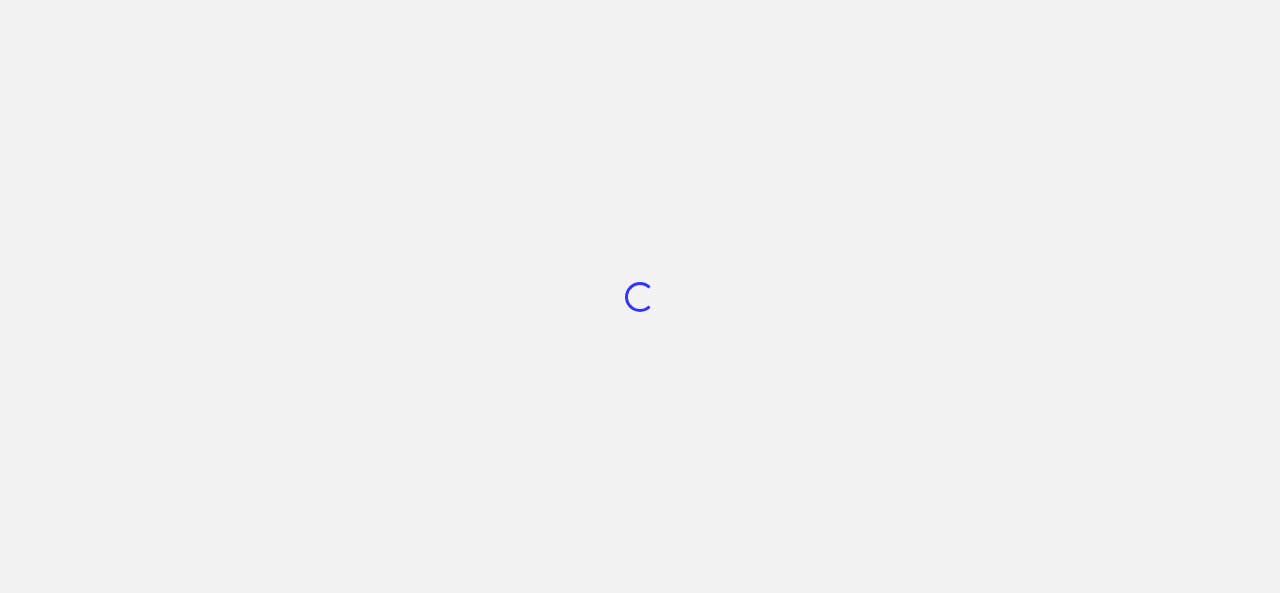 scroll, scrollTop: 0, scrollLeft: 0, axis: both 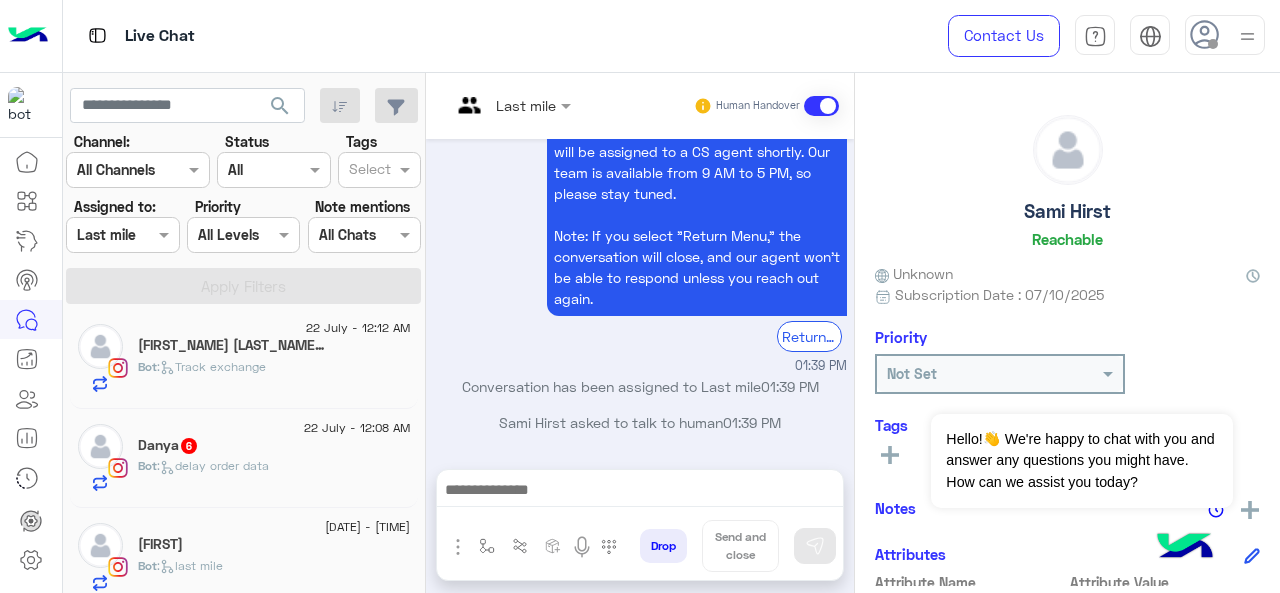 click on "Bot :   delay order data" 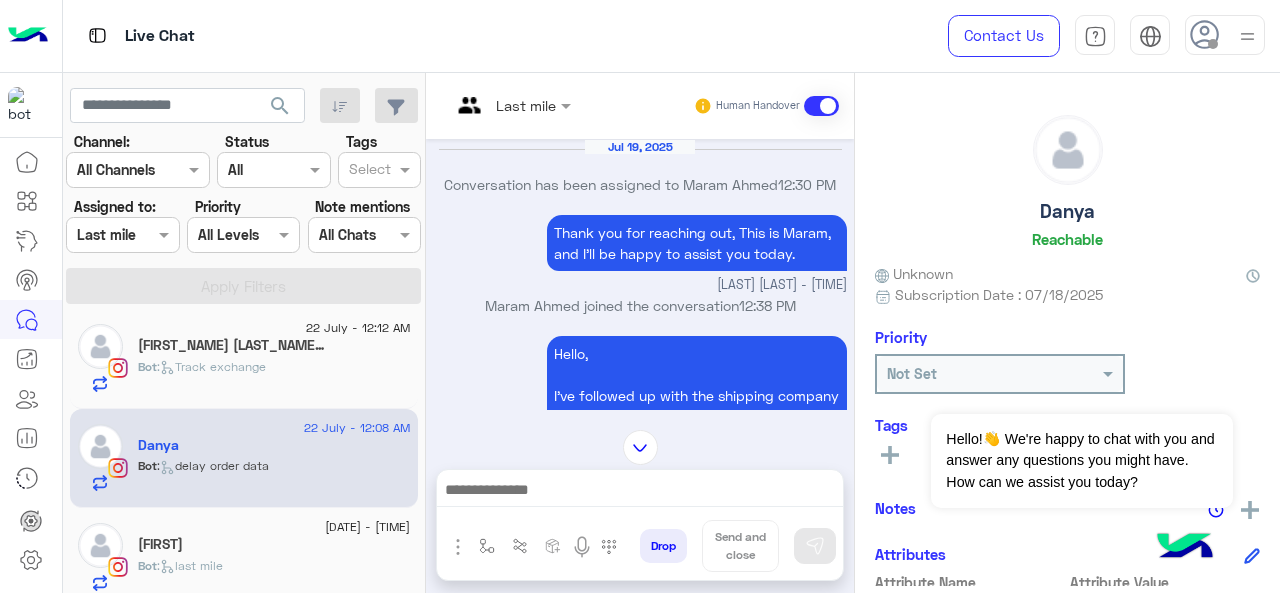 scroll, scrollTop: 1503, scrollLeft: 0, axis: vertical 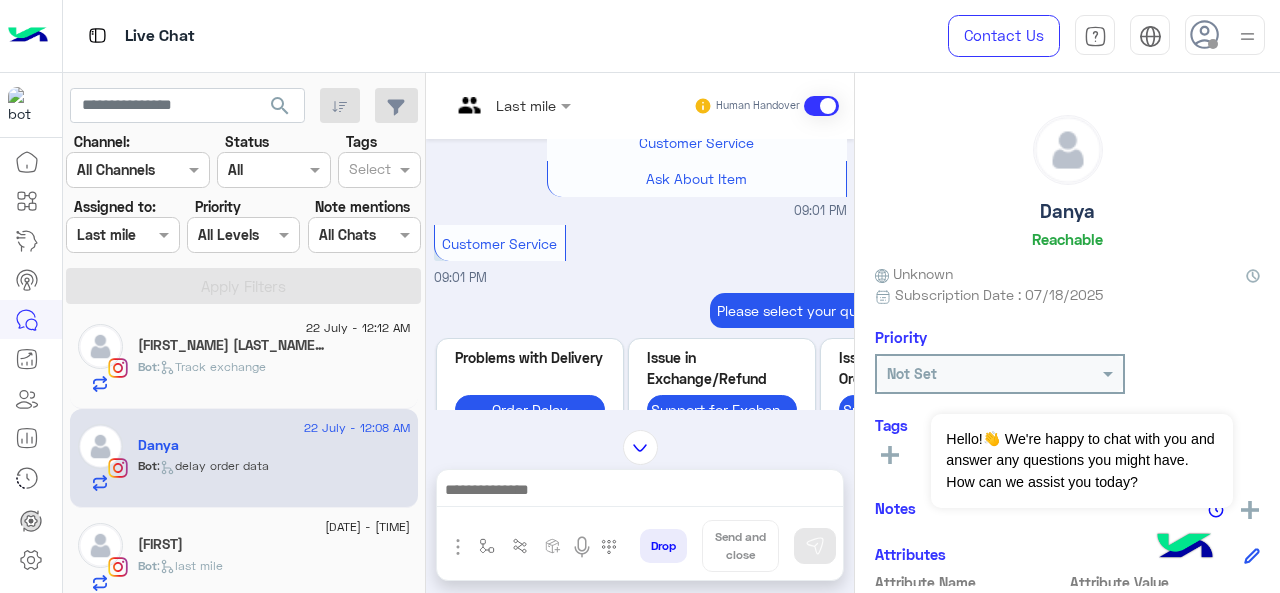 click at bounding box center [511, 104] 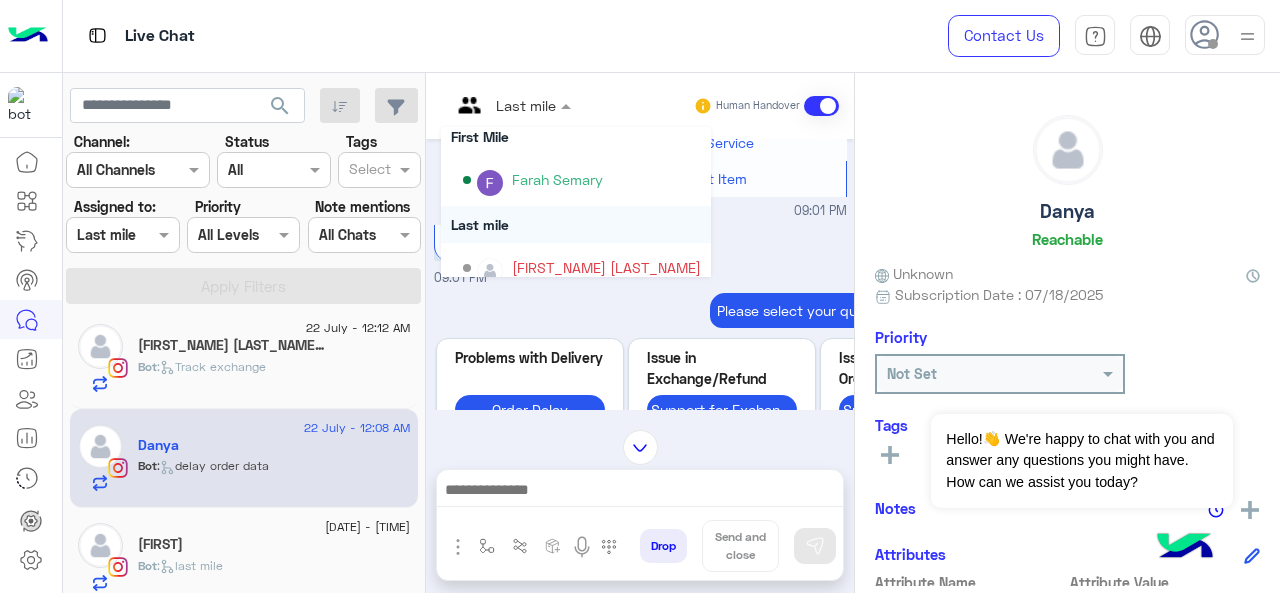 scroll, scrollTop: 354, scrollLeft: 0, axis: vertical 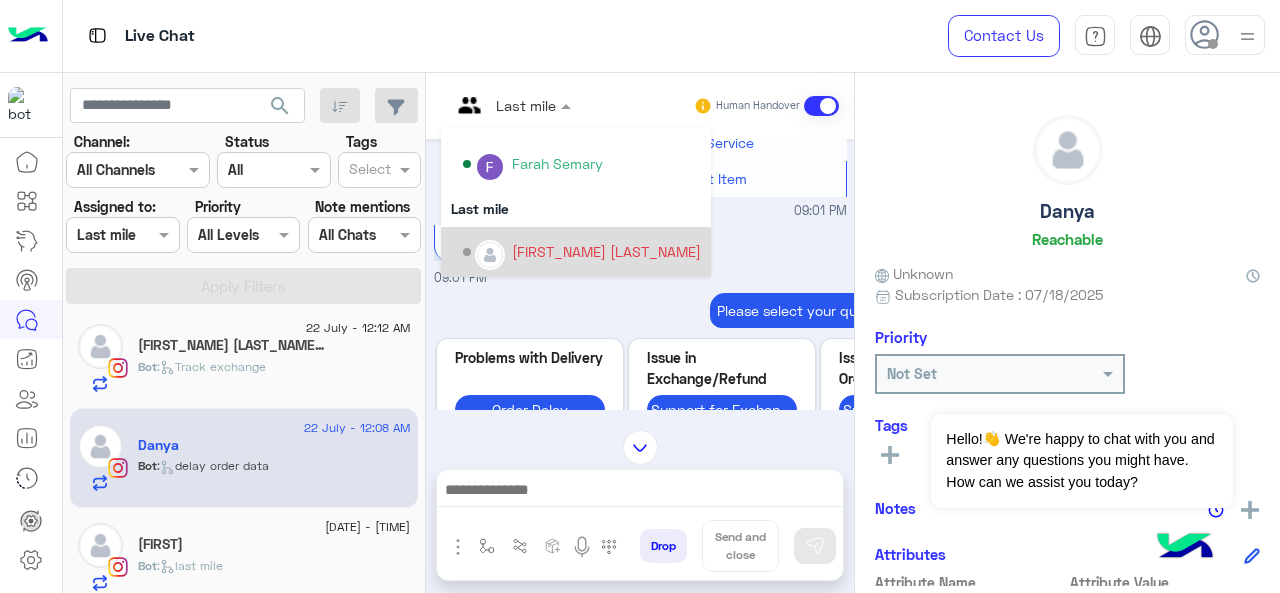 drag, startPoint x: 529, startPoint y: 243, endPoint x: 524, endPoint y: 265, distance: 22.561028 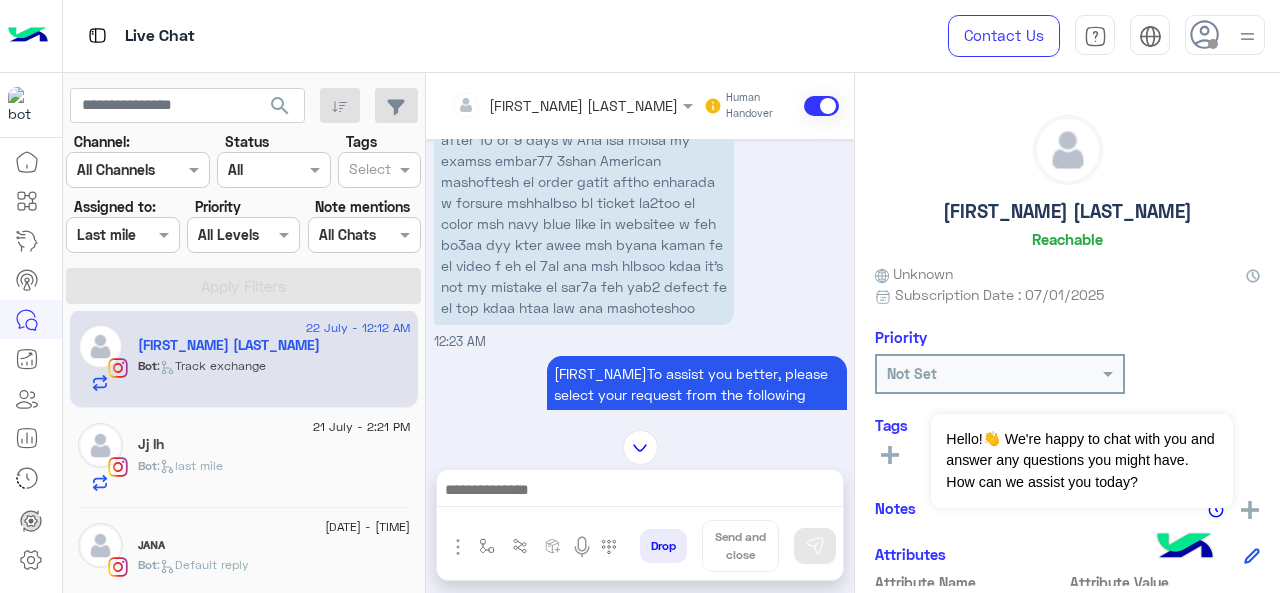scroll, scrollTop: 947, scrollLeft: 0, axis: vertical 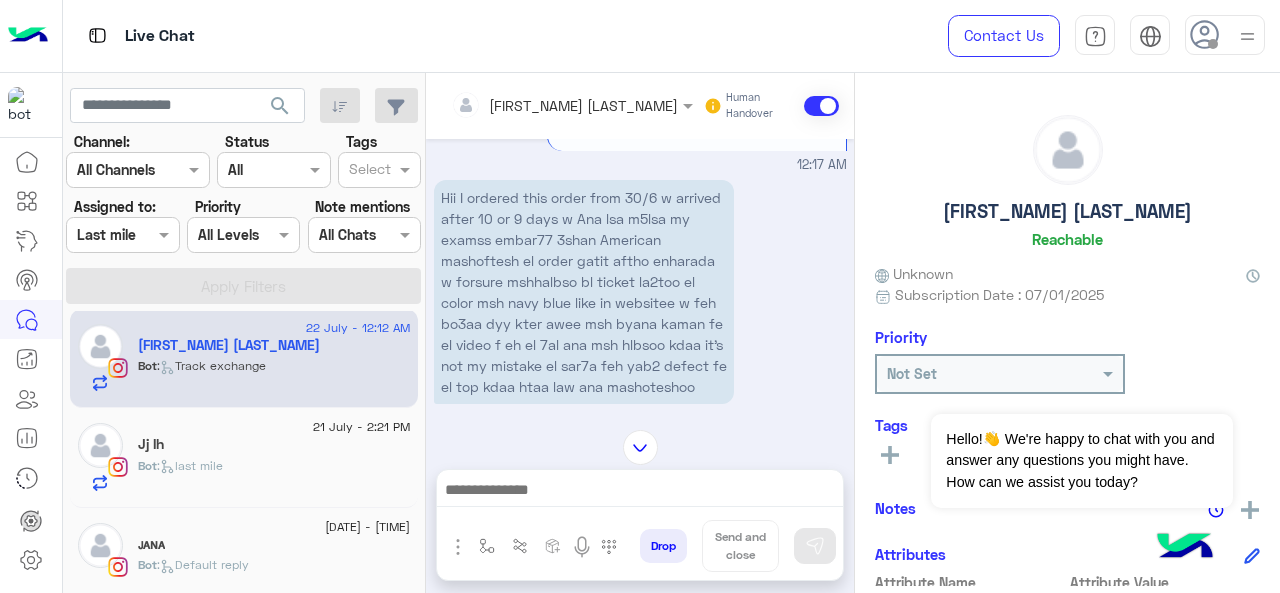 click 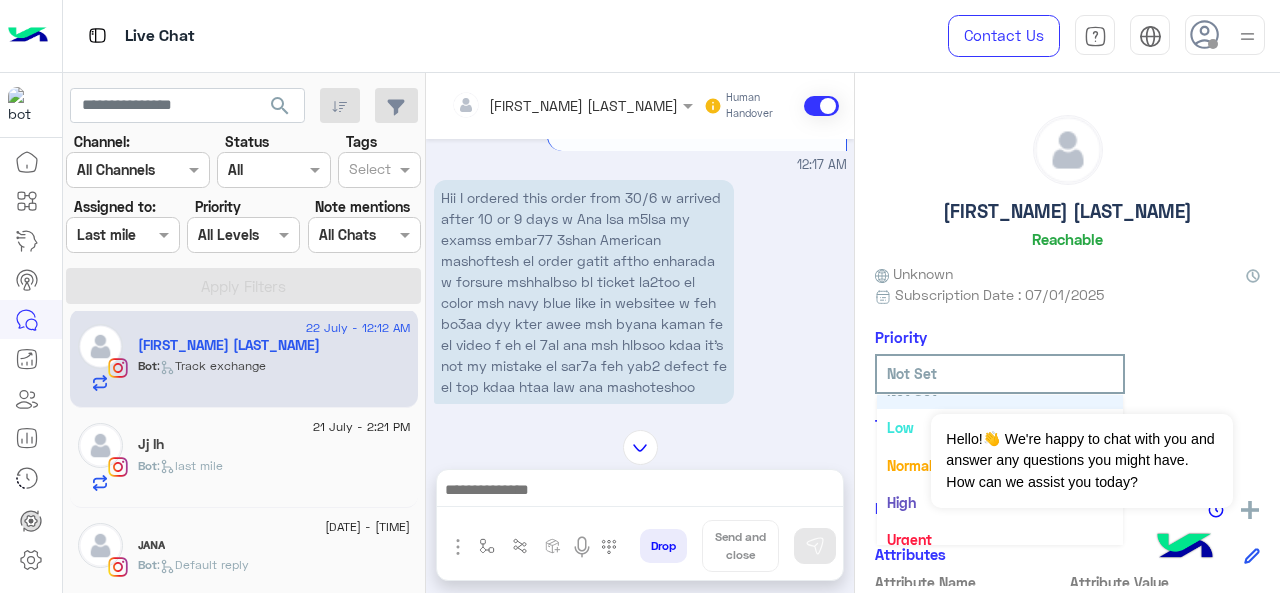 scroll, scrollTop: 36, scrollLeft: 0, axis: vertical 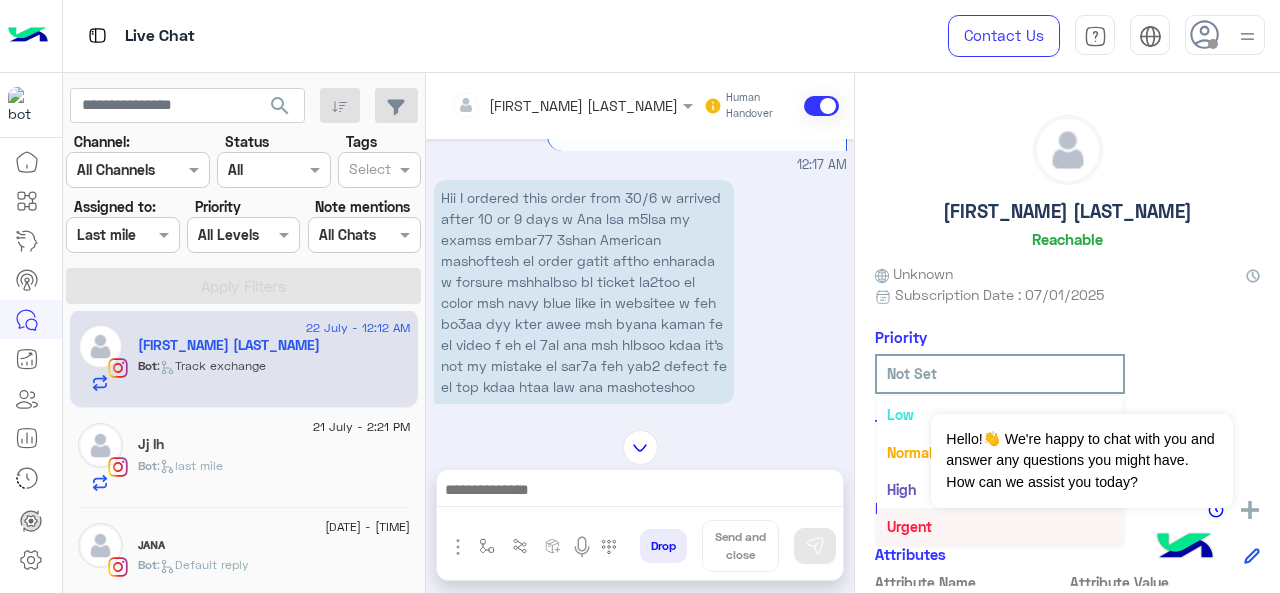 click on "Urgent" at bounding box center [909, 526] 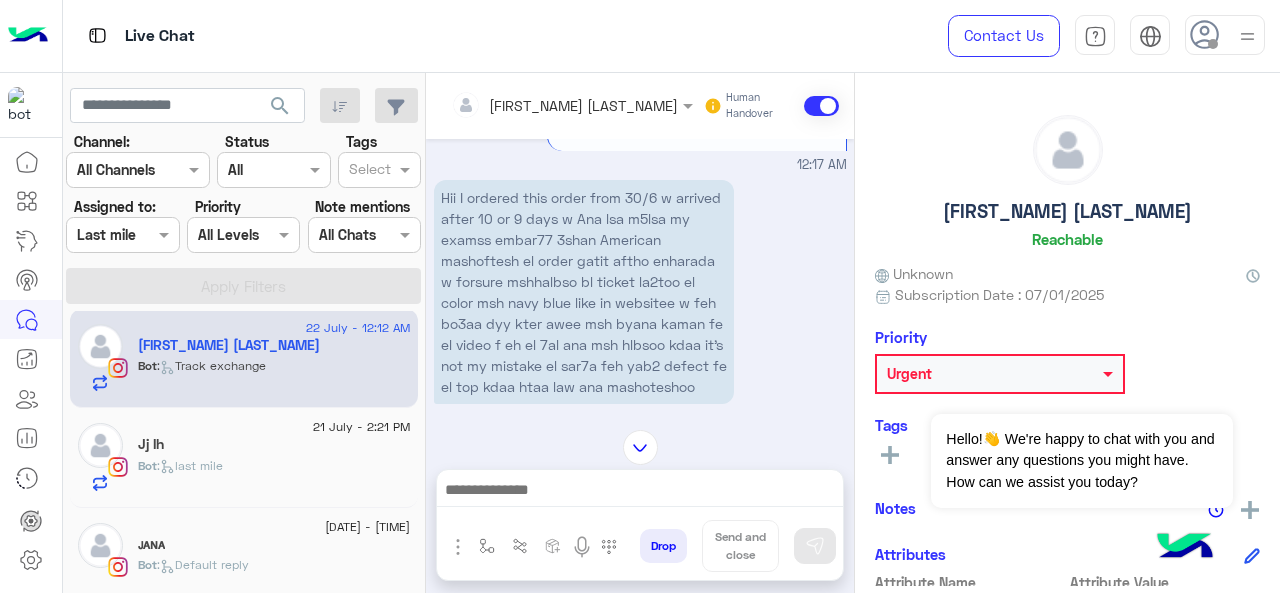 click at bounding box center [572, 104] 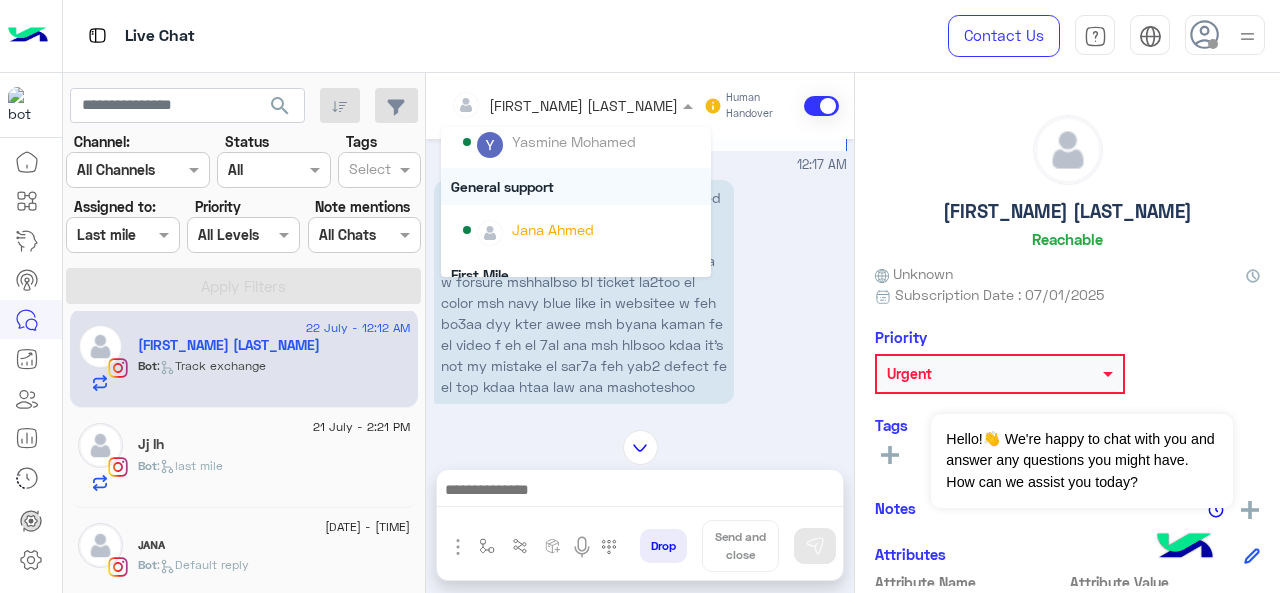 scroll, scrollTop: 354, scrollLeft: 0, axis: vertical 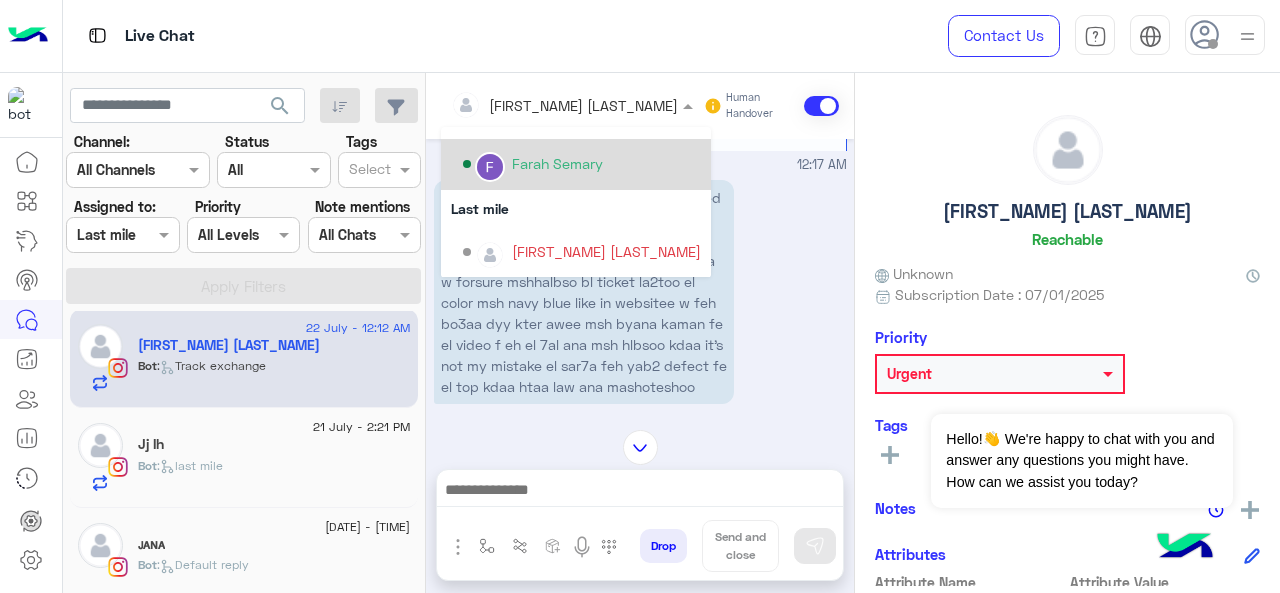 click on "Farah Semary" at bounding box center [557, 163] 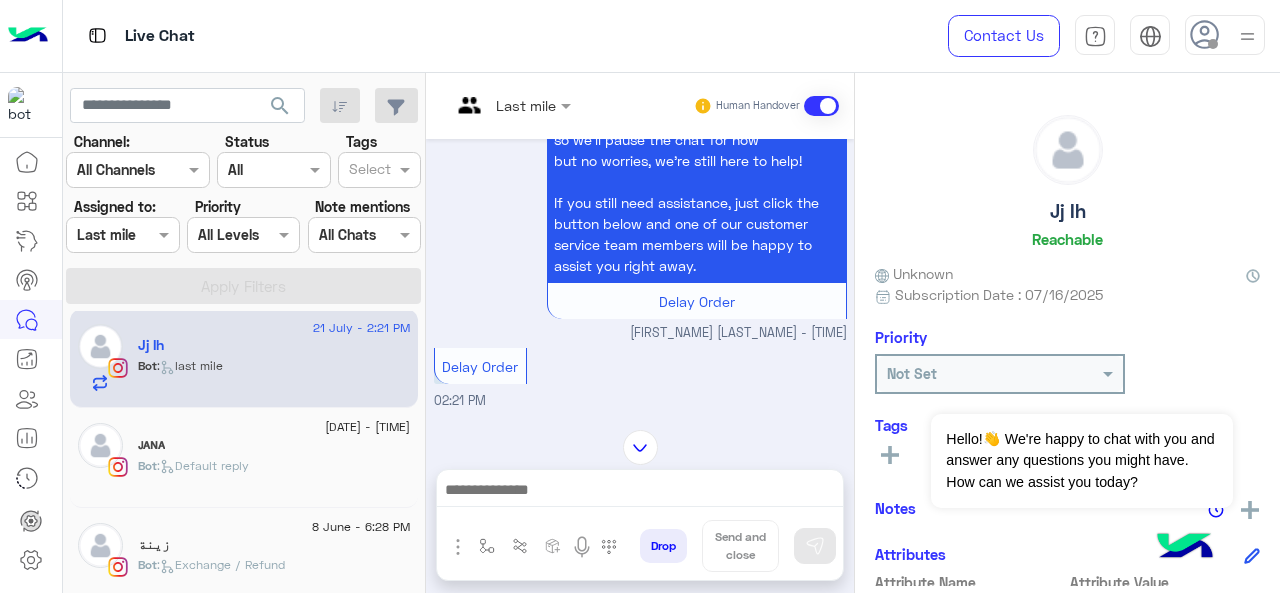 scroll, scrollTop: 371, scrollLeft: 0, axis: vertical 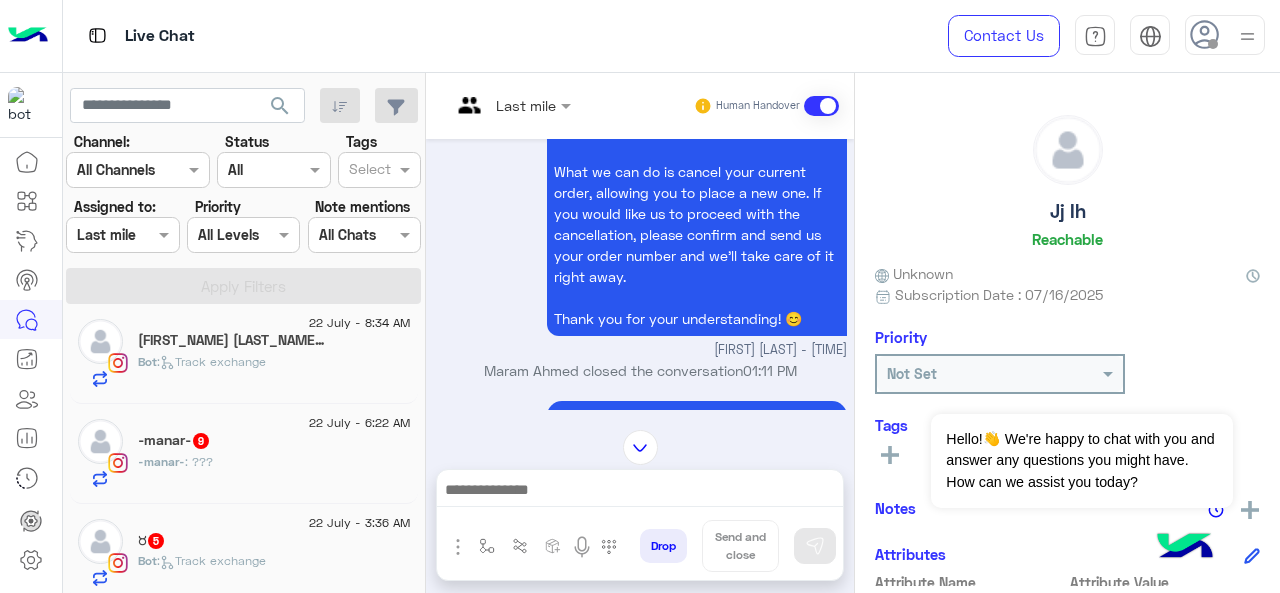 click on "22 July - 3:36 AM" 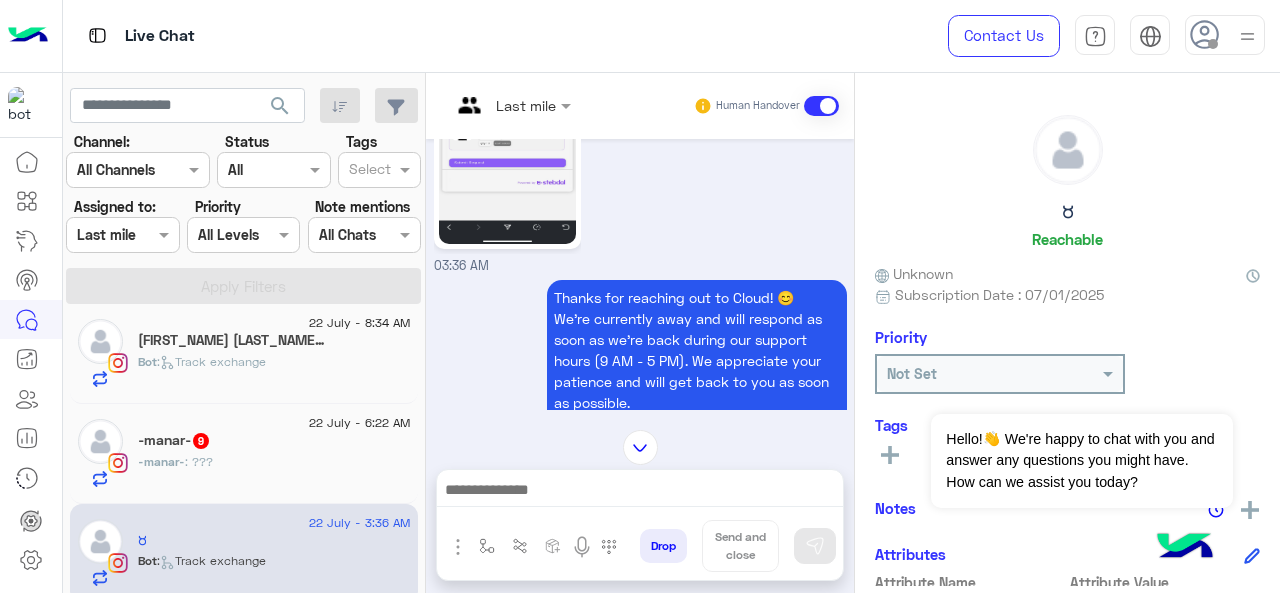 scroll, scrollTop: 2352, scrollLeft: 0, axis: vertical 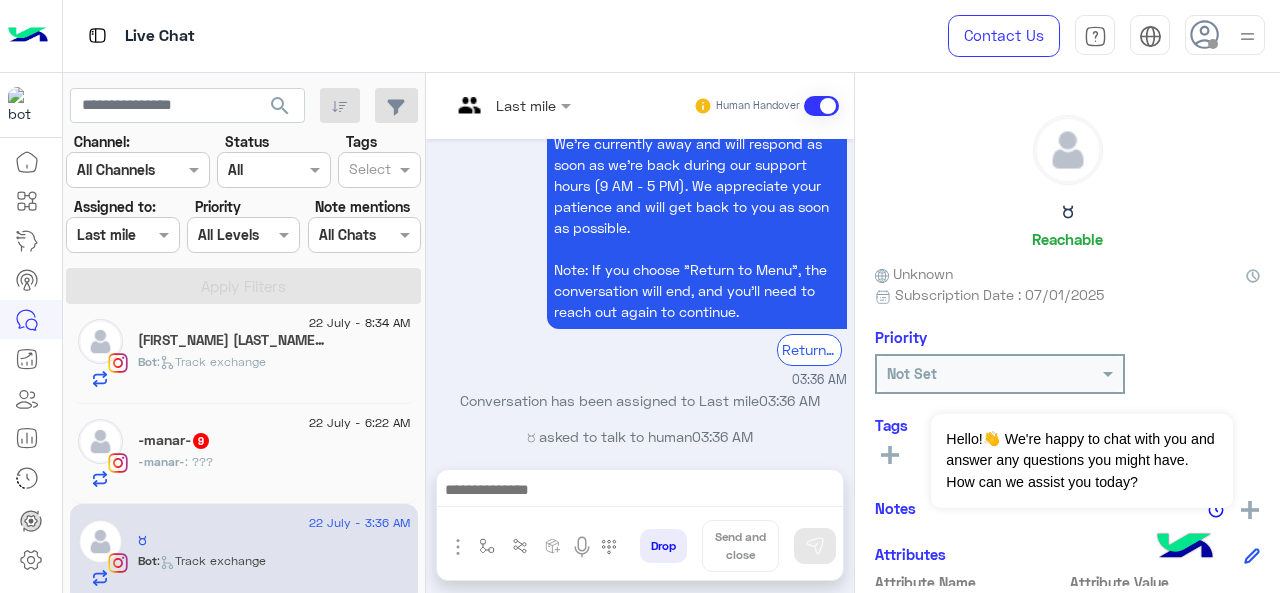 click on "Last mile" at bounding box center [526, 105] 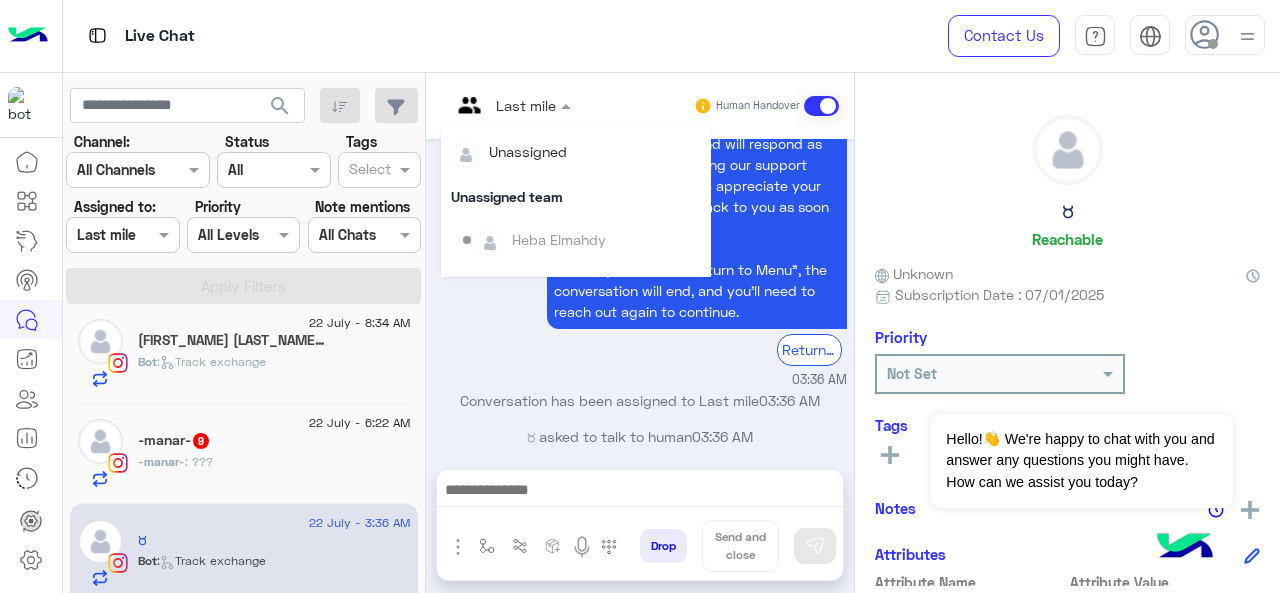 scroll, scrollTop: 354, scrollLeft: 0, axis: vertical 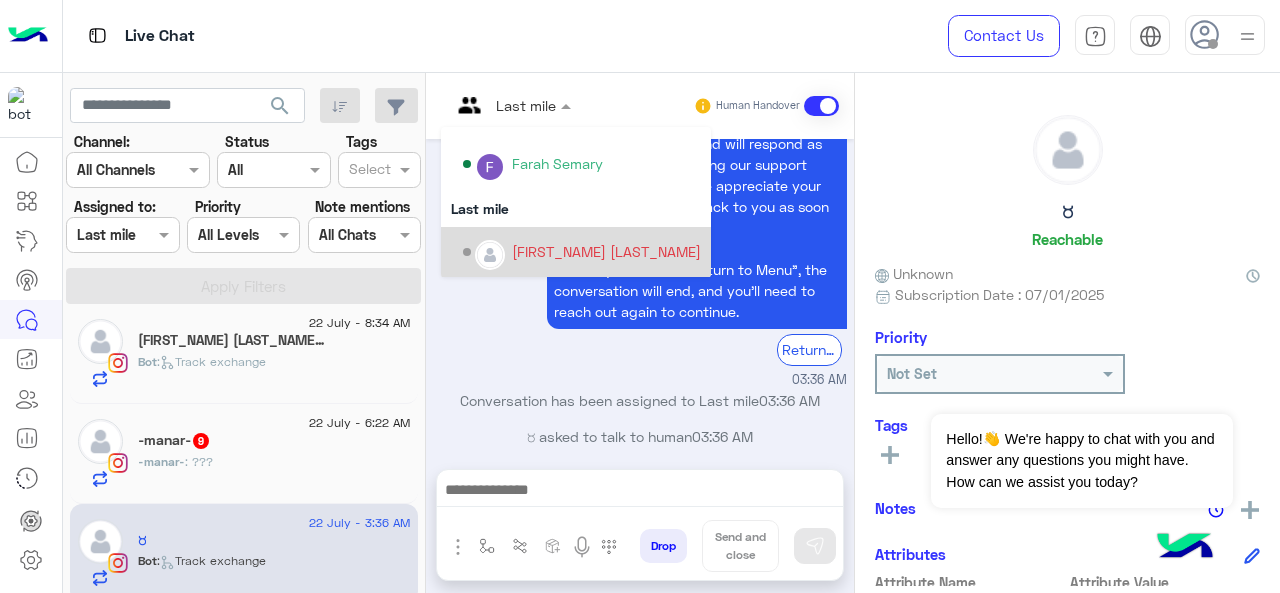 click on "[FIRST_NAME] [LAST_NAME]" at bounding box center (606, 251) 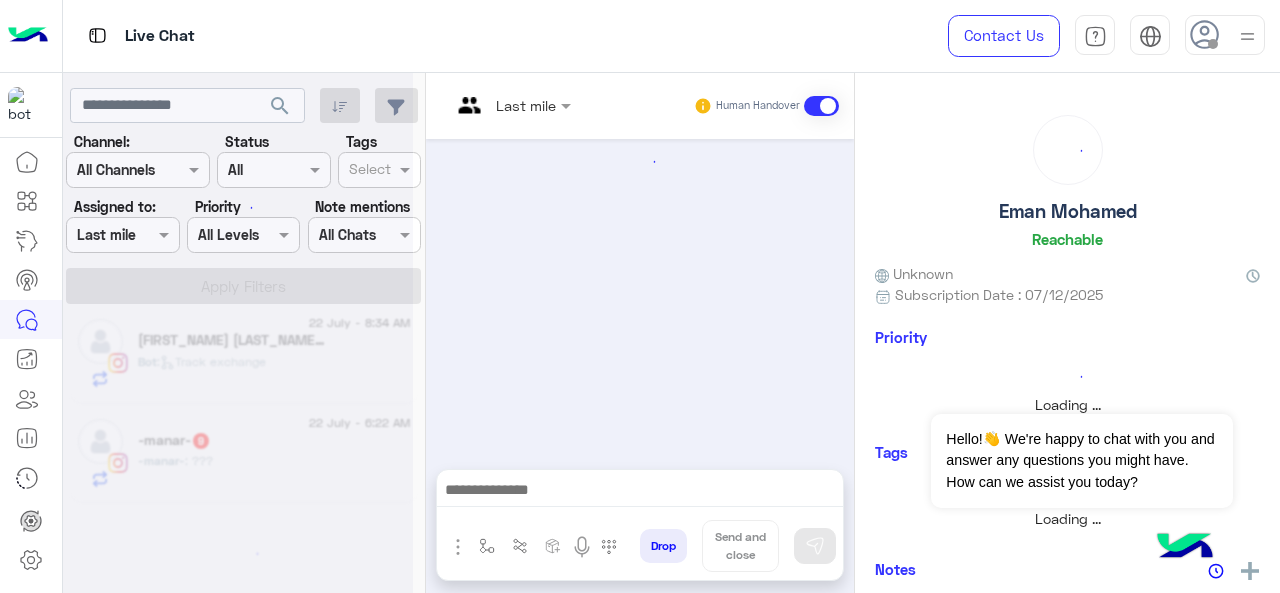 scroll, scrollTop: 1709, scrollLeft: 0, axis: vertical 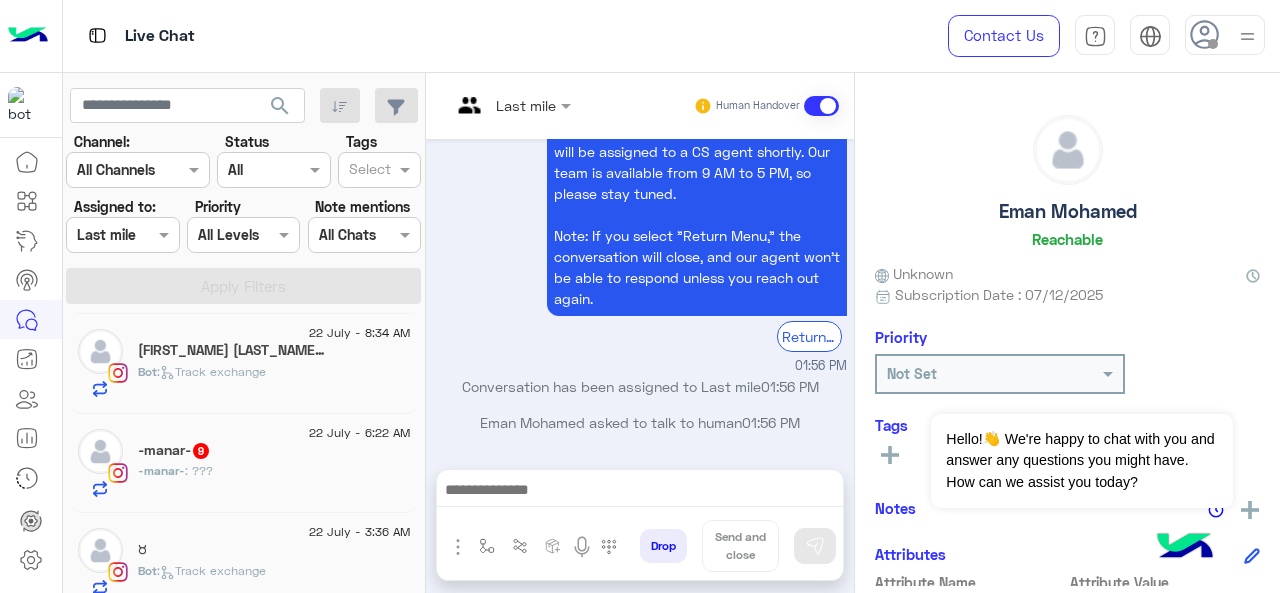 click on "-[NAME]-   9" 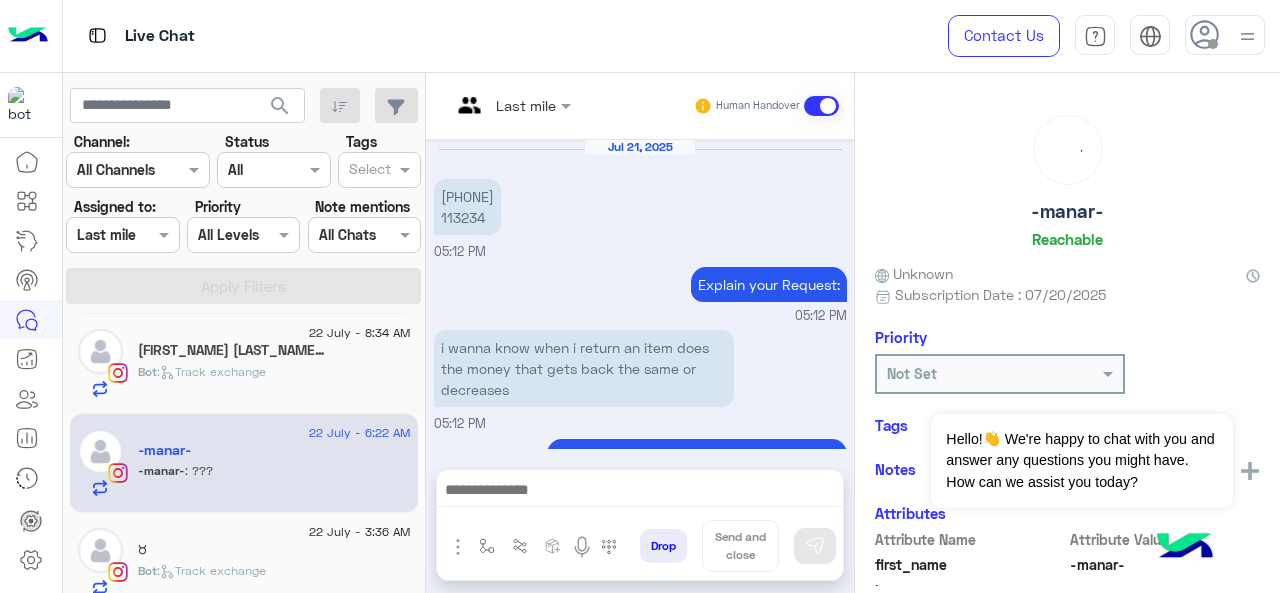 scroll, scrollTop: 883, scrollLeft: 0, axis: vertical 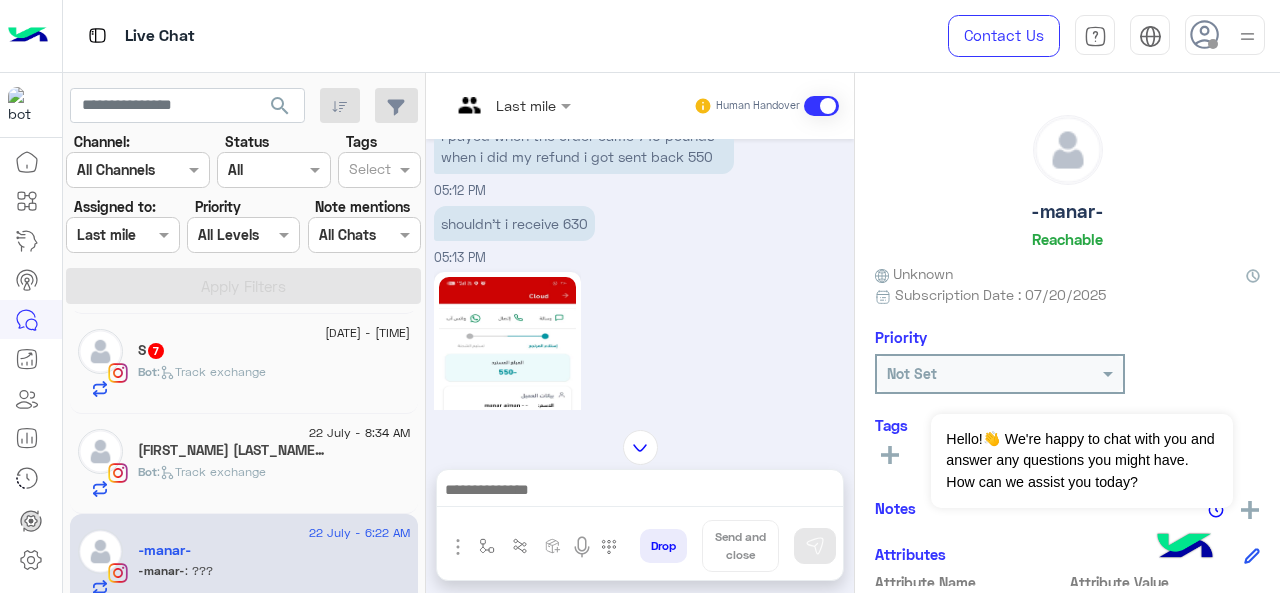 click at bounding box center (511, 104) 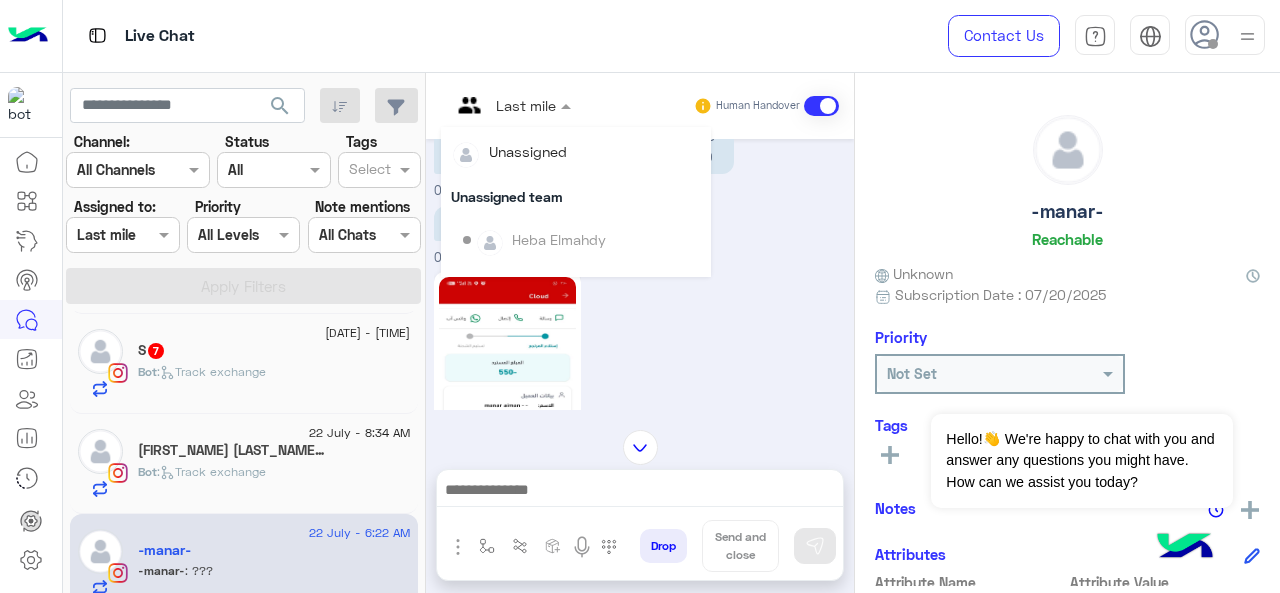 scroll, scrollTop: 300, scrollLeft: 0, axis: vertical 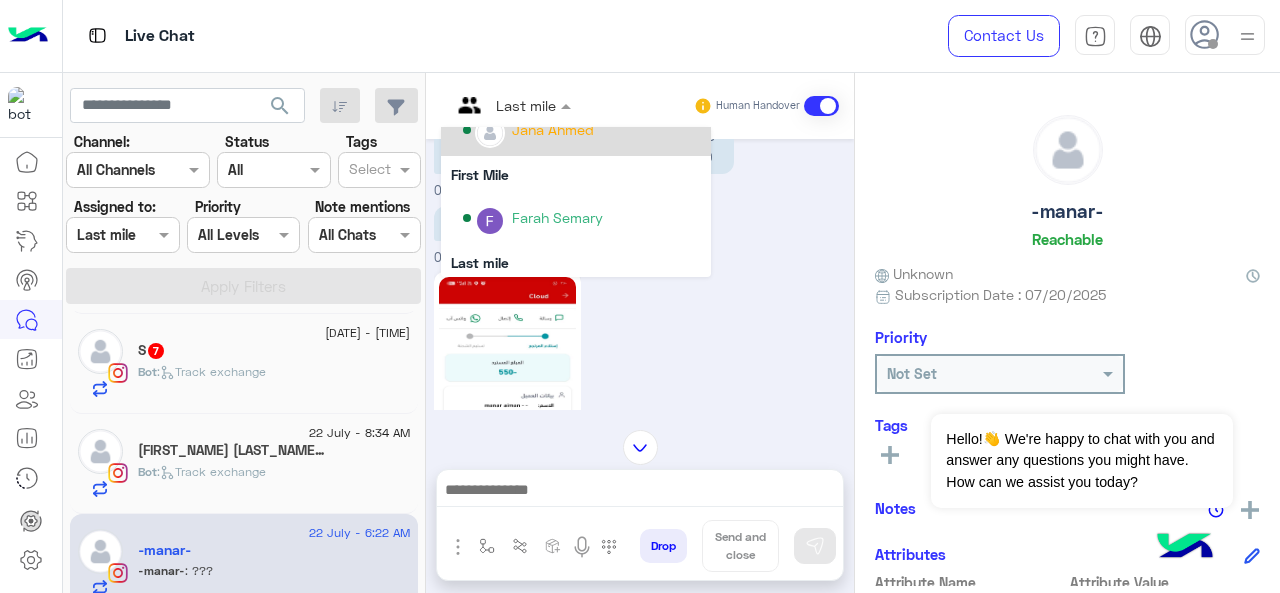 click on "Jana Ahmed" at bounding box center (576, 130) 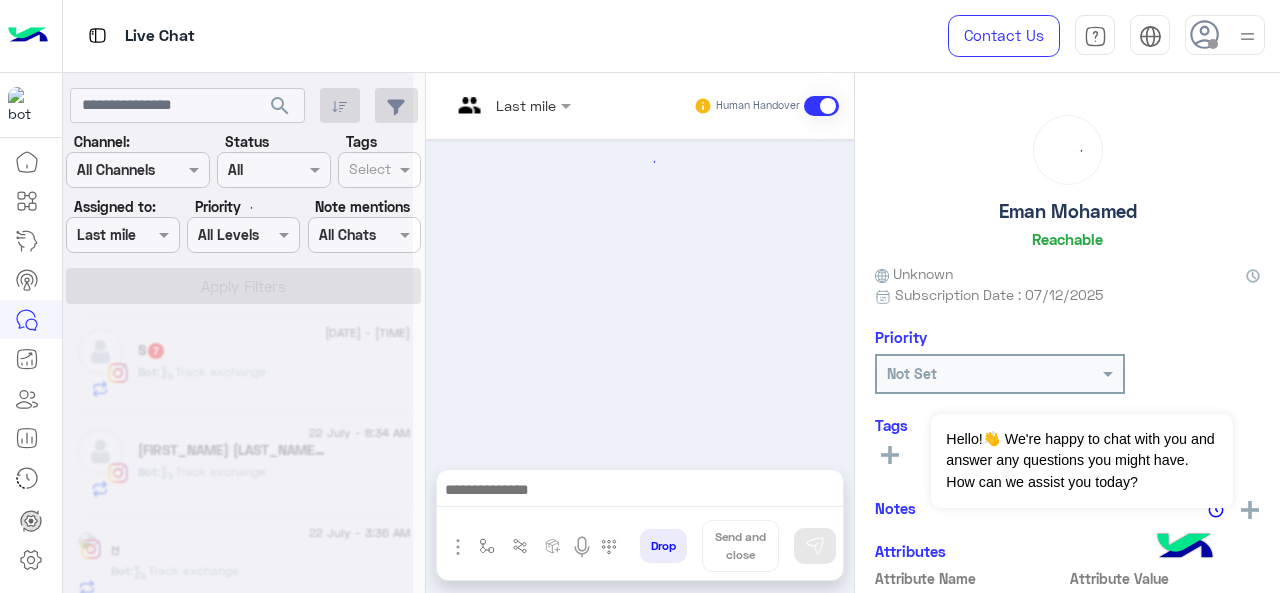 scroll, scrollTop: 820, scrollLeft: 0, axis: vertical 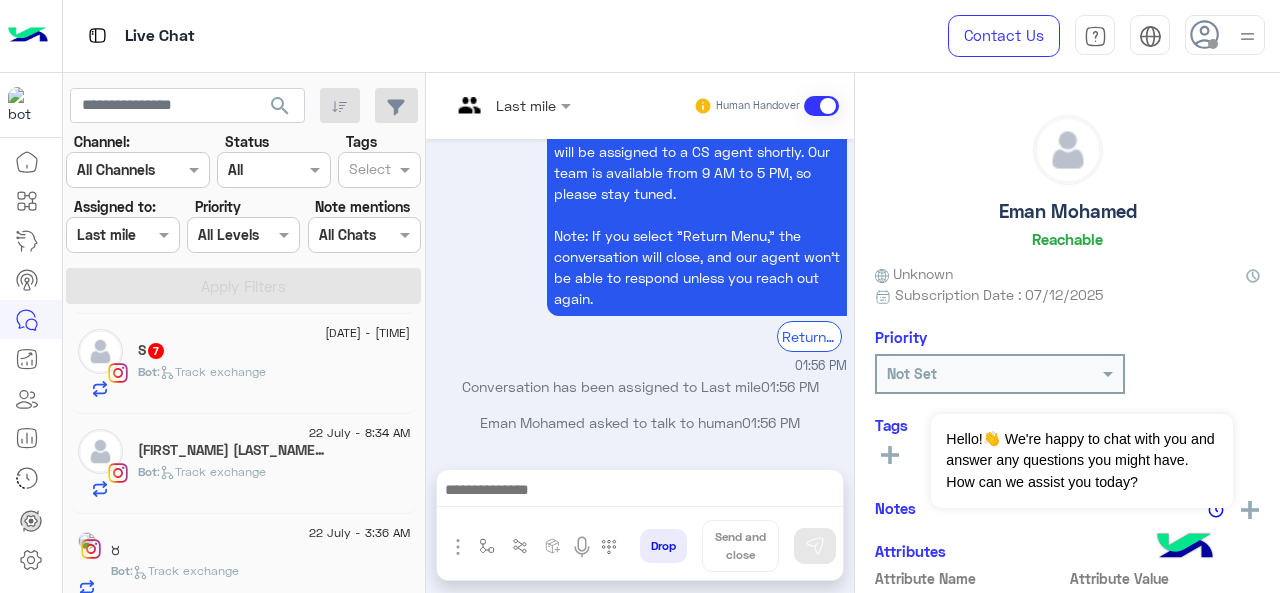 click on ":   Track exchange" 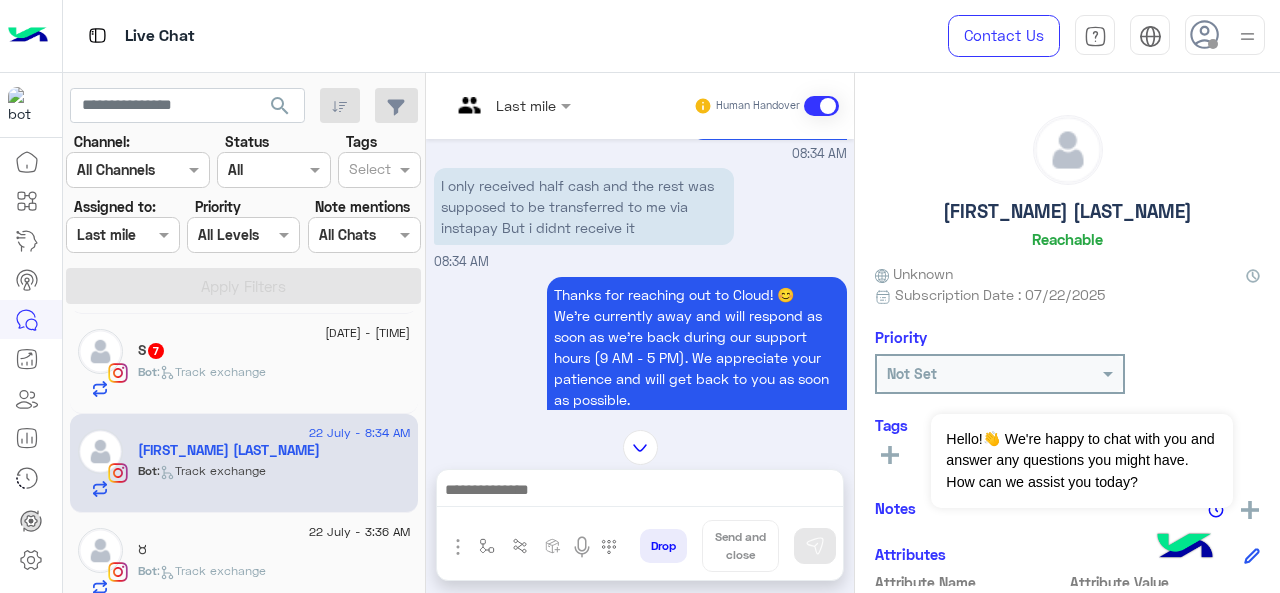scroll, scrollTop: 527, scrollLeft: 0, axis: vertical 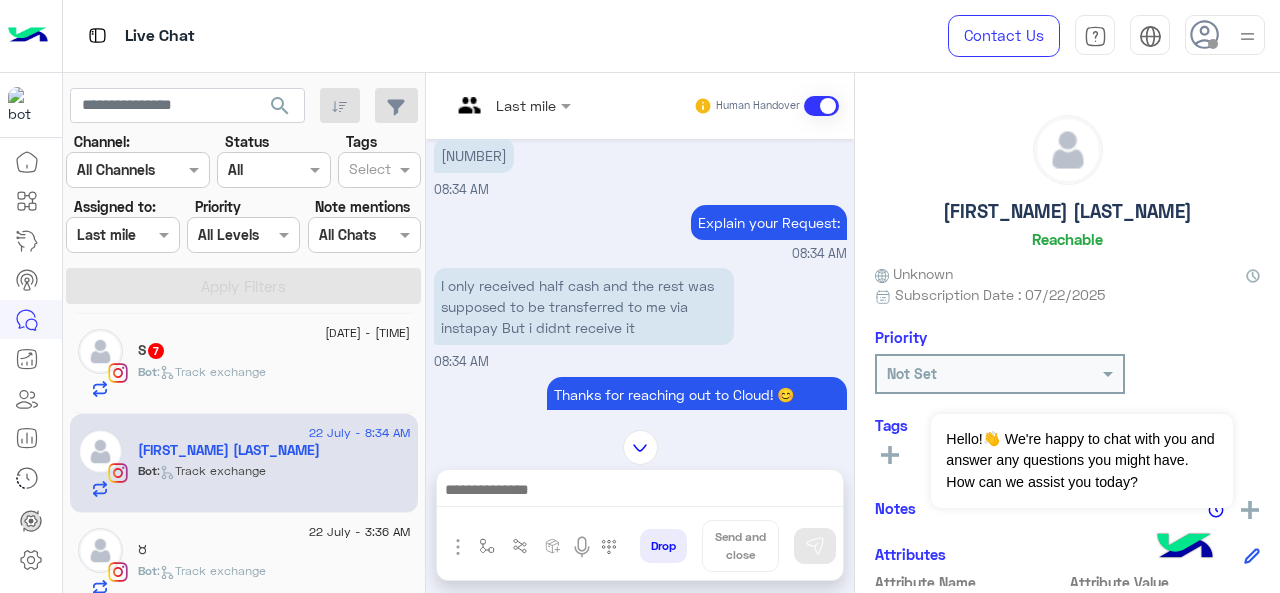 click on "[NUMBER]" at bounding box center [474, 155] 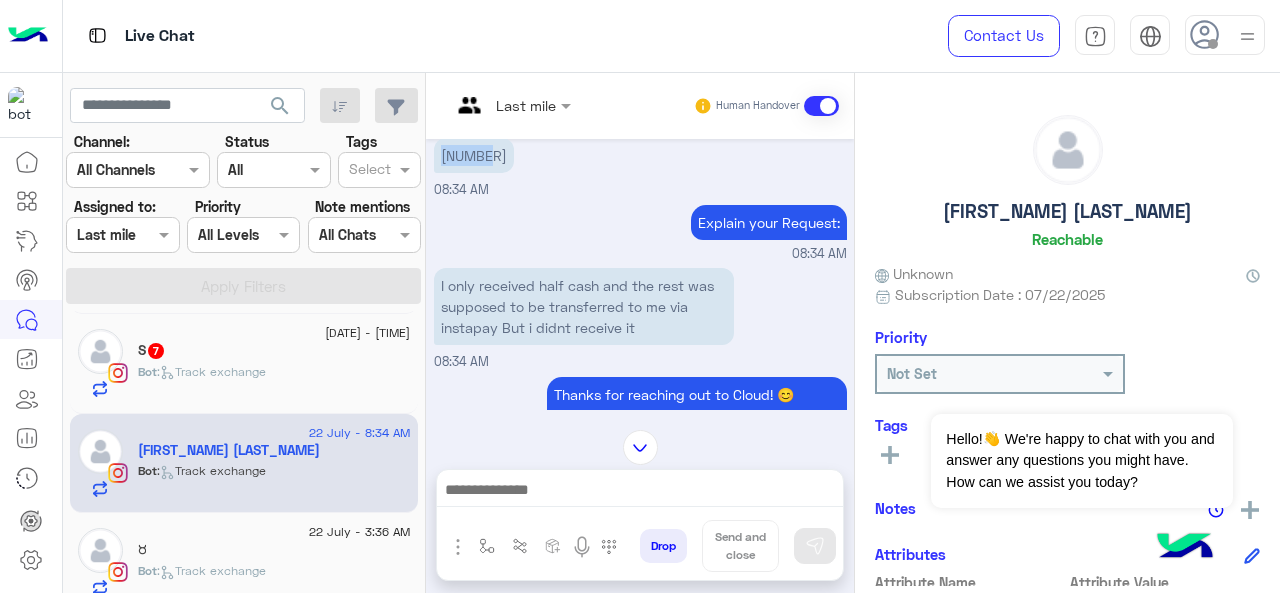 click on "[NUMBER]" at bounding box center [474, 155] 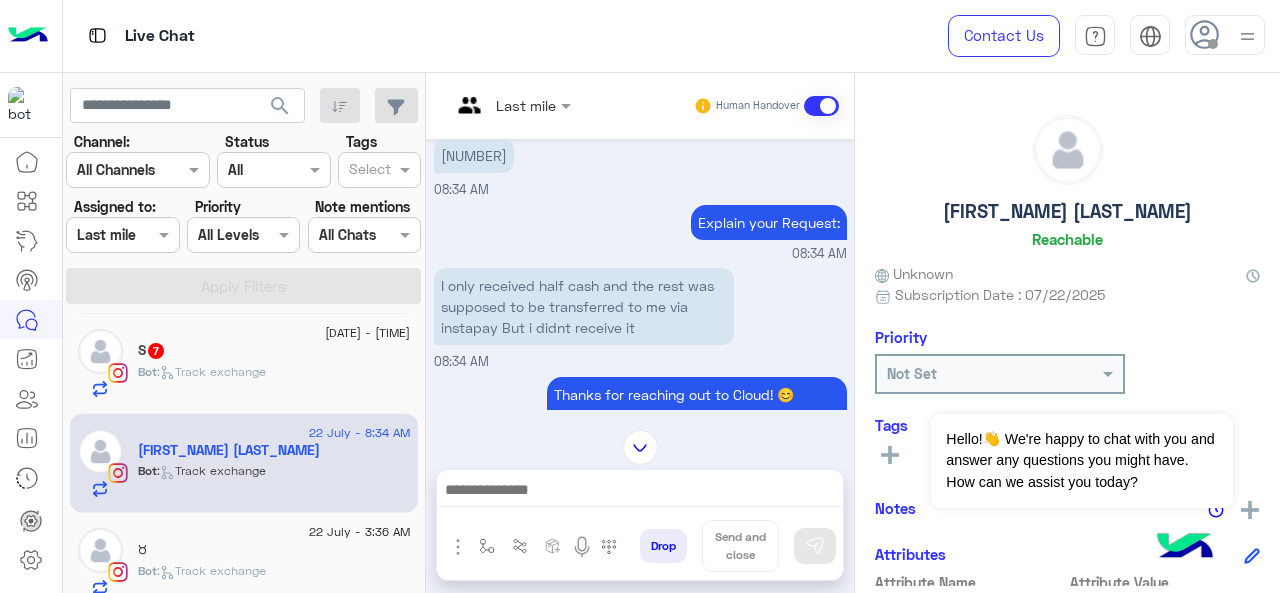click on "Live Chat" at bounding box center [469, 36] 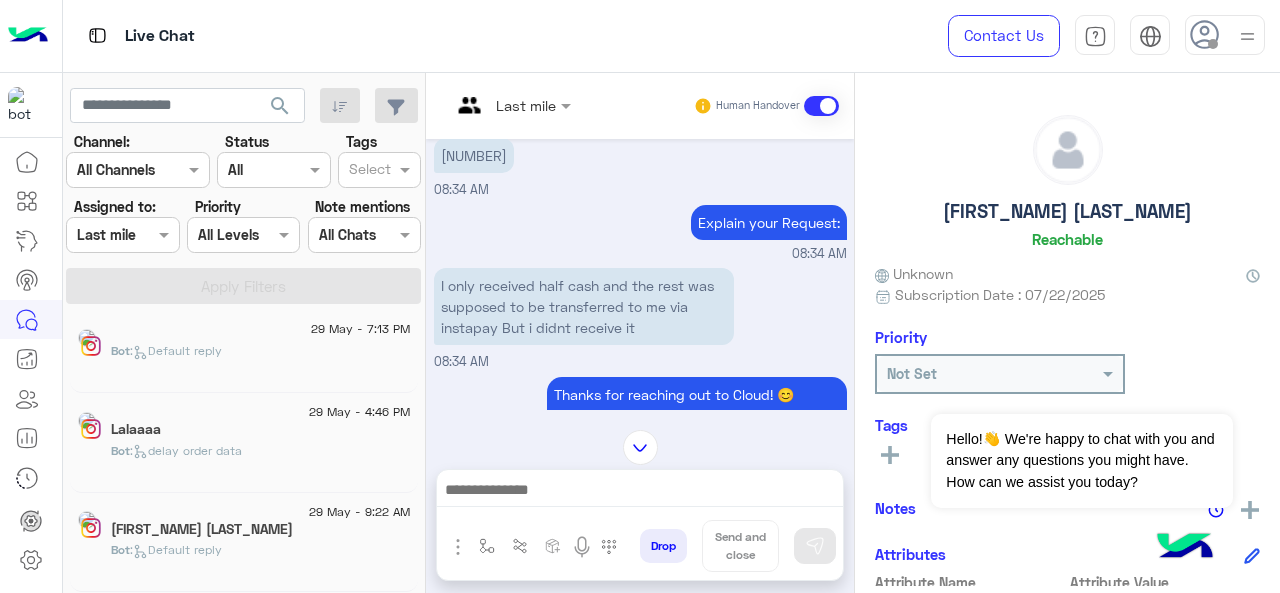 scroll, scrollTop: 10, scrollLeft: 0, axis: vertical 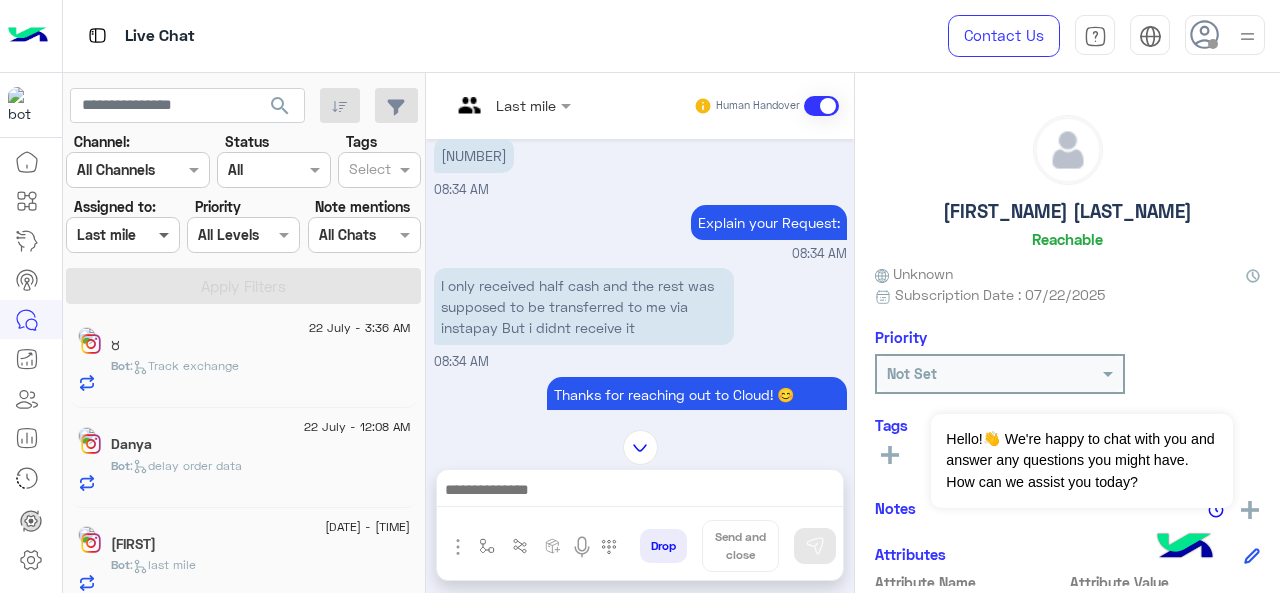 click at bounding box center (166, 234) 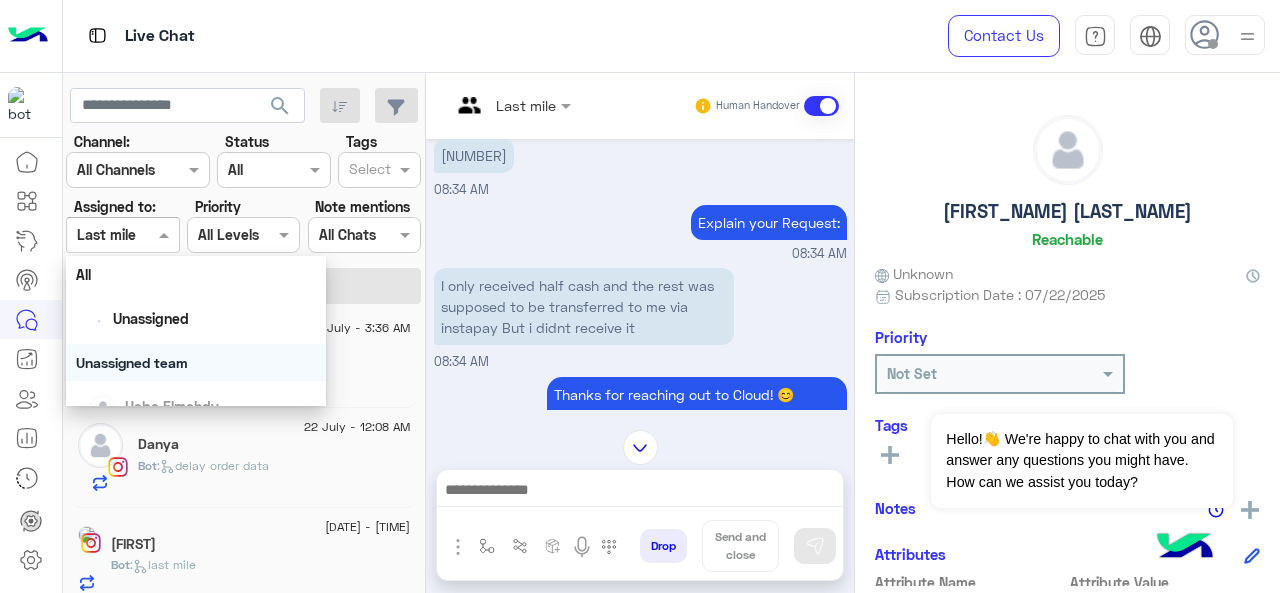 scroll, scrollTop: 392, scrollLeft: 0, axis: vertical 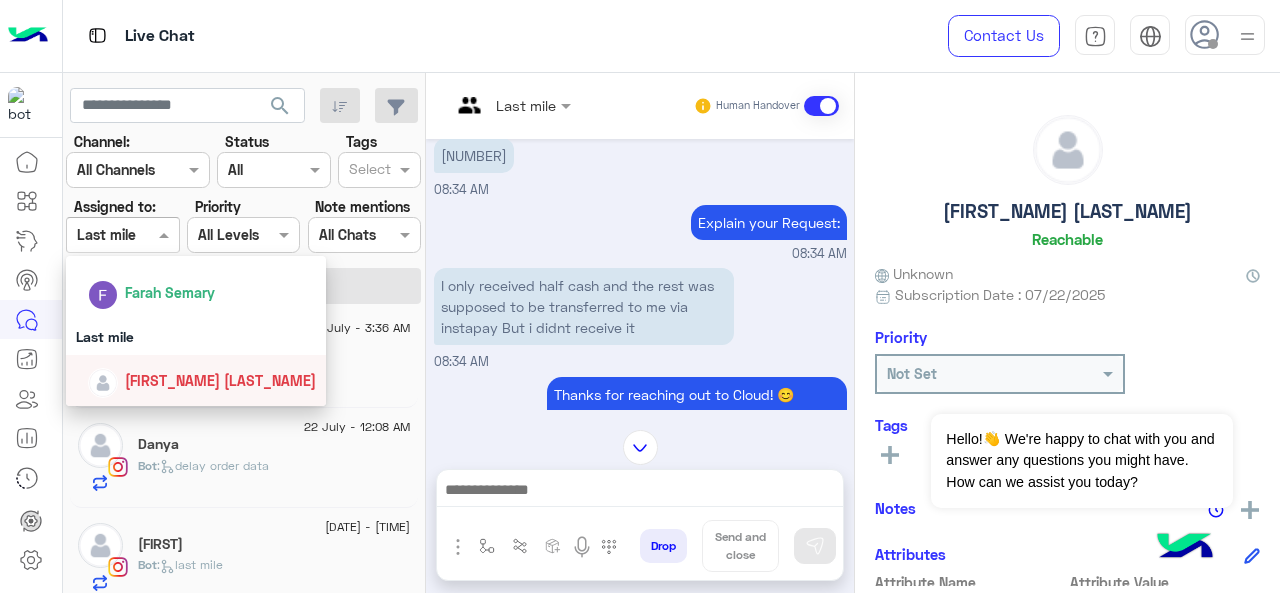 click on "[FIRST_NAME] [LAST_NAME]" at bounding box center (220, 380) 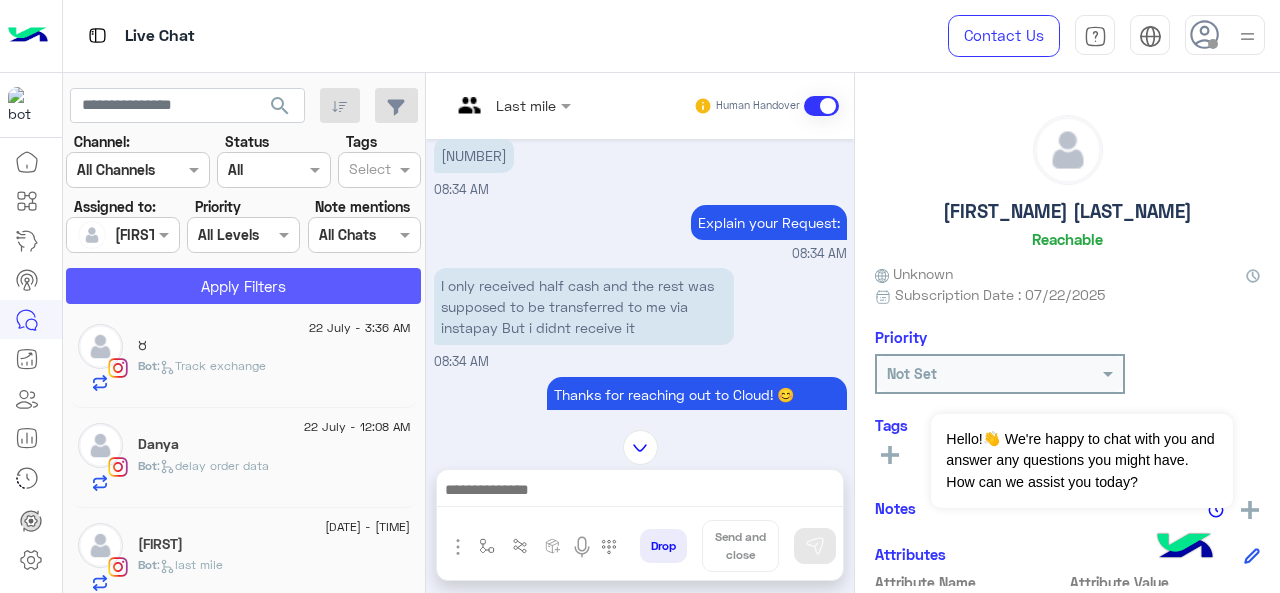 click on "Apply Filters" 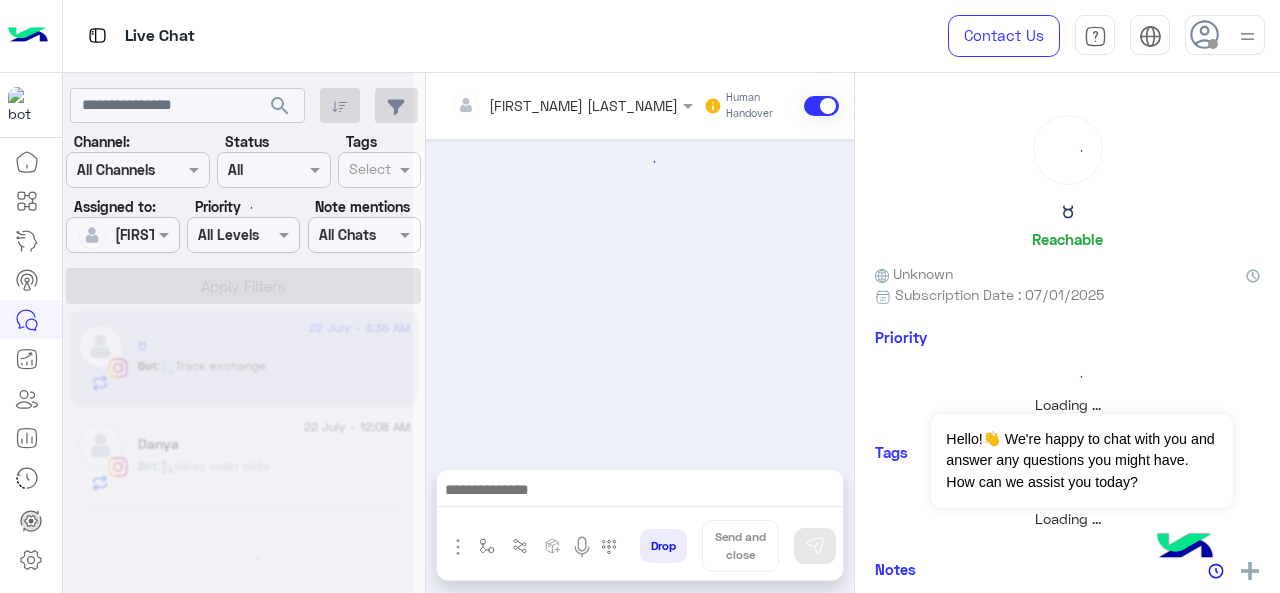 scroll, scrollTop: 0, scrollLeft: 0, axis: both 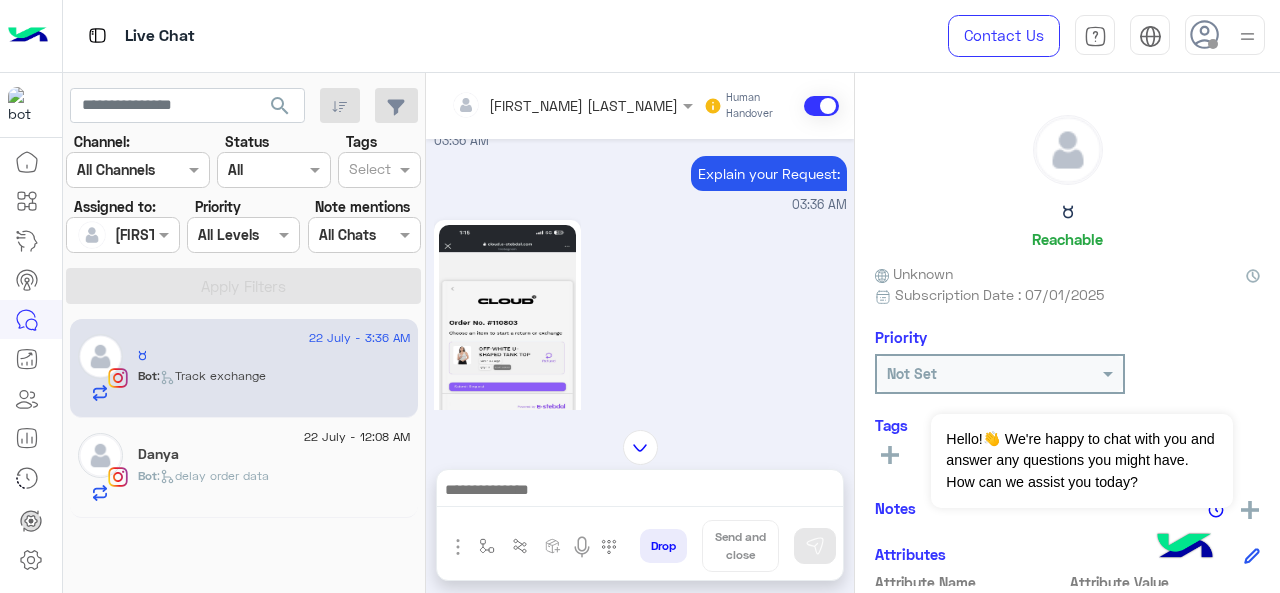 click 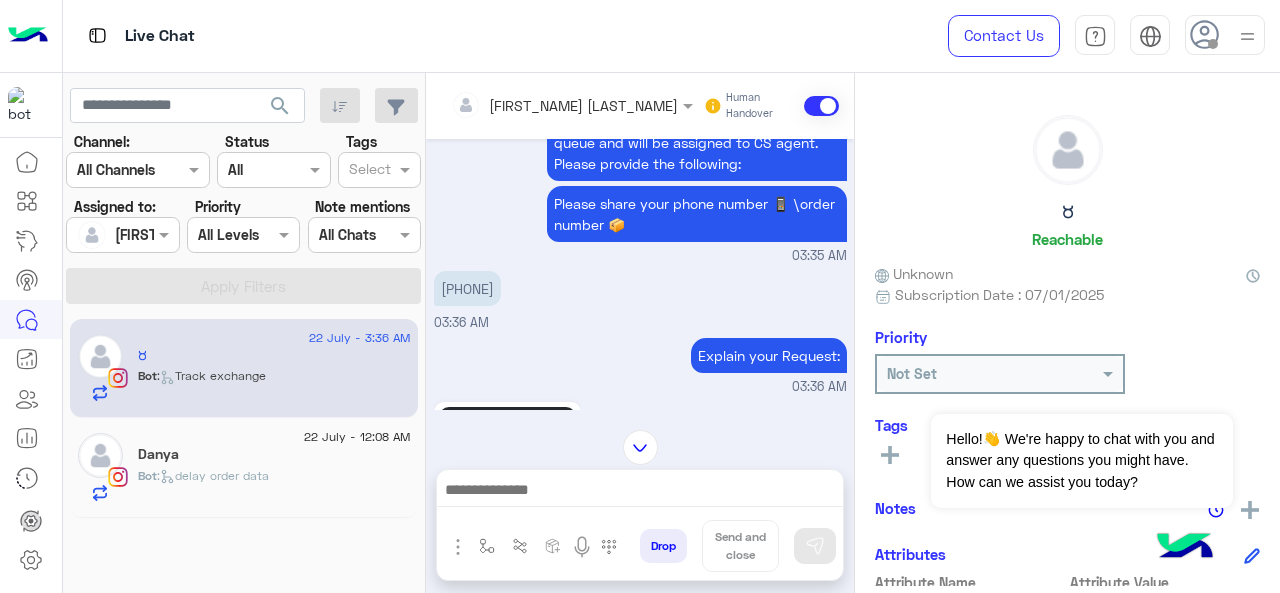 scroll, scrollTop: 516, scrollLeft: 0, axis: vertical 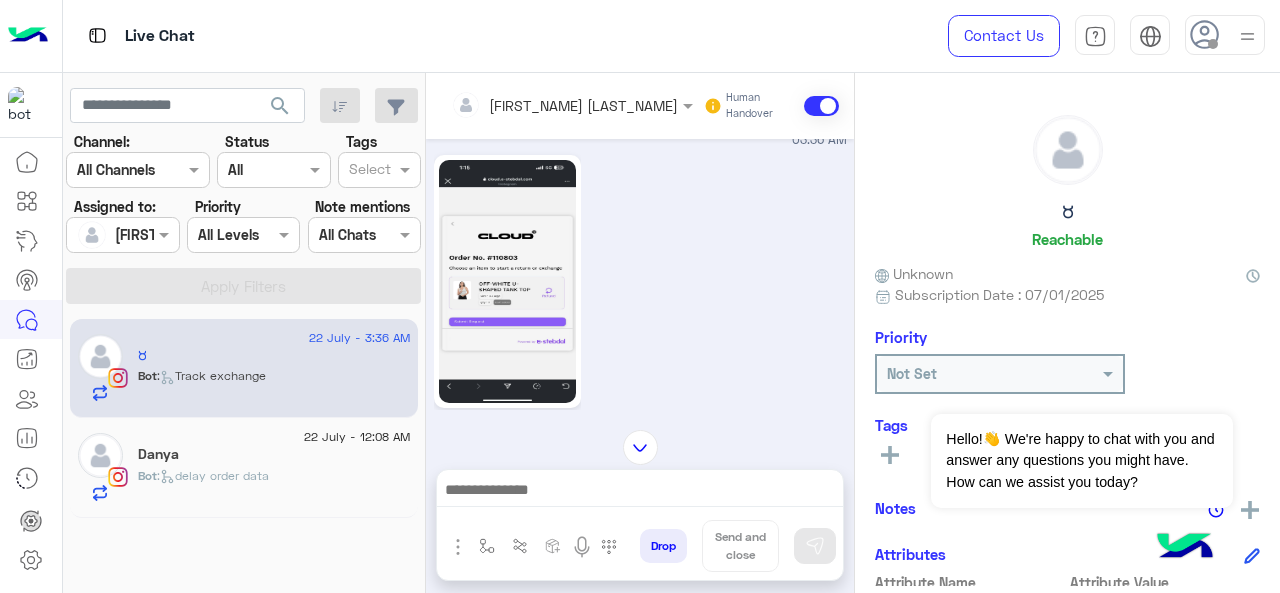click 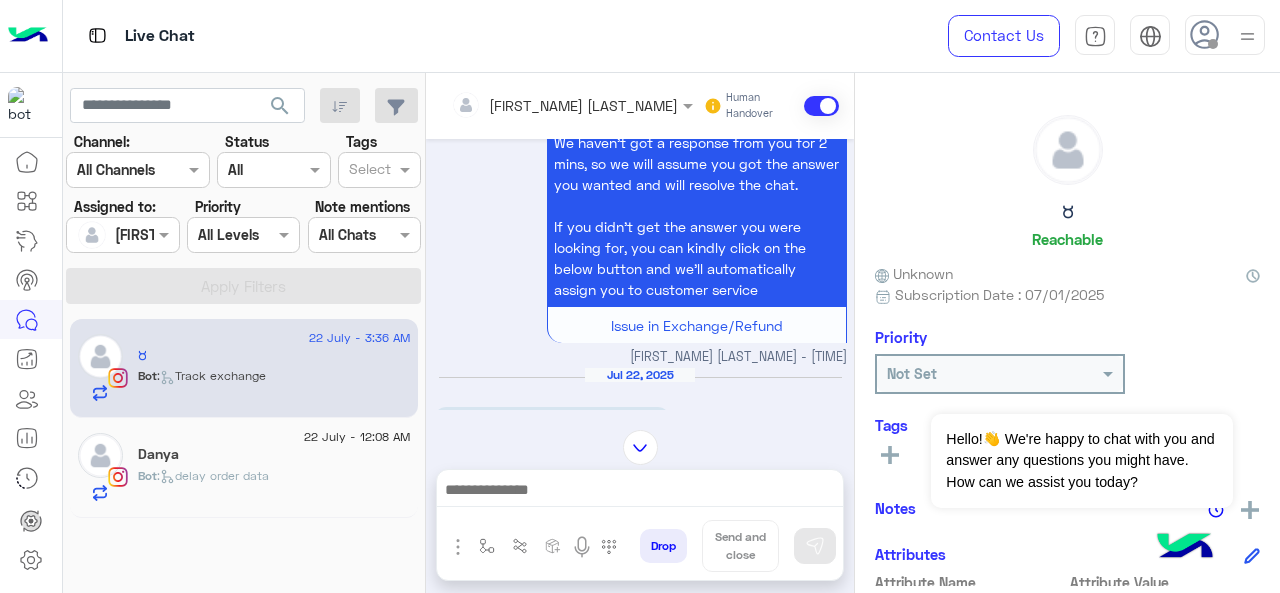 scroll, scrollTop: 852, scrollLeft: 0, axis: vertical 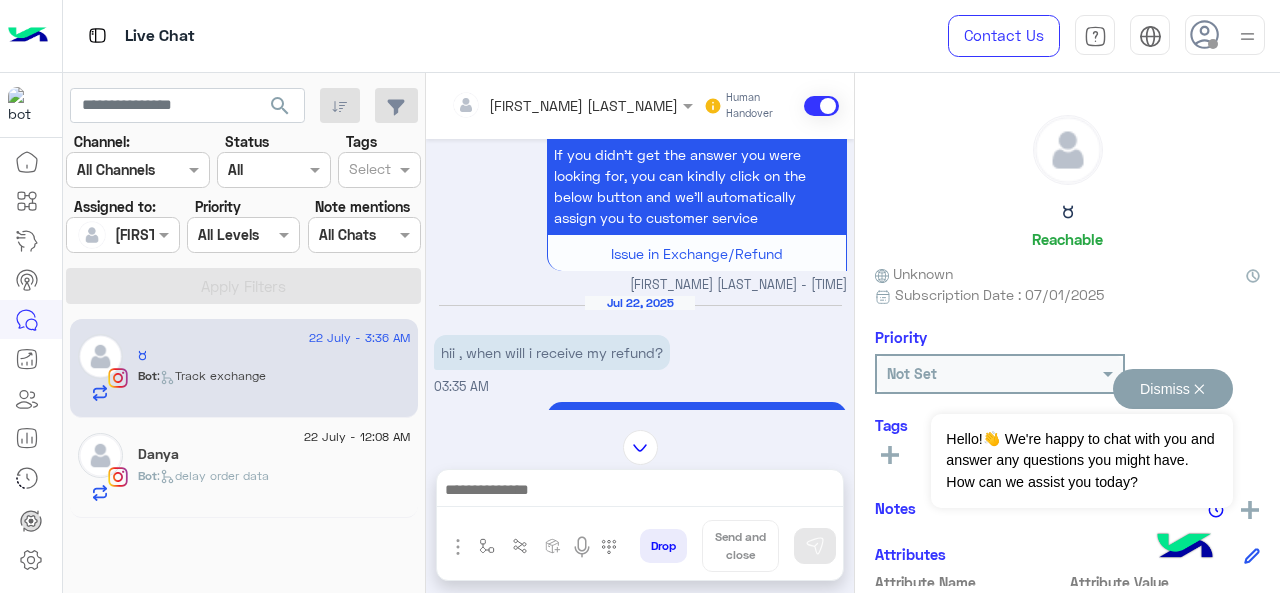 click on "Dismiss ✕" at bounding box center (1173, 389) 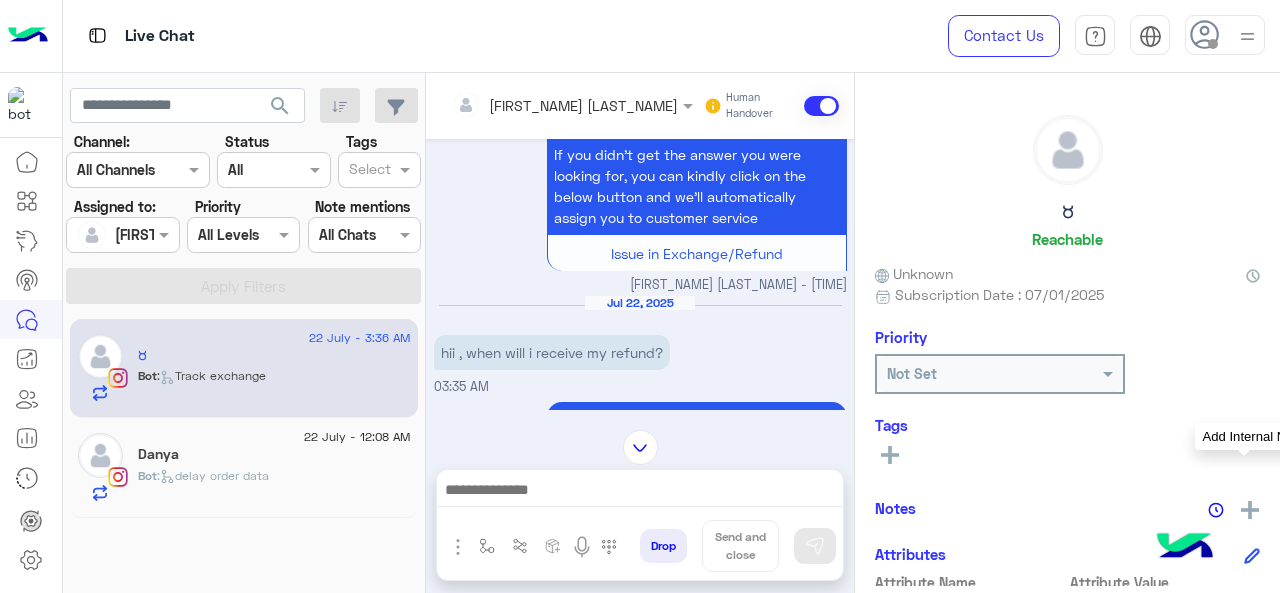 click 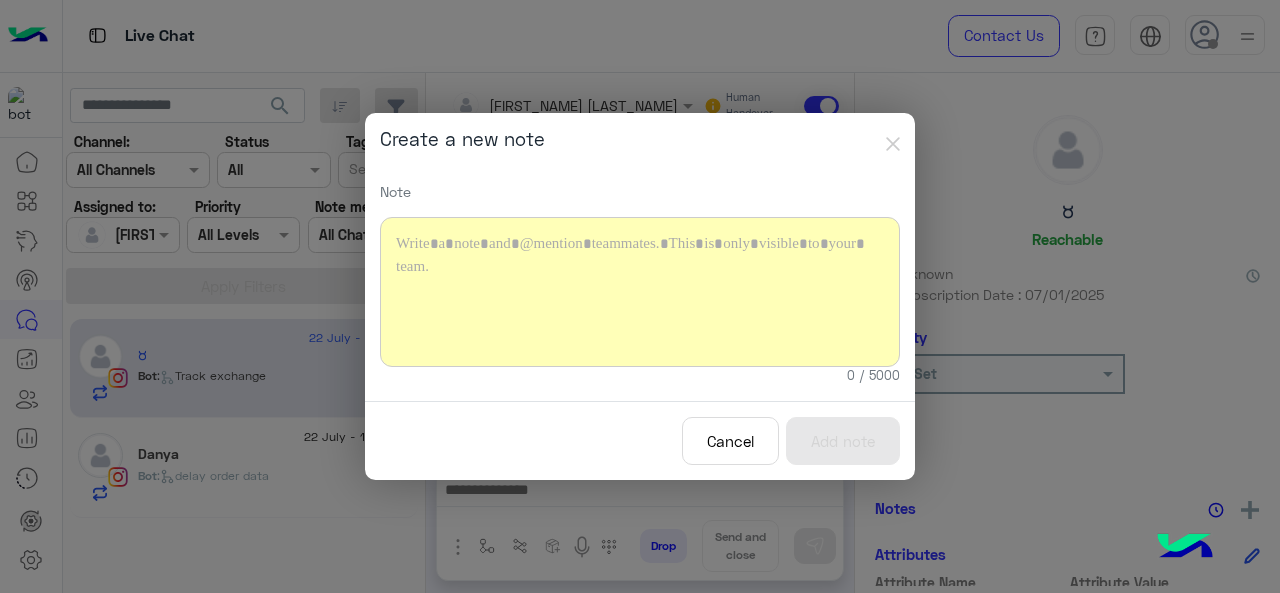 type 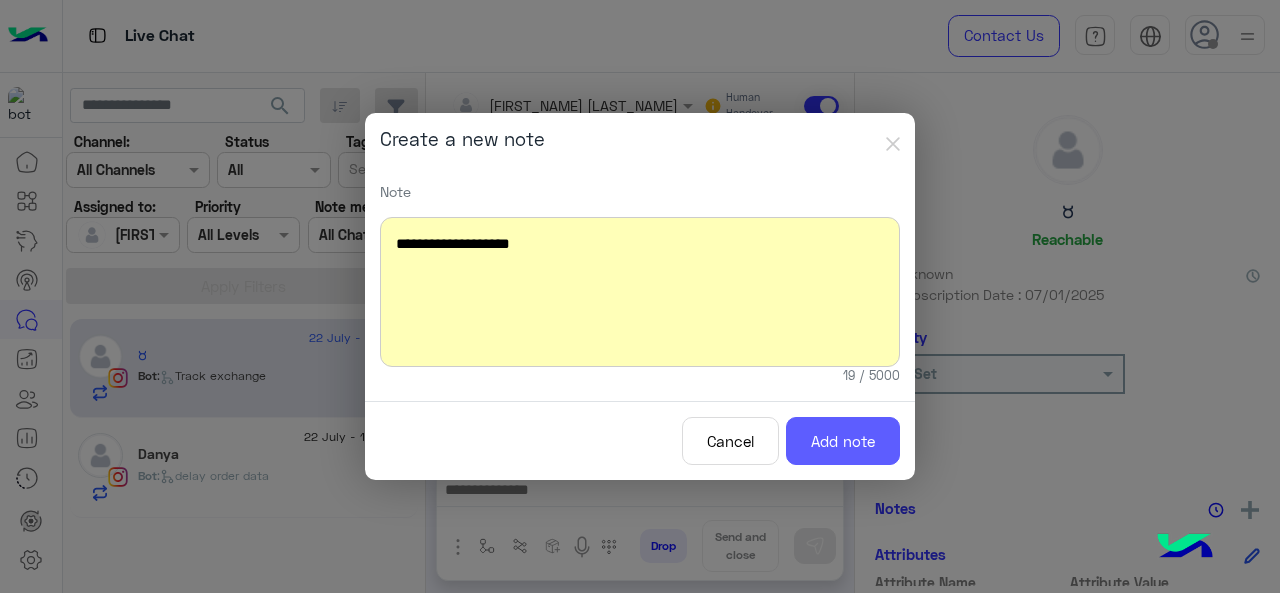 click on "Add note" 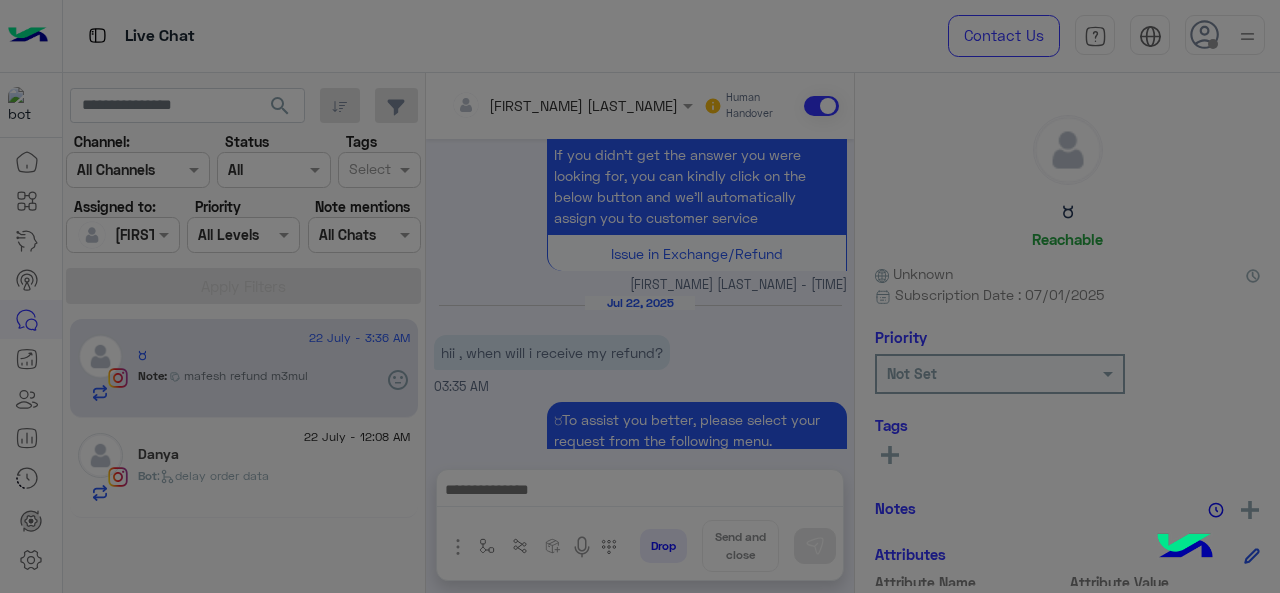 scroll, scrollTop: 2493, scrollLeft: 0, axis: vertical 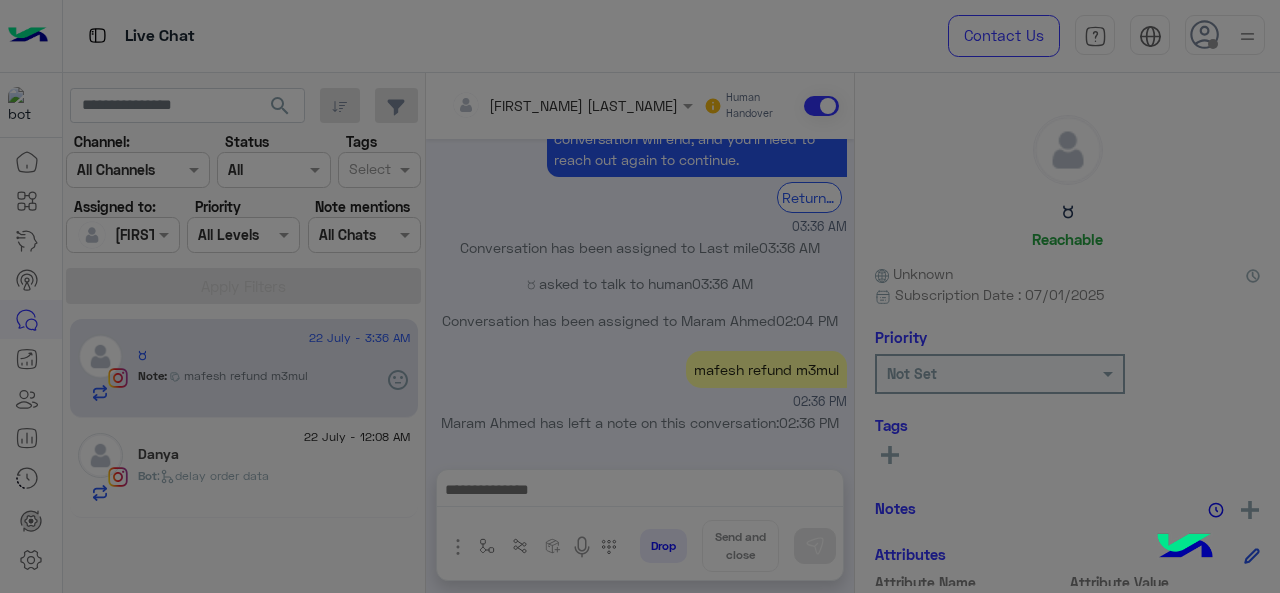 click on "Create a new note" 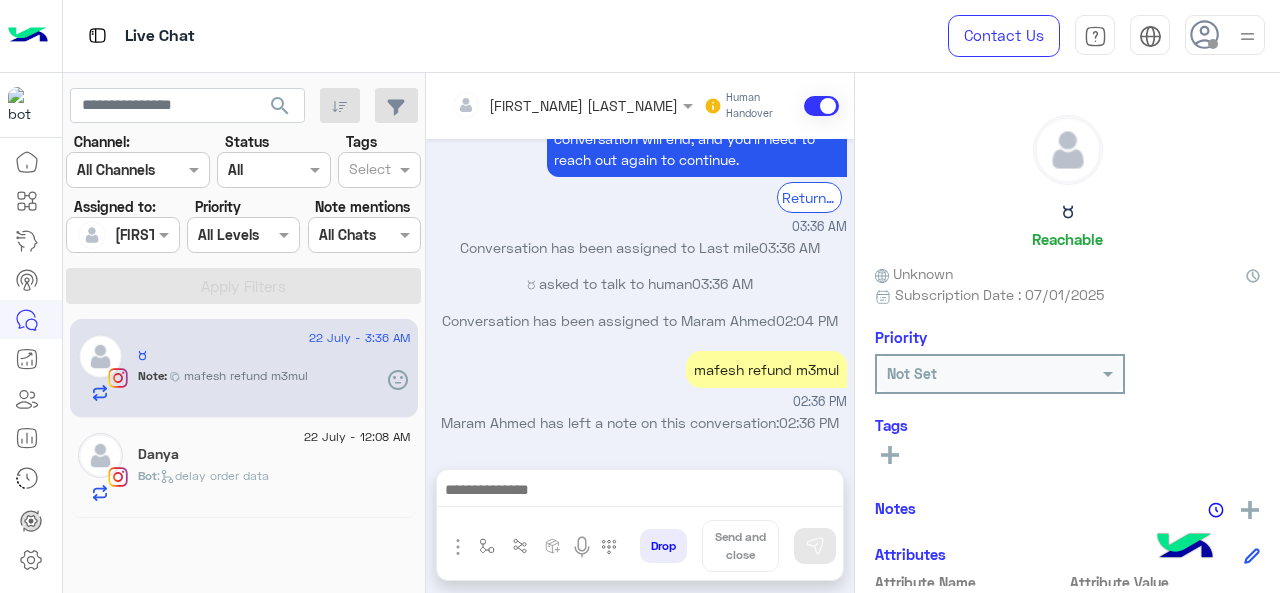 click at bounding box center (572, 104) 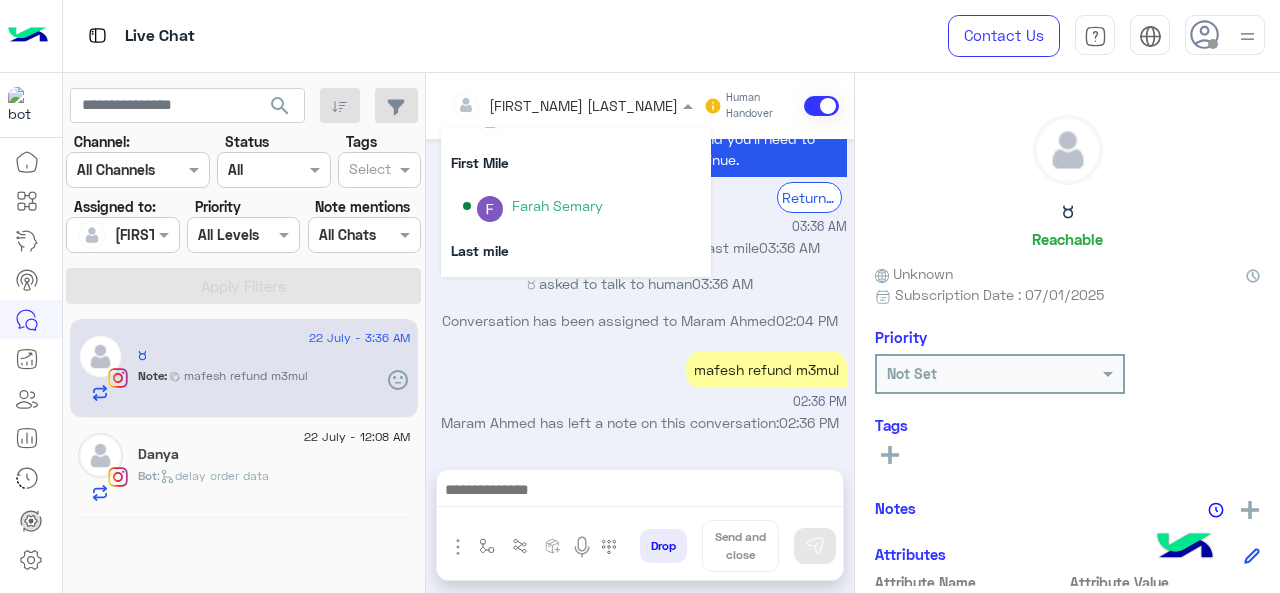 scroll, scrollTop: 354, scrollLeft: 0, axis: vertical 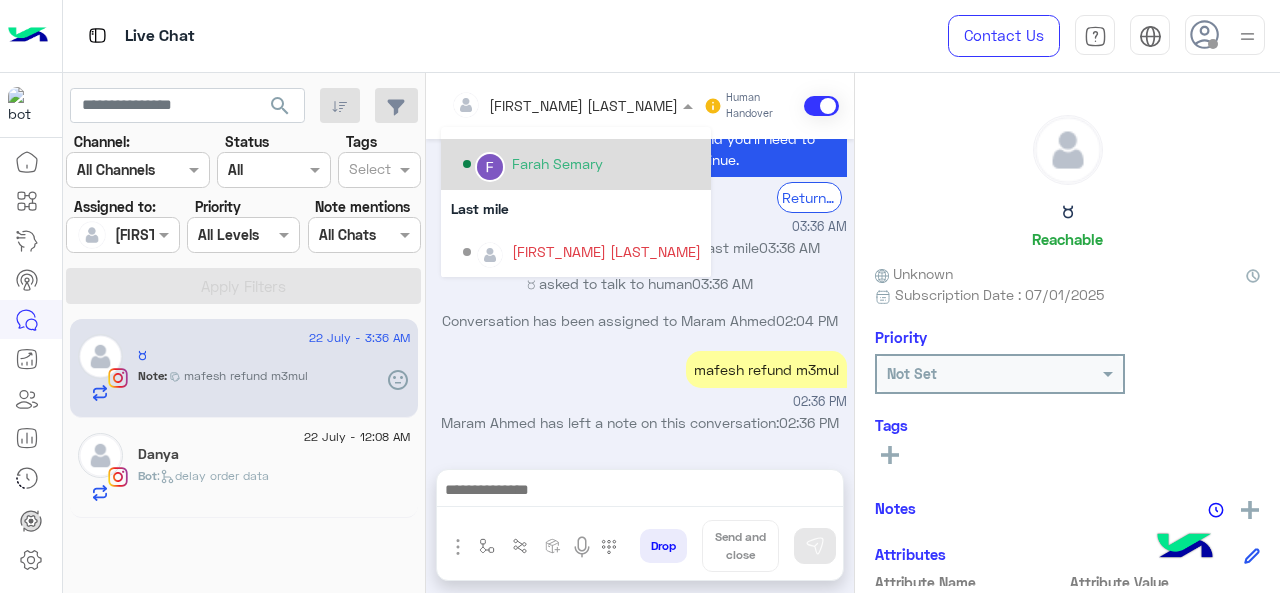 click on "Farah Semary" at bounding box center (582, 164) 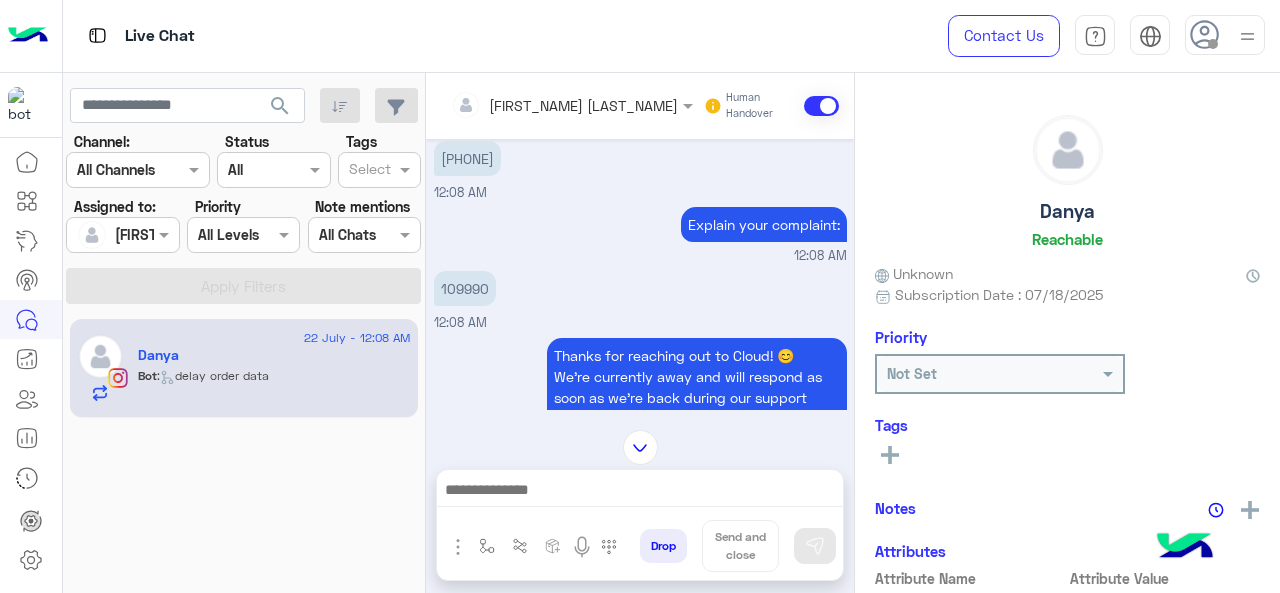 scroll, scrollTop: 674, scrollLeft: 0, axis: vertical 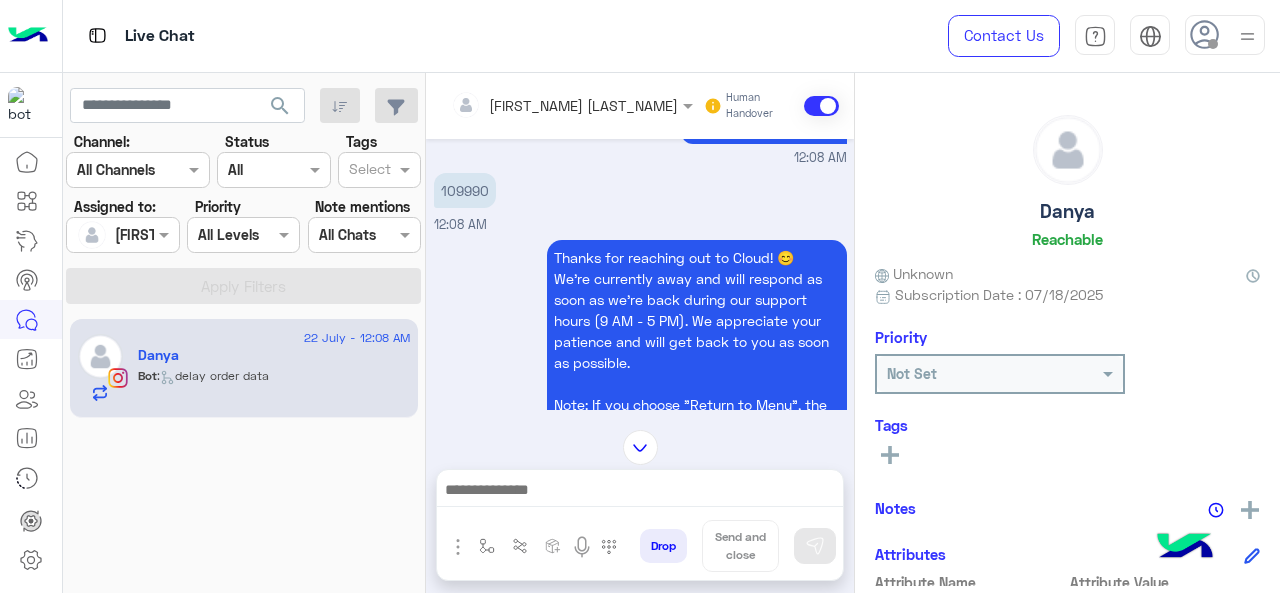 click on "109990" at bounding box center [465, 190] 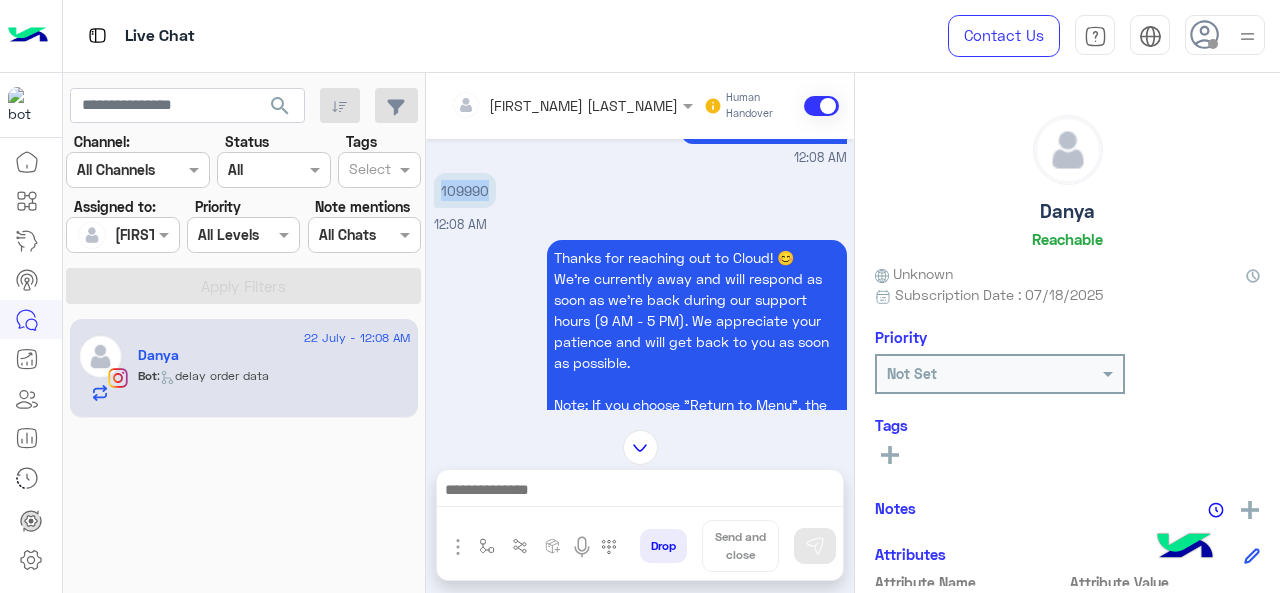 copy on "109990" 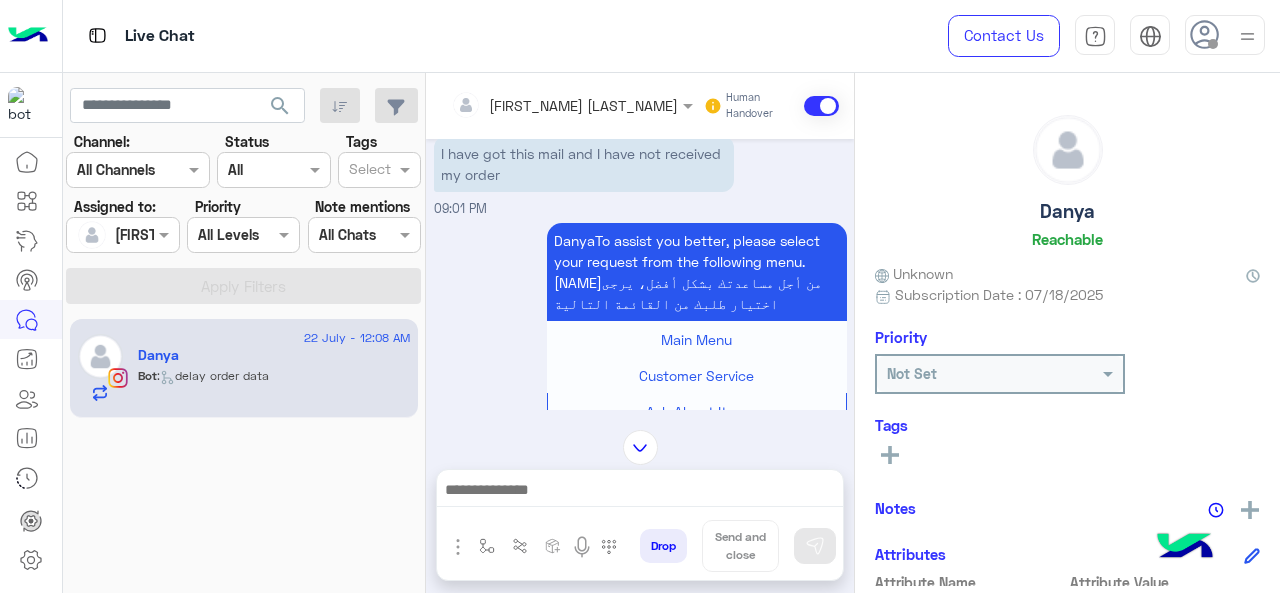 scroll, scrollTop: 1034, scrollLeft: 0, axis: vertical 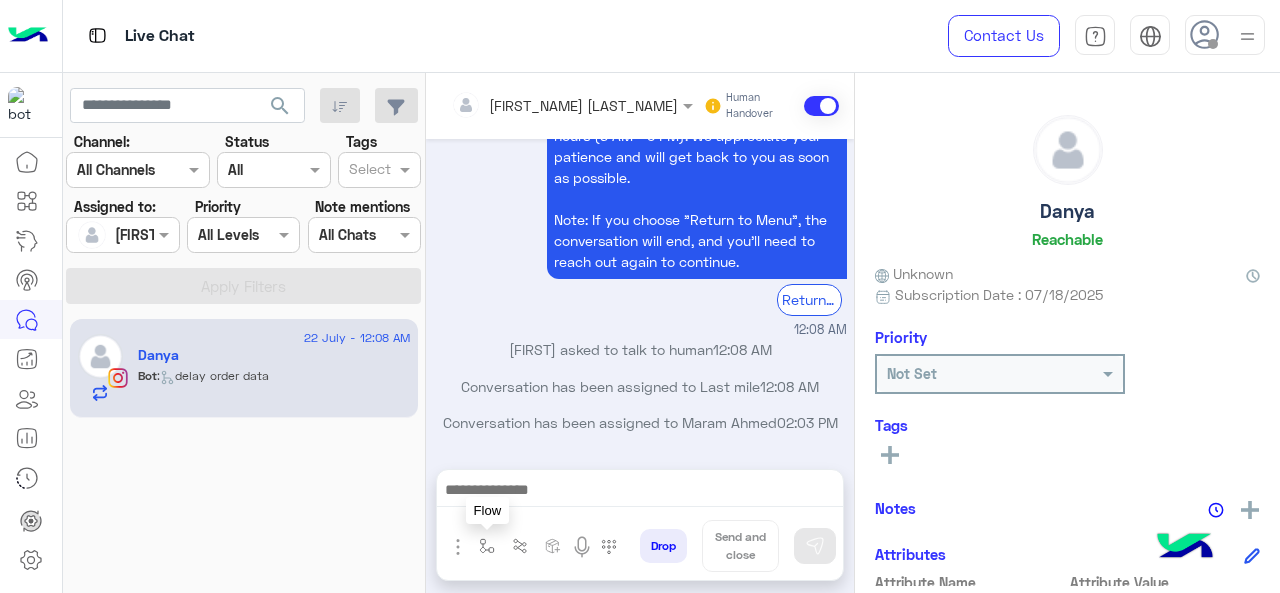 click at bounding box center [487, 546] 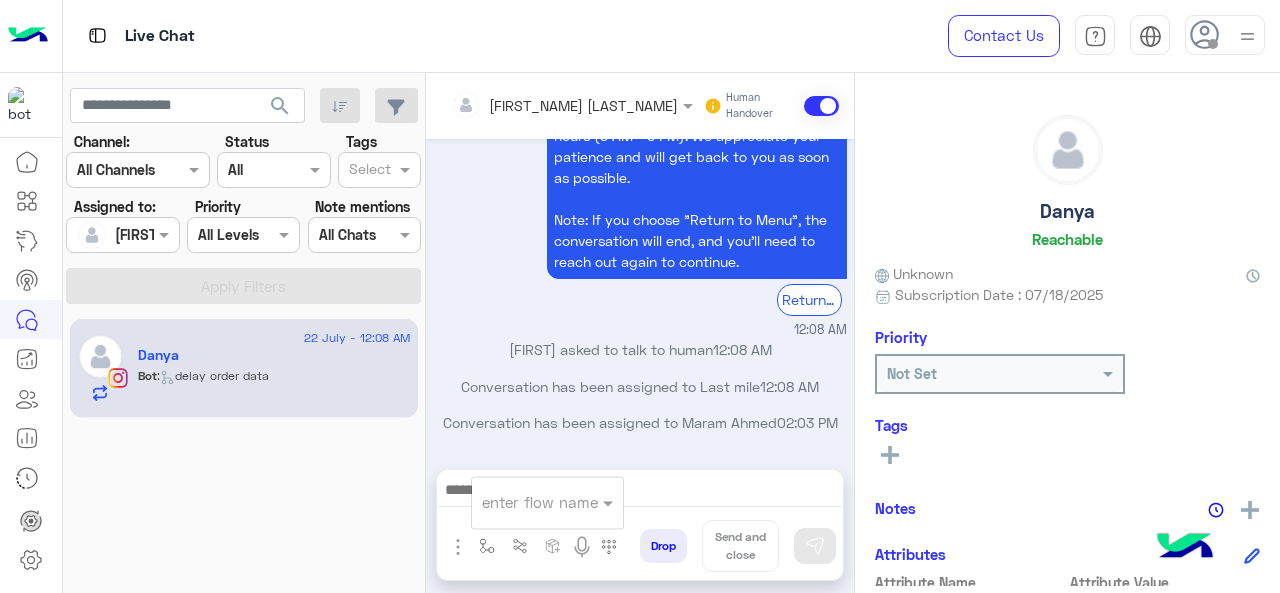 click at bounding box center (523, 502) 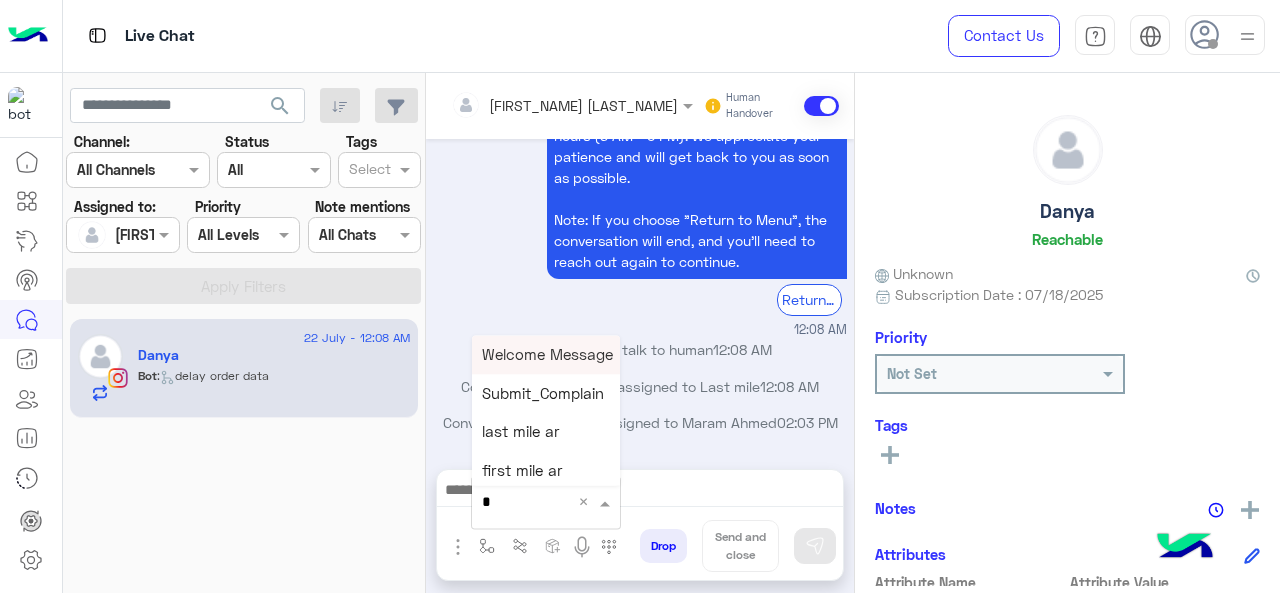 type on "*" 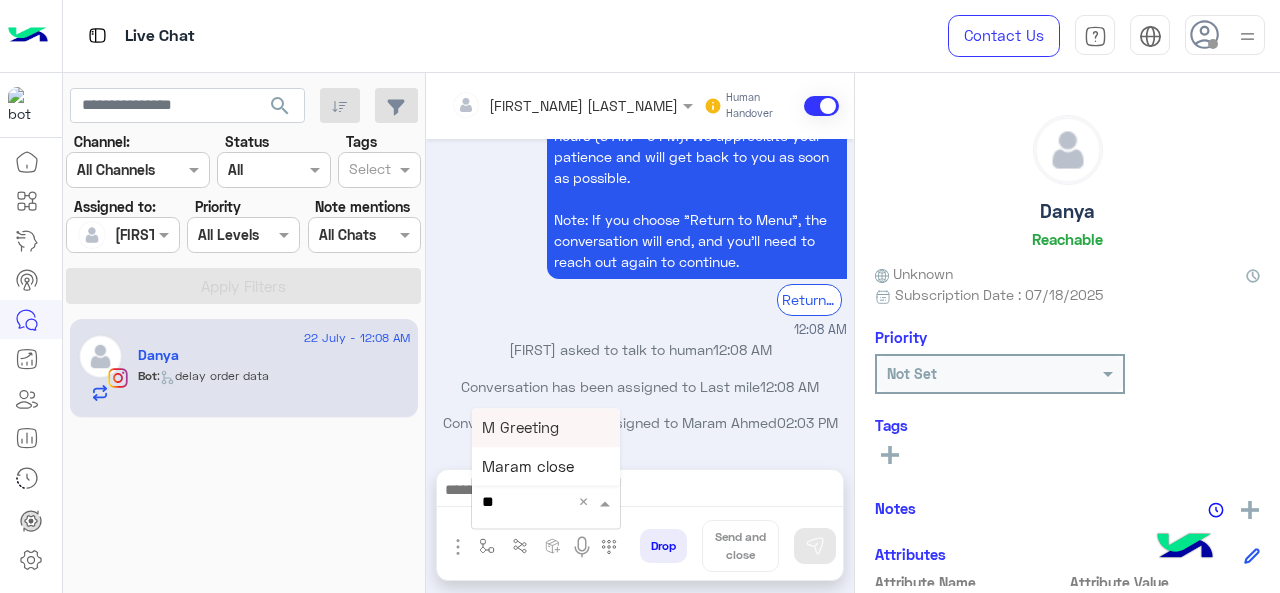 click on "M Greeting" at bounding box center (546, 427) 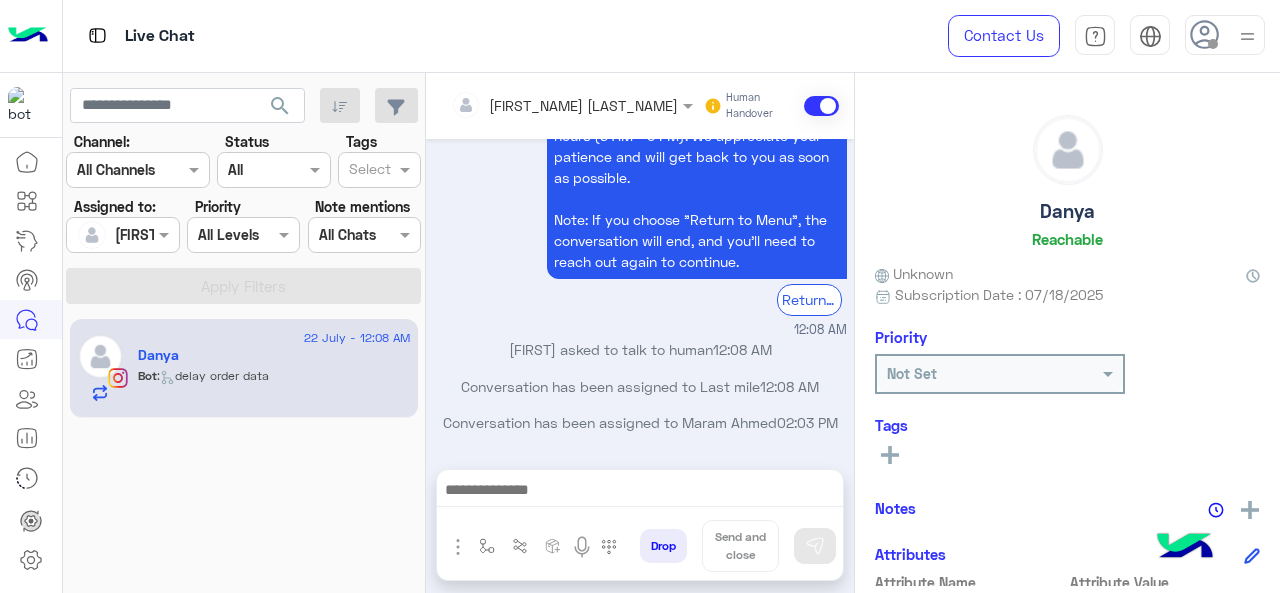 type on "**********" 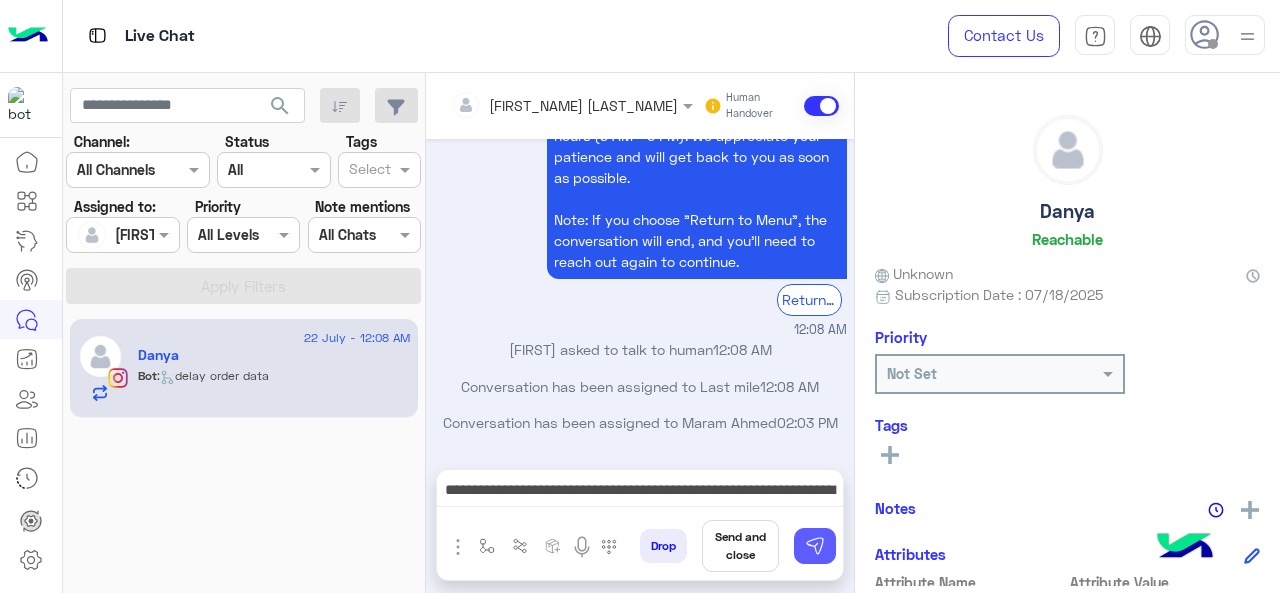 click at bounding box center [815, 546] 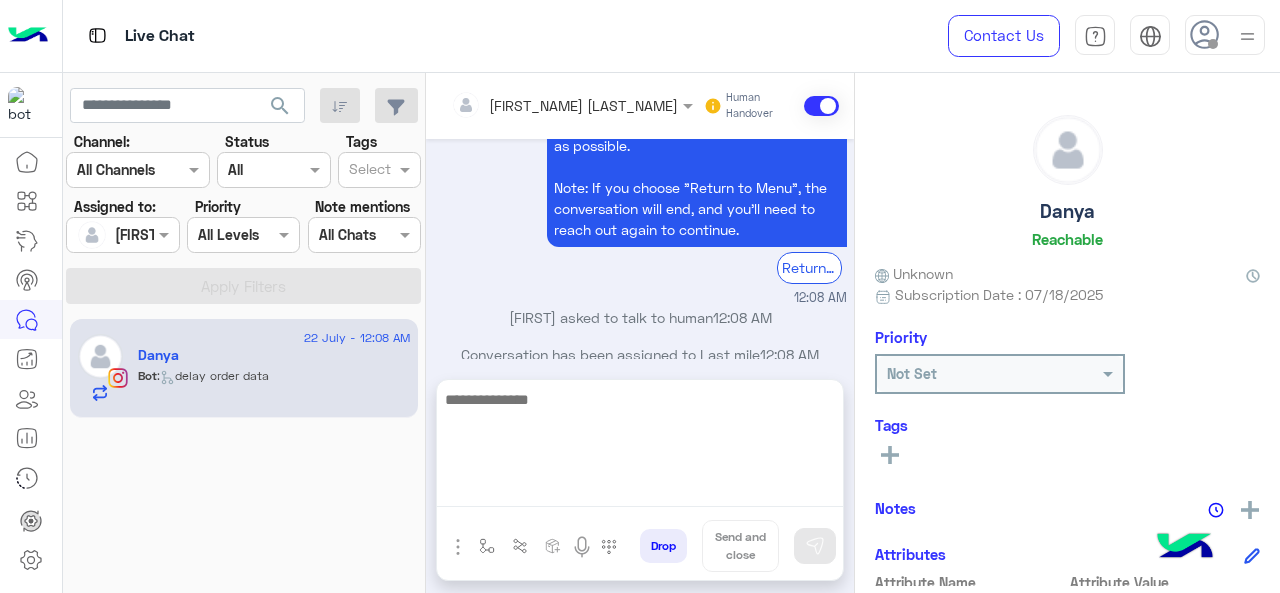click at bounding box center [640, 447] 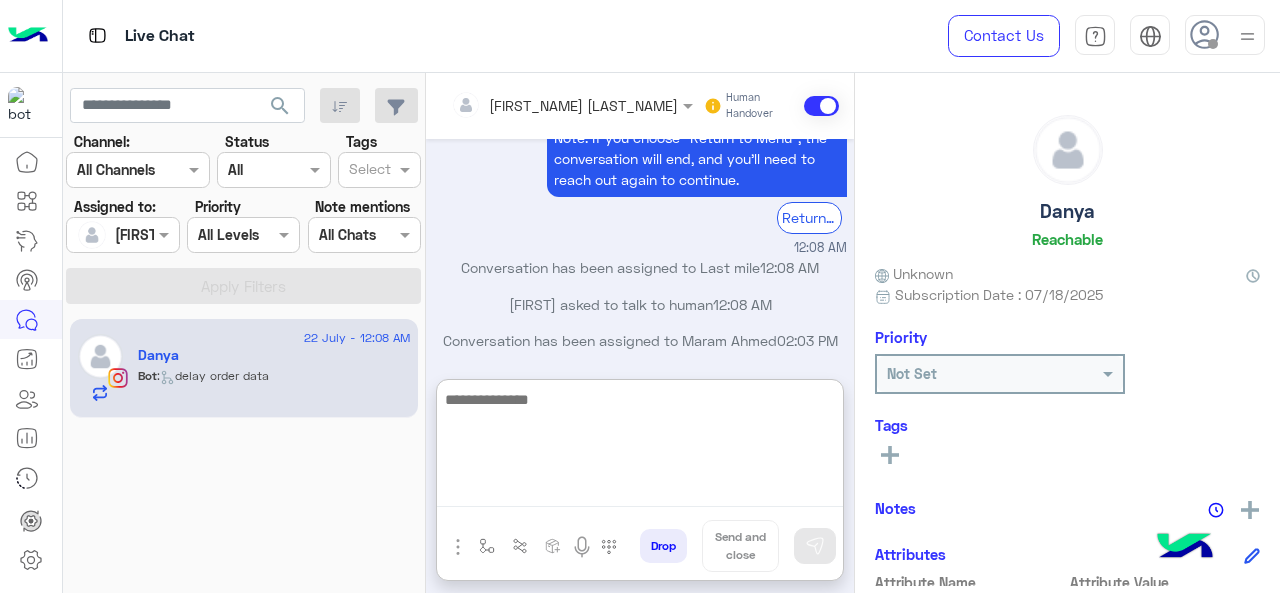 scroll, scrollTop: 3856, scrollLeft: 0, axis: vertical 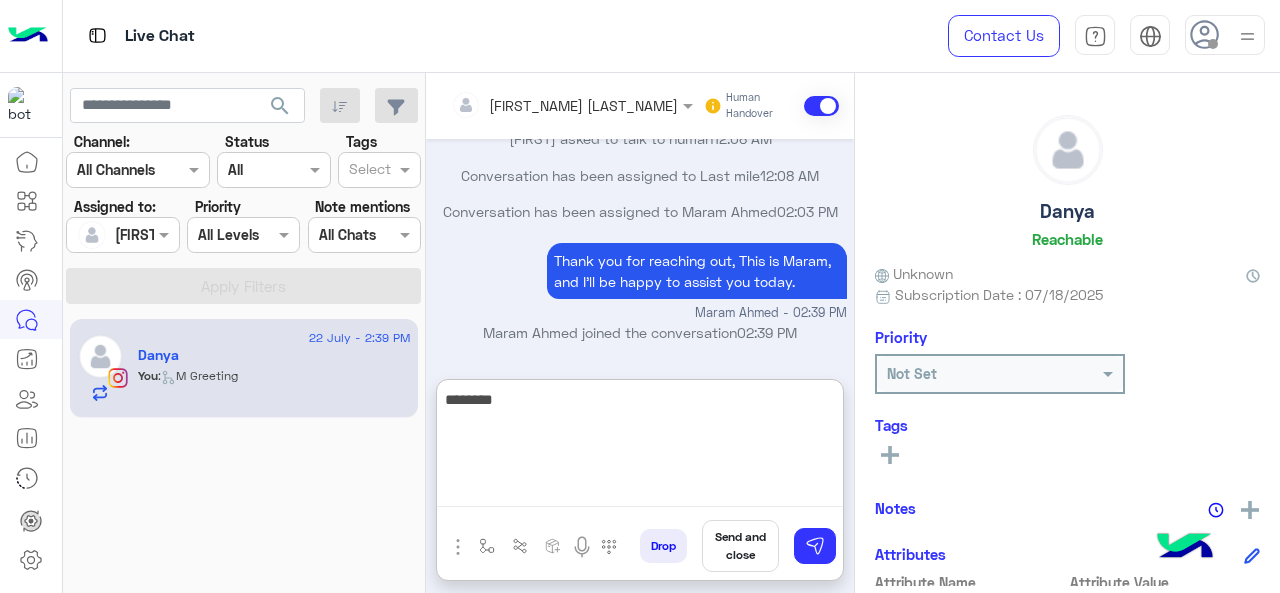 paste on "**********" 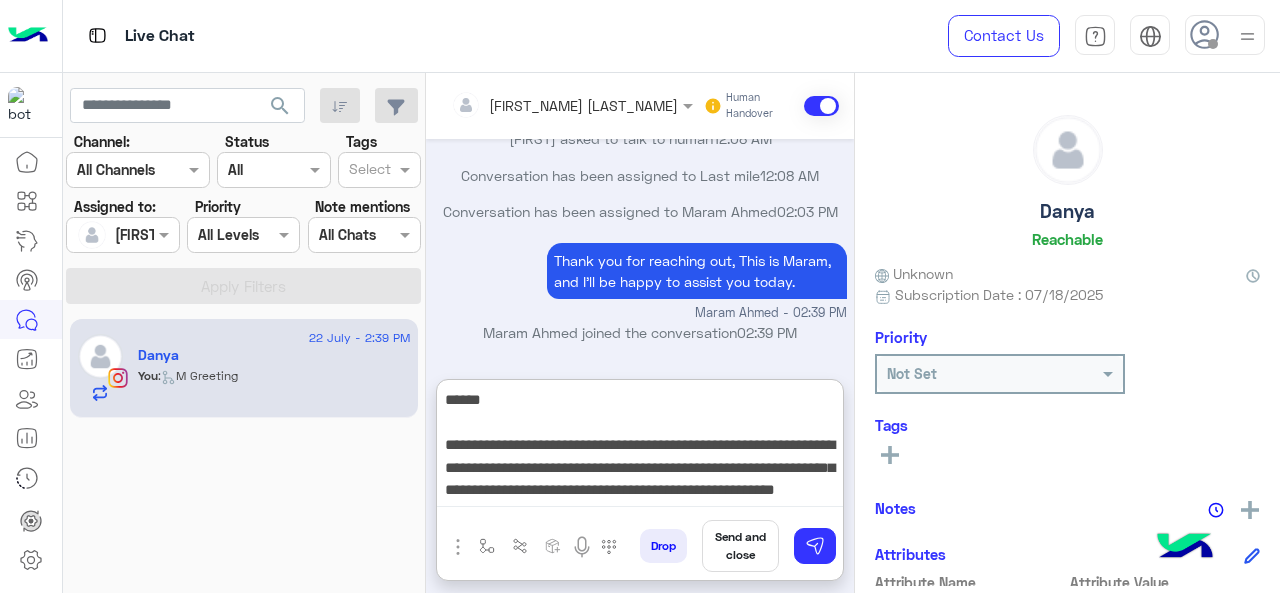 scroll, scrollTop: 15, scrollLeft: 0, axis: vertical 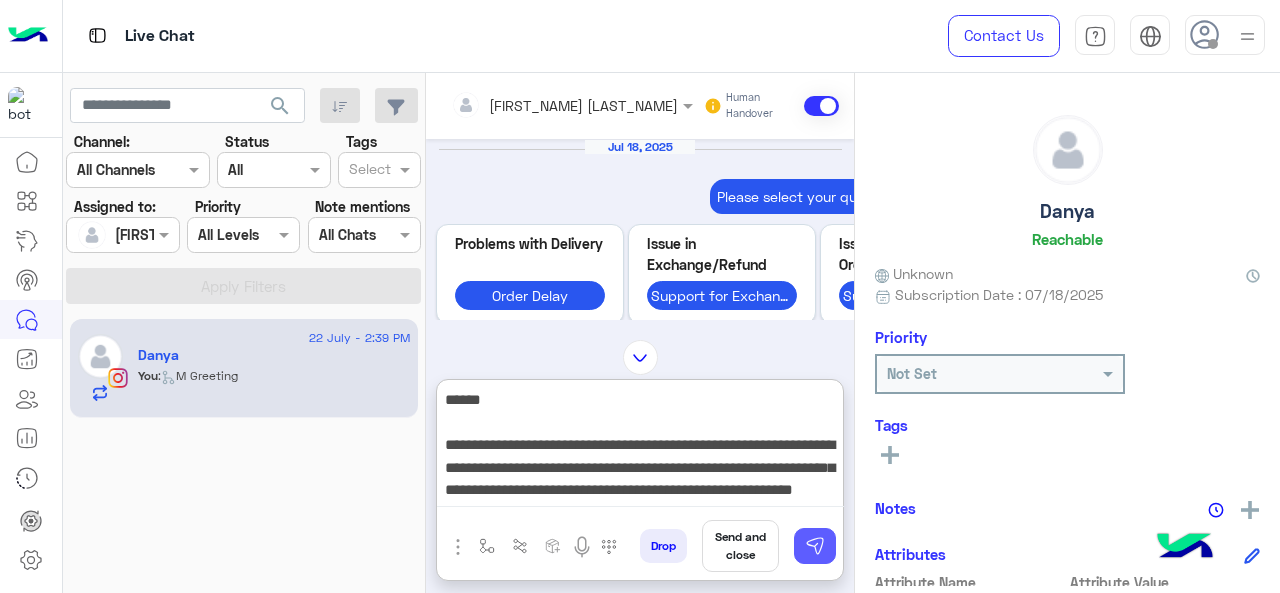 type on "**********" 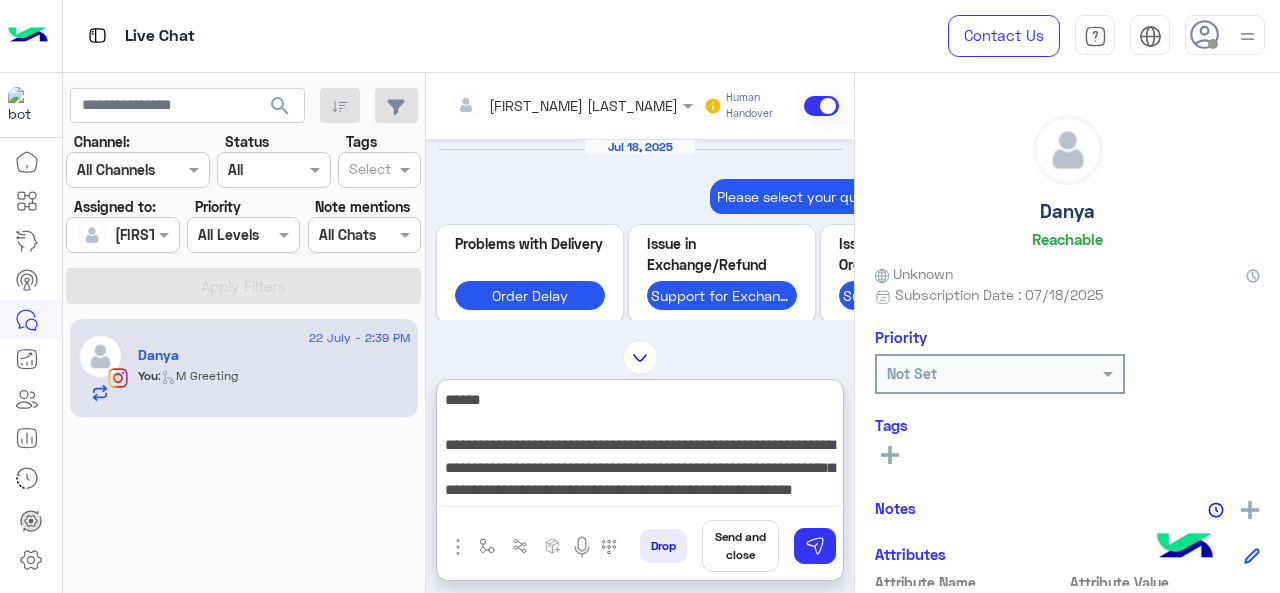type 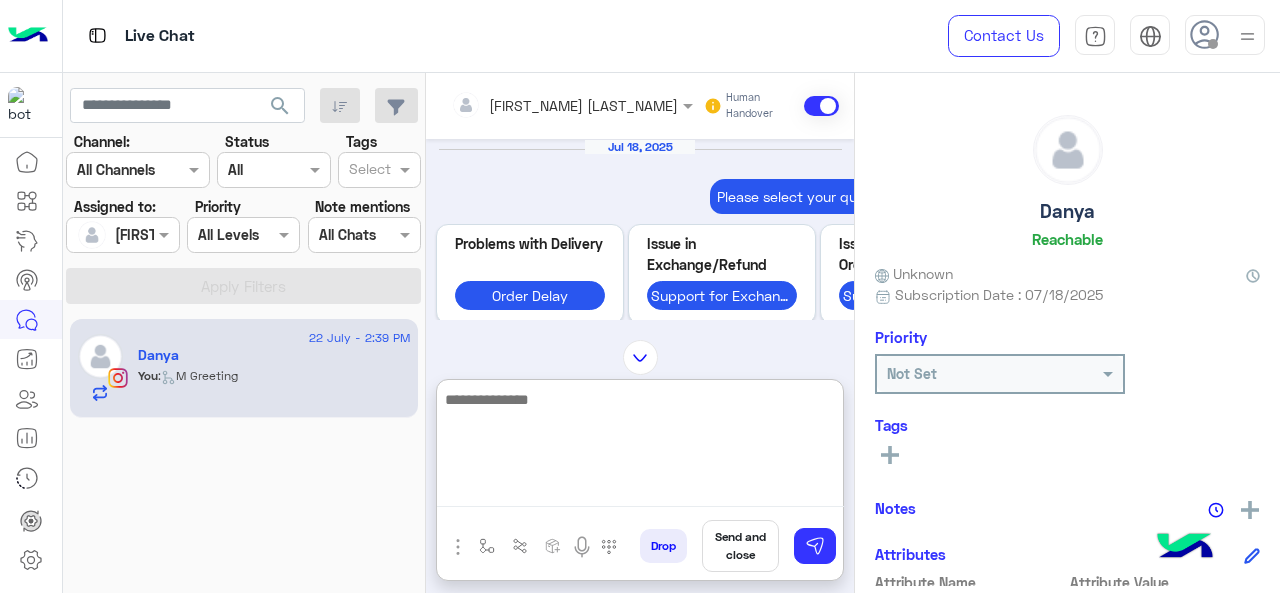 scroll, scrollTop: 0, scrollLeft: 0, axis: both 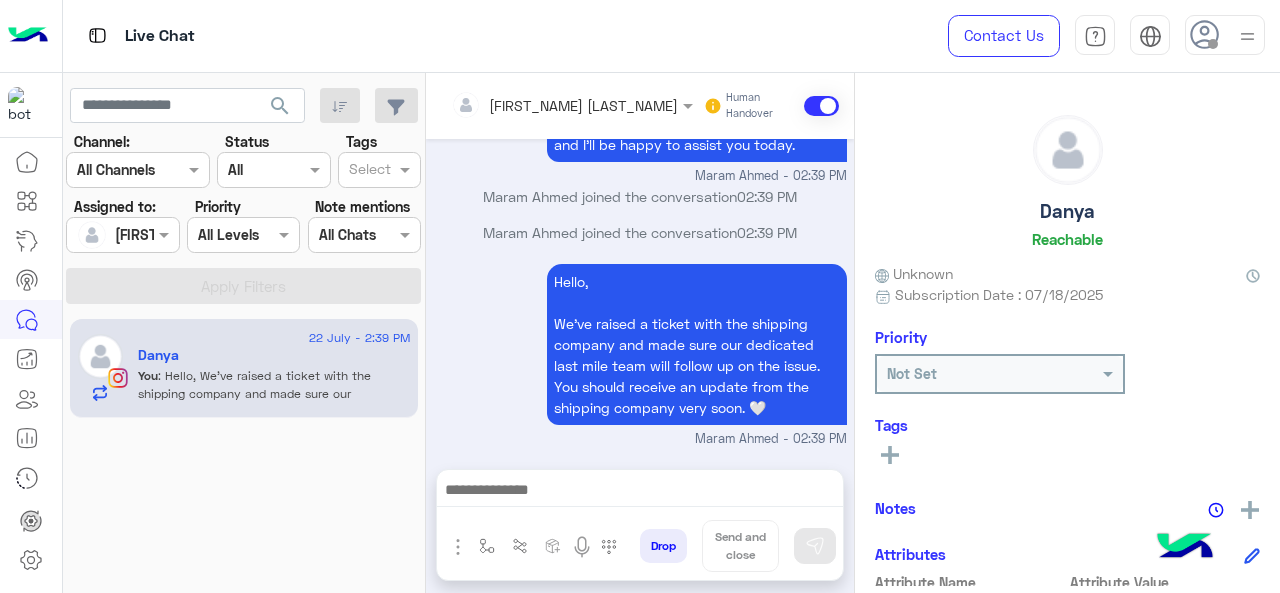click on "Assigned on Maram Ahmed" at bounding box center [122, 235] 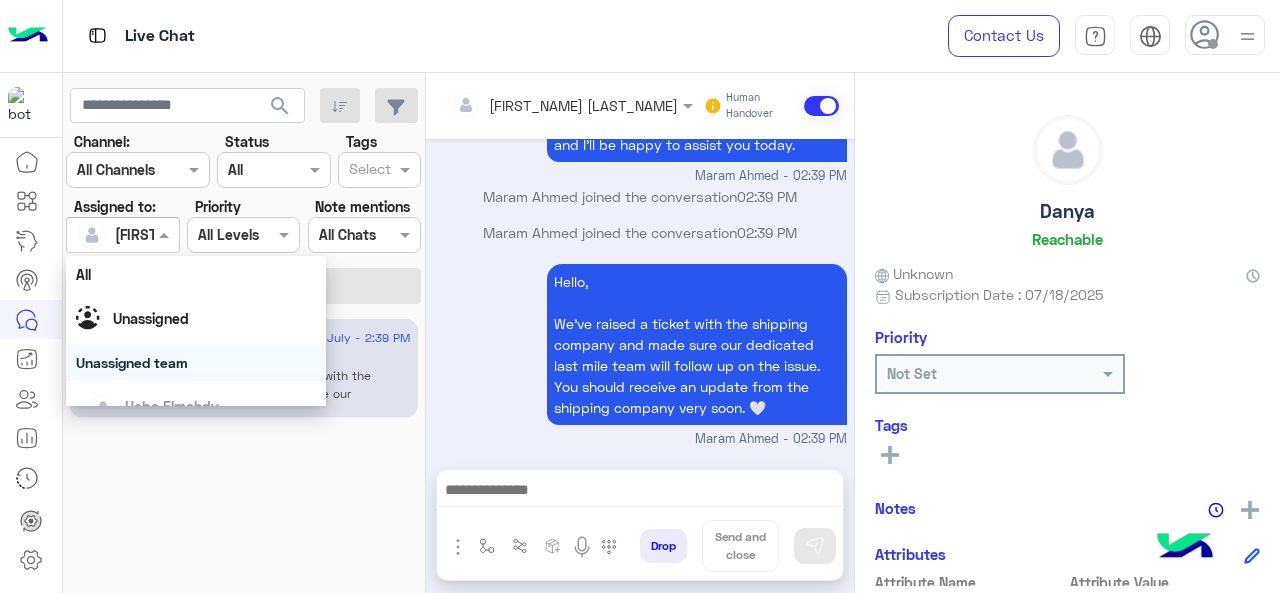 scroll, scrollTop: 392, scrollLeft: 0, axis: vertical 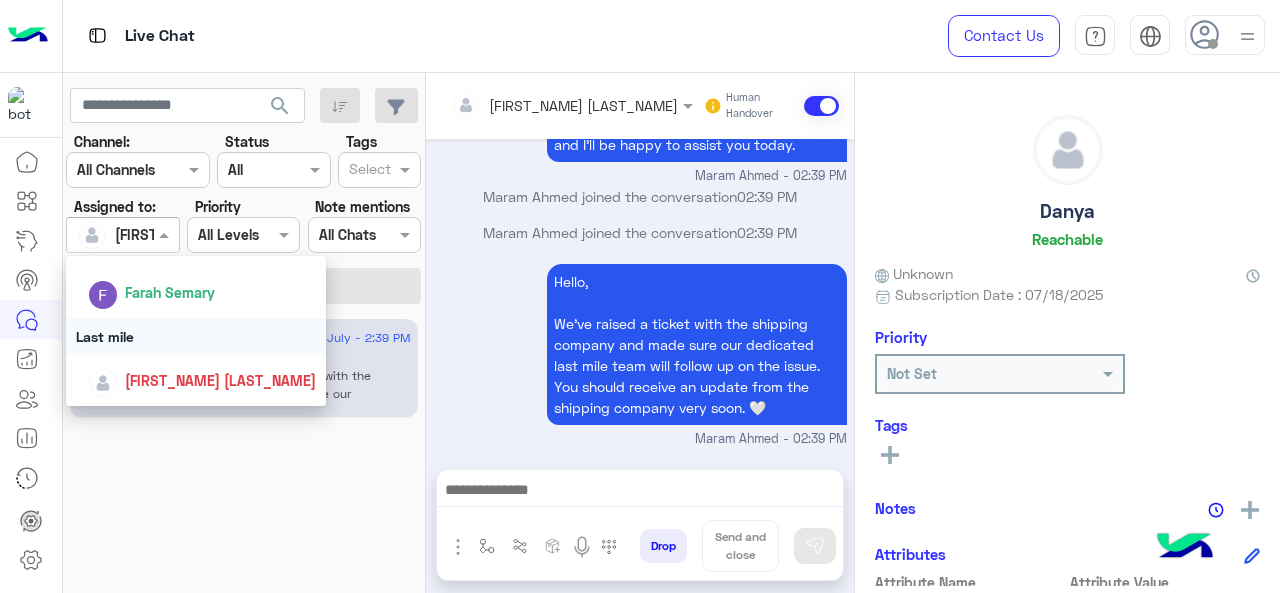 click on "Last mile" at bounding box center (196, 336) 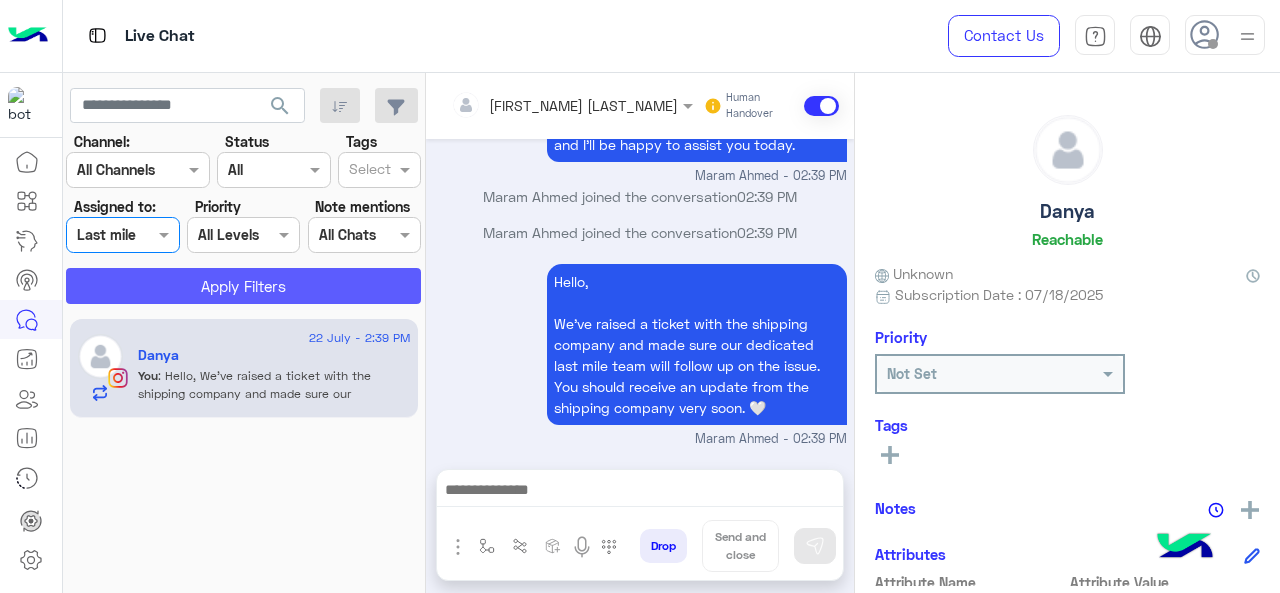 click on "Apply Filters" 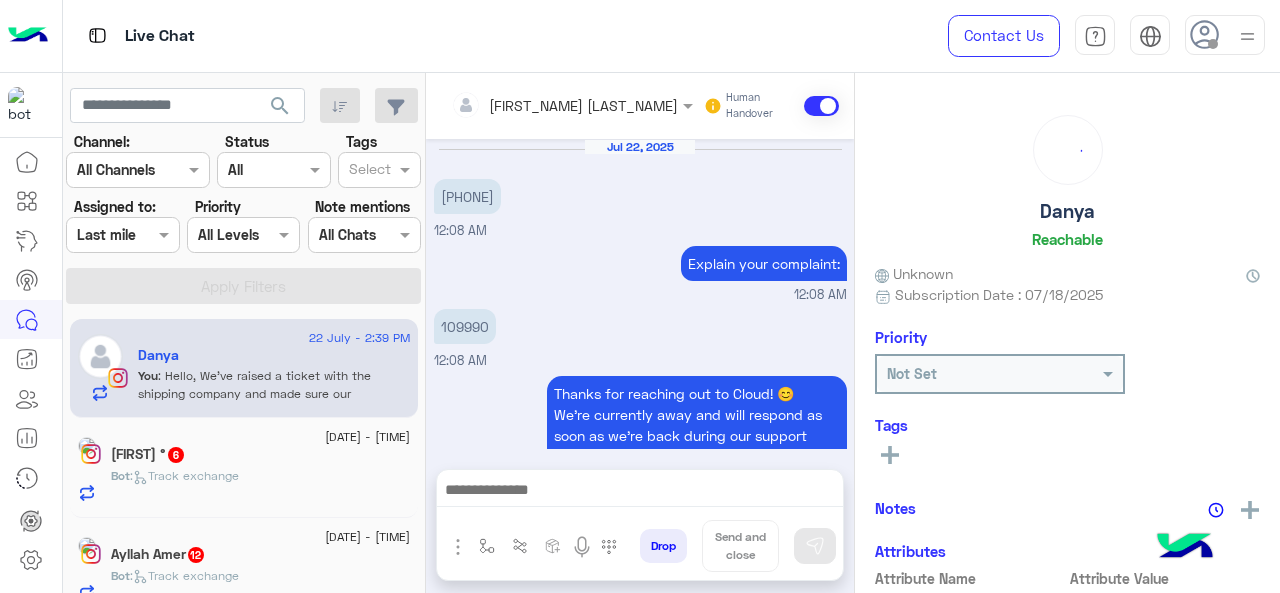 scroll, scrollTop: 628, scrollLeft: 0, axis: vertical 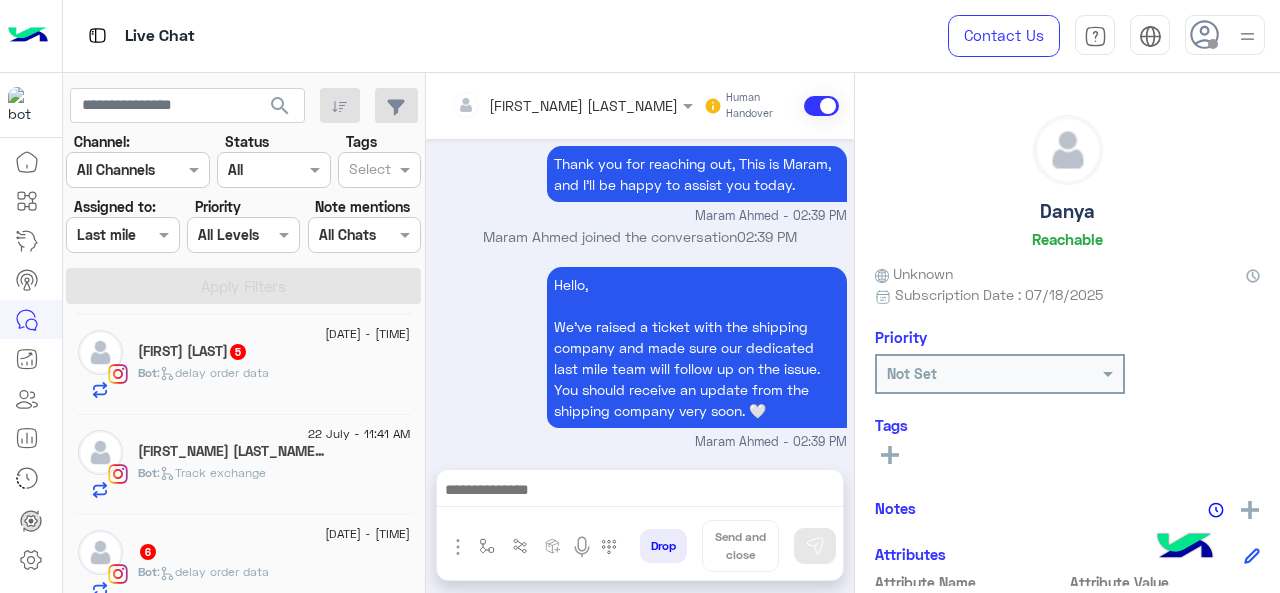 click on "[LAST_NAME] [FIRST_NAME]  5" 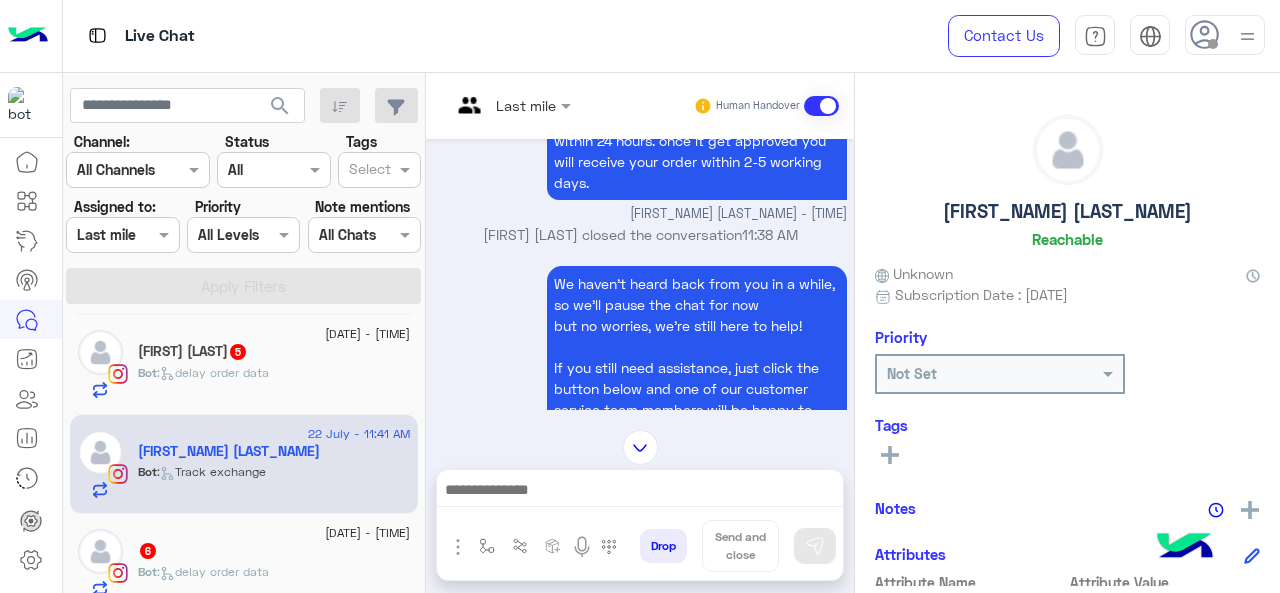 scroll, scrollTop: 270, scrollLeft: 0, axis: vertical 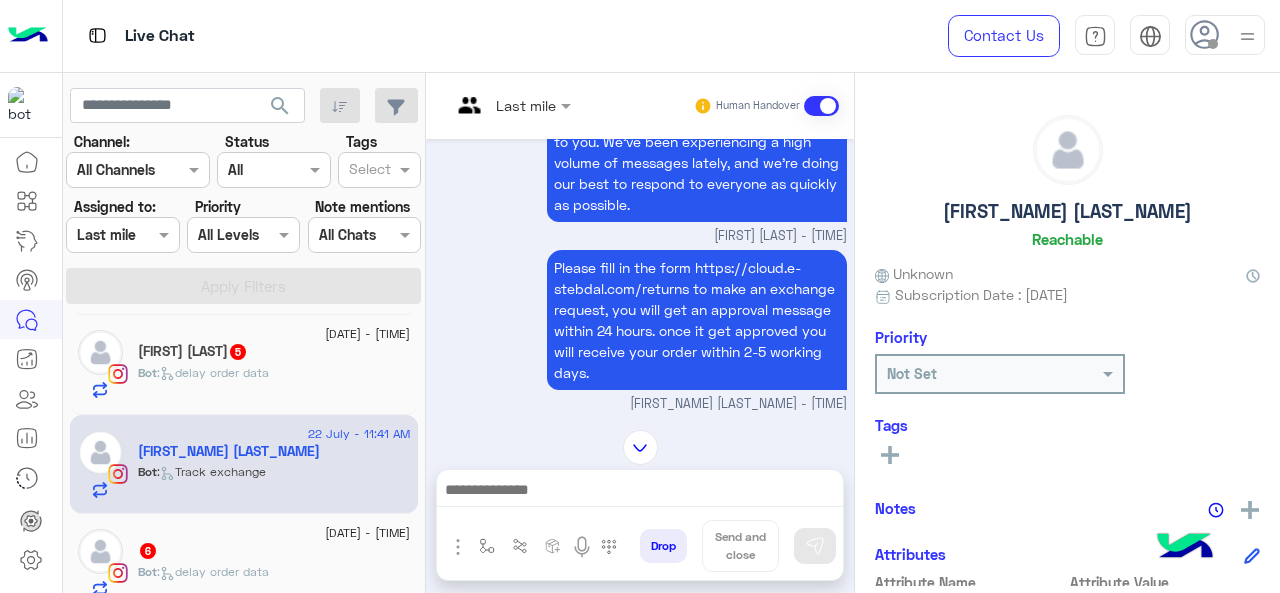 click on "Last mile" at bounding box center [526, 105] 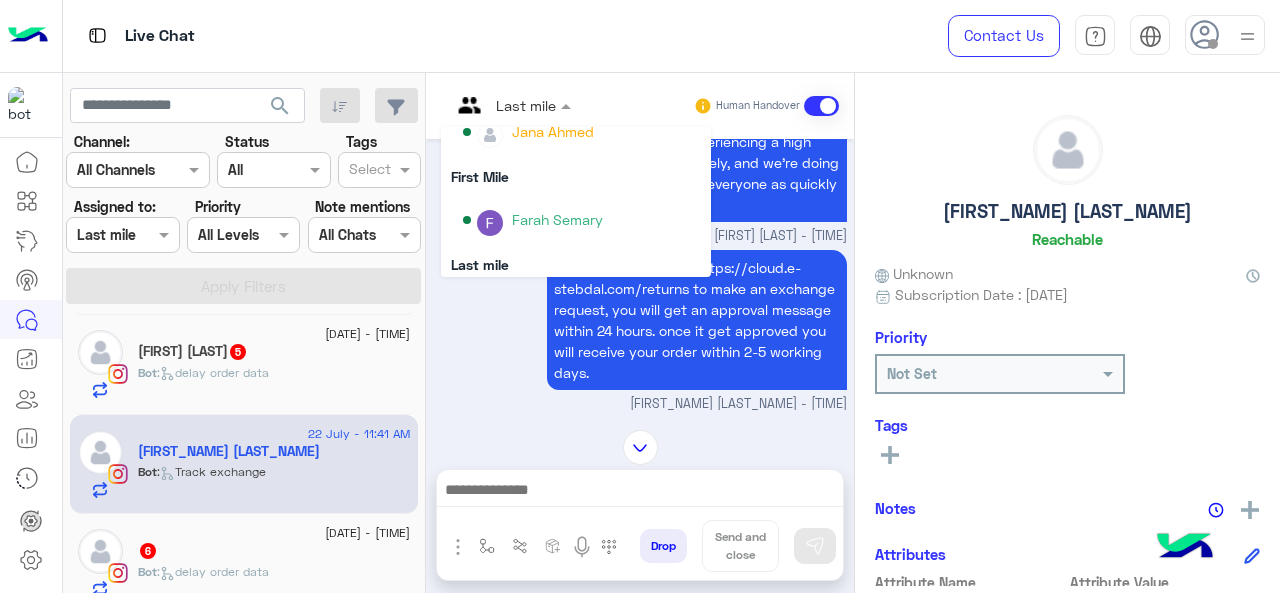 scroll, scrollTop: 300, scrollLeft: 0, axis: vertical 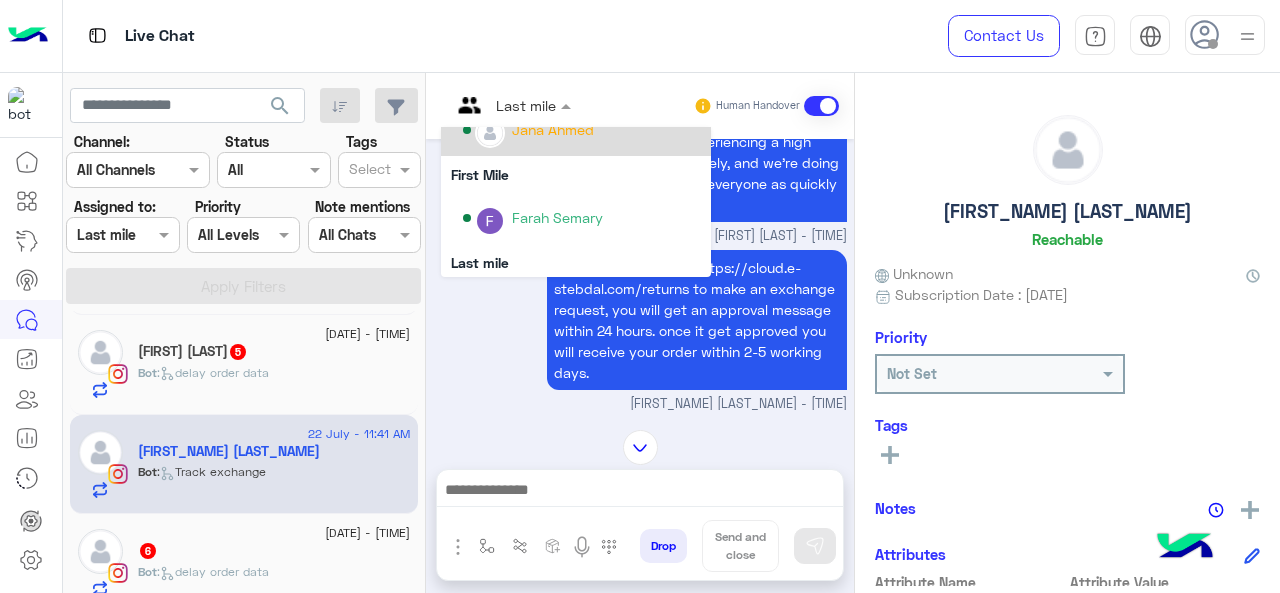 click on "Jana Ahmed" at bounding box center (553, 129) 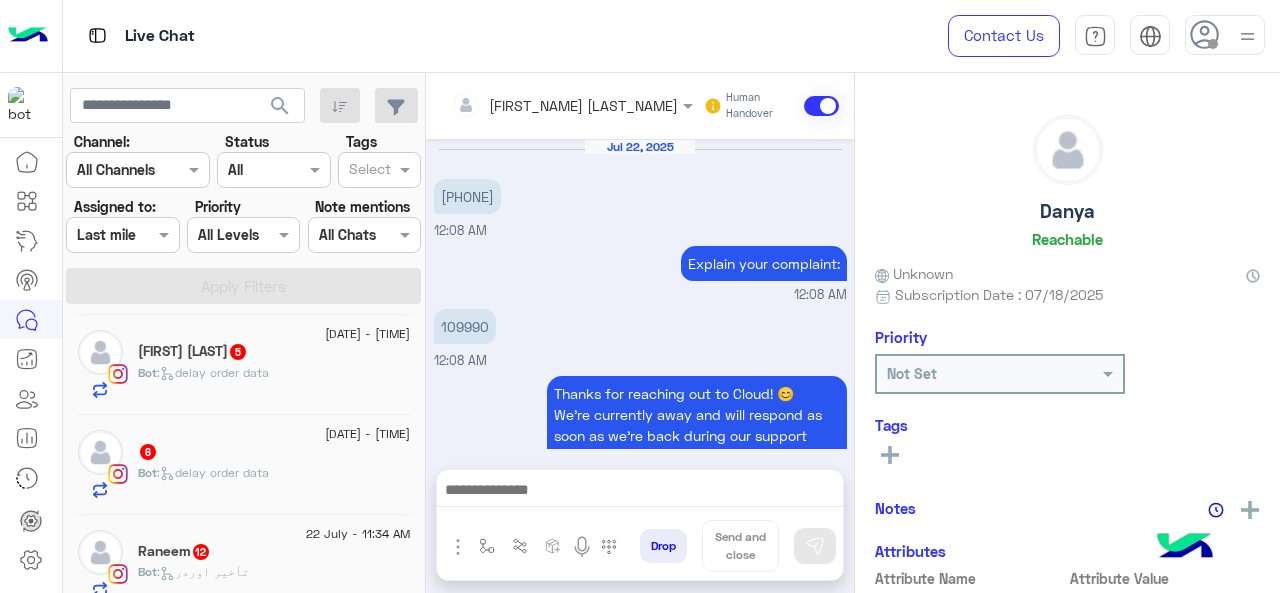 scroll, scrollTop: 628, scrollLeft: 0, axis: vertical 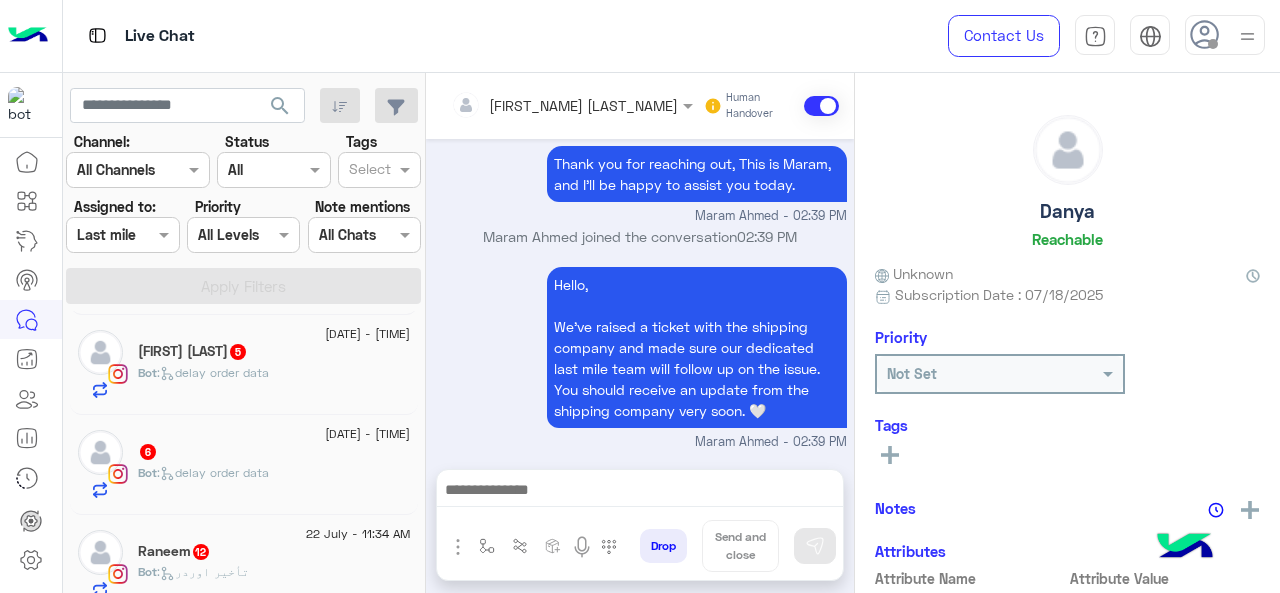 click on ":   delay order data" 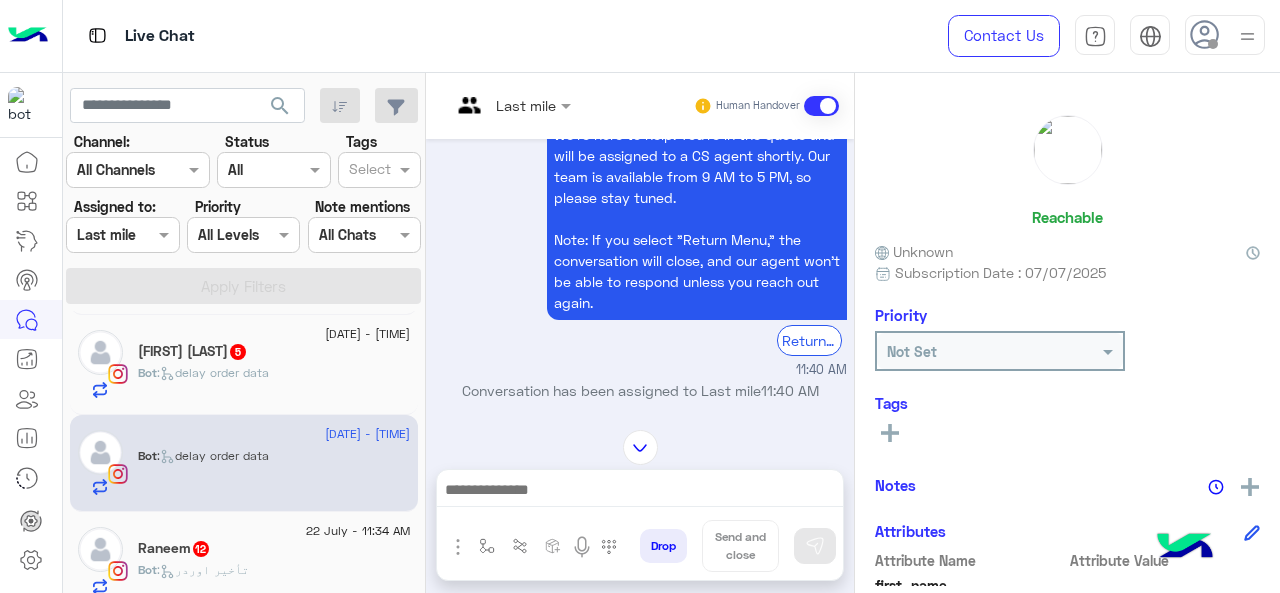 scroll, scrollTop: 796, scrollLeft: 0, axis: vertical 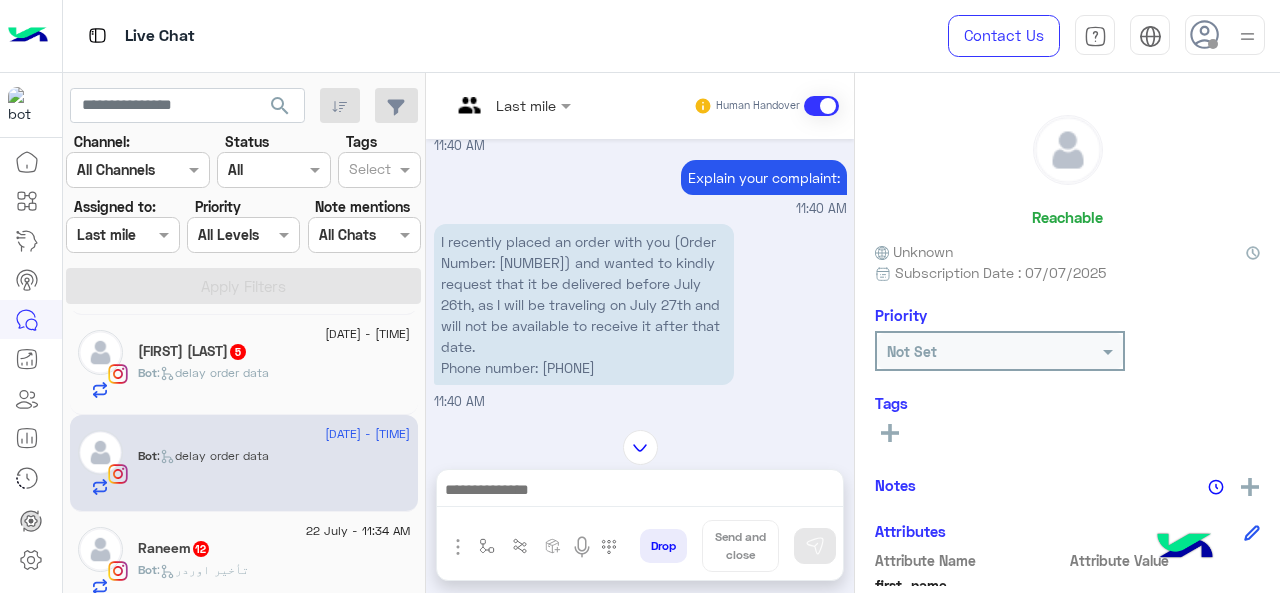 click on "Last mile" at bounding box center [526, 105] 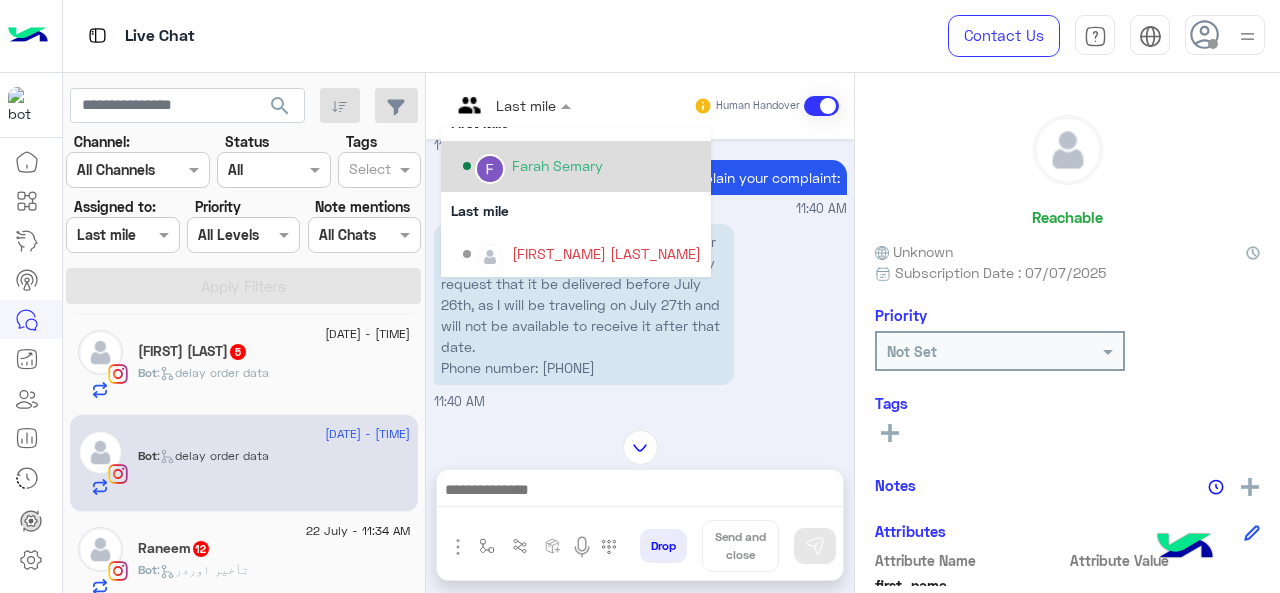 scroll, scrollTop: 354, scrollLeft: 0, axis: vertical 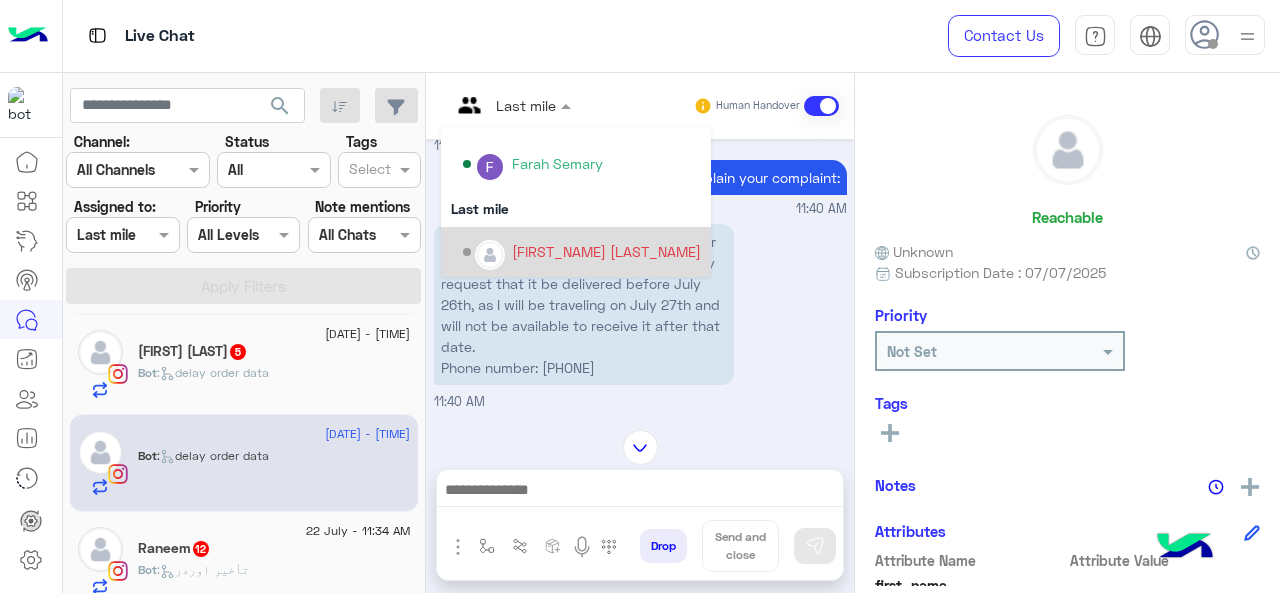 click on "[FIRST_NAME] [LAST_NAME]" at bounding box center [582, 252] 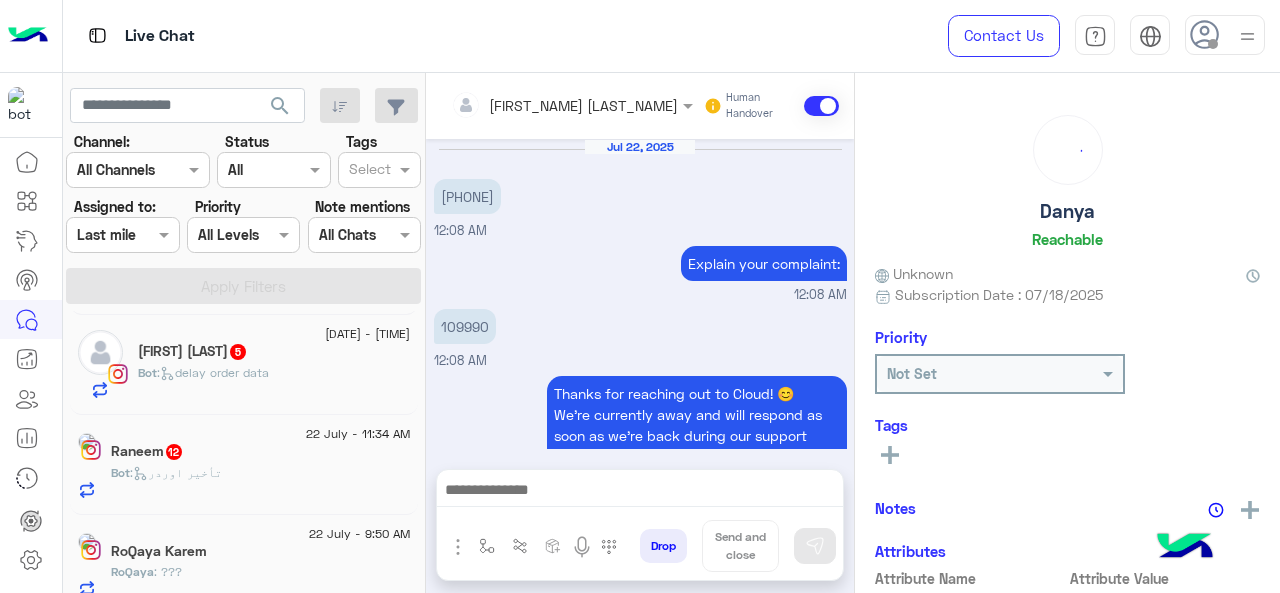 scroll, scrollTop: 628, scrollLeft: 0, axis: vertical 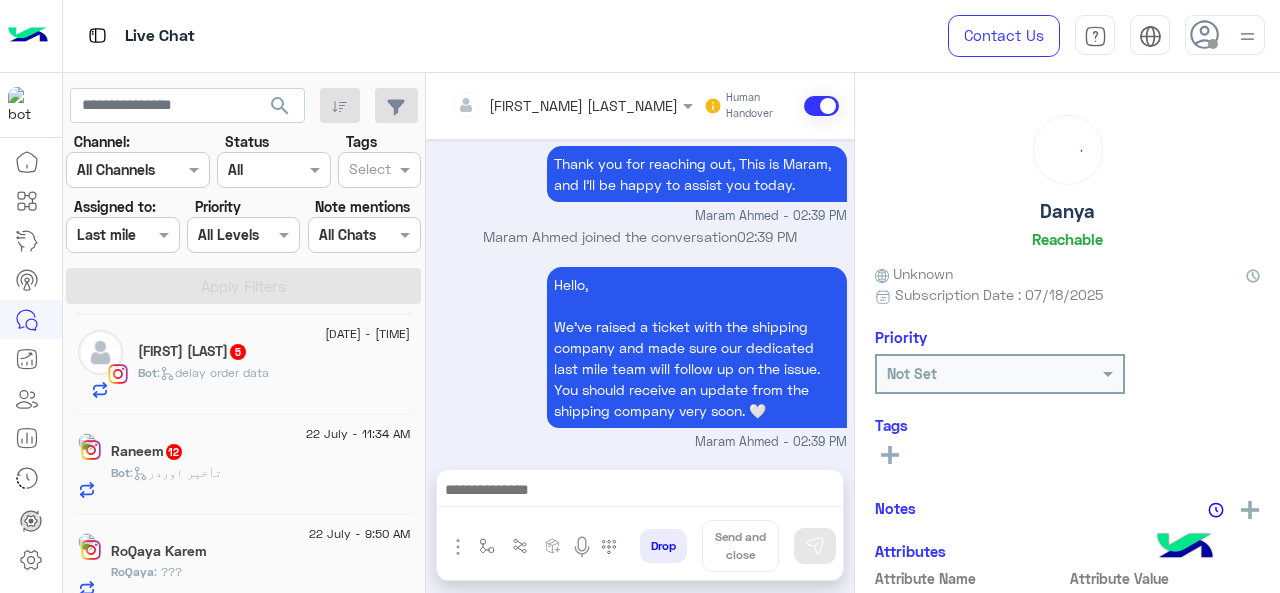 click on "[FIRST_NAME]  12" 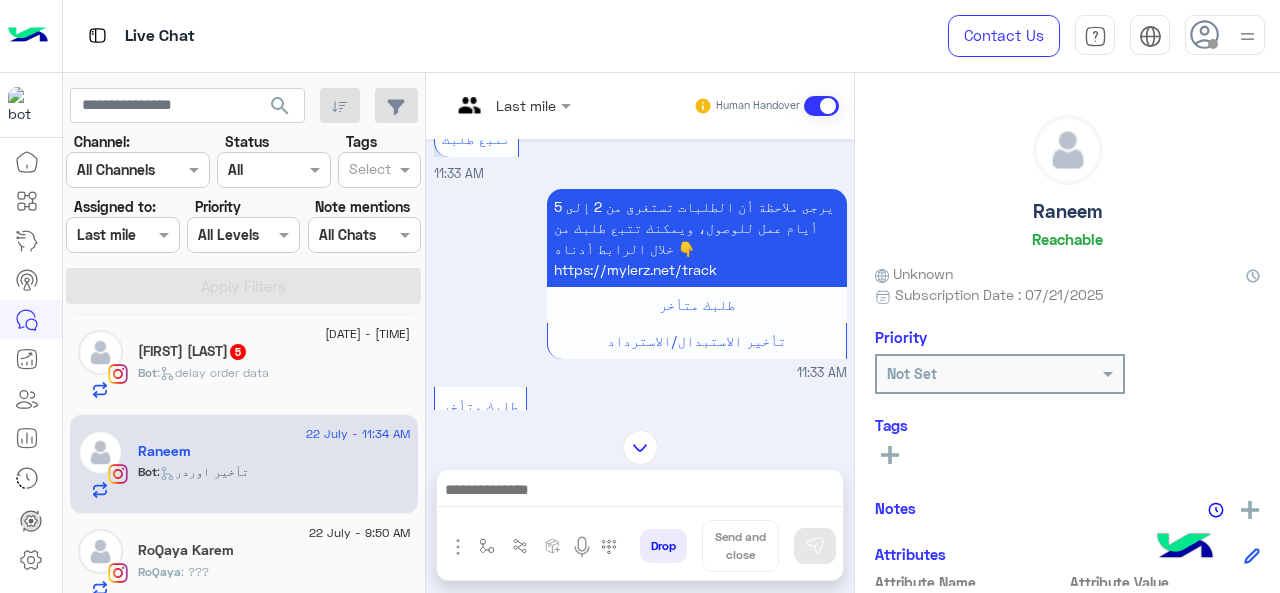 scroll, scrollTop: 36, scrollLeft: 0, axis: vertical 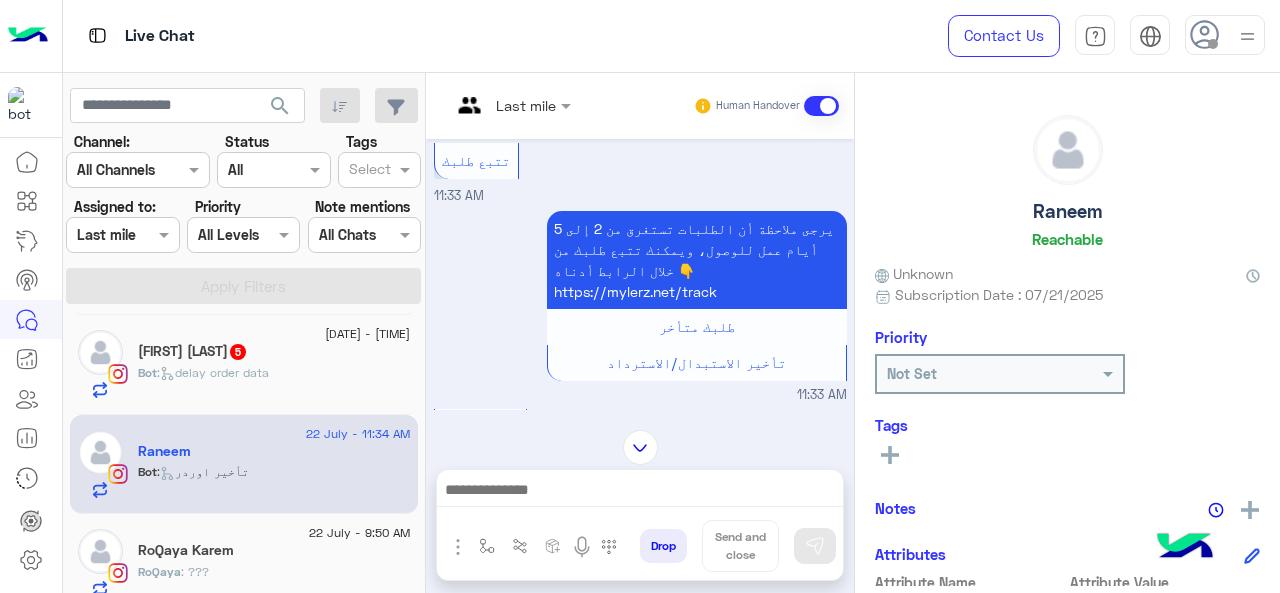 click at bounding box center (487, 105) 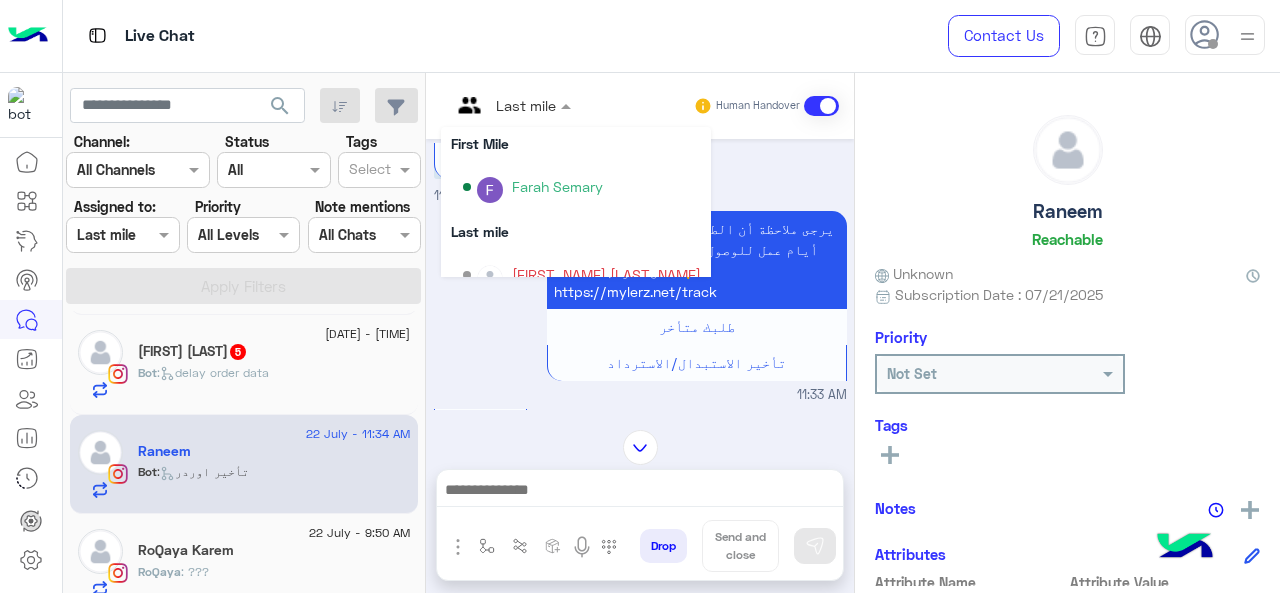 scroll, scrollTop: 354, scrollLeft: 0, axis: vertical 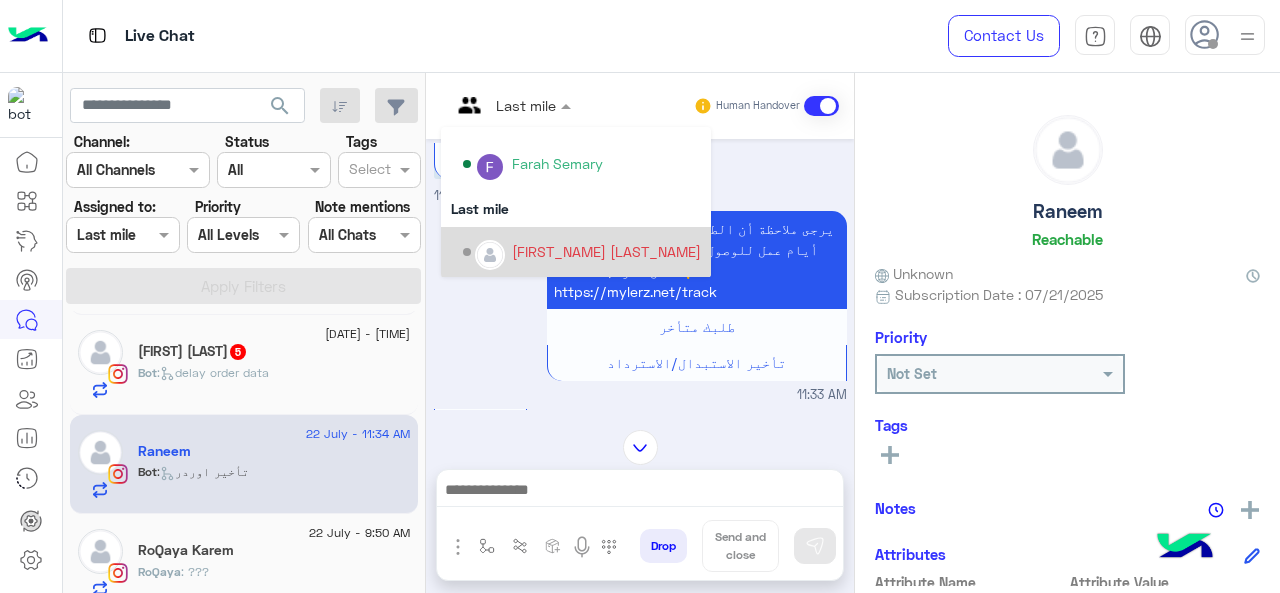 click on "[FIRST_NAME] [LAST_NAME]" at bounding box center [606, 251] 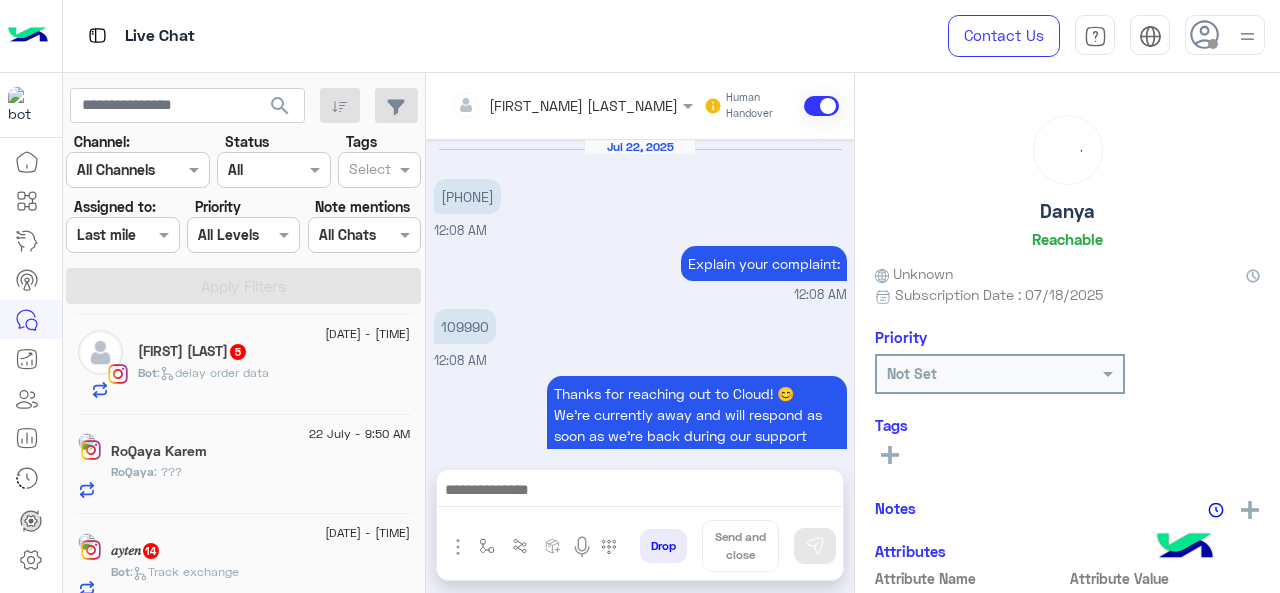 scroll, scrollTop: 628, scrollLeft: 0, axis: vertical 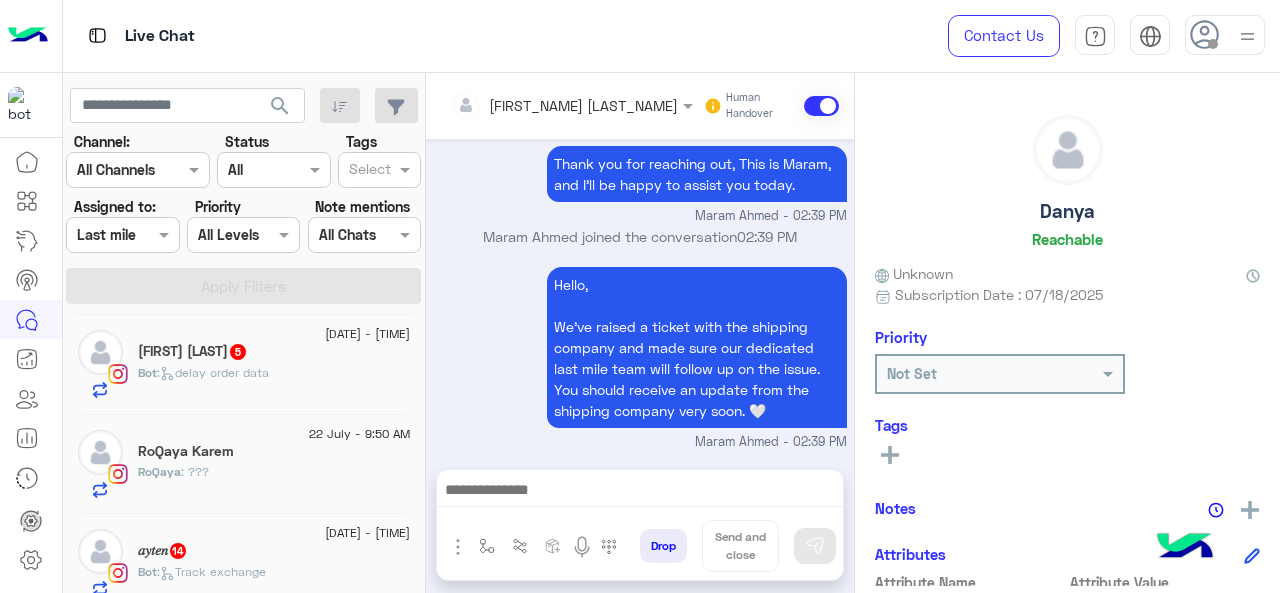 click on "22 July - 9:50 AM" 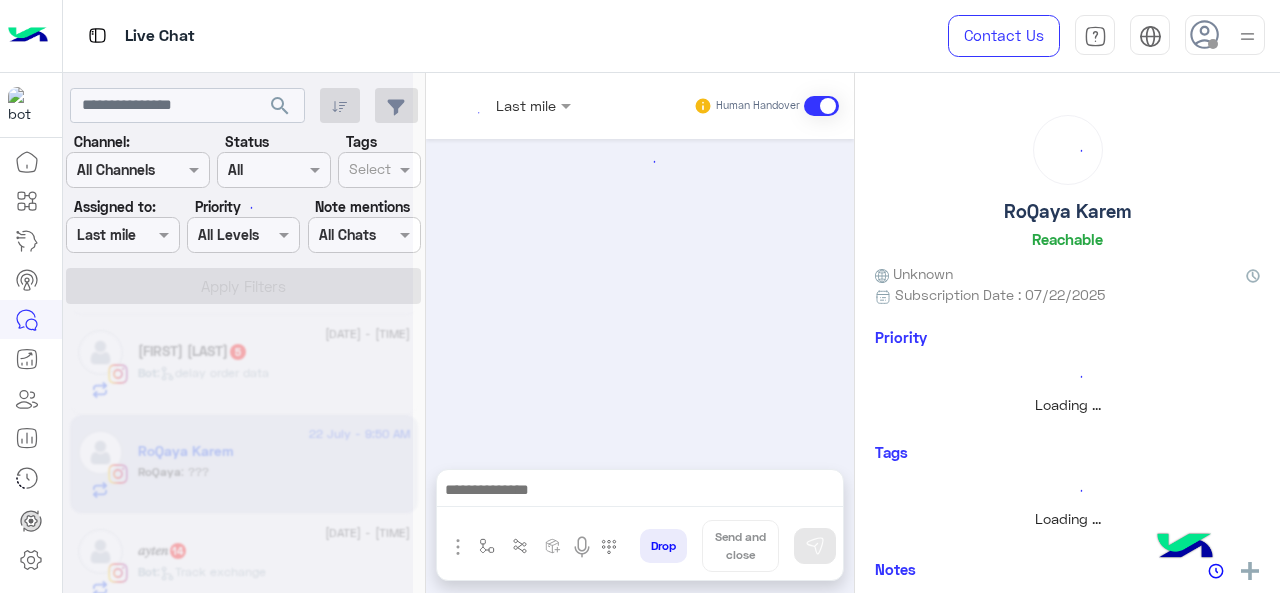 scroll, scrollTop: 0, scrollLeft: 0, axis: both 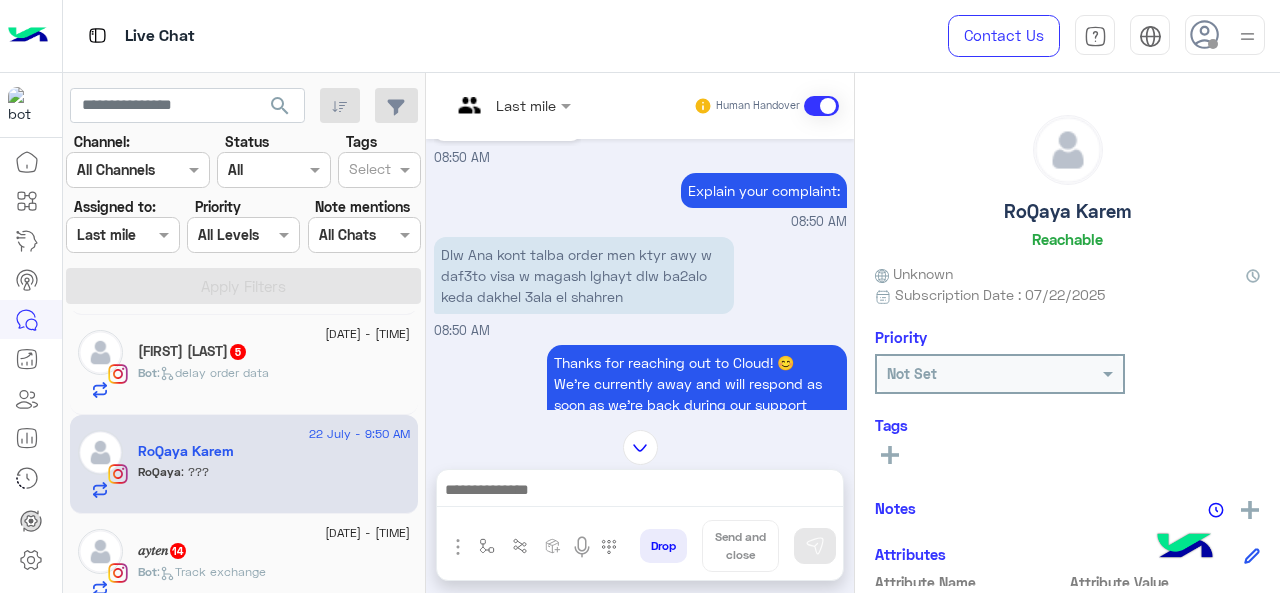 click at bounding box center (511, 104) 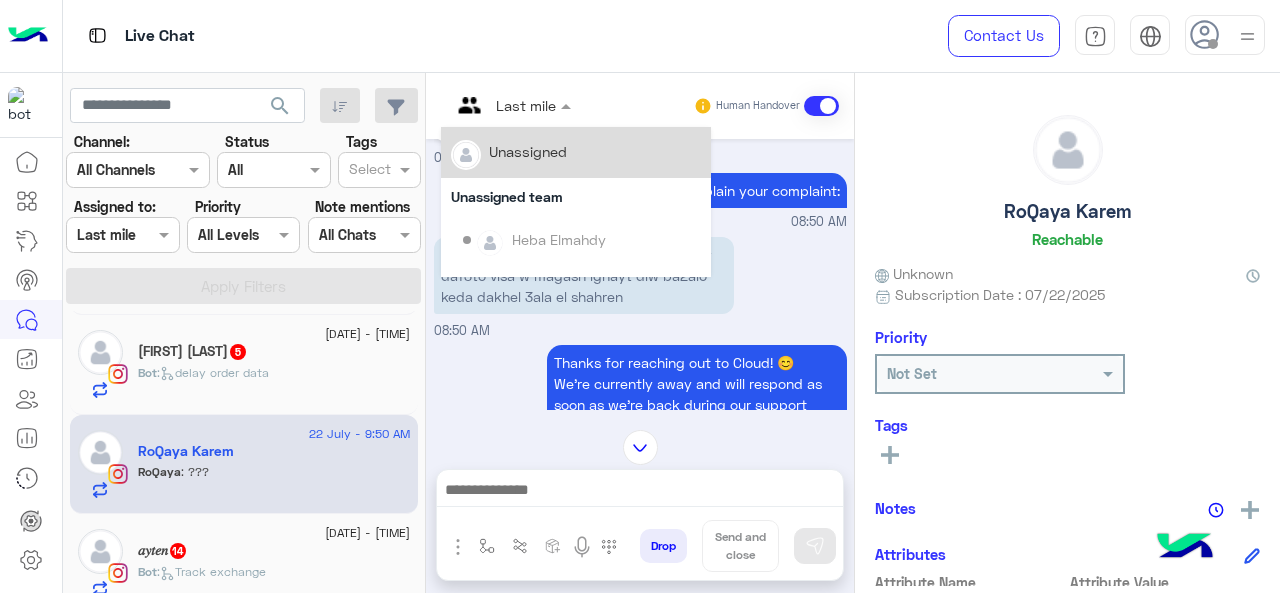 scroll, scrollTop: 354, scrollLeft: 0, axis: vertical 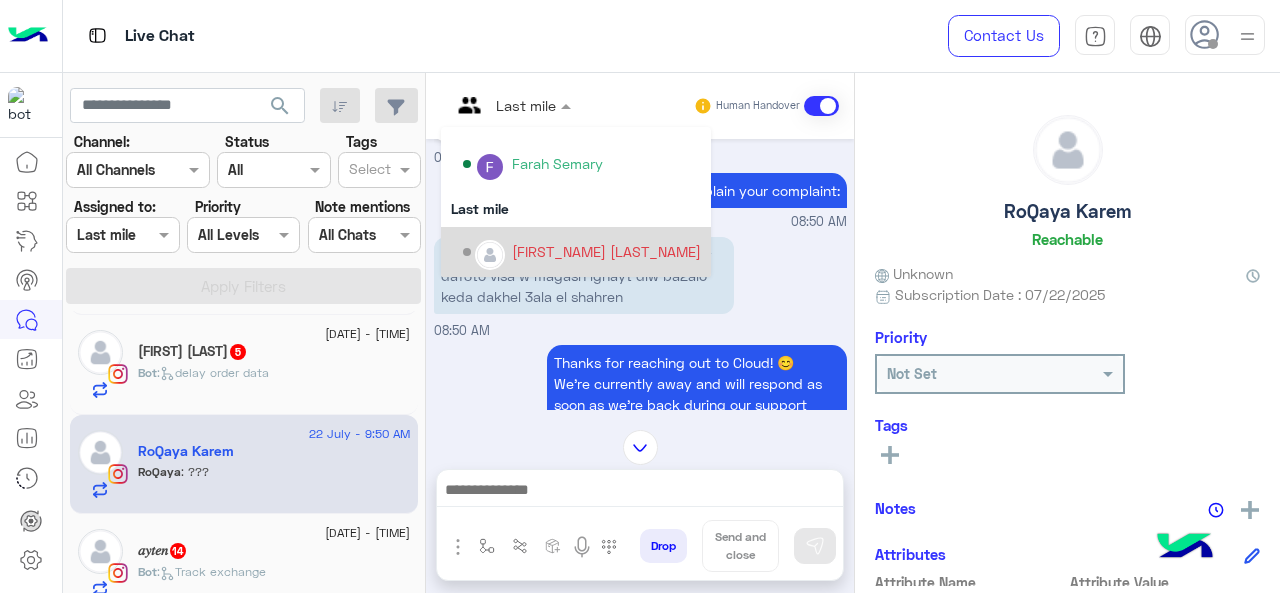 click at bounding box center [490, 255] 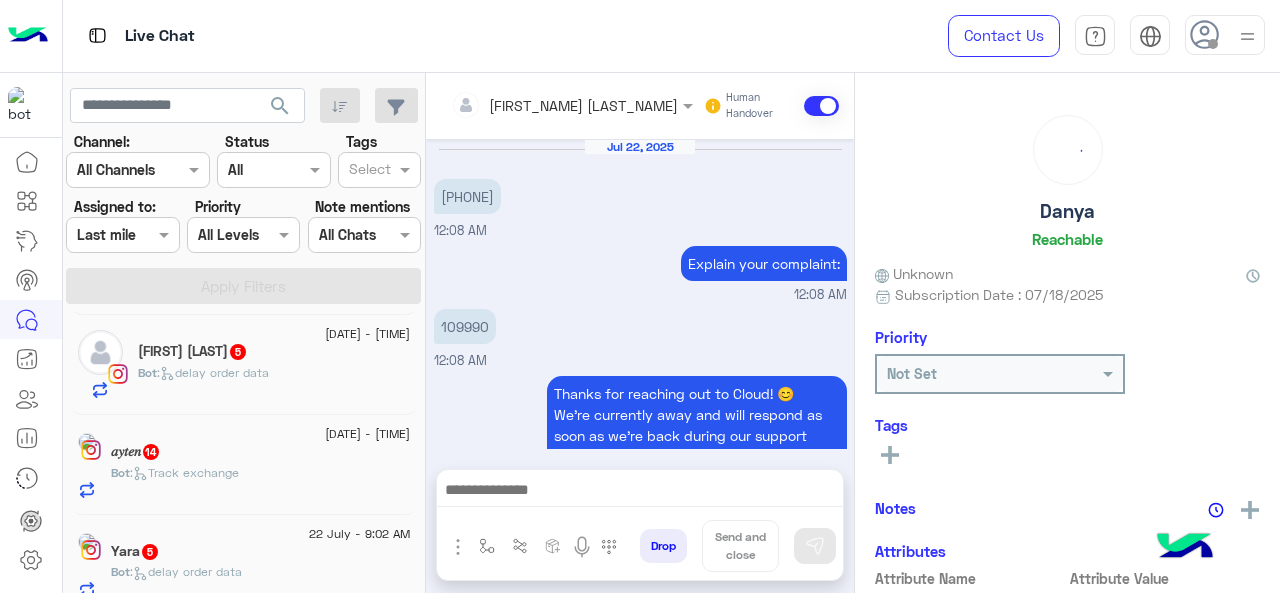 scroll, scrollTop: 628, scrollLeft: 0, axis: vertical 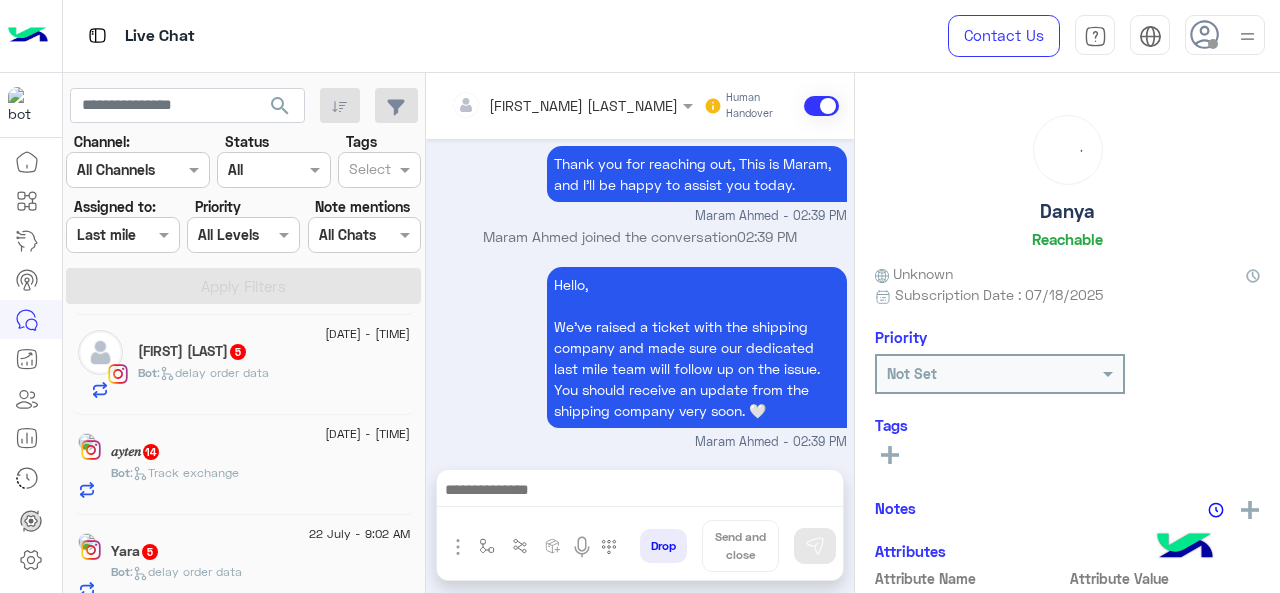 click on ":   Track exchange" 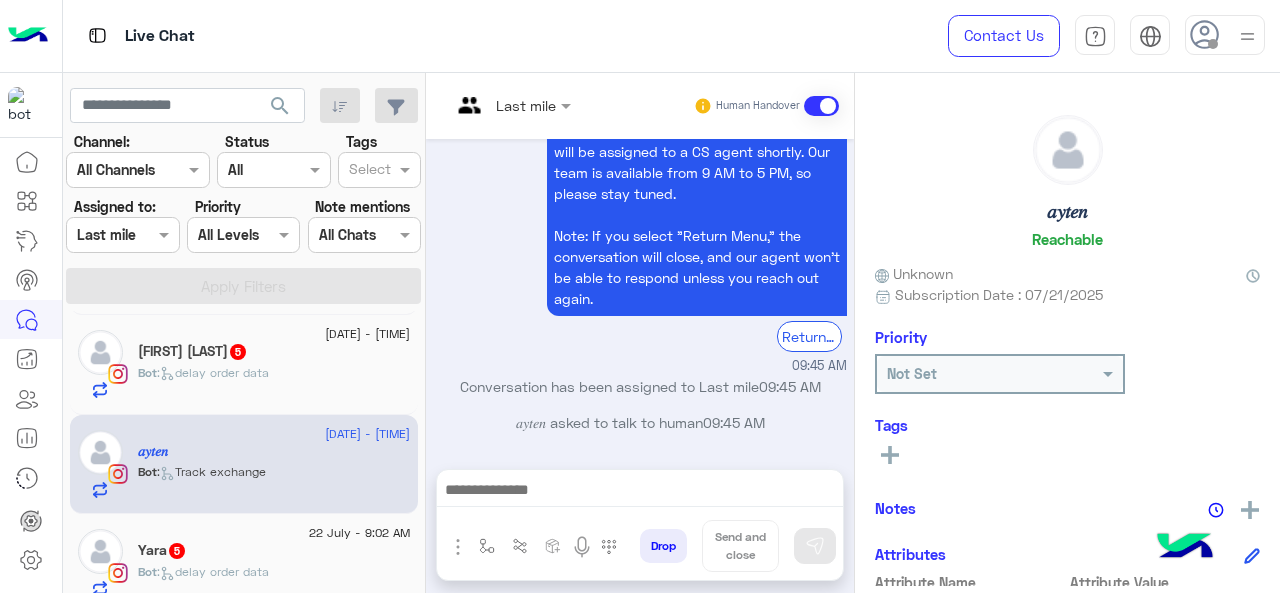 scroll, scrollTop: 589, scrollLeft: 0, axis: vertical 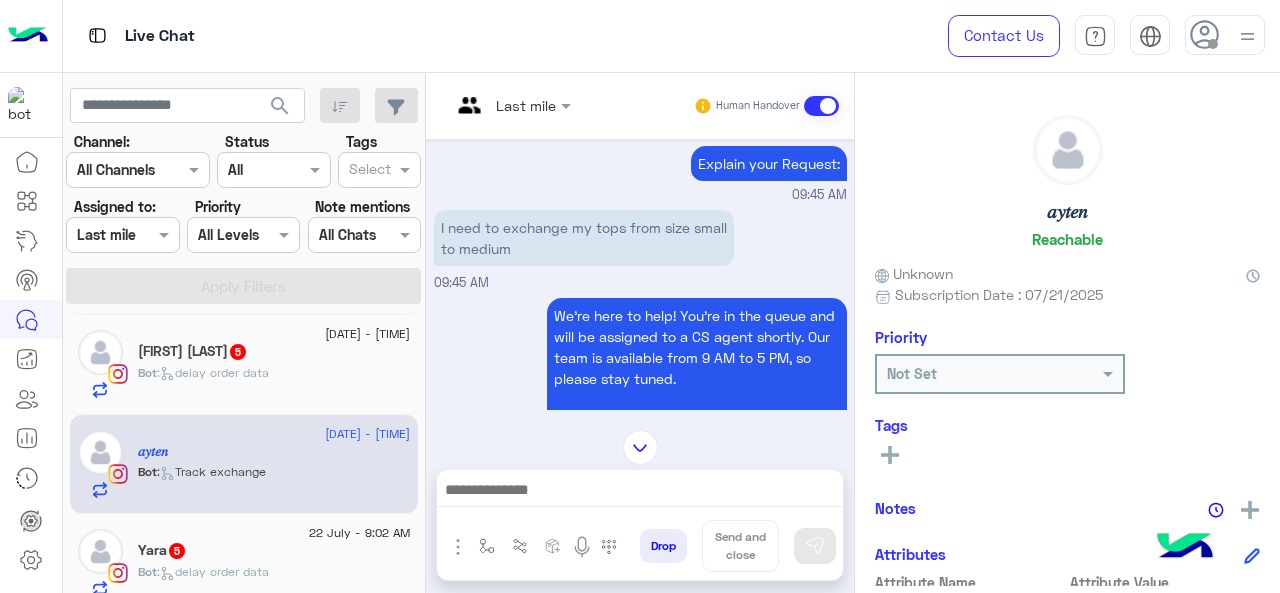click on "Last mile" at bounding box center (503, 106) 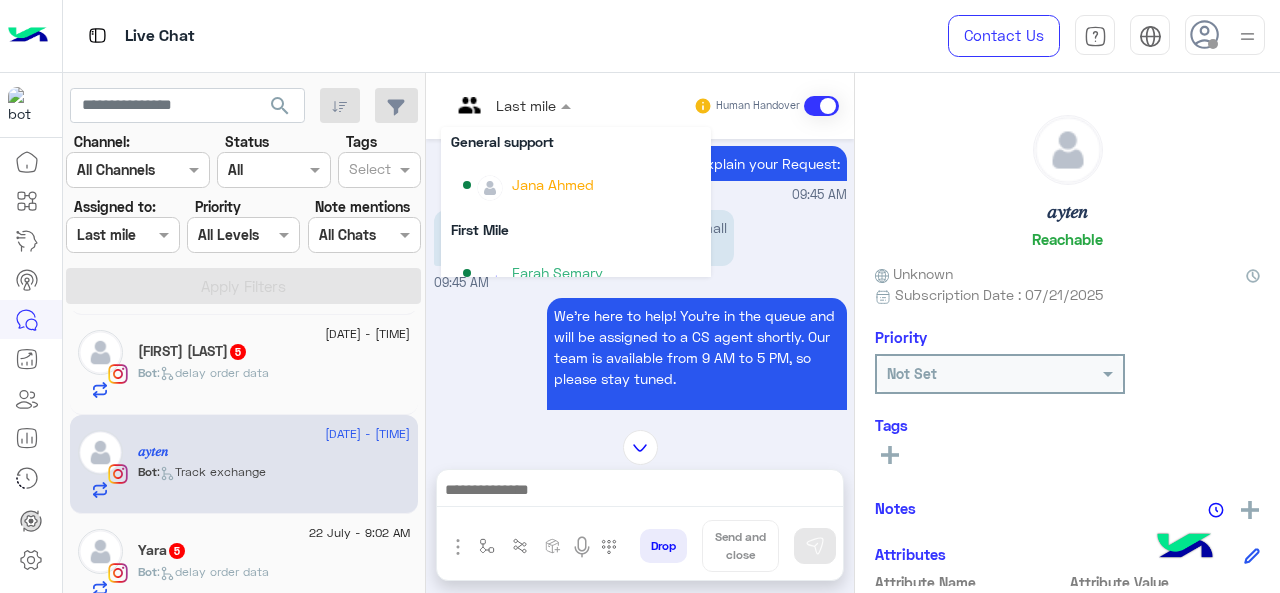 scroll, scrollTop: 354, scrollLeft: 0, axis: vertical 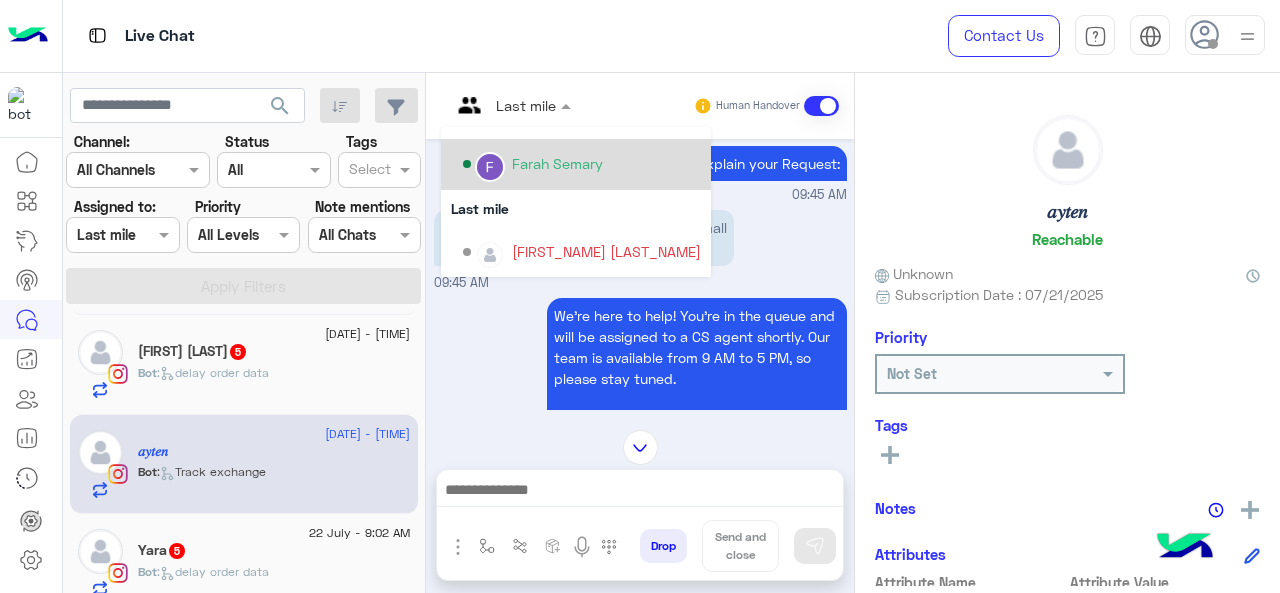 click on "Farah Semary" at bounding box center [557, 163] 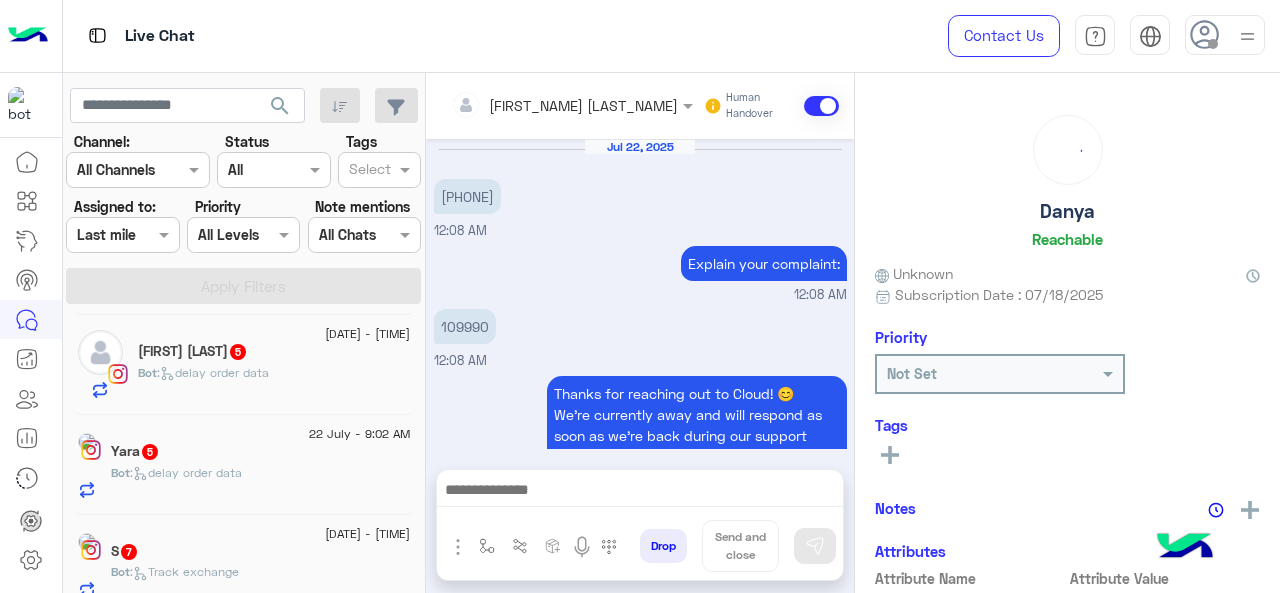 scroll, scrollTop: 628, scrollLeft: 0, axis: vertical 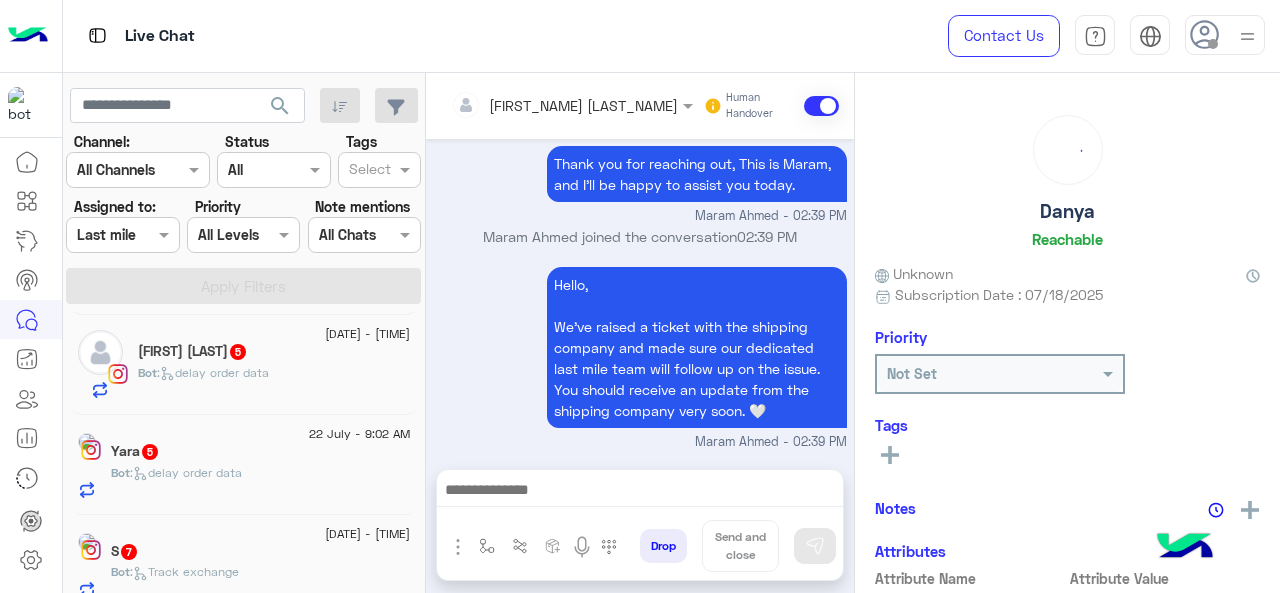 click on "Bot :   delay order data" 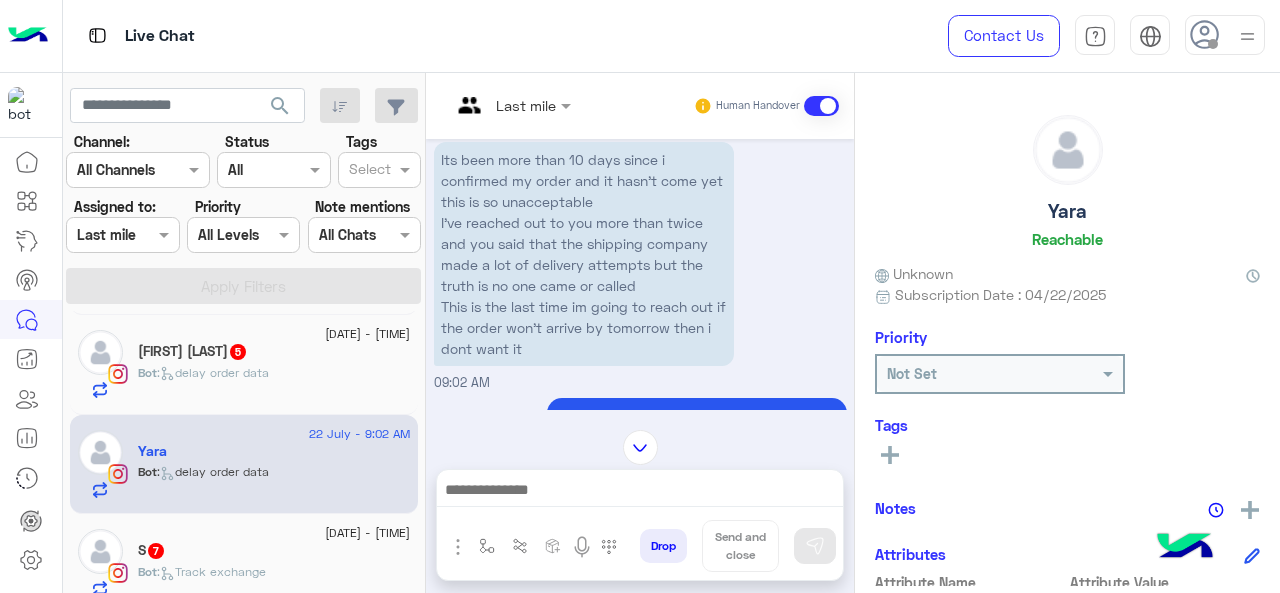 click at bounding box center (511, 104) 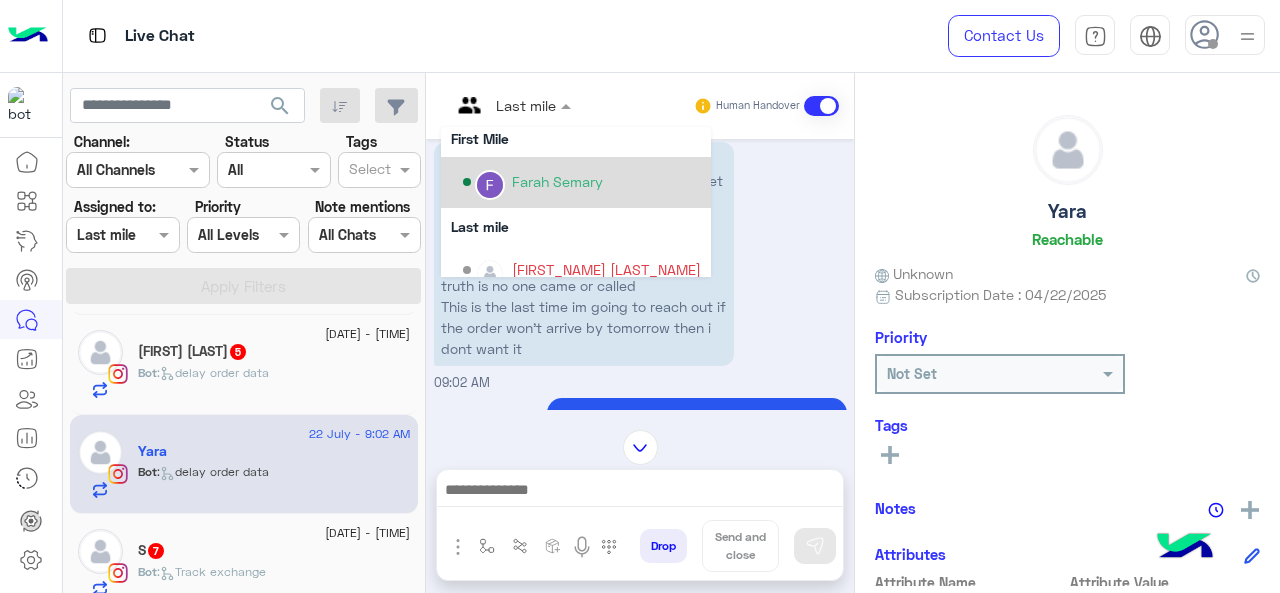 scroll, scrollTop: 354, scrollLeft: 0, axis: vertical 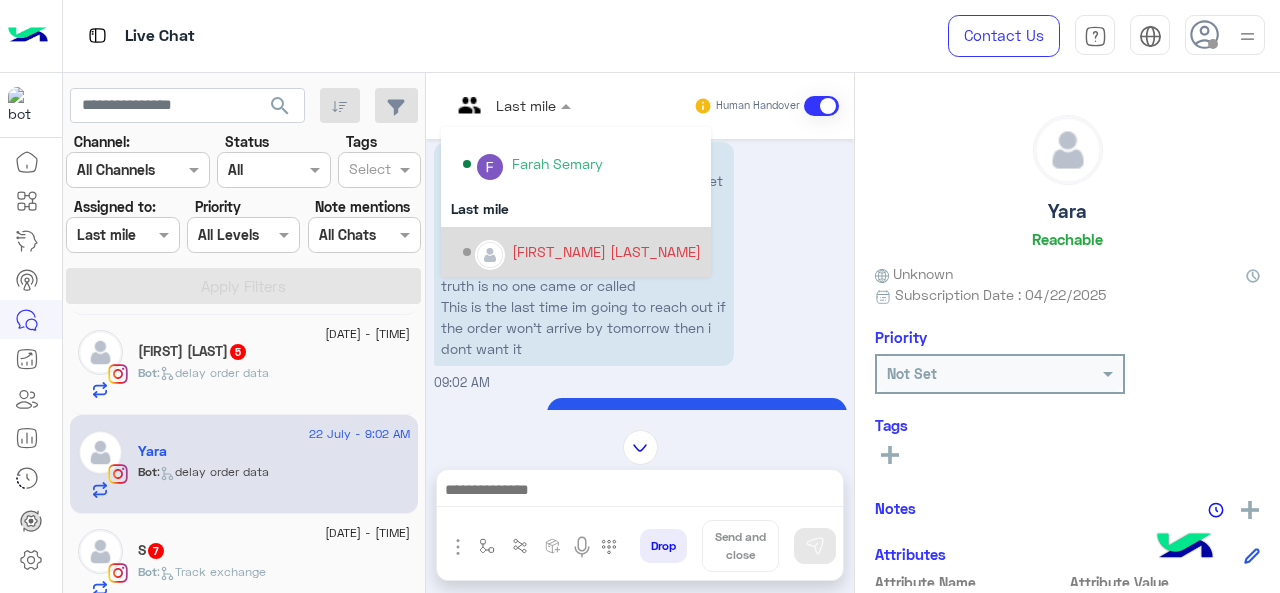 click on "[FIRST_NAME] [LAST_NAME]" at bounding box center (606, 251) 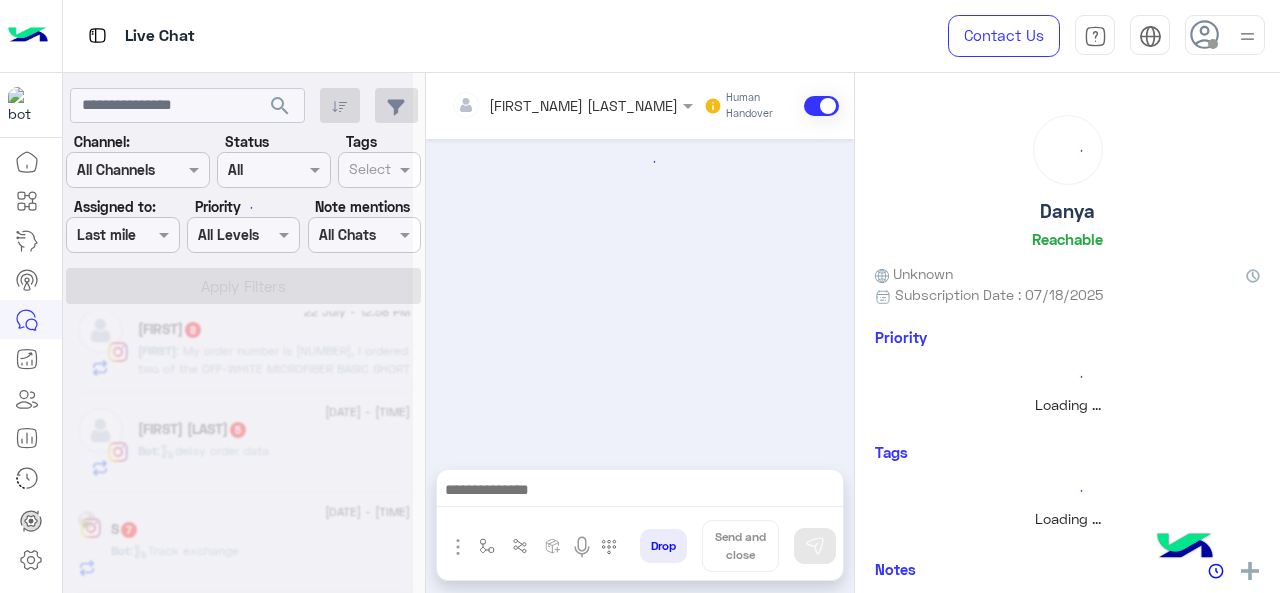 scroll, scrollTop: 1200, scrollLeft: 0, axis: vertical 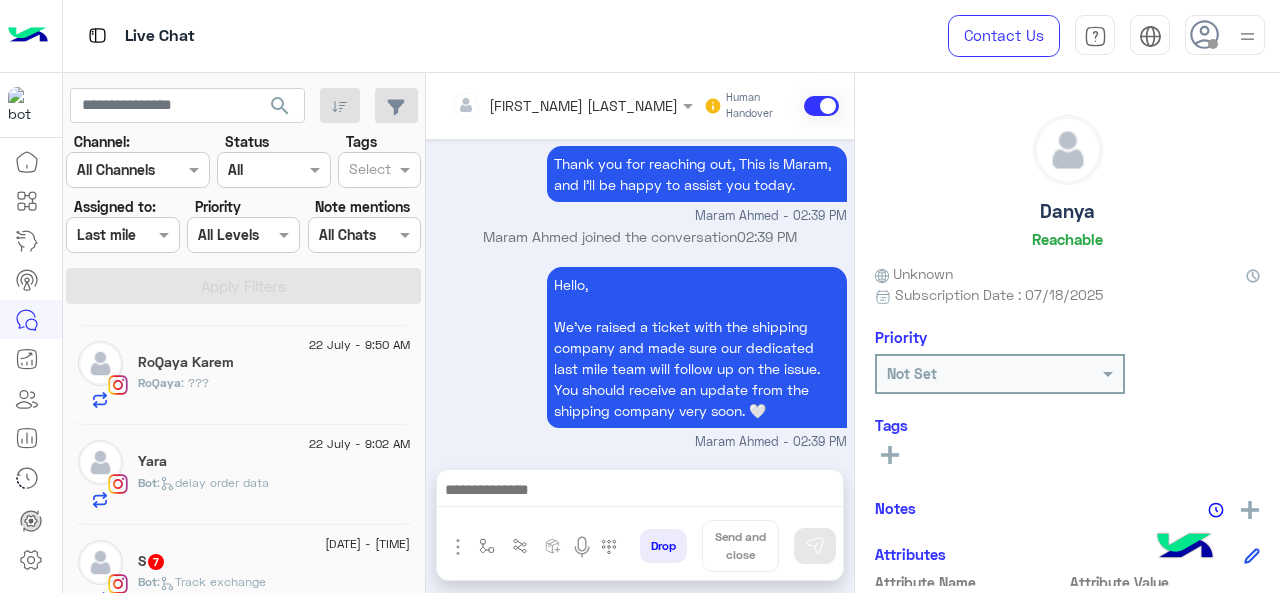 click on "S   7" 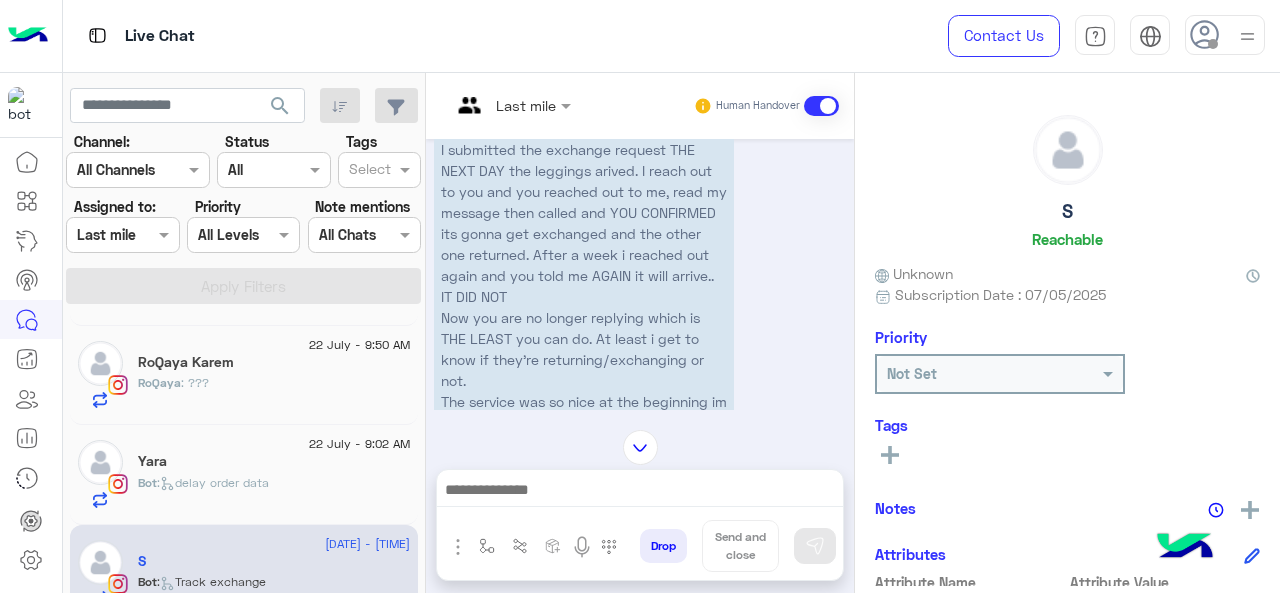 scroll, scrollTop: 347, scrollLeft: 0, axis: vertical 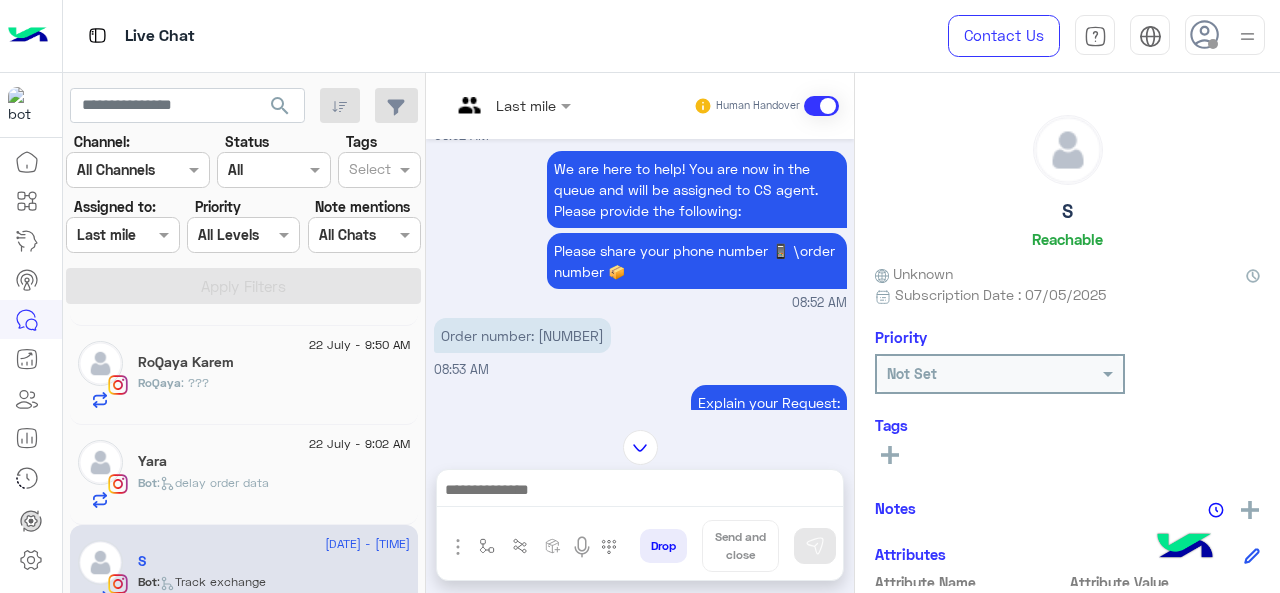 click on "Order number: [NUMBER]" at bounding box center (522, 335) 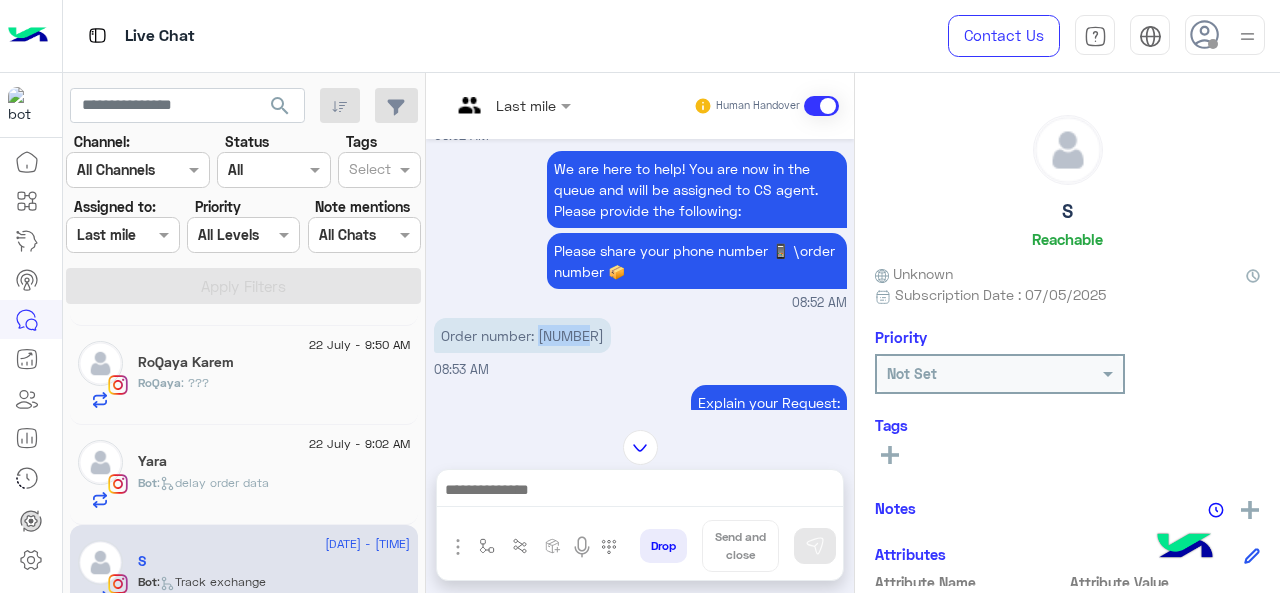 click on "Order number: [NUMBER]" at bounding box center [522, 335] 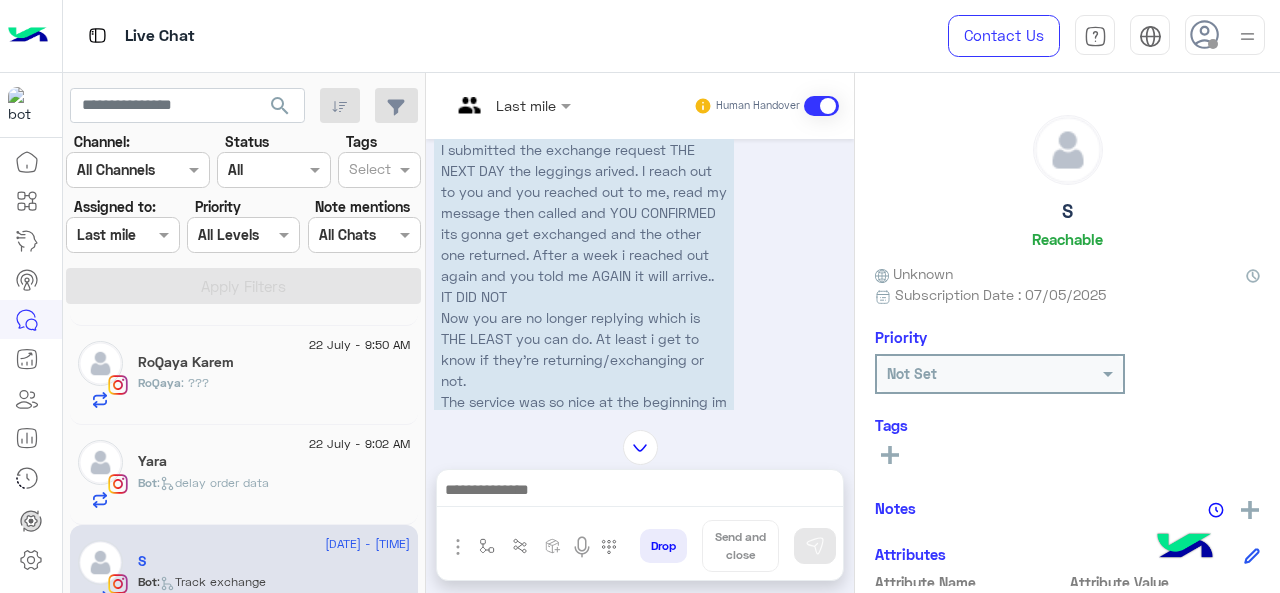 scroll, scrollTop: 1247, scrollLeft: 0, axis: vertical 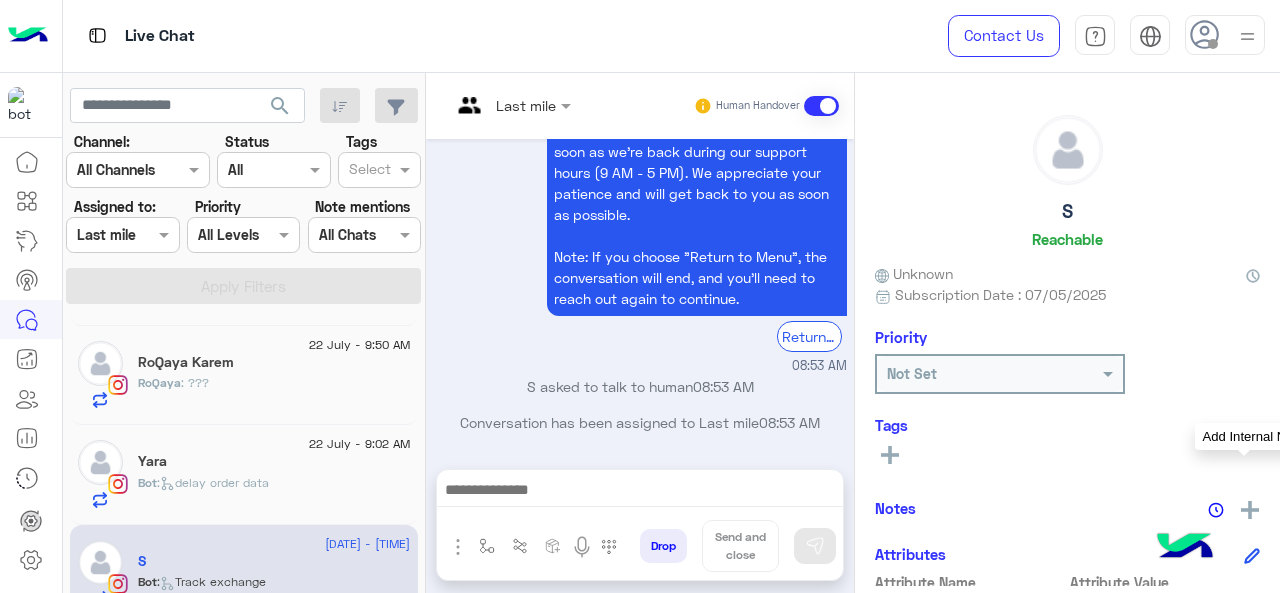 click 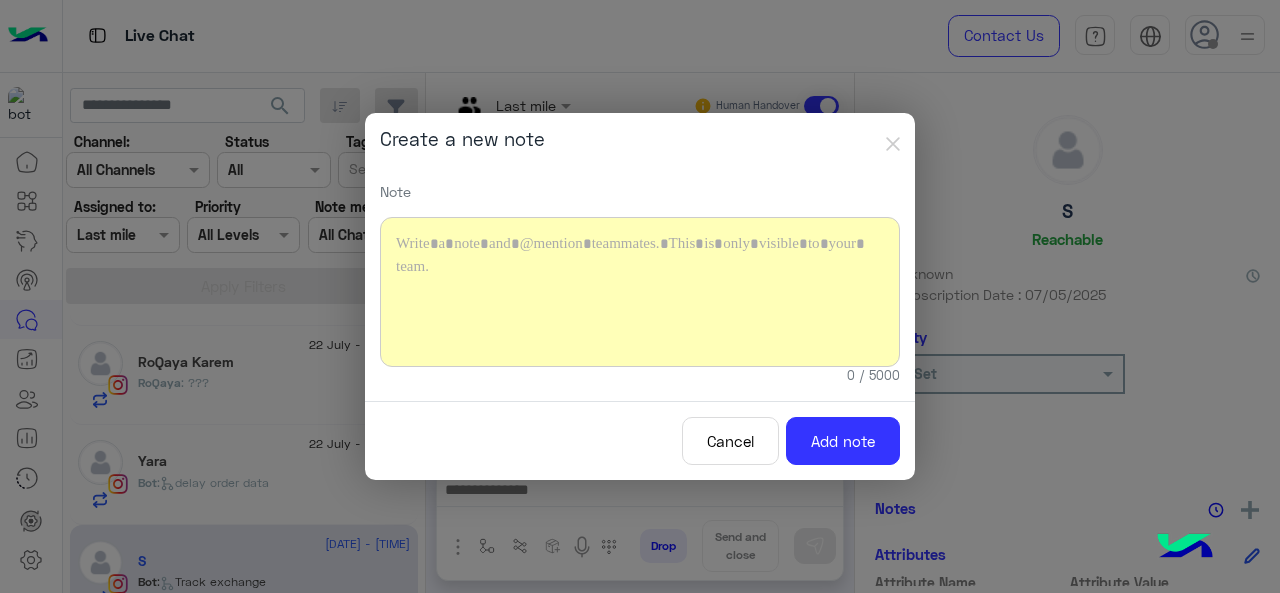 type 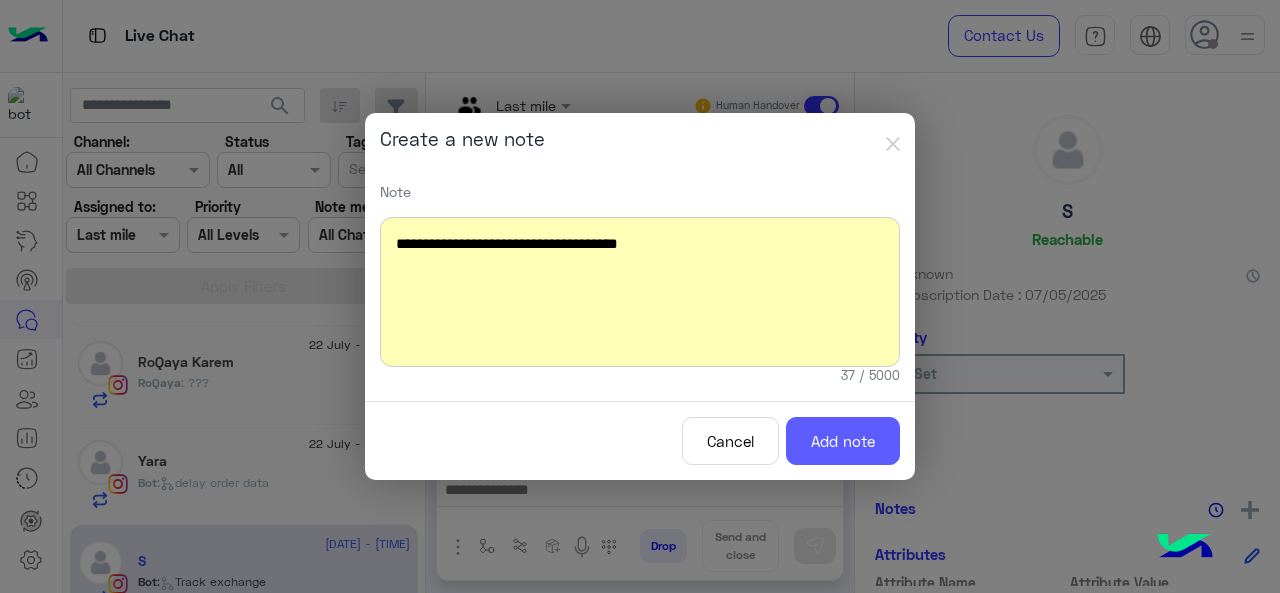 drag, startPoint x: 858, startPoint y: 441, endPoint x: 841, endPoint y: 450, distance: 19.235384 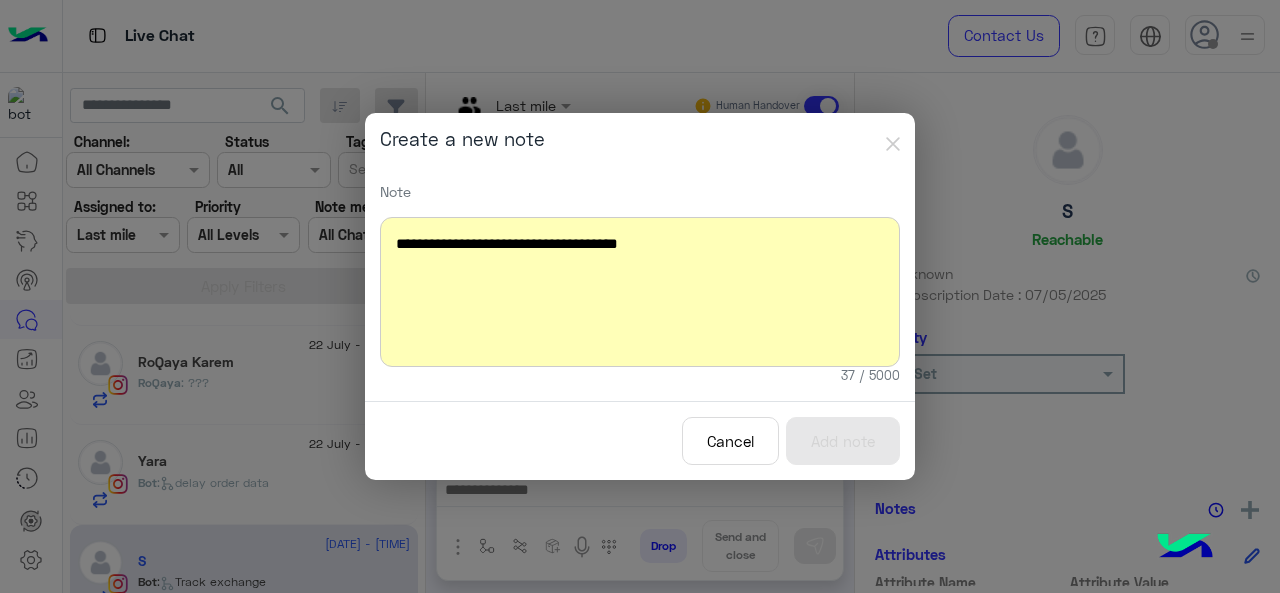 scroll, scrollTop: 1371, scrollLeft: 0, axis: vertical 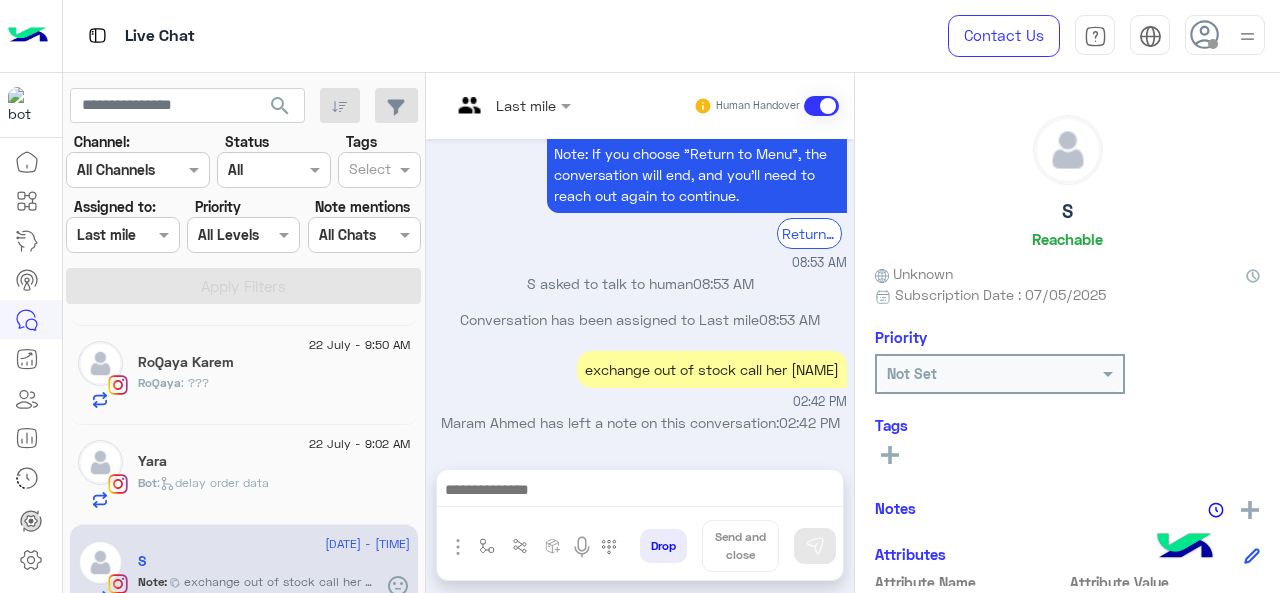 click 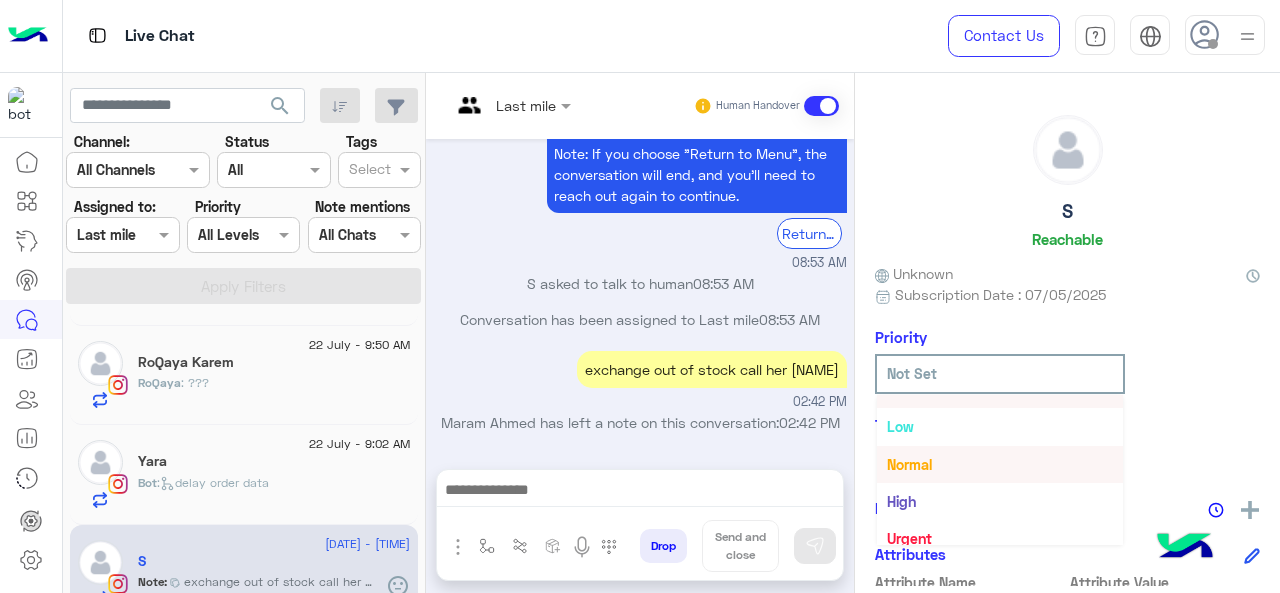 scroll, scrollTop: 36, scrollLeft: 0, axis: vertical 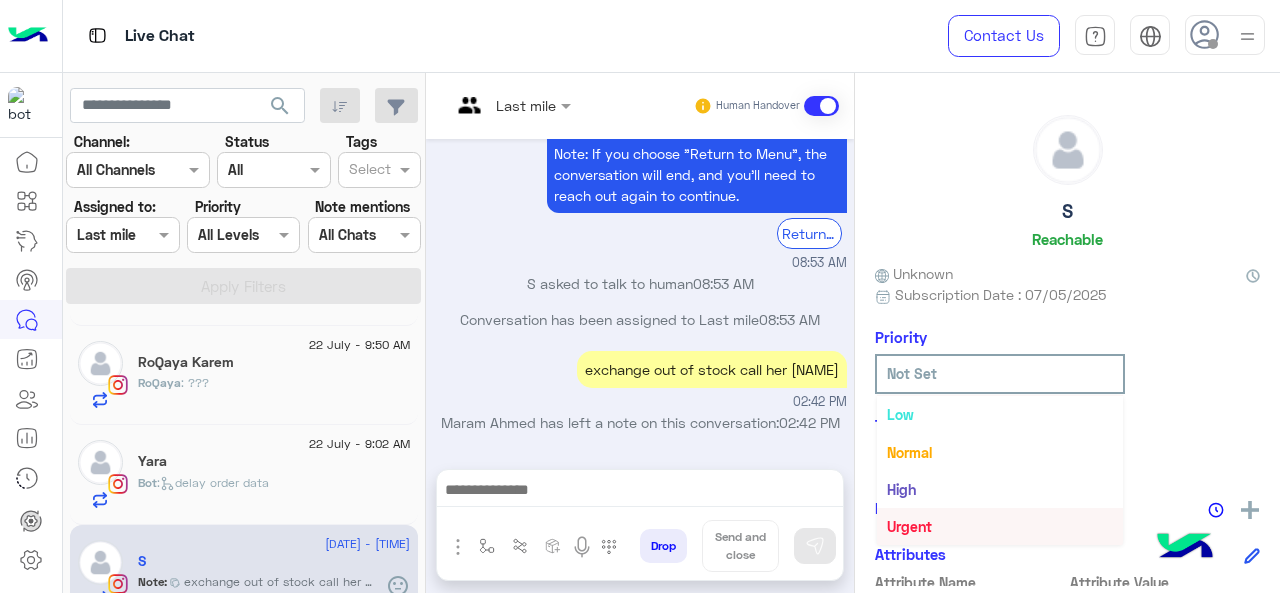 click on "Urgent" at bounding box center (909, 526) 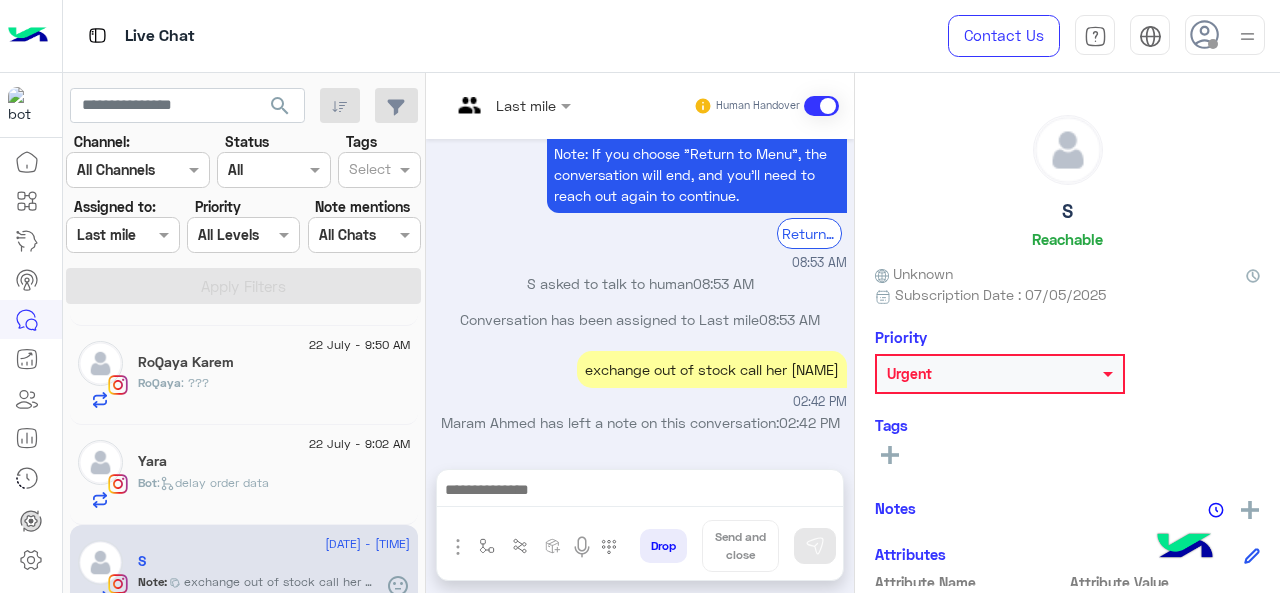 click on "Last mile Human Handover" at bounding box center (640, 106) 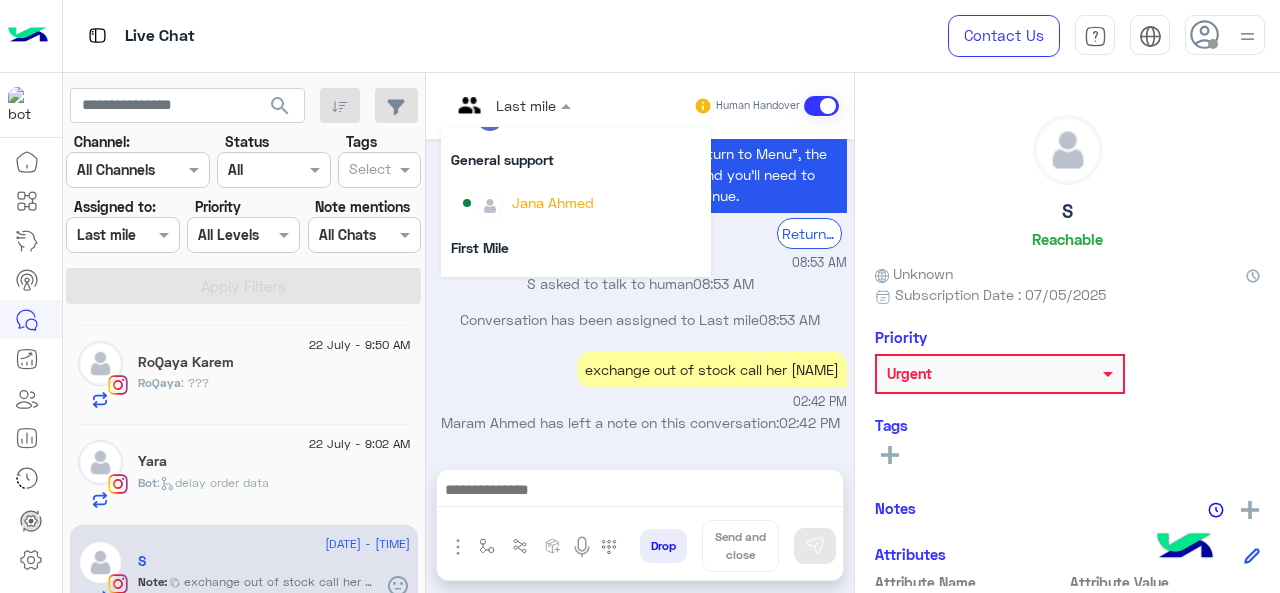 scroll, scrollTop: 354, scrollLeft: 0, axis: vertical 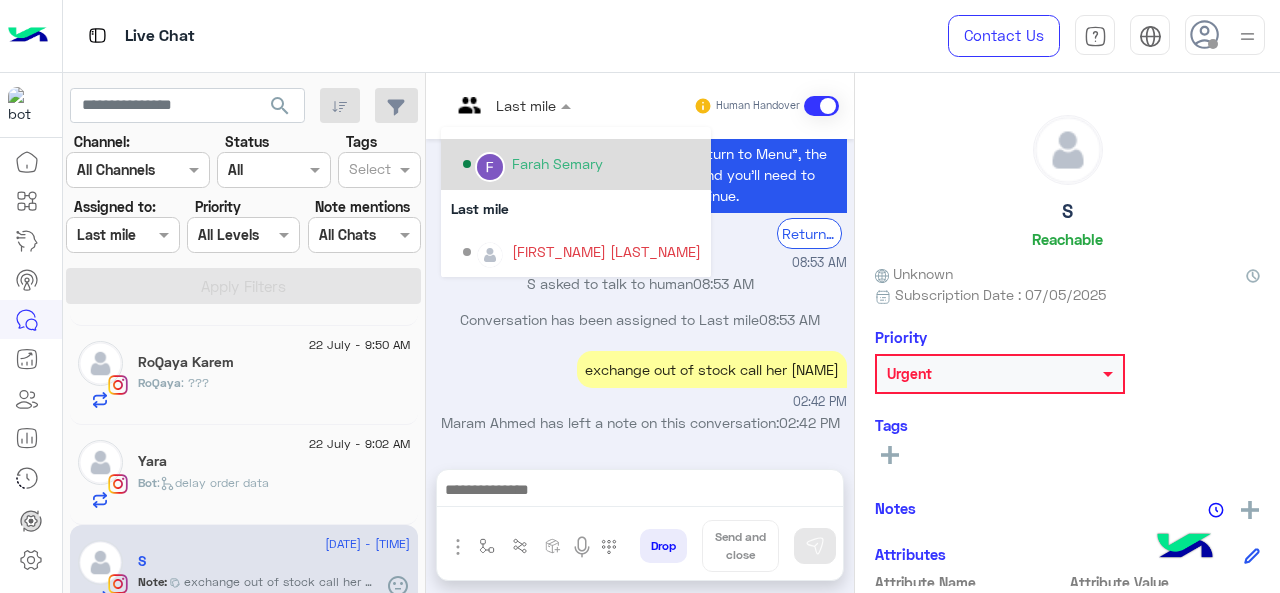 click on "Farah Semary" at bounding box center [557, 163] 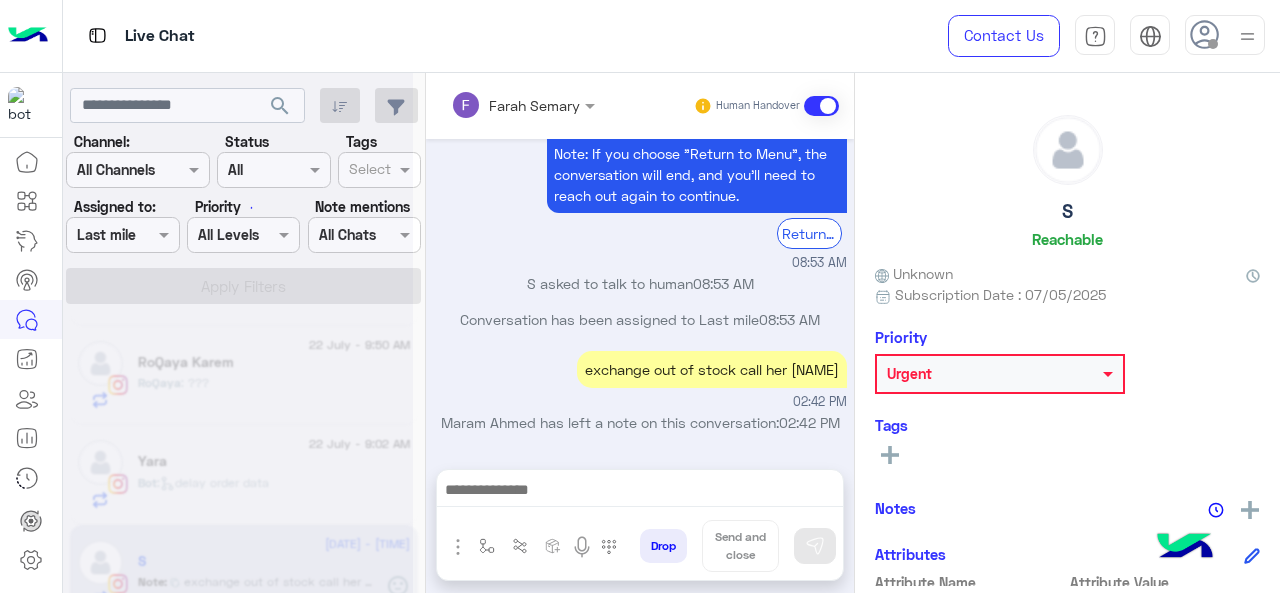 scroll, scrollTop: 0, scrollLeft: 0, axis: both 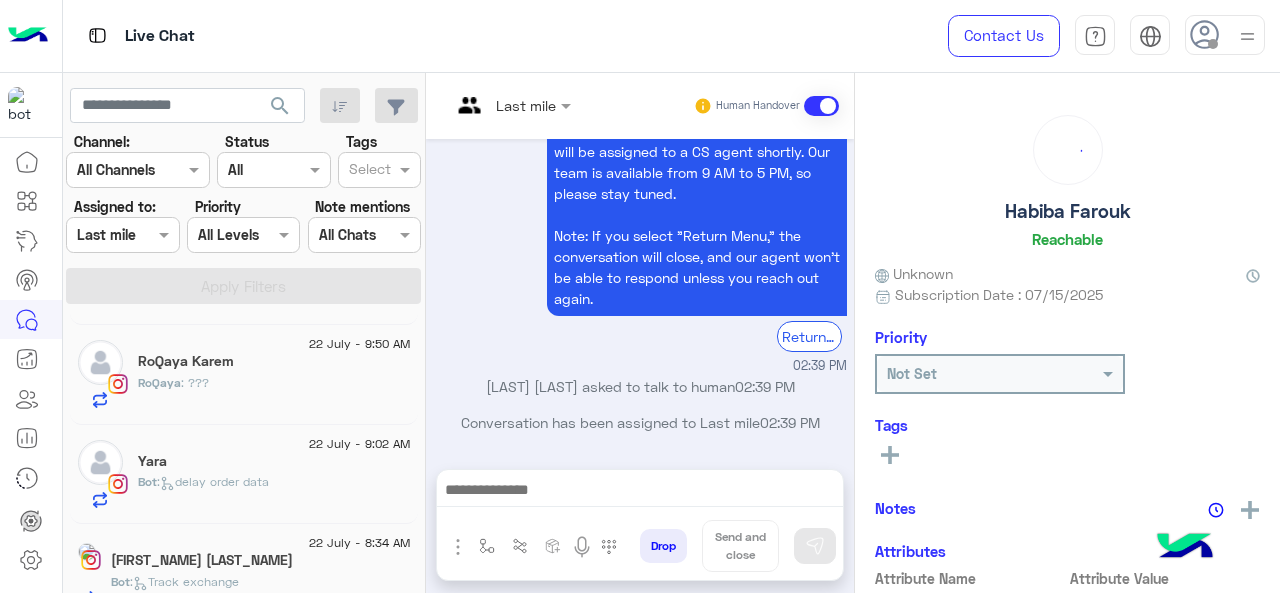 click on "22 July - 8:34 AM" 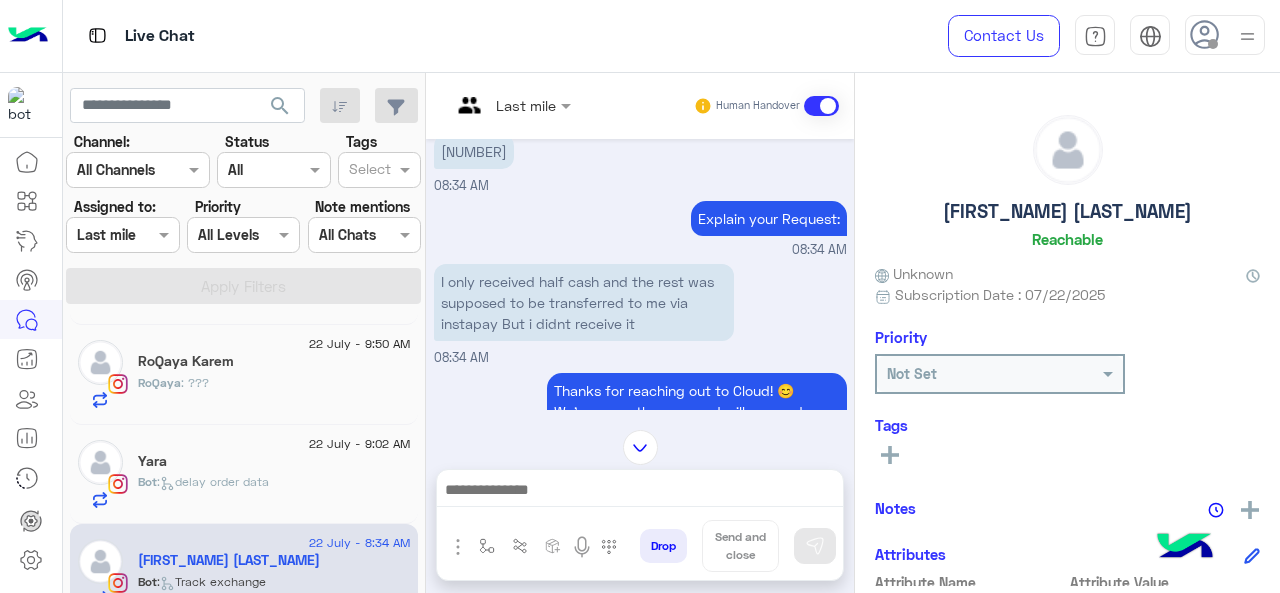 scroll, scrollTop: 528, scrollLeft: 0, axis: vertical 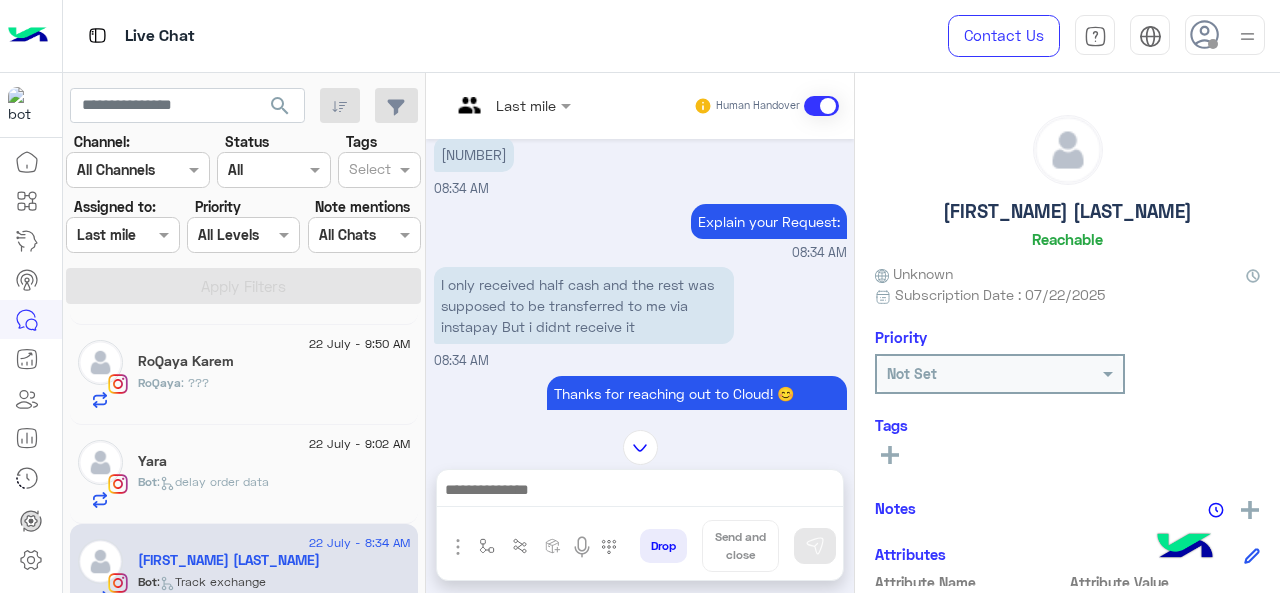 click on "Last mile" at bounding box center (503, 106) 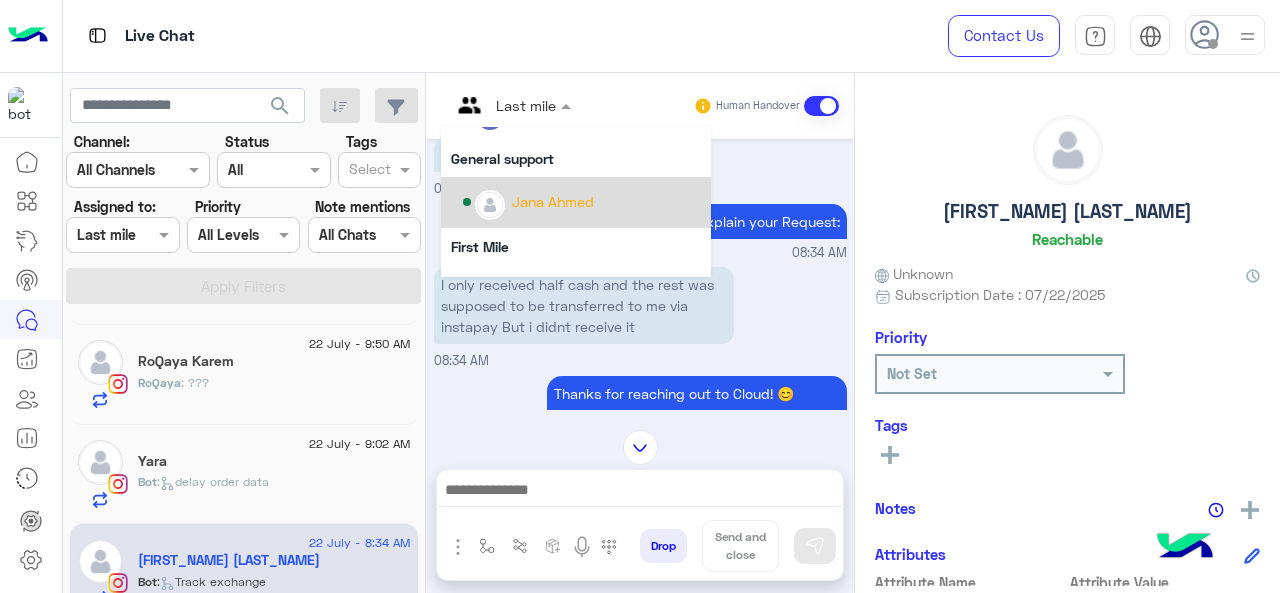 scroll, scrollTop: 354, scrollLeft: 0, axis: vertical 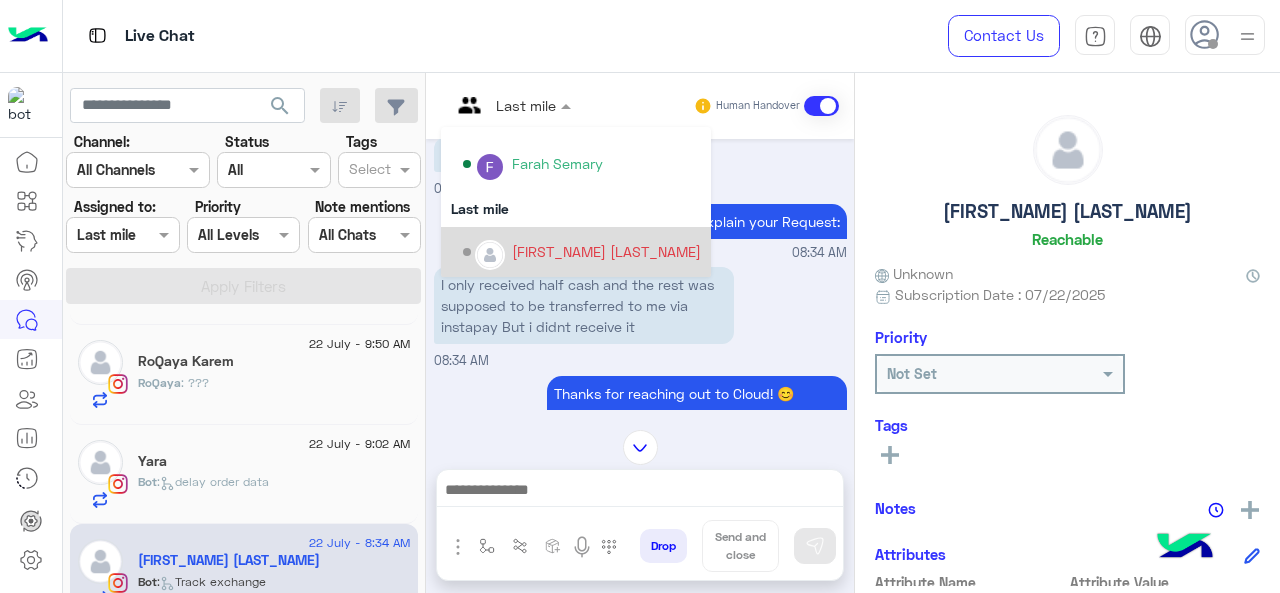 click on "[FIRST_NAME] [LAST_NAME]" at bounding box center (606, 251) 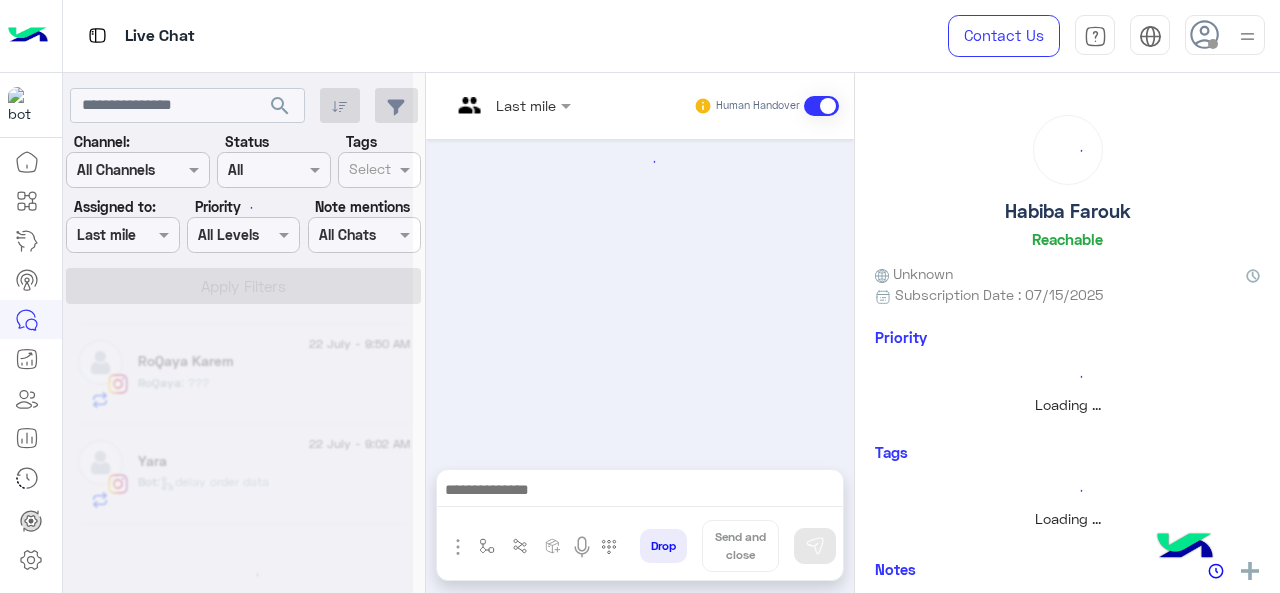 scroll, scrollTop: 1586, scrollLeft: 0, axis: vertical 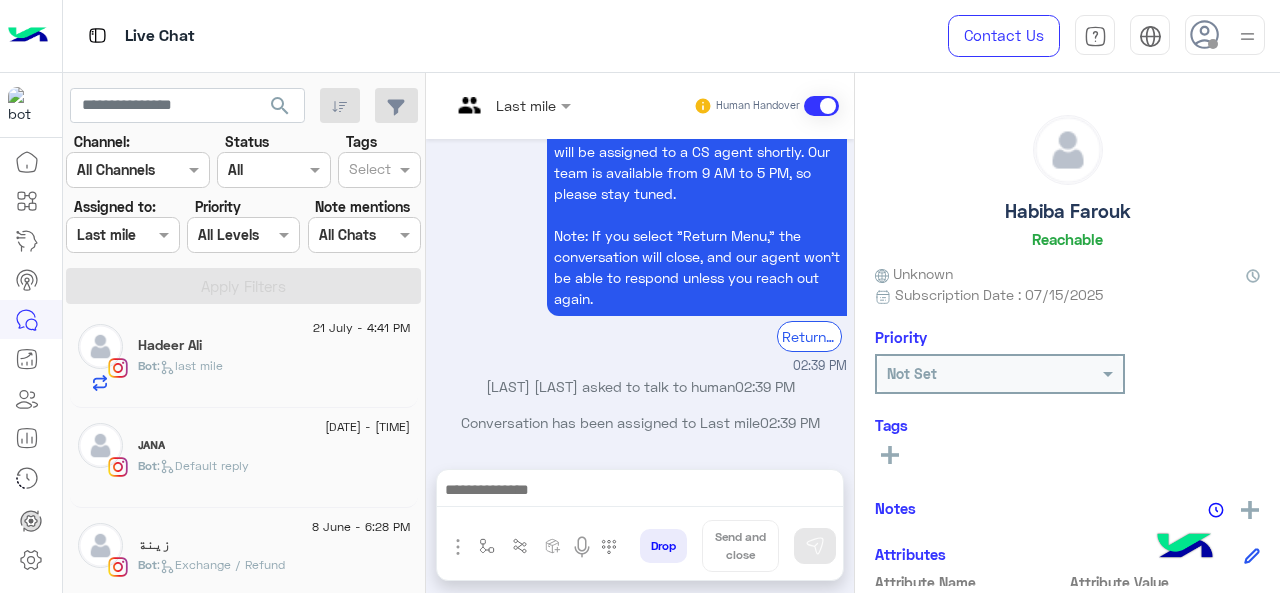 click at bounding box center (100, 235) 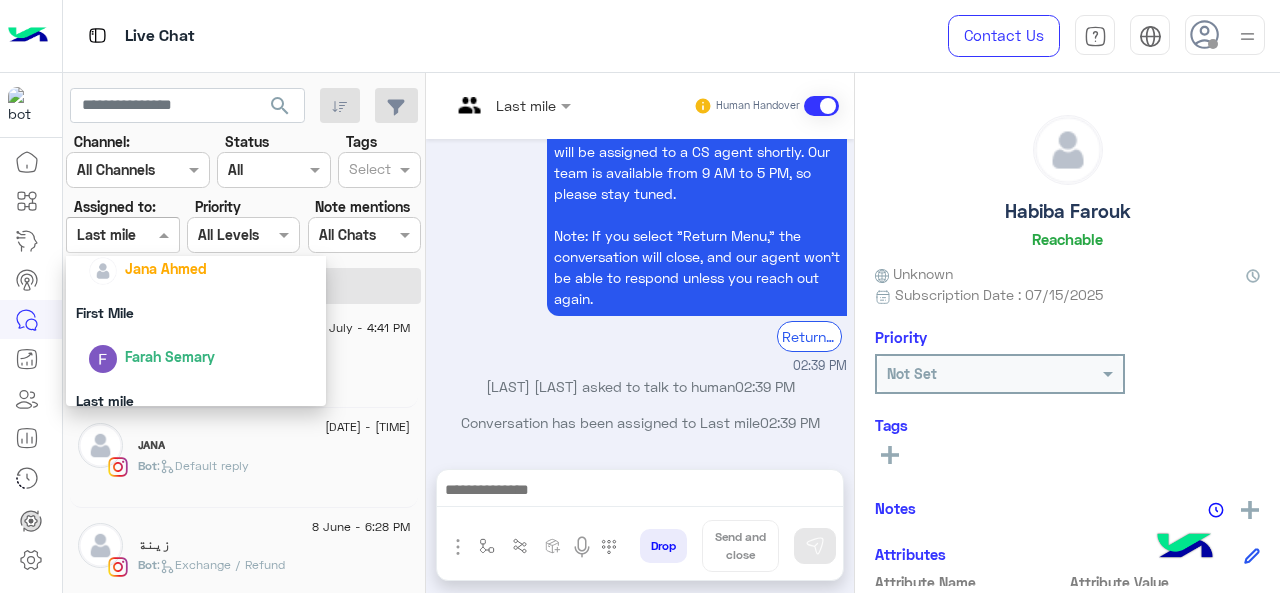 scroll, scrollTop: 392, scrollLeft: 0, axis: vertical 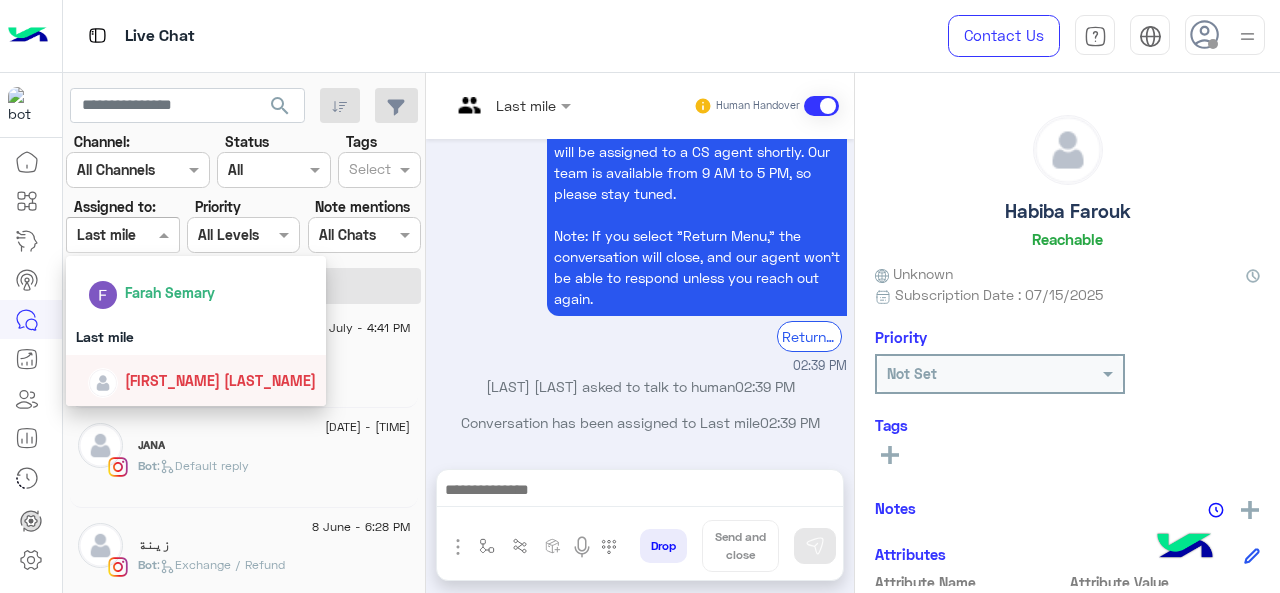 click on "[FIRST_NAME] [LAST_NAME]" at bounding box center [220, 380] 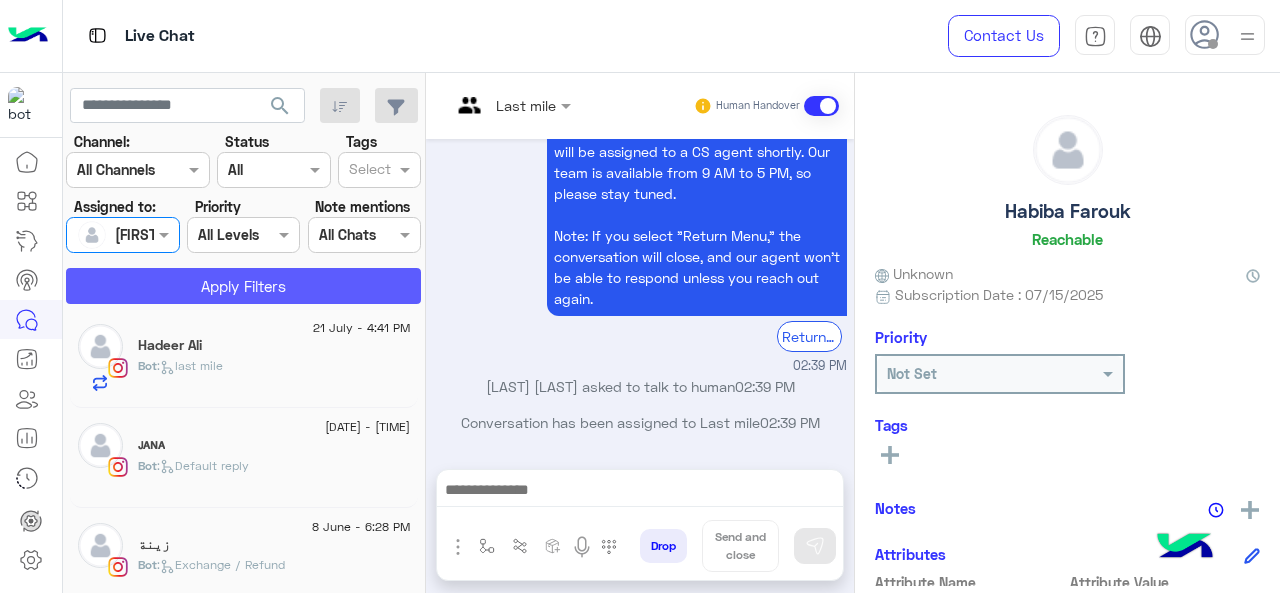 click on "Apply Filters" 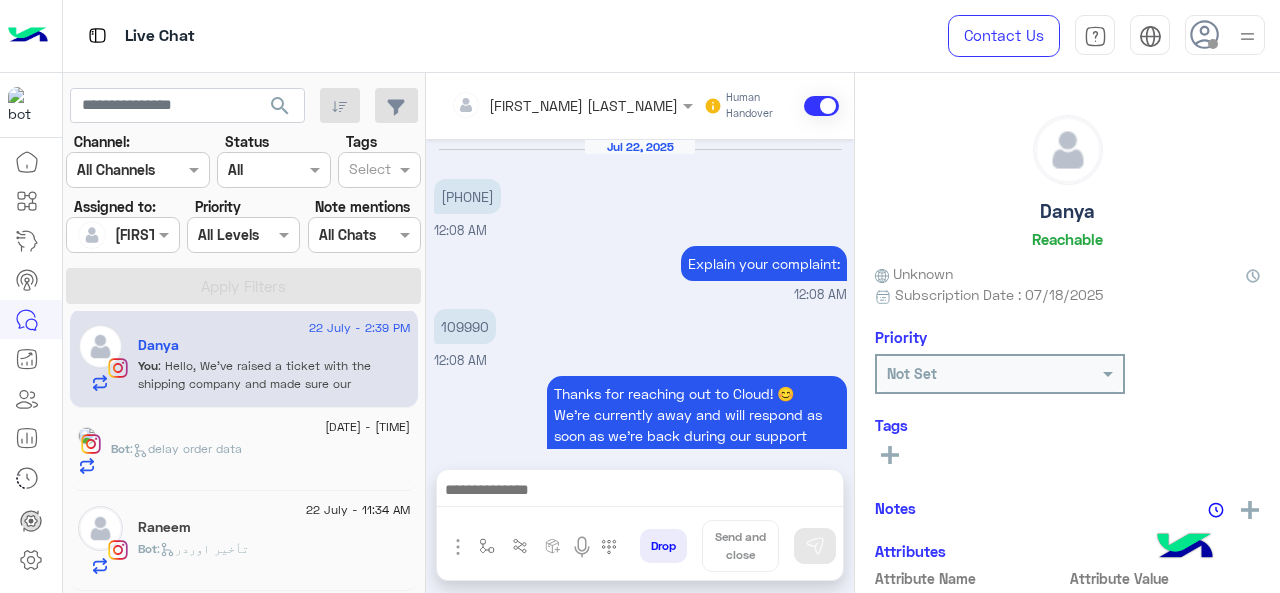 scroll, scrollTop: 628, scrollLeft: 0, axis: vertical 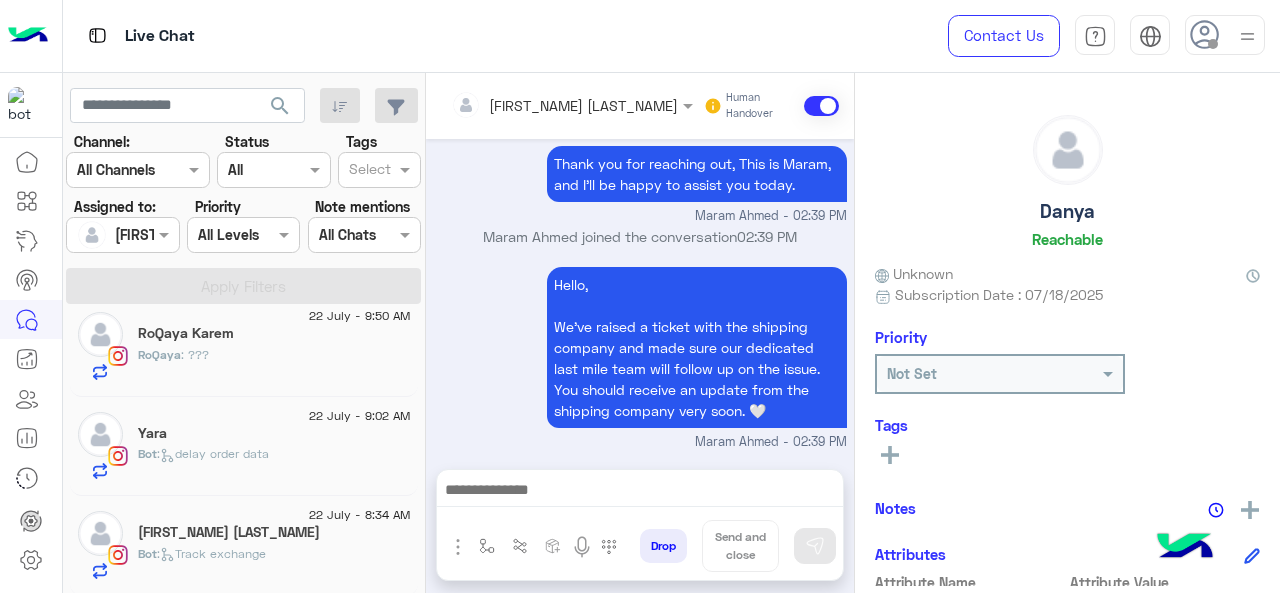 click on "[FIRST_NAME] [LAST_NAME]" 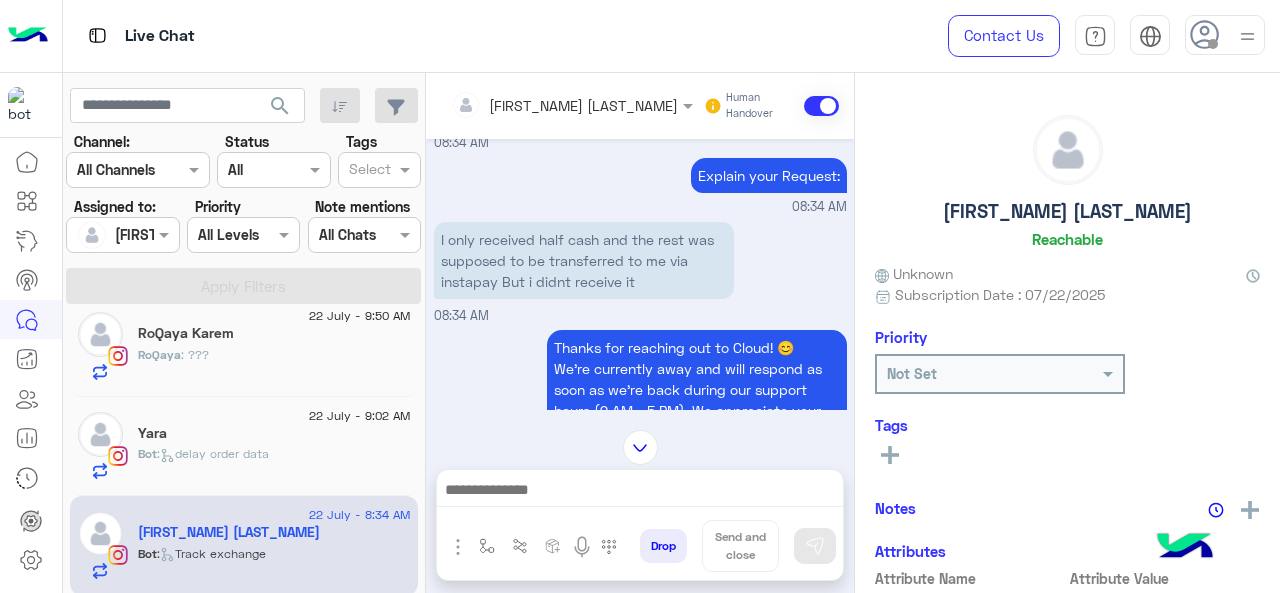 scroll, scrollTop: 397, scrollLeft: 0, axis: vertical 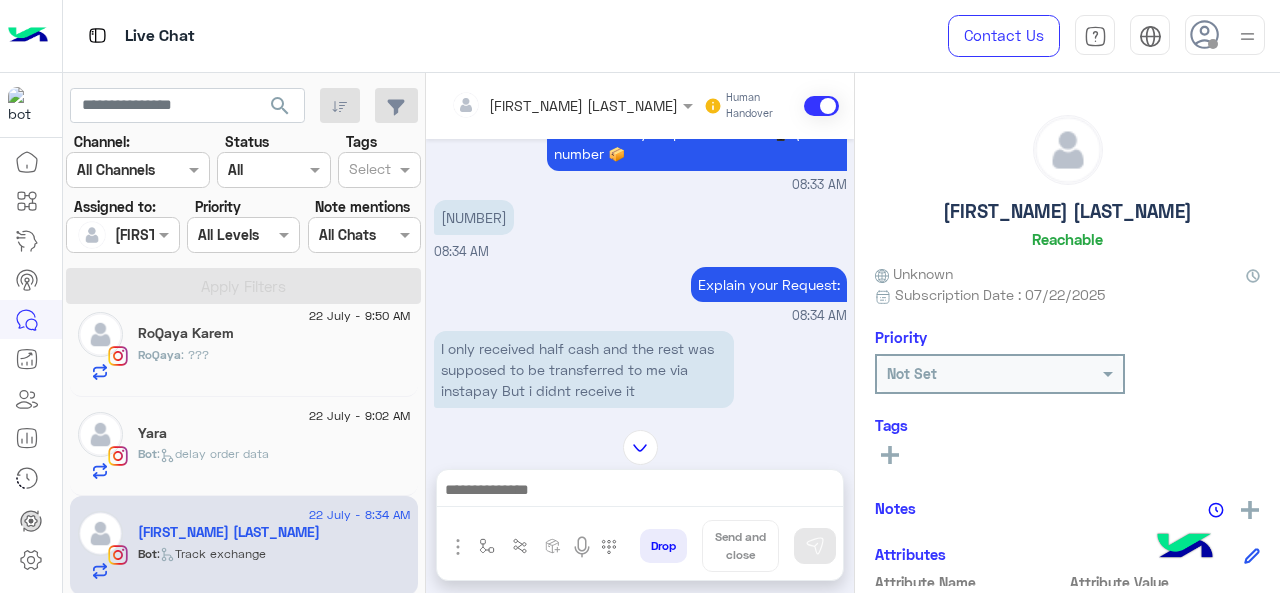 click on "[NUMBER]" at bounding box center (474, 217) 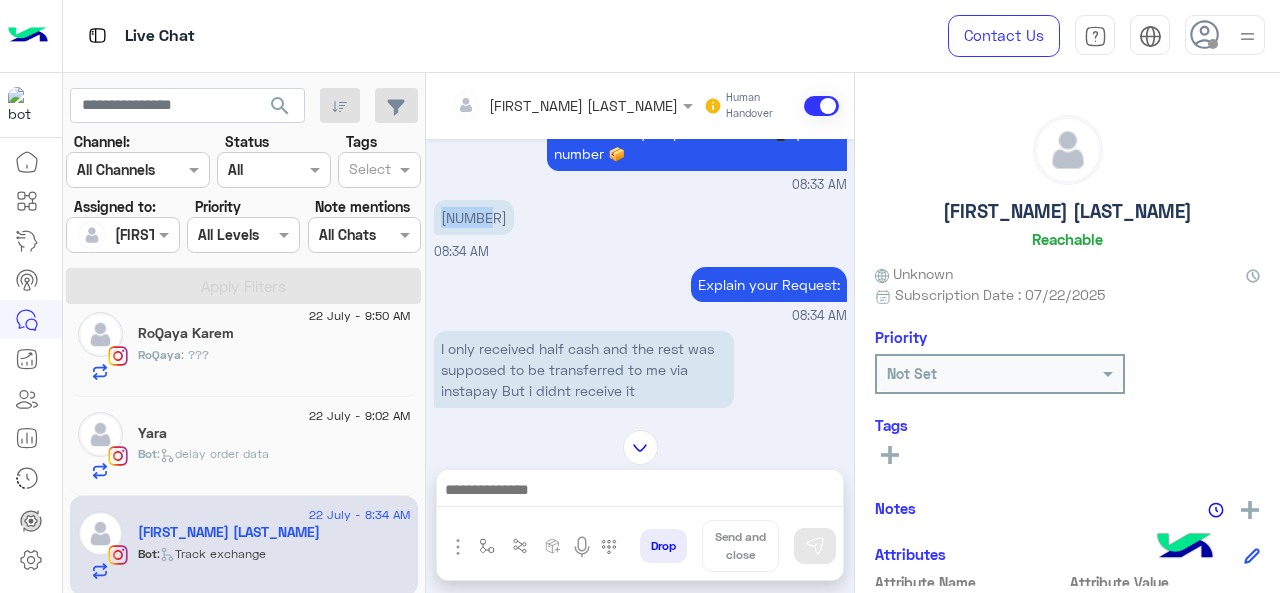 click on "[NUMBER]" at bounding box center (474, 217) 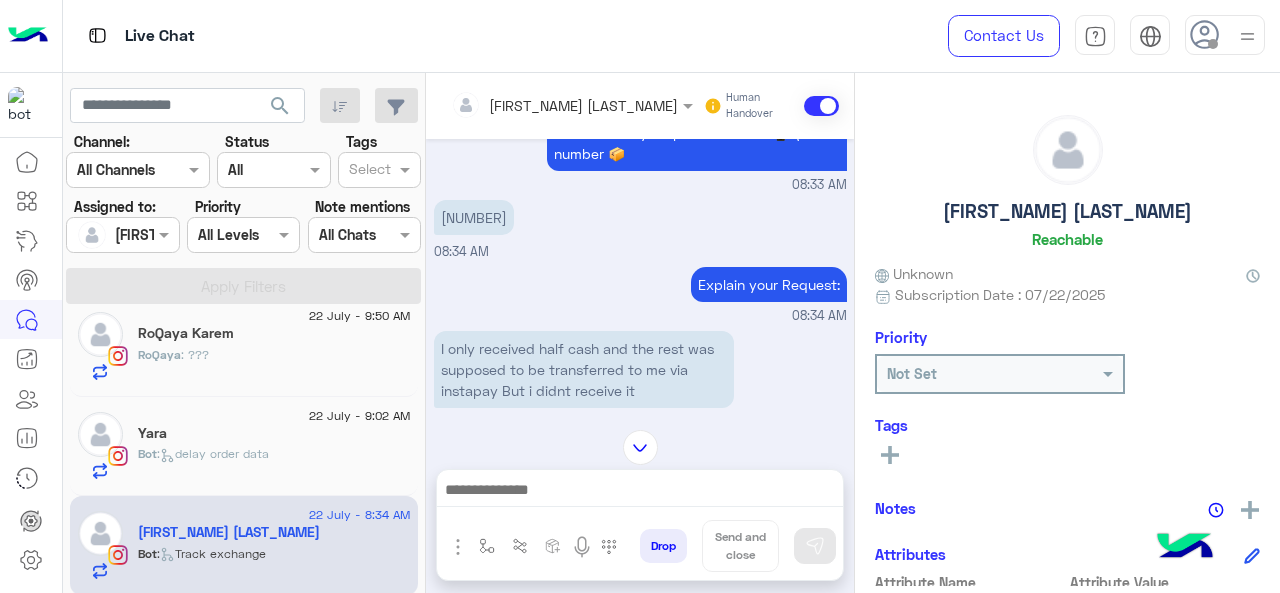 click on "Yara" 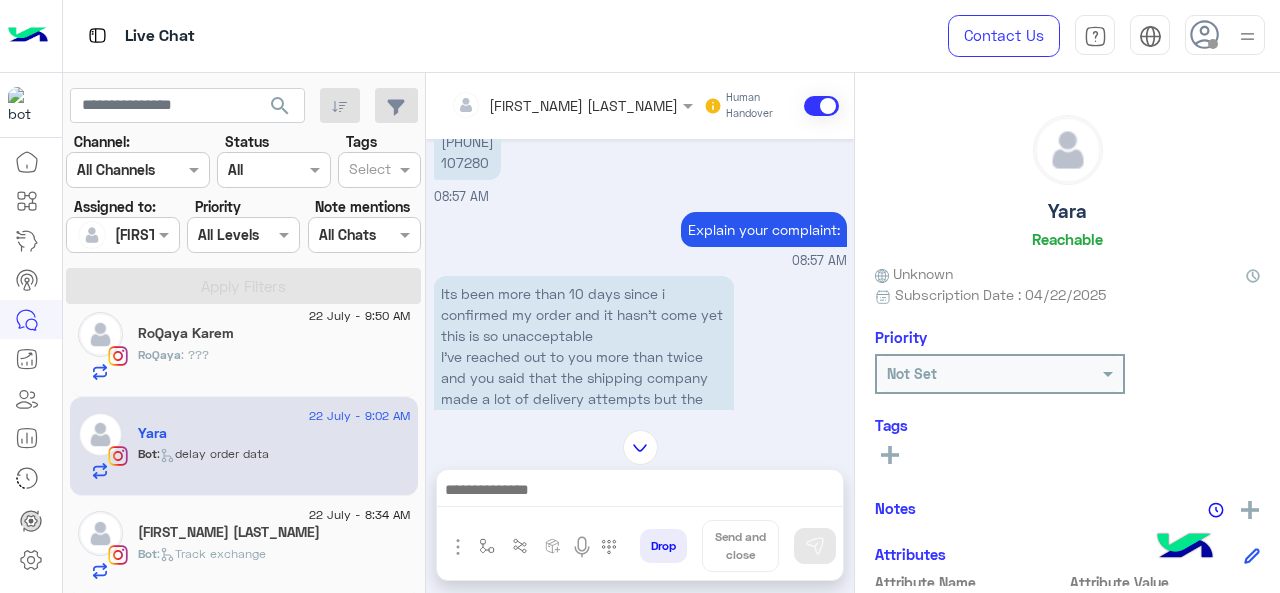 scroll, scrollTop: 528, scrollLeft: 0, axis: vertical 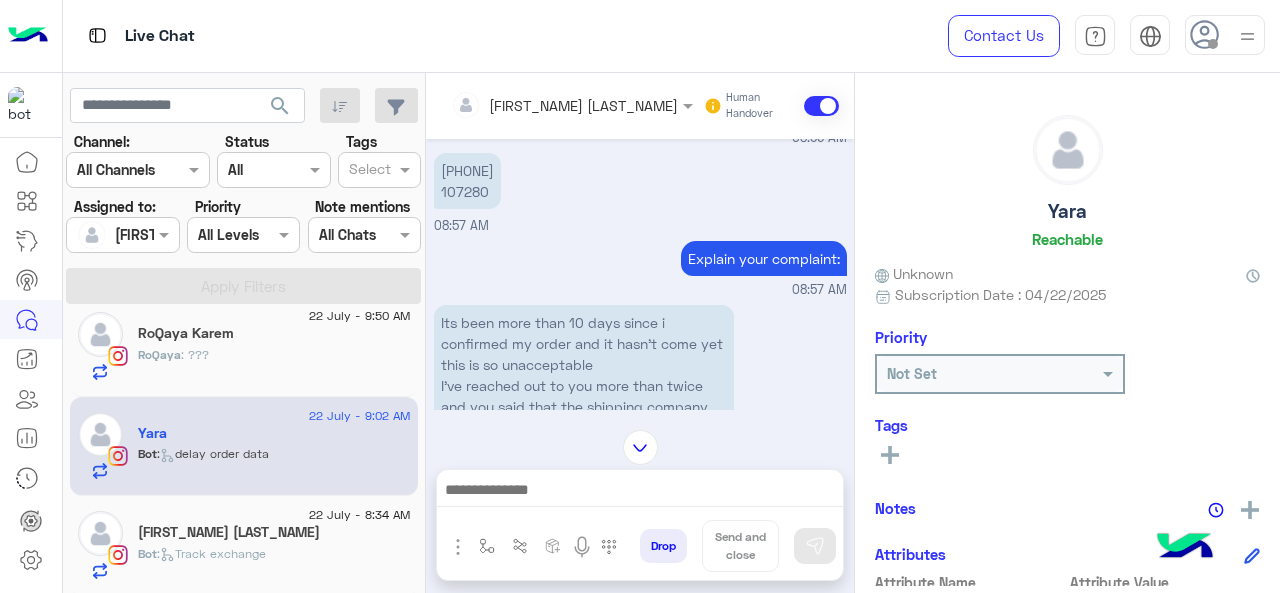 click on "[PHONE] [NUMBER]" at bounding box center [467, 181] 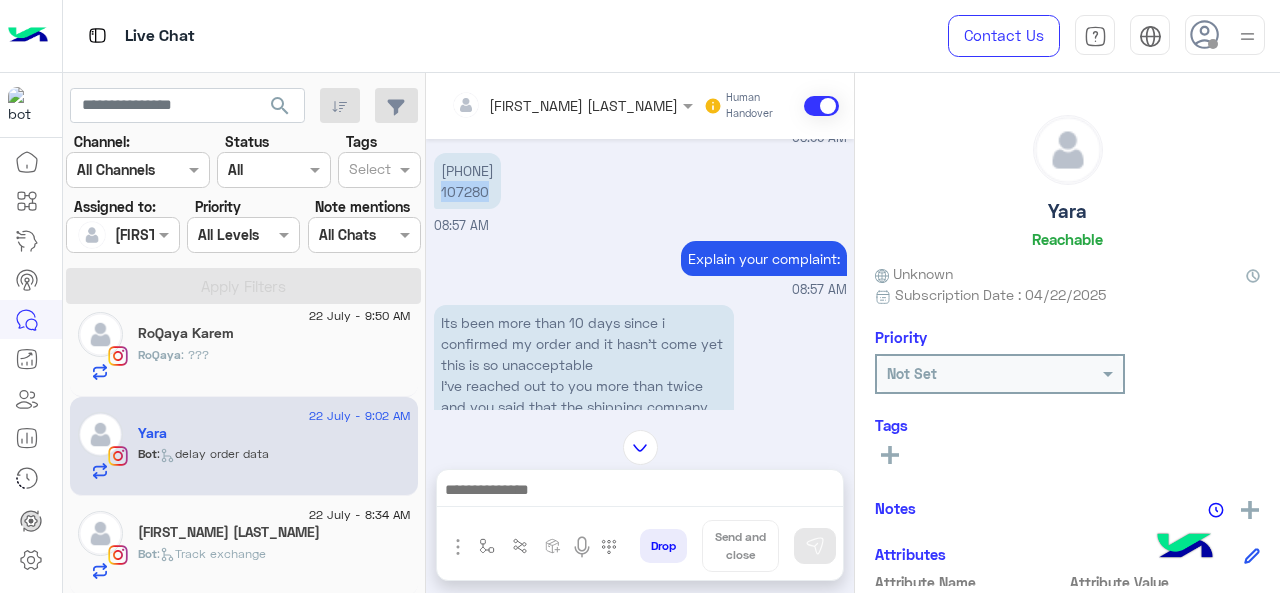 click on "[PHONE] [NUMBER]" at bounding box center [467, 181] 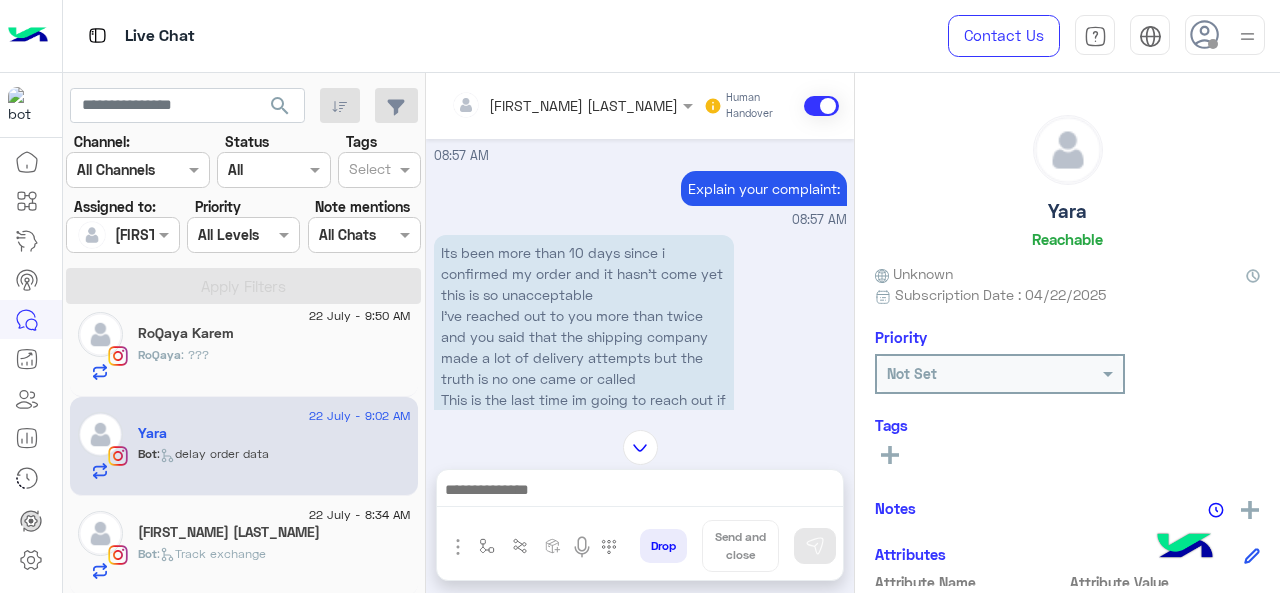 scroll, scrollTop: 628, scrollLeft: 0, axis: vertical 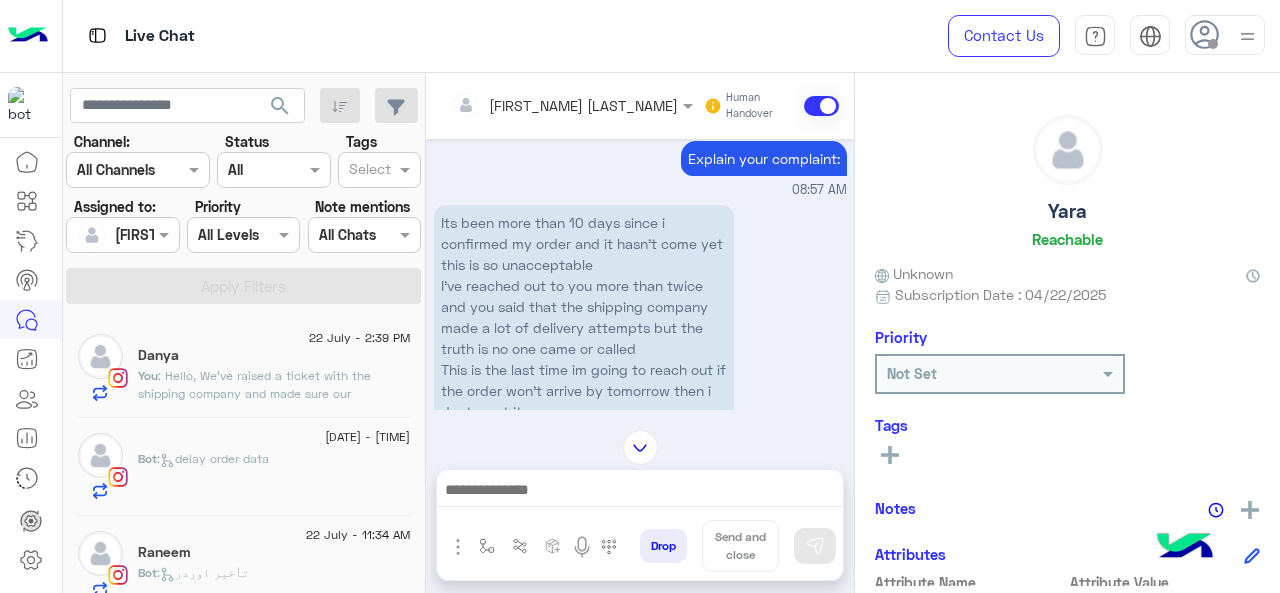 click on "22 July - 2:39 PM" 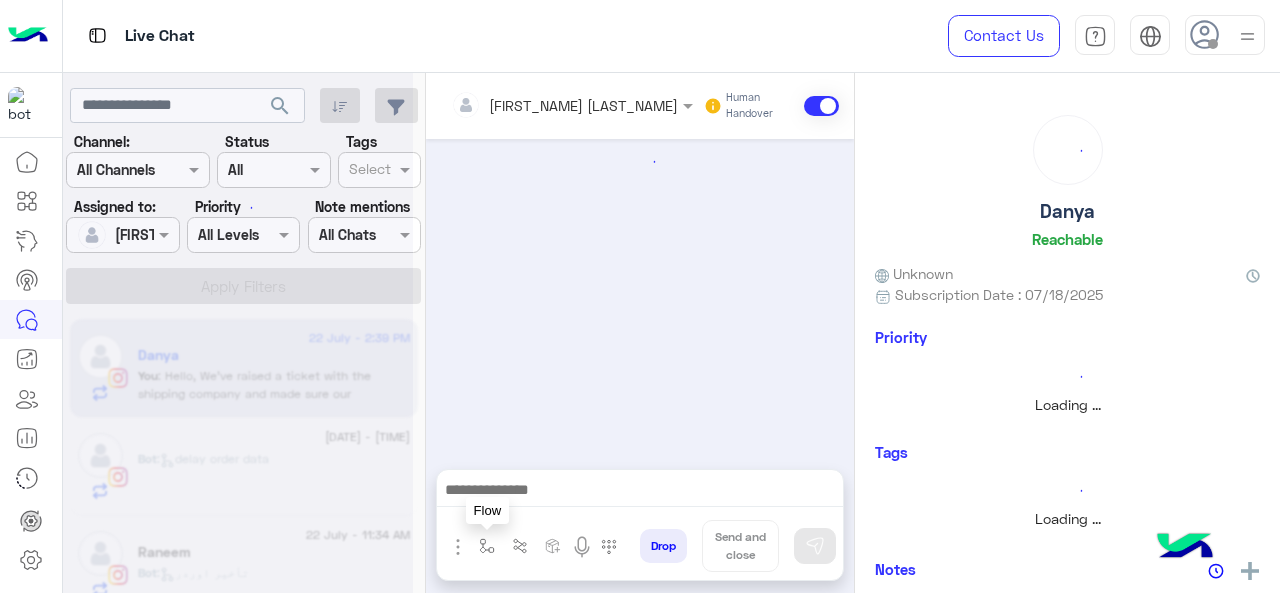 click at bounding box center [487, 546] 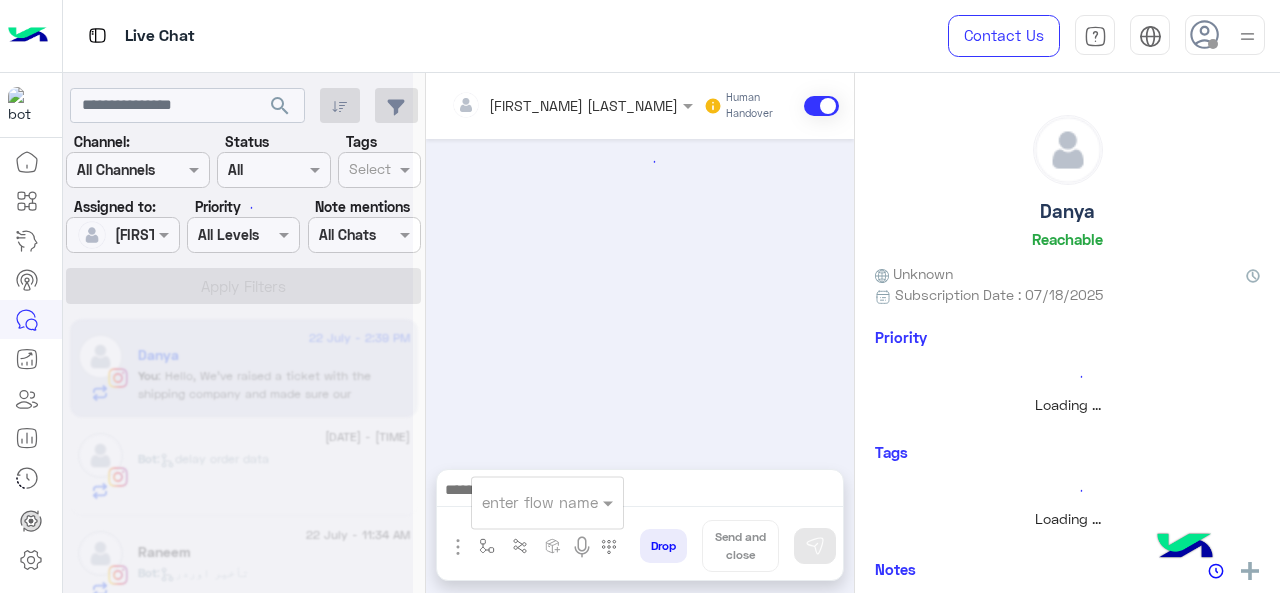 click at bounding box center [523, 502] 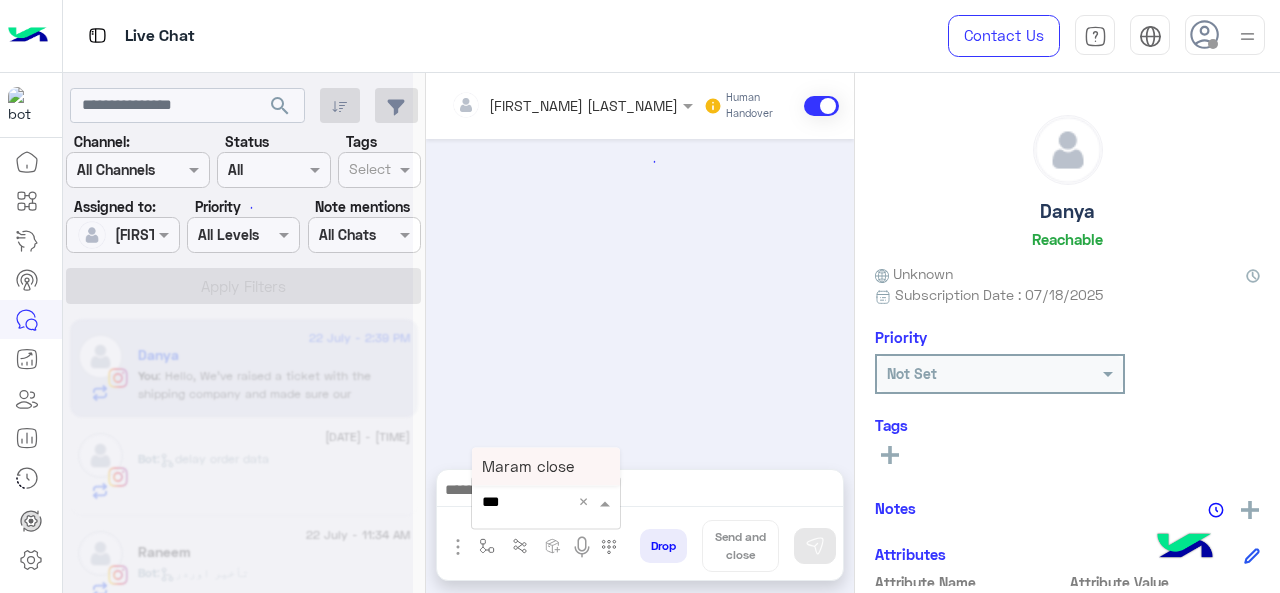 type on "****" 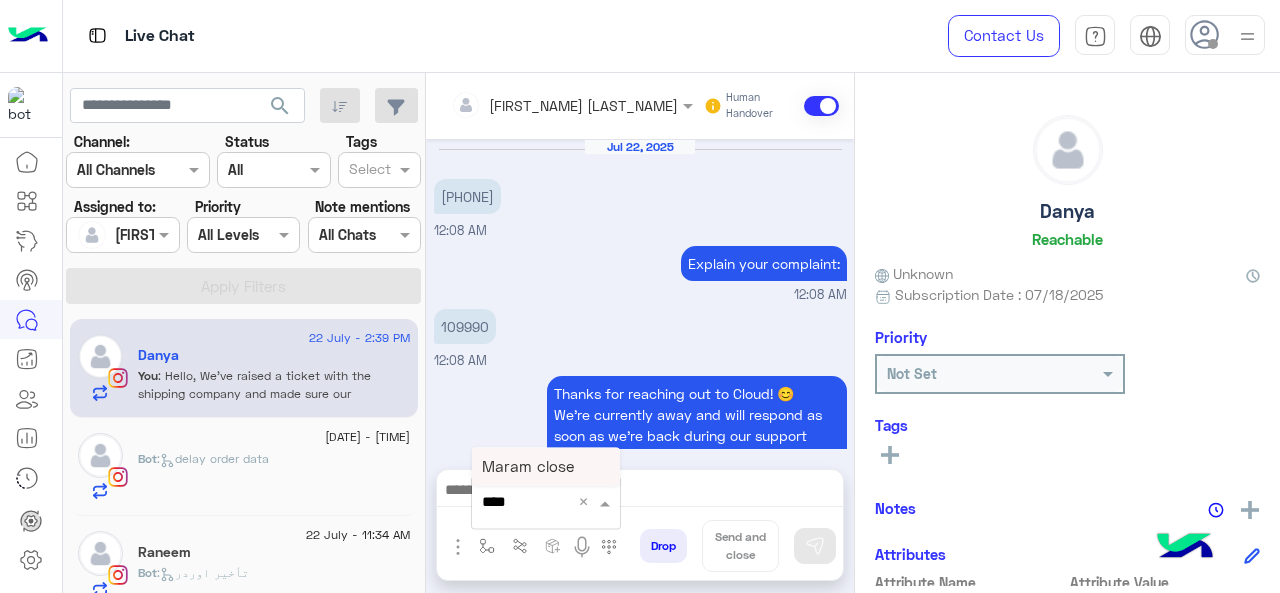 scroll, scrollTop: 628, scrollLeft: 0, axis: vertical 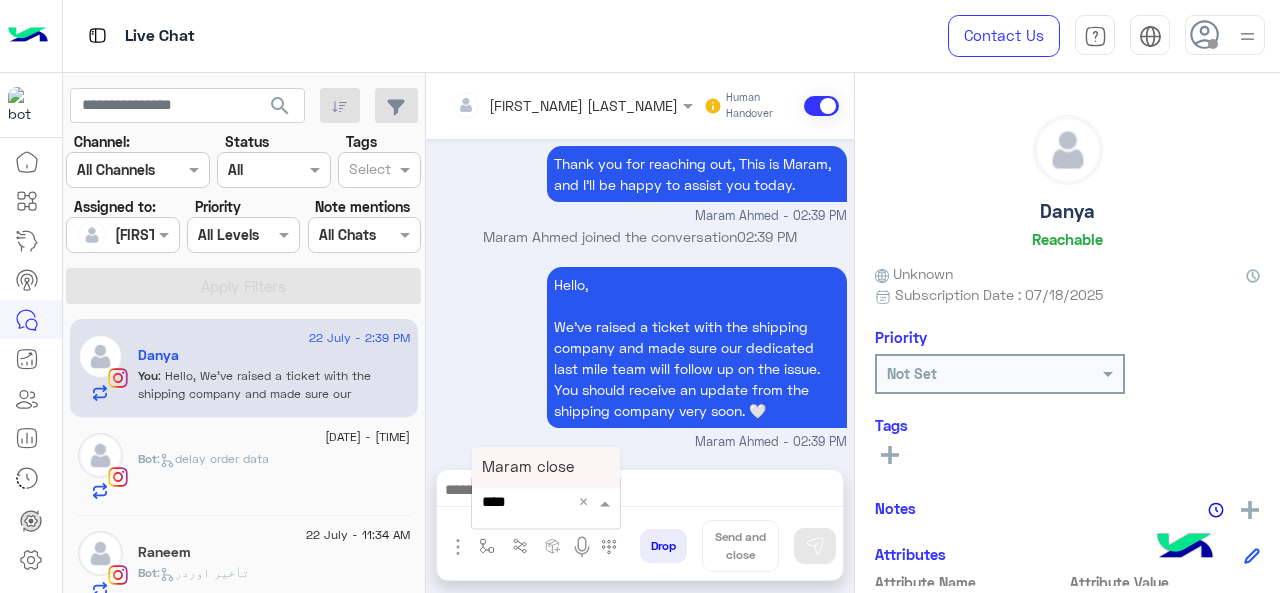 click on "Maram close" at bounding box center [528, 466] 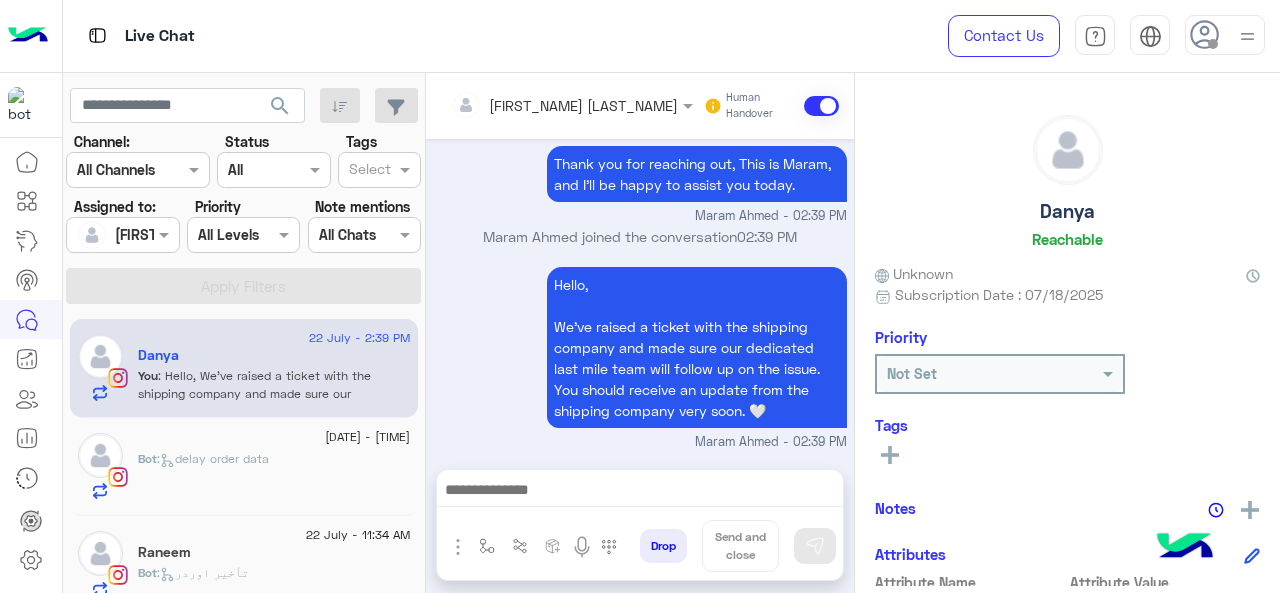 type on "**********" 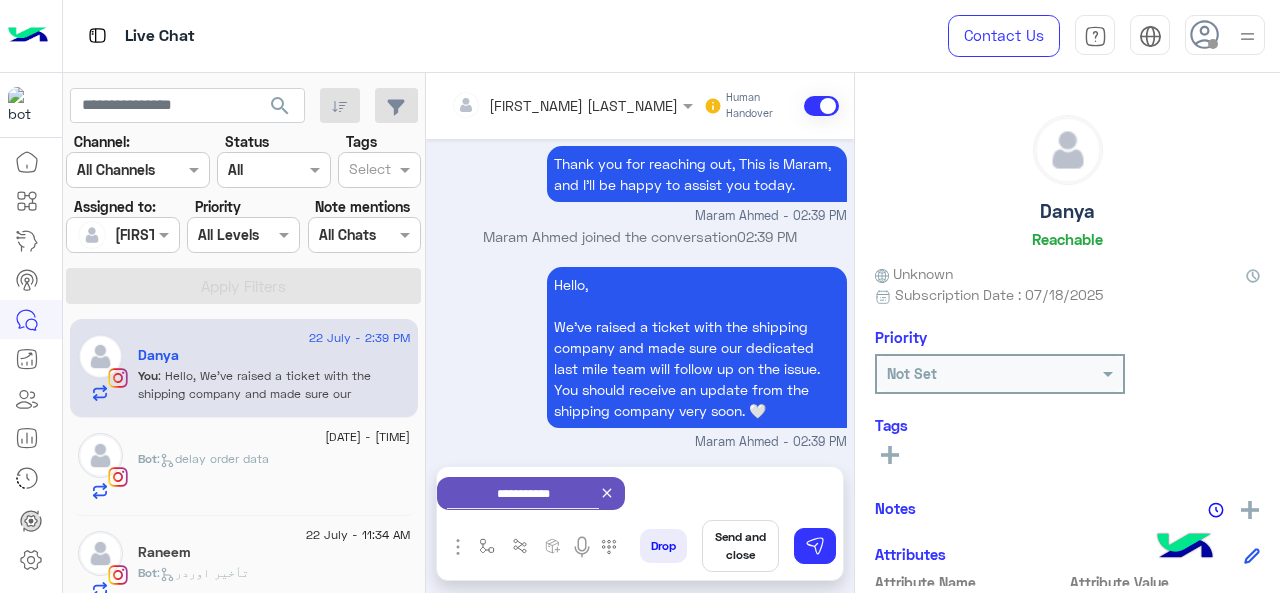 click on "Send and close" at bounding box center (740, 546) 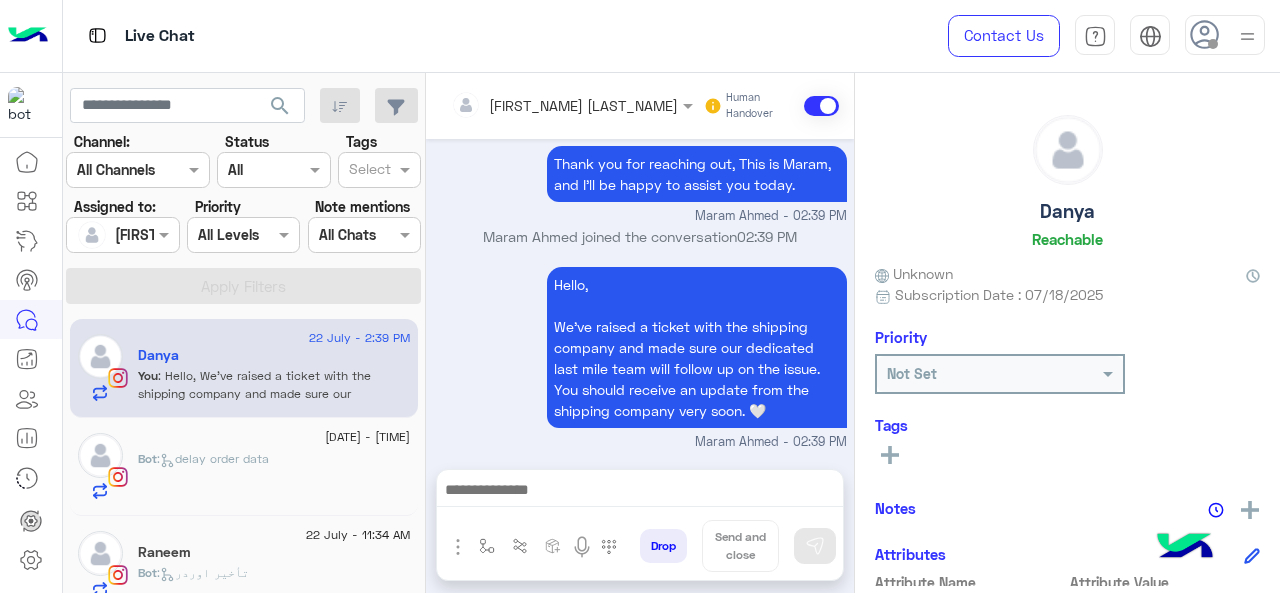 scroll, scrollTop: 648, scrollLeft: 0, axis: vertical 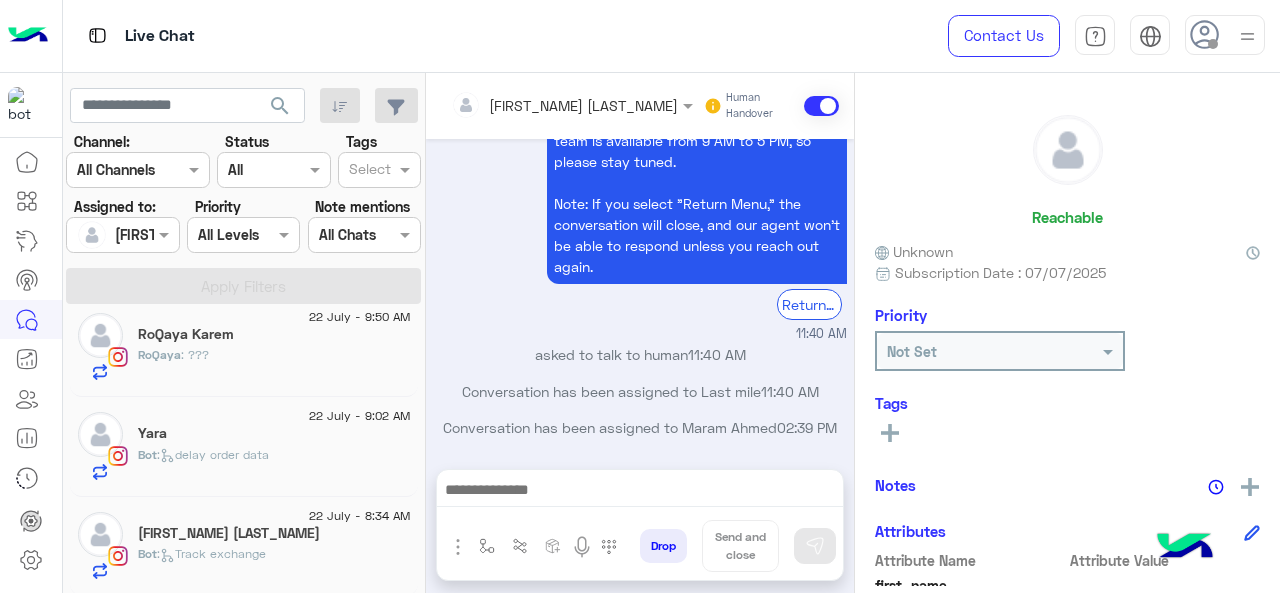 click on "Bot :   Track exchange" 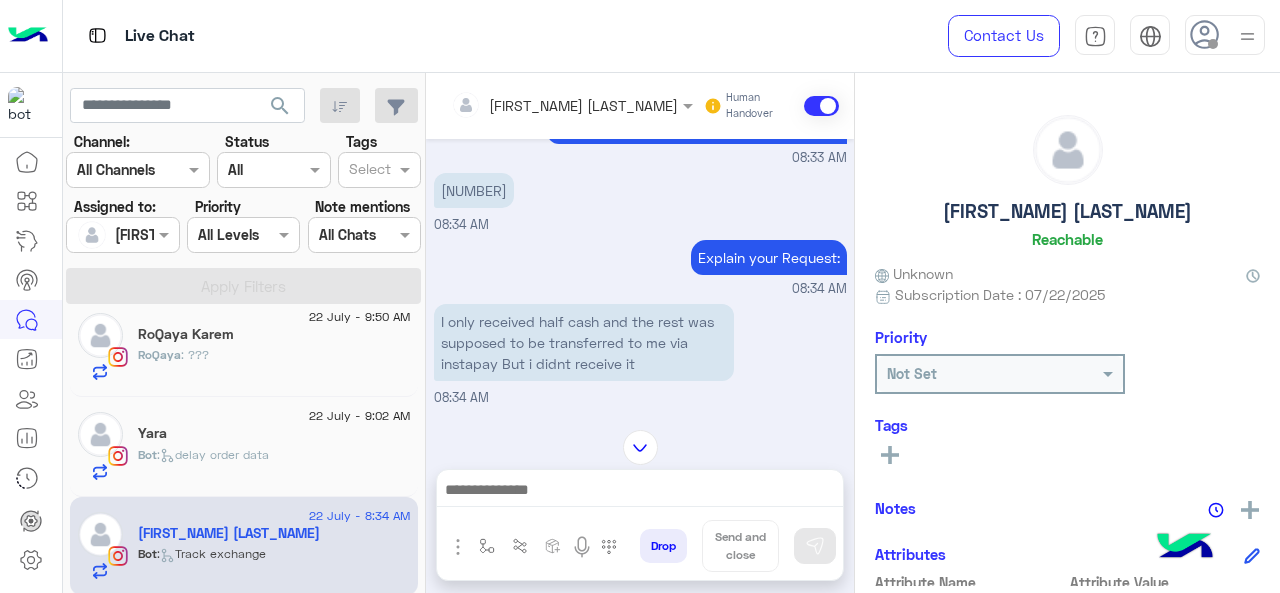 scroll, scrollTop: 396, scrollLeft: 0, axis: vertical 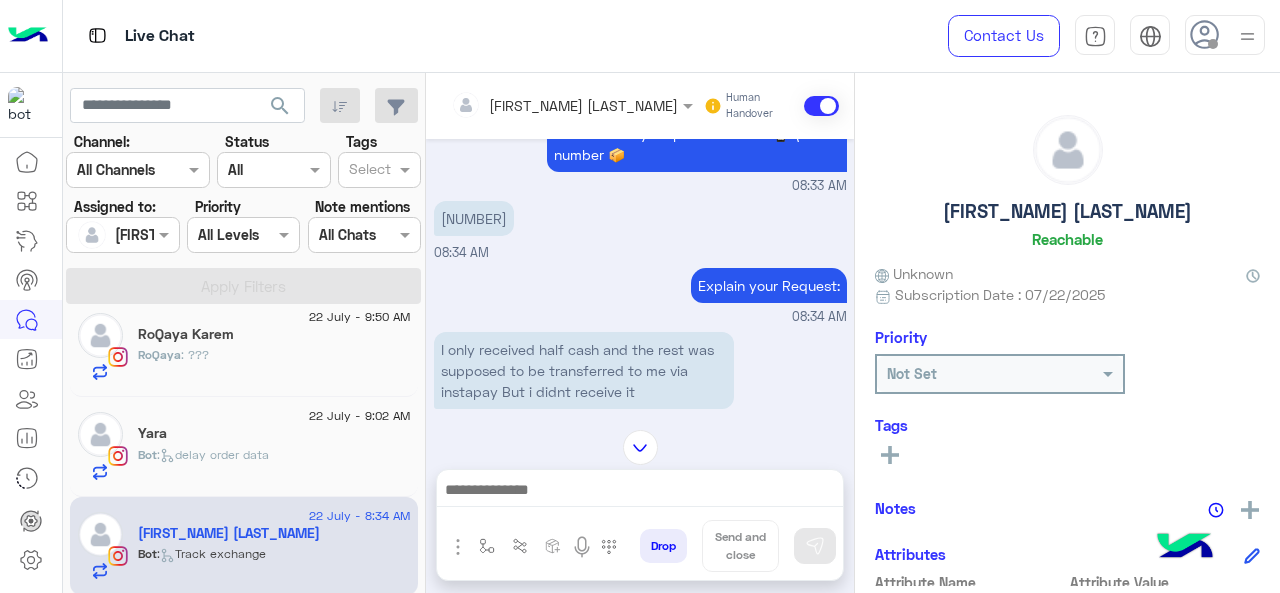click on "Yara" 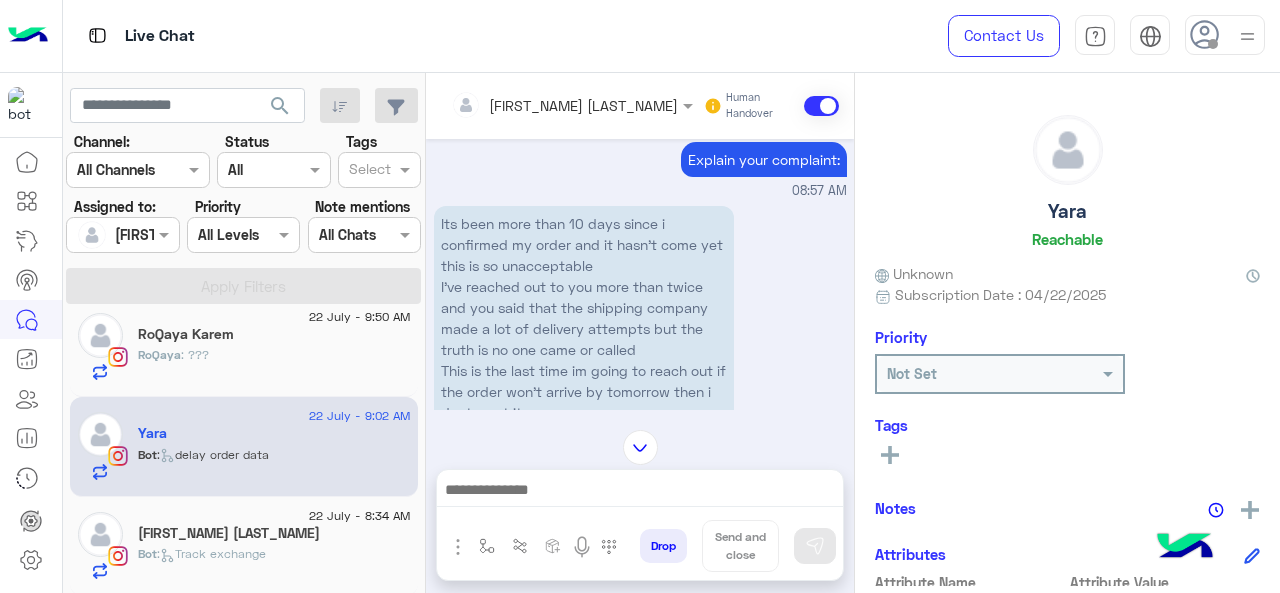 scroll, scrollTop: 727, scrollLeft: 0, axis: vertical 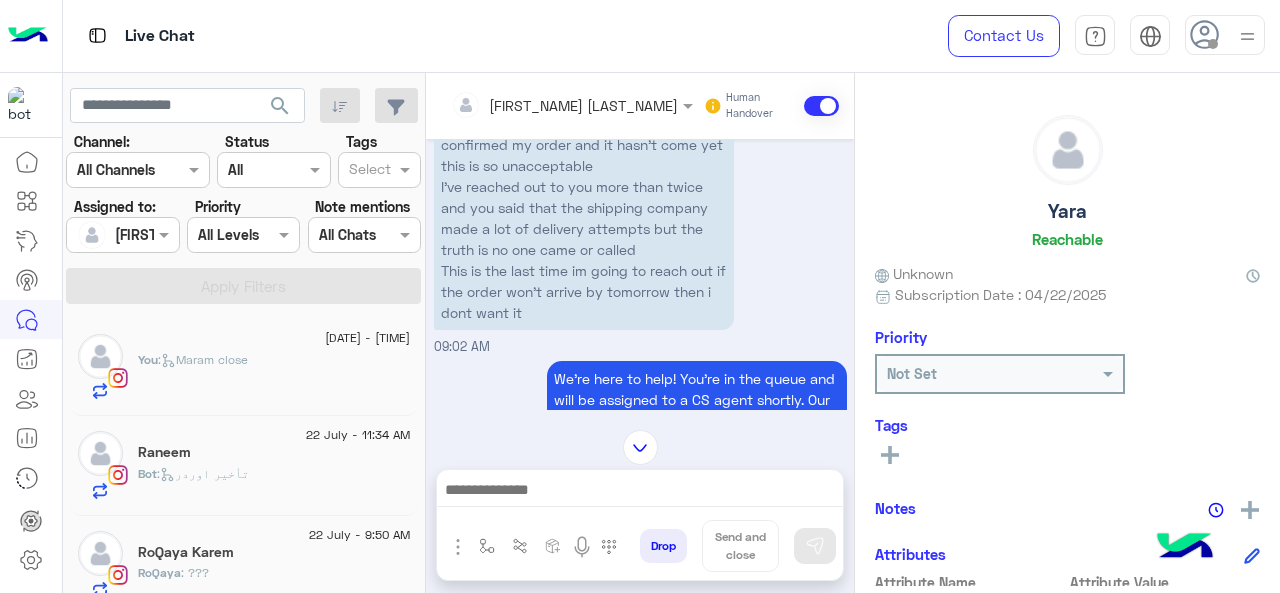 click on "You  :   Maram close" 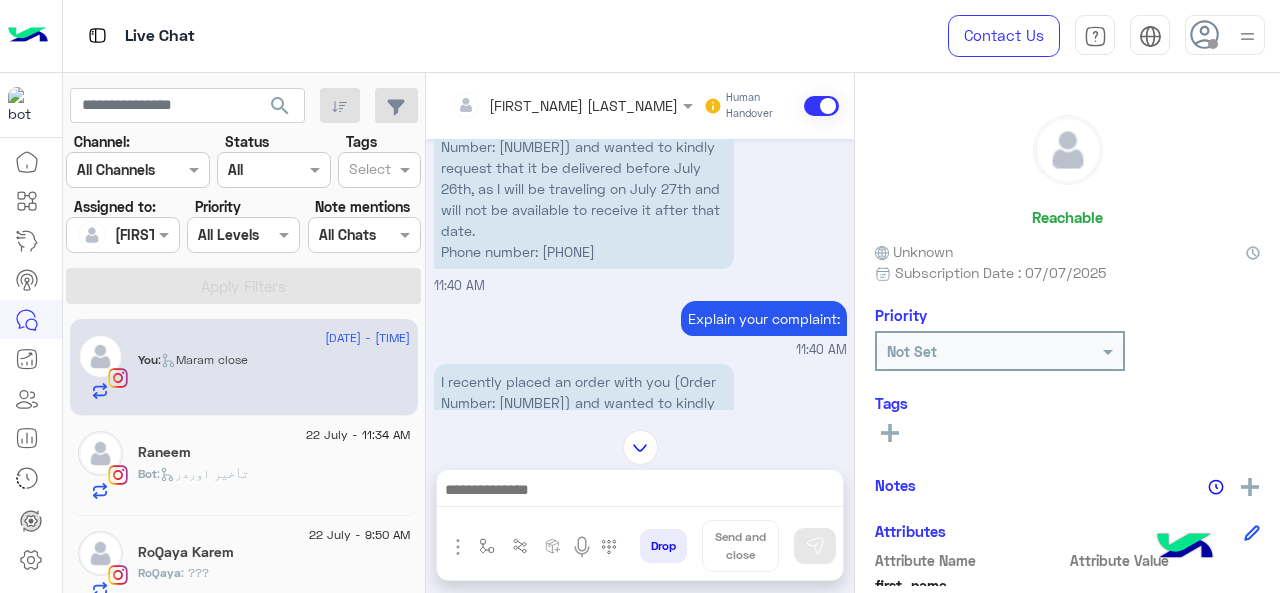 scroll, scrollTop: 464, scrollLeft: 0, axis: vertical 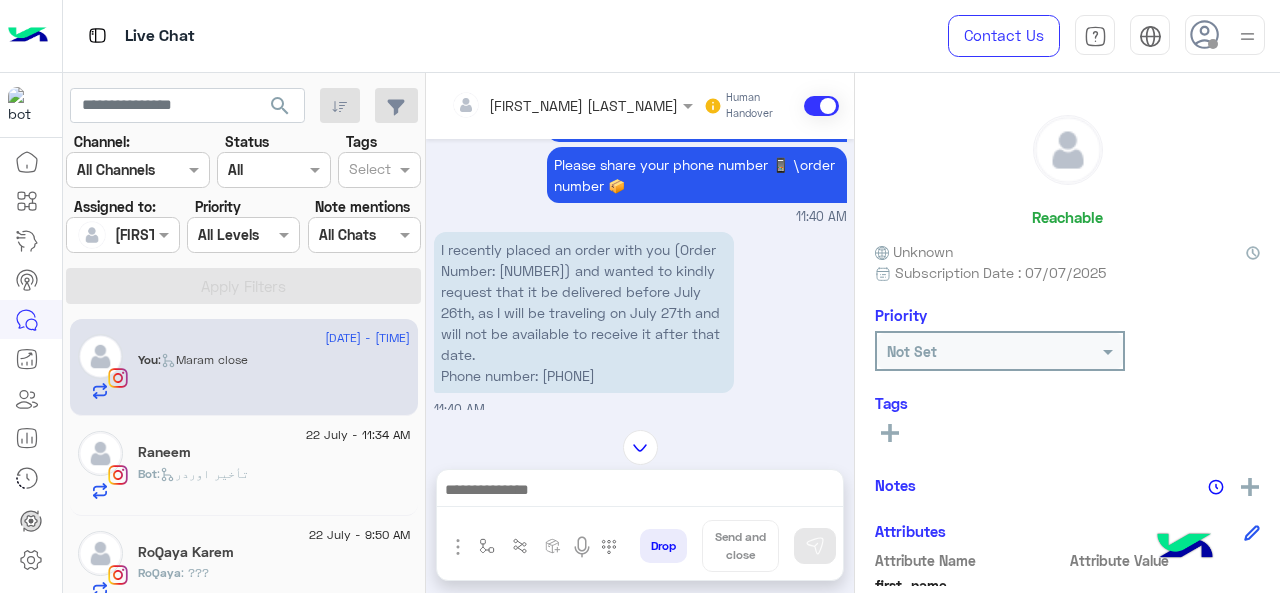 drag, startPoint x: 548, startPoint y: 374, endPoint x: 639, endPoint y: 375, distance: 91.00549 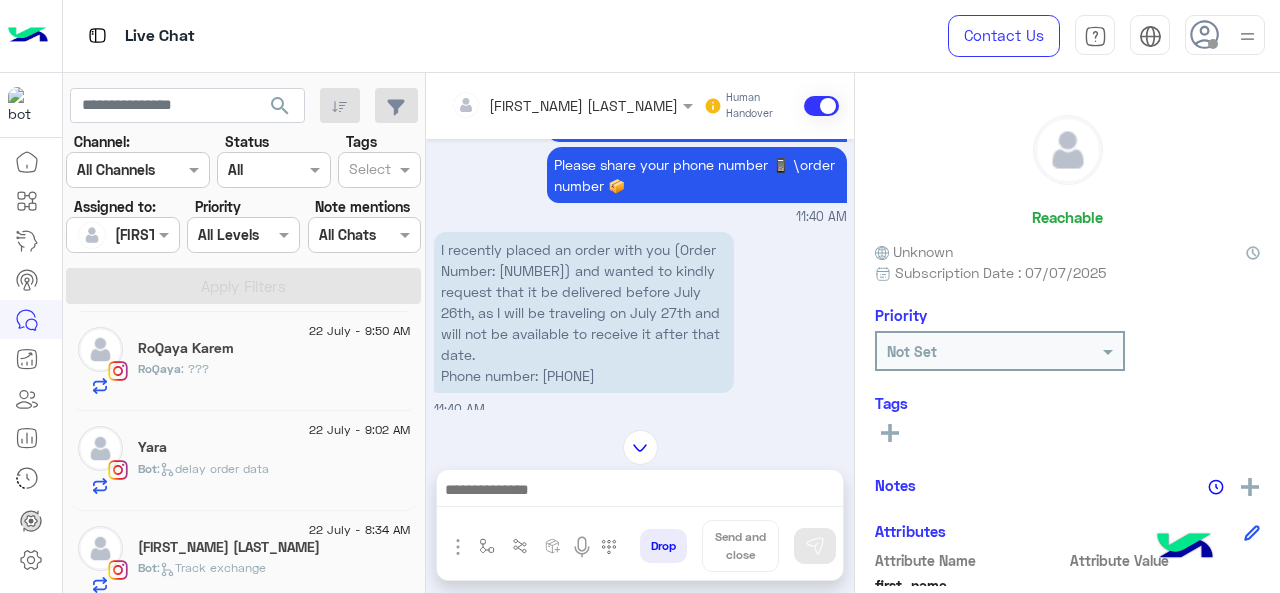 scroll, scrollTop: 218, scrollLeft: 0, axis: vertical 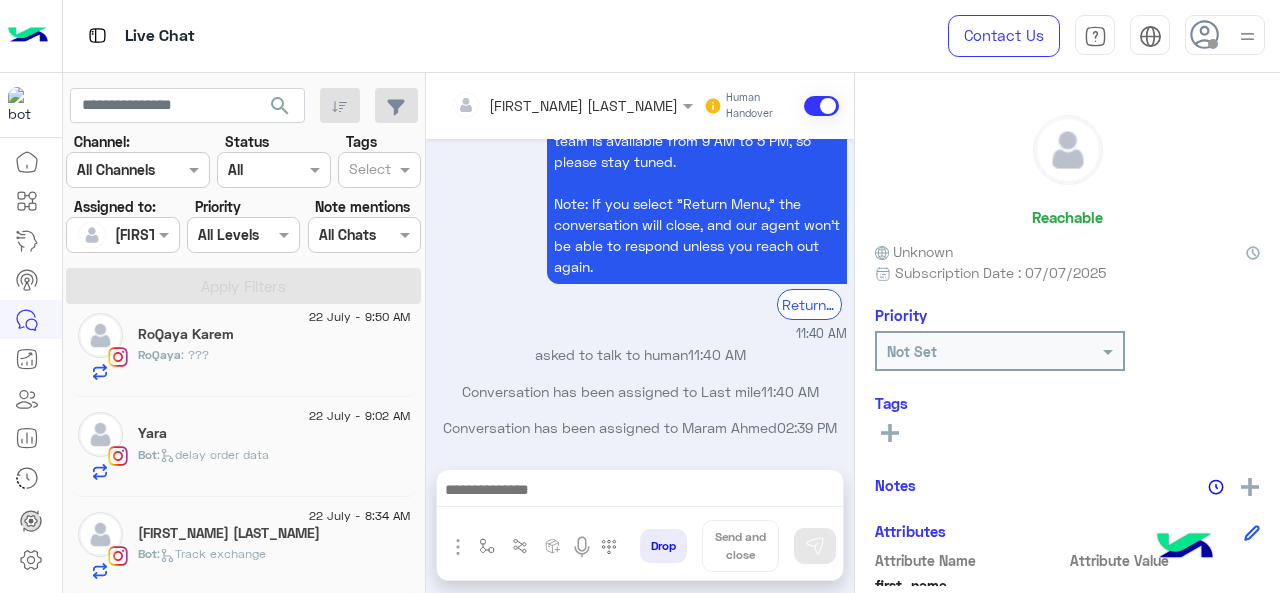 click on ":   Track exchange" 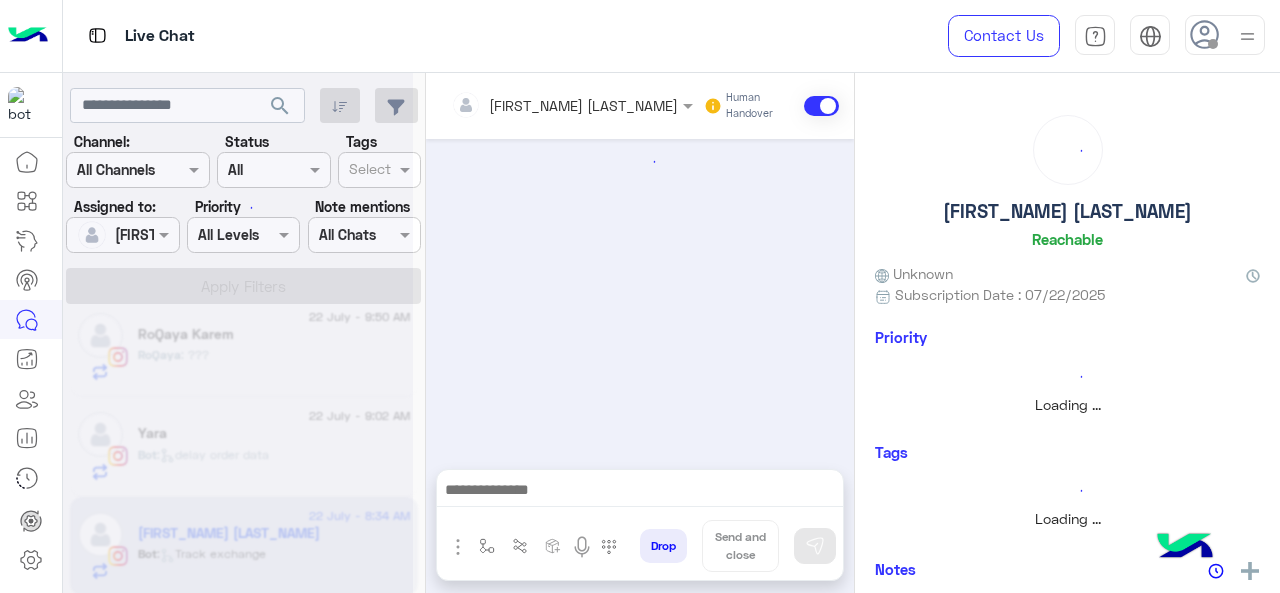 scroll, scrollTop: 0, scrollLeft: 0, axis: both 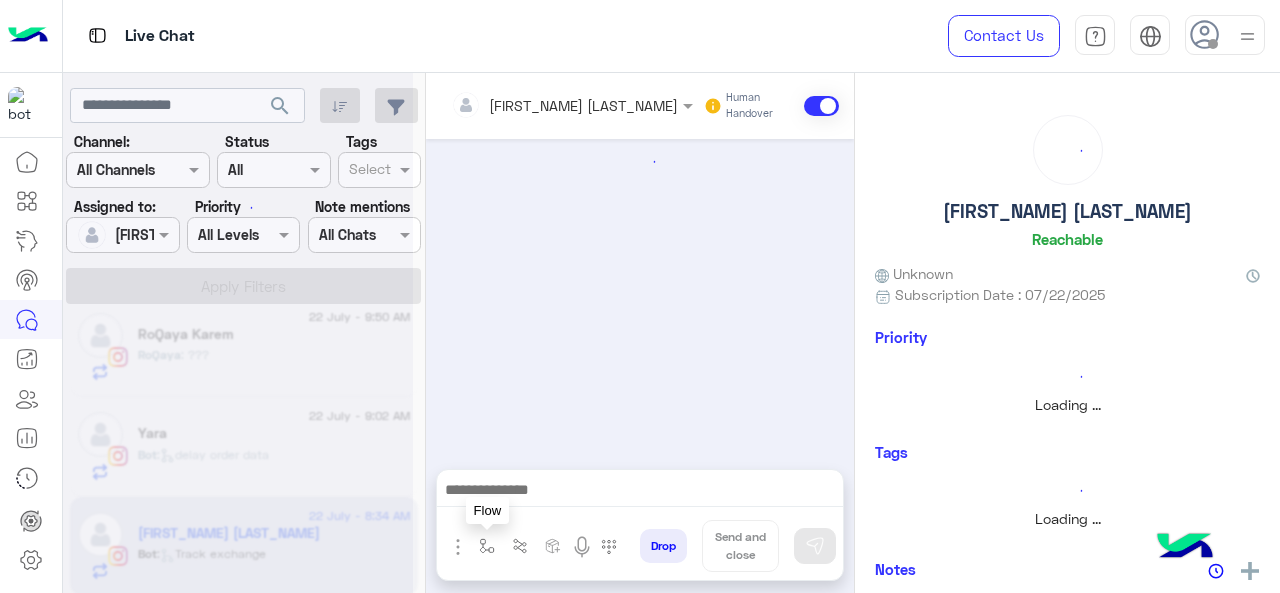 click at bounding box center [487, 546] 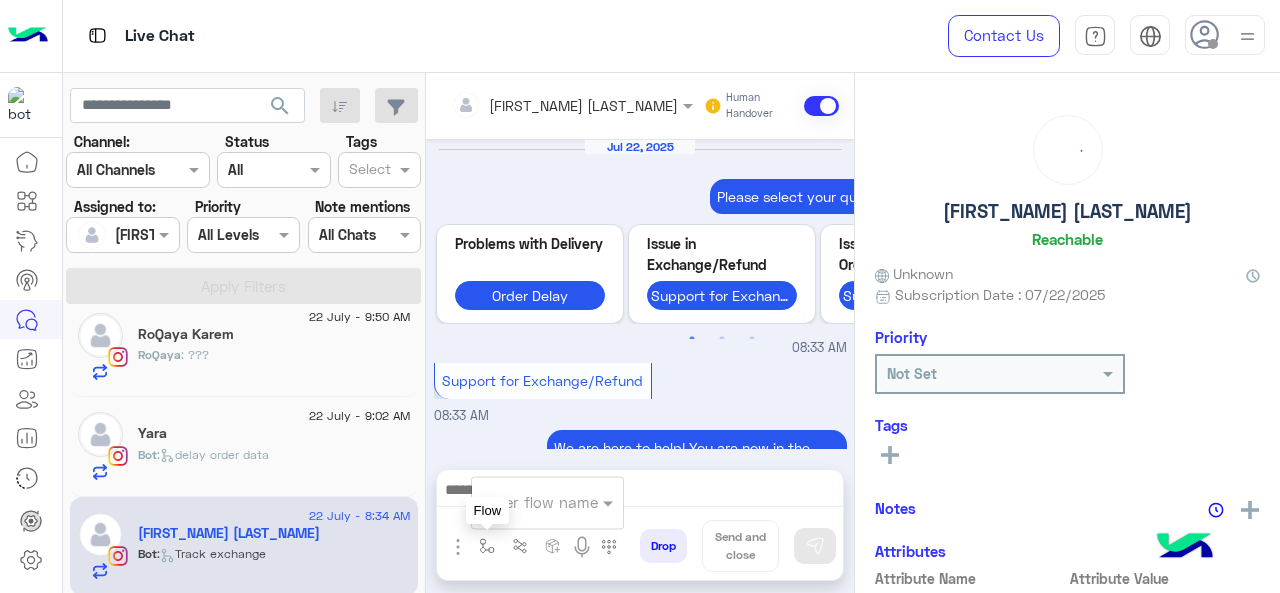 scroll, scrollTop: 796, scrollLeft: 0, axis: vertical 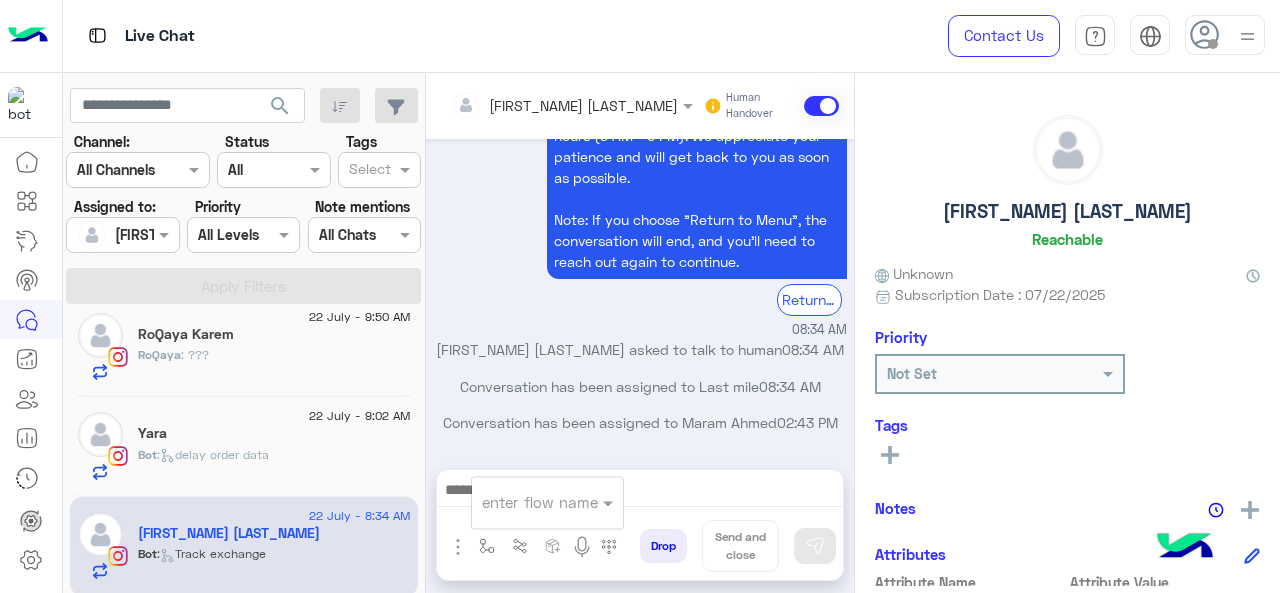 click on "enter flow name" at bounding box center [540, 502] 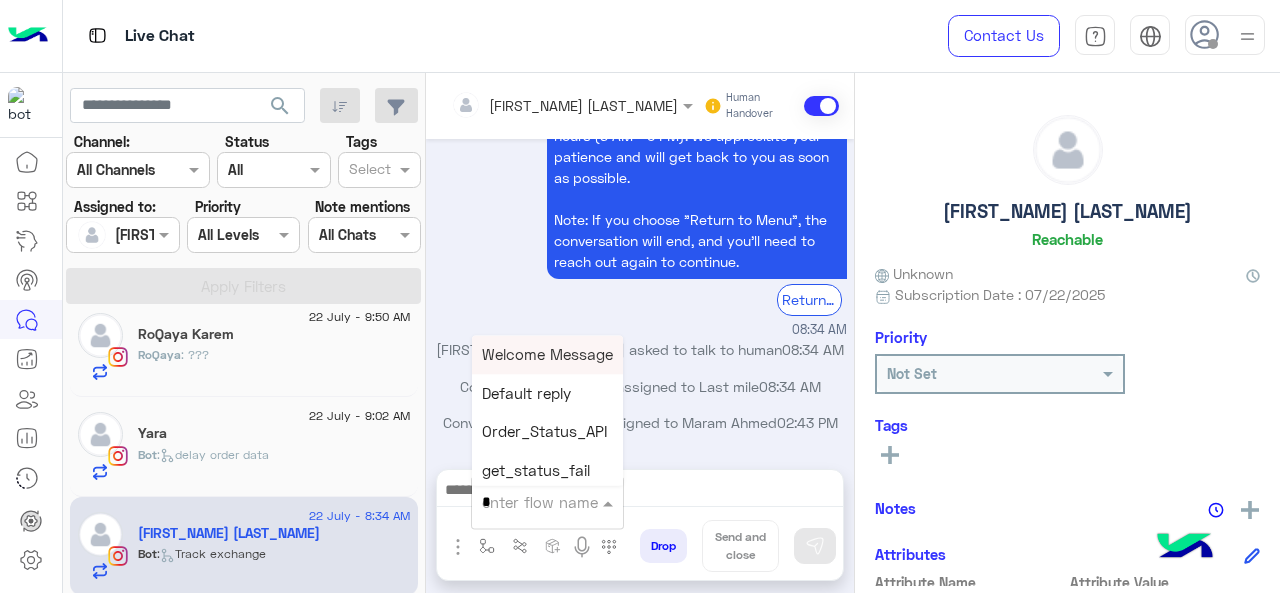 type on "*" 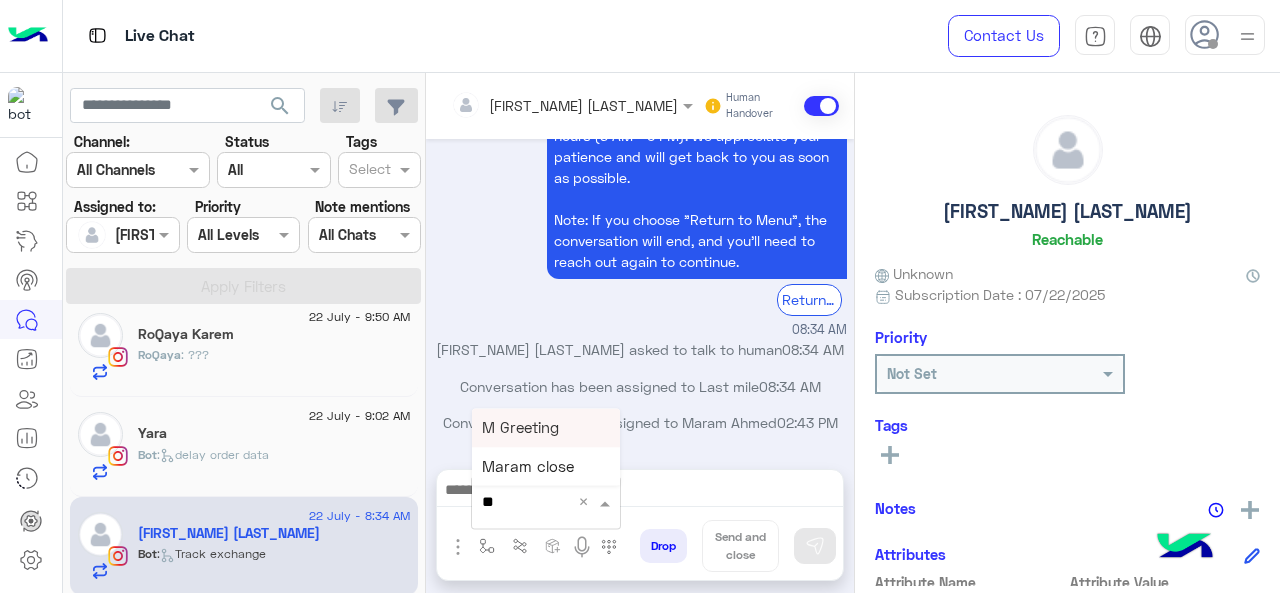 click on "M Greeting" at bounding box center [546, 427] 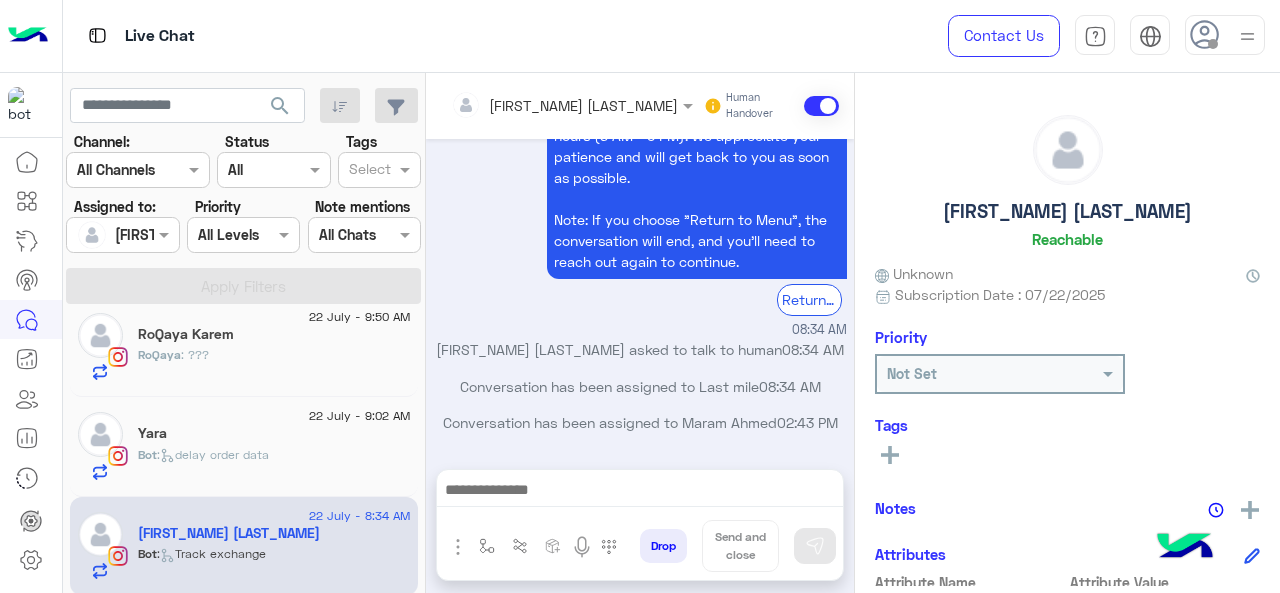 type on "**********" 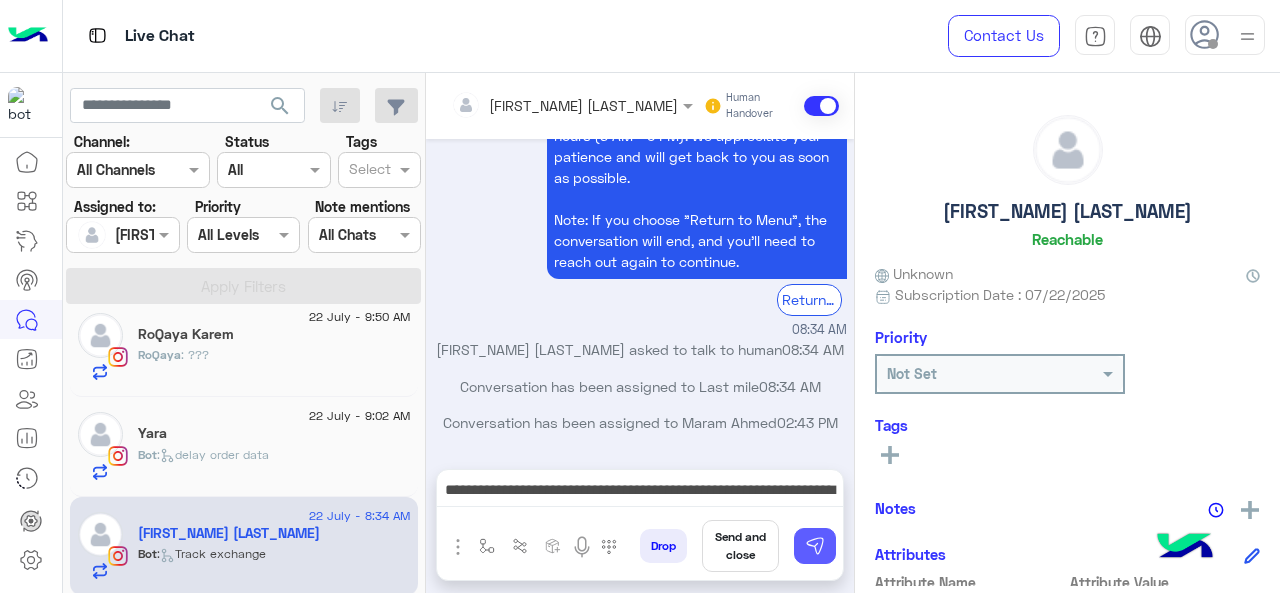 click at bounding box center [815, 546] 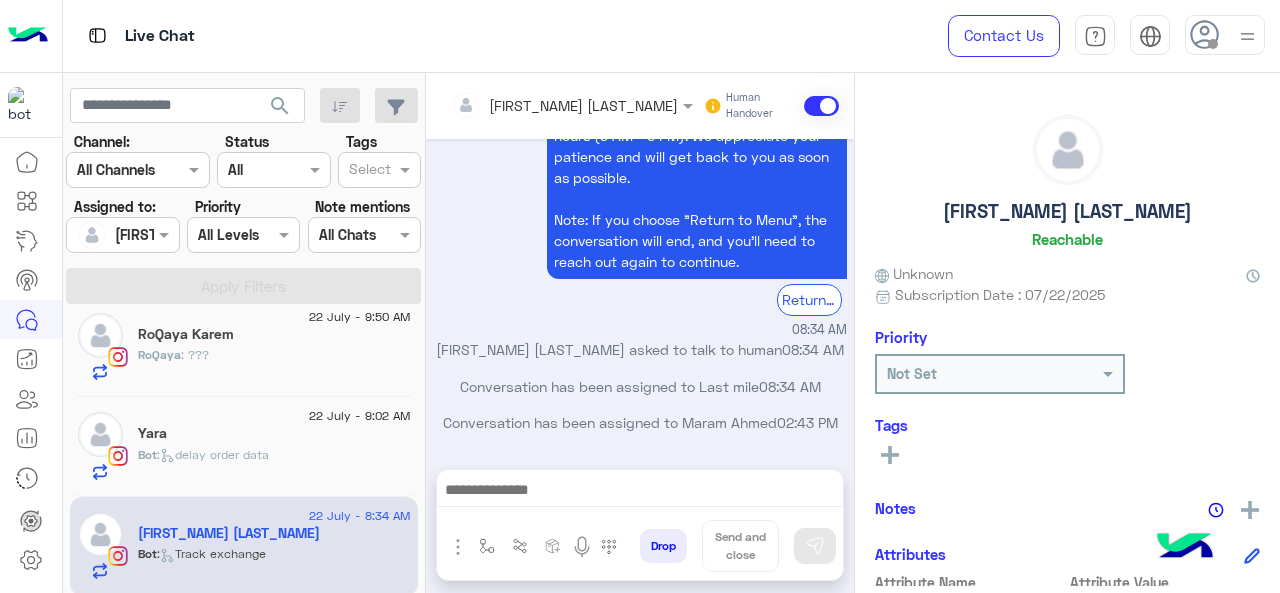 click at bounding box center (640, 492) 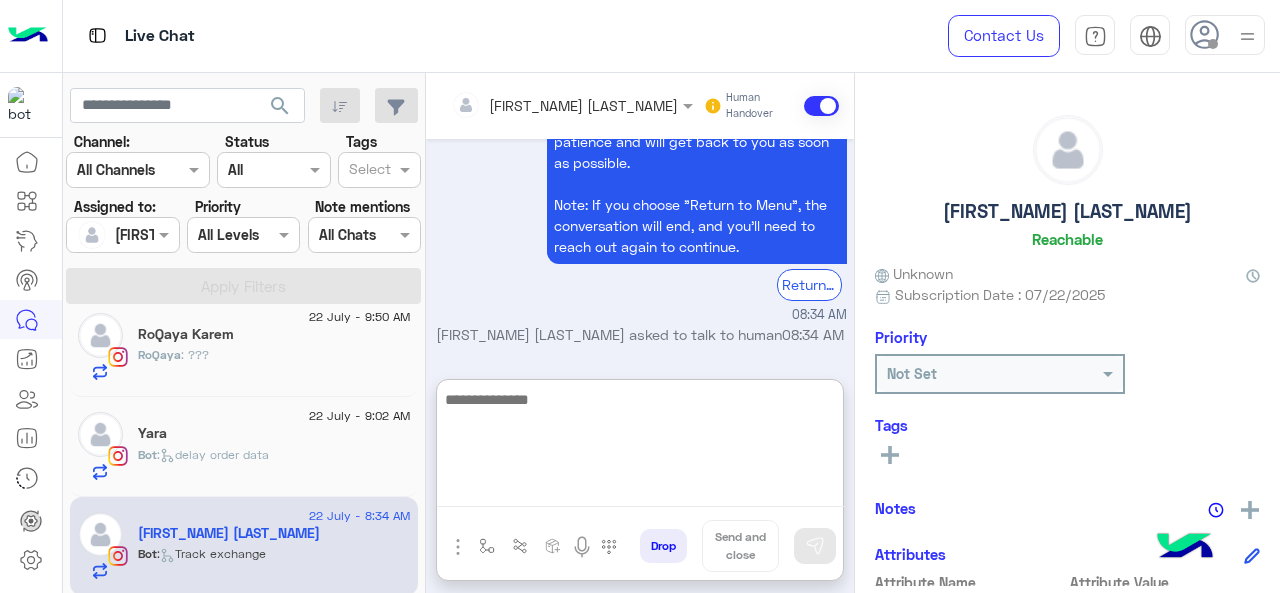 scroll, scrollTop: 1008, scrollLeft: 0, axis: vertical 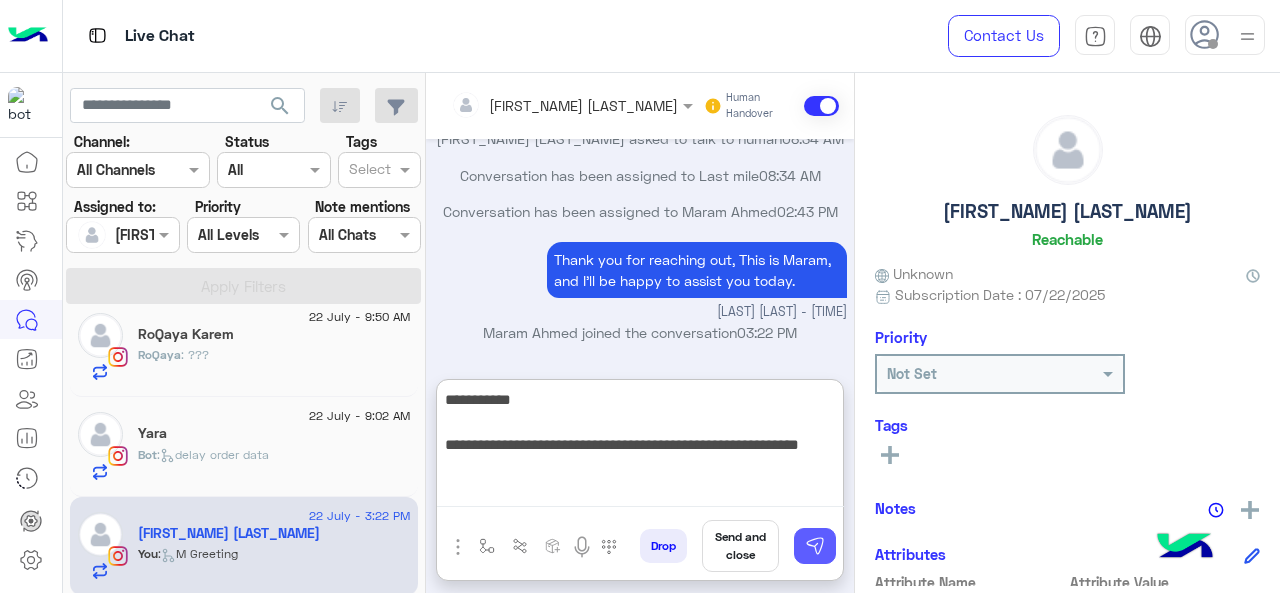 type on "**********" 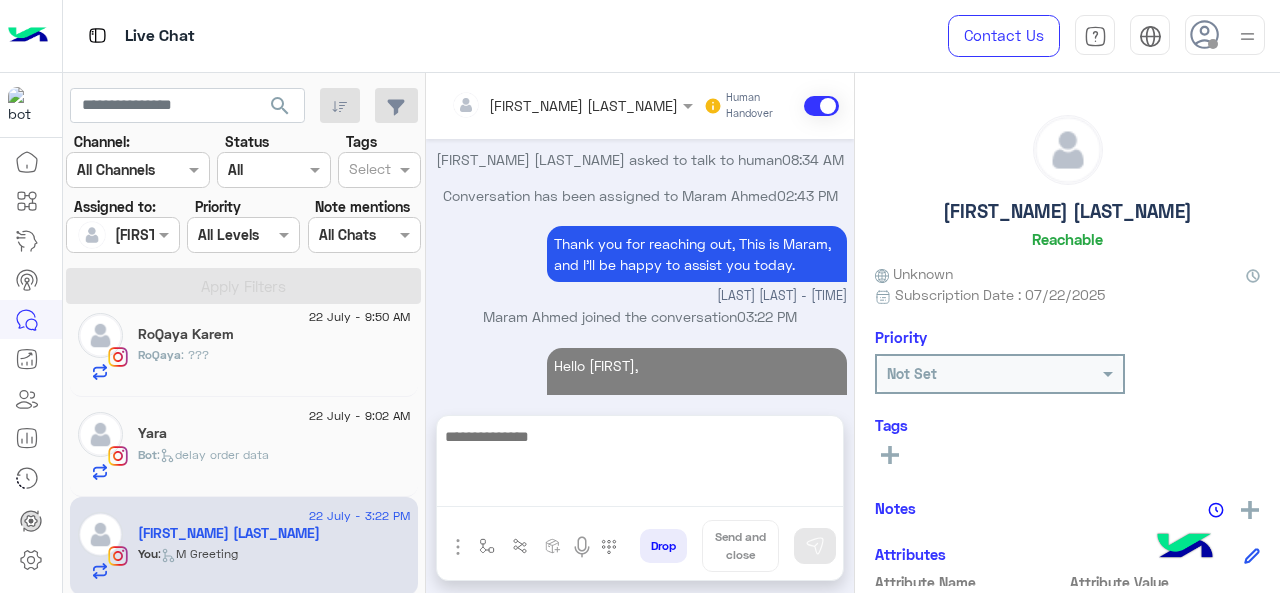 scroll, scrollTop: 1044, scrollLeft: 0, axis: vertical 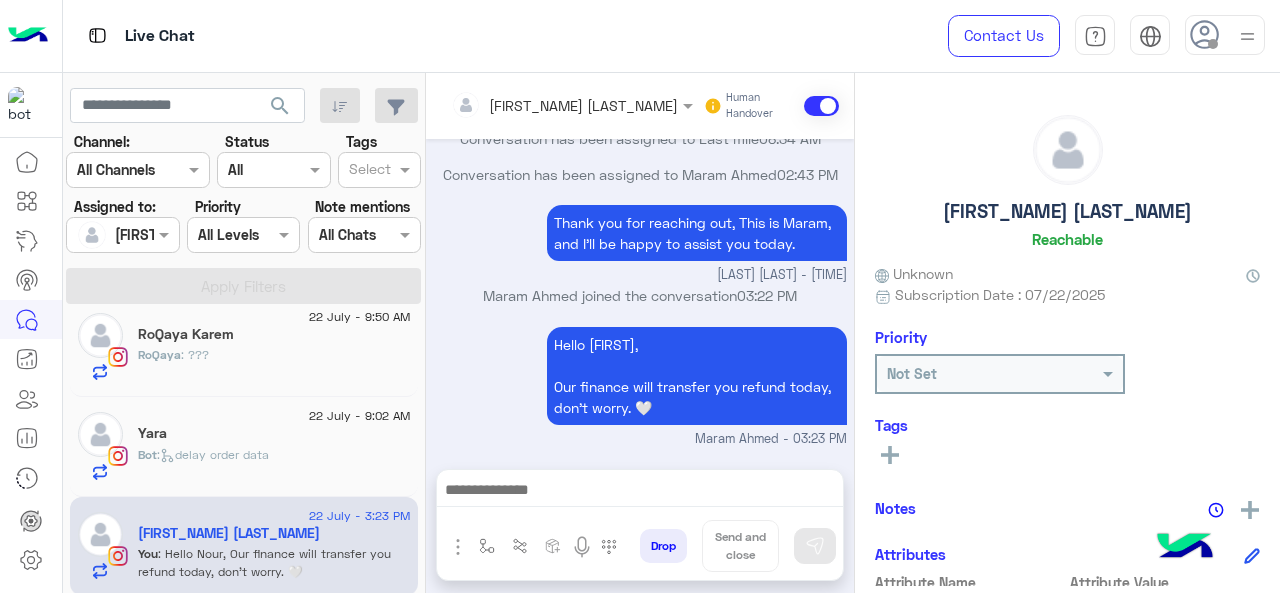 click on "Bot :   delay order data" 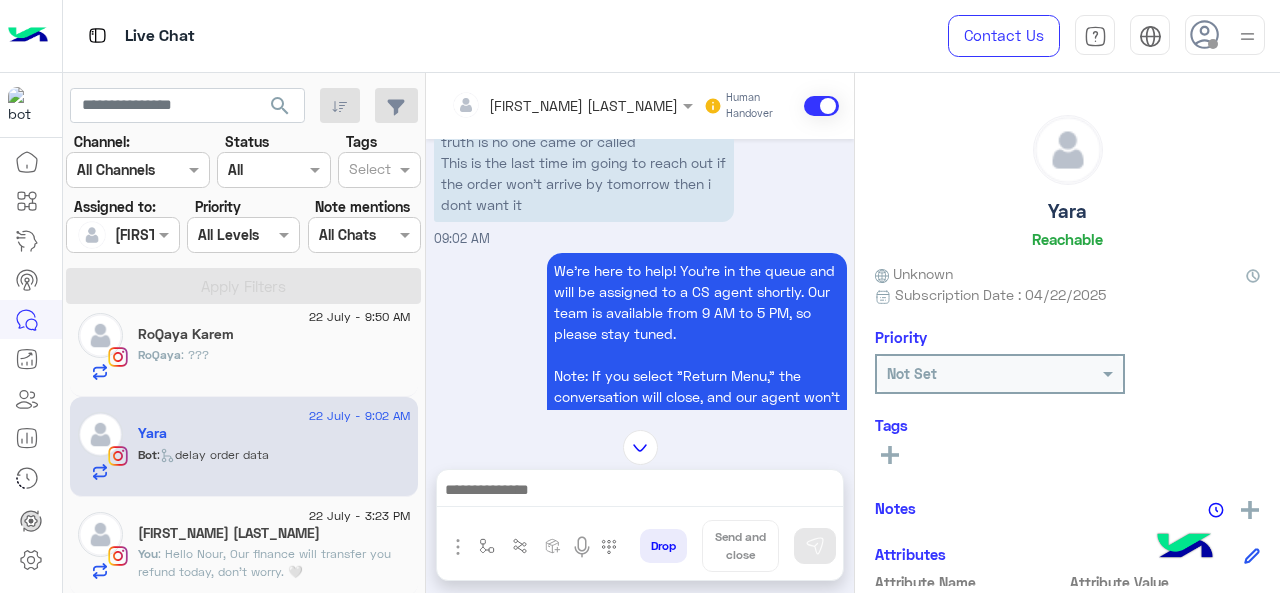 scroll, scrollTop: 827, scrollLeft: 0, axis: vertical 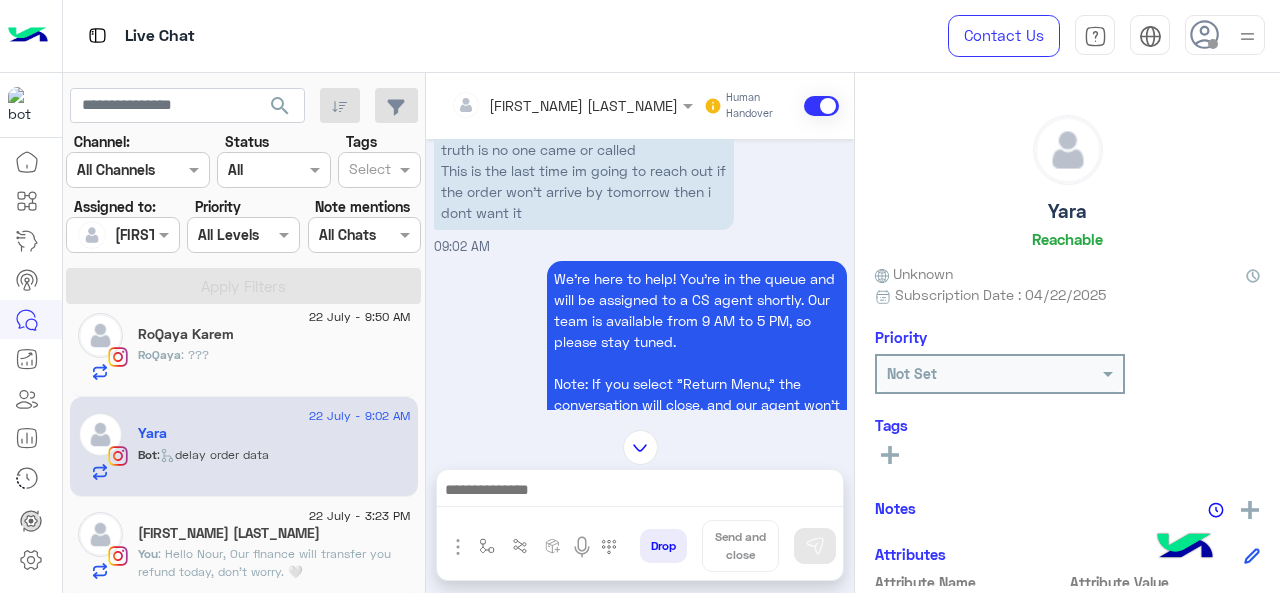 click on "22 July - 3:23 PM" 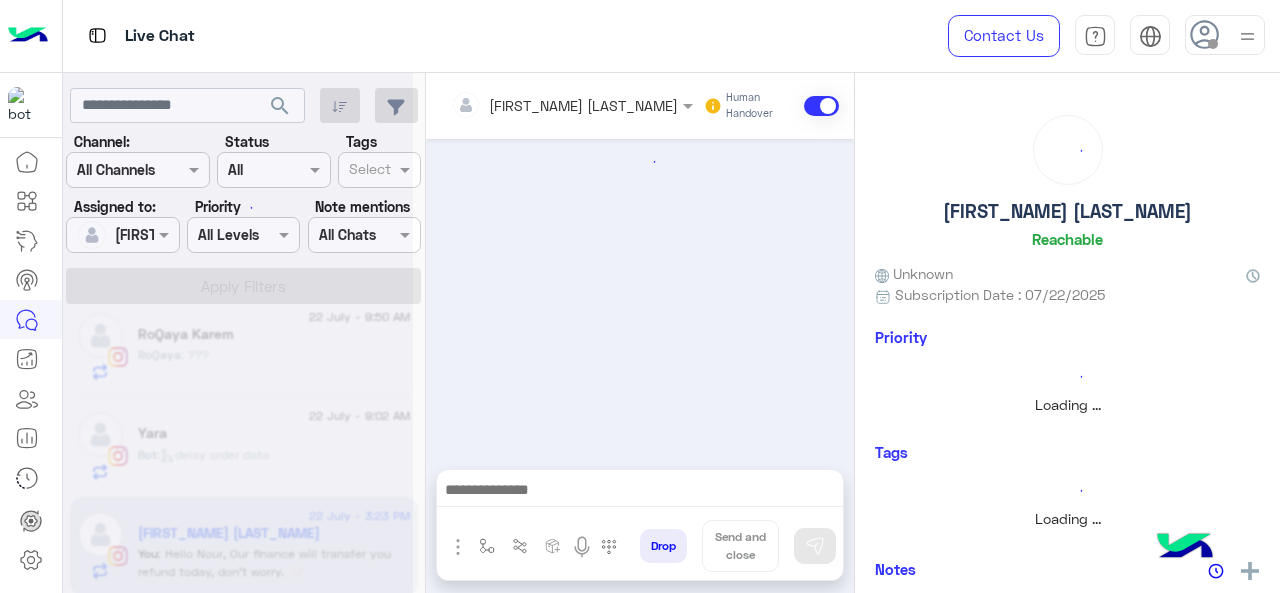 scroll, scrollTop: 0, scrollLeft: 0, axis: both 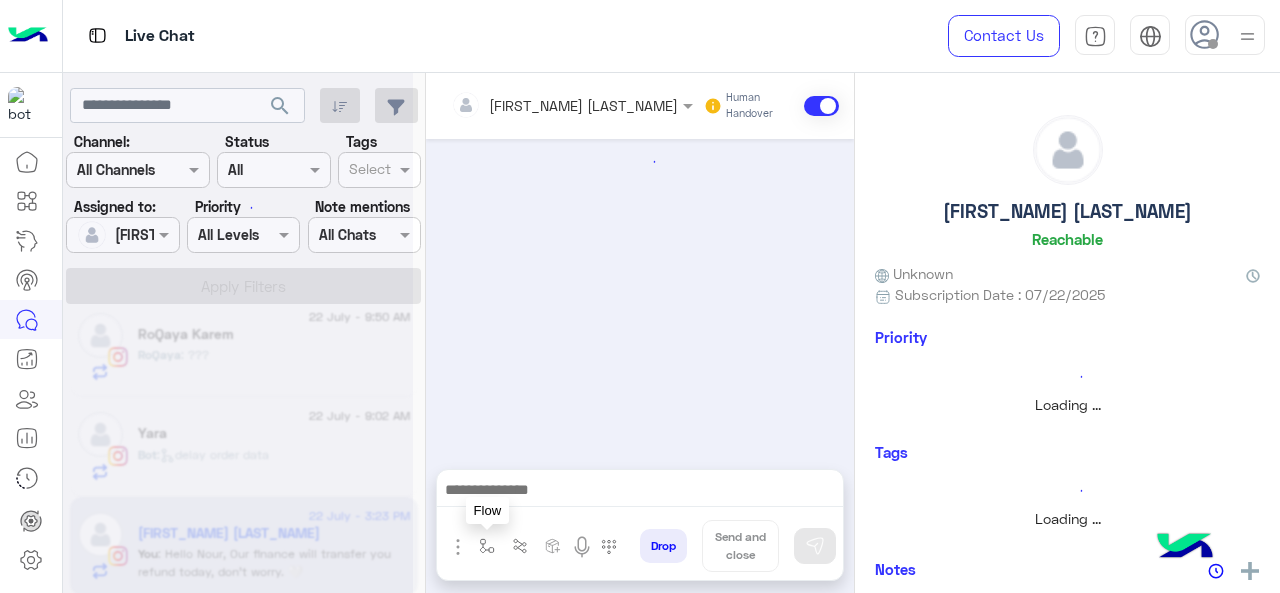 click at bounding box center (487, 546) 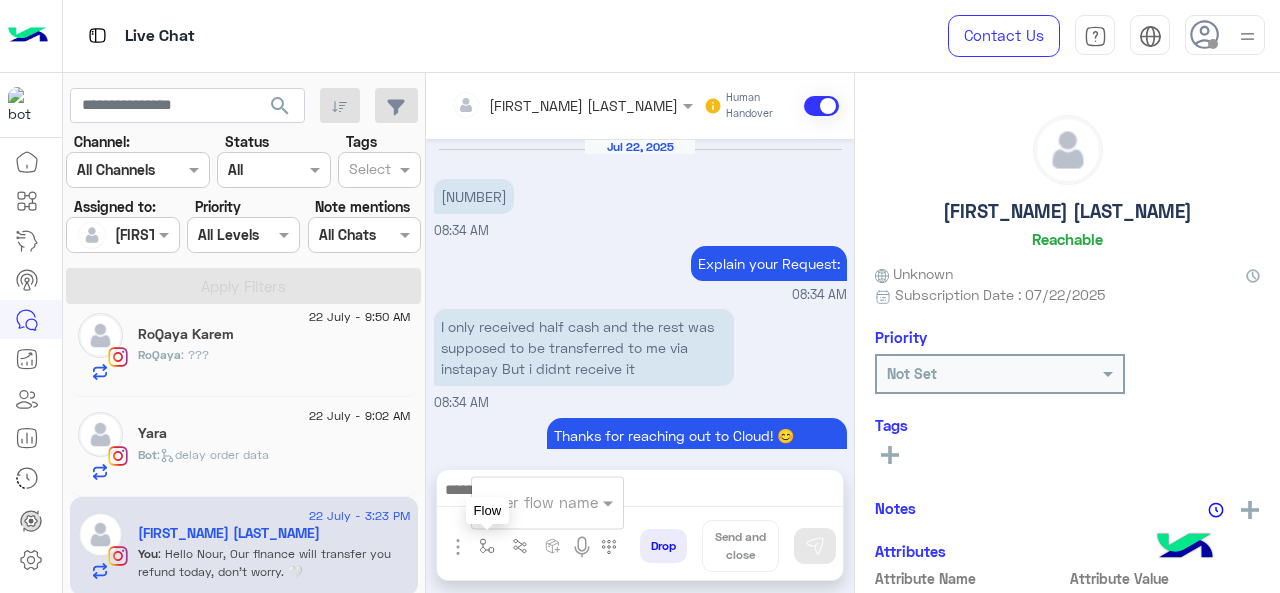 scroll, scrollTop: 606, scrollLeft: 0, axis: vertical 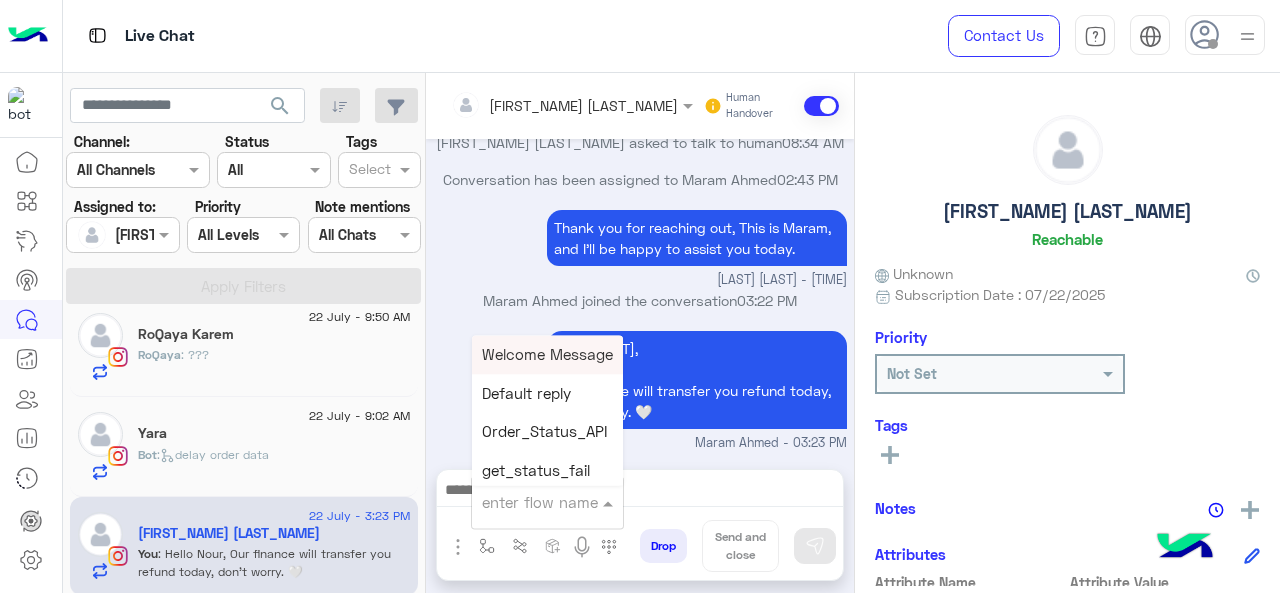 click at bounding box center (610, 502) 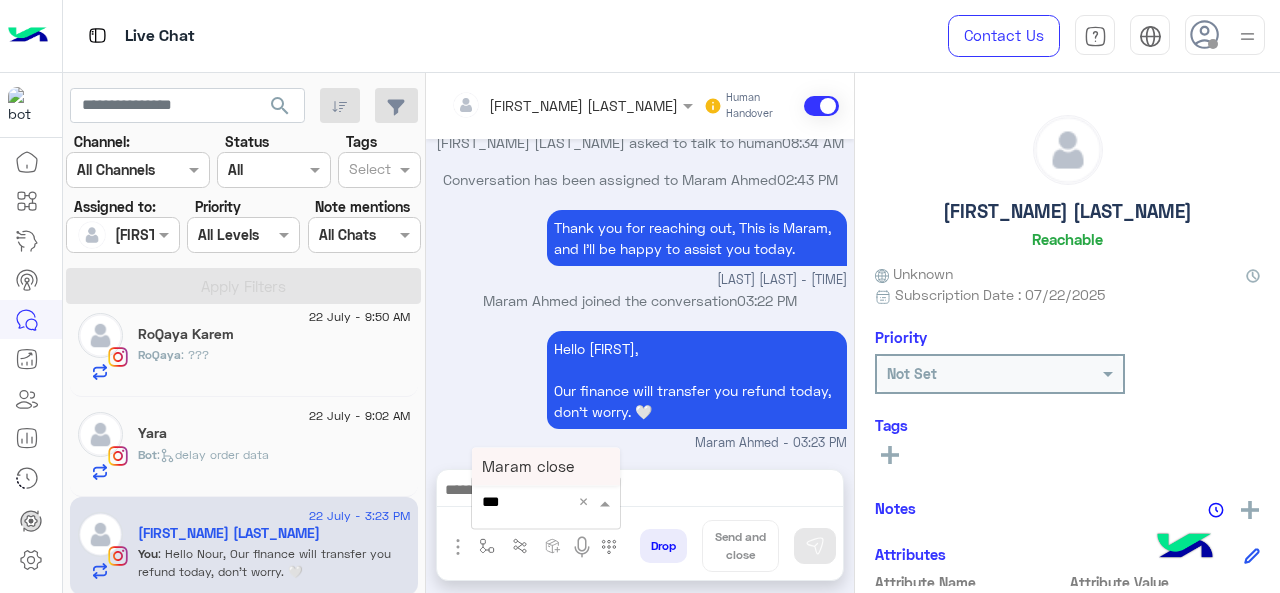type on "****" 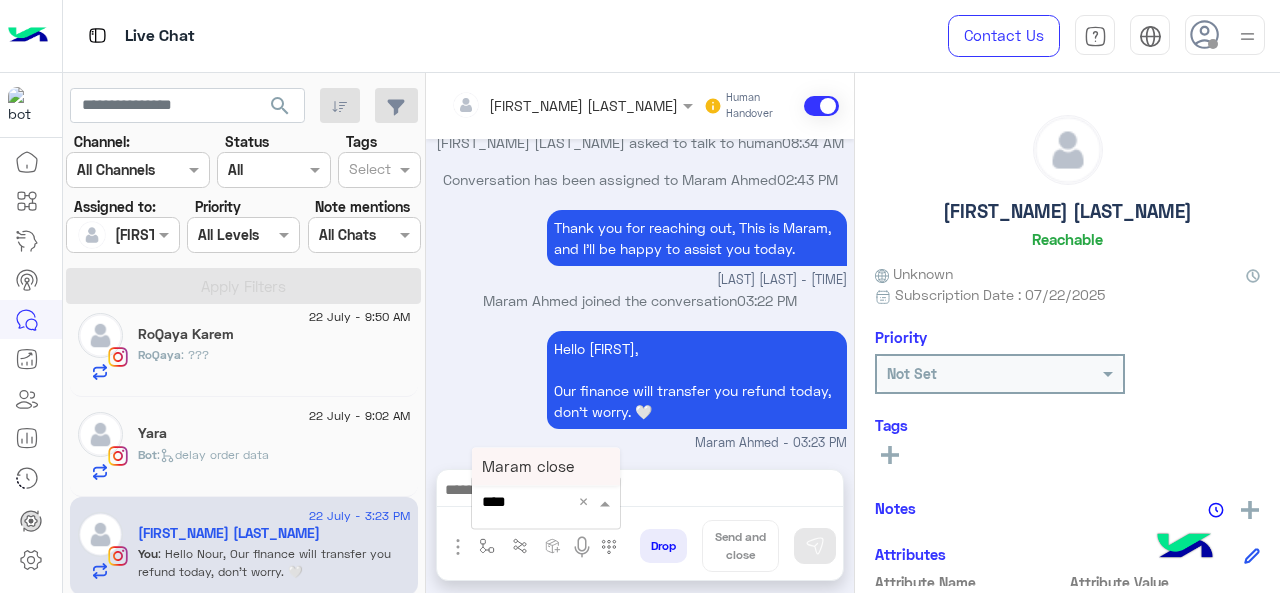 click on "Maram close" at bounding box center [546, 466] 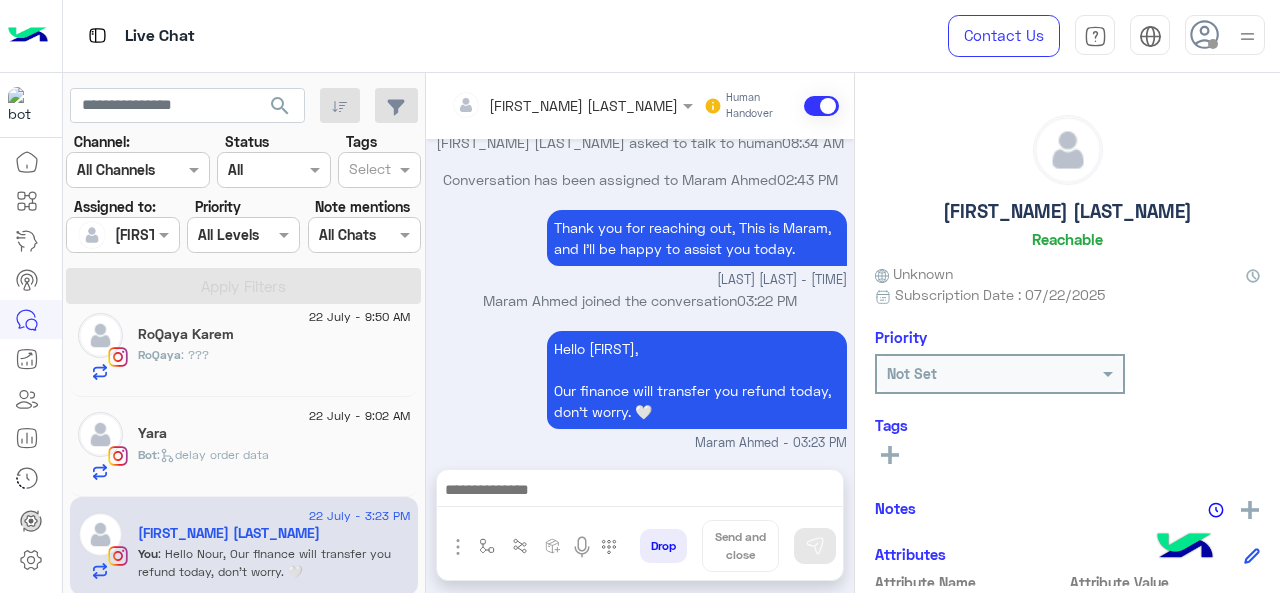 type on "**********" 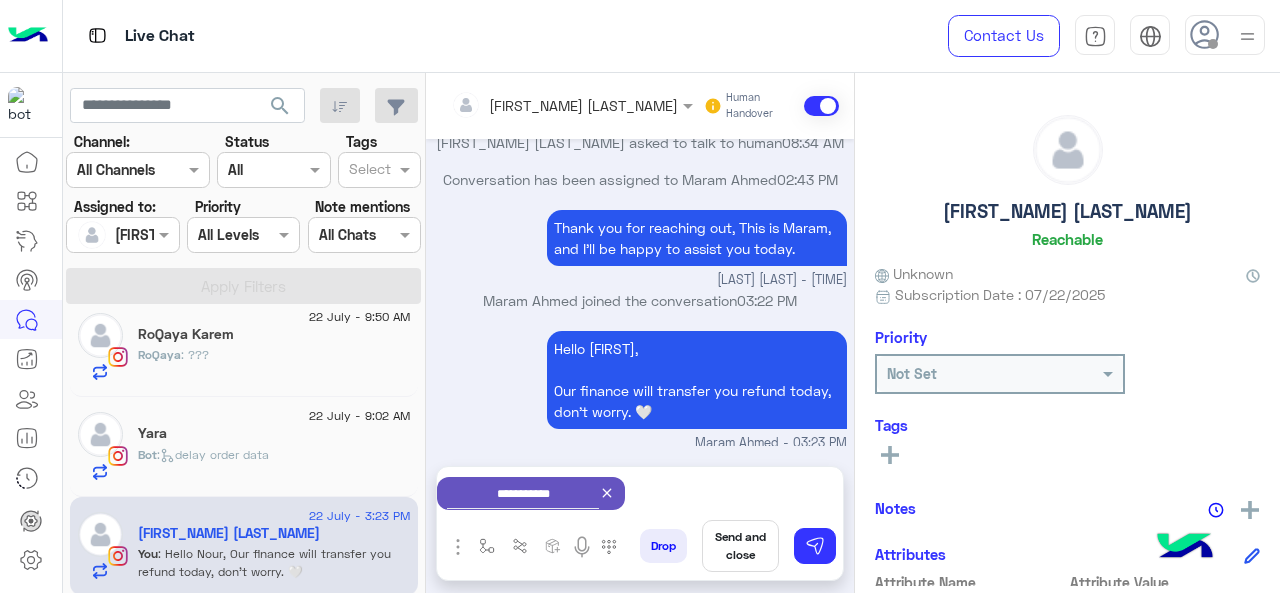 click on "Send and close" at bounding box center [740, 546] 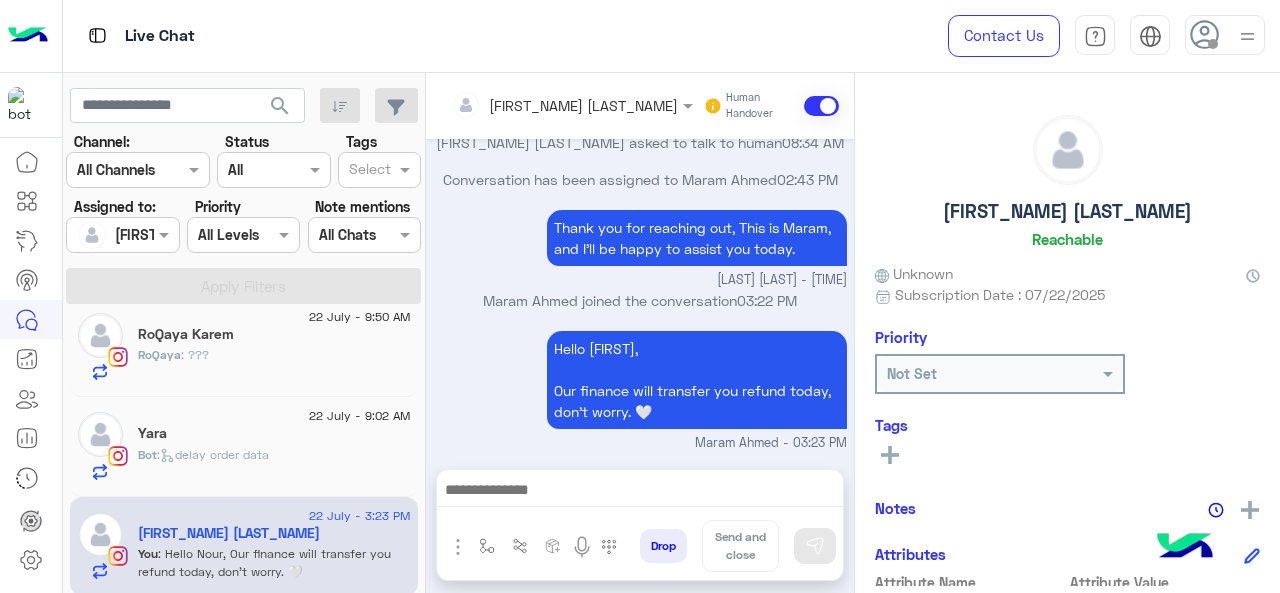 scroll, scrollTop: 628, scrollLeft: 0, axis: vertical 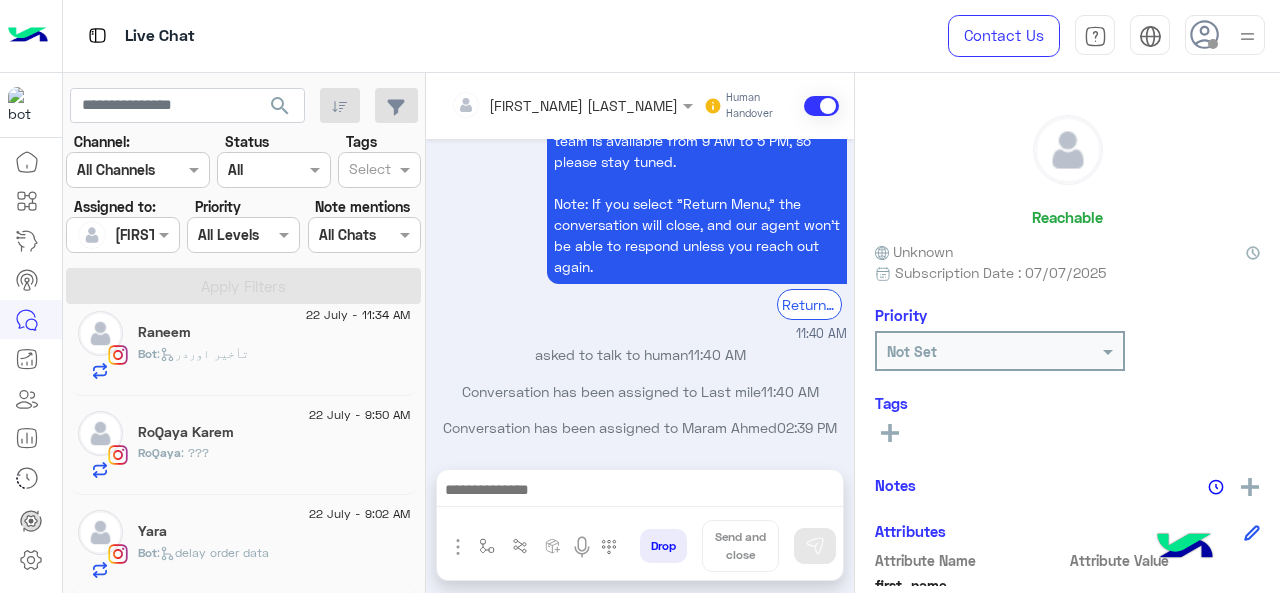 click on ":   delay order data" 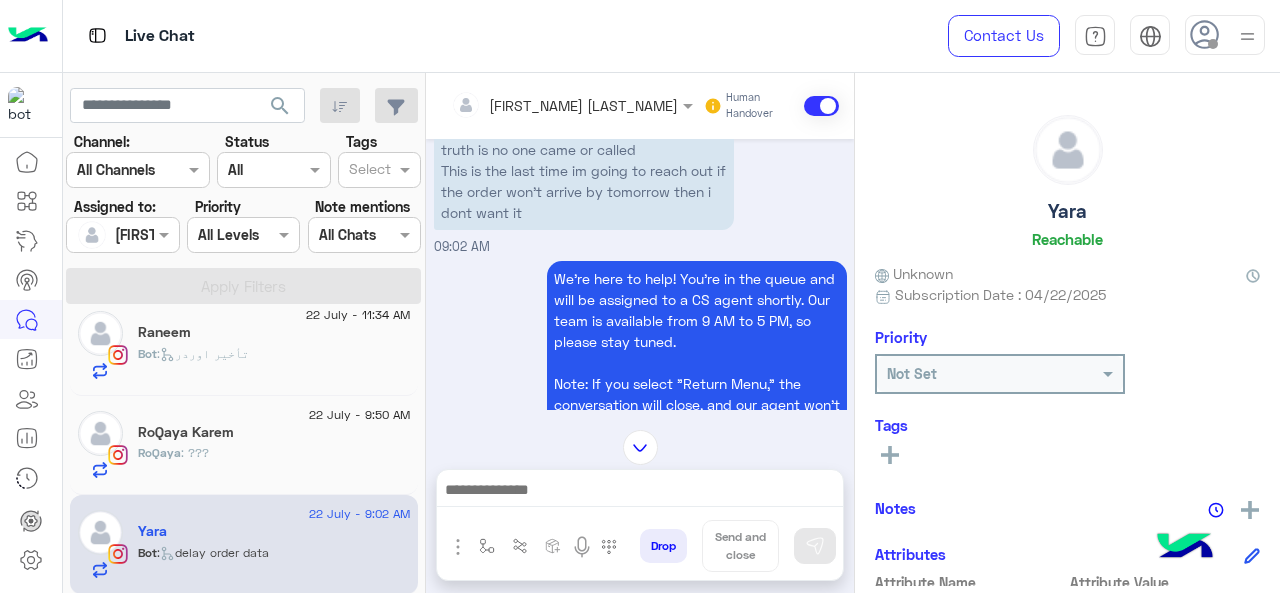 scroll, scrollTop: 527, scrollLeft: 0, axis: vertical 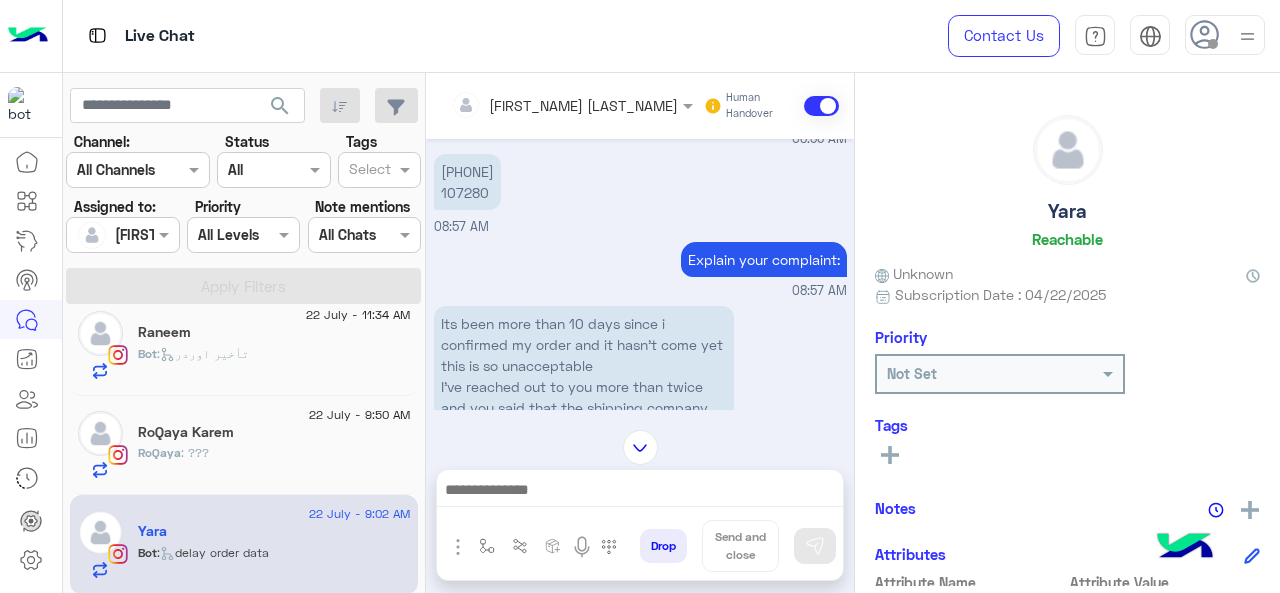 click on "[PHONE] [NUMBER]" at bounding box center (467, 182) 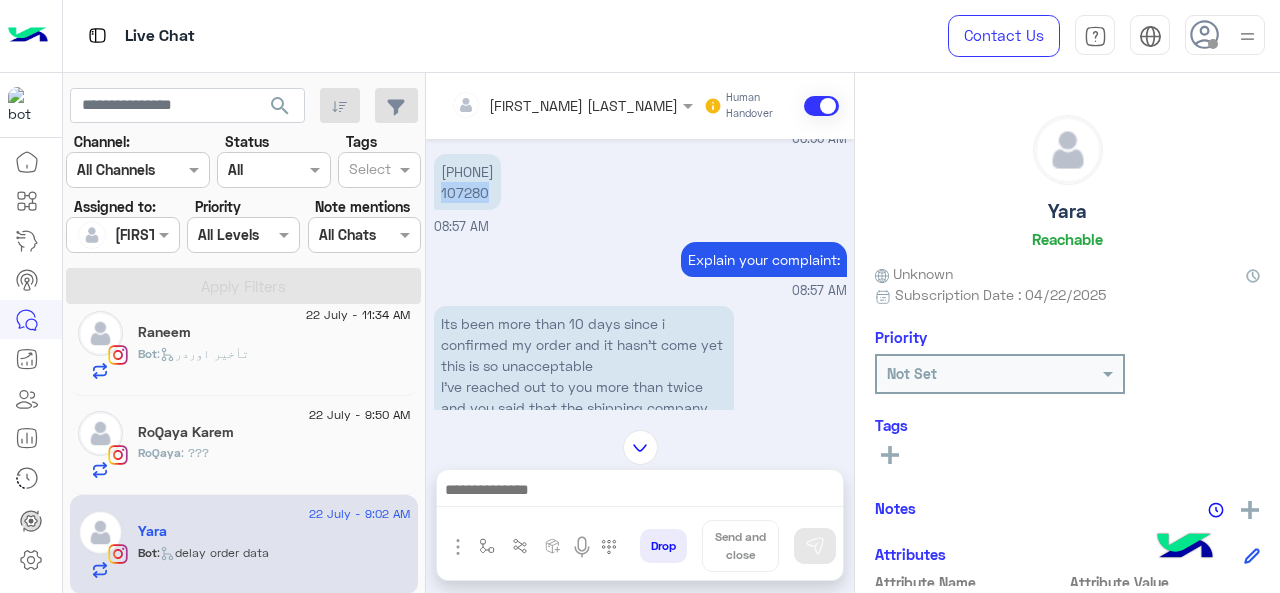 click on "[PHONE] [NUMBER]" at bounding box center (467, 182) 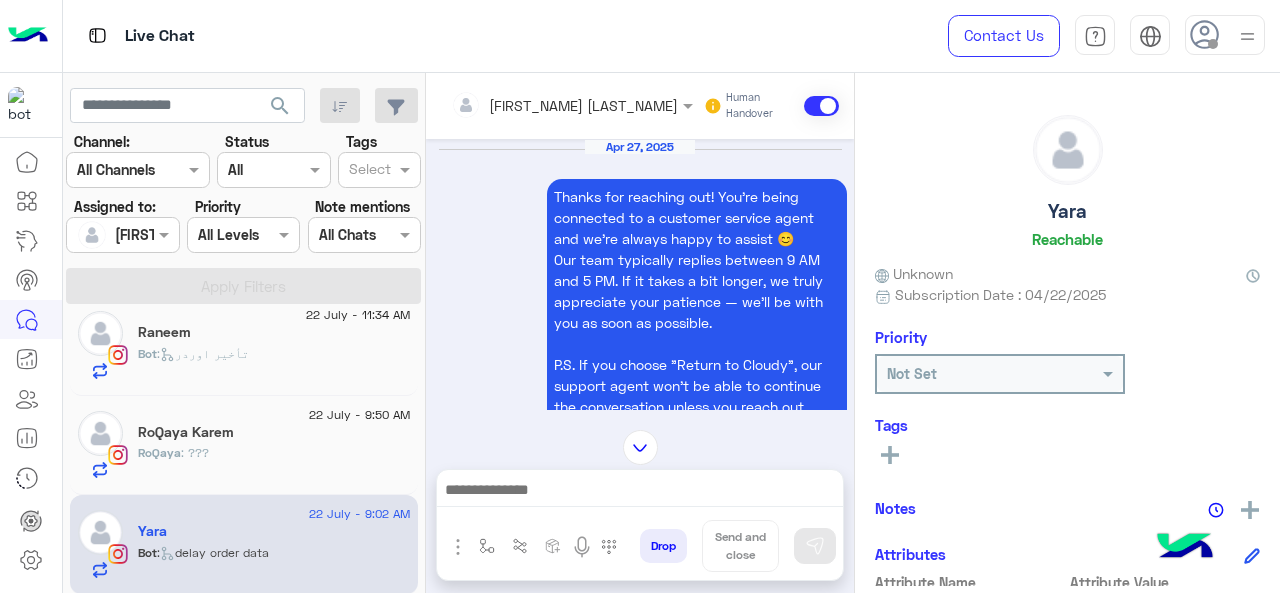 scroll, scrollTop: 1376, scrollLeft: 0, axis: vertical 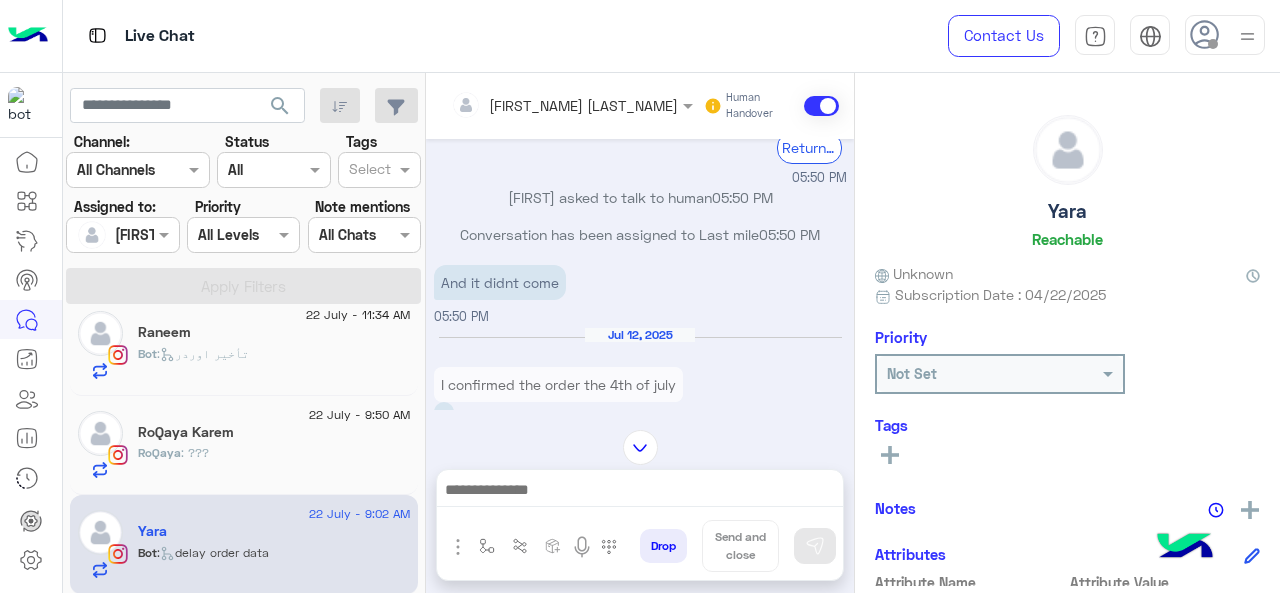 click at bounding box center [640, 447] 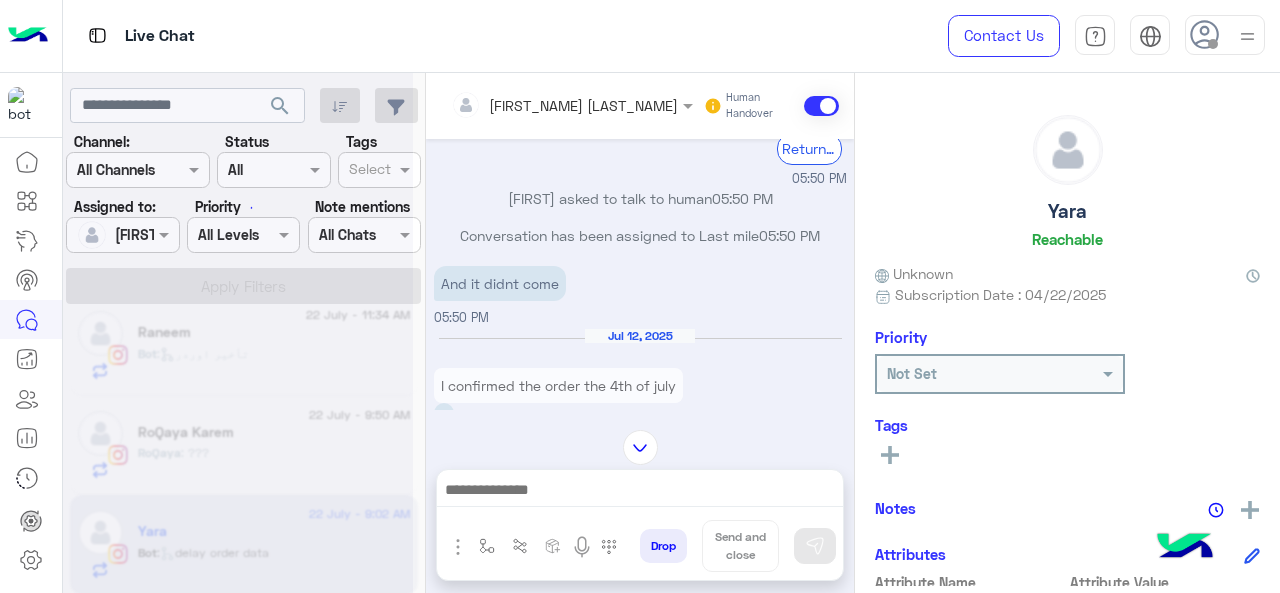 scroll, scrollTop: 7464, scrollLeft: 0, axis: vertical 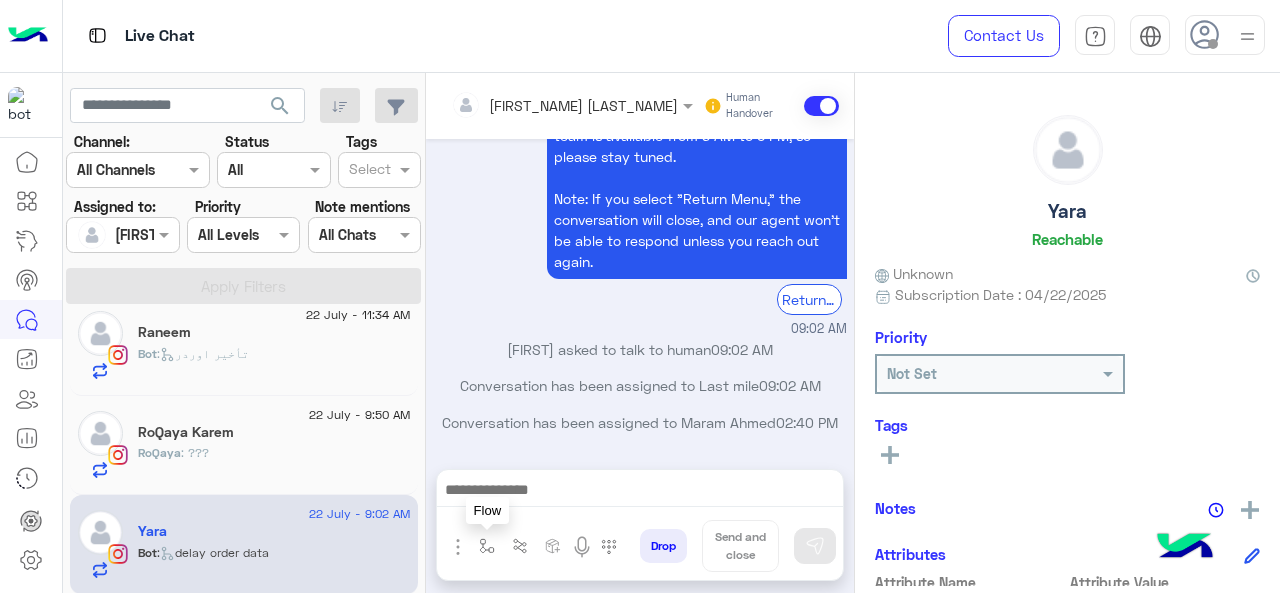 click at bounding box center (487, 546) 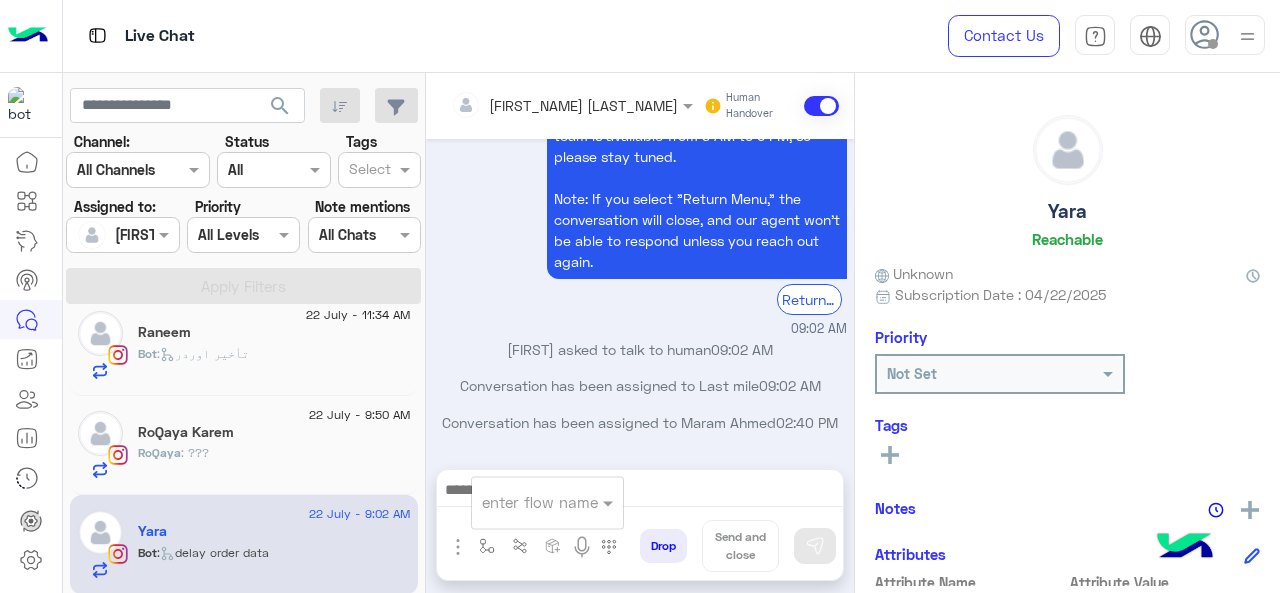 click at bounding box center (523, 502) 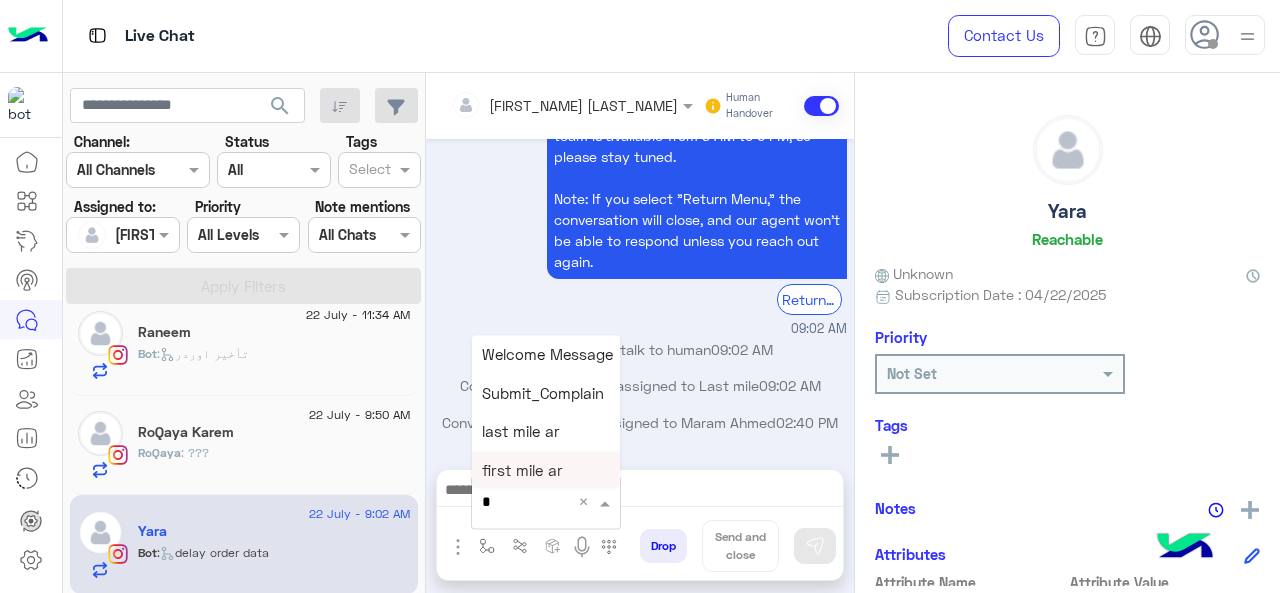 type on "*" 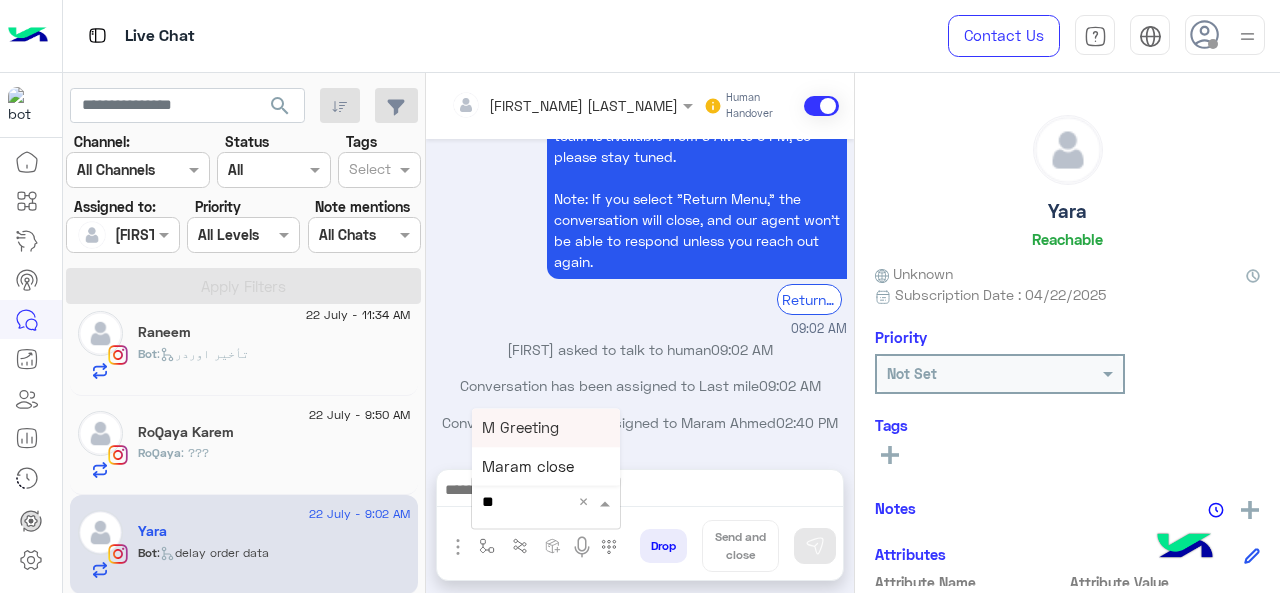 click on "M Greeting" at bounding box center [520, 427] 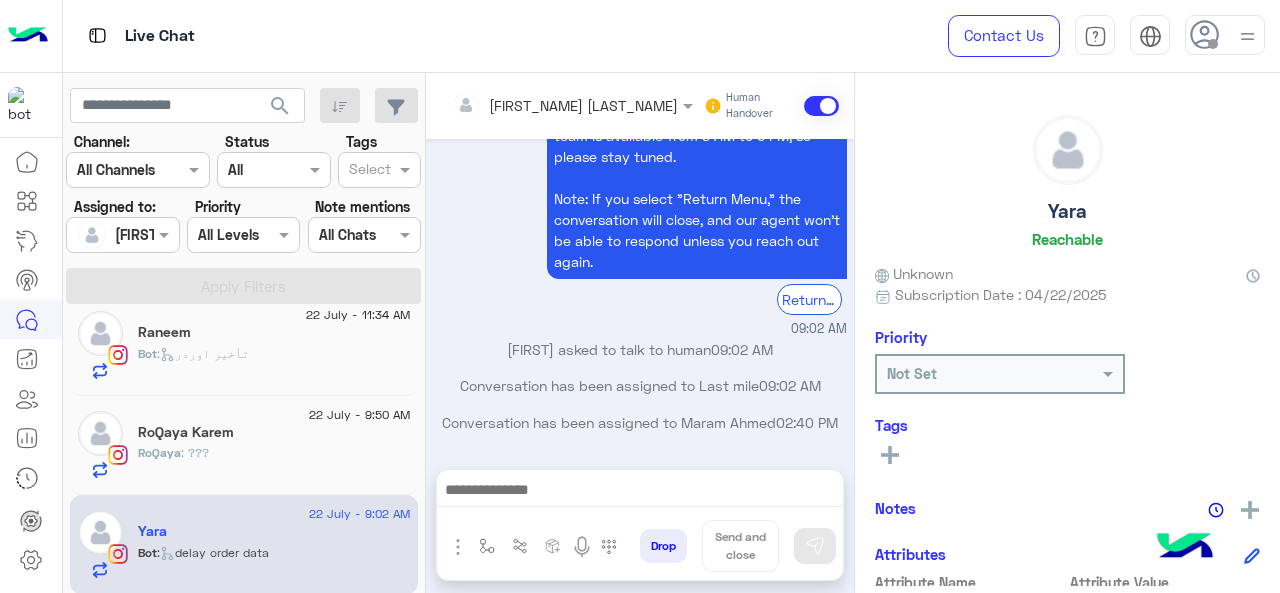 type on "**********" 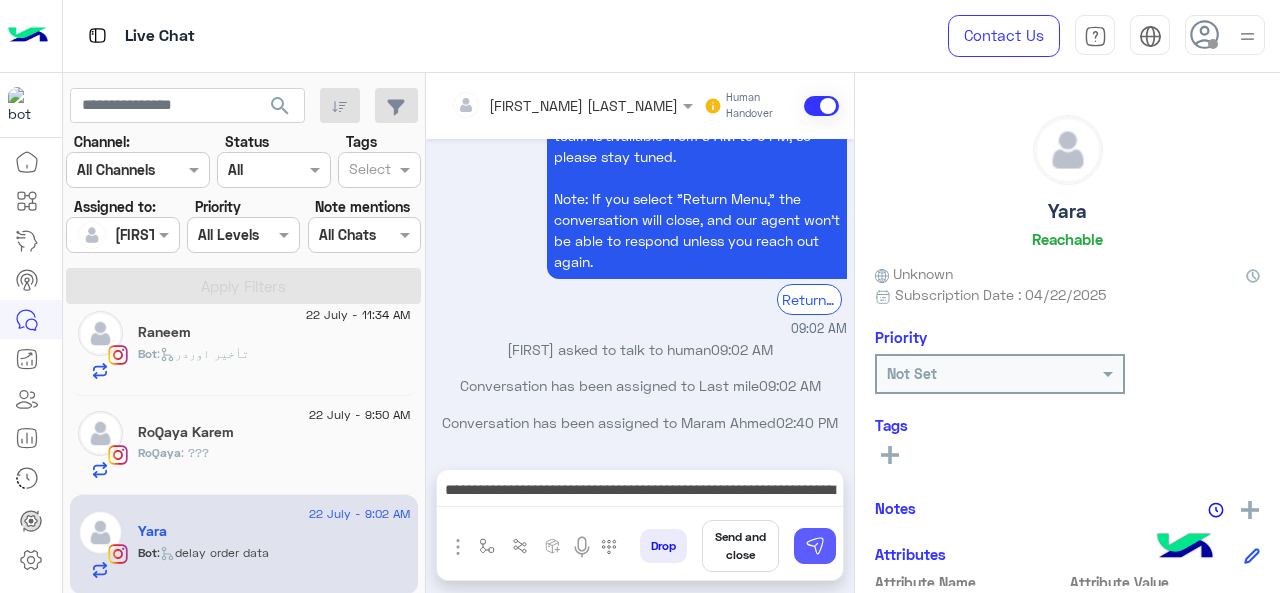 click at bounding box center [815, 546] 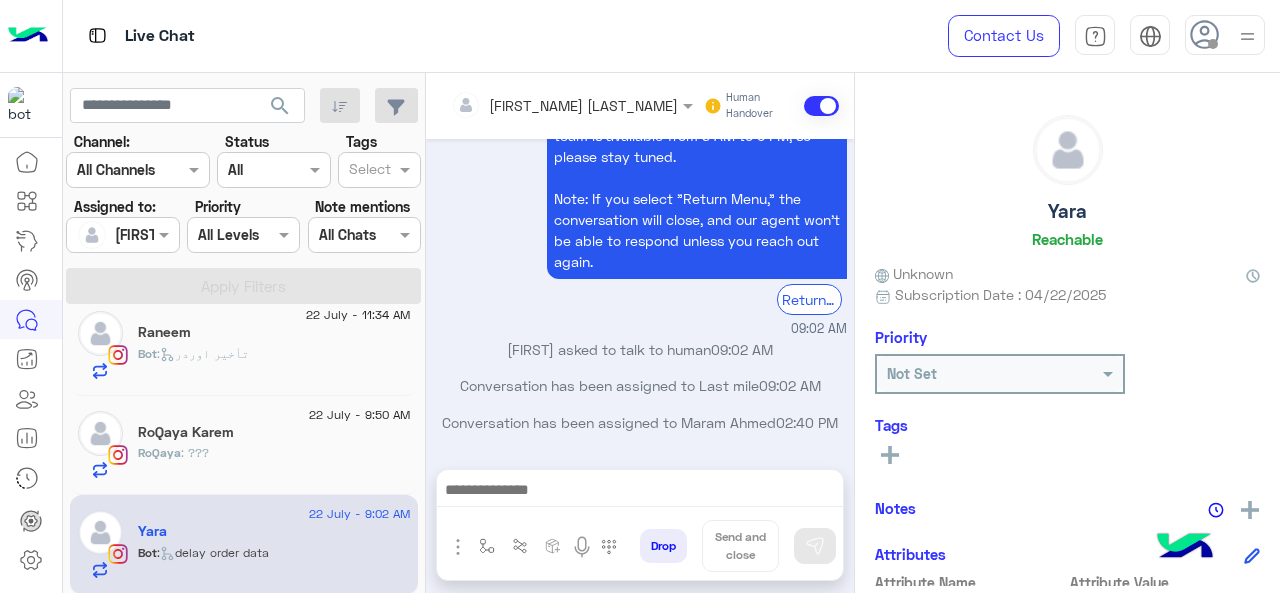 click at bounding box center (640, 492) 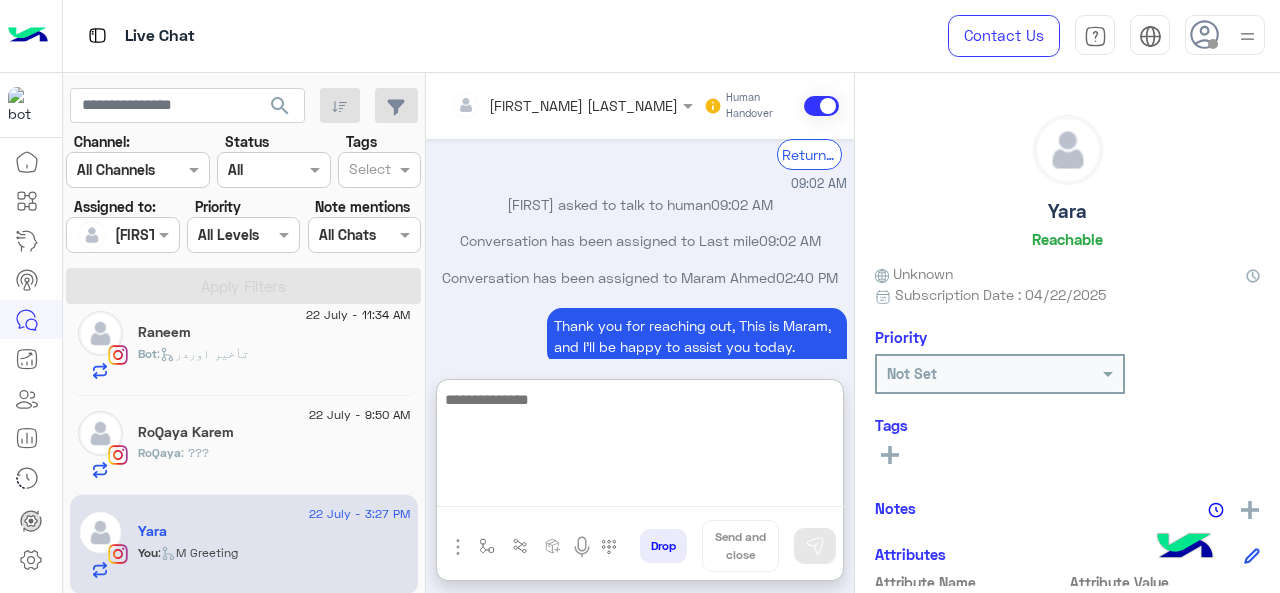 scroll, scrollTop: 7674, scrollLeft: 0, axis: vertical 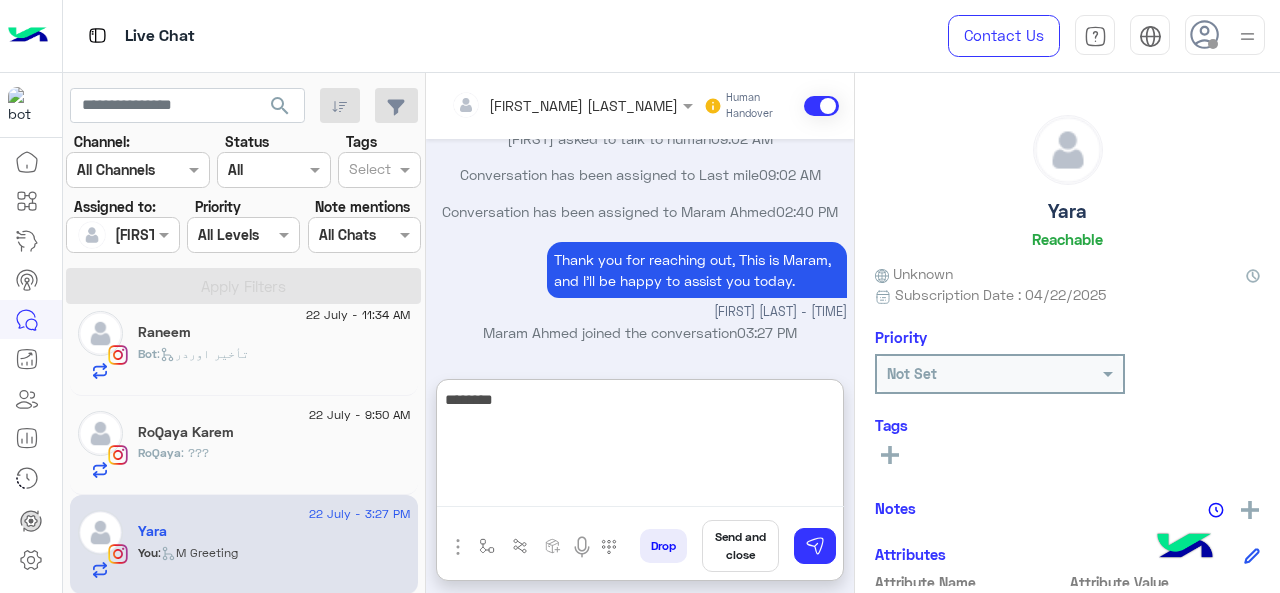 paste on "**********" 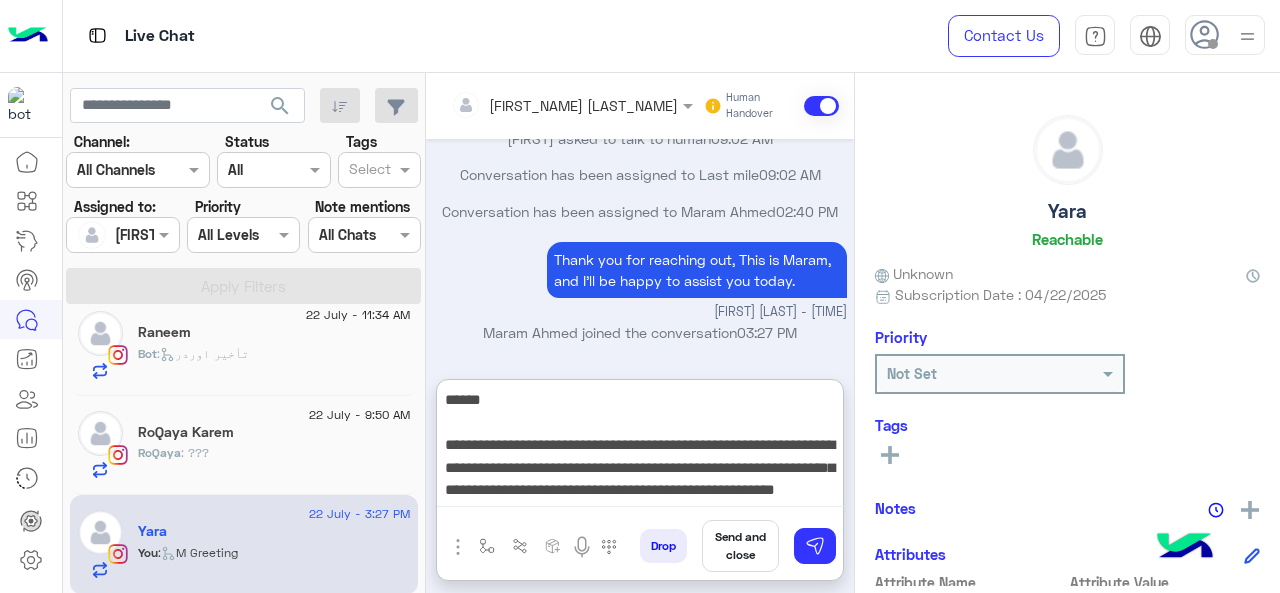scroll, scrollTop: 15, scrollLeft: 0, axis: vertical 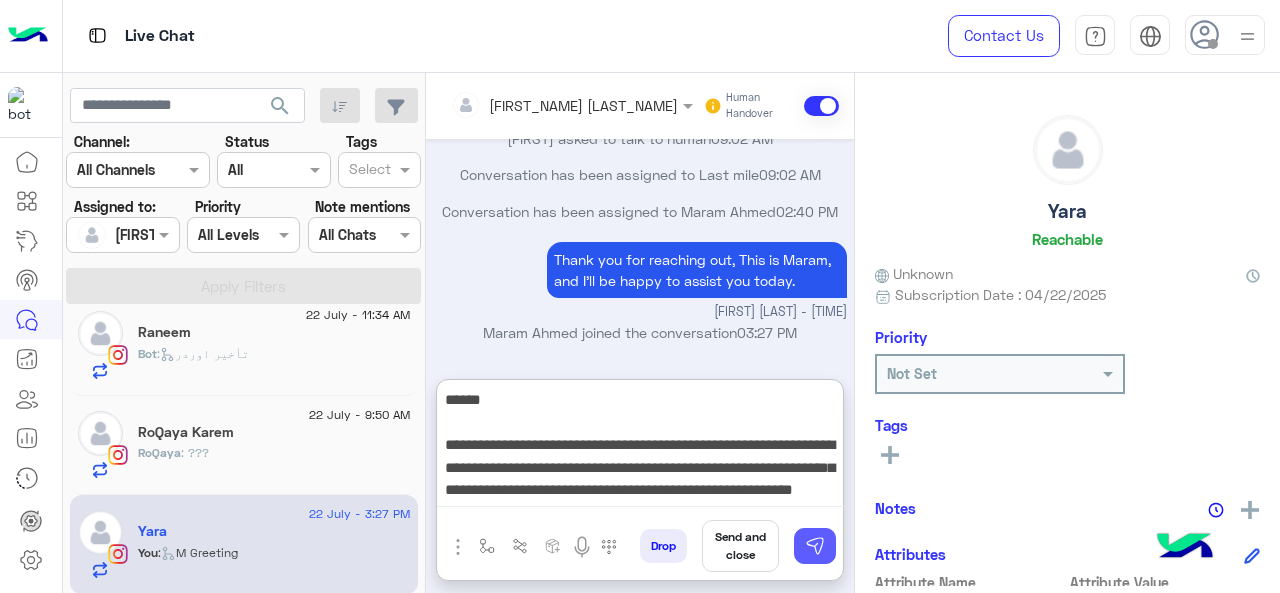 type on "**********" 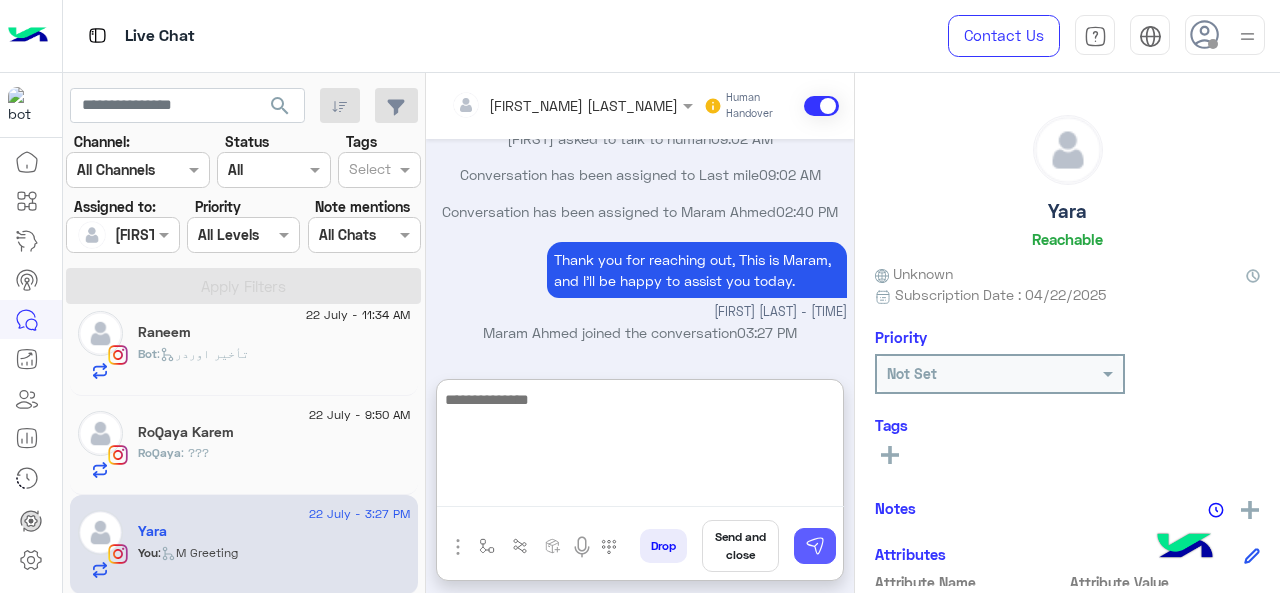 scroll, scrollTop: 7828, scrollLeft: 0, axis: vertical 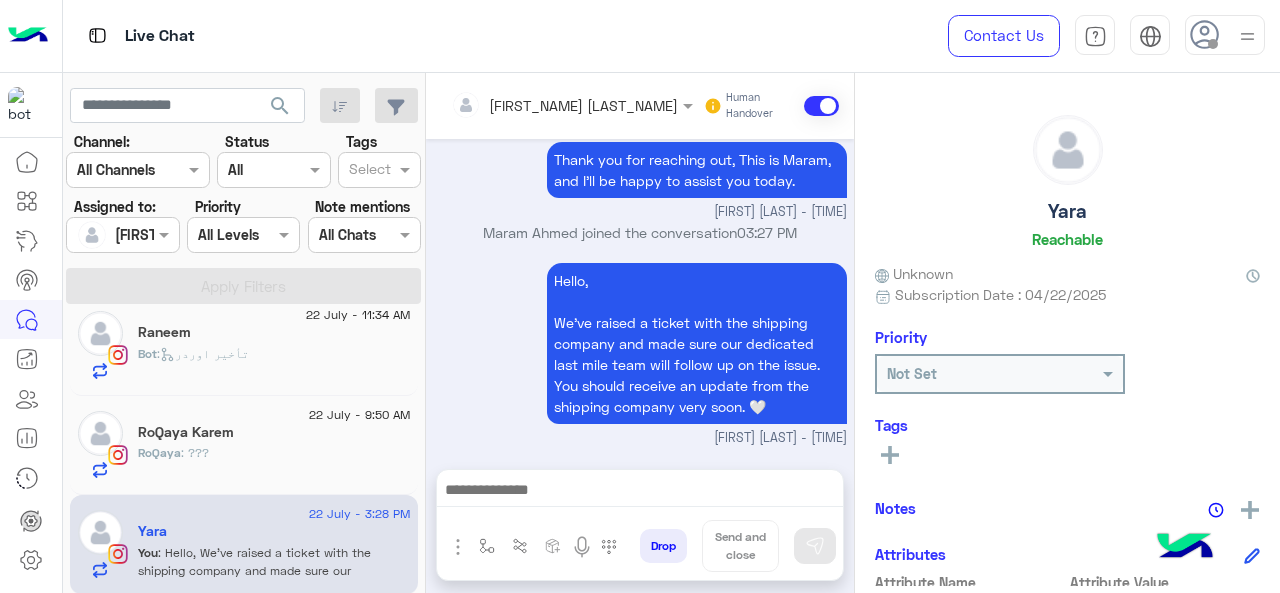click on "RoQaya Karem" 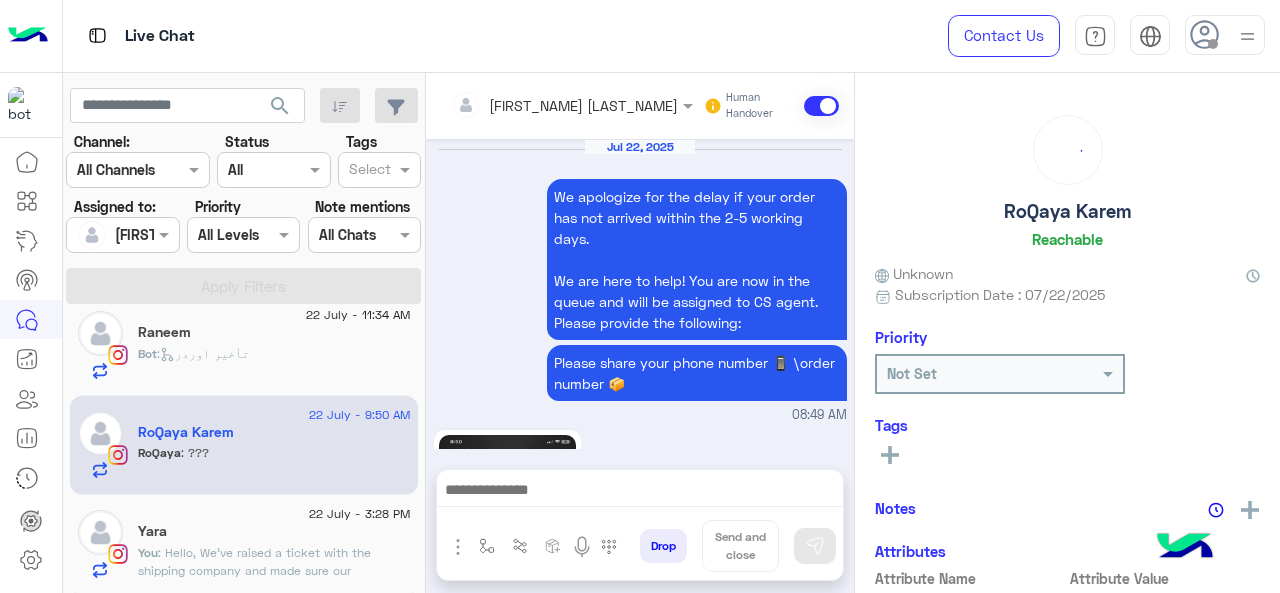 scroll, scrollTop: 1178, scrollLeft: 0, axis: vertical 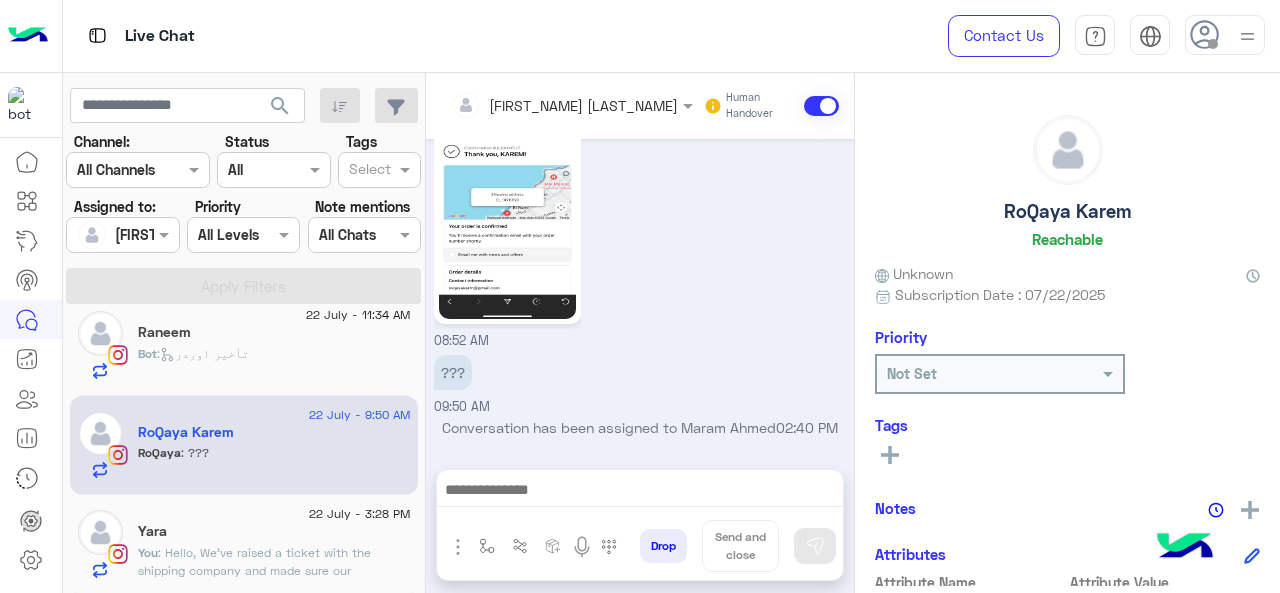 click 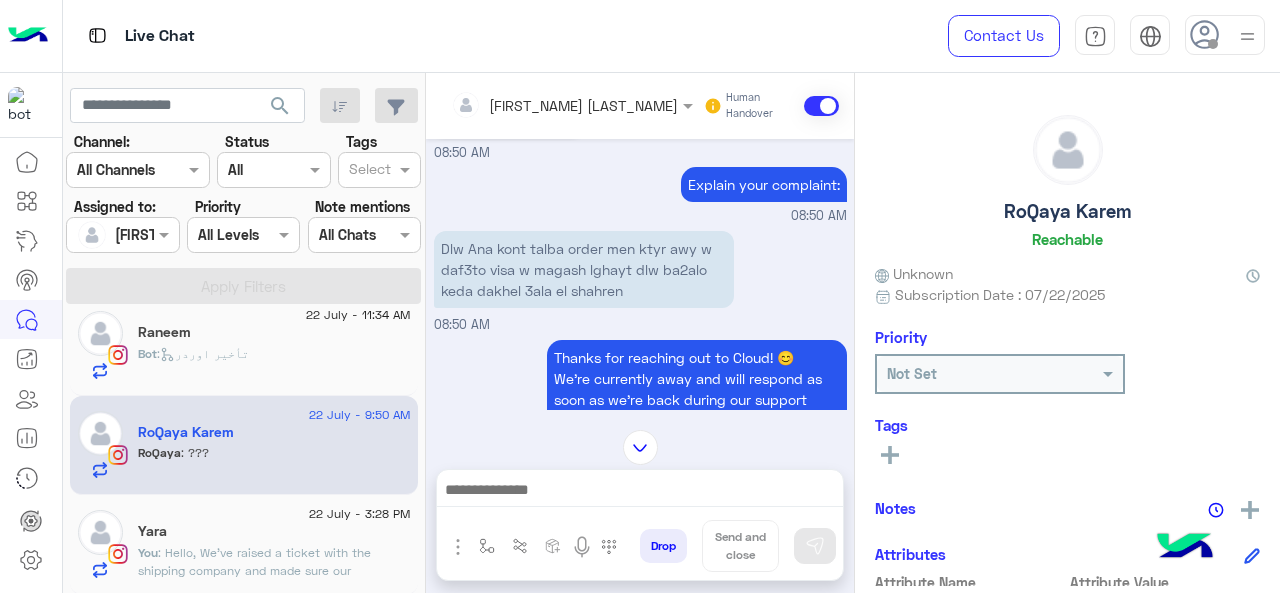 scroll, scrollTop: 478, scrollLeft: 0, axis: vertical 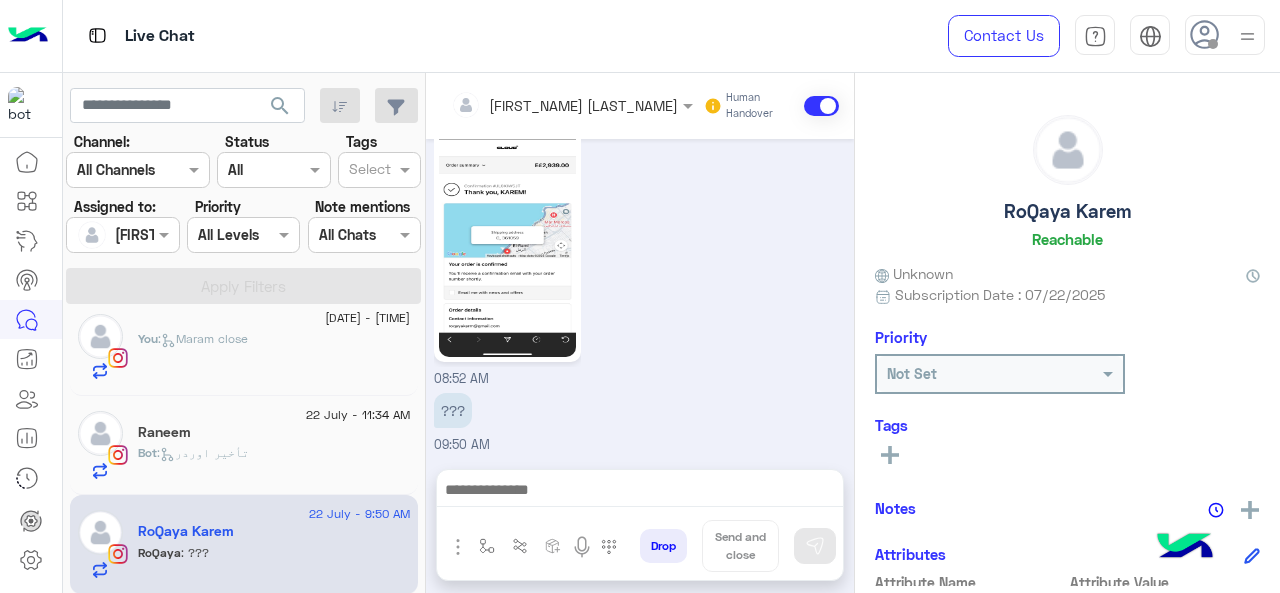 click at bounding box center [640, 492] 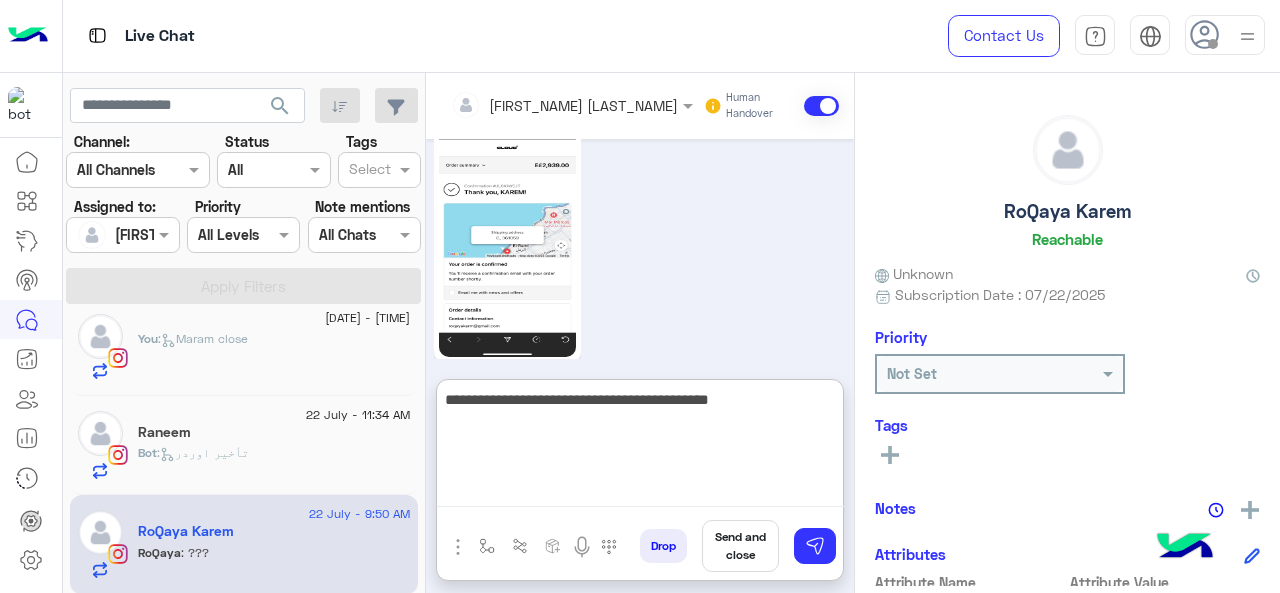 type on "**********" 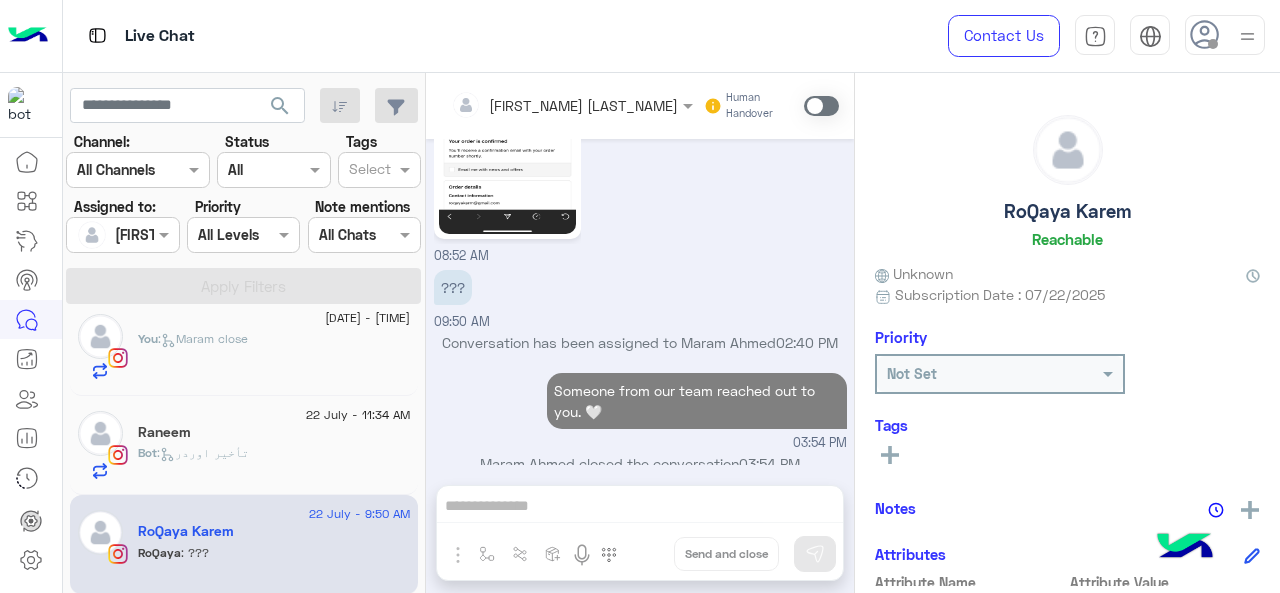 scroll, scrollTop: 1284, scrollLeft: 0, axis: vertical 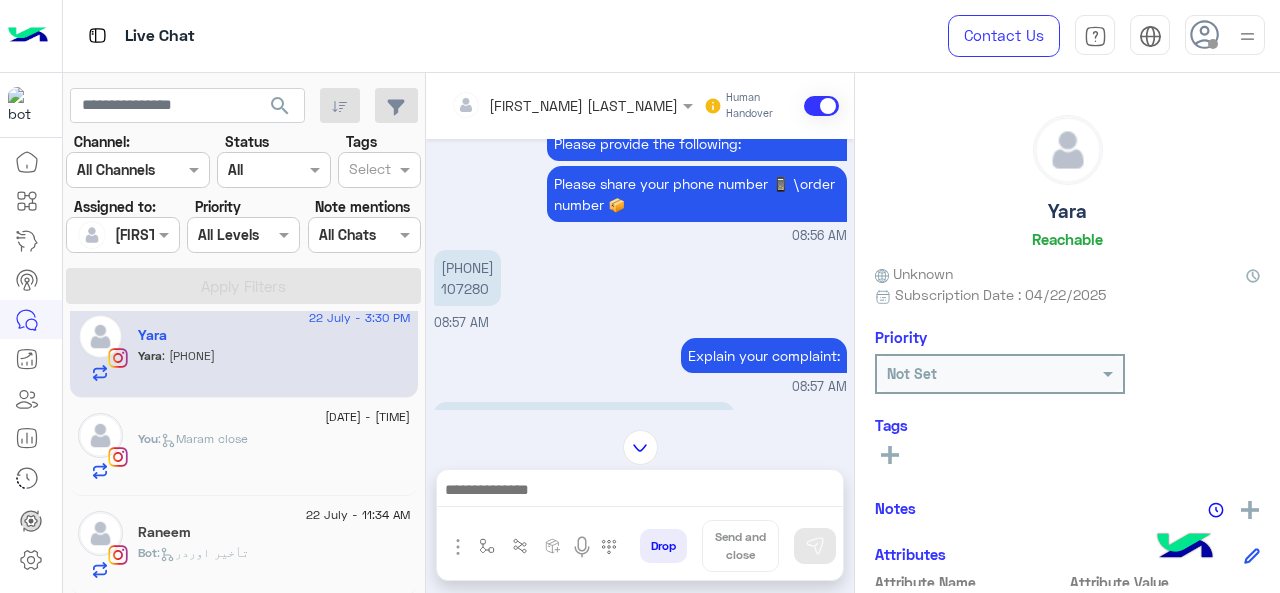 click on "[PHONE] [NUMBER]" at bounding box center [467, 278] 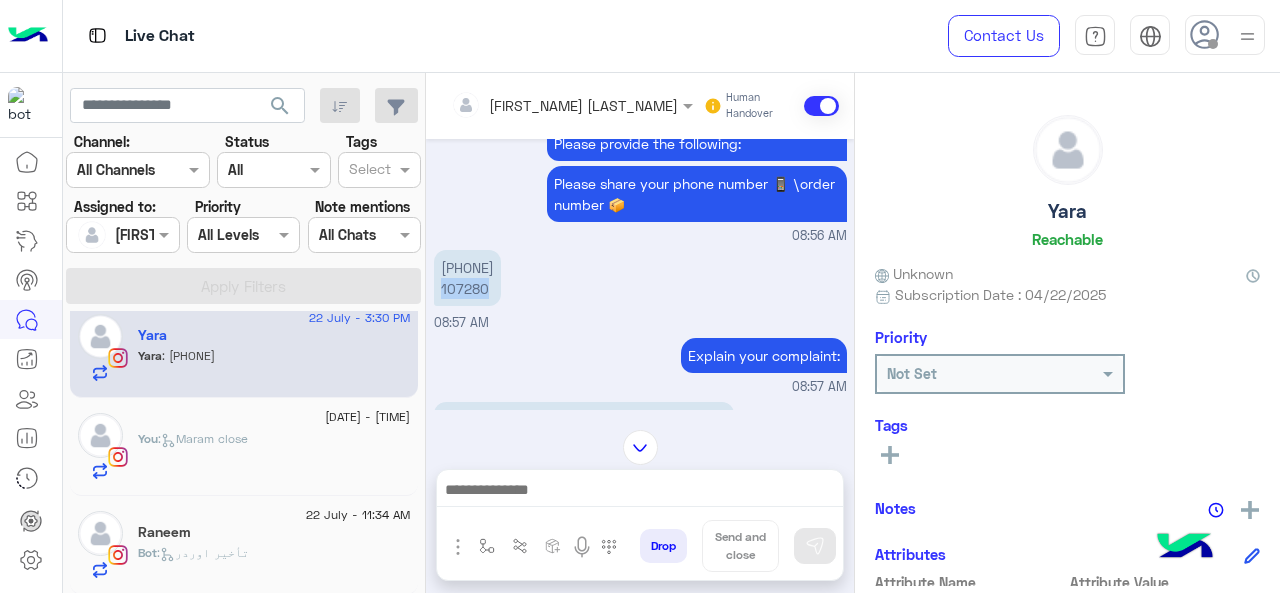 click on "[PHONE] [NUMBER]" at bounding box center [467, 278] 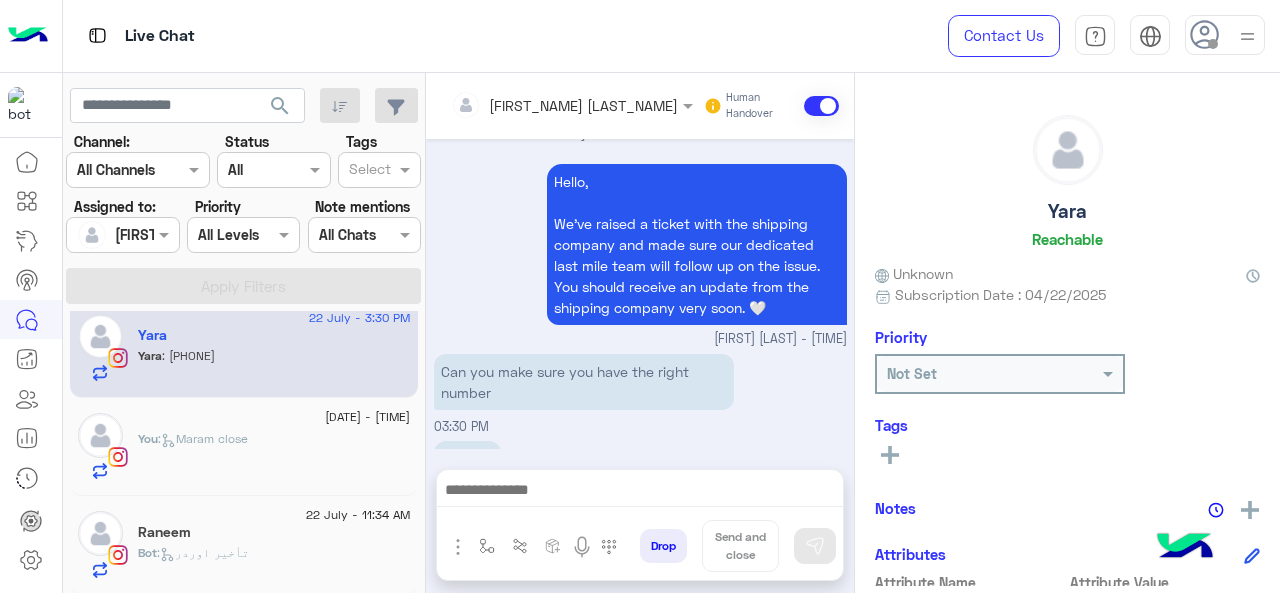 scroll, scrollTop: 2256, scrollLeft: 0, axis: vertical 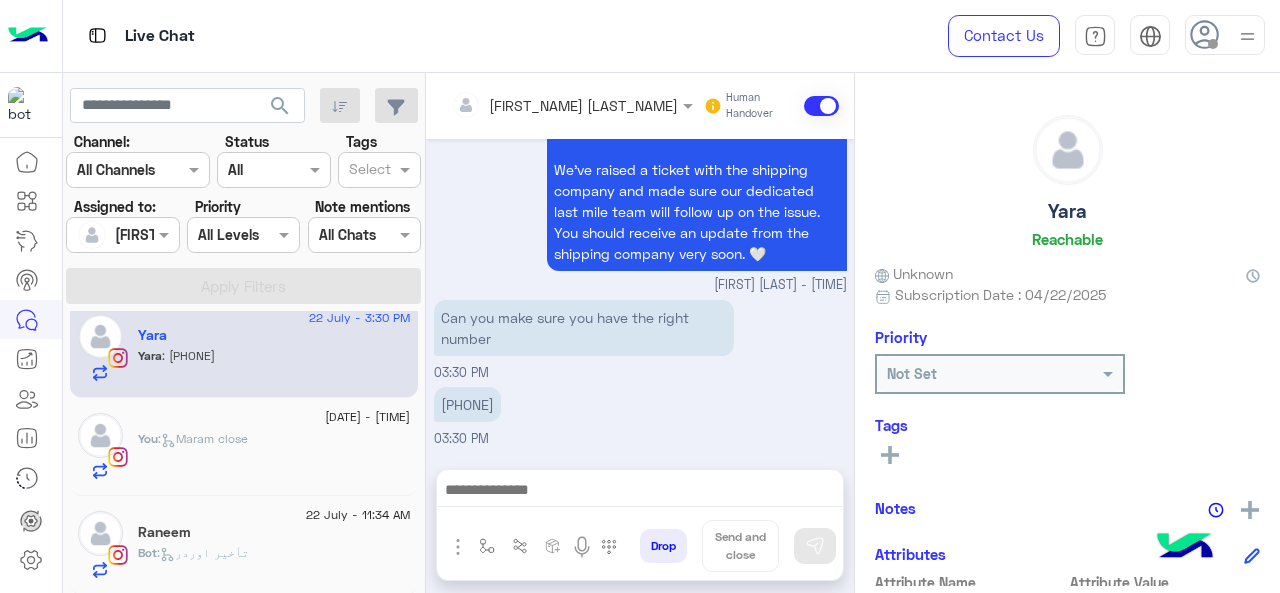 click at bounding box center (640, 492) 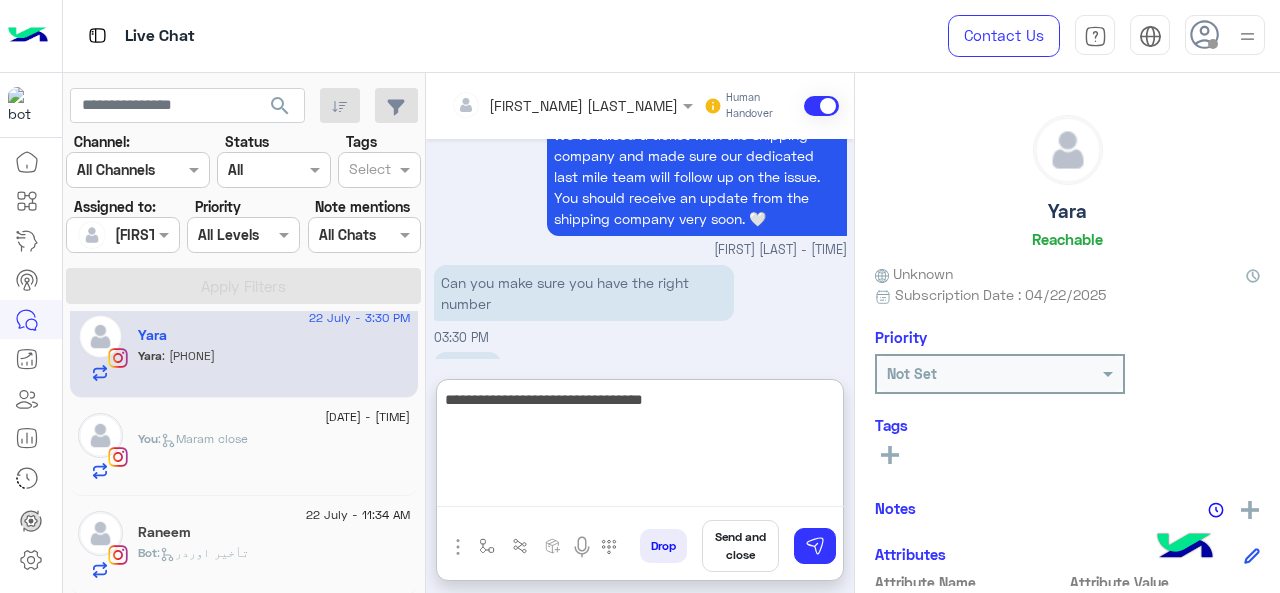 paste on "**********" 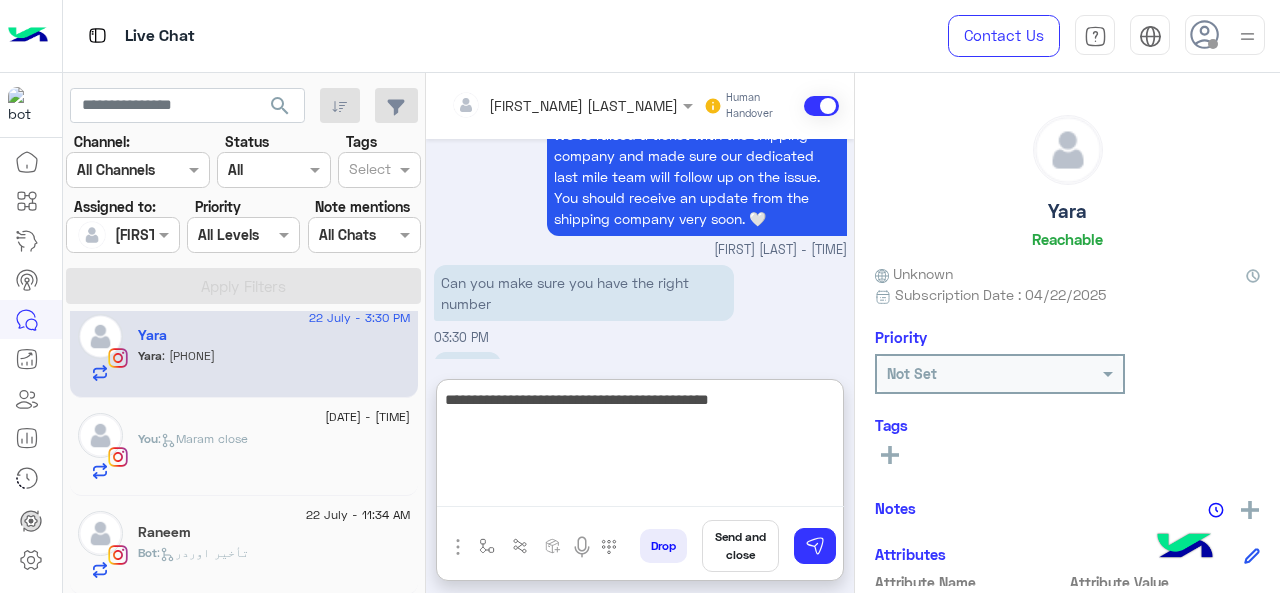 scroll, scrollTop: 2346, scrollLeft: 0, axis: vertical 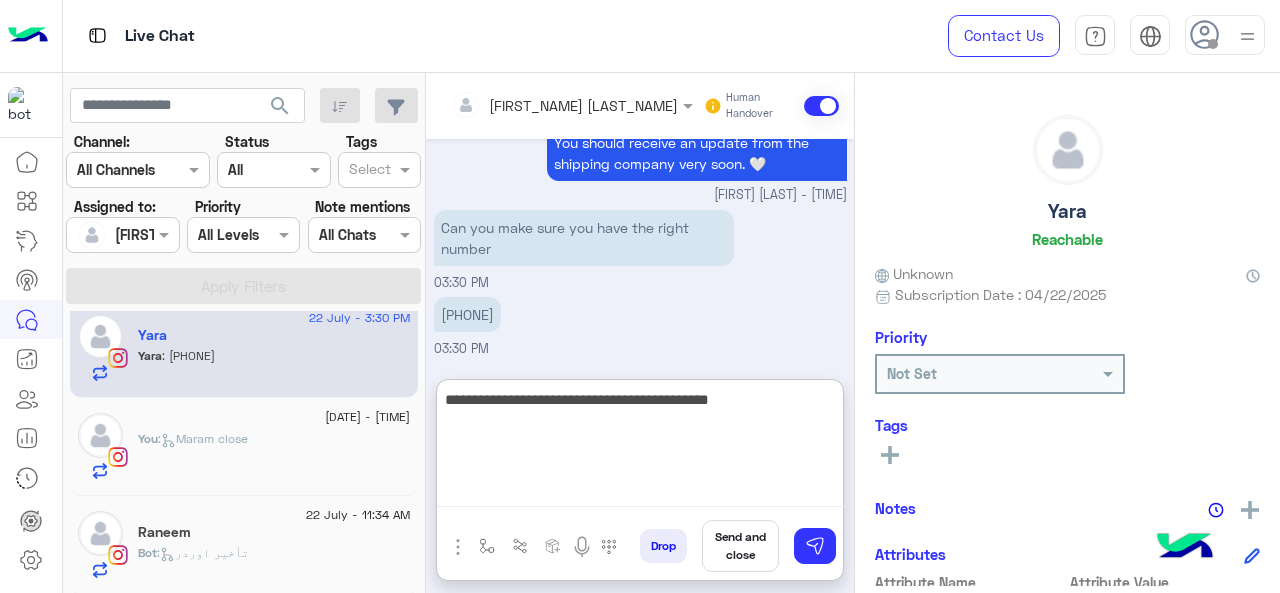 click on "**********" at bounding box center [640, 447] 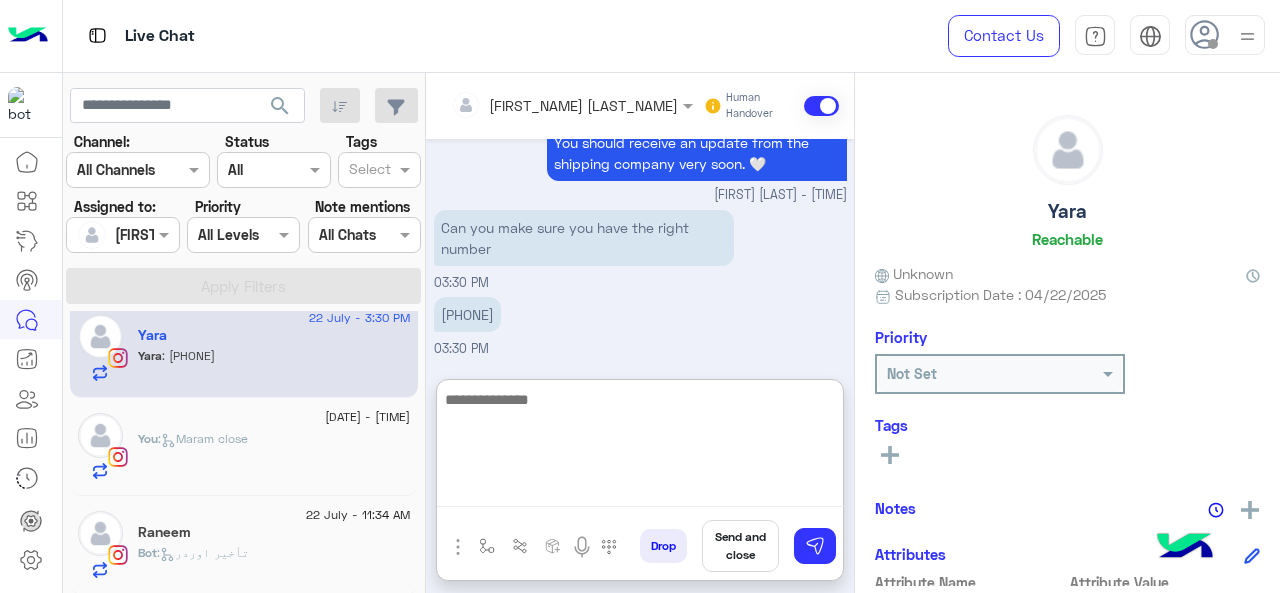scroll, scrollTop: 2475, scrollLeft: 0, axis: vertical 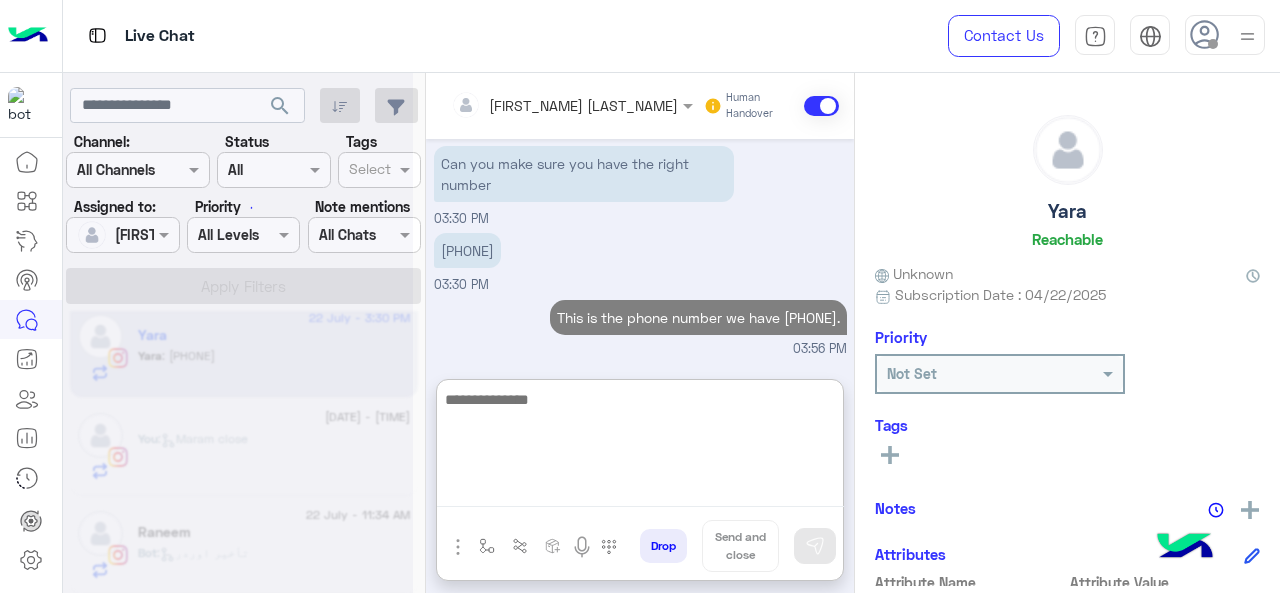 click on "[PHONE]" at bounding box center [467, 250] 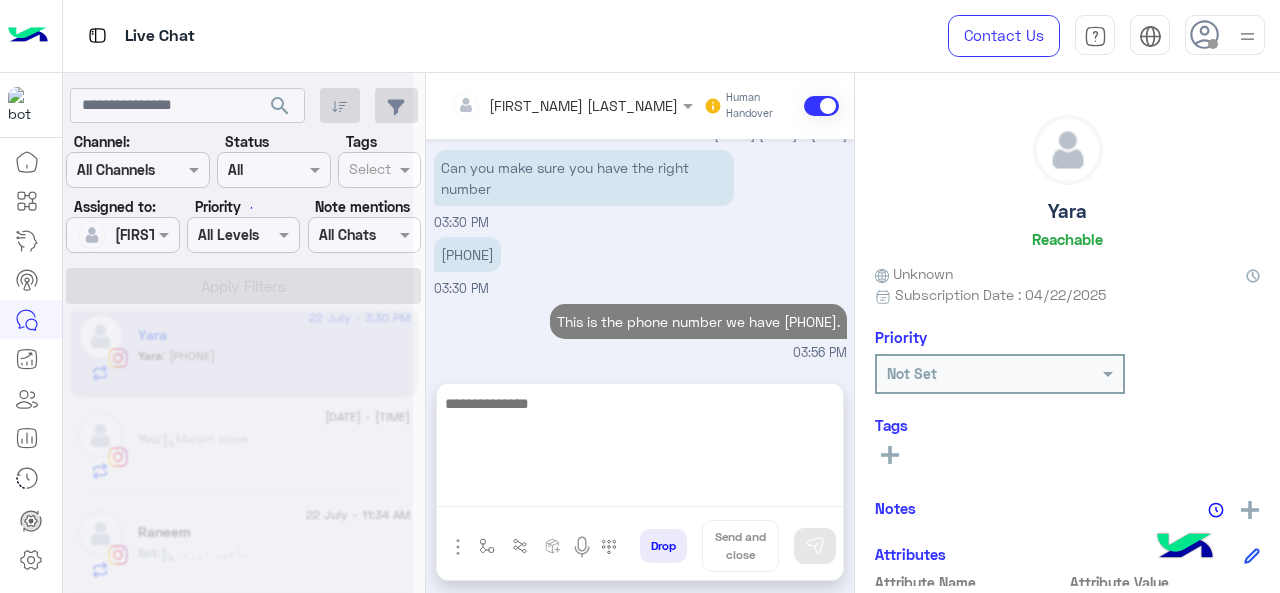 scroll, scrollTop: 2340, scrollLeft: 0, axis: vertical 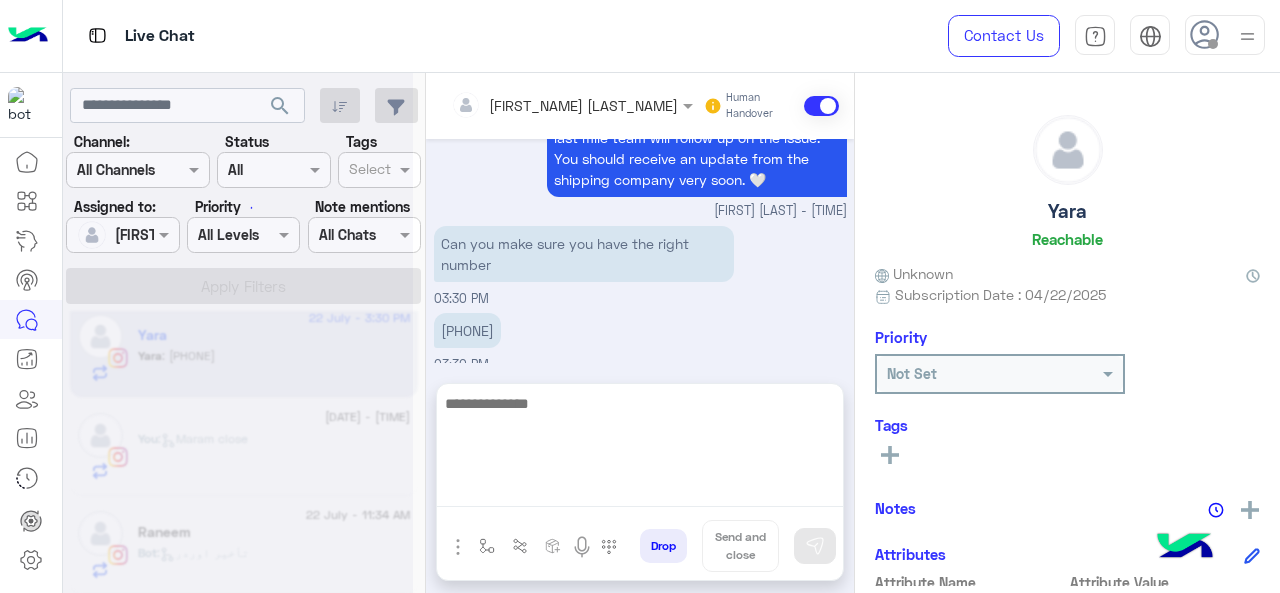 click on "Can you make sure you have the right number   03:30 PM" at bounding box center (640, 265) 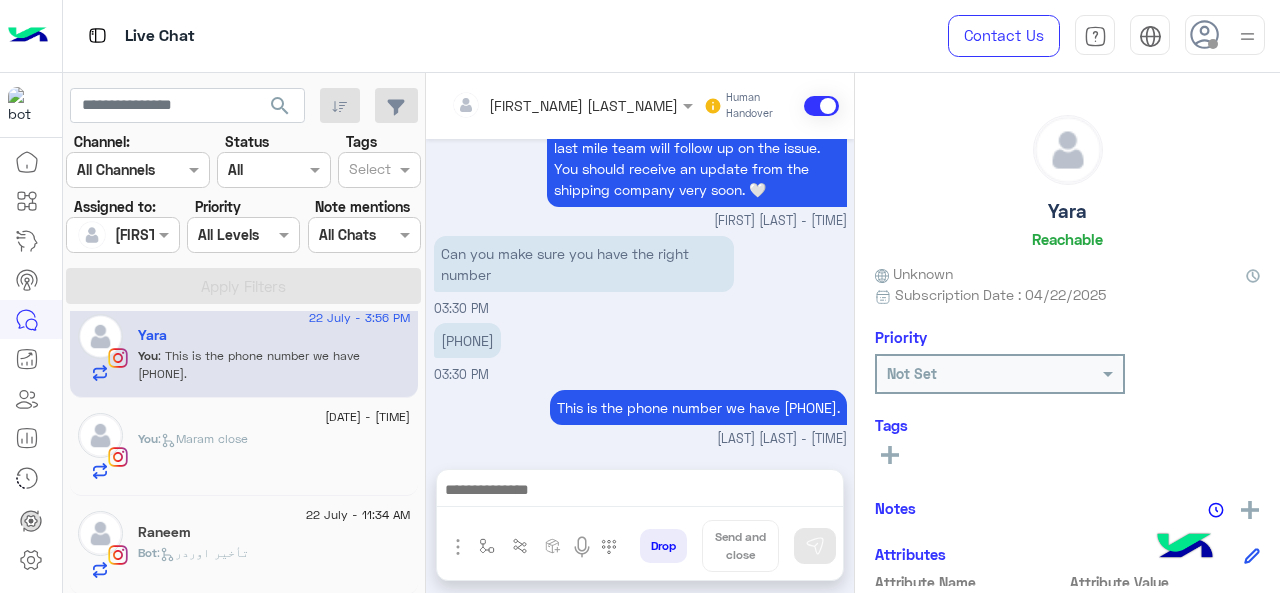 click on "[PHONE]" at bounding box center (467, 340) 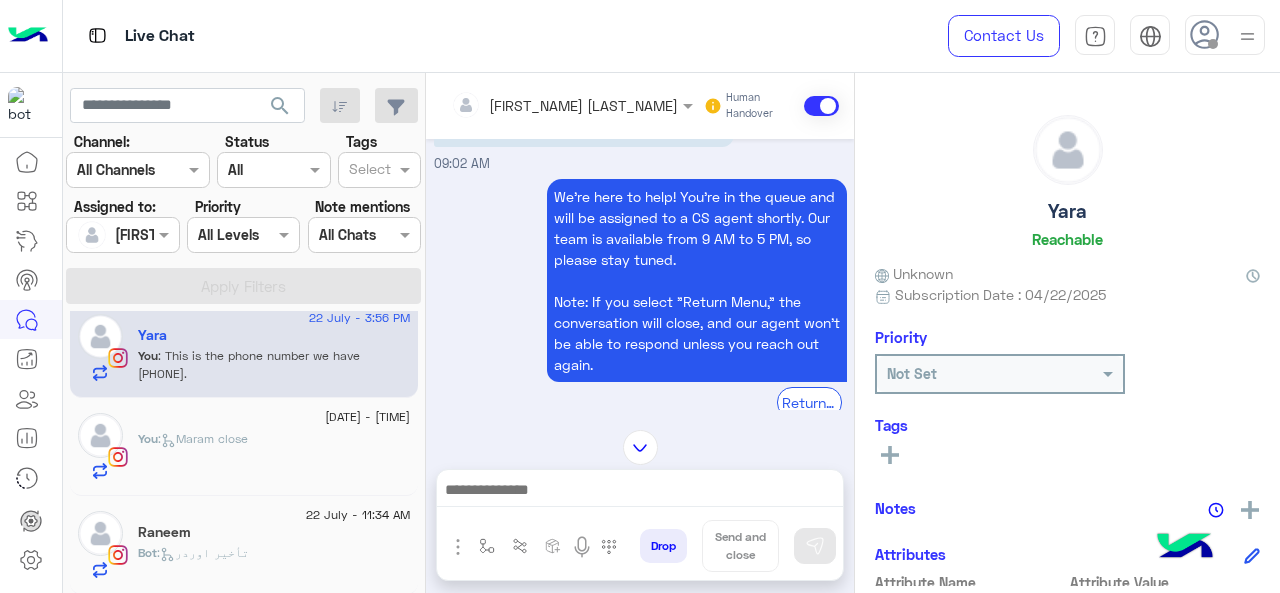 scroll, scrollTop: 1650, scrollLeft: 0, axis: vertical 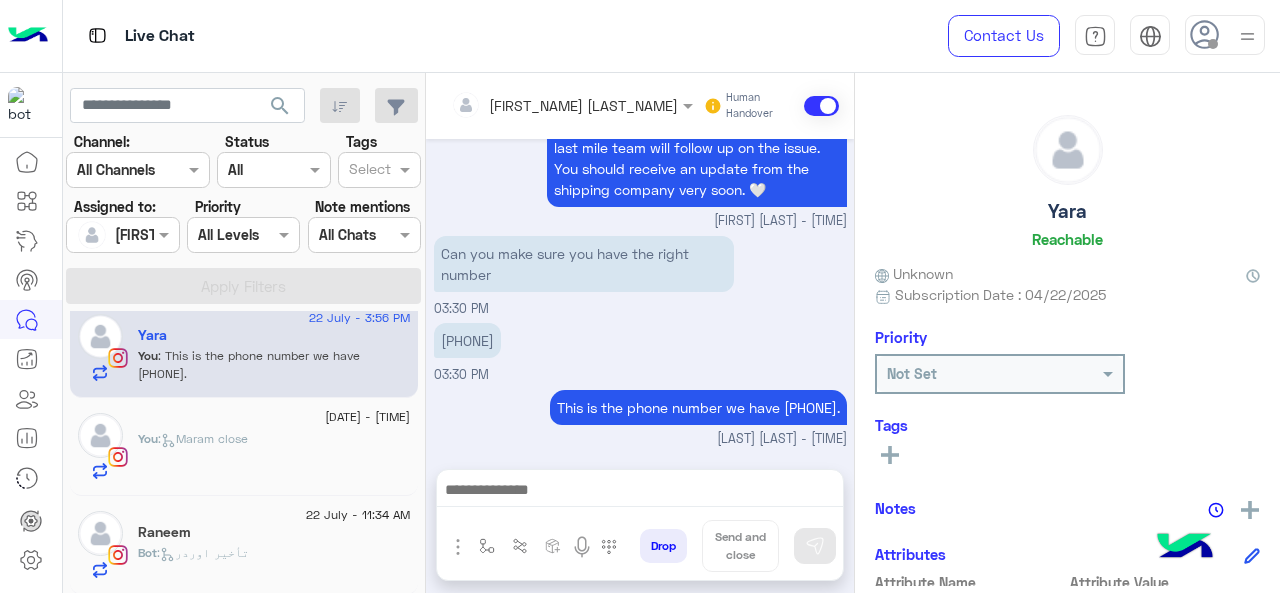 click at bounding box center [640, 492] 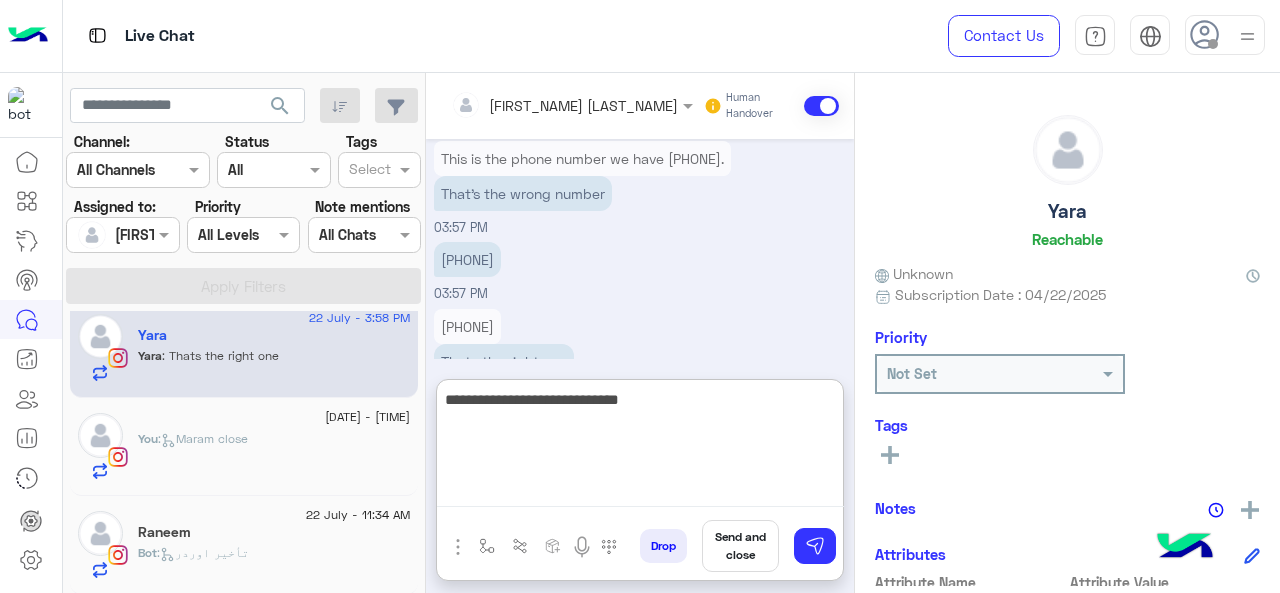 scroll, scrollTop: 2700, scrollLeft: 0, axis: vertical 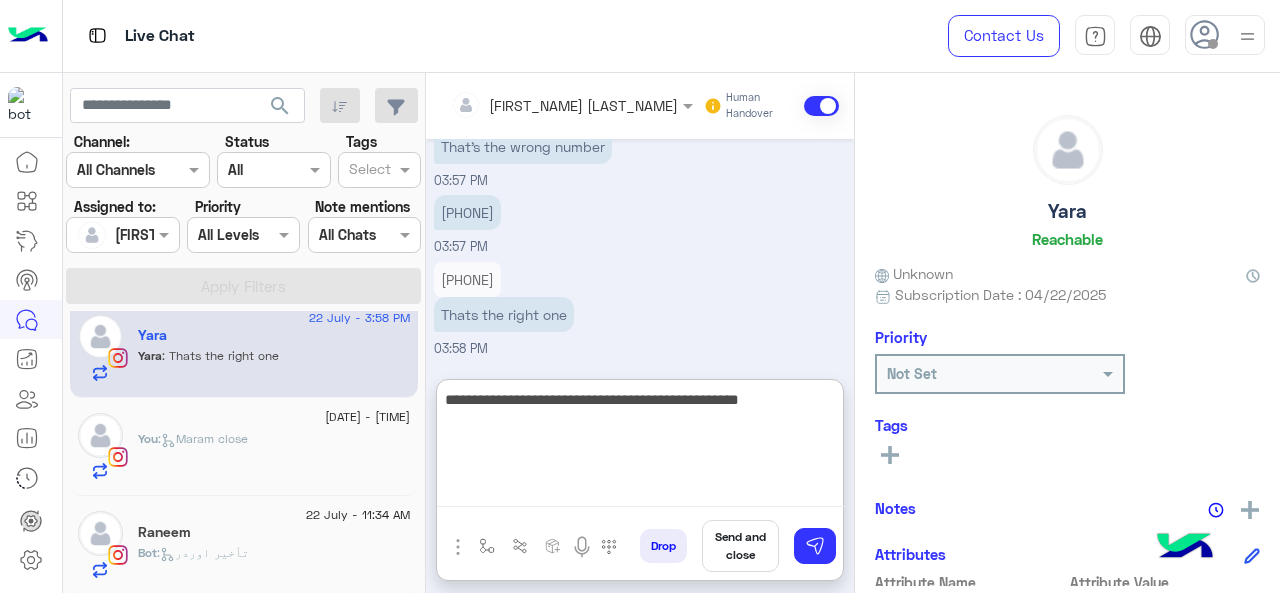 type on "**********" 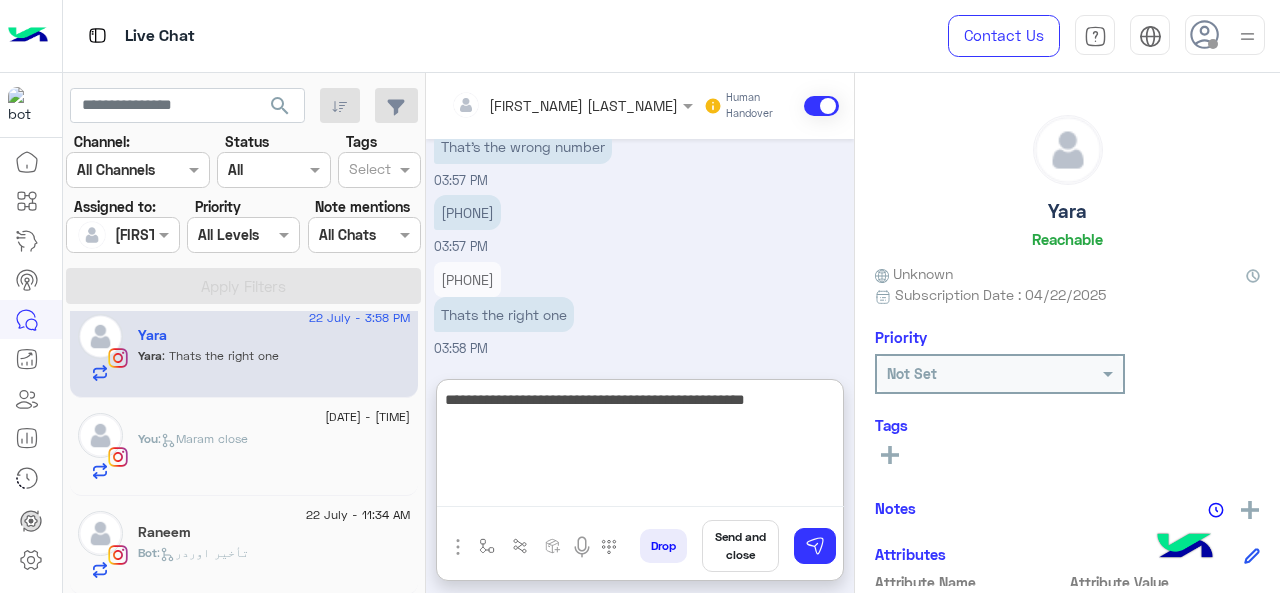 type 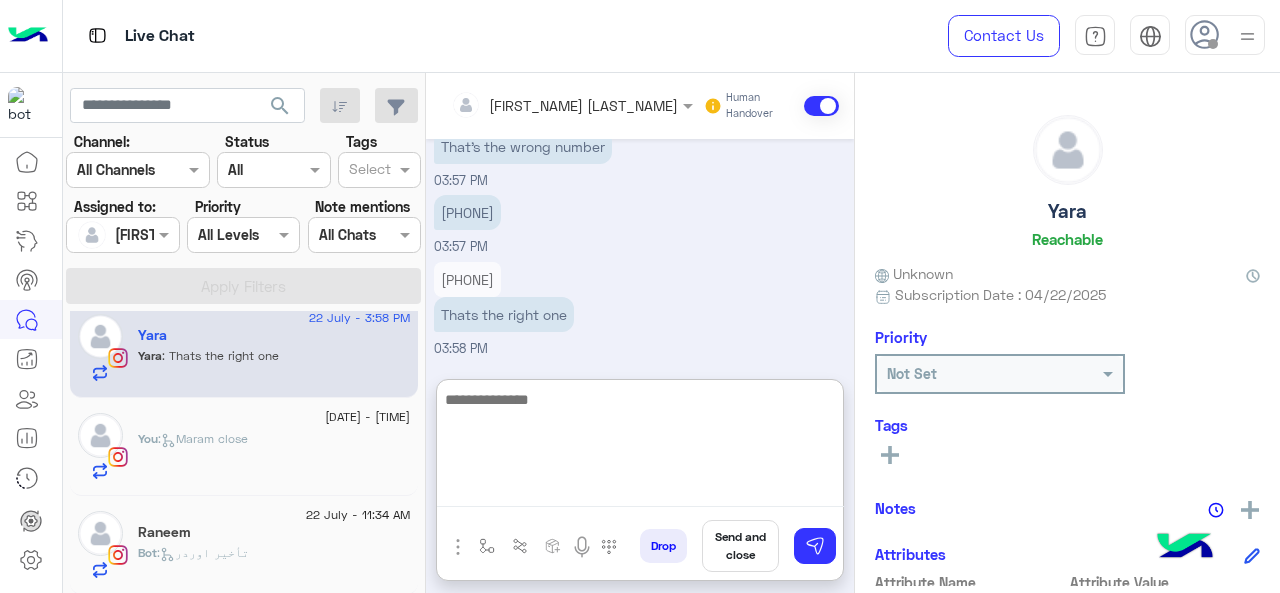 scroll, scrollTop: 2784, scrollLeft: 0, axis: vertical 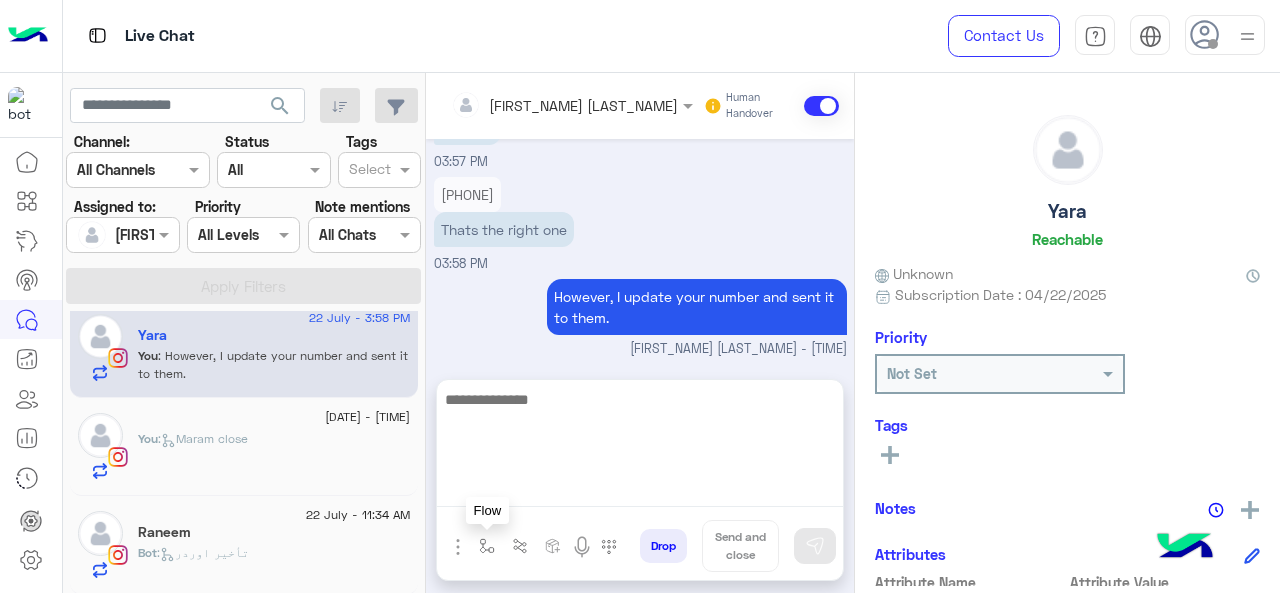 click at bounding box center (487, 546) 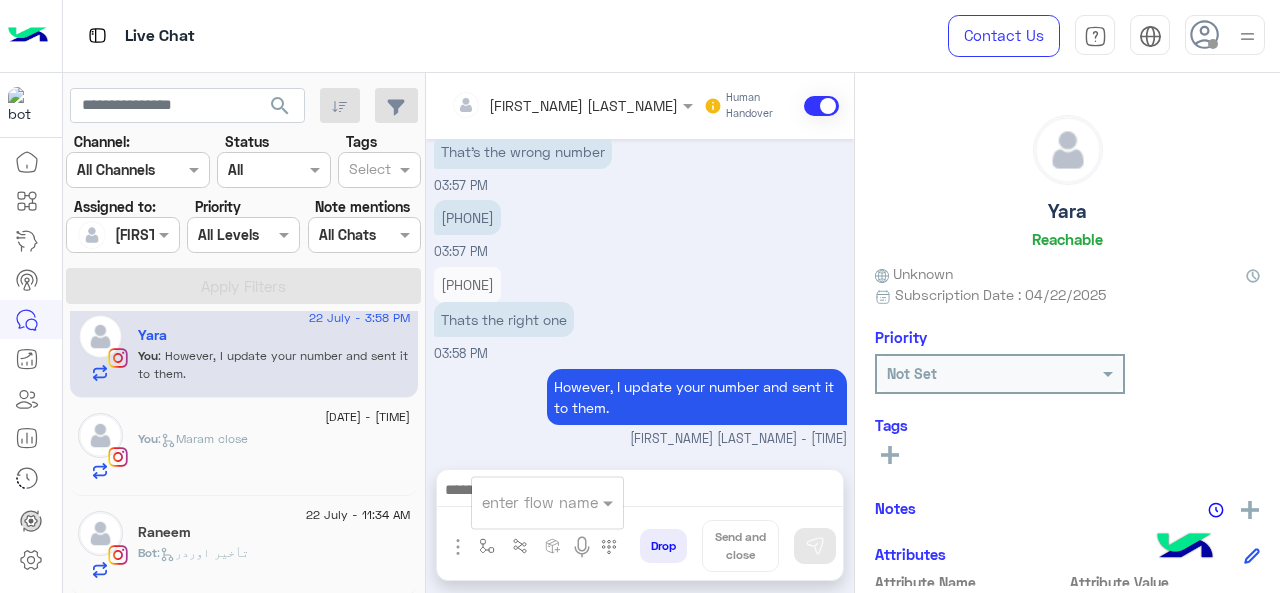 click at bounding box center (523, 502) 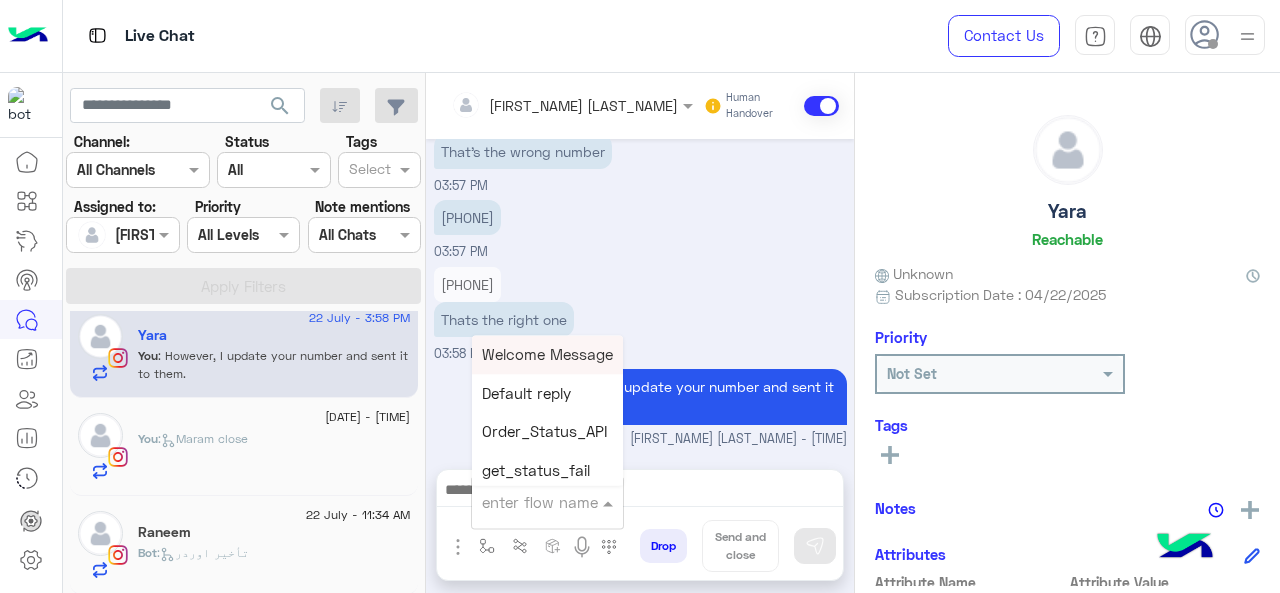 type on "*" 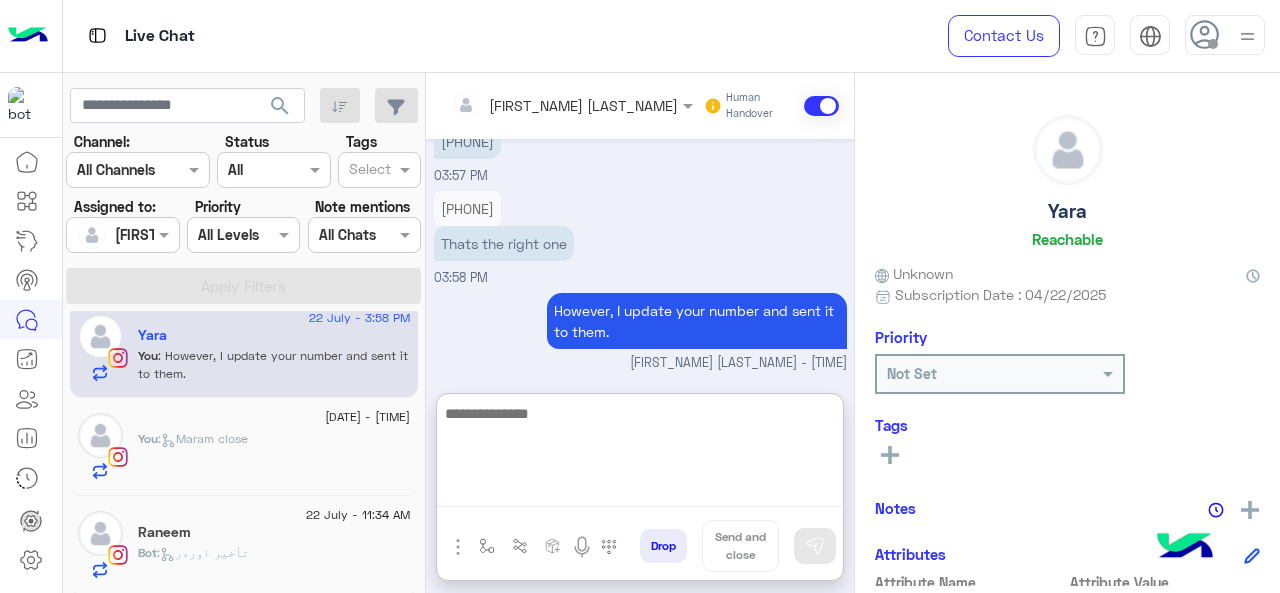 scroll, scrollTop: 2784, scrollLeft: 0, axis: vertical 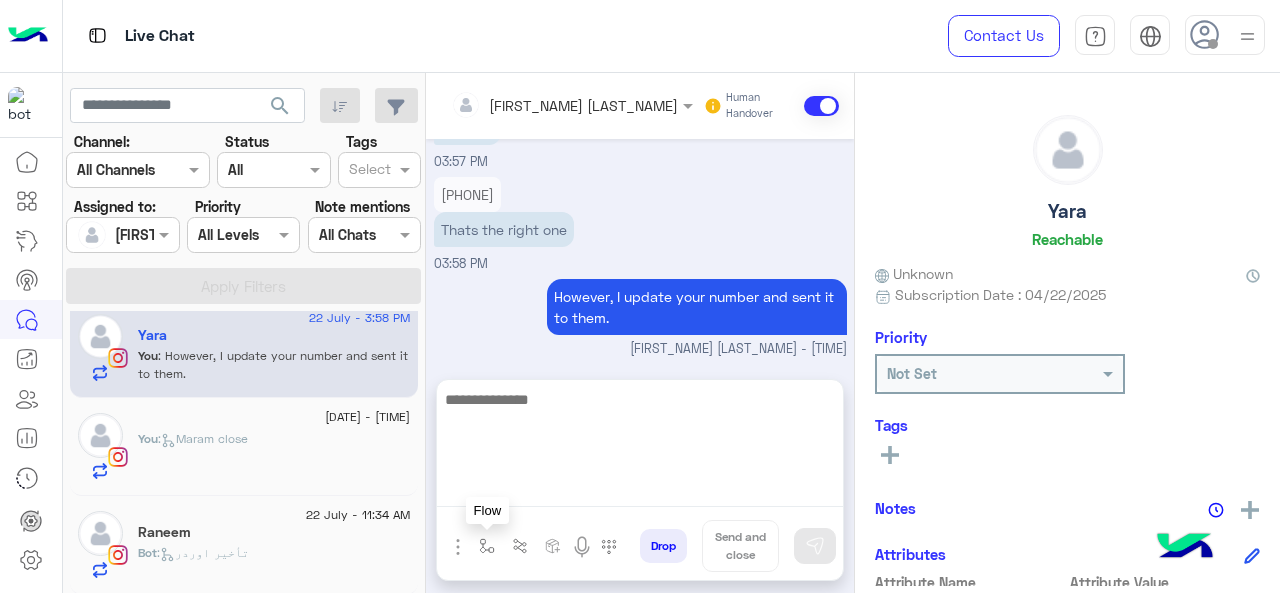 click at bounding box center [487, 546] 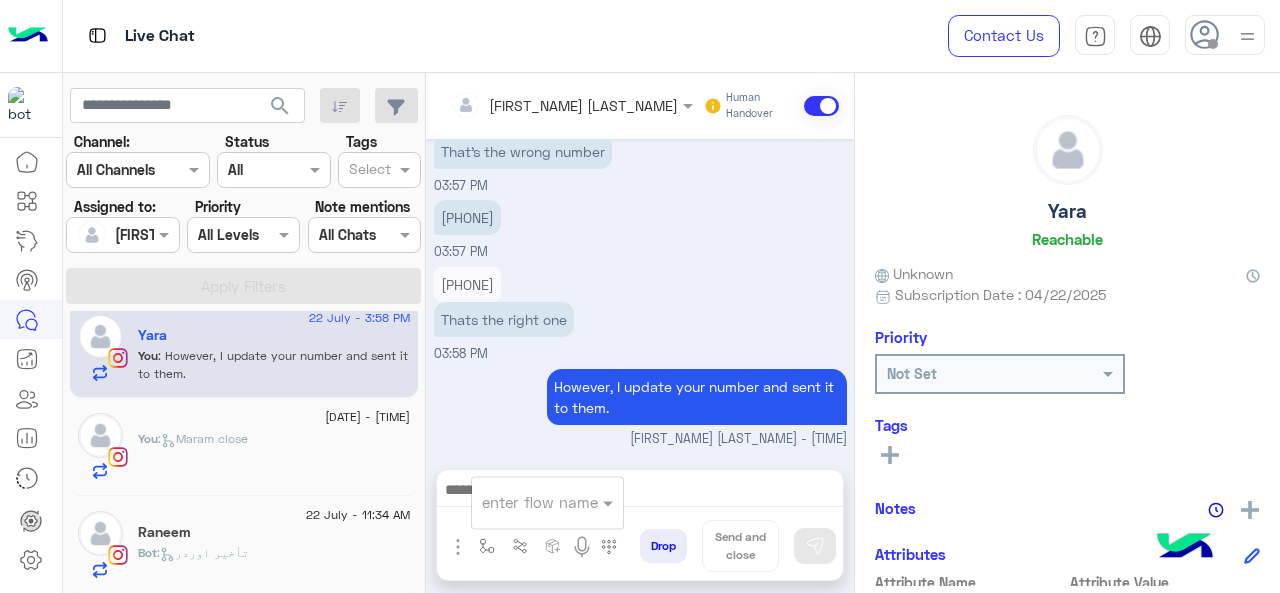 scroll, scrollTop: 2694, scrollLeft: 0, axis: vertical 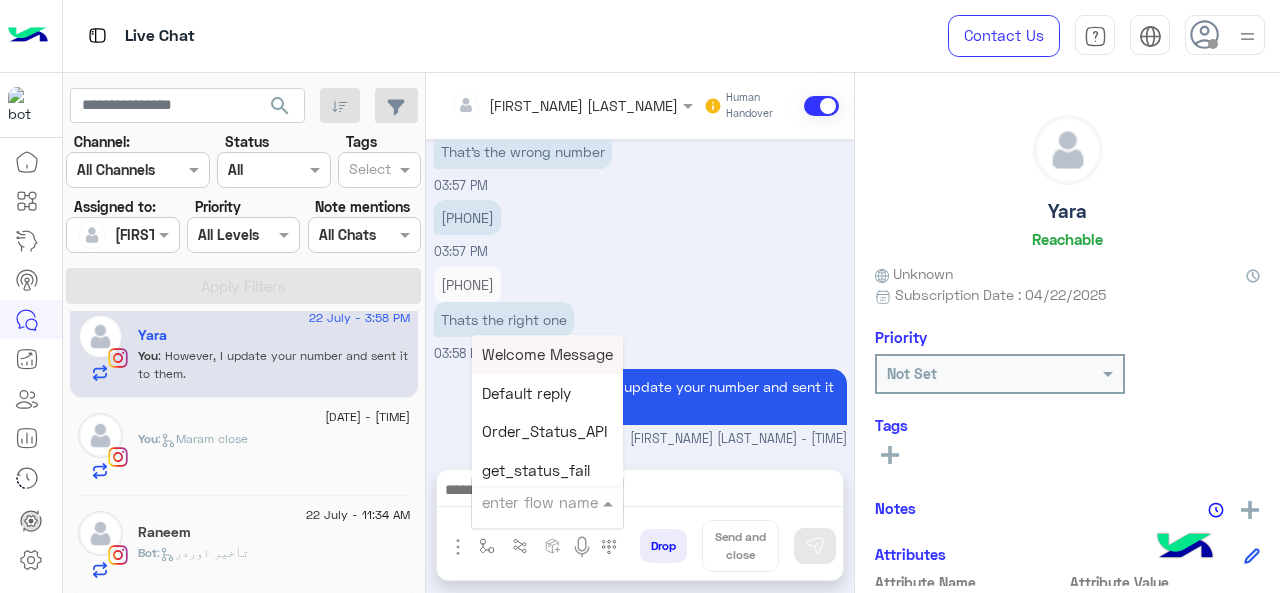 click at bounding box center (523, 502) 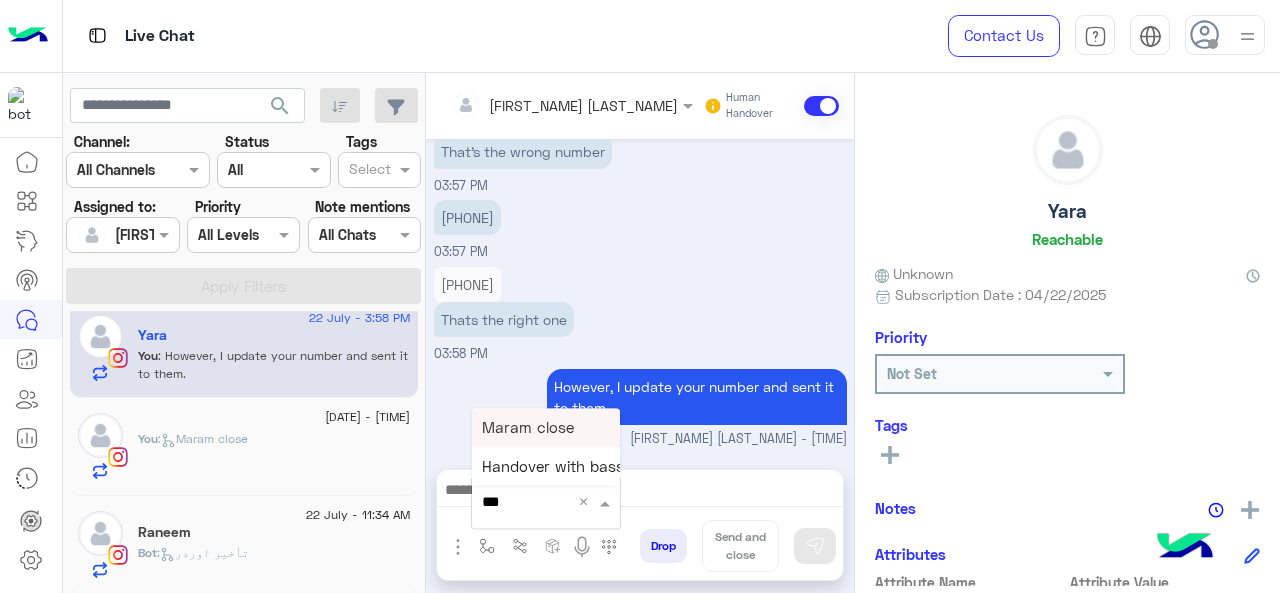 type on "****" 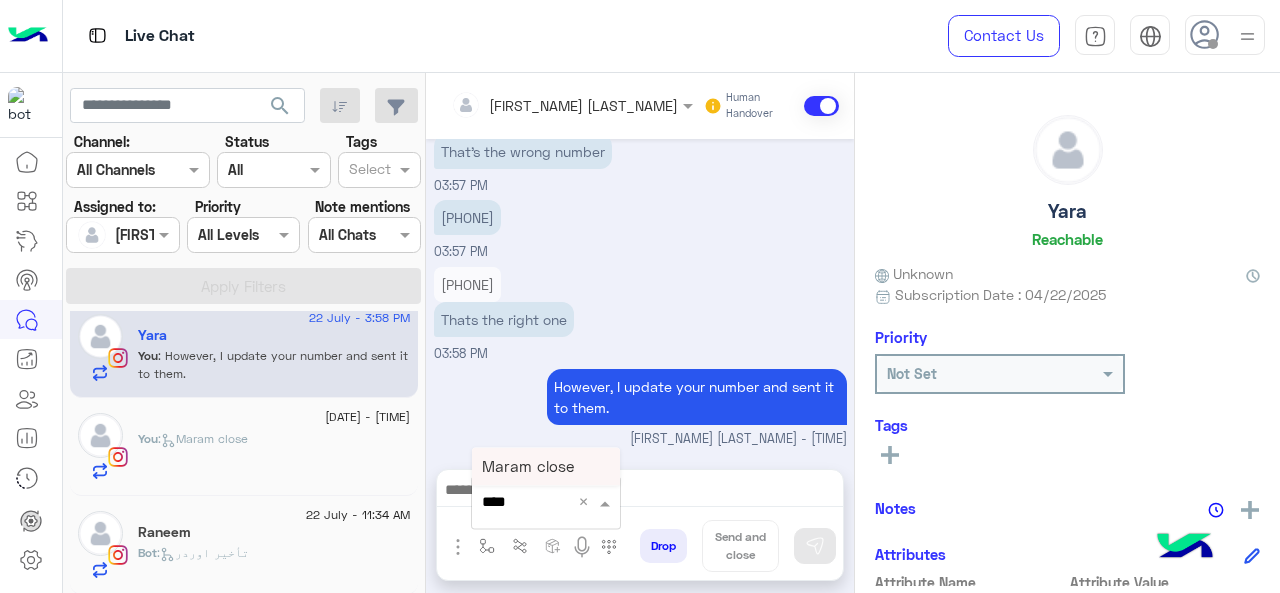 click on "Maram close" at bounding box center [546, 466] 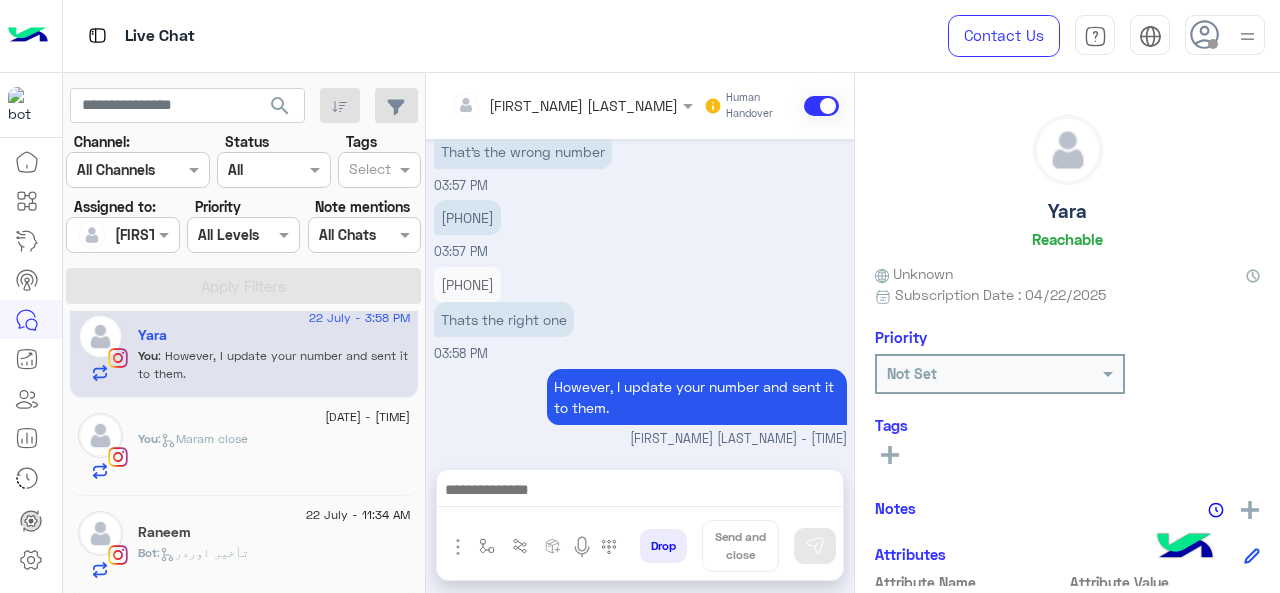 type on "**********" 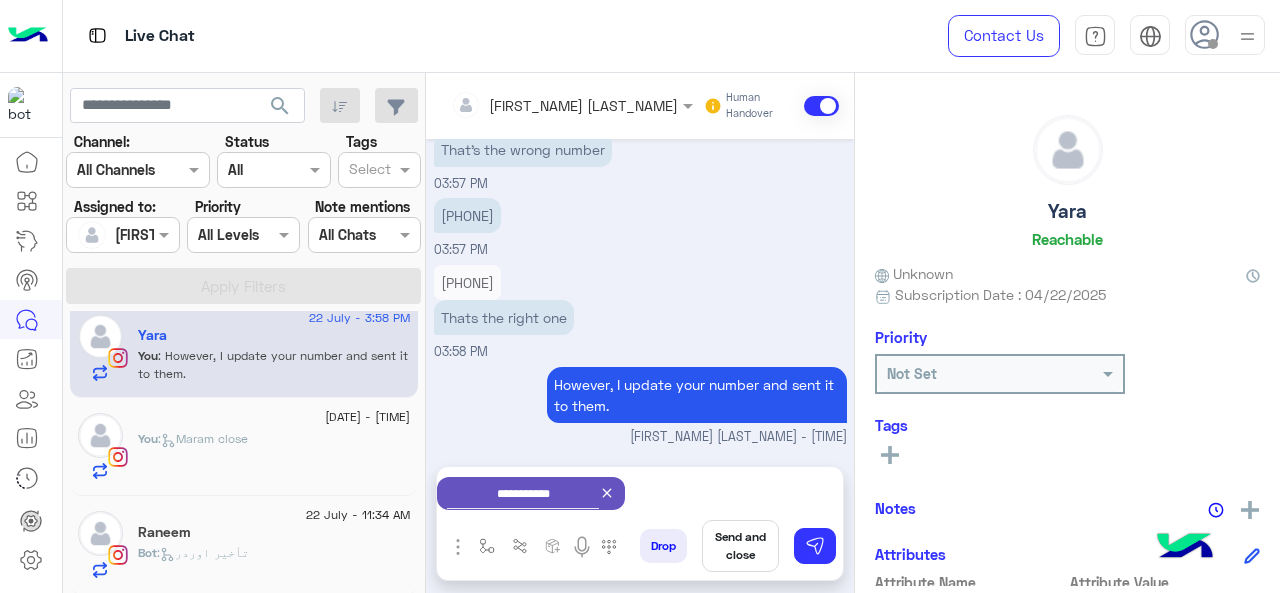 click on "Send and close" at bounding box center [740, 546] 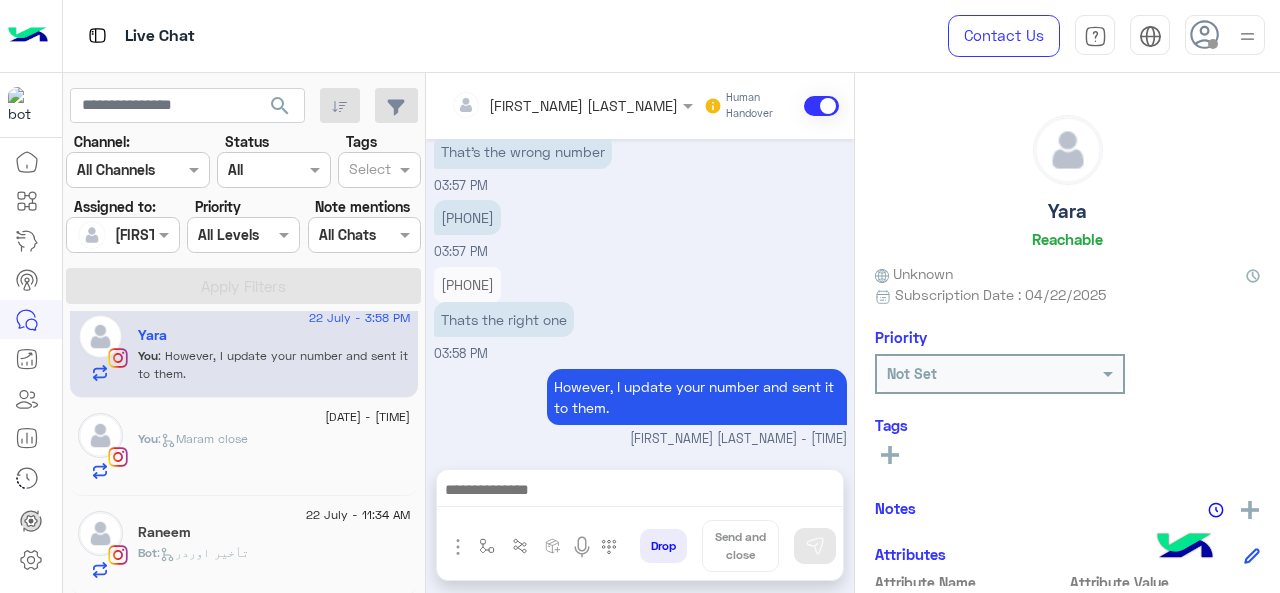 scroll, scrollTop: 2715, scrollLeft: 0, axis: vertical 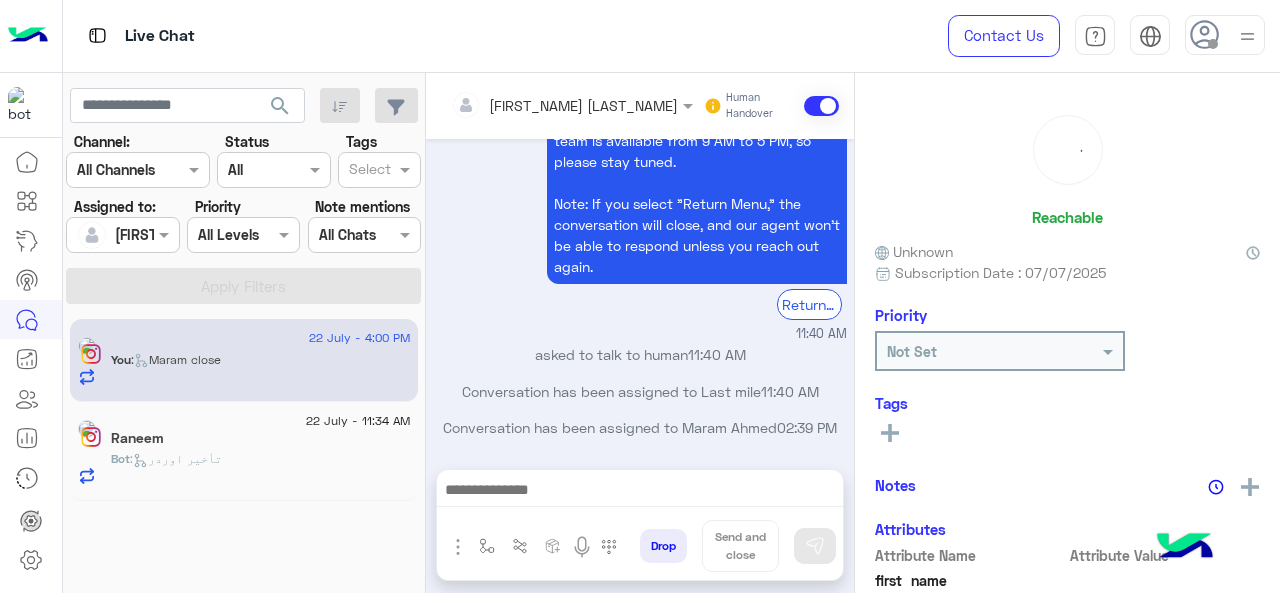 click on "Bot :   تأخير اوردر" 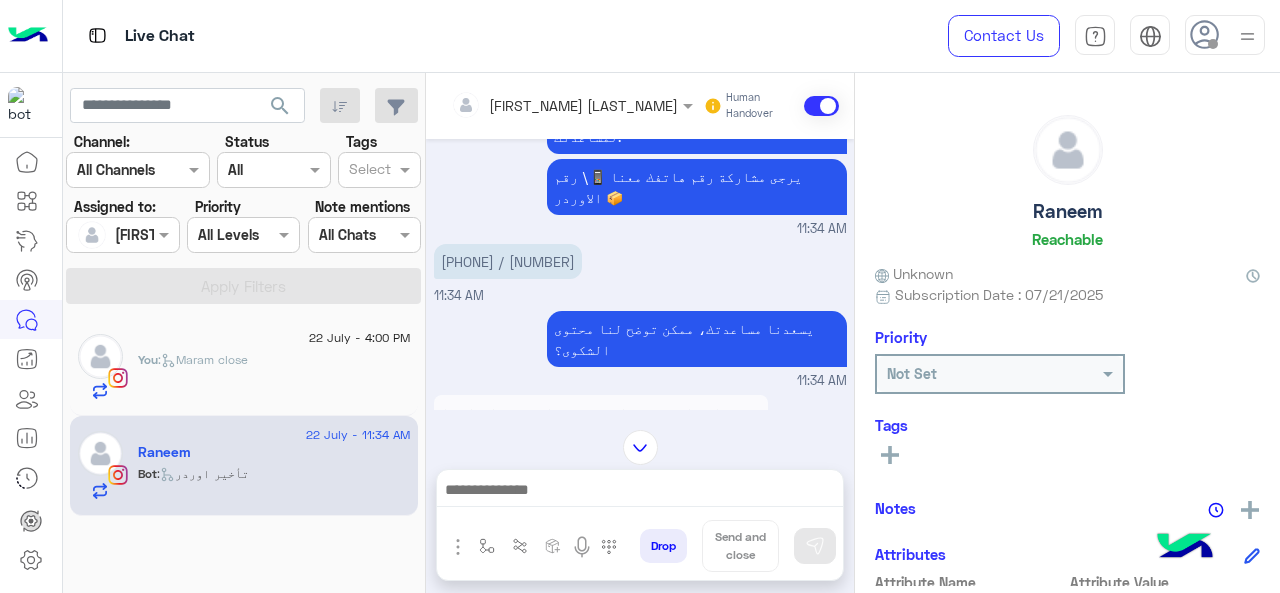 scroll, scrollTop: 466, scrollLeft: 0, axis: vertical 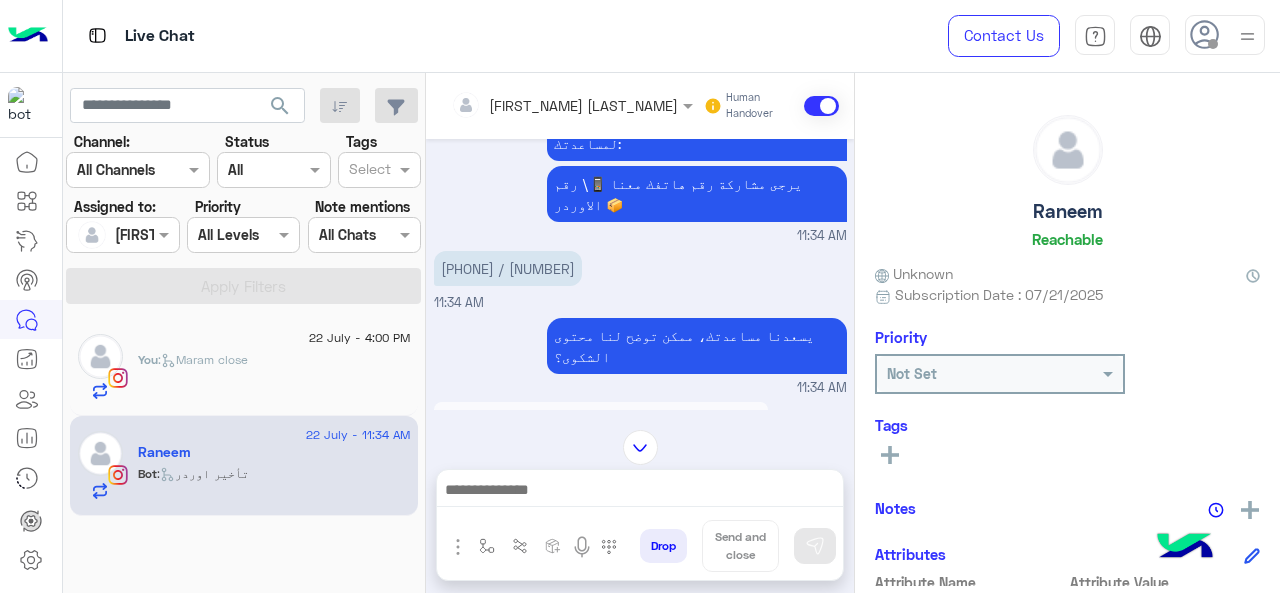 click on "[PHONE] / [NUMBER]" at bounding box center (508, 268) 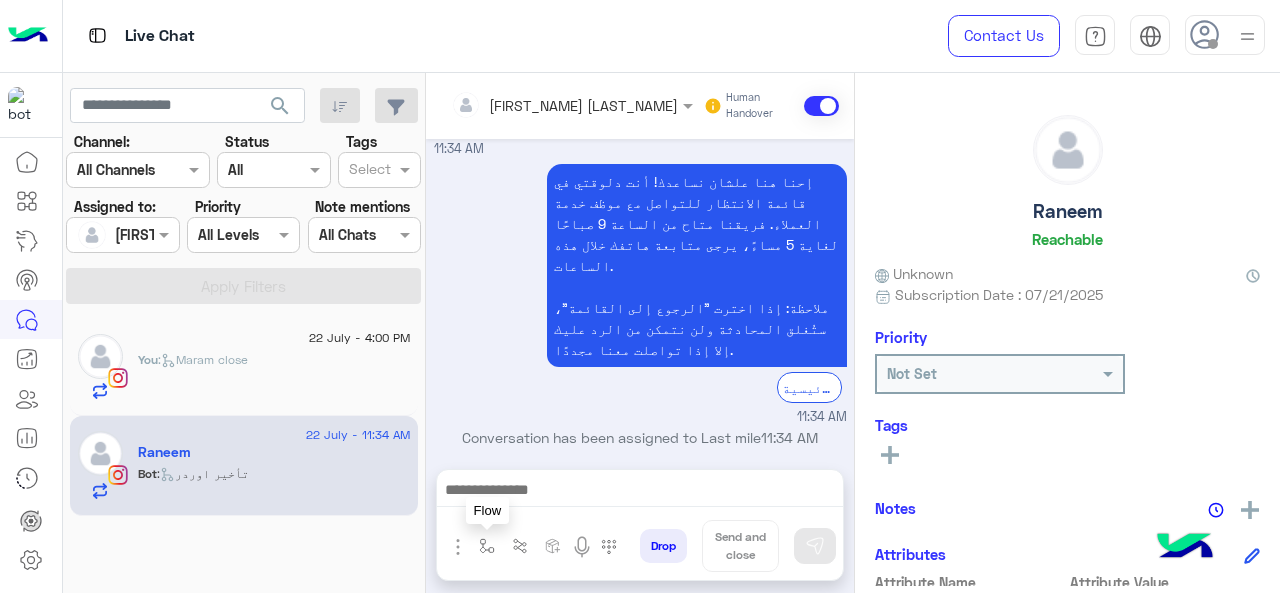 click at bounding box center (487, 546) 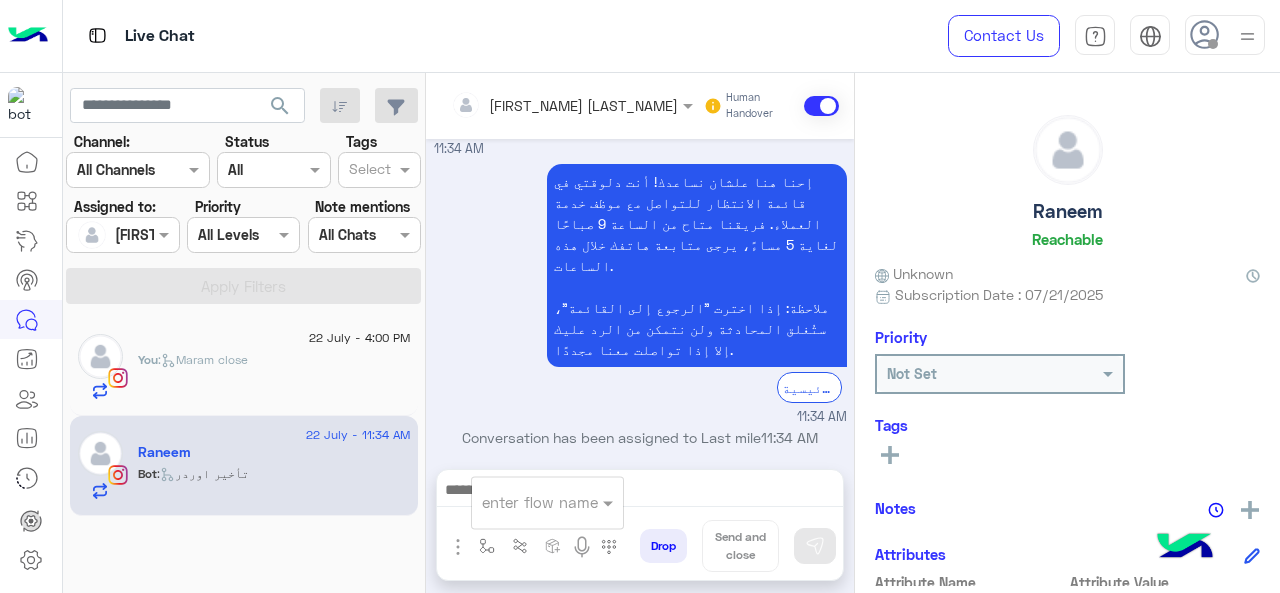 click at bounding box center [523, 502] 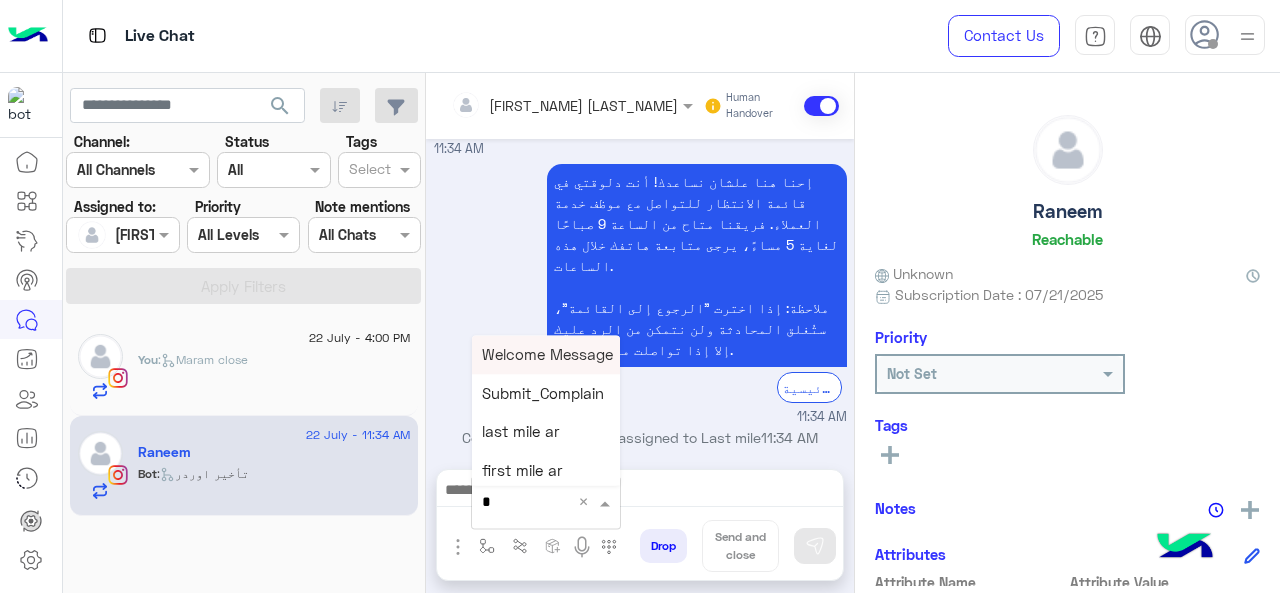 type on "*" 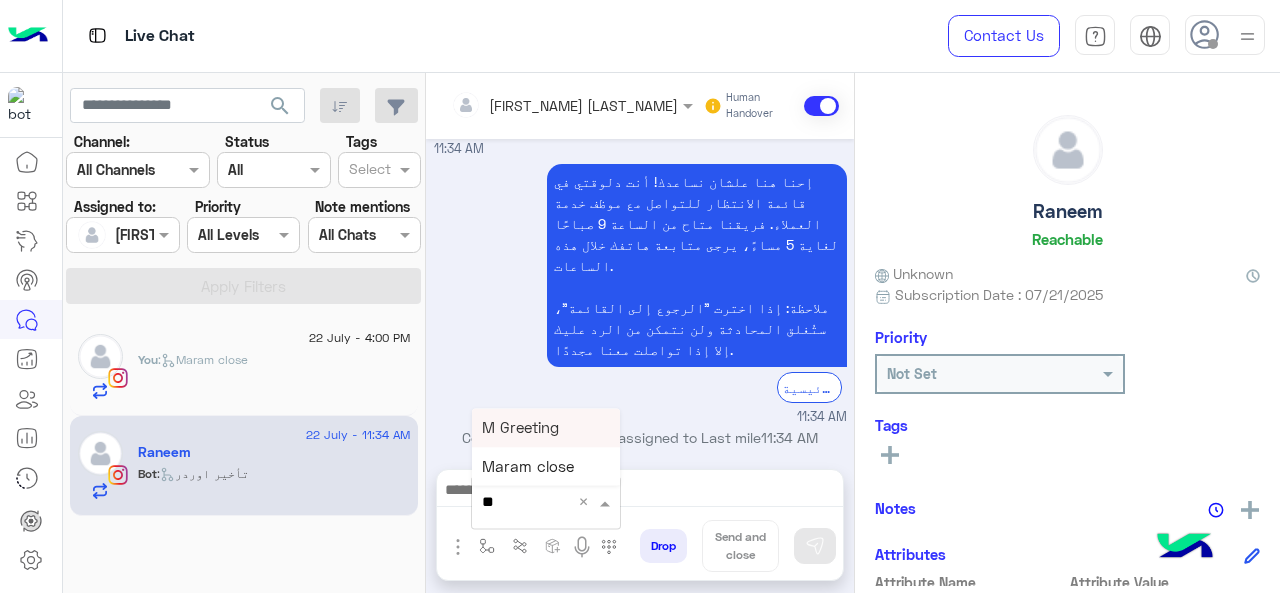 click on "M Greeting" at bounding box center (520, 427) 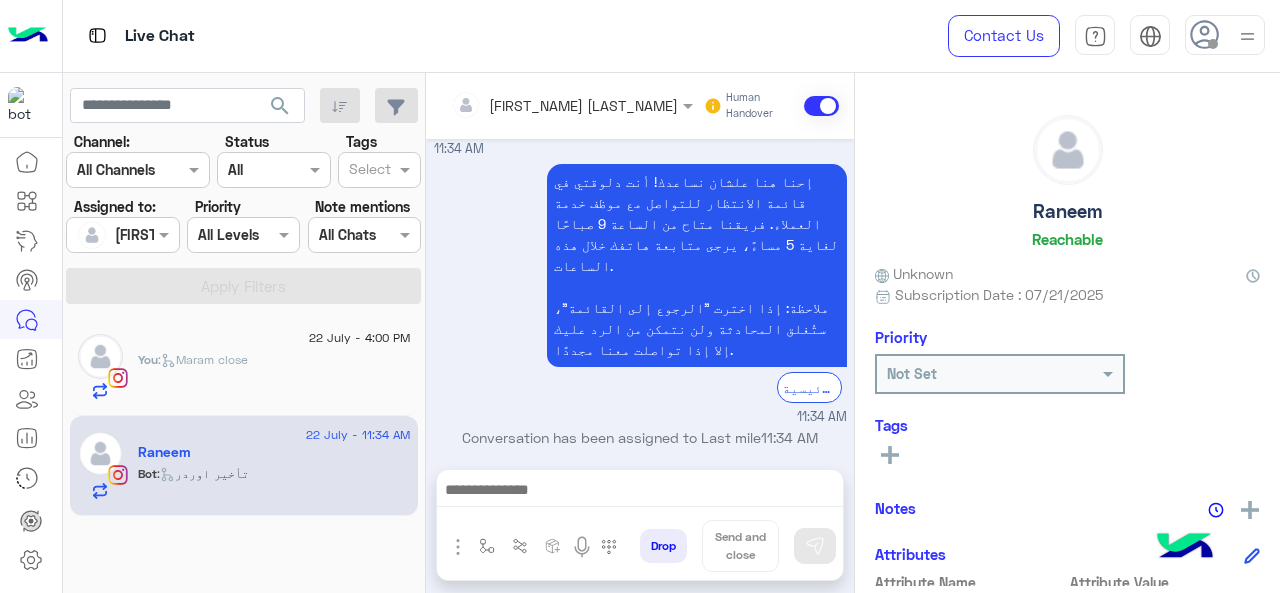 type on "**********" 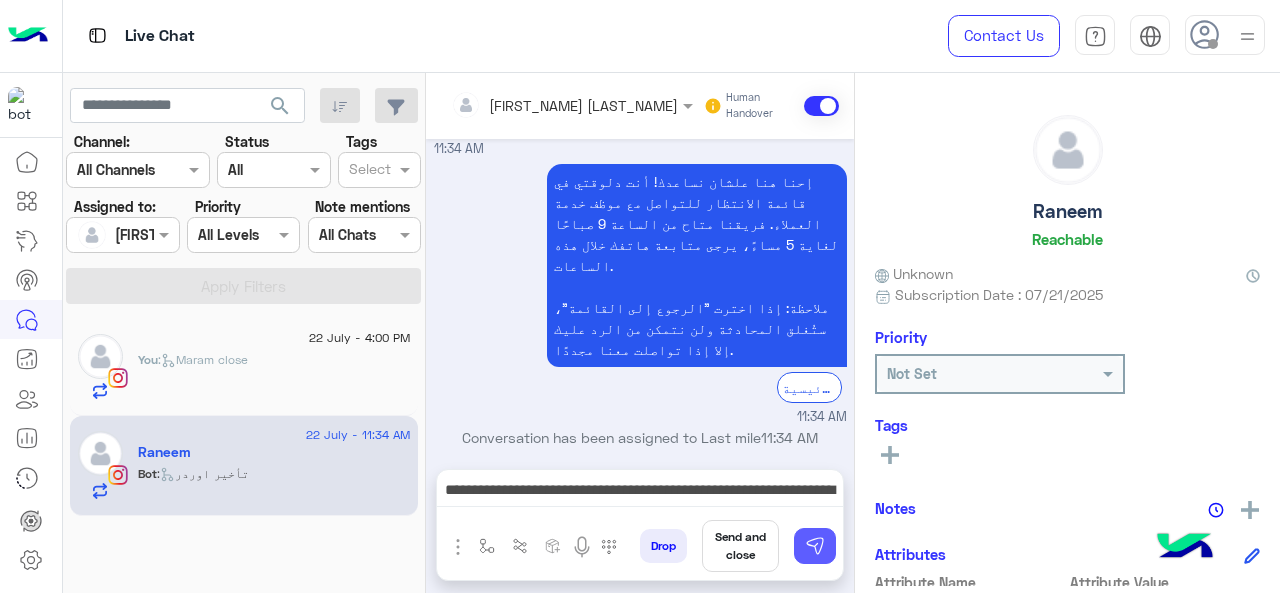 click at bounding box center (815, 546) 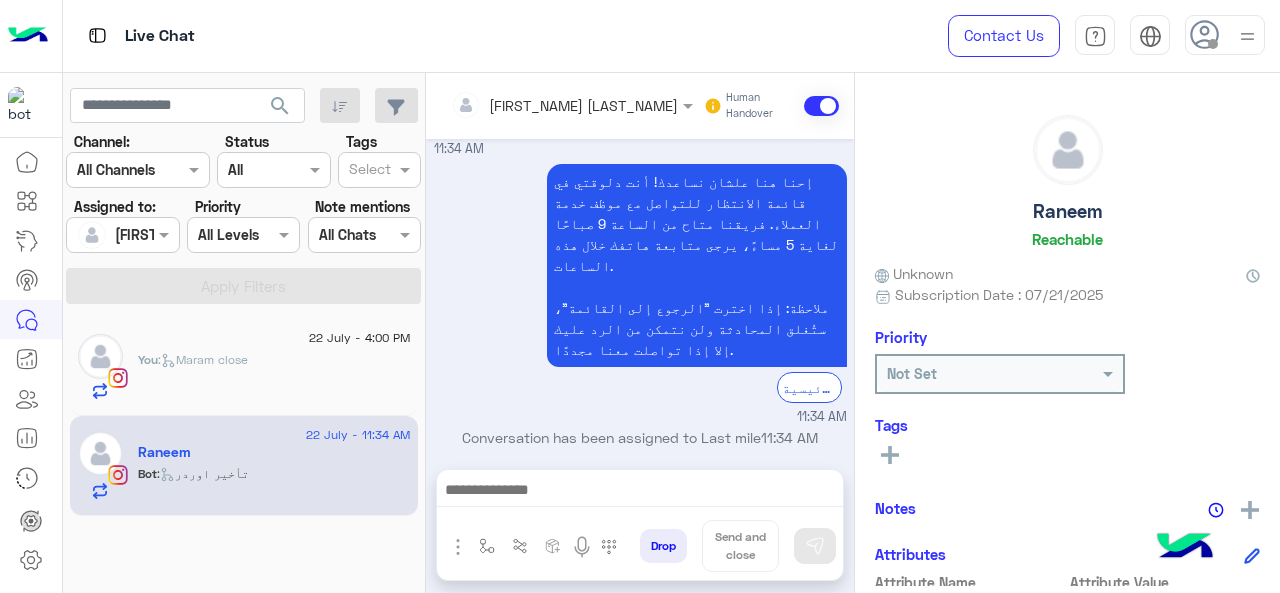 click at bounding box center (640, 492) 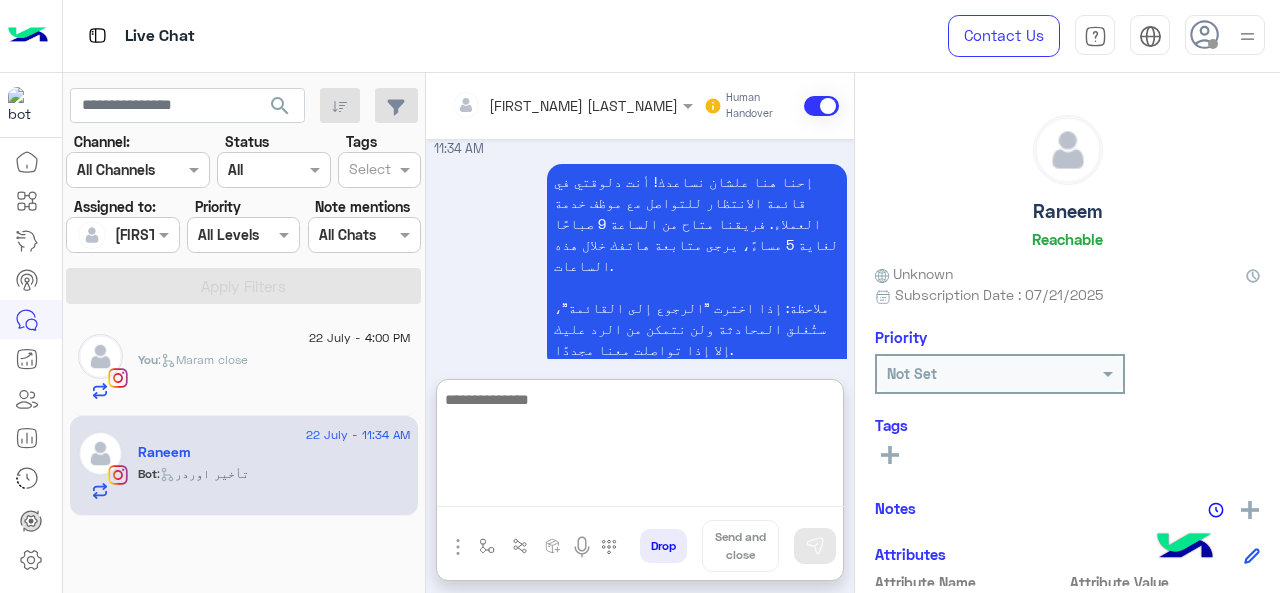 paste on "**********" 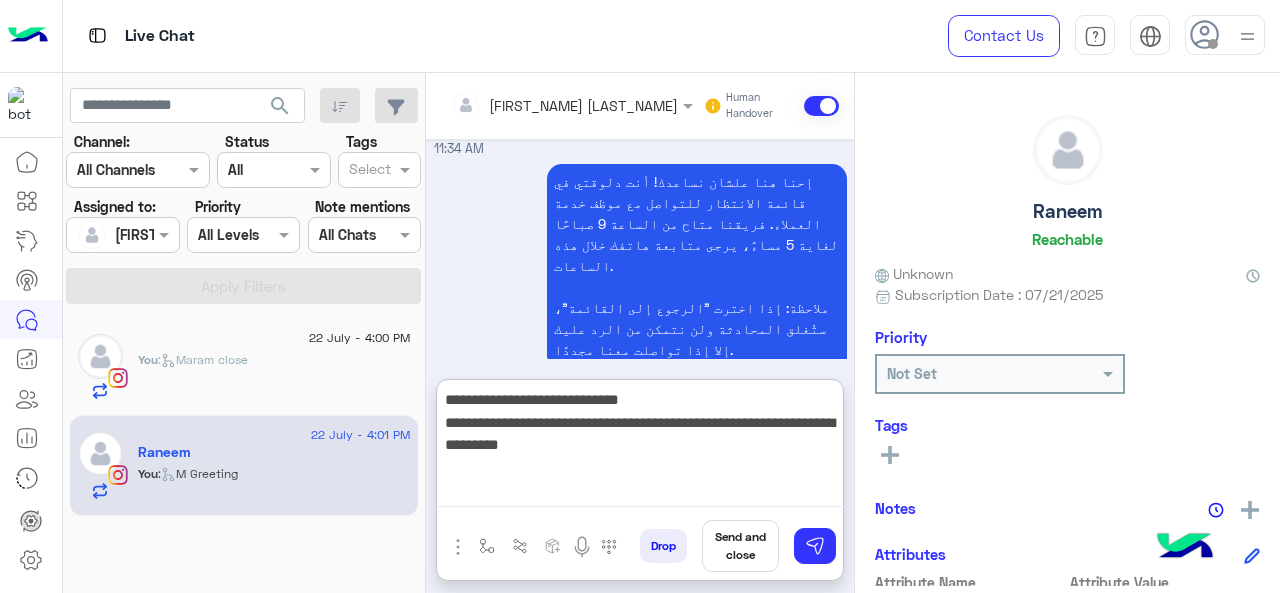 scroll, scrollTop: 1016, scrollLeft: 0, axis: vertical 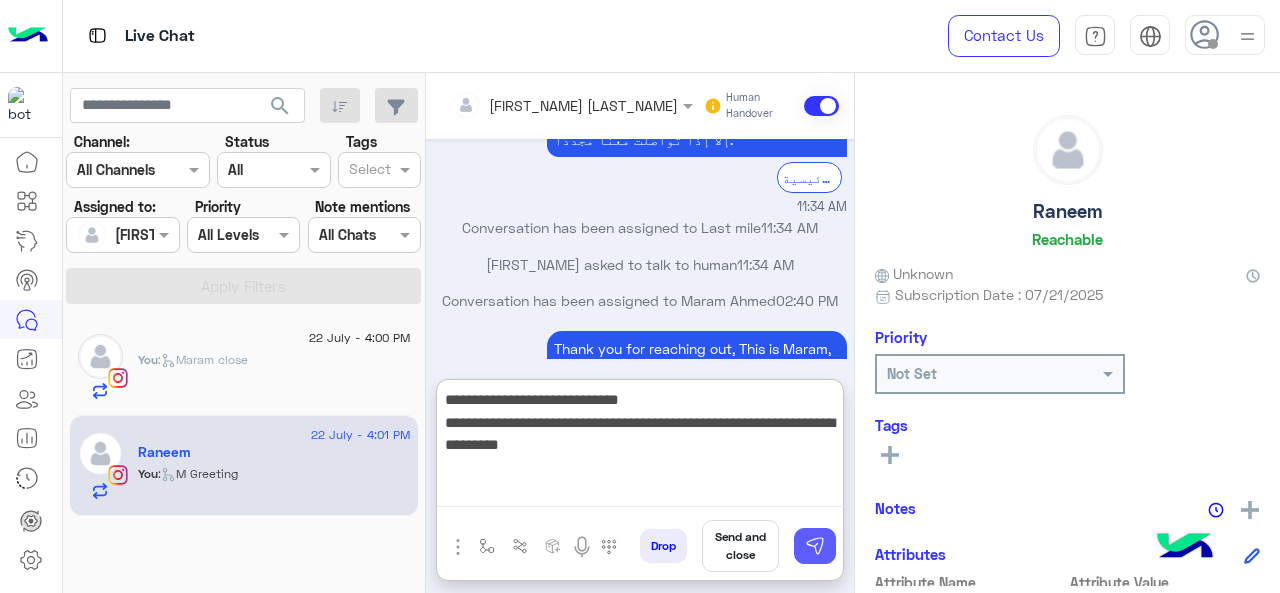 type on "**********" 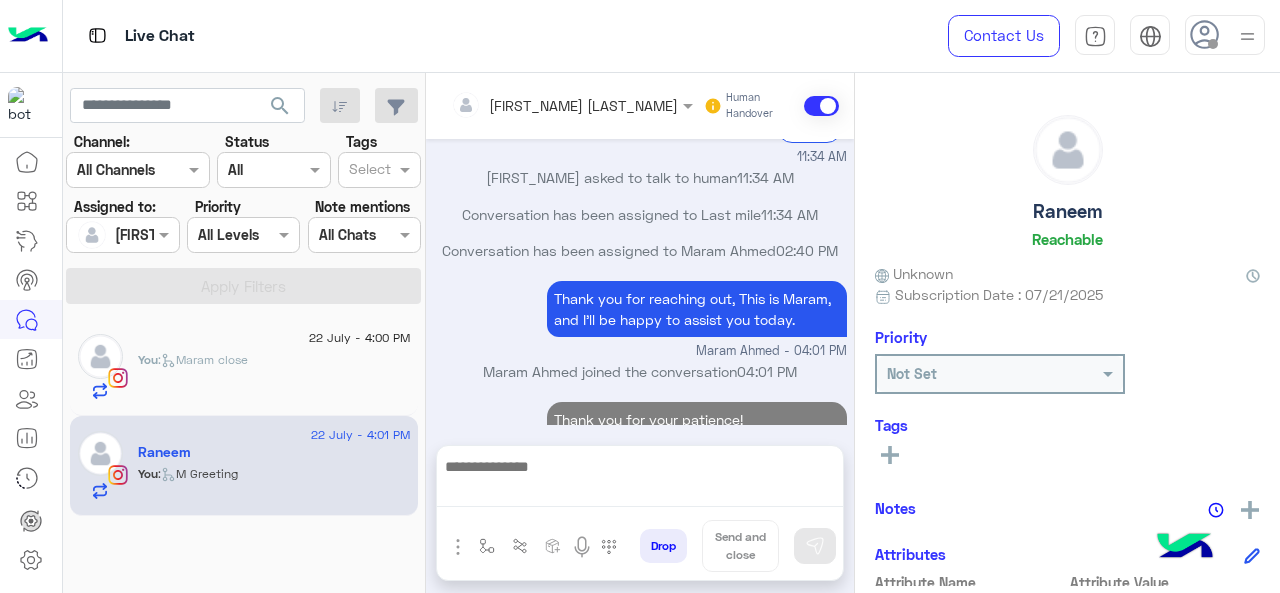 scroll, scrollTop: 1032, scrollLeft: 0, axis: vertical 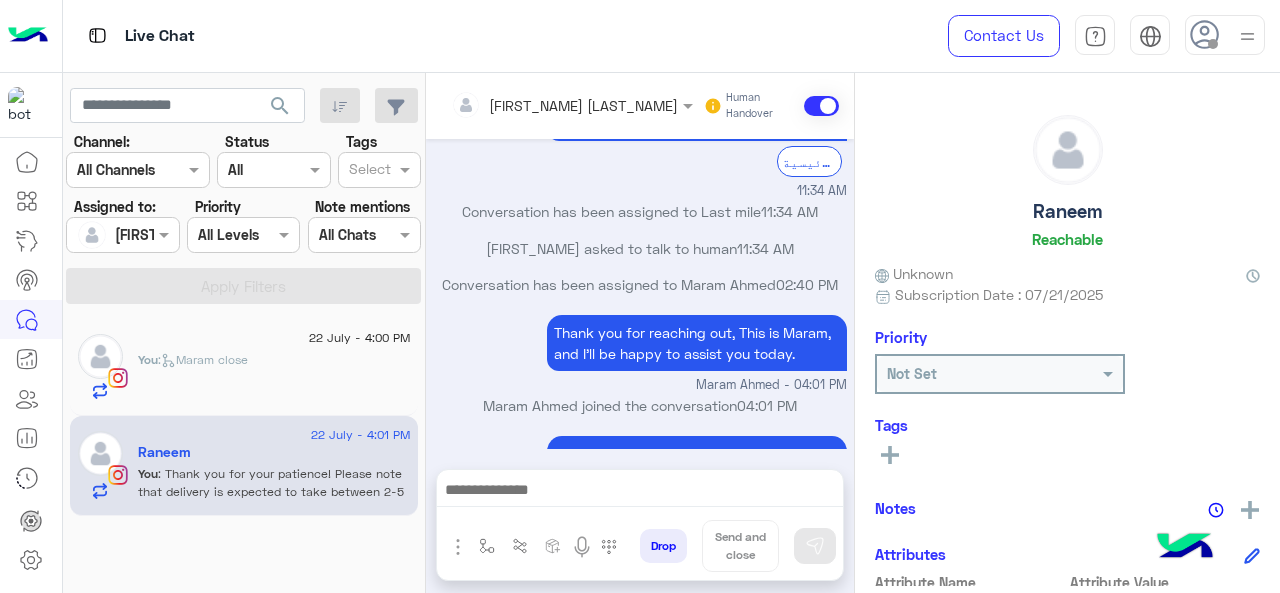 click on "You  :   Maram close" 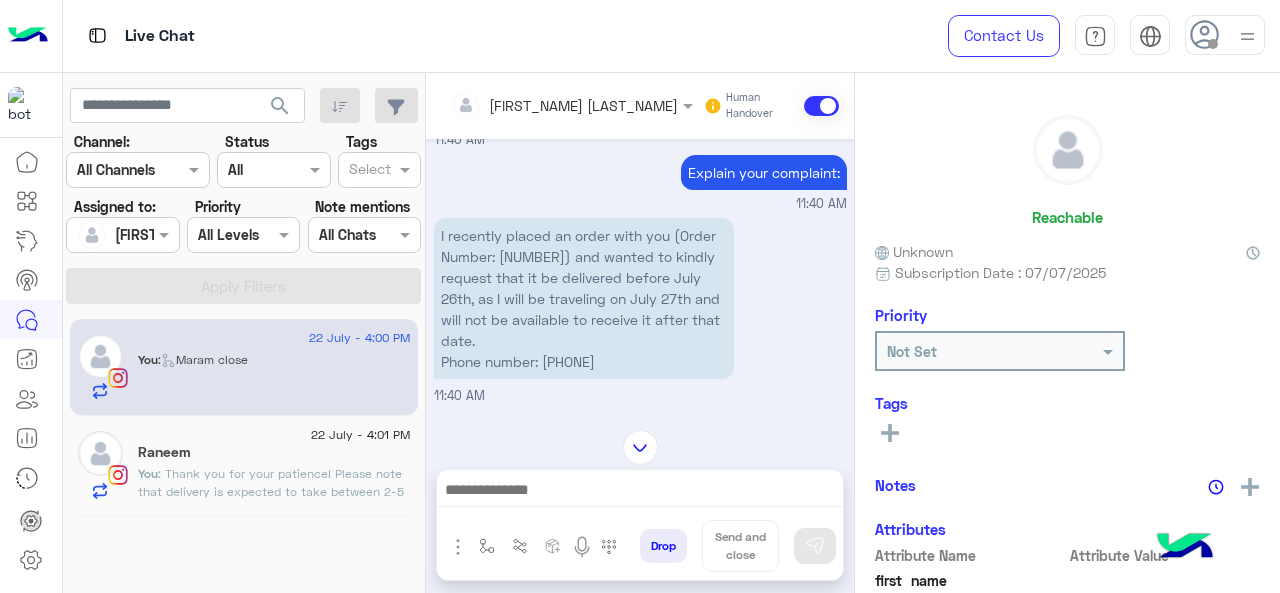 scroll, scrollTop: 730, scrollLeft: 0, axis: vertical 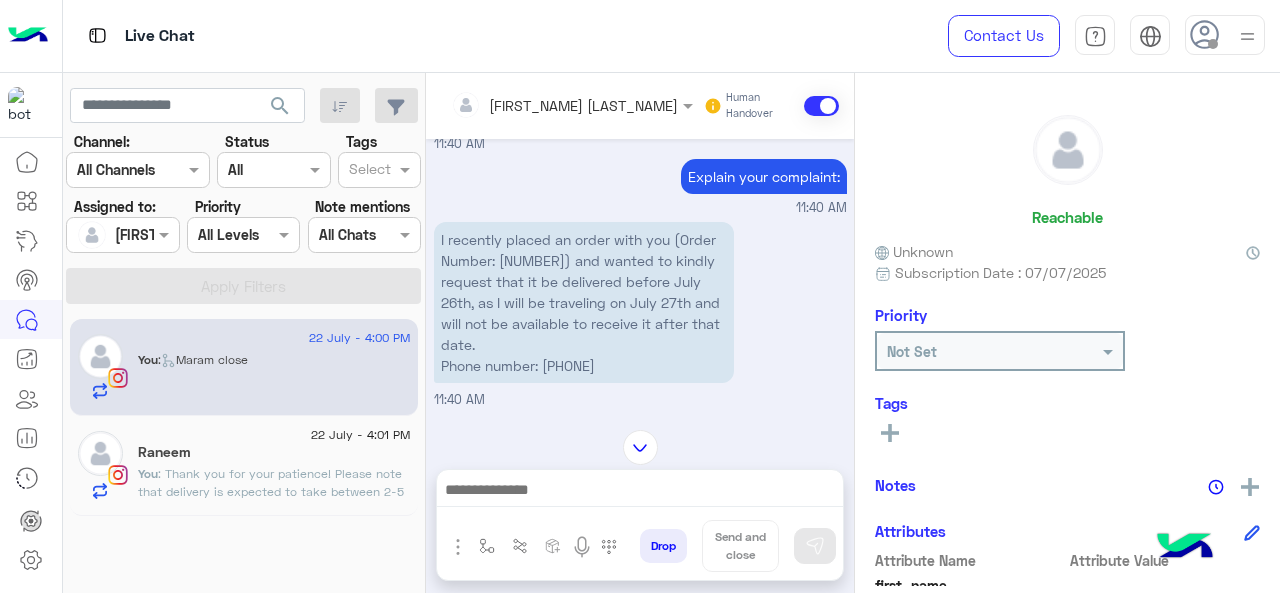 click on "I recently placed an order with you (Order Number: [NUMBER]) and wanted to kindly request that it be delivered before July 26th, as I will be traveling on July 27th and will not be available to receive it after that date. Phone number: [PHONE]" at bounding box center [584, 302] 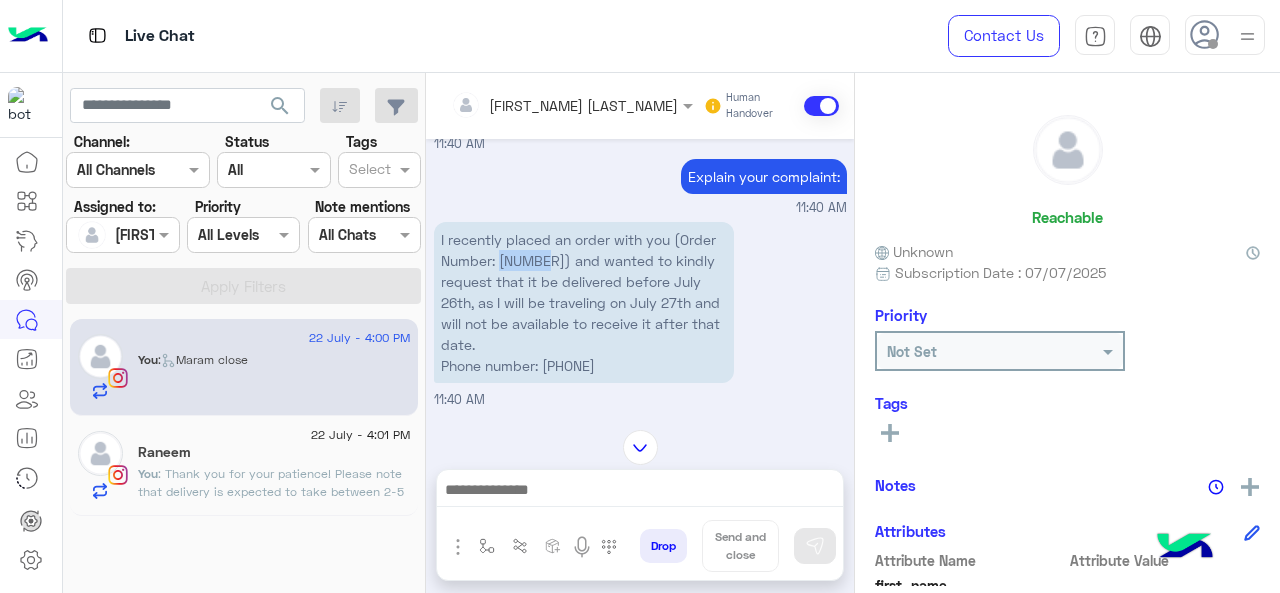 click on "I recently placed an order with you (Order Number: [NUMBER]) and wanted to kindly request that it be delivered before July 26th, as I will be traveling on July 27th and will not be available to receive it after that date. Phone number: [PHONE]" at bounding box center [584, 302] 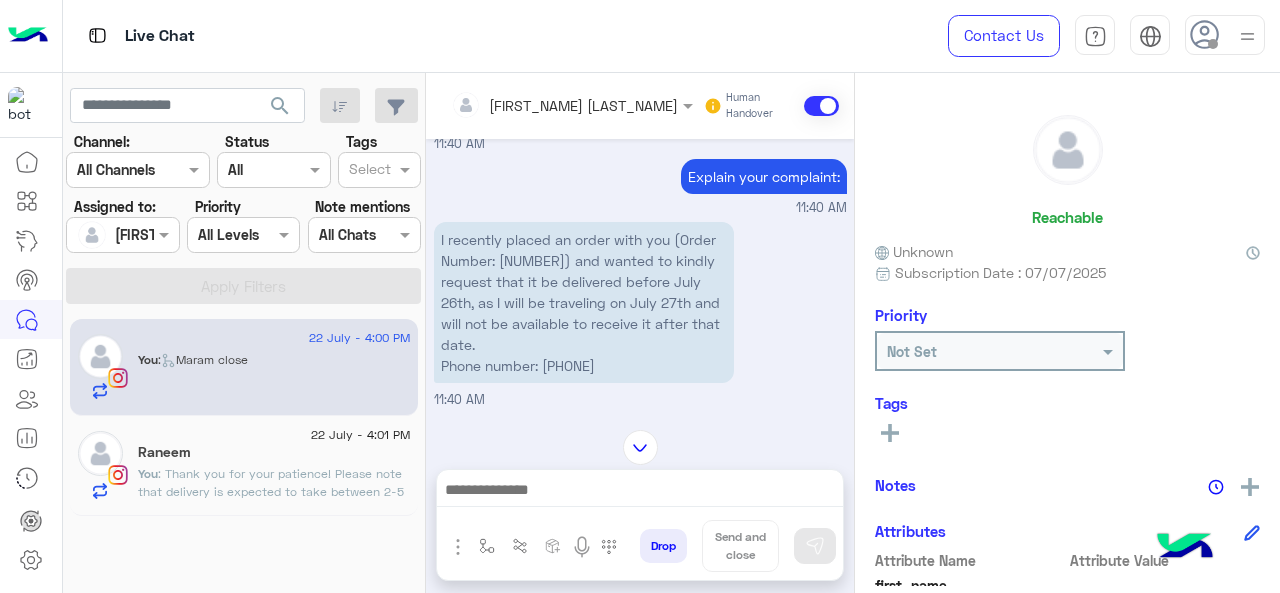 click on ": Thank you for your patience!
Please note that delivery is expected to take between 2-5 working days. 💕" 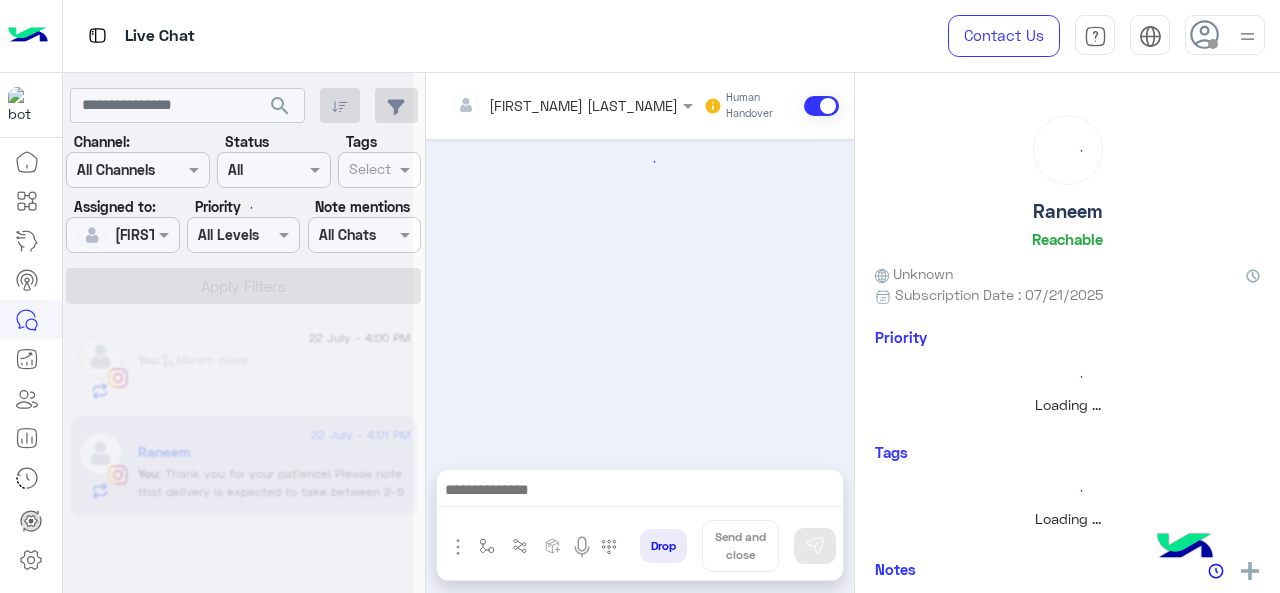 scroll, scrollTop: 0, scrollLeft: 0, axis: both 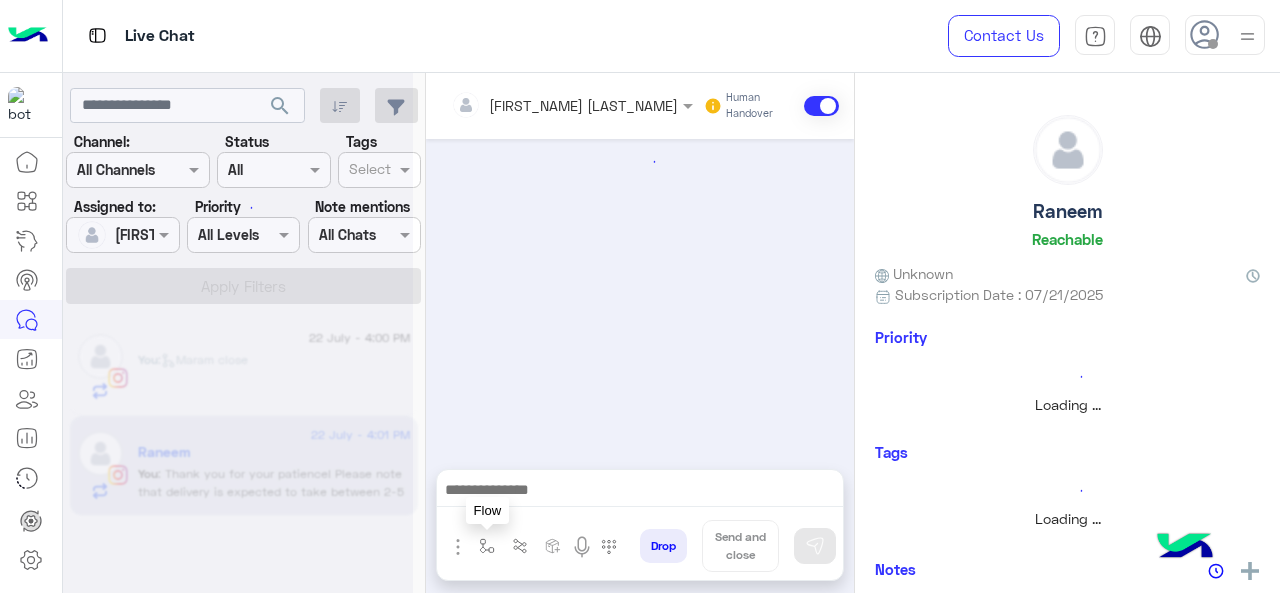 click at bounding box center (487, 546) 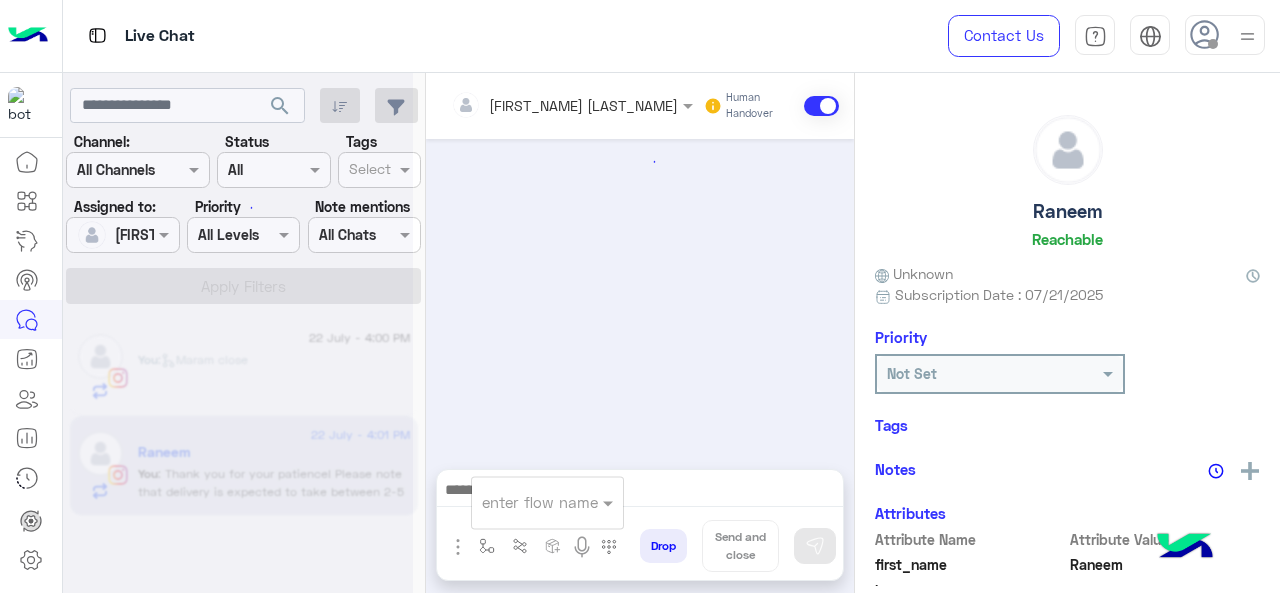 scroll, scrollTop: 558, scrollLeft: 0, axis: vertical 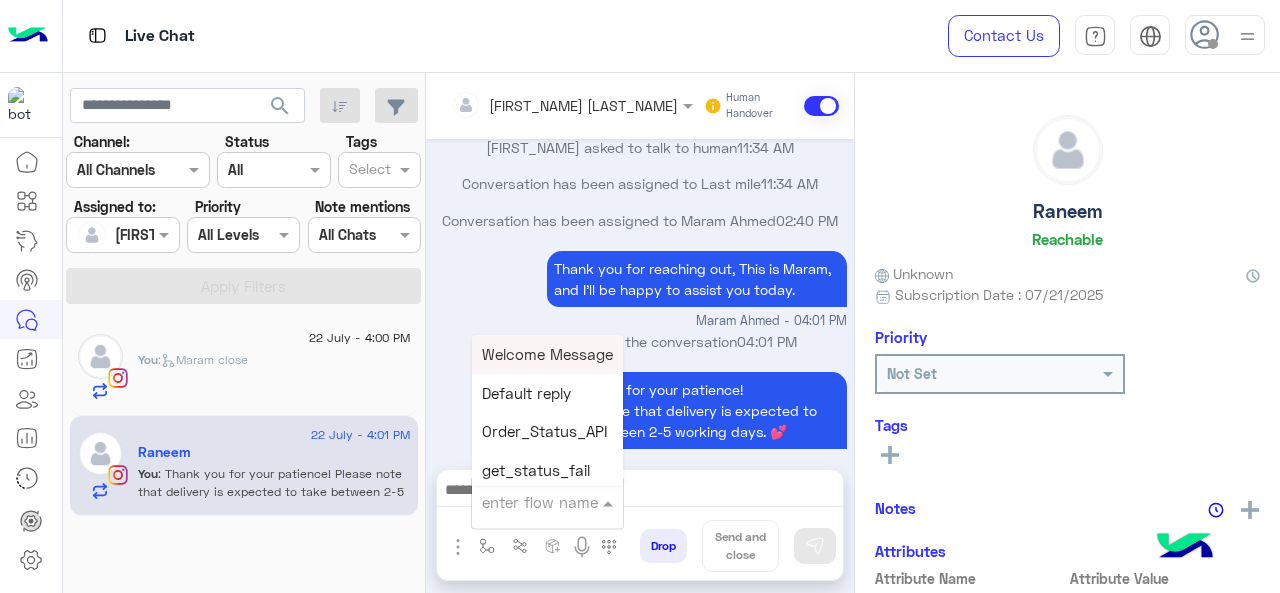 click at bounding box center [523, 502] 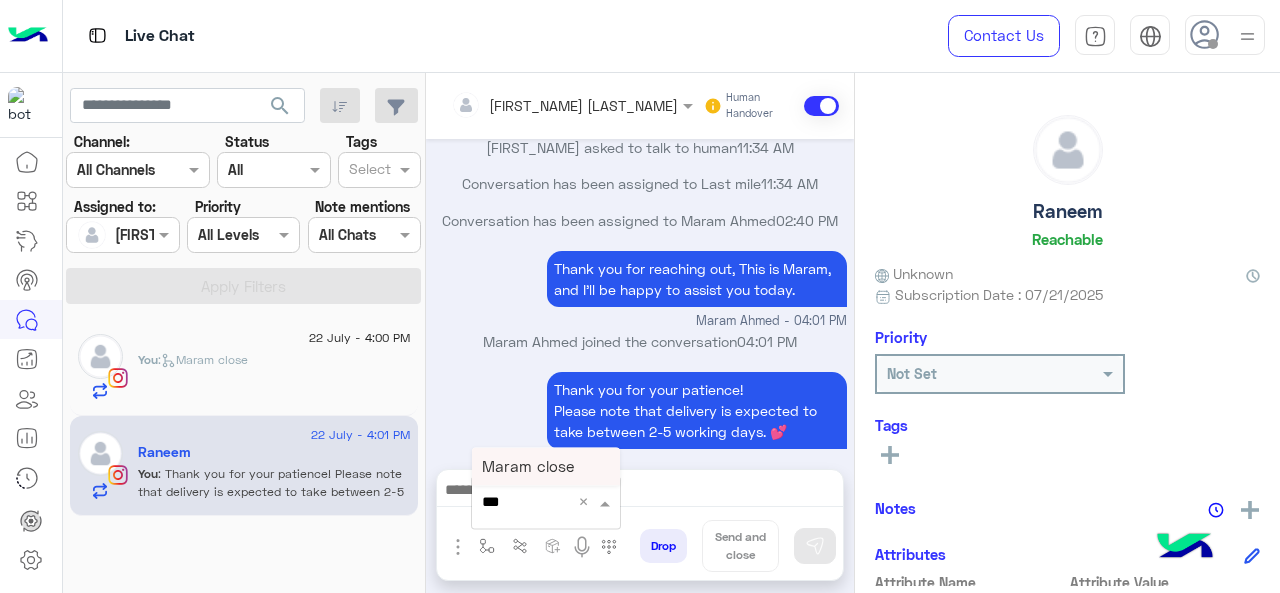 type on "****" 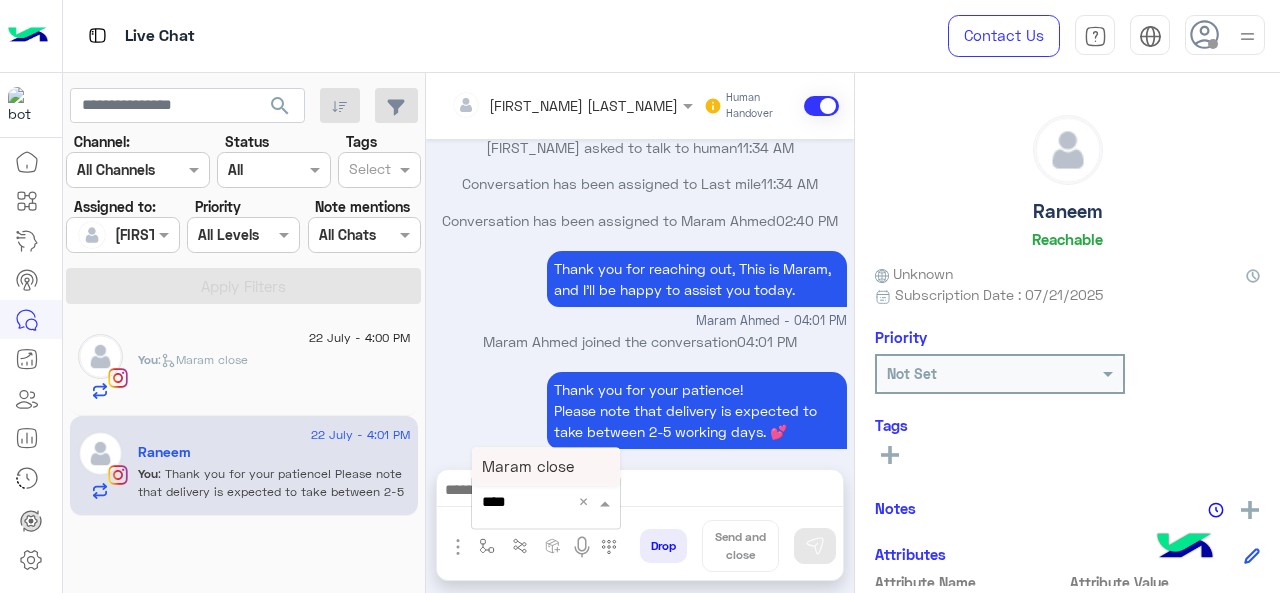click on "Maram close" at bounding box center [528, 466] 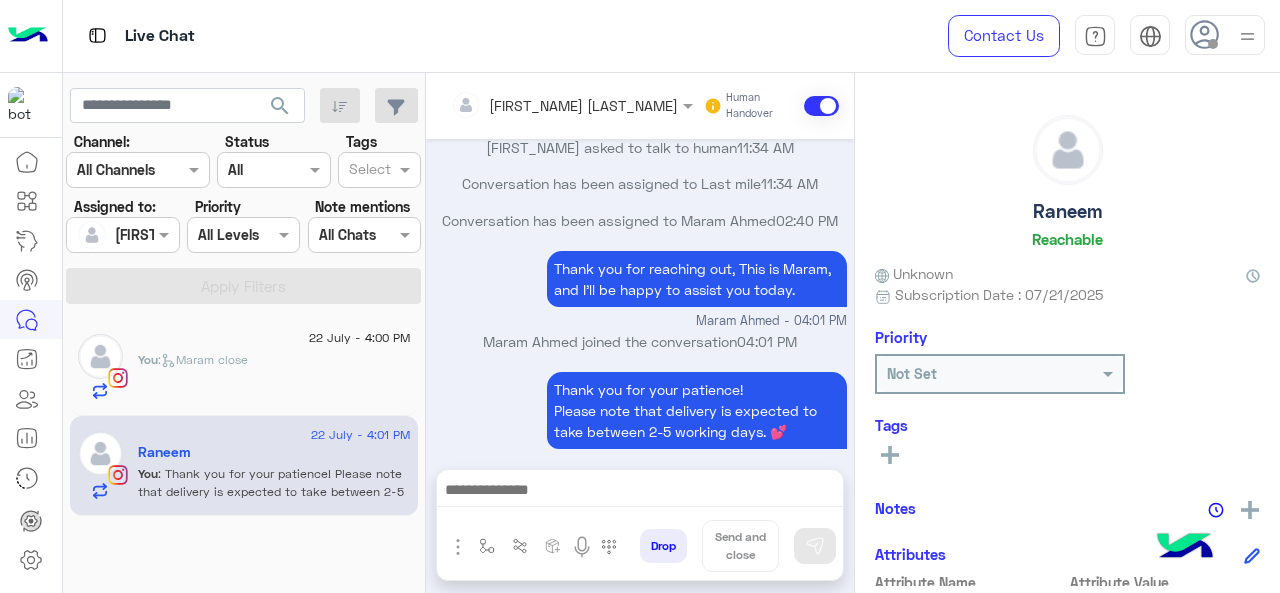 type on "**********" 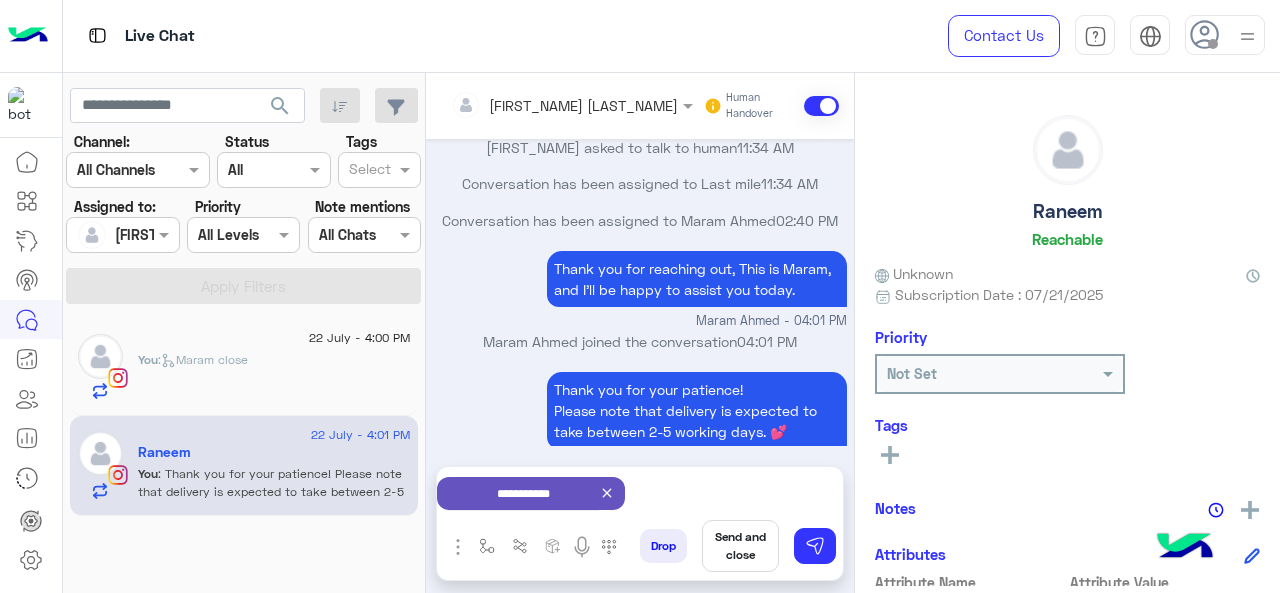 click on "Send and close" at bounding box center (740, 546) 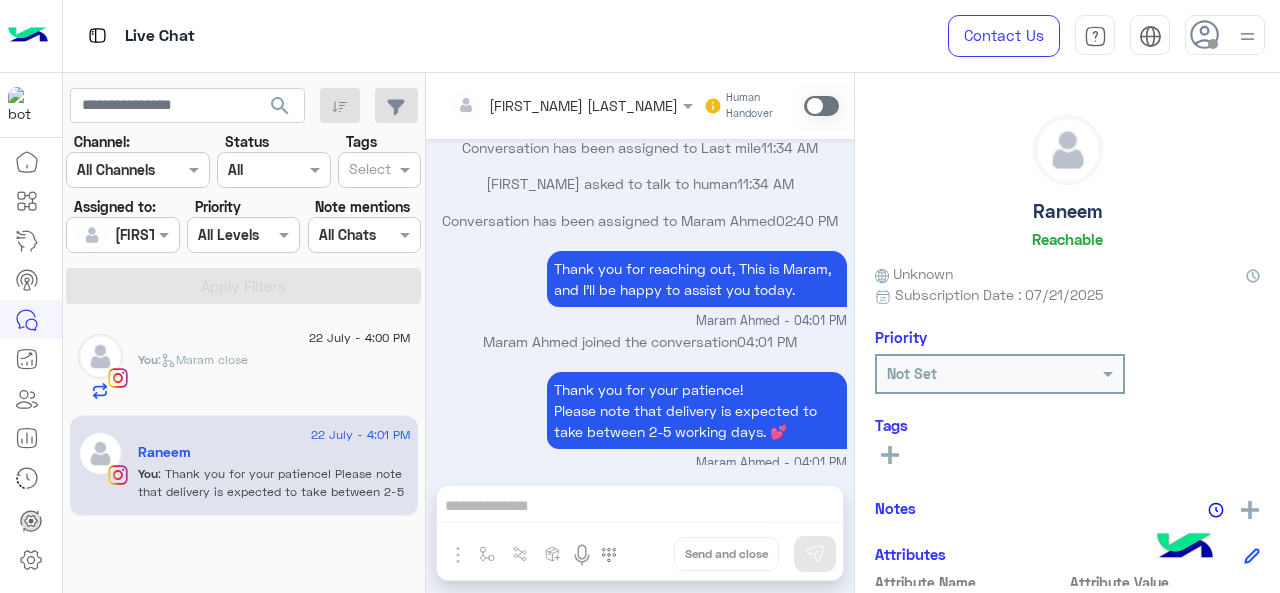 scroll, scrollTop: 578, scrollLeft: 0, axis: vertical 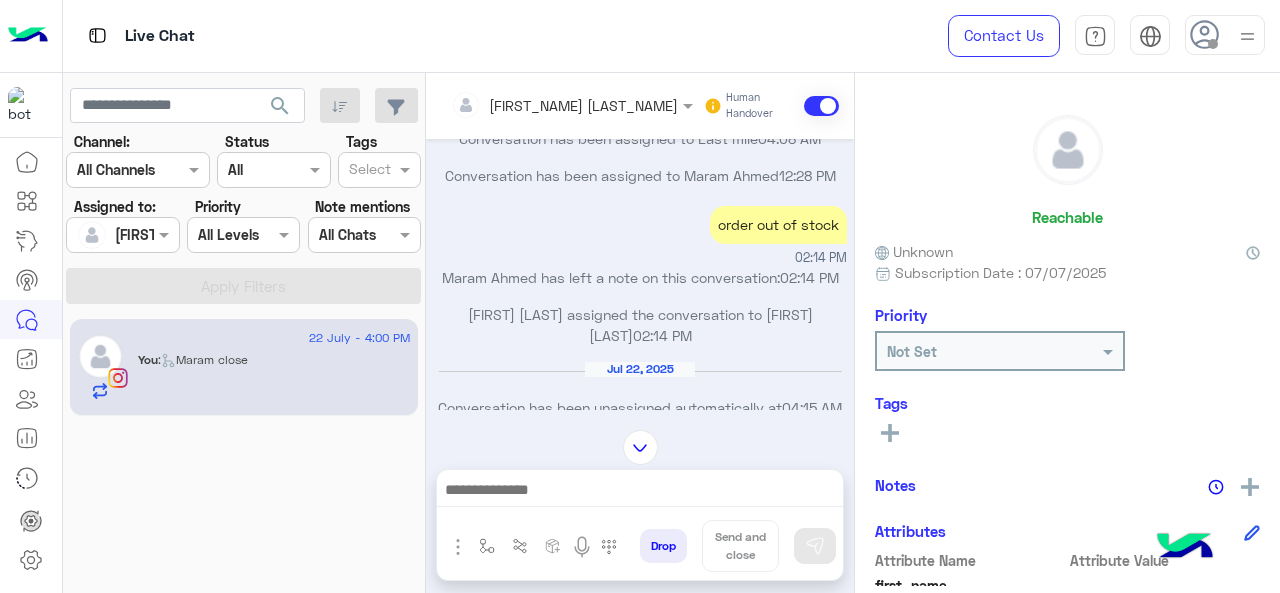 click 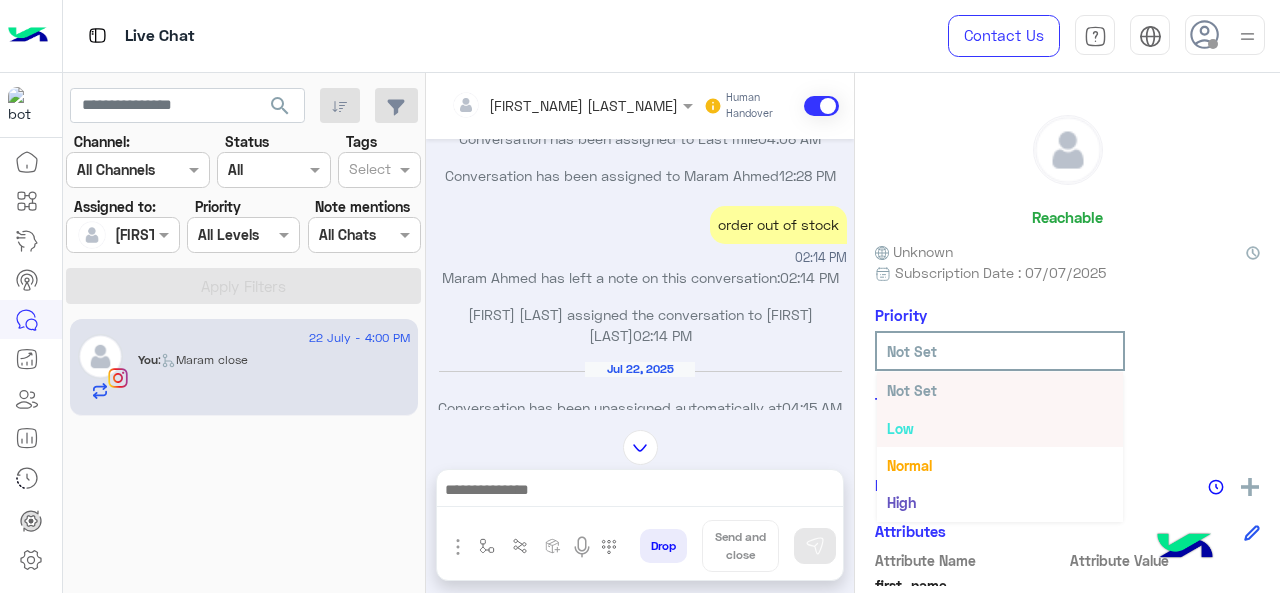 scroll, scrollTop: 36, scrollLeft: 0, axis: vertical 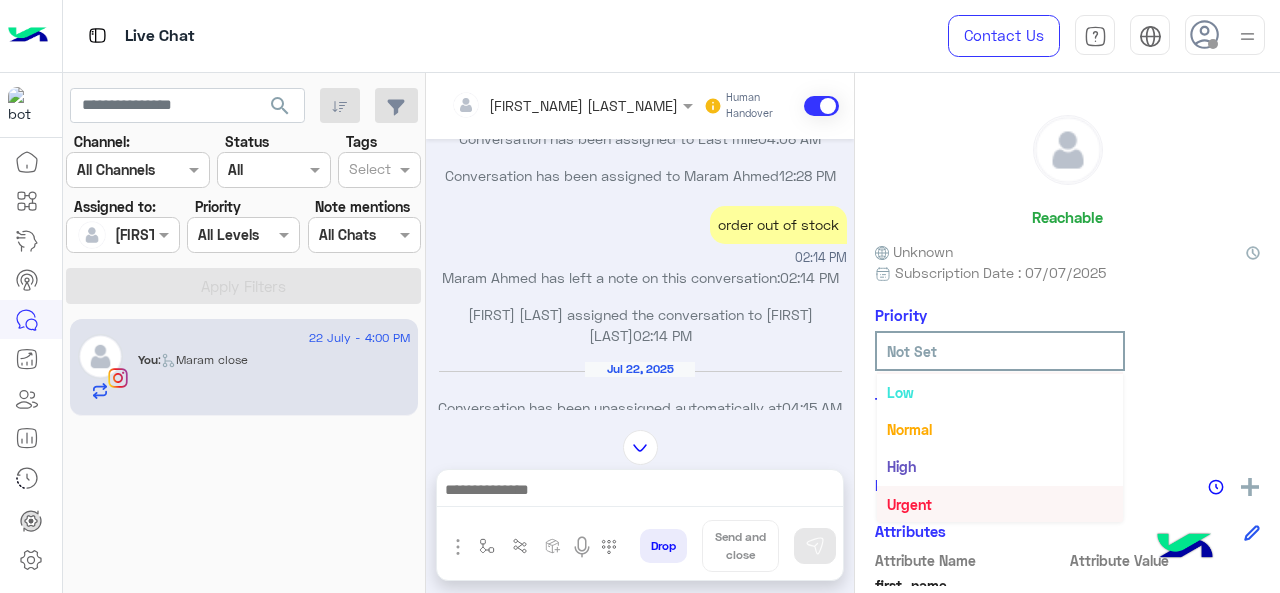 click on "Urgent" at bounding box center [909, 504] 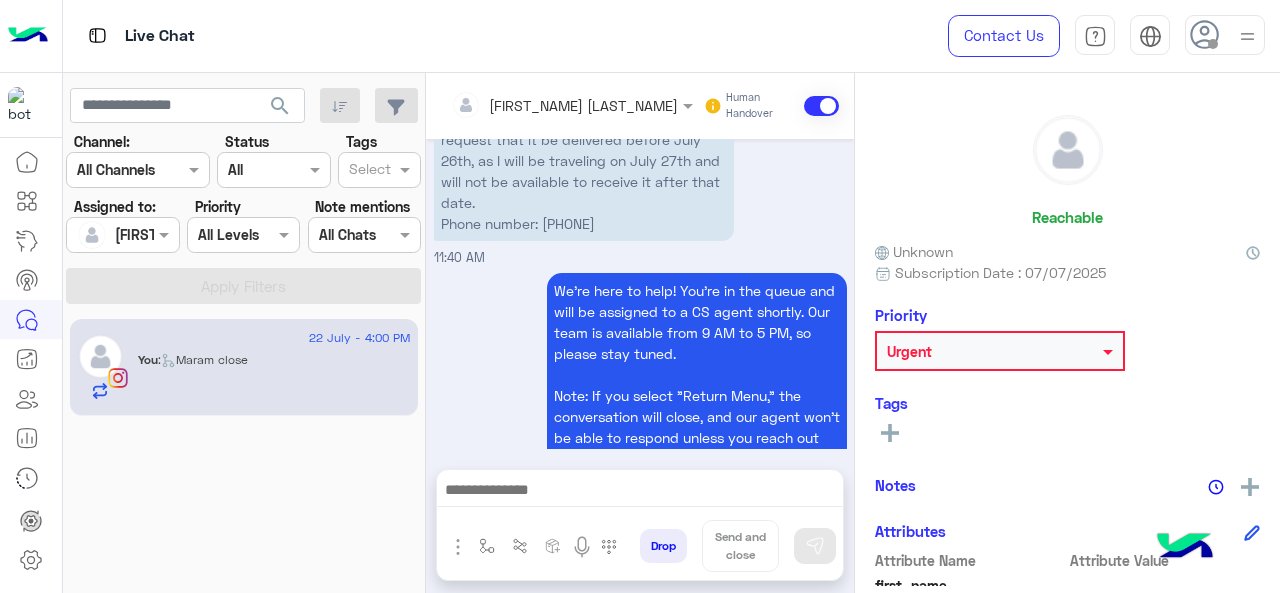 scroll, scrollTop: 3404, scrollLeft: 0, axis: vertical 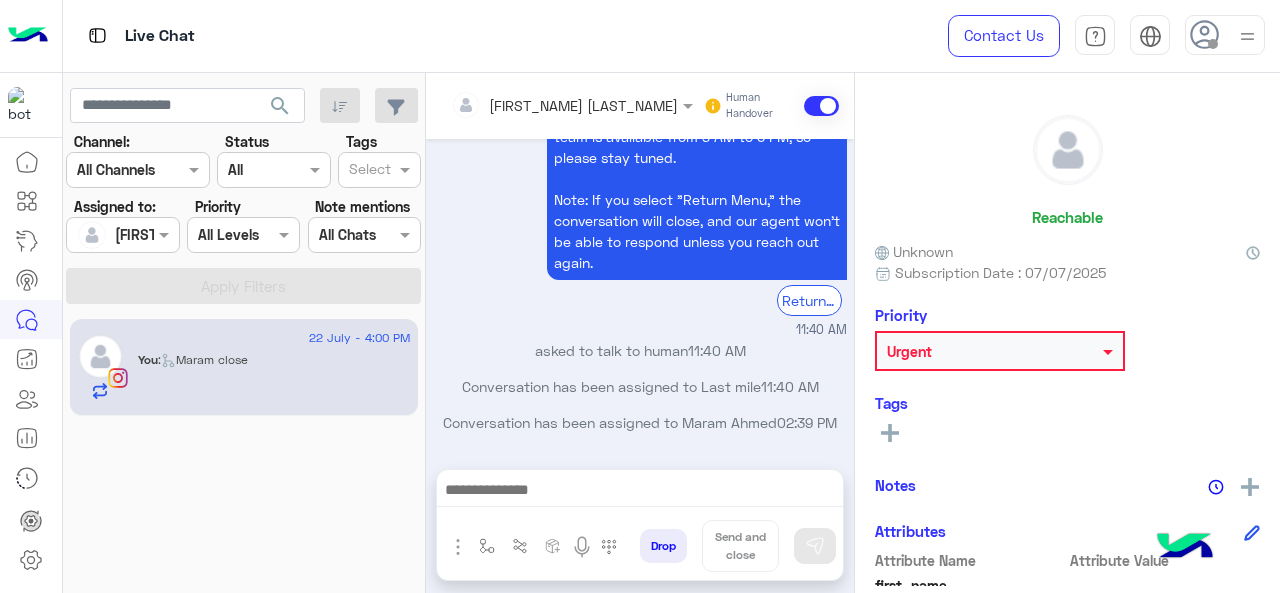 click at bounding box center [572, 104] 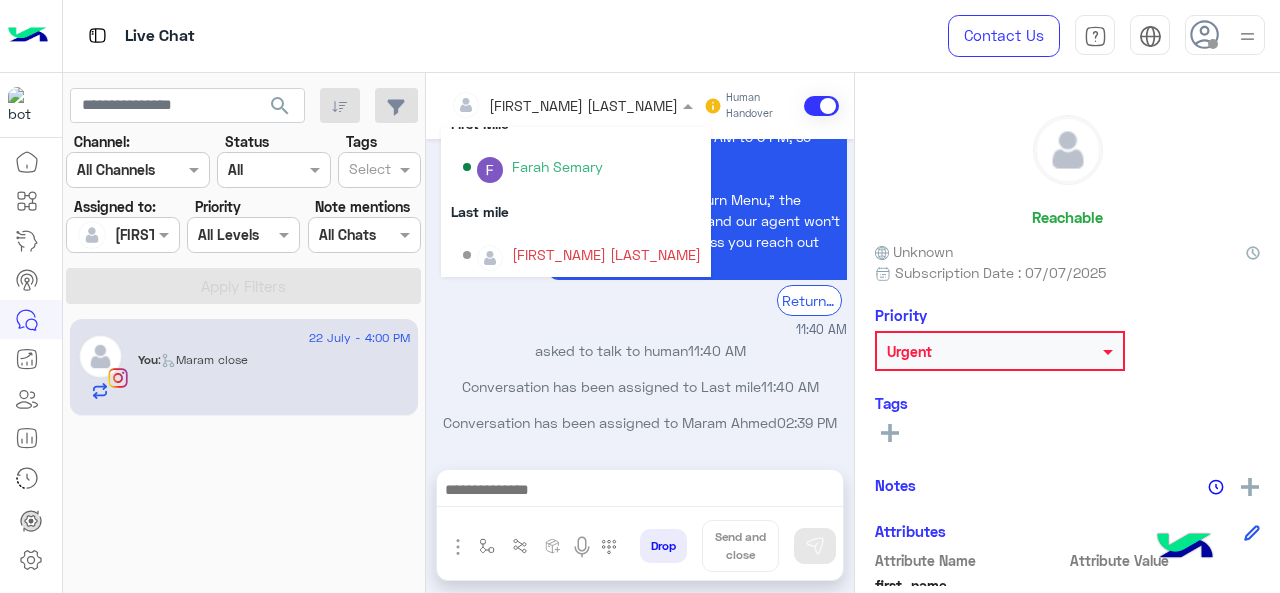 scroll, scrollTop: 354, scrollLeft: 0, axis: vertical 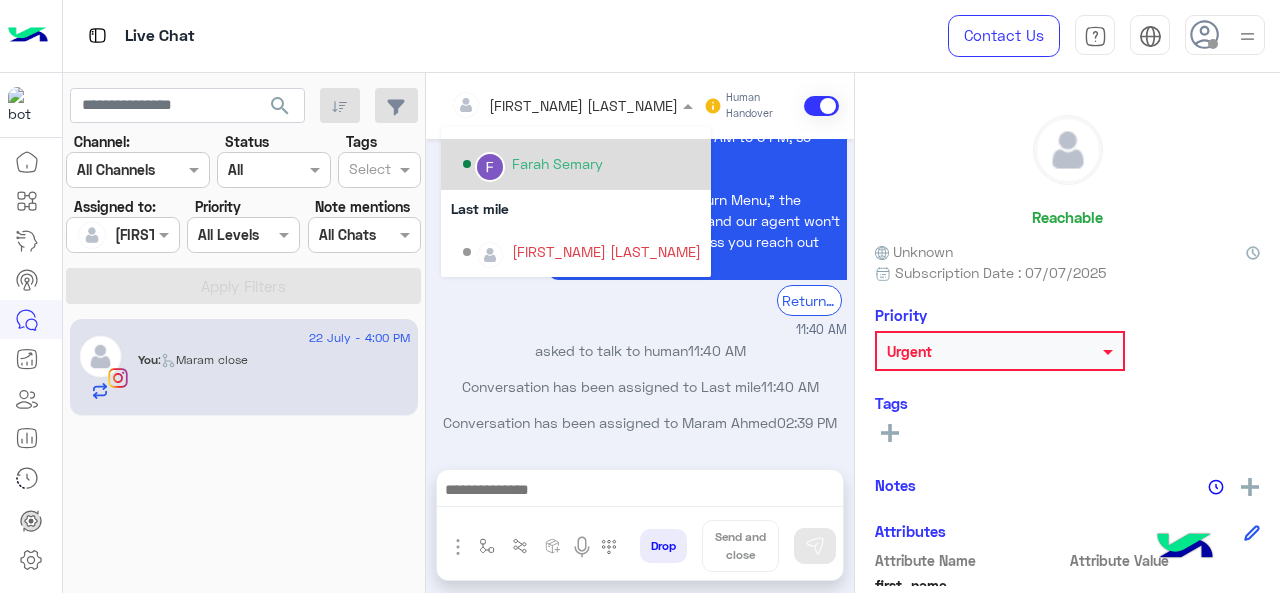 click on "Farah Semary" at bounding box center (557, 163) 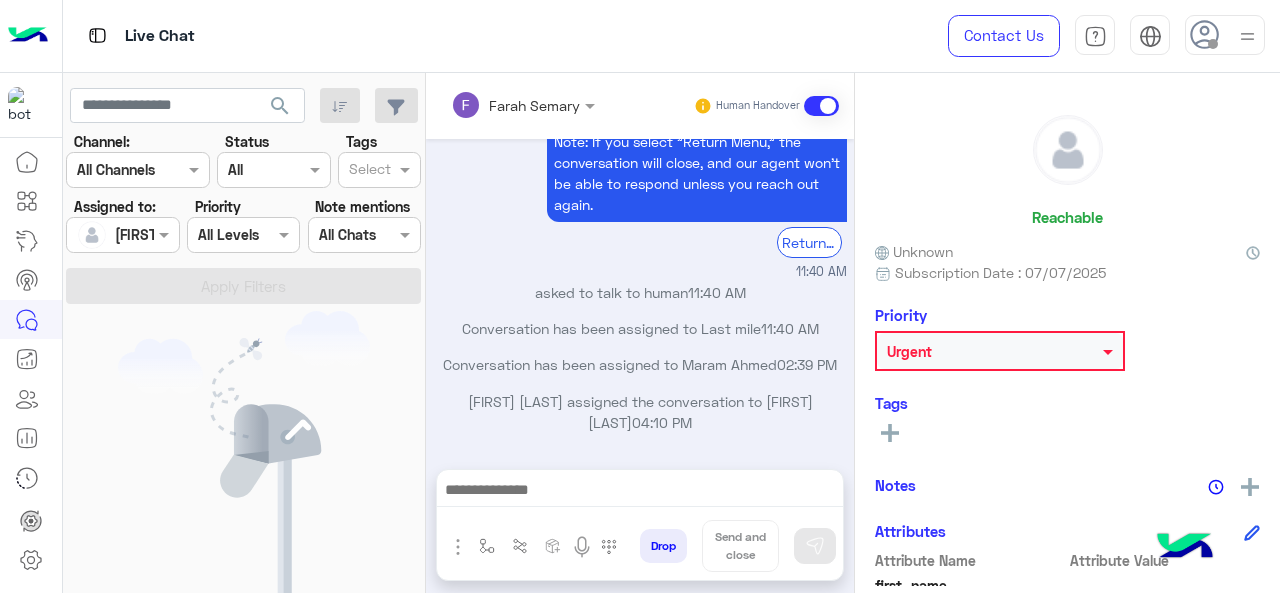 scroll, scrollTop: 3461, scrollLeft: 0, axis: vertical 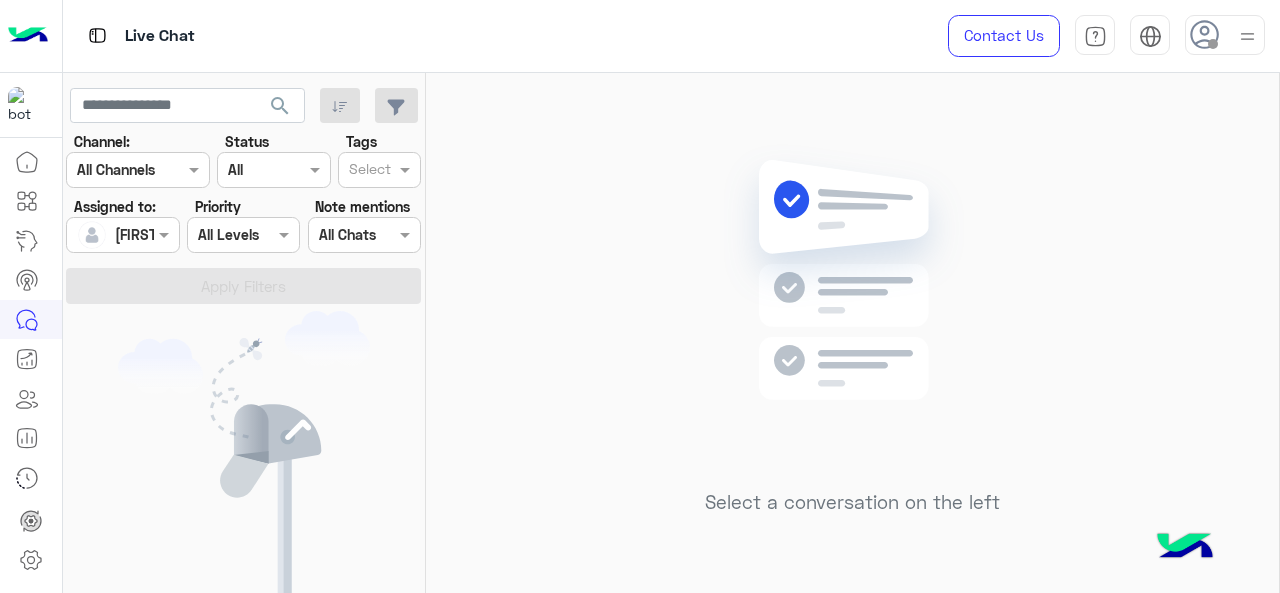 click on "Assigned on Maram Ahmed" at bounding box center (122, 235) 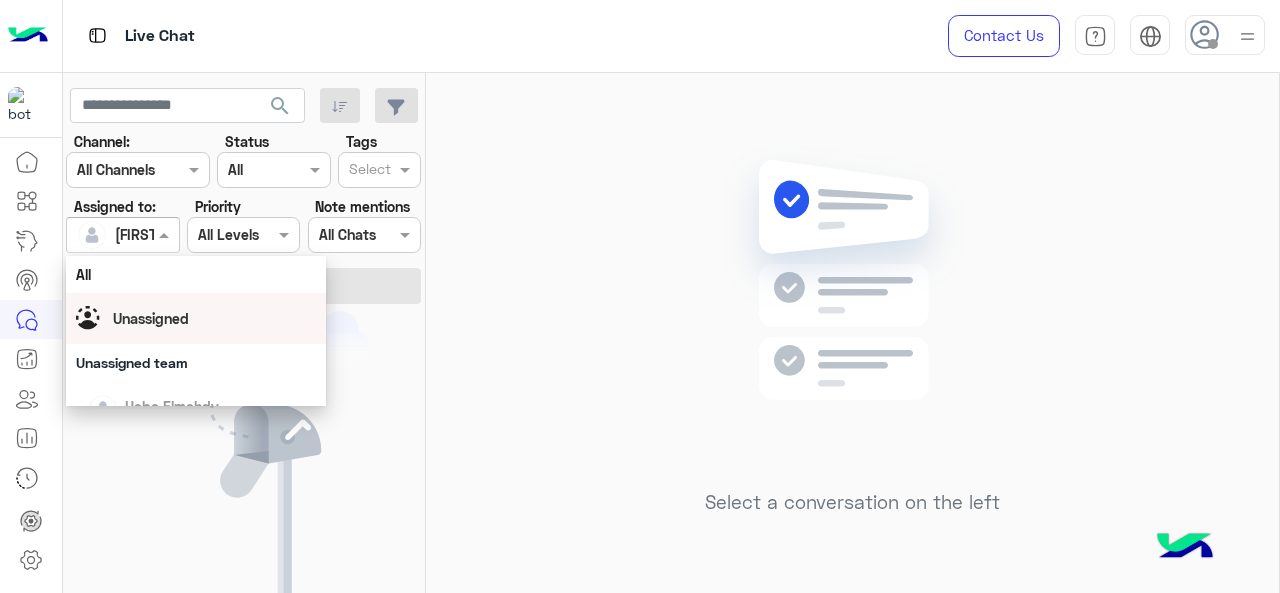 scroll, scrollTop: 392, scrollLeft: 0, axis: vertical 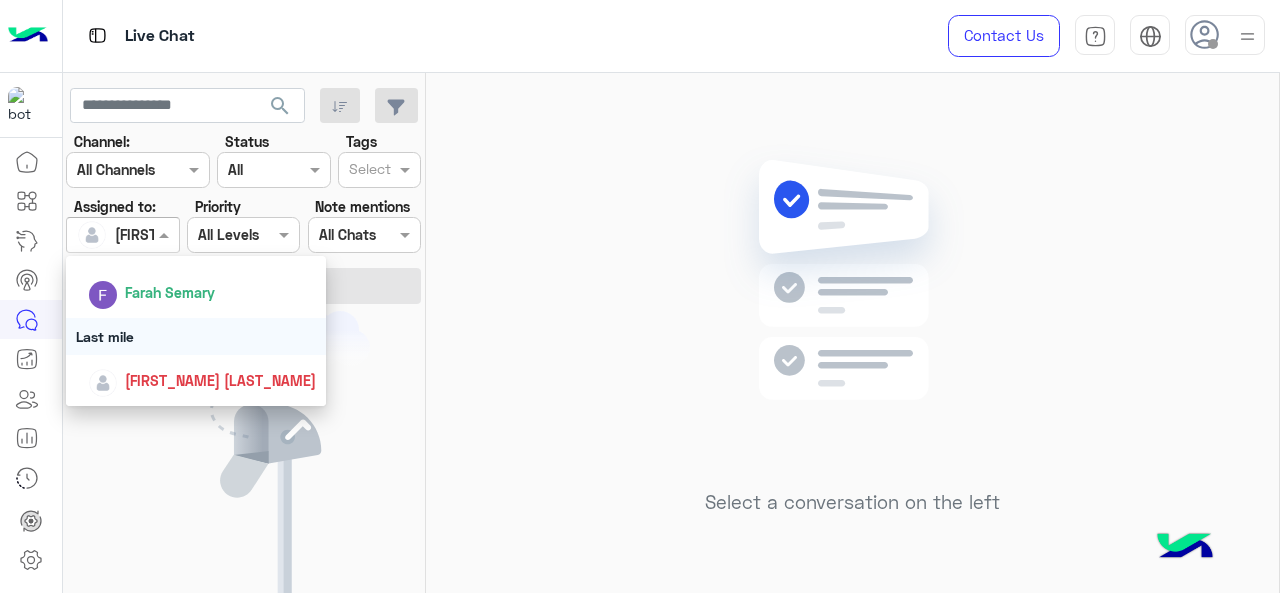 click on "Last mile" at bounding box center (196, 336) 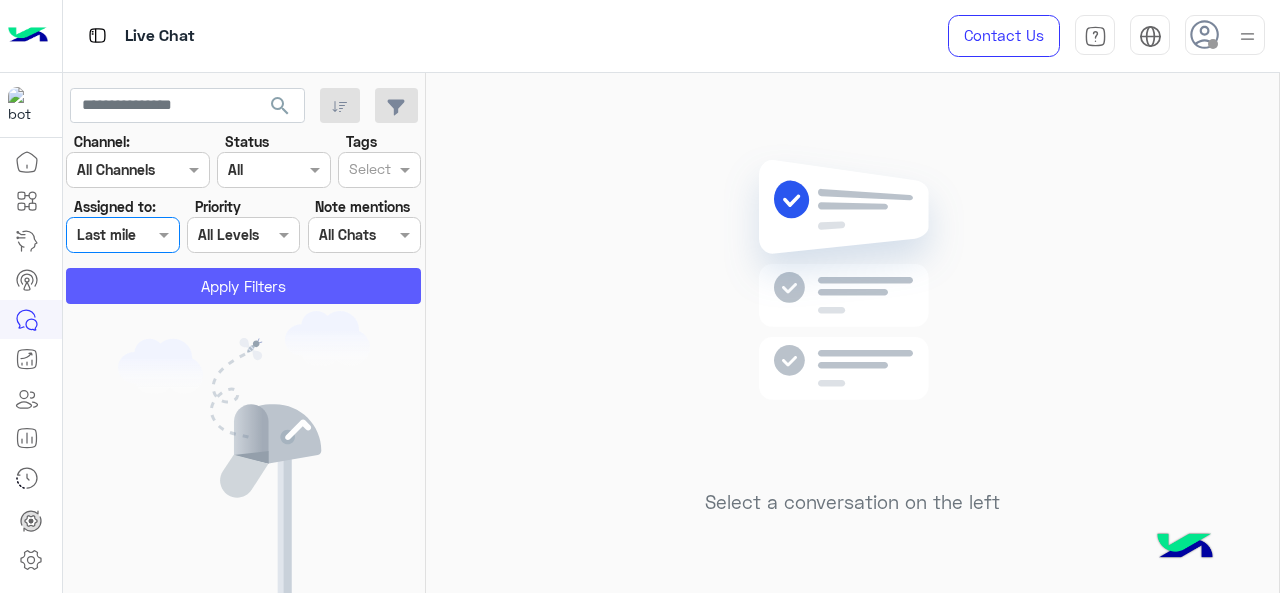 click on "Apply Filters" 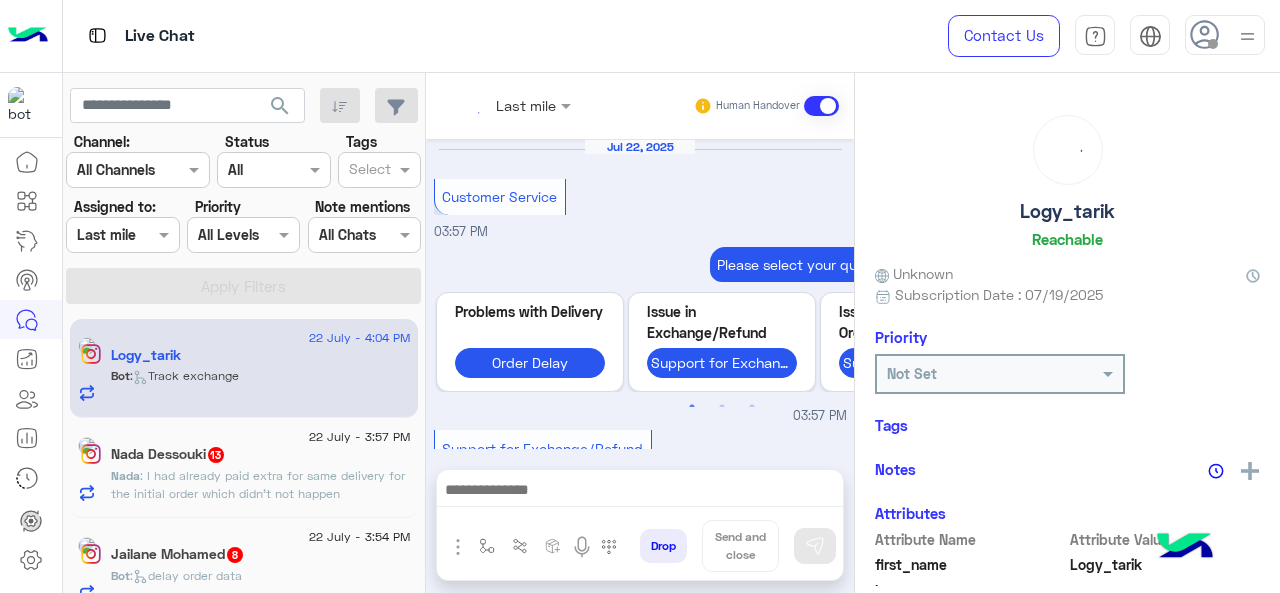 scroll, scrollTop: 806, scrollLeft: 0, axis: vertical 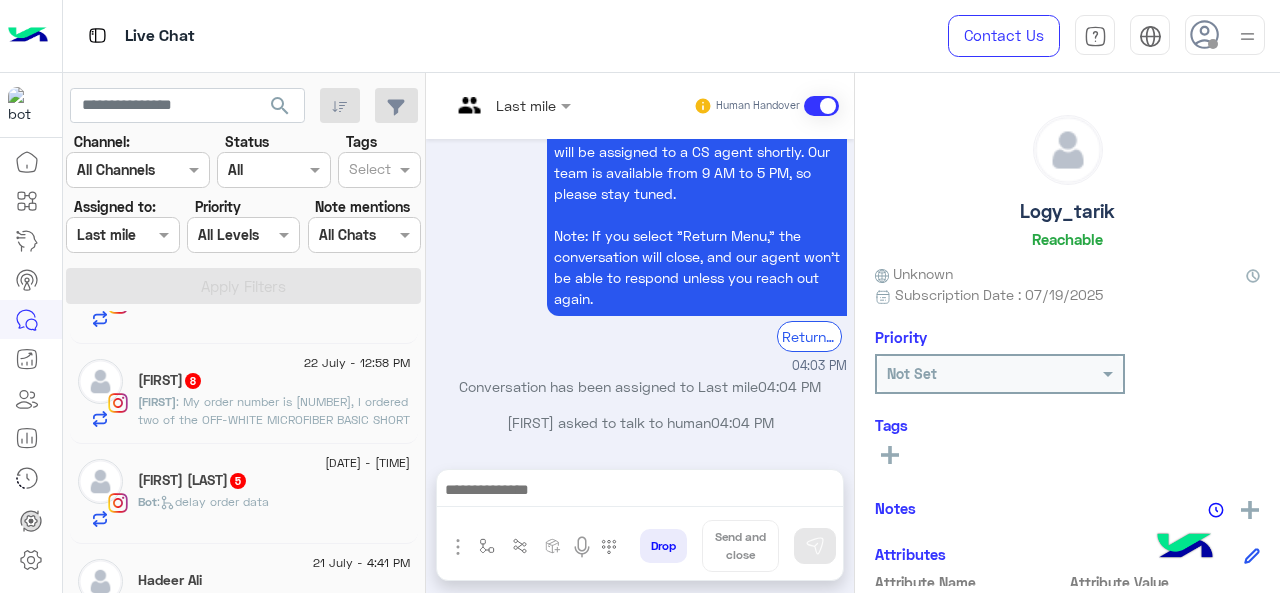 click on ":   delay order data" 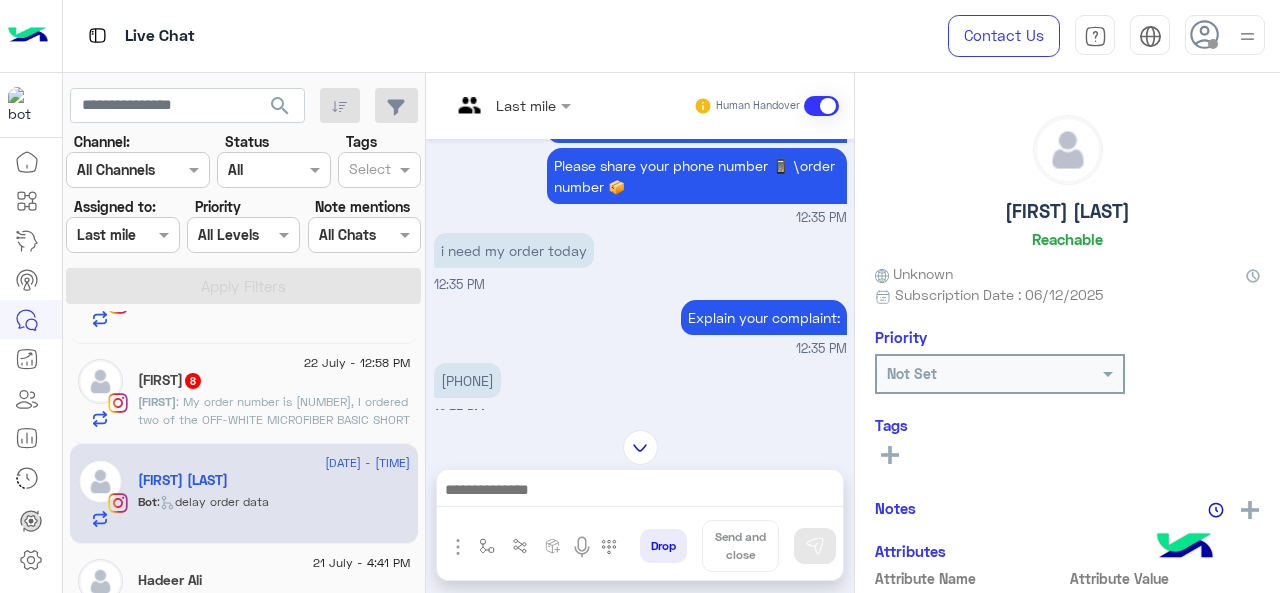 scroll, scrollTop: 506, scrollLeft: 0, axis: vertical 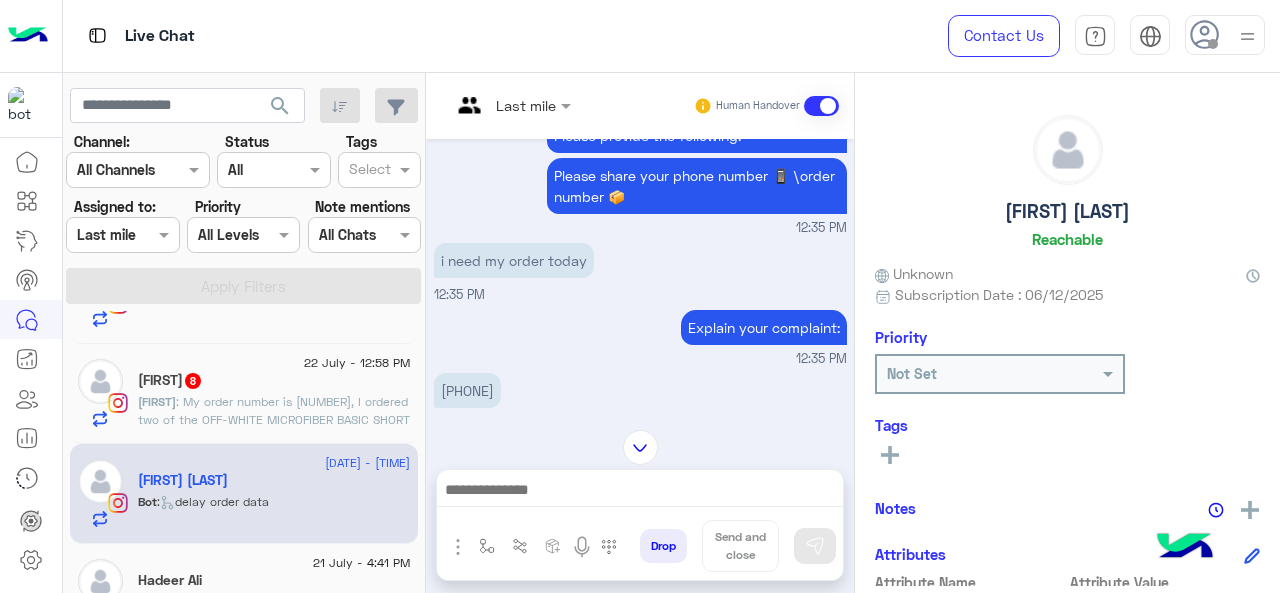 click on "[FIRST]   8" 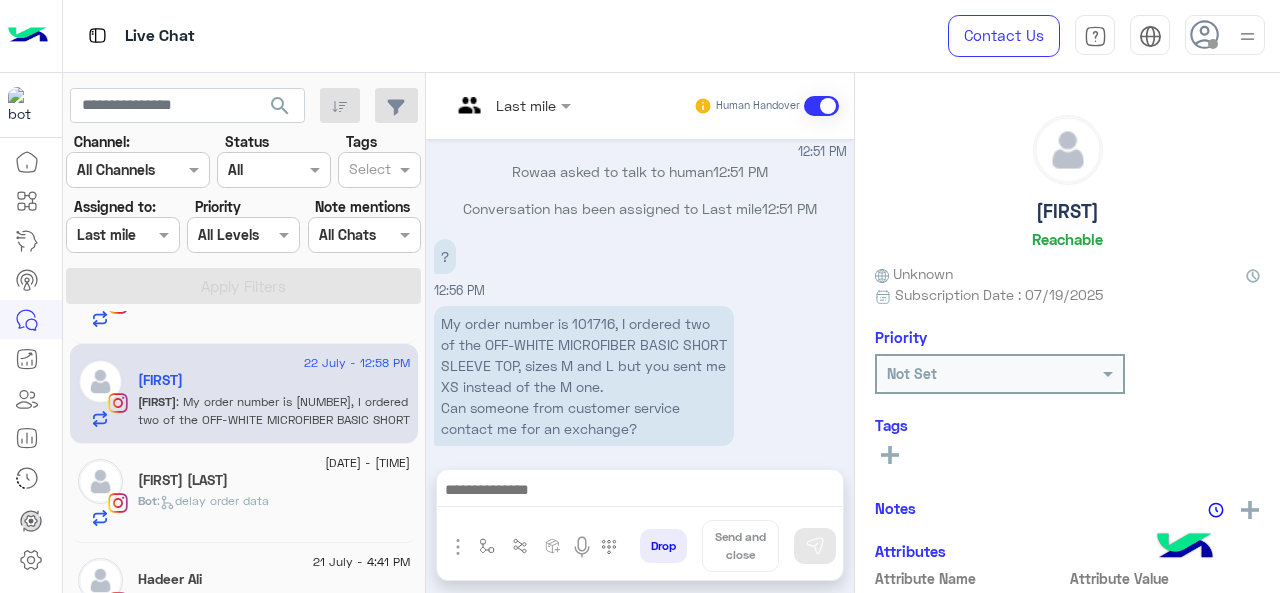 scroll, scrollTop: 731, scrollLeft: 0, axis: vertical 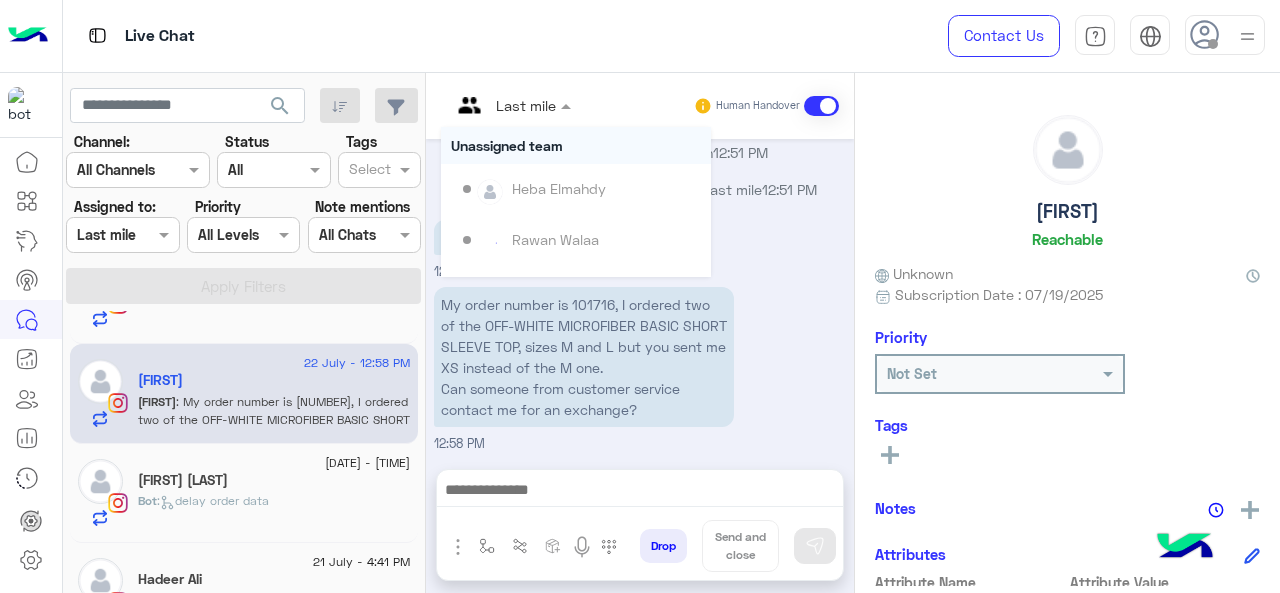 click at bounding box center (511, 104) 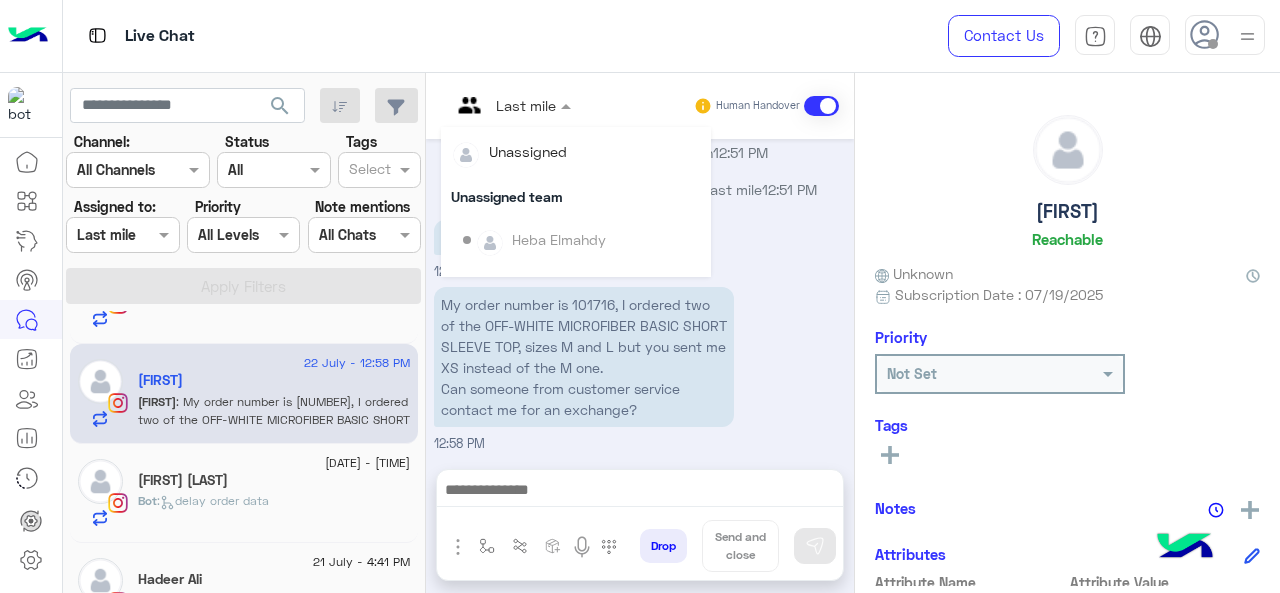 scroll, scrollTop: 354, scrollLeft: 0, axis: vertical 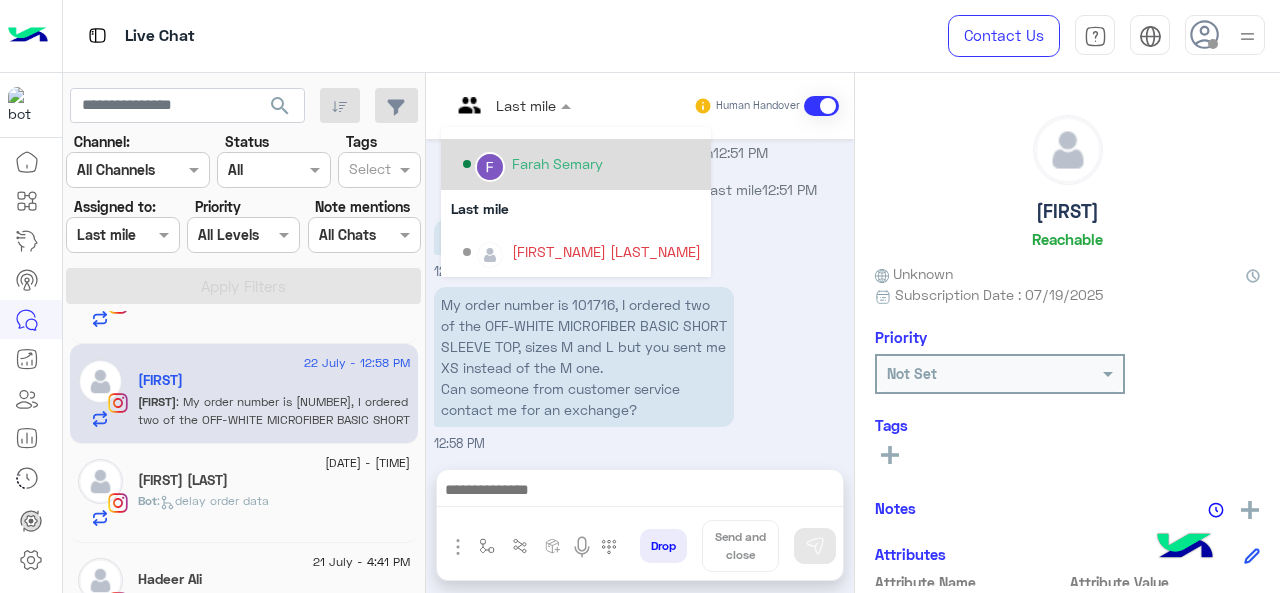 click on "Farah Semary" at bounding box center [582, 164] 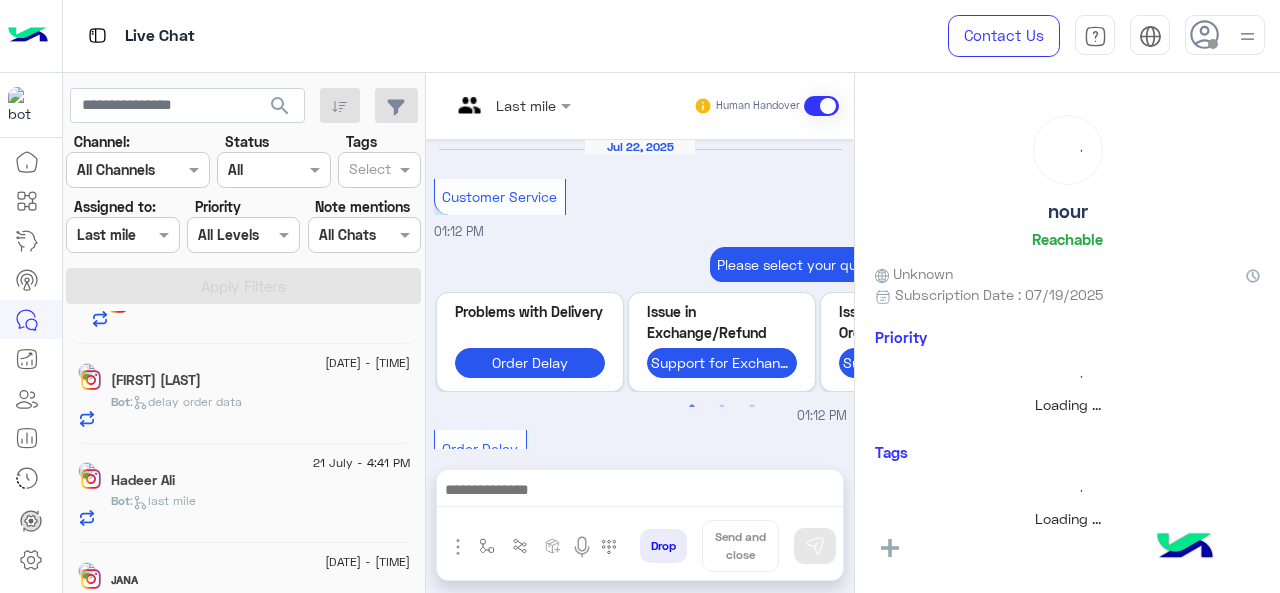 scroll, scrollTop: 924, scrollLeft: 0, axis: vertical 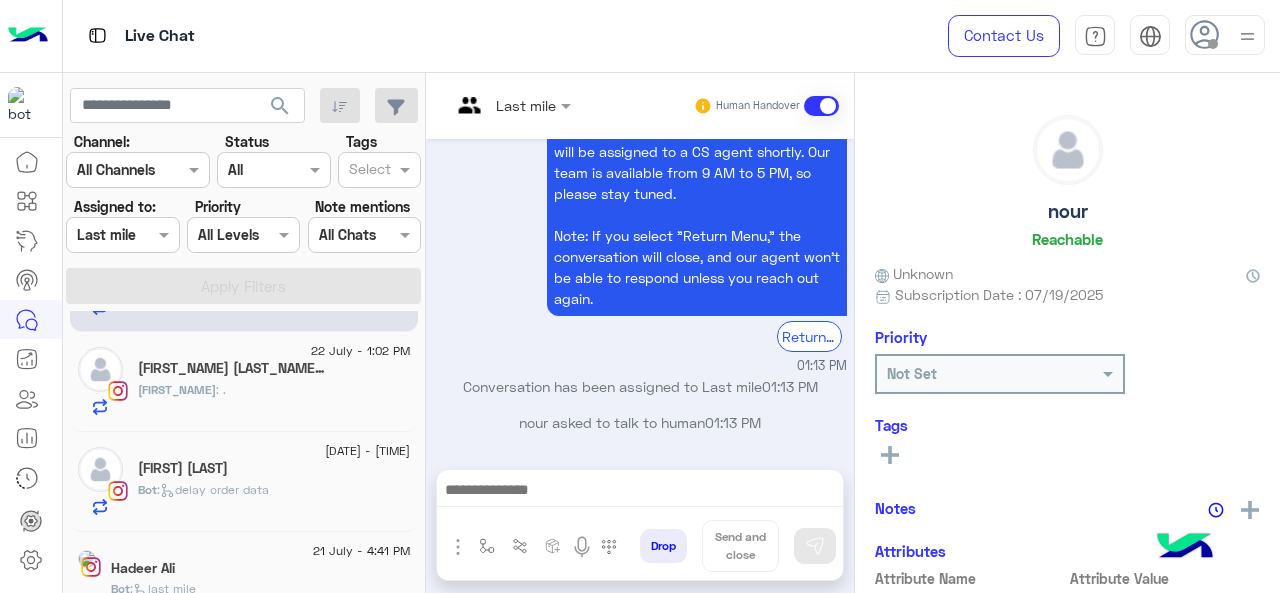click on "Youmna : ." 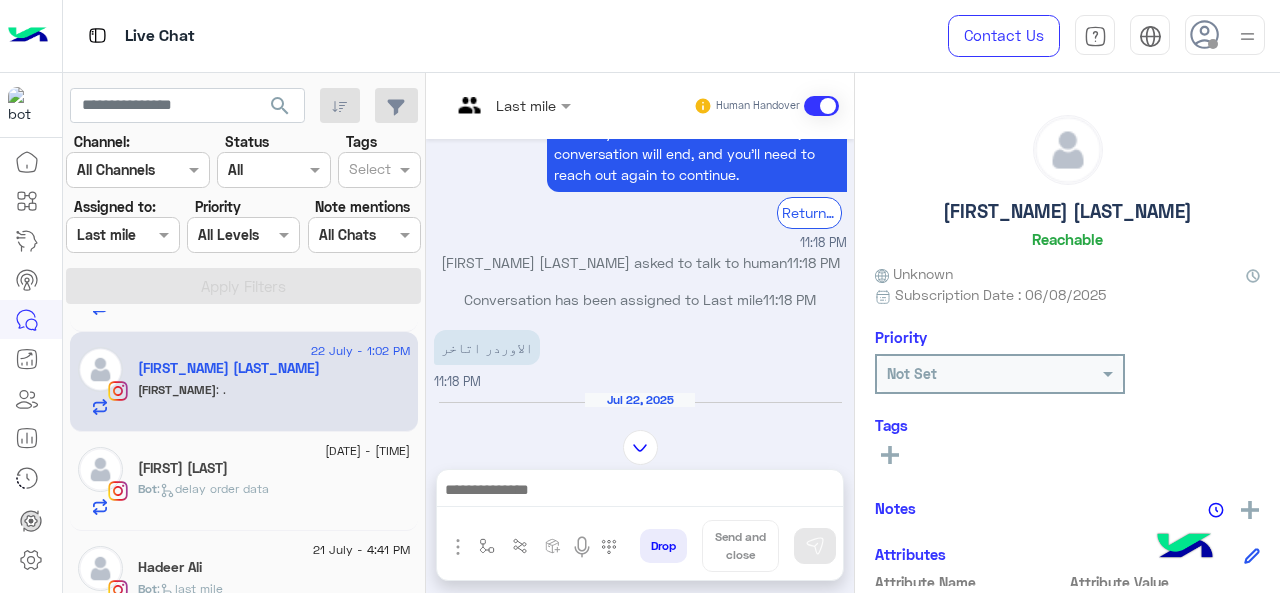 scroll, scrollTop: 343, scrollLeft: 0, axis: vertical 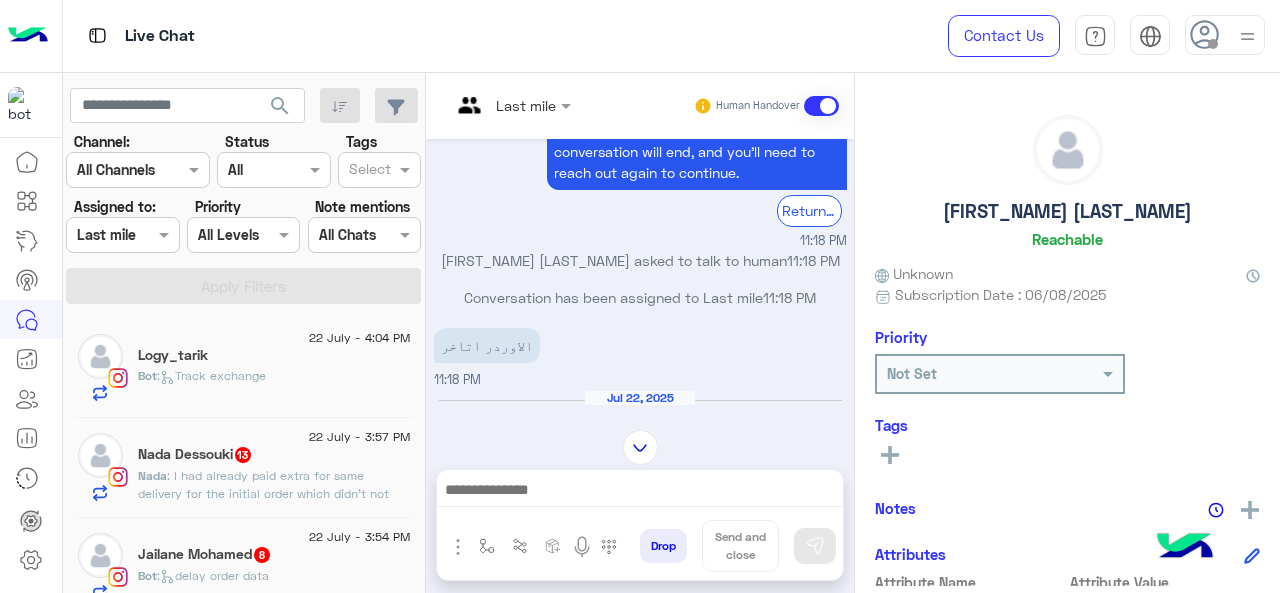 click on ":   Track exchange" 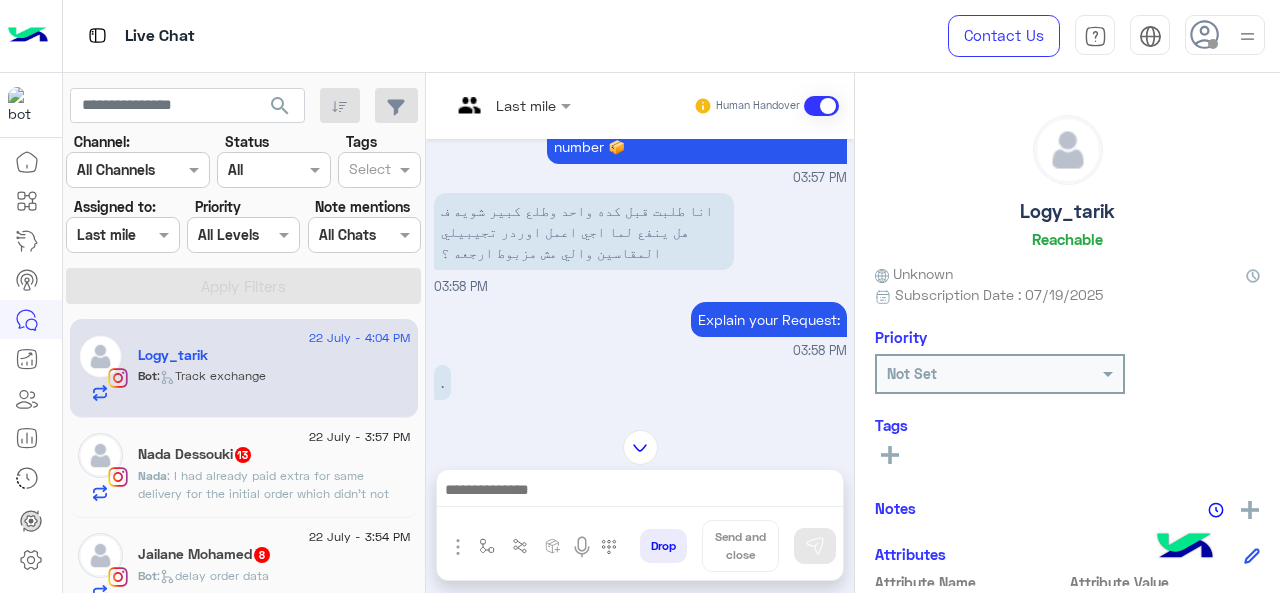 scroll, scrollTop: 472, scrollLeft: 0, axis: vertical 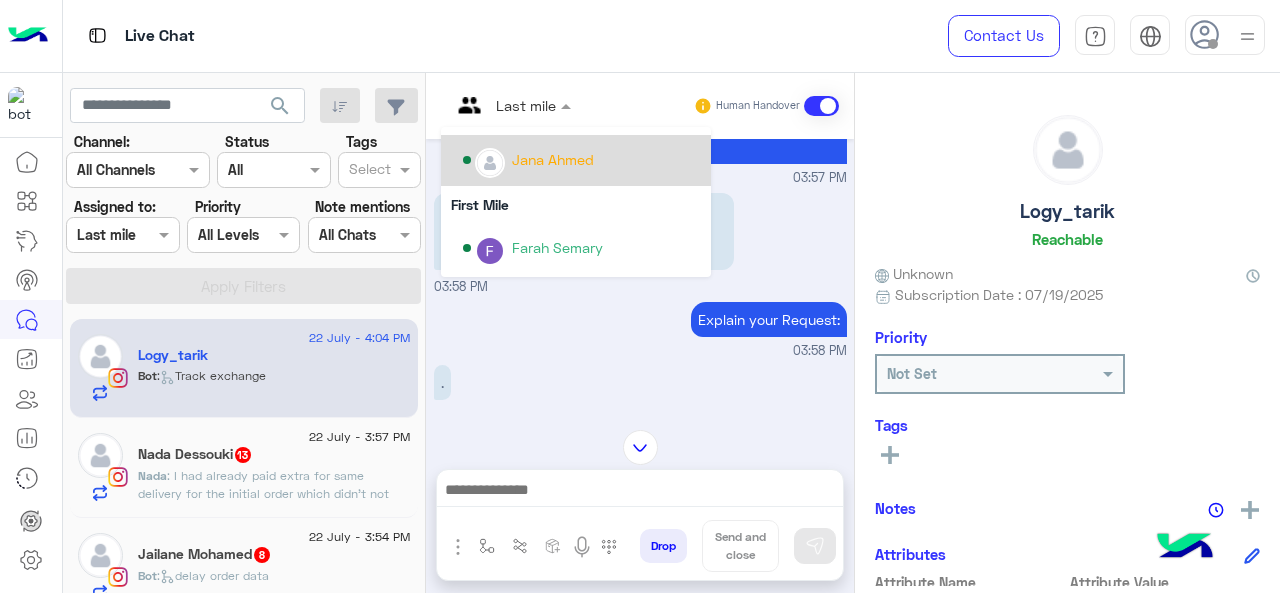 click on "Jana Ahmed" at bounding box center [553, 159] 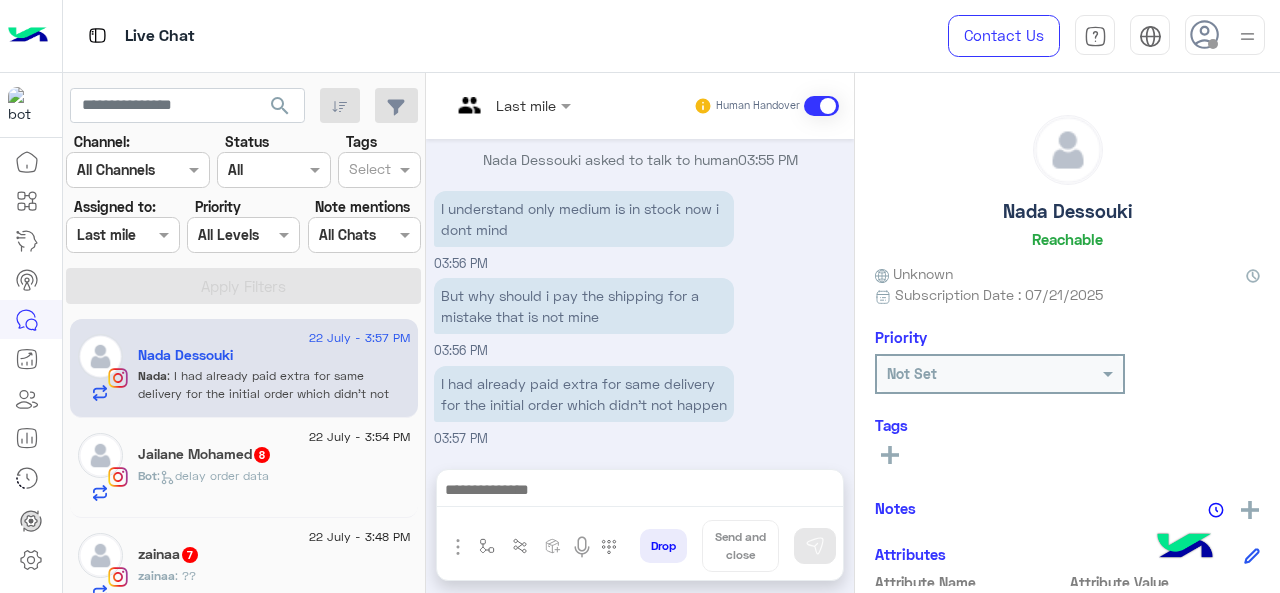scroll, scrollTop: 709, scrollLeft: 0, axis: vertical 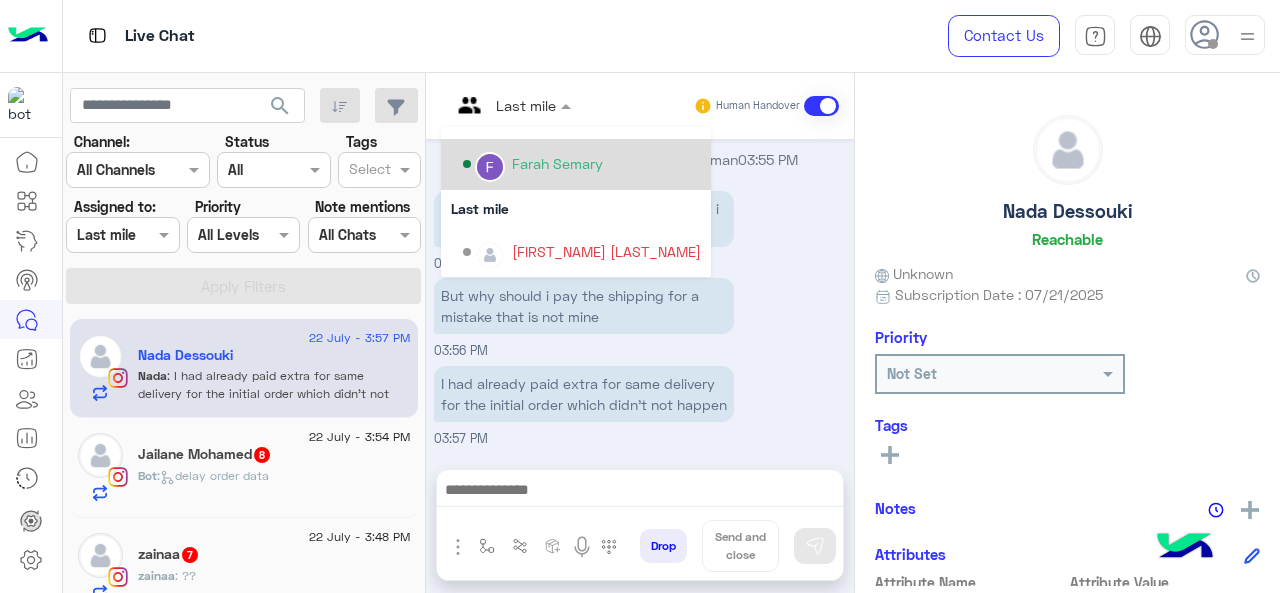 click on "Farah Semary" at bounding box center (557, 163) 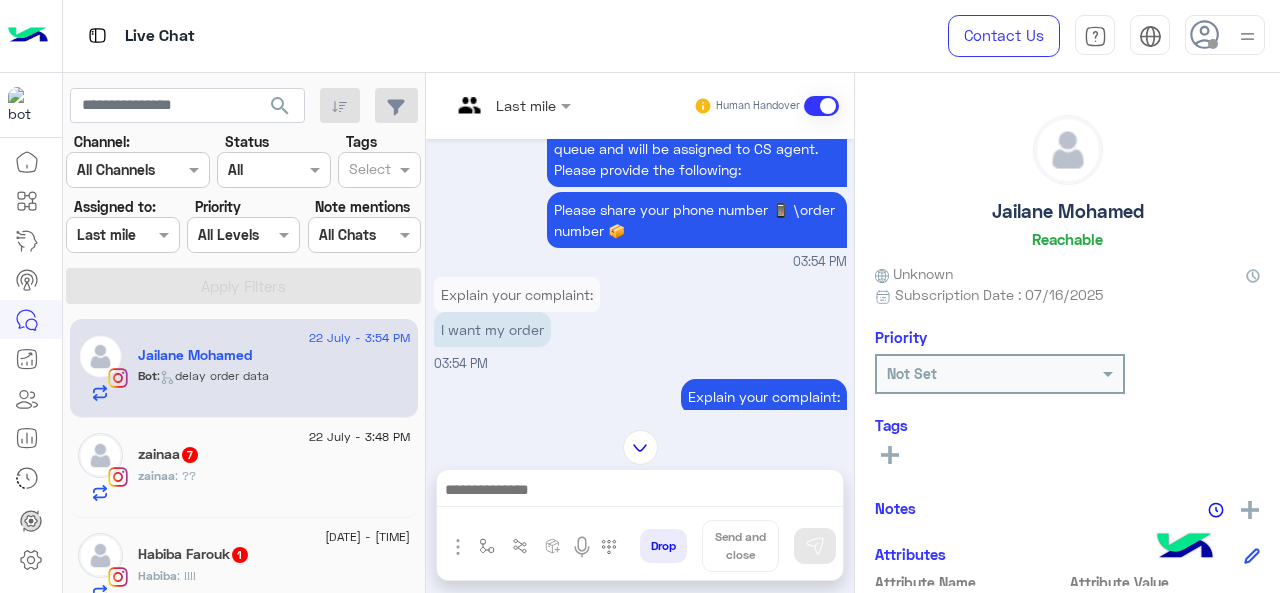 scroll, scrollTop: 462, scrollLeft: 0, axis: vertical 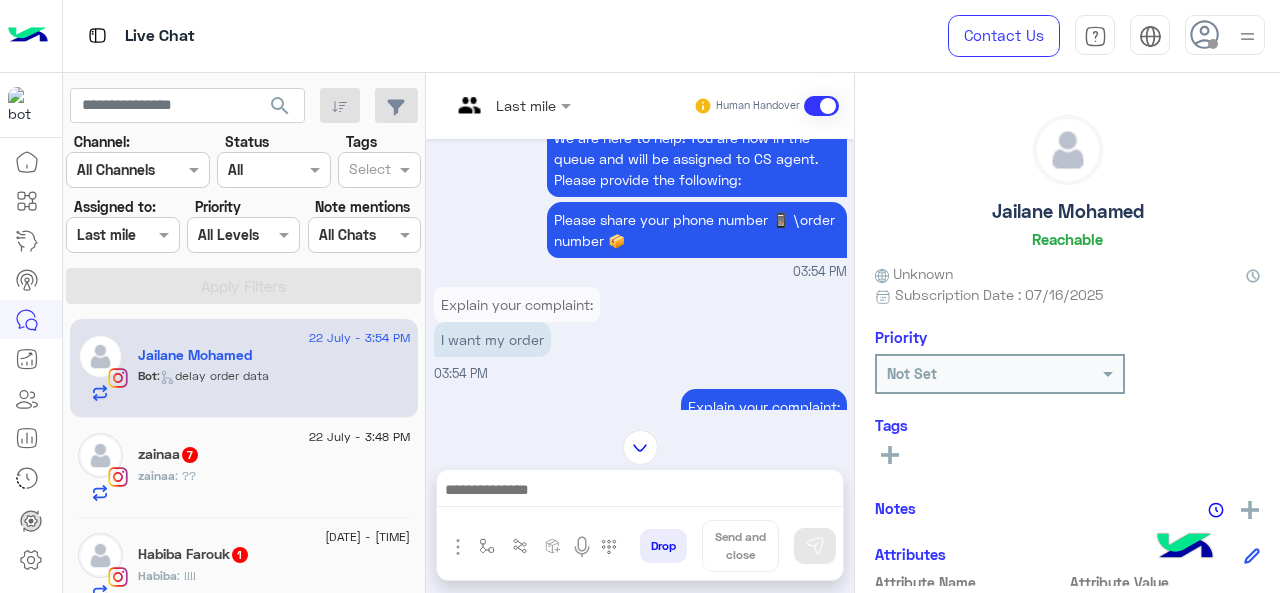 click on "[NAME] : ??" 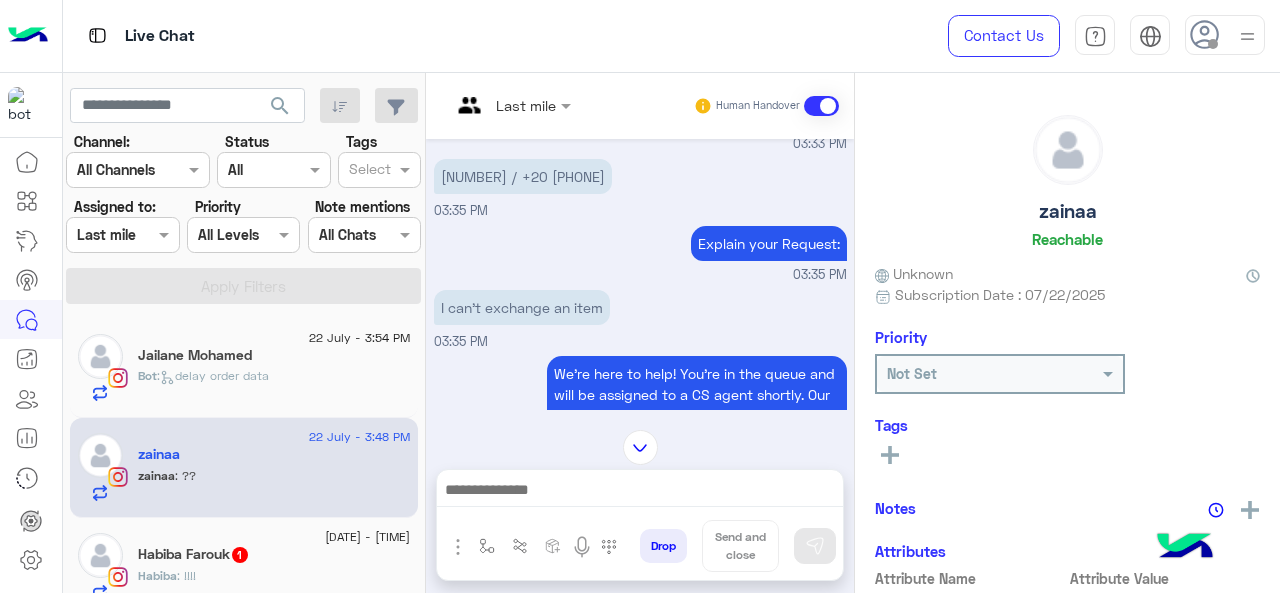 scroll, scrollTop: 436, scrollLeft: 0, axis: vertical 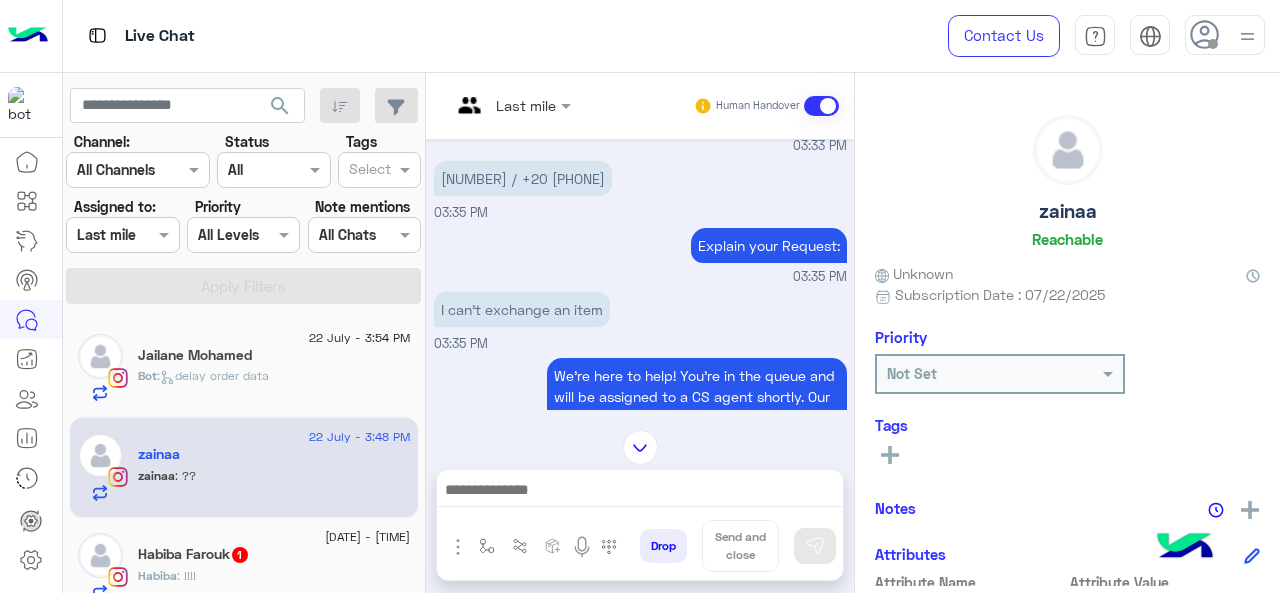 click on "Last mile" at bounding box center (503, 106) 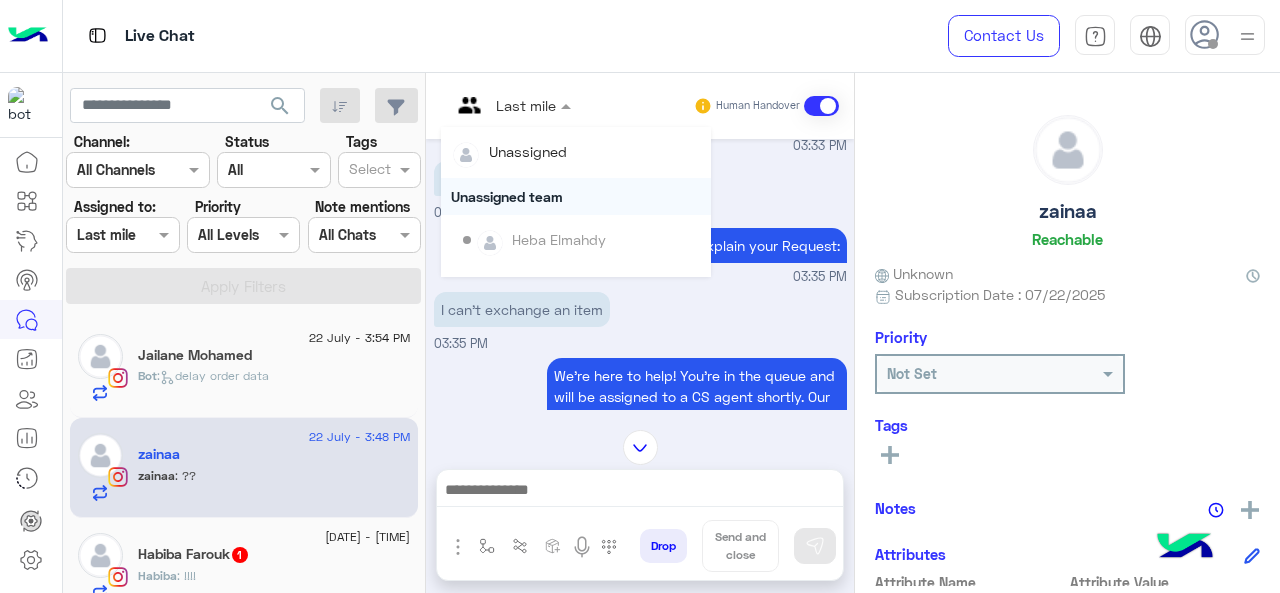 scroll, scrollTop: 354, scrollLeft: 0, axis: vertical 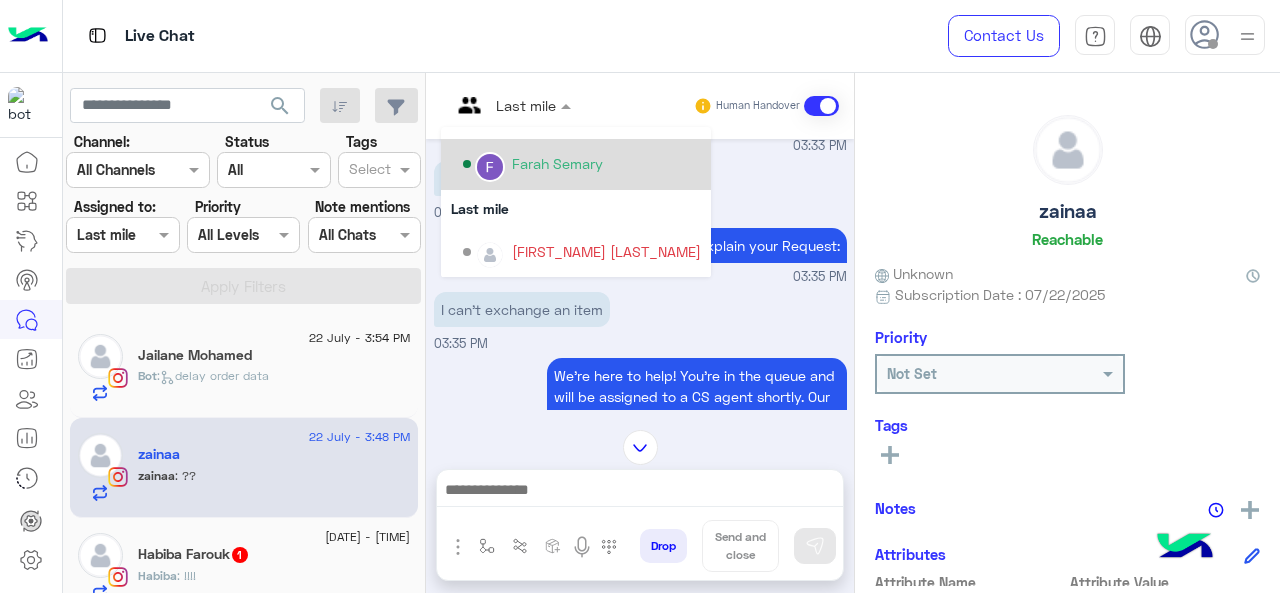 click on "Farah Semary" at bounding box center (557, 163) 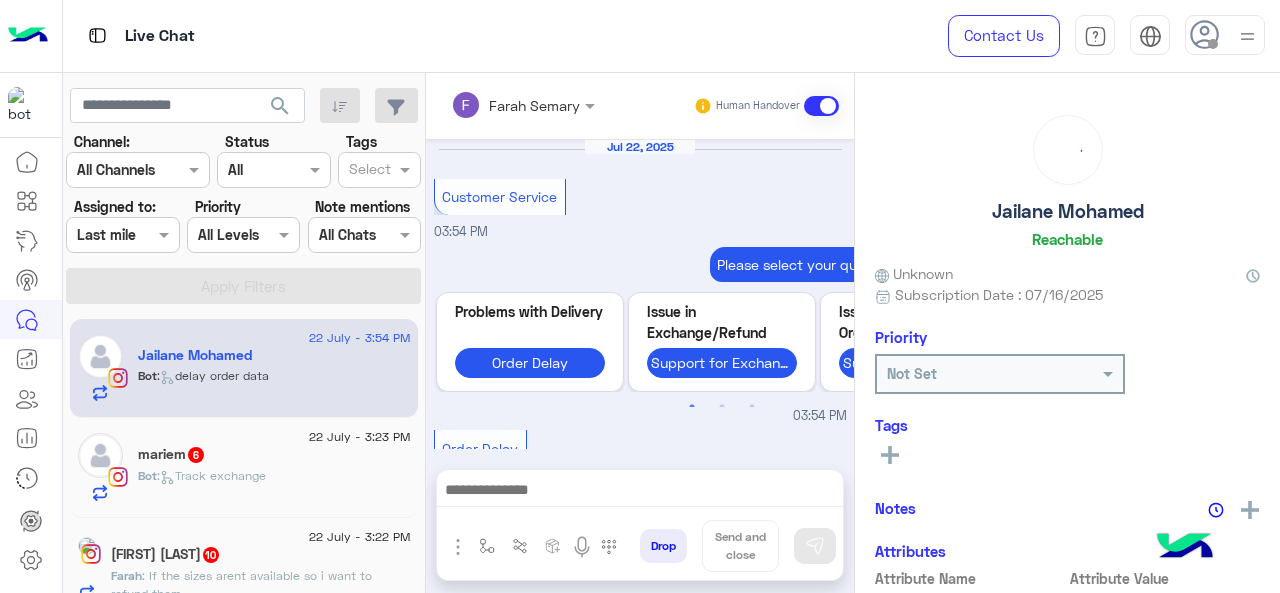 scroll, scrollTop: 918, scrollLeft: 0, axis: vertical 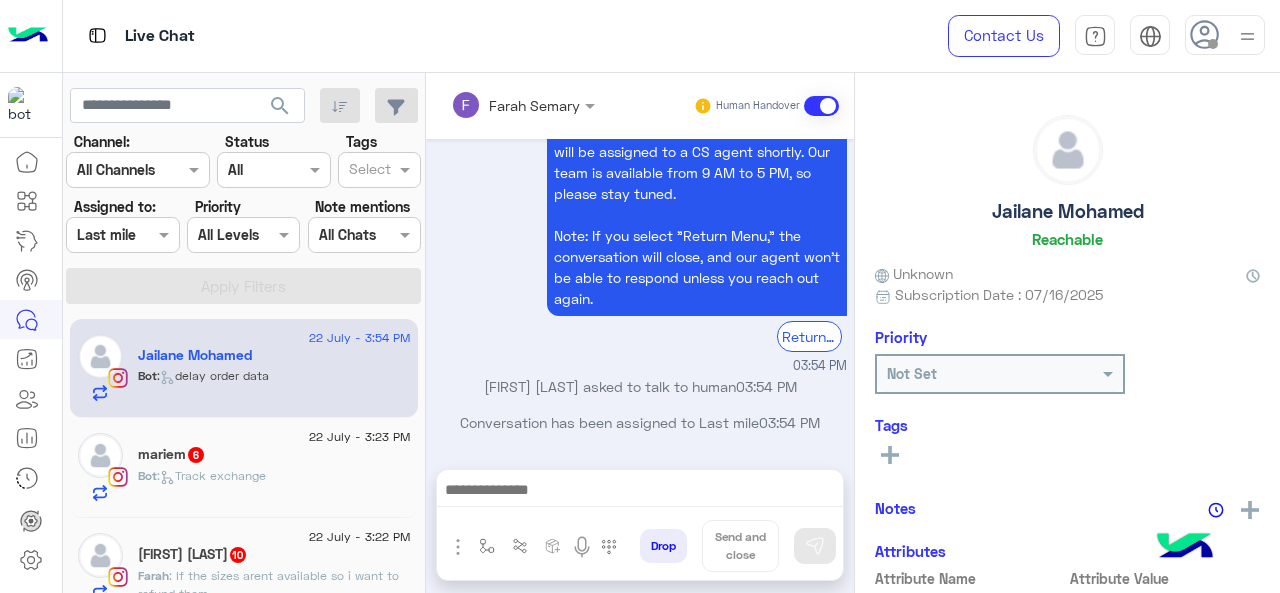 click on "[NAME]   6" 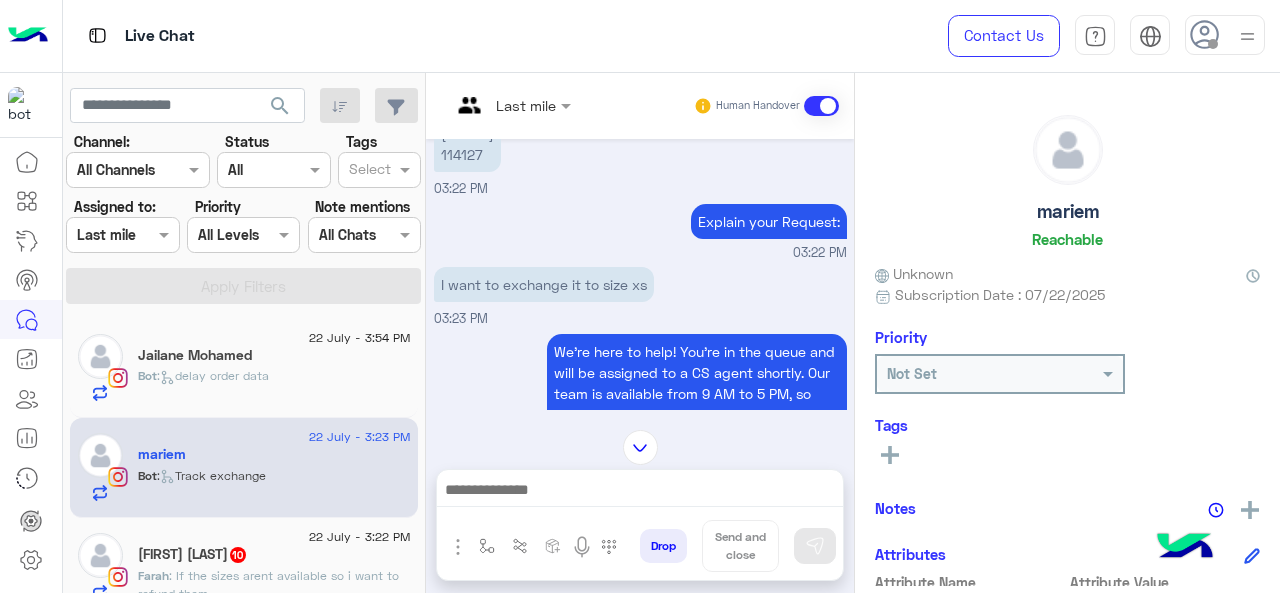 scroll, scrollTop: 552, scrollLeft: 0, axis: vertical 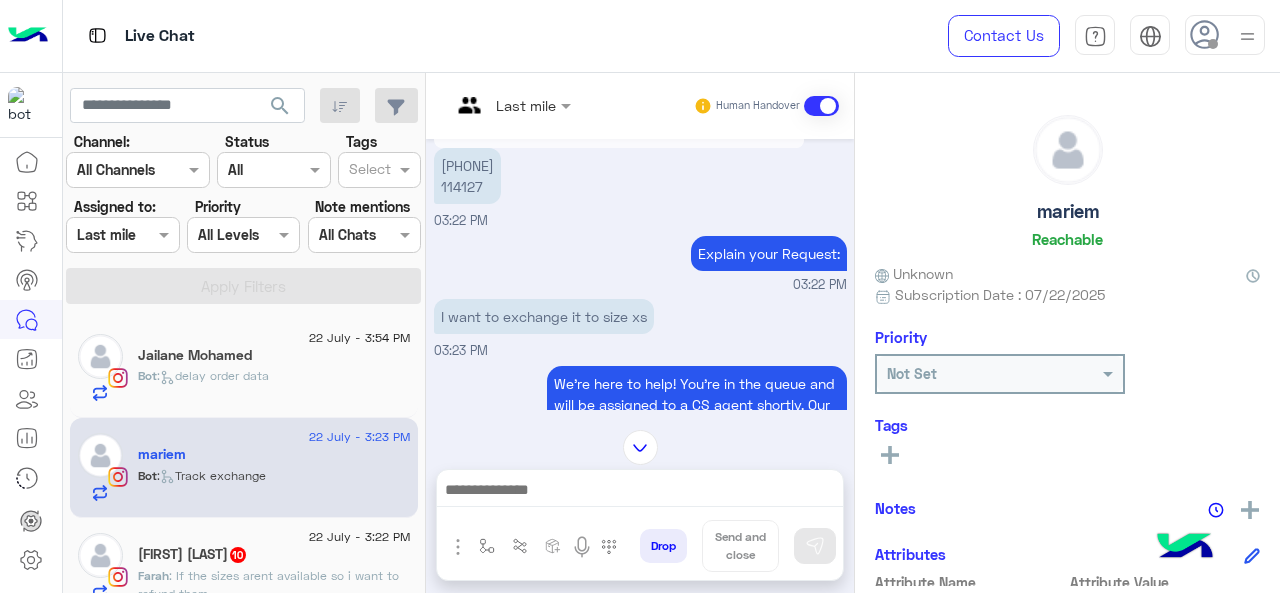 click at bounding box center [487, 105] 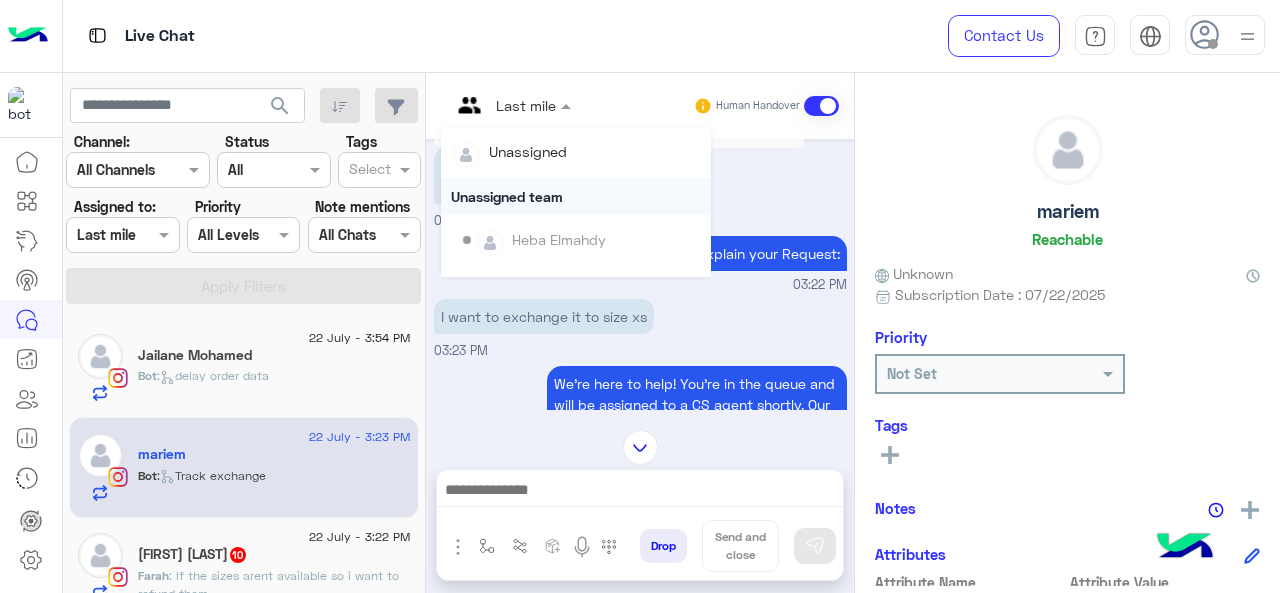 scroll, scrollTop: 354, scrollLeft: 0, axis: vertical 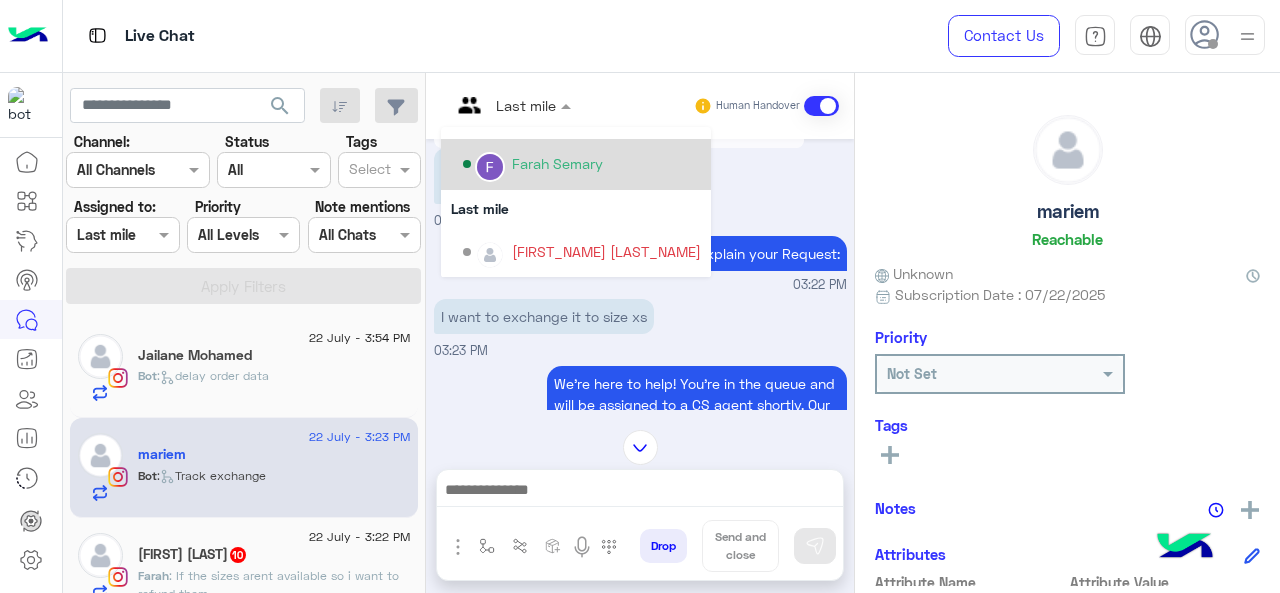 click on "Farah Semary" at bounding box center (557, 163) 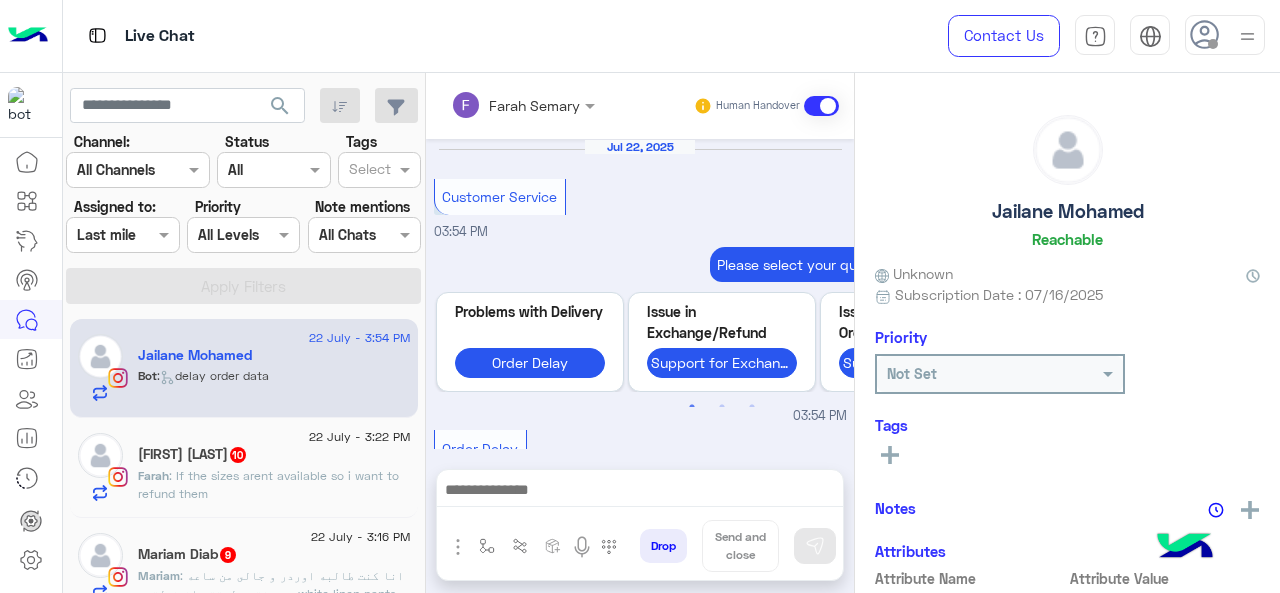 scroll, scrollTop: 918, scrollLeft: 0, axis: vertical 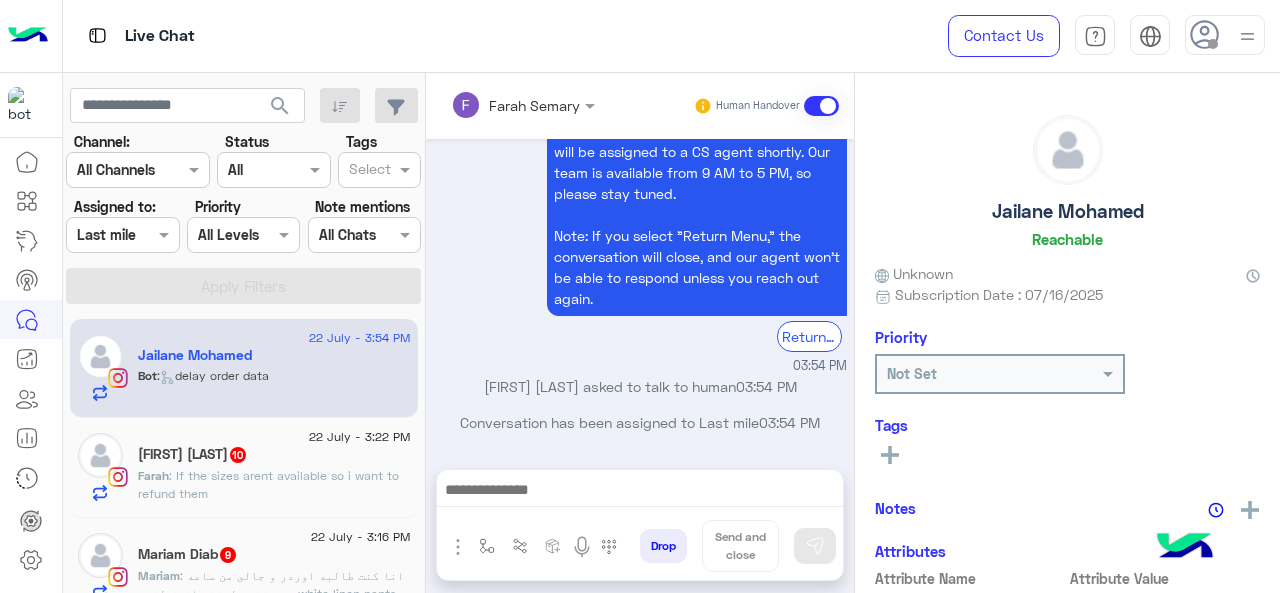 click on "22 July - 3:22 PM" 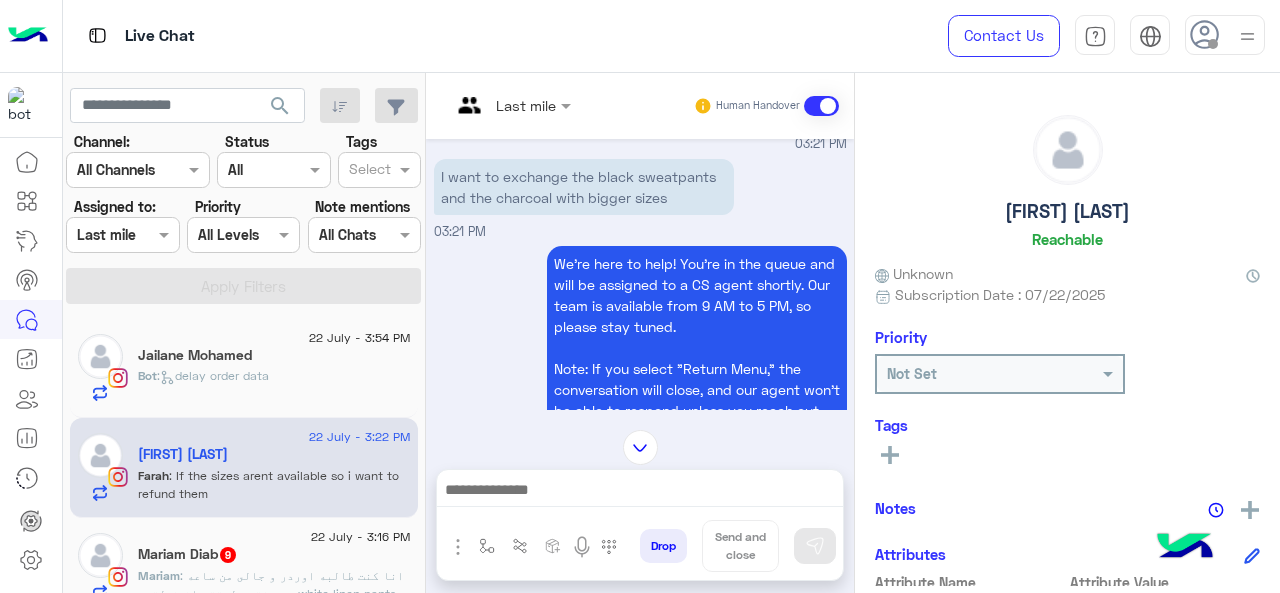 scroll, scrollTop: 481, scrollLeft: 0, axis: vertical 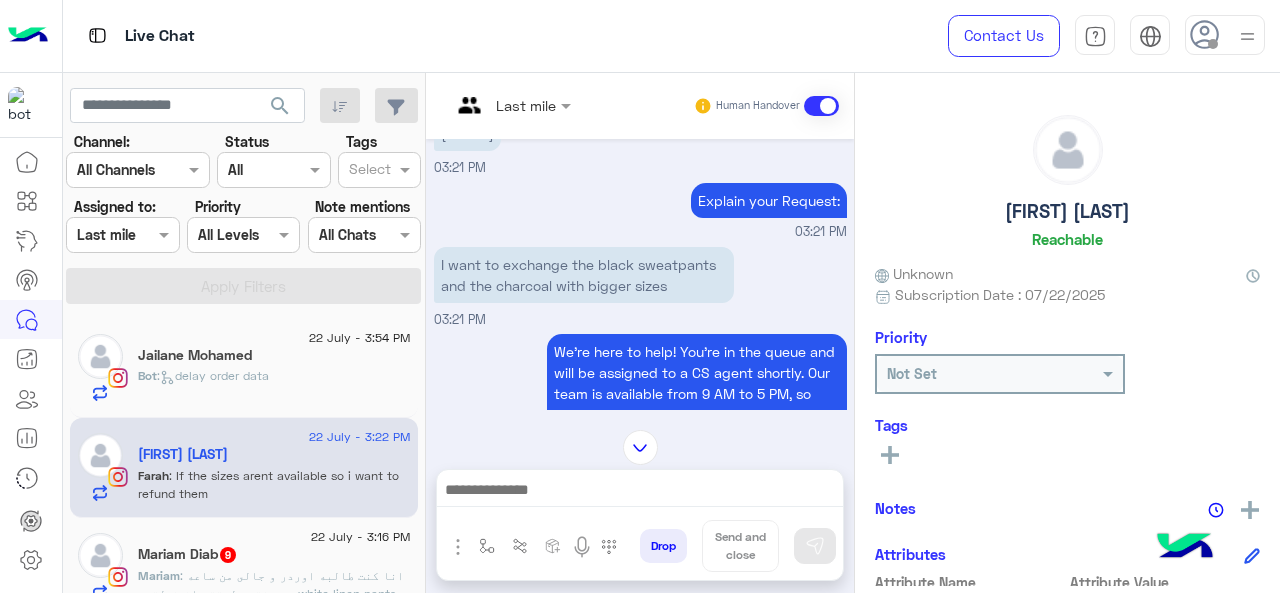 click at bounding box center (487, 105) 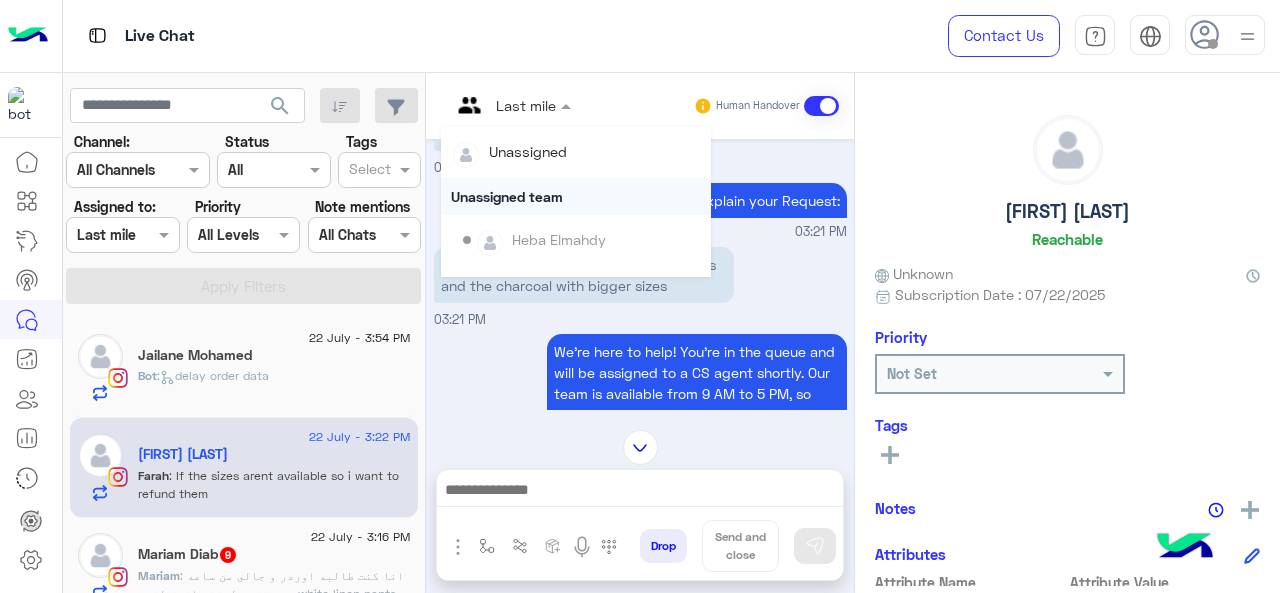 scroll, scrollTop: 354, scrollLeft: 0, axis: vertical 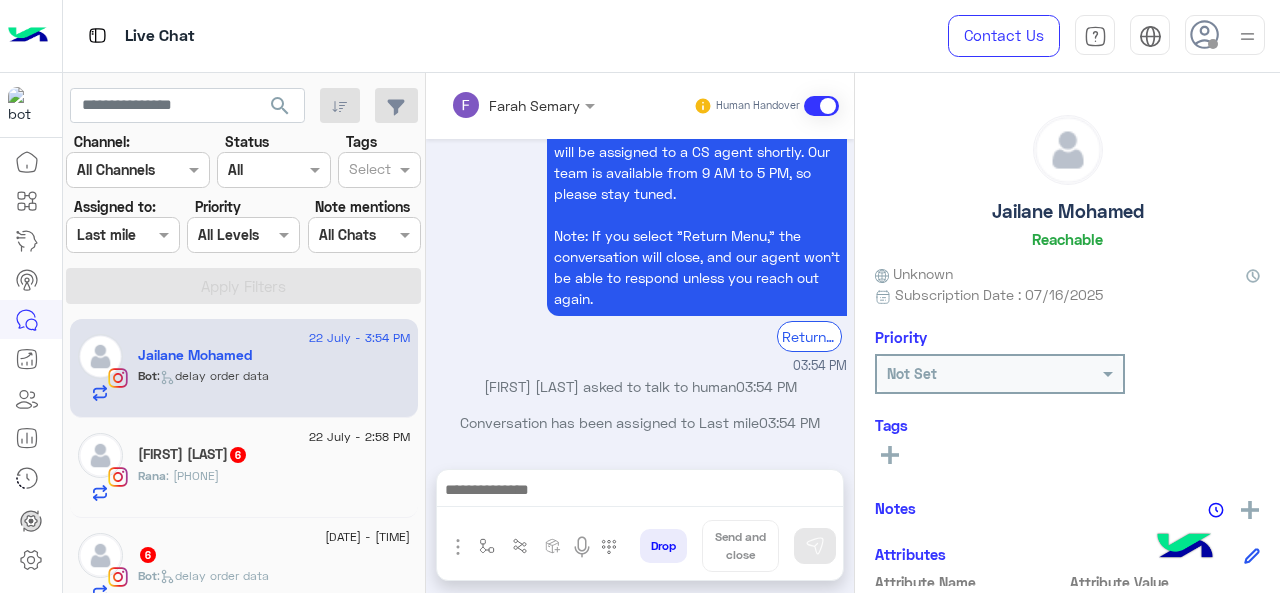click on "[NAME] : [PHONE]" 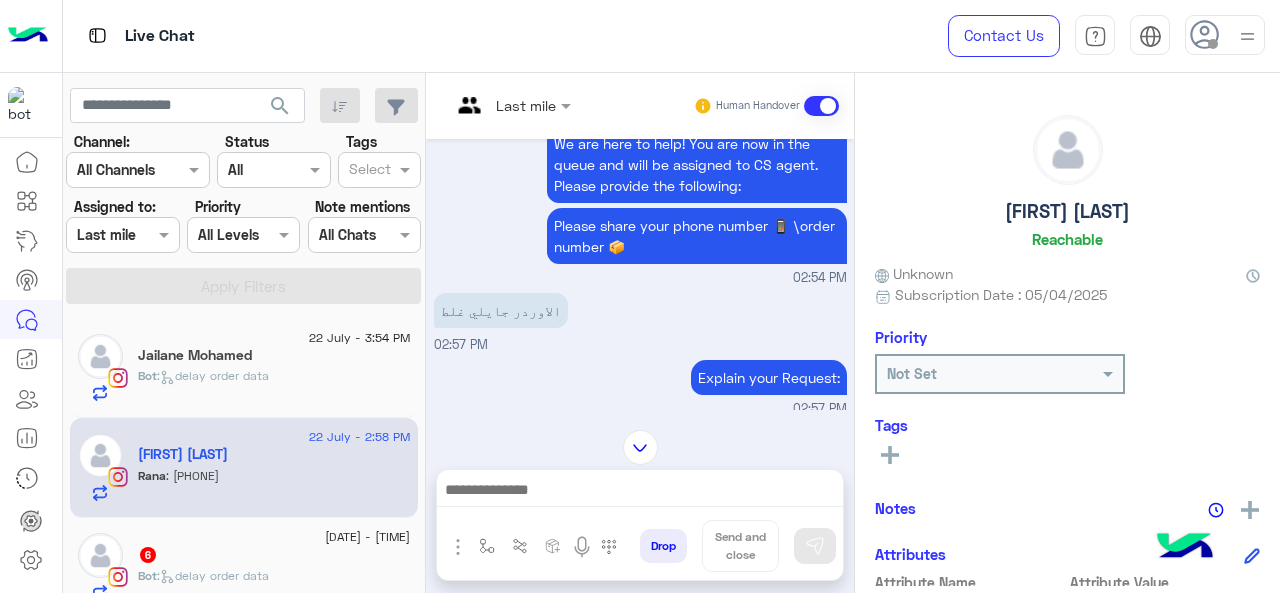 scroll, scrollTop: 294, scrollLeft: 0, axis: vertical 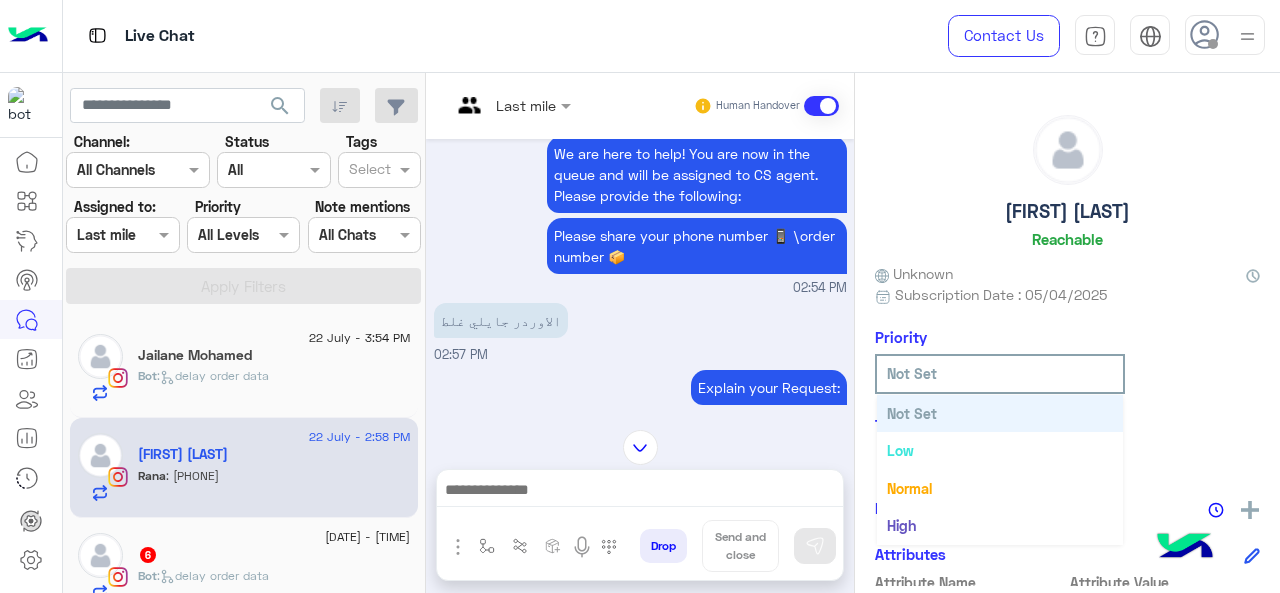 click on "Not Set" 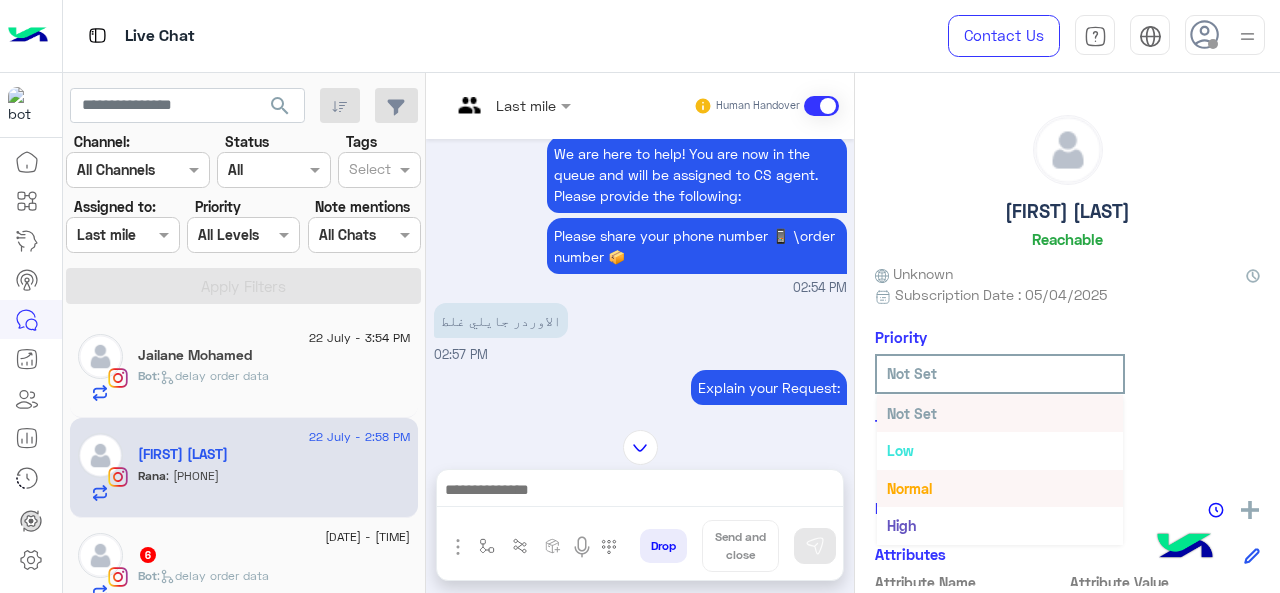 scroll, scrollTop: 36, scrollLeft: 0, axis: vertical 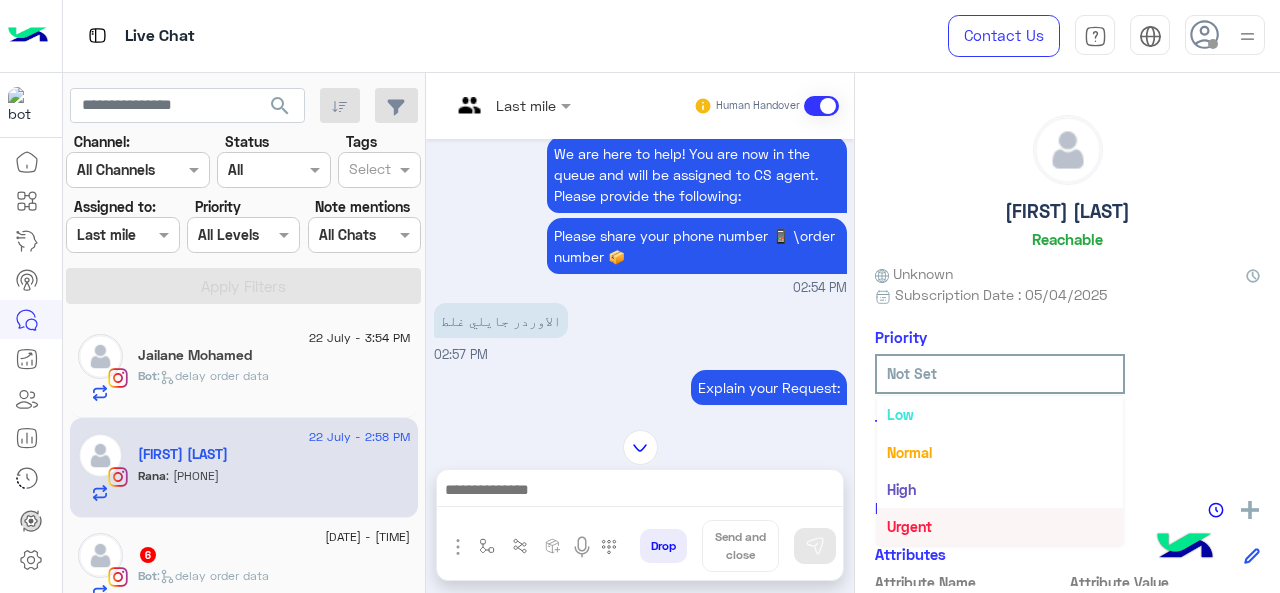 click on "Urgent" at bounding box center (1000, 526) 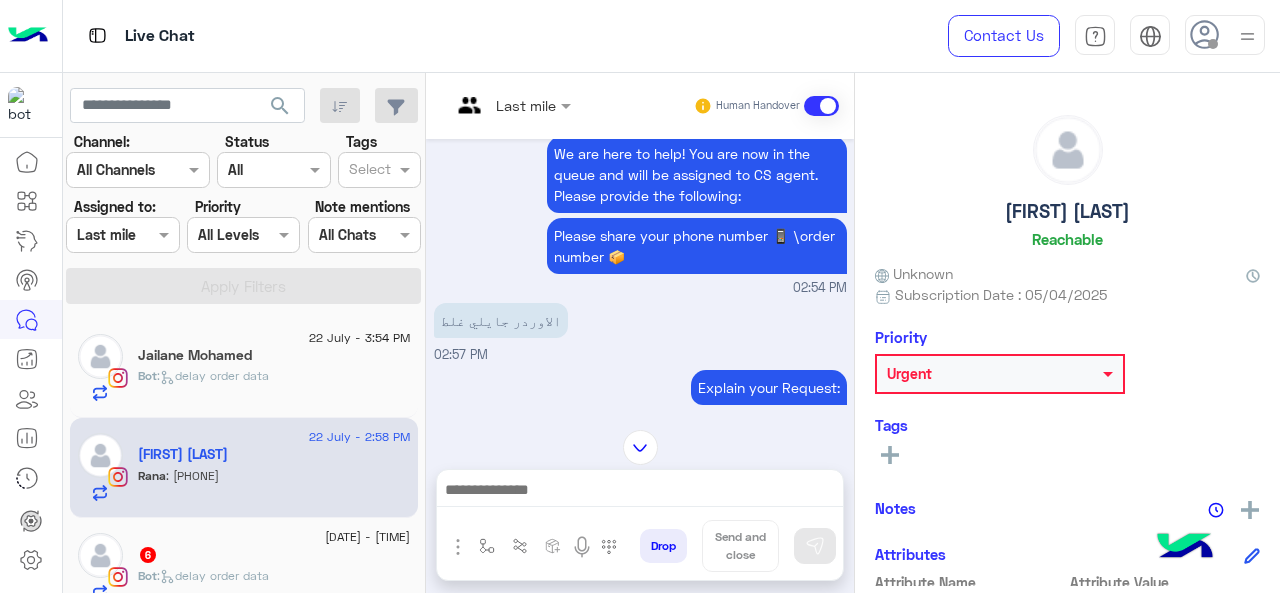 click 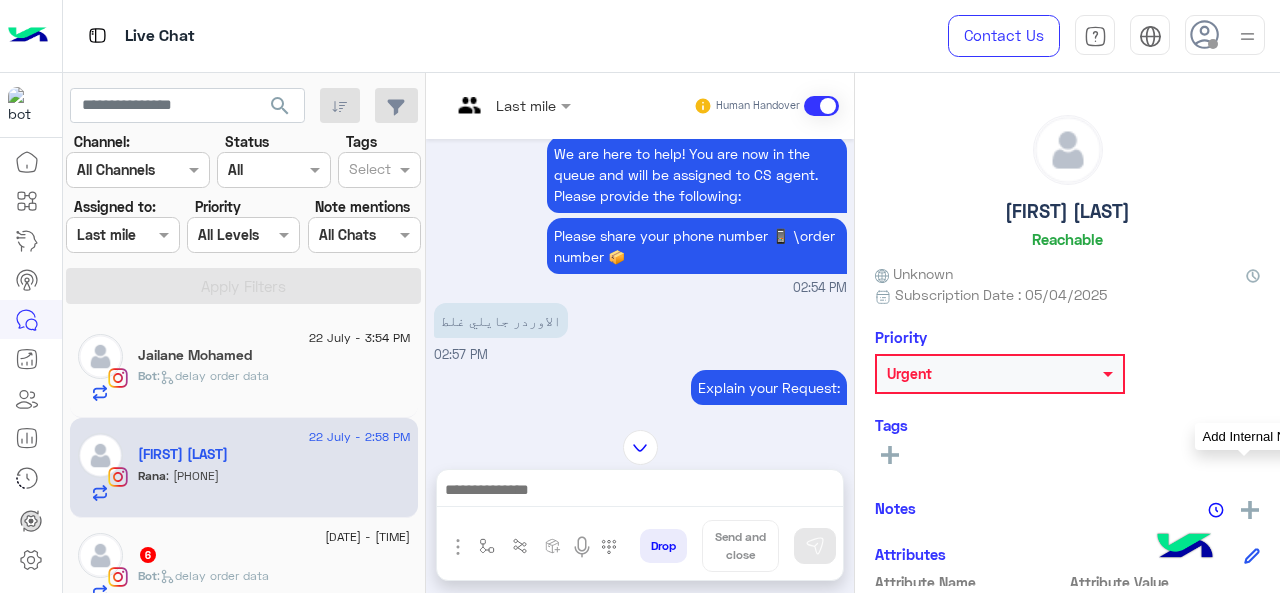 click 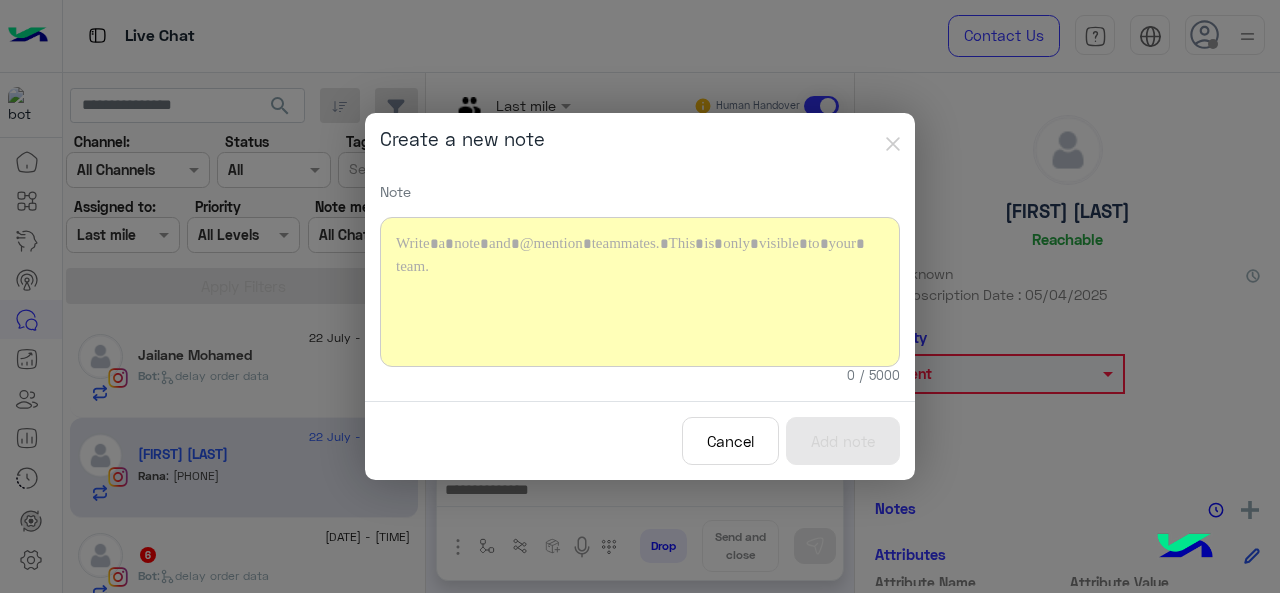 type 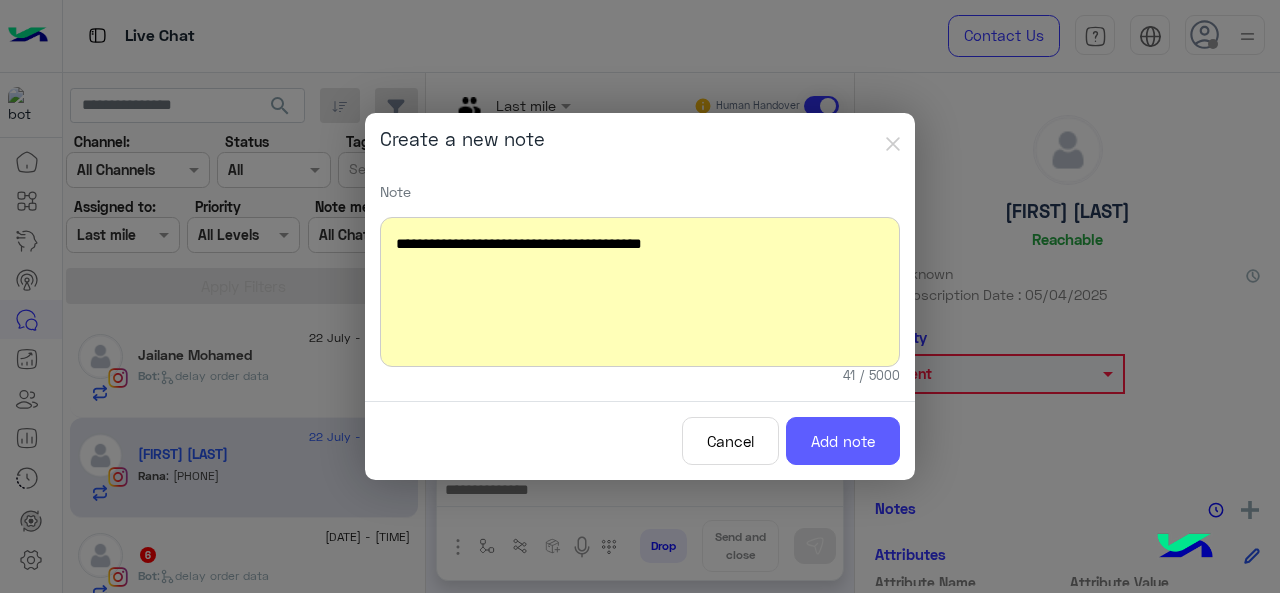 click on "Add note" 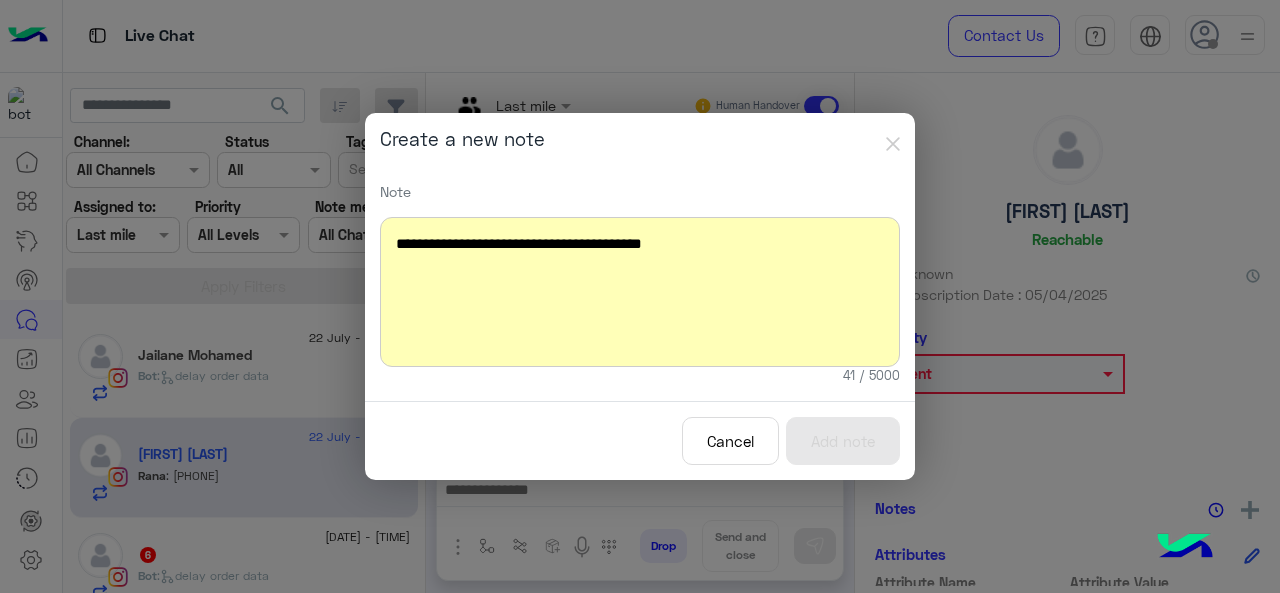 scroll, scrollTop: 908, scrollLeft: 0, axis: vertical 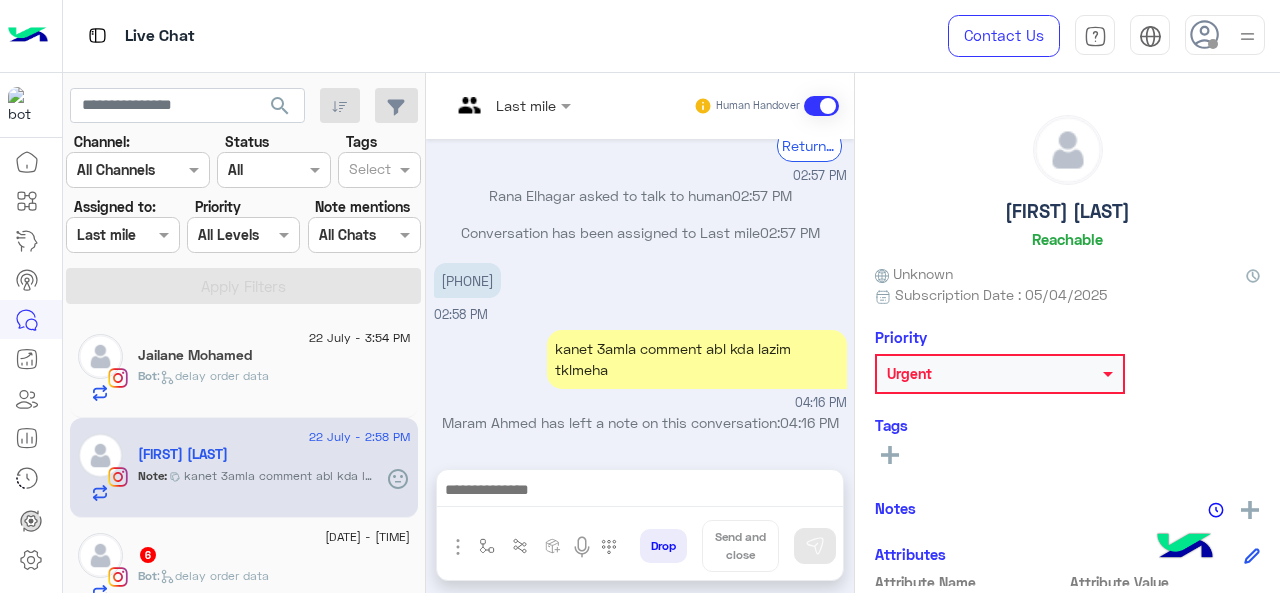 click on "Last mile" at bounding box center [503, 106] 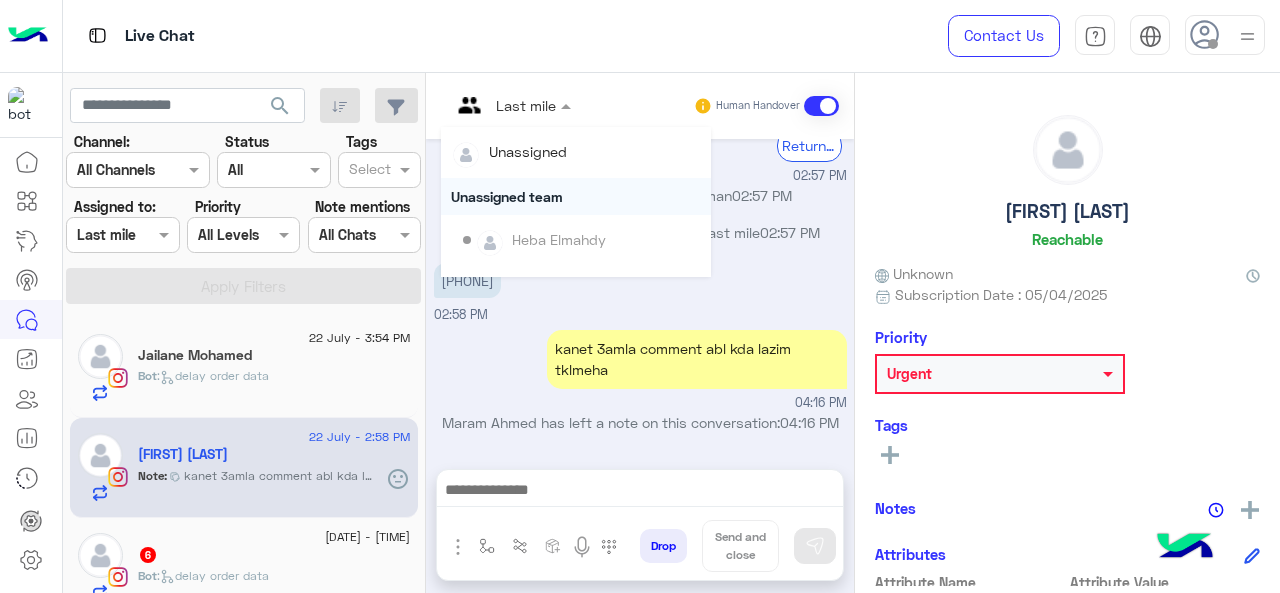scroll, scrollTop: 354, scrollLeft: 0, axis: vertical 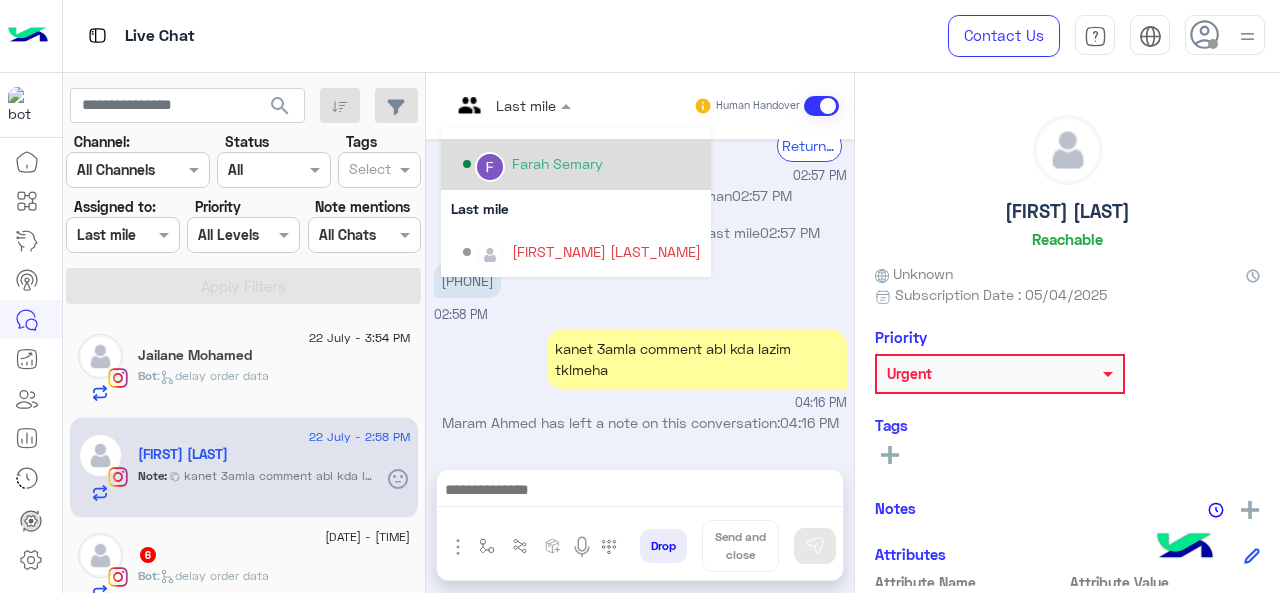 click on "Farah Semary" at bounding box center (557, 163) 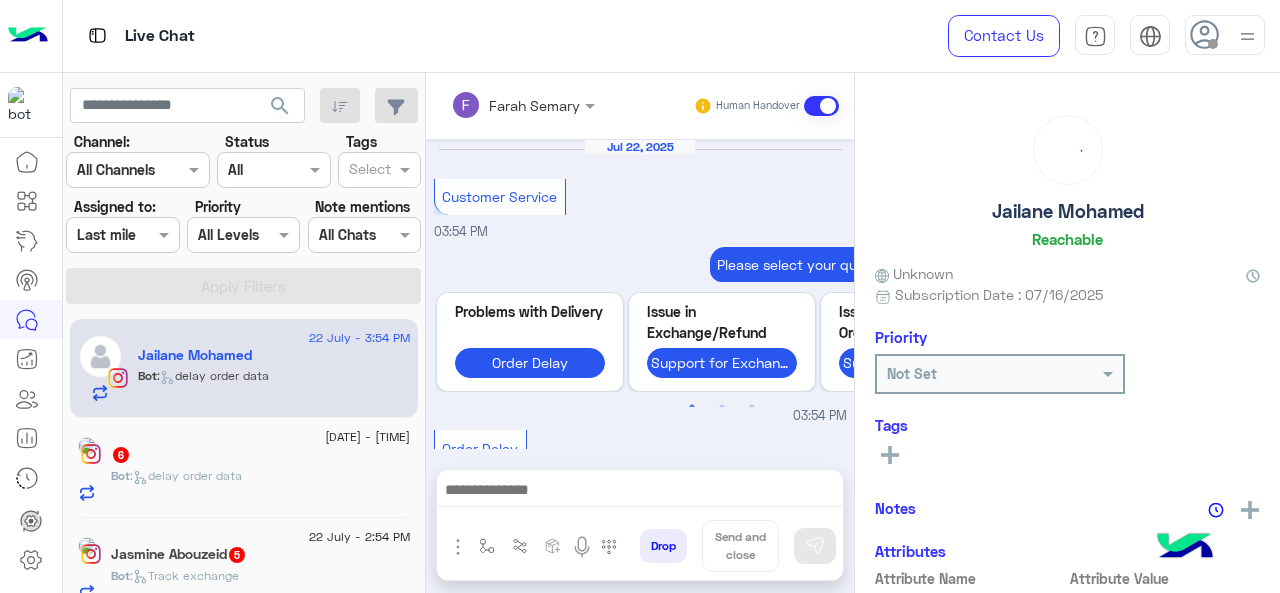 scroll, scrollTop: 918, scrollLeft: 0, axis: vertical 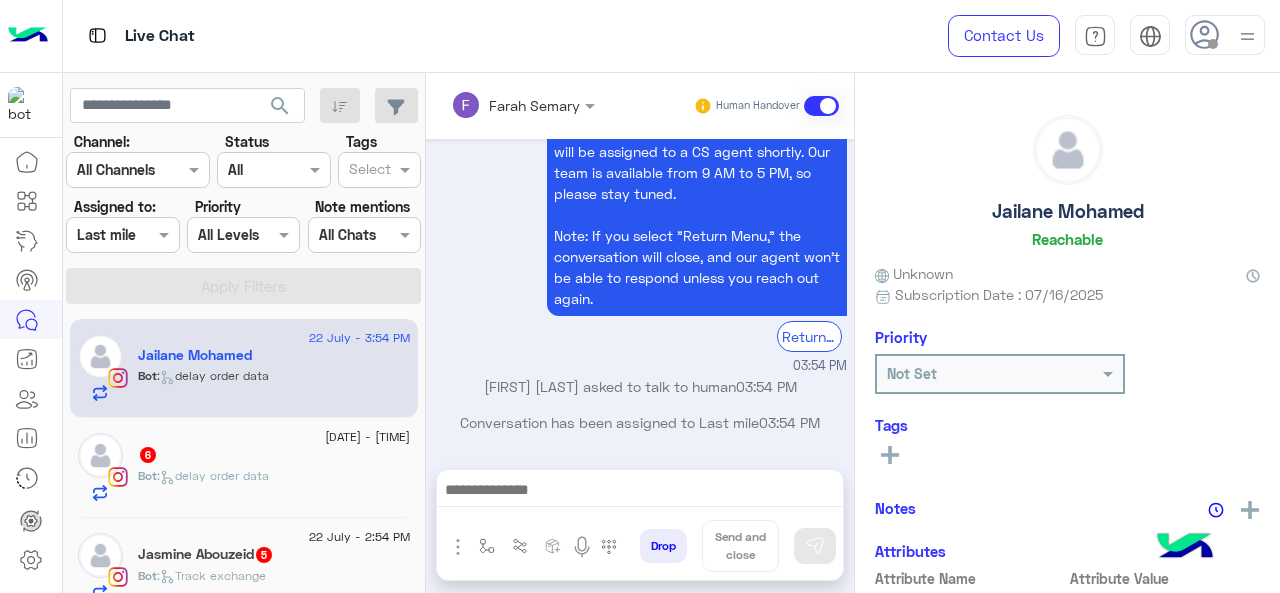 click on "6" 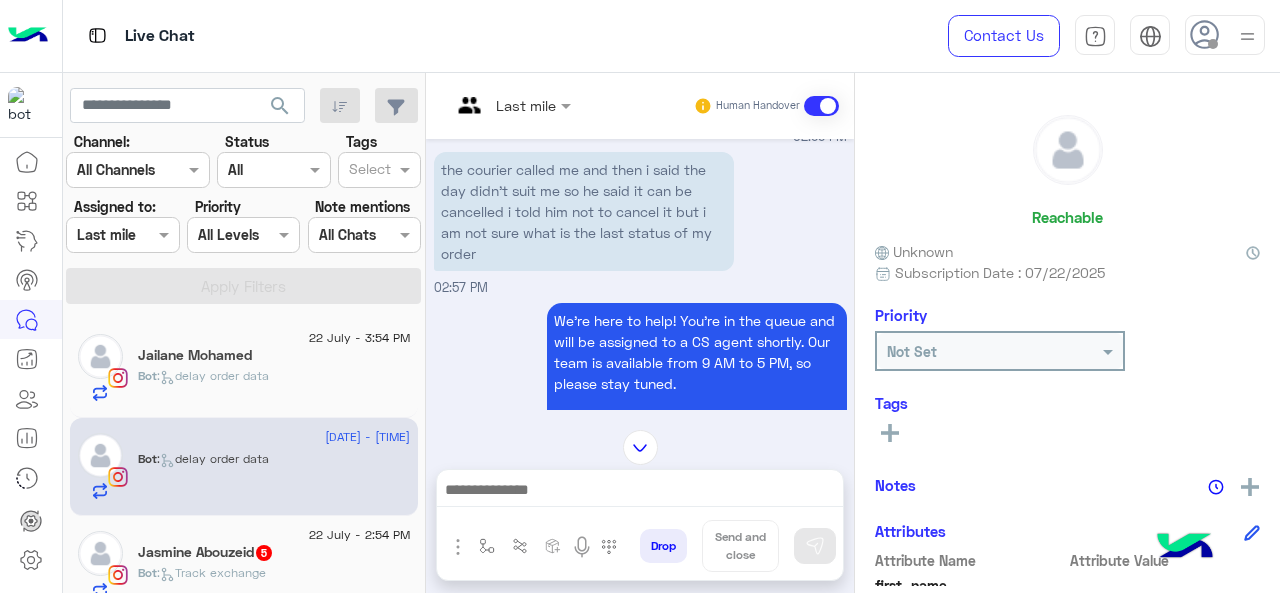 scroll, scrollTop: 717, scrollLeft: 0, axis: vertical 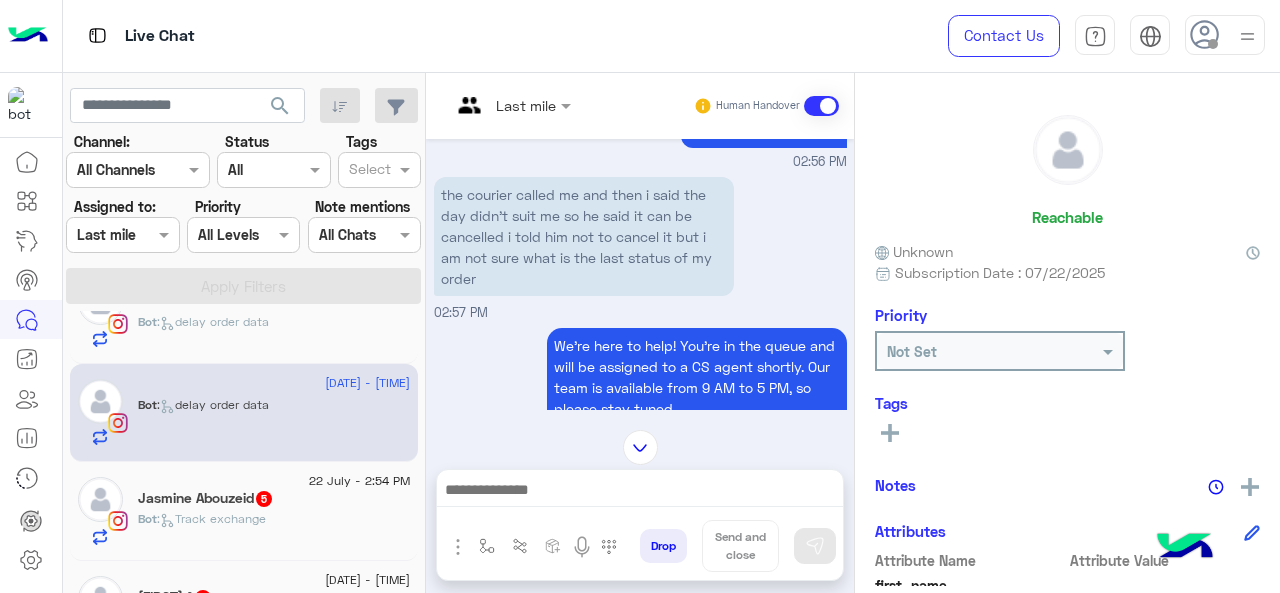 click on ":   Track exchange" 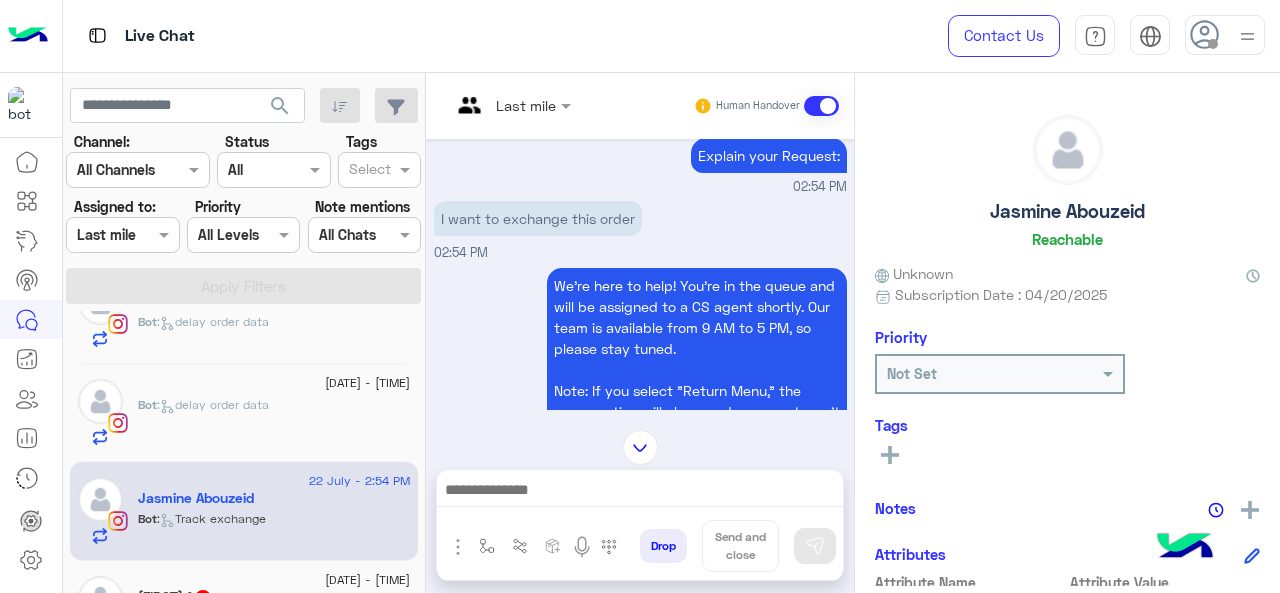 scroll, scrollTop: 611, scrollLeft: 0, axis: vertical 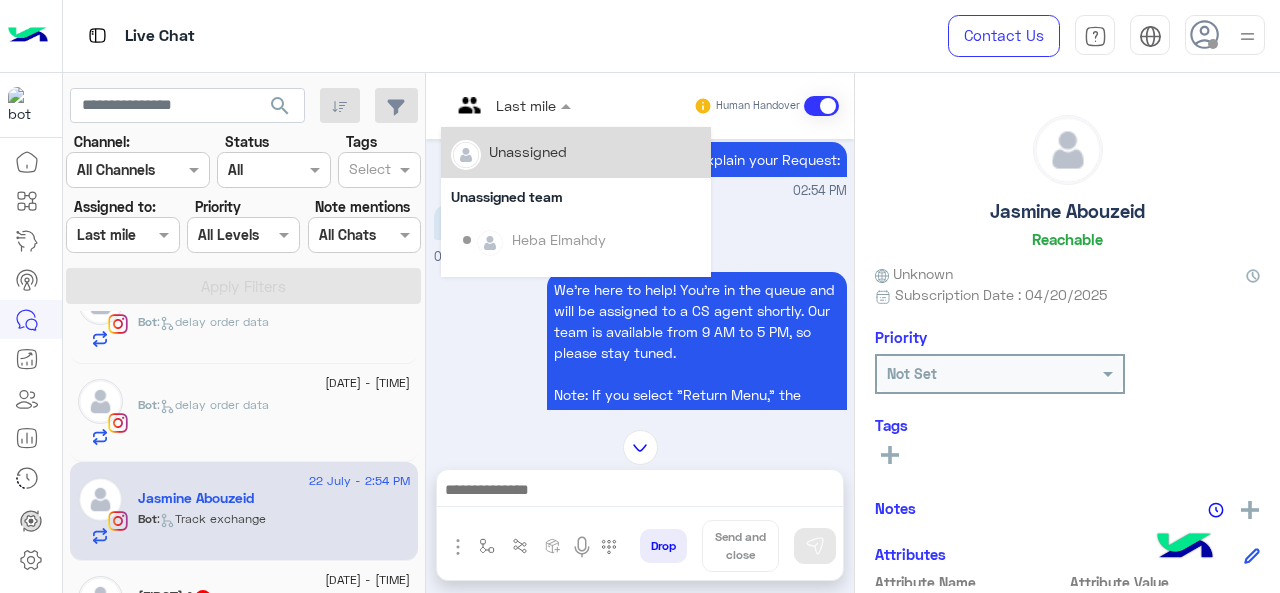 click at bounding box center [487, 105] 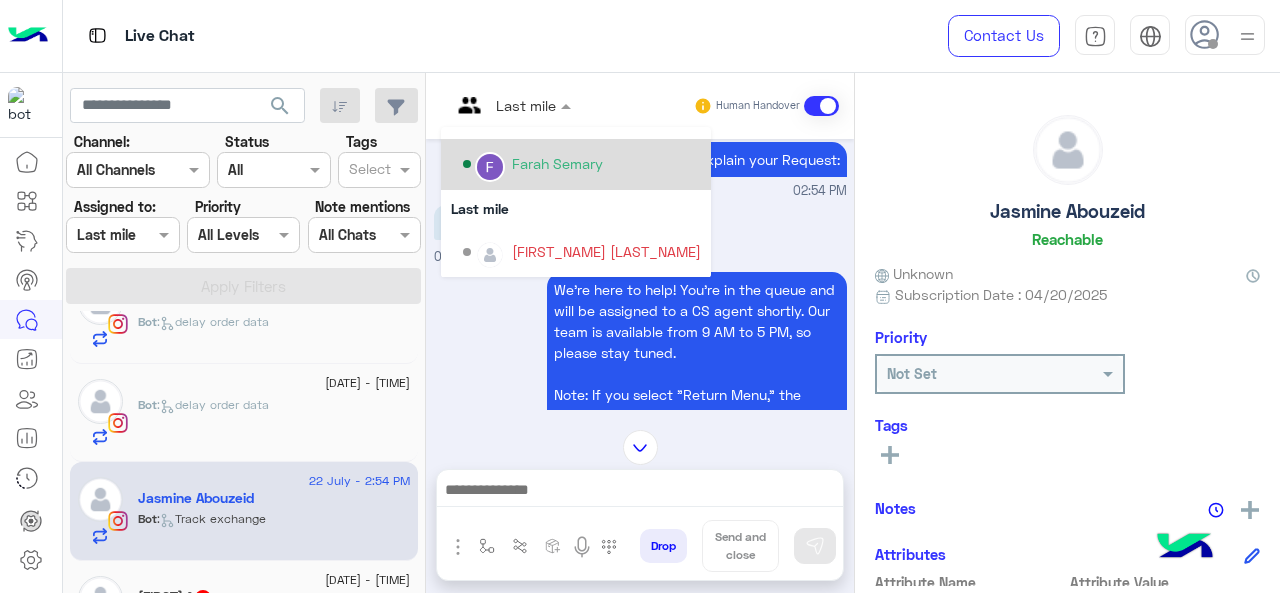 click on "Farah Semary" at bounding box center (557, 163) 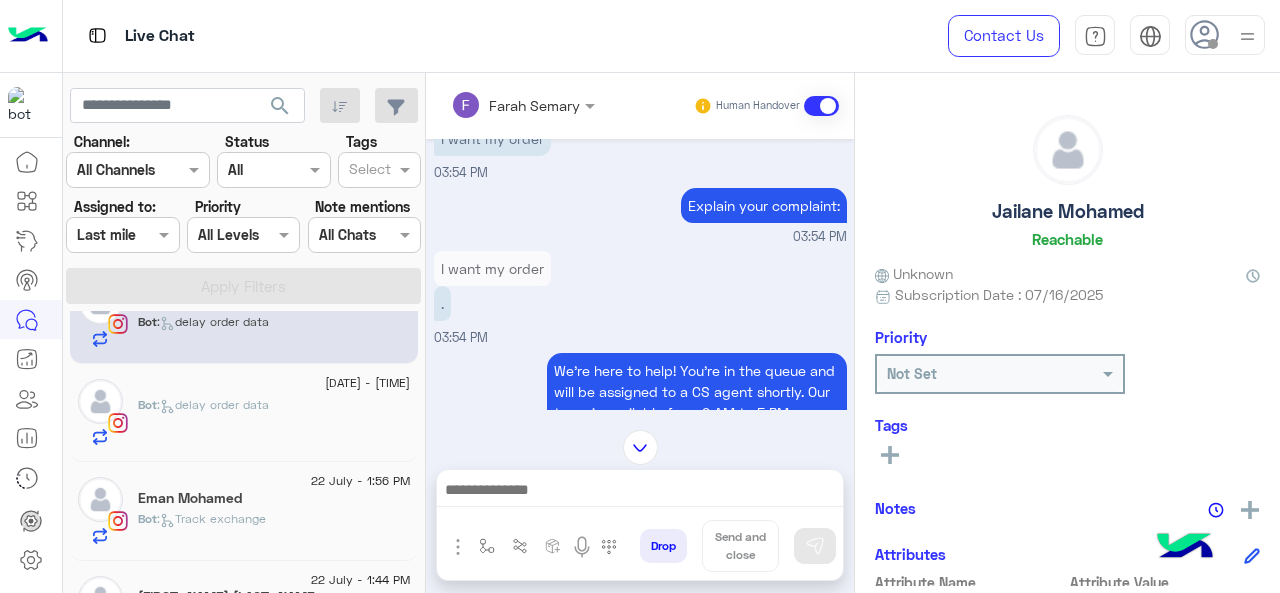 scroll, scrollTop: 656, scrollLeft: 0, axis: vertical 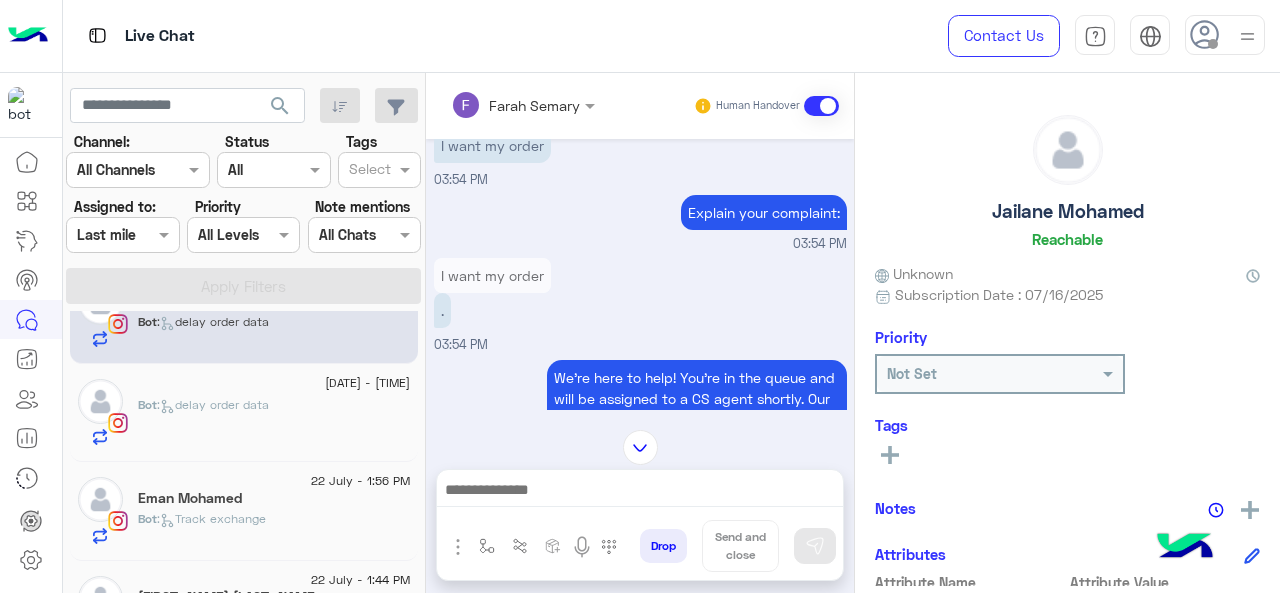 click on "Bot :   delay order data" 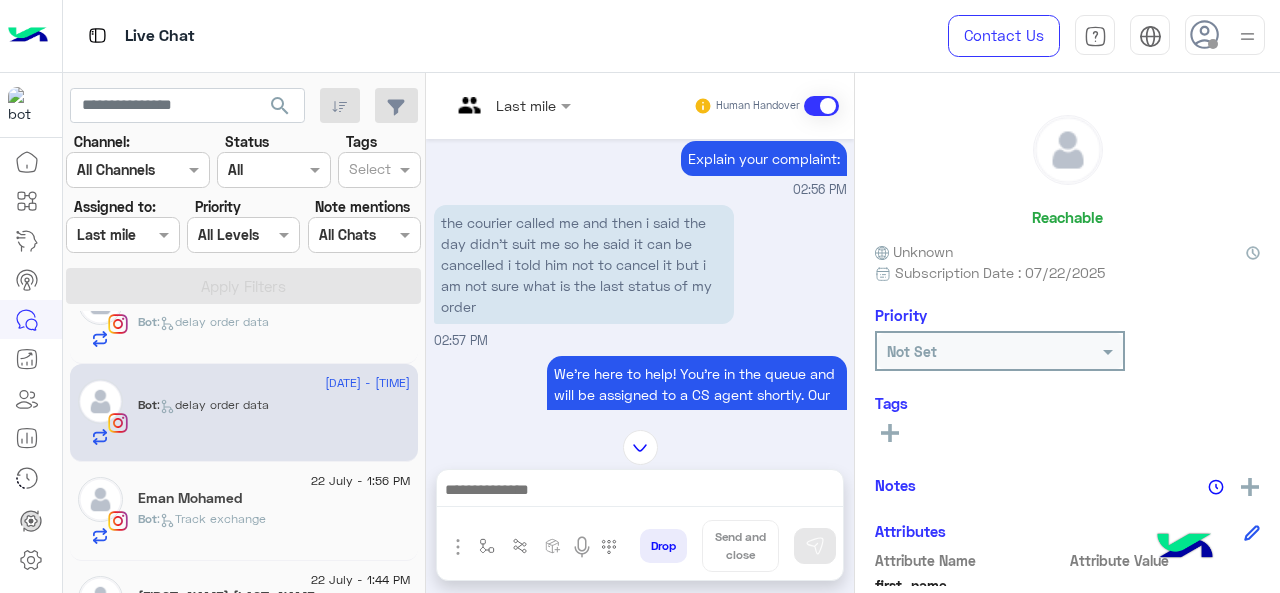 scroll, scrollTop: 687, scrollLeft: 0, axis: vertical 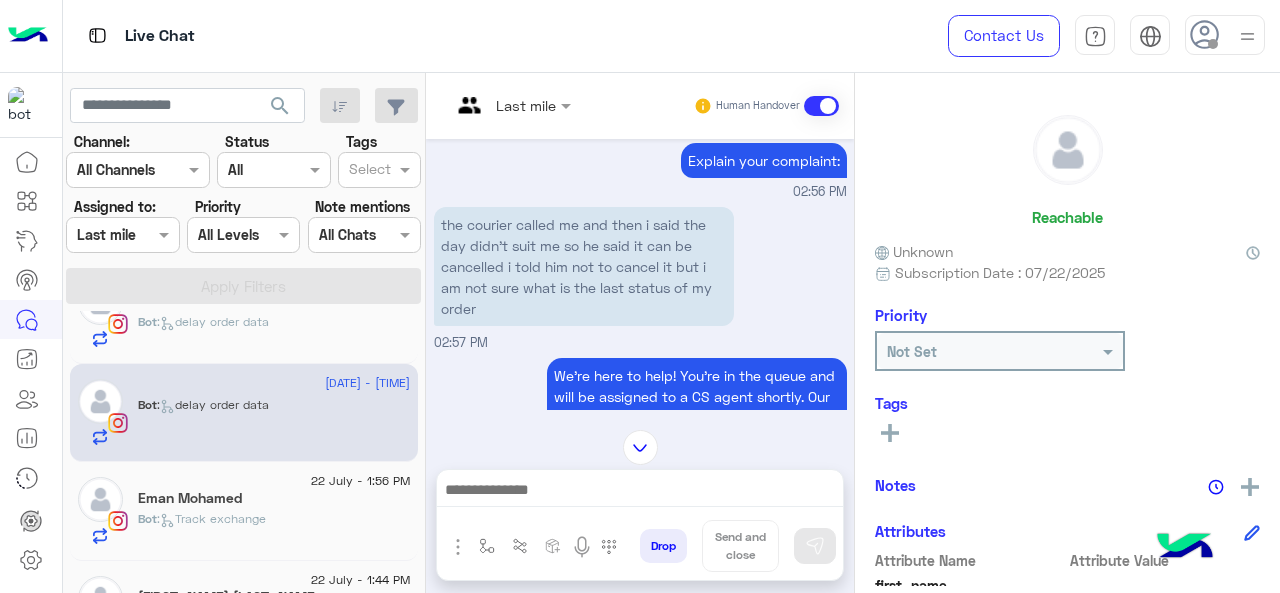 click on "Eman Mohamed" 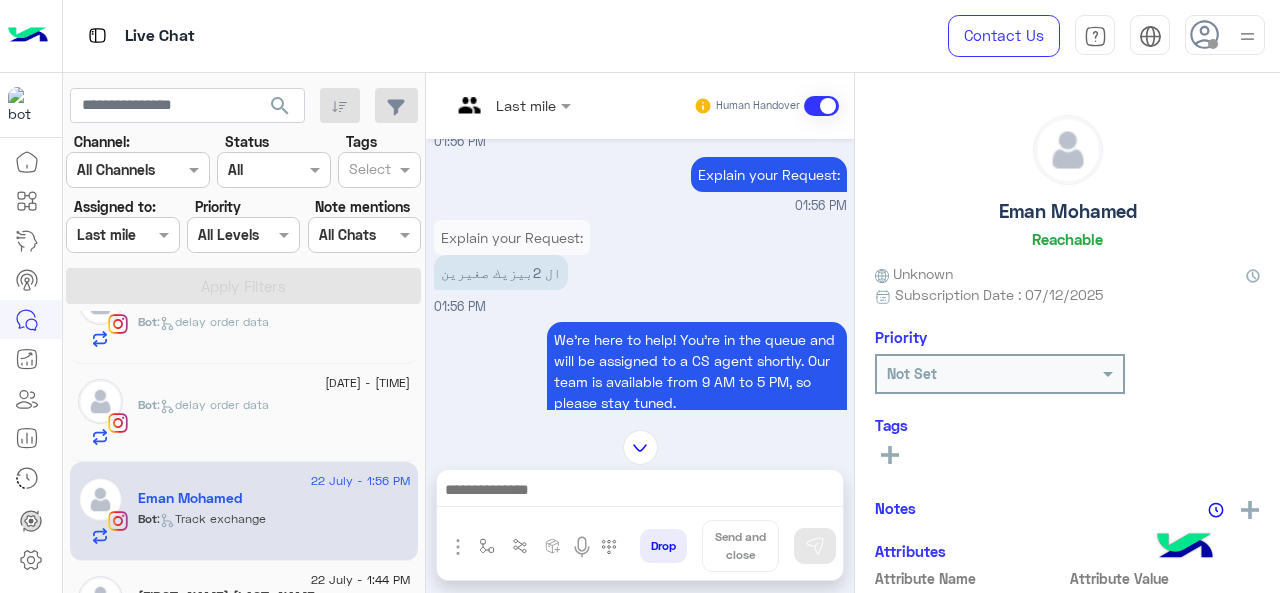 scroll, scrollTop: 562, scrollLeft: 0, axis: vertical 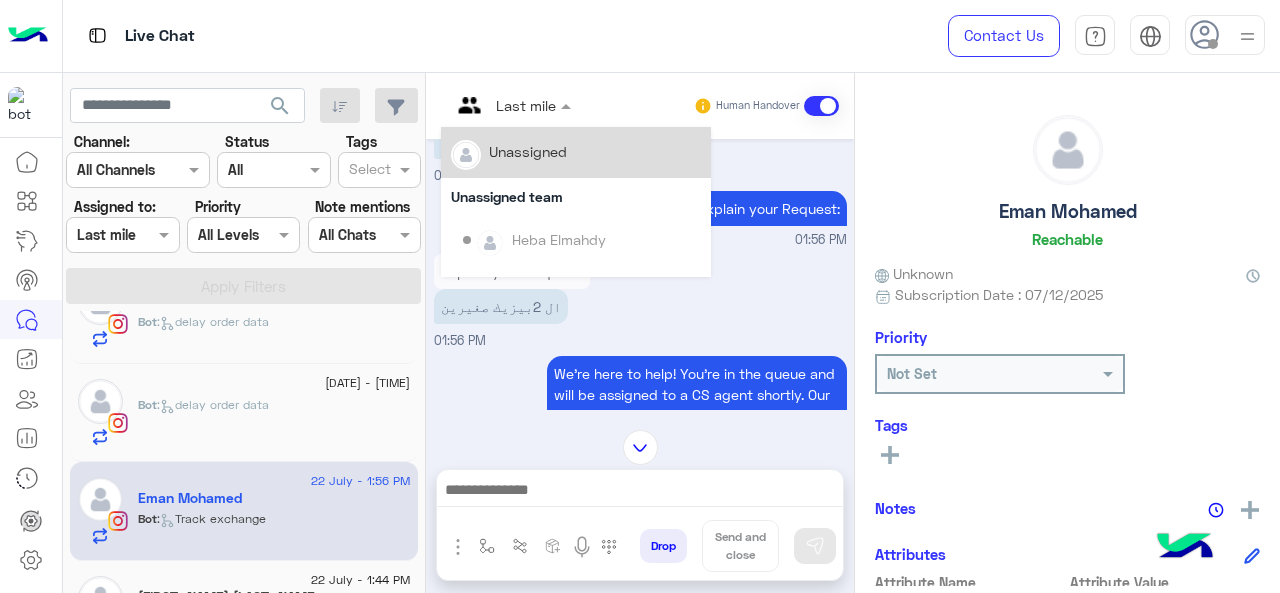 click at bounding box center (511, 104) 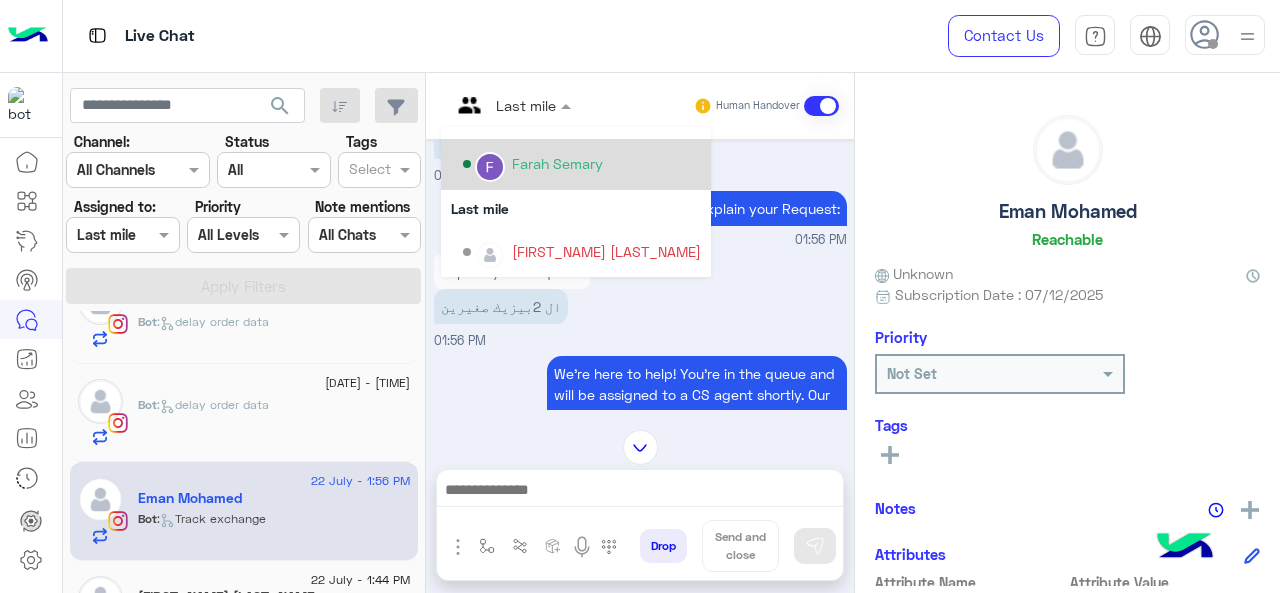click on "Farah Semary" at bounding box center (557, 163) 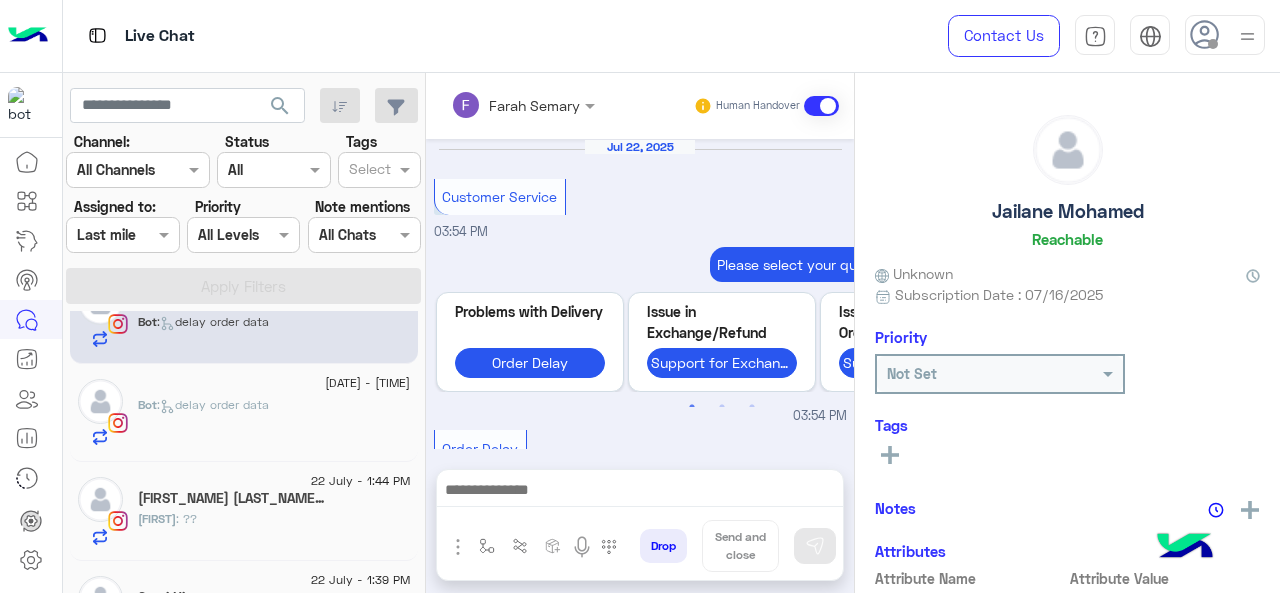scroll, scrollTop: 918, scrollLeft: 0, axis: vertical 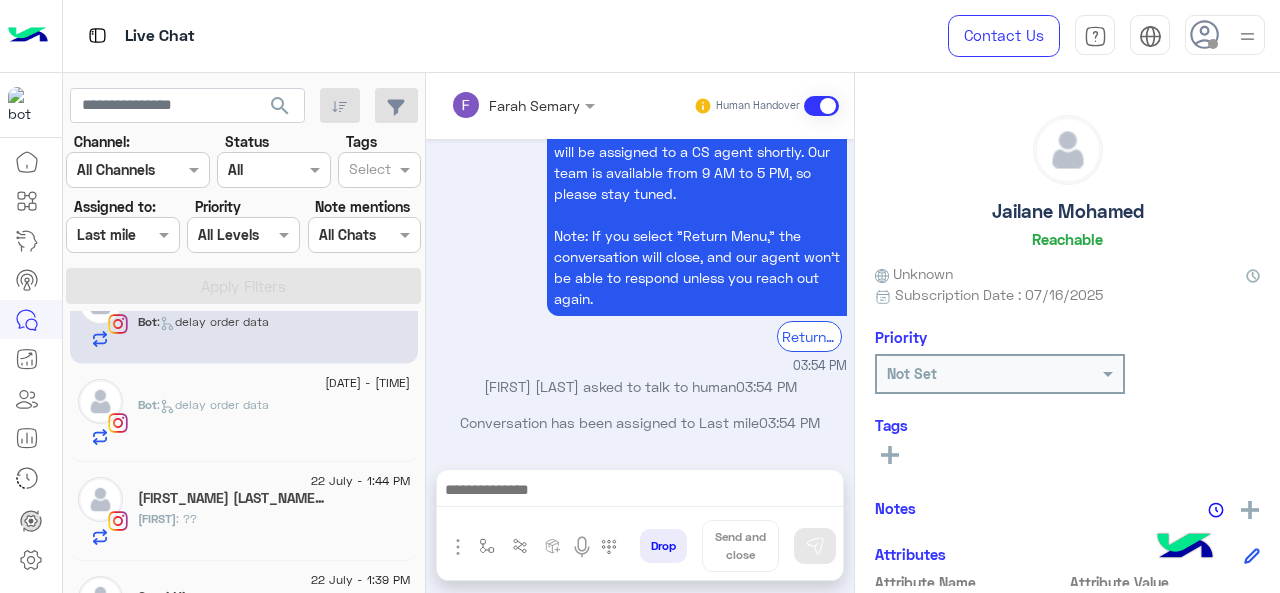 click on "Rania Abdel-aziz  11" 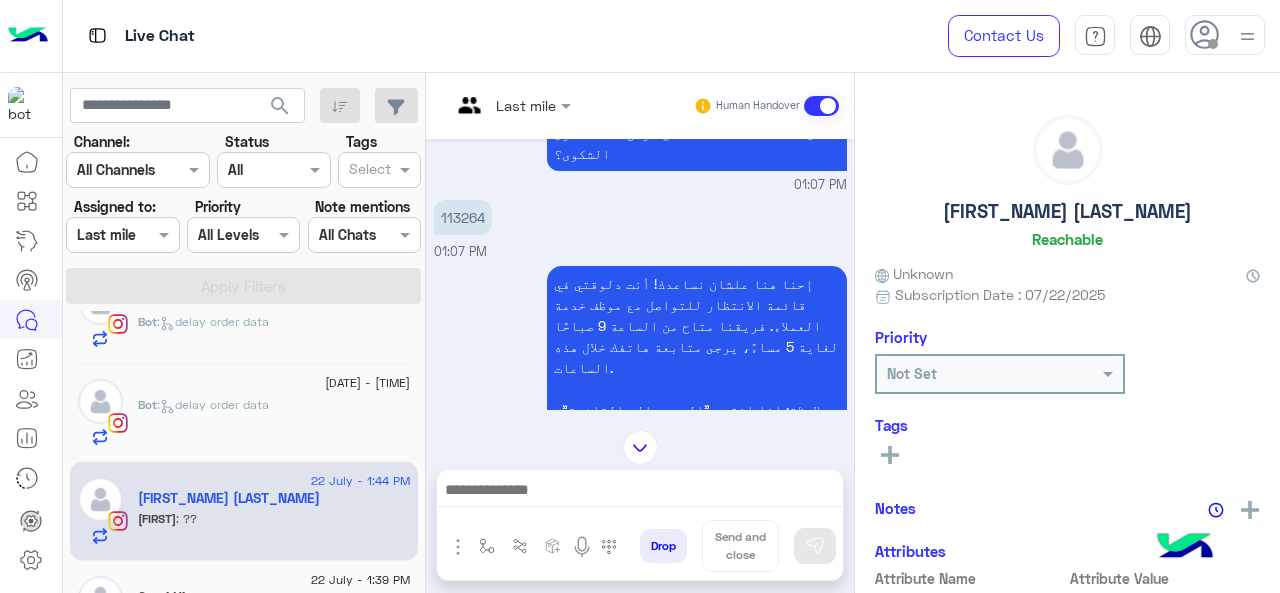 scroll, scrollTop: 467, scrollLeft: 0, axis: vertical 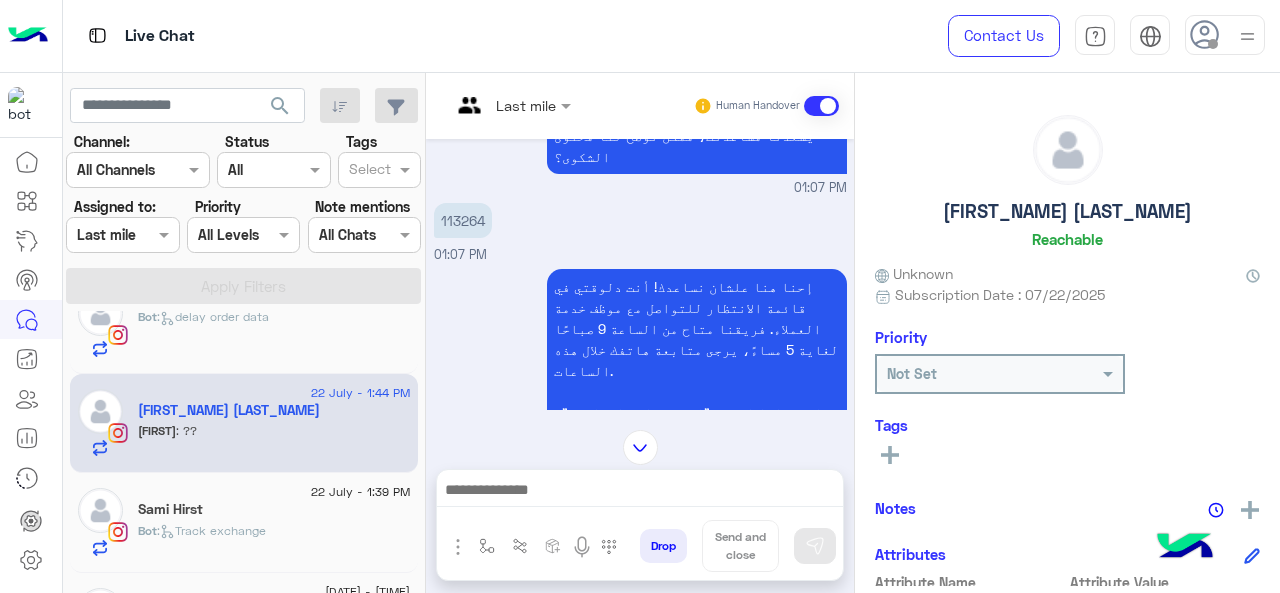 click on "Sami Hirst" 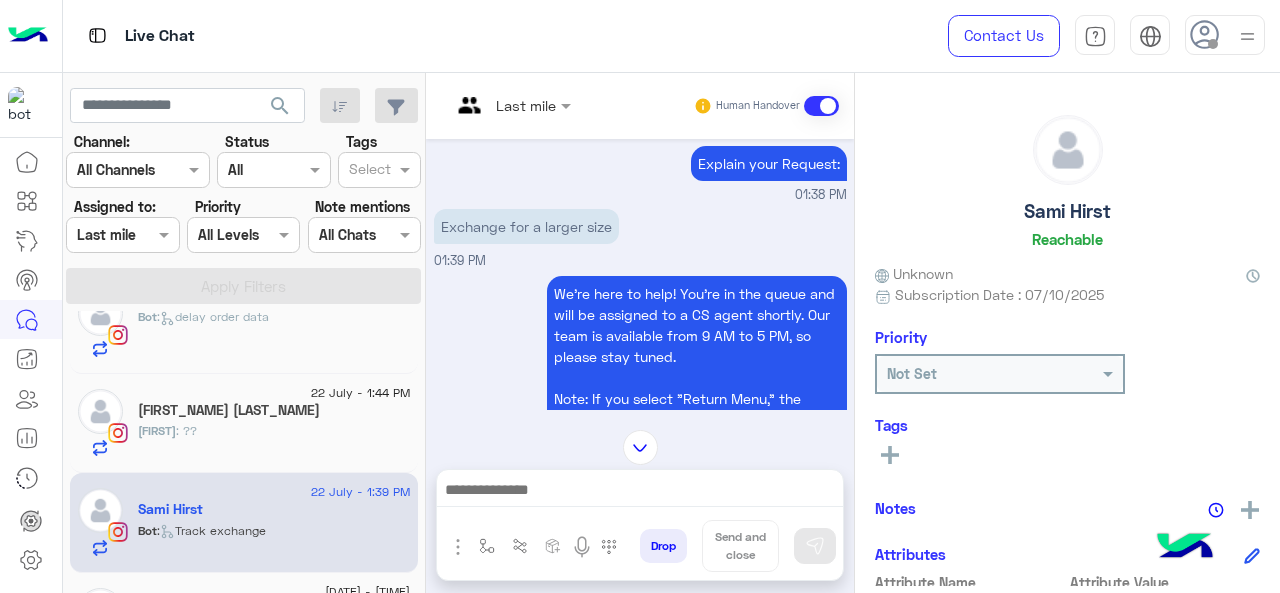 scroll, scrollTop: 584, scrollLeft: 0, axis: vertical 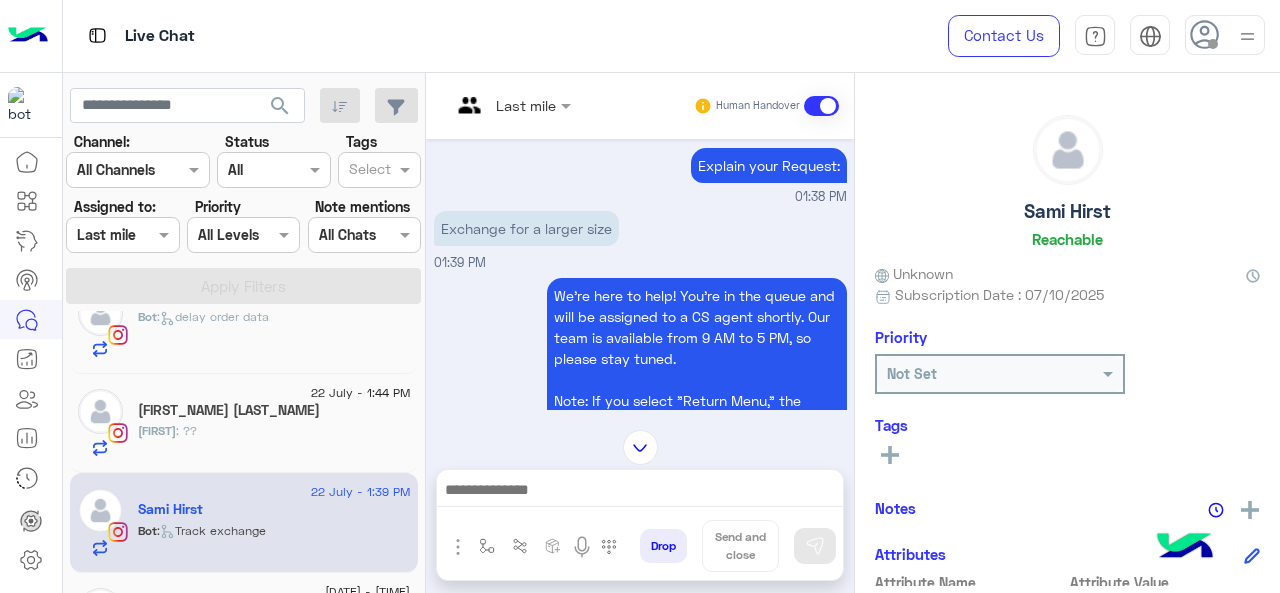 click at bounding box center [511, 104] 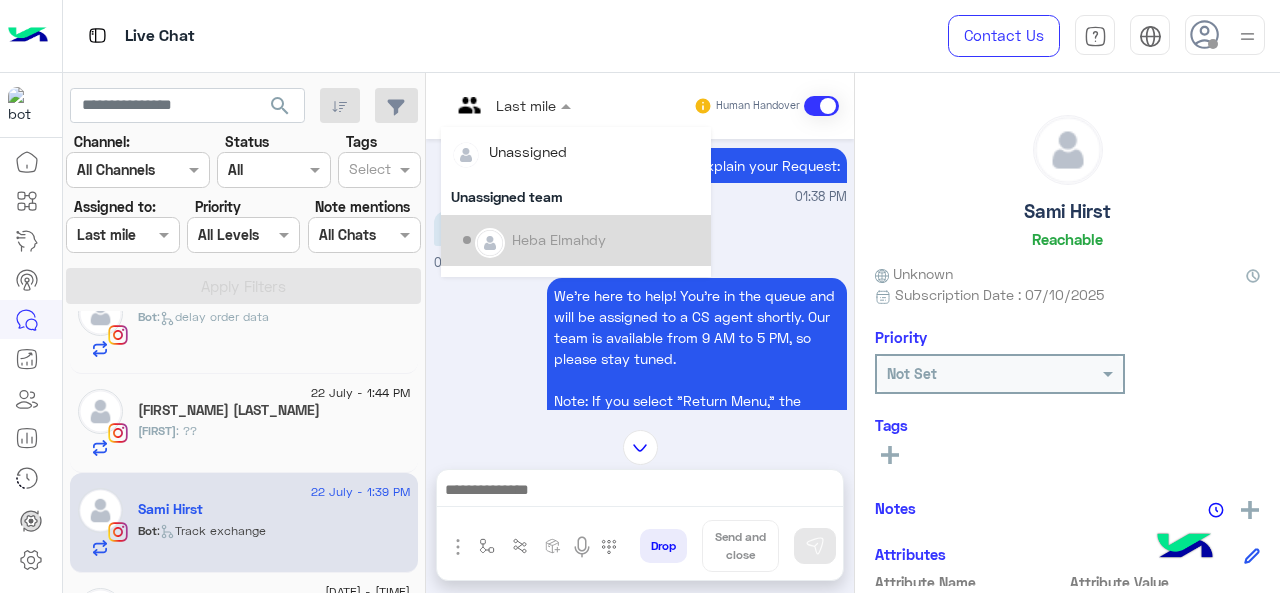 scroll, scrollTop: 354, scrollLeft: 0, axis: vertical 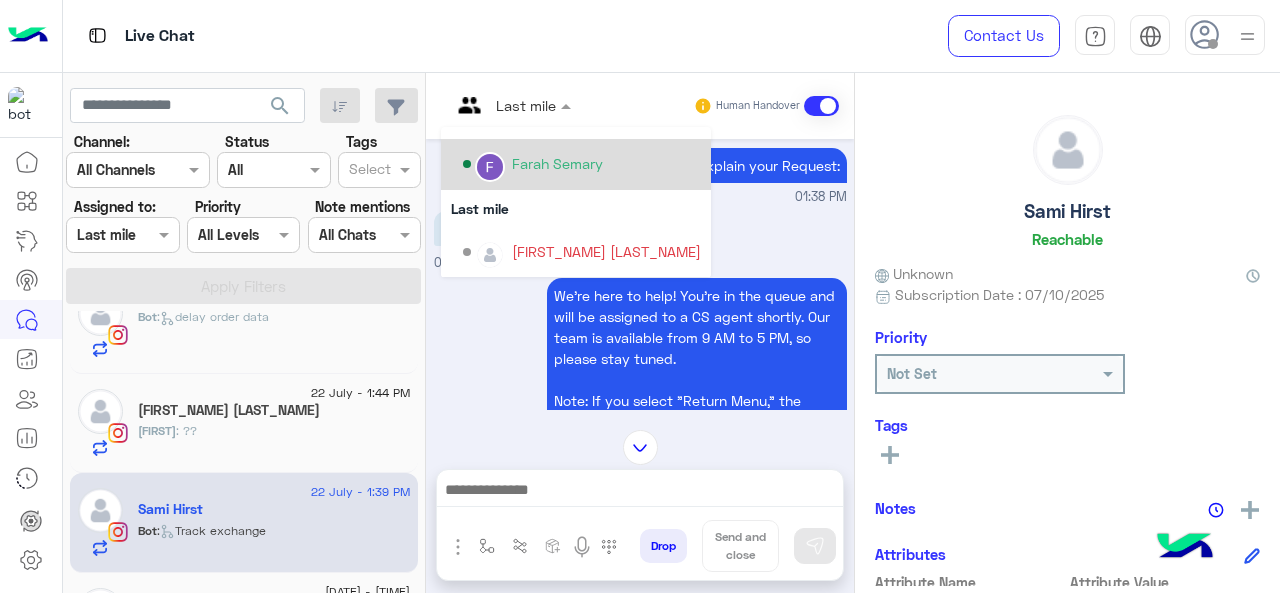 click on "Farah Semary" at bounding box center (557, 163) 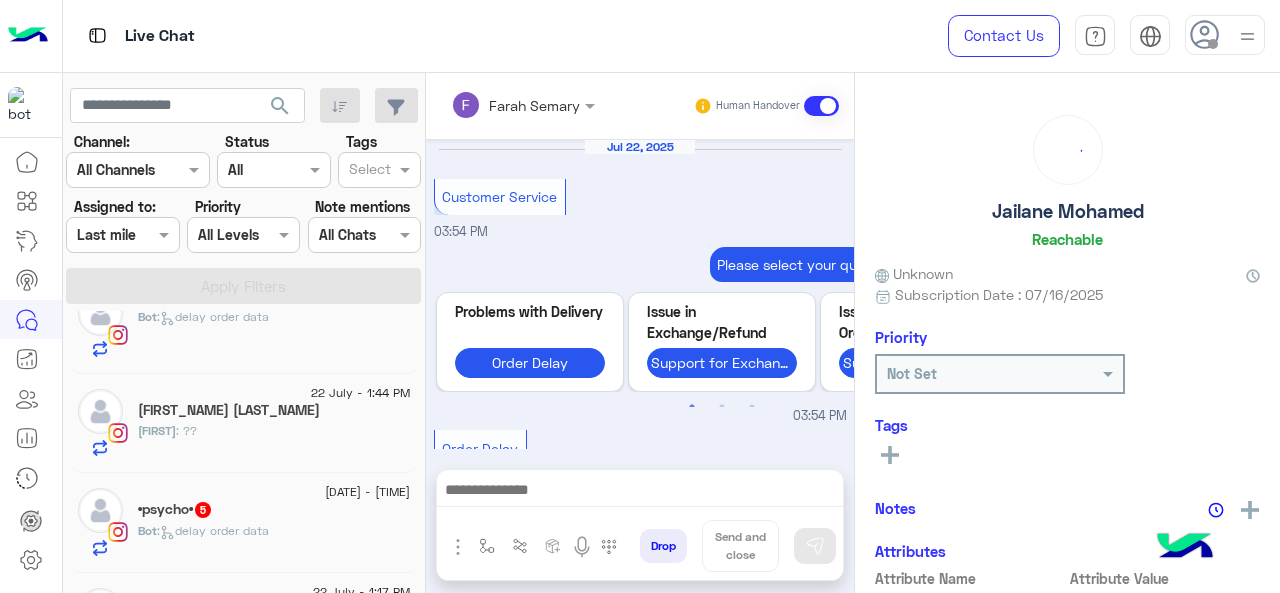 scroll, scrollTop: 918, scrollLeft: 0, axis: vertical 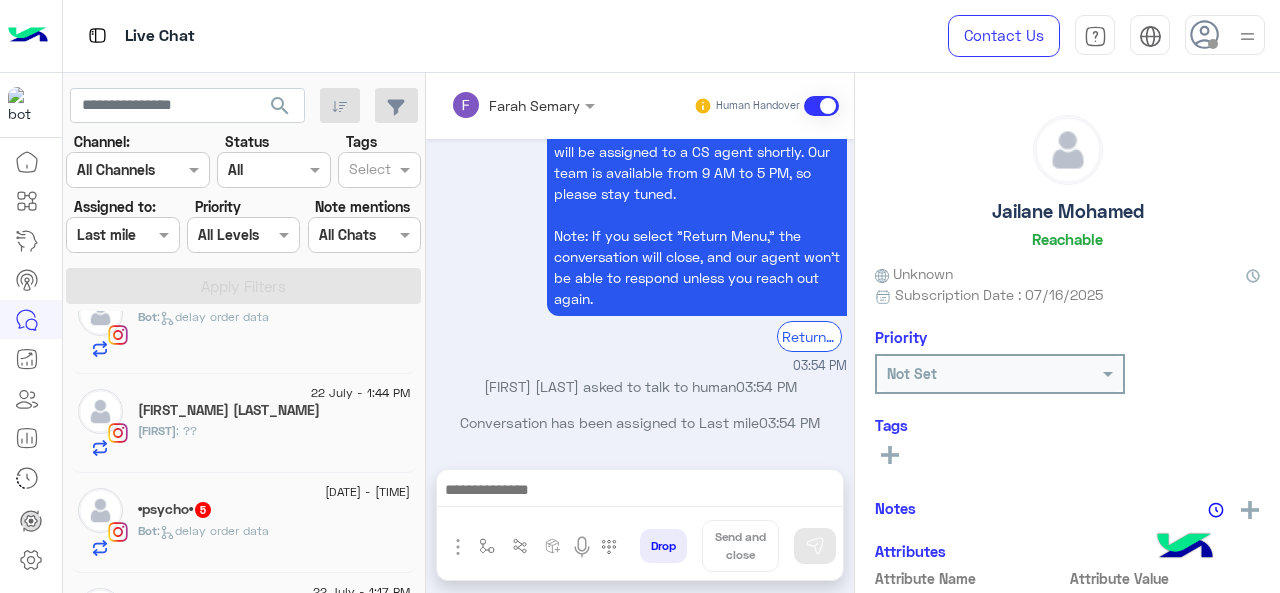 click on "•psycho•   5" 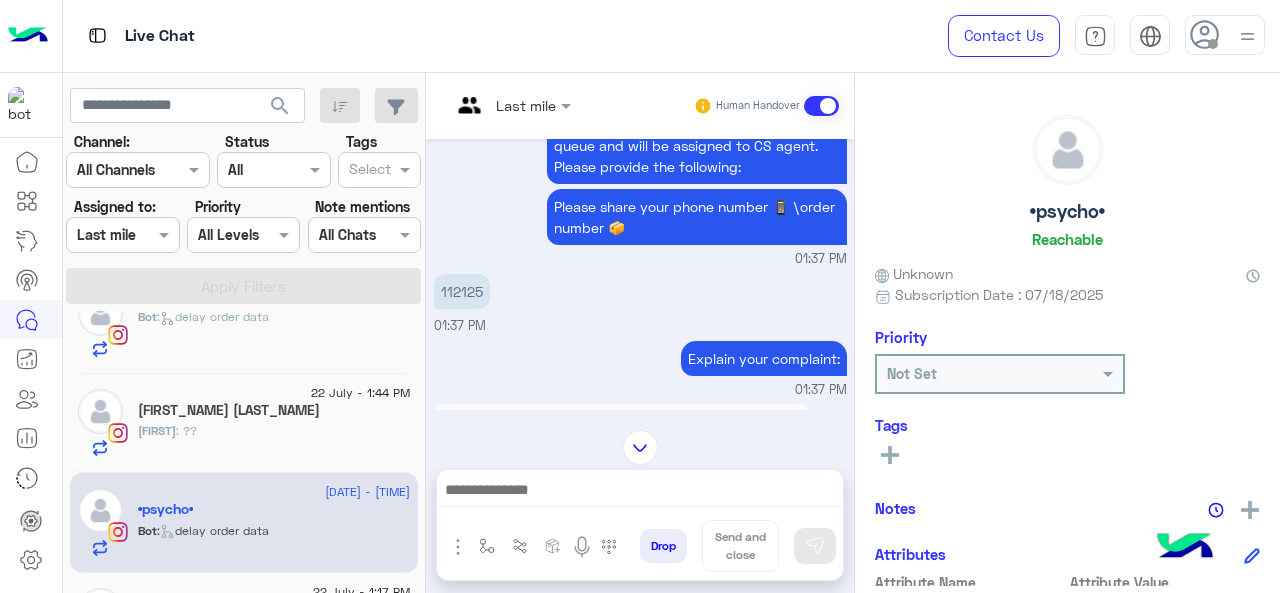 scroll, scrollTop: 475, scrollLeft: 0, axis: vertical 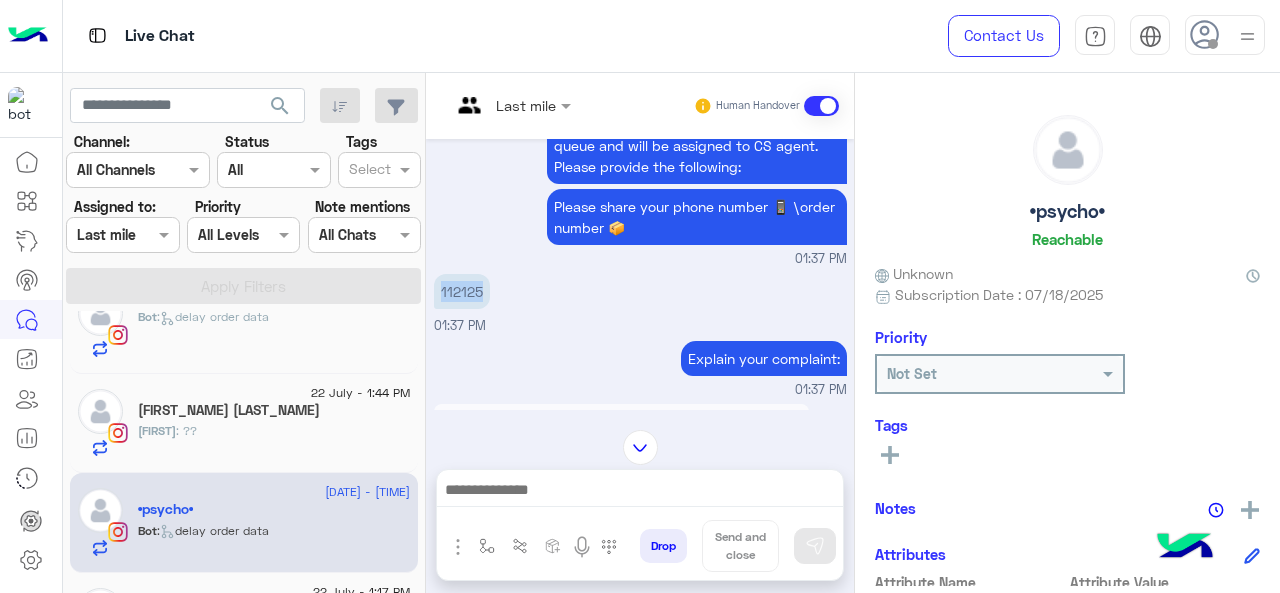 click on "112125" at bounding box center (462, 291) 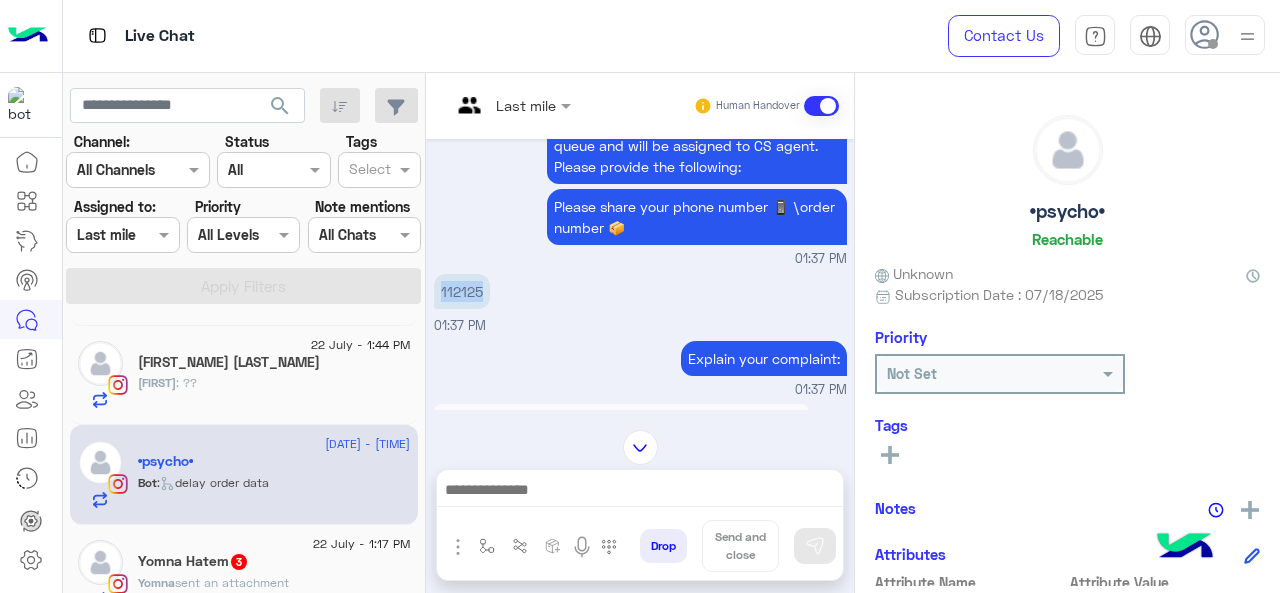 scroll, scrollTop: 342, scrollLeft: 0, axis: vertical 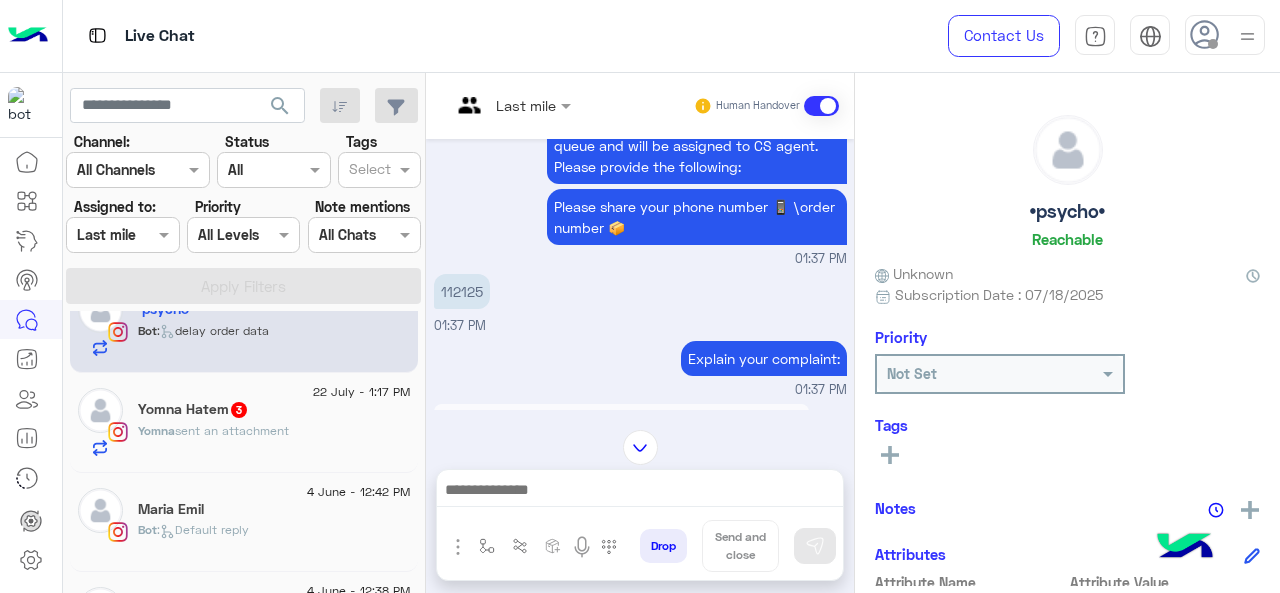click on "Yomna Hatem  3" 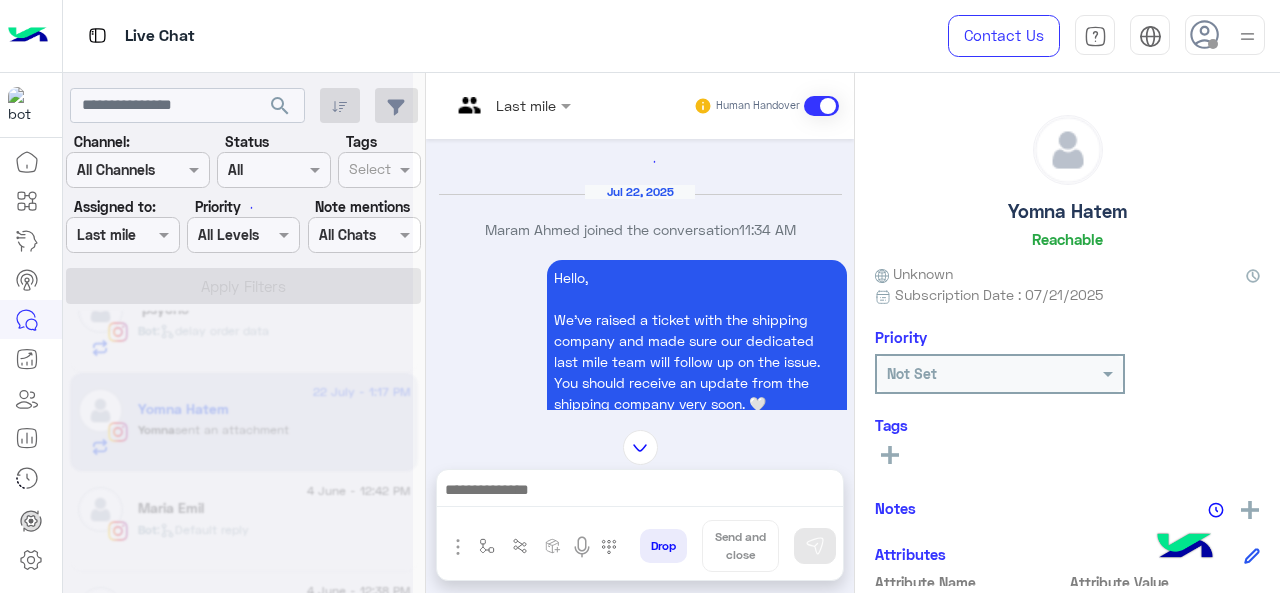 scroll, scrollTop: 840, scrollLeft: 0, axis: vertical 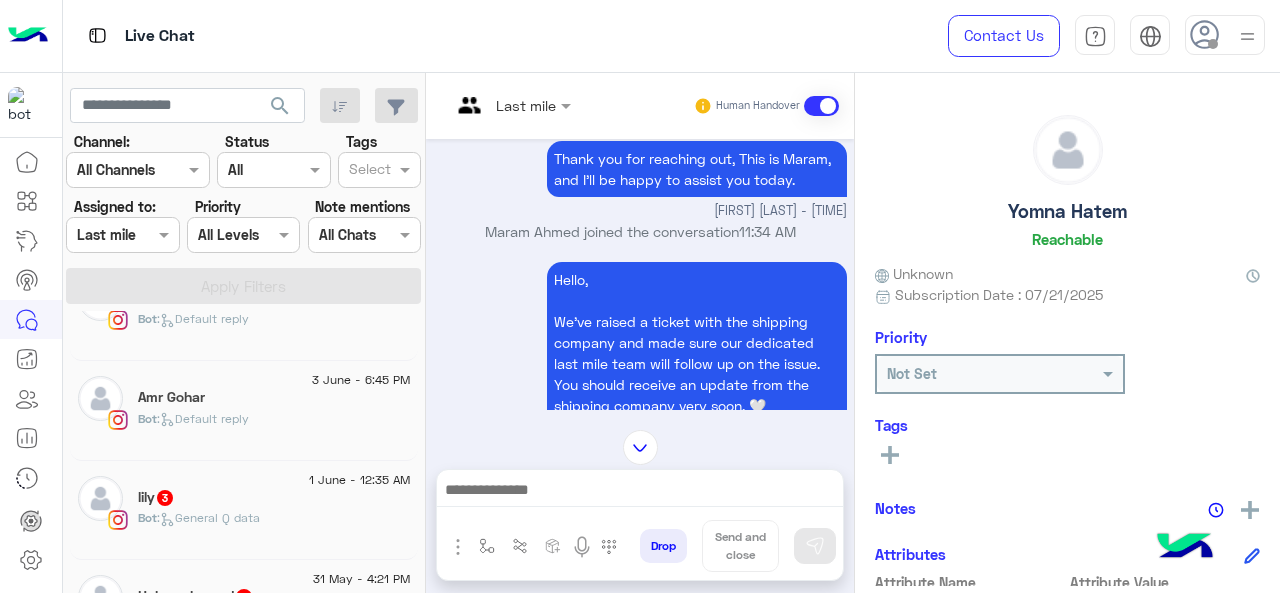 click on "lily   3" 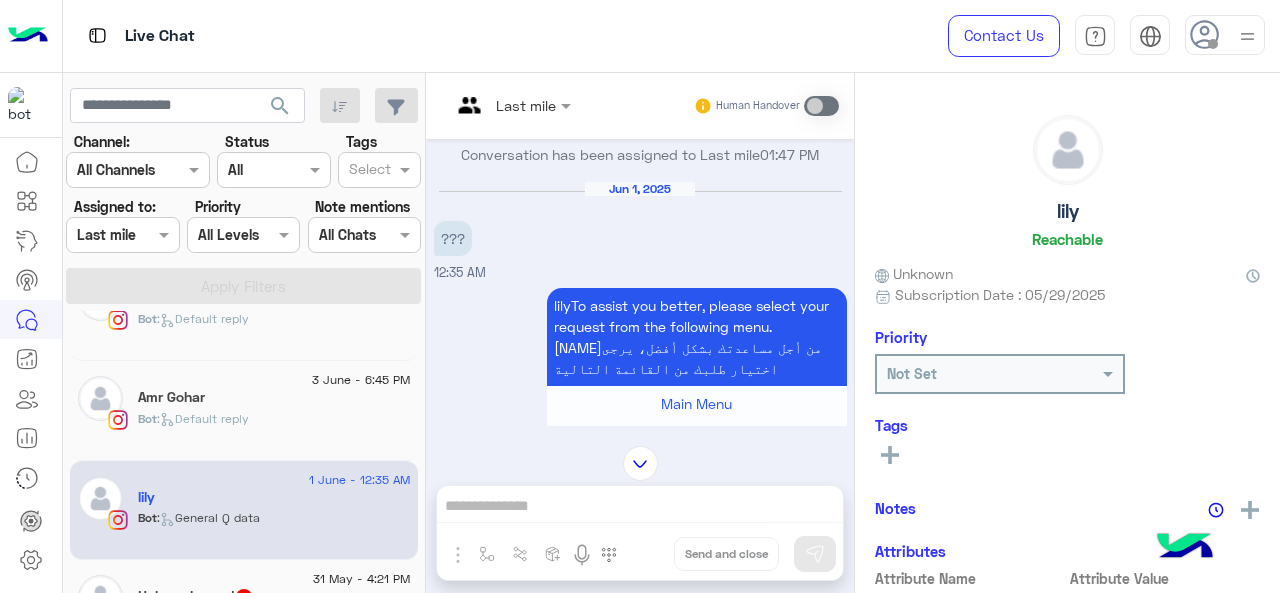 scroll, scrollTop: 694, scrollLeft: 0, axis: vertical 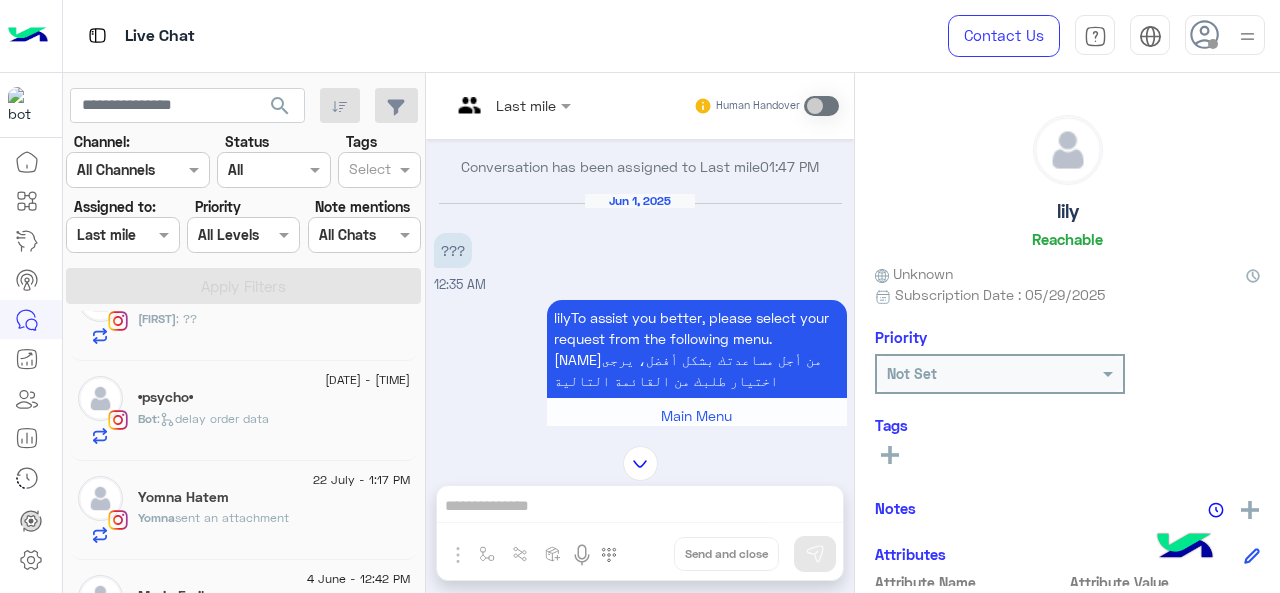 click on "sent an attachment" 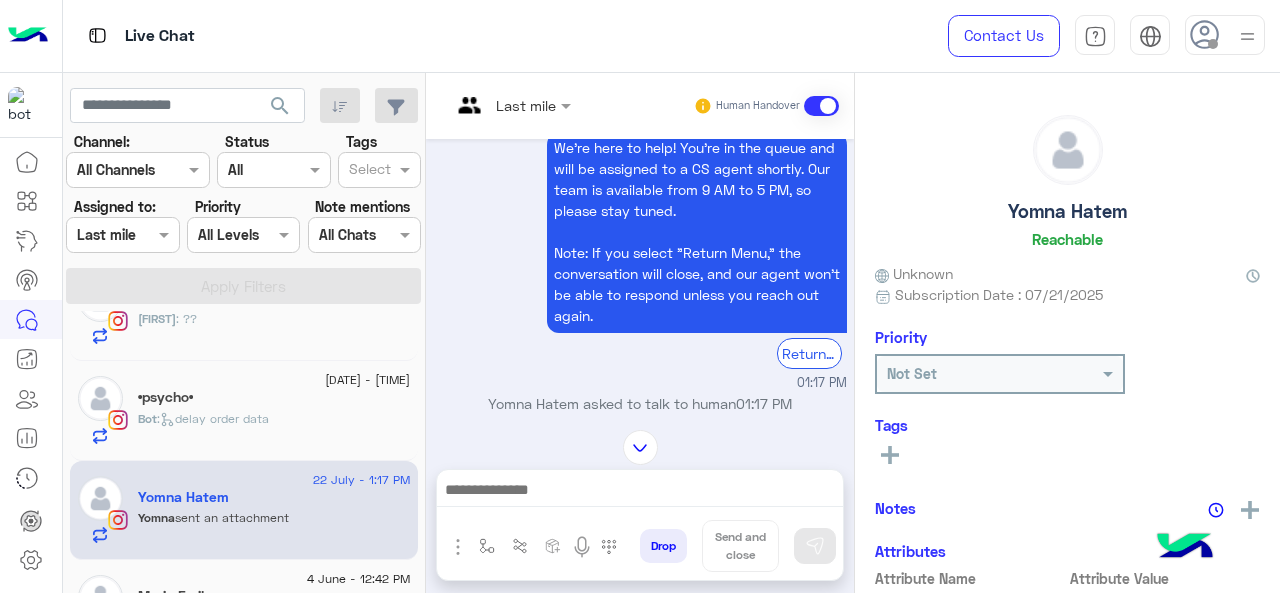 scroll, scrollTop: 624, scrollLeft: 0, axis: vertical 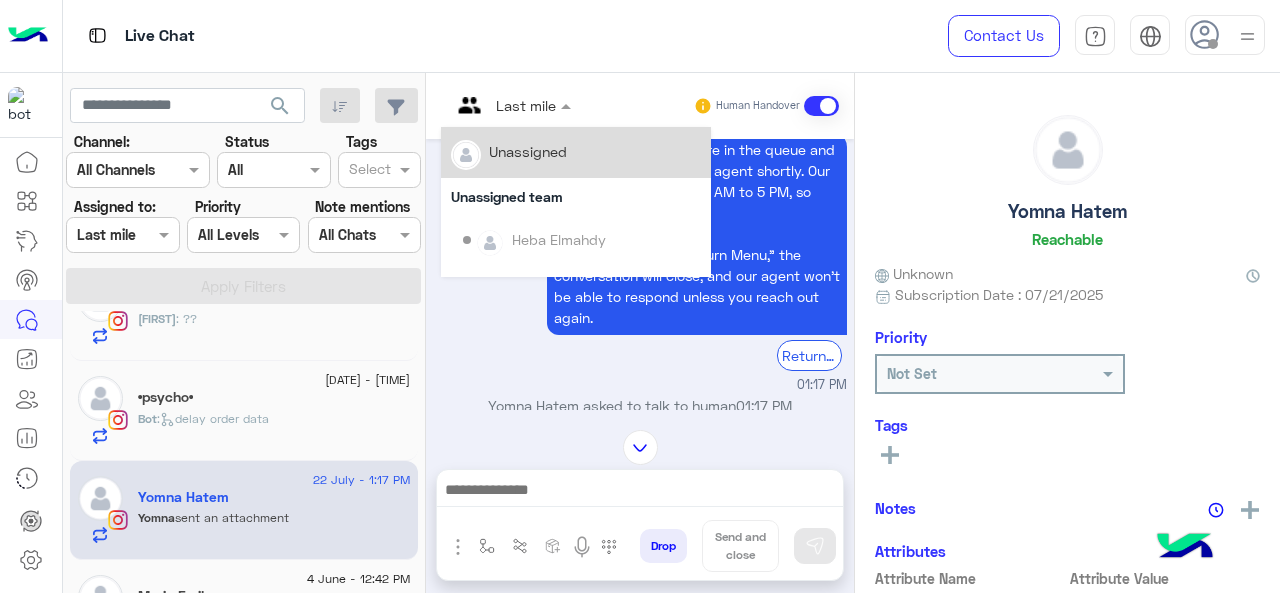 click at bounding box center [511, 104] 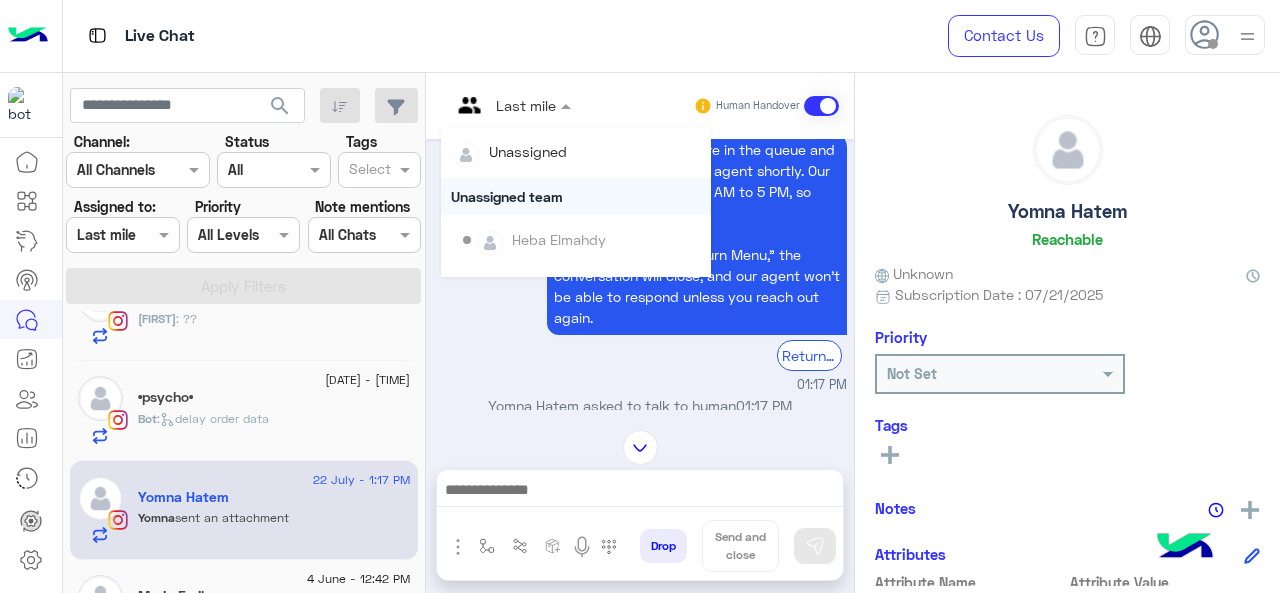 scroll, scrollTop: 354, scrollLeft: 0, axis: vertical 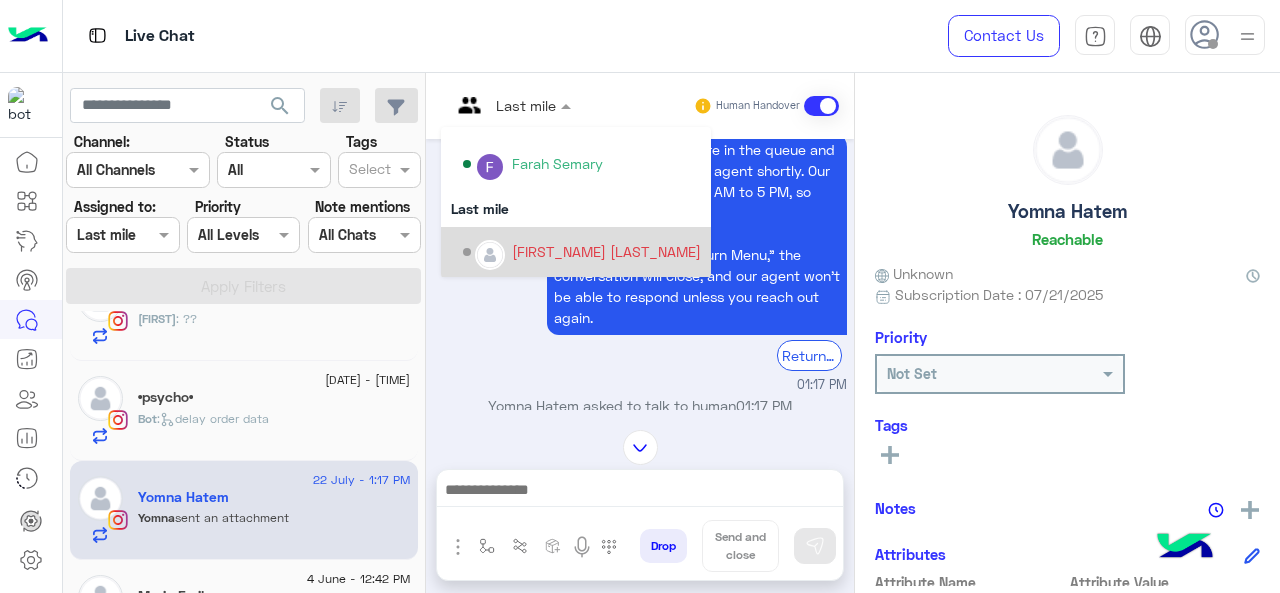 click on "[FIRST_NAME] [LAST_NAME]" at bounding box center [582, 252] 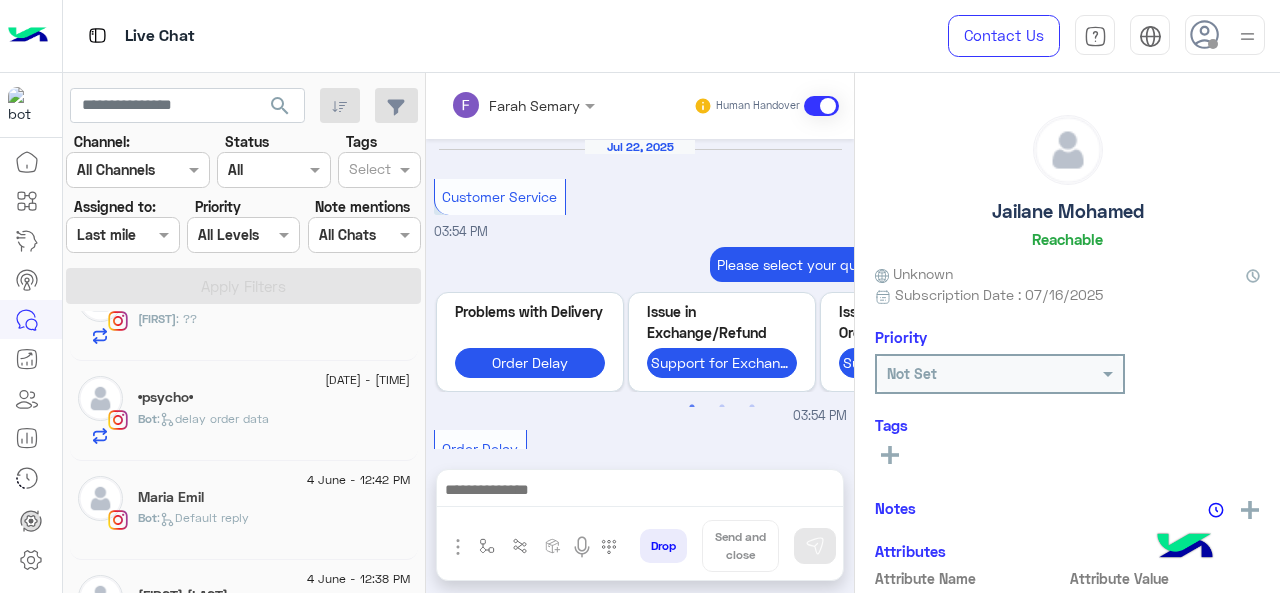 scroll, scrollTop: 918, scrollLeft: 0, axis: vertical 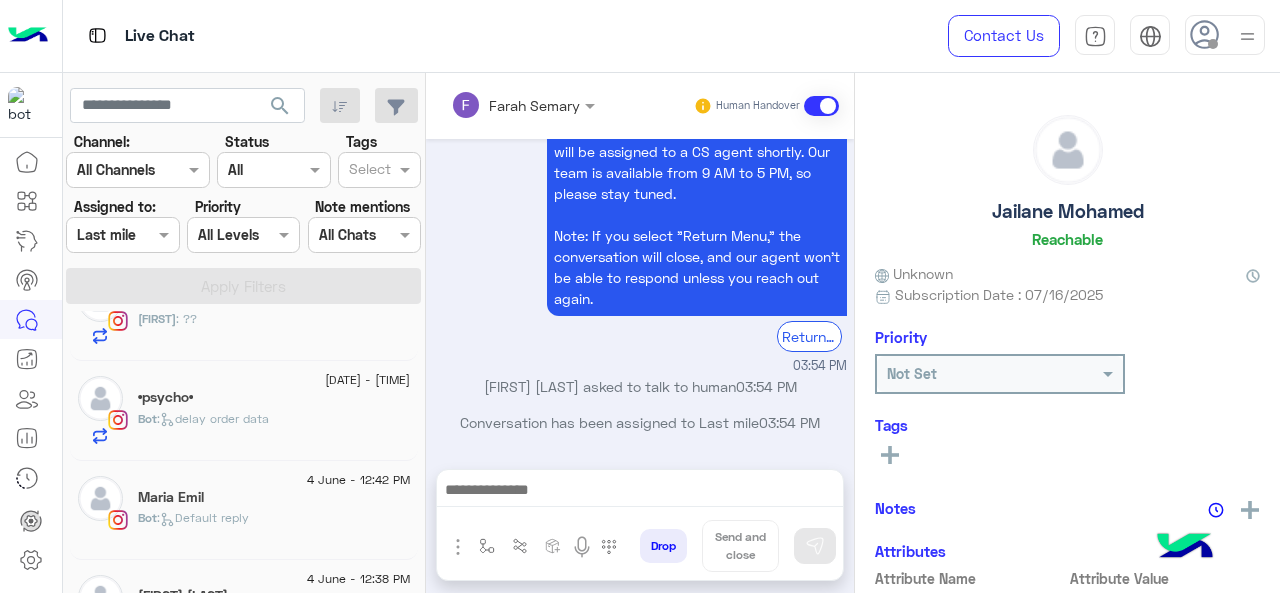 click on ":   delay order data" 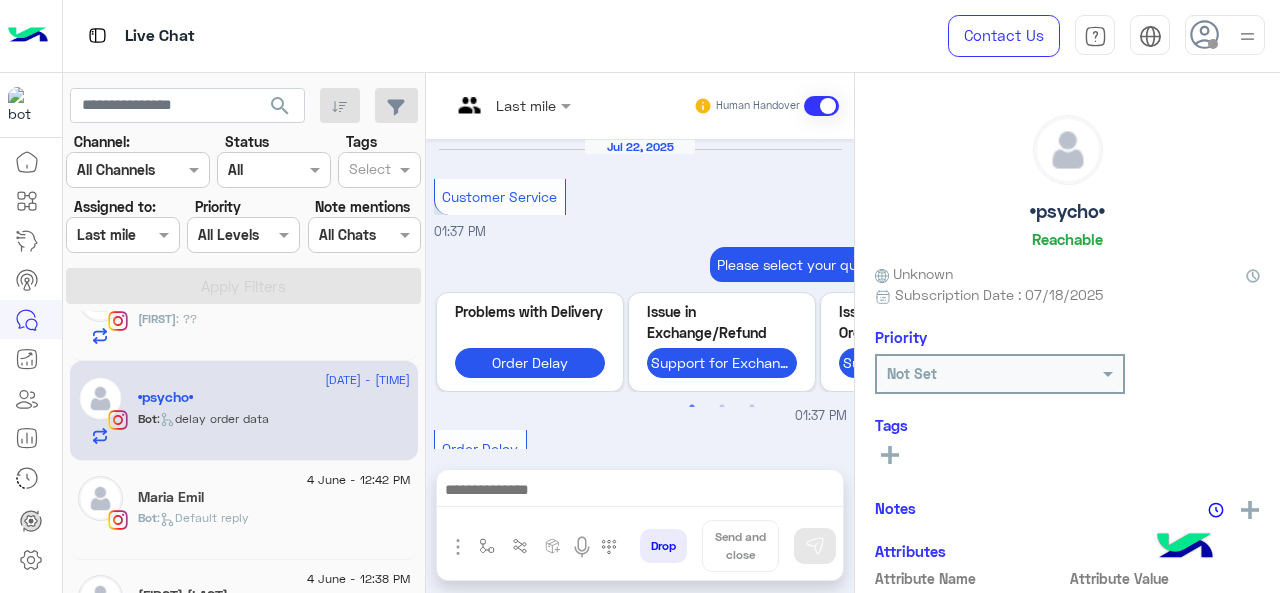 scroll, scrollTop: 966, scrollLeft: 0, axis: vertical 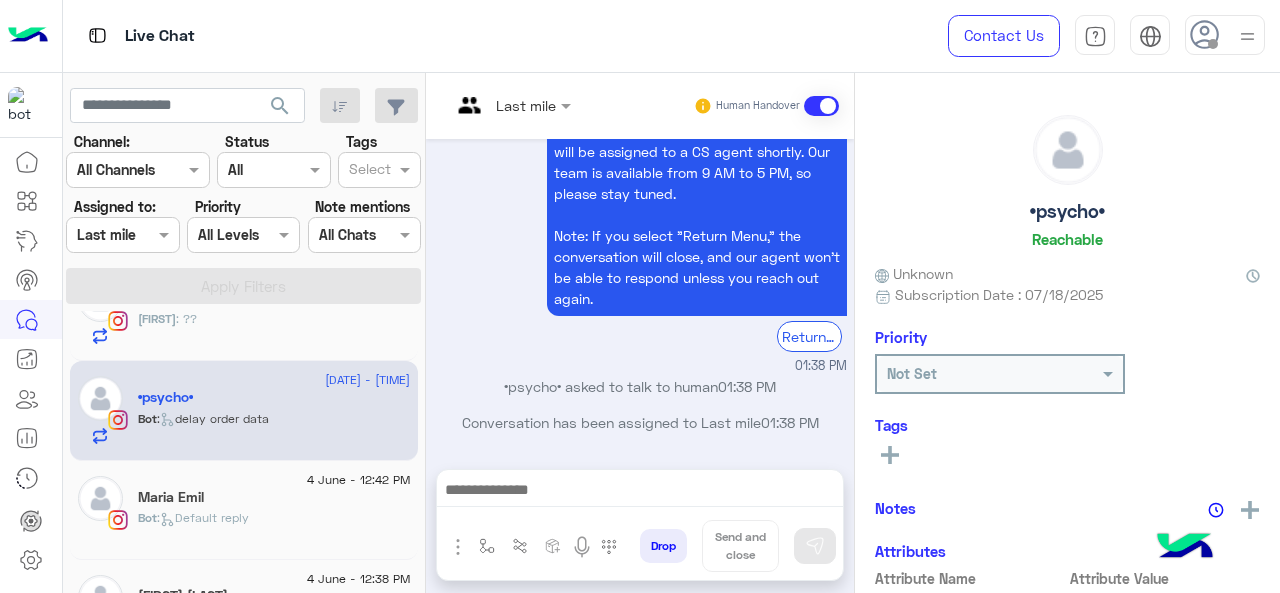 click at bounding box center (487, 105) 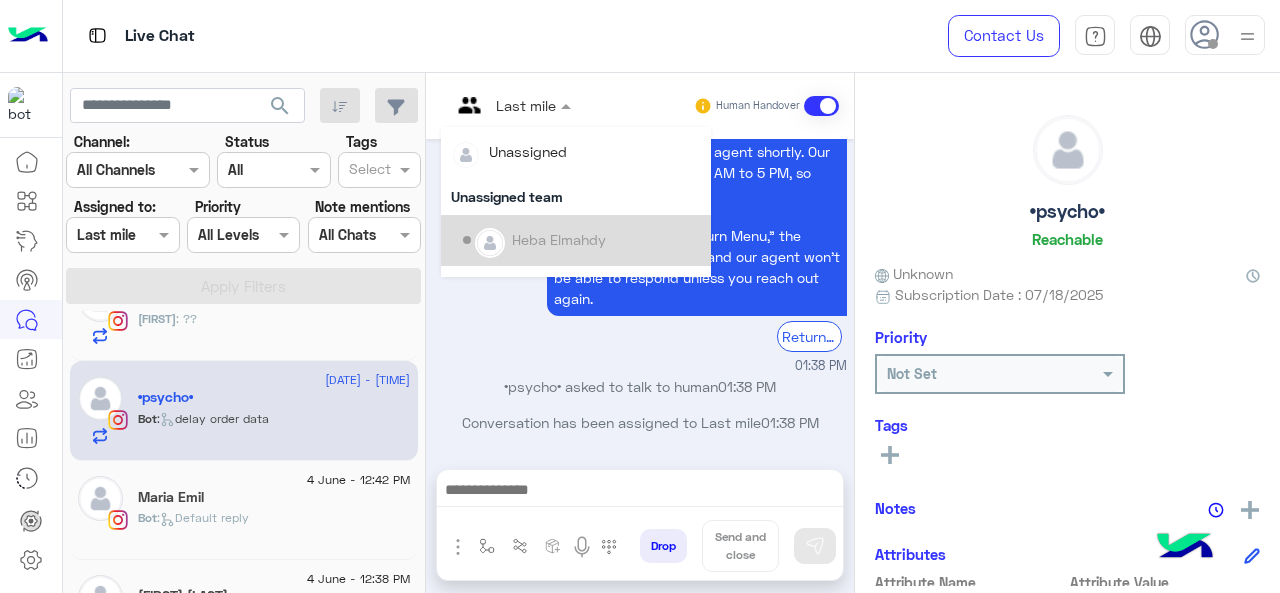 scroll, scrollTop: 354, scrollLeft: 0, axis: vertical 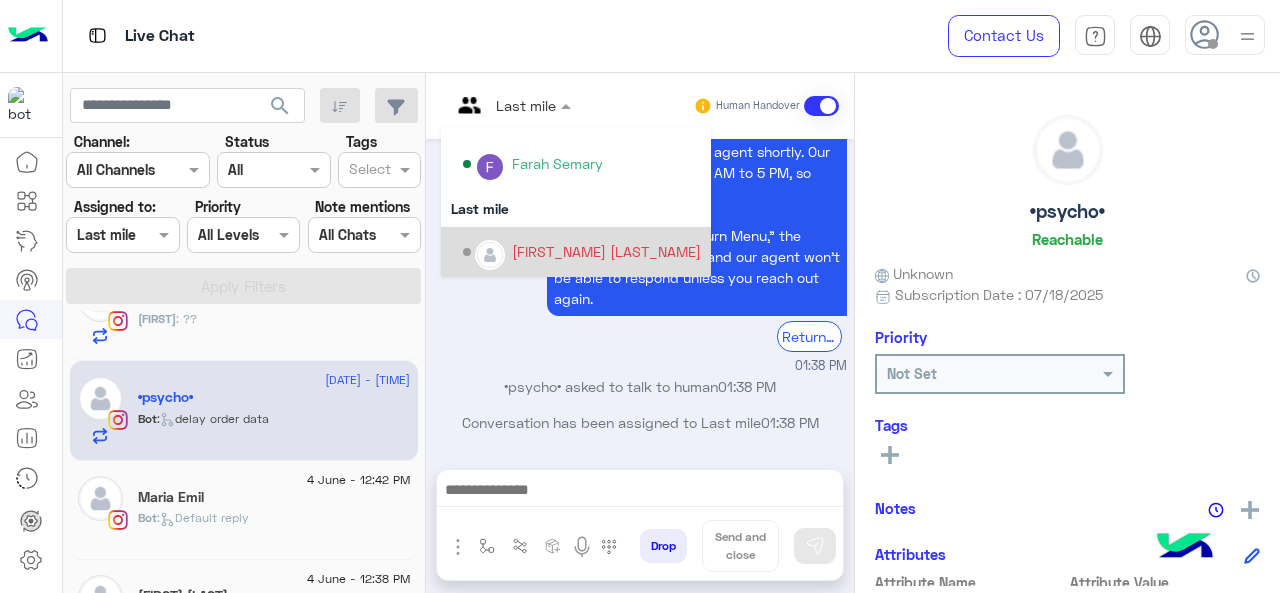 click at bounding box center [490, 255] 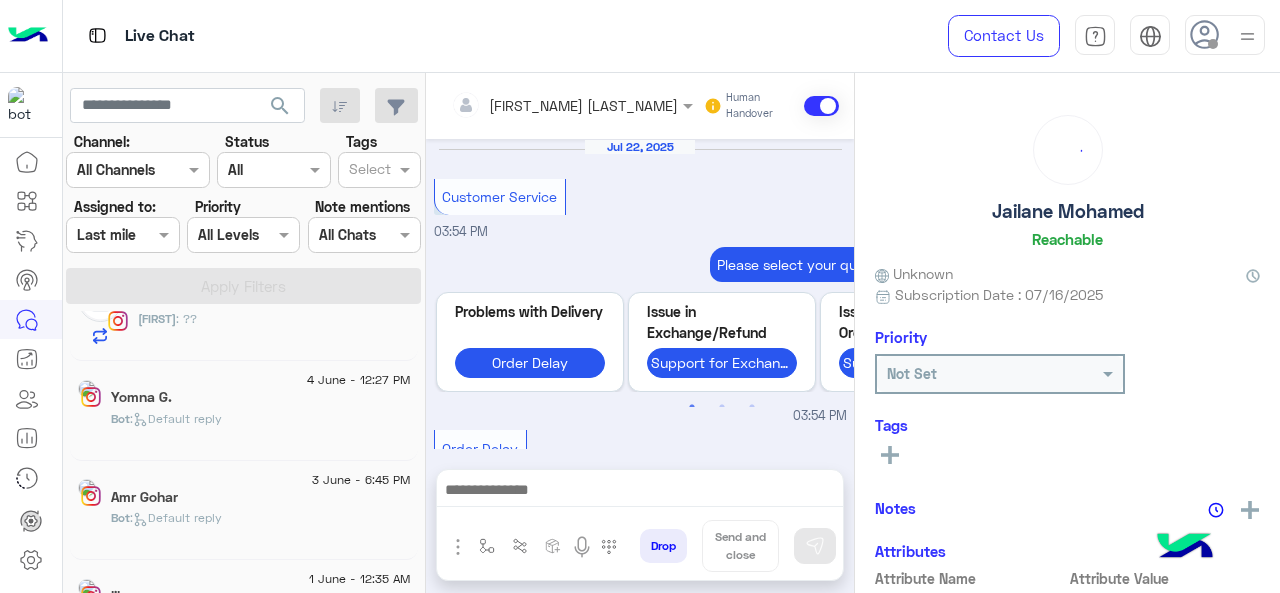 scroll, scrollTop: 918, scrollLeft: 0, axis: vertical 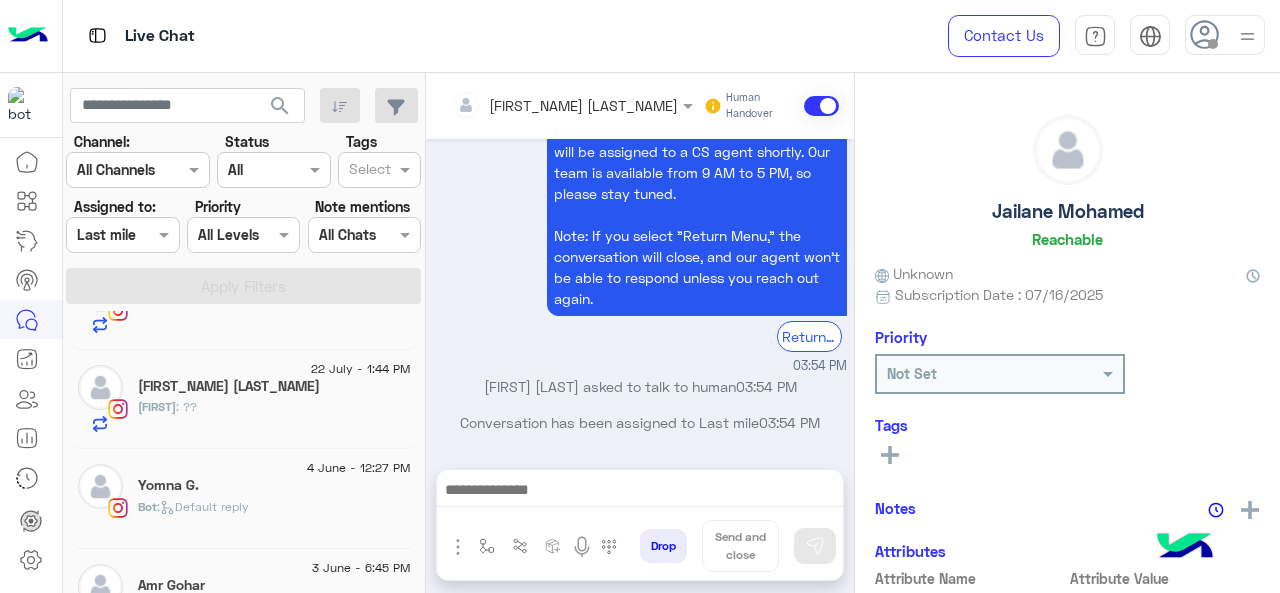click on "[NAME] : ??" 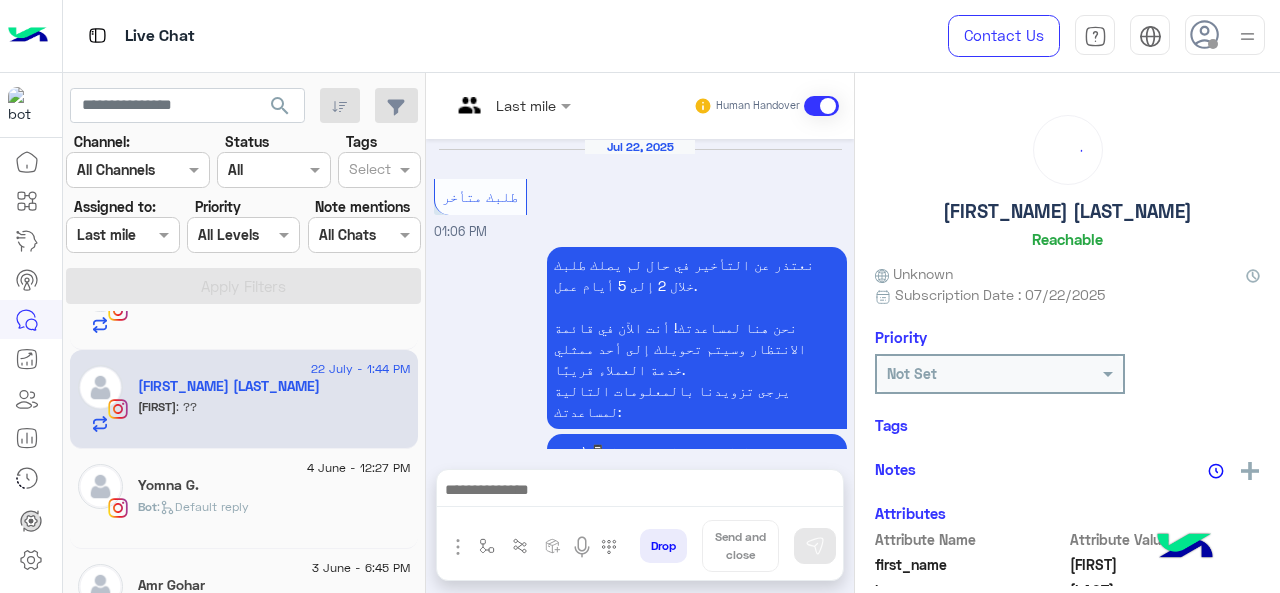 scroll, scrollTop: 689, scrollLeft: 0, axis: vertical 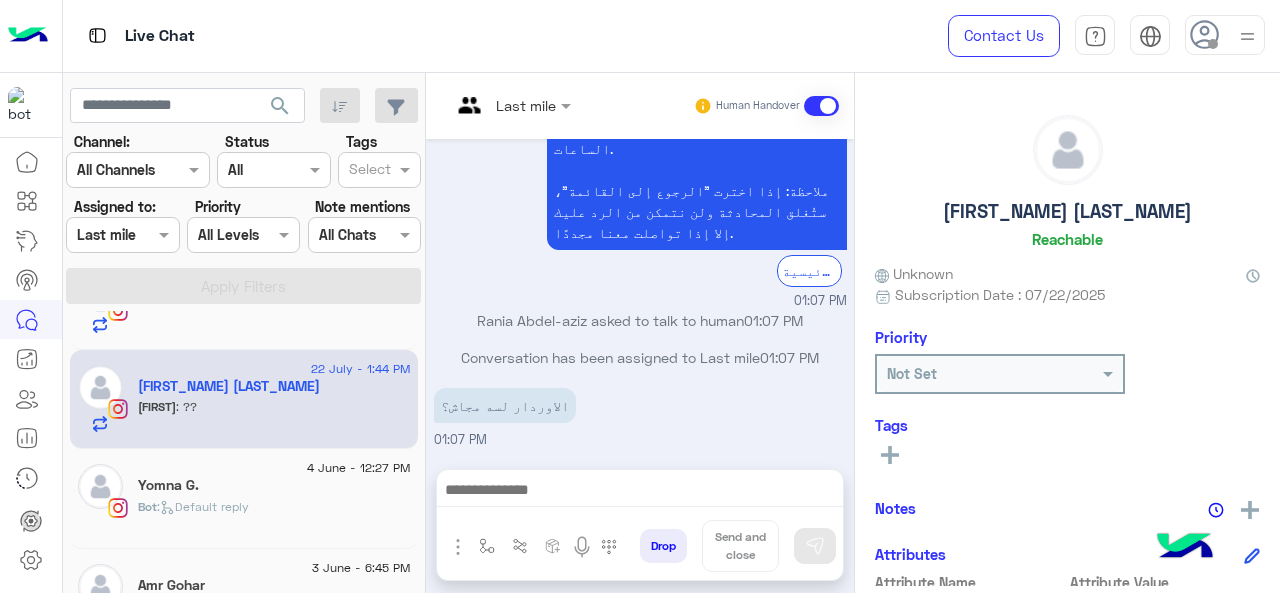 click at bounding box center (511, 104) 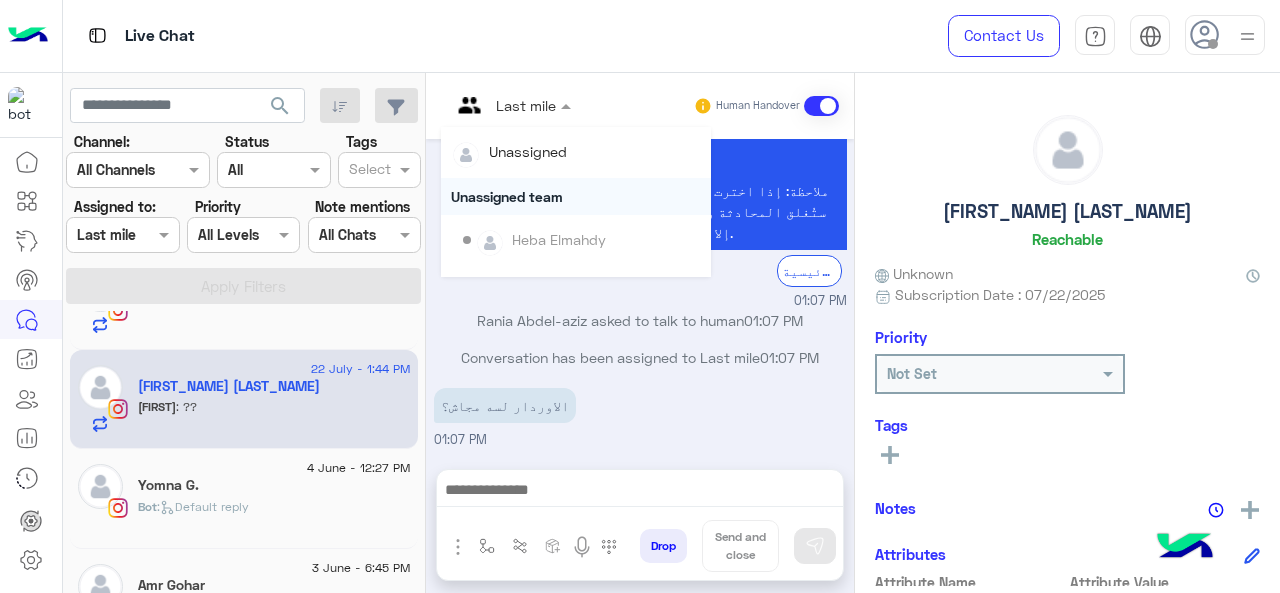scroll, scrollTop: 354, scrollLeft: 0, axis: vertical 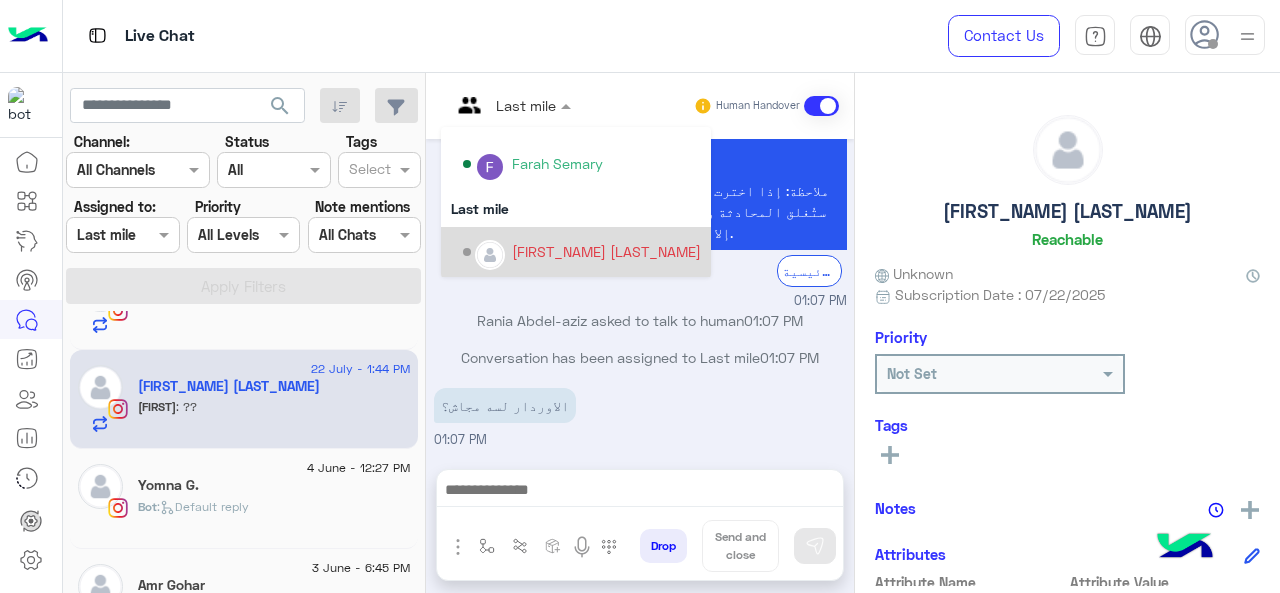 click on "[FIRST_NAME] [LAST_NAME]" at bounding box center (606, 251) 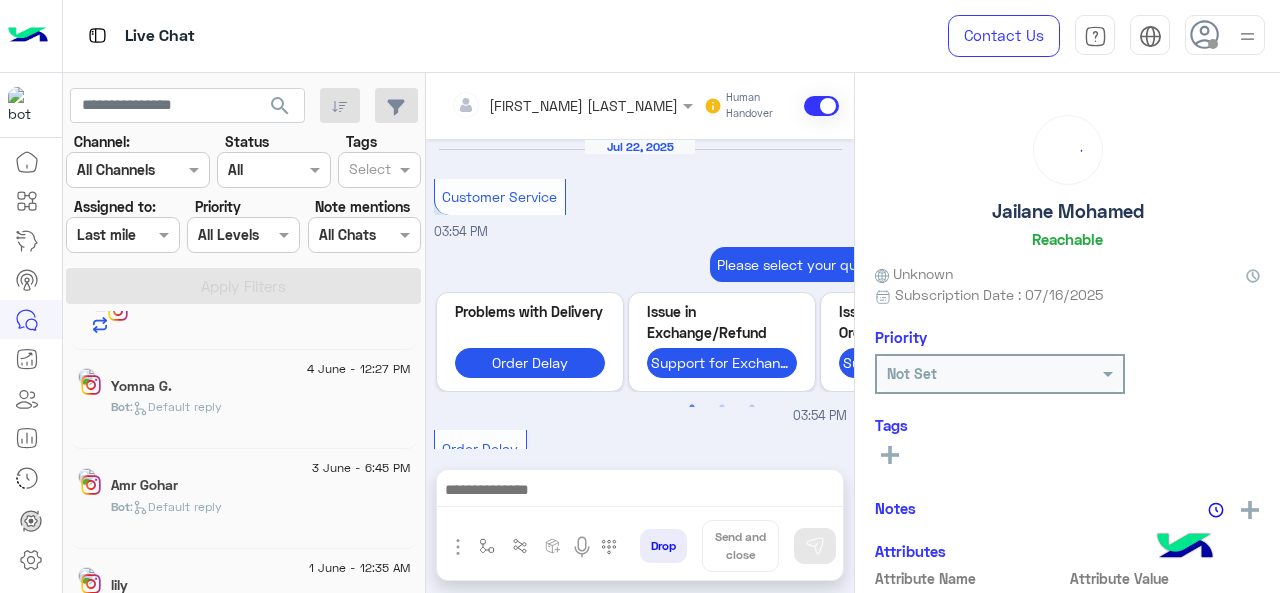 scroll, scrollTop: 918, scrollLeft: 0, axis: vertical 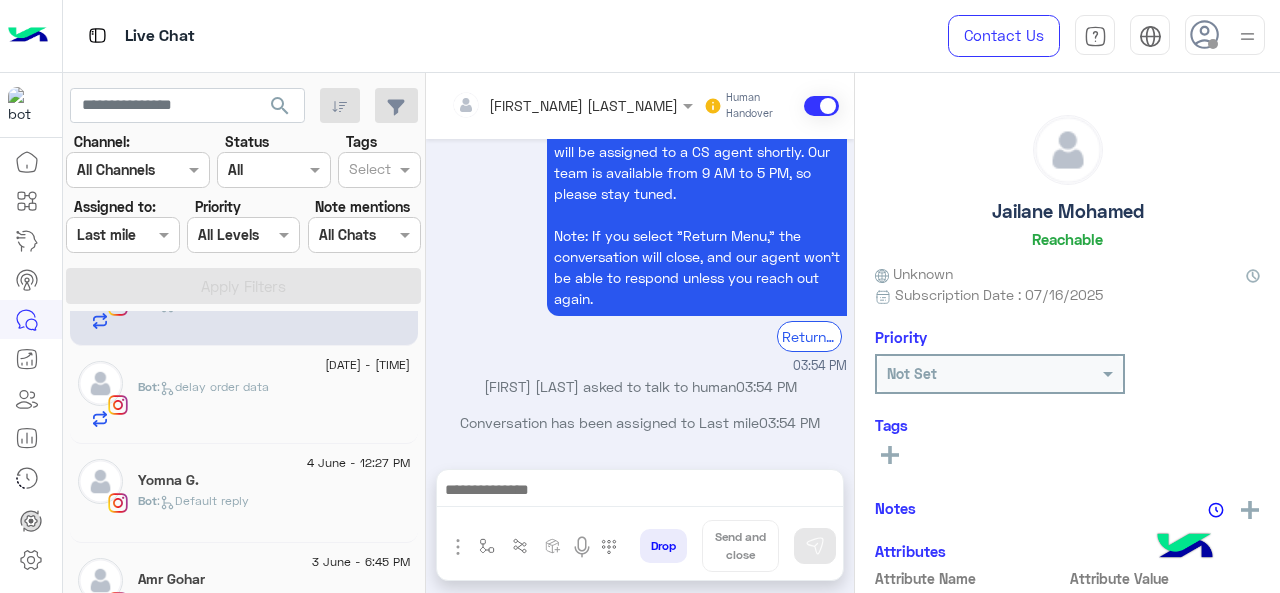 click on "Bot :   delay order data" 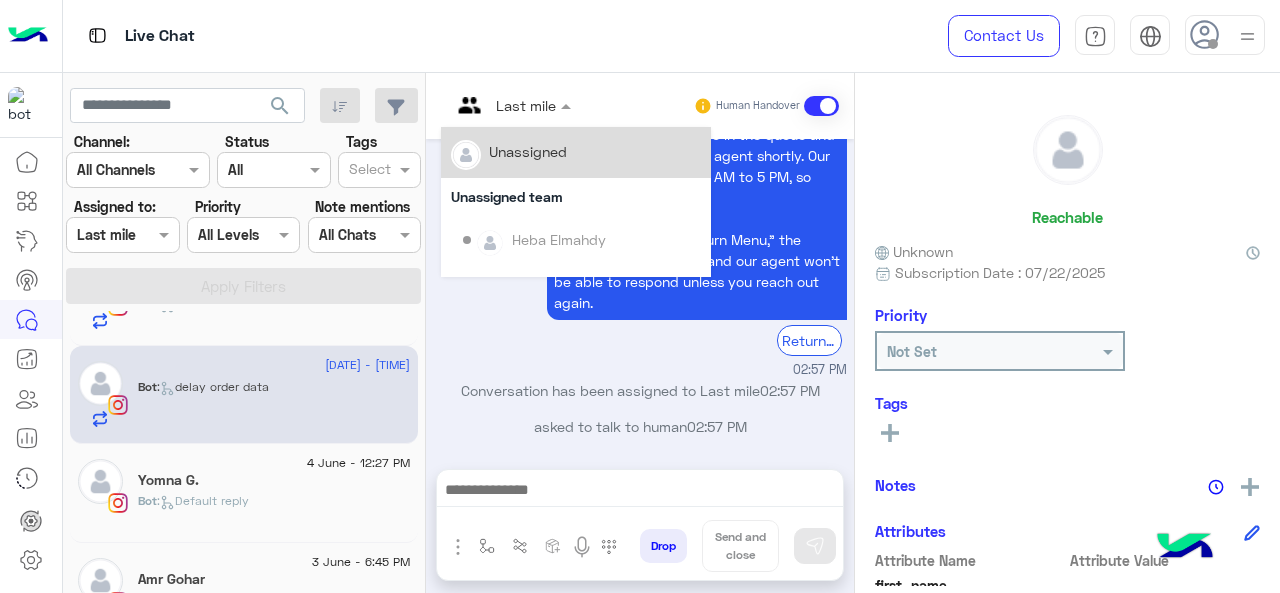 drag, startPoint x: 514, startPoint y: 117, endPoint x: 515, endPoint y: 141, distance: 24.020824 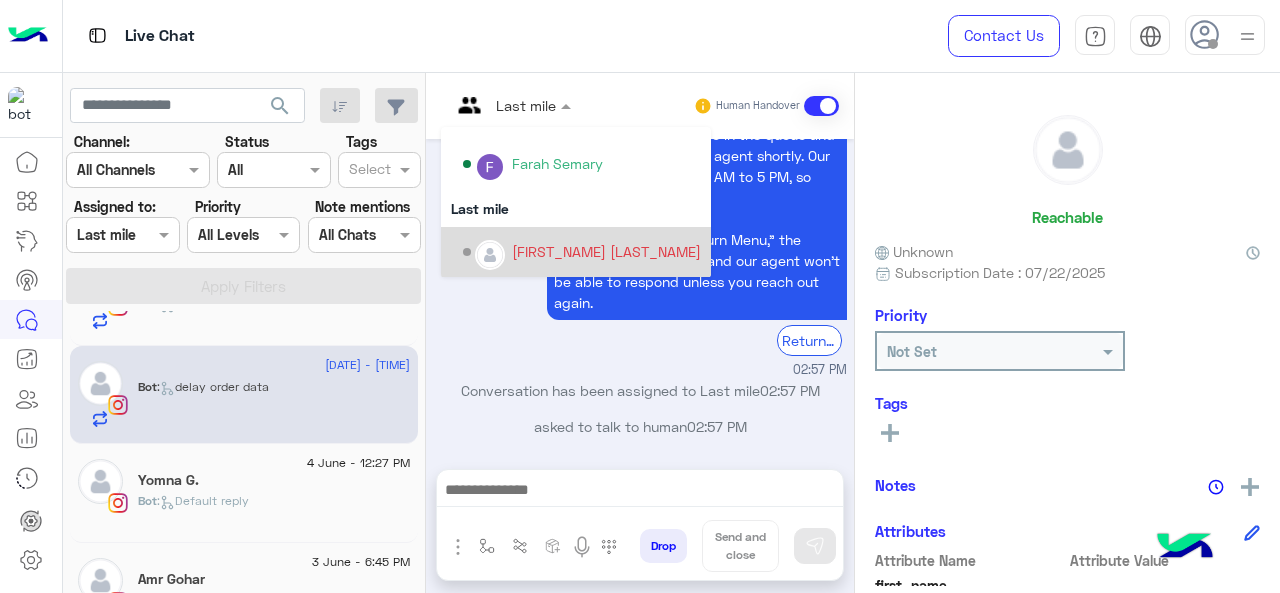 click on "[FIRST_NAME] [LAST_NAME]" at bounding box center (606, 251) 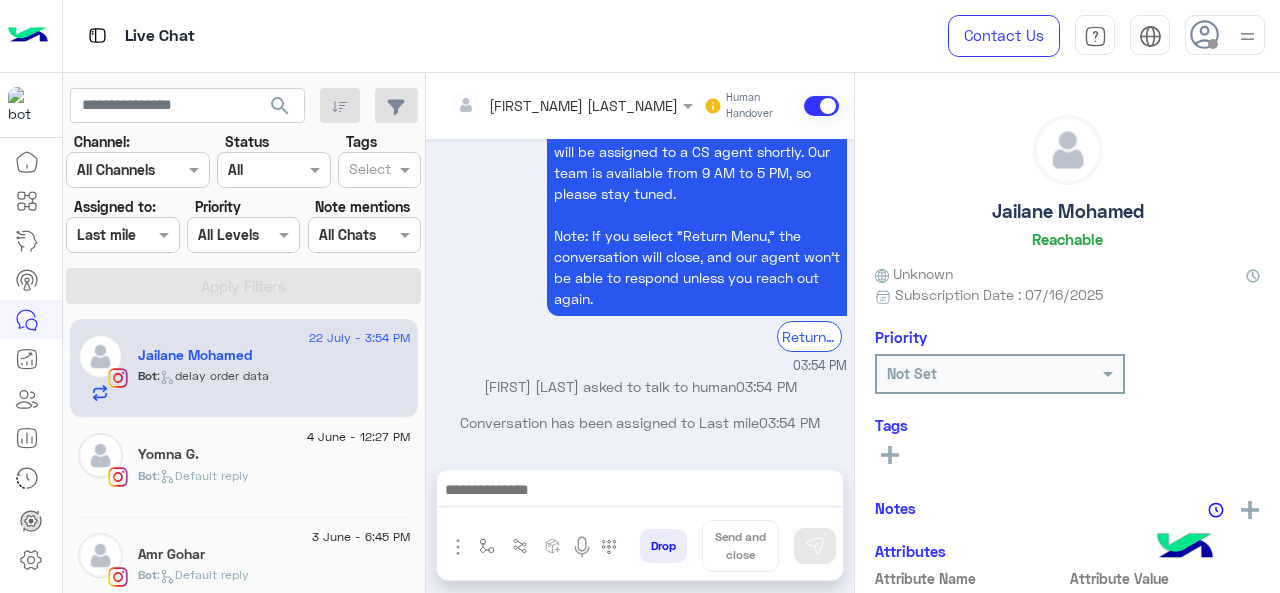 click at bounding box center (572, 104) 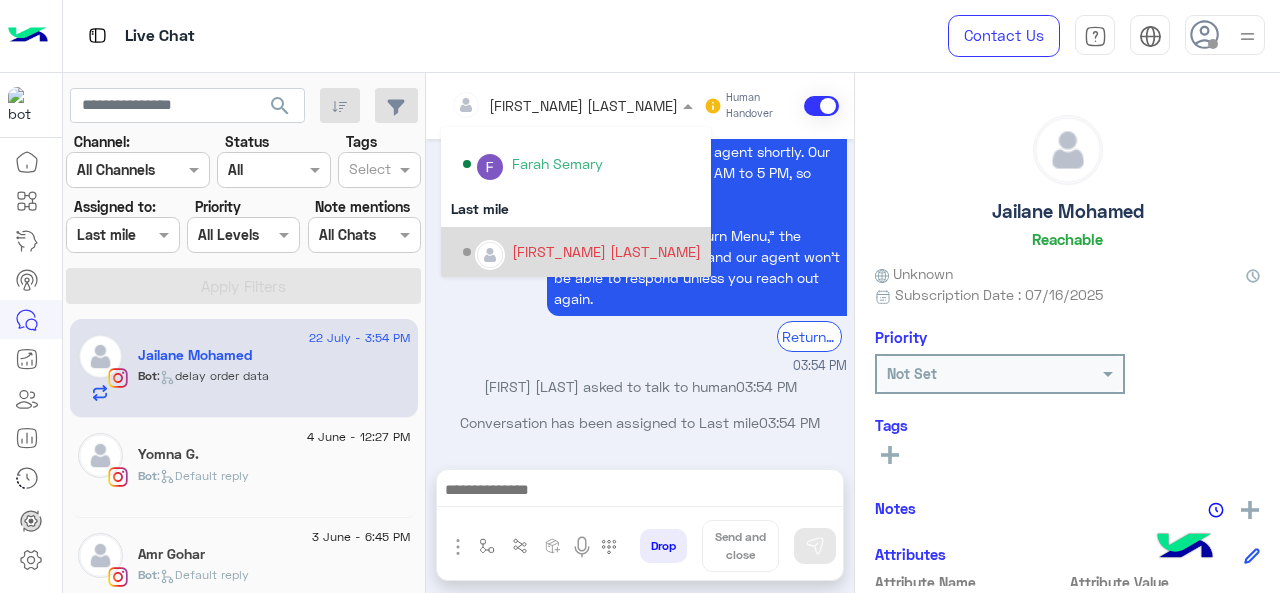 click on "[FIRST_NAME] [LAST_NAME]" at bounding box center [606, 251] 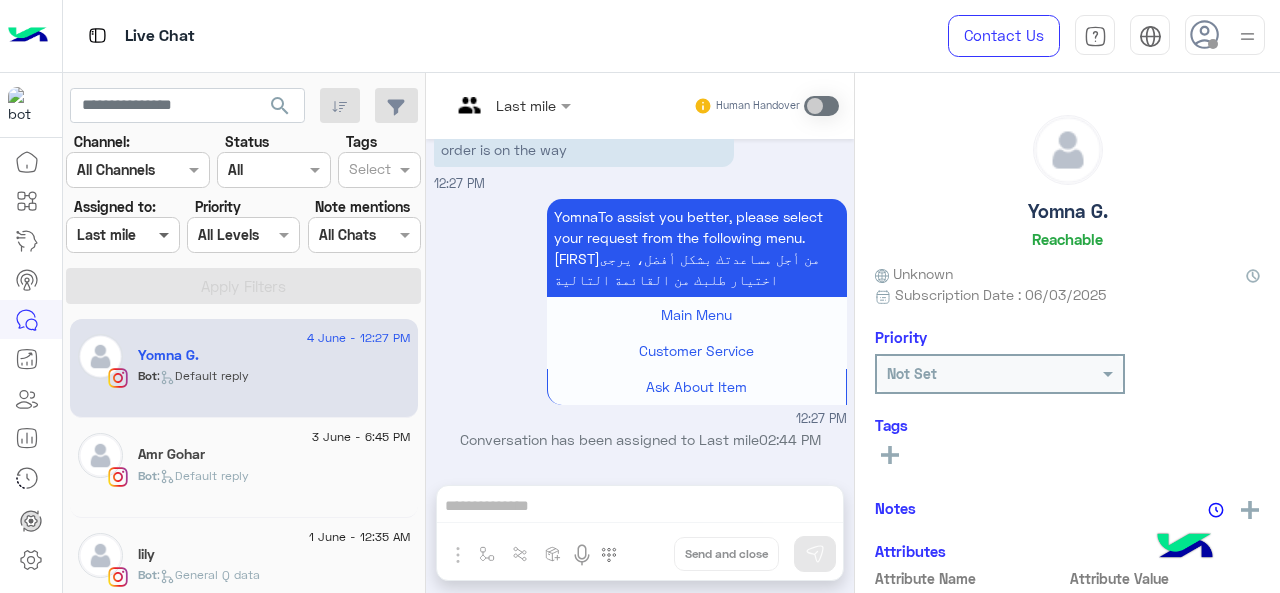 click at bounding box center (166, 234) 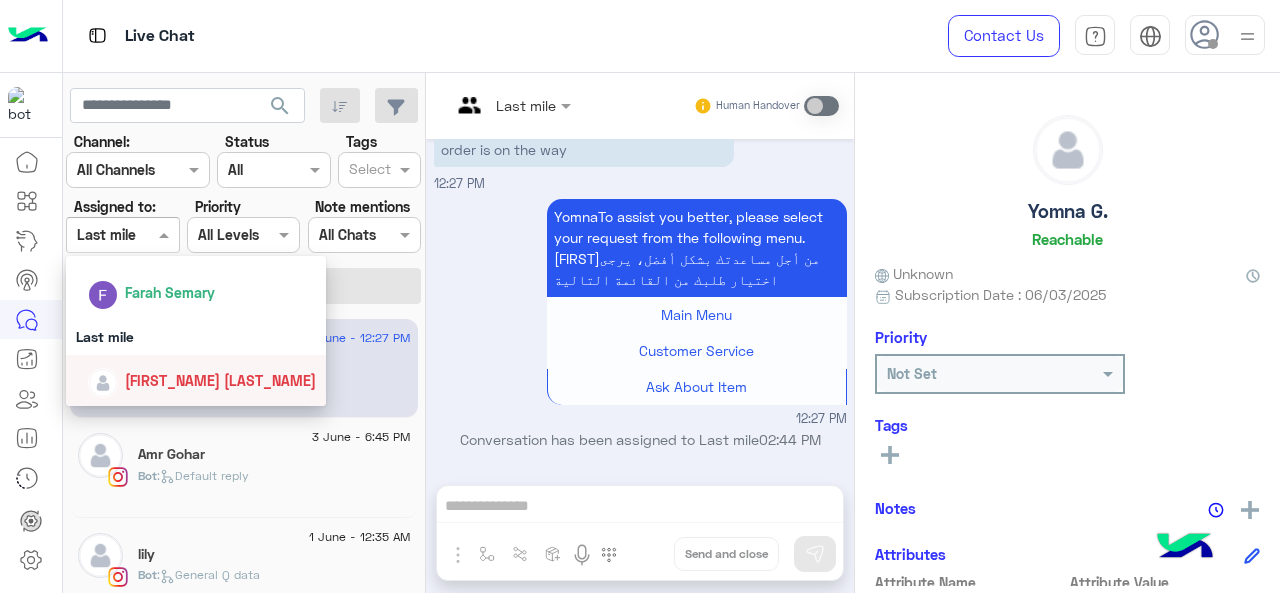 click on "[FIRST_NAME] [LAST_NAME]" at bounding box center [220, 380] 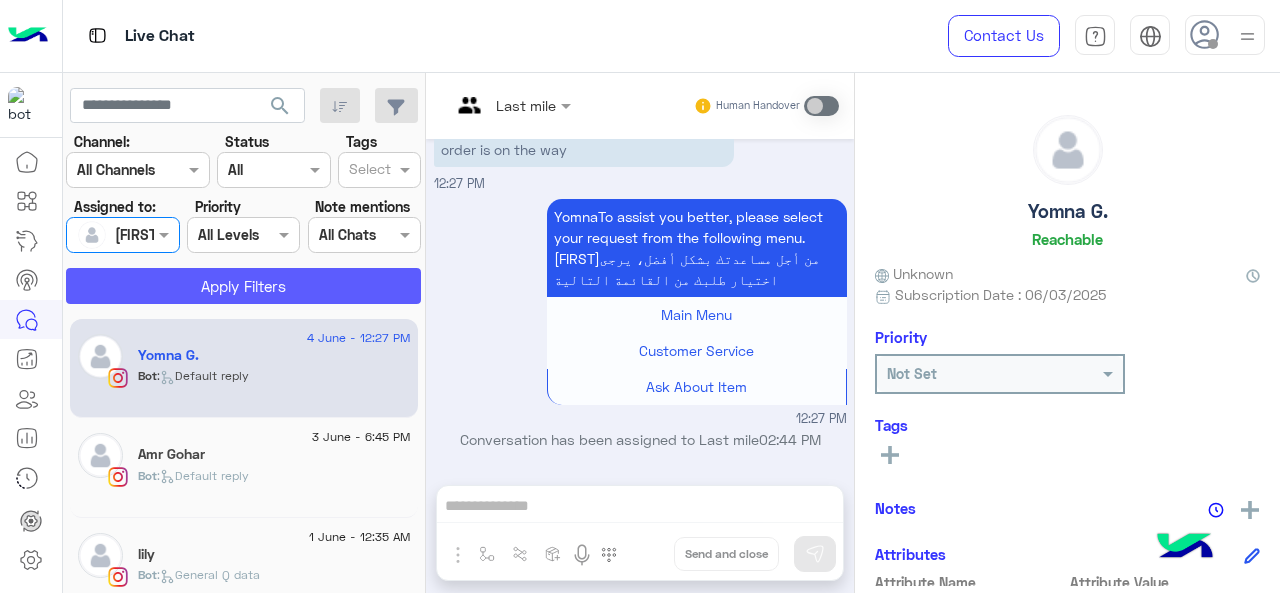 click on "Apply Filters" 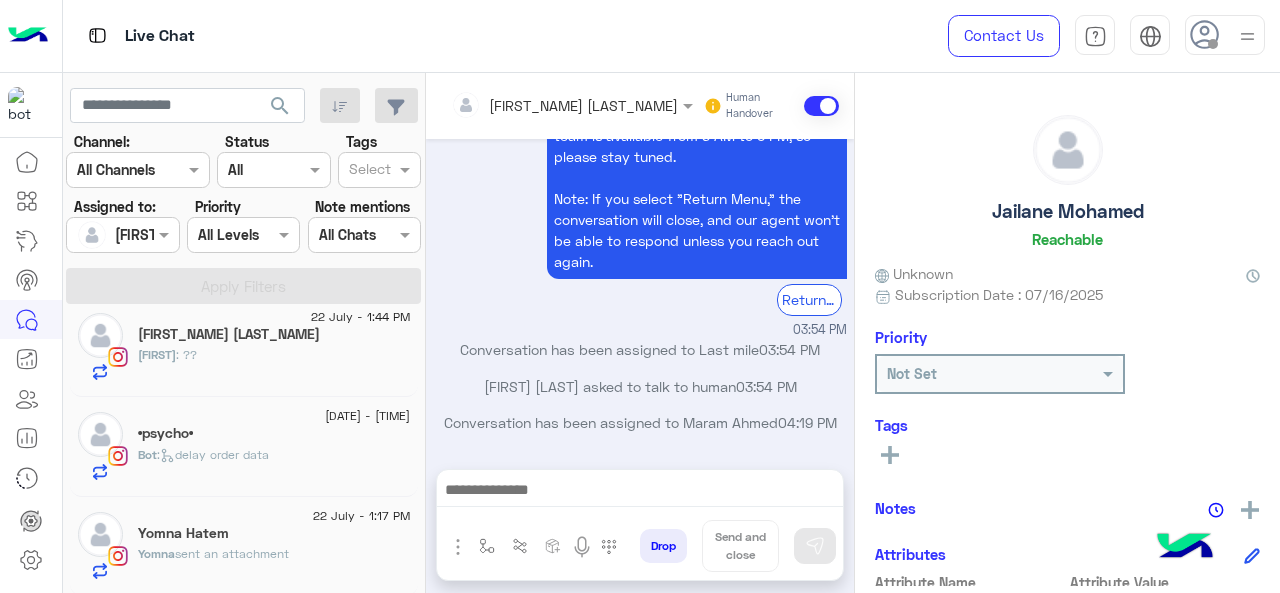 click on "[DATE] [TIME]  [FIRST_NAME] [LAST_NAME]  [FIRST_NAME]  sent an attachment" 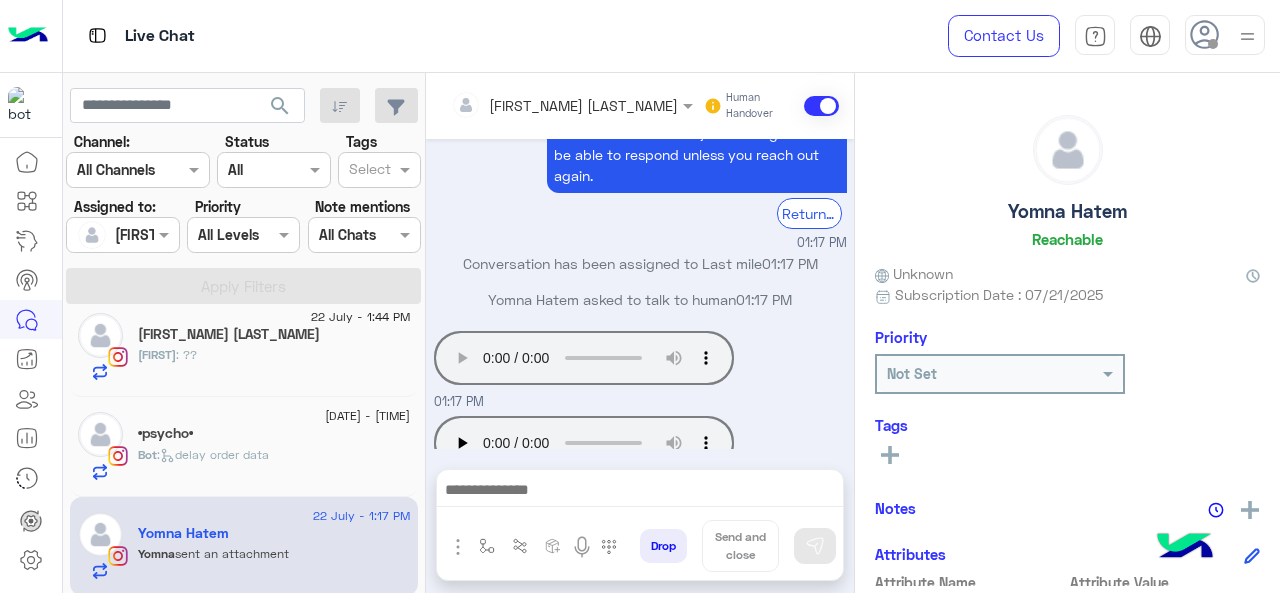 scroll, scrollTop: 1583, scrollLeft: 0, axis: vertical 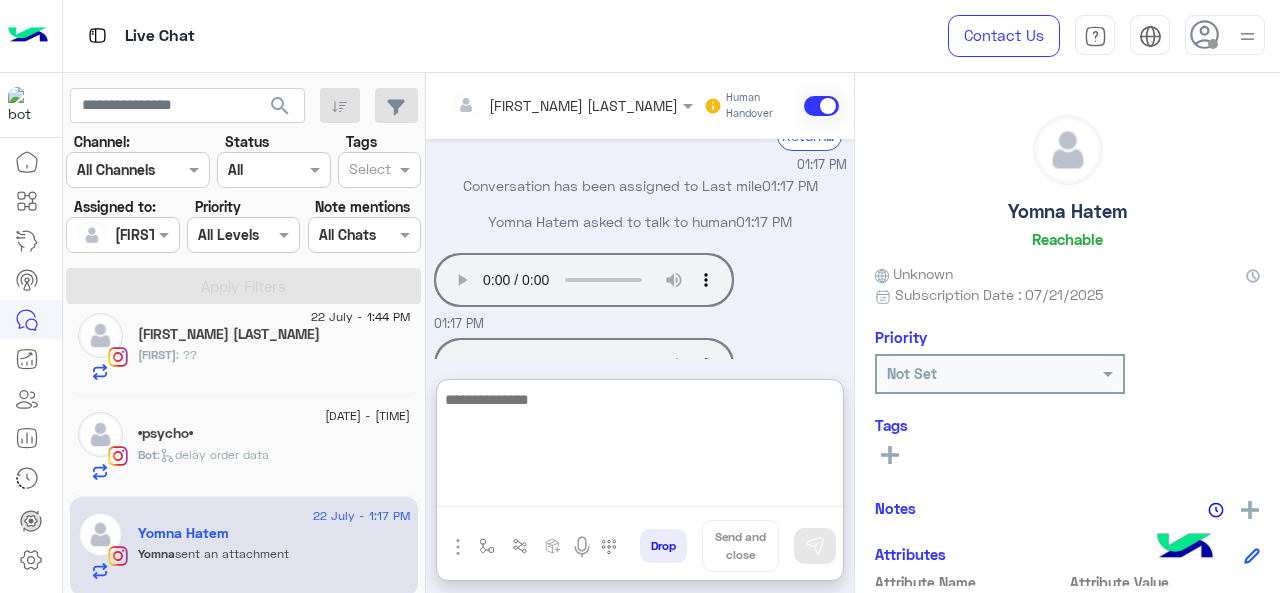 click at bounding box center (640, 447) 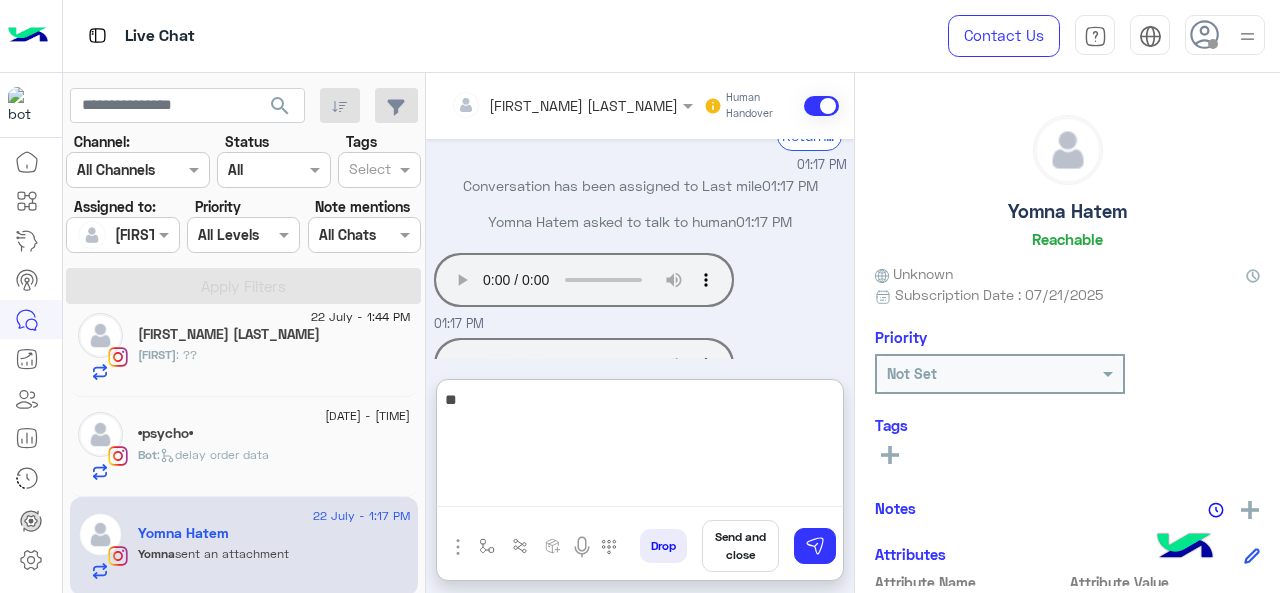 type on "*" 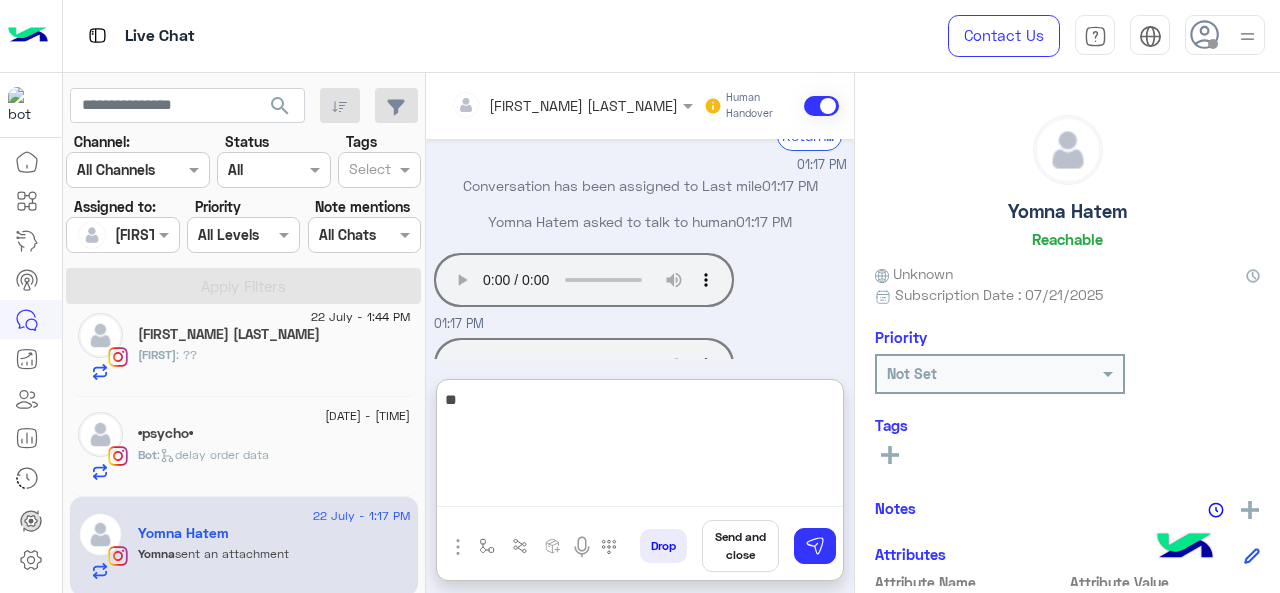 type on "*" 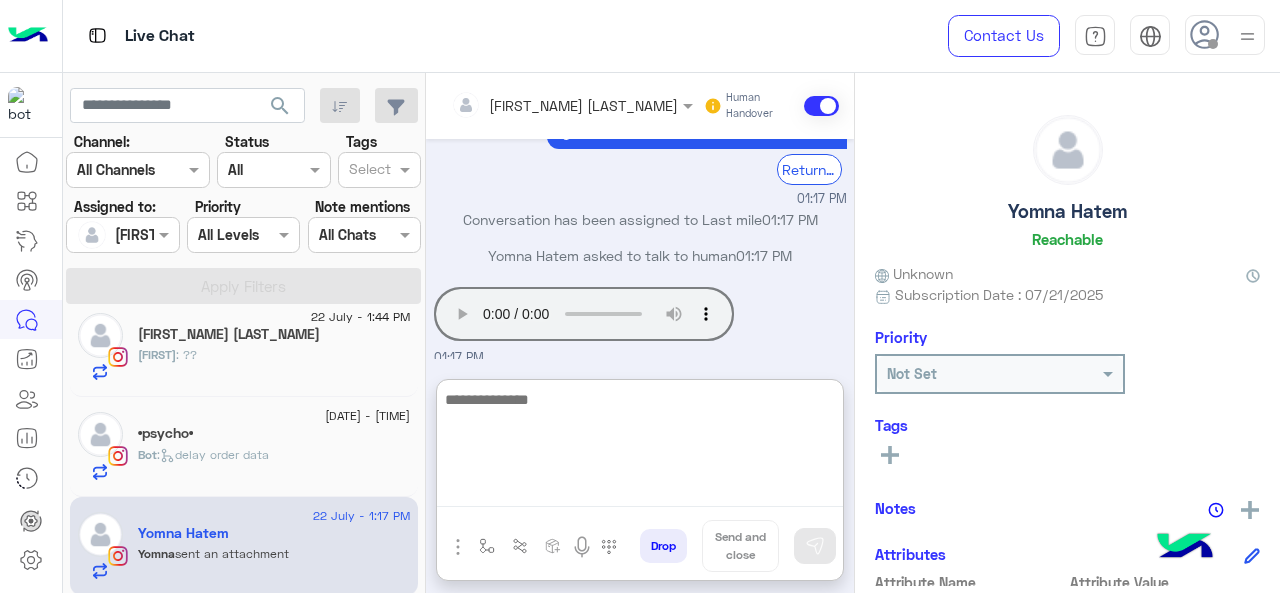scroll, scrollTop: 1754, scrollLeft: 0, axis: vertical 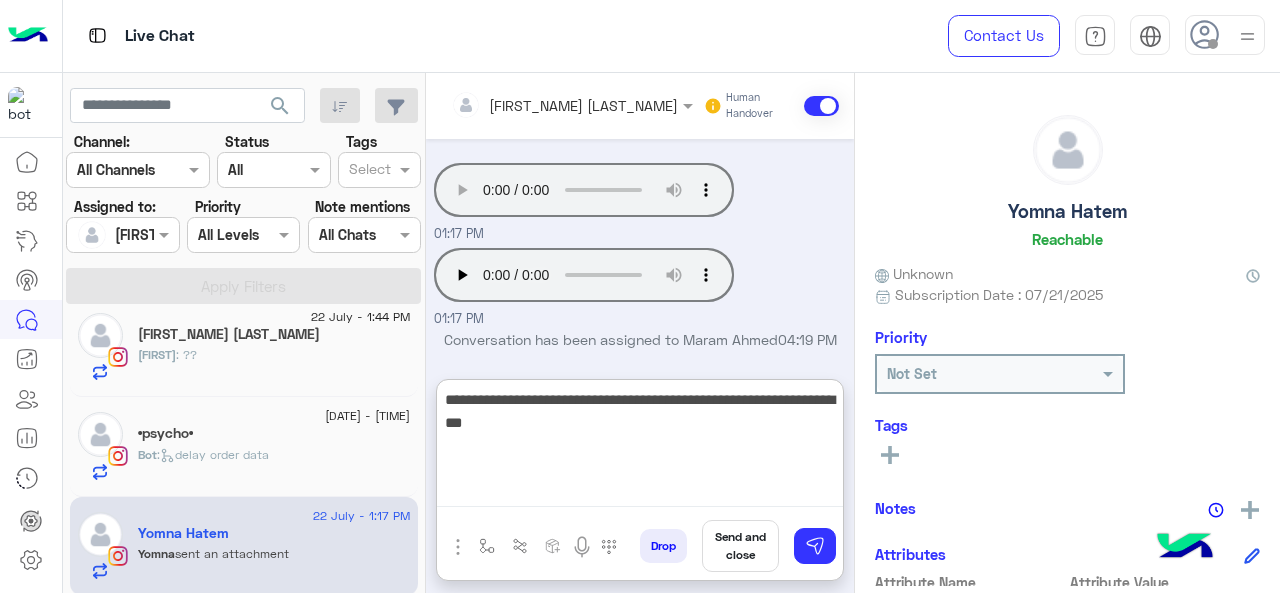 click on "**********" at bounding box center [640, 447] 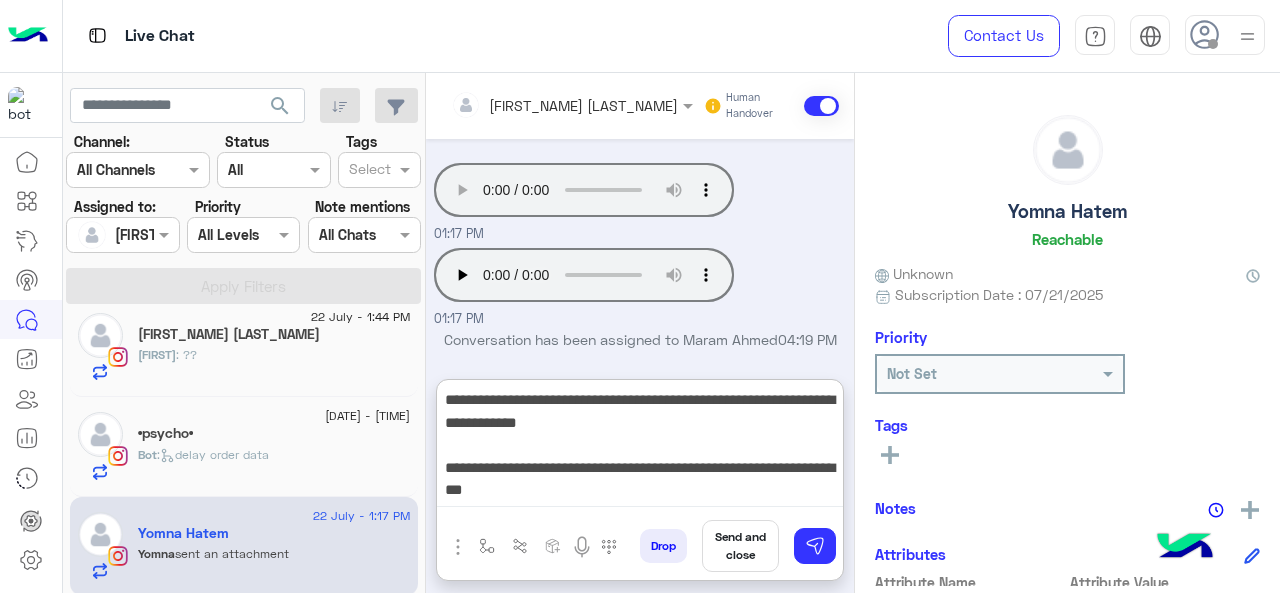 type on "**********" 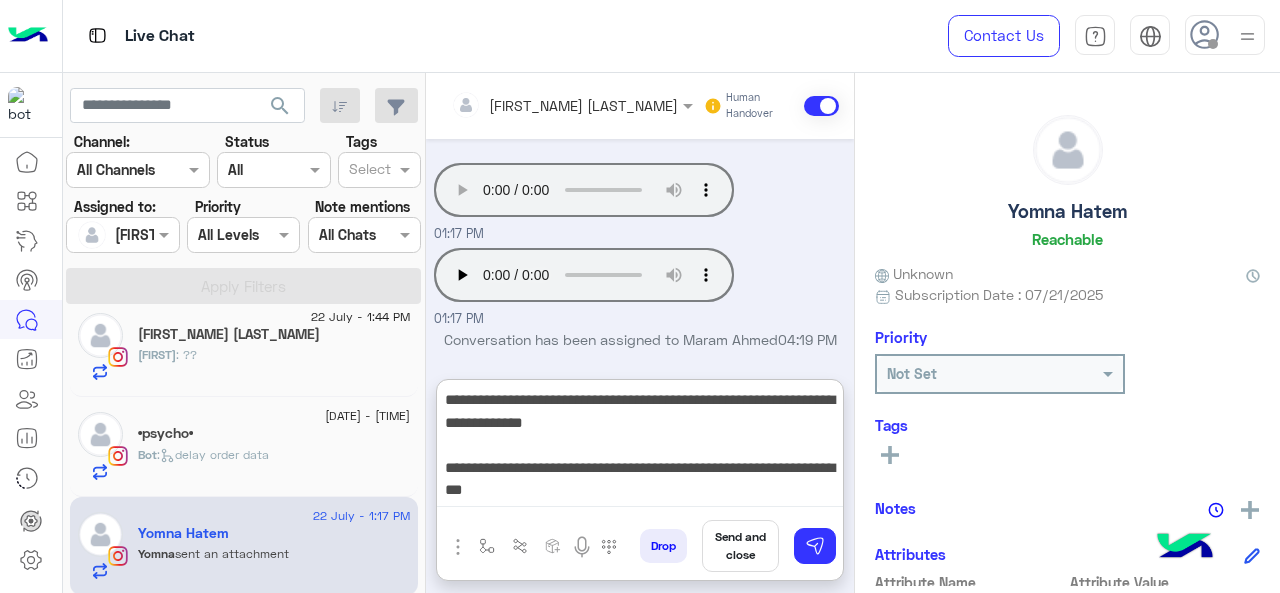 click on "**********" at bounding box center (640, 447) 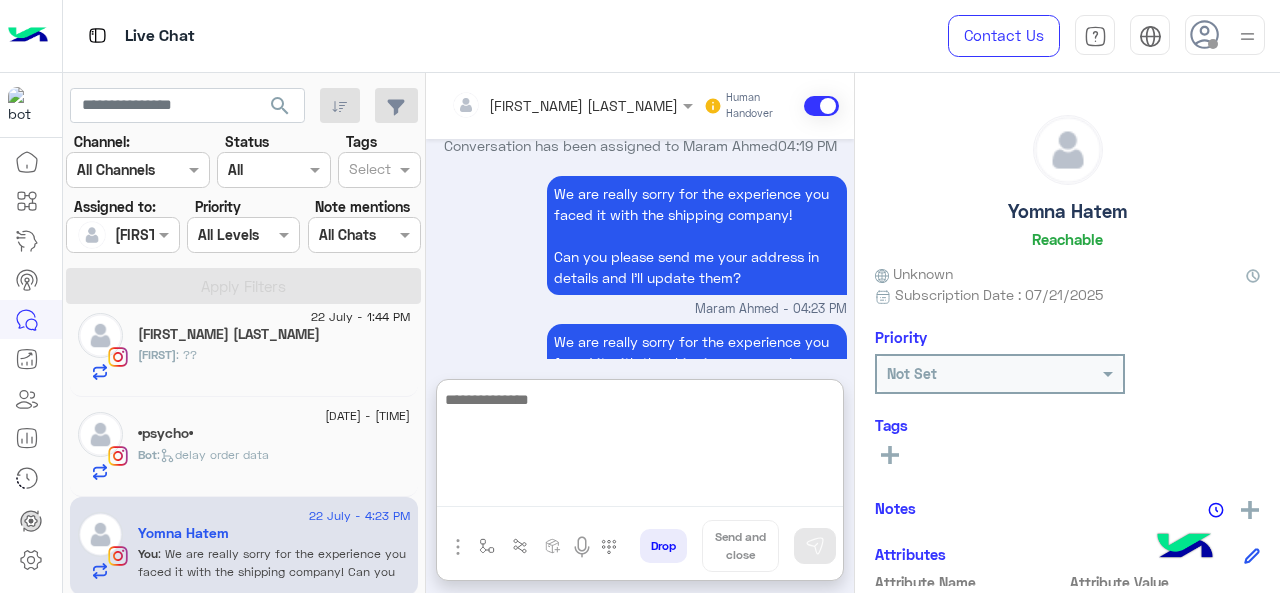 scroll, scrollTop: 2123, scrollLeft: 0, axis: vertical 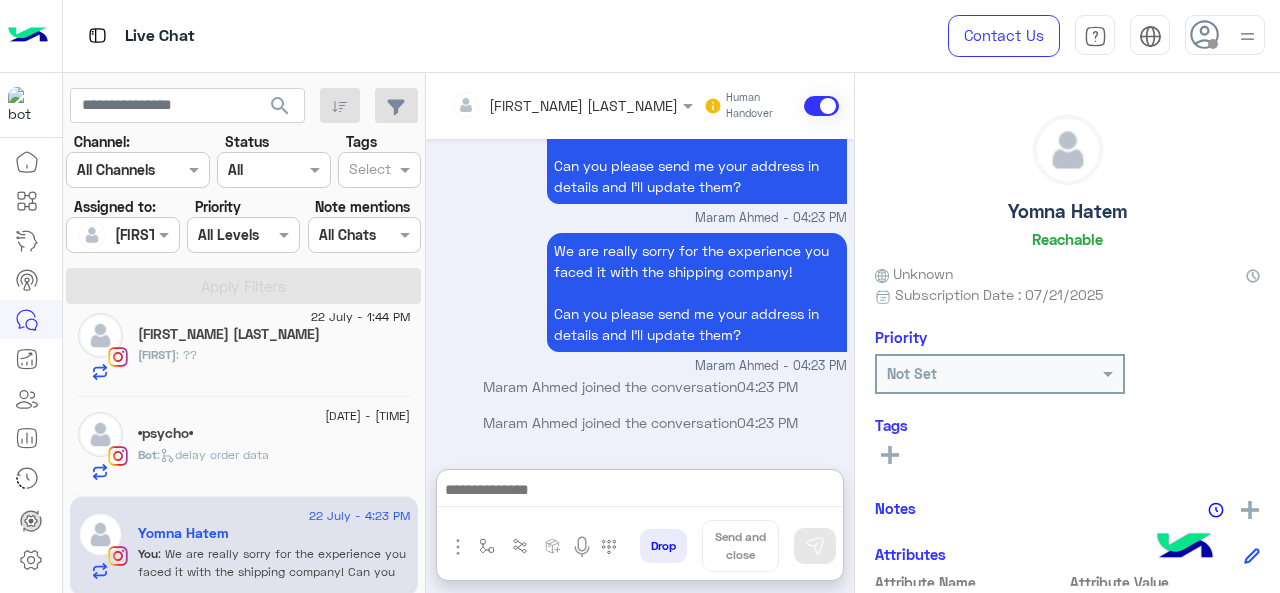 click on "Bot :   delay order data" 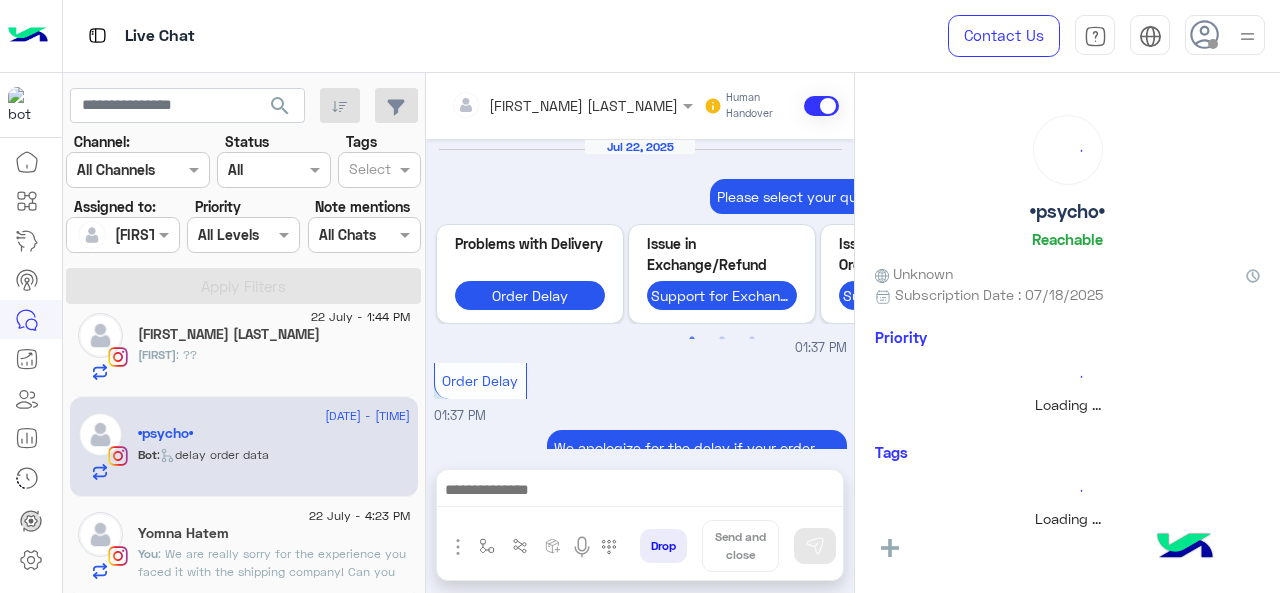 scroll, scrollTop: 935, scrollLeft: 0, axis: vertical 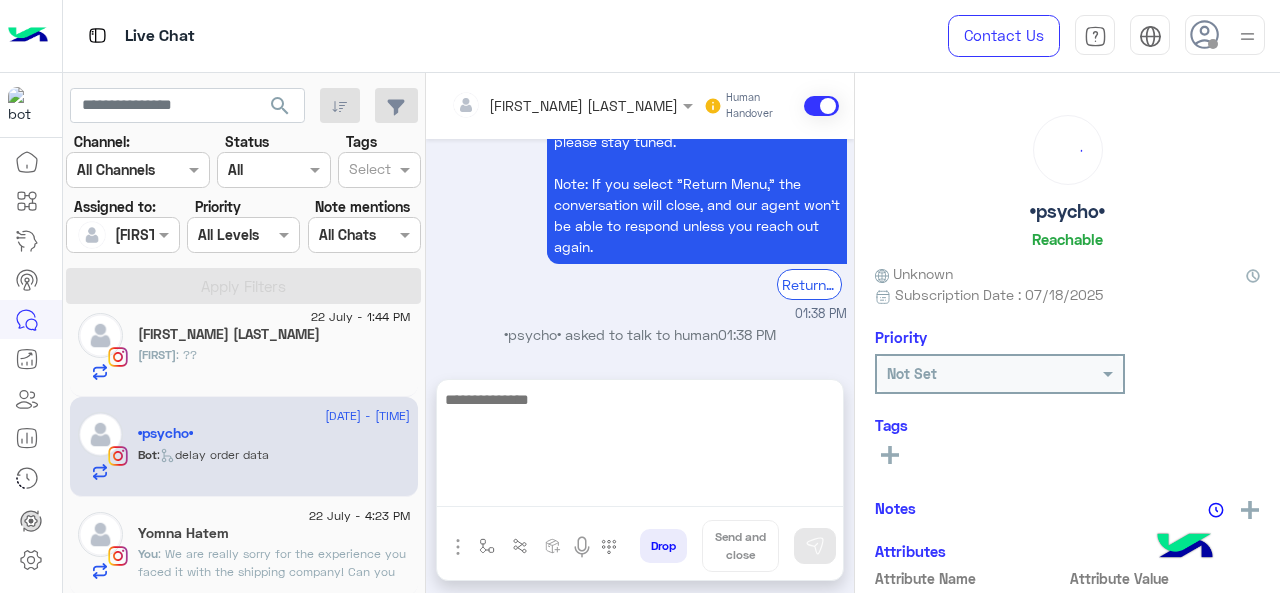 click at bounding box center (640, 447) 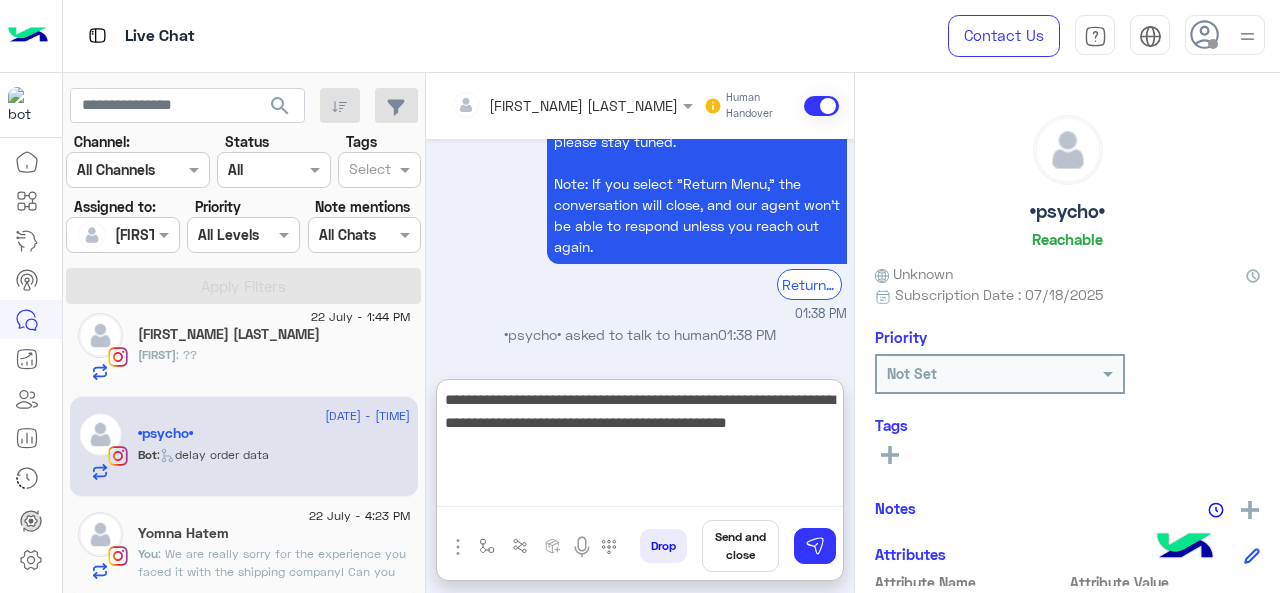 type on "**********" 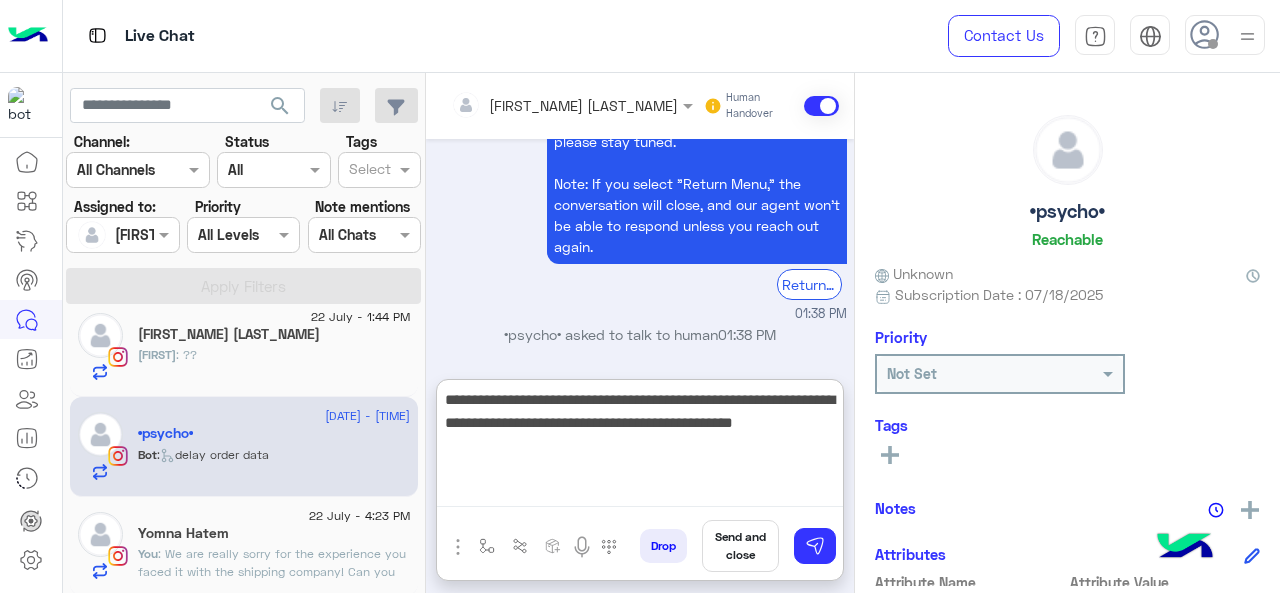 type 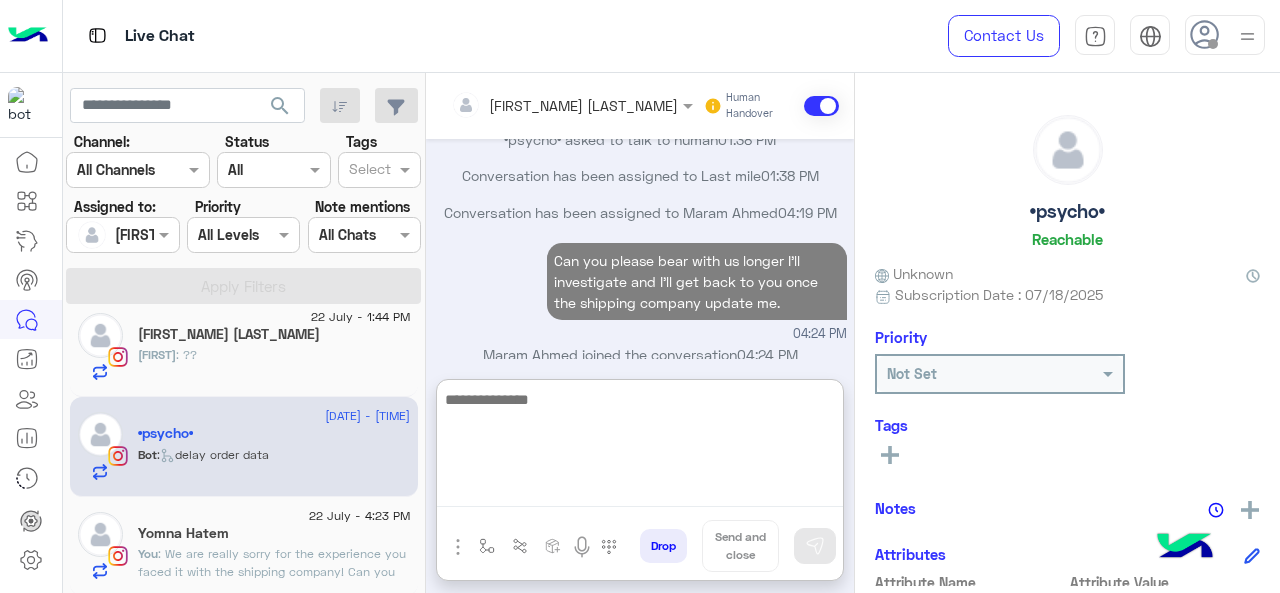 scroll, scrollTop: 1167, scrollLeft: 0, axis: vertical 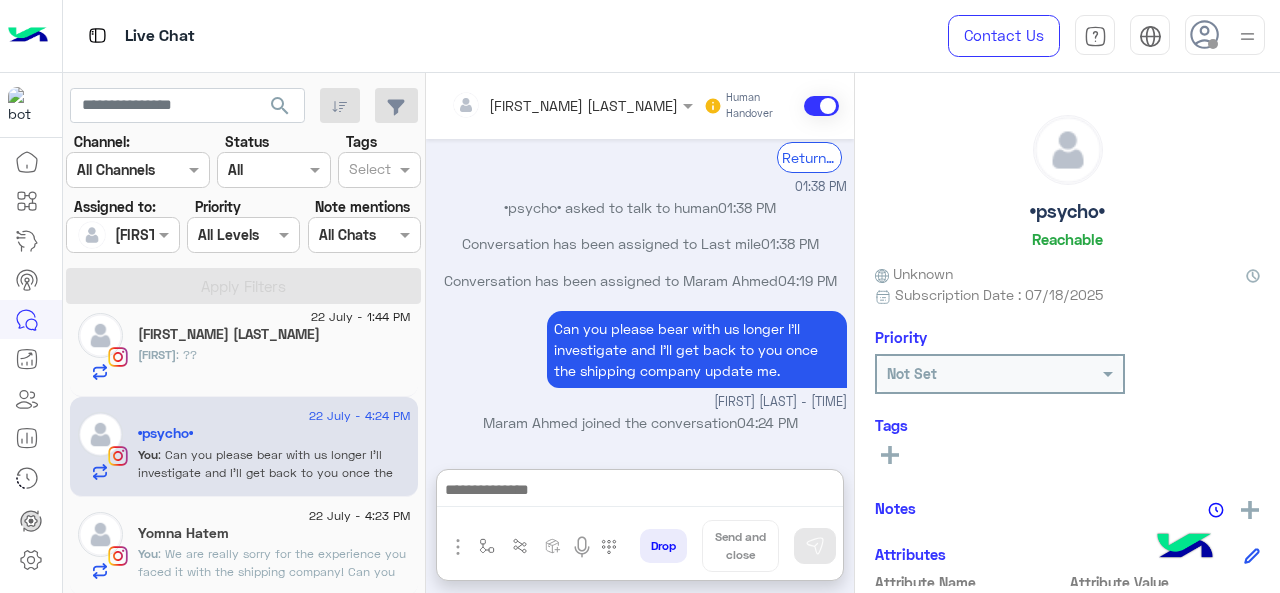 click on "[FIRST_NAME] [LAST_NAME]" 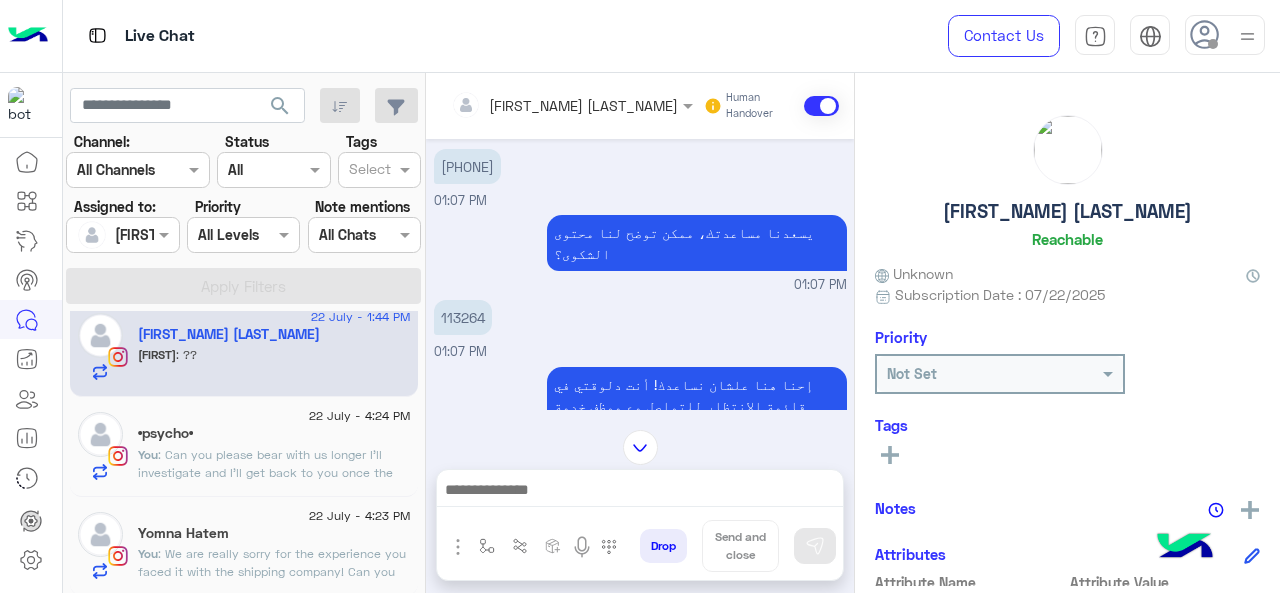 scroll, scrollTop: 300, scrollLeft: 0, axis: vertical 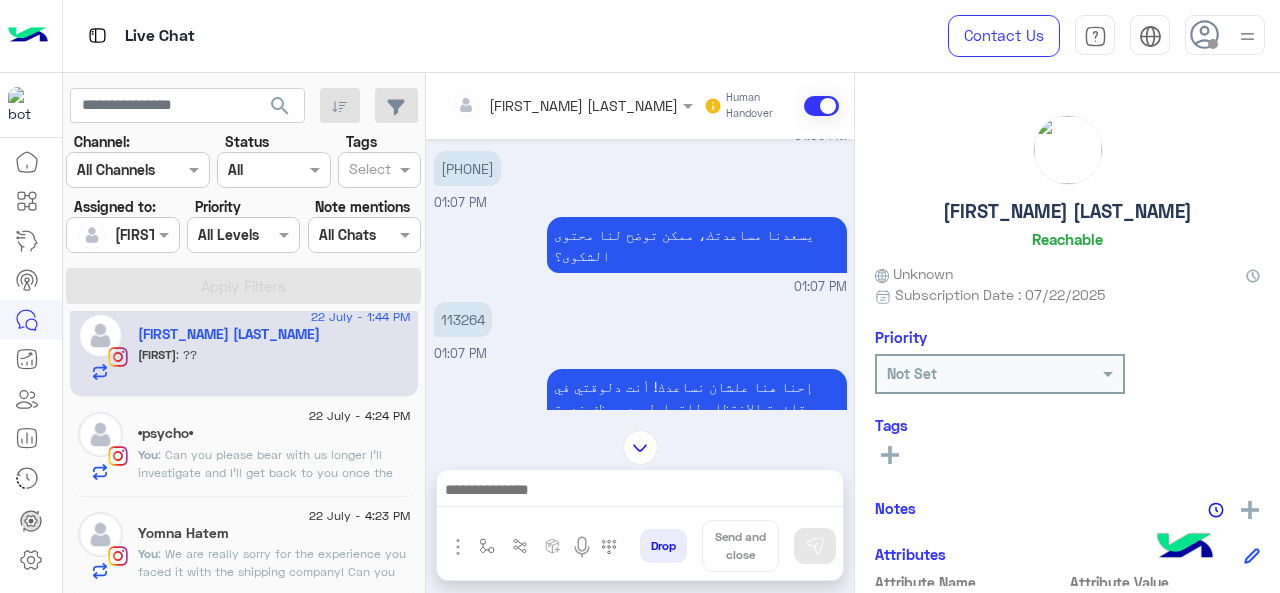 click on "113264" at bounding box center [463, 319] 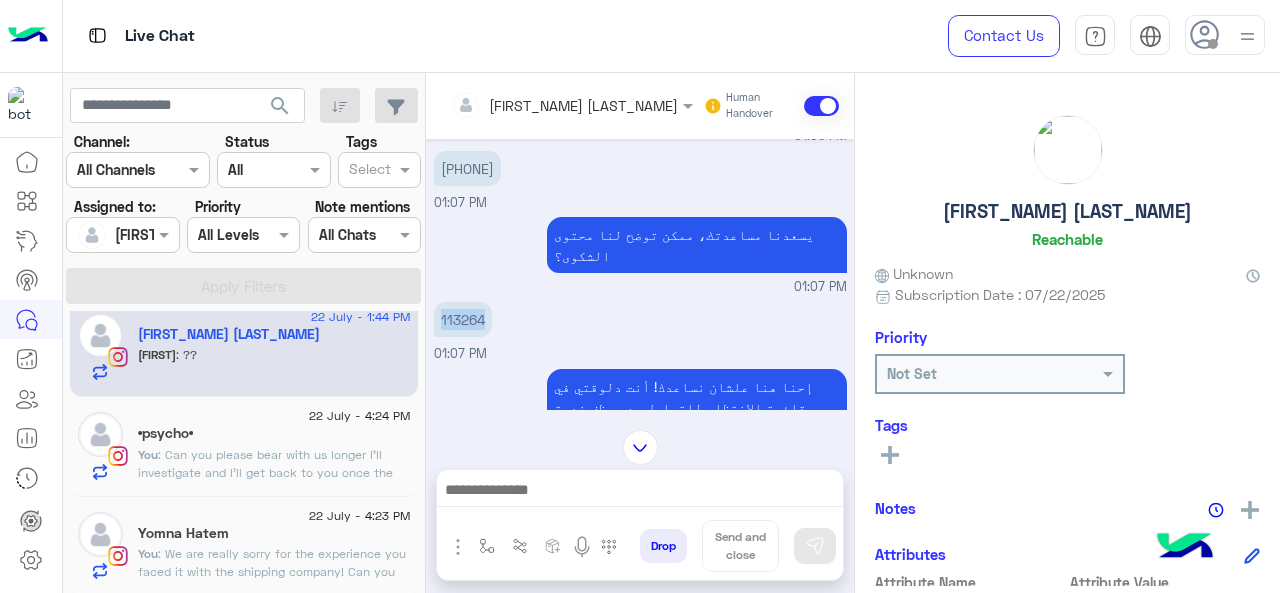 click on "113264" at bounding box center (463, 319) 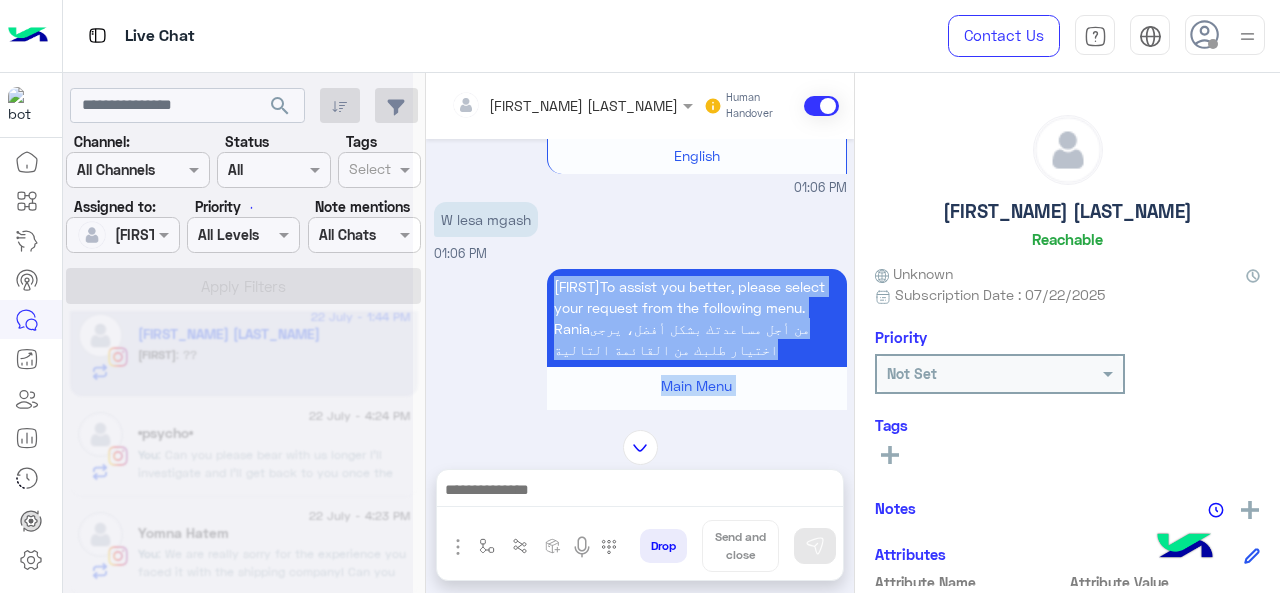 scroll, scrollTop: 0, scrollLeft: 0, axis: both 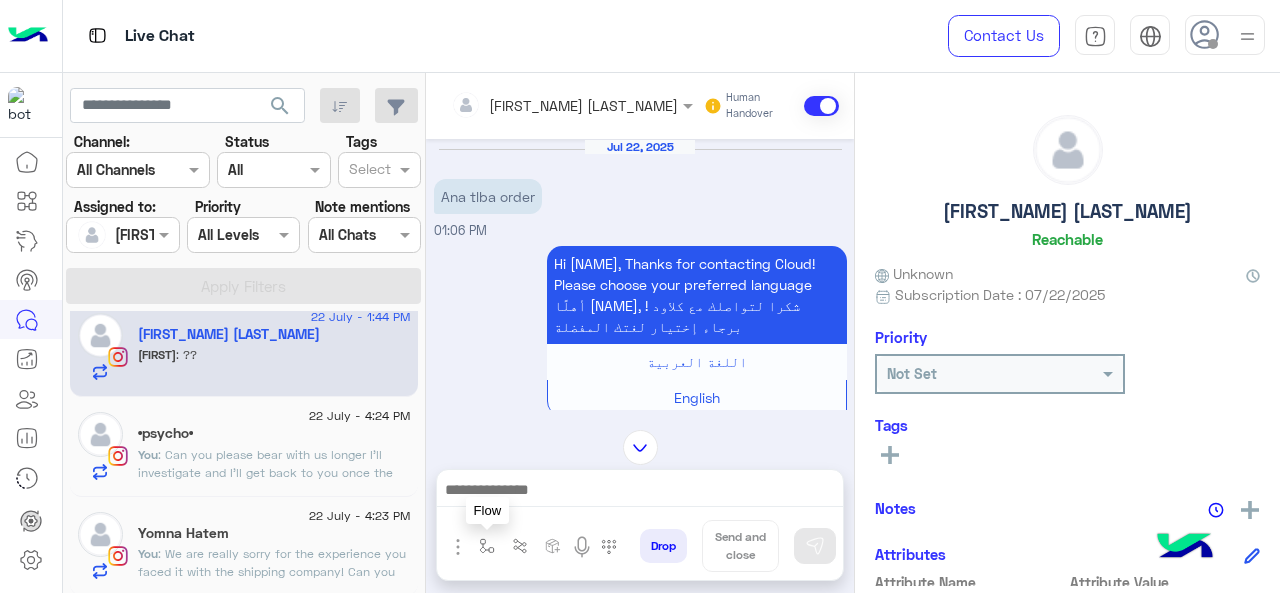 click at bounding box center [487, 546] 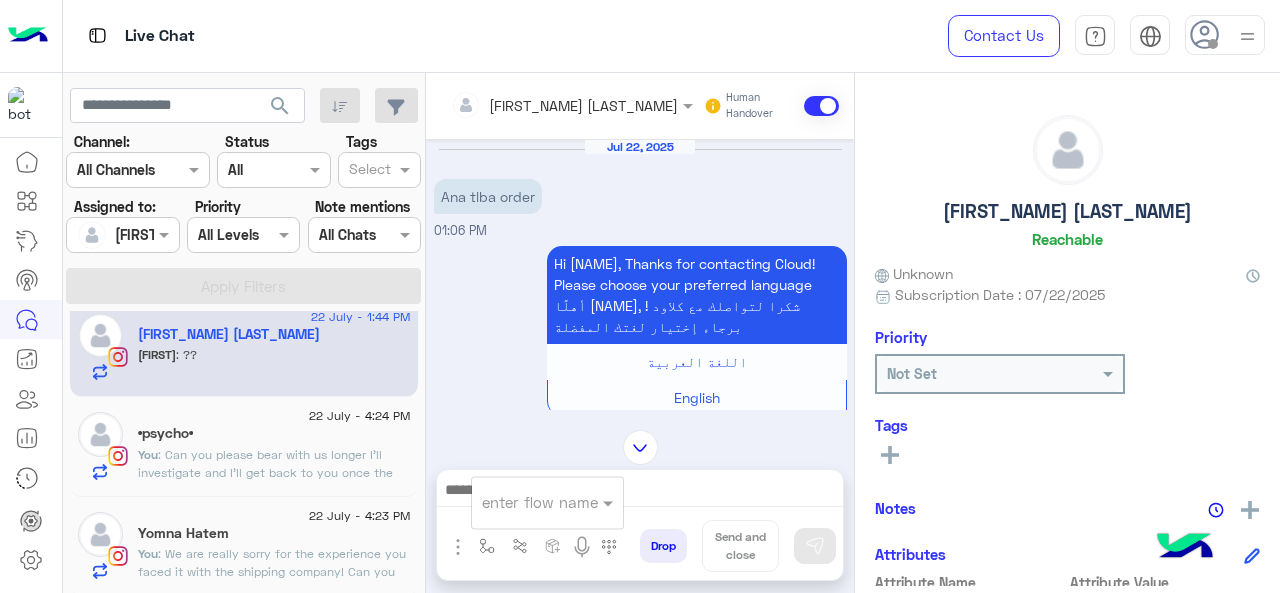click at bounding box center (523, 502) 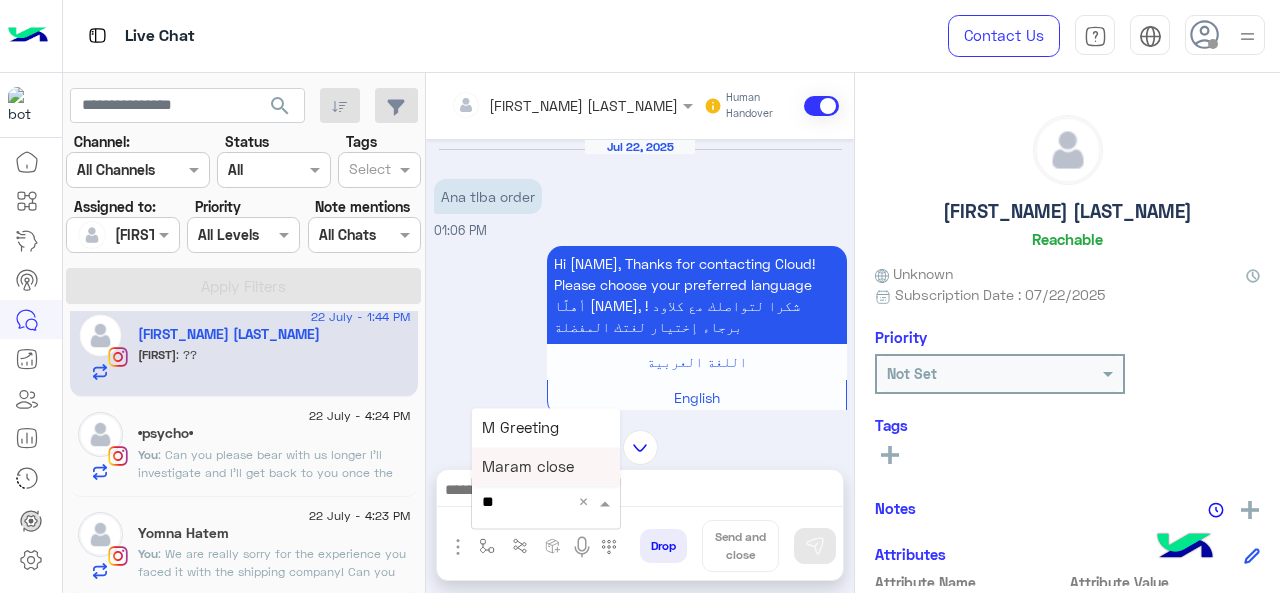 type on "*" 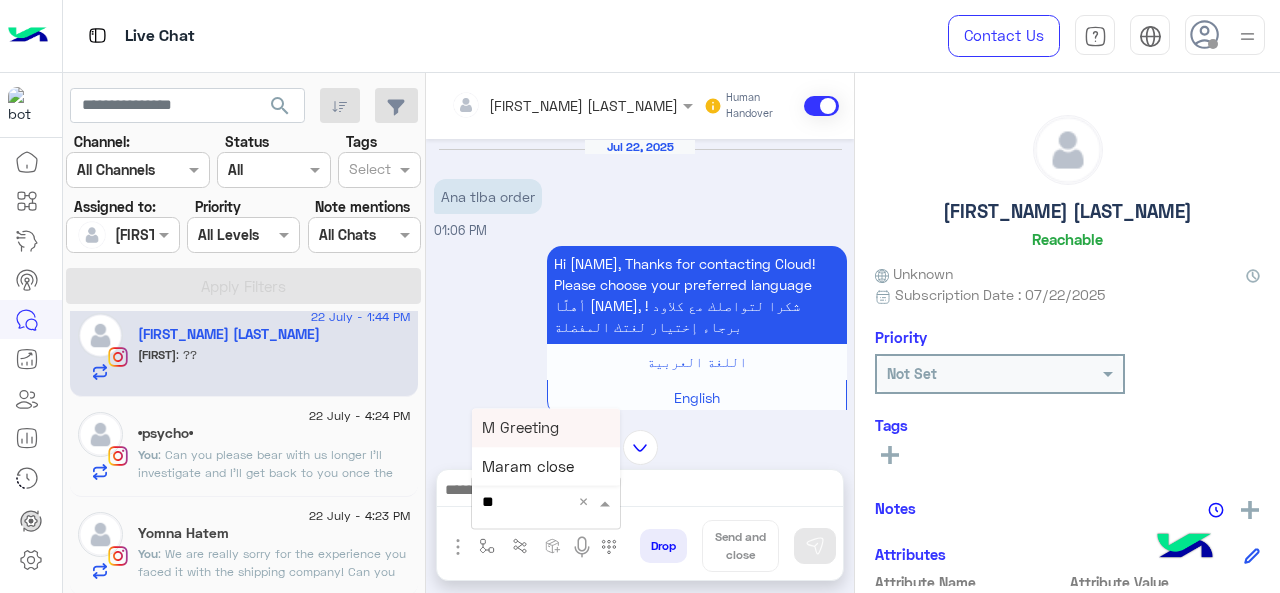 click on "M Greeting" at bounding box center (520, 427) 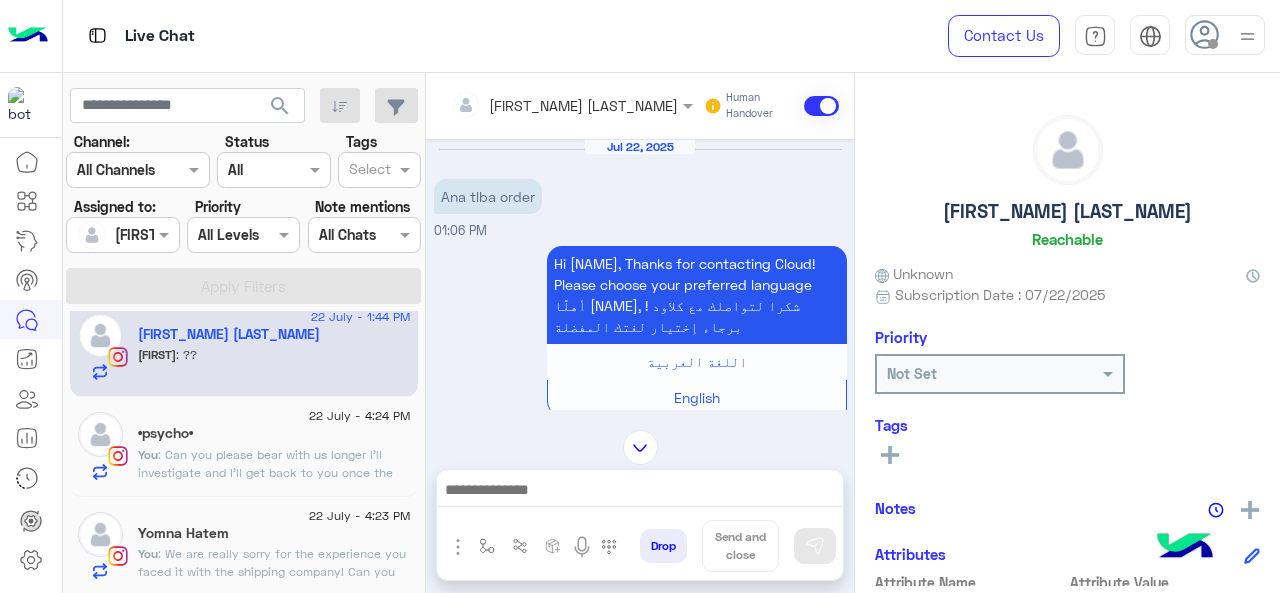 type on "**********" 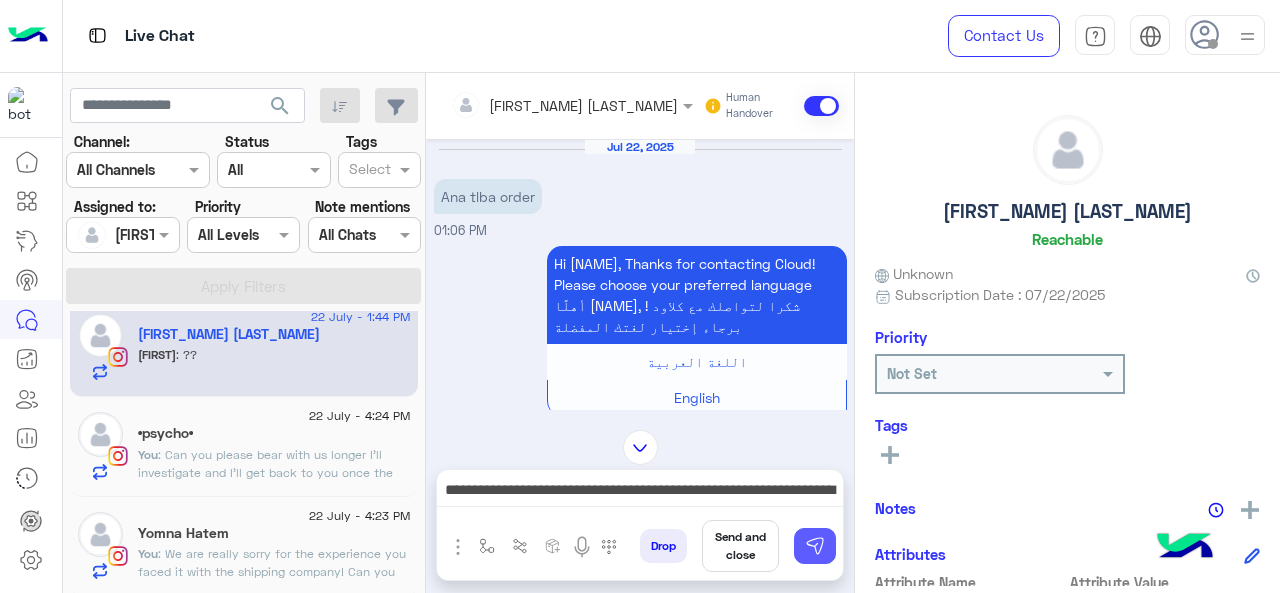 click at bounding box center (815, 546) 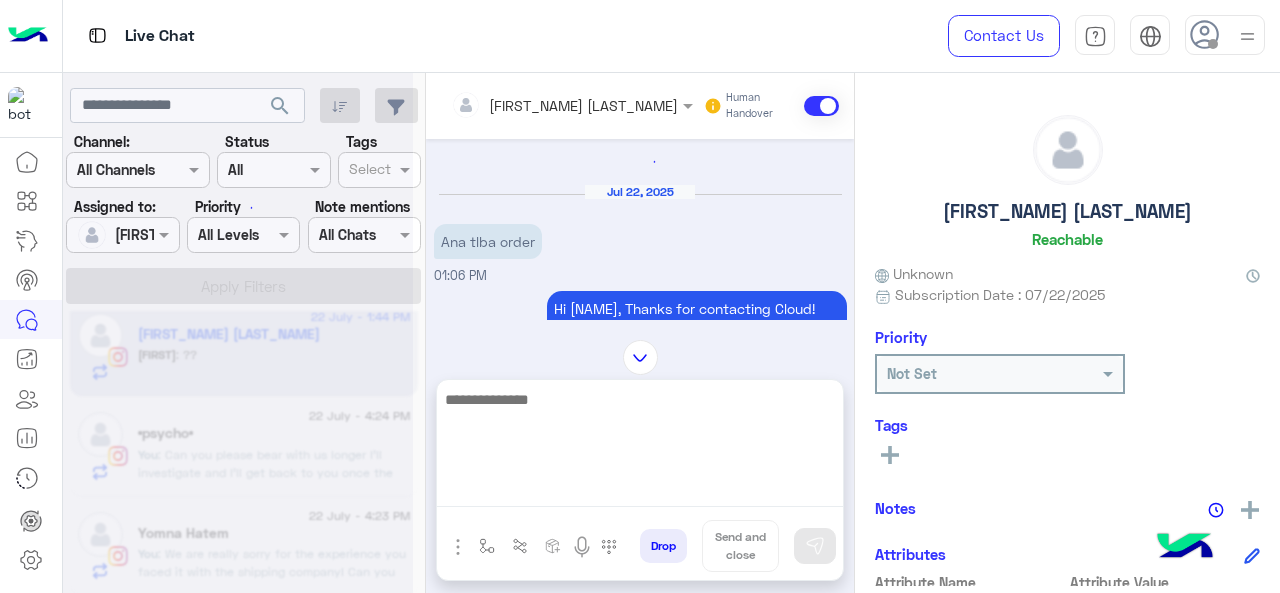 click at bounding box center (640, 447) 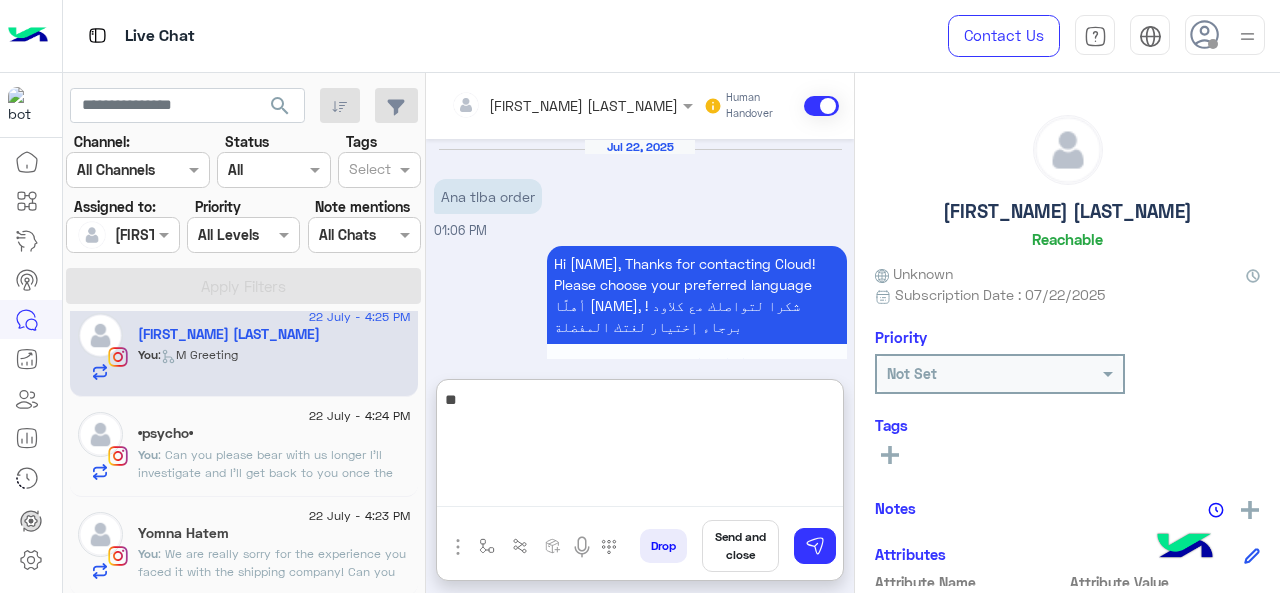 scroll, scrollTop: 2570, scrollLeft: 0, axis: vertical 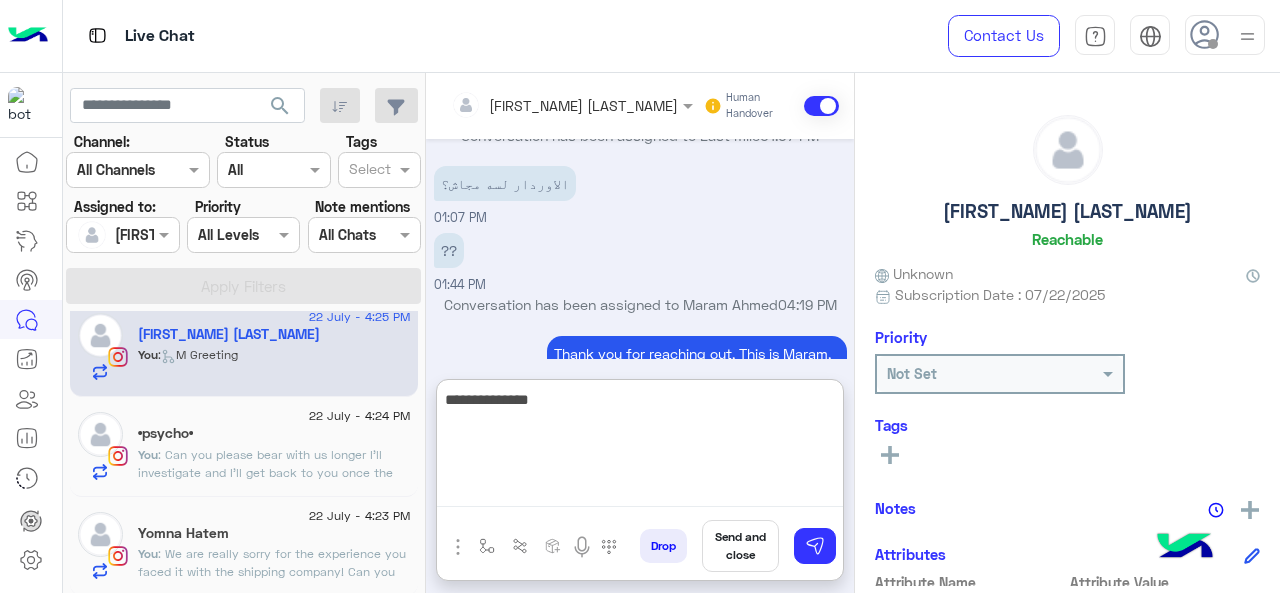 paste on "**********" 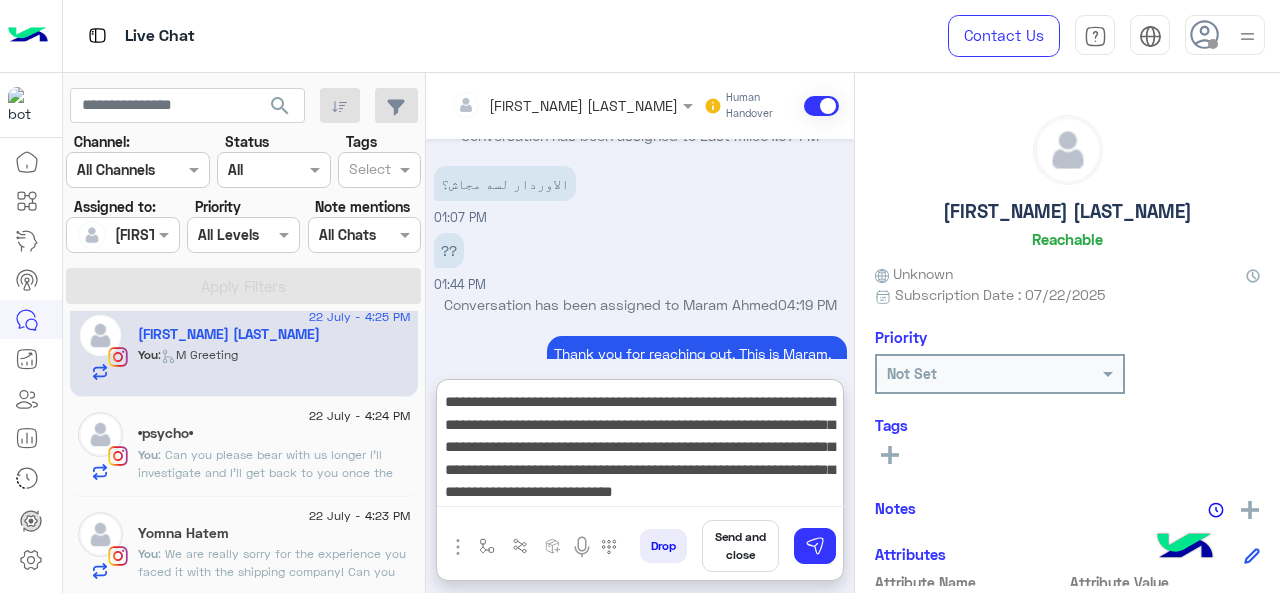 scroll, scrollTop: 3, scrollLeft: 0, axis: vertical 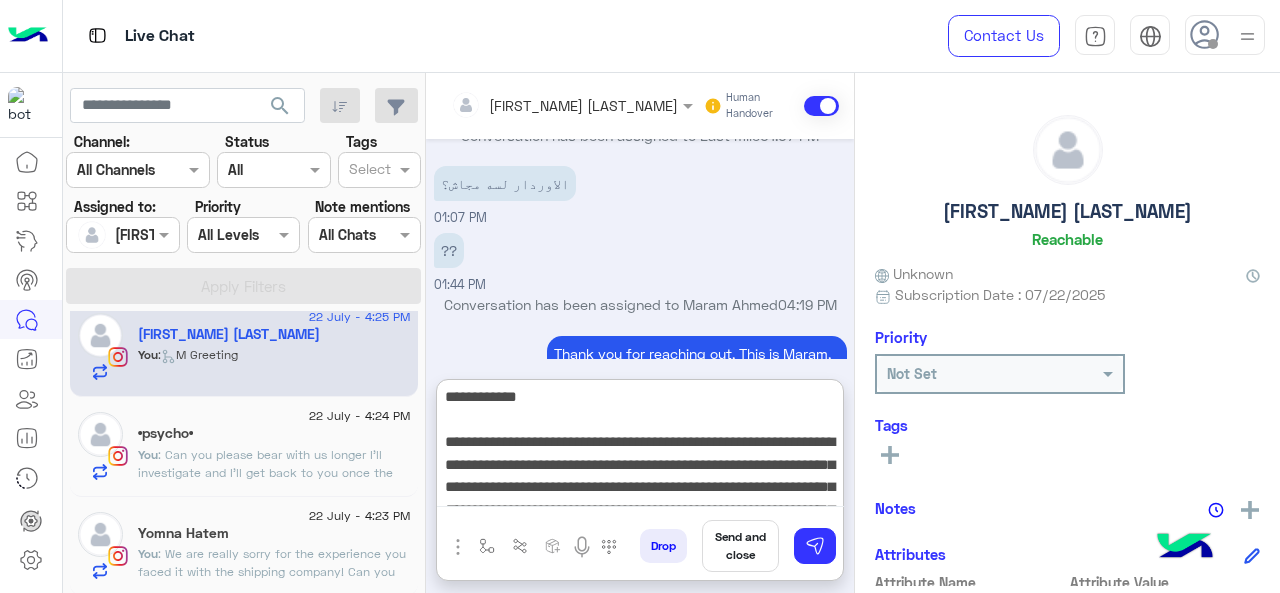 click on "**********" at bounding box center [640, 447] 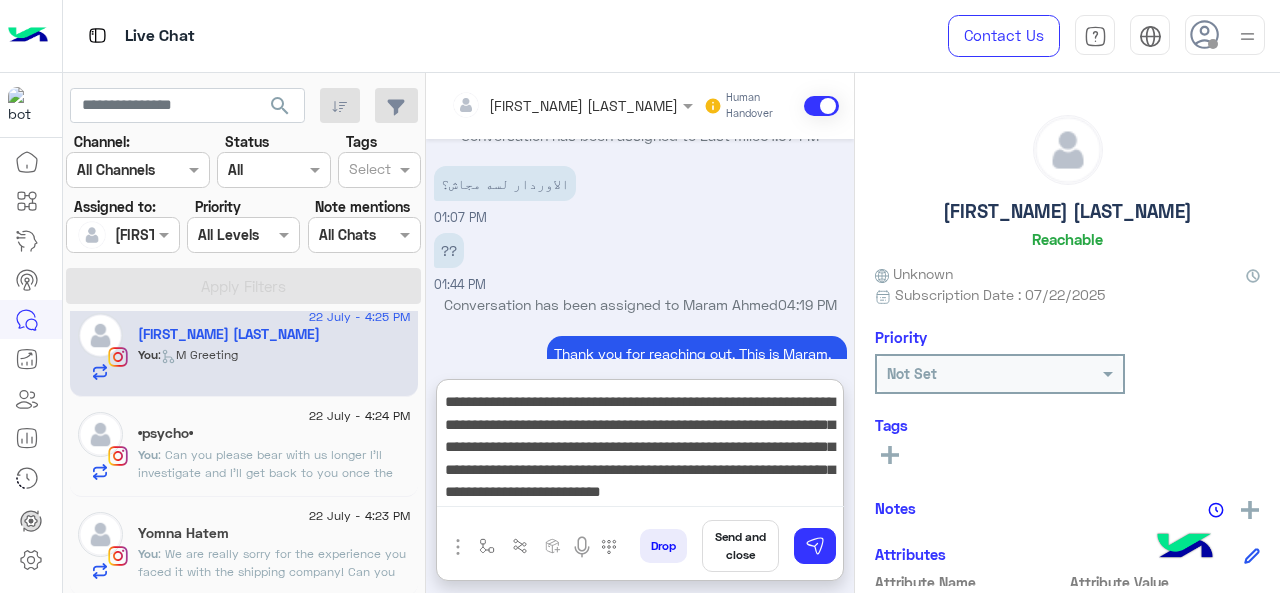 click on "**********" at bounding box center (640, 447) 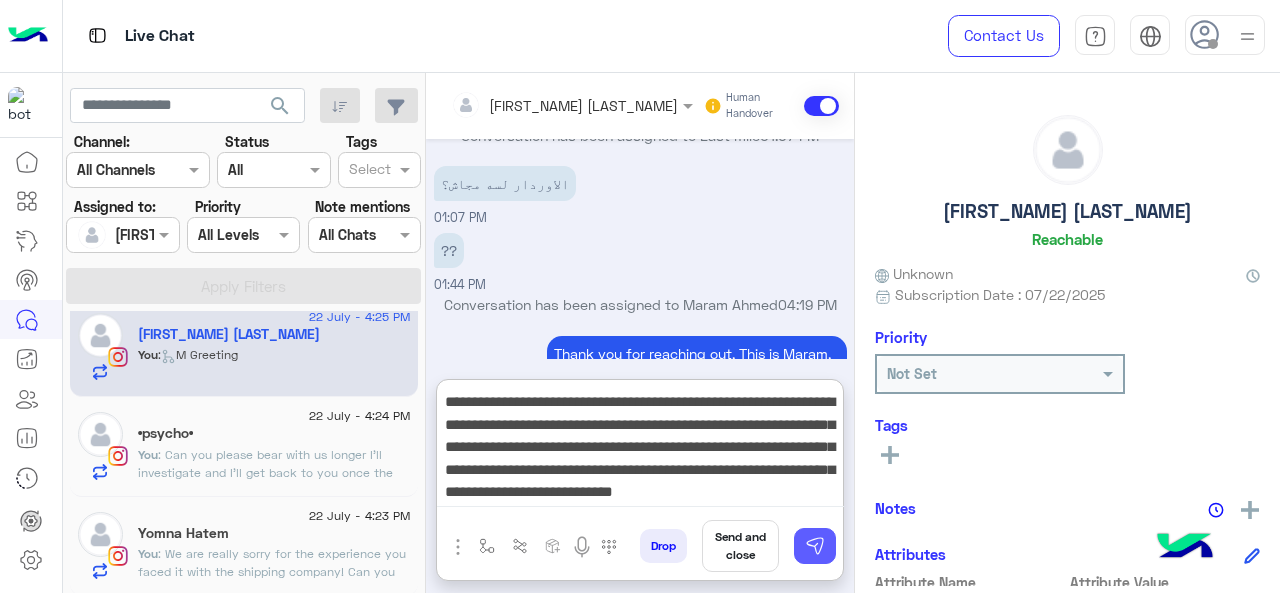 type on "**********" 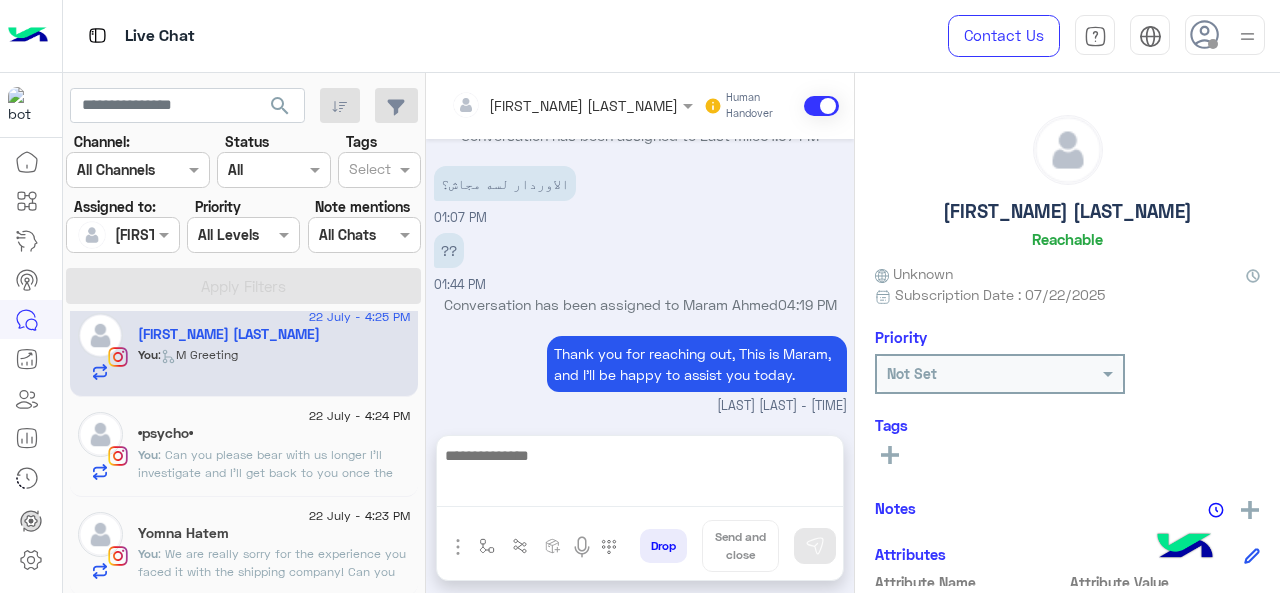 scroll, scrollTop: 2756, scrollLeft: 0, axis: vertical 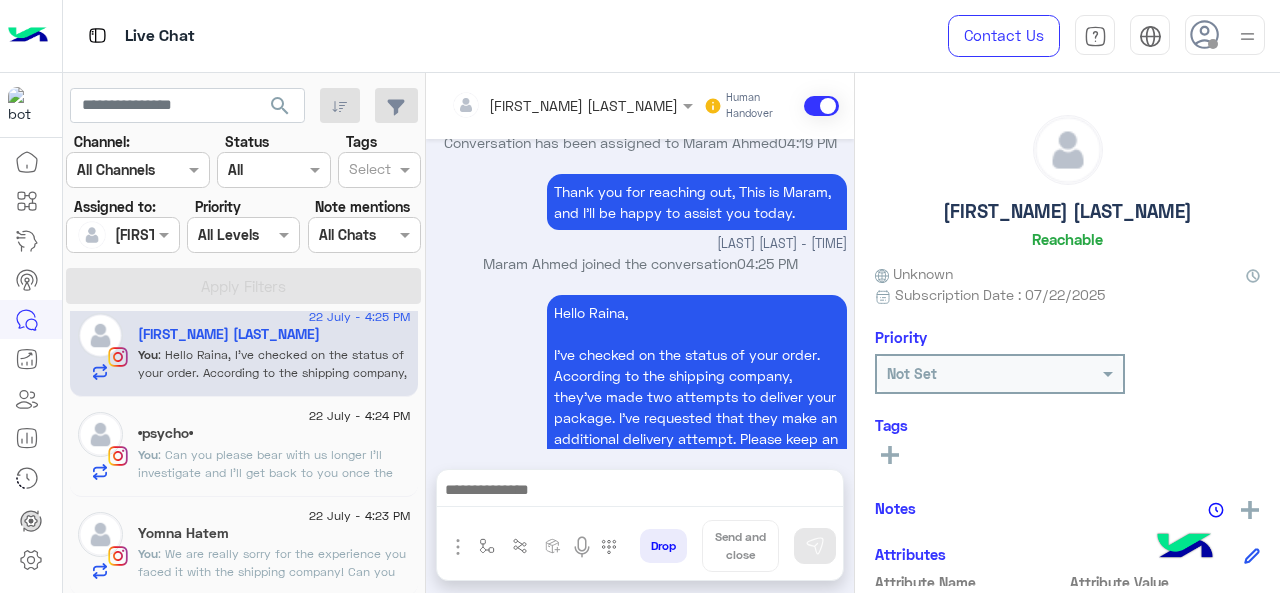 click on ": We are really sorry for the experience you faced it with the shipping company!
Can you please send me your address in details and I'll update them?" 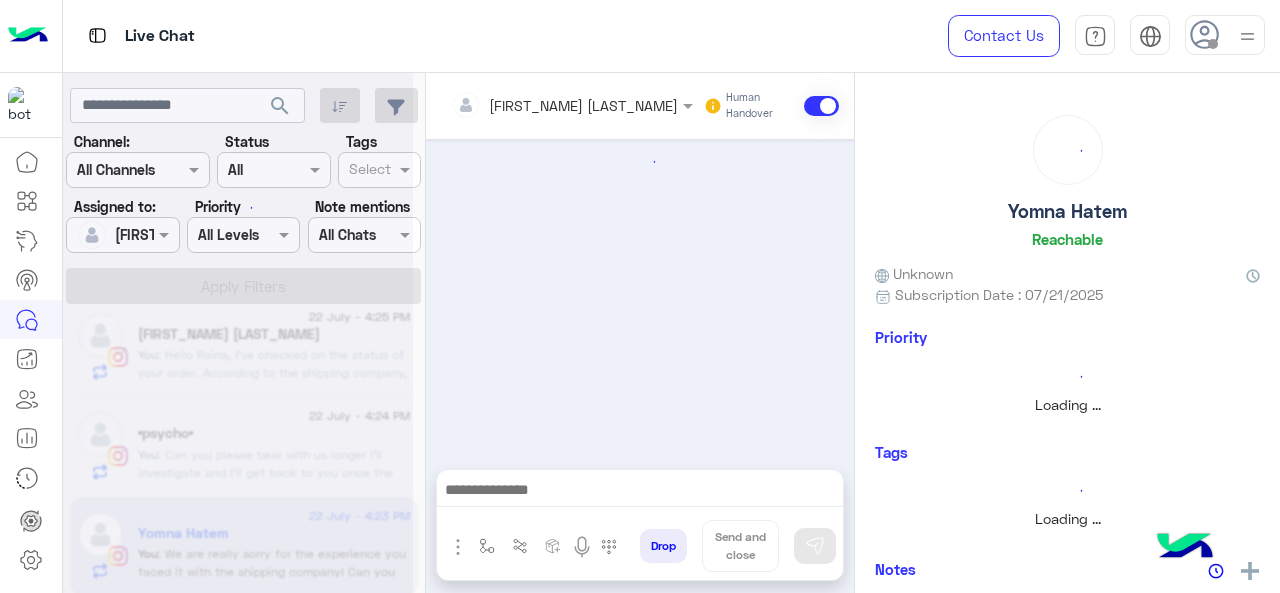scroll, scrollTop: 0, scrollLeft: 0, axis: both 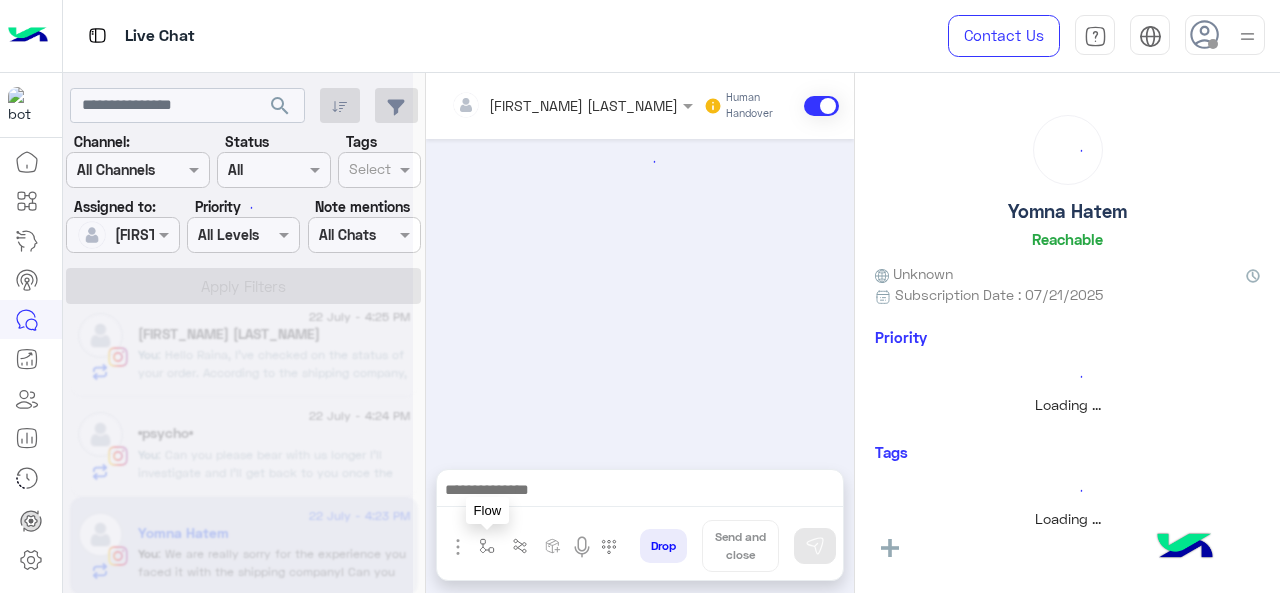 drag, startPoint x: 480, startPoint y: 547, endPoint x: 496, endPoint y: 531, distance: 22.627417 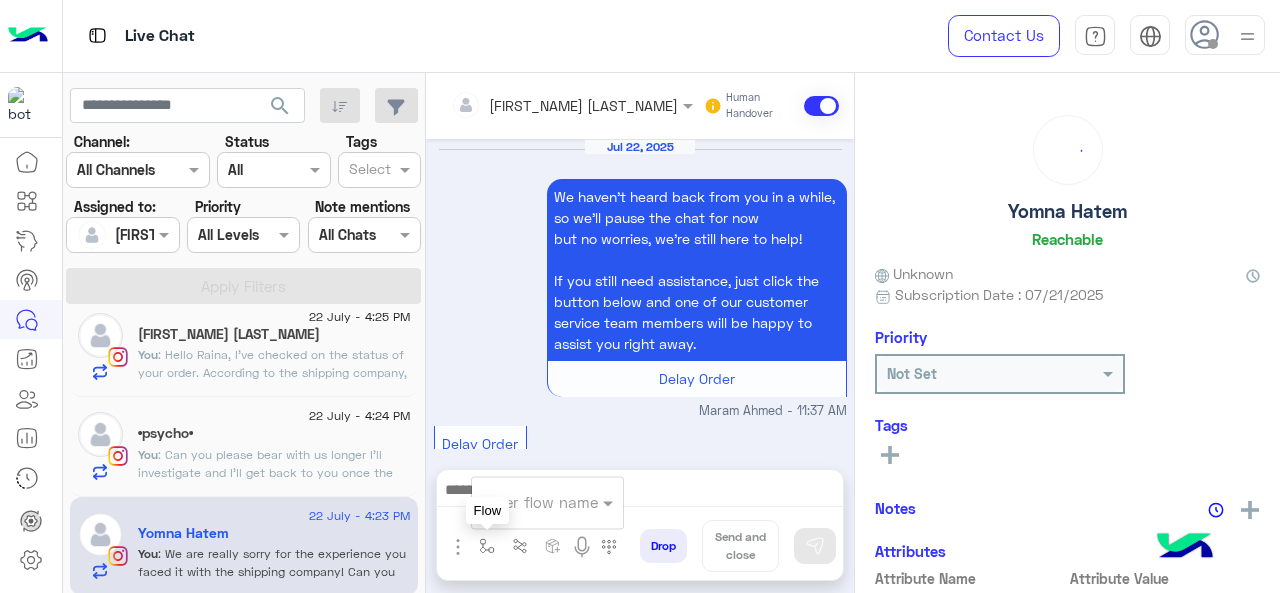 scroll, scrollTop: 768, scrollLeft: 0, axis: vertical 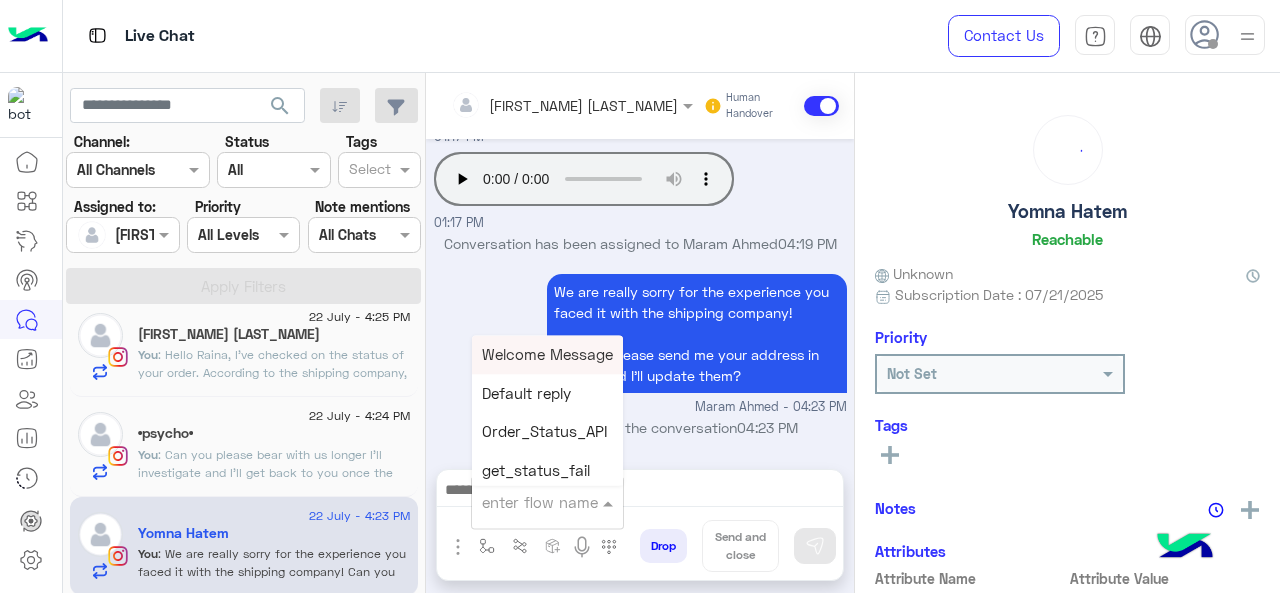 click at bounding box center [523, 502] 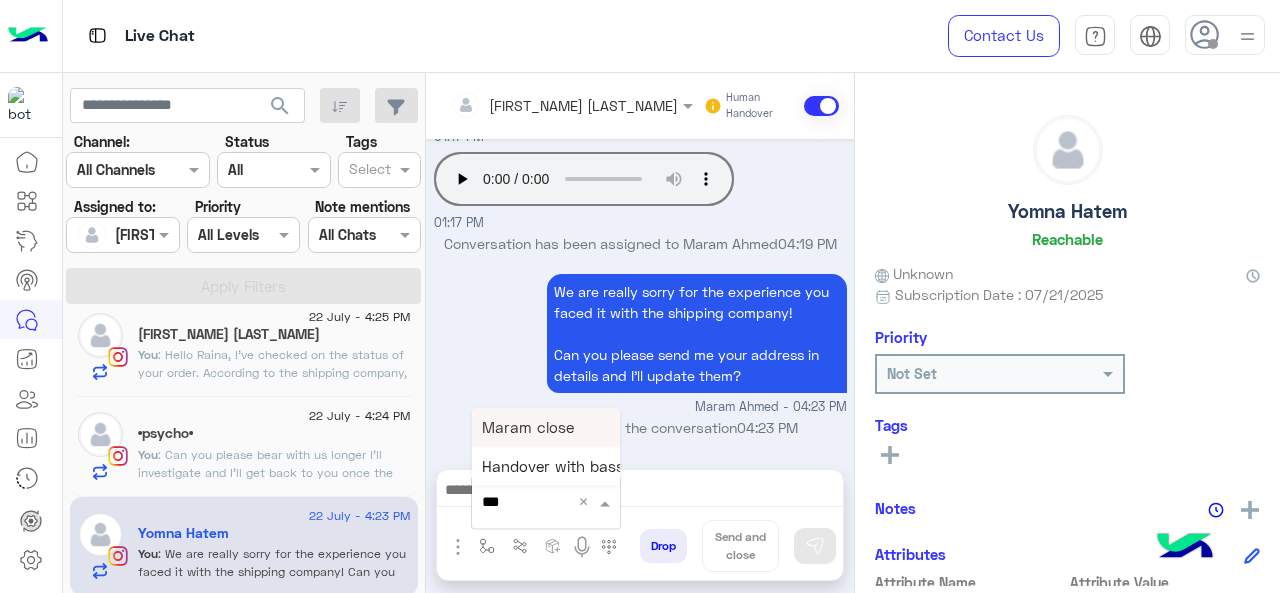 type on "****" 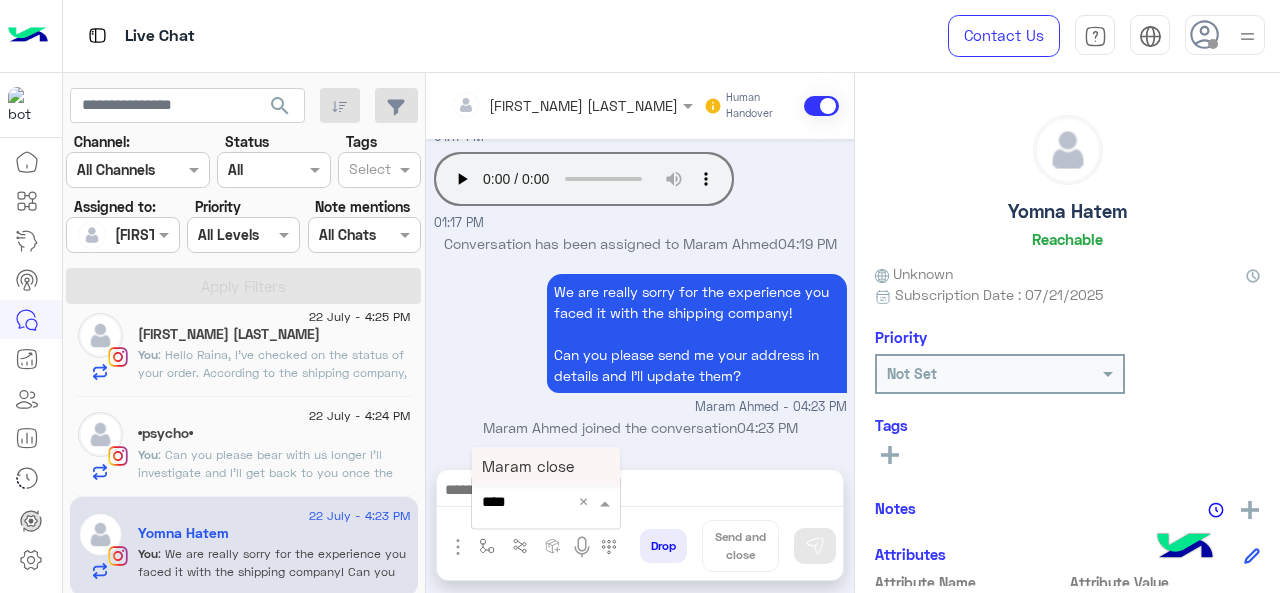 click on "Maram close" at bounding box center (528, 466) 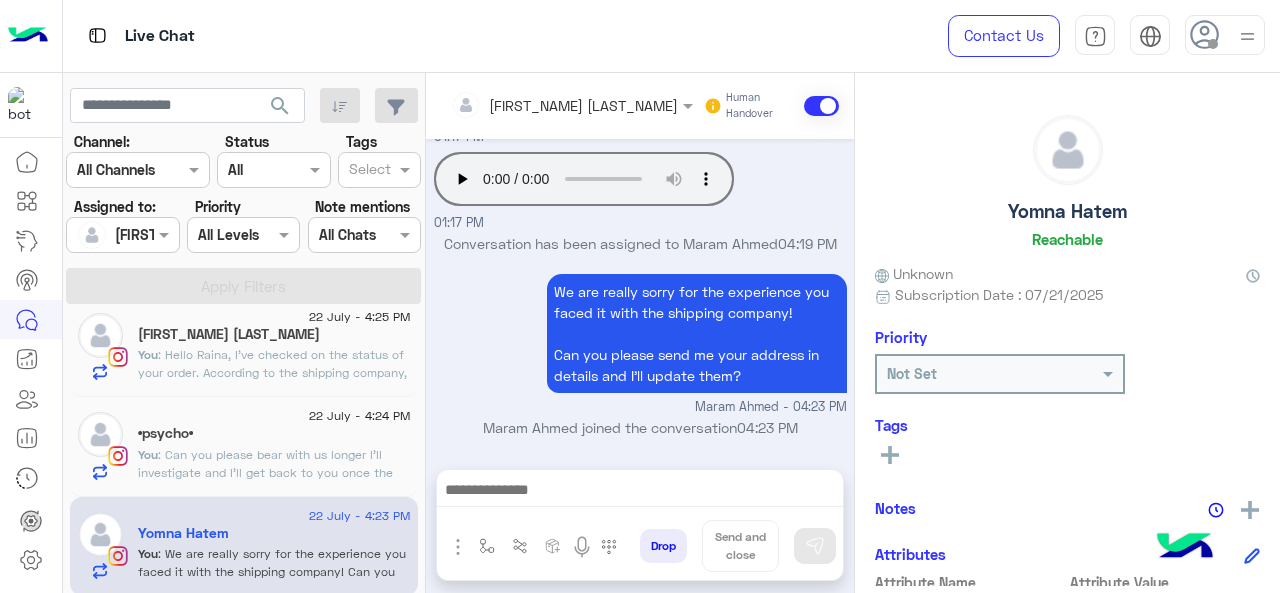 type on "**********" 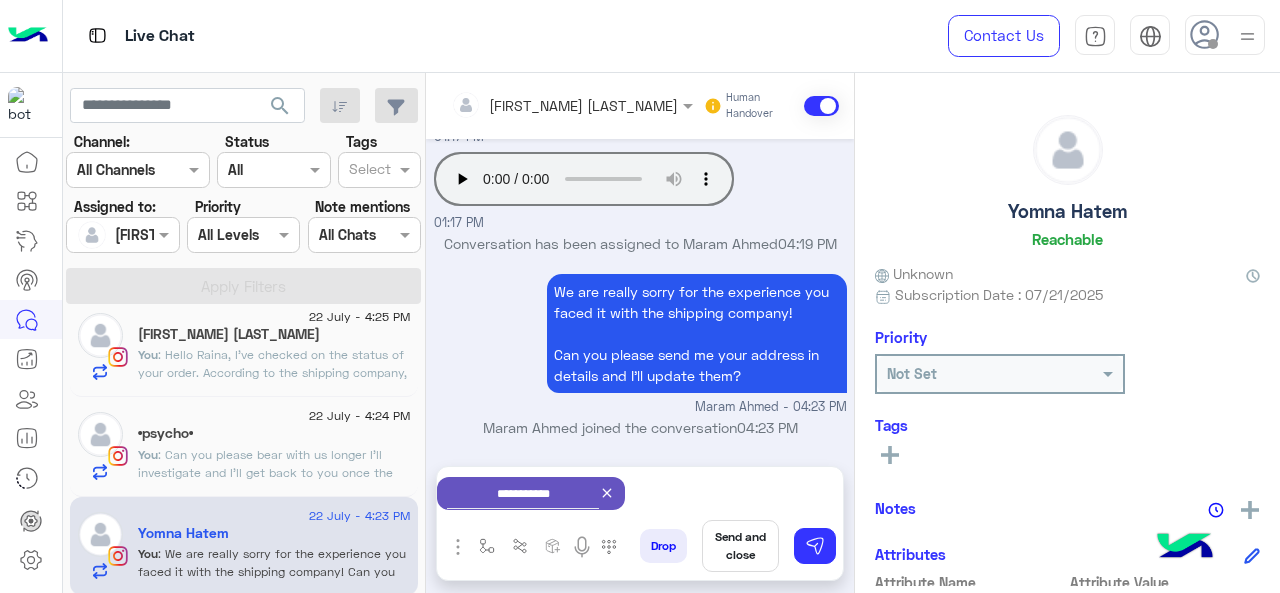 click on "Send and close" at bounding box center [740, 546] 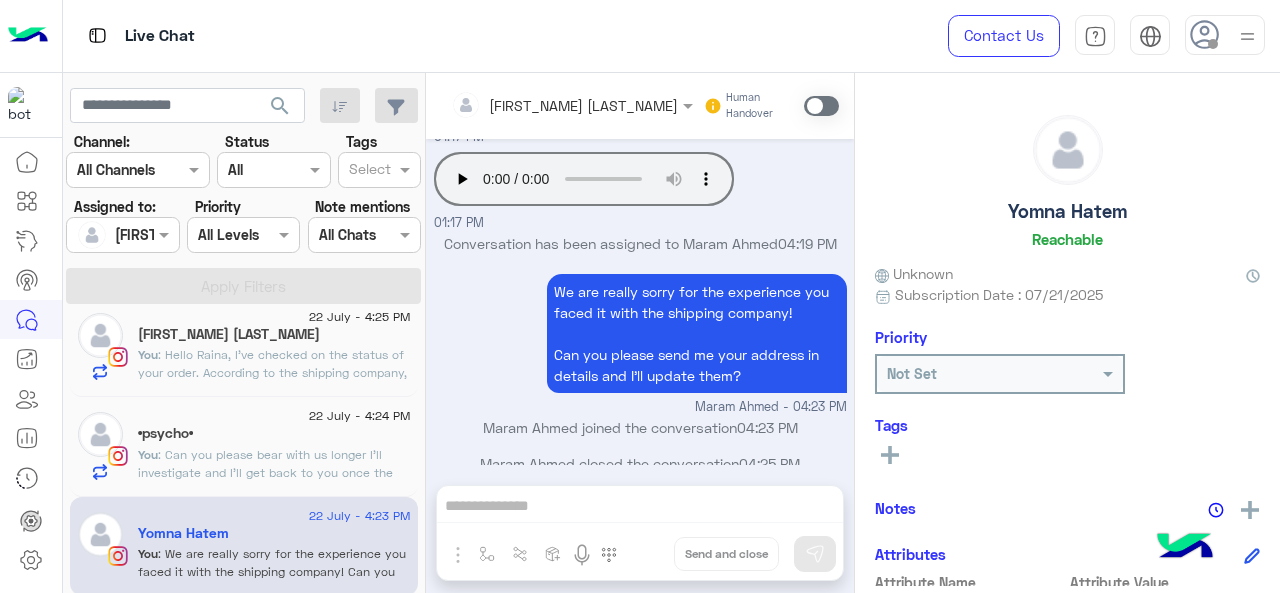 scroll, scrollTop: 789, scrollLeft: 0, axis: vertical 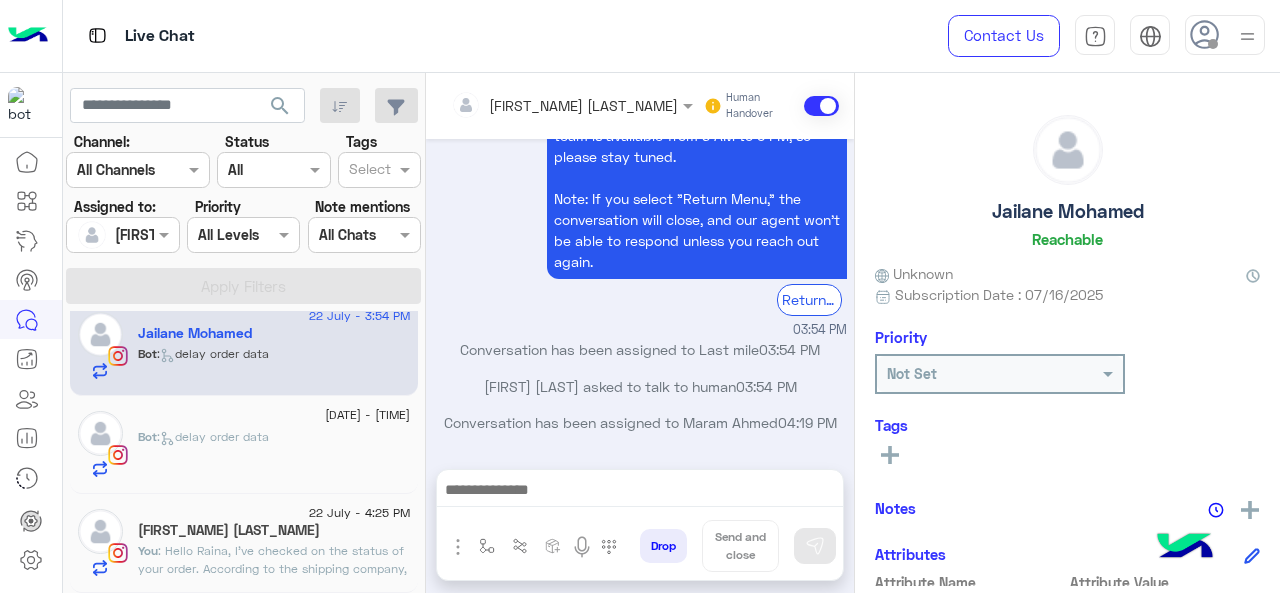 click on ":   delay order data" 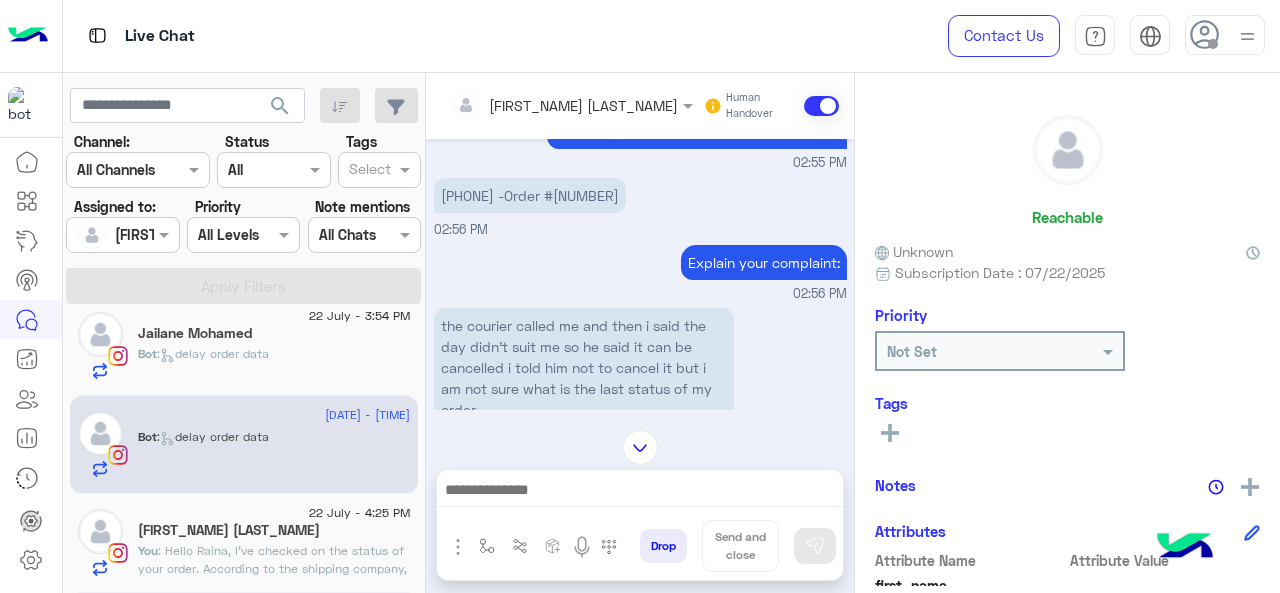 scroll, scrollTop: 518, scrollLeft: 0, axis: vertical 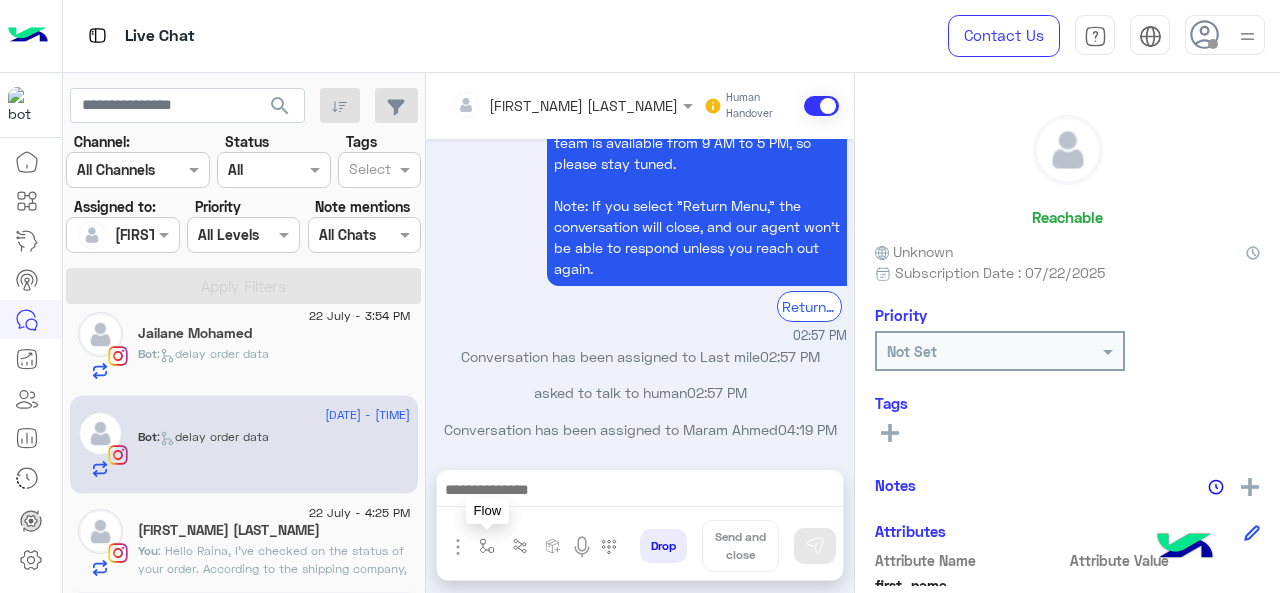 drag, startPoint x: 492, startPoint y: 555, endPoint x: 520, endPoint y: 508, distance: 54.708317 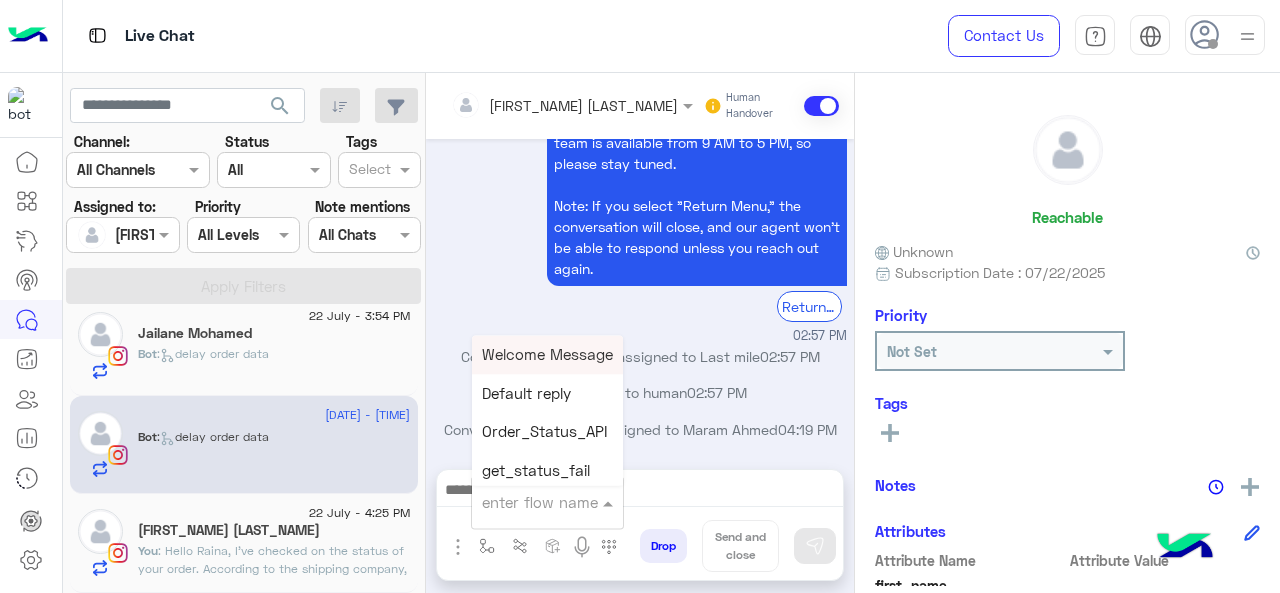 click at bounding box center [523, 502] 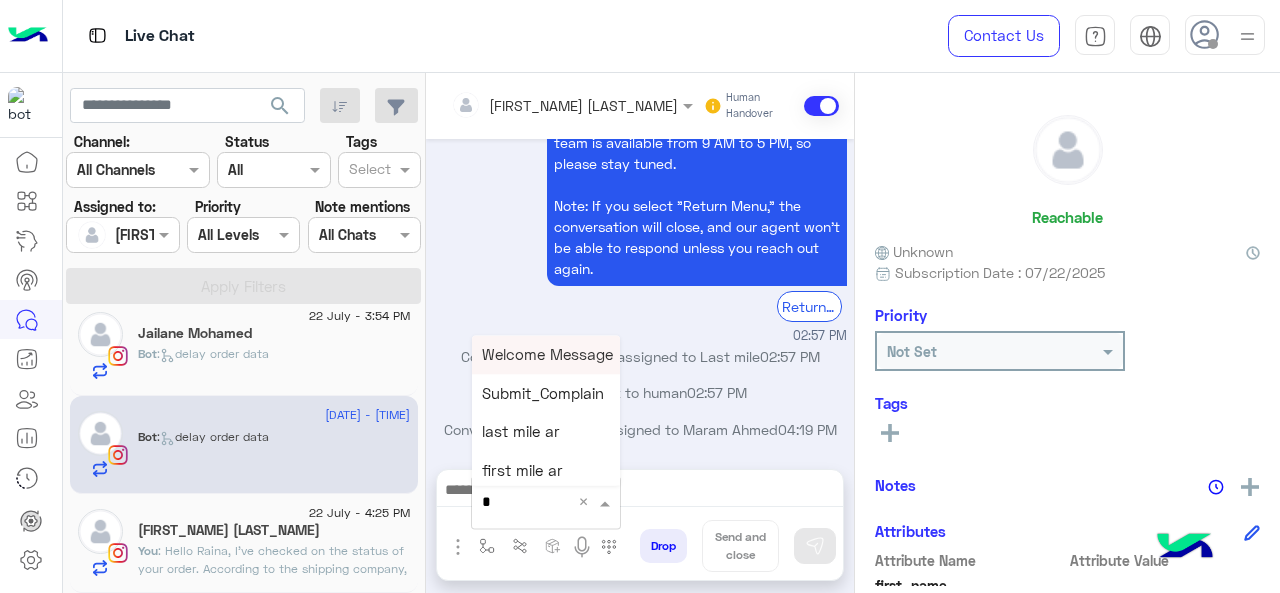 type on "*" 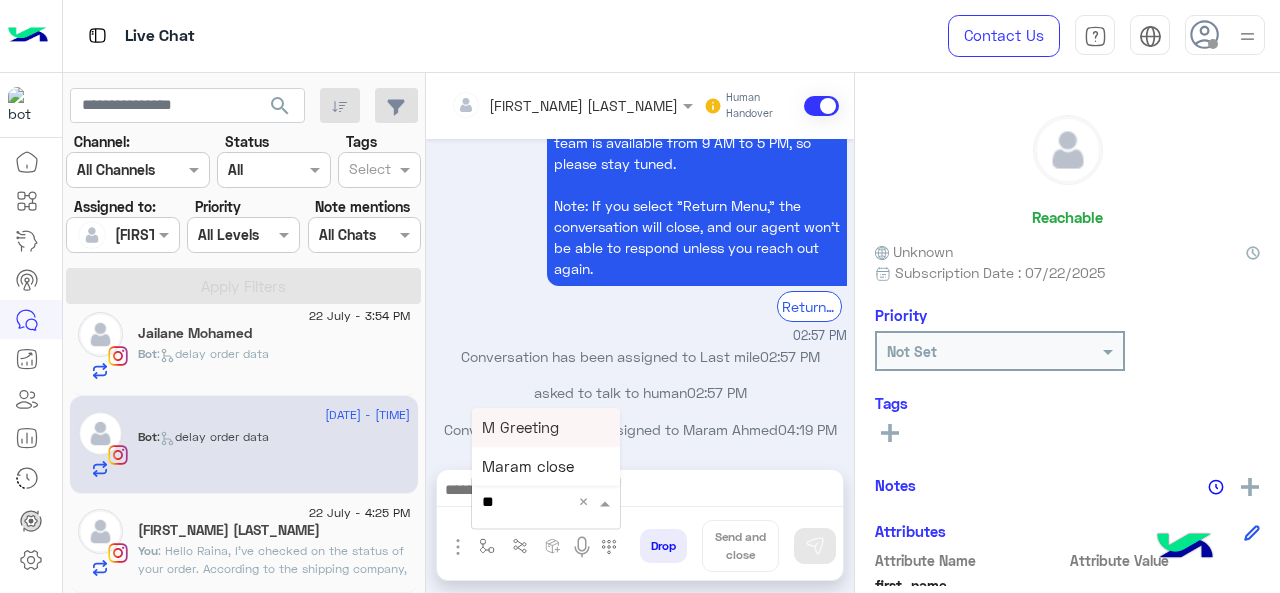 click on "M Greeting" at bounding box center (520, 427) 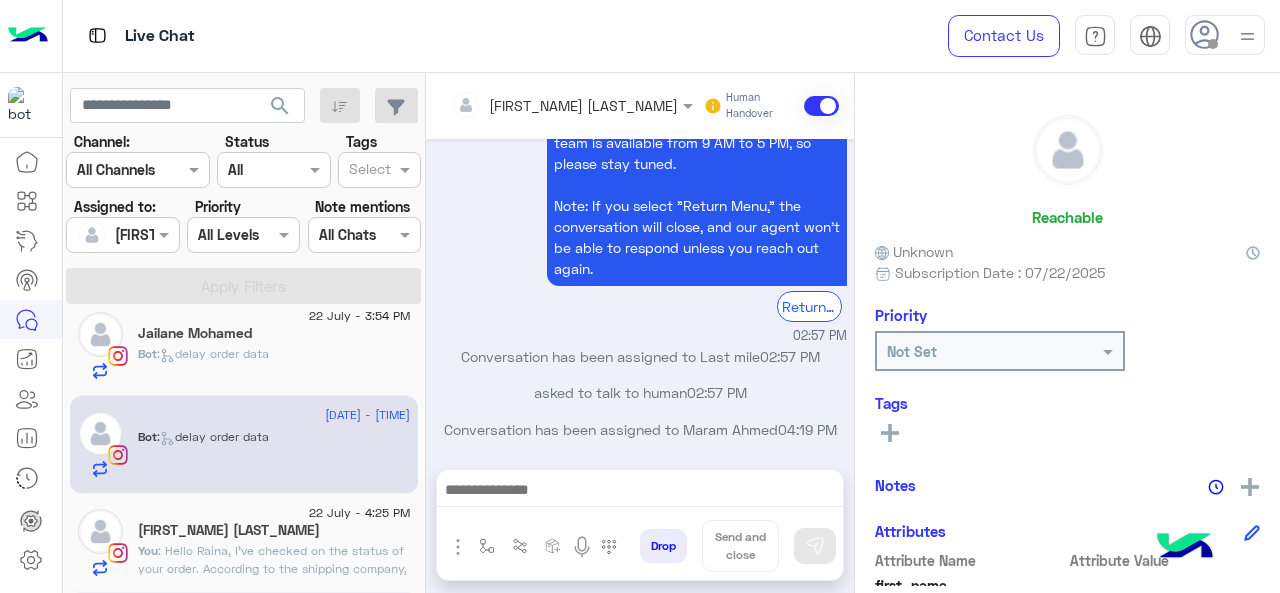 type on "**********" 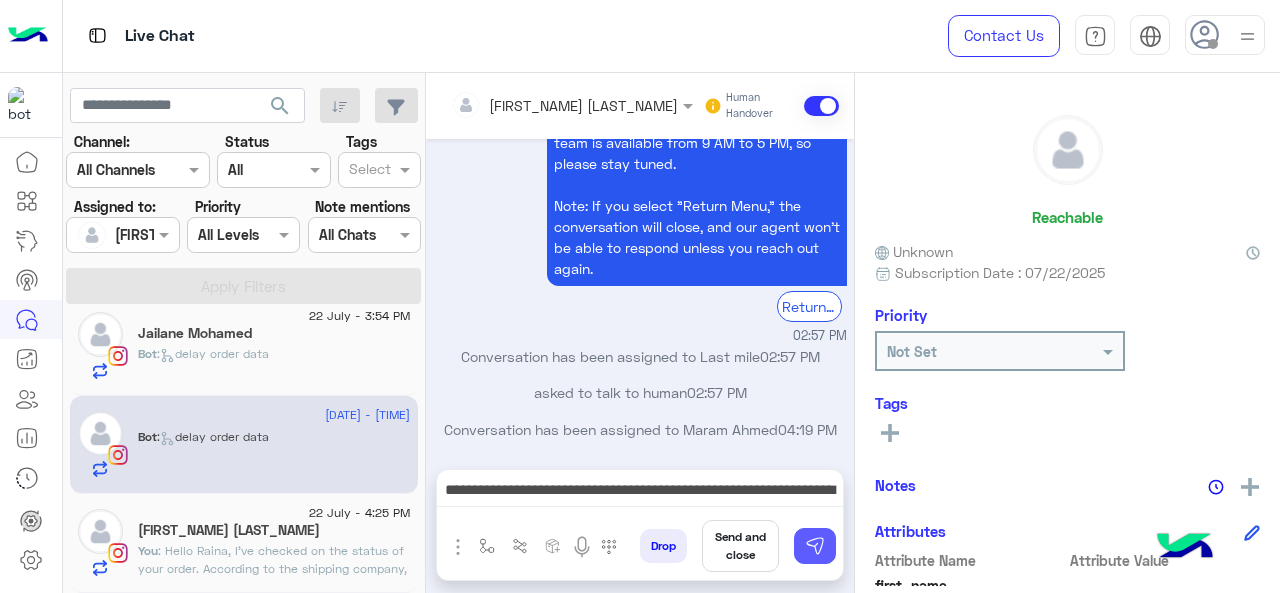 click at bounding box center [815, 546] 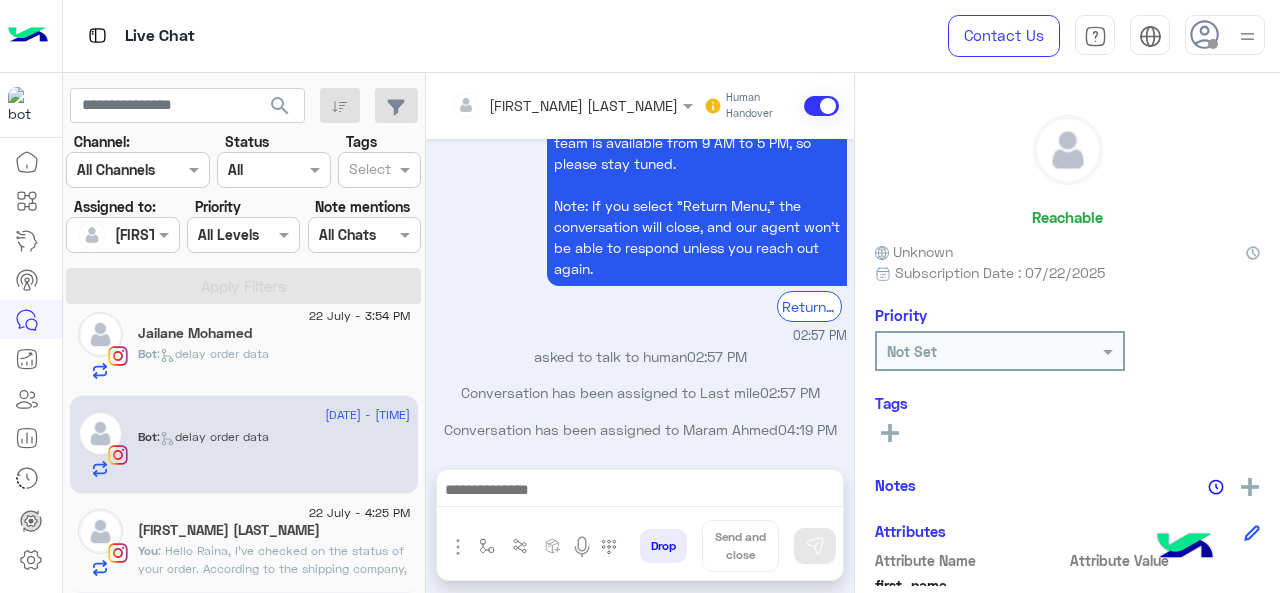click at bounding box center [640, 492] 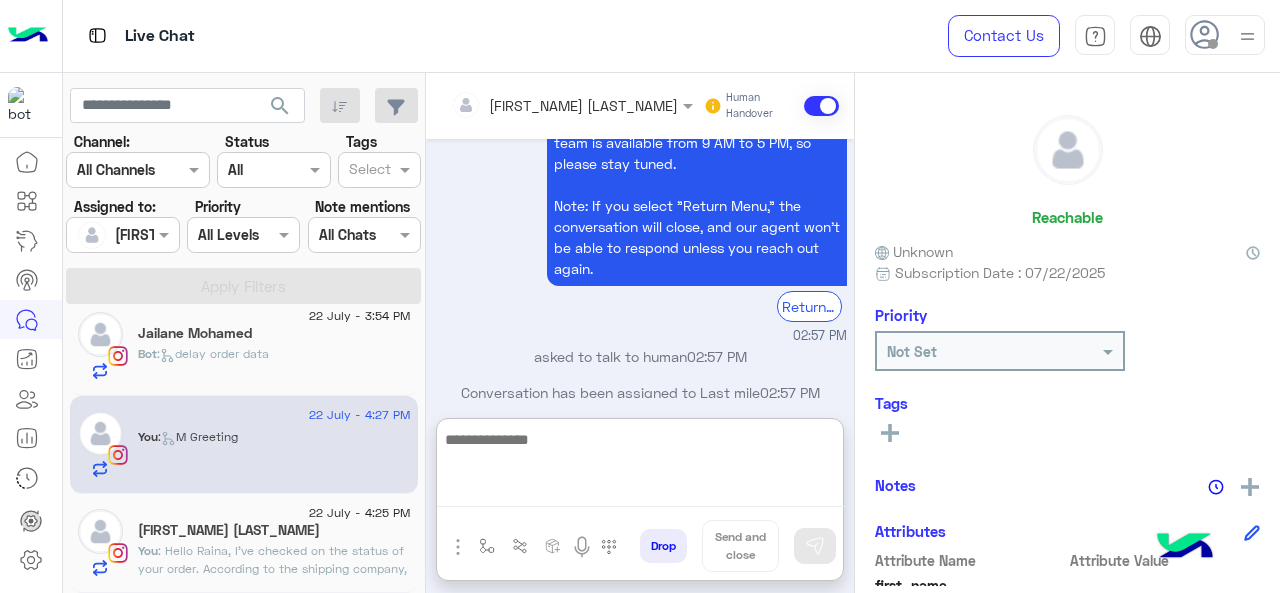 scroll, scrollTop: 1672, scrollLeft: 0, axis: vertical 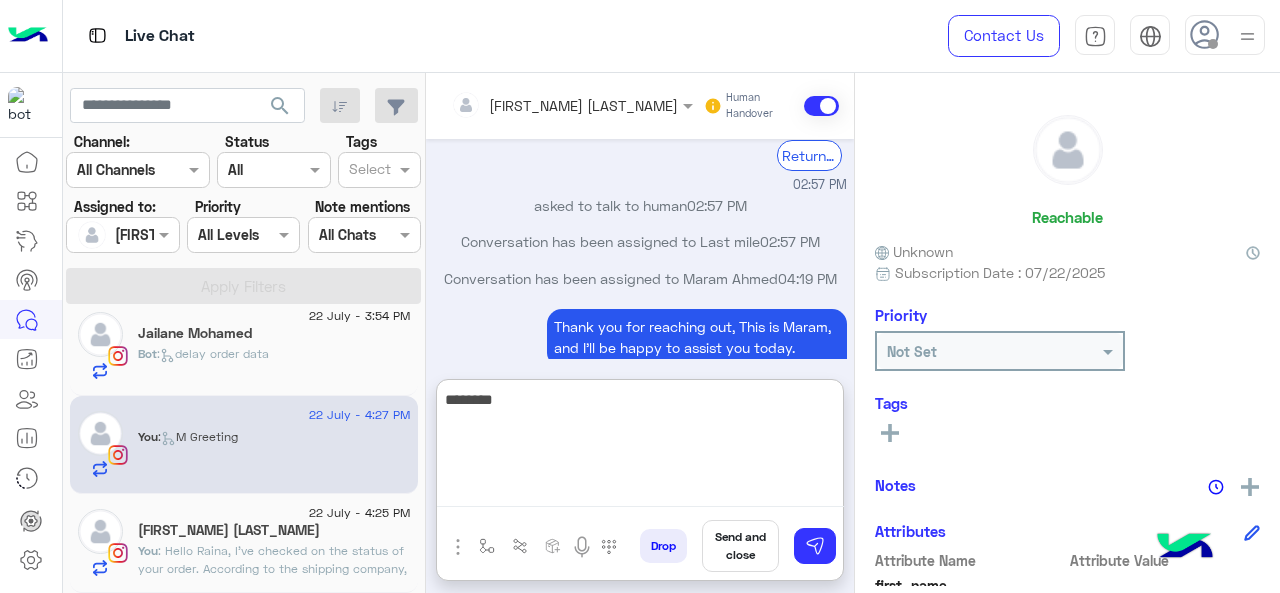 paste on "**********" 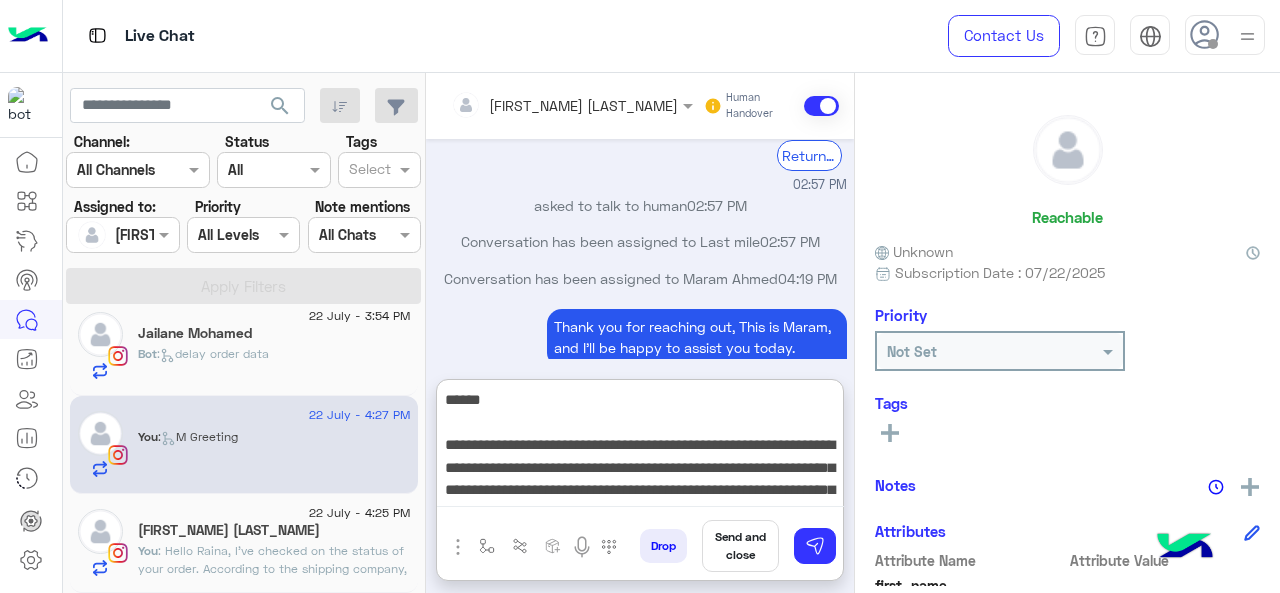 scroll, scrollTop: 60, scrollLeft: 0, axis: vertical 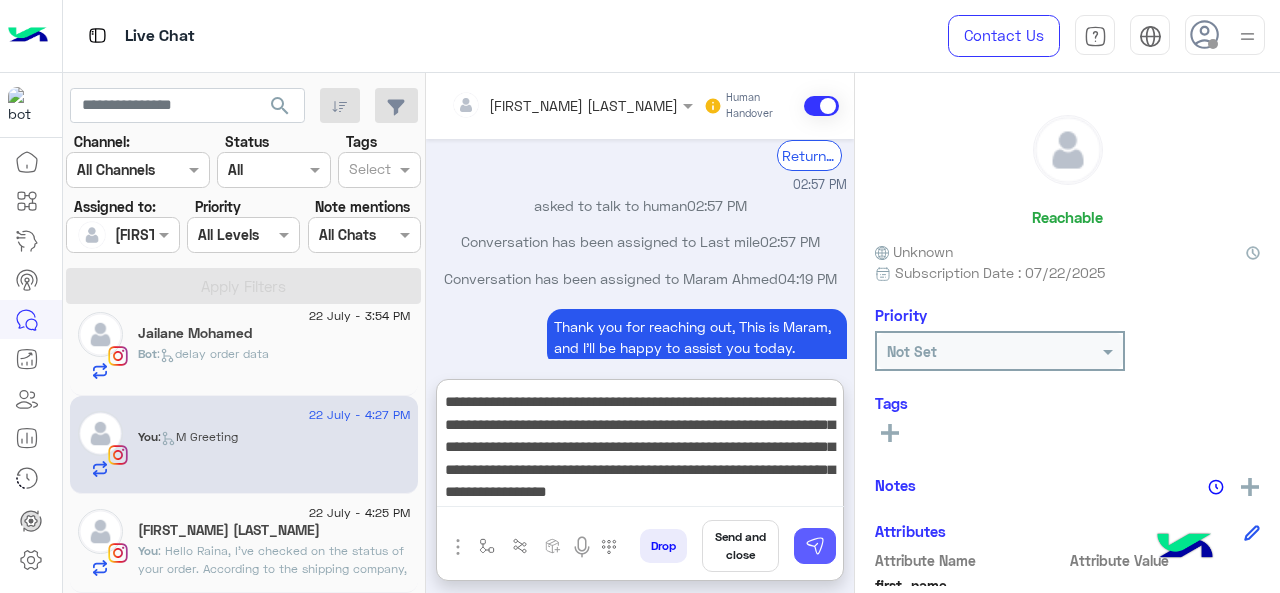 type on "**********" 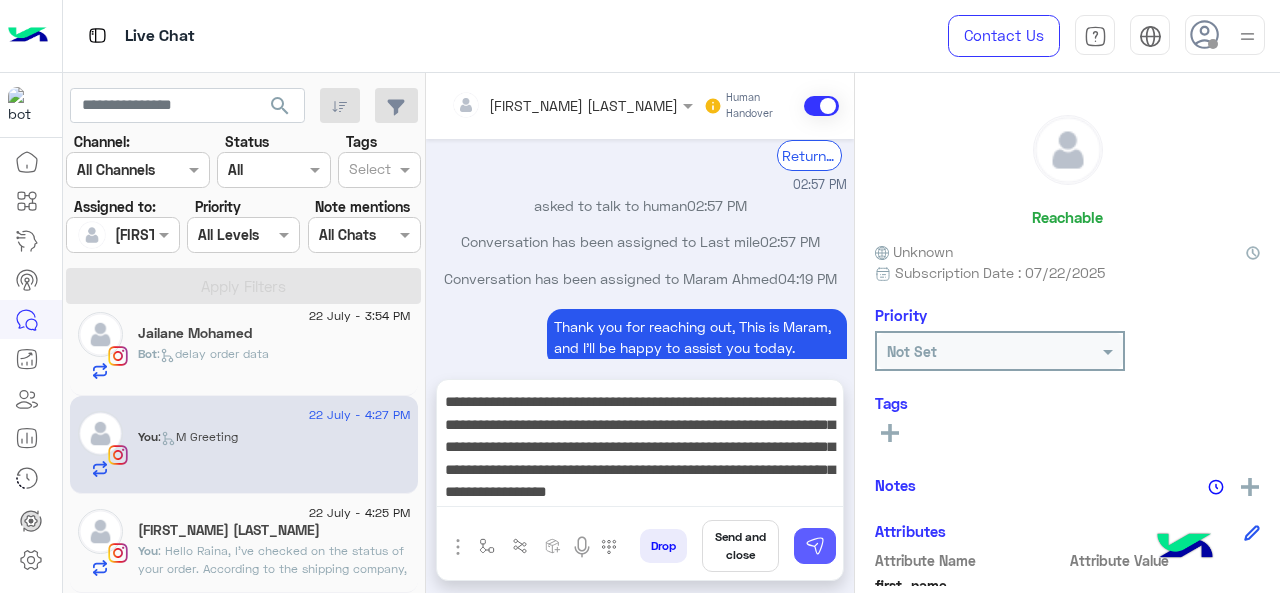 click at bounding box center (815, 546) 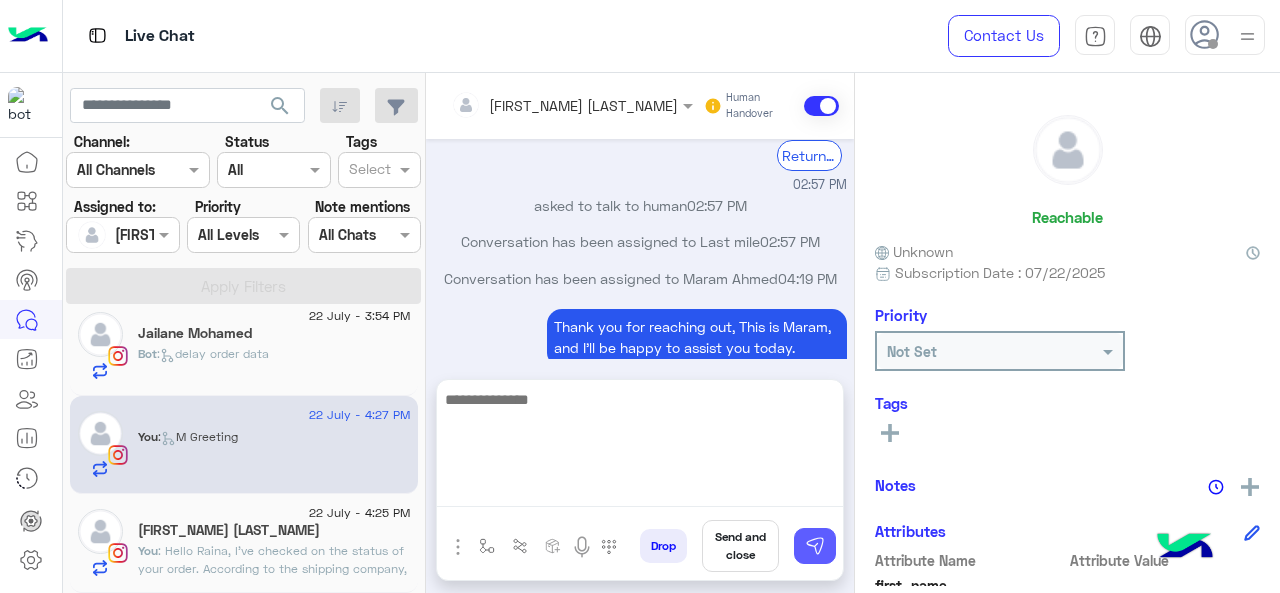 scroll, scrollTop: 0, scrollLeft: 0, axis: both 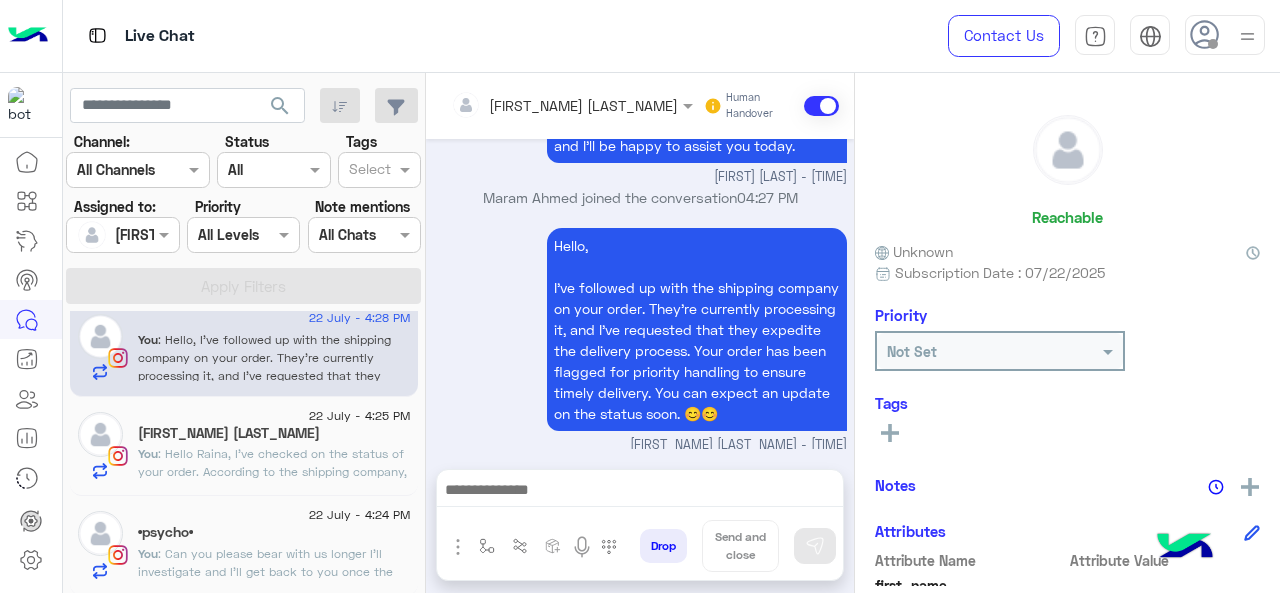 click on "•psycho•" 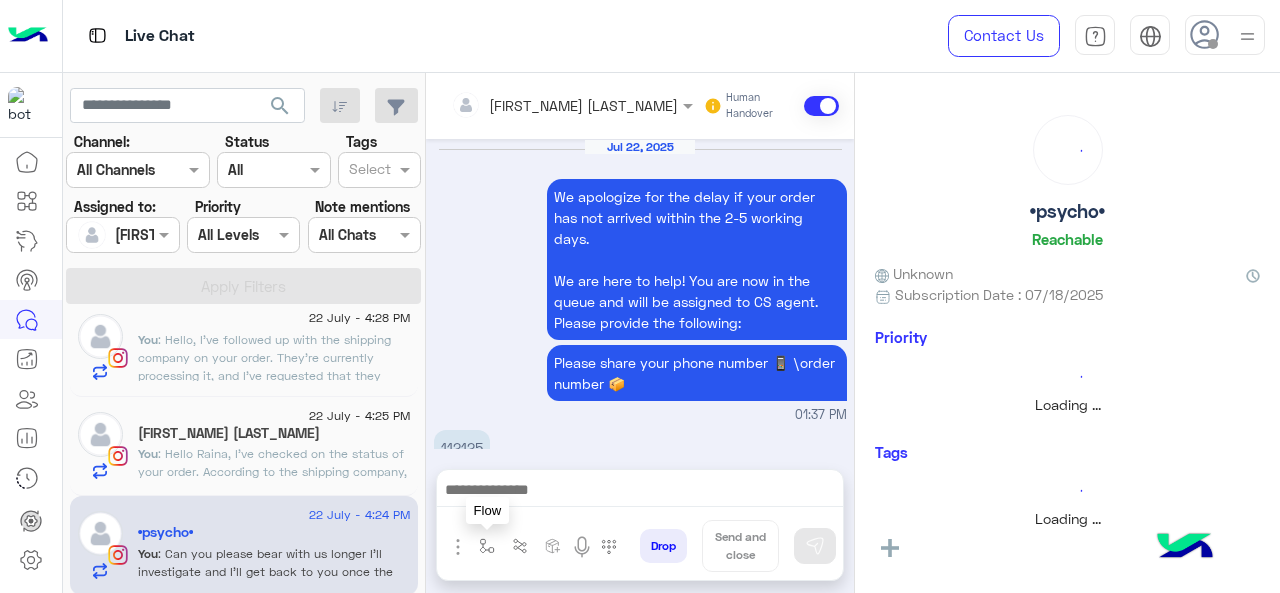 scroll, scrollTop: 806, scrollLeft: 0, axis: vertical 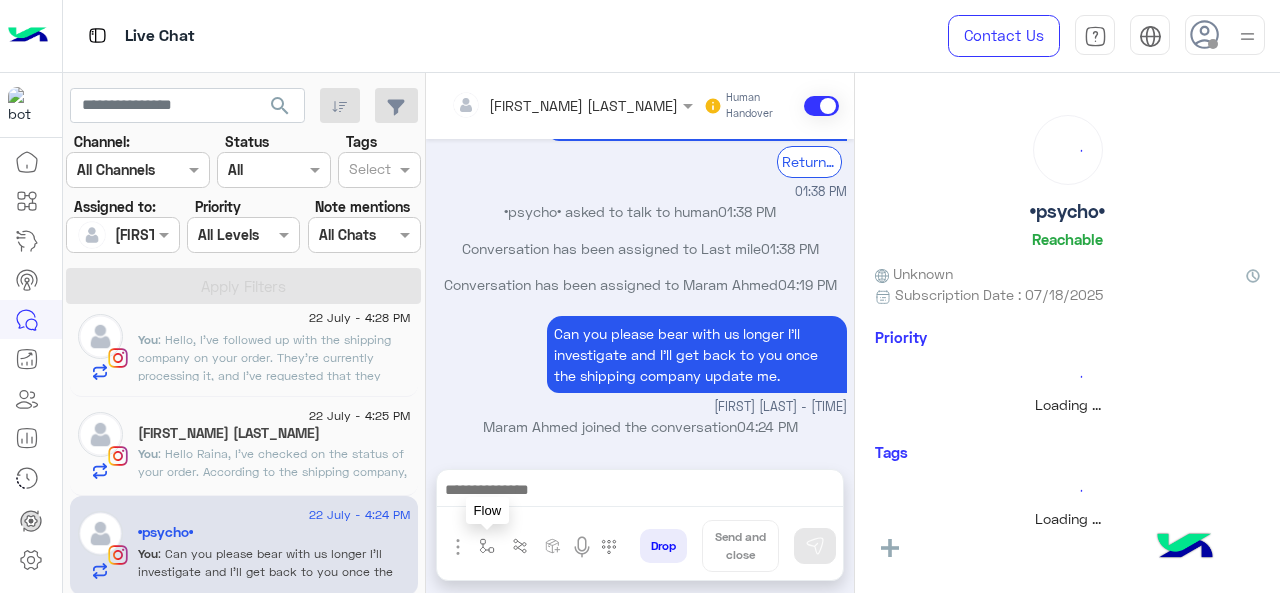 click at bounding box center [487, 546] 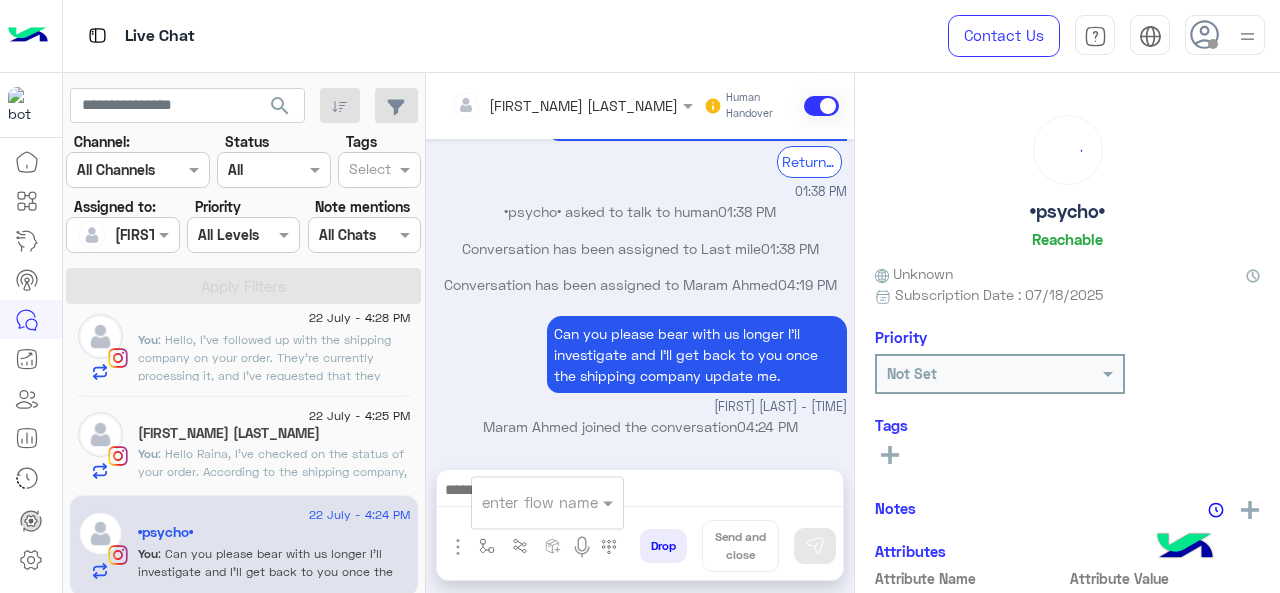 click at bounding box center [523, 502] 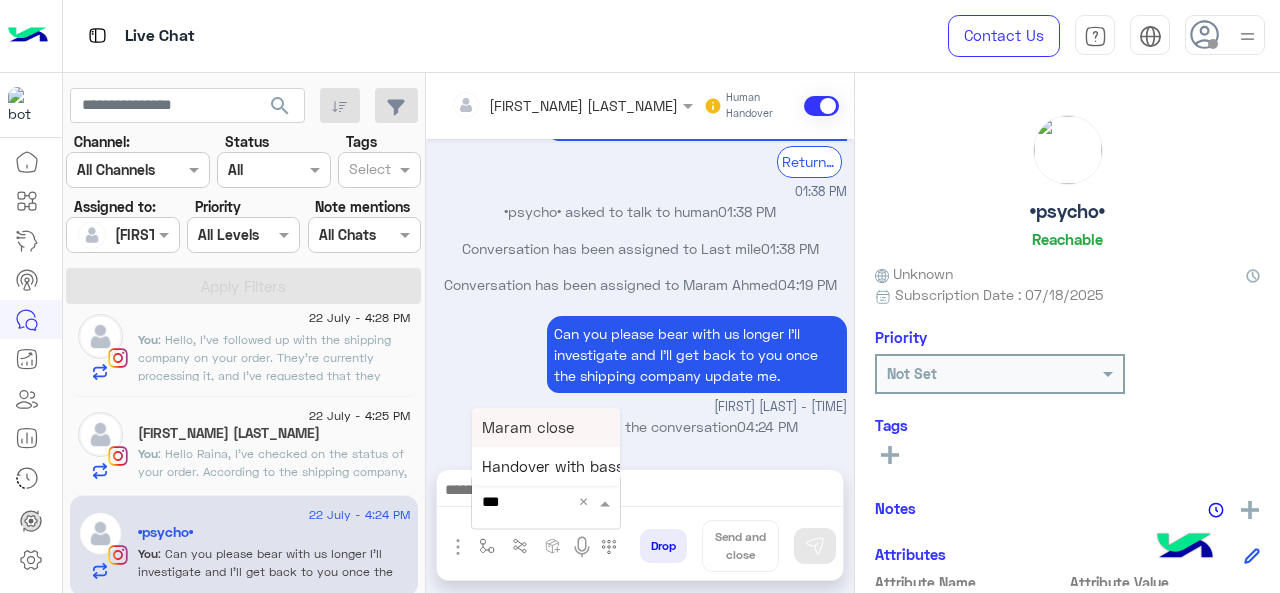 type on "****" 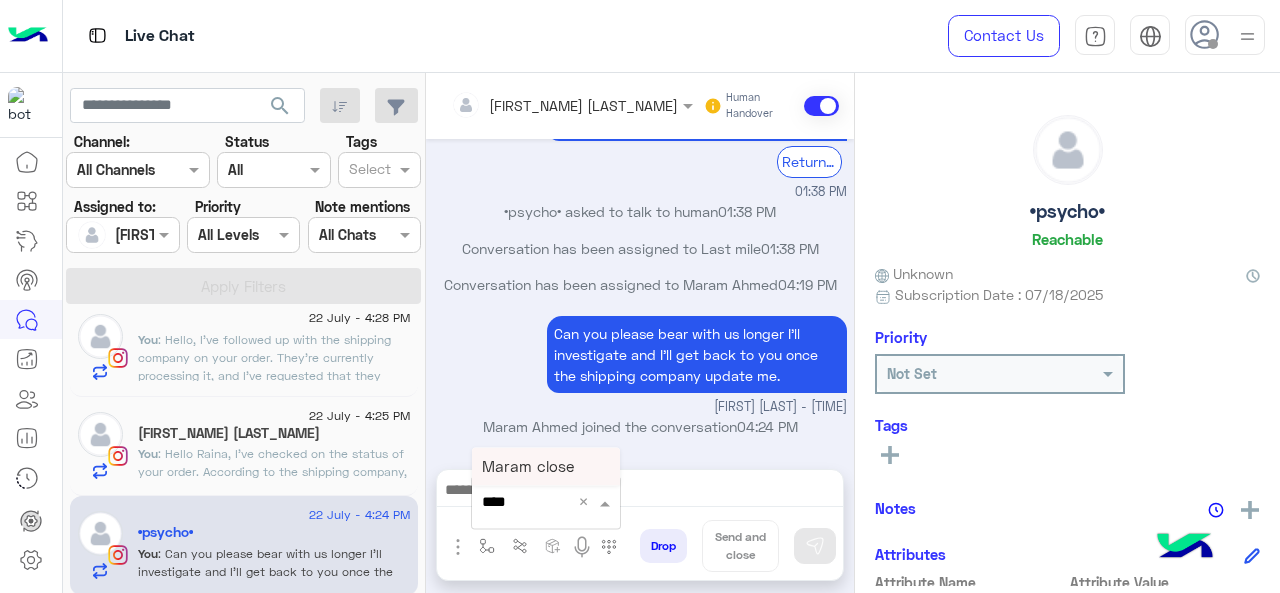 click on "Maram close" at bounding box center [528, 466] 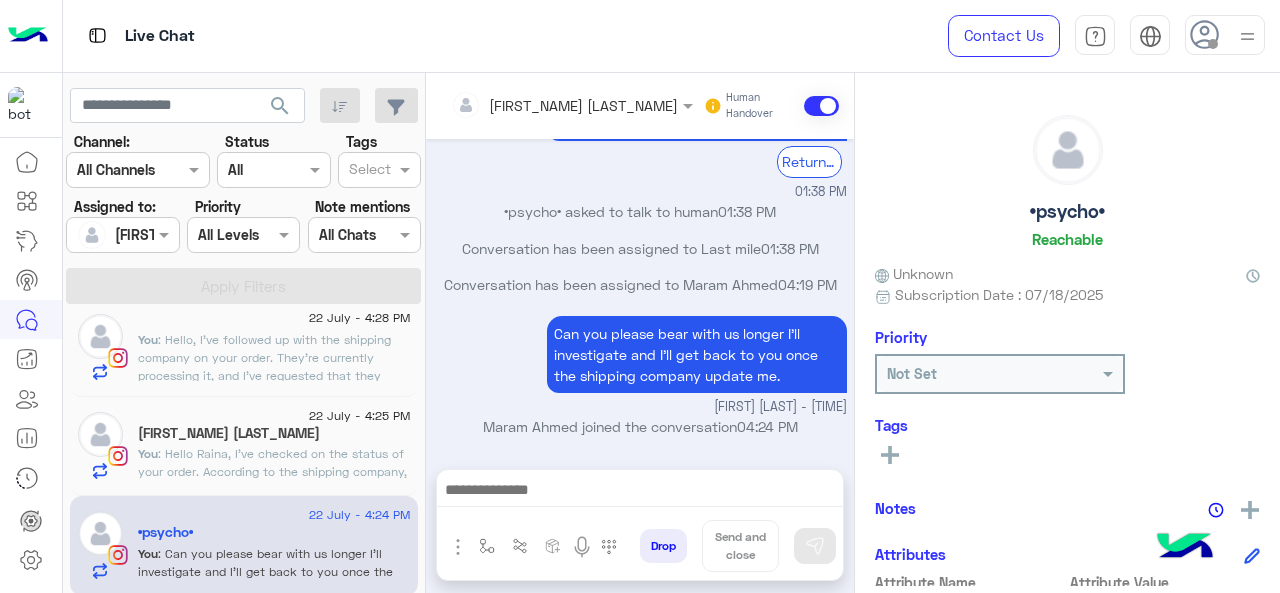 type on "**********" 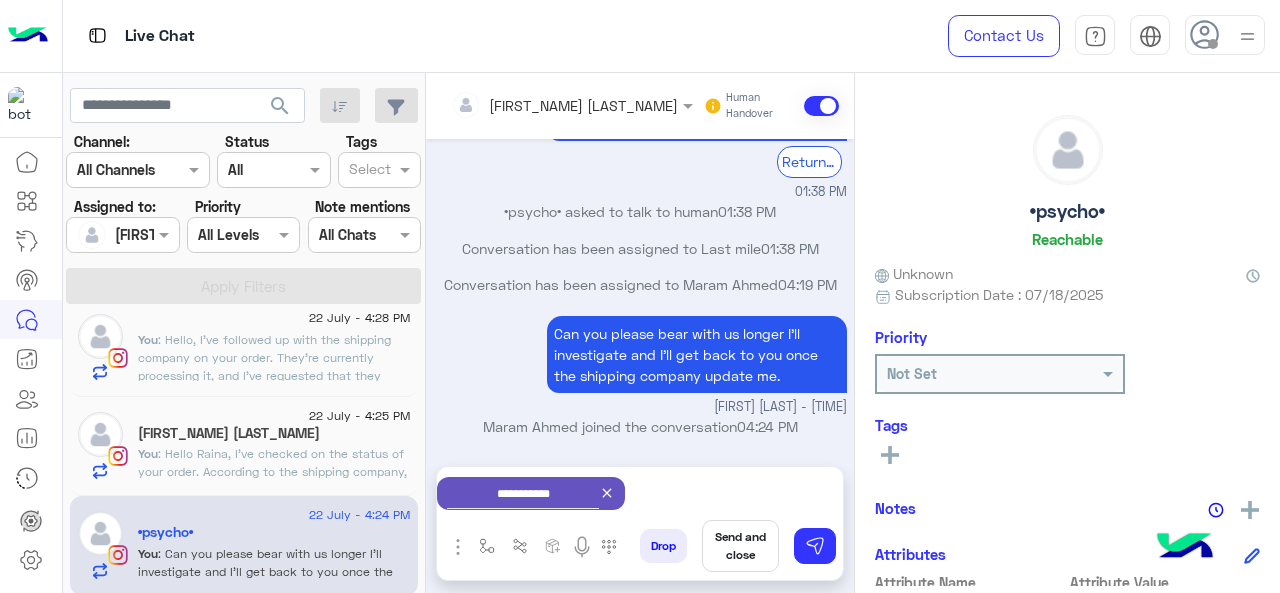 click on "Send and close" at bounding box center [740, 546] 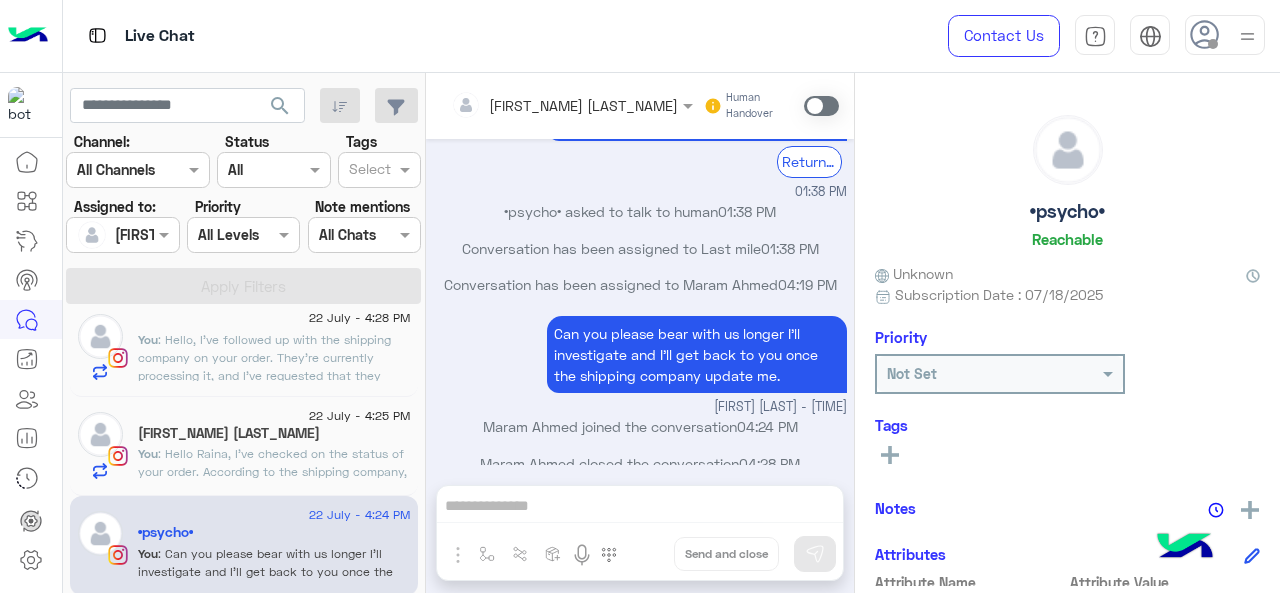 scroll, scrollTop: 827, scrollLeft: 0, axis: vertical 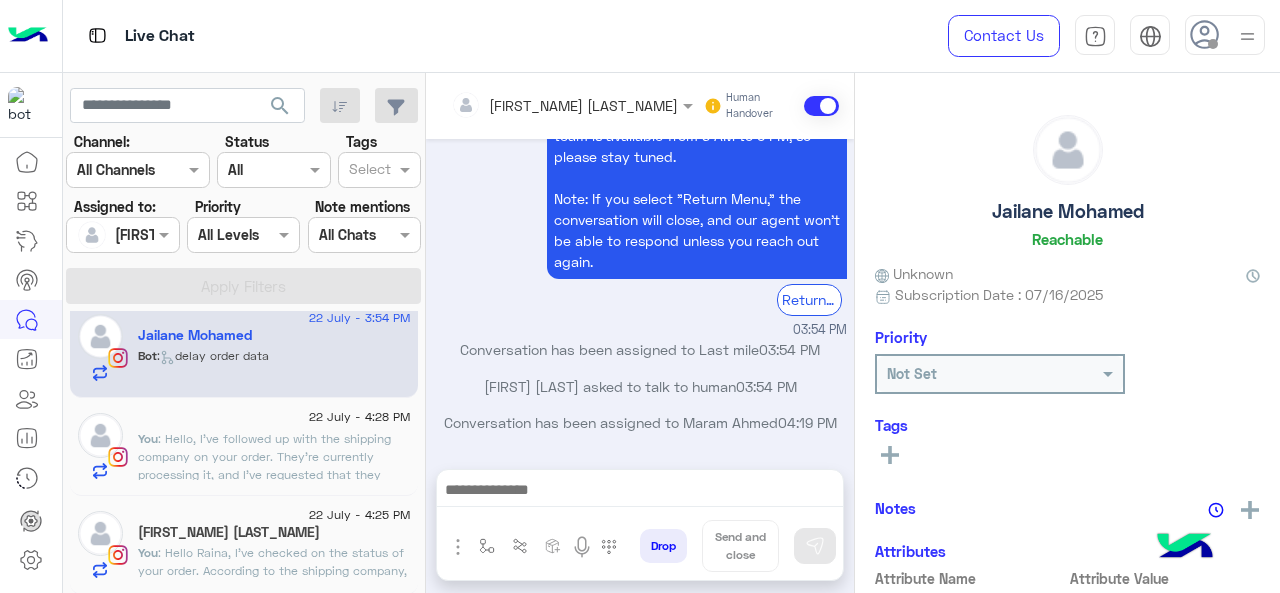 click on "[FIRST_NAME] [LAST_NAME]" 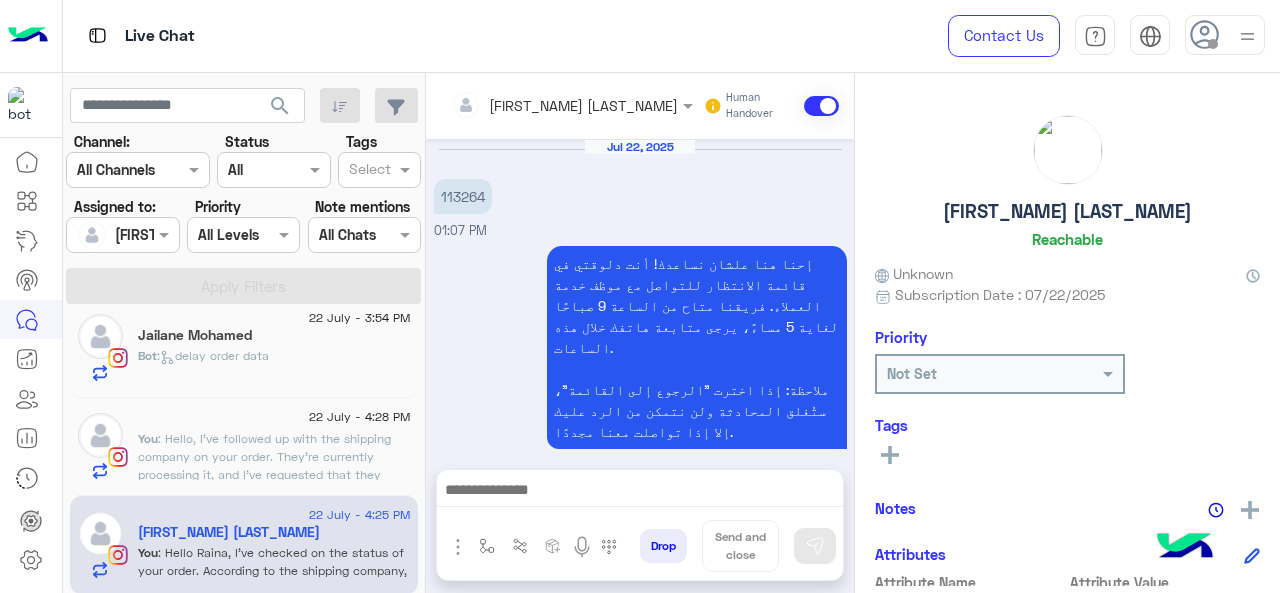 scroll, scrollTop: 651, scrollLeft: 0, axis: vertical 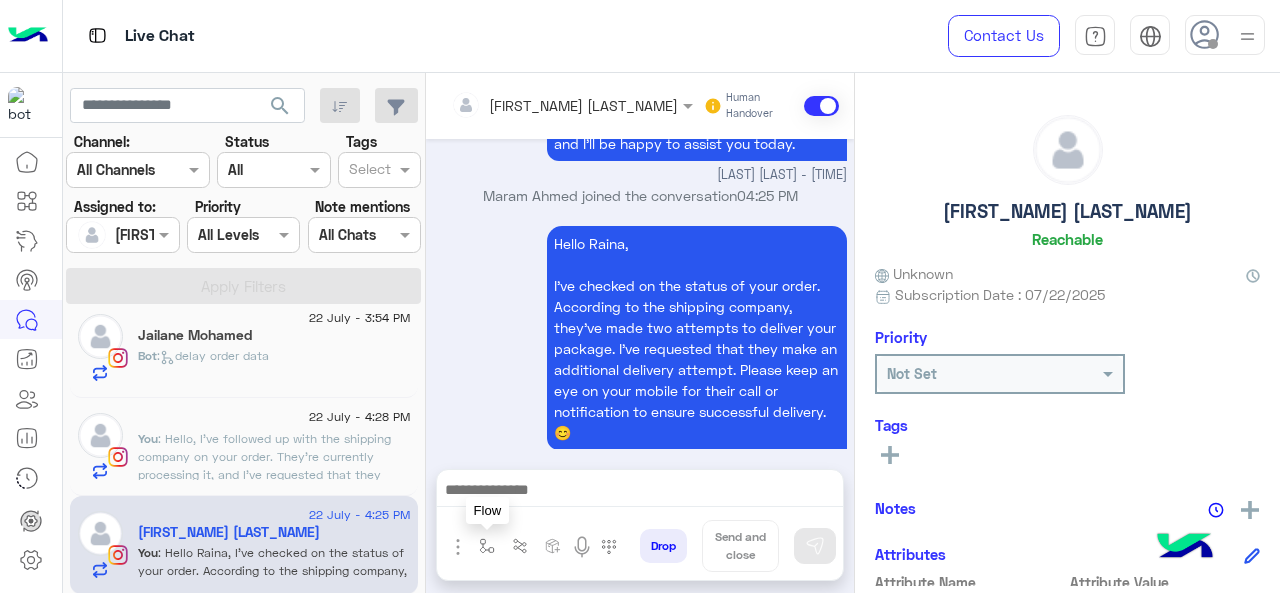 click at bounding box center [487, 546] 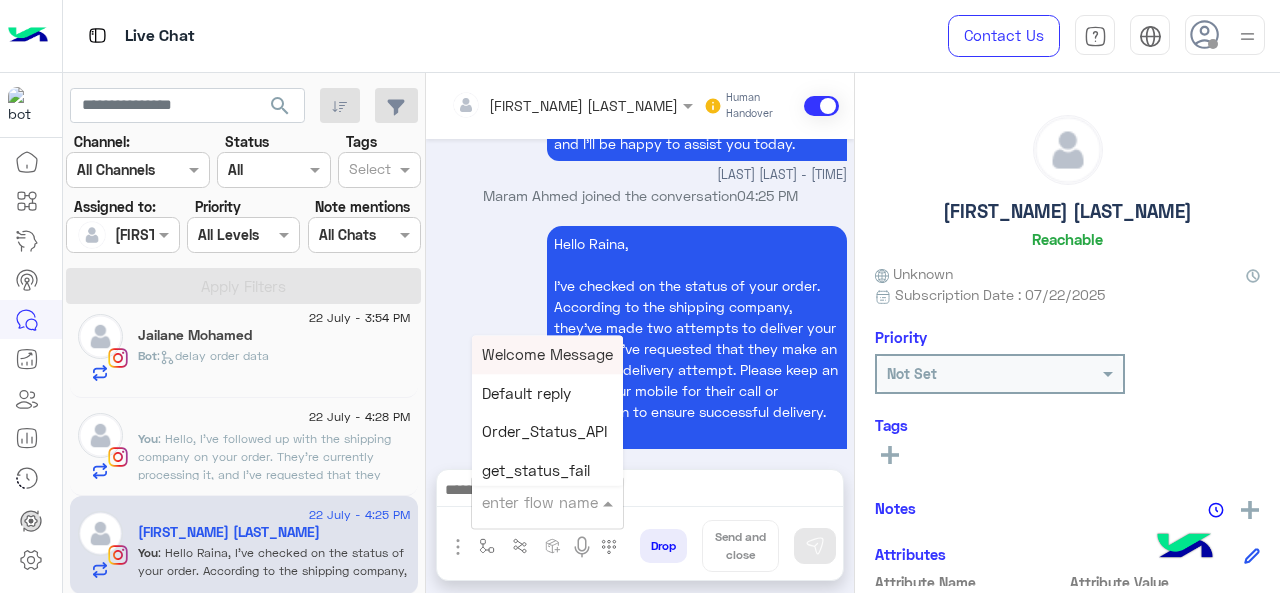 click at bounding box center (523, 502) 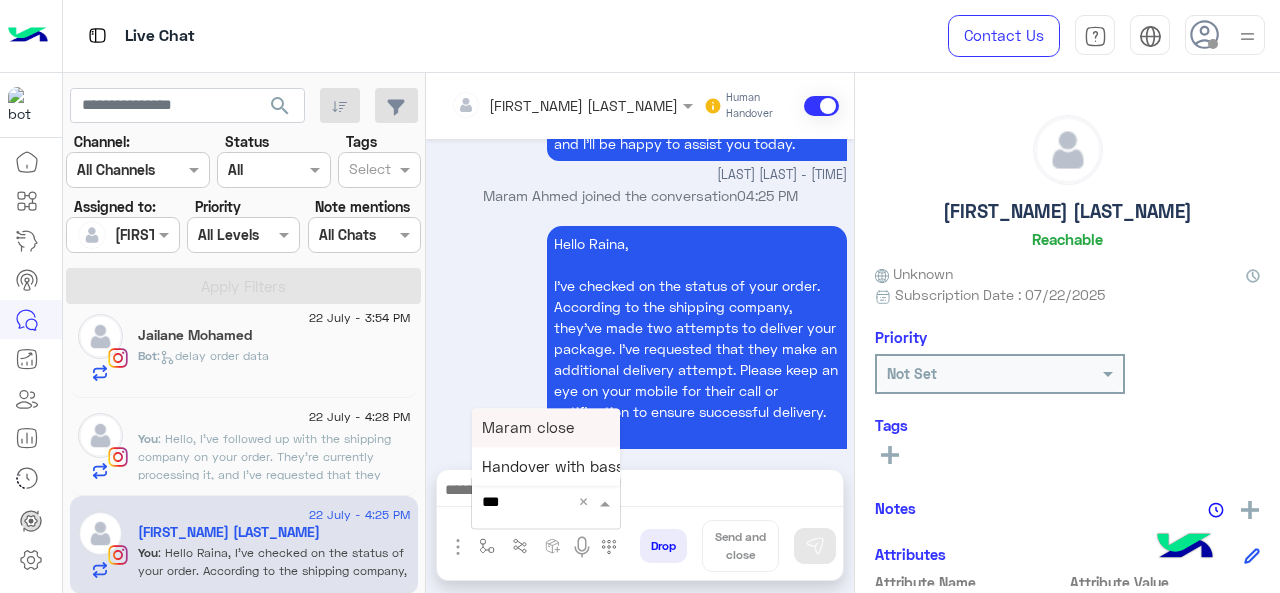 type on "****" 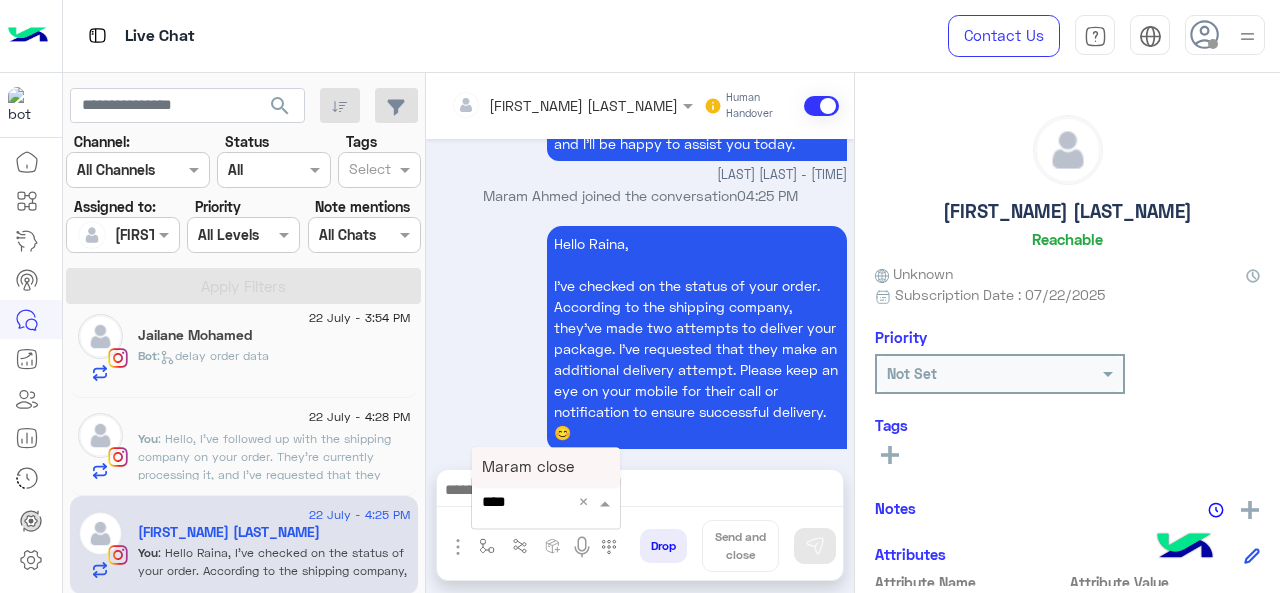 click on "Maram close" at bounding box center (528, 466) 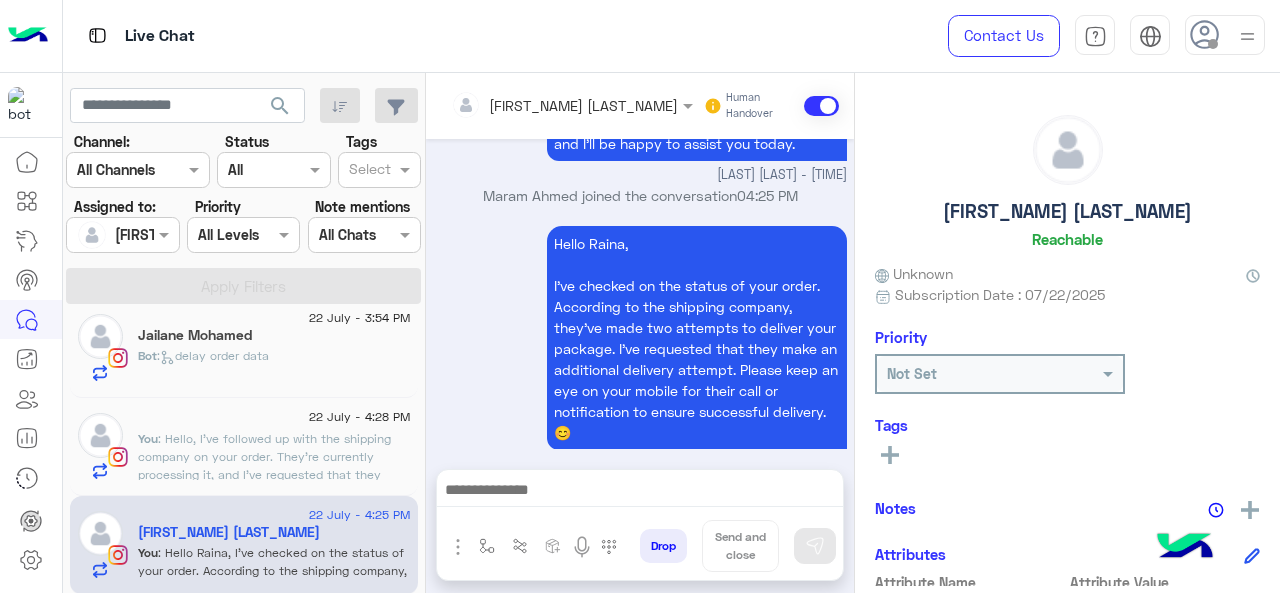 type on "**********" 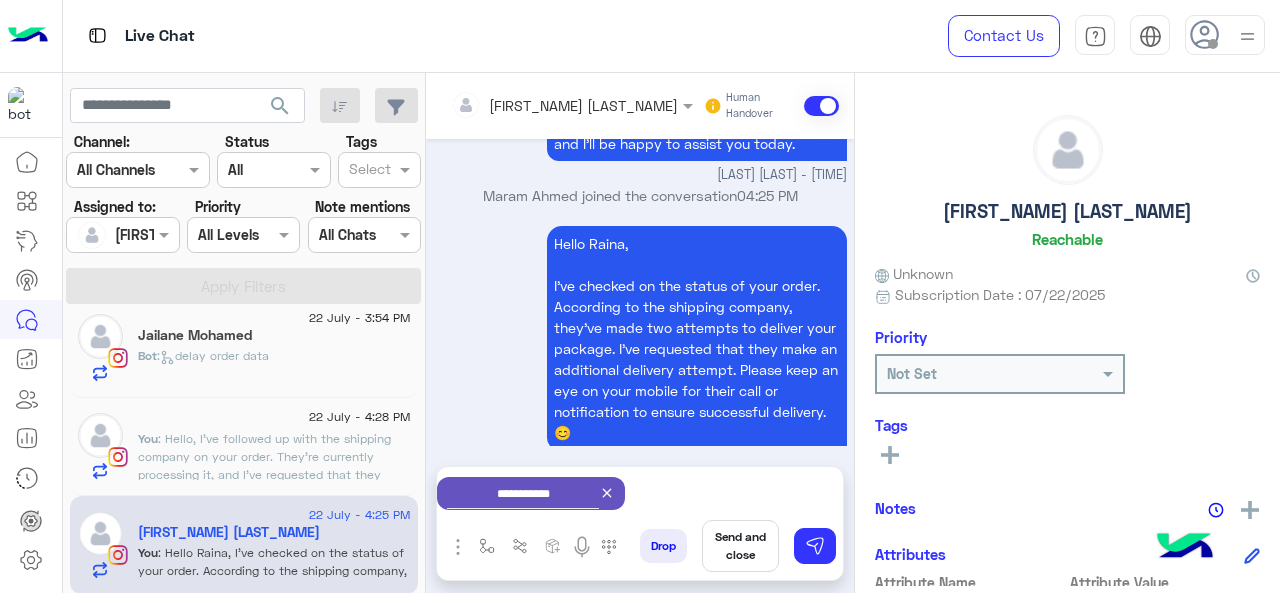 click on "Send and close" at bounding box center (740, 546) 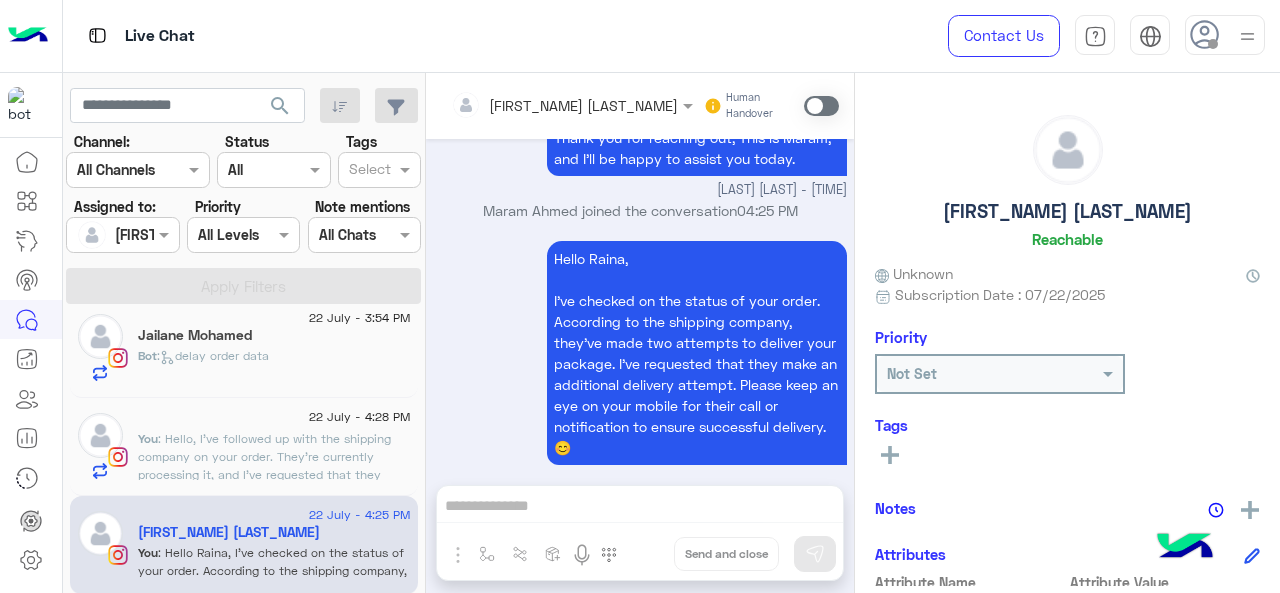 scroll, scrollTop: 672, scrollLeft: 0, axis: vertical 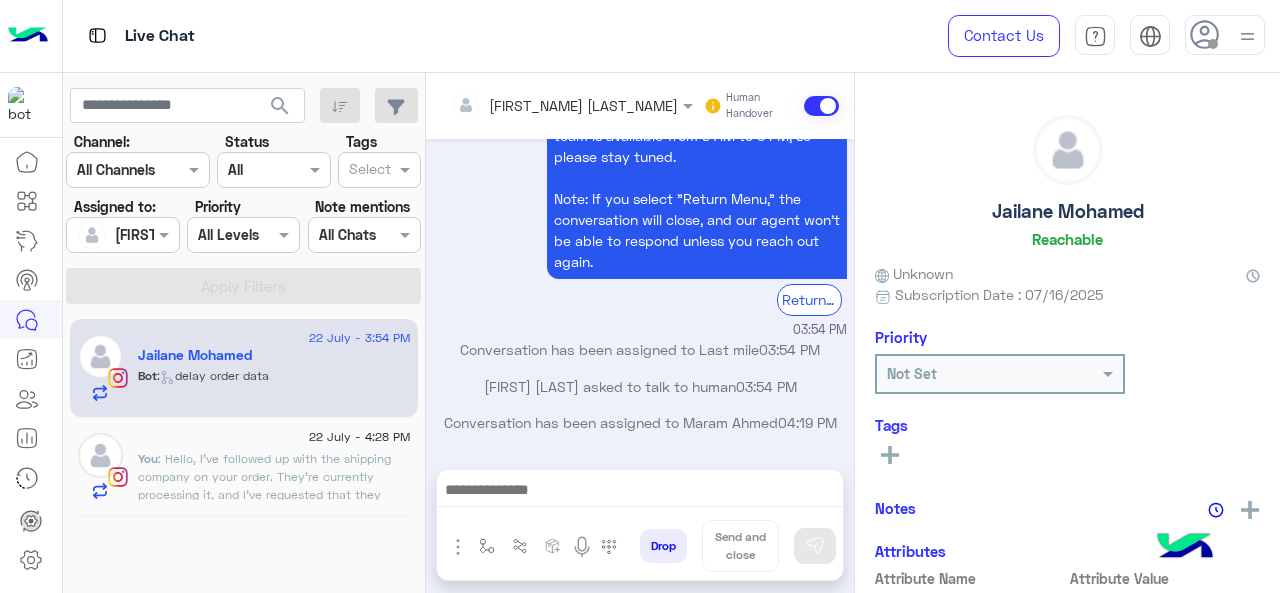 click on ": Hello,
I've followed up with the shipping company on your order. They're currently processing it, and I've requested that they expedite the delivery process. Your order has been flagged for priority handling to ensure timely delivery. You can expect an update on the status soon. 😊😊" 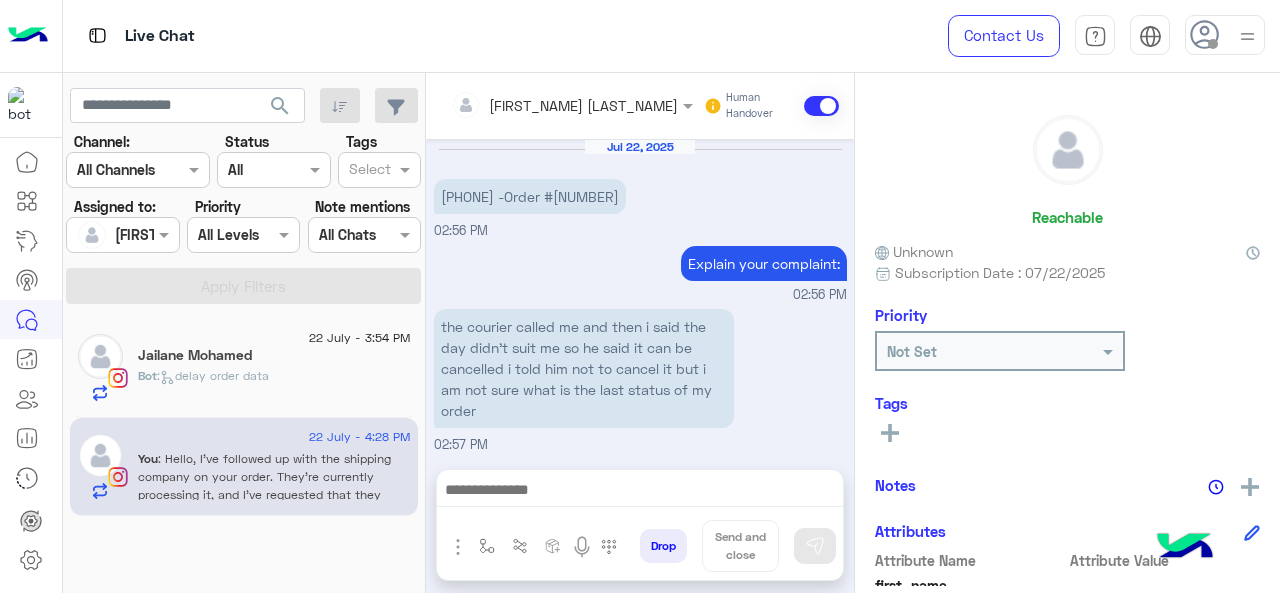scroll, scrollTop: 732, scrollLeft: 0, axis: vertical 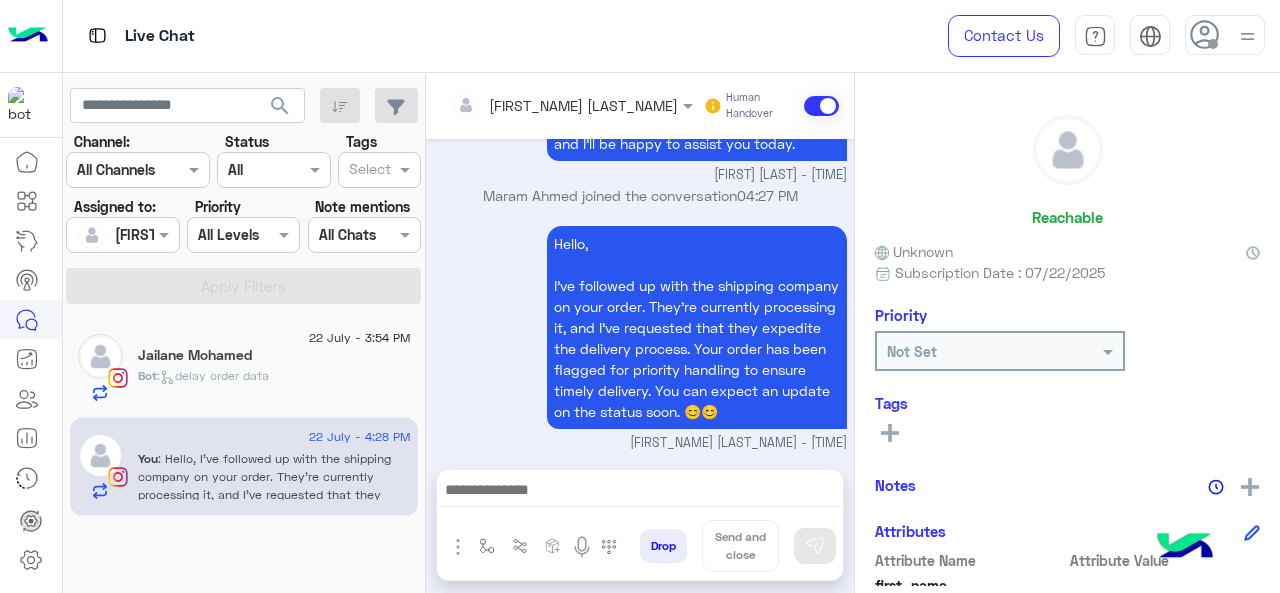 click on "Jailane Mohamed" 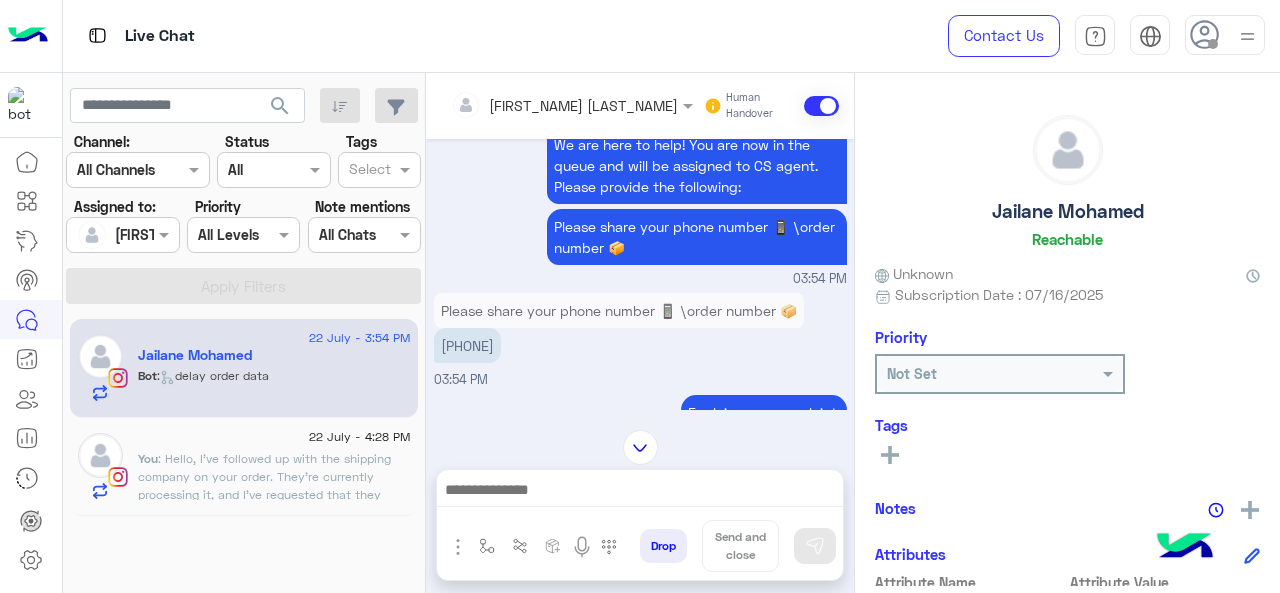 scroll, scrollTop: 1033, scrollLeft: 0, axis: vertical 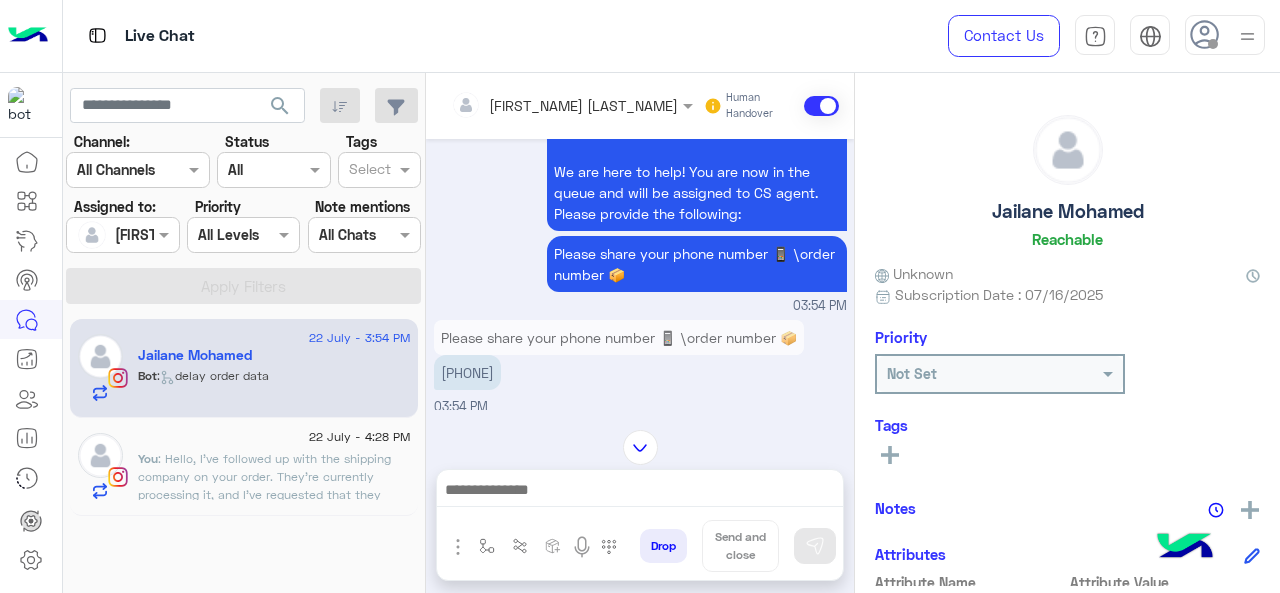drag, startPoint x: 530, startPoint y: 387, endPoint x: 448, endPoint y: 395, distance: 82.38932 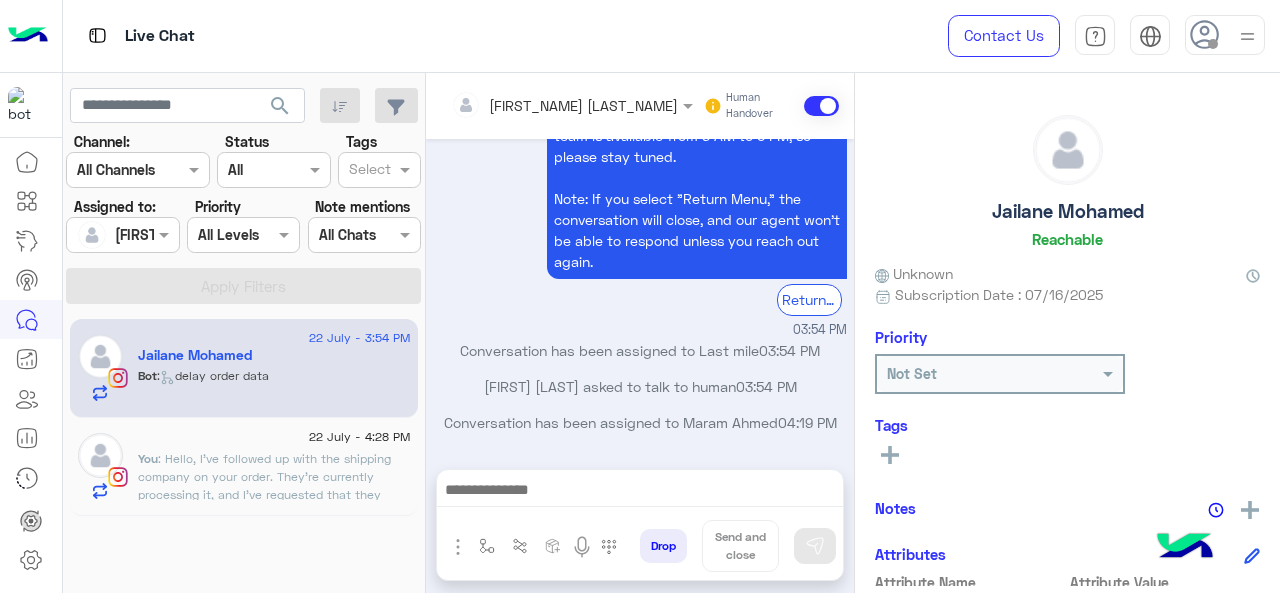 scroll, scrollTop: 3198, scrollLeft: 0, axis: vertical 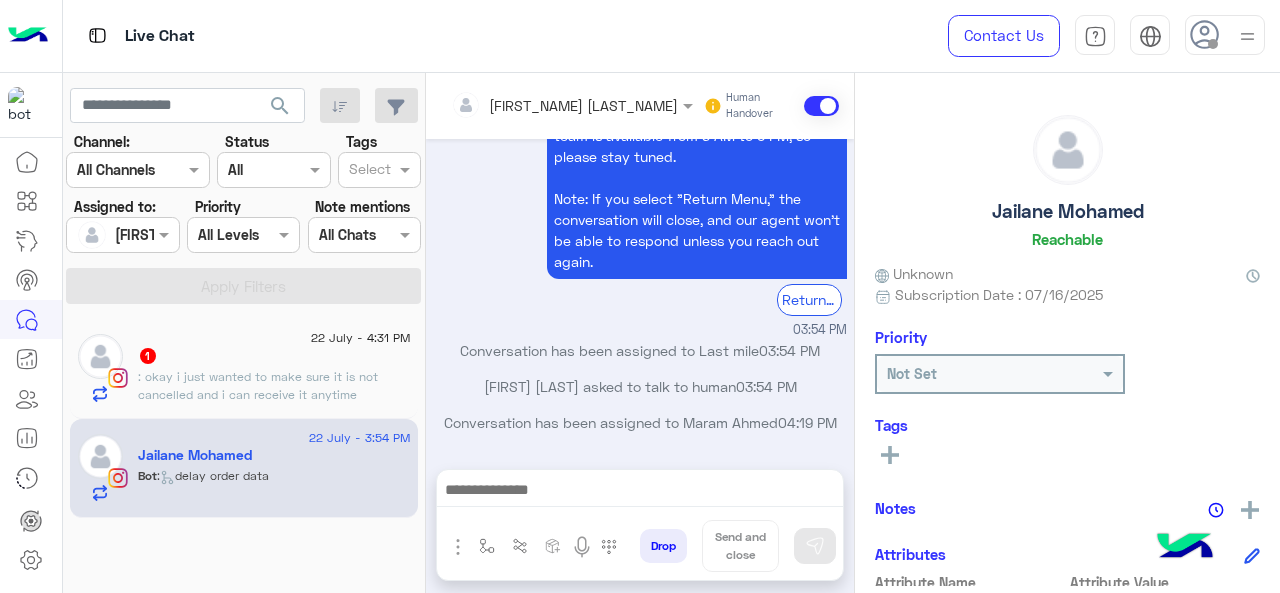 click on "22 July - 4:31 PM" 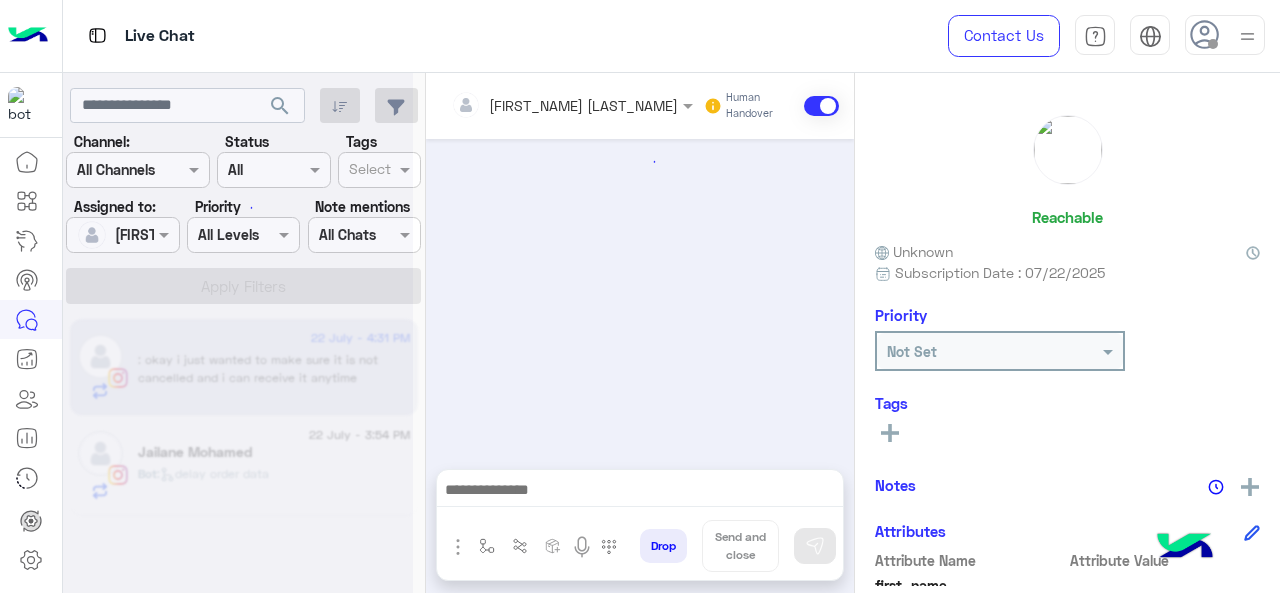 scroll, scrollTop: 754, scrollLeft: 0, axis: vertical 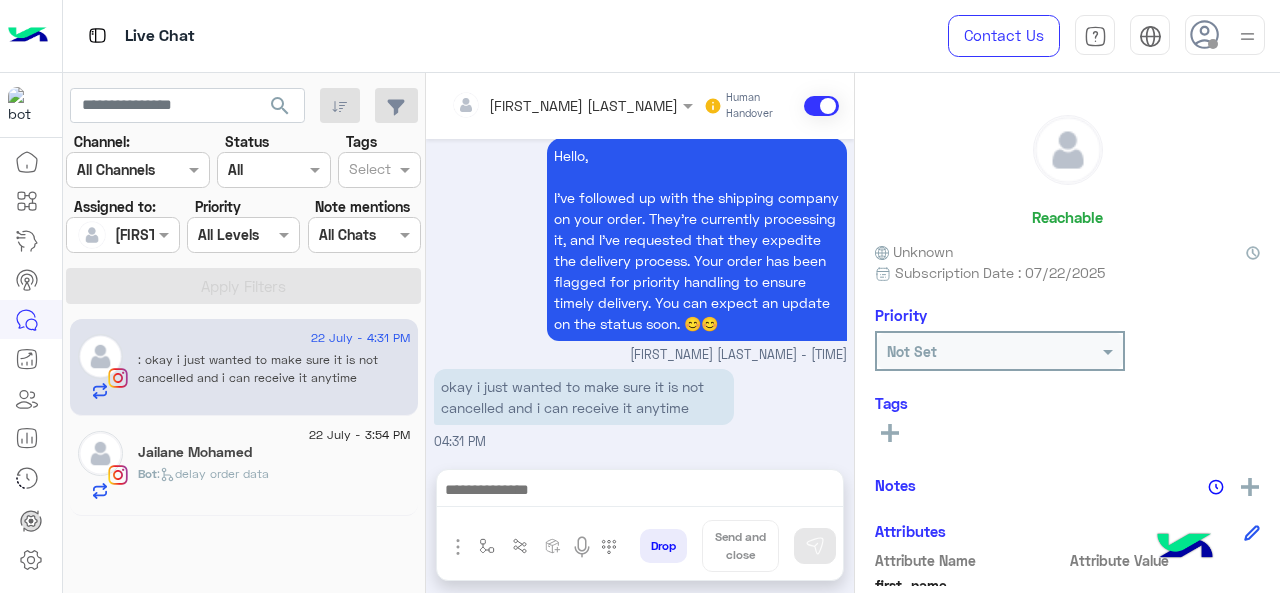 click at bounding box center [640, 492] 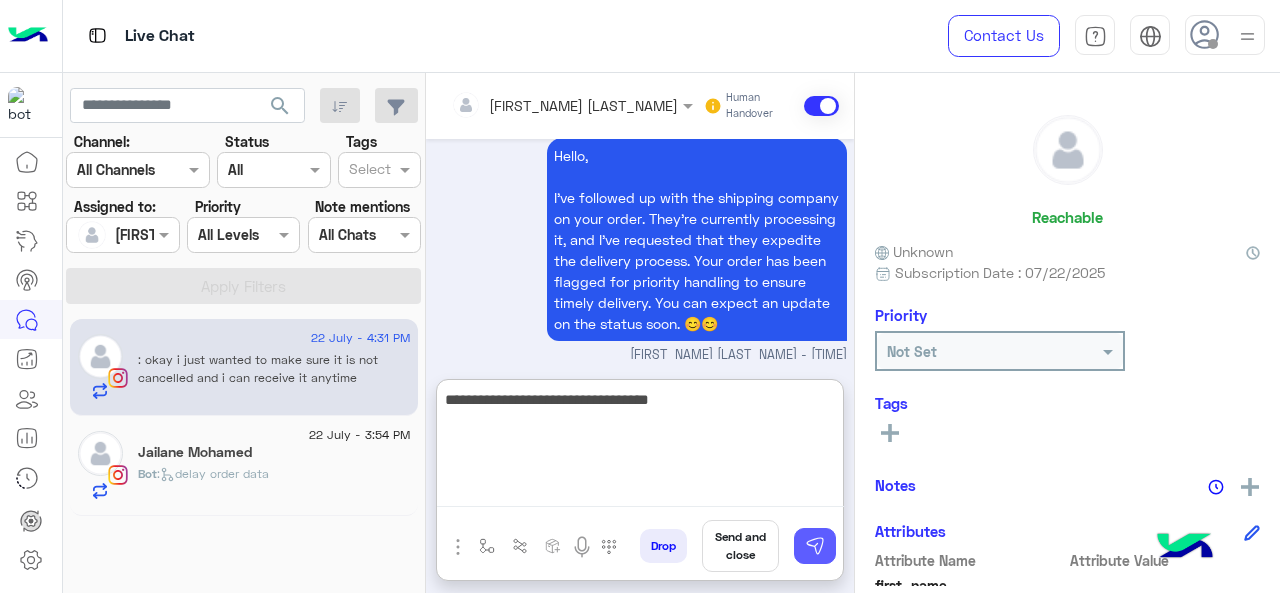 type on "**********" 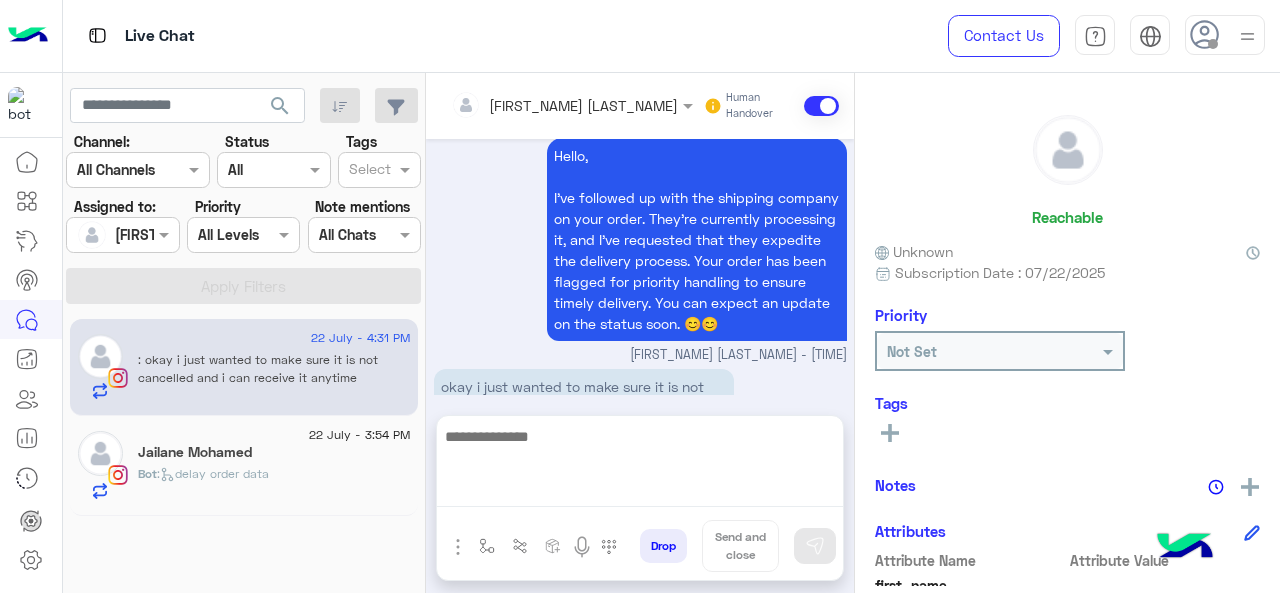 scroll, scrollTop: 817, scrollLeft: 0, axis: vertical 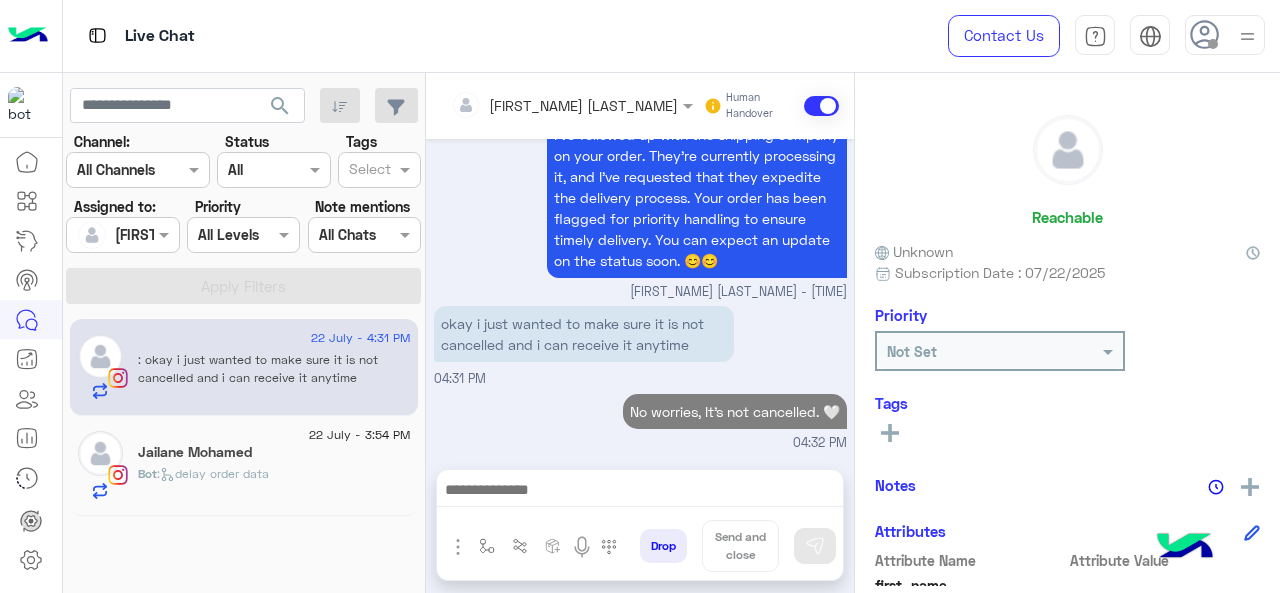 click at bounding box center (640, 492) 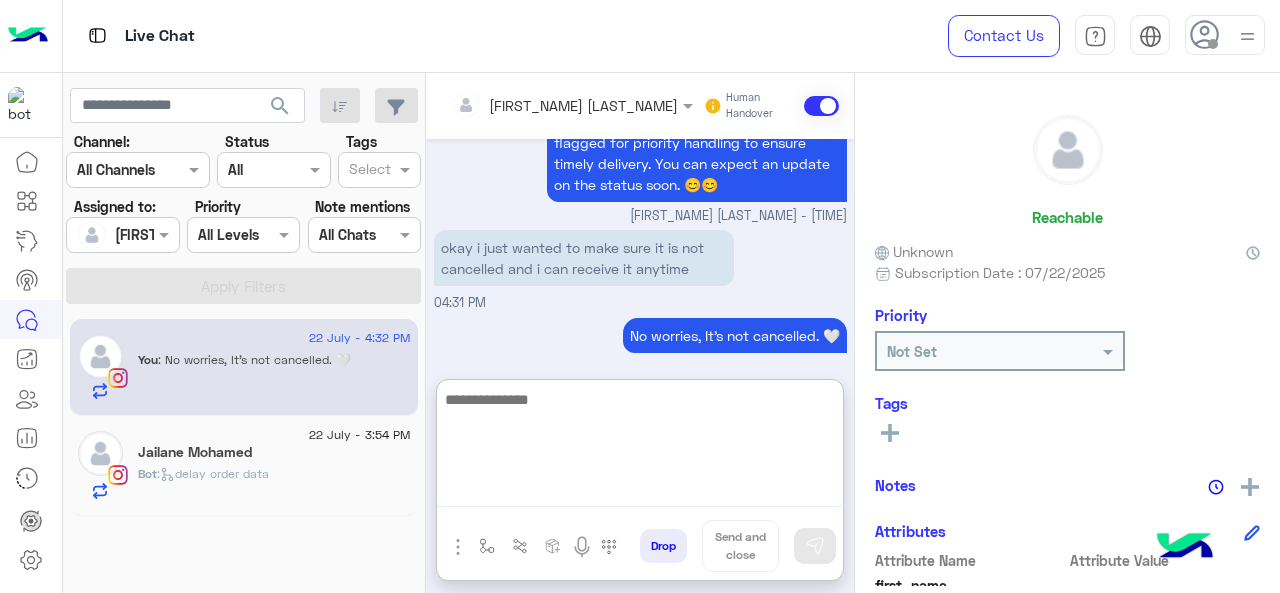 scroll, scrollTop: 907, scrollLeft: 0, axis: vertical 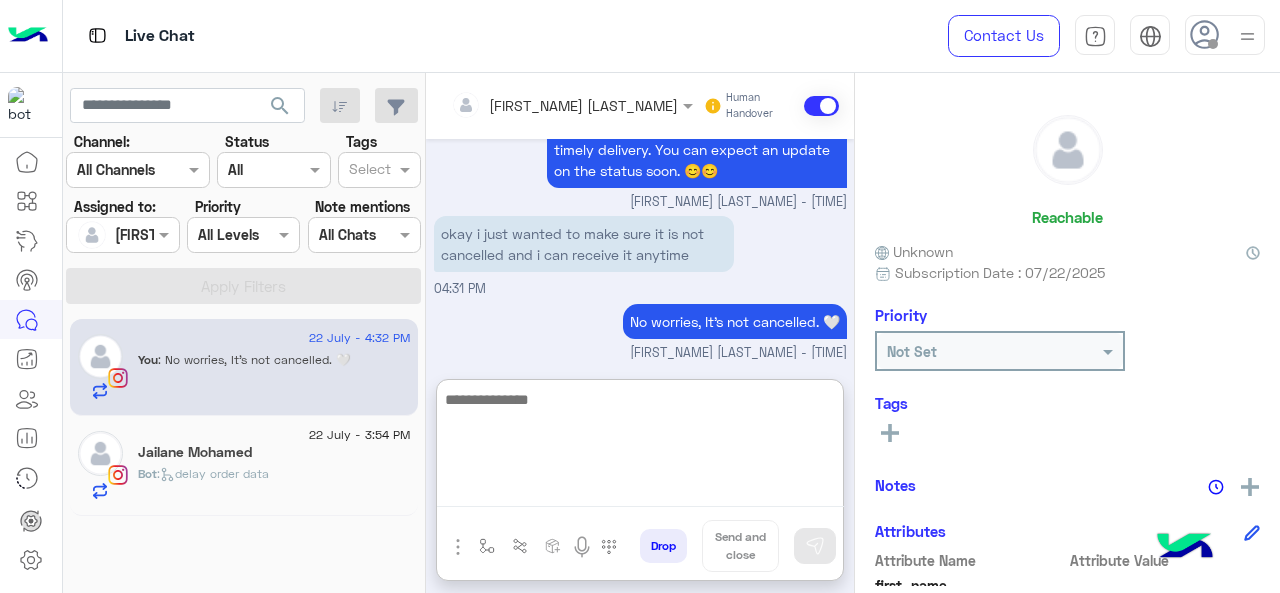 click on "Bot :   delay order data" 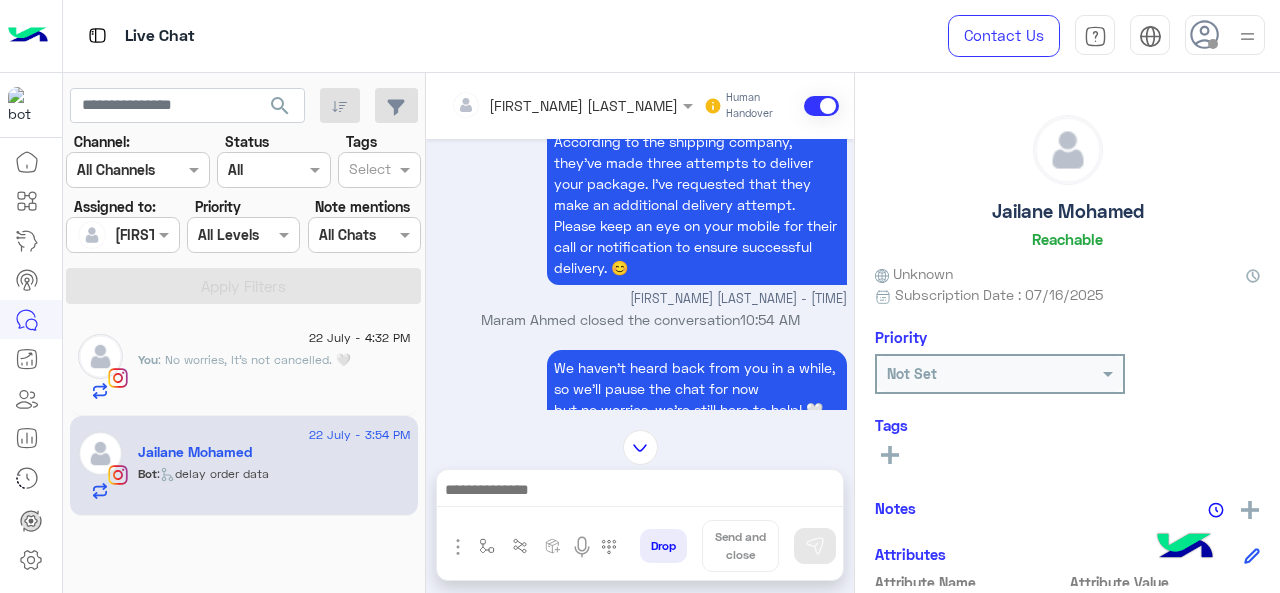 scroll, scrollTop: 269, scrollLeft: 0, axis: vertical 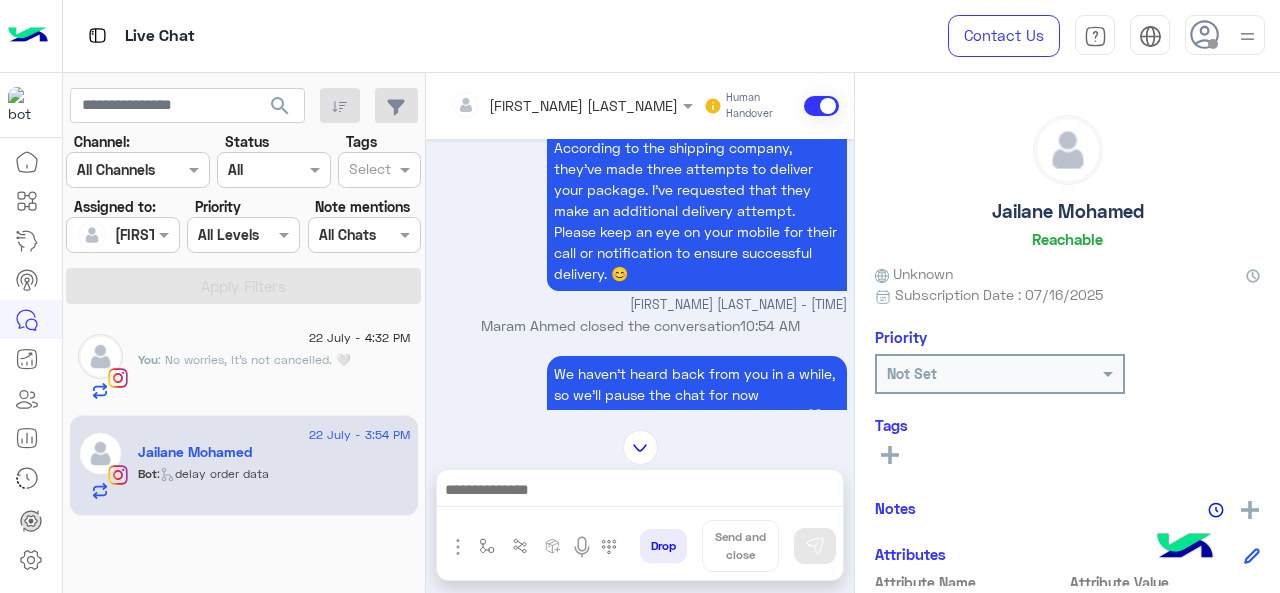 click at bounding box center [640, 492] 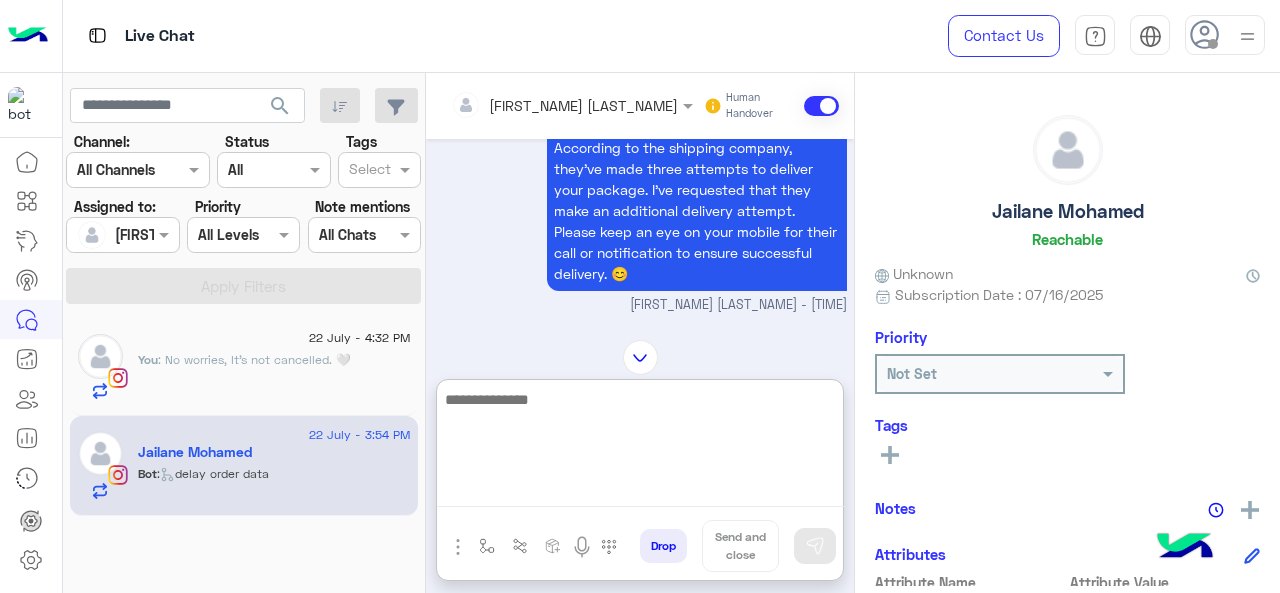 paste on "**********" 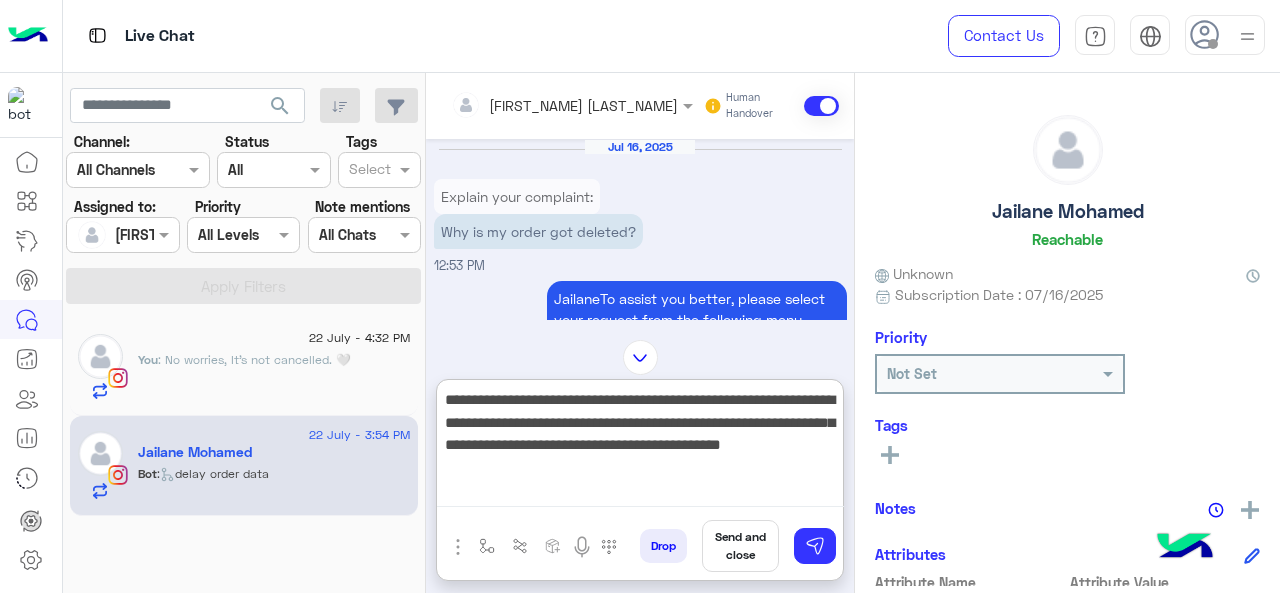 scroll, scrollTop: 1251, scrollLeft: 0, axis: vertical 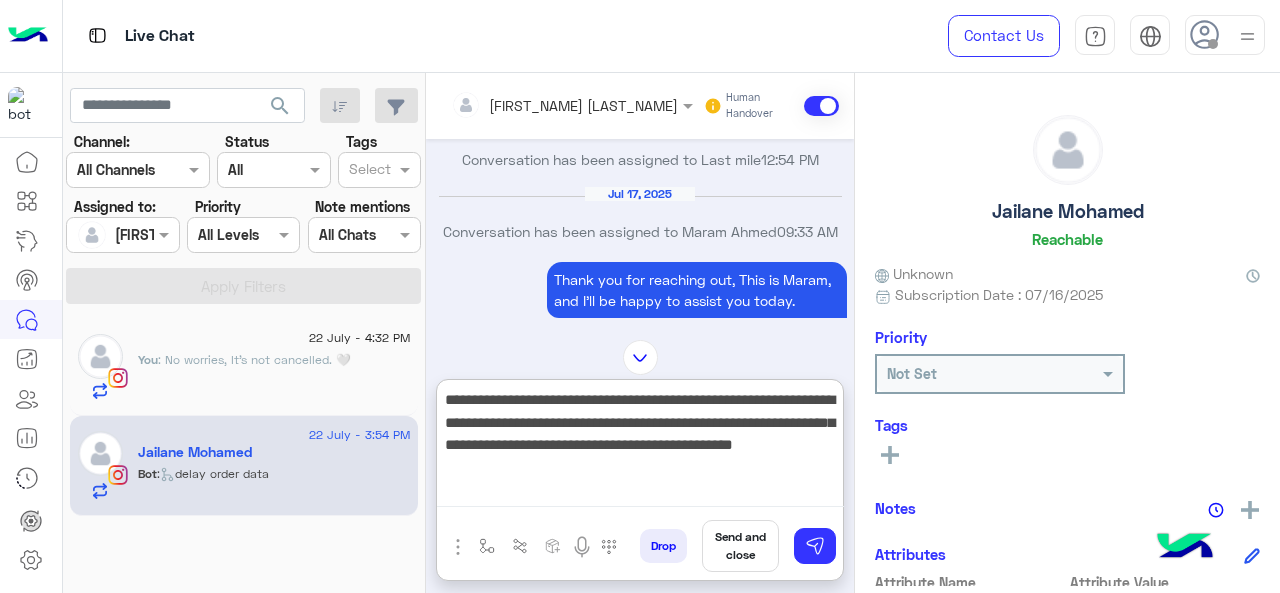 type on "**********" 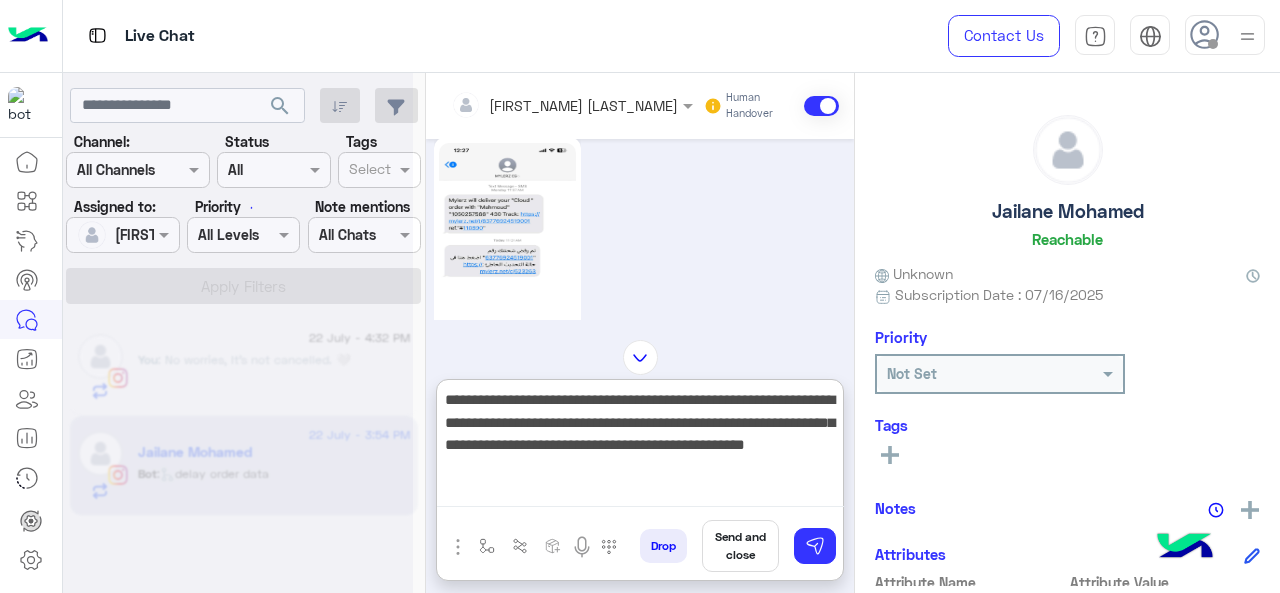 scroll, scrollTop: 0, scrollLeft: 0, axis: both 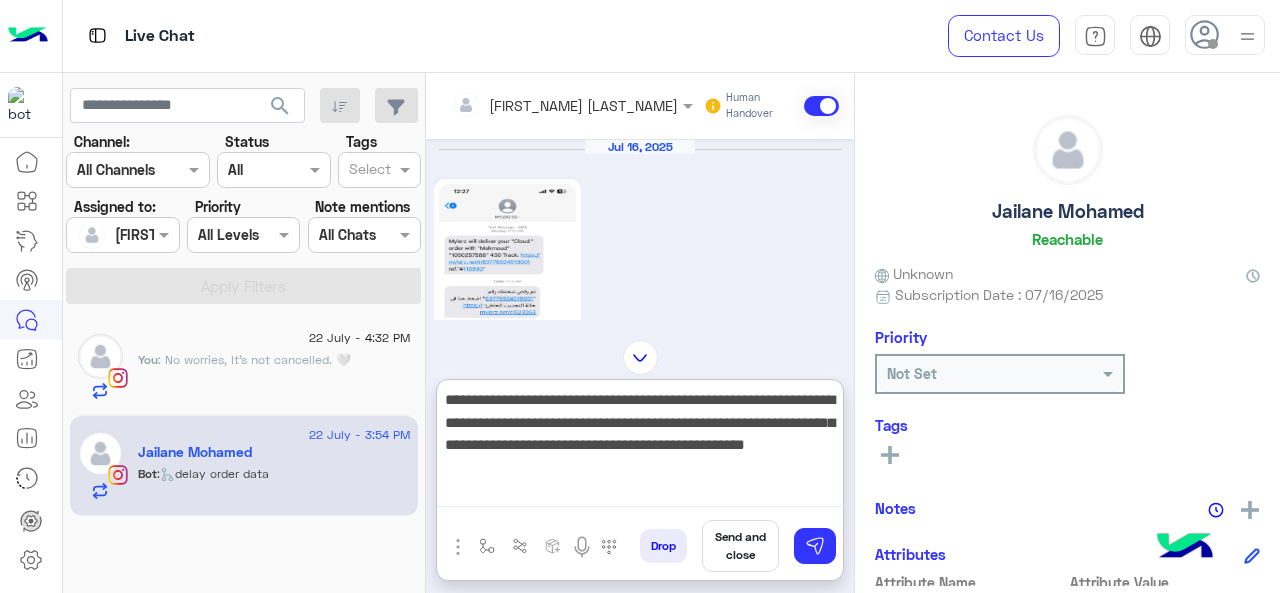 type 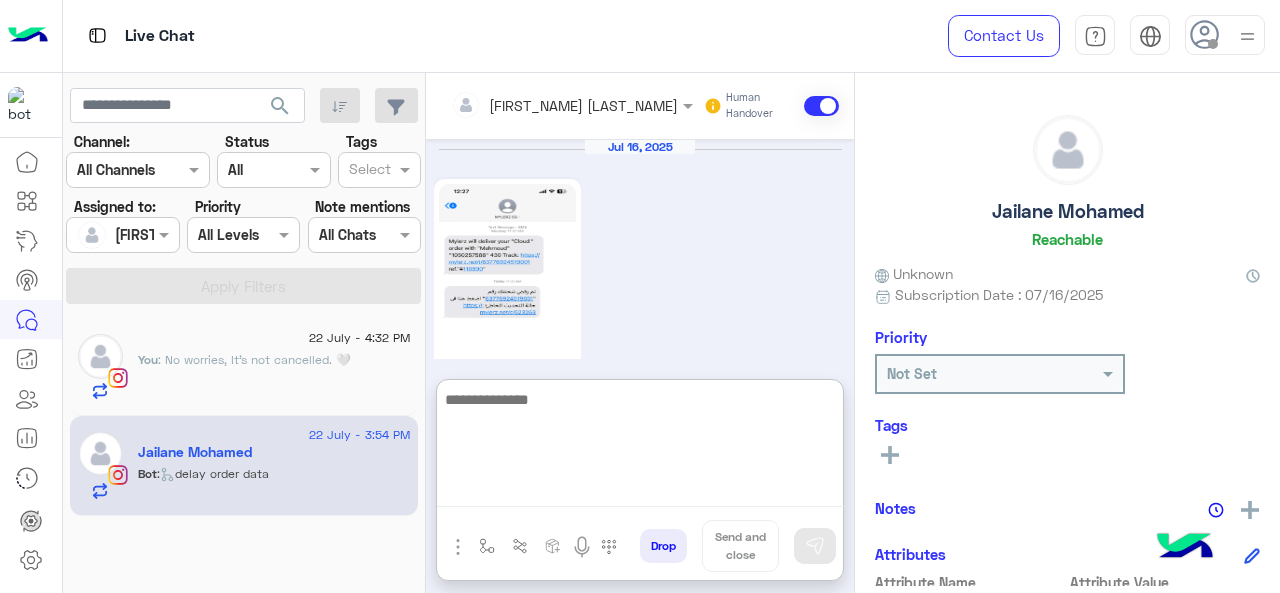 scroll, scrollTop: 10667, scrollLeft: 0, axis: vertical 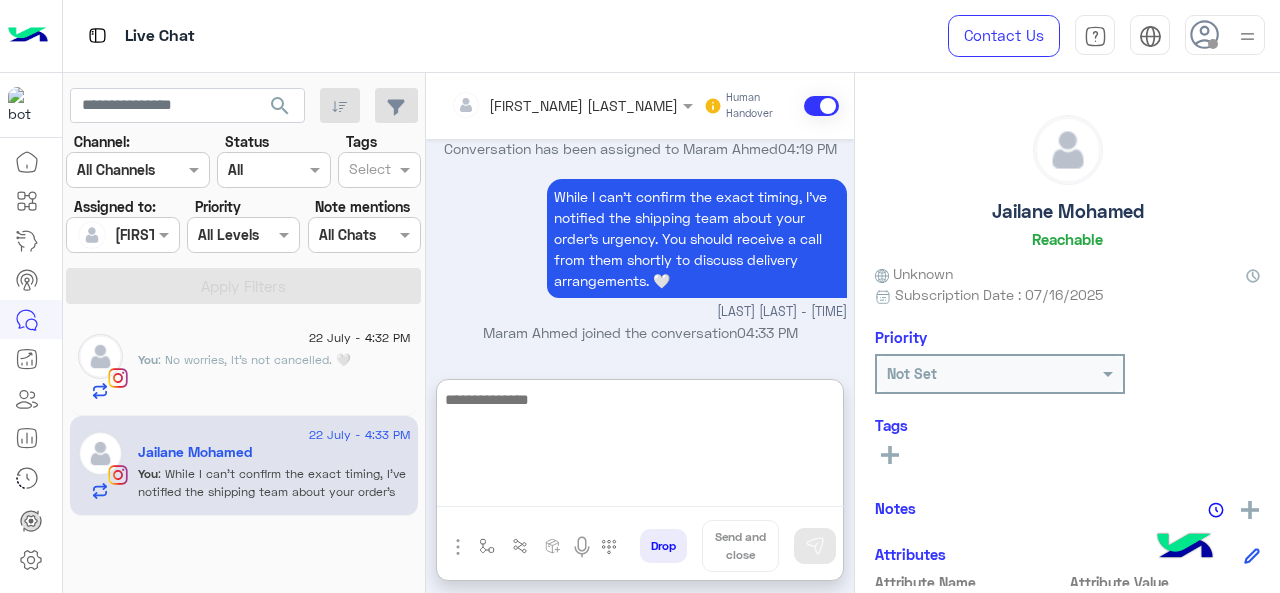click on "You  : No worries, It's not cancelled. 🤍" 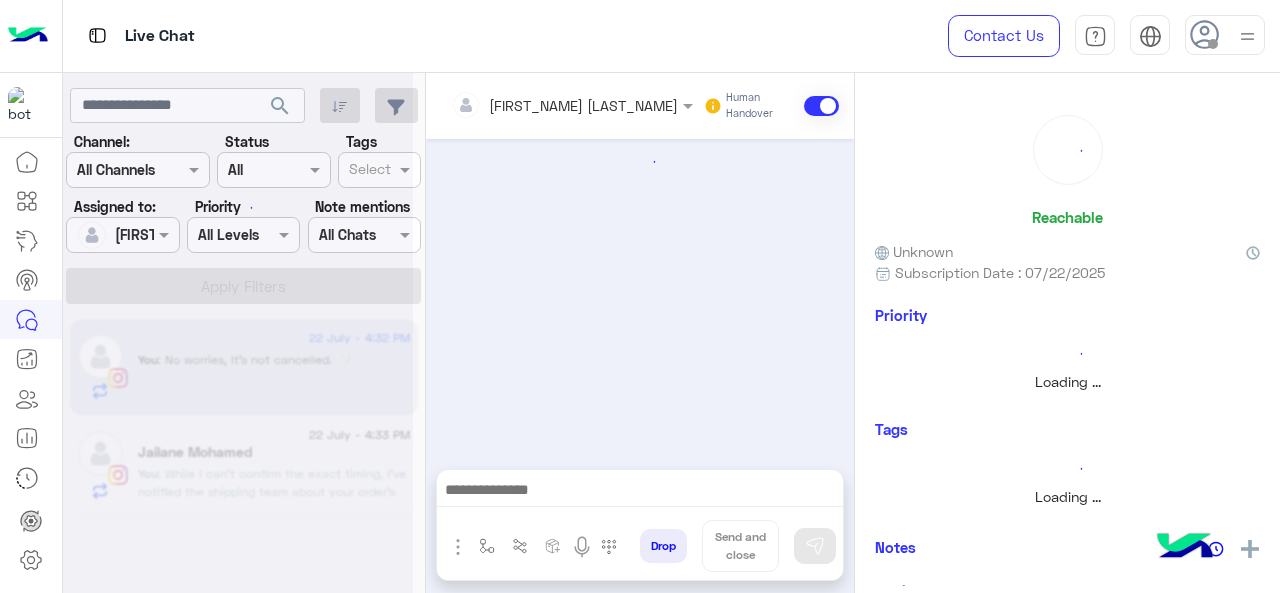 scroll, scrollTop: 0, scrollLeft: 0, axis: both 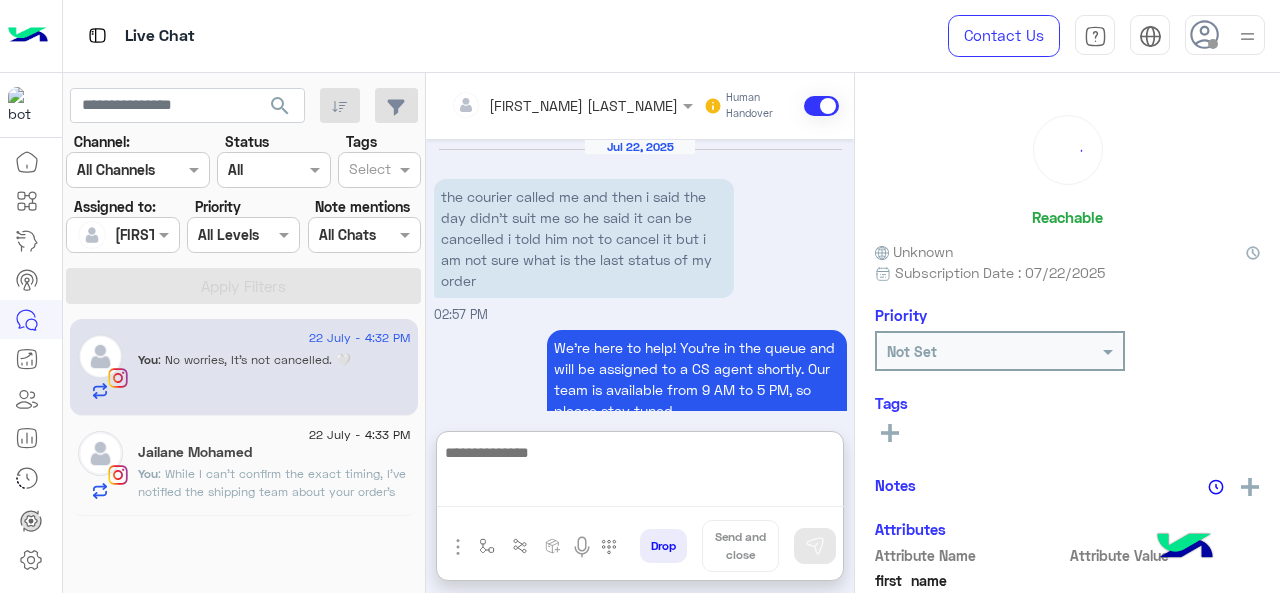 click at bounding box center (640, 473) 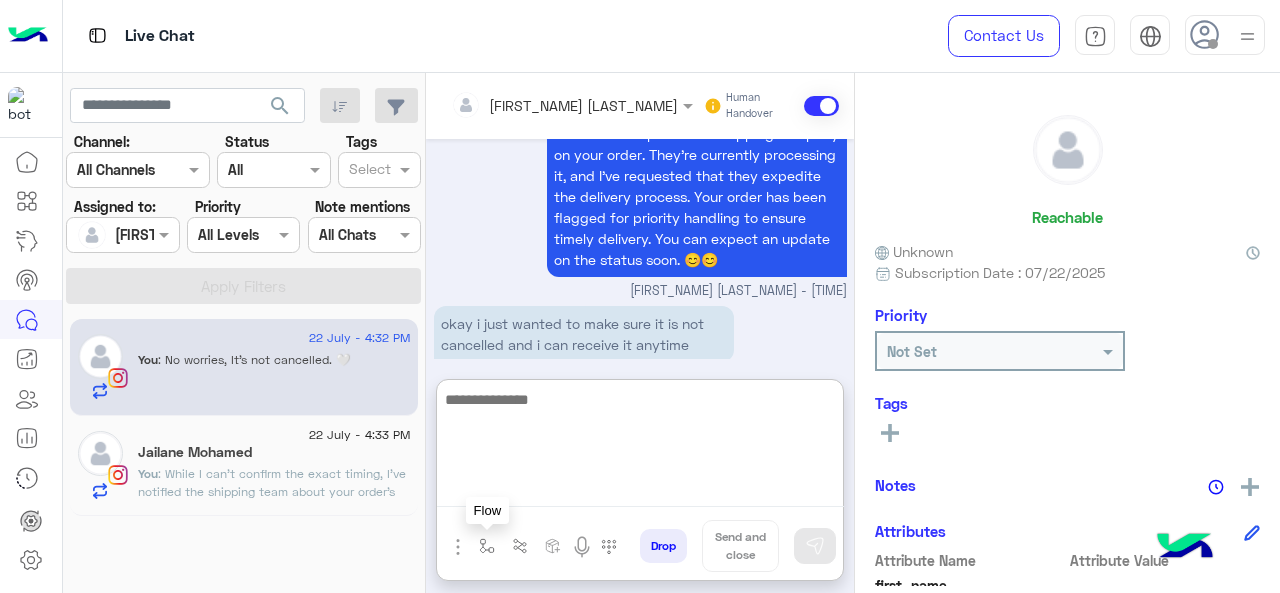 click at bounding box center [487, 546] 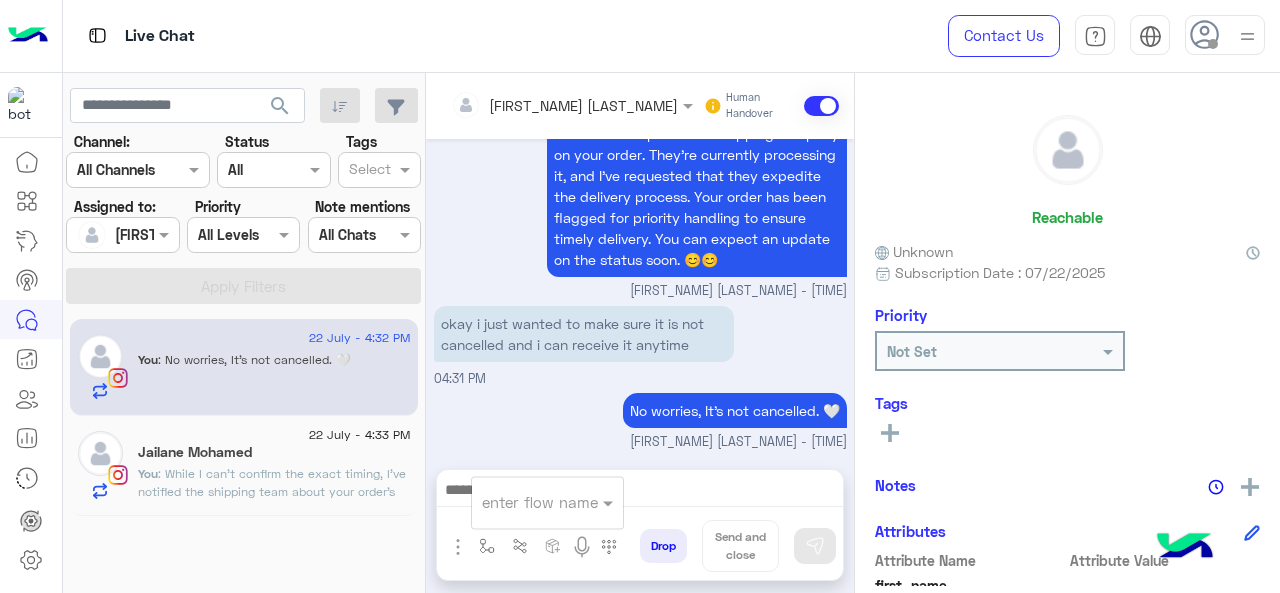 click at bounding box center (523, 502) 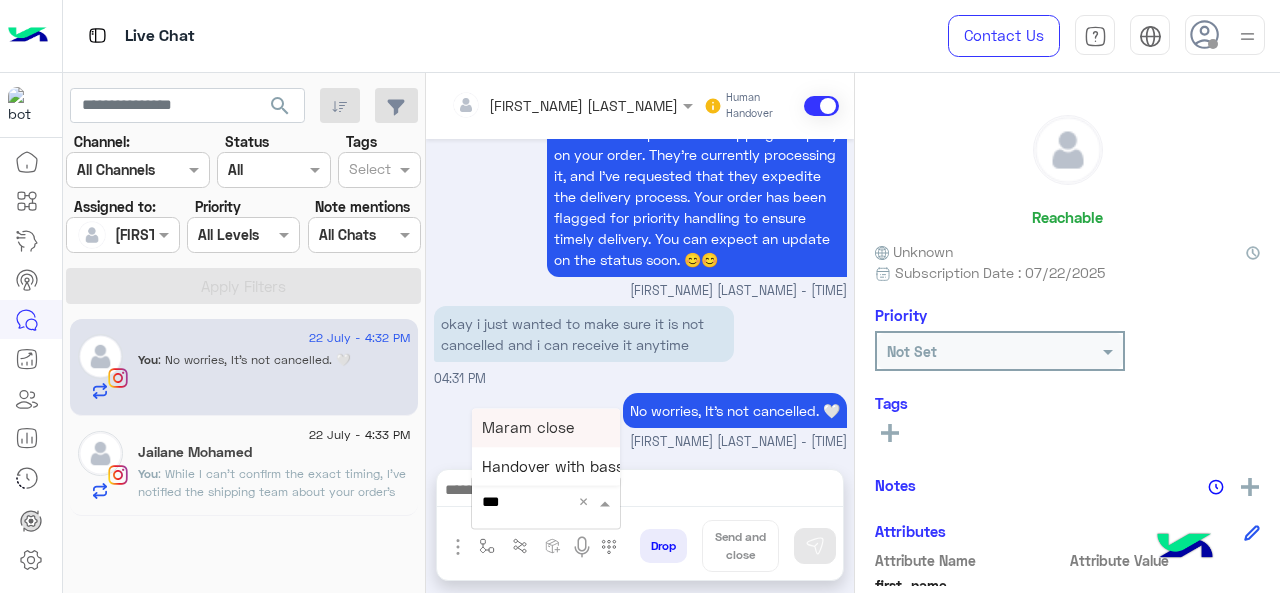 type on "****" 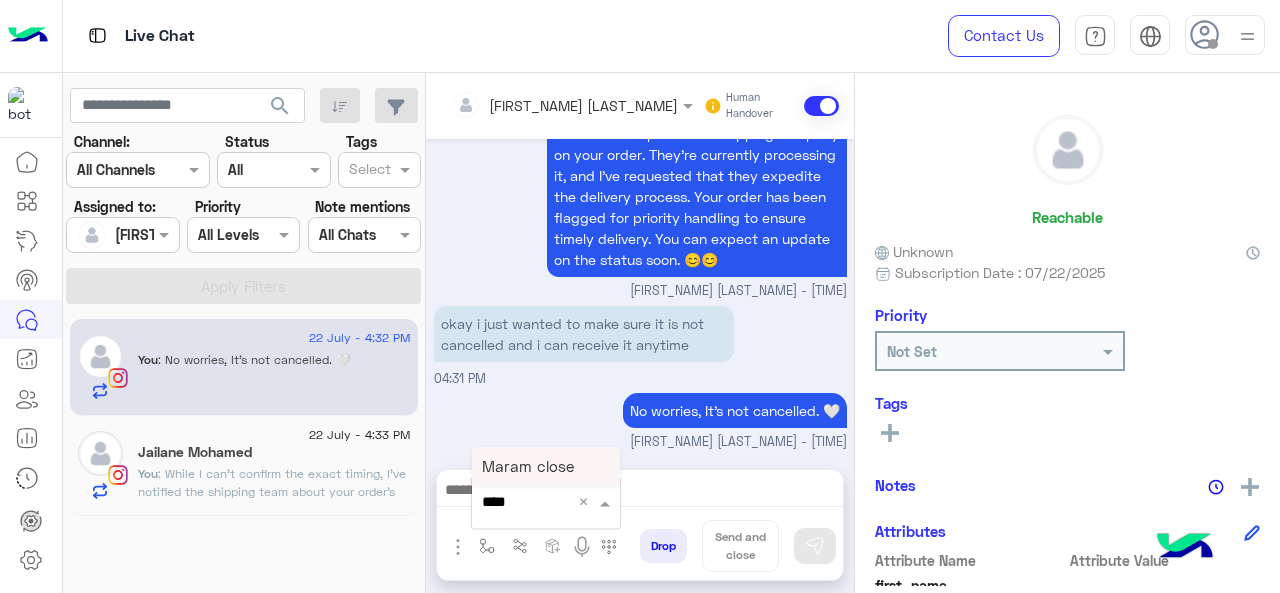 click on "Maram close" at bounding box center (528, 466) 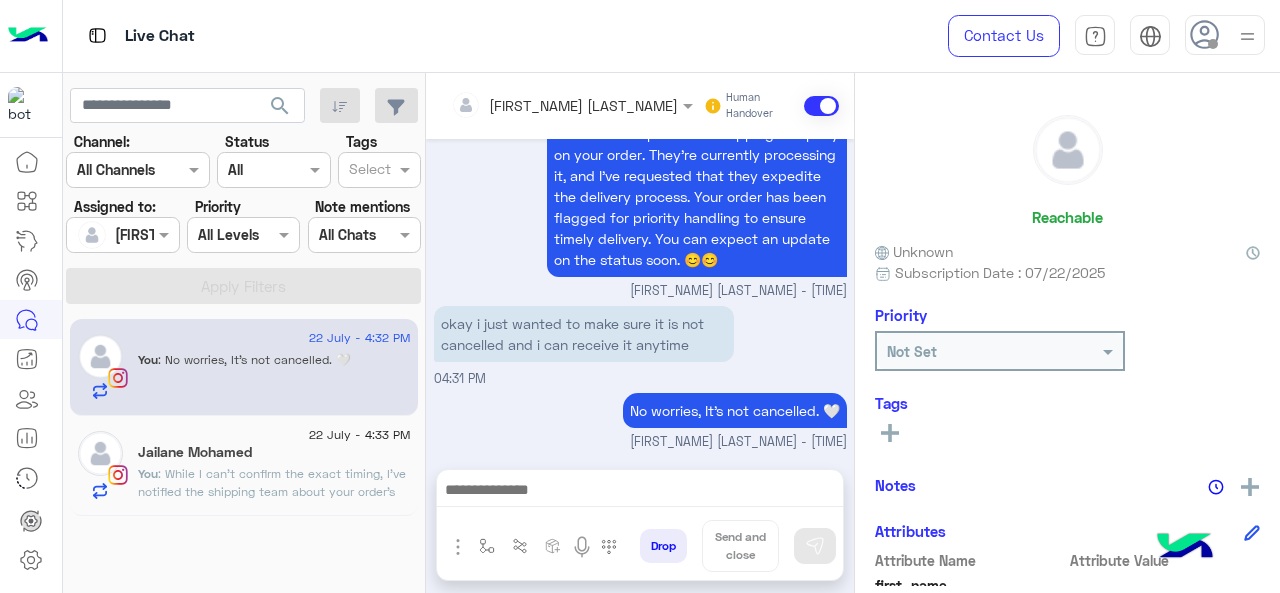 type on "**********" 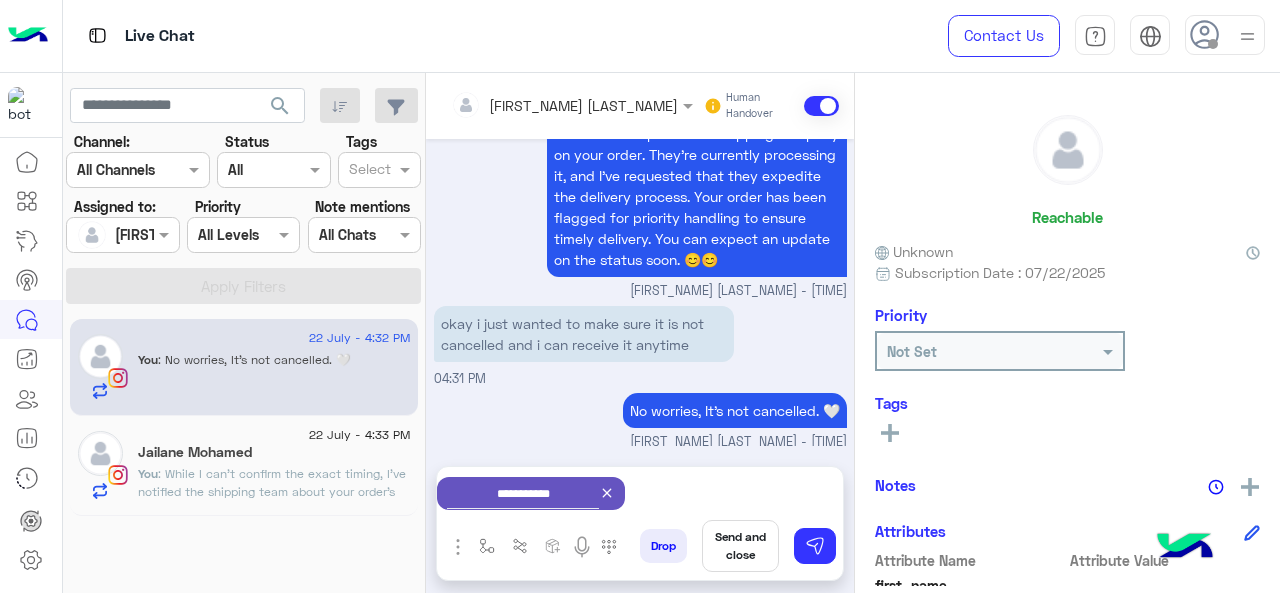 click on "Send and close" at bounding box center (740, 546) 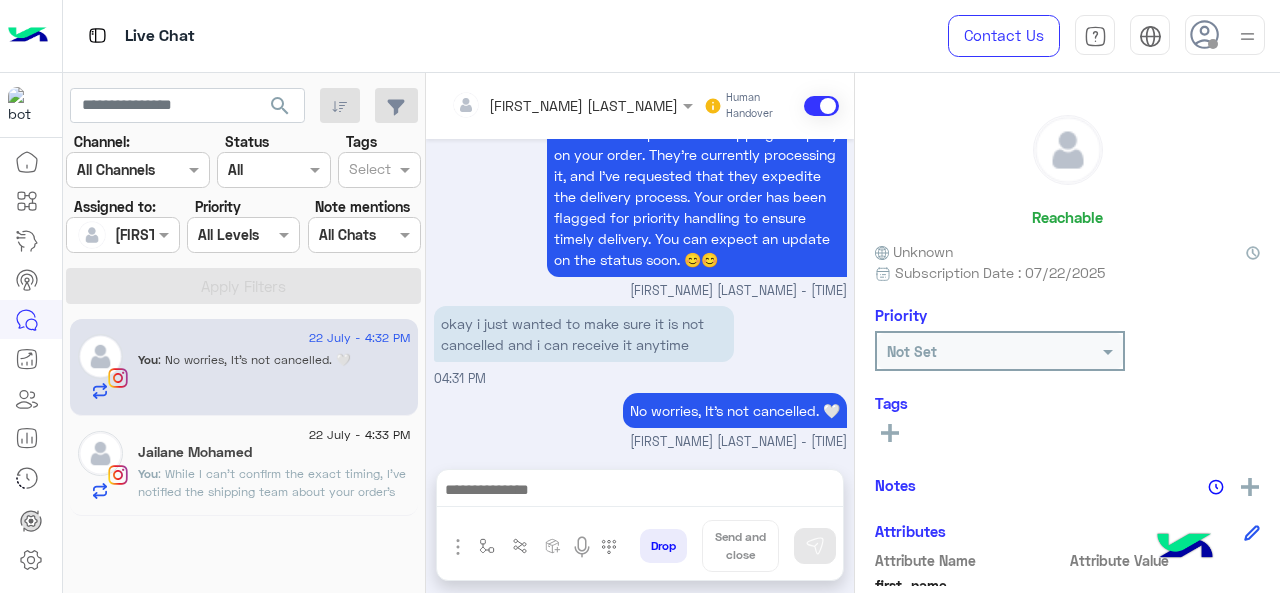 scroll, scrollTop: 774, scrollLeft: 0, axis: vertical 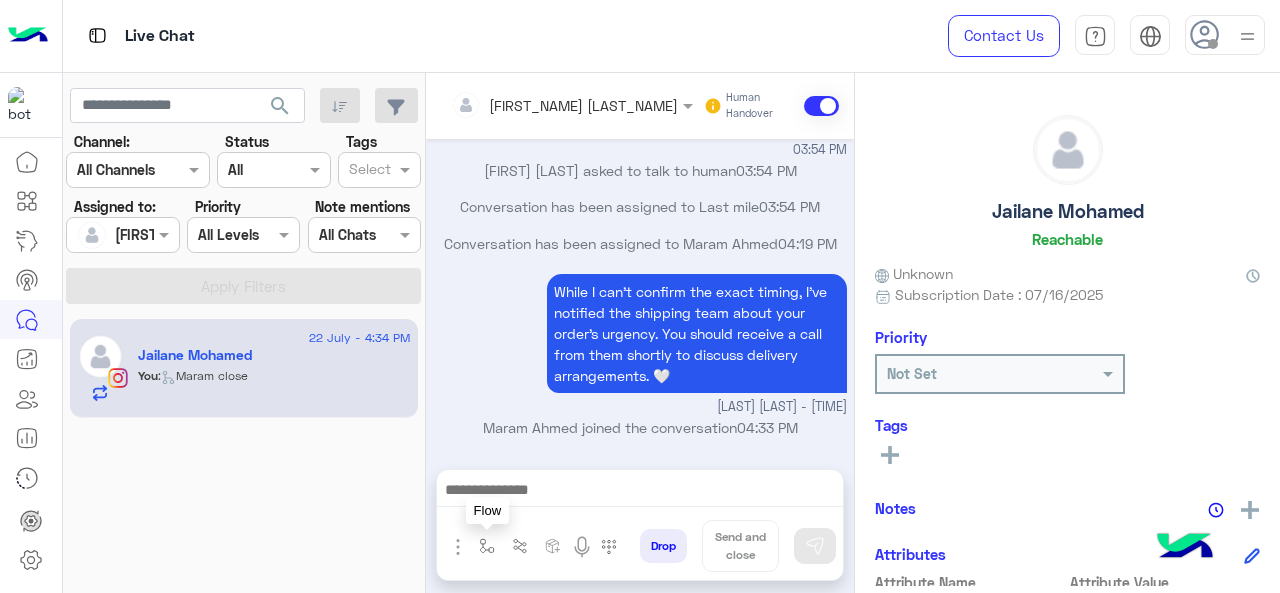 click at bounding box center [487, 546] 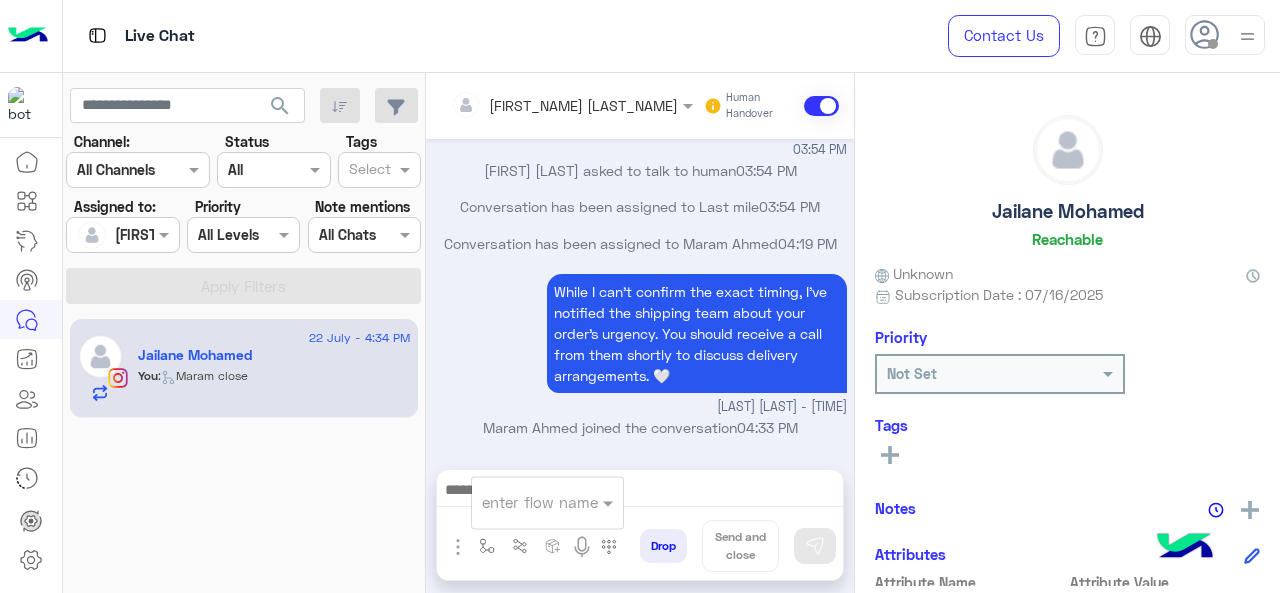 click at bounding box center (523, 502) 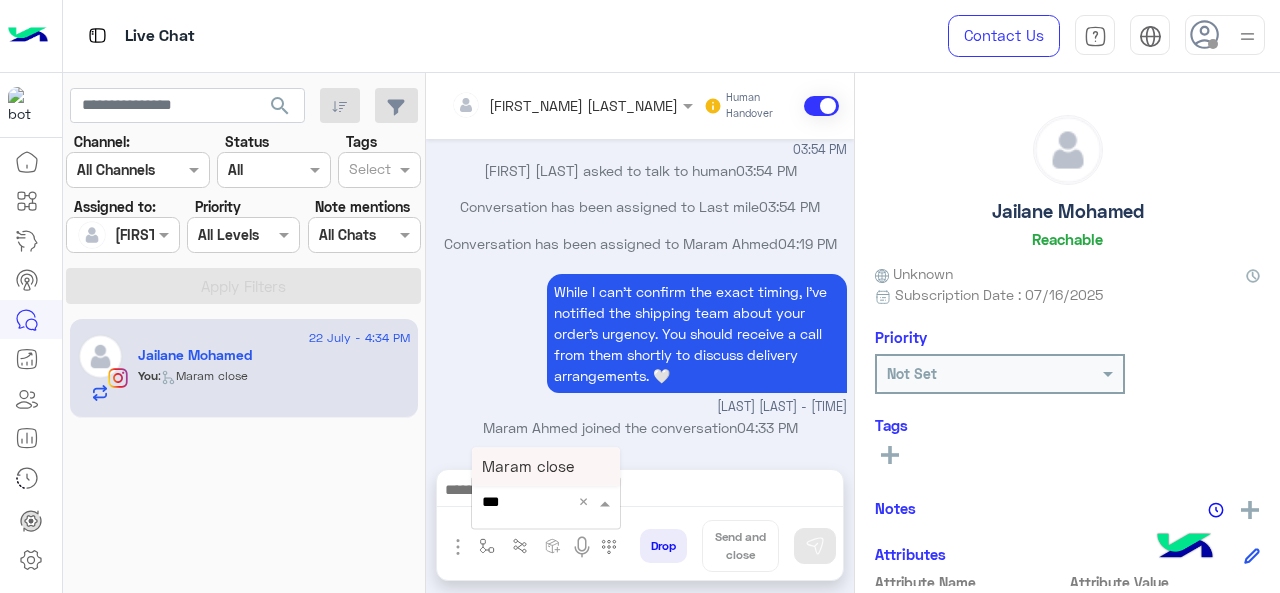 type on "****" 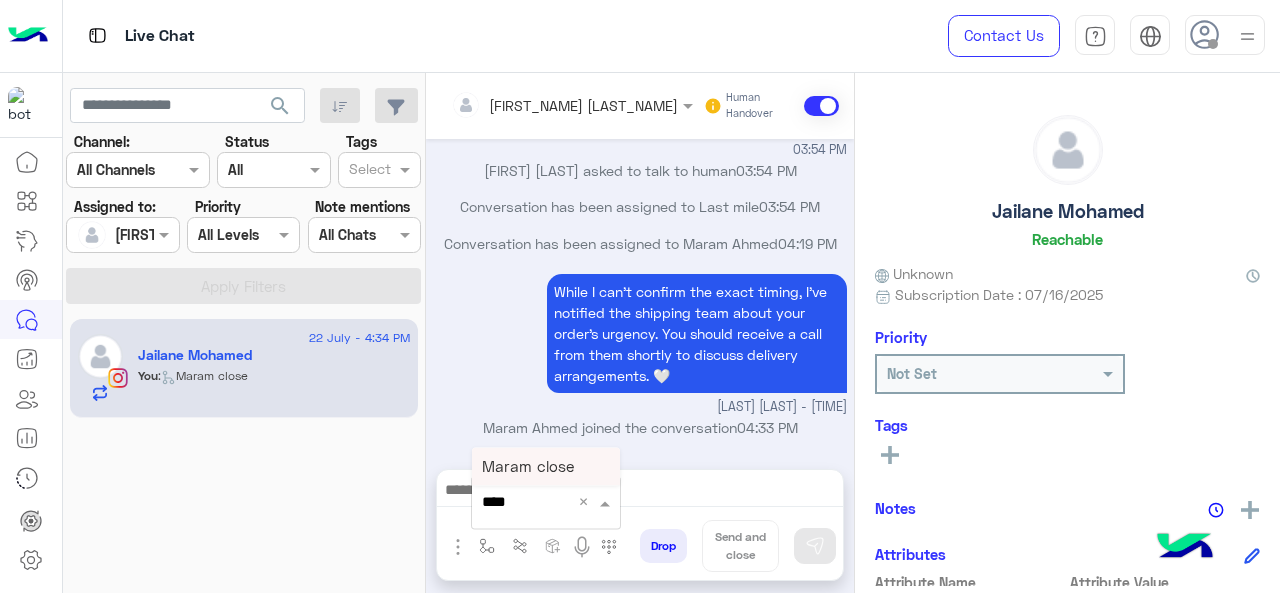 click on "Maram close" at bounding box center (528, 466) 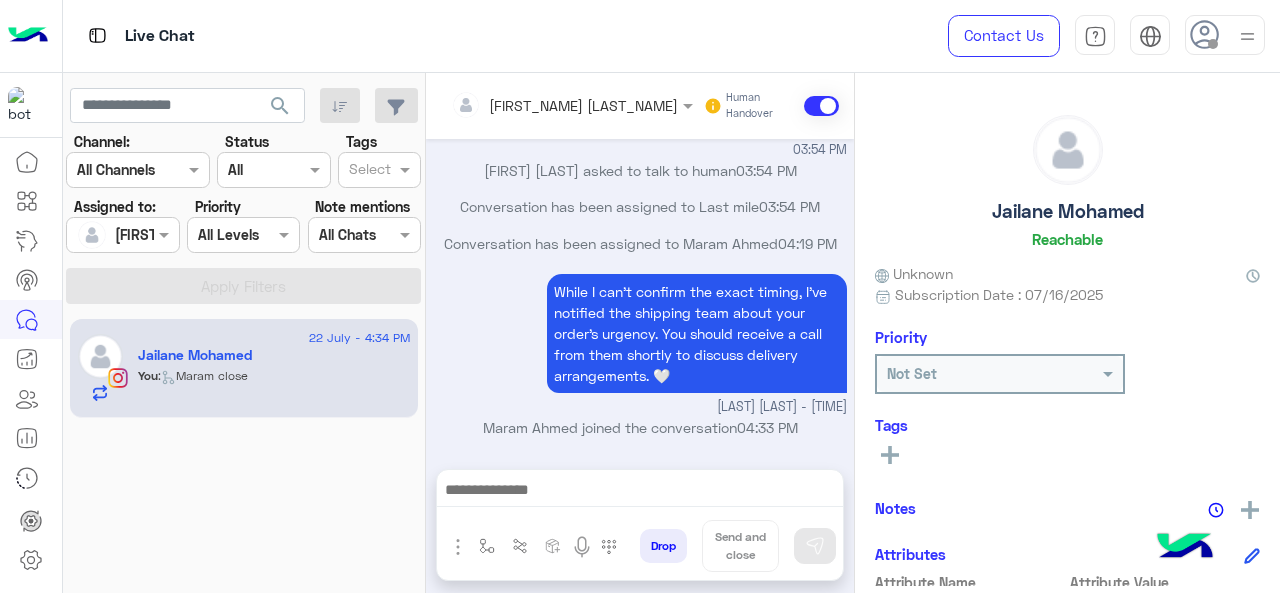 type on "**********" 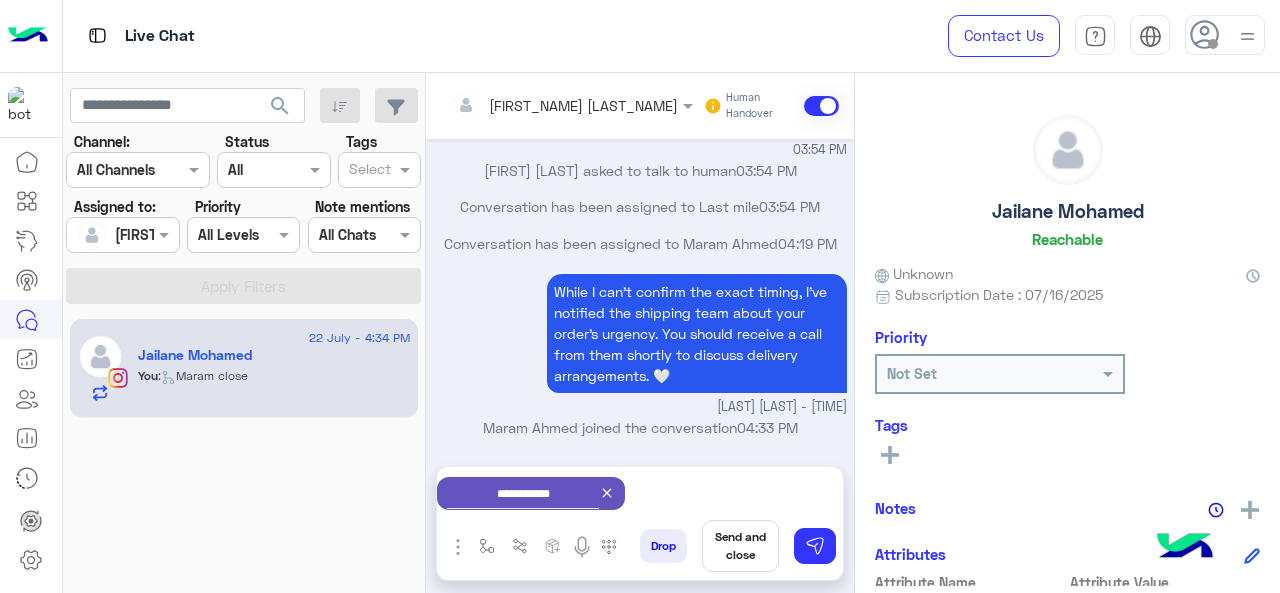 click on "Send and close" at bounding box center (740, 546) 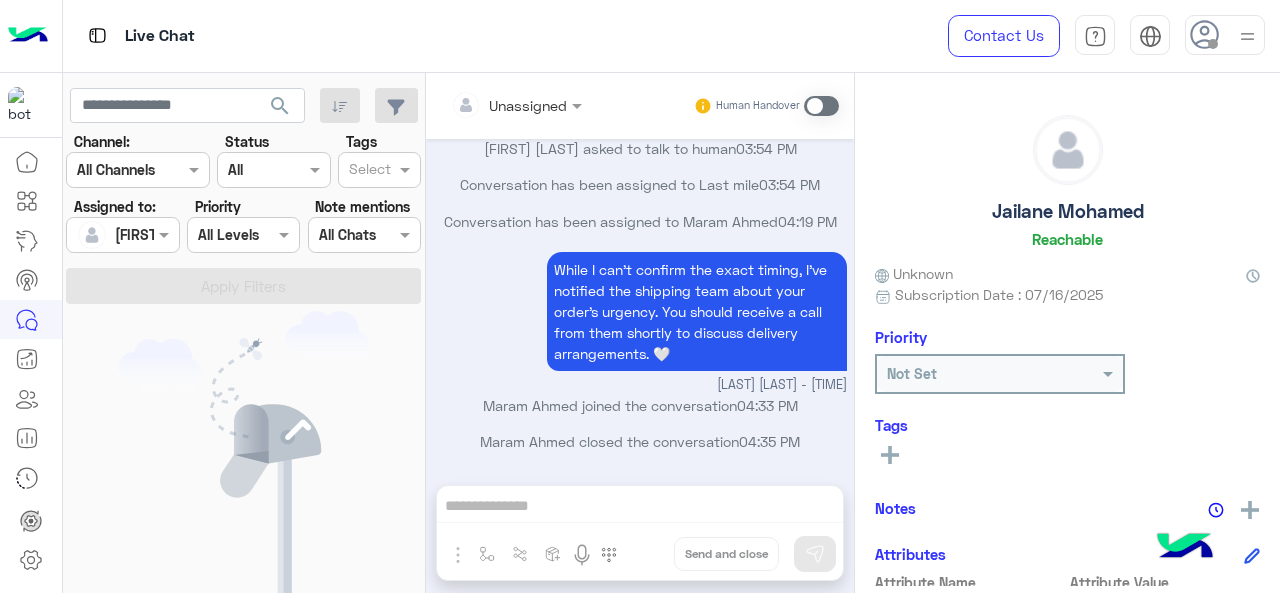 scroll, scrollTop: 1068, scrollLeft: 0, axis: vertical 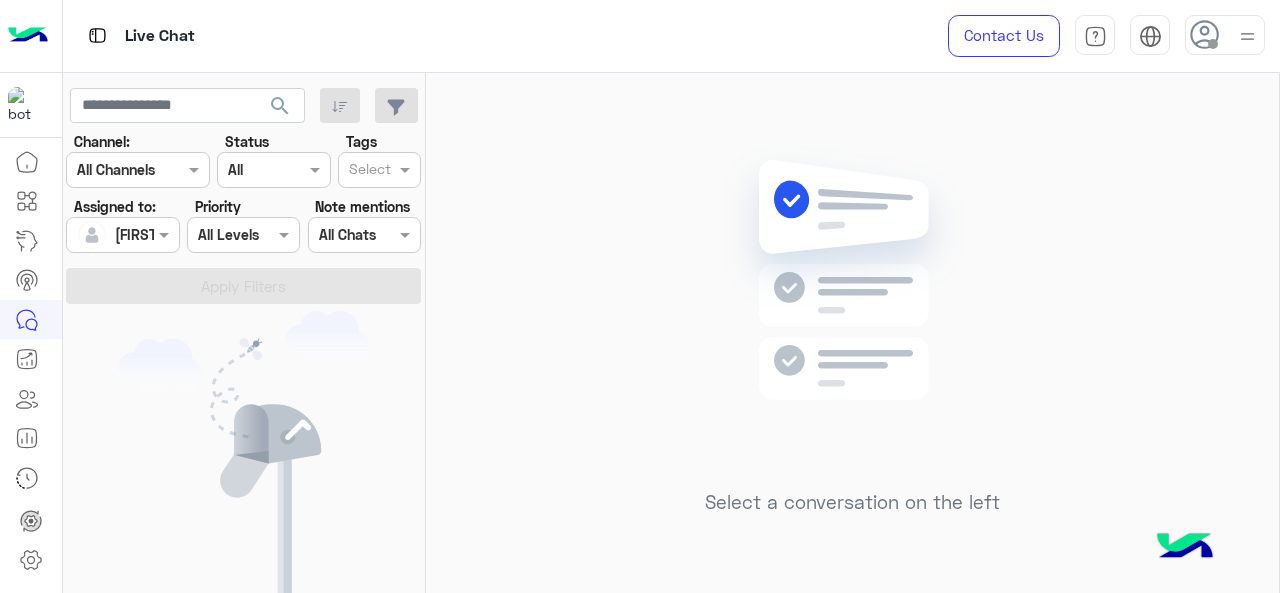 click at bounding box center (122, 234) 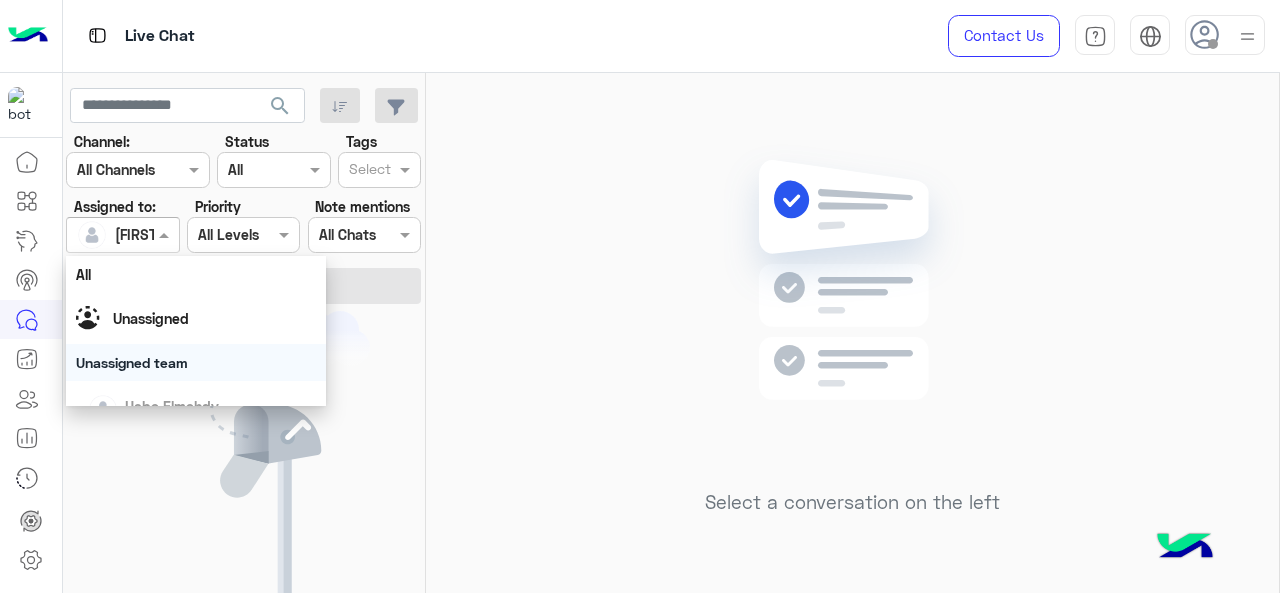 scroll, scrollTop: 392, scrollLeft: 0, axis: vertical 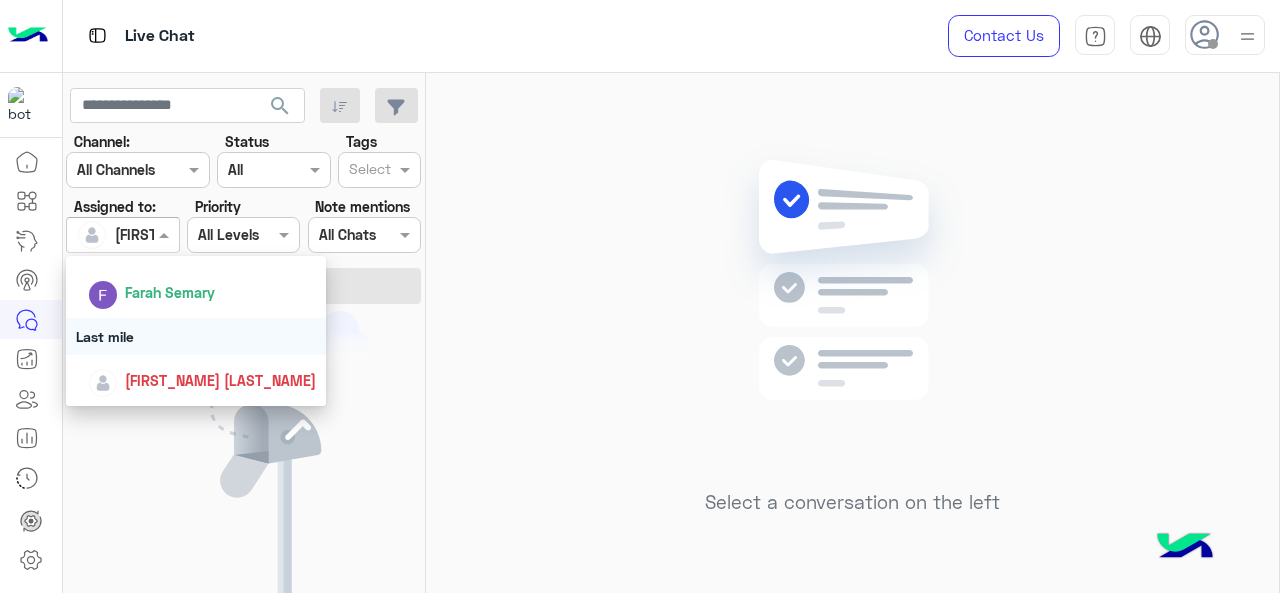 click on "Last mile" at bounding box center [196, 336] 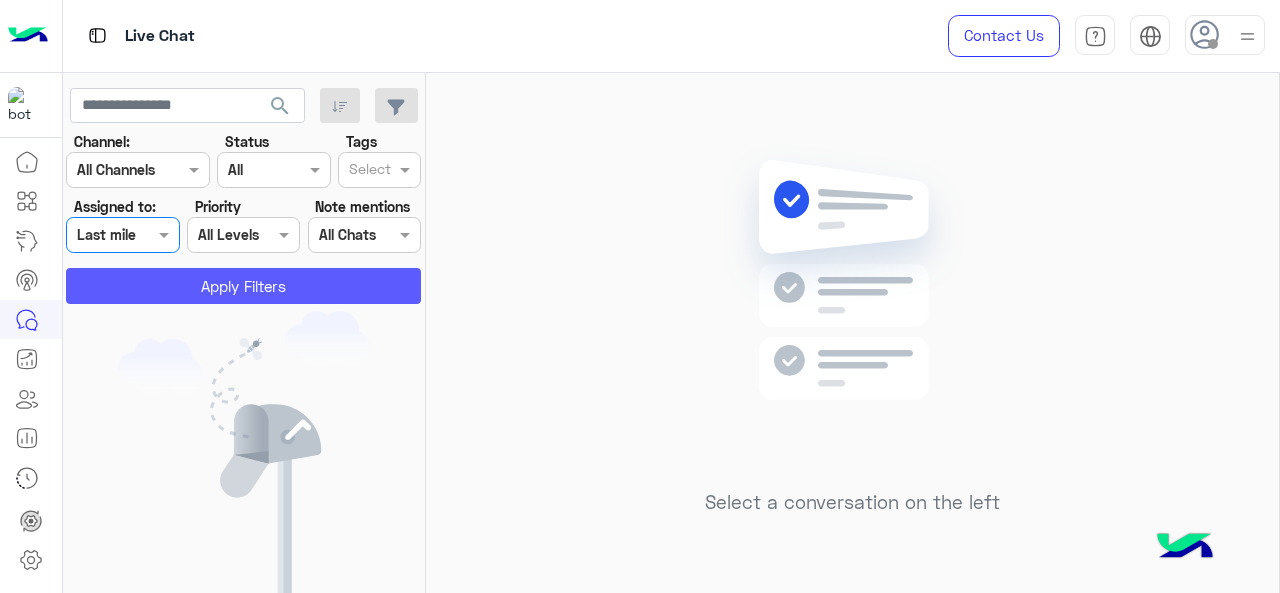 click on "Apply Filters" 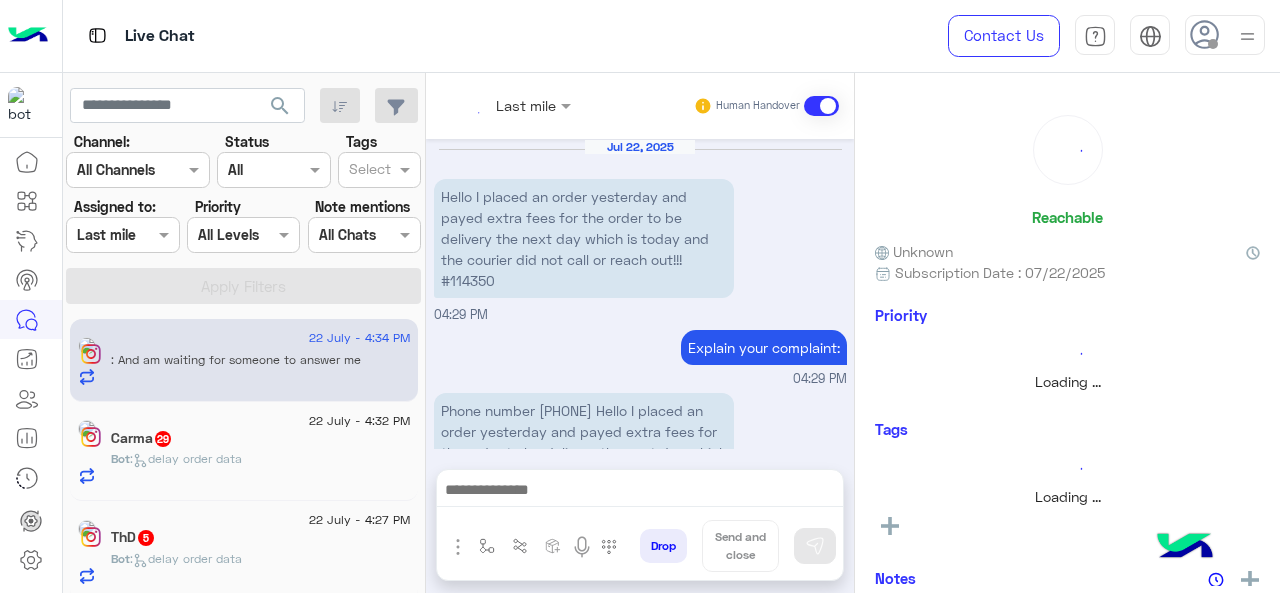 scroll, scrollTop: 735, scrollLeft: 0, axis: vertical 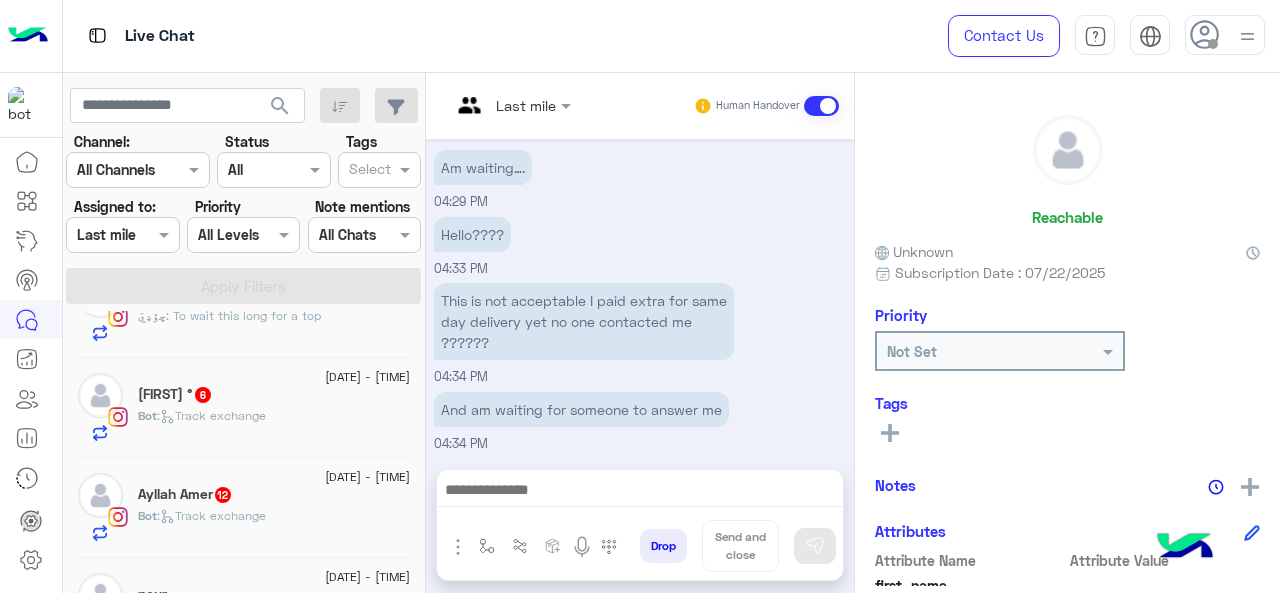 click on "[FIRST_NAME]  12" 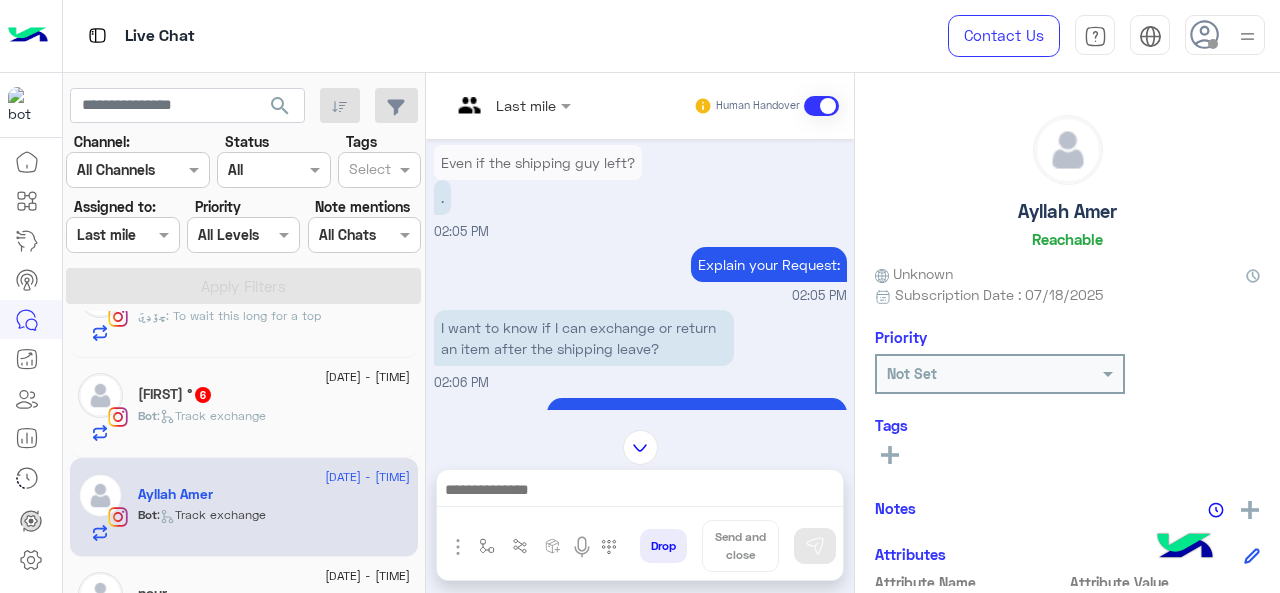 scroll, scrollTop: 520, scrollLeft: 0, axis: vertical 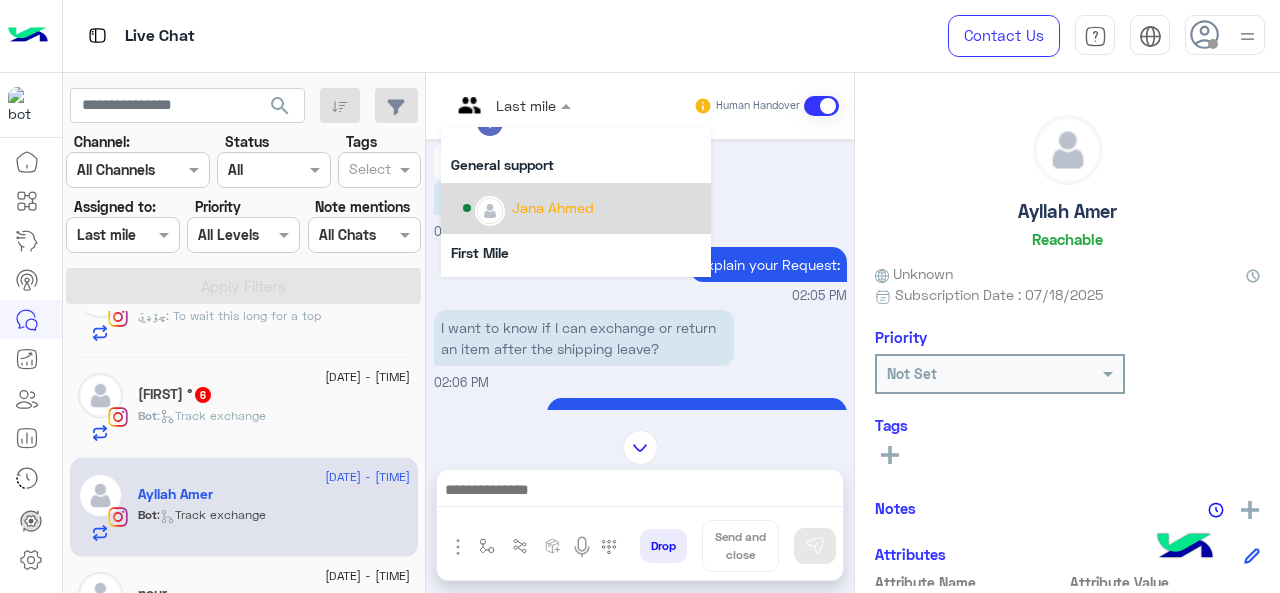 click on "Jana Ahmed" at bounding box center [553, 207] 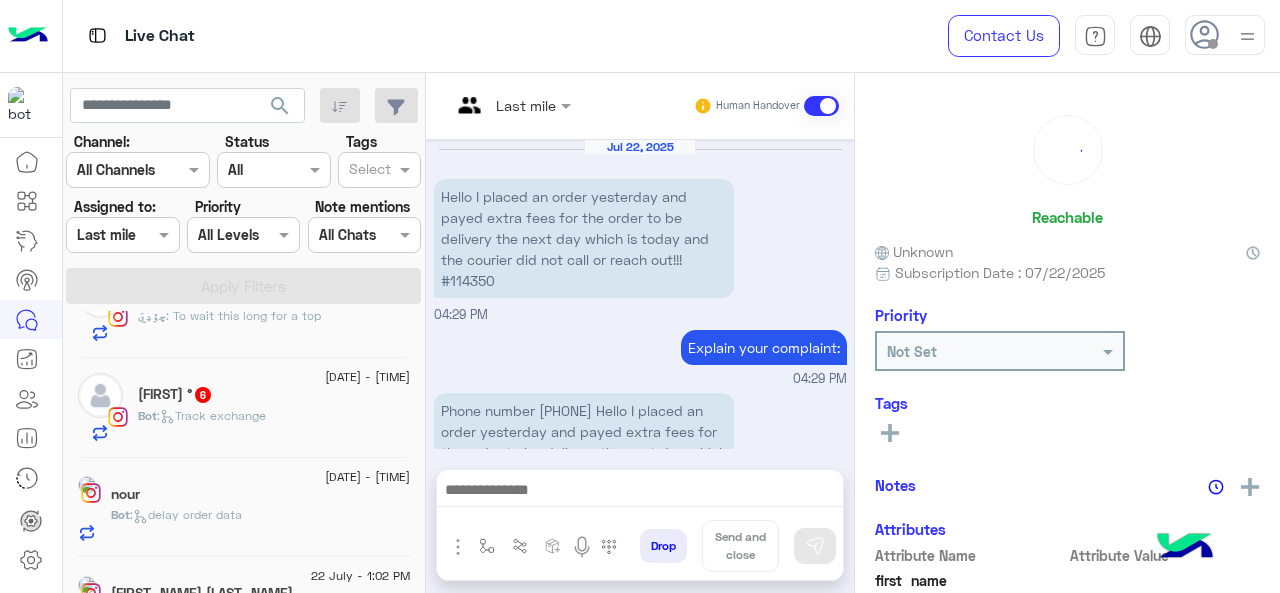 scroll, scrollTop: 735, scrollLeft: 0, axis: vertical 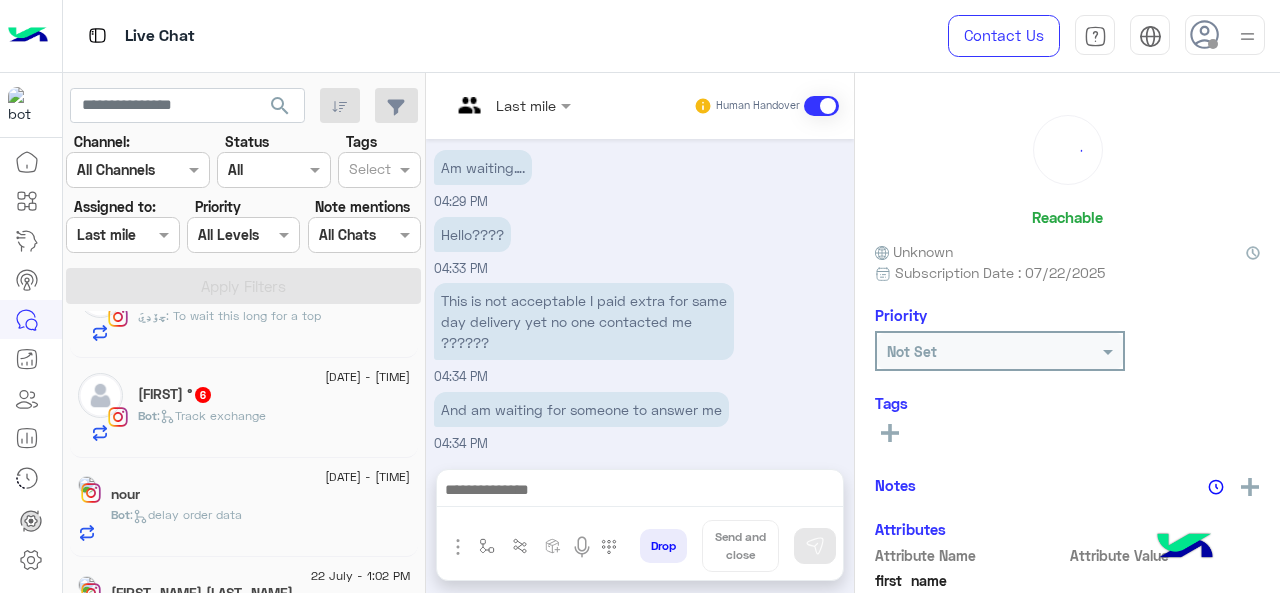 click on "Bot :   Track exchange" 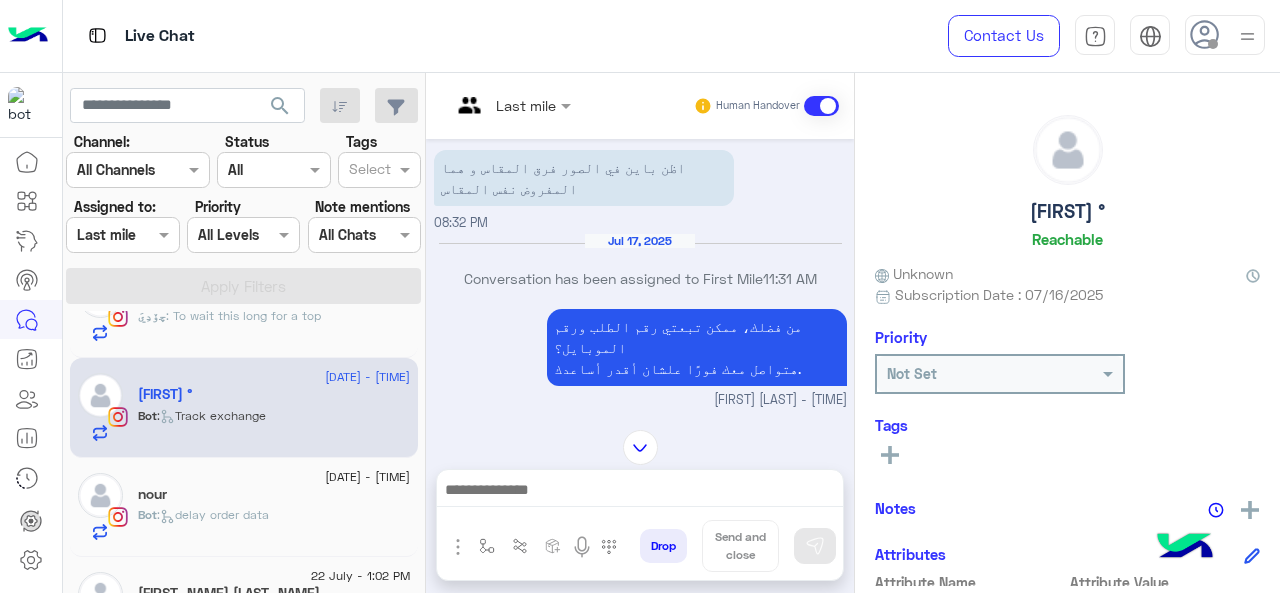 scroll, scrollTop: 1161, scrollLeft: 0, axis: vertical 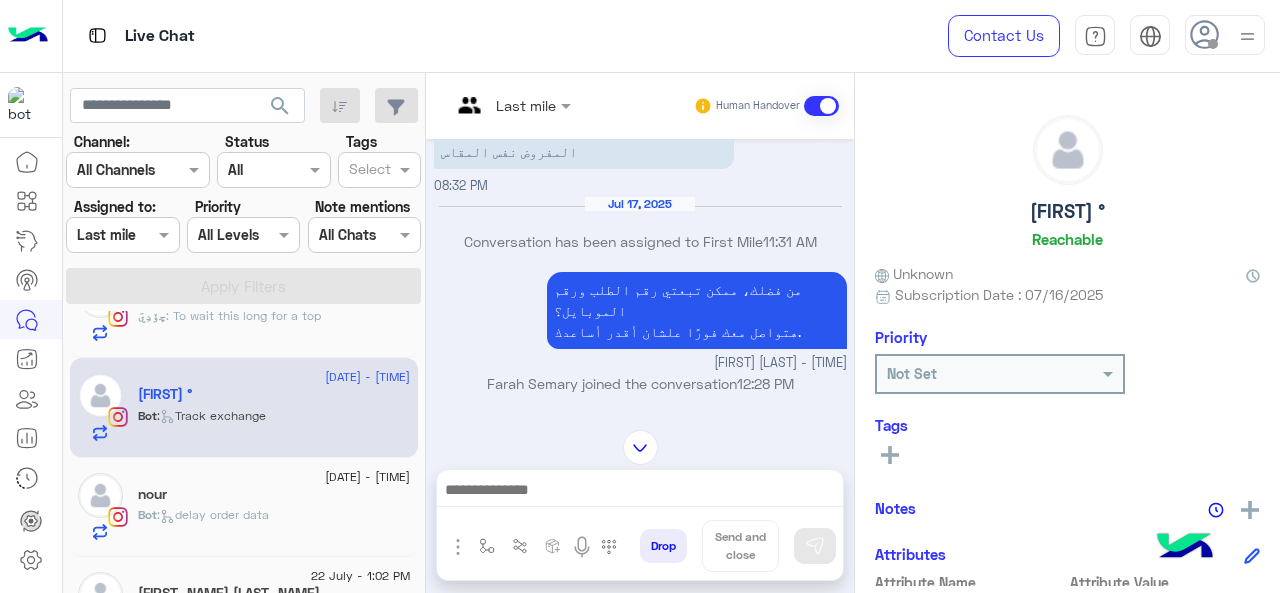 drag, startPoint x: 968, startPoint y: 396, endPoint x: 969, endPoint y: 385, distance: 11.045361 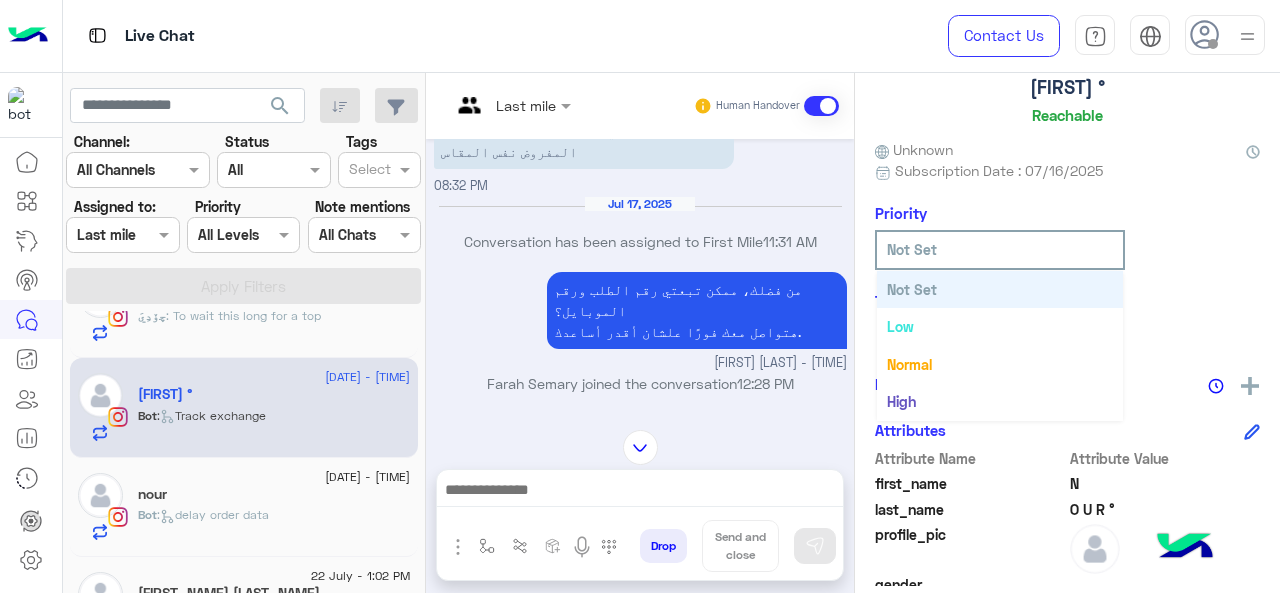 scroll, scrollTop: 0, scrollLeft: 0, axis: both 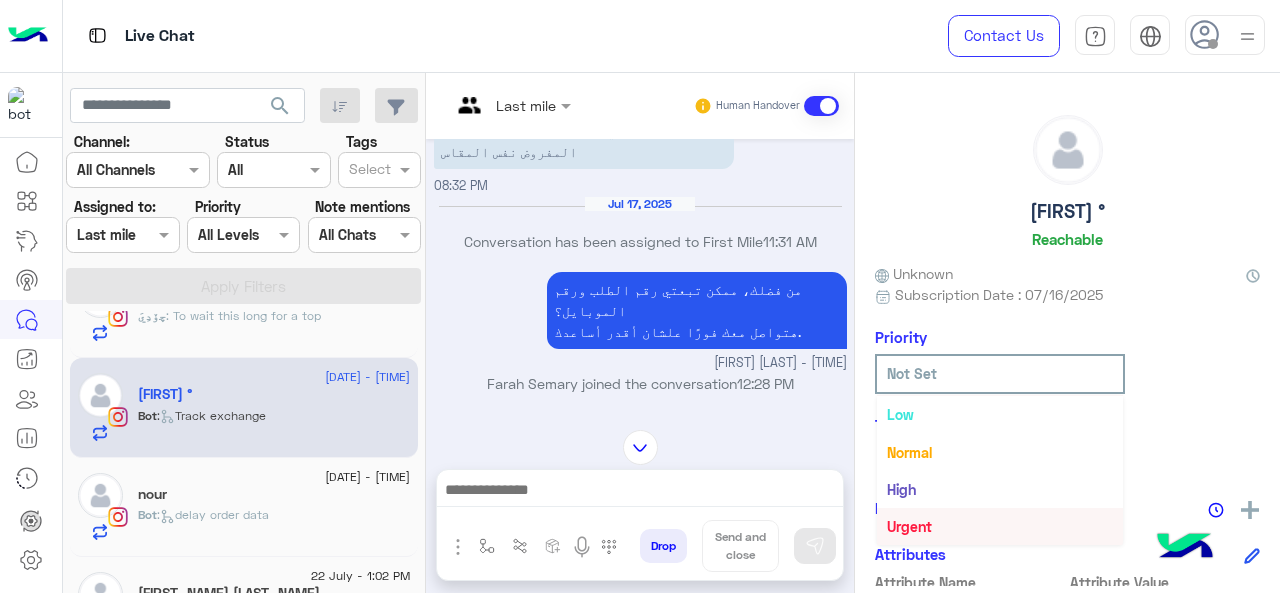 click on "Urgent" at bounding box center (909, 526) 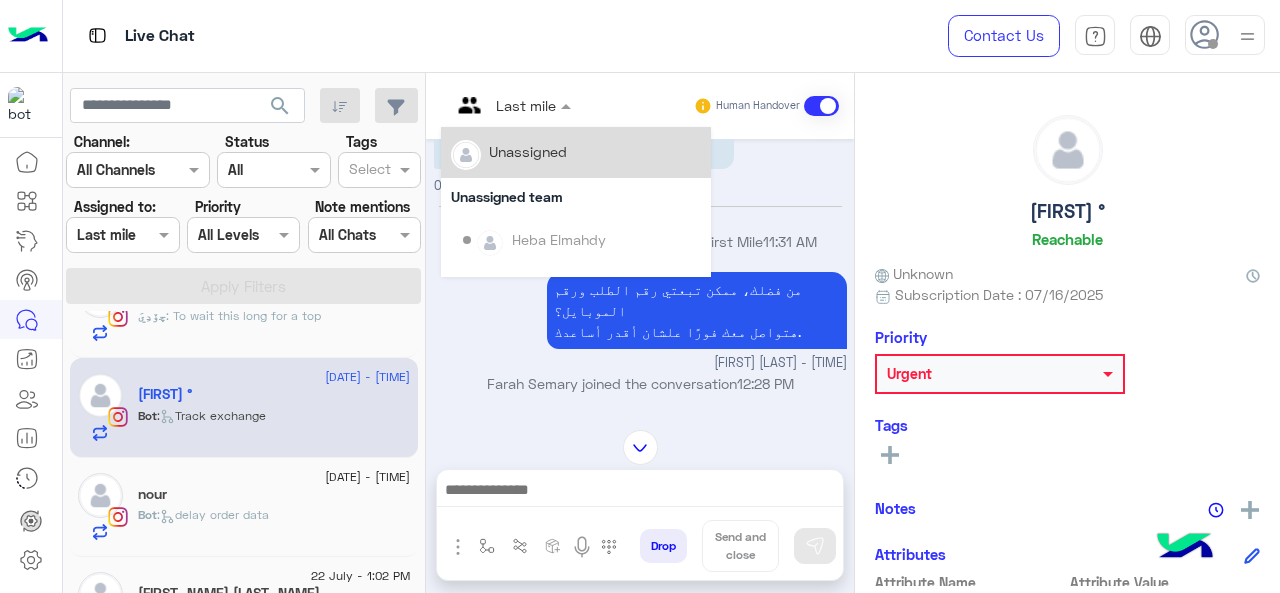 click at bounding box center [568, 105] 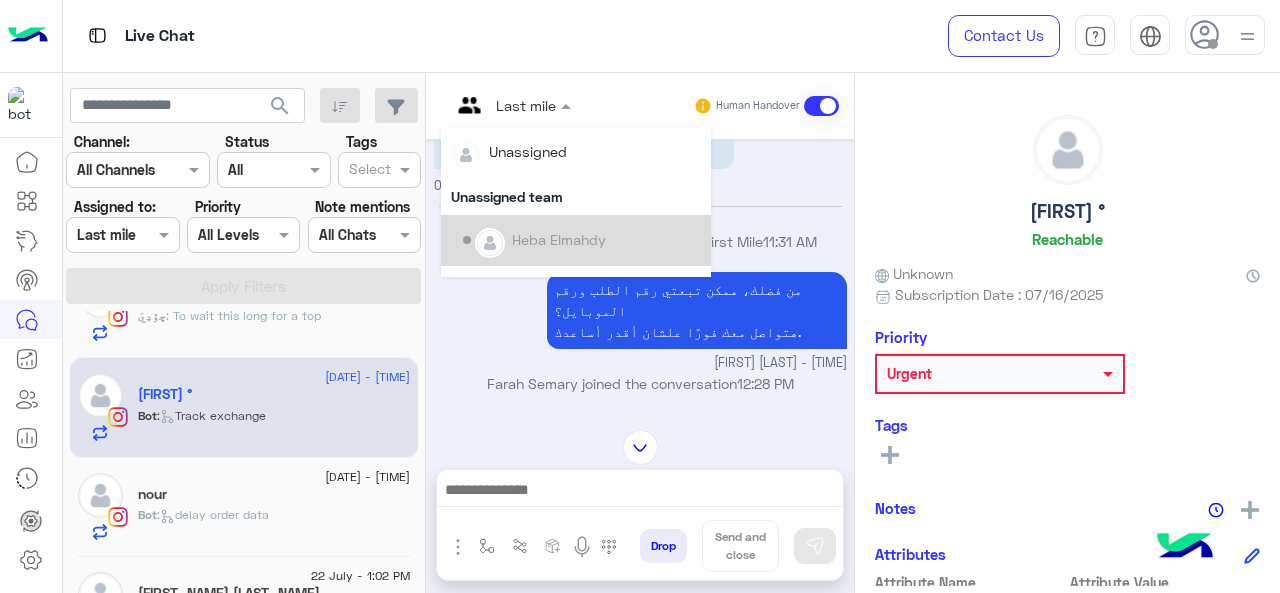 scroll, scrollTop: 354, scrollLeft: 0, axis: vertical 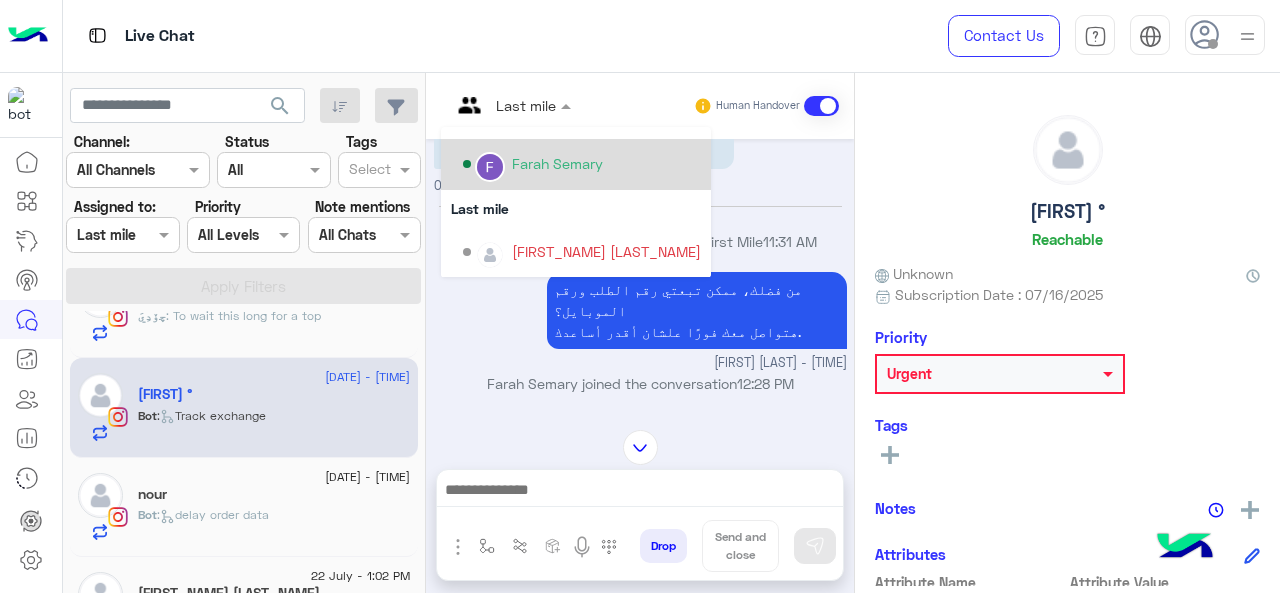 click on "Farah Semary" at bounding box center [582, 164] 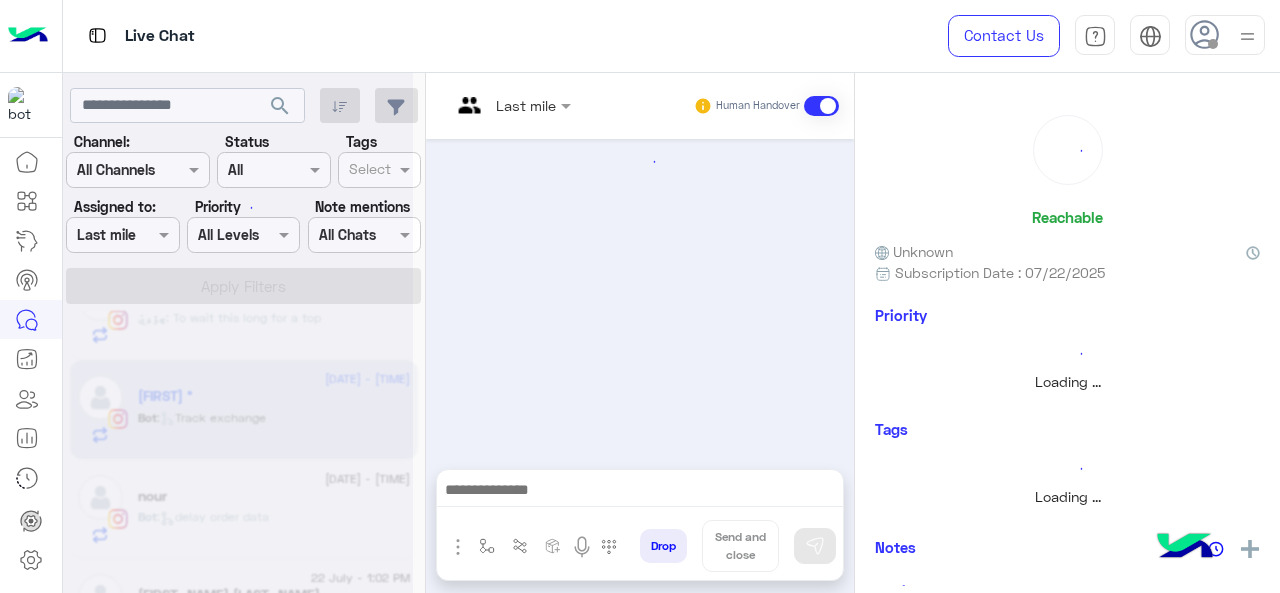 scroll, scrollTop: 0, scrollLeft: 0, axis: both 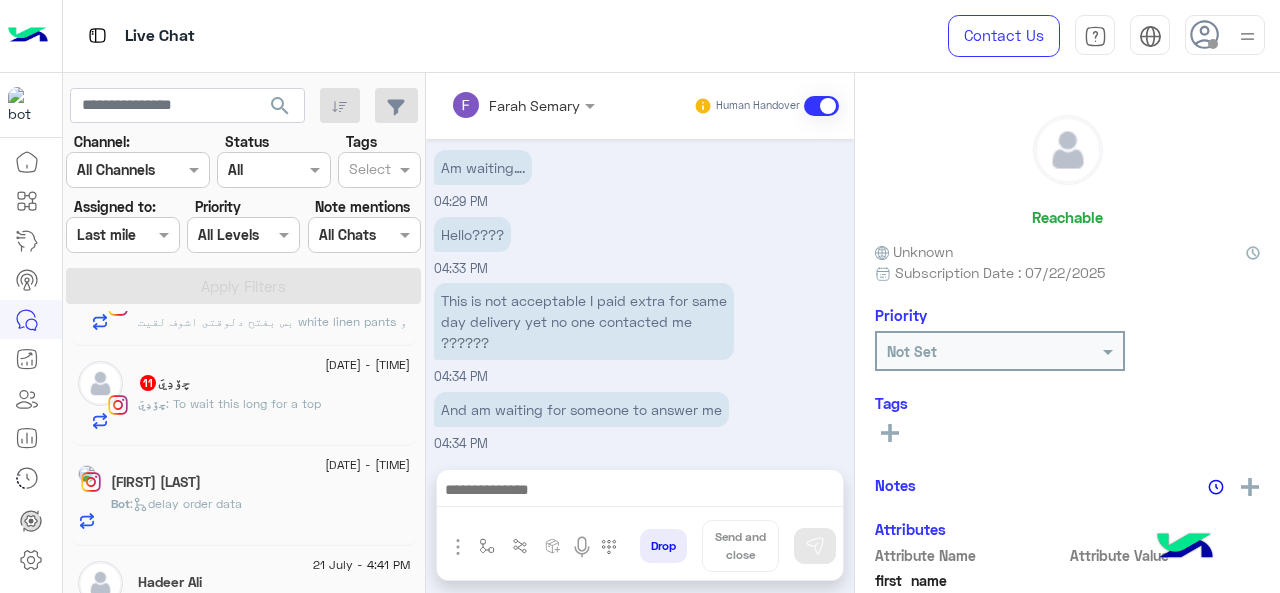click on ": To wait this long for a top" 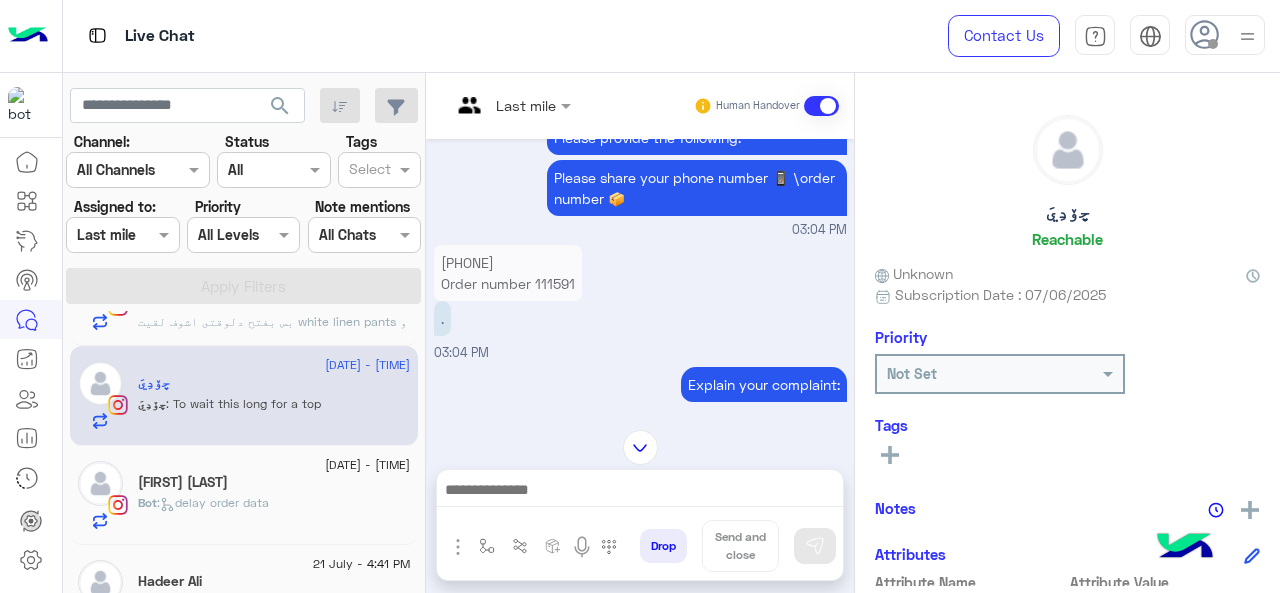 scroll, scrollTop: 184, scrollLeft: 0, axis: vertical 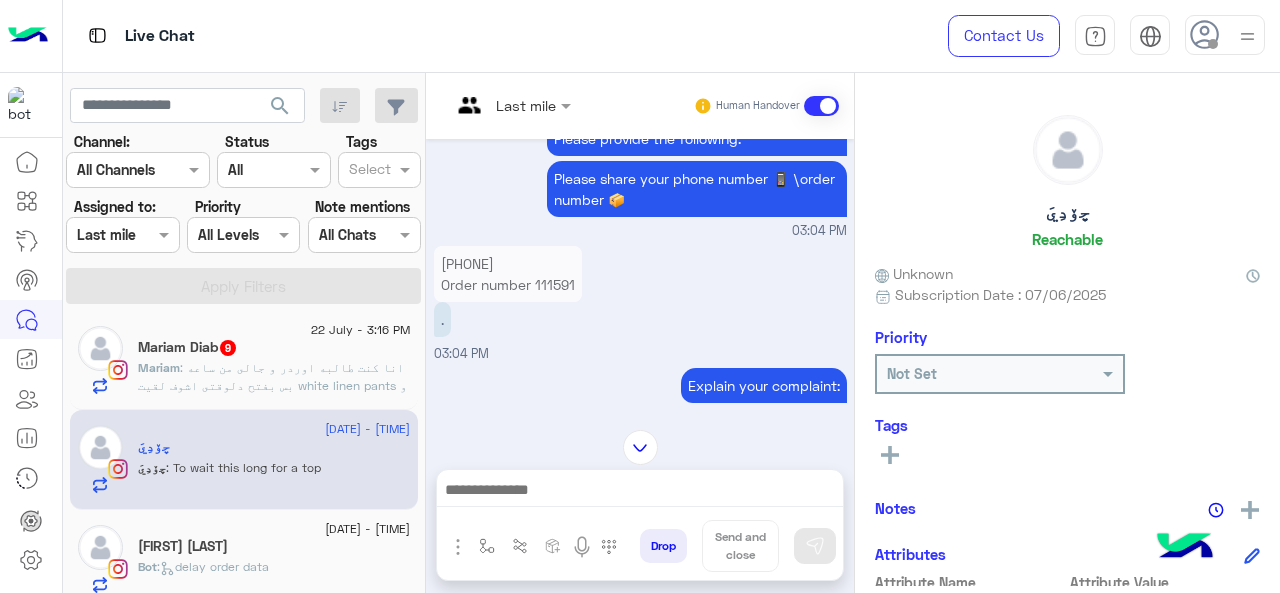 click on ": انا كنت طالبه اوردر و جالى من ساعه بس بفتح دلوقتى اشوف لقيت white linen pants و انا كنت طالبه white ripped linen shirt" 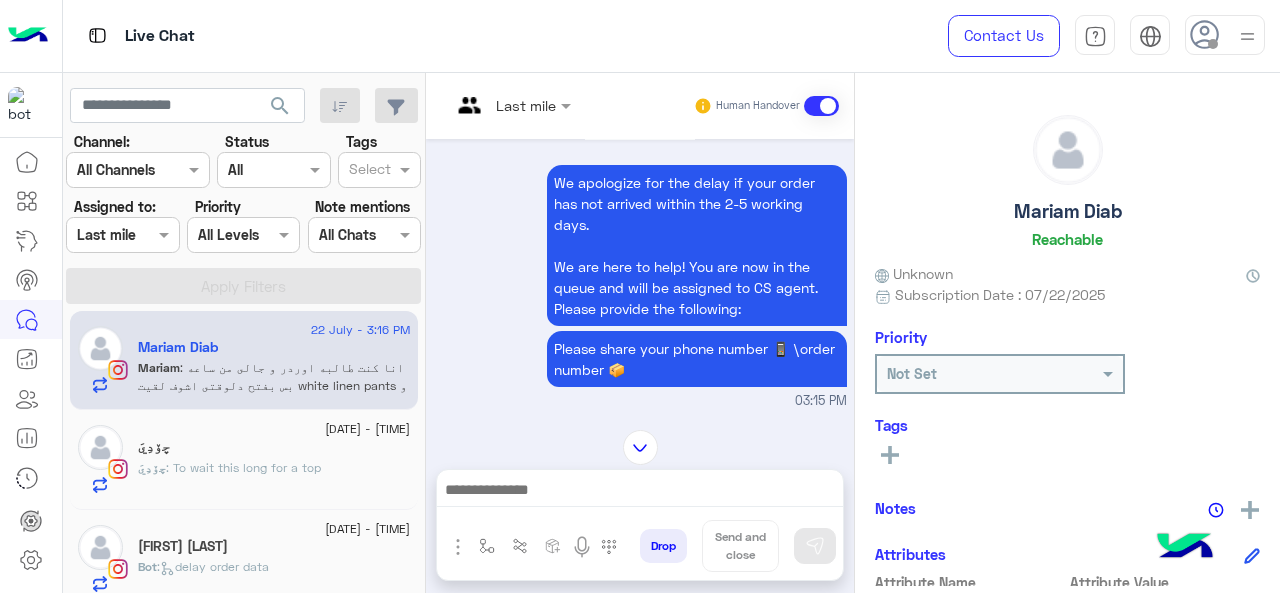 scroll, scrollTop: 0, scrollLeft: 0, axis: both 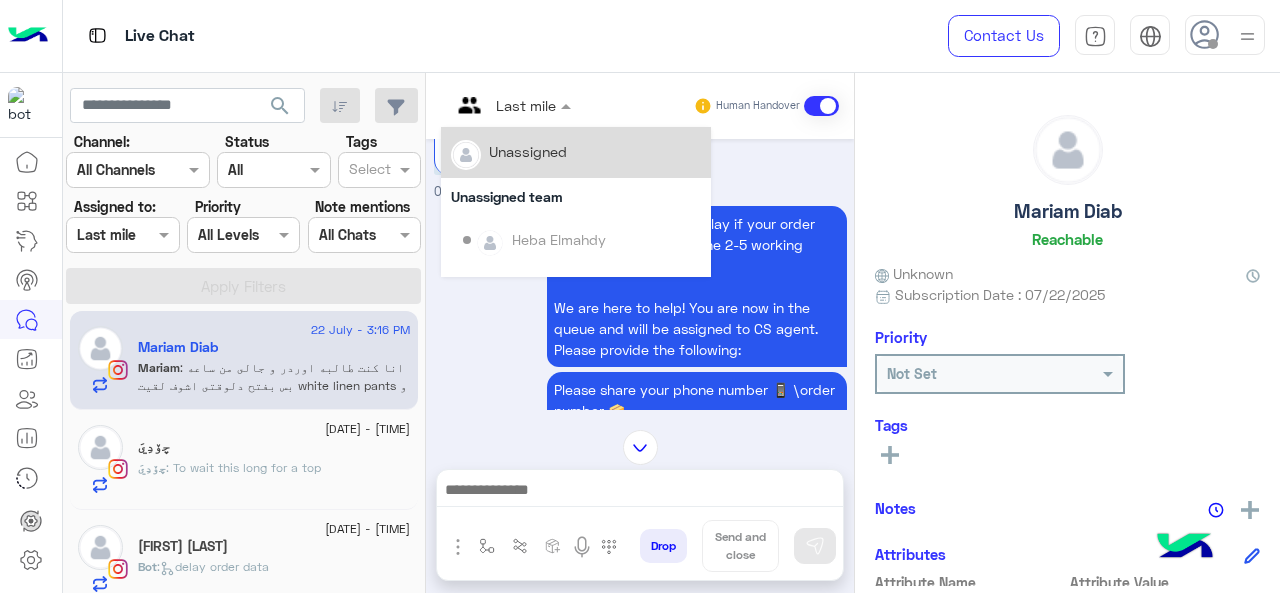 click at bounding box center (487, 105) 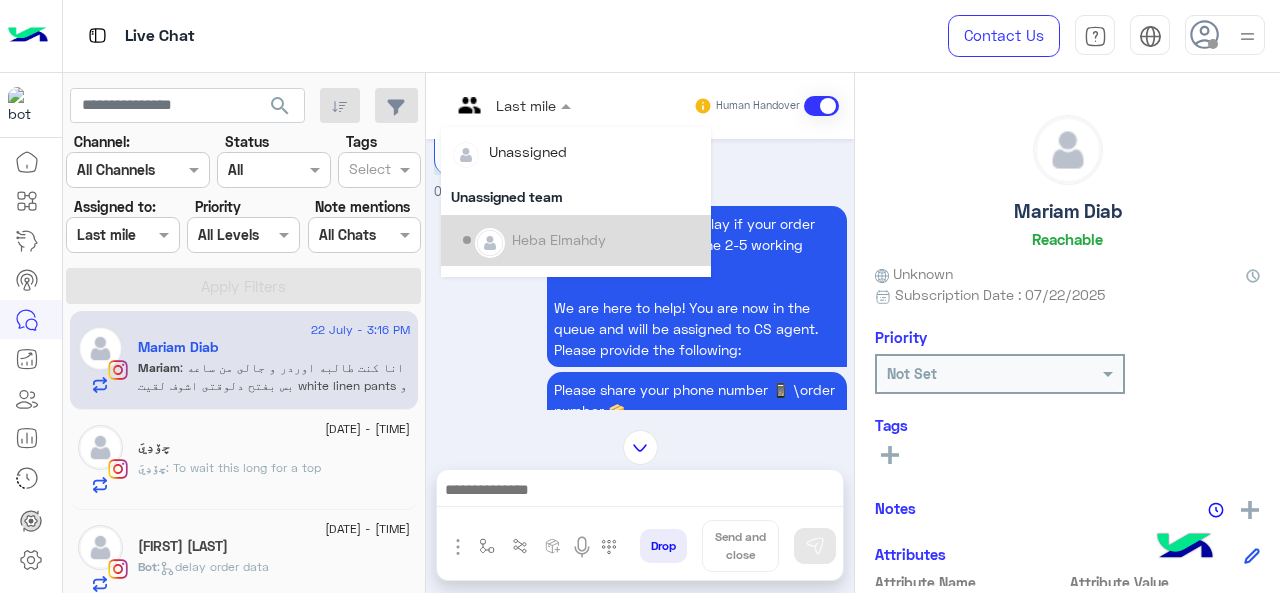 scroll, scrollTop: 354, scrollLeft: 0, axis: vertical 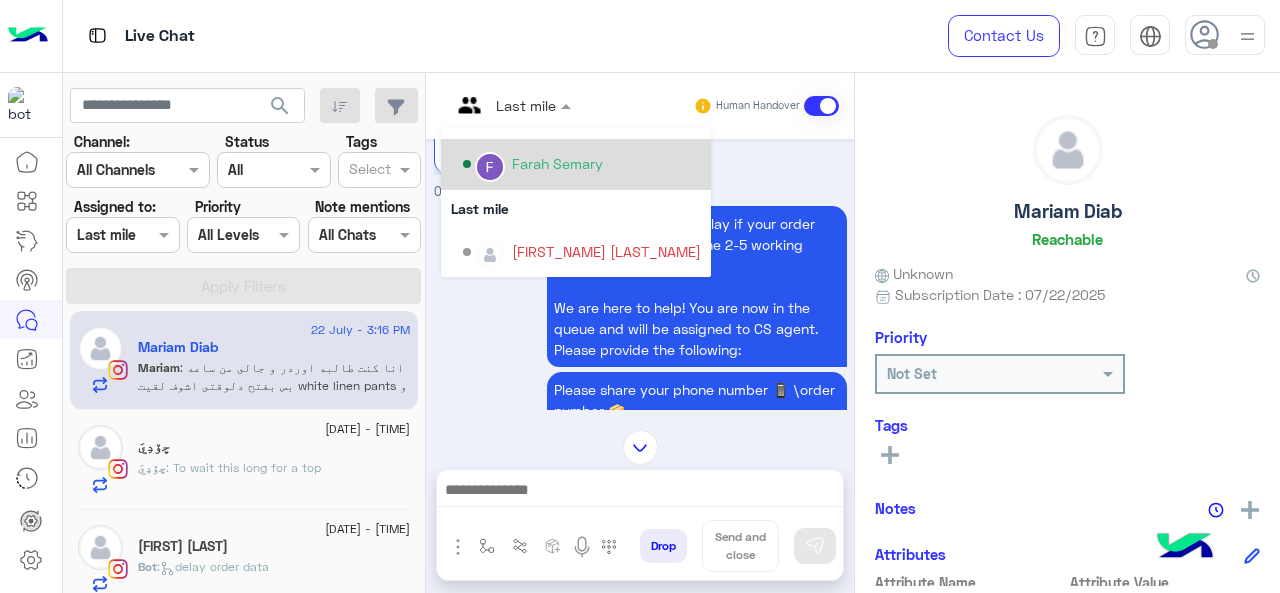 click on "Farah Semary" at bounding box center [557, 163] 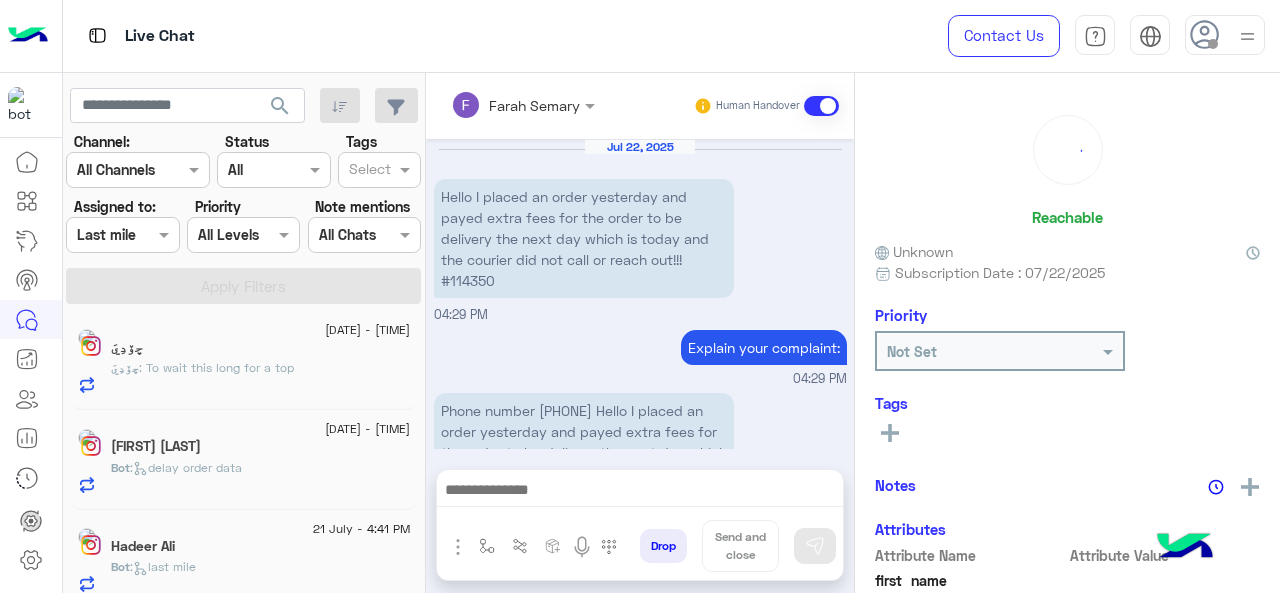 scroll, scrollTop: 735, scrollLeft: 0, axis: vertical 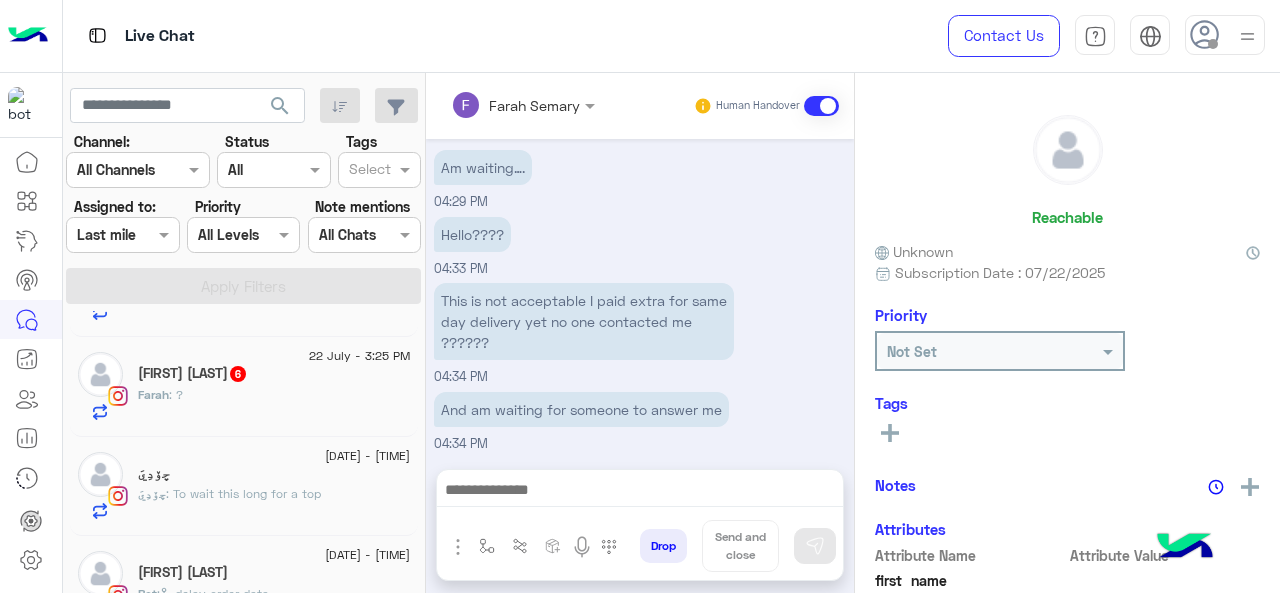 click on "[FIRST] : ?" 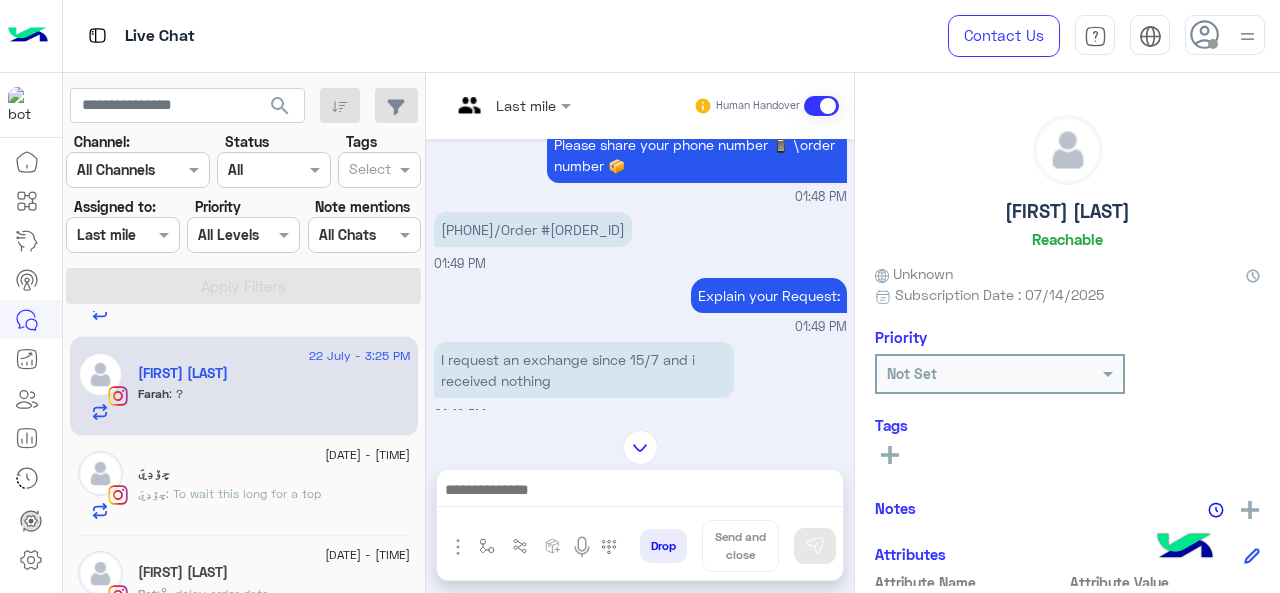 scroll, scrollTop: 234, scrollLeft: 0, axis: vertical 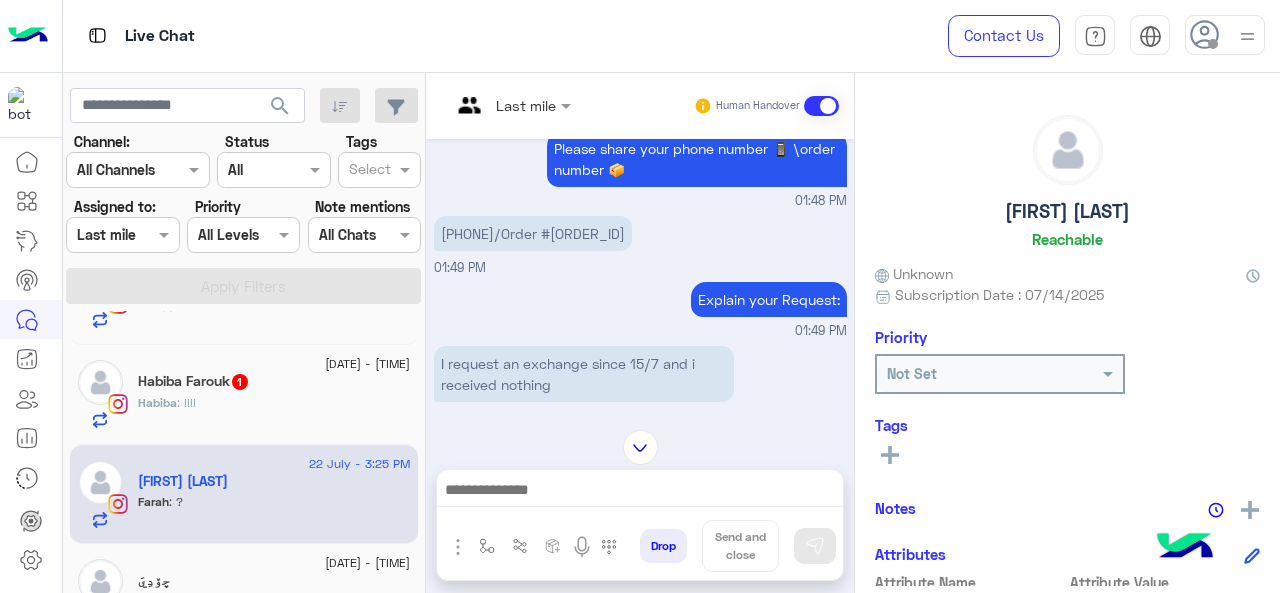 click on "[NAME] : !!!!" 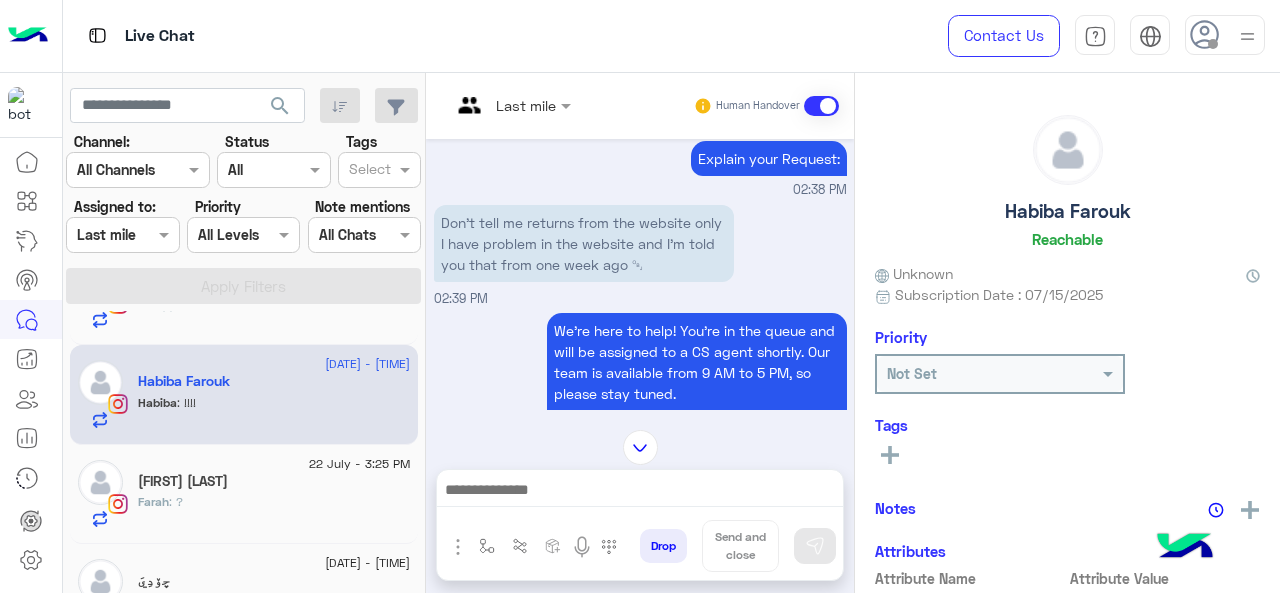scroll, scrollTop: 540, scrollLeft: 0, axis: vertical 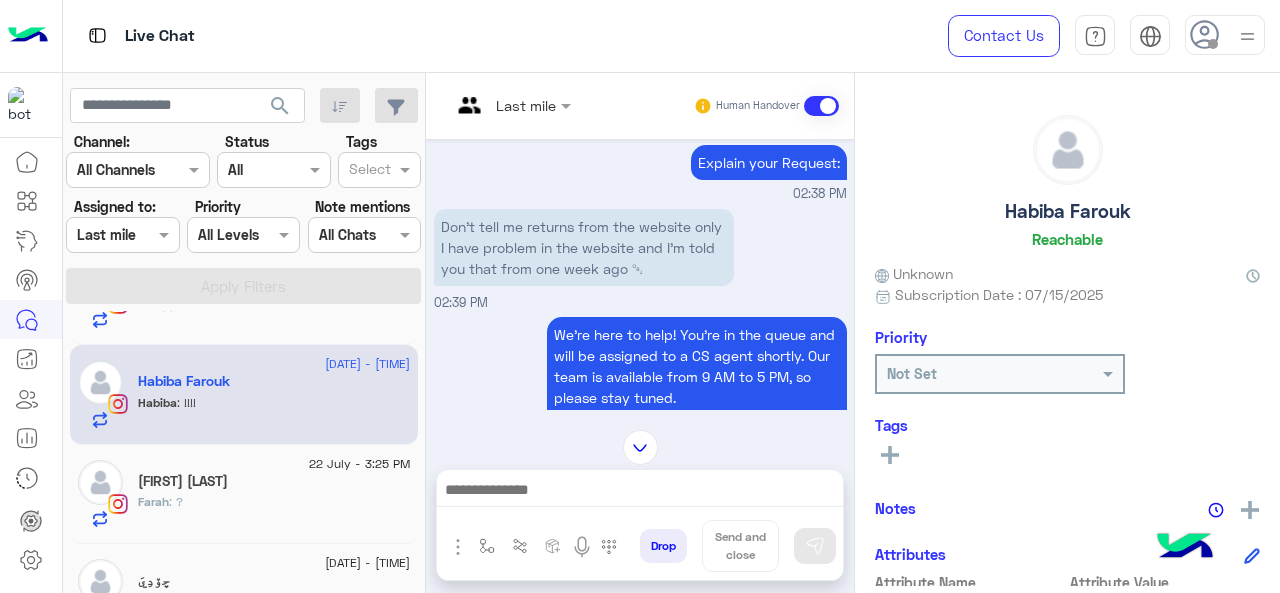 click at bounding box center (487, 105) 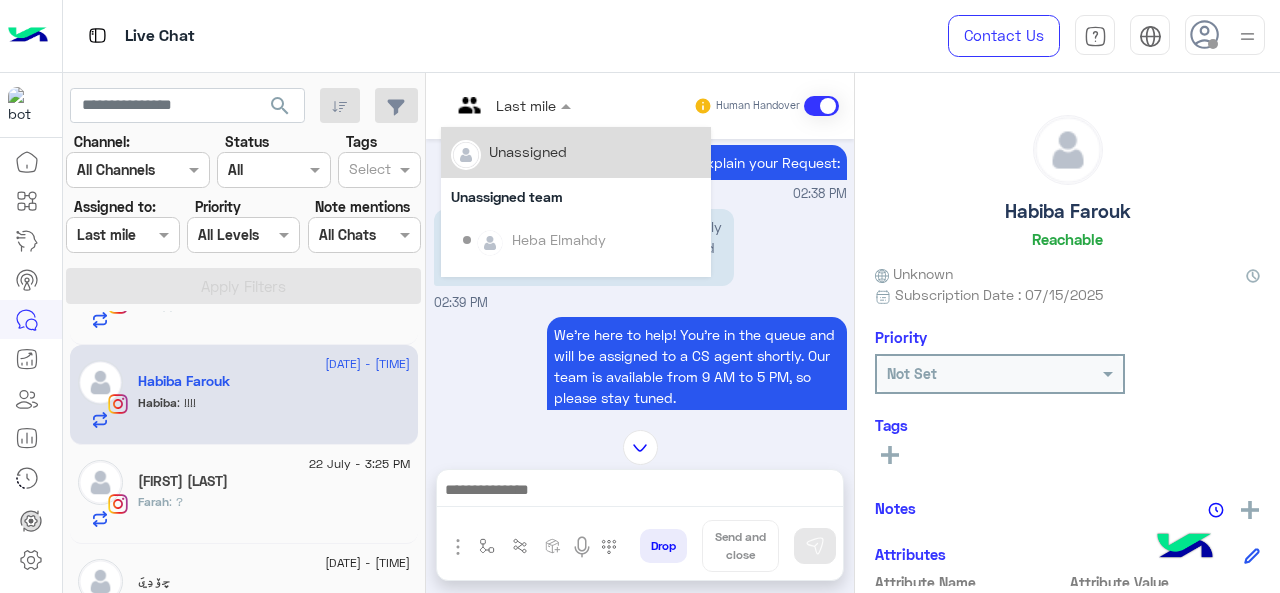 scroll, scrollTop: 354, scrollLeft: 0, axis: vertical 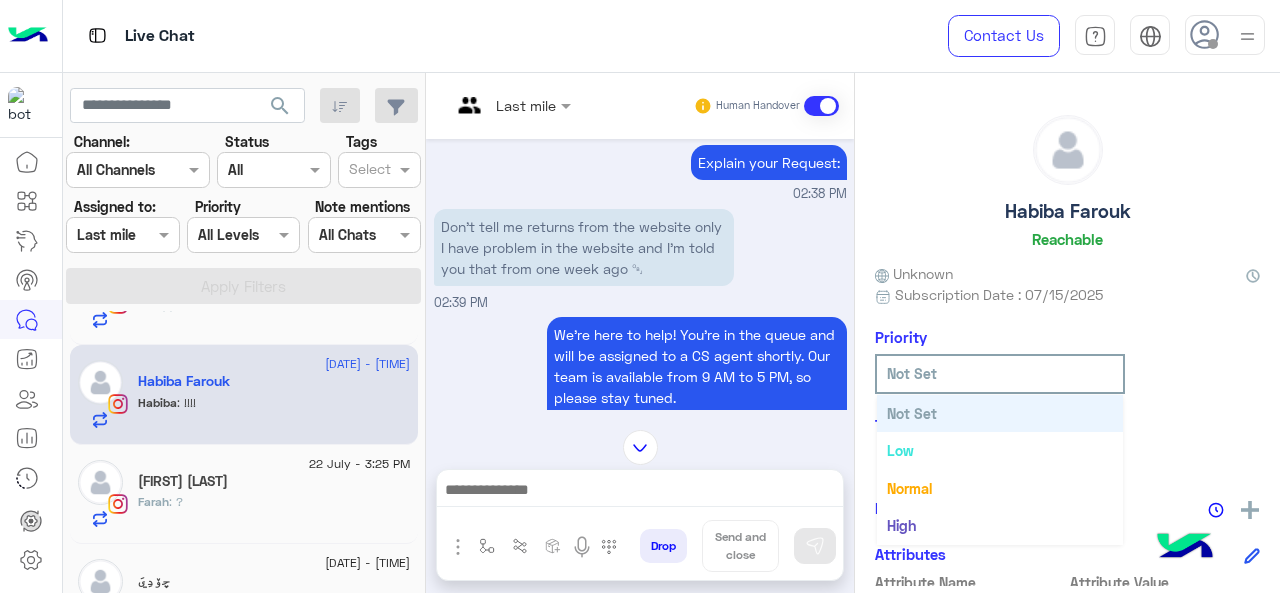click 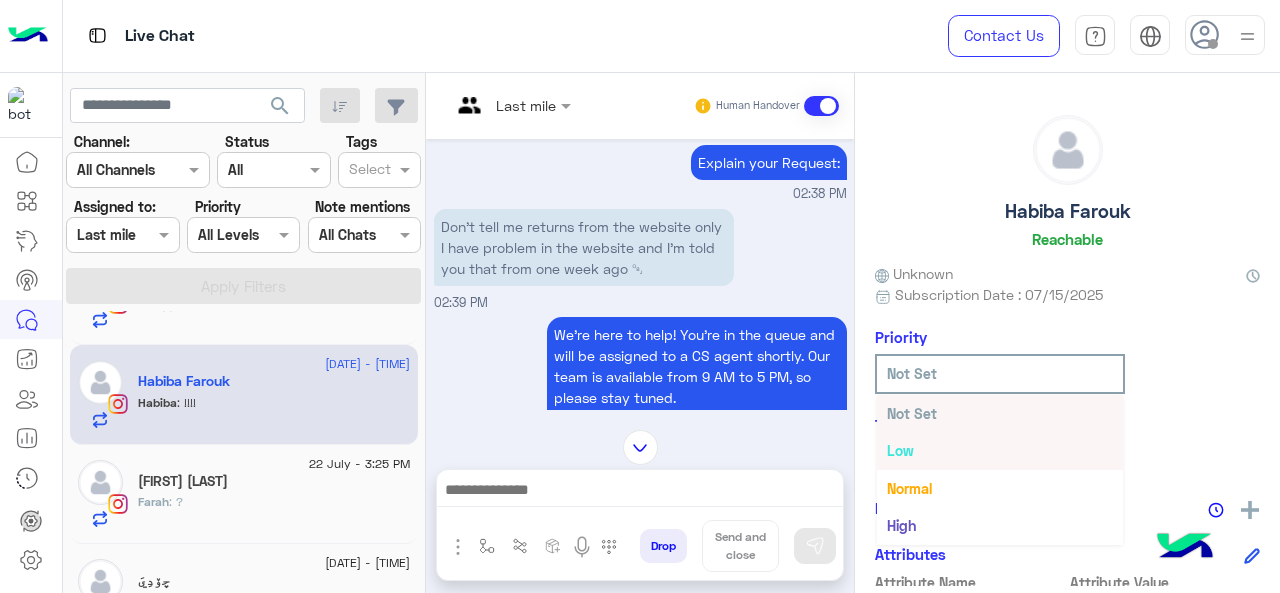 scroll, scrollTop: 36, scrollLeft: 0, axis: vertical 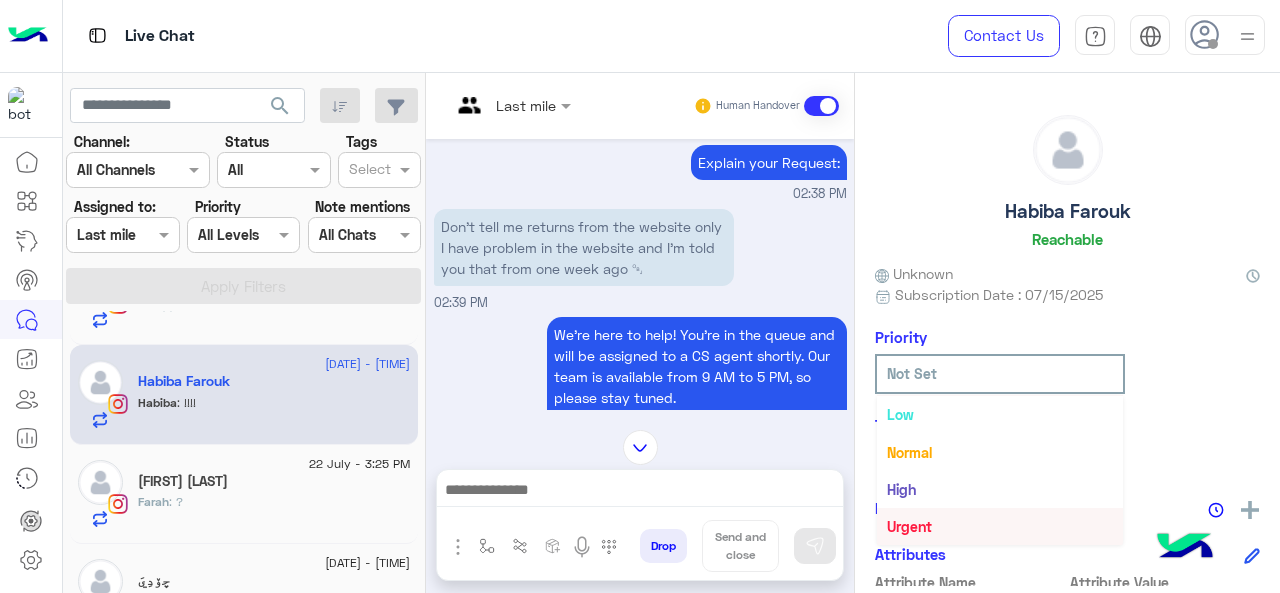 click on "Urgent" at bounding box center (909, 526) 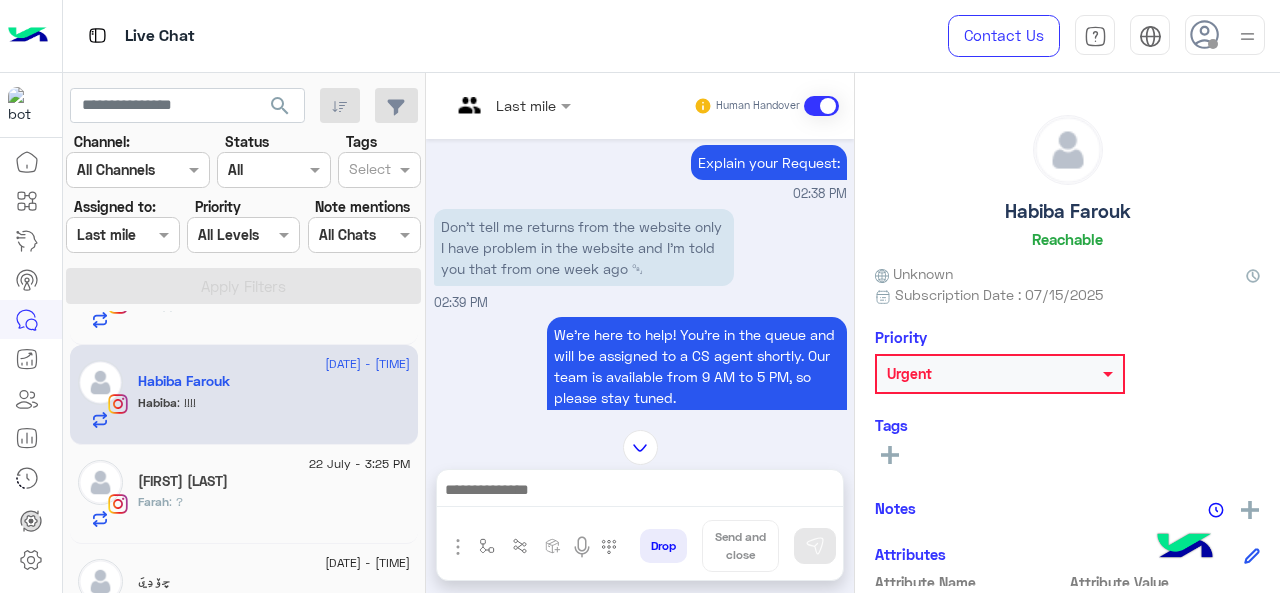 click on "Last mile" at bounding box center [503, 106] 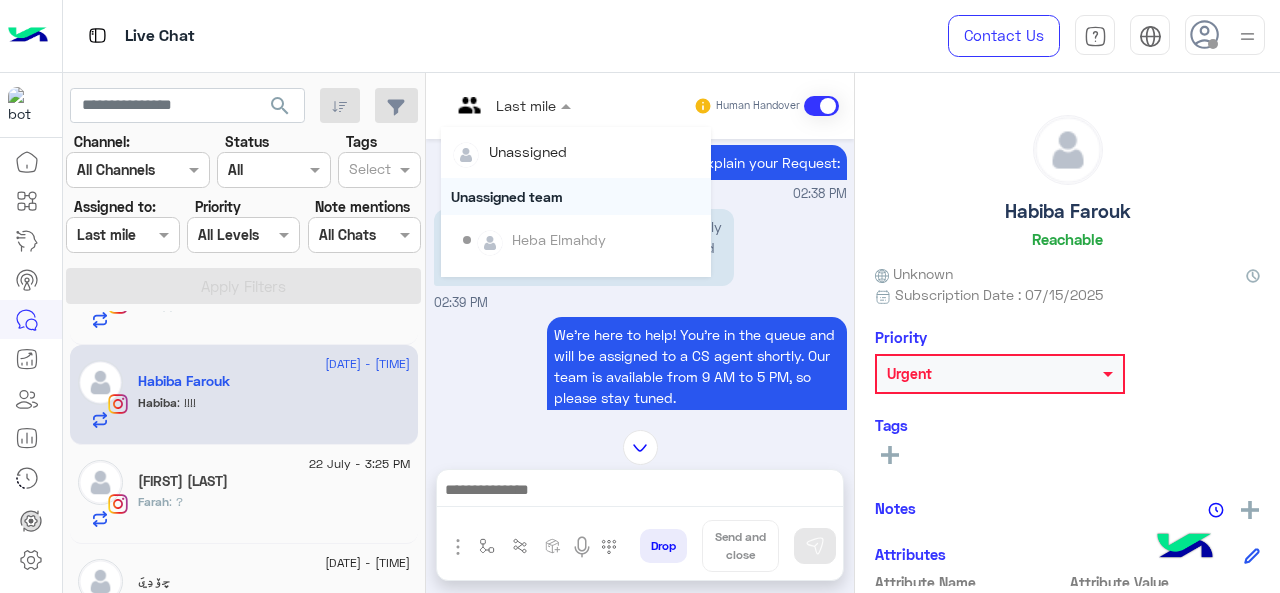 scroll, scrollTop: 354, scrollLeft: 0, axis: vertical 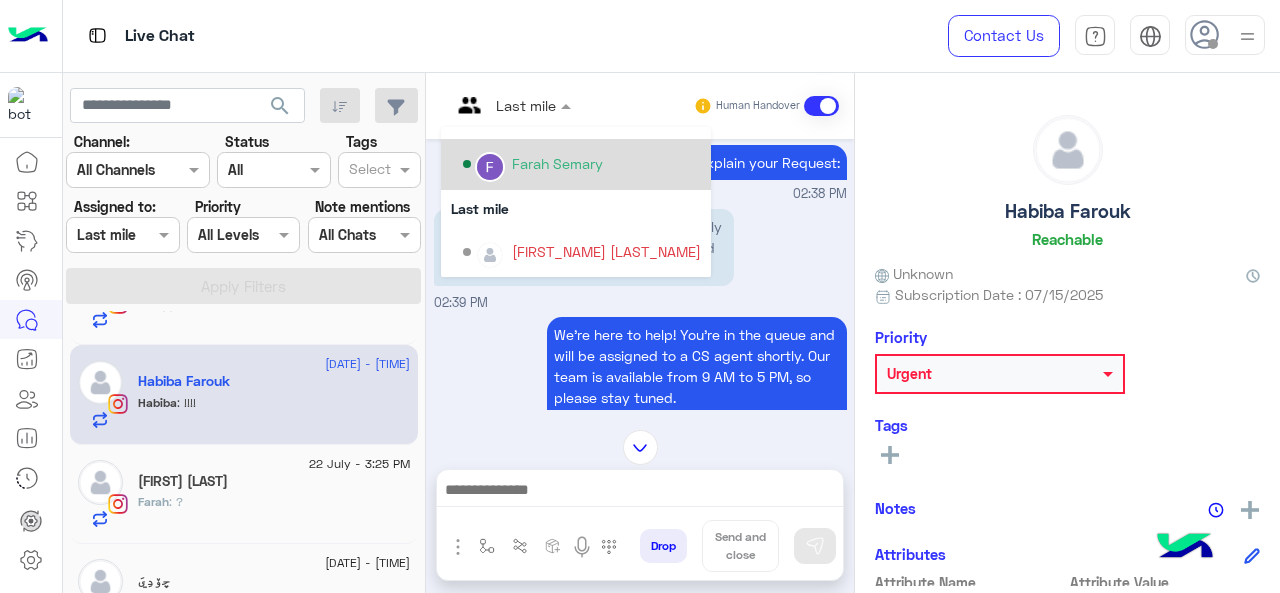 click on "Farah Semary" at bounding box center (557, 163) 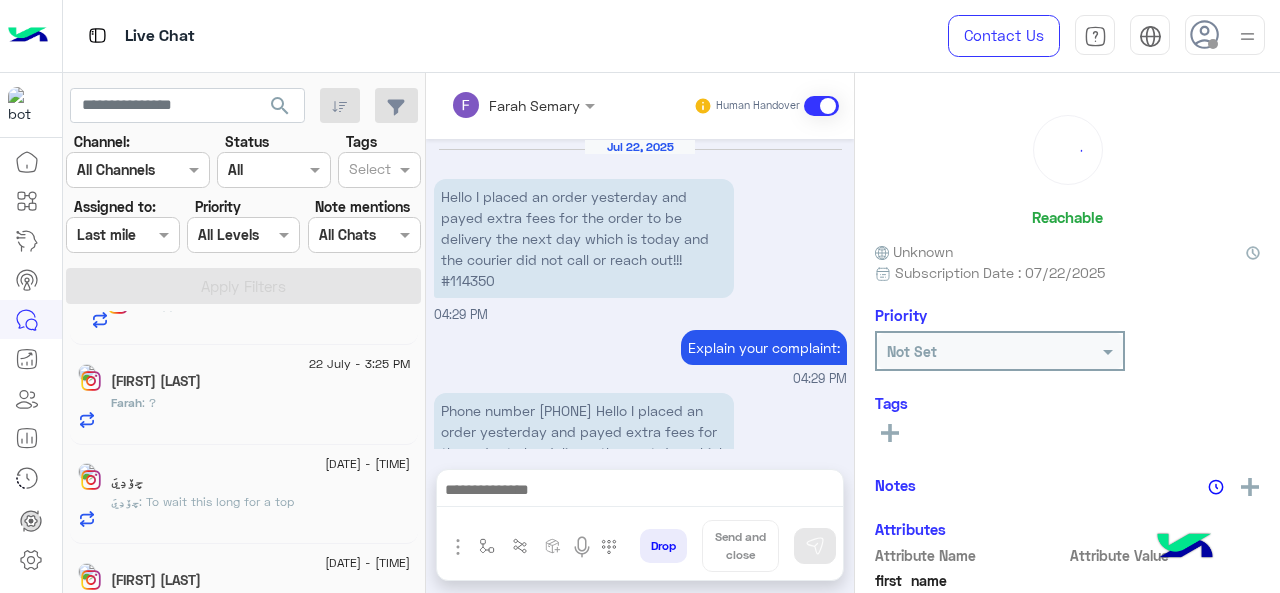 scroll, scrollTop: 735, scrollLeft: 0, axis: vertical 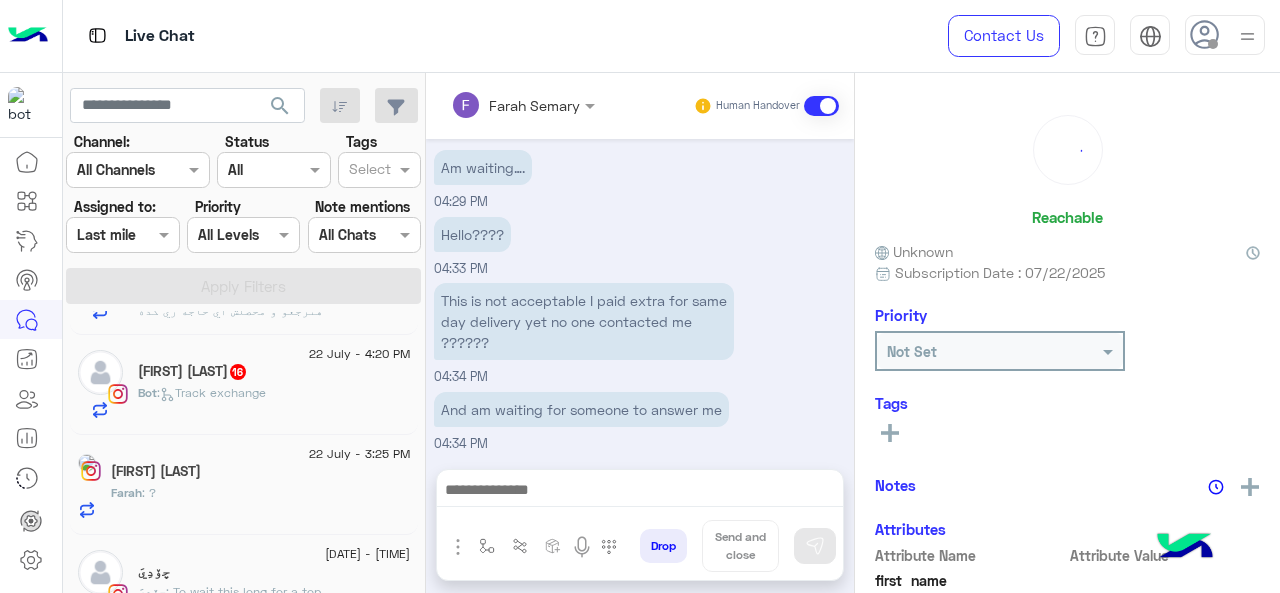 click on ":   Track exchange" 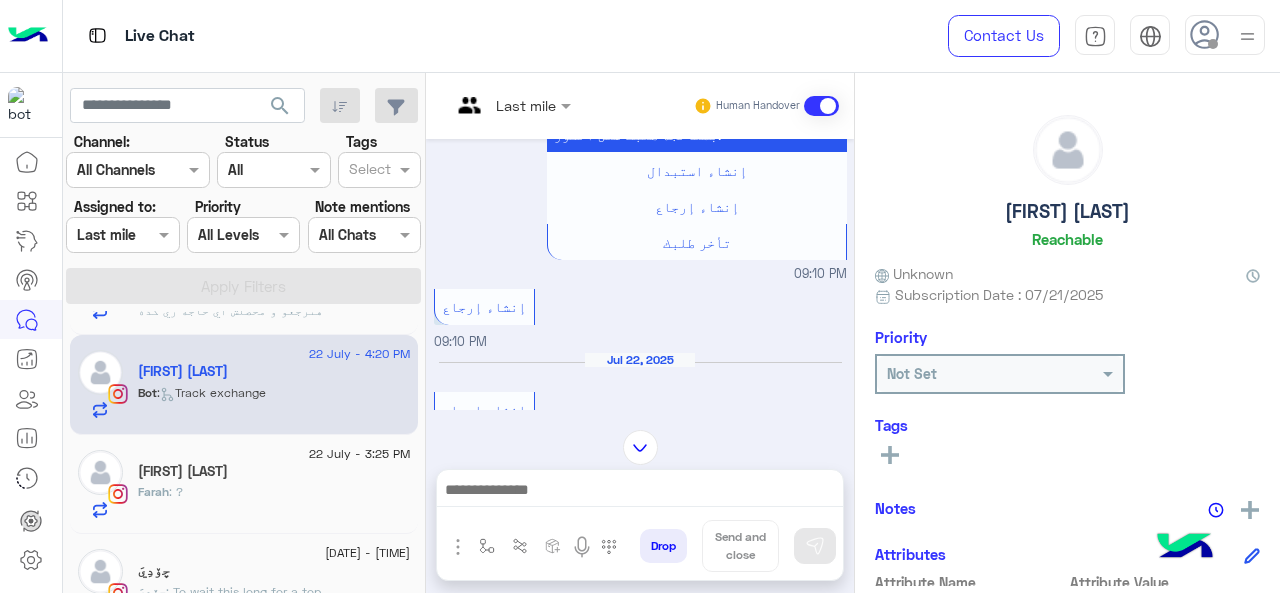 scroll, scrollTop: 709, scrollLeft: 0, axis: vertical 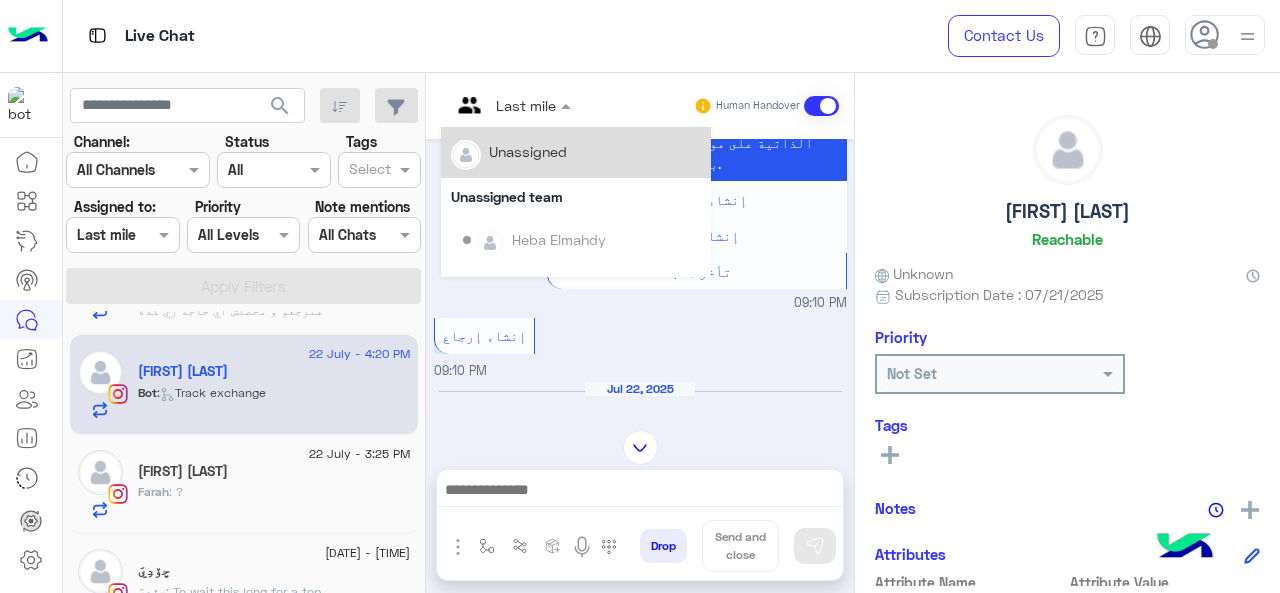 click at bounding box center (487, 105) 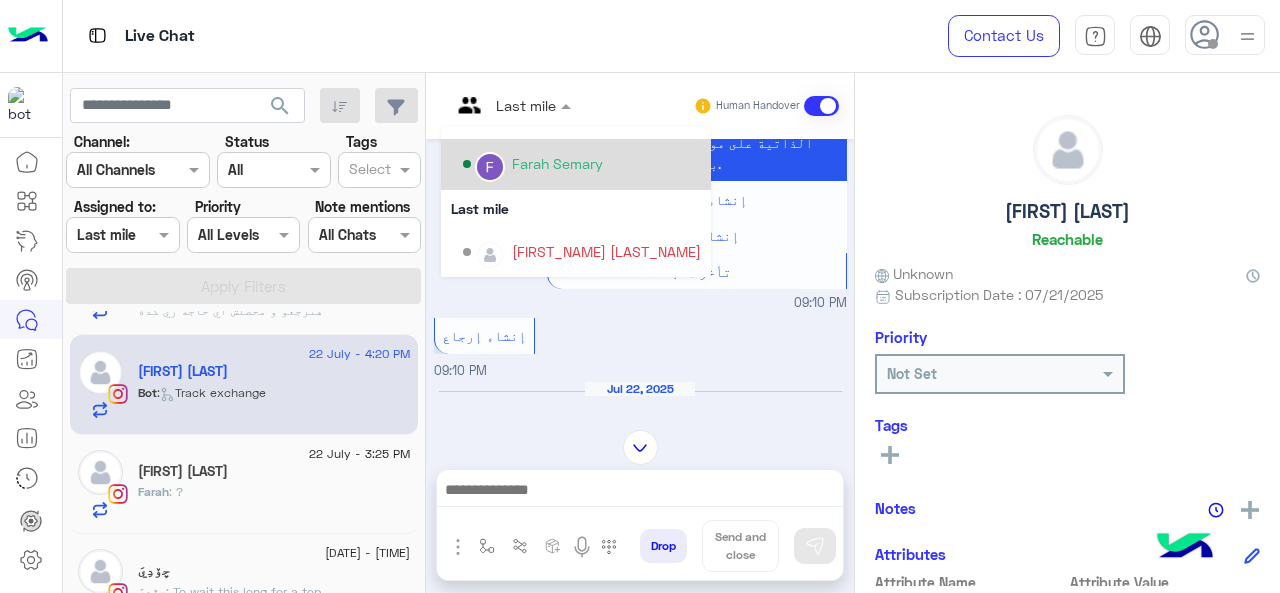 click on "Farah Semary" at bounding box center [557, 163] 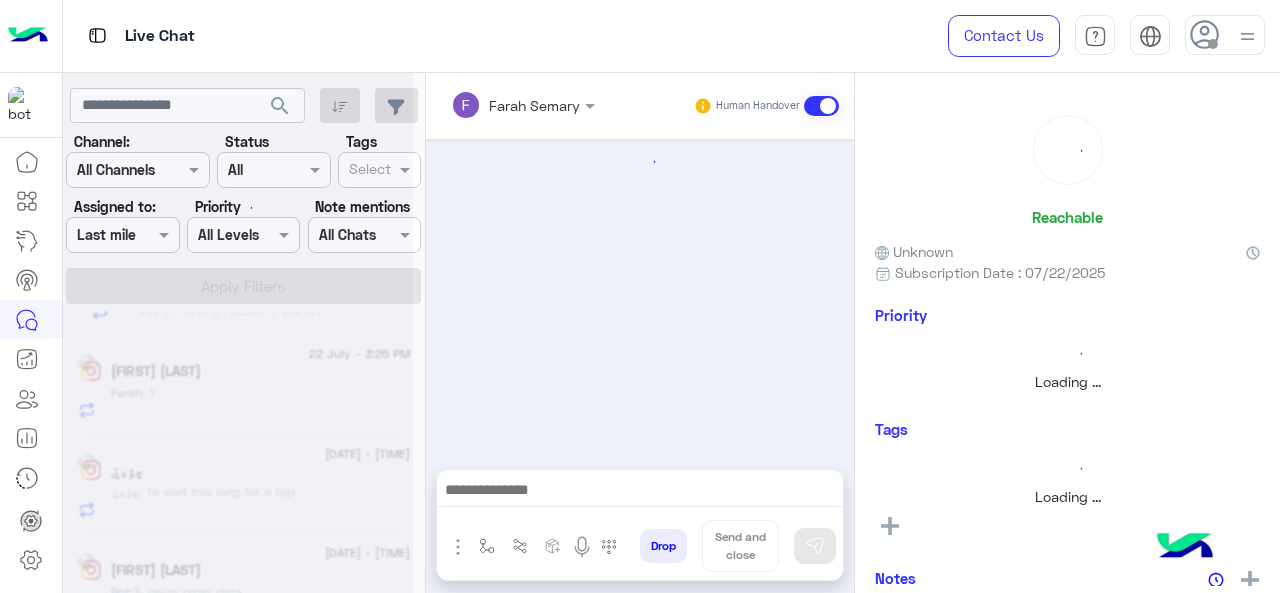 scroll, scrollTop: 735, scrollLeft: 0, axis: vertical 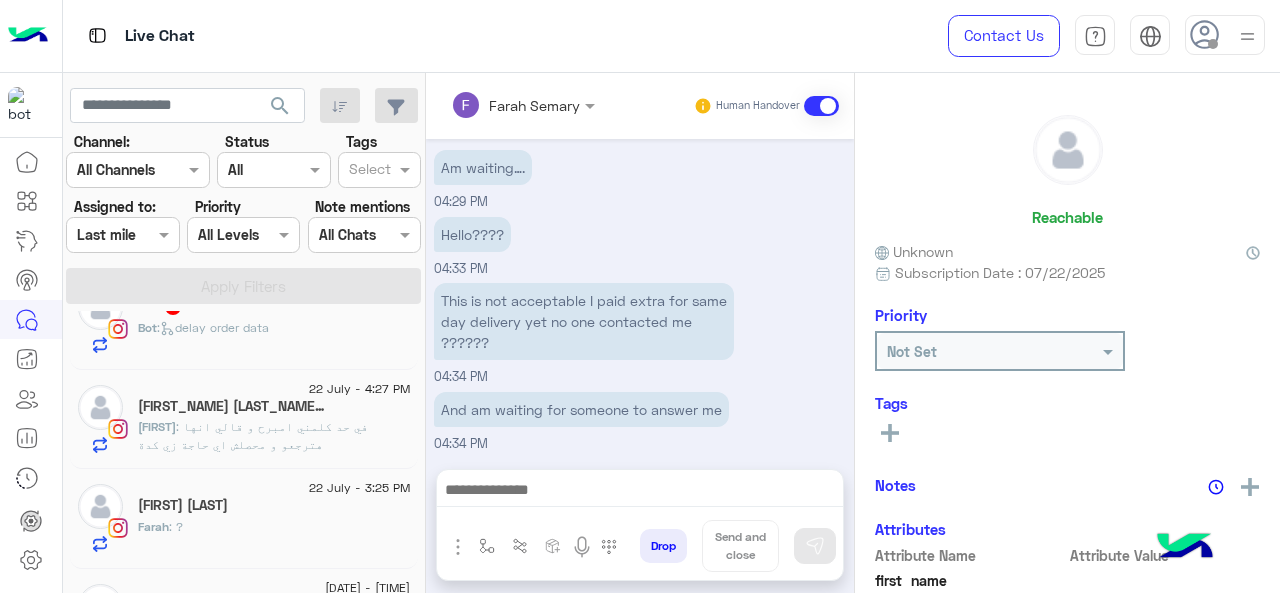 click on ": في حد كلمني امبرح و قالي انها هترجعو و محصلش اي حاجة زي كدة" 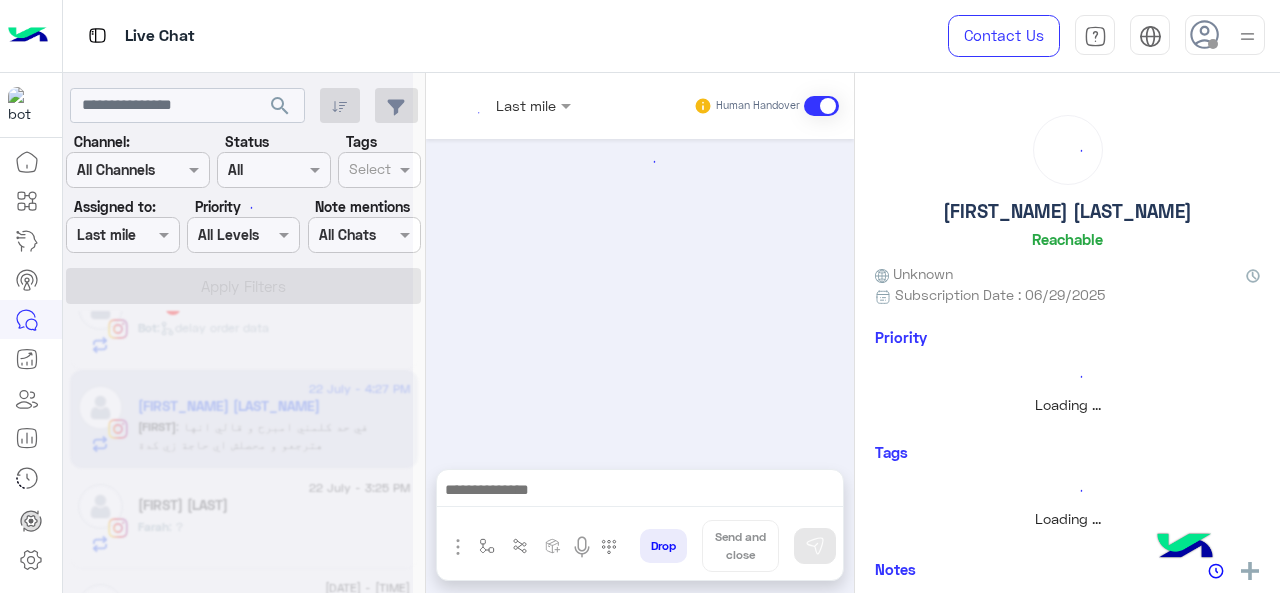 scroll, scrollTop: 0, scrollLeft: 0, axis: both 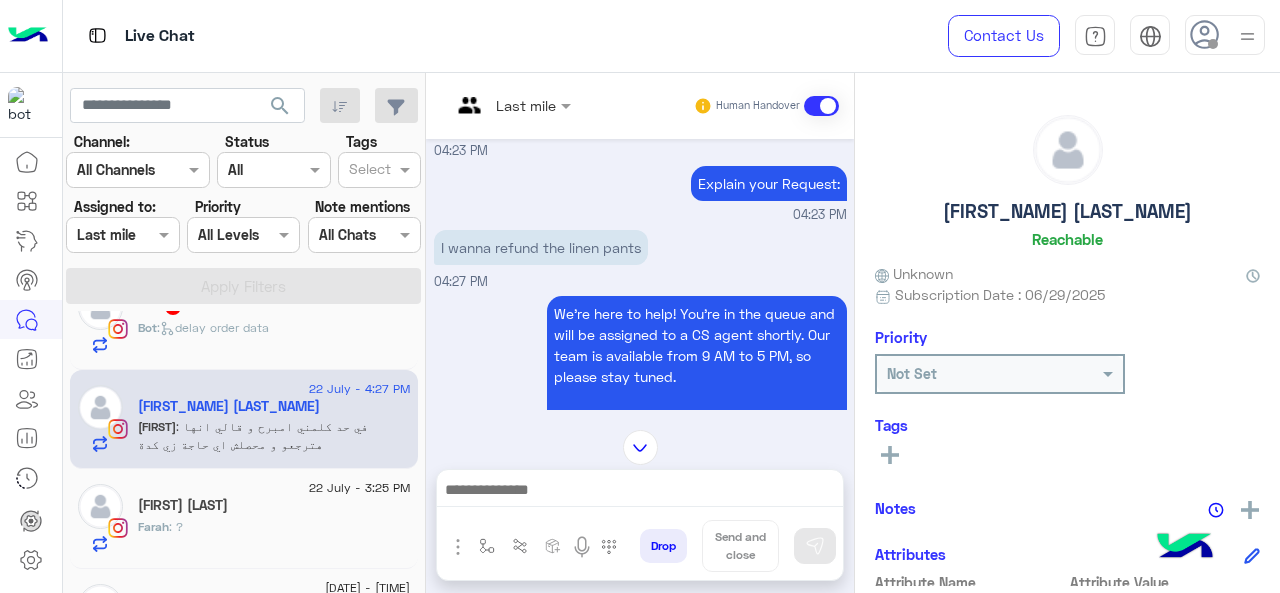click at bounding box center (511, 104) 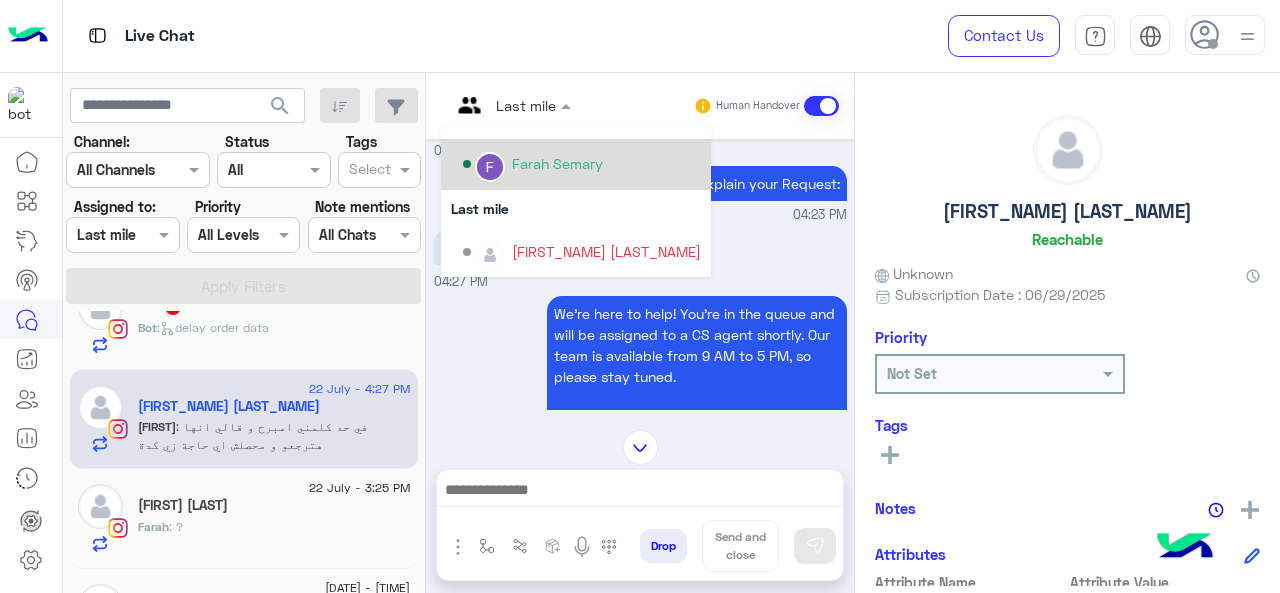 click on "Farah Semary" at bounding box center [557, 163] 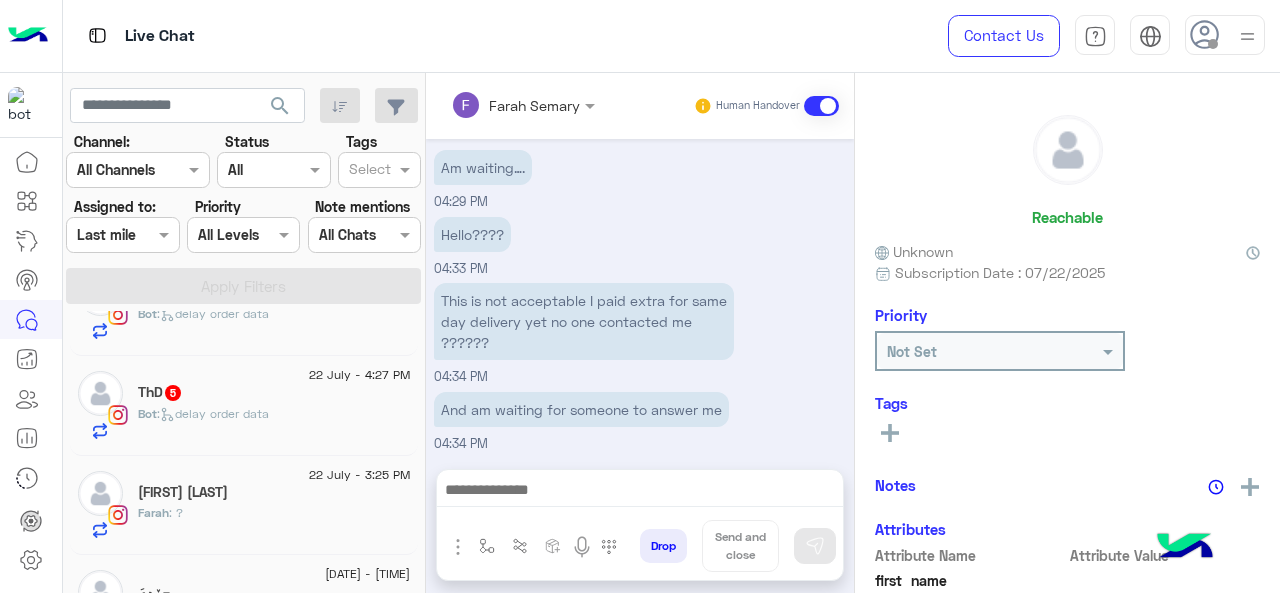 click on "Bot :   delay order data" 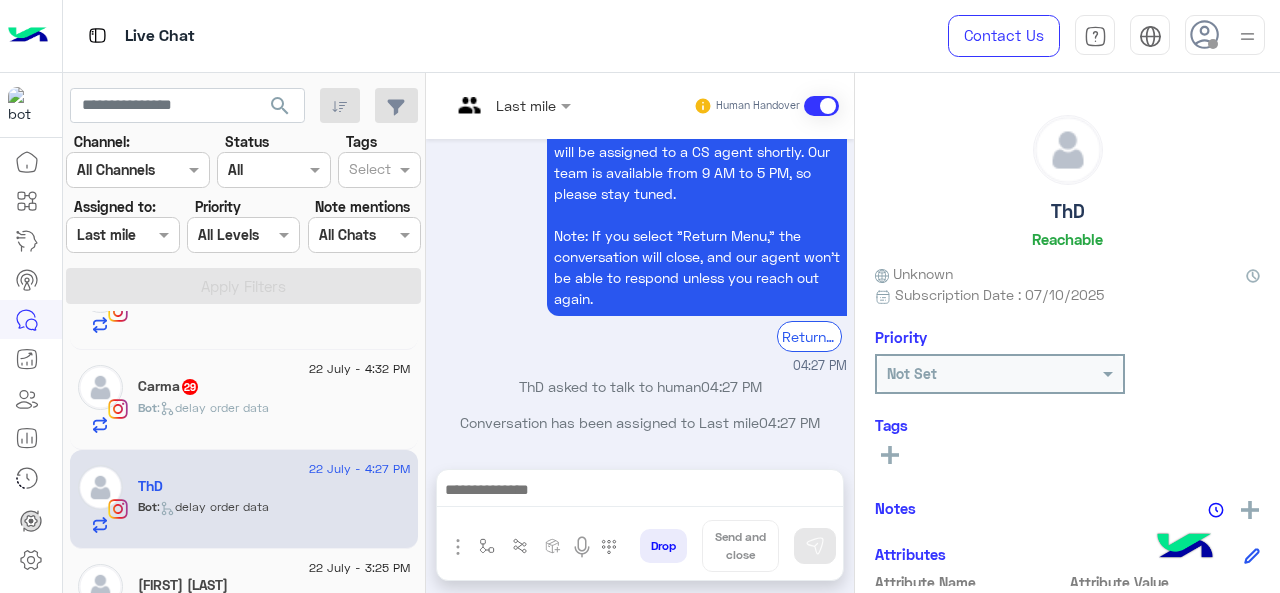 click on "Bot :   delay order data" 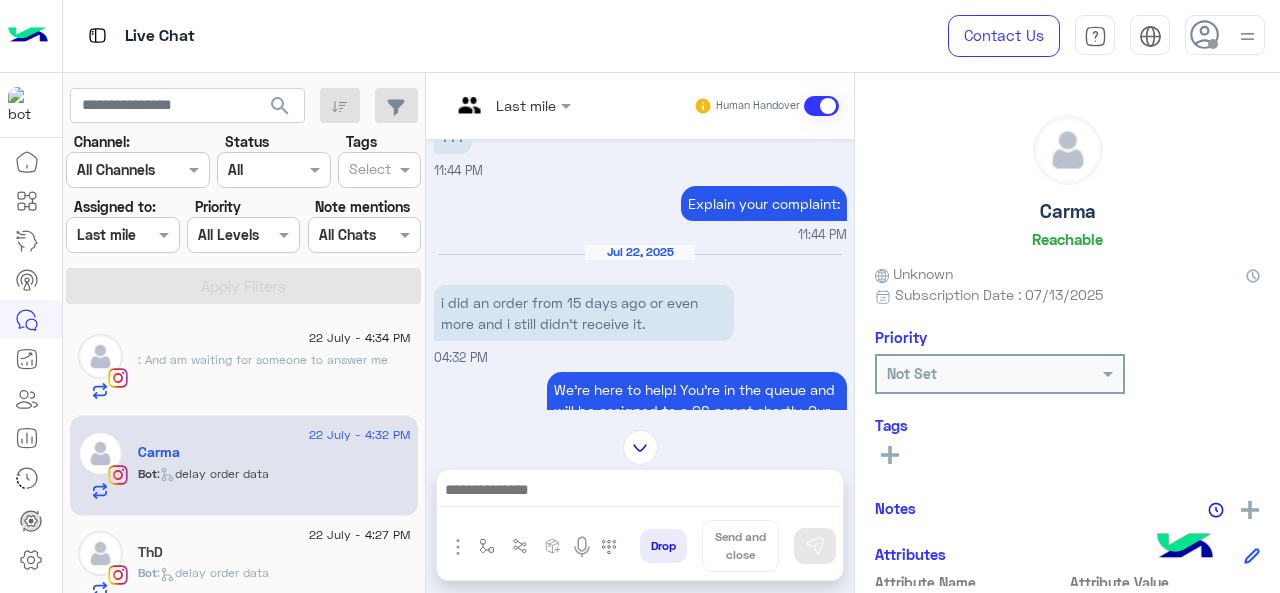 click on ": And am waiting for someone to answer me" 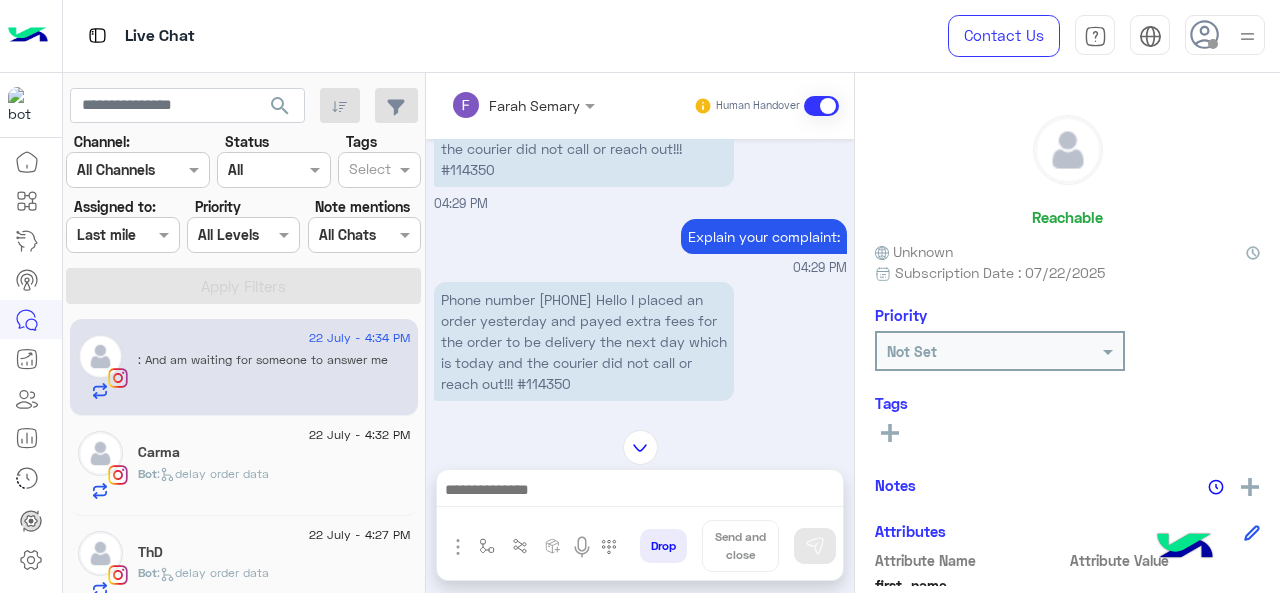 click on "Phone number [PHONE] Hello I placed an order yesterday and payed extra fees for the order to be delivery the next day which is today and the courier did not call or reach out!!! #114350" at bounding box center [584, 341] 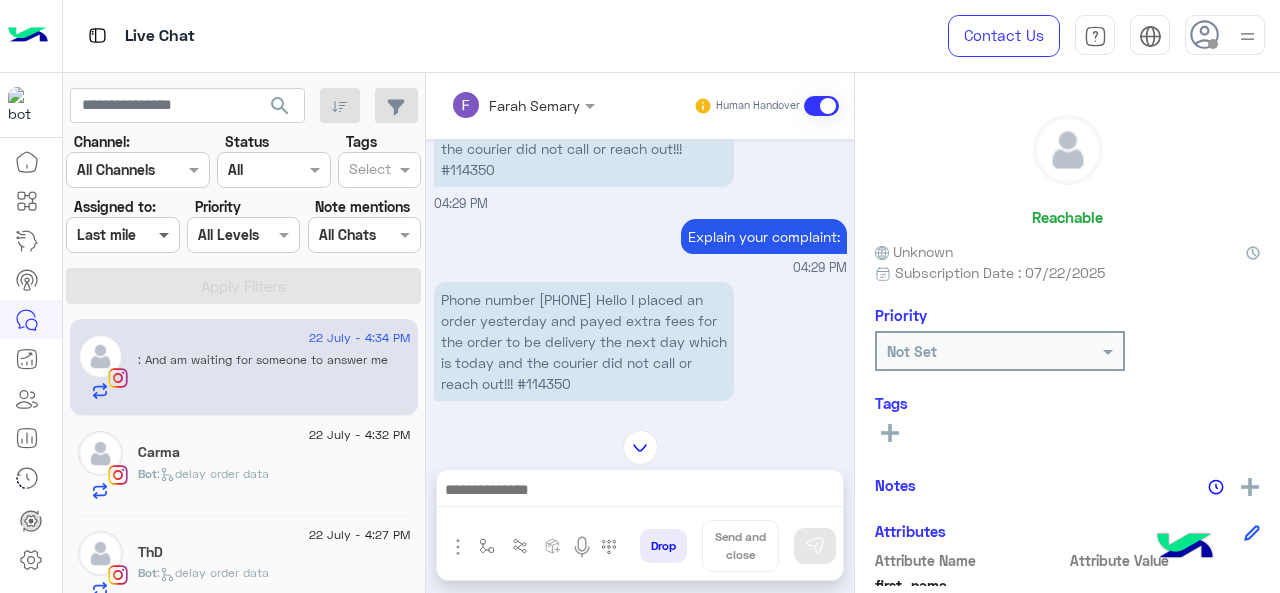 click at bounding box center [166, 234] 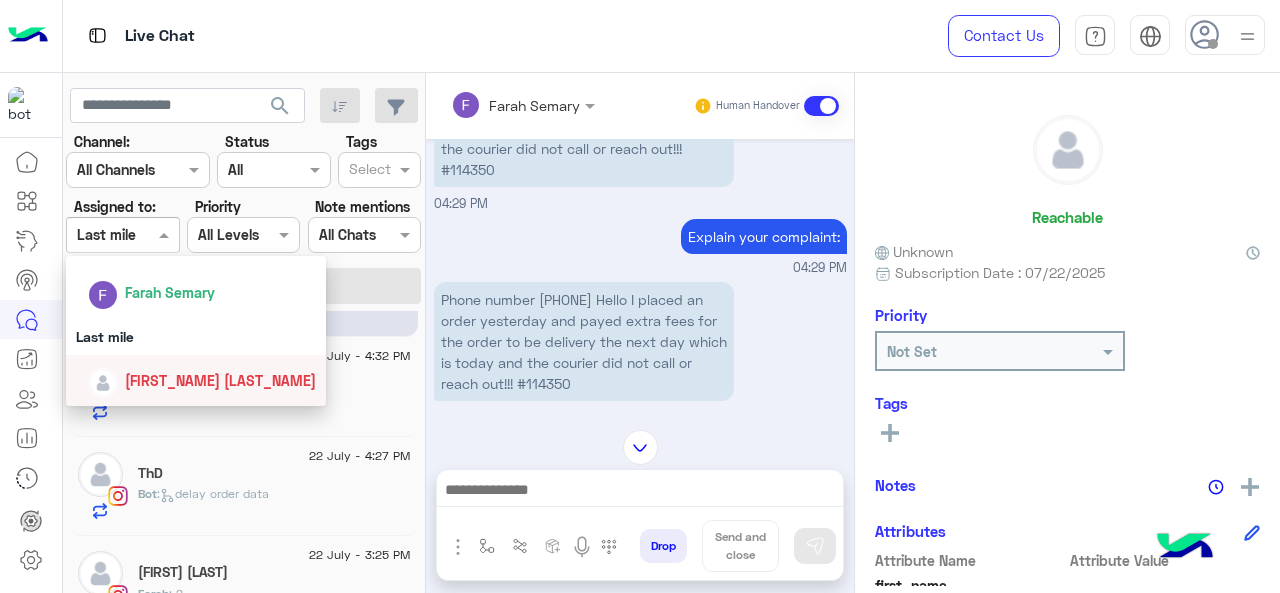 click on "Phone number [PHONE] Hello I placed an order yesterday and payed extra fees for the order to be delivery the next day which is today and the courier did not call or reach out!!! #114350" at bounding box center (584, 341) 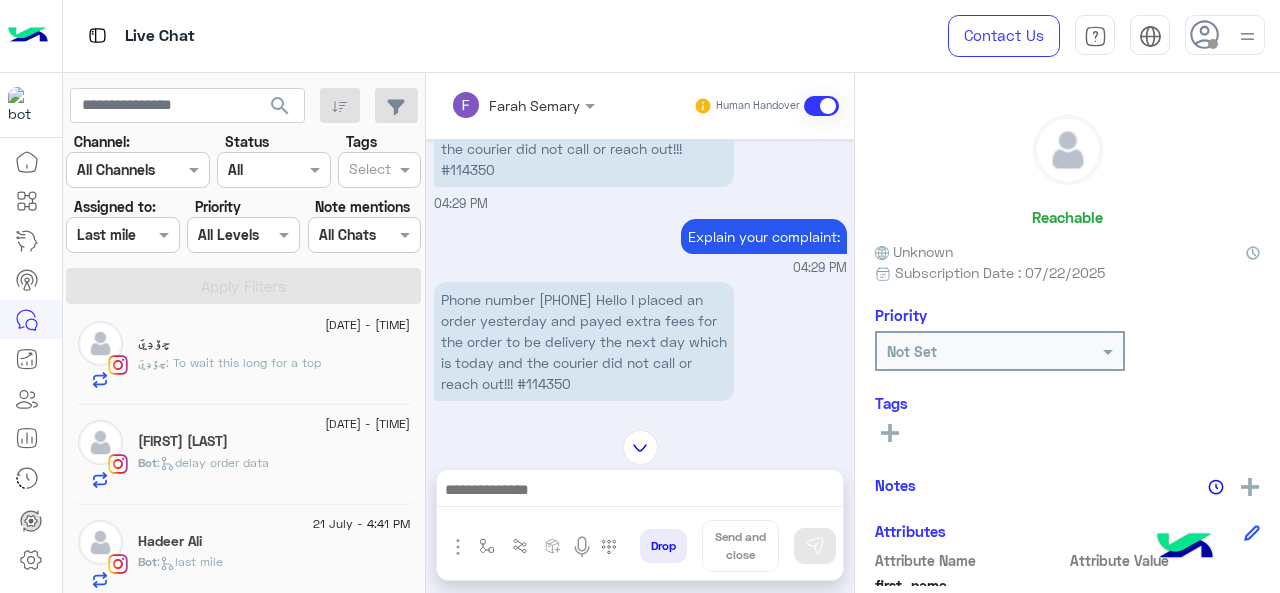 scroll, scrollTop: 408, scrollLeft: 0, axis: vertical 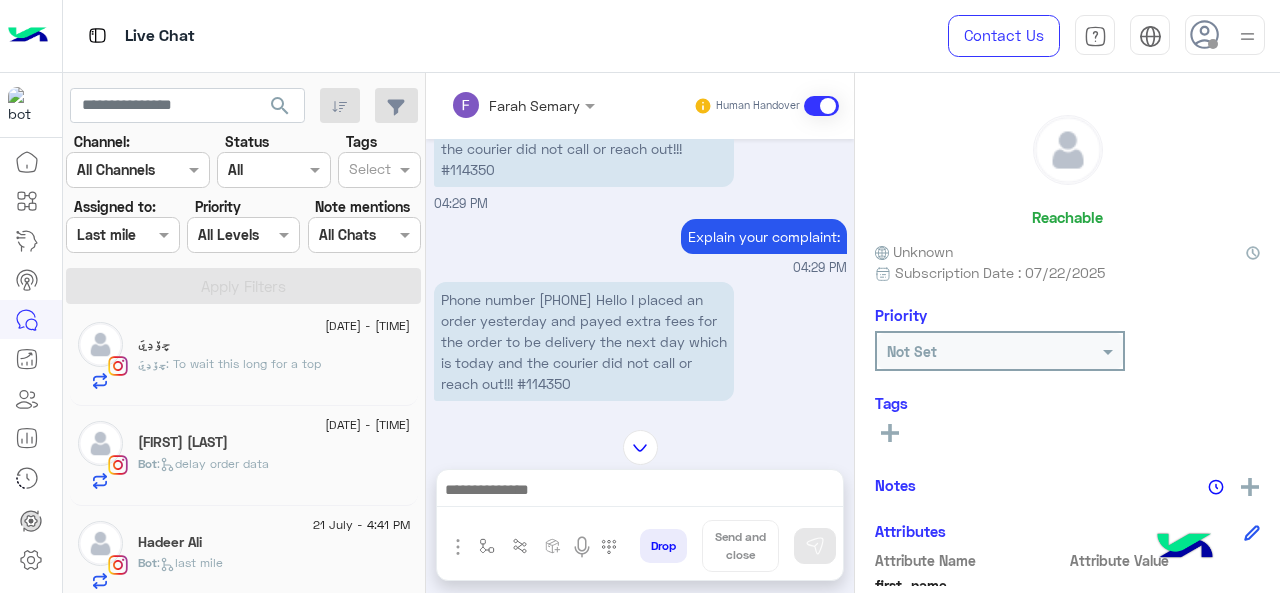 click on "[FIRST] [LAST]" 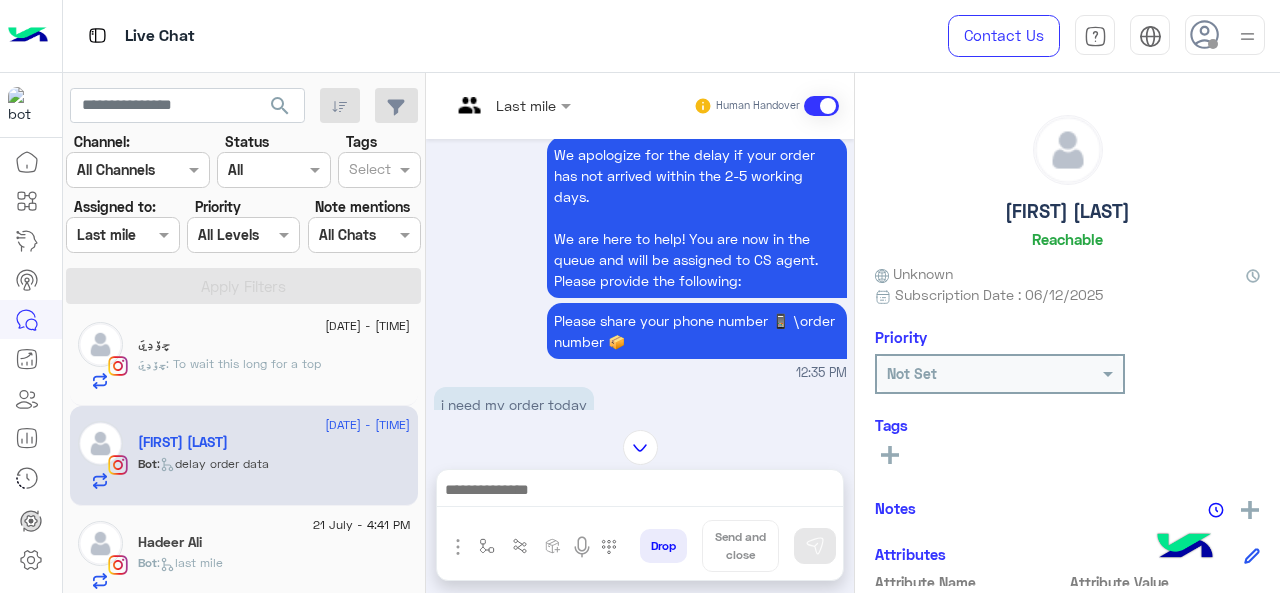scroll, scrollTop: 1511, scrollLeft: 0, axis: vertical 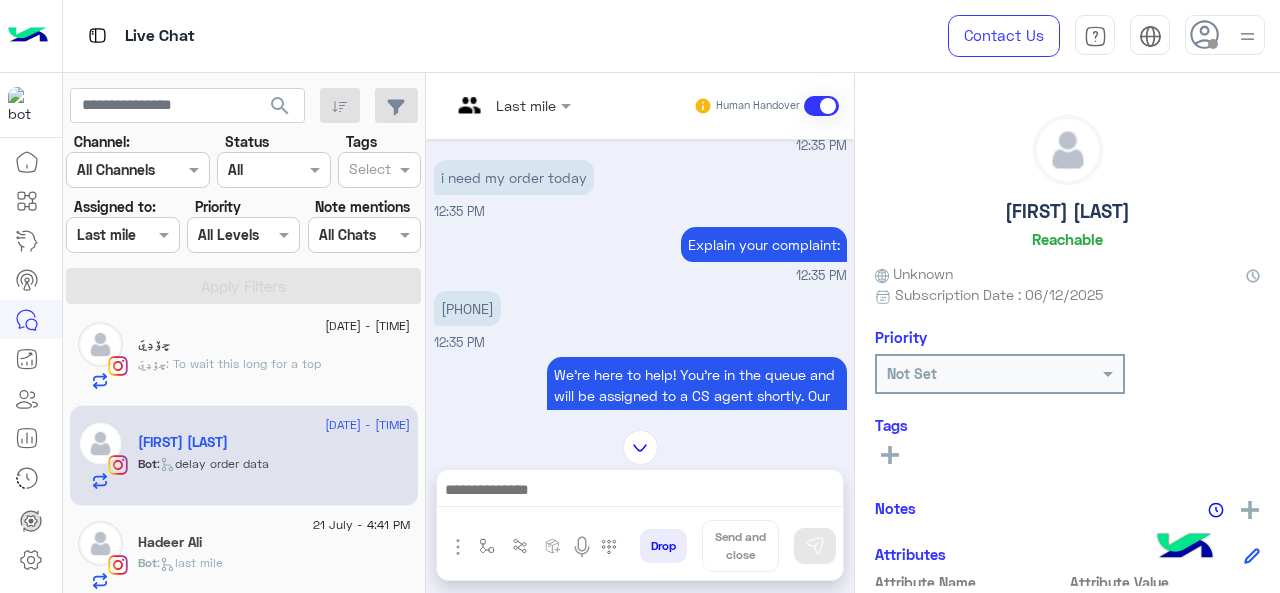 drag, startPoint x: 530, startPoint y: 324, endPoint x: 446, endPoint y: 327, distance: 84.05355 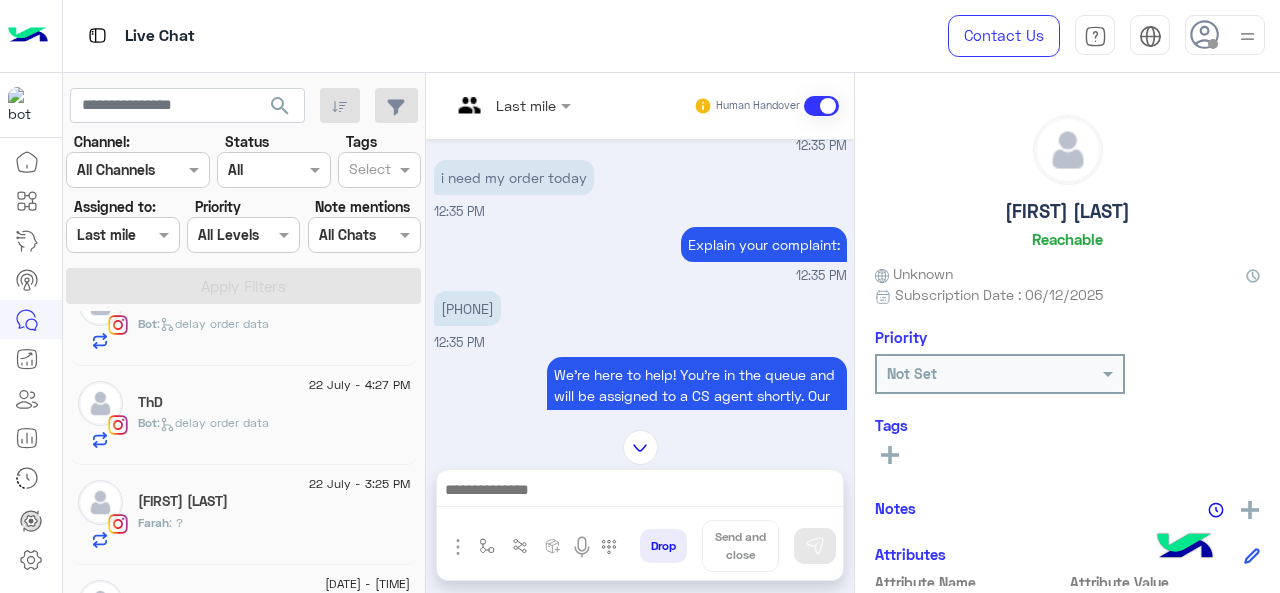 scroll, scrollTop: 152, scrollLeft: 0, axis: vertical 